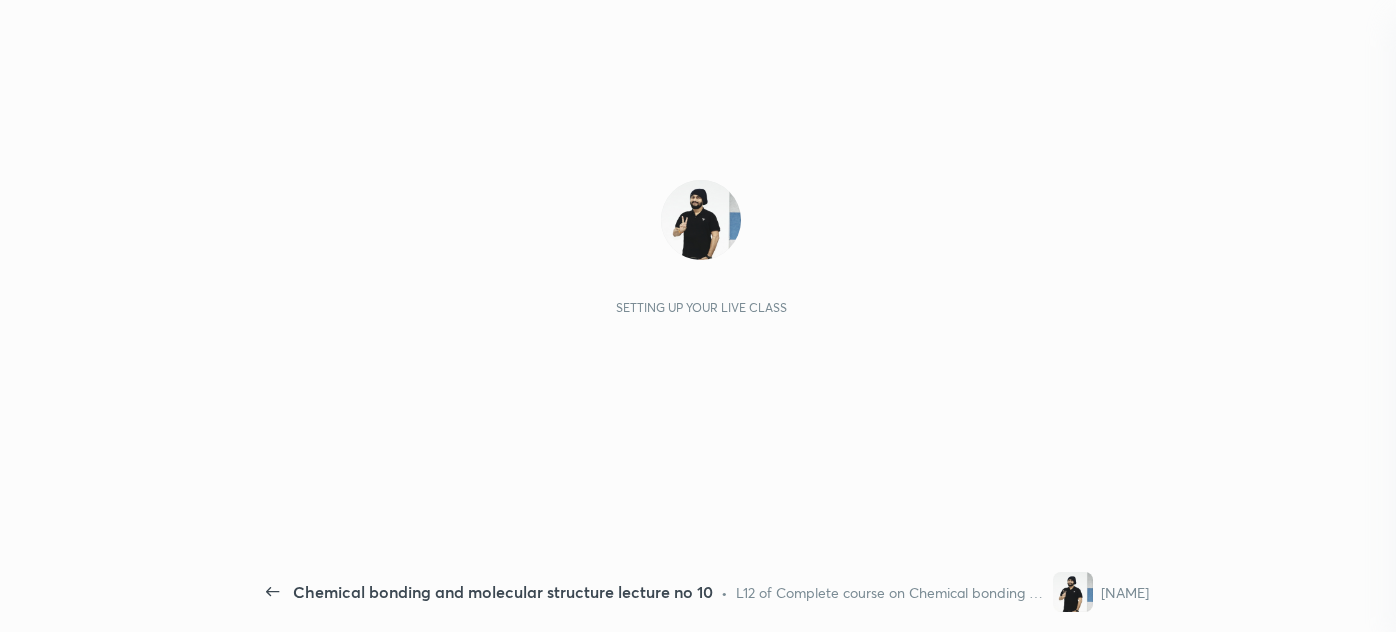 scroll, scrollTop: 0, scrollLeft: 0, axis: both 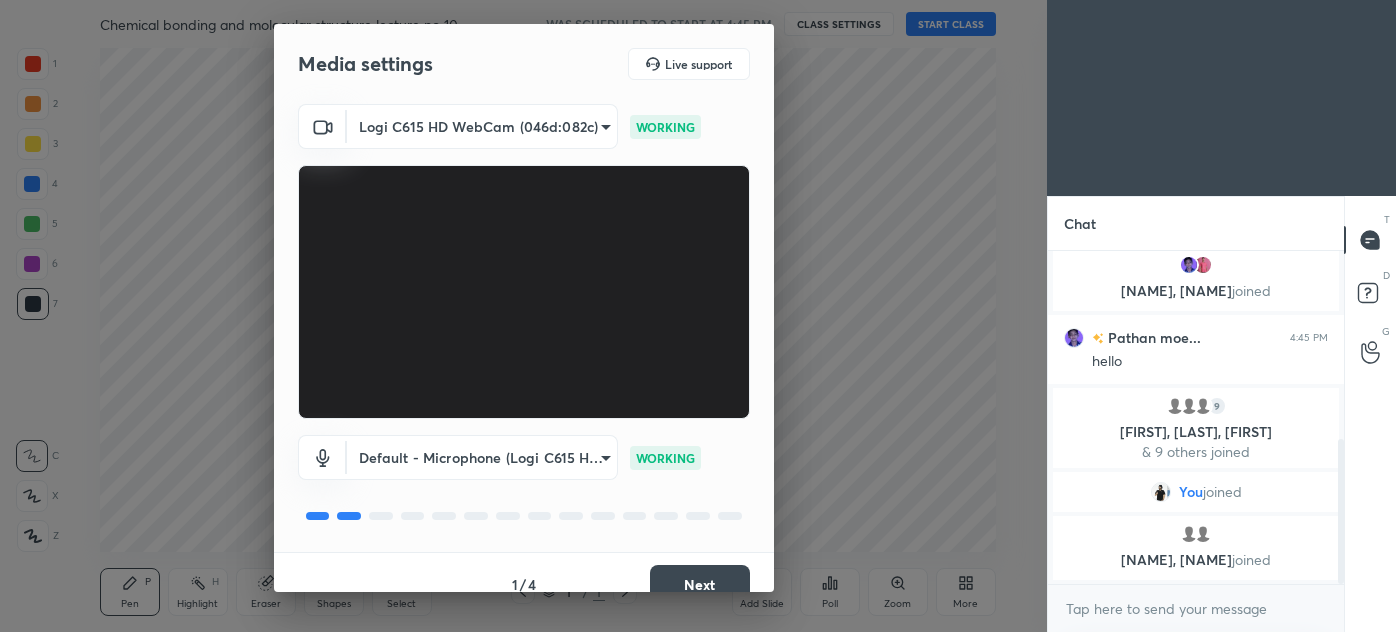 click on "Next" at bounding box center [700, 585] 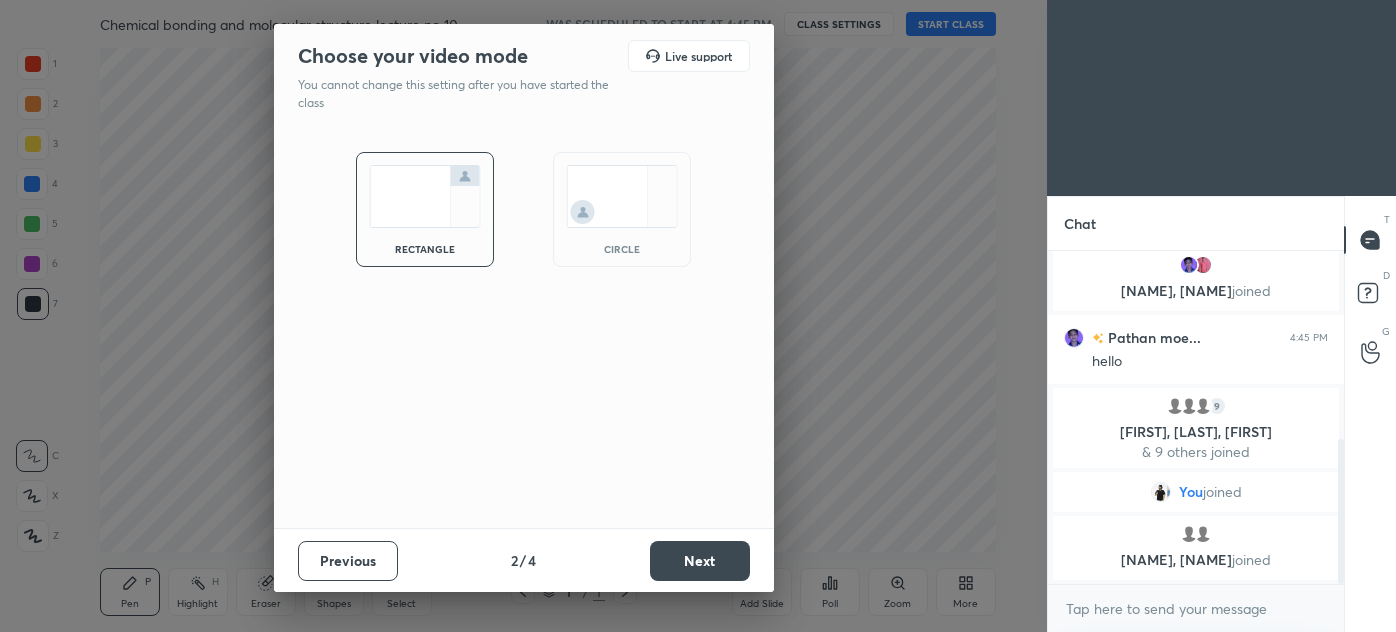 click at bounding box center [622, 196] 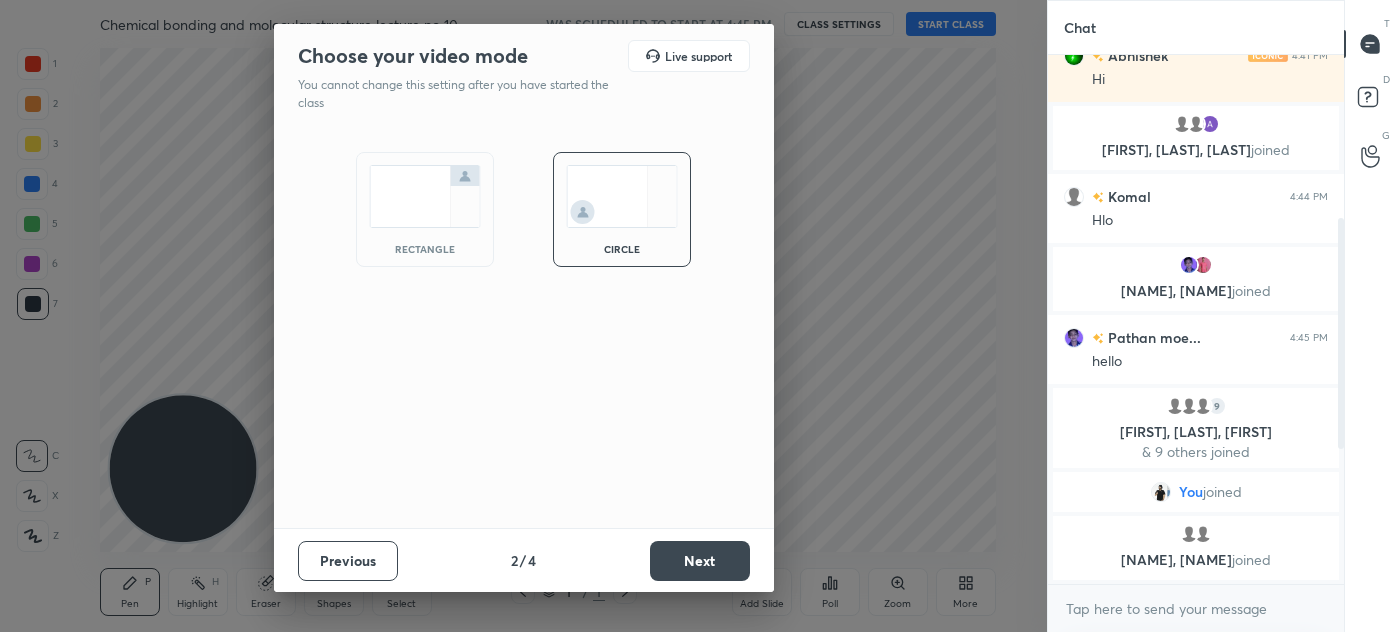 click on "Next" at bounding box center [700, 561] 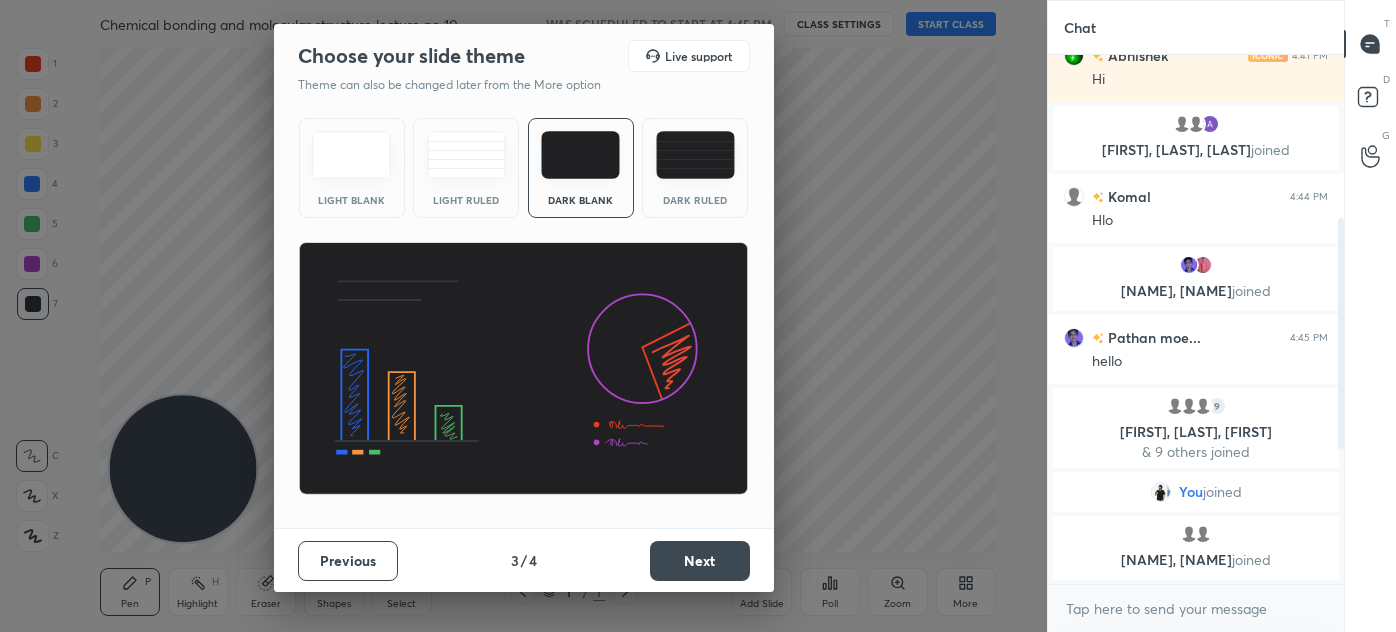 click at bounding box center [695, 155] 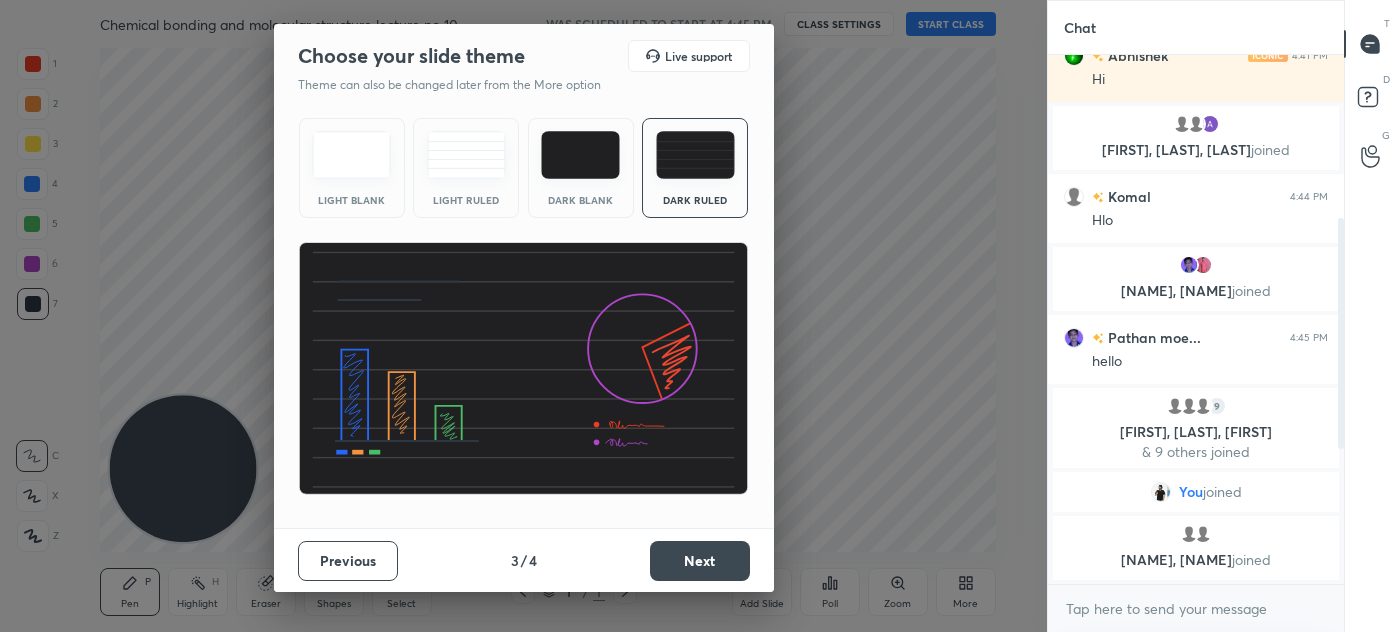 click on "Next" at bounding box center [700, 561] 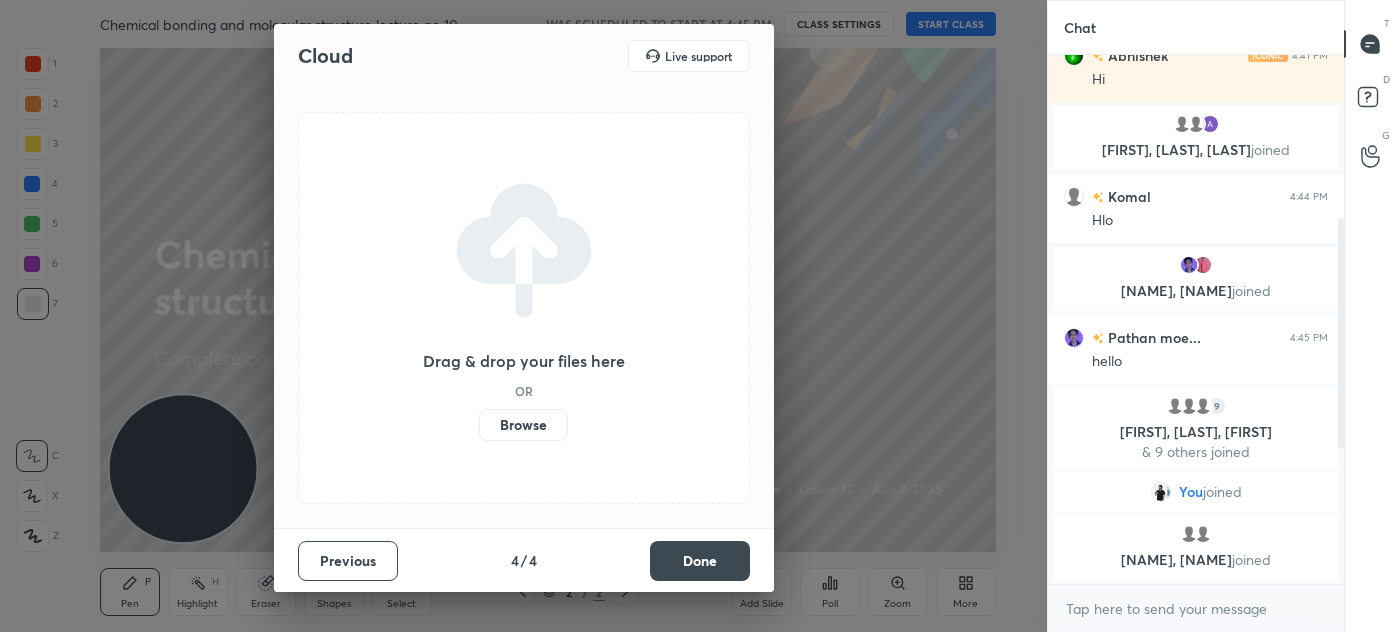 drag, startPoint x: 704, startPoint y: 559, endPoint x: 684, endPoint y: 564, distance: 20.615528 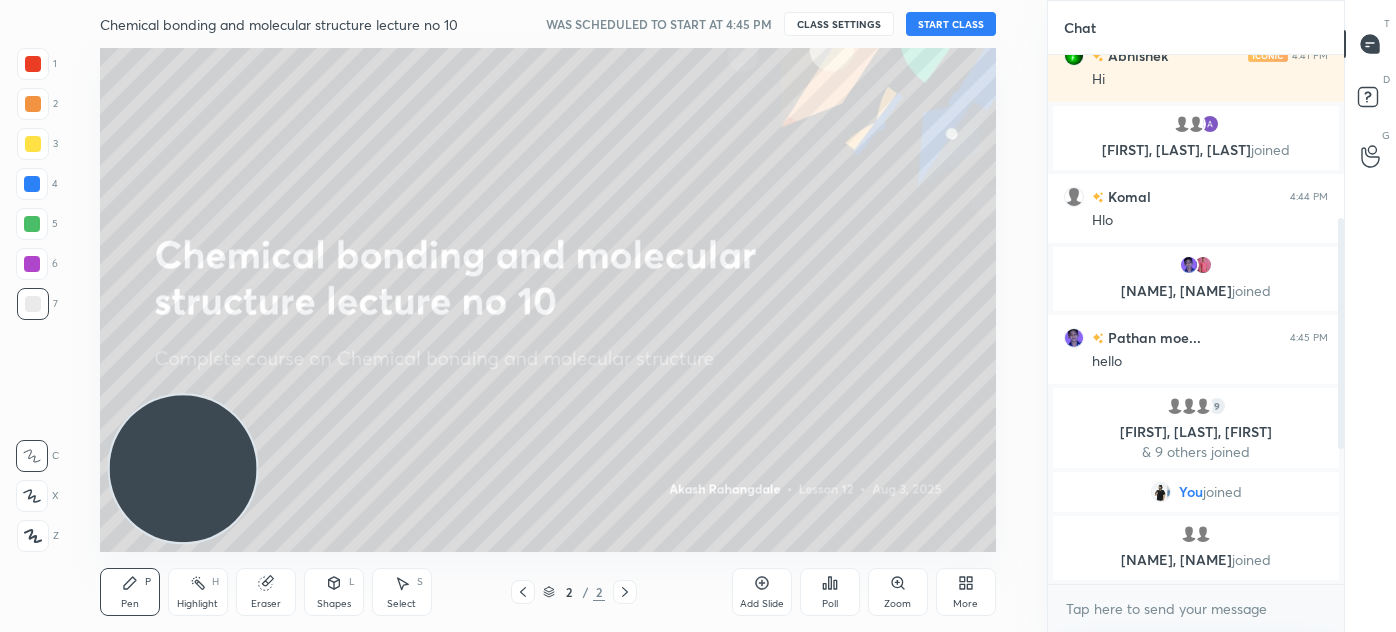 click on "START CLASS" at bounding box center (951, 24) 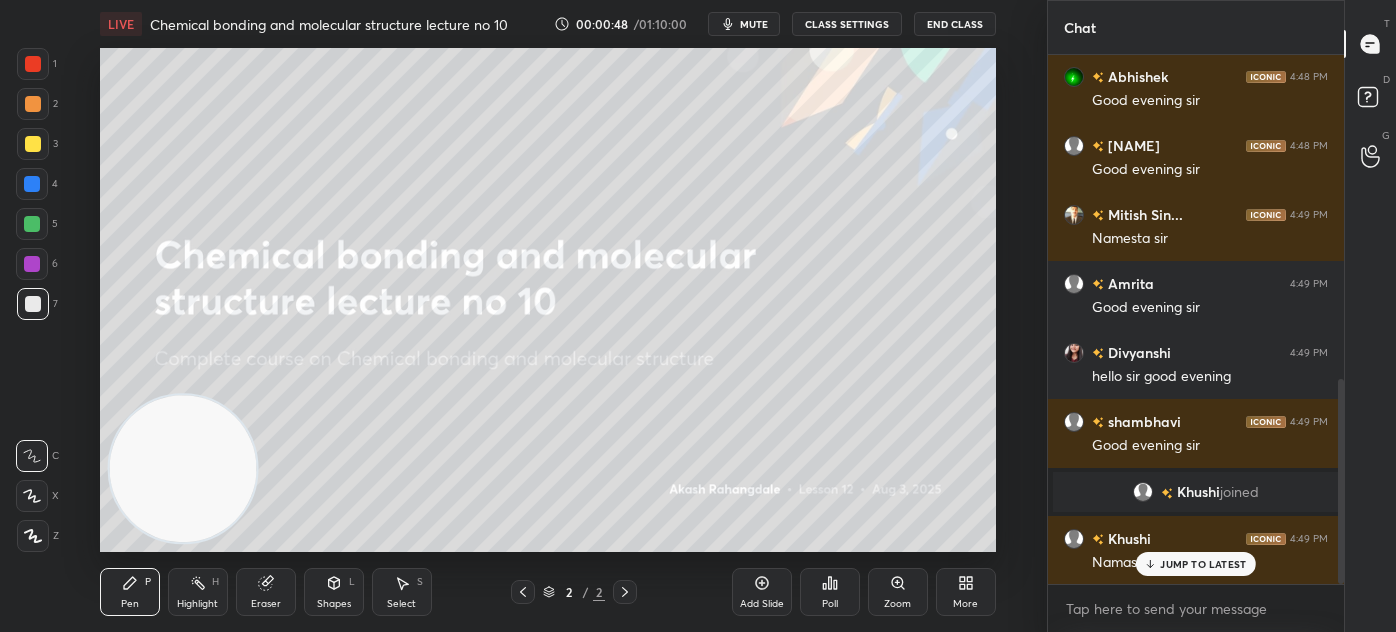 scroll, scrollTop: 834, scrollLeft: 0, axis: vertical 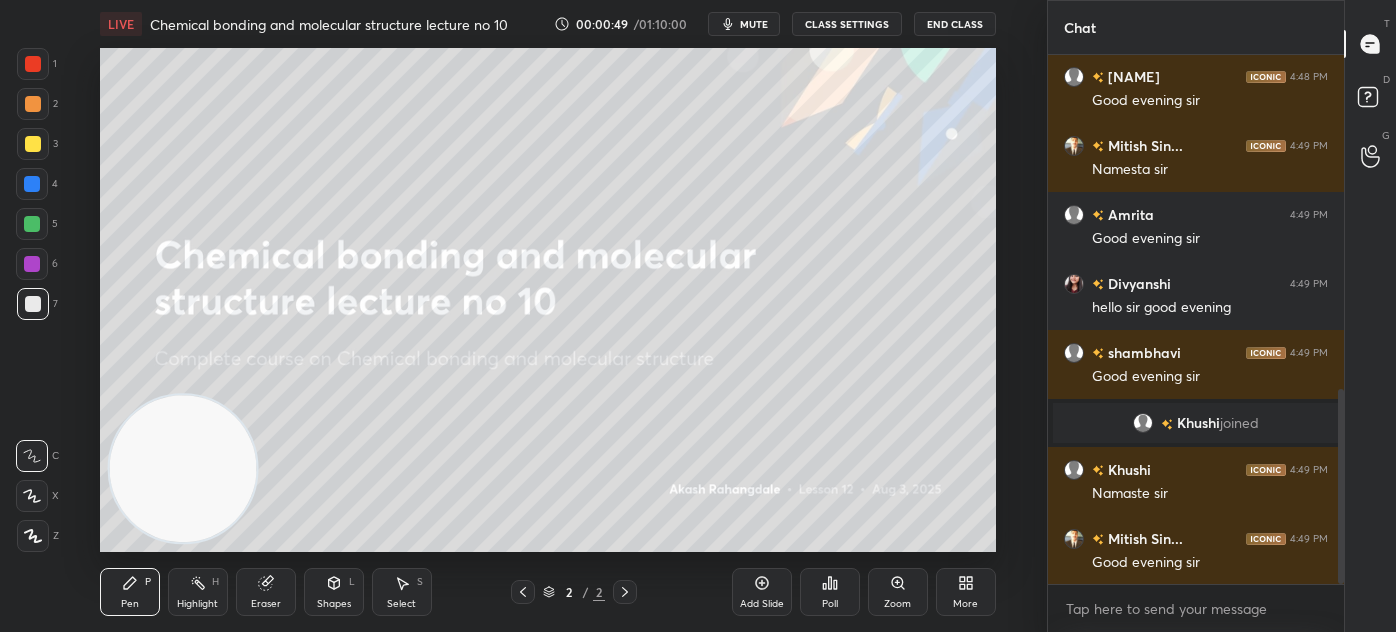 click on "ishu 4:48 PM Good evening sir Mitish Sin... 4:49 PM Namesta sir Amrita 4:49 PM Good evening sir Divyanshi 4:49 PM hello sir good evening shambhavi 4:49 PM Good evening sir Khushi  joined Khushi 4:49 PM Namaste sir Mitish Sin... 4:49 PM Good evening sir Swarn 4:49 PM HELLO SIR GOOD EVENING JUMP TO LATEST" at bounding box center [1196, 319] 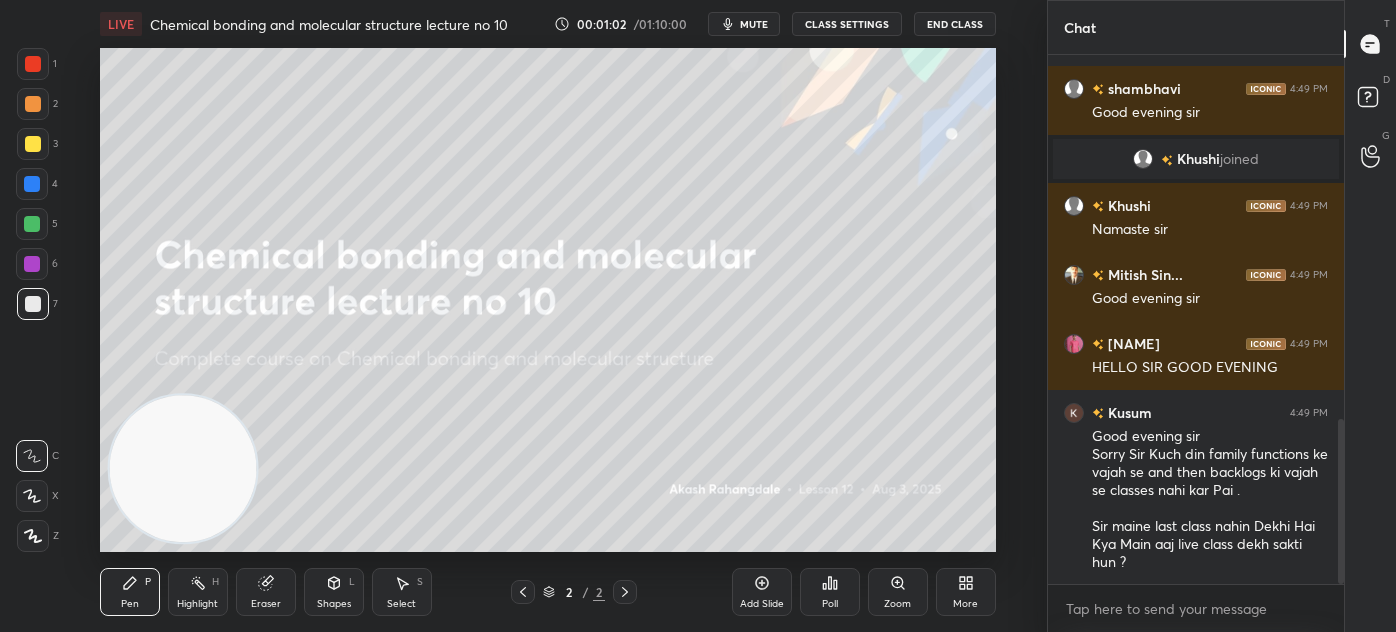 scroll, scrollTop: 1168, scrollLeft: 0, axis: vertical 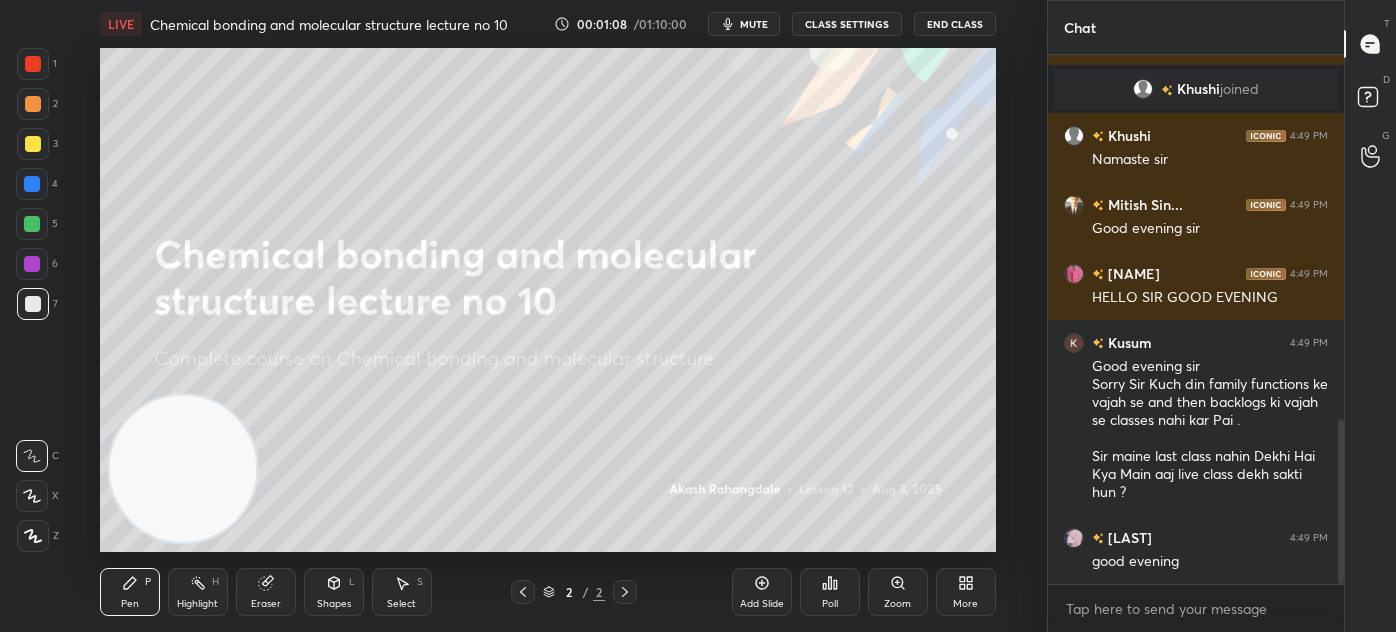 click on "mute" at bounding box center [744, 24] 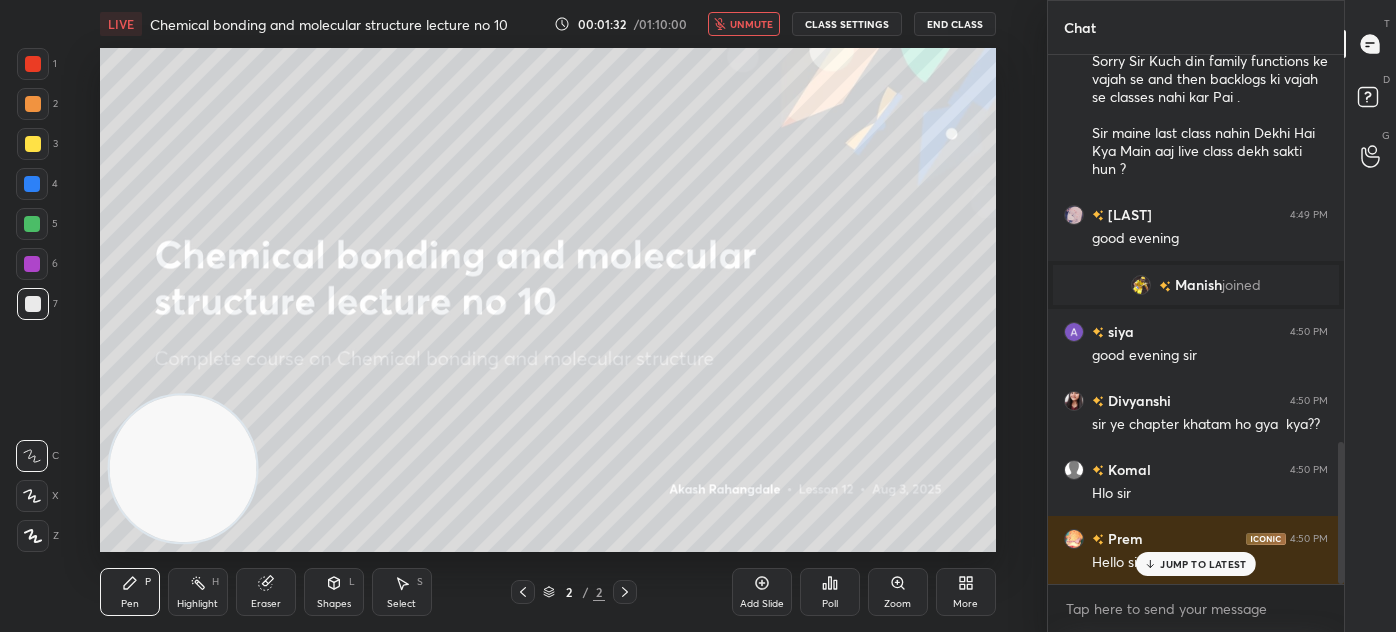 scroll, scrollTop: 1437, scrollLeft: 0, axis: vertical 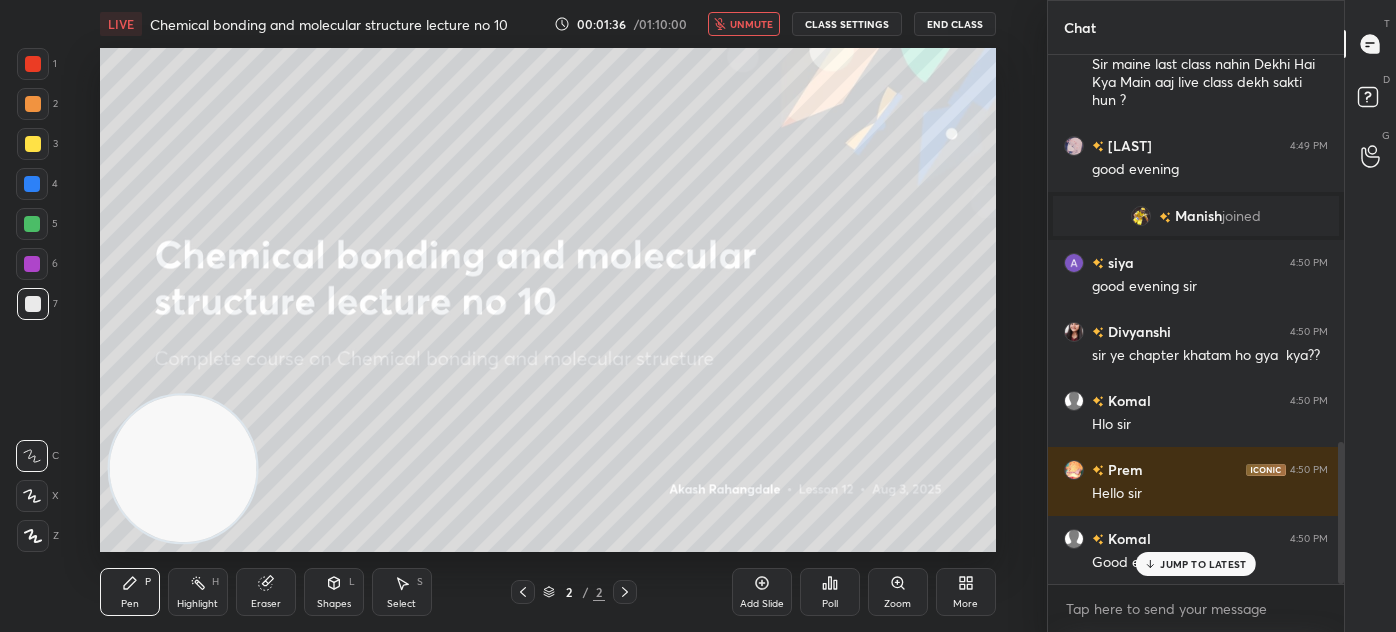 click on "unmute" at bounding box center [751, 24] 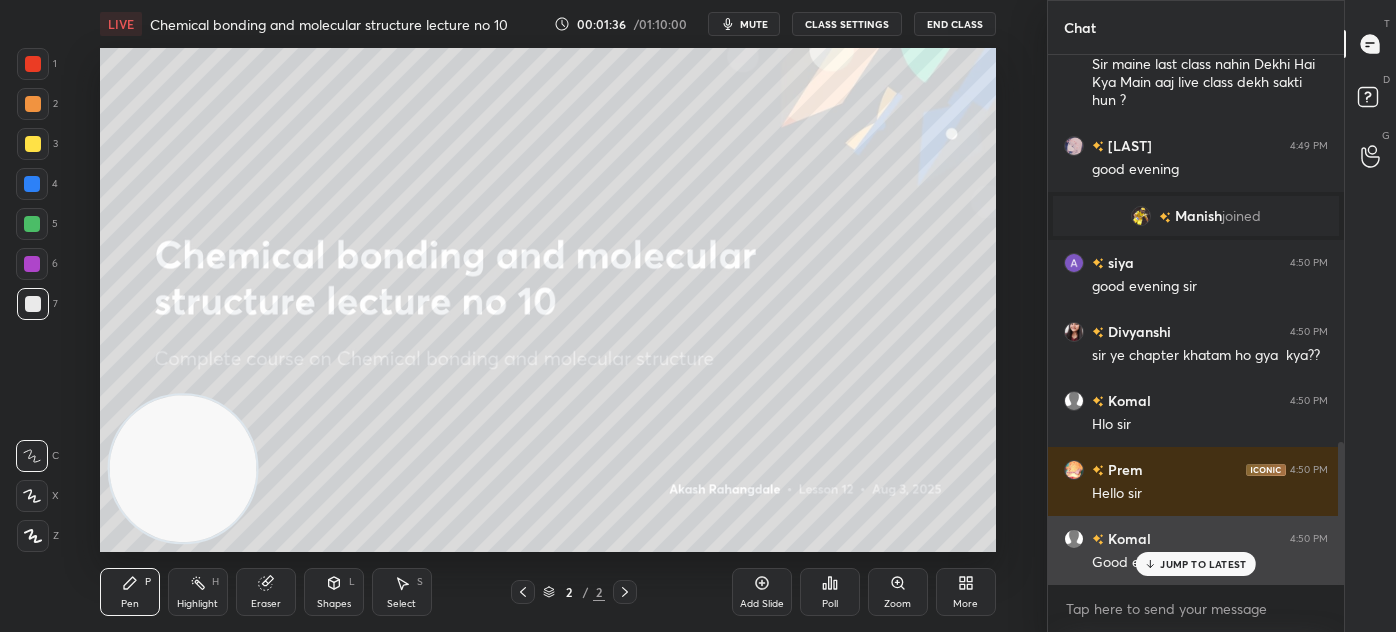 drag, startPoint x: 1217, startPoint y: 567, endPoint x: 1213, endPoint y: 577, distance: 10.770329 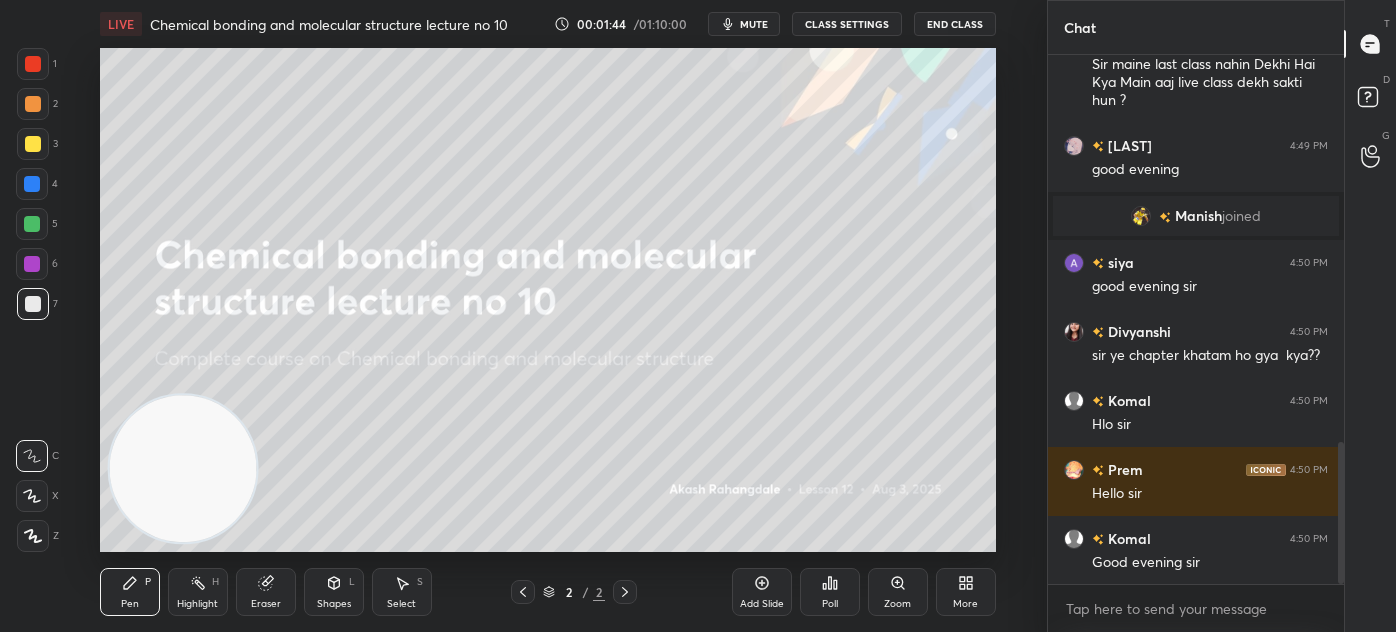 scroll, scrollTop: 1525, scrollLeft: 0, axis: vertical 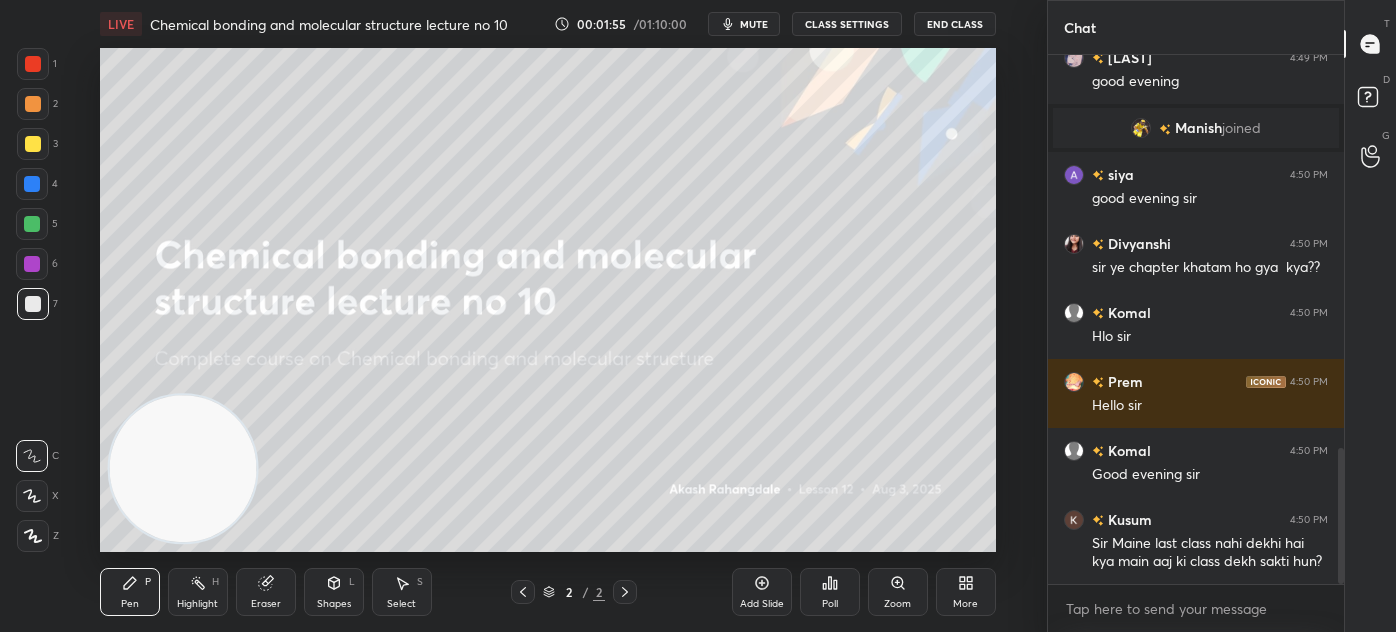 click on "More" at bounding box center [966, 592] 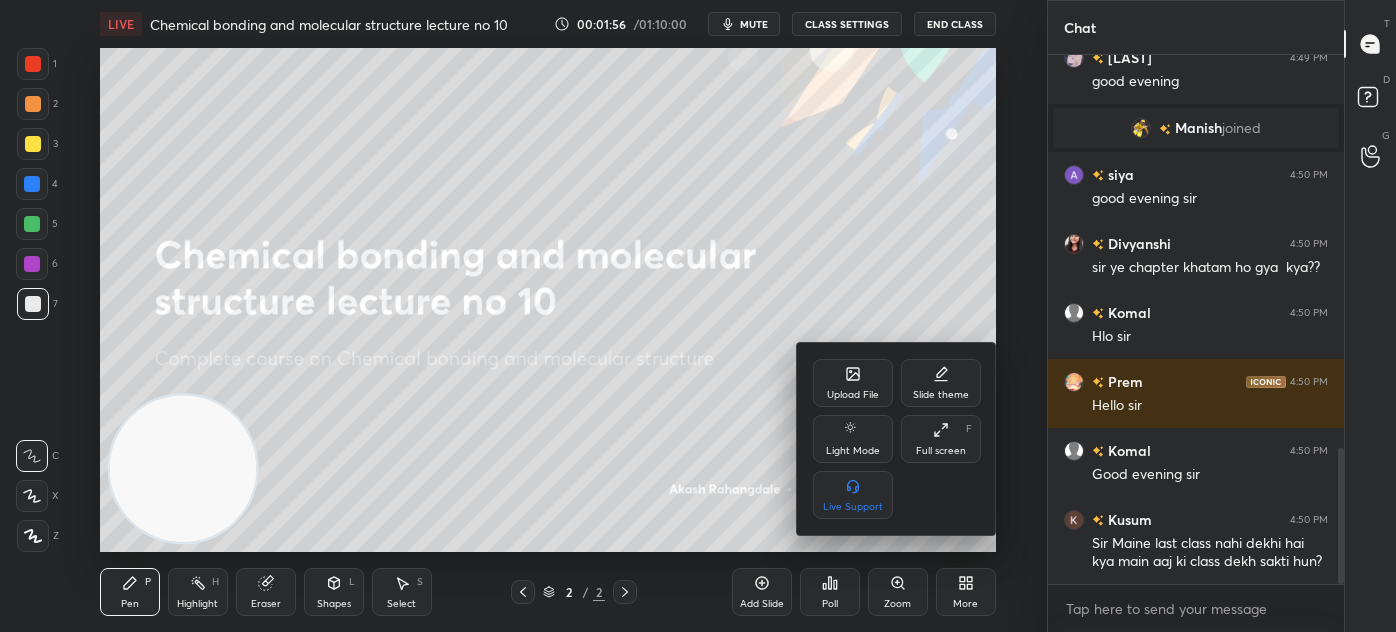 click on "Upload File" at bounding box center (853, 383) 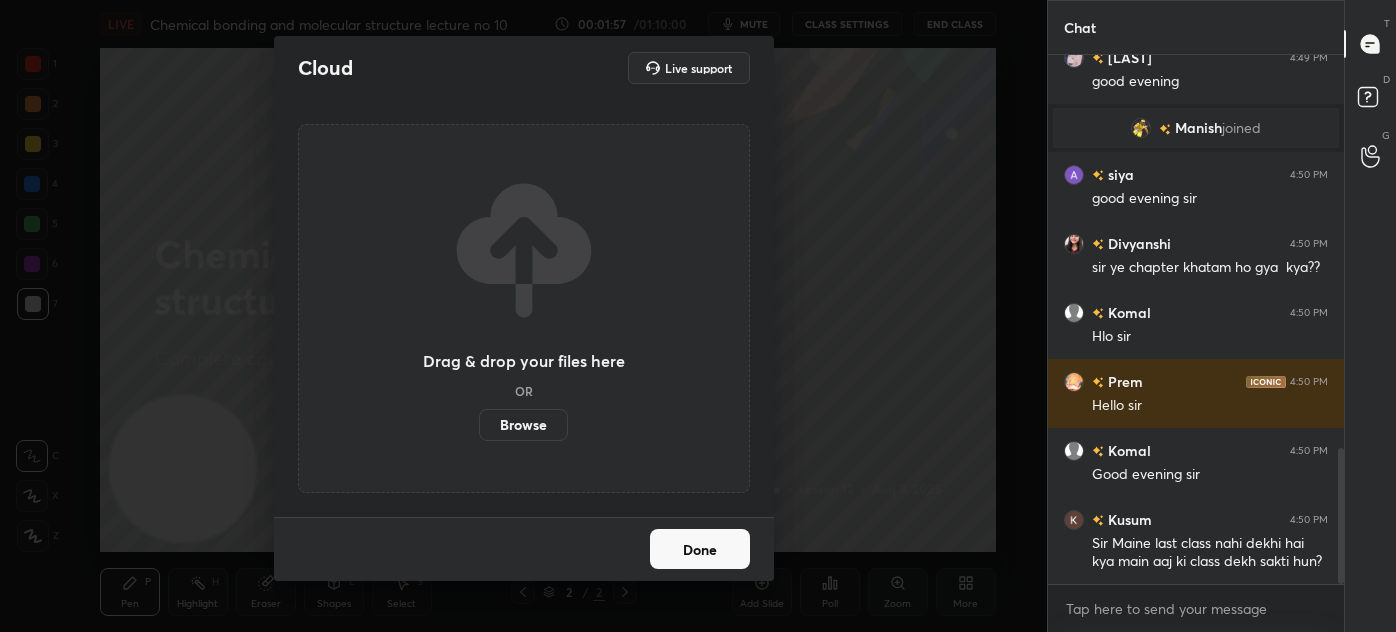 click on "Browse" at bounding box center [523, 425] 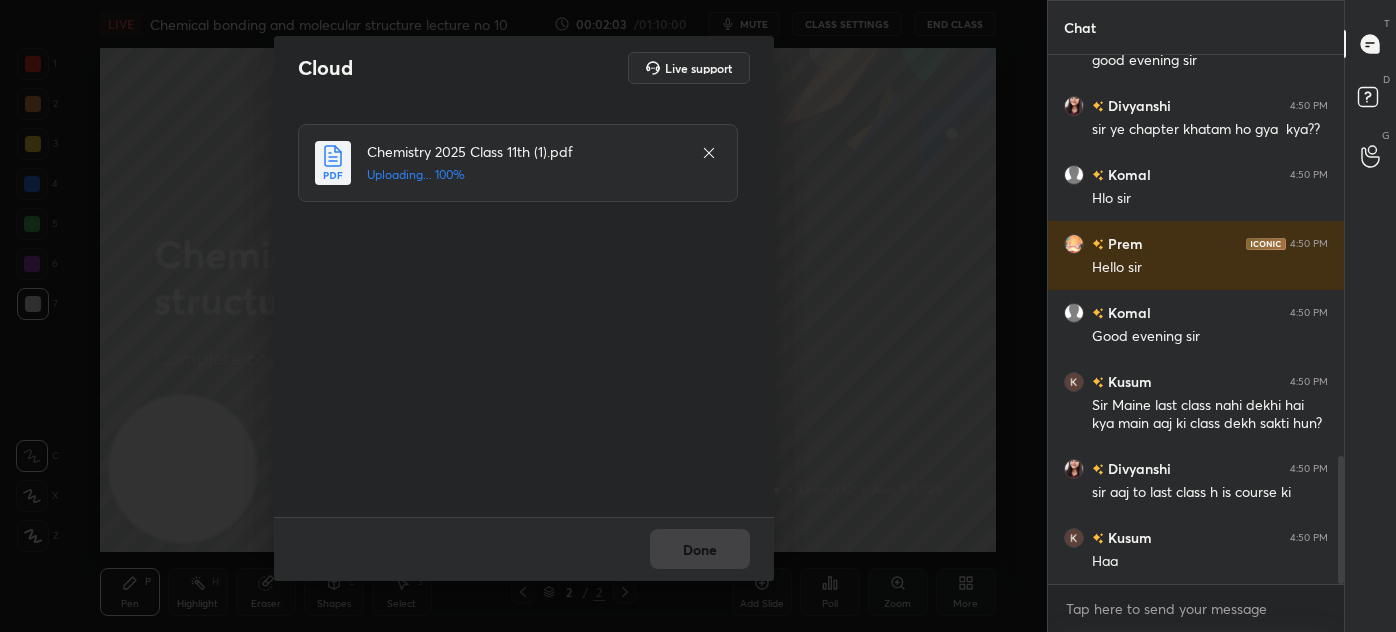 scroll, scrollTop: 1711, scrollLeft: 0, axis: vertical 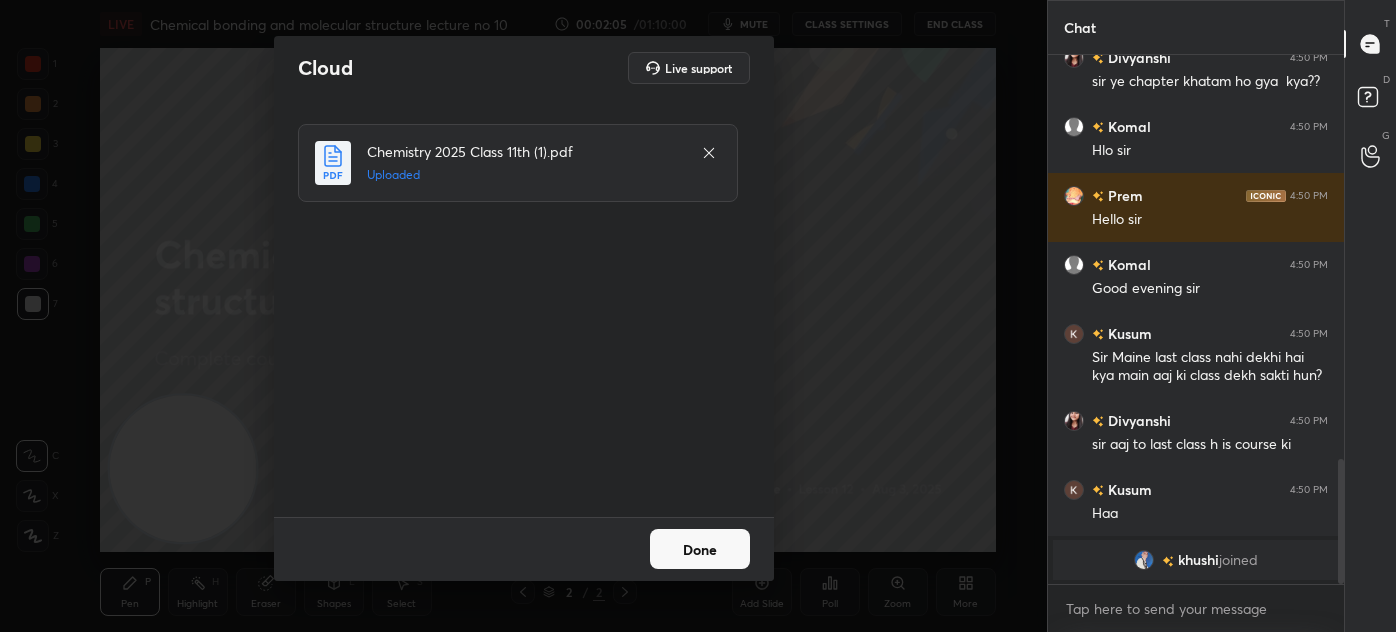 click on "Done" at bounding box center [700, 549] 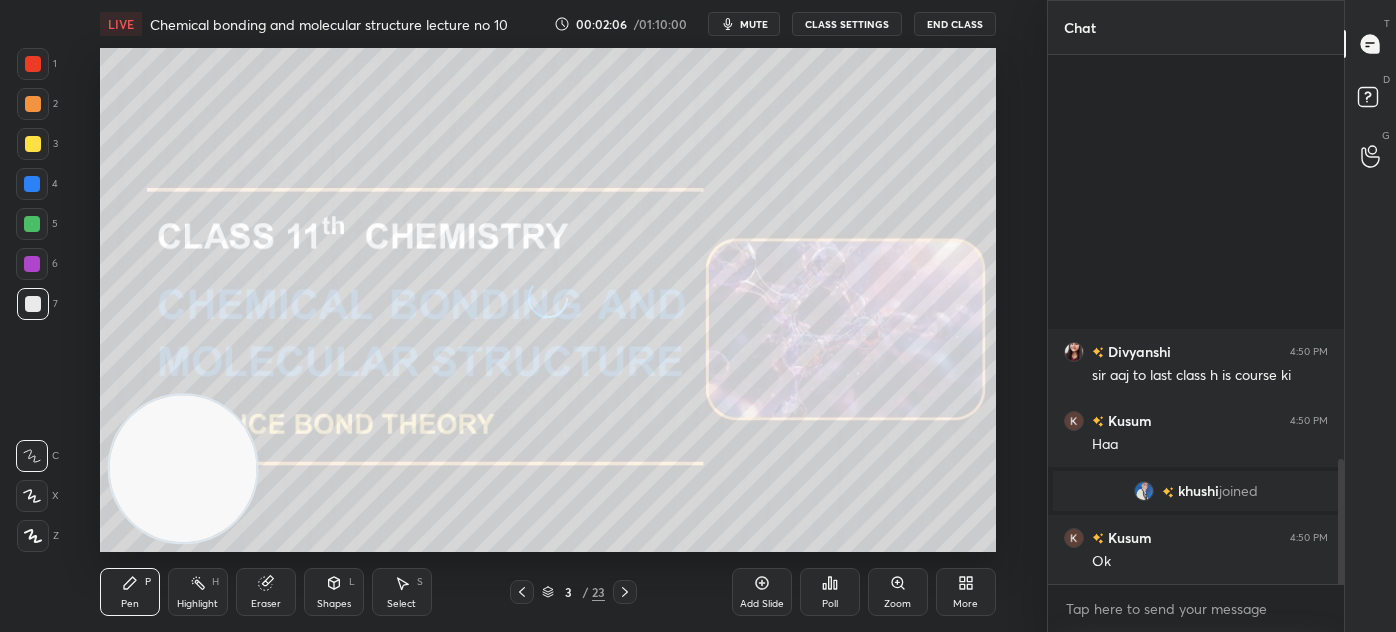 scroll, scrollTop: 1688, scrollLeft: 0, axis: vertical 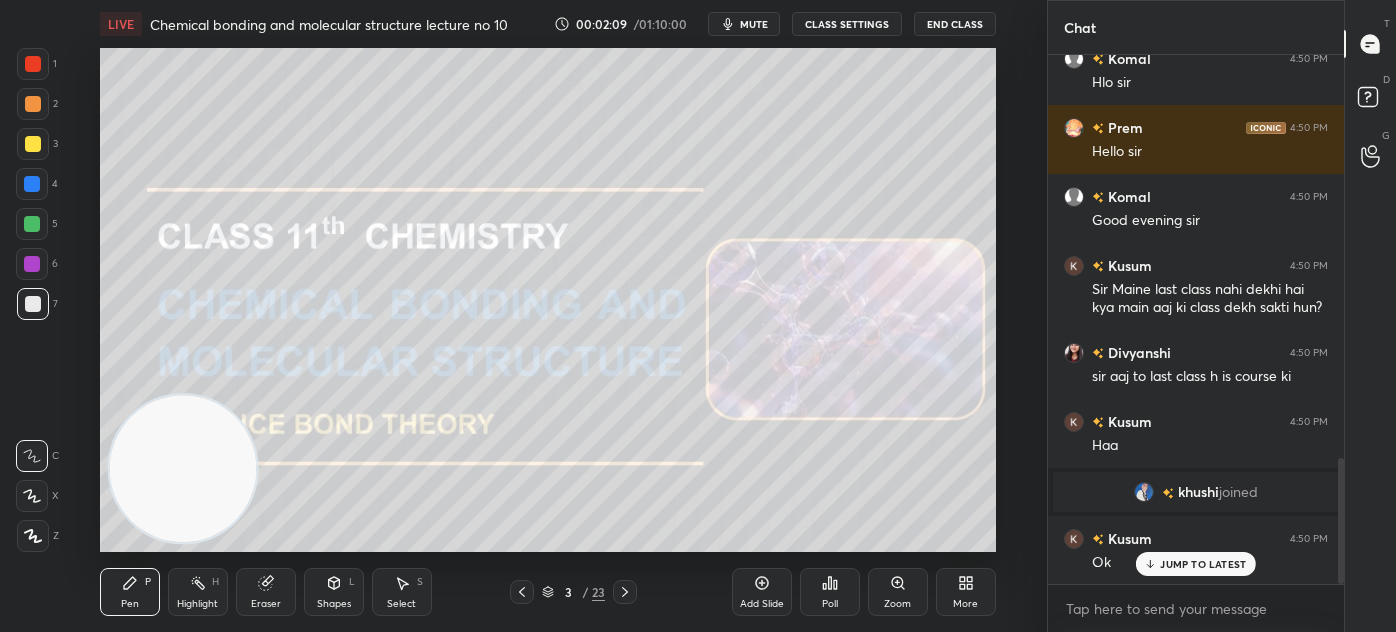 click on "mute" at bounding box center [754, 24] 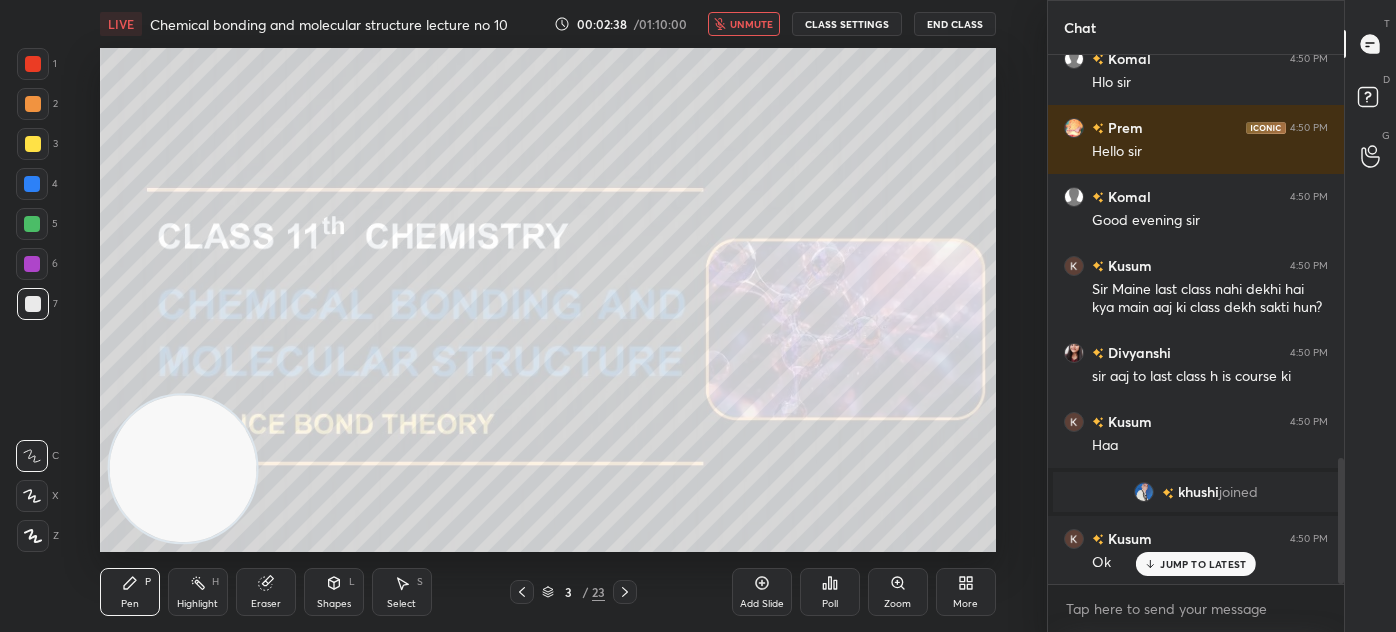 scroll, scrollTop: 1736, scrollLeft: 0, axis: vertical 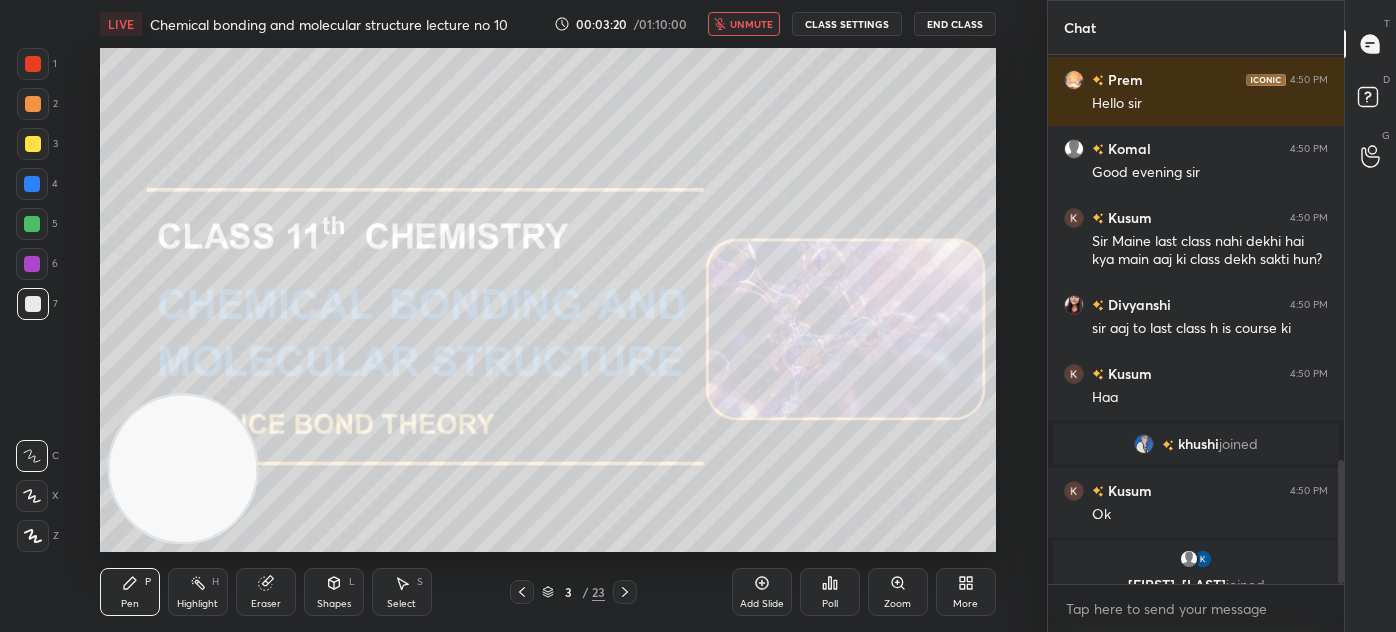 click on "unmute" at bounding box center (751, 24) 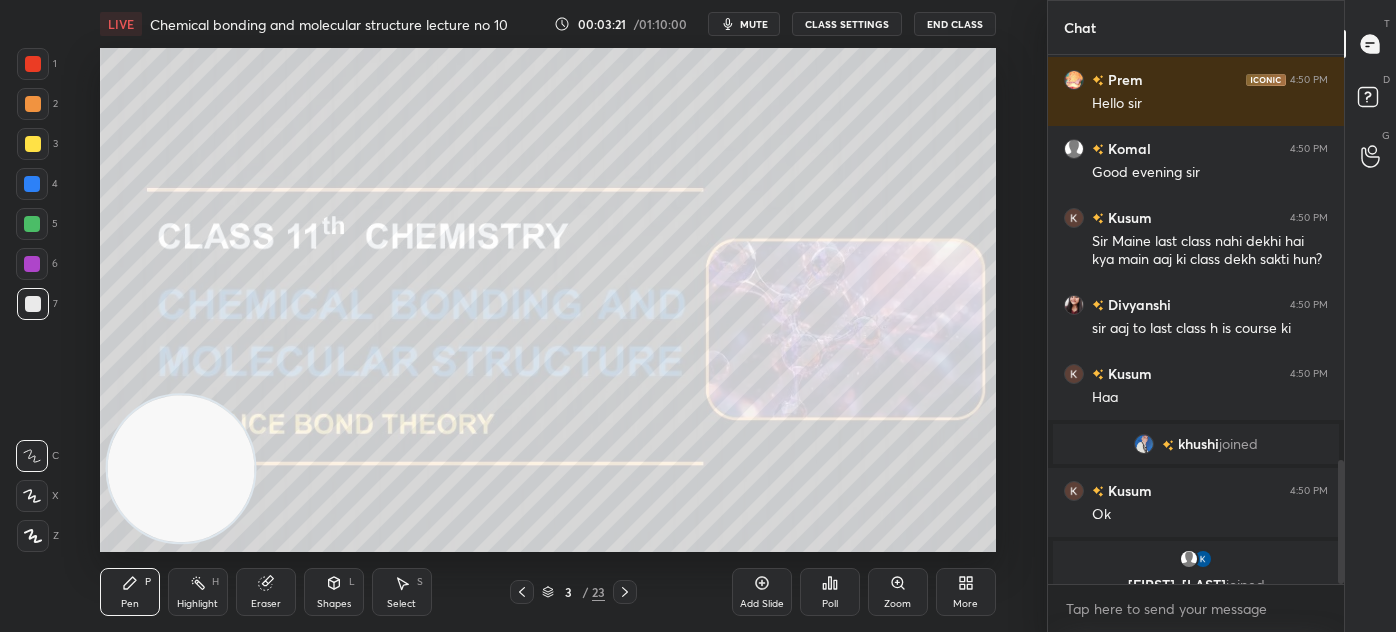 drag, startPoint x: 181, startPoint y: 477, endPoint x: 163, endPoint y: 477, distance: 18 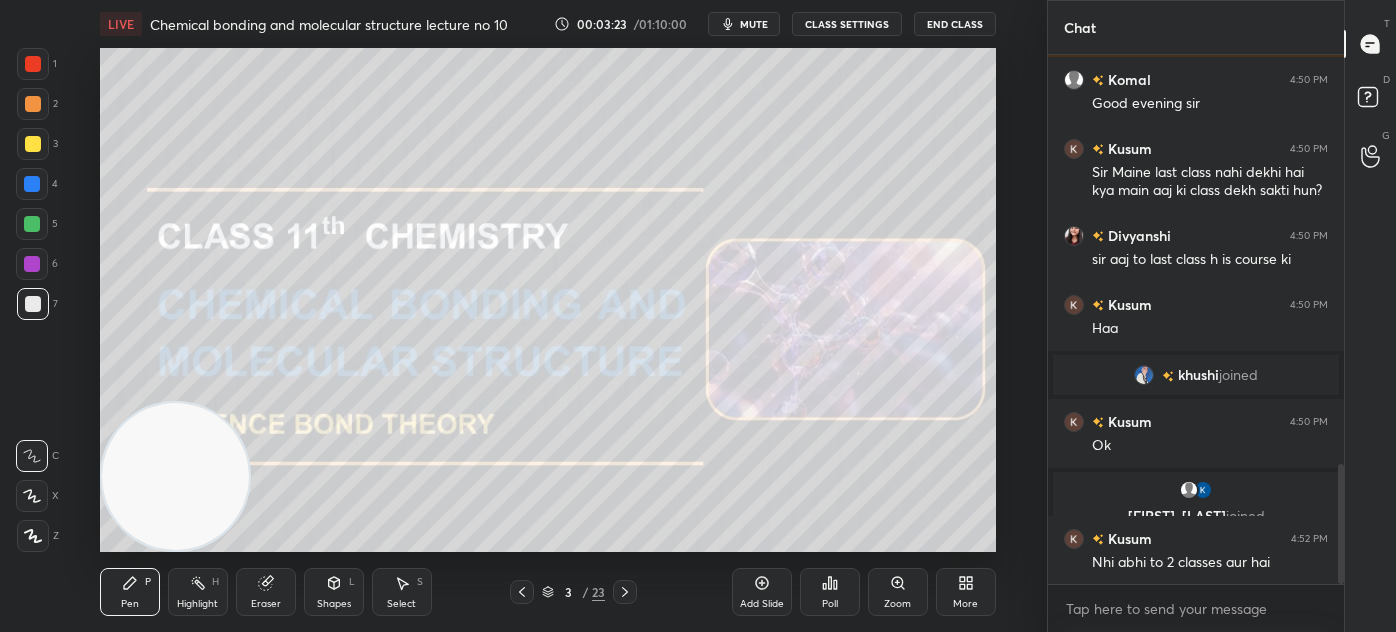 drag, startPoint x: 1339, startPoint y: 552, endPoint x: 1337, endPoint y: 567, distance: 15.132746 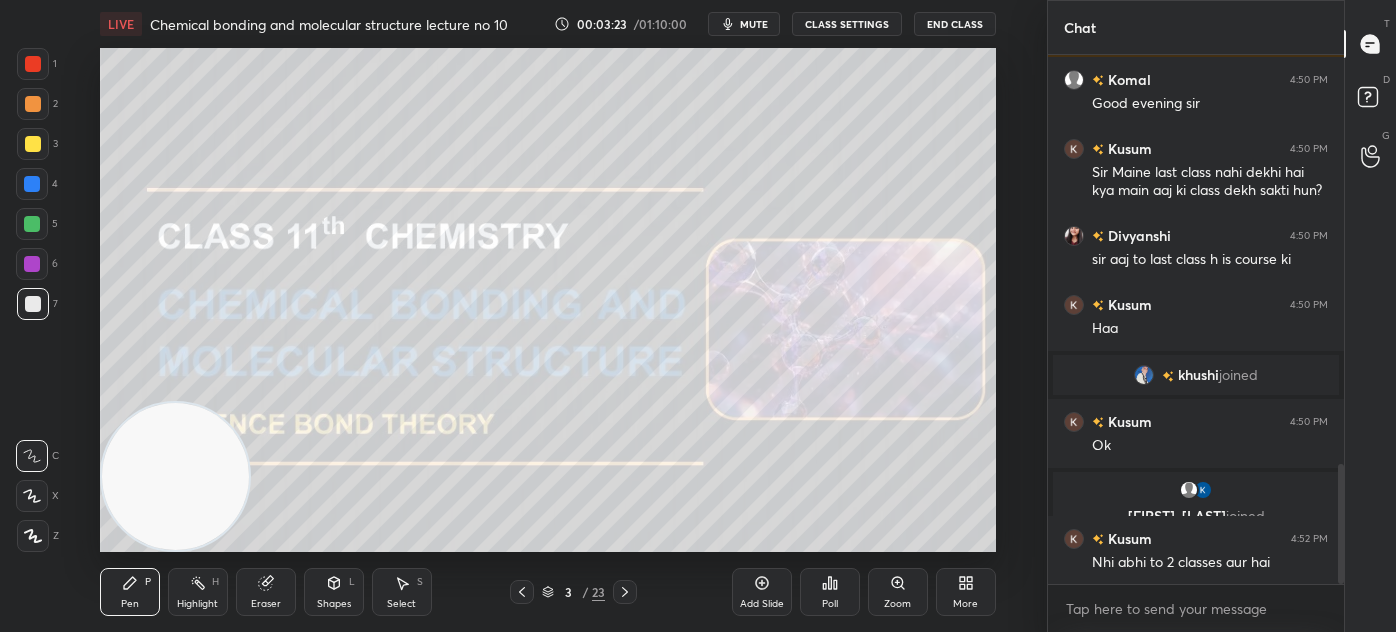 click at bounding box center (1341, 524) 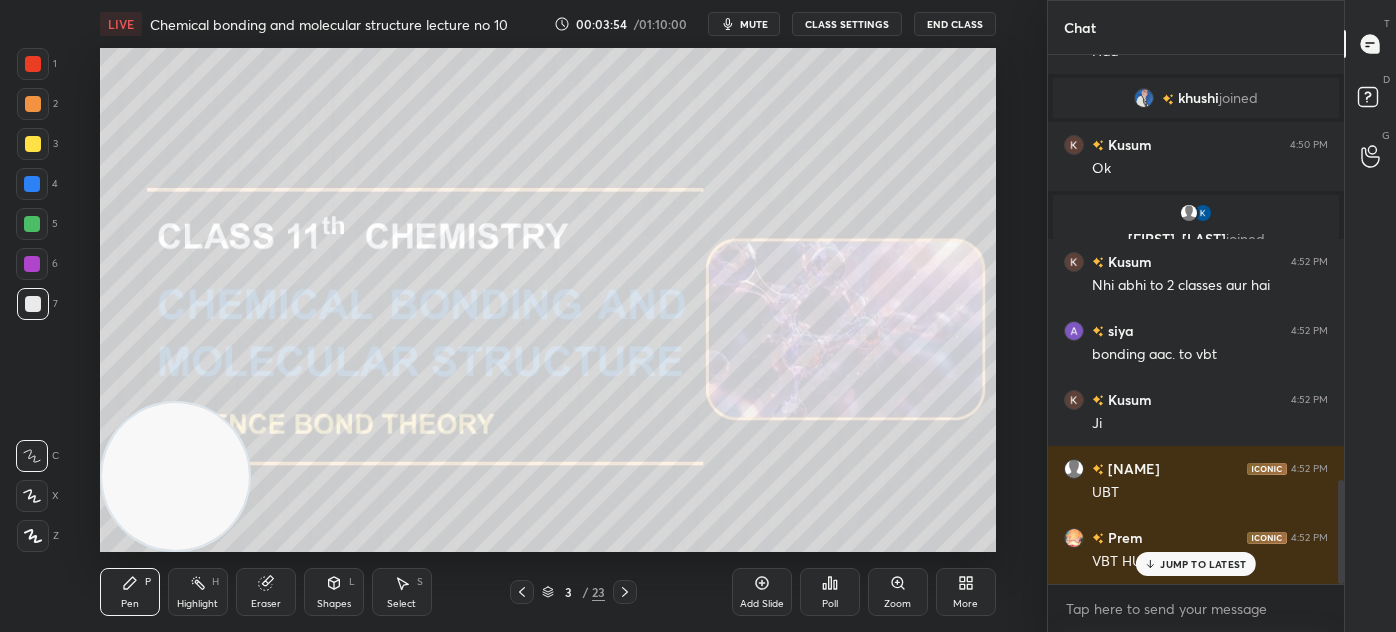 scroll, scrollTop: 2168, scrollLeft: 0, axis: vertical 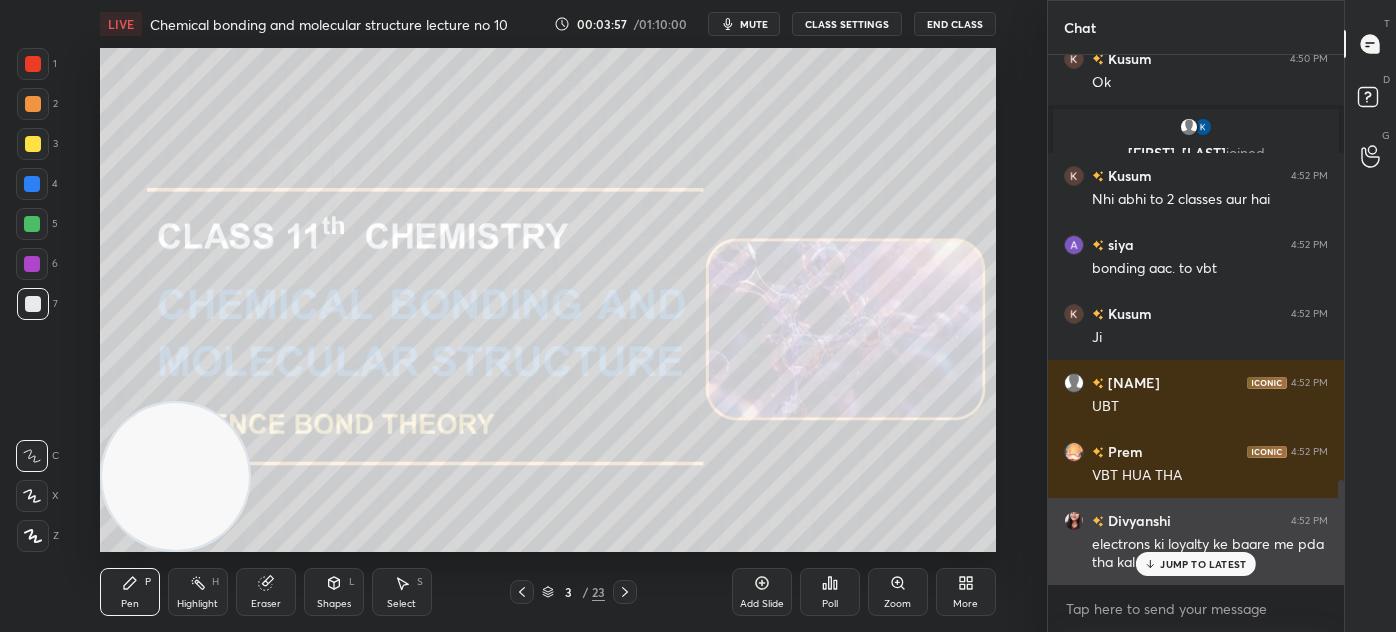 drag, startPoint x: 1193, startPoint y: 564, endPoint x: 1180, endPoint y: 568, distance: 13.601471 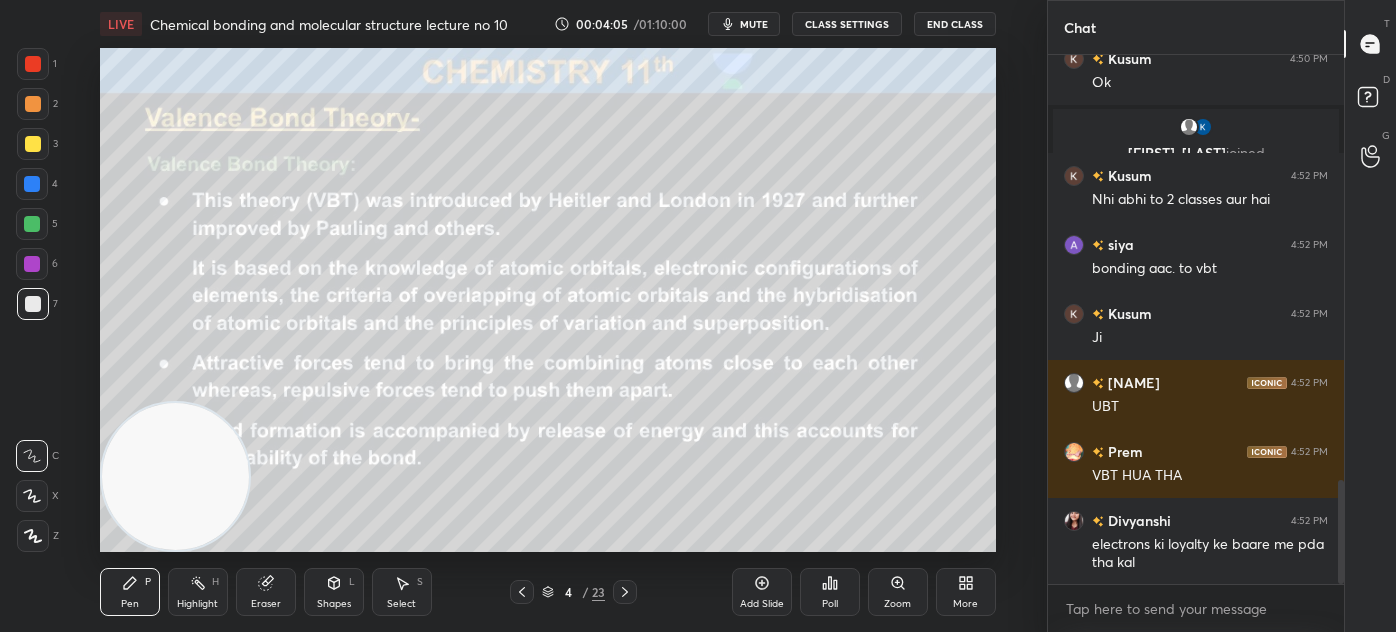 click at bounding box center [174, 476] 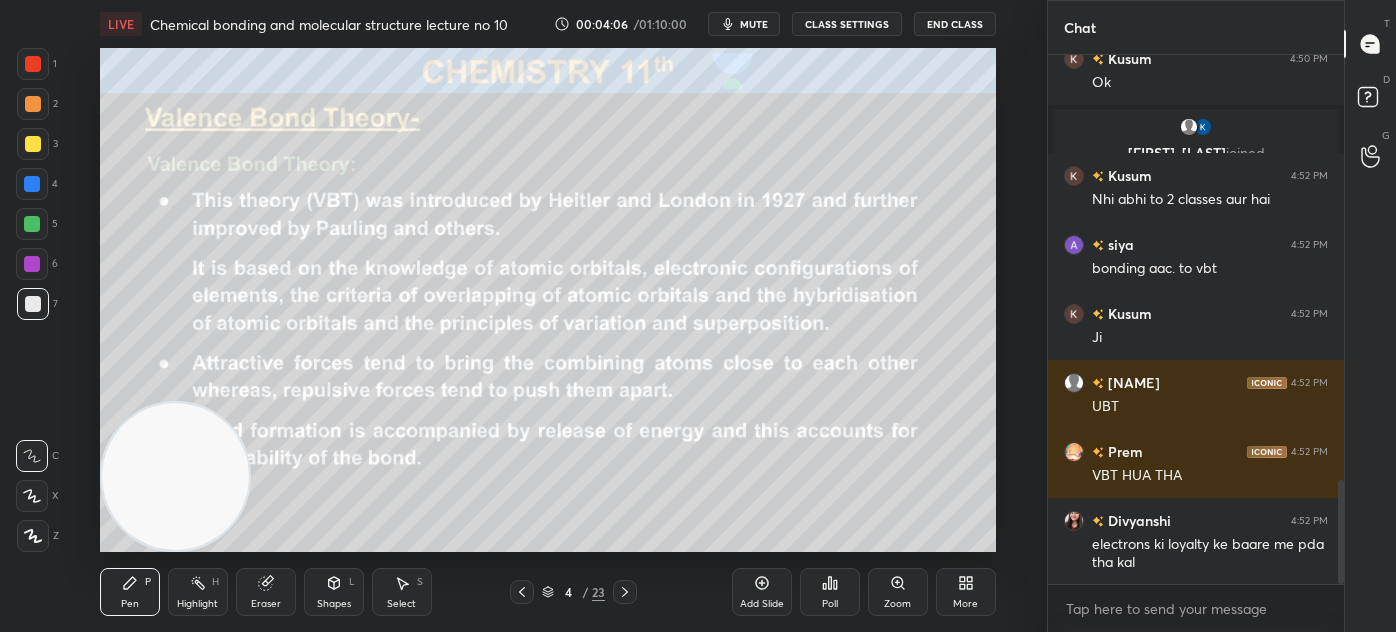 drag, startPoint x: 37, startPoint y: 141, endPoint x: 80, endPoint y: 198, distance: 71.40028 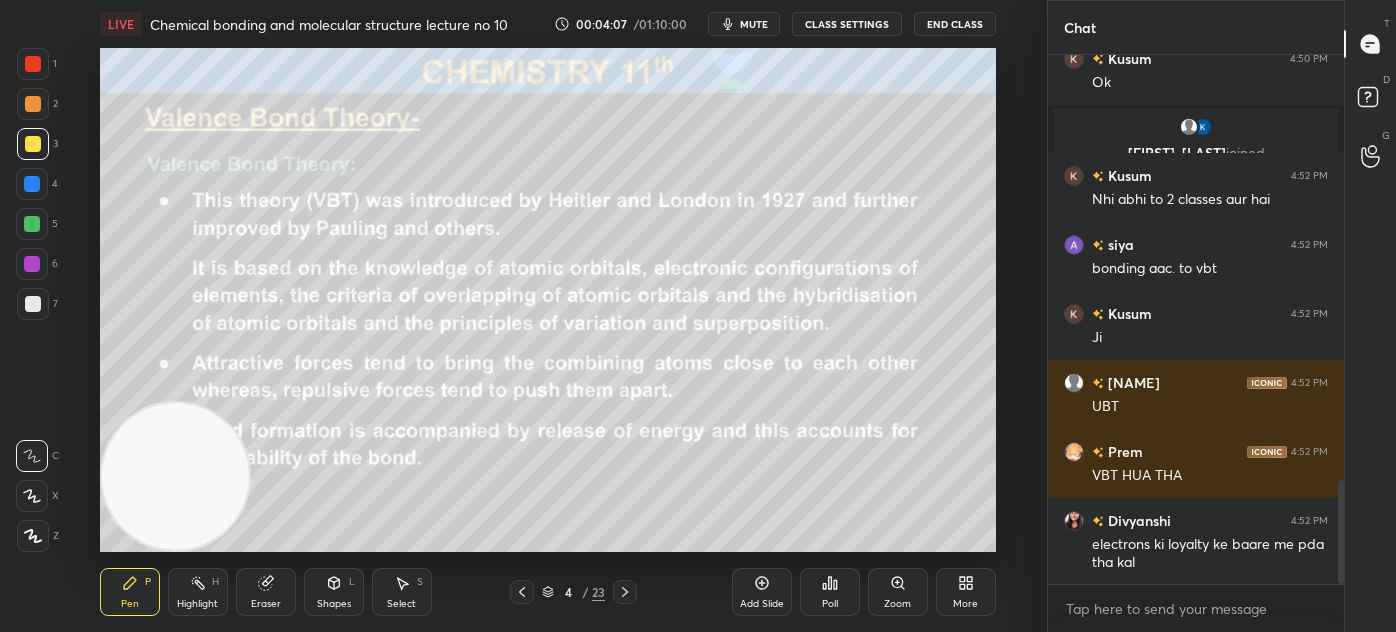 click on "Add Slide" at bounding box center (762, 592) 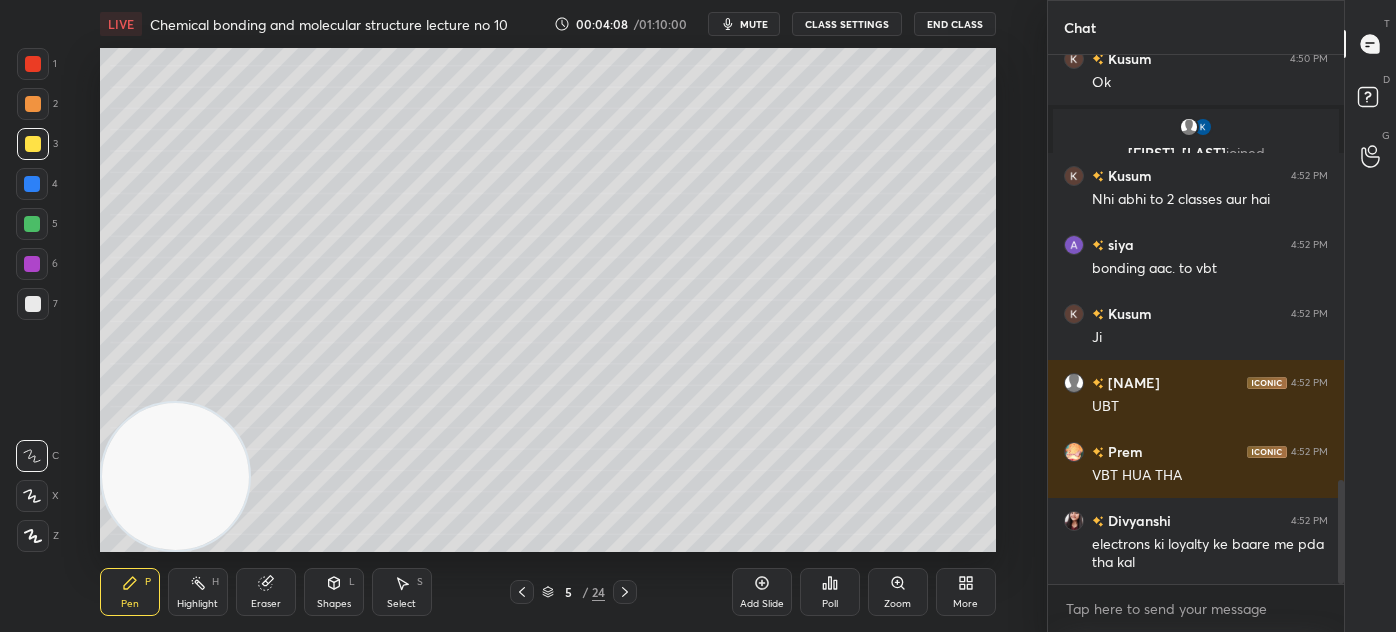 click at bounding box center (33, 144) 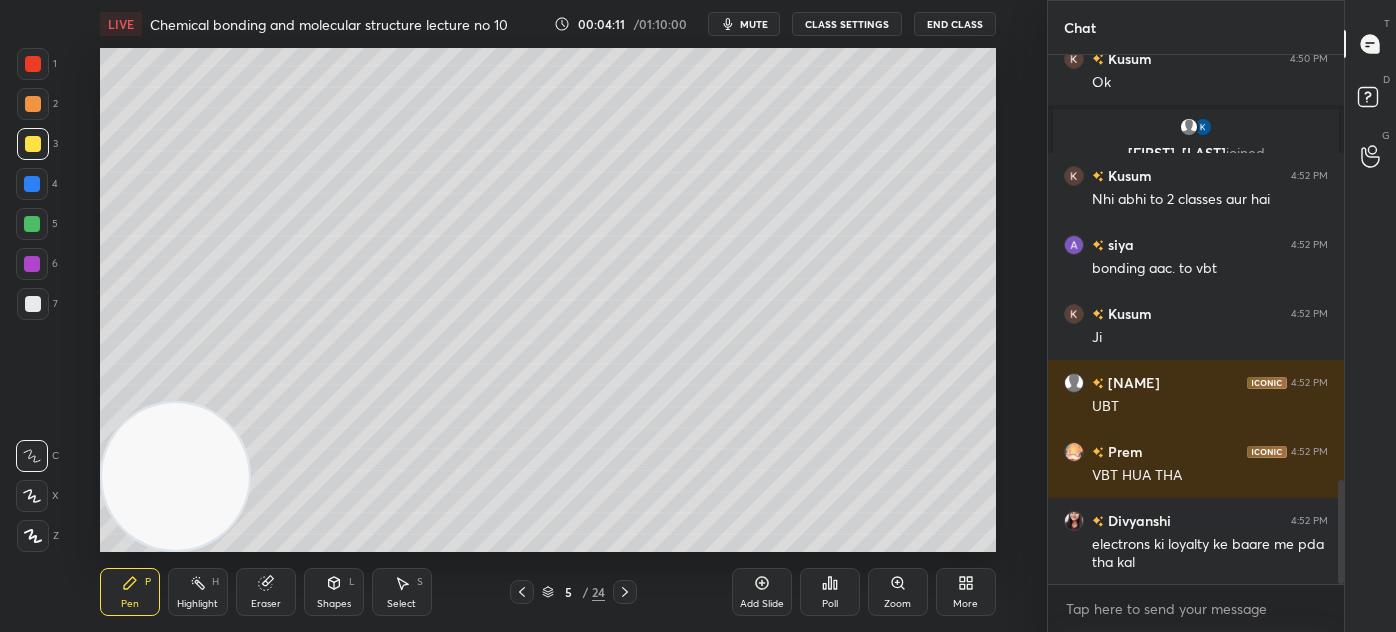 click on "Eraser" at bounding box center (266, 592) 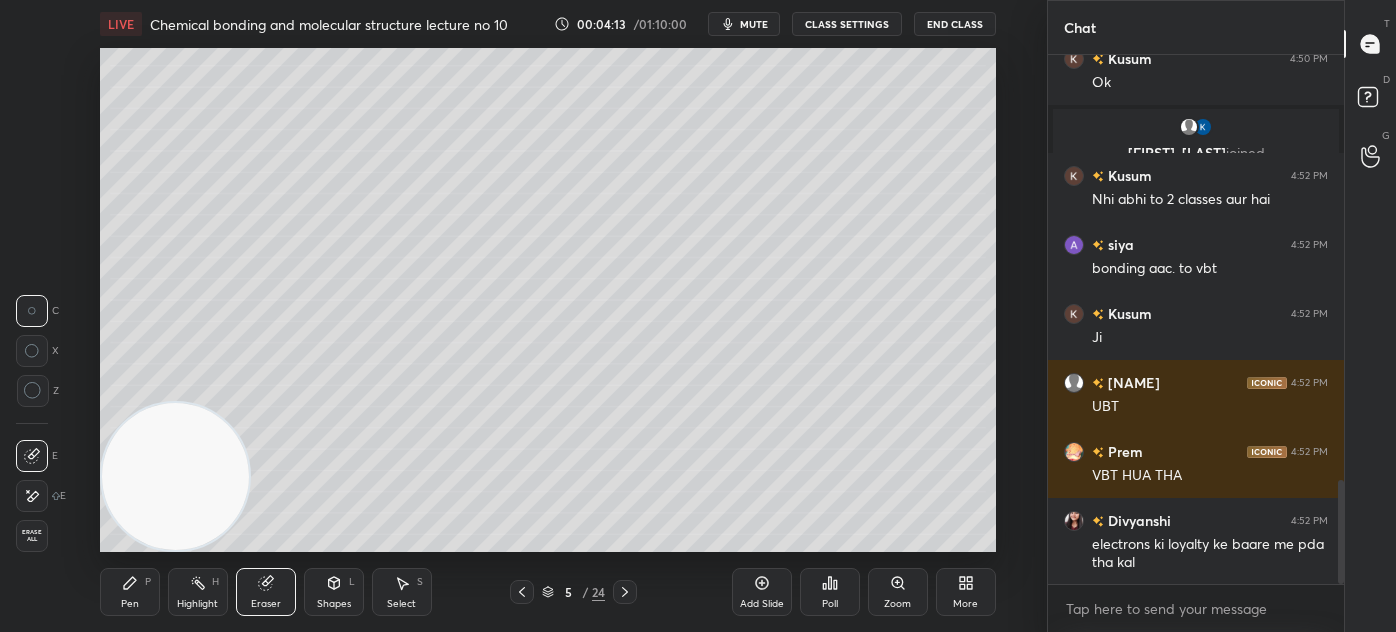 click 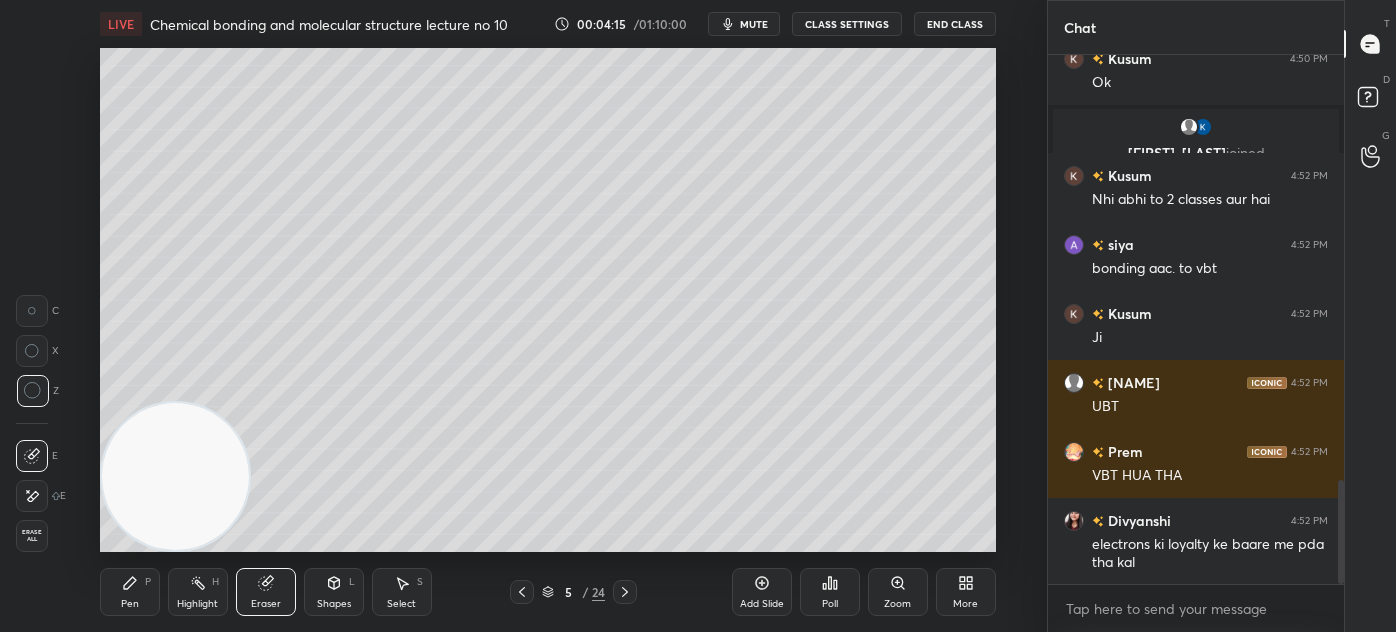 click on "Pen P" at bounding box center [130, 592] 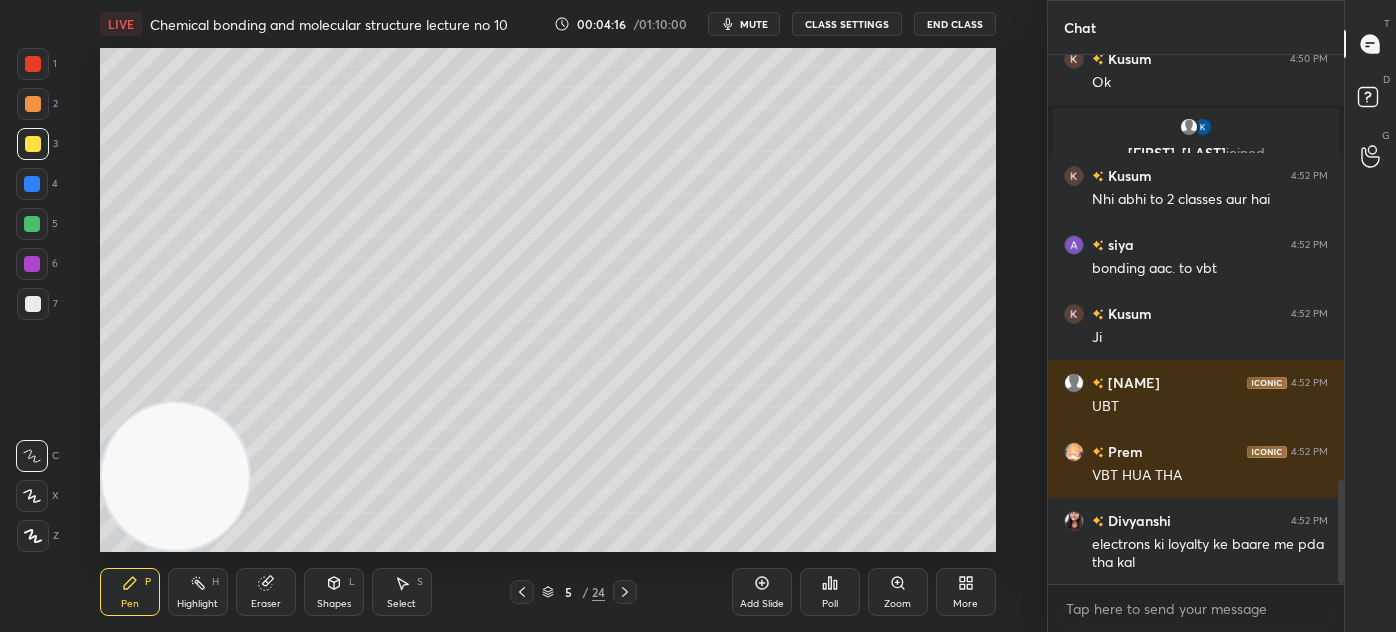 click 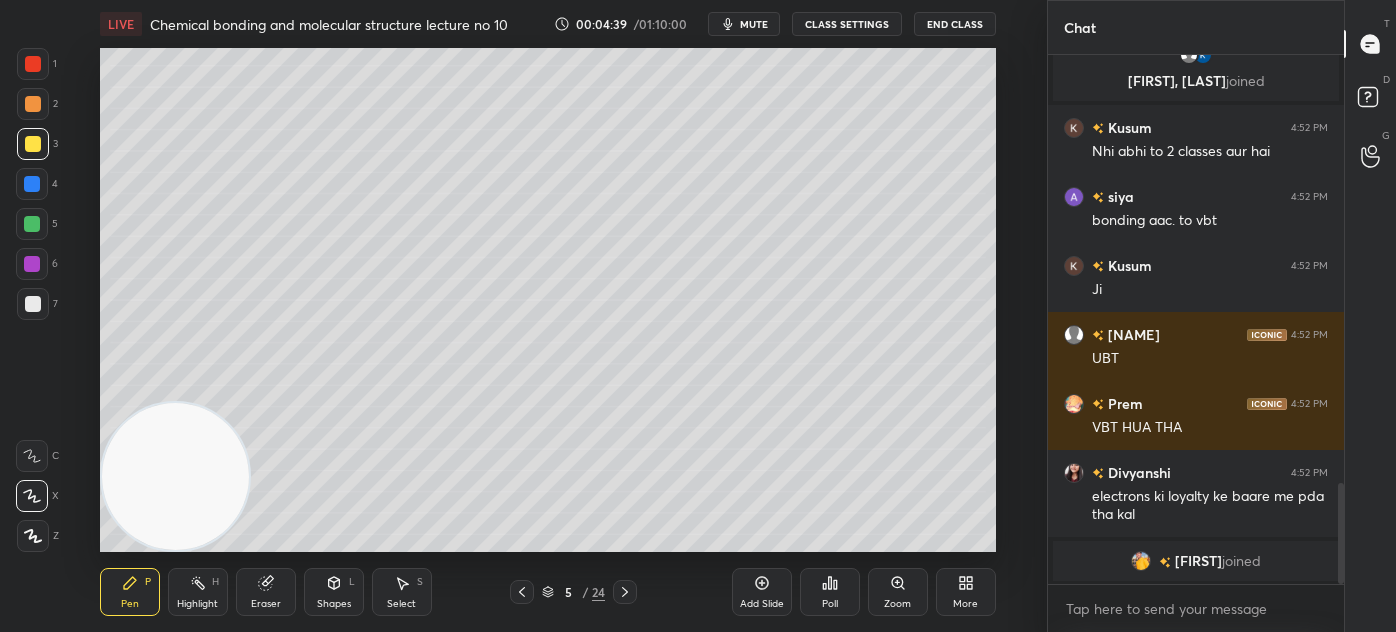 scroll, scrollTop: 1978, scrollLeft: 0, axis: vertical 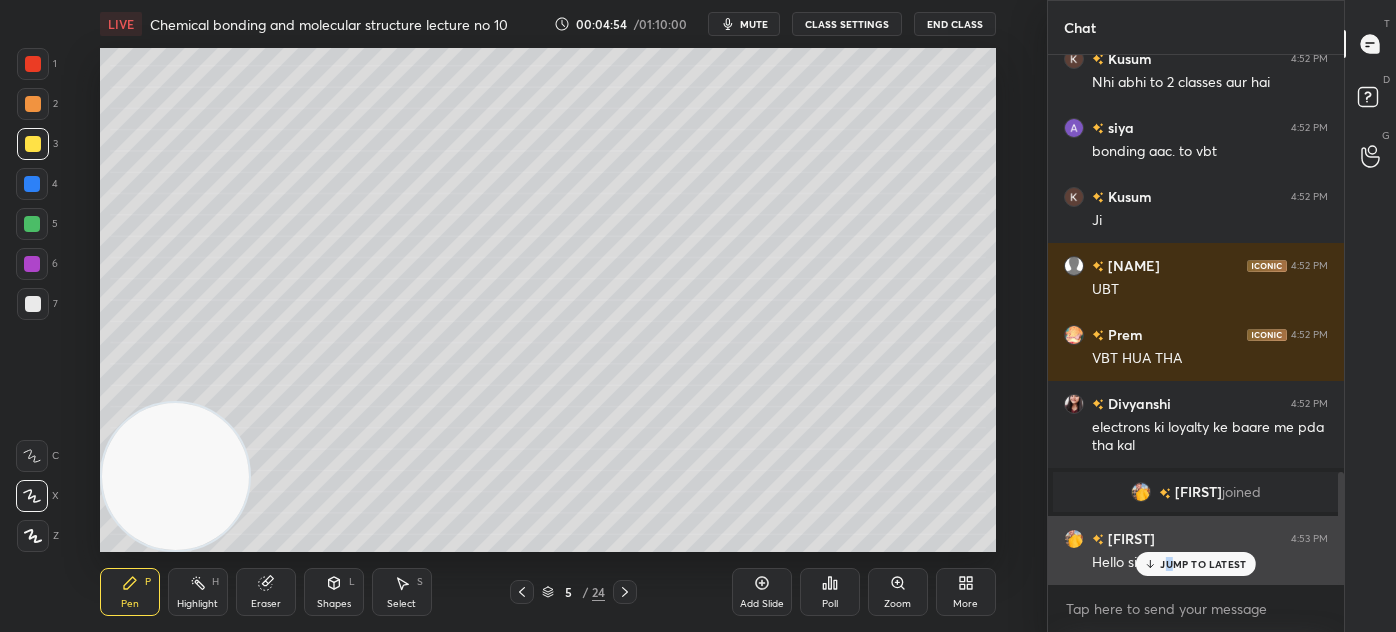 click on "JUMP TO LATEST" at bounding box center (1203, 564) 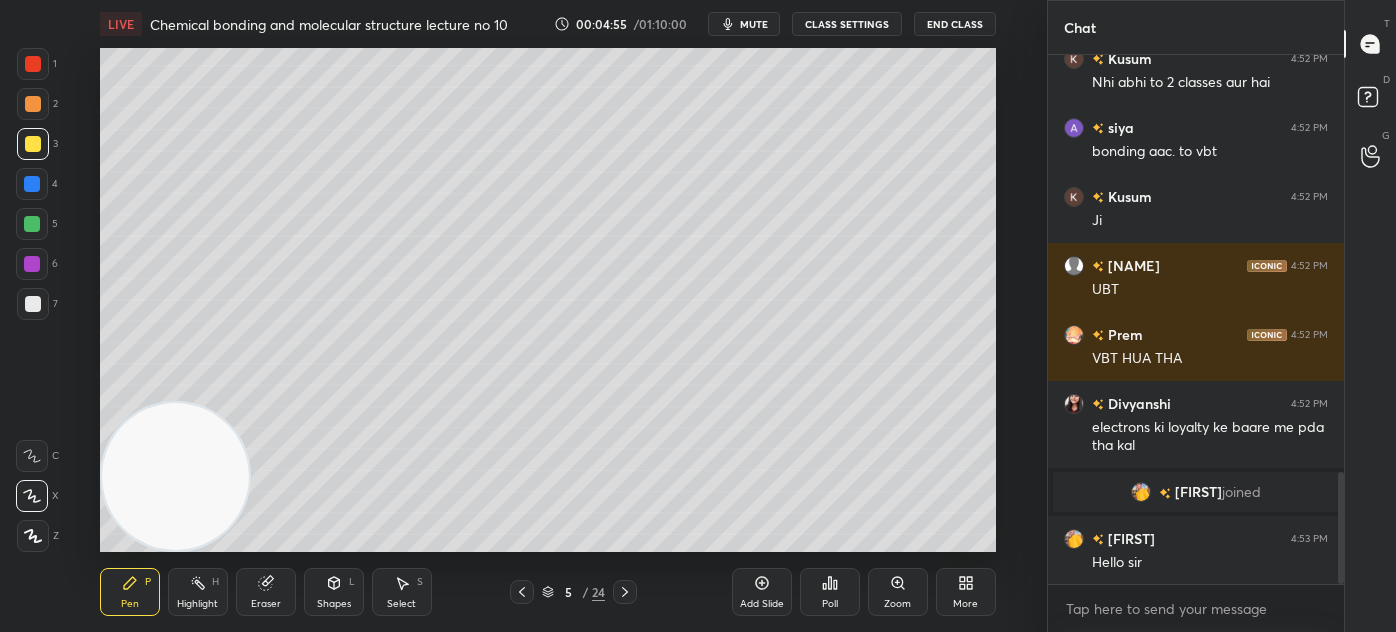 click on "Eraser" at bounding box center (266, 592) 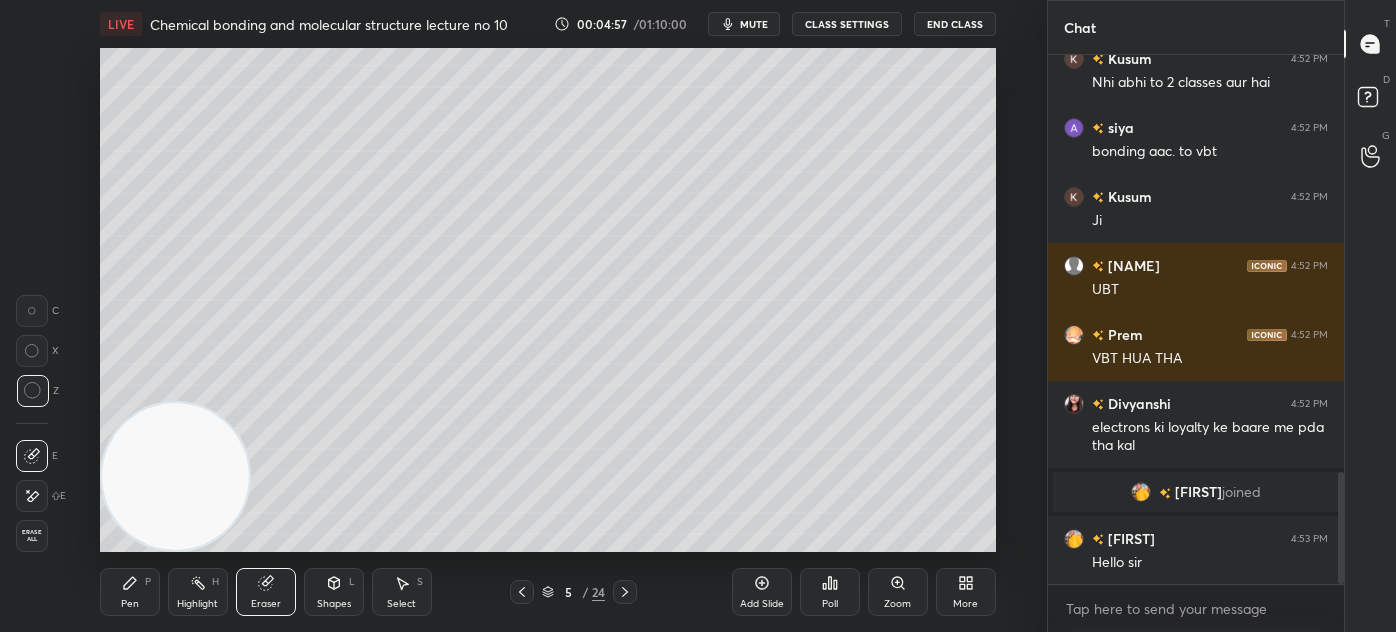 click on "Pen" at bounding box center [130, 604] 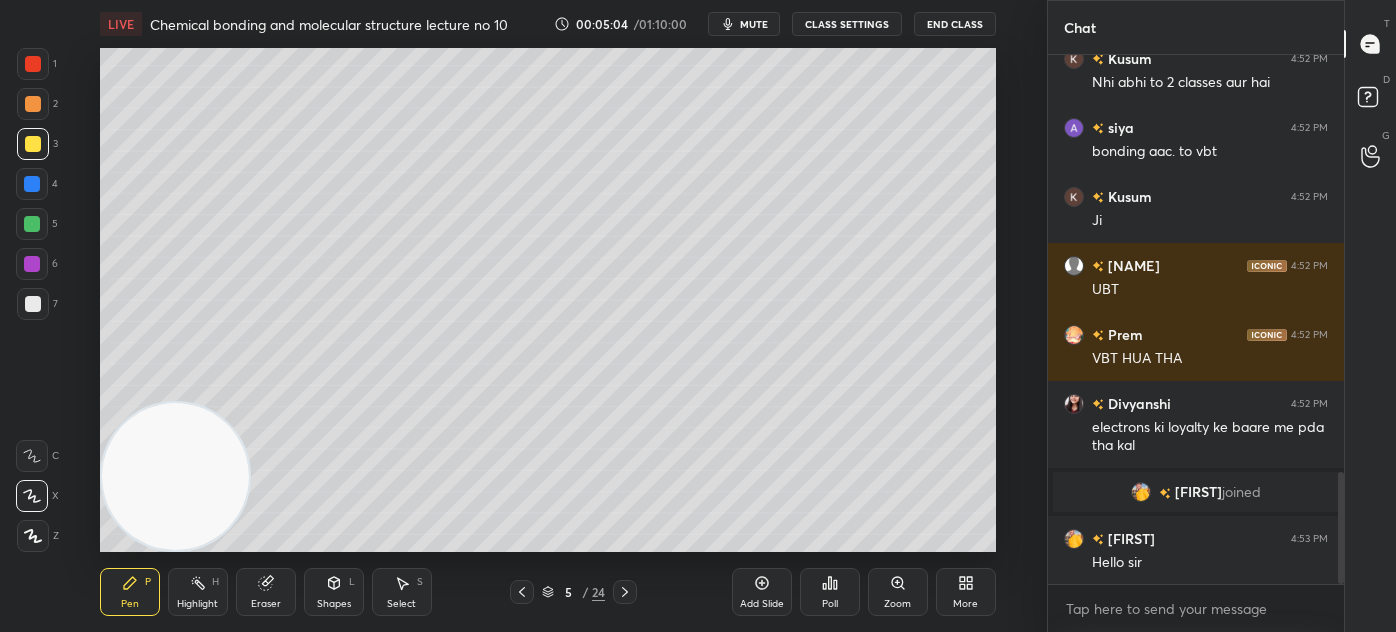click on "Pen P" at bounding box center (130, 592) 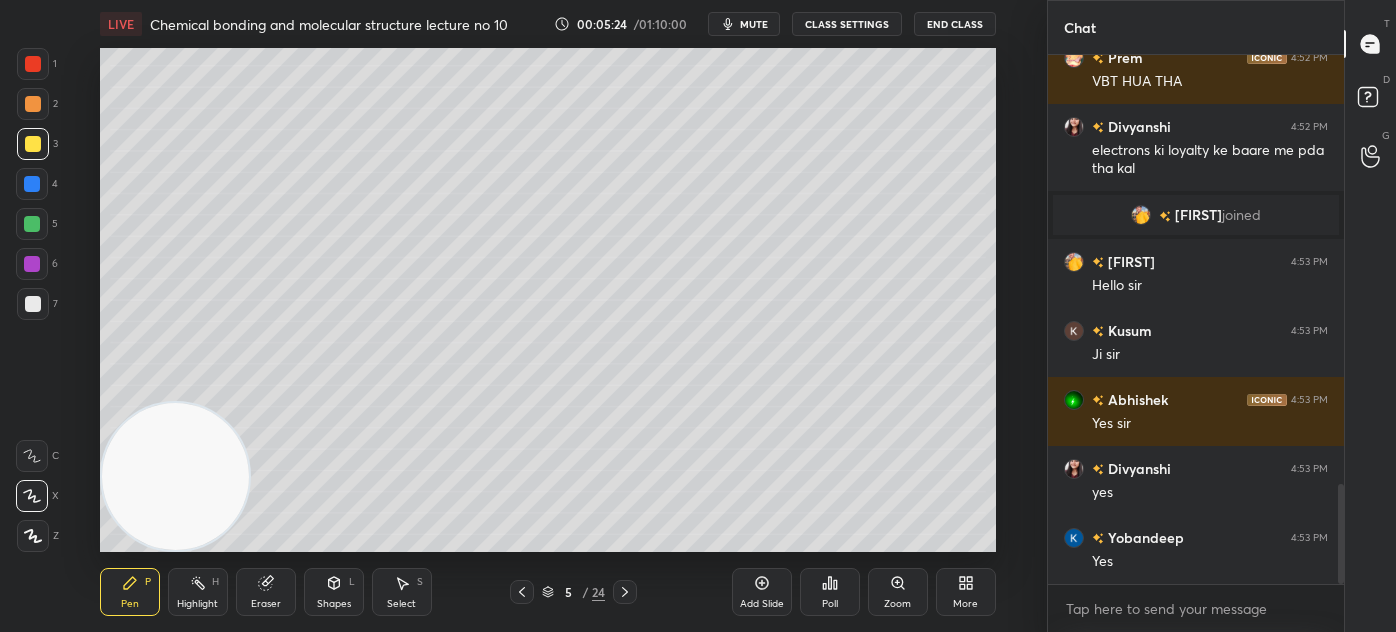 scroll, scrollTop: 2324, scrollLeft: 0, axis: vertical 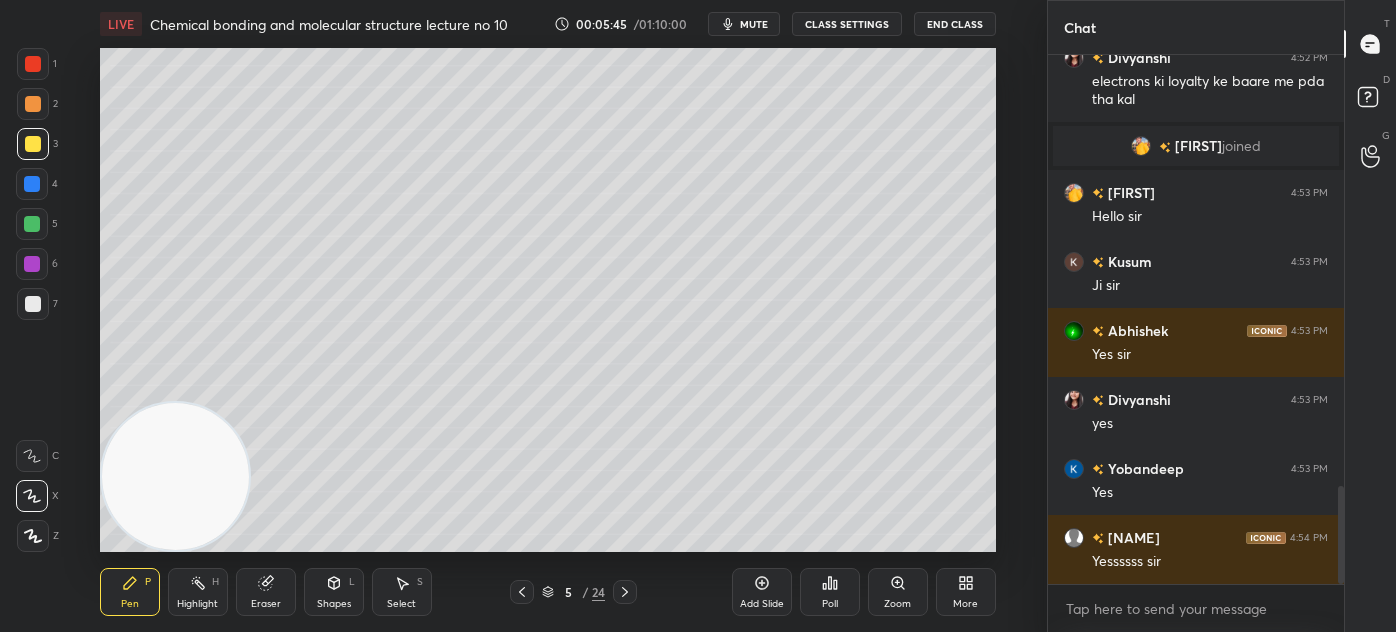 click at bounding box center [33, 64] 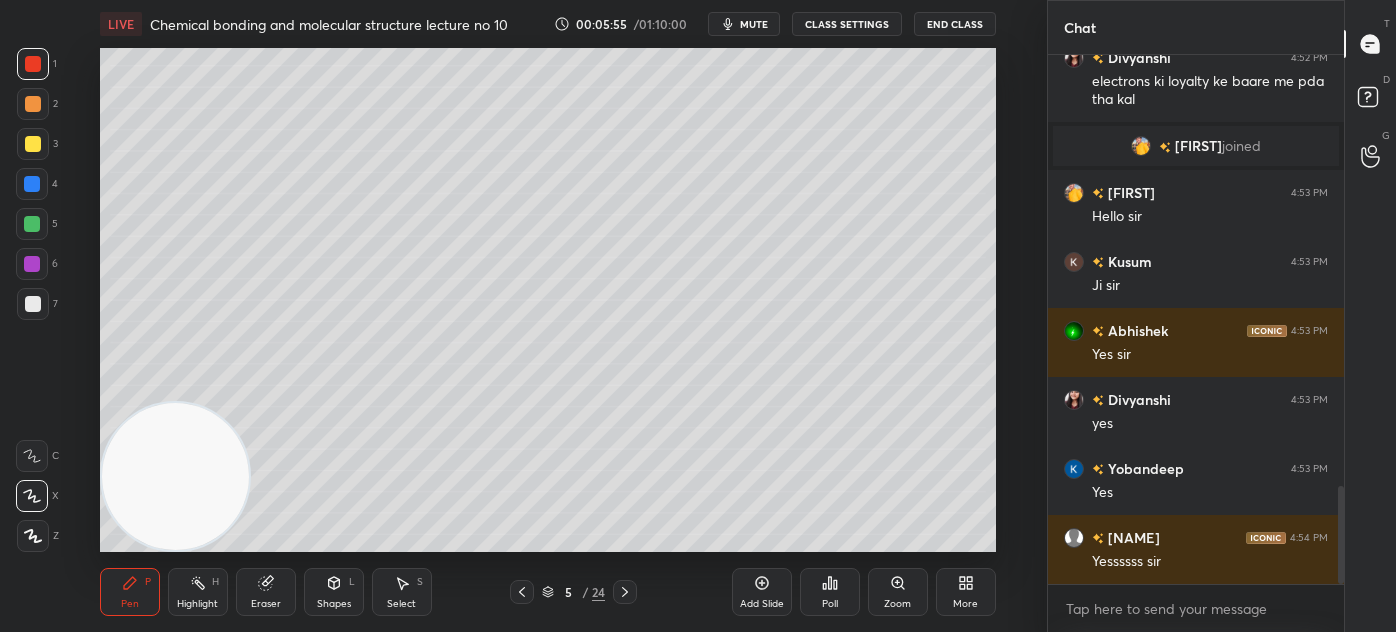 drag, startPoint x: 38, startPoint y: 312, endPoint x: 45, endPoint y: 290, distance: 23.086792 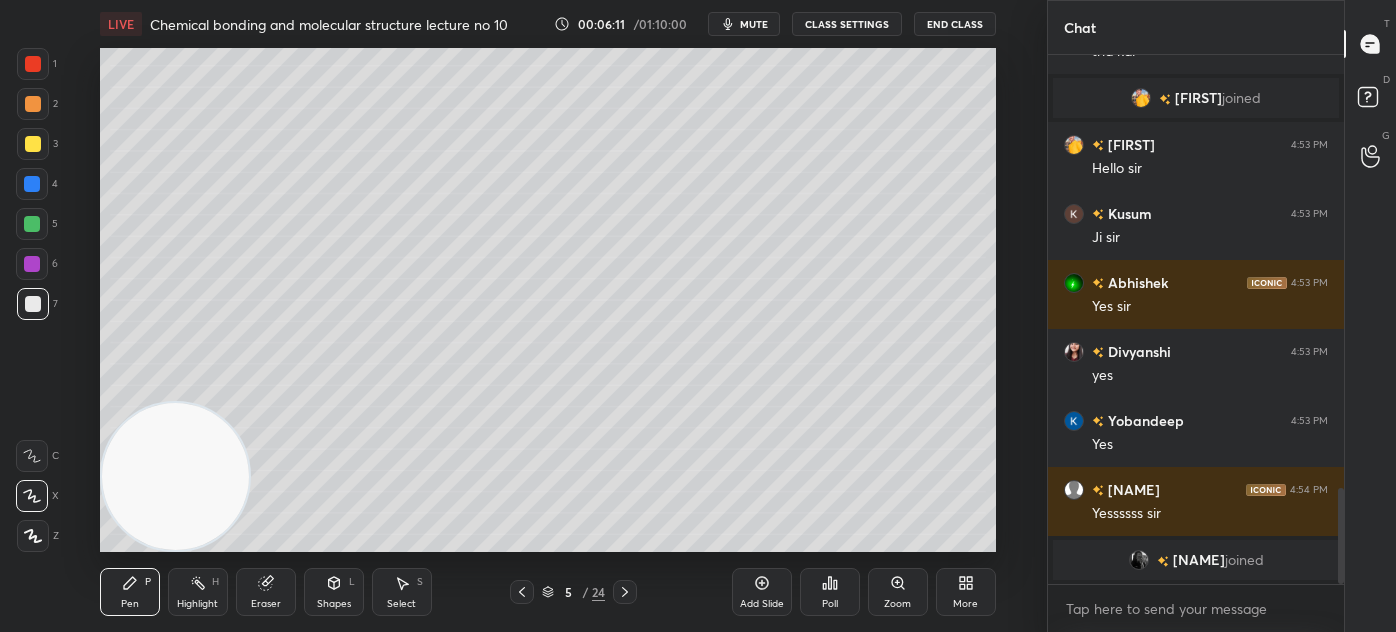 scroll, scrollTop: 2365, scrollLeft: 0, axis: vertical 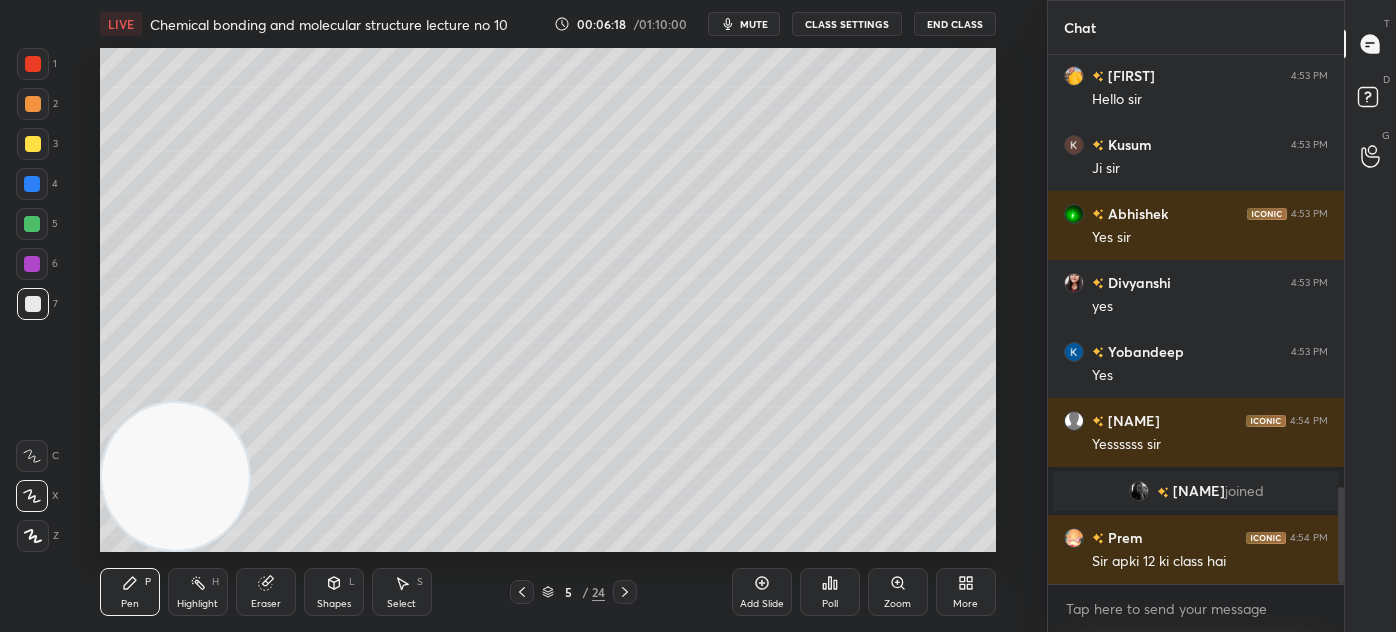 click at bounding box center [33, 304] 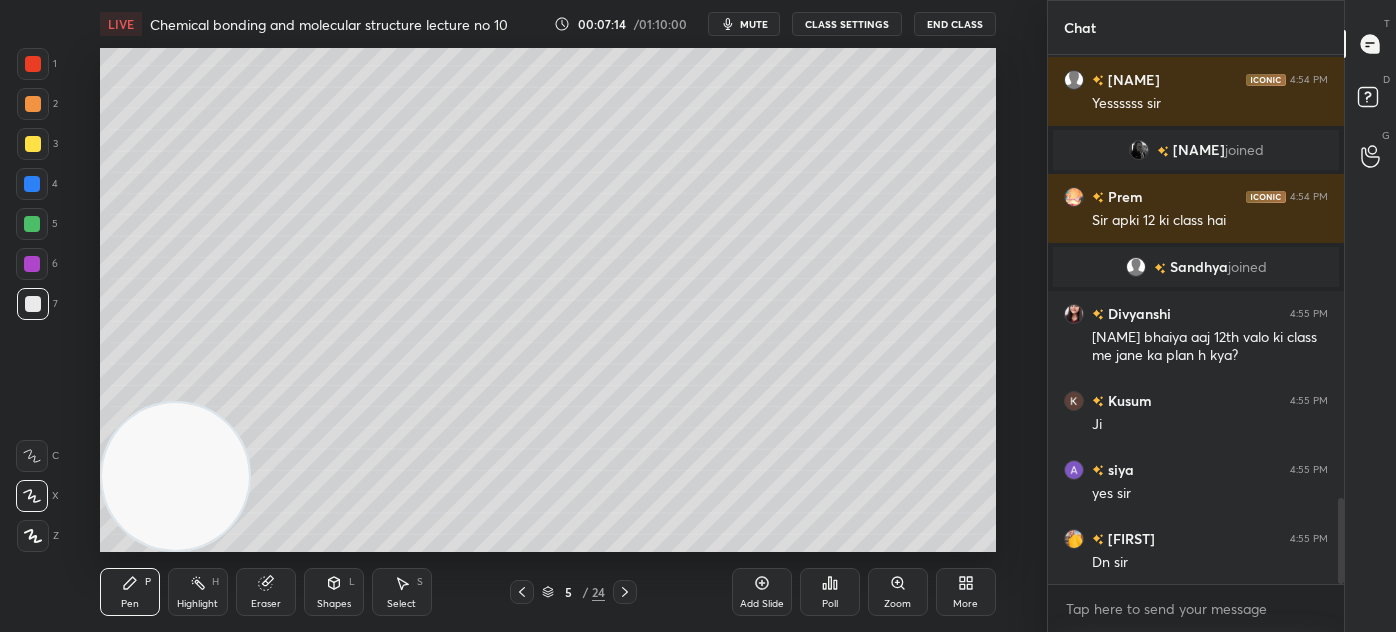 scroll, scrollTop: 2720, scrollLeft: 0, axis: vertical 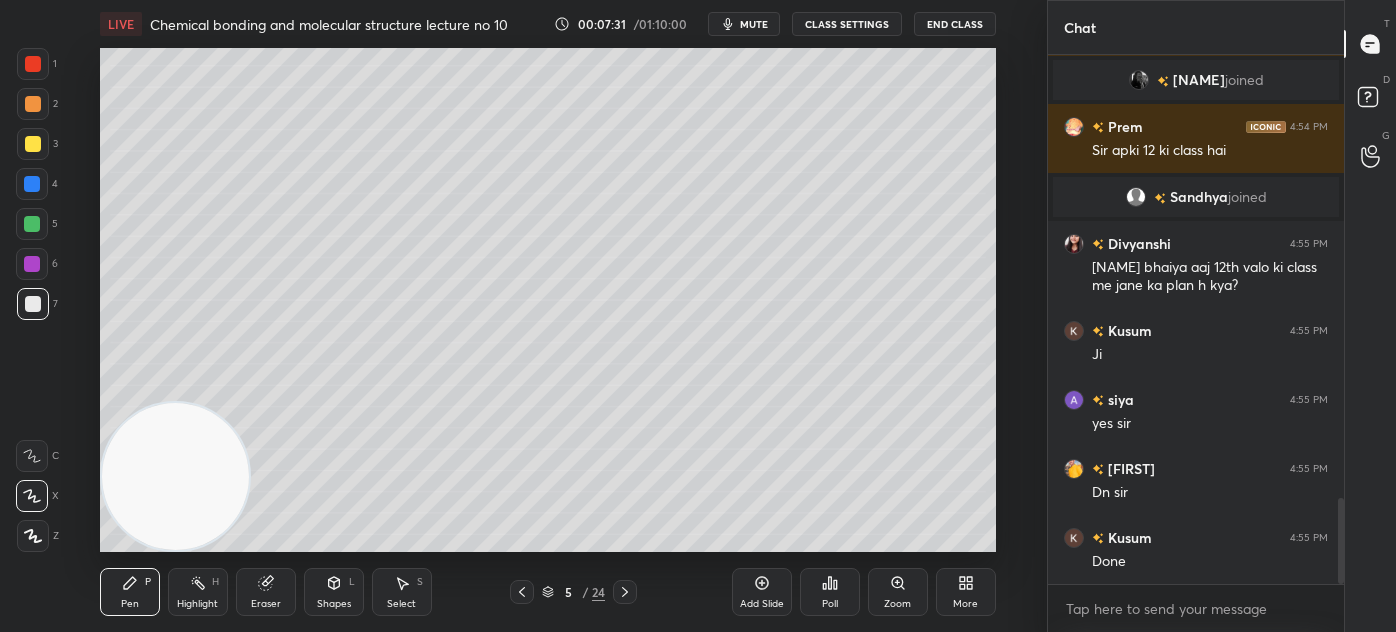 click at bounding box center [33, 64] 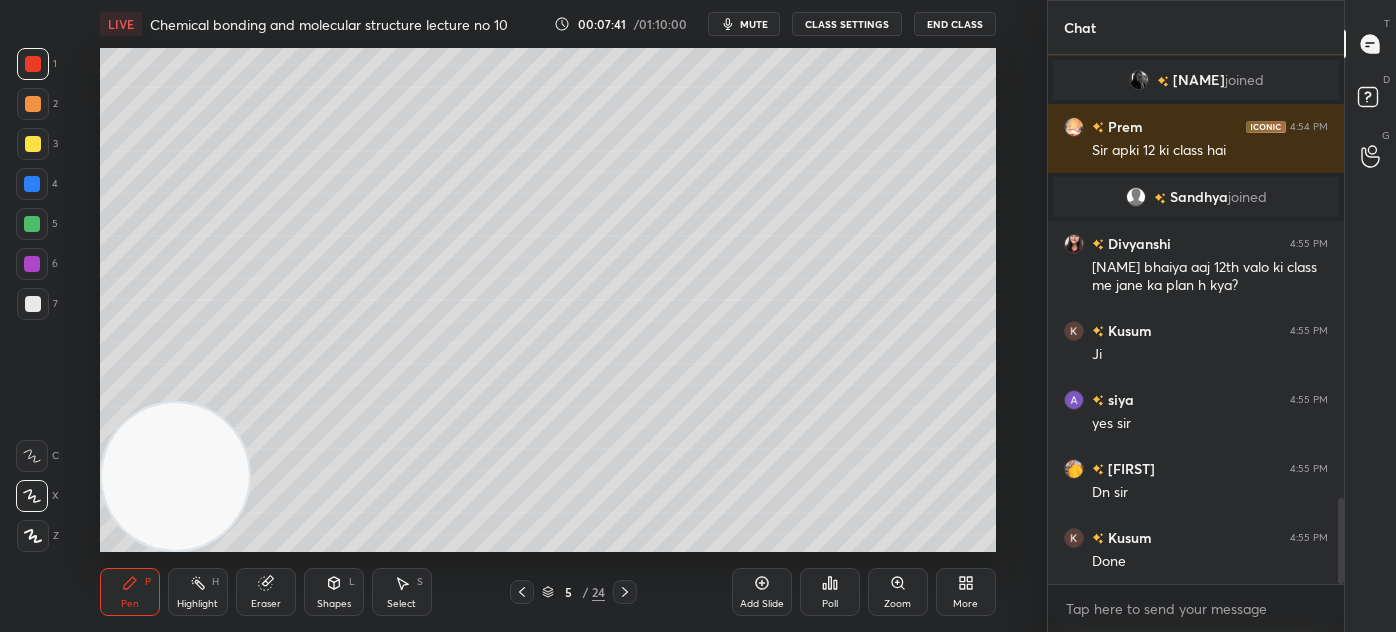 drag, startPoint x: 765, startPoint y: 592, endPoint x: 782, endPoint y: 540, distance: 54.708317 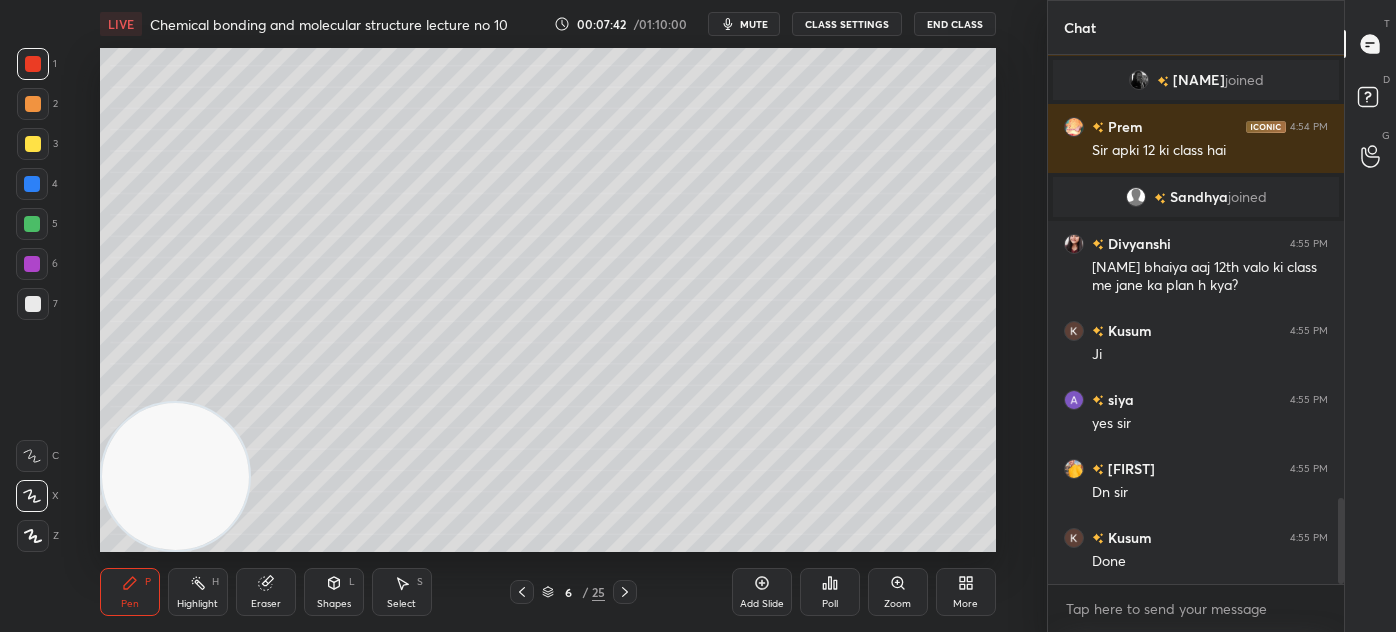 click at bounding box center [33, 144] 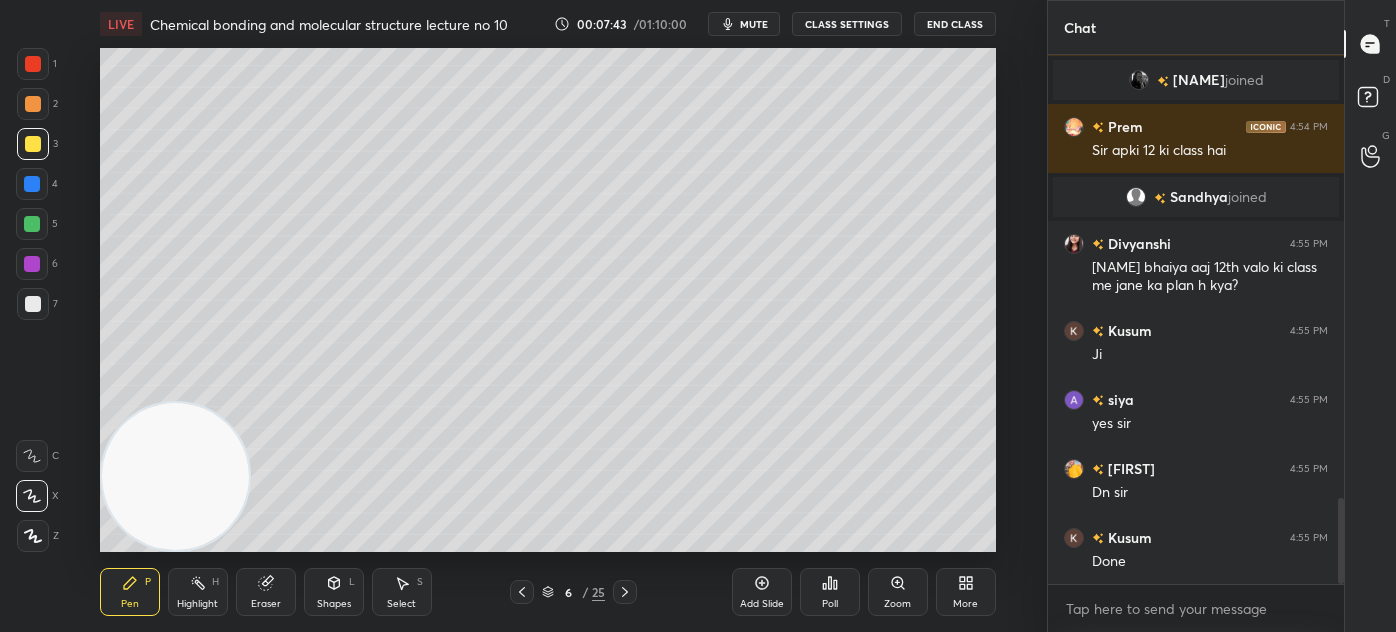 drag, startPoint x: 34, startPoint y: 495, endPoint x: 82, endPoint y: 458, distance: 60.60528 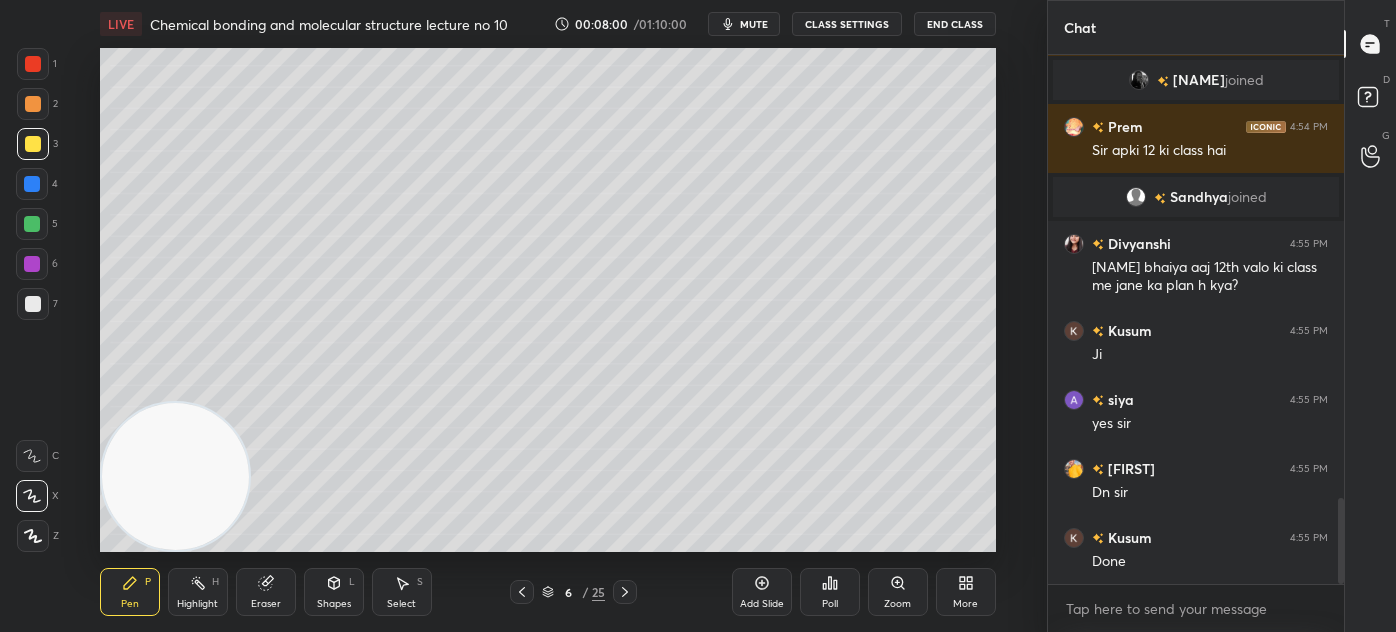 drag, startPoint x: 271, startPoint y: 613, endPoint x: 320, endPoint y: 555, distance: 75.9276 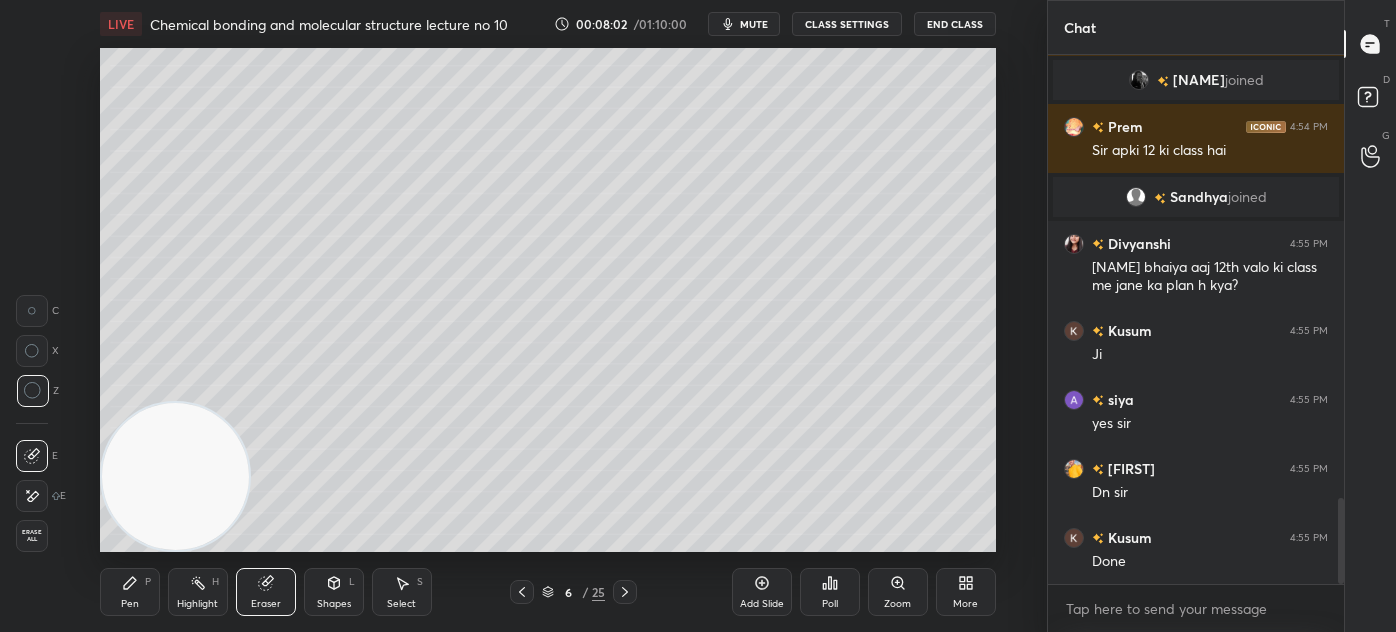 drag, startPoint x: 129, startPoint y: 612, endPoint x: 135, endPoint y: 596, distance: 17.088007 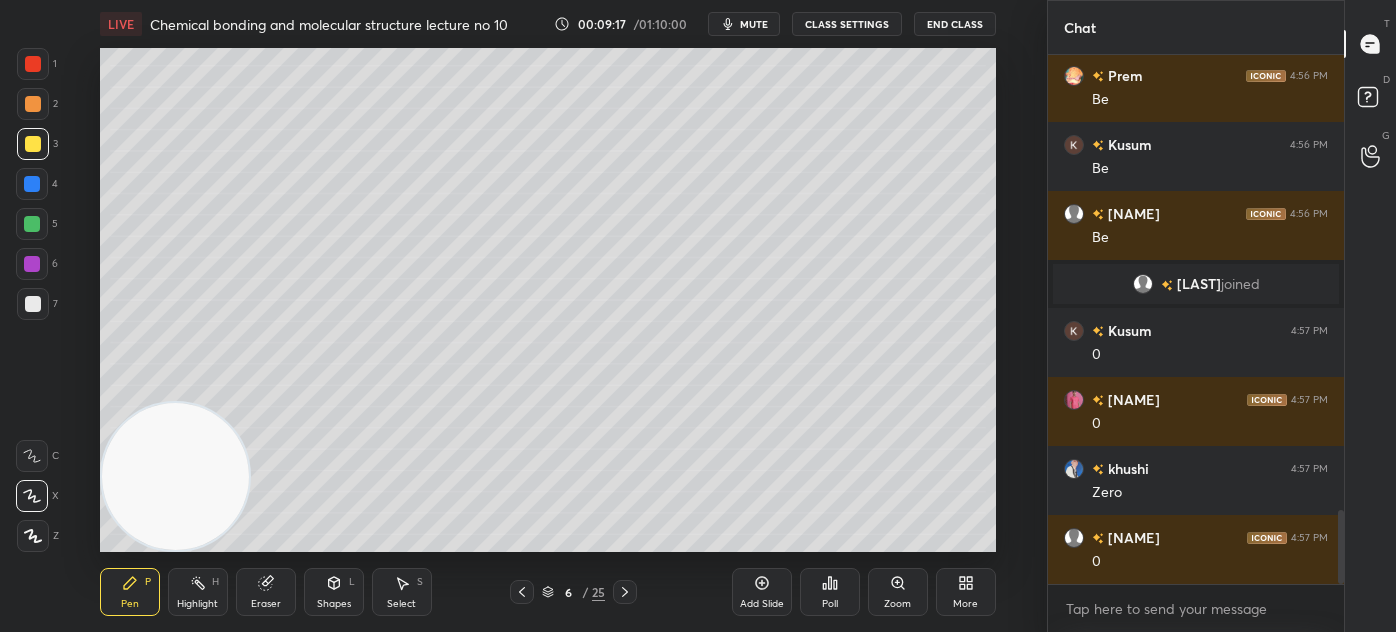 scroll, scrollTop: 3312, scrollLeft: 0, axis: vertical 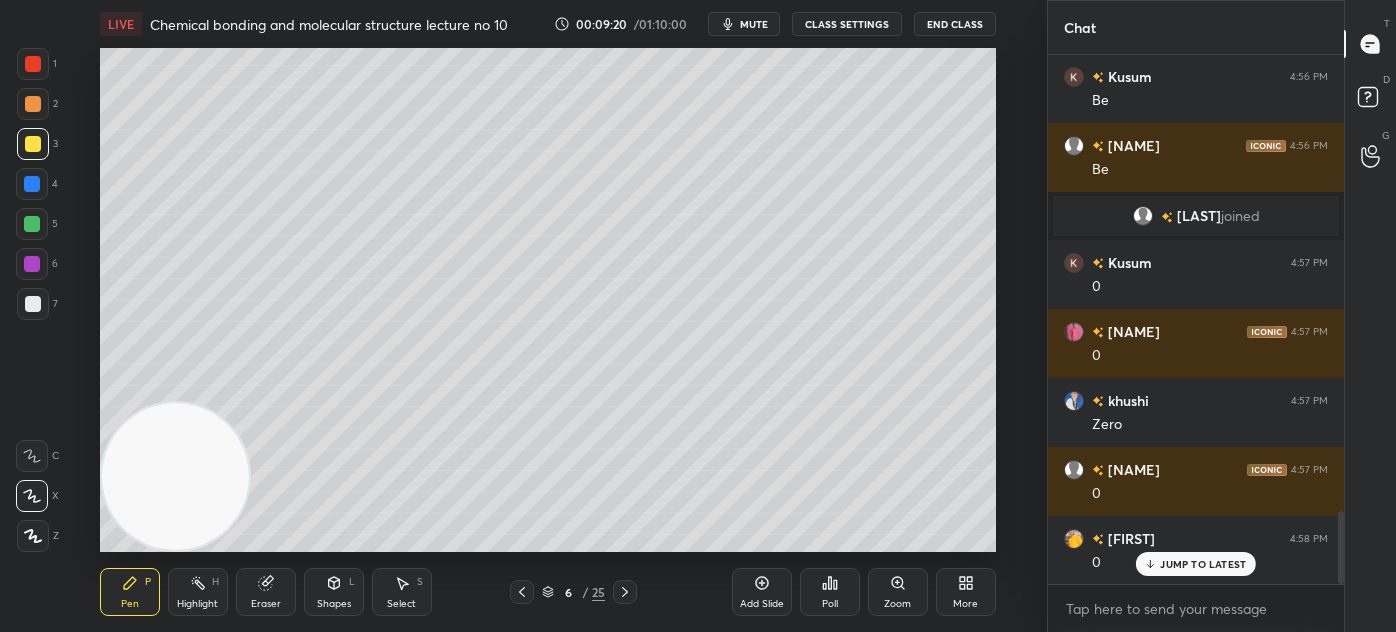 click at bounding box center [33, 64] 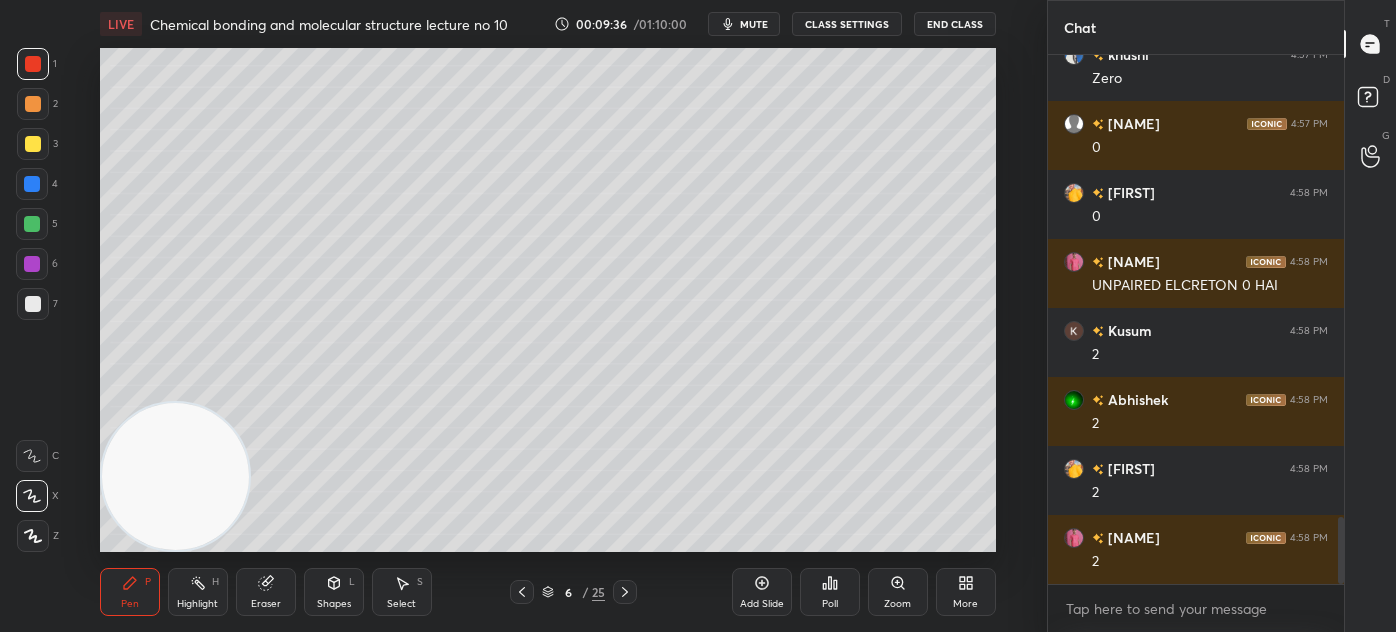 scroll, scrollTop: 3727, scrollLeft: 0, axis: vertical 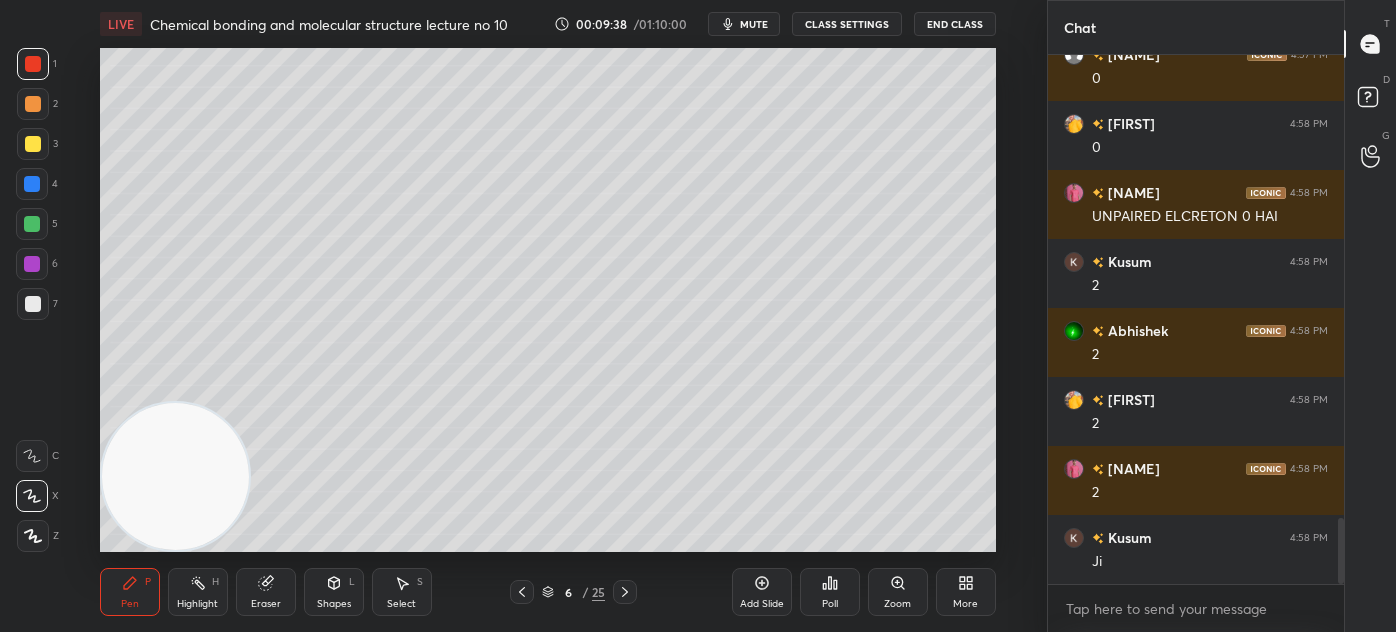 click at bounding box center (33, 304) 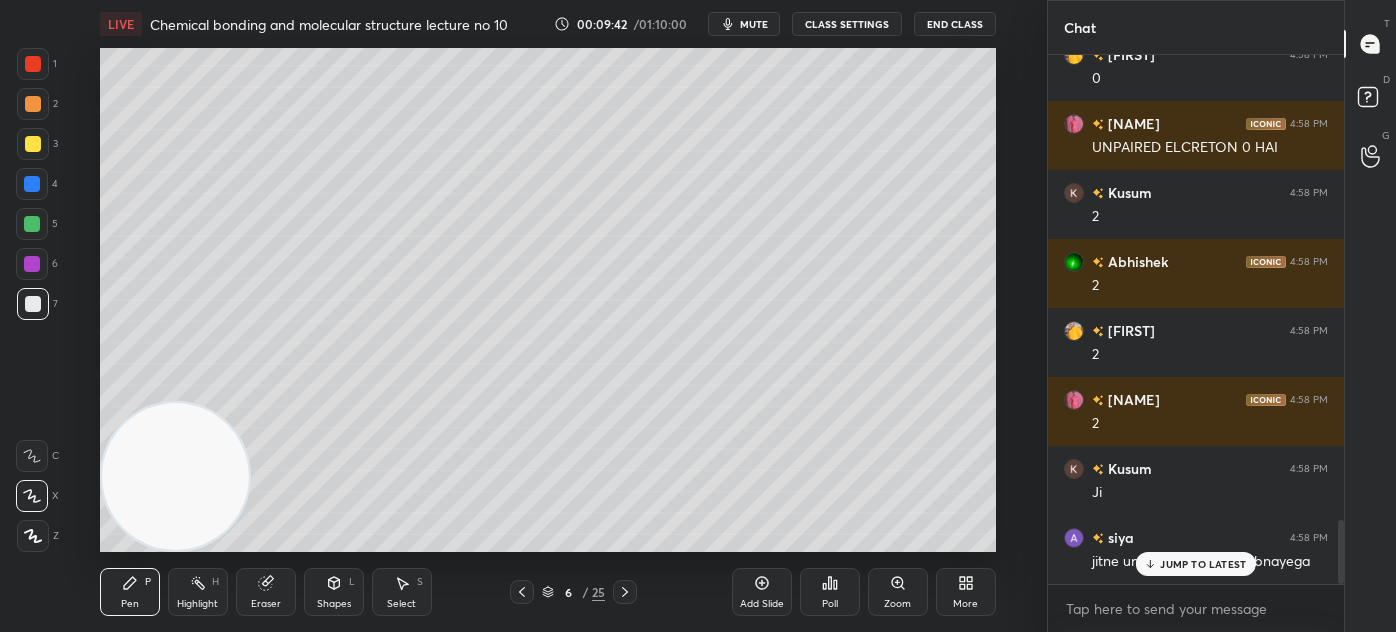 scroll, scrollTop: 3864, scrollLeft: 0, axis: vertical 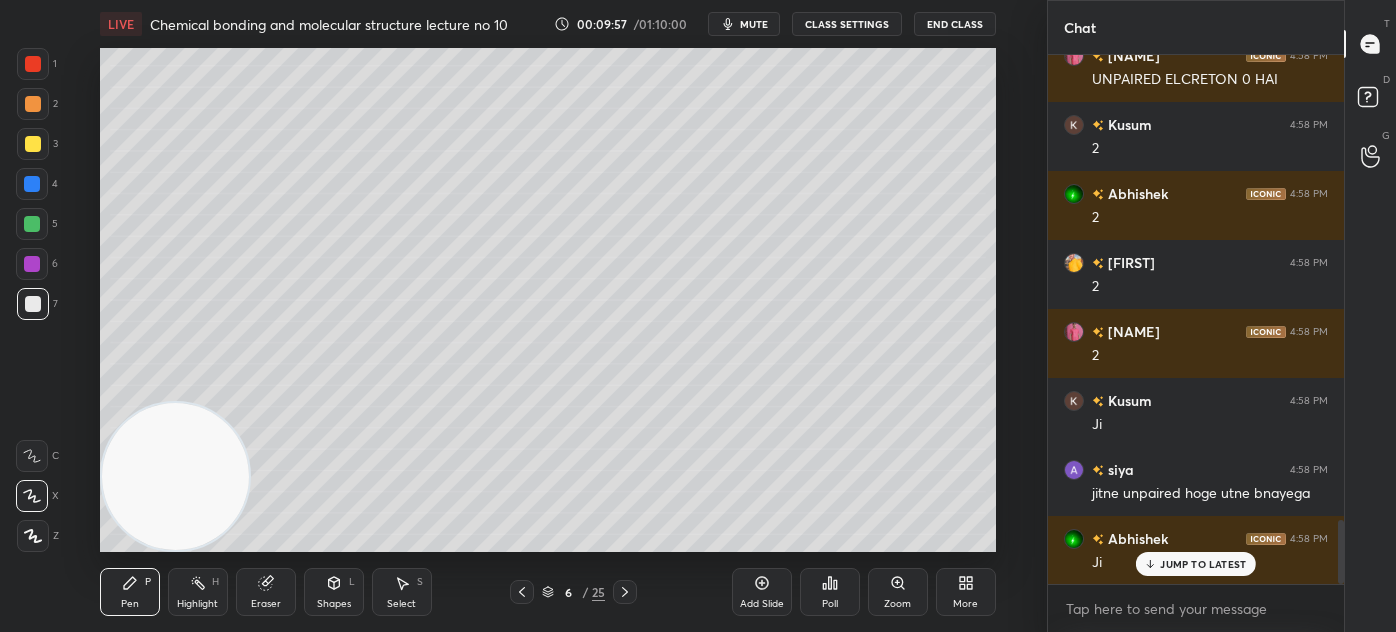 click on "Eraser" at bounding box center (266, 604) 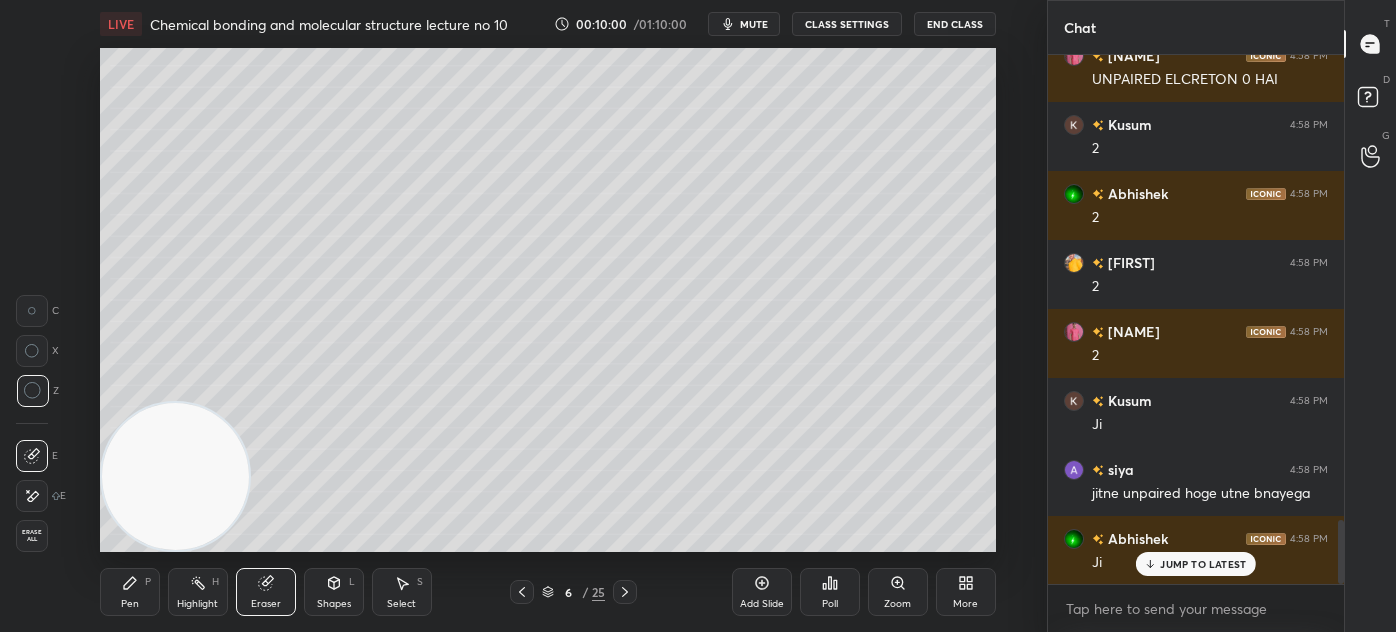 click on "Pen P" at bounding box center [130, 592] 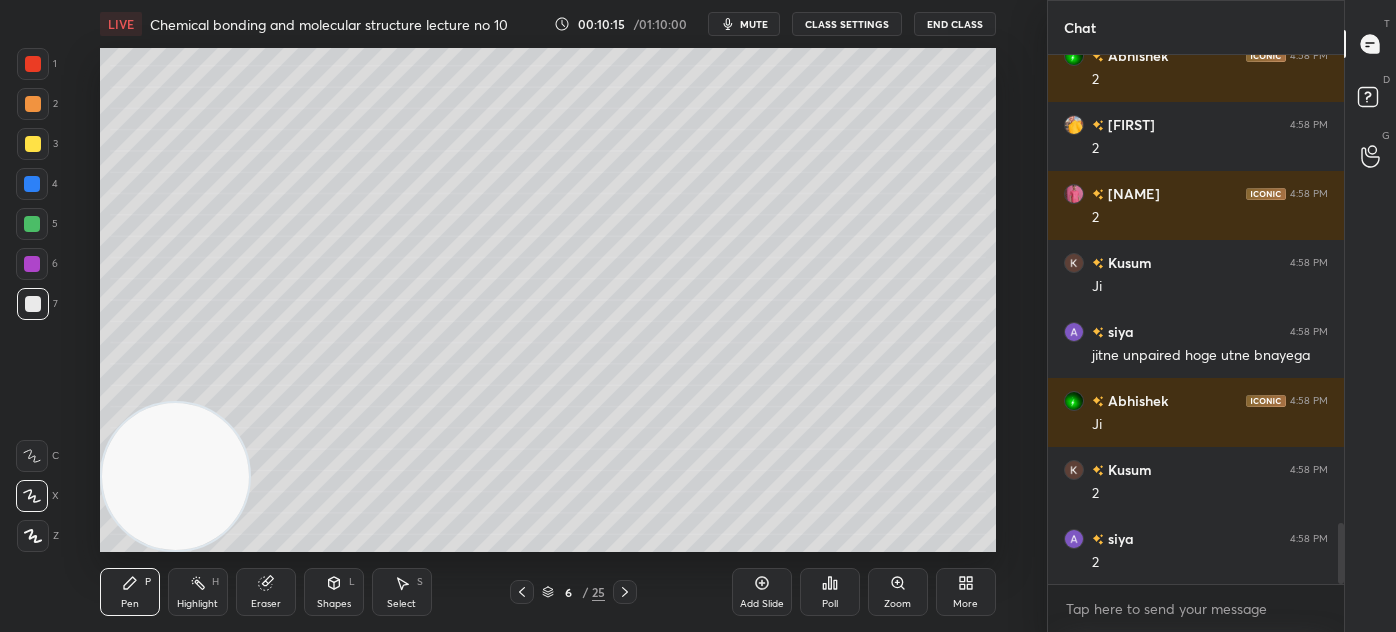 scroll, scrollTop: 4072, scrollLeft: 0, axis: vertical 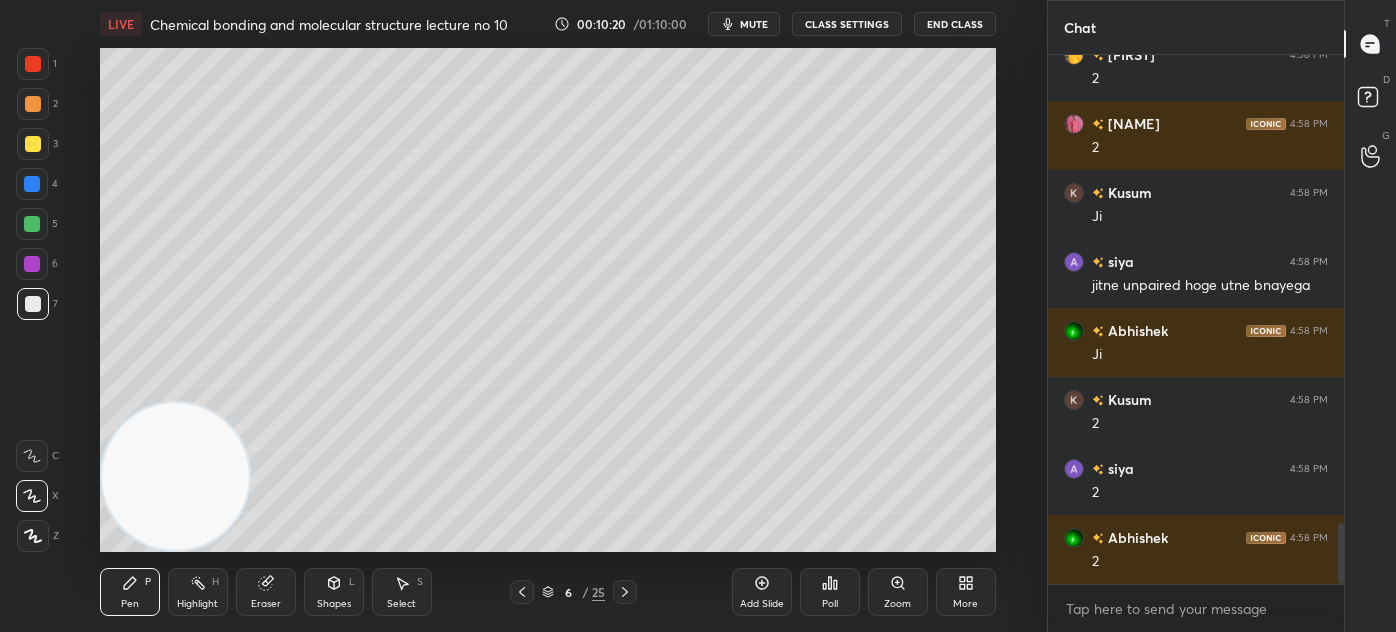 click on "Eraser" at bounding box center [266, 604] 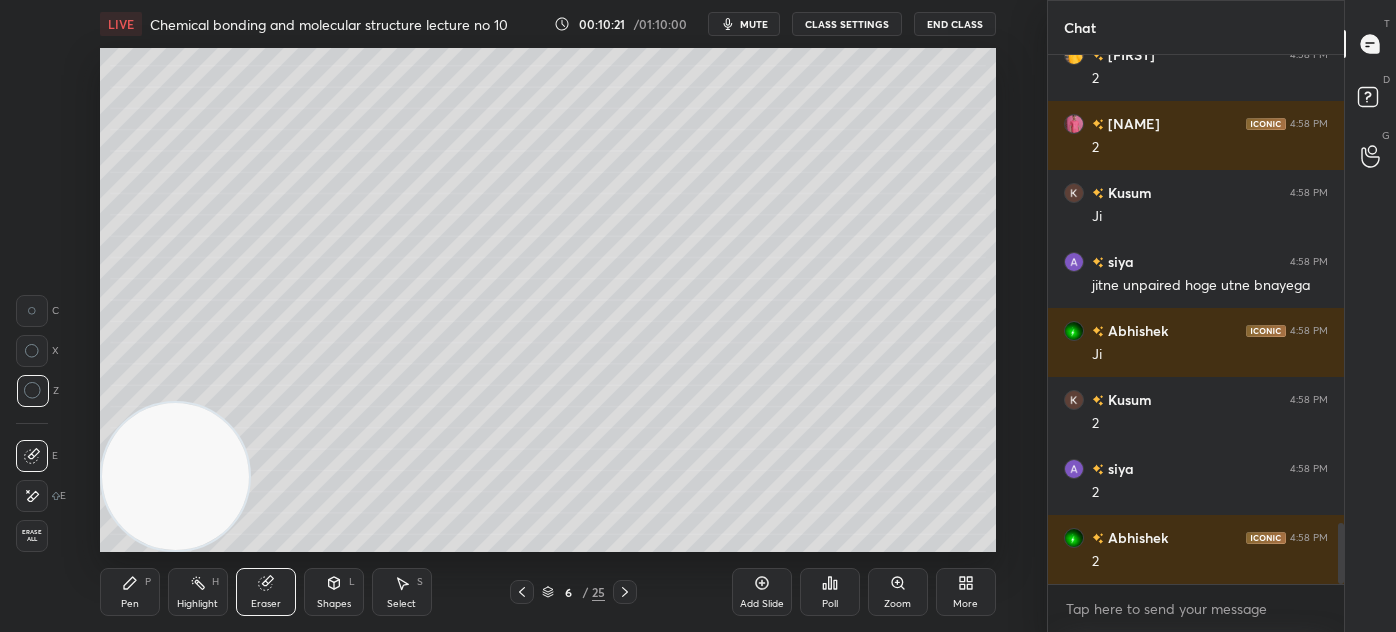 click on "Pen P" at bounding box center [130, 592] 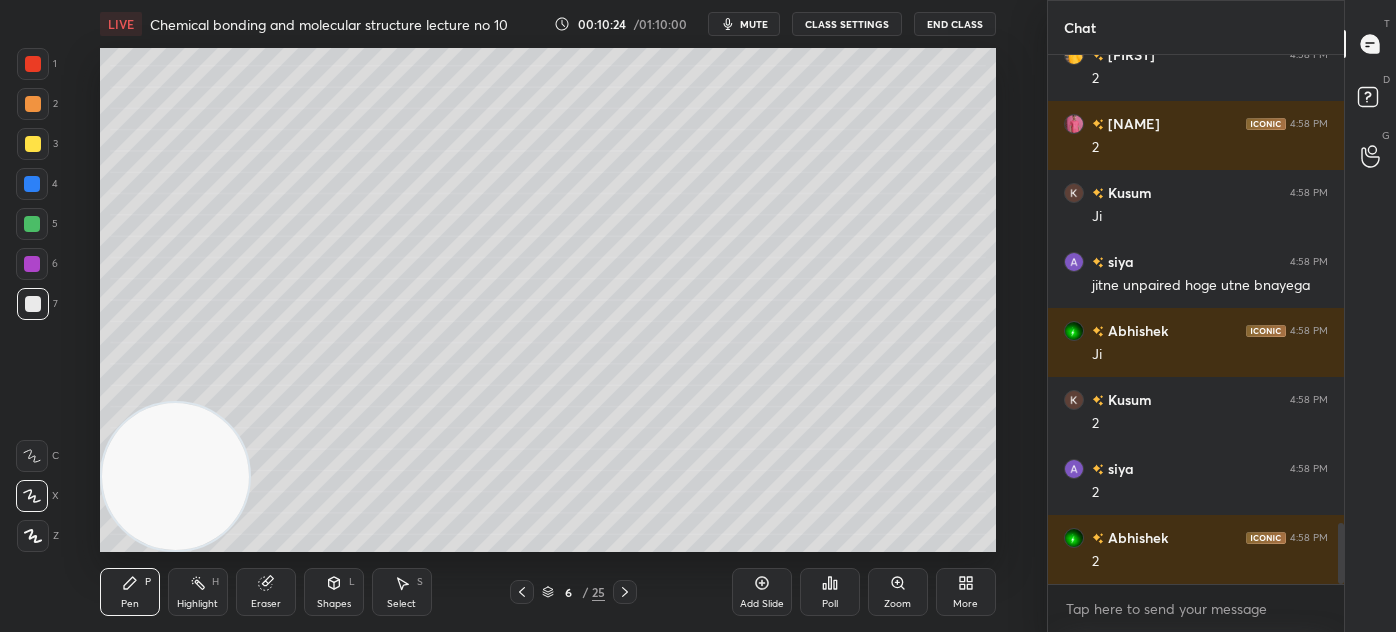 click on "mute" at bounding box center (754, 24) 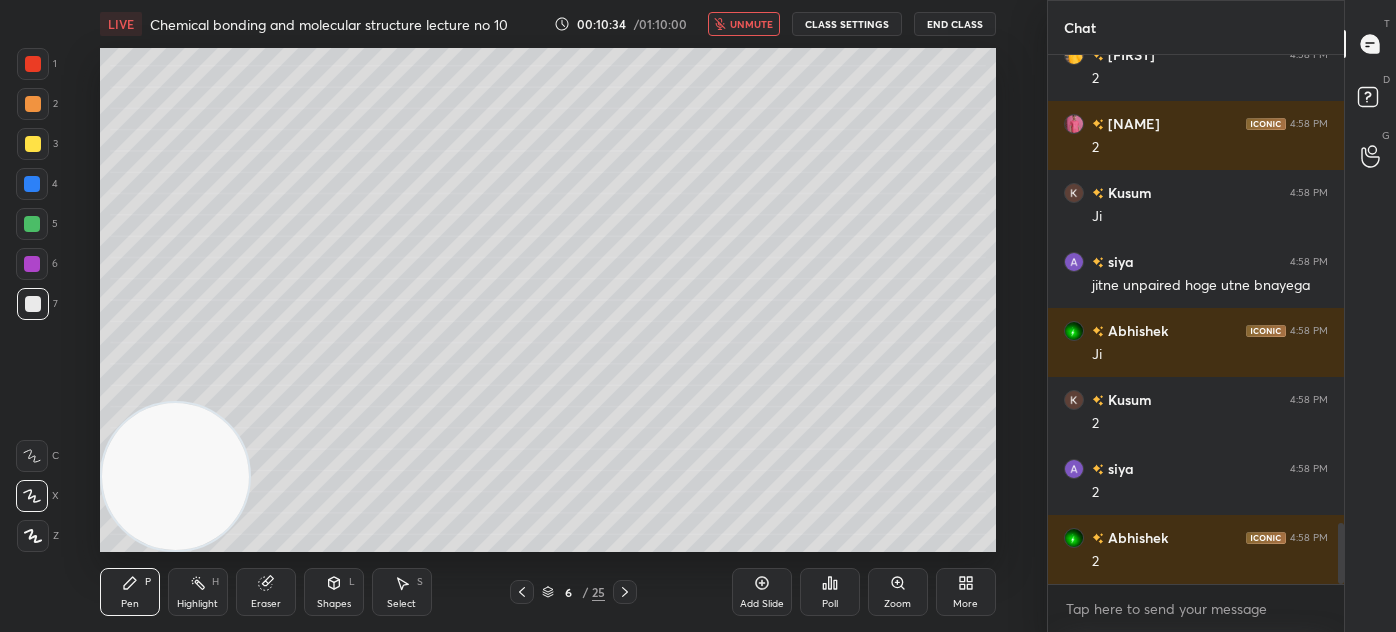 click on "unmute" at bounding box center (751, 24) 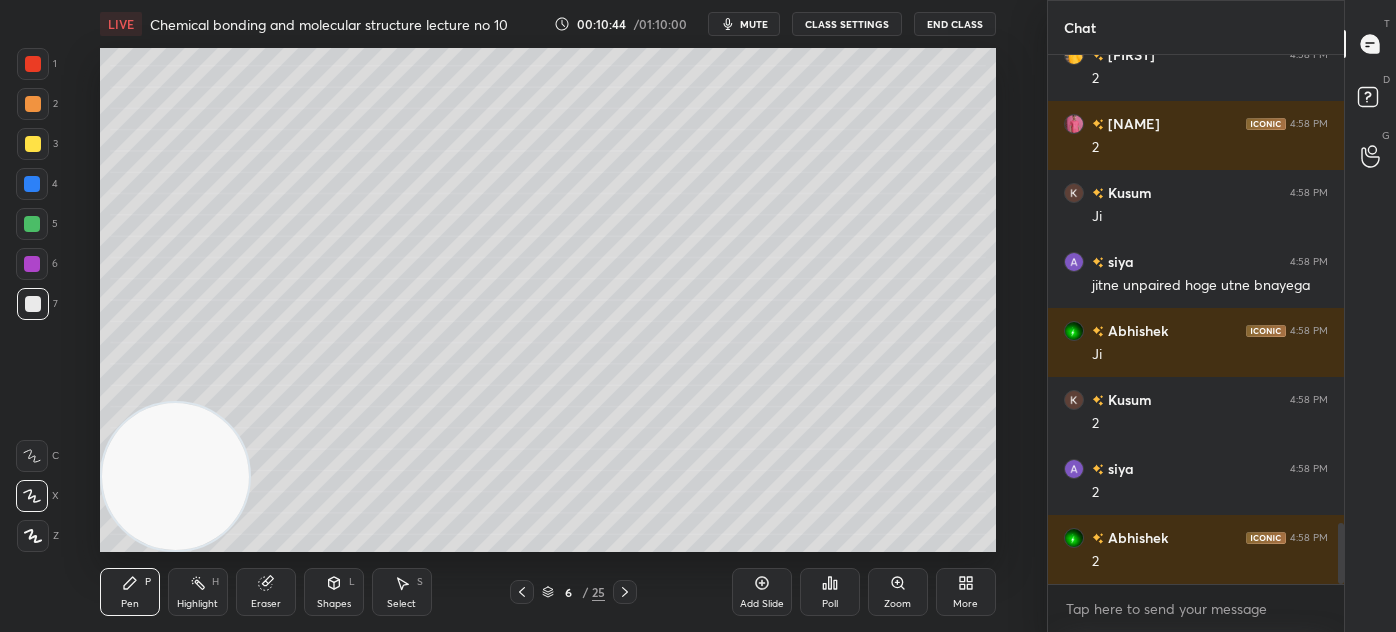 scroll, scrollTop: 4141, scrollLeft: 0, axis: vertical 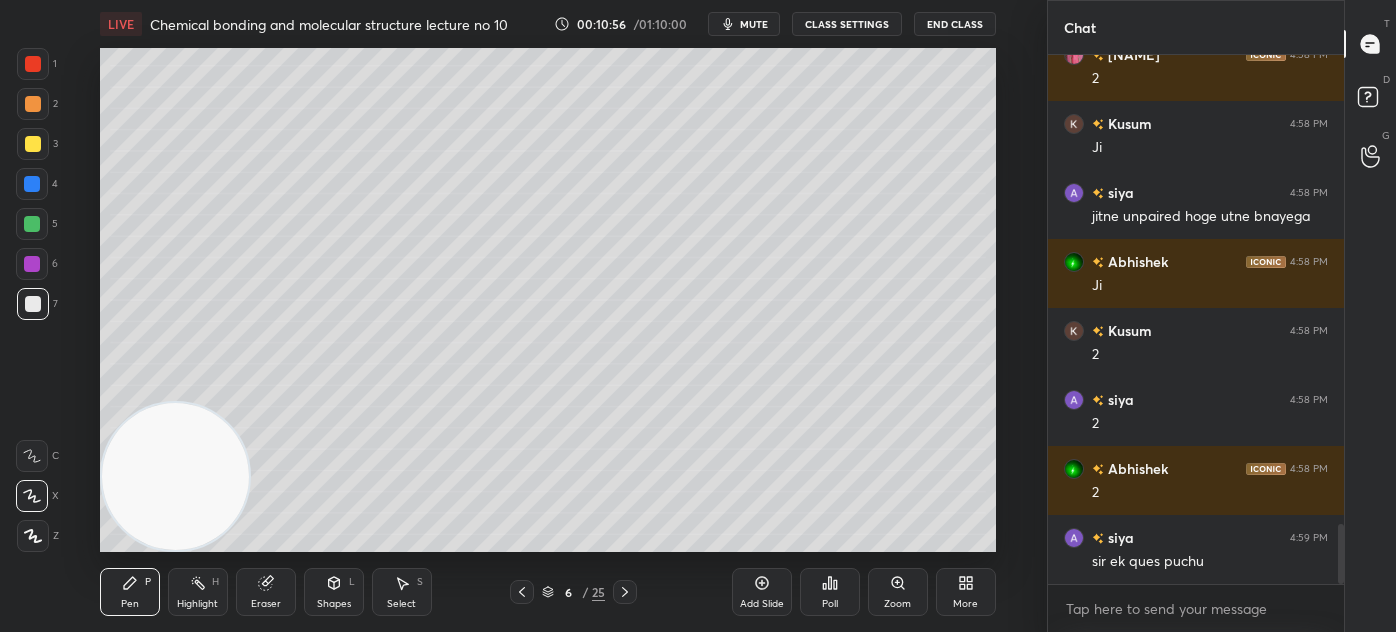 click on "Eraser" at bounding box center (266, 604) 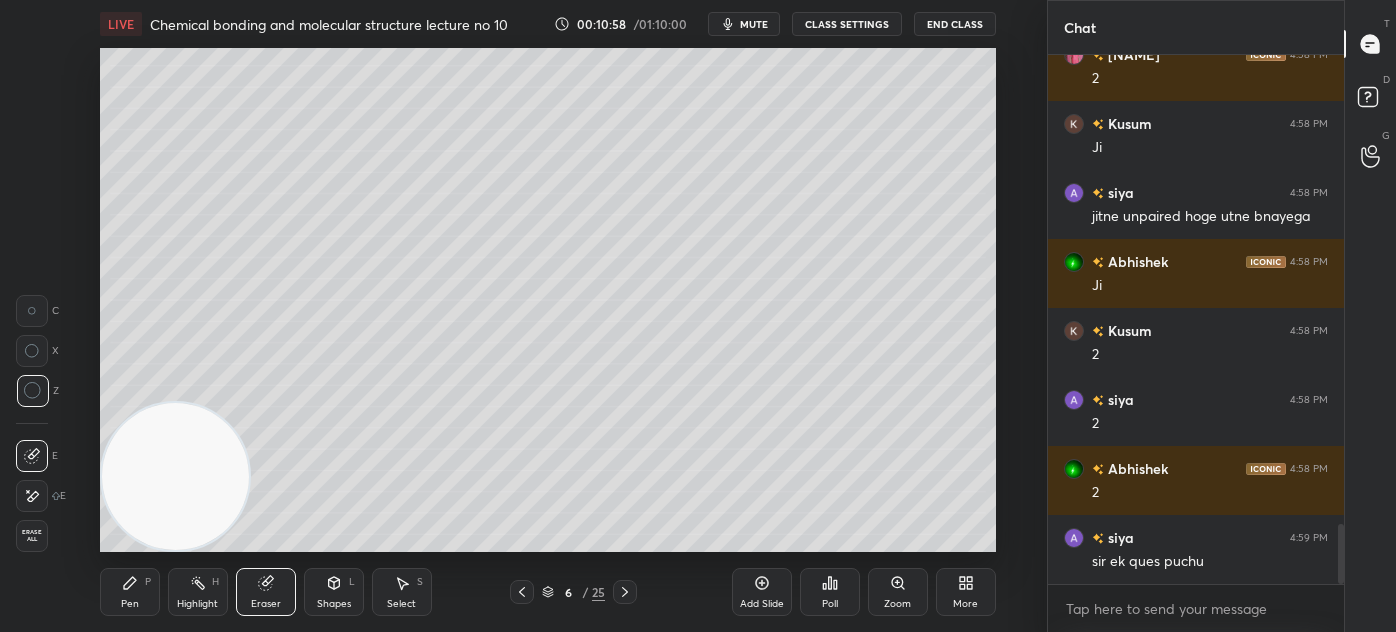 drag, startPoint x: 117, startPoint y: 601, endPoint x: 205, endPoint y: 524, distance: 116.9316 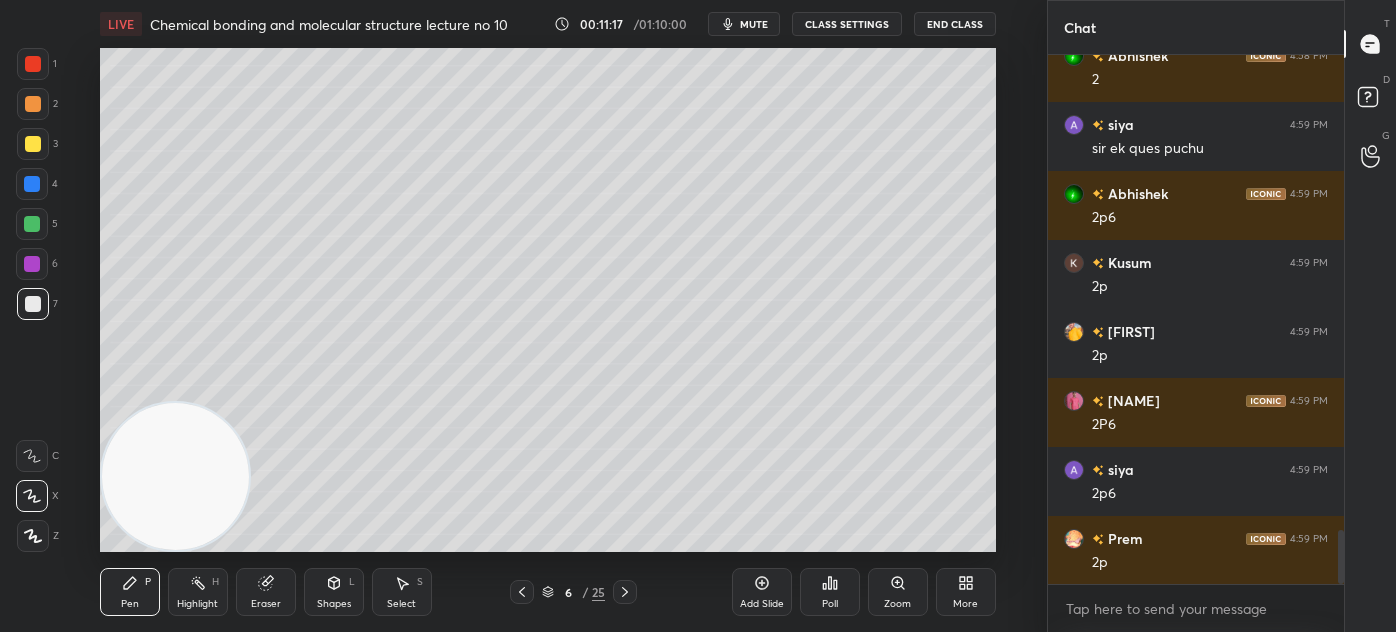scroll, scrollTop: 4624, scrollLeft: 0, axis: vertical 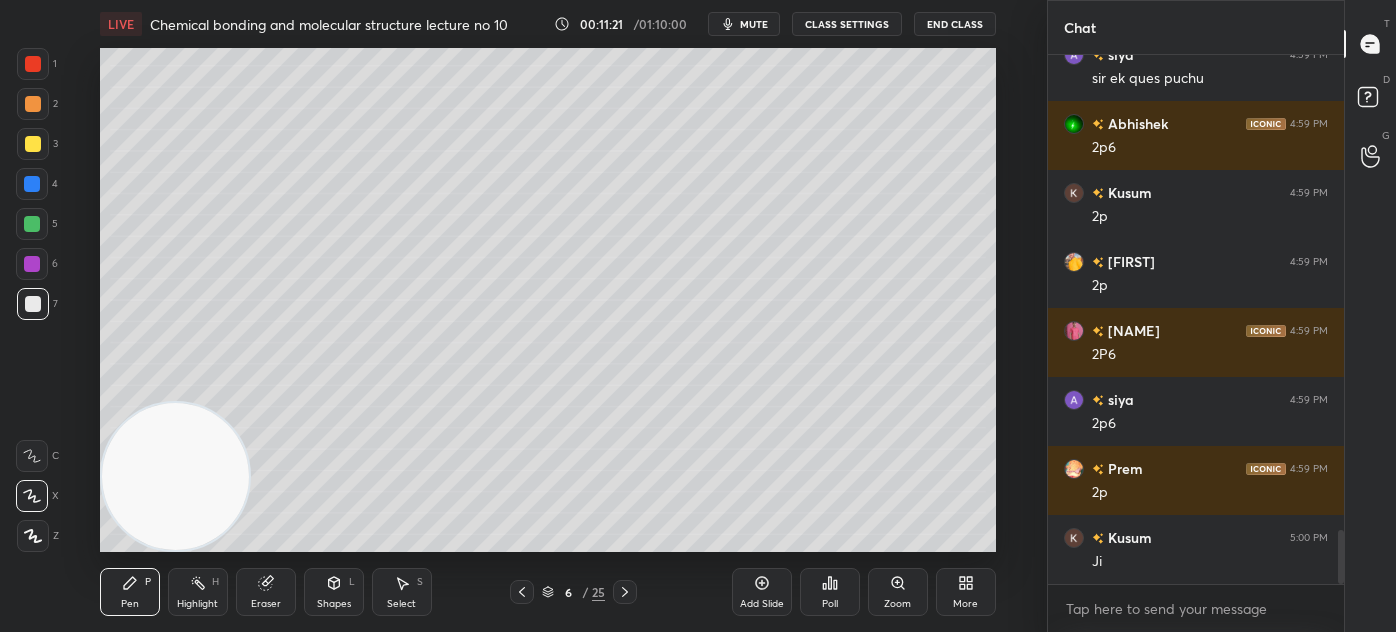 click on "Eraser" at bounding box center (266, 592) 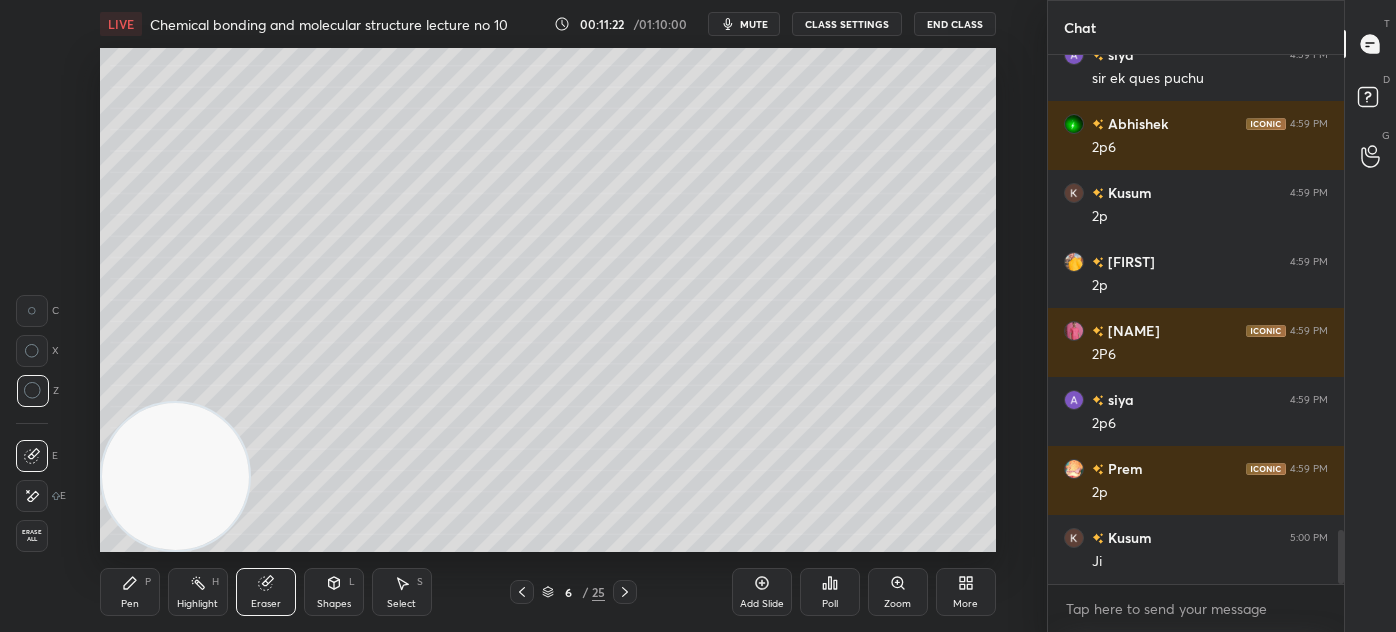 scroll, scrollTop: 4693, scrollLeft: 0, axis: vertical 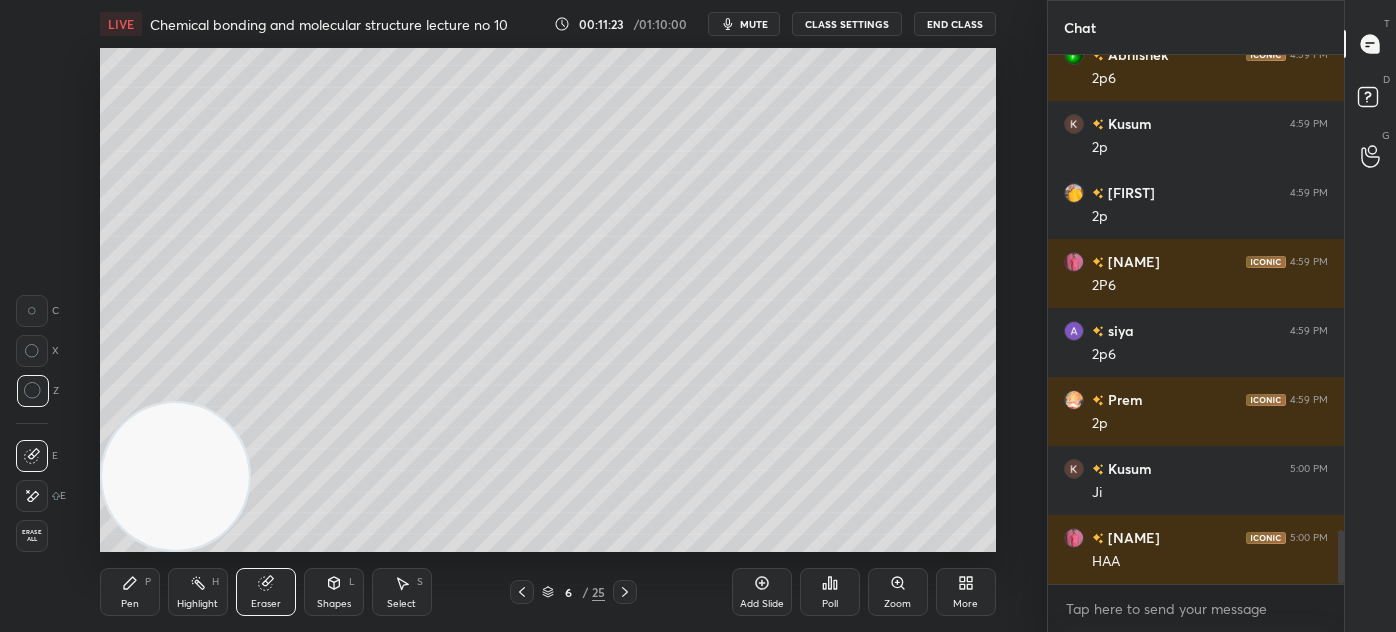 drag, startPoint x: 101, startPoint y: 600, endPoint x: 144, endPoint y: 561, distance: 58.0517 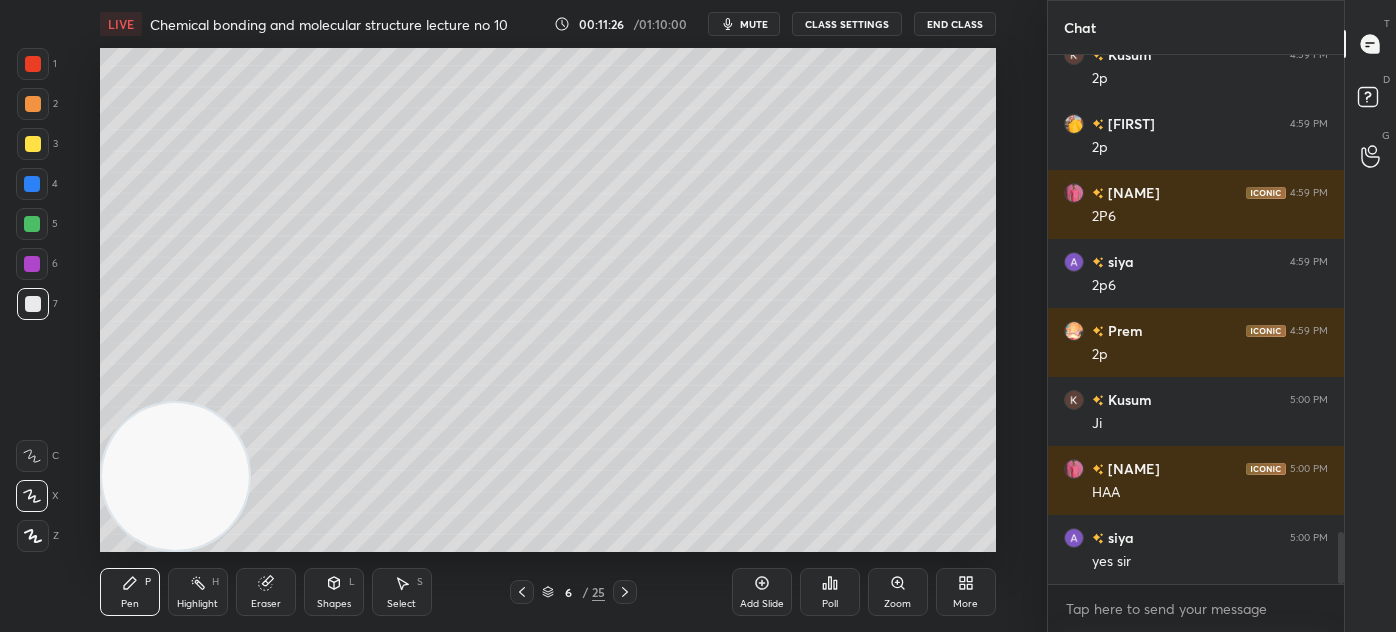 scroll, scrollTop: 4831, scrollLeft: 0, axis: vertical 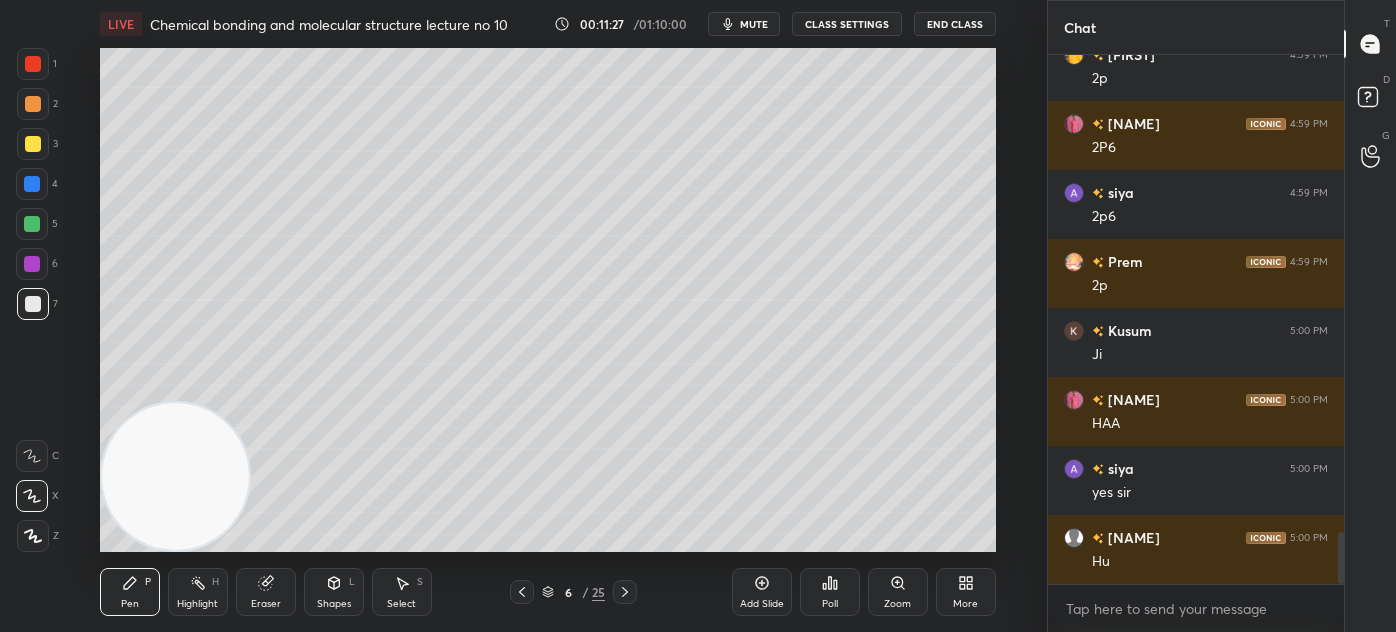 click at bounding box center (32, 224) 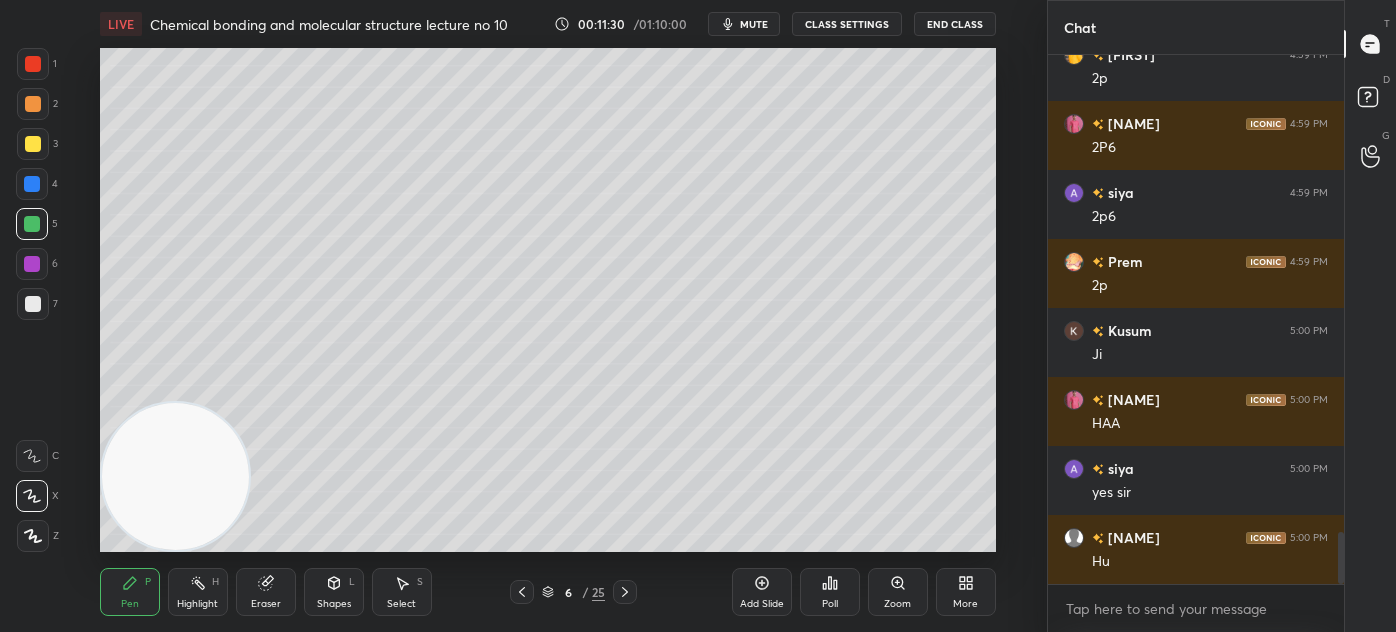 click on "Eraser" at bounding box center [266, 592] 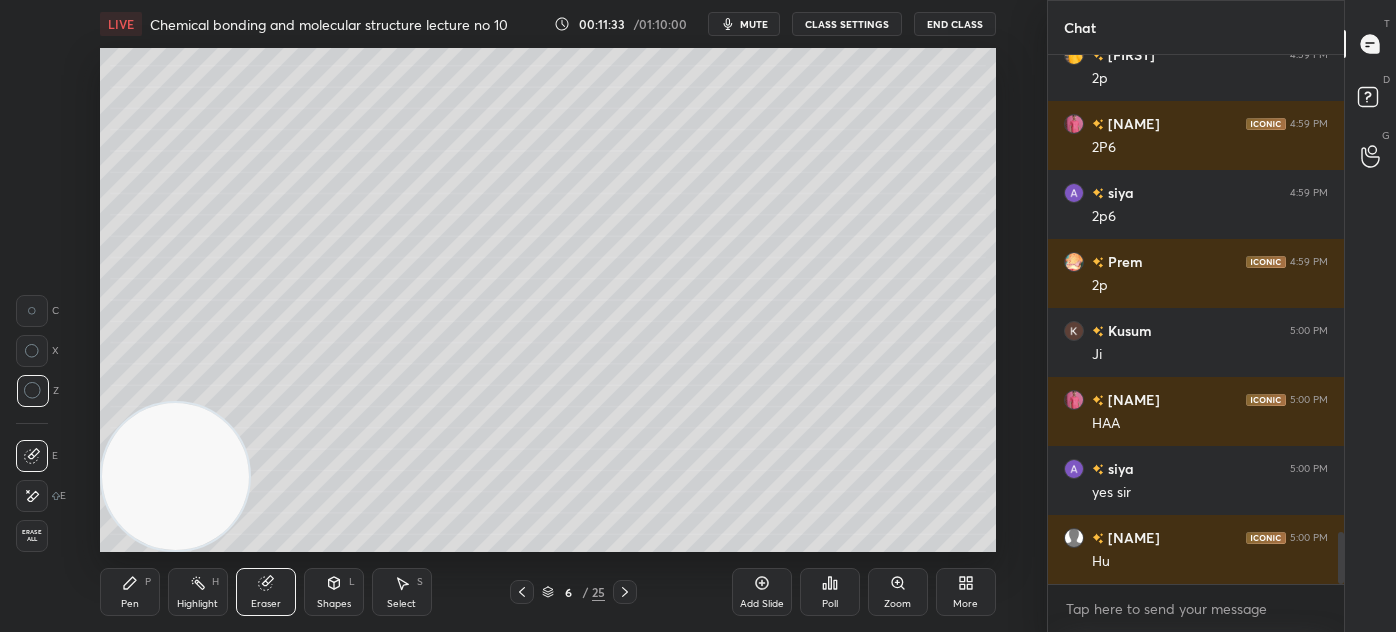 drag, startPoint x: 130, startPoint y: 599, endPoint x: 141, endPoint y: 572, distance: 29.15476 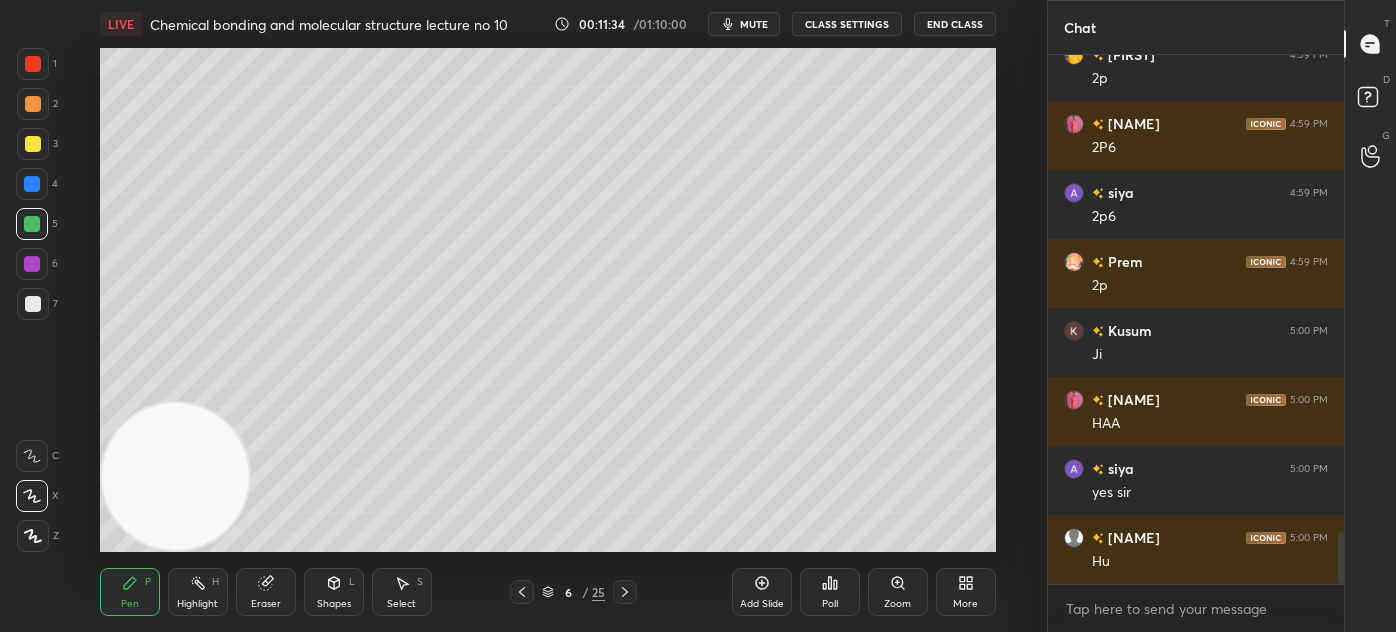 click at bounding box center [33, 536] 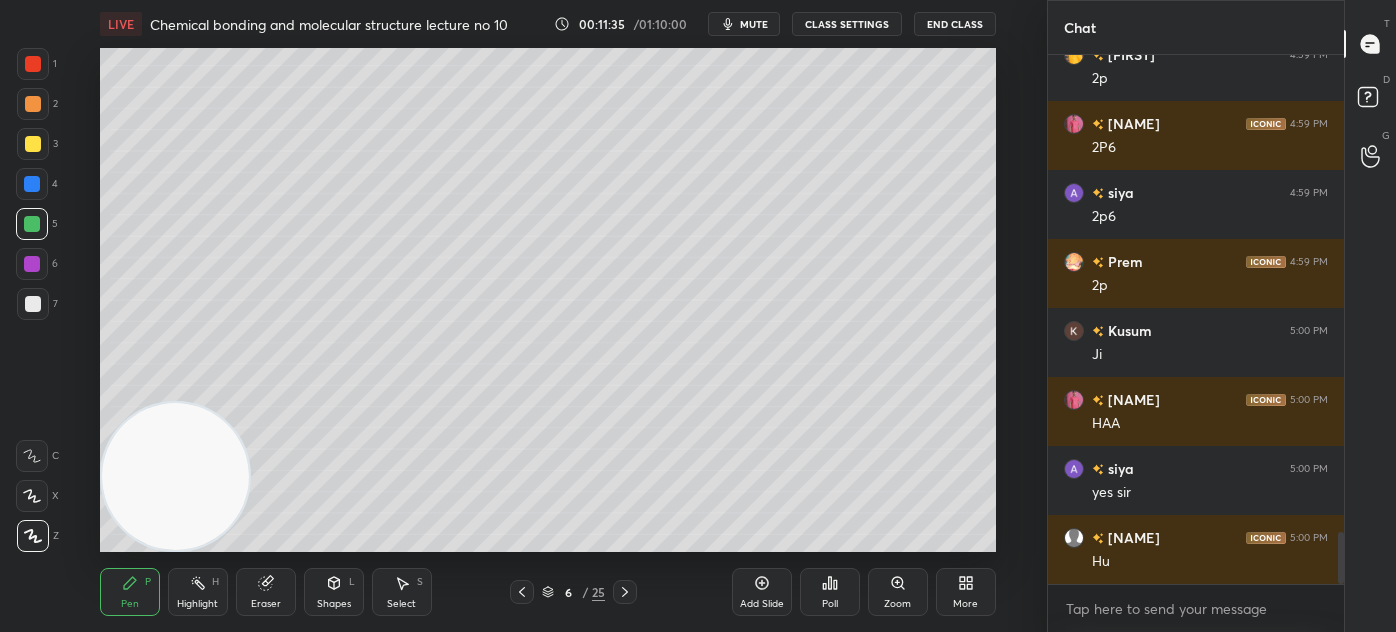 click at bounding box center (33, 304) 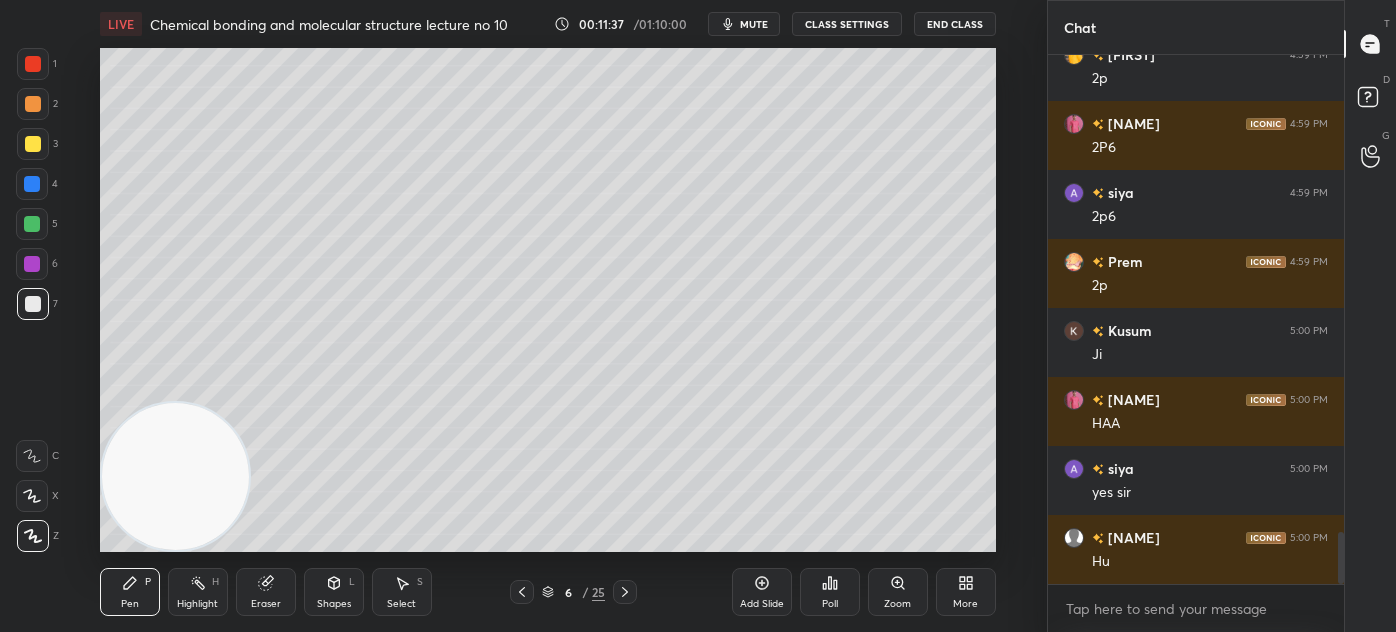 click on "Eraser" at bounding box center (266, 592) 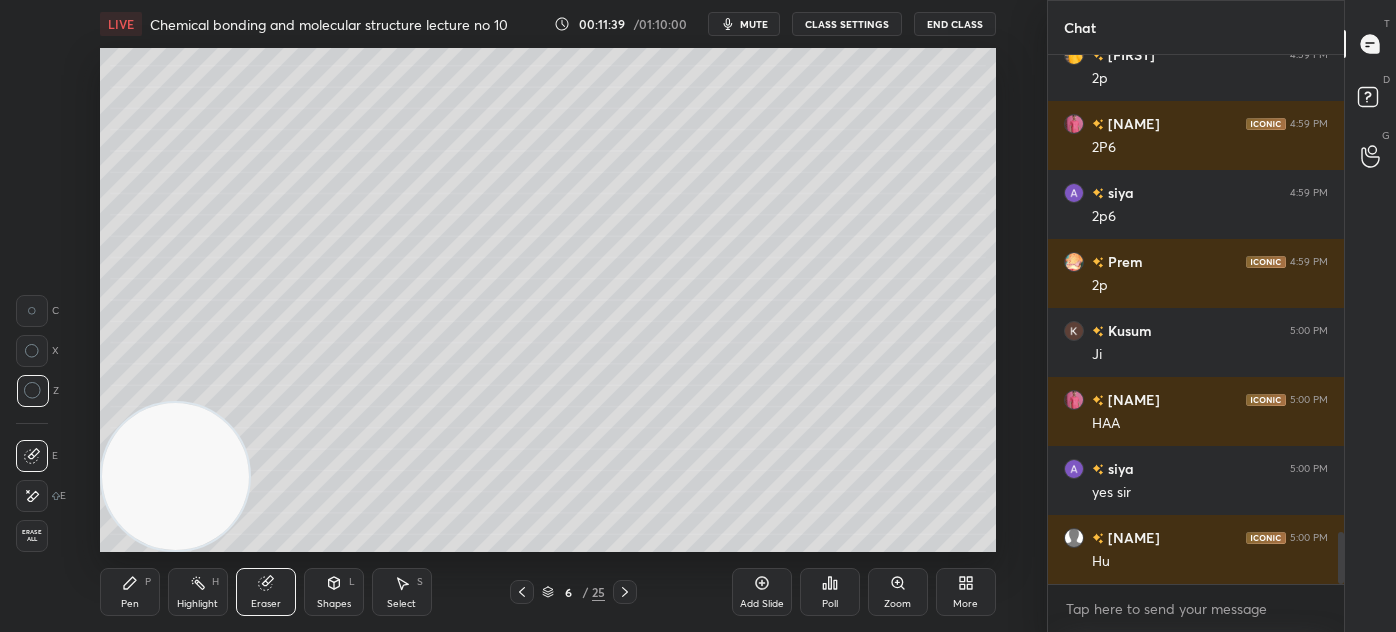 drag, startPoint x: 122, startPoint y: 610, endPoint x: 149, endPoint y: 594, distance: 31.38471 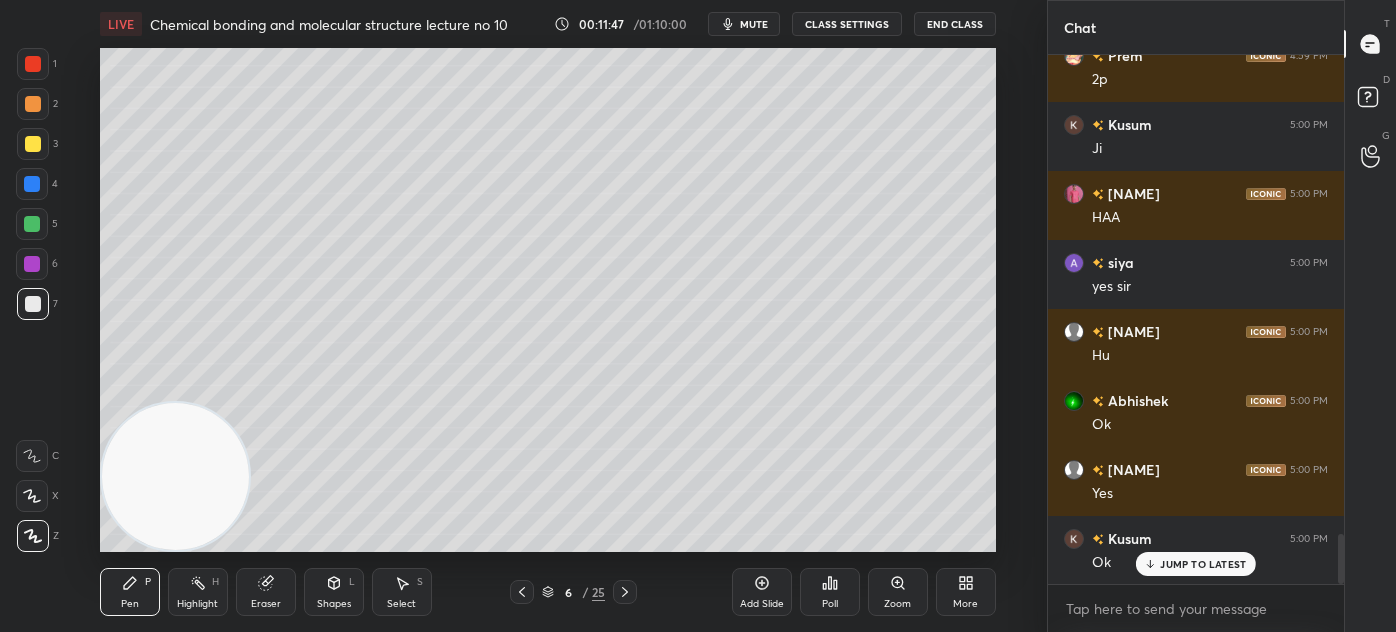scroll, scrollTop: 5106, scrollLeft: 0, axis: vertical 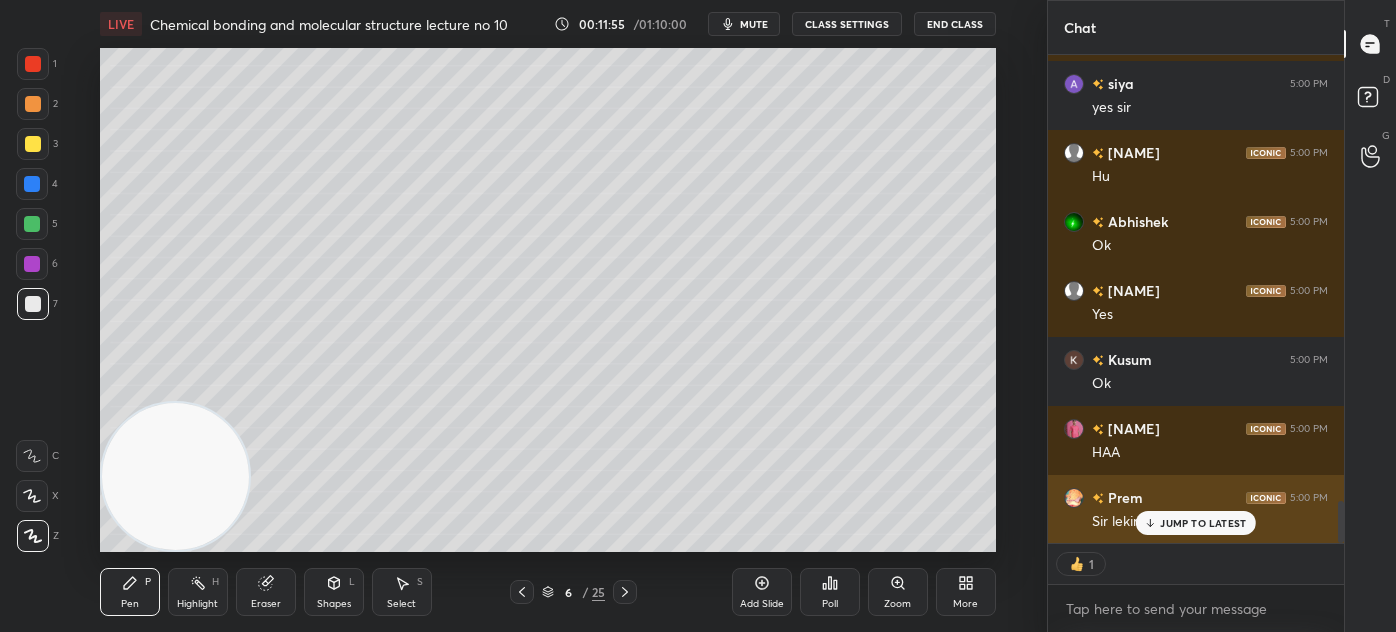 click on "JUMP TO LATEST" at bounding box center [1196, 523] 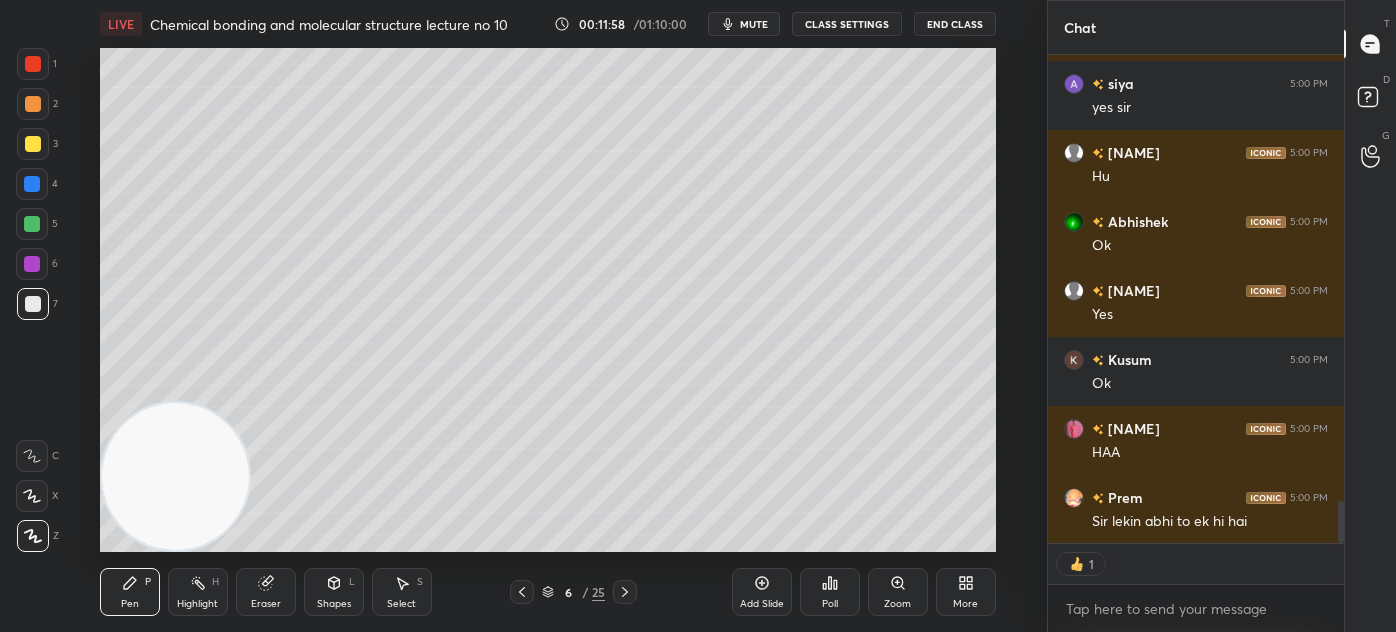 type on "x" 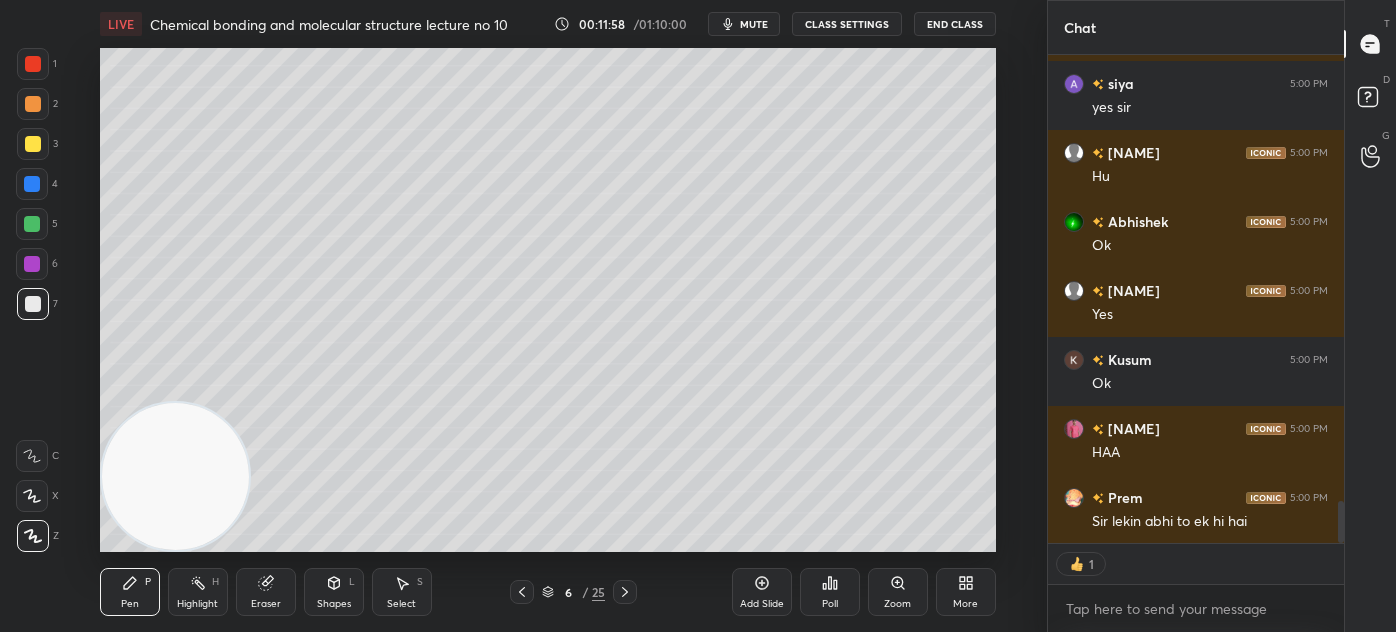 scroll, scrollTop: 6, scrollLeft: 5, axis: both 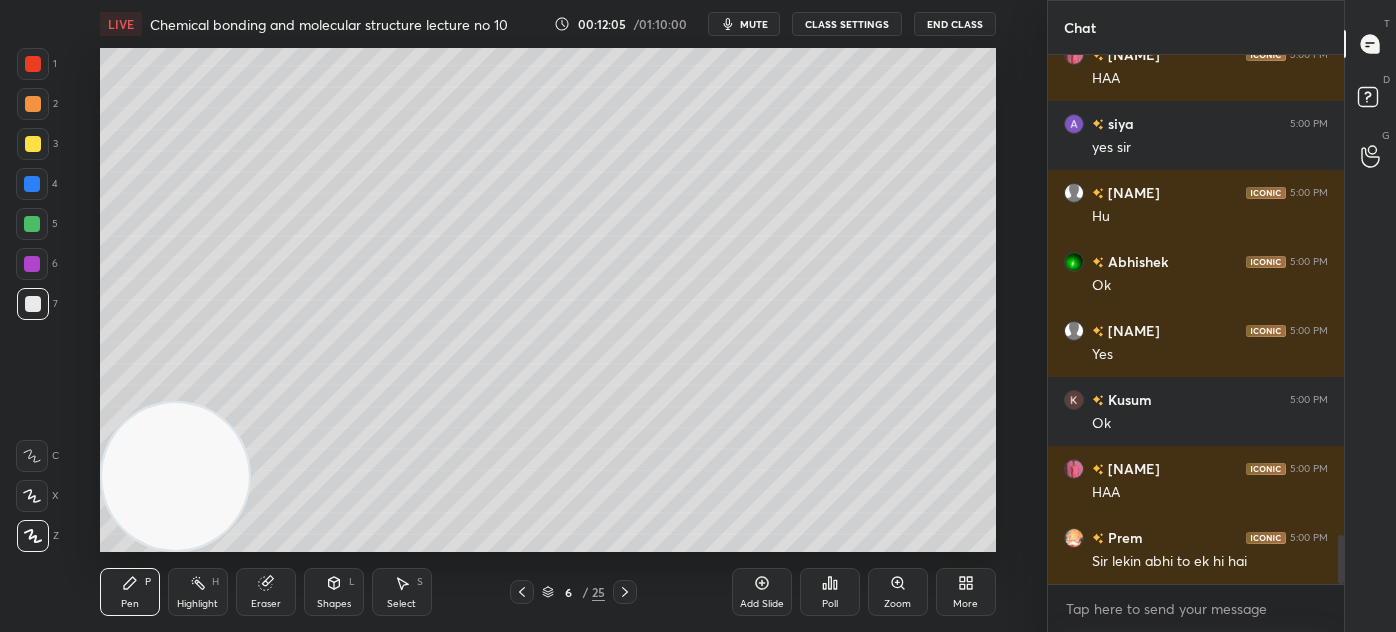 click at bounding box center (33, 64) 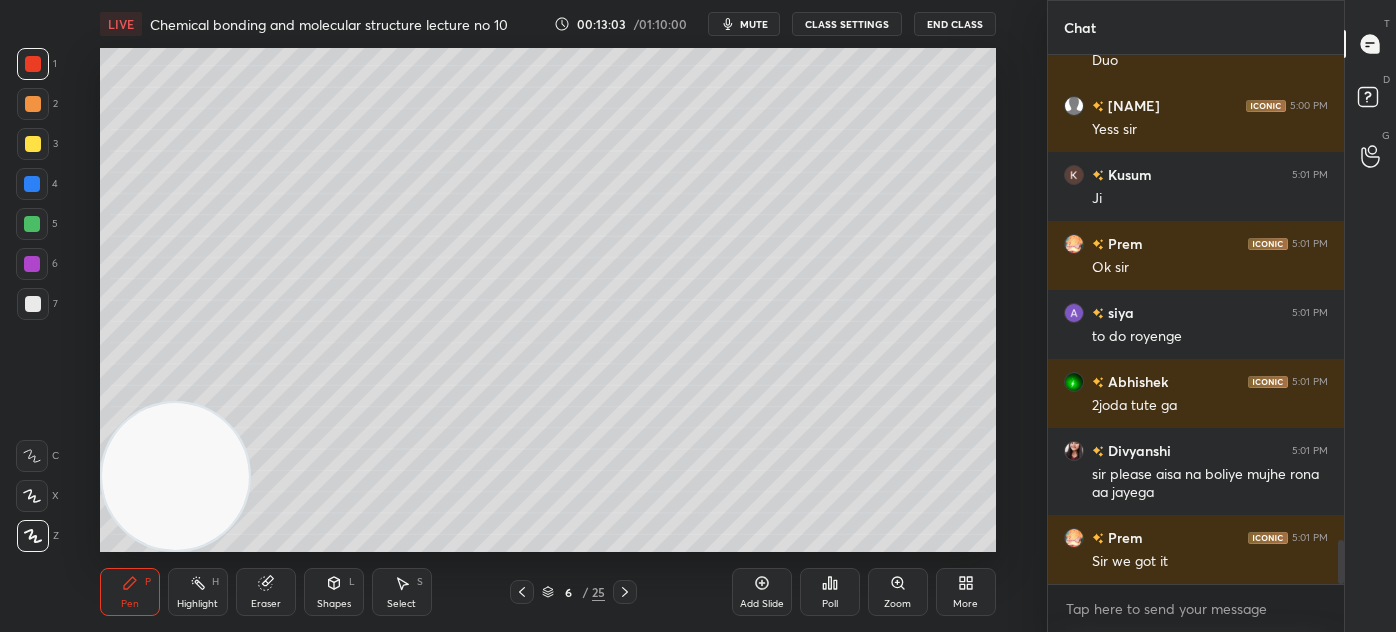 scroll, scrollTop: 5952, scrollLeft: 0, axis: vertical 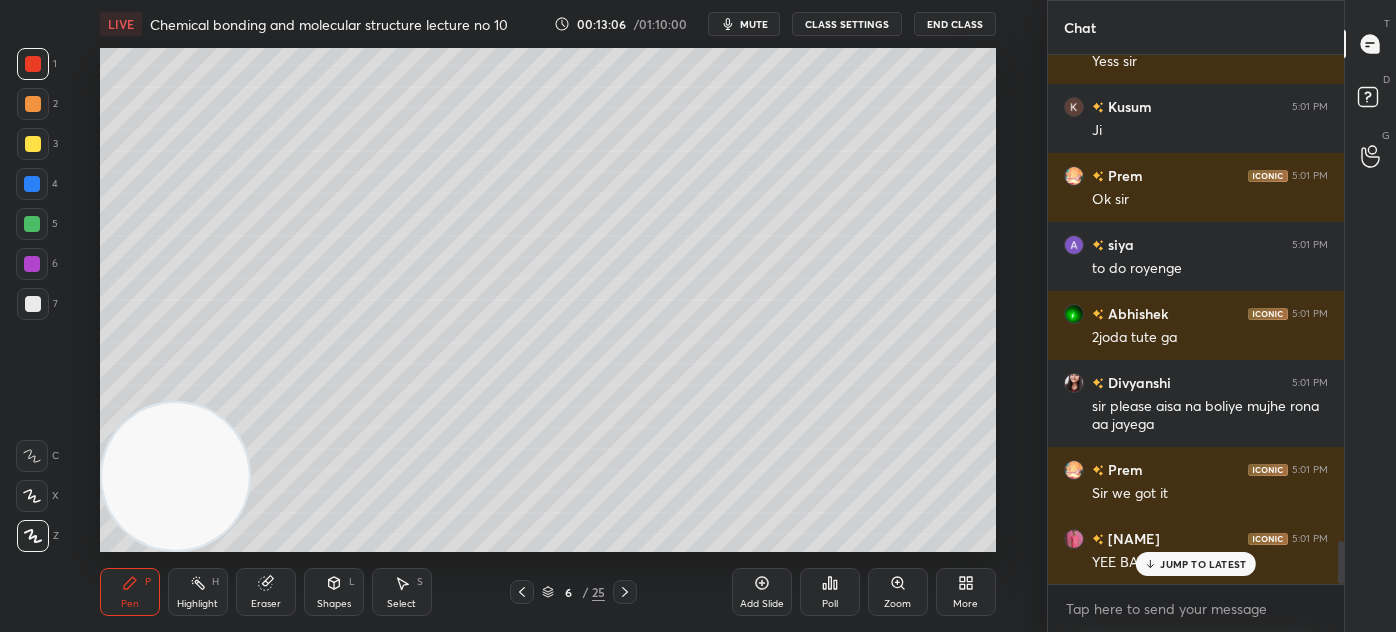 click 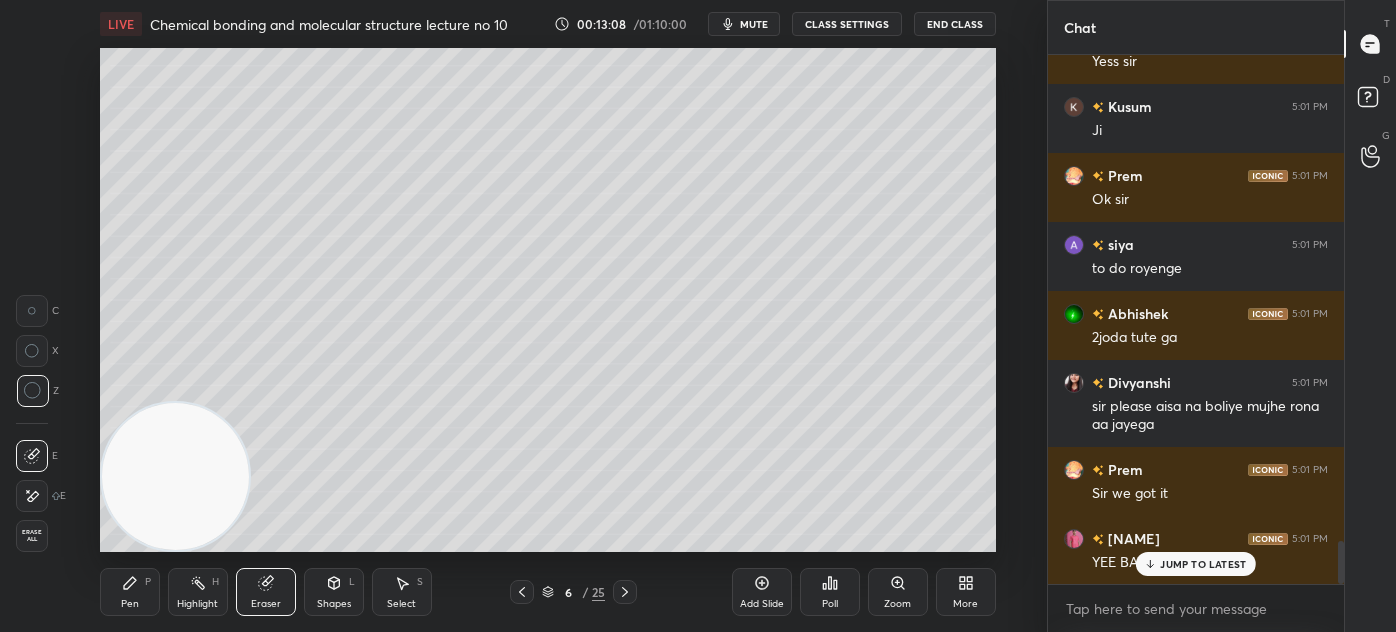 scroll, scrollTop: 6000, scrollLeft: 0, axis: vertical 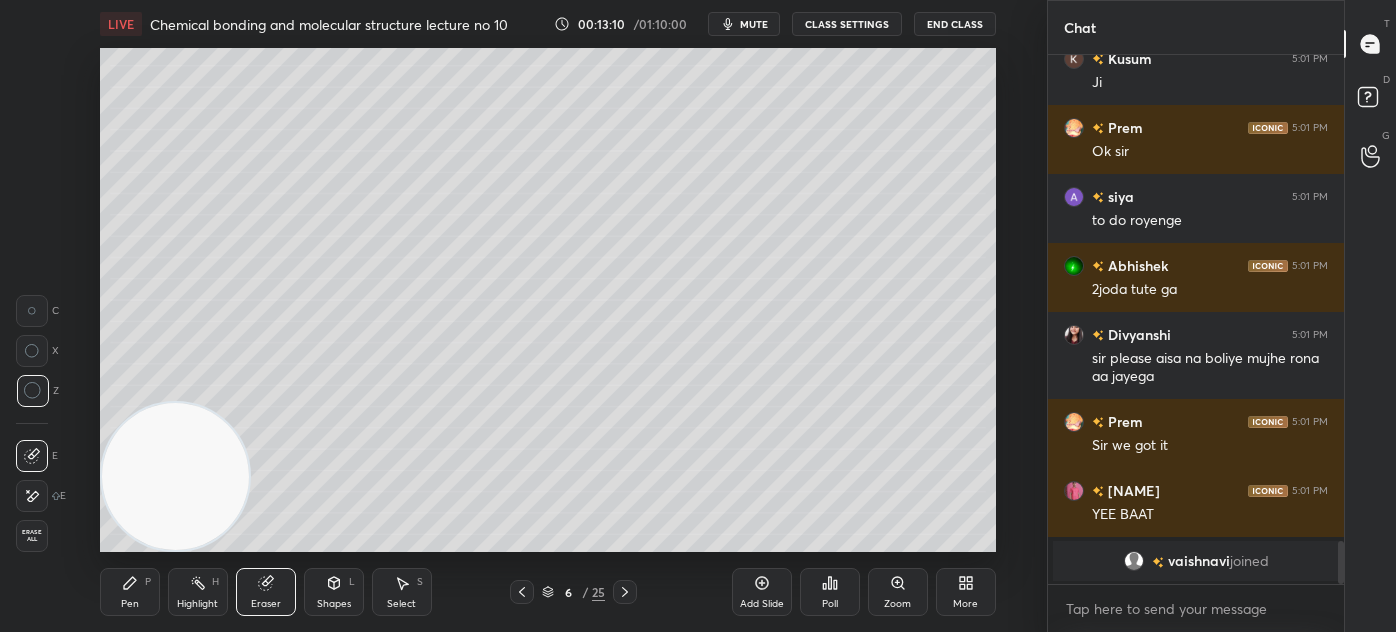 click on "Pen P" at bounding box center (130, 592) 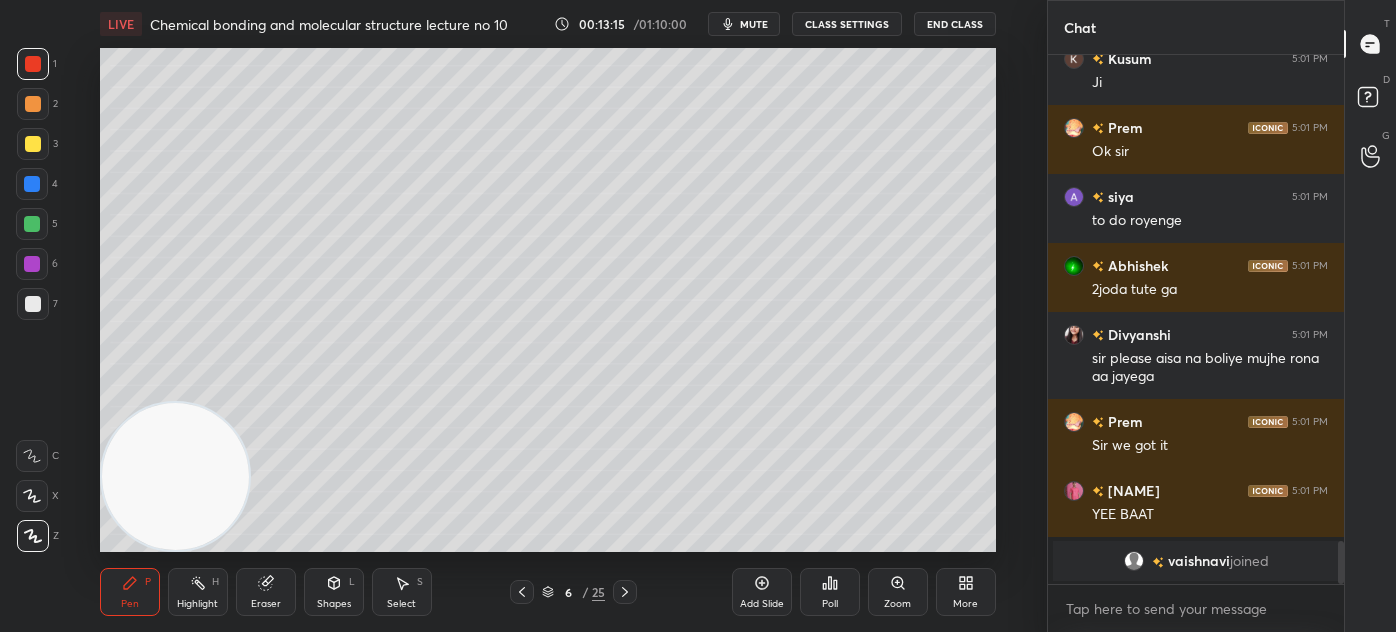 click at bounding box center [32, 224] 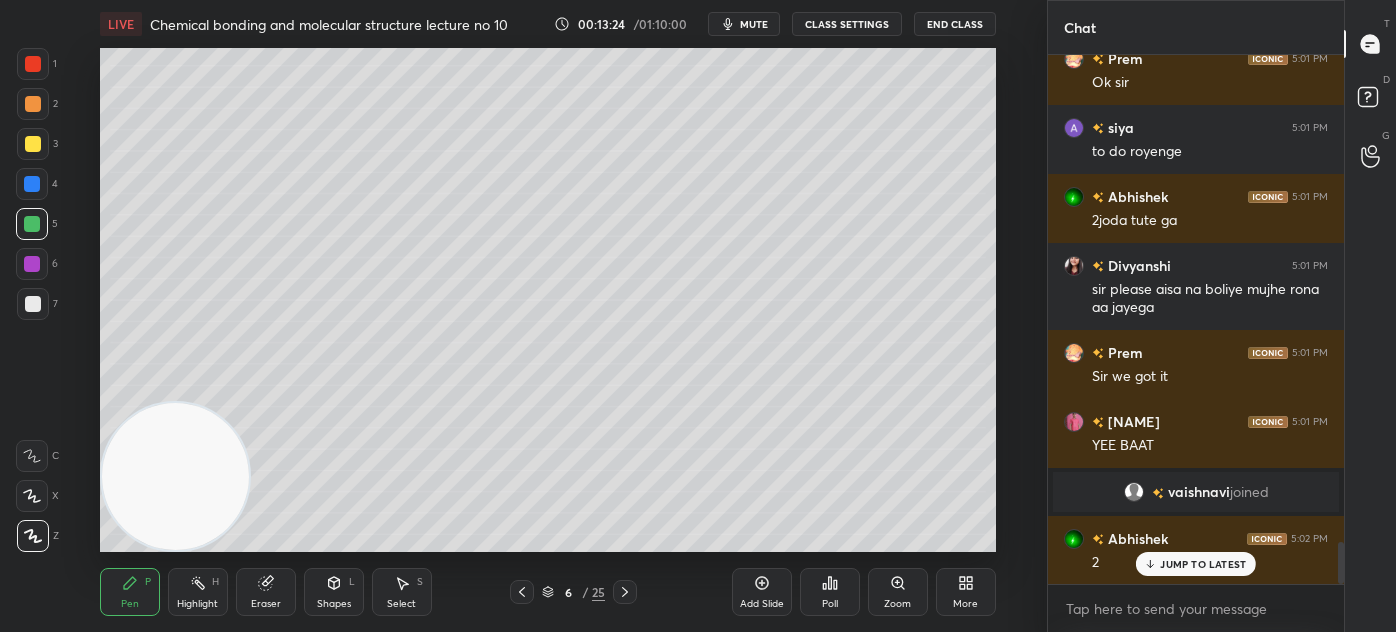 scroll, scrollTop: 6117, scrollLeft: 0, axis: vertical 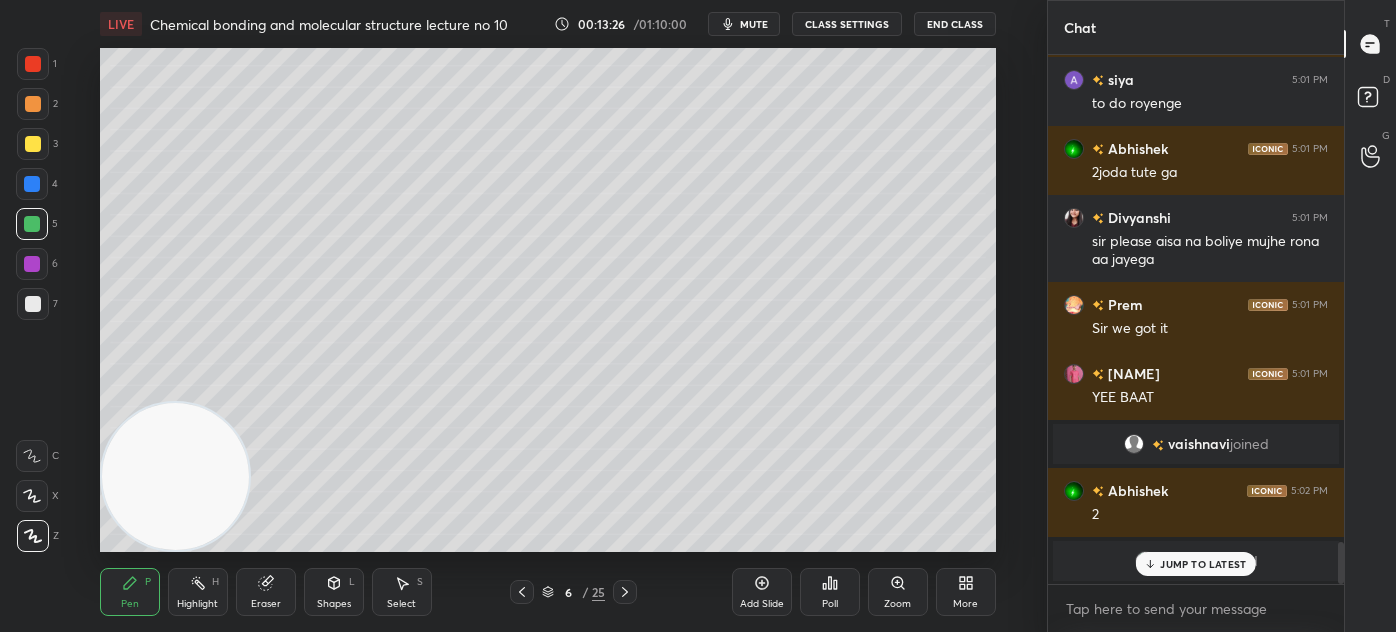 click on "CLASS SETTINGS" at bounding box center (847, 24) 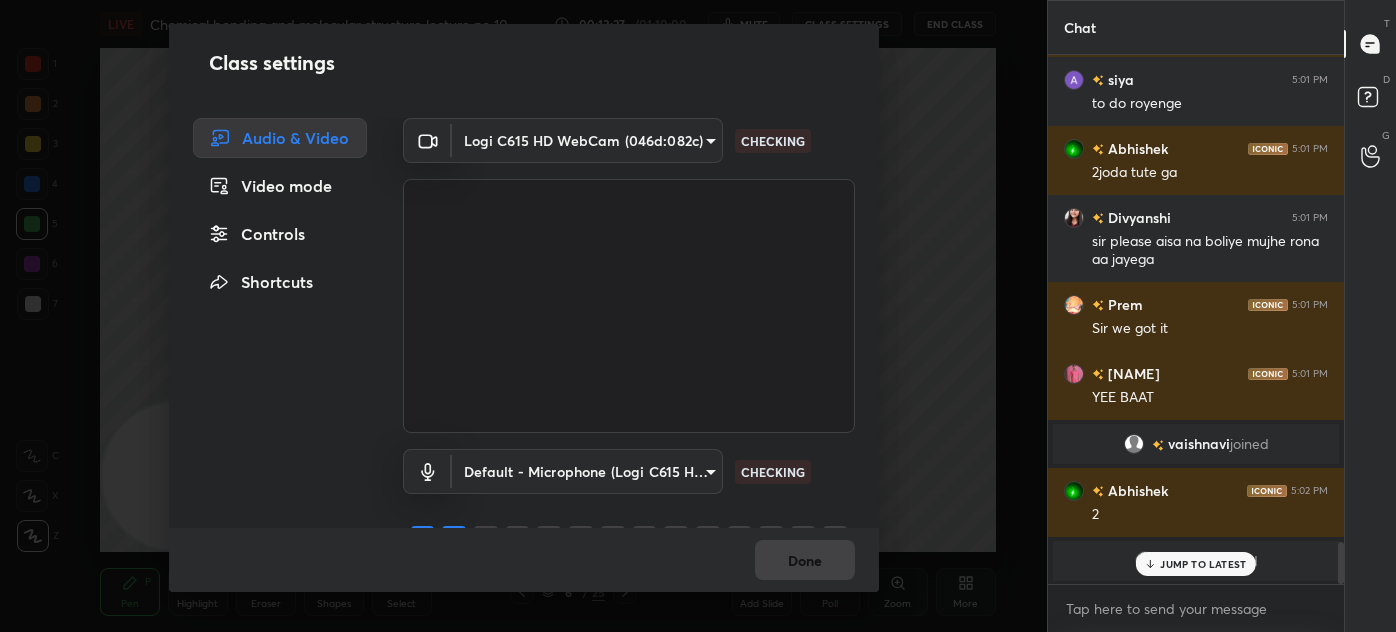 drag, startPoint x: 300, startPoint y: 244, endPoint x: 323, endPoint y: 232, distance: 25.942244 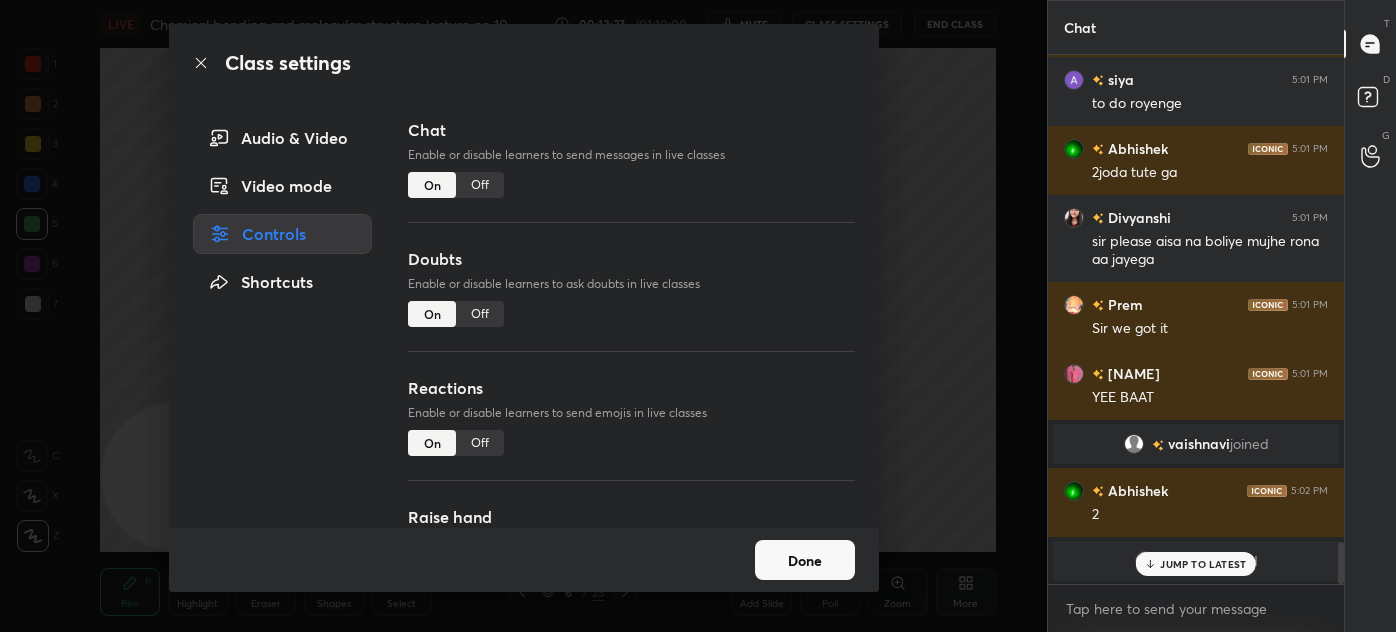 drag, startPoint x: 475, startPoint y: 451, endPoint x: 483, endPoint y: 415, distance: 36.878178 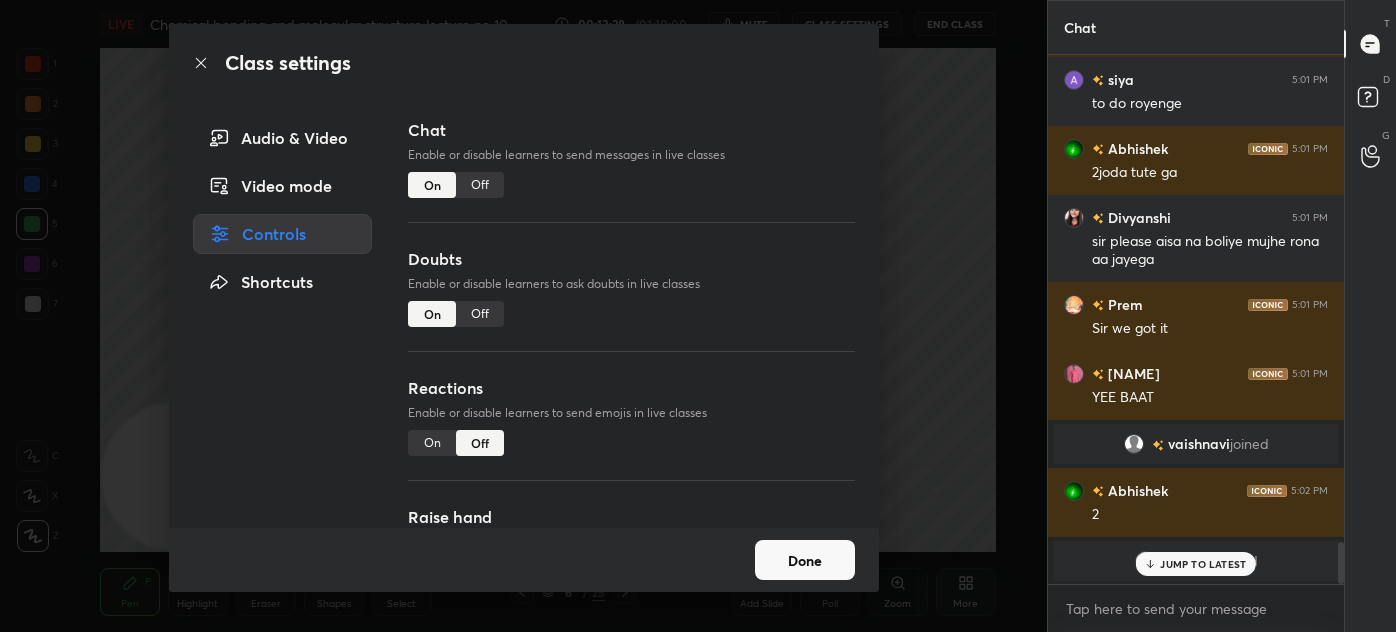 click on "Off" at bounding box center (480, 185) 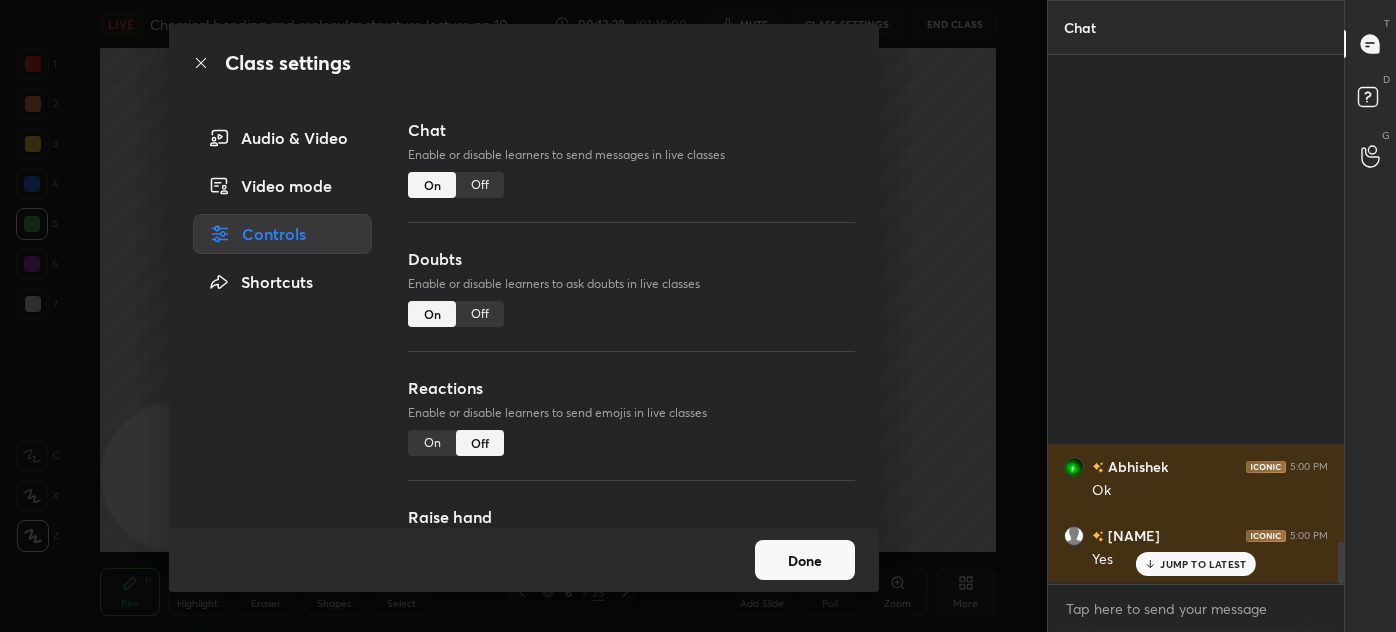 scroll, scrollTop: 482, scrollLeft: 290, axis: both 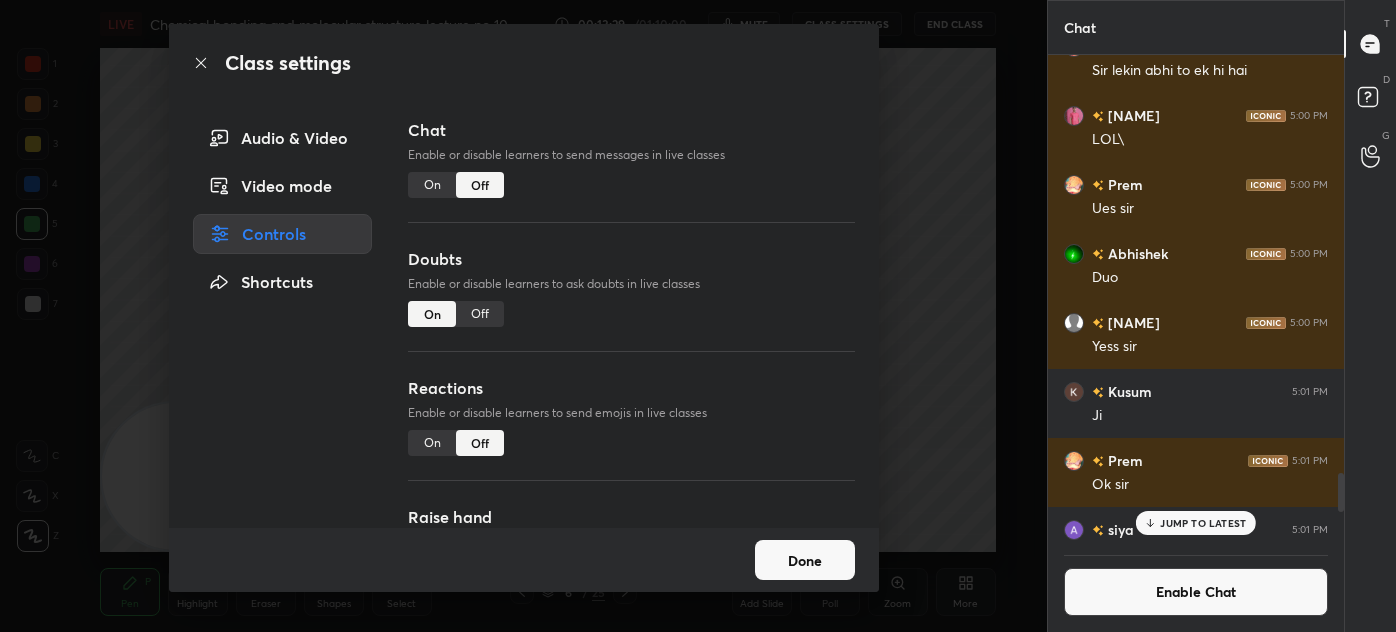 click on "Class settings Audio & Video Video mode Controls Shortcuts Chat Enable or disable learners to send messages in live classes On Off Doubts Enable or disable learners to ask doubts in live classes On Off Reactions Enable or disable learners to send emojis in live classes On Off Raise hand Learners will not be able to raise hand, if turned off On Off Poll Prediction Enable or disable poll prediction in case of a question on the slide On Off Done" at bounding box center (523, 316) 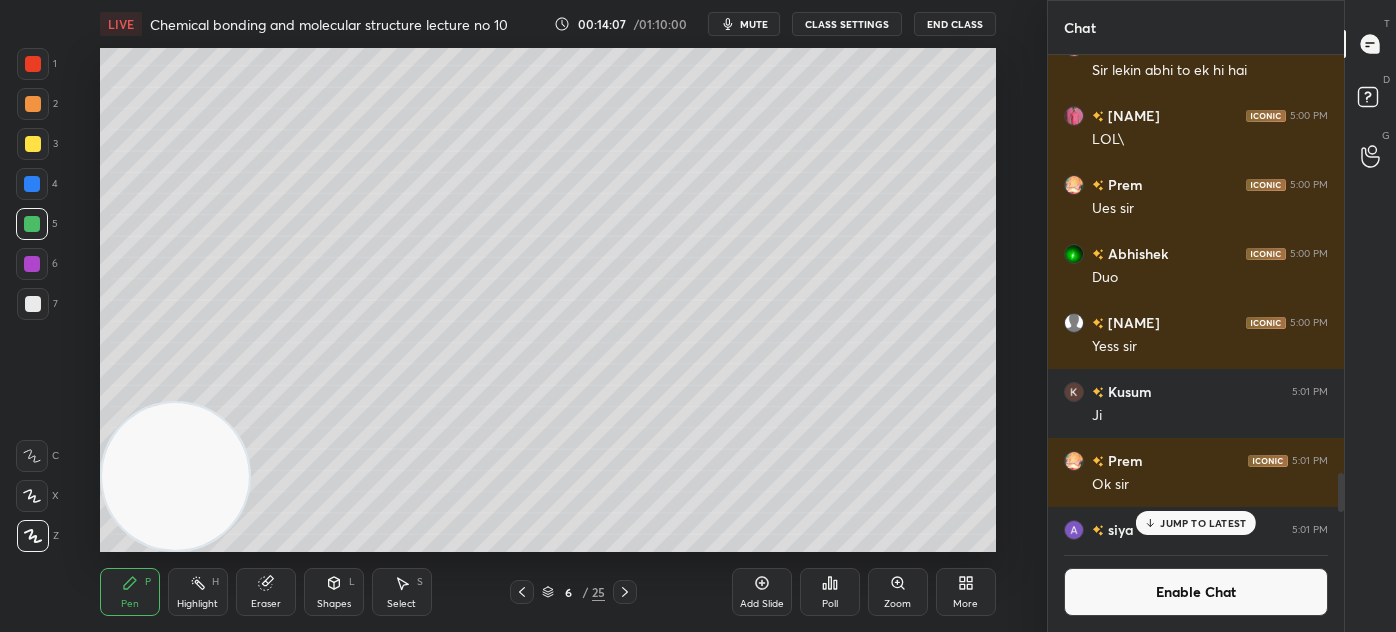 click on "JUMP TO LATEST" at bounding box center [1203, 523] 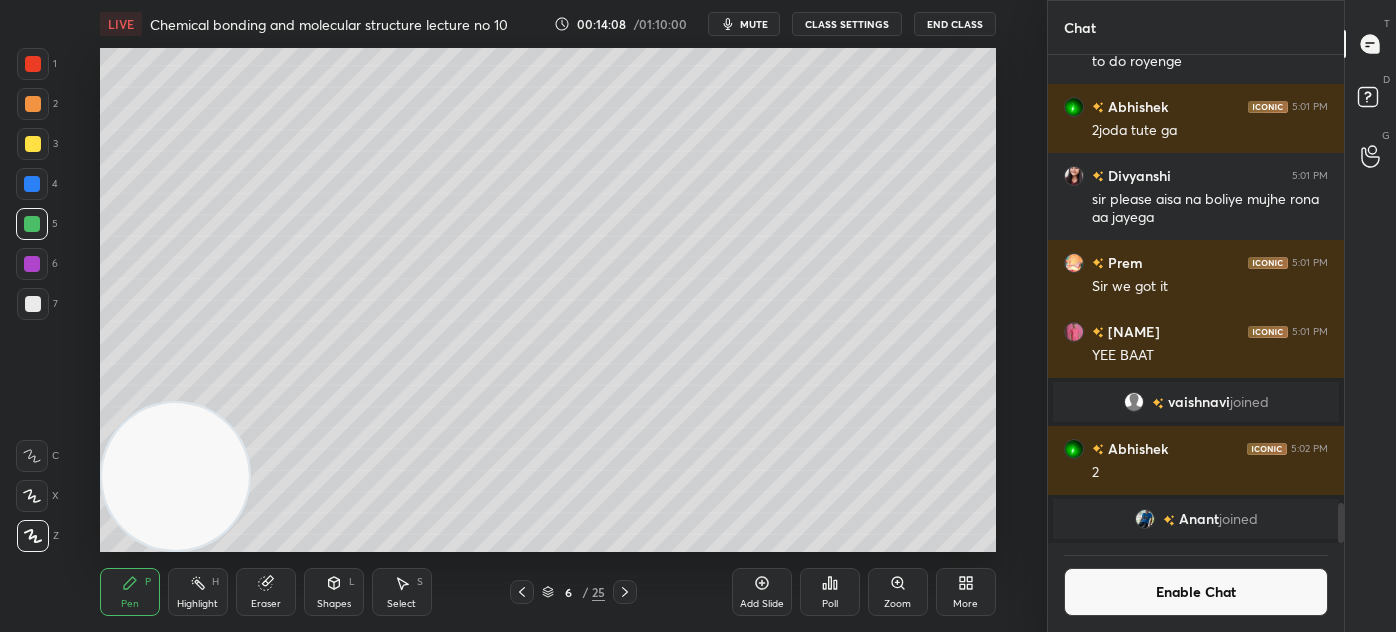 click on "Enable Chat" at bounding box center [1196, 592] 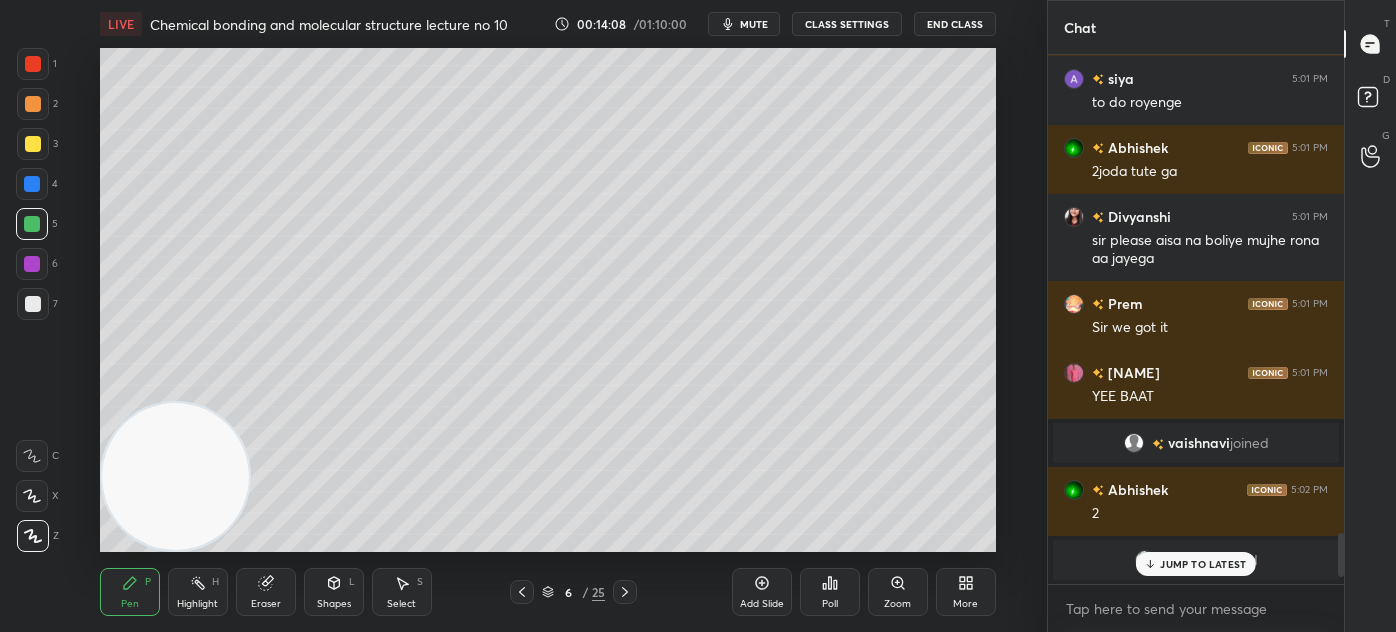 scroll, scrollTop: 5272, scrollLeft: 0, axis: vertical 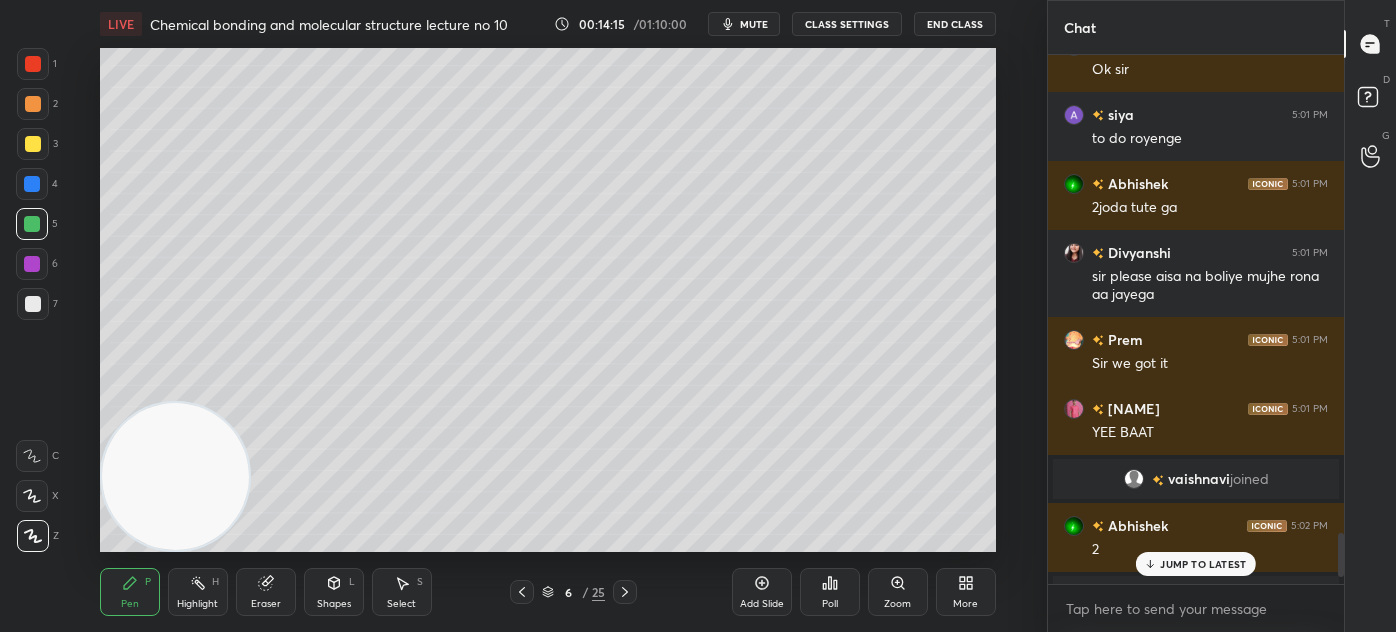 click on "JUMP TO LATEST" at bounding box center [1203, 564] 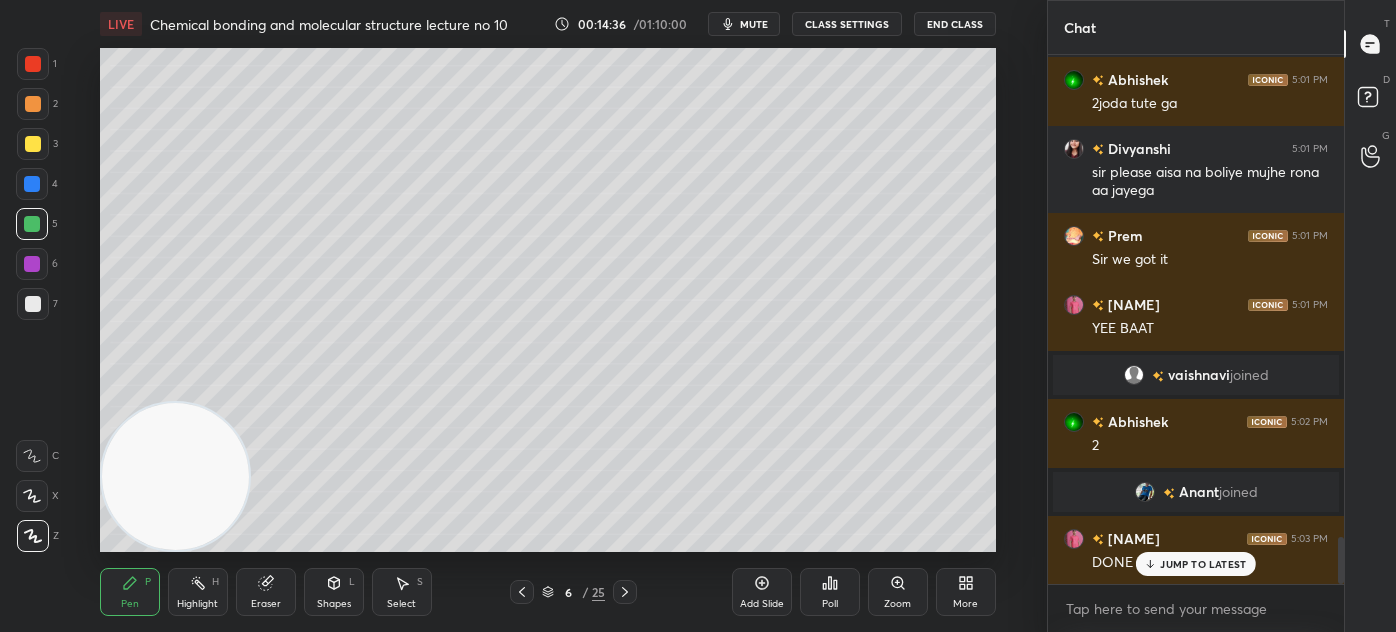 scroll, scrollTop: 5445, scrollLeft: 0, axis: vertical 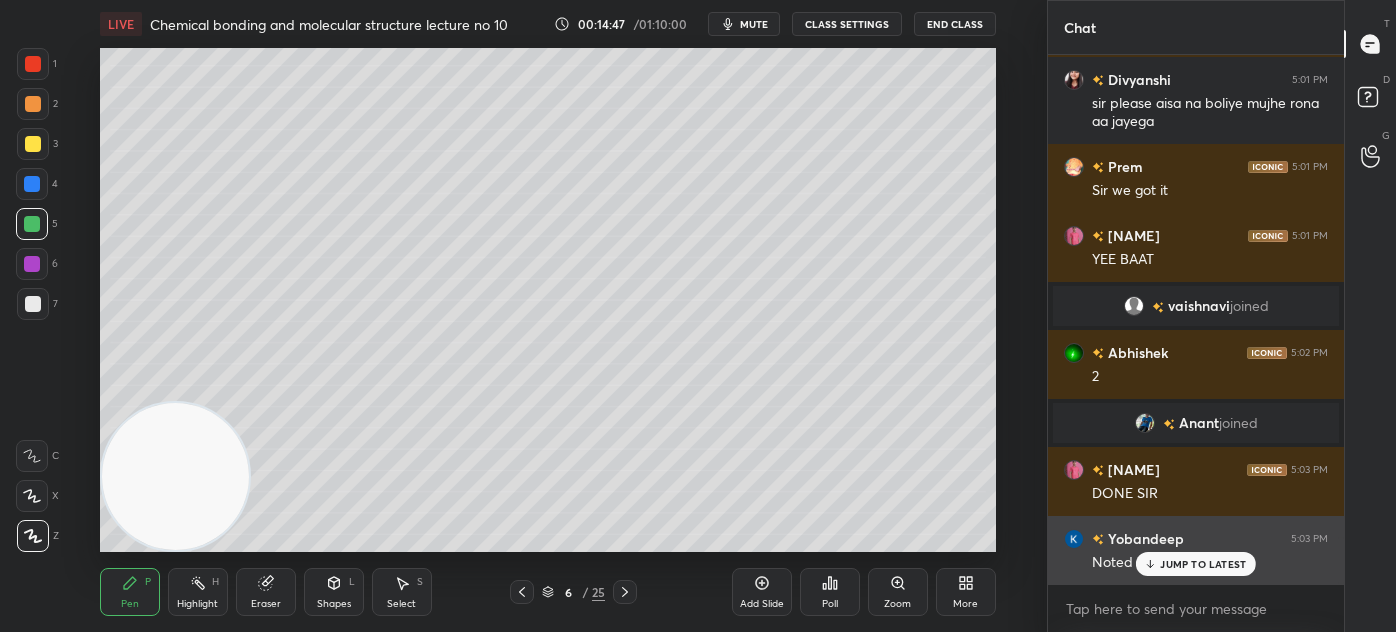 click on "JUMP TO LATEST" at bounding box center (1196, 564) 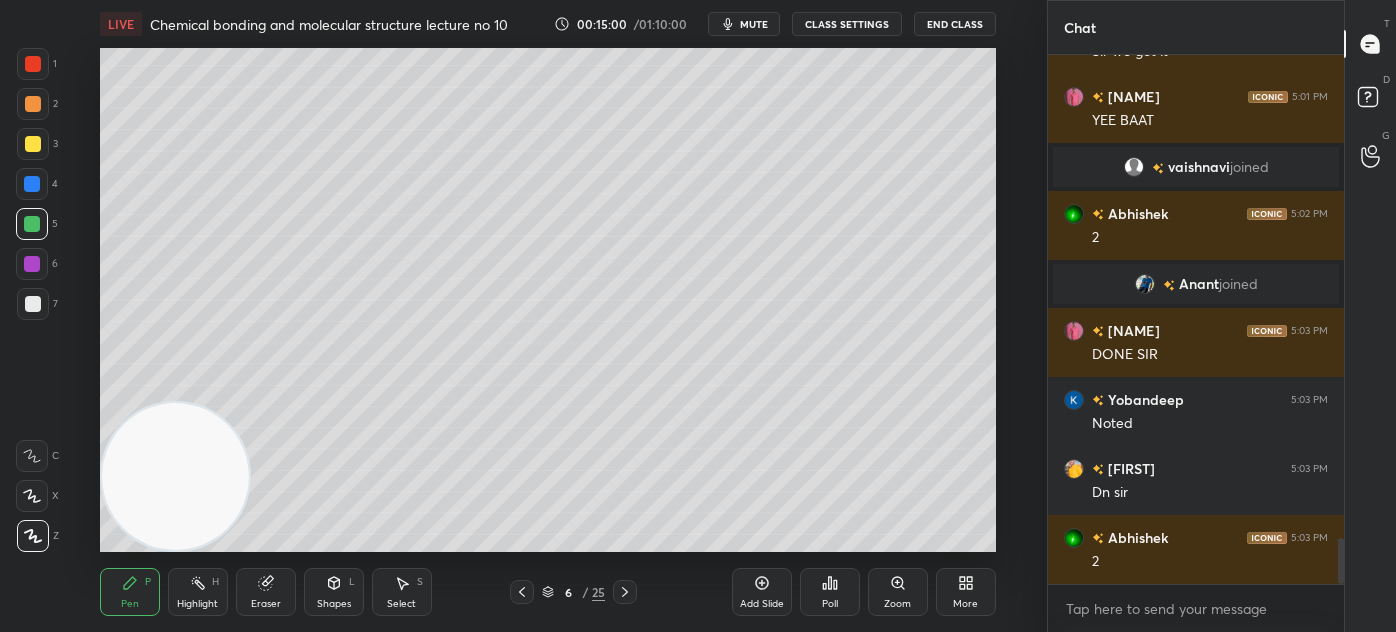 scroll, scrollTop: 5671, scrollLeft: 0, axis: vertical 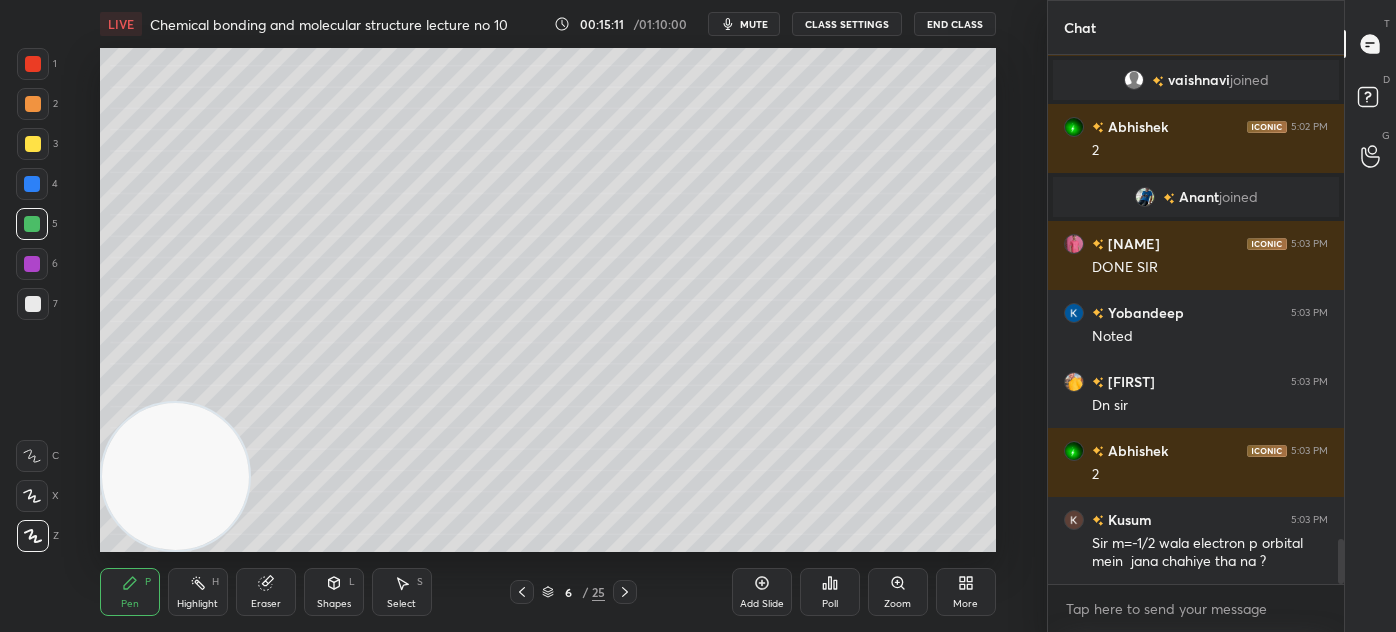 drag, startPoint x: 260, startPoint y: 594, endPoint x: 285, endPoint y: 554, distance: 47.169907 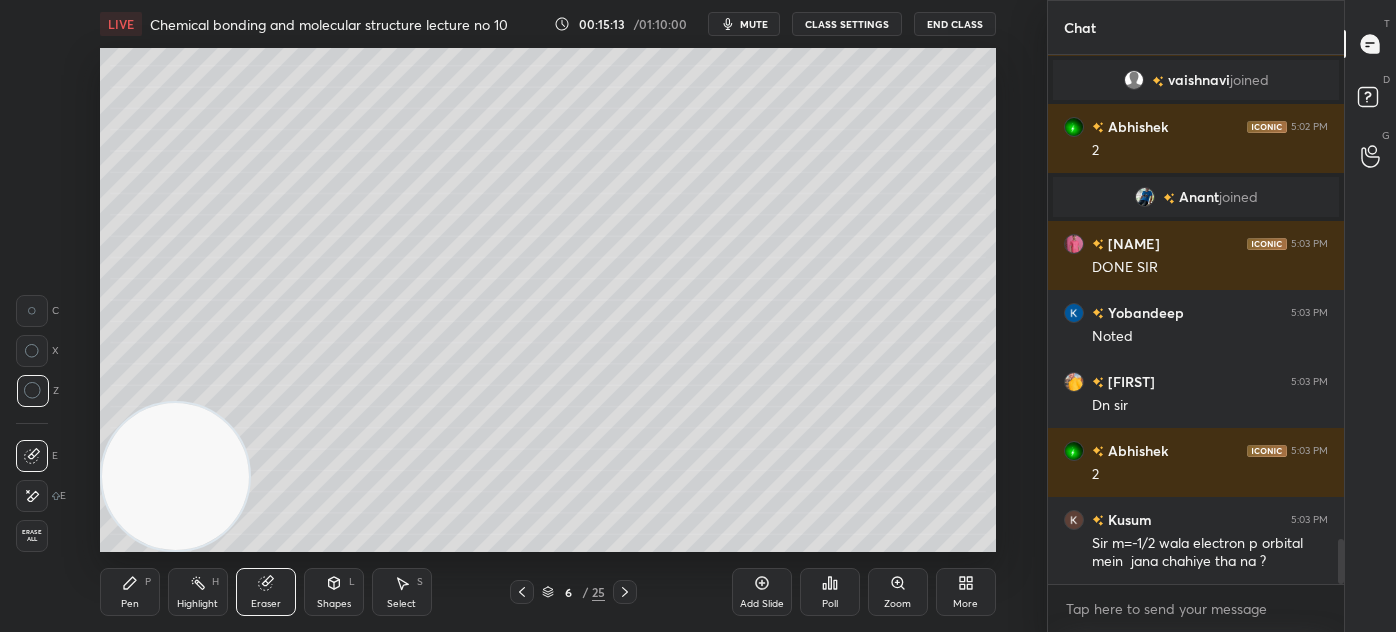click on "Pen P" at bounding box center [130, 592] 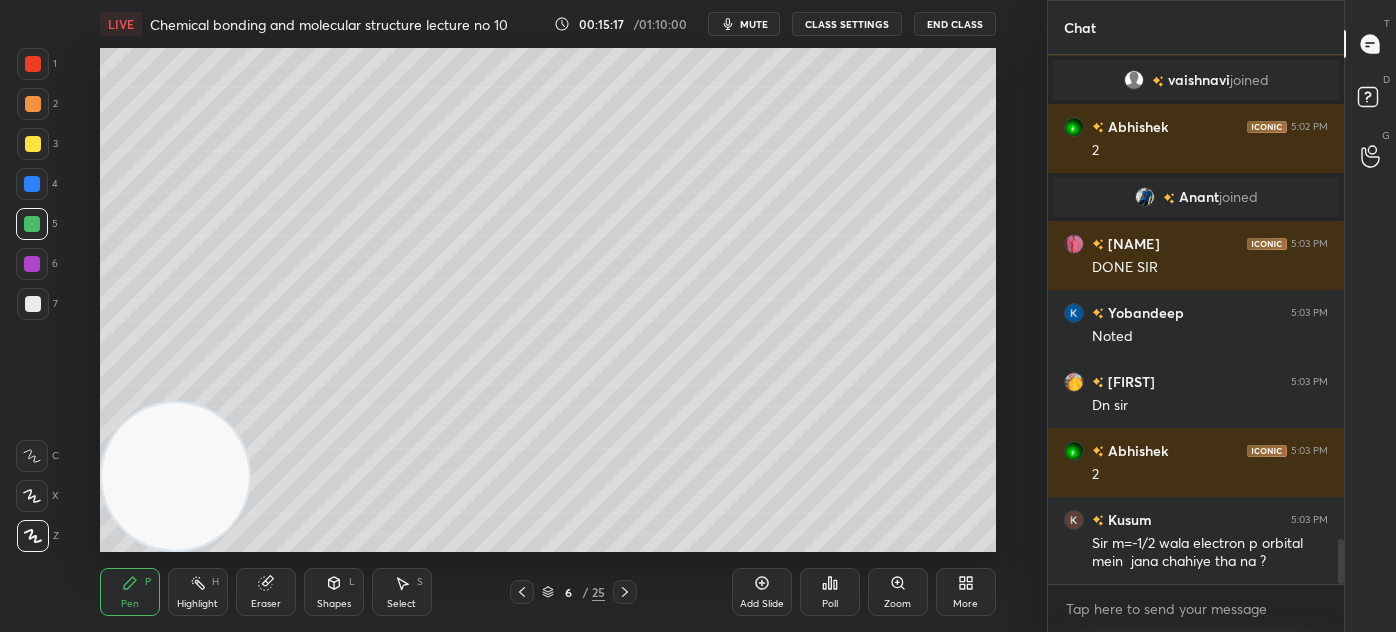 scroll, scrollTop: 5740, scrollLeft: 0, axis: vertical 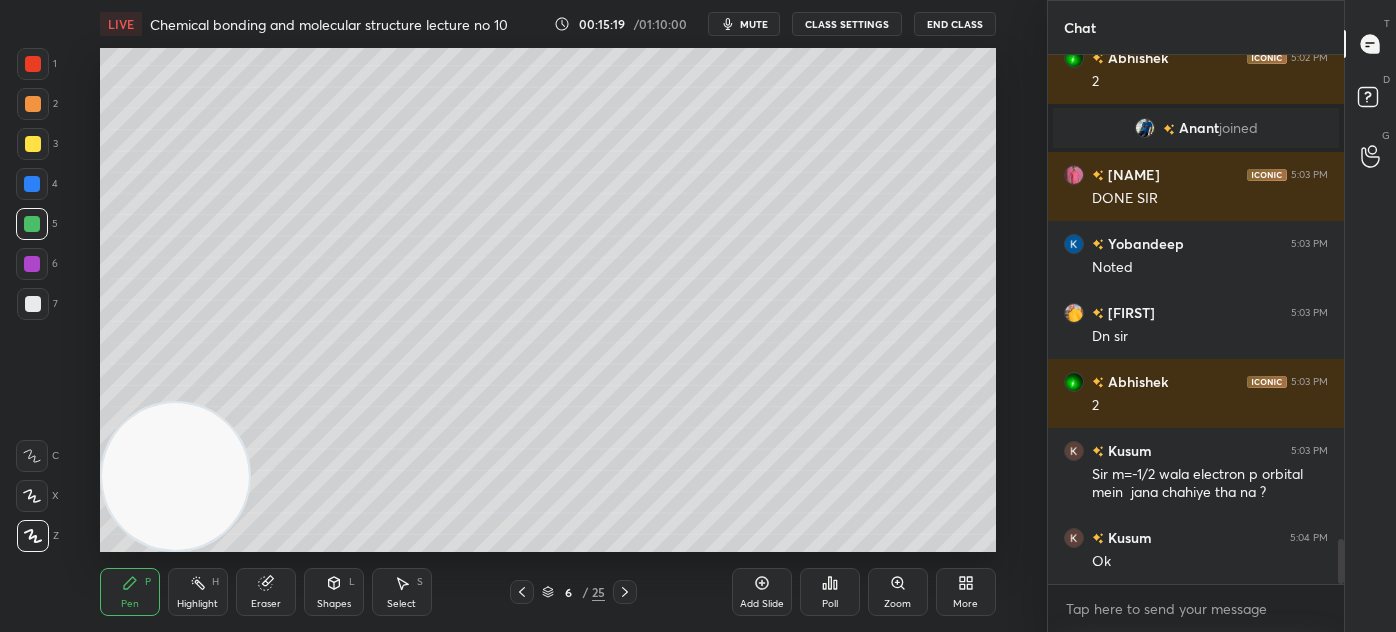 click on "Eraser" at bounding box center (266, 592) 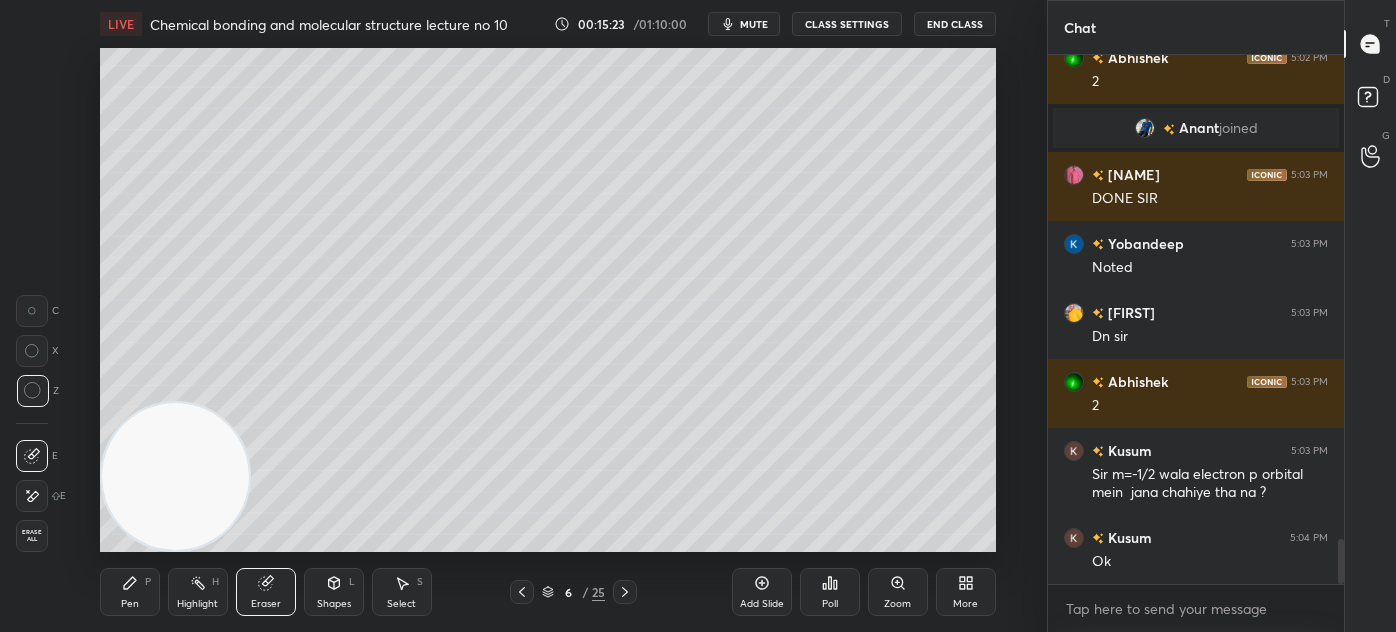 click on "Add Slide" at bounding box center [762, 592] 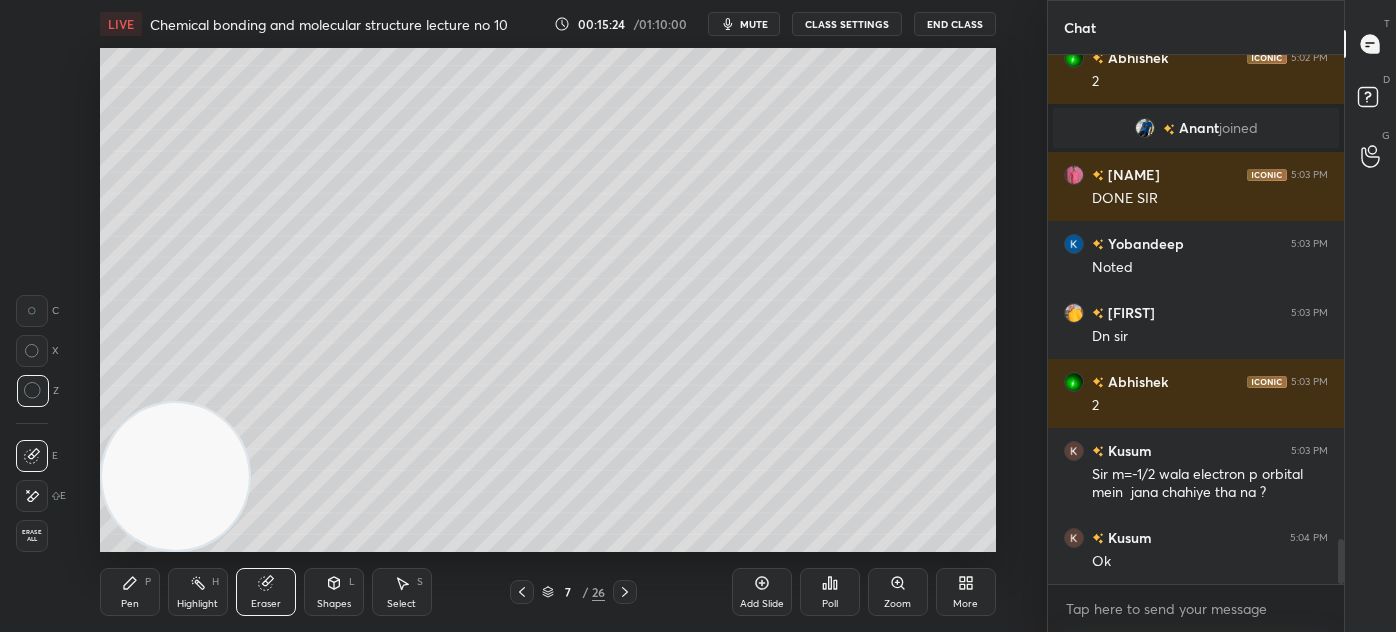 click on "Pen P" at bounding box center (130, 592) 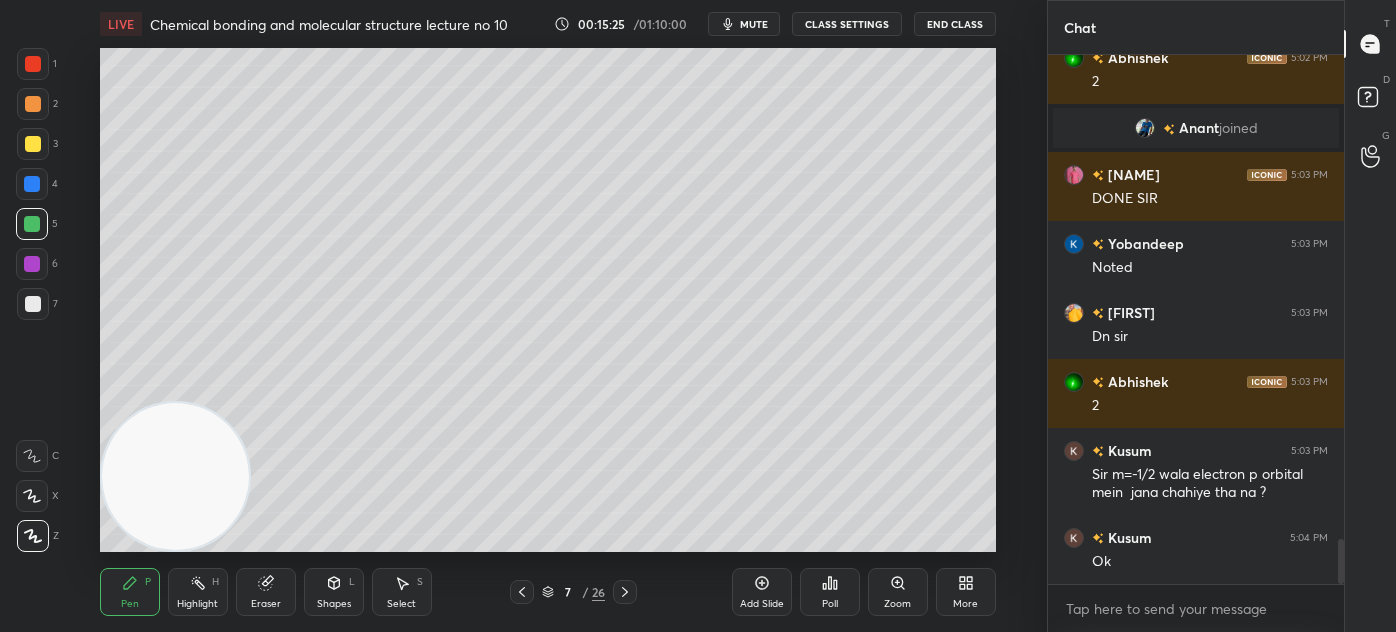 drag, startPoint x: 38, startPoint y: 148, endPoint x: 34, endPoint y: 172, distance: 24.33105 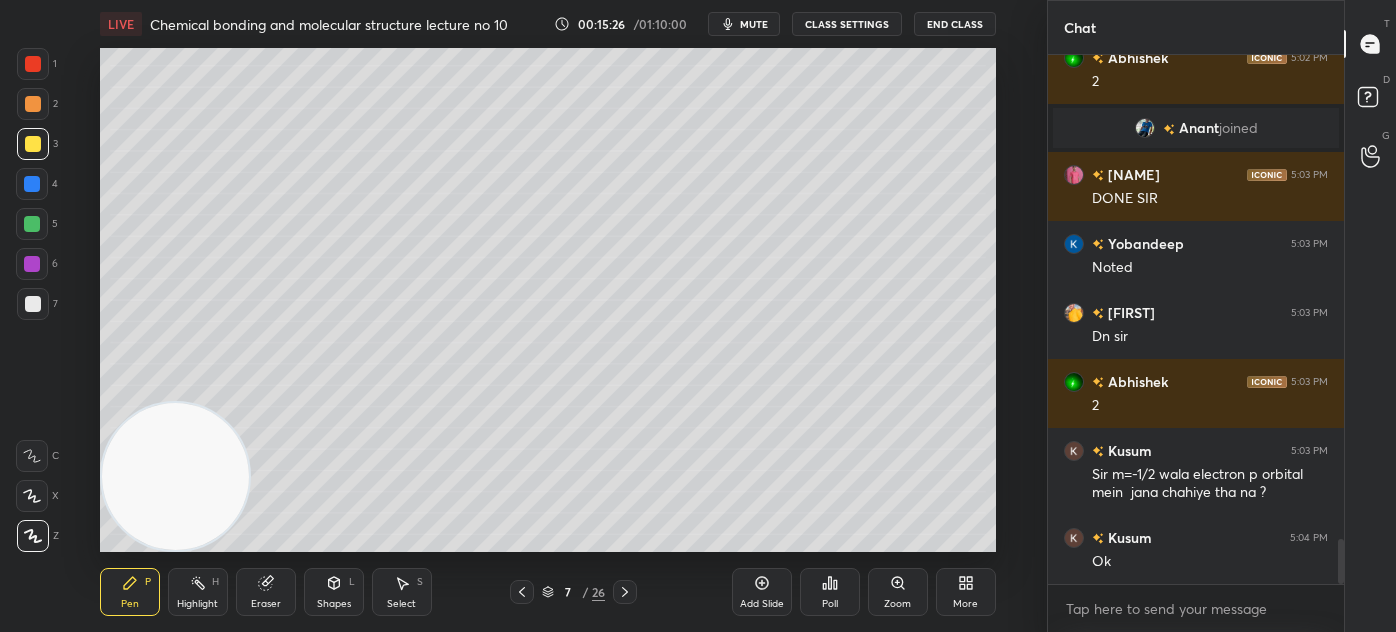 drag, startPoint x: 36, startPoint y: 496, endPoint x: 91, endPoint y: 410, distance: 102.0833 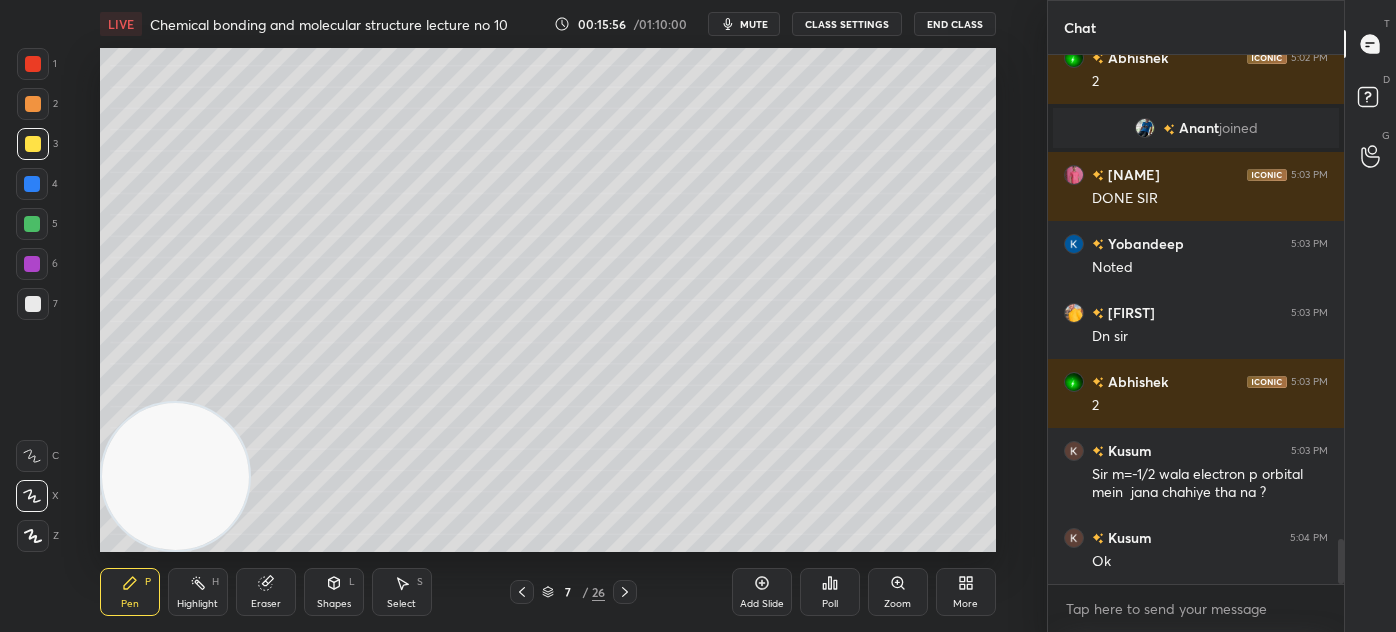 scroll, scrollTop: 5808, scrollLeft: 0, axis: vertical 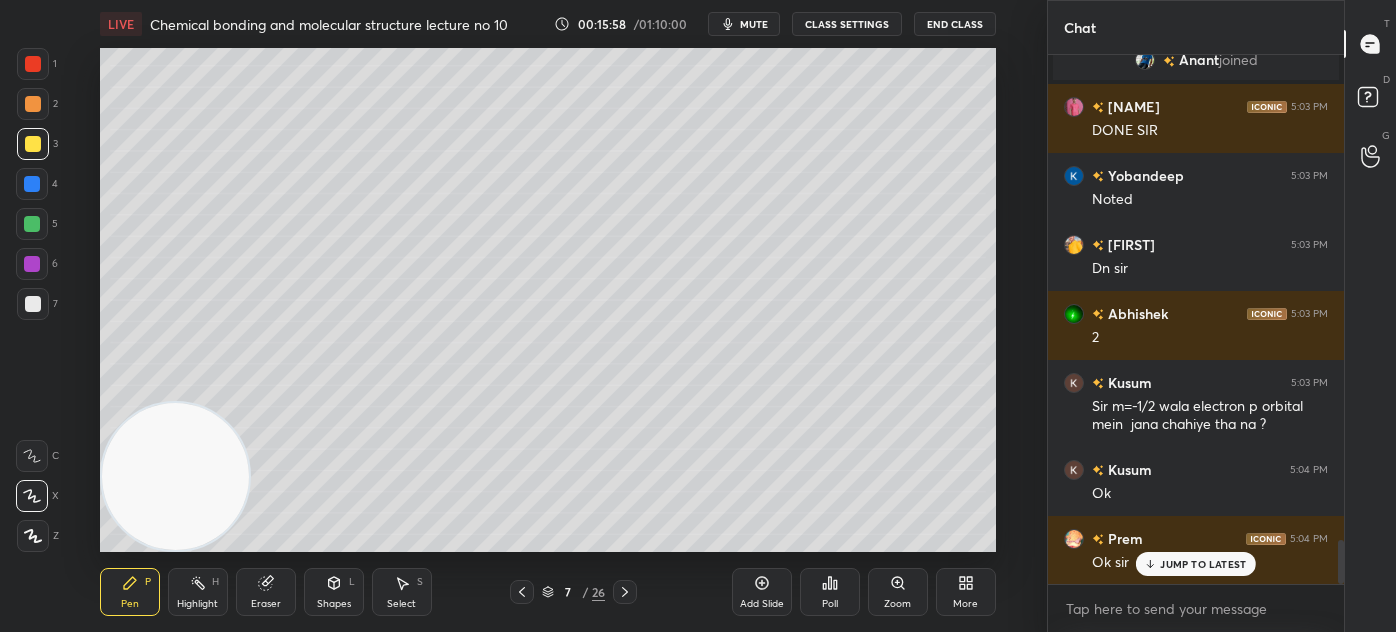 click at bounding box center [33, 304] 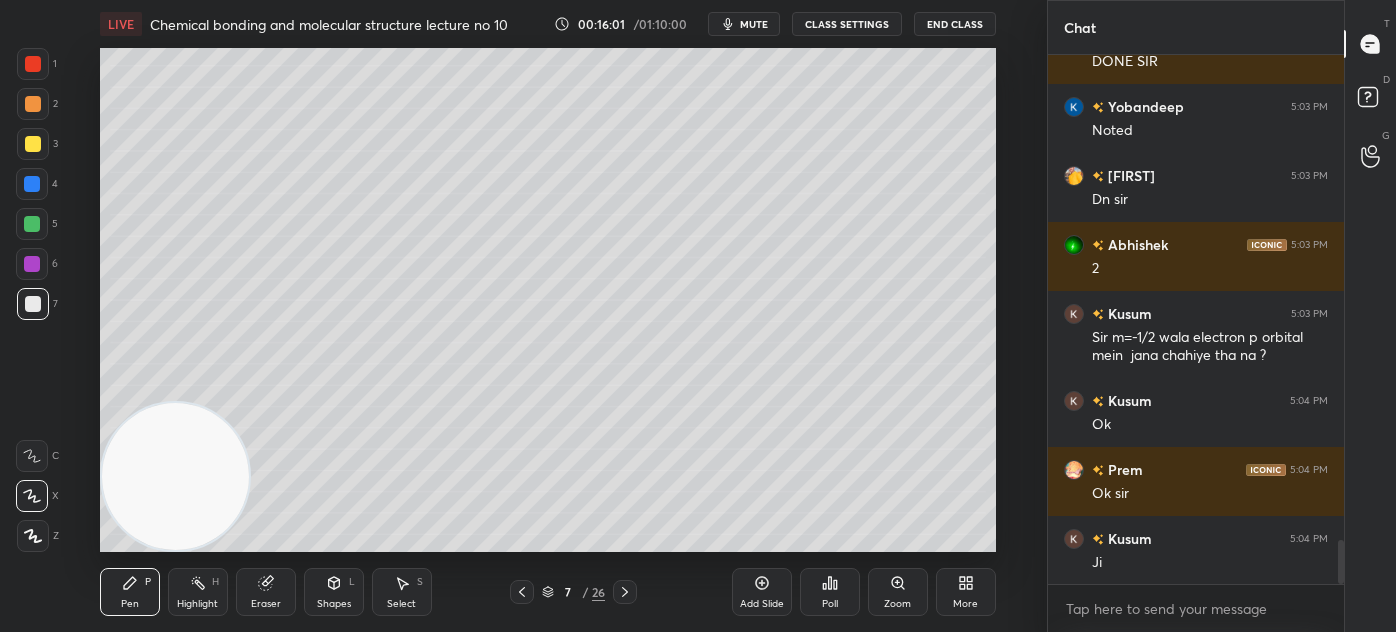 scroll, scrollTop: 5946, scrollLeft: 0, axis: vertical 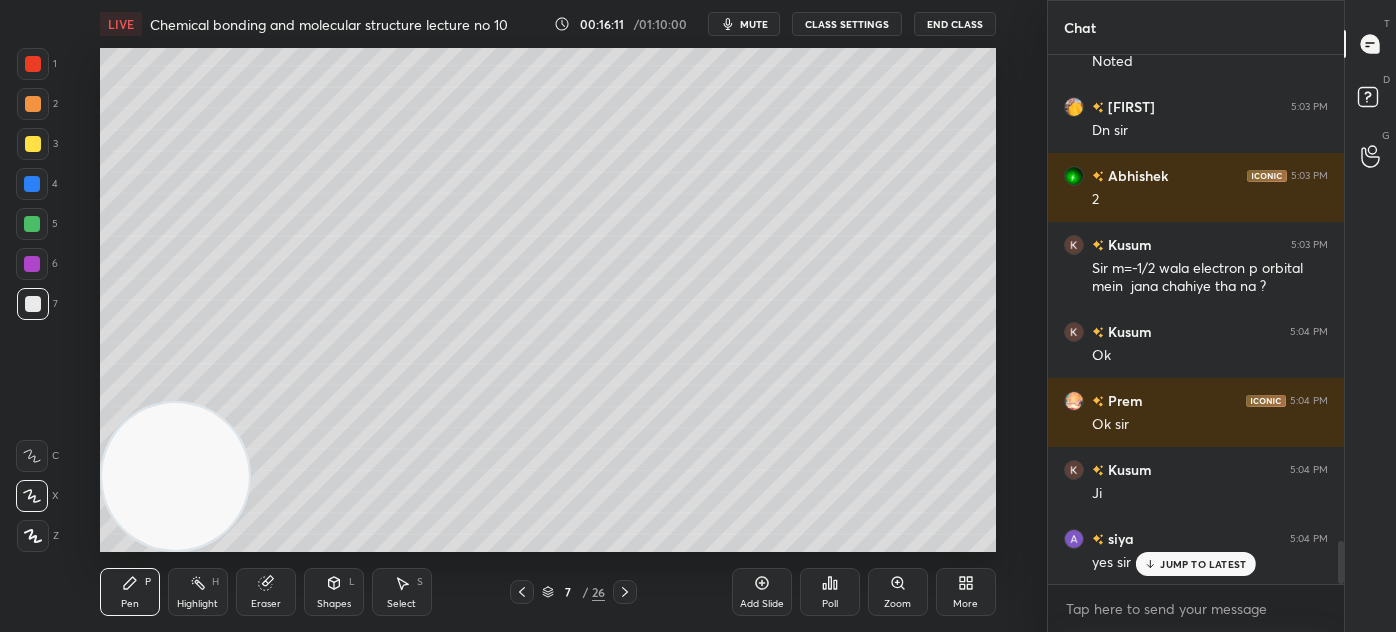 click on "3" at bounding box center (37, 148) 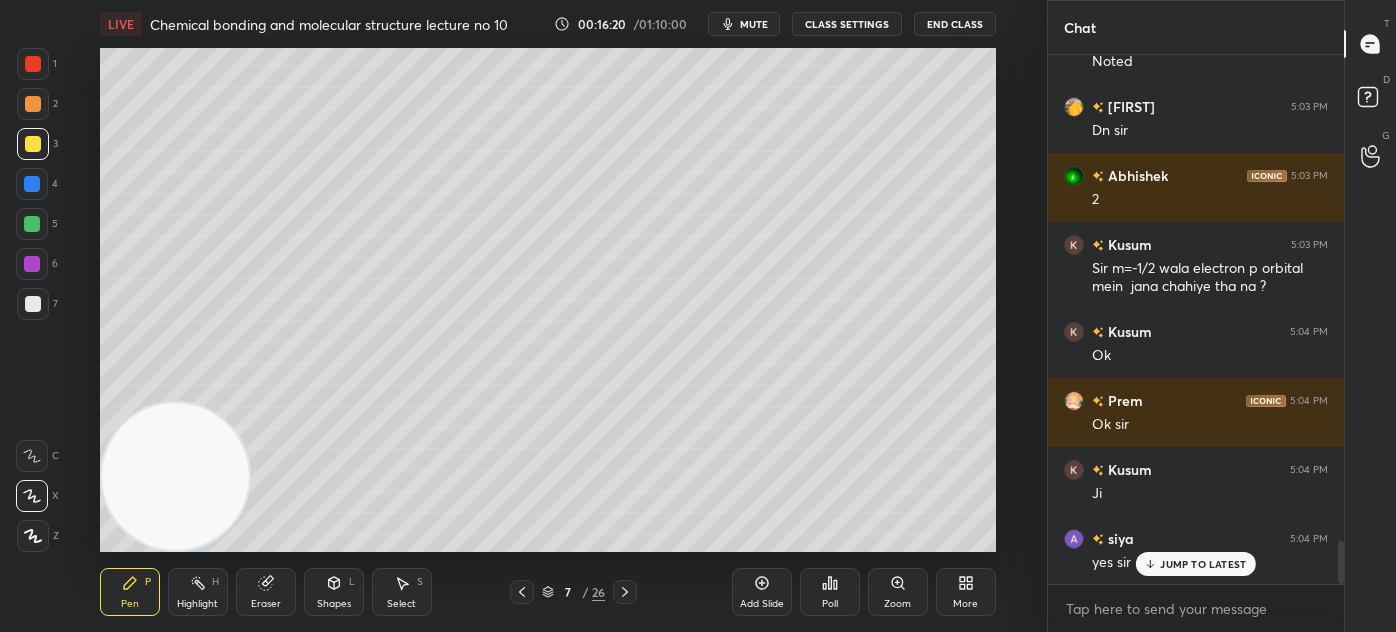 click at bounding box center (32, 224) 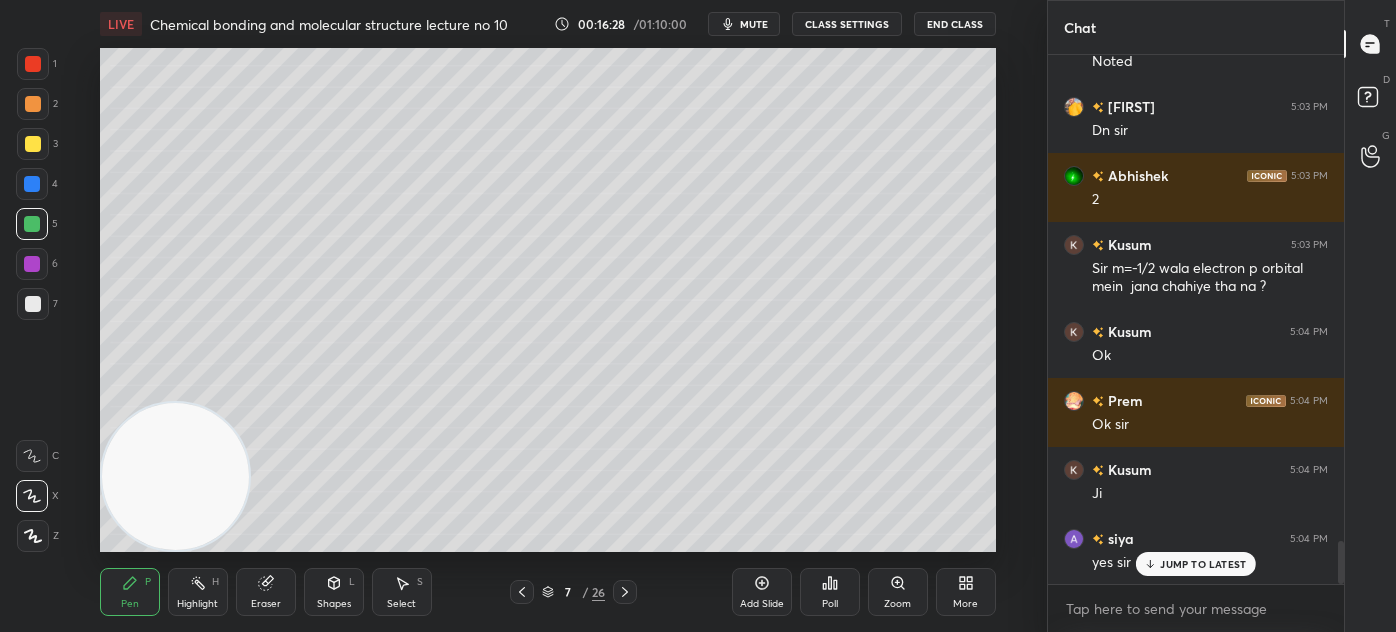 click 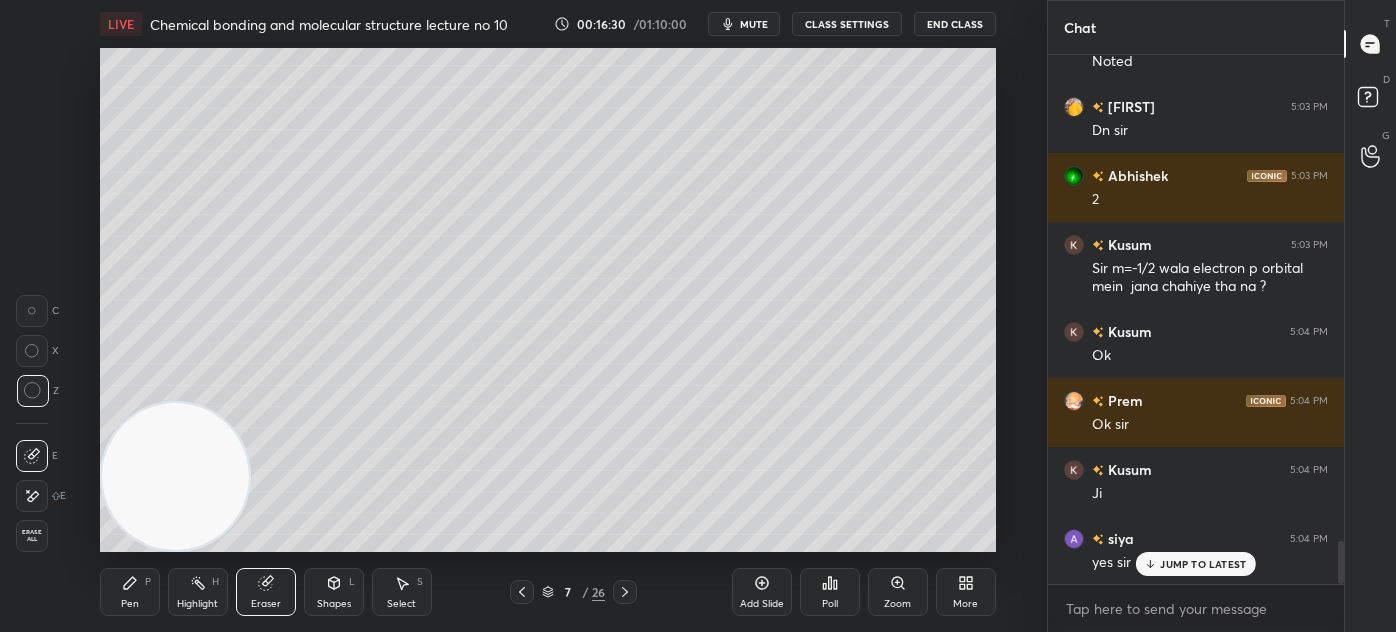 click on "Pen P" at bounding box center [130, 592] 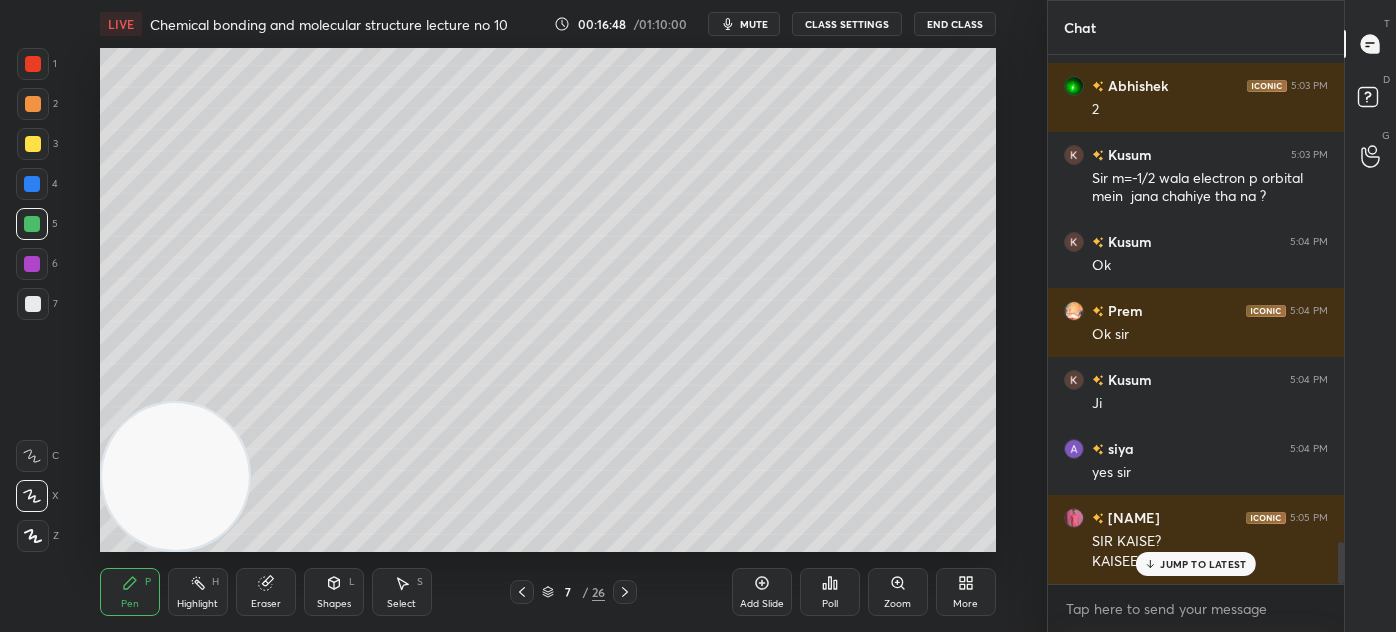 scroll, scrollTop: 6104, scrollLeft: 0, axis: vertical 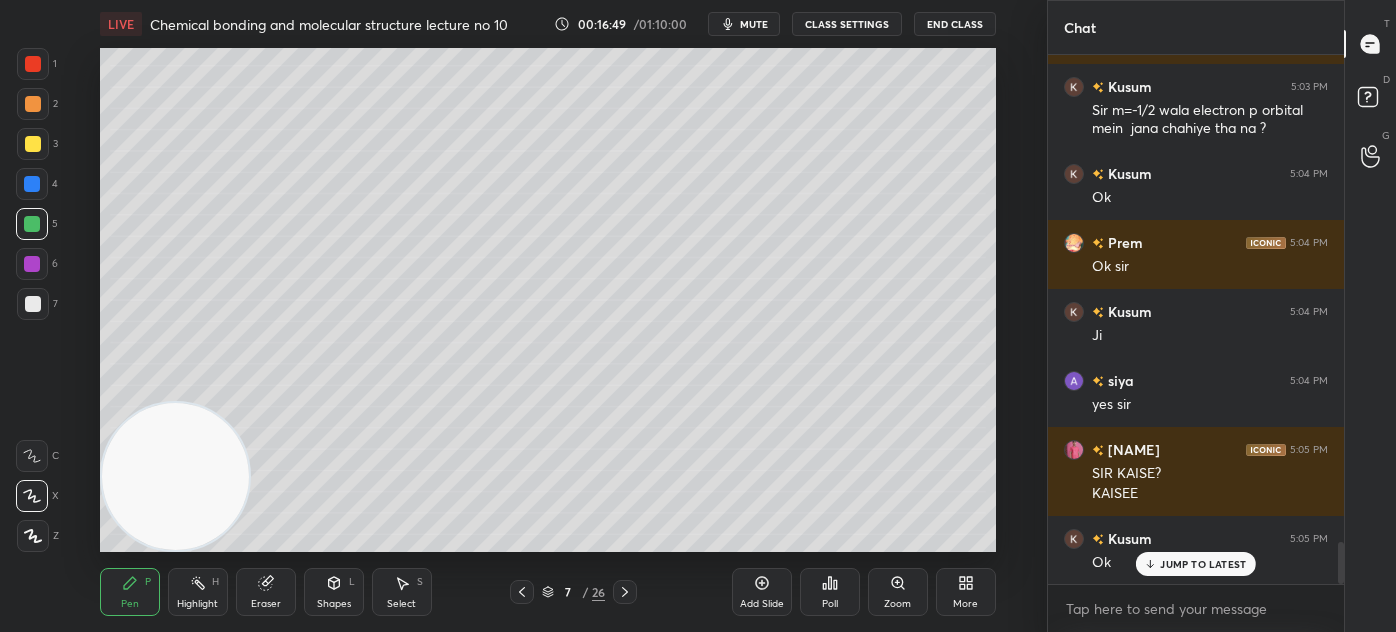 click 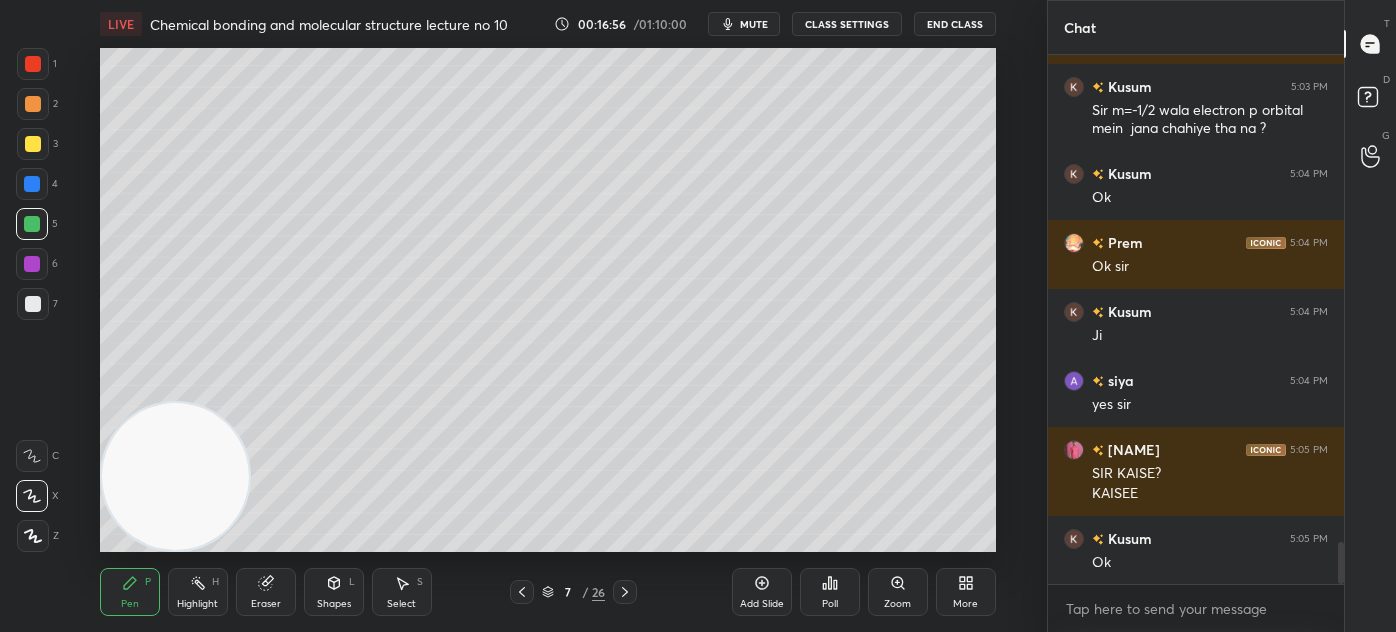 click on "3" at bounding box center (37, 144) 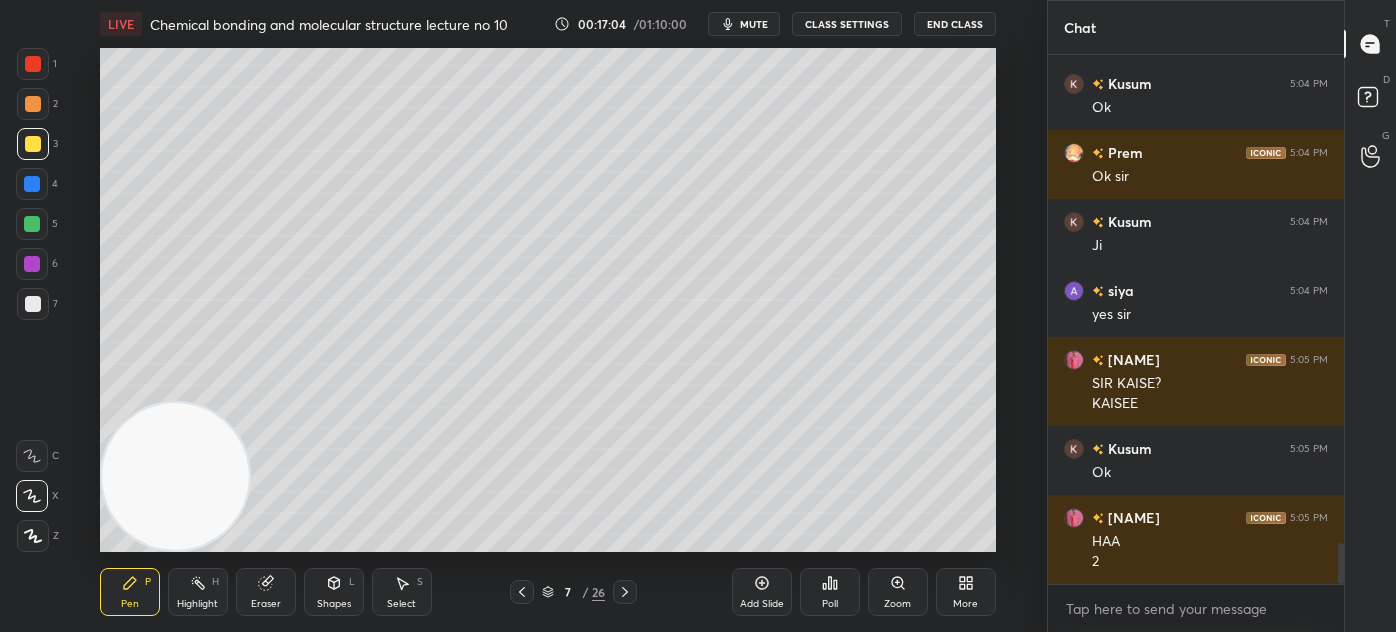 scroll, scrollTop: 6242, scrollLeft: 0, axis: vertical 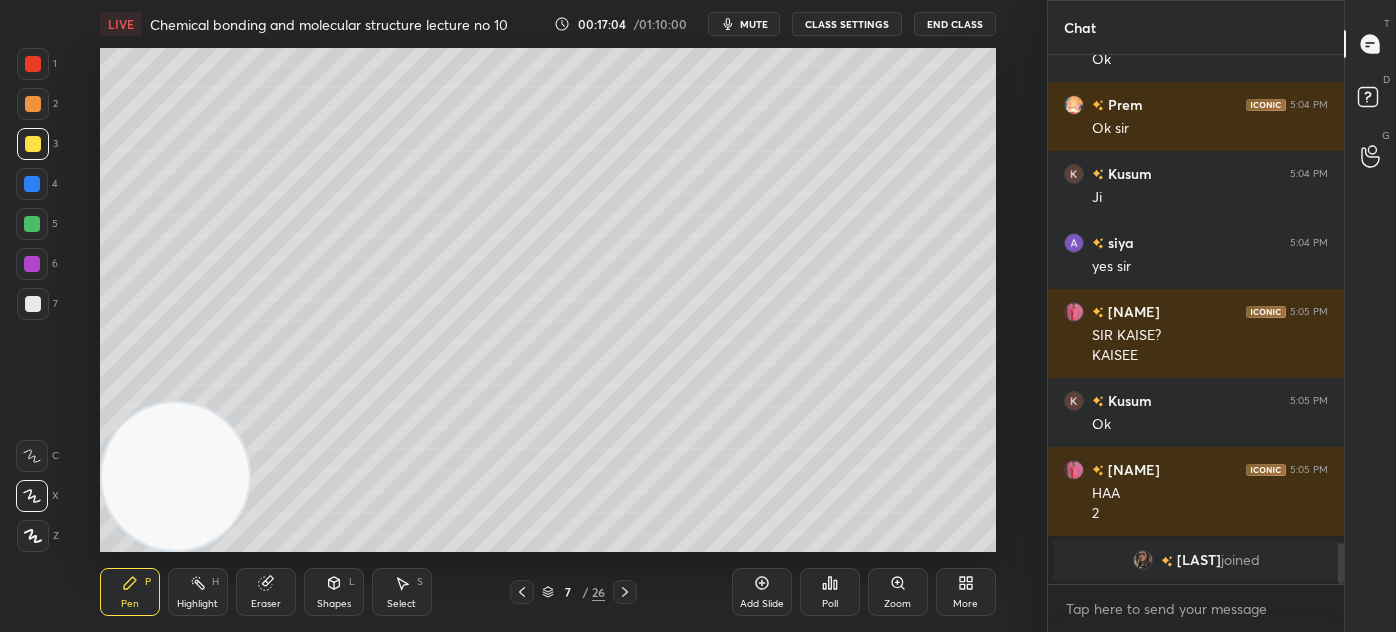 click at bounding box center [33, 304] 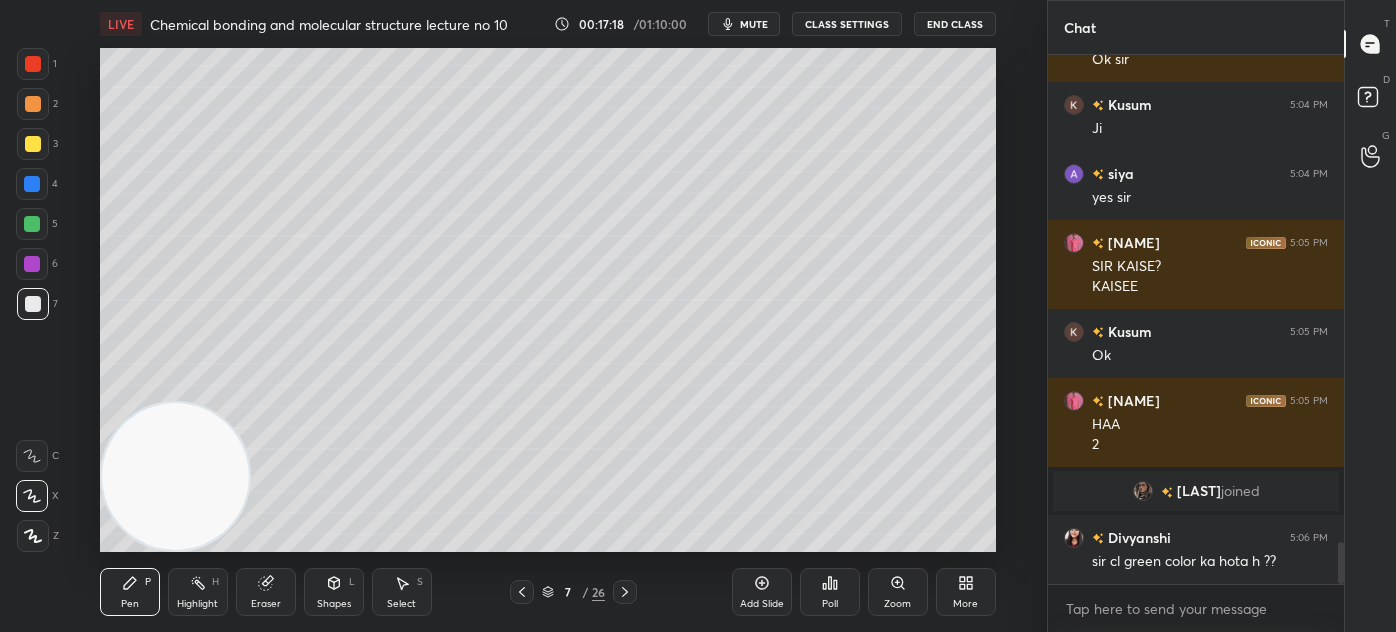 scroll, scrollTop: 6133, scrollLeft: 0, axis: vertical 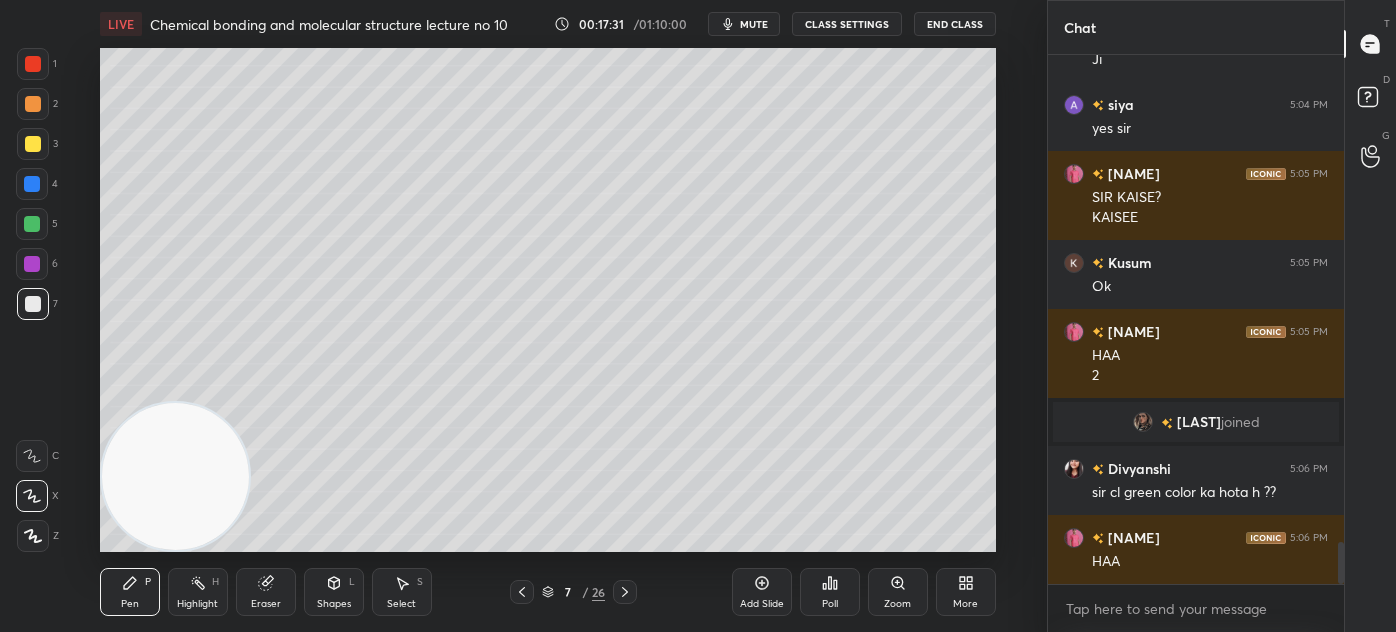click on "Eraser" at bounding box center (266, 604) 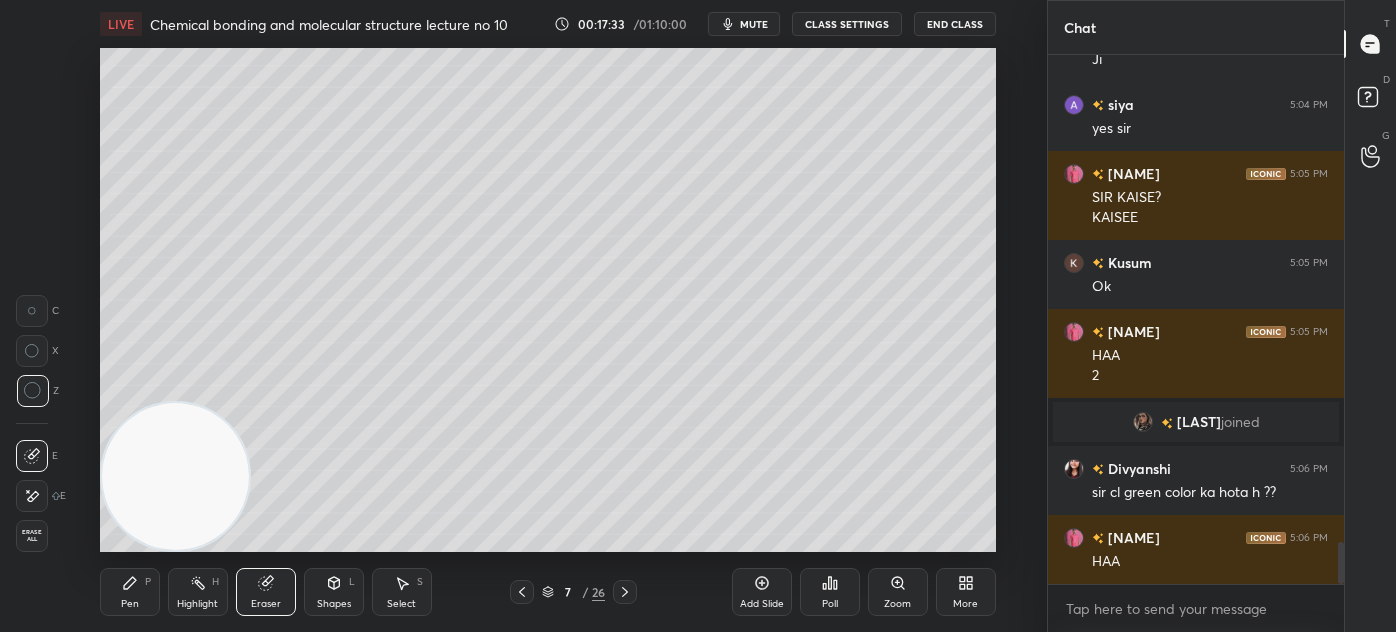 click on "Pen P" at bounding box center [130, 592] 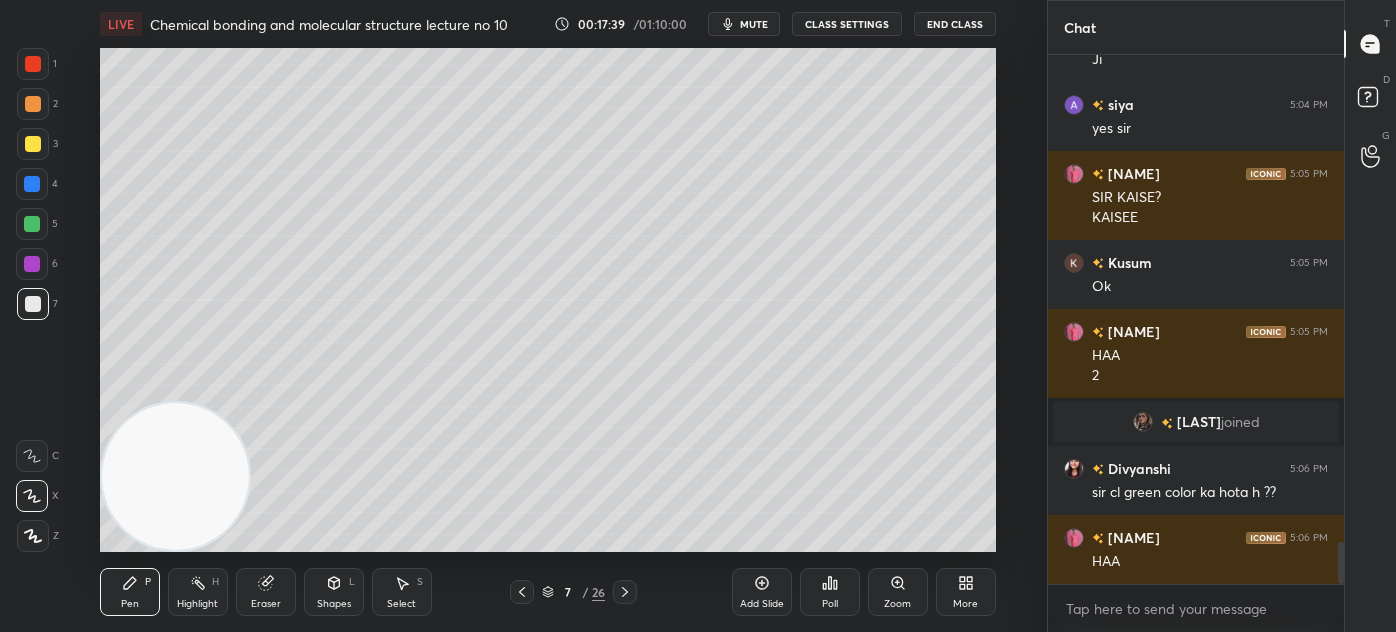 click at bounding box center [33, 64] 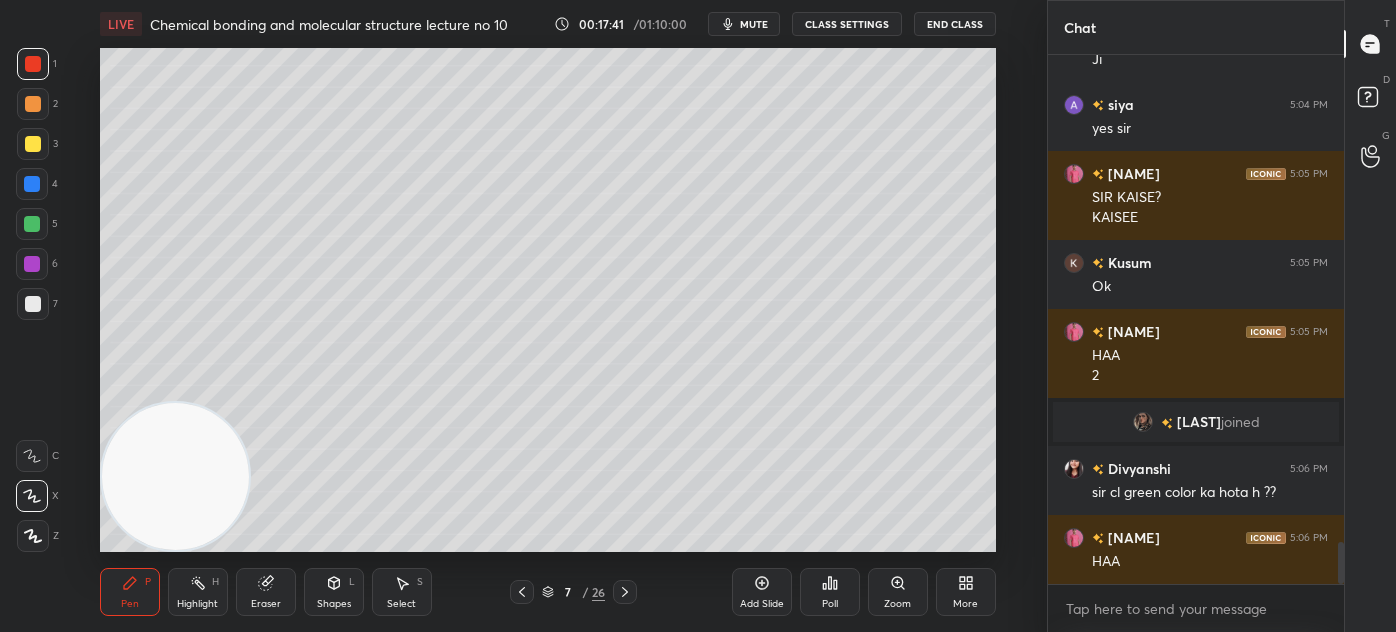 click at bounding box center [32, 224] 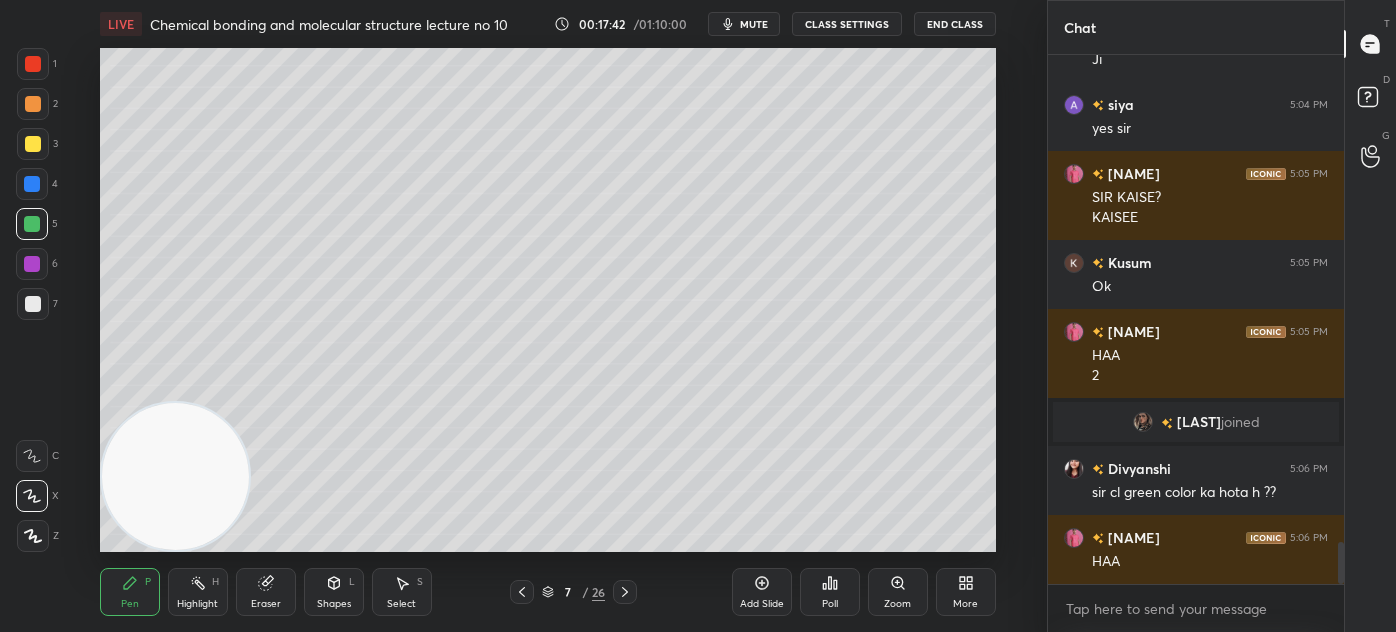 click at bounding box center [33, 536] 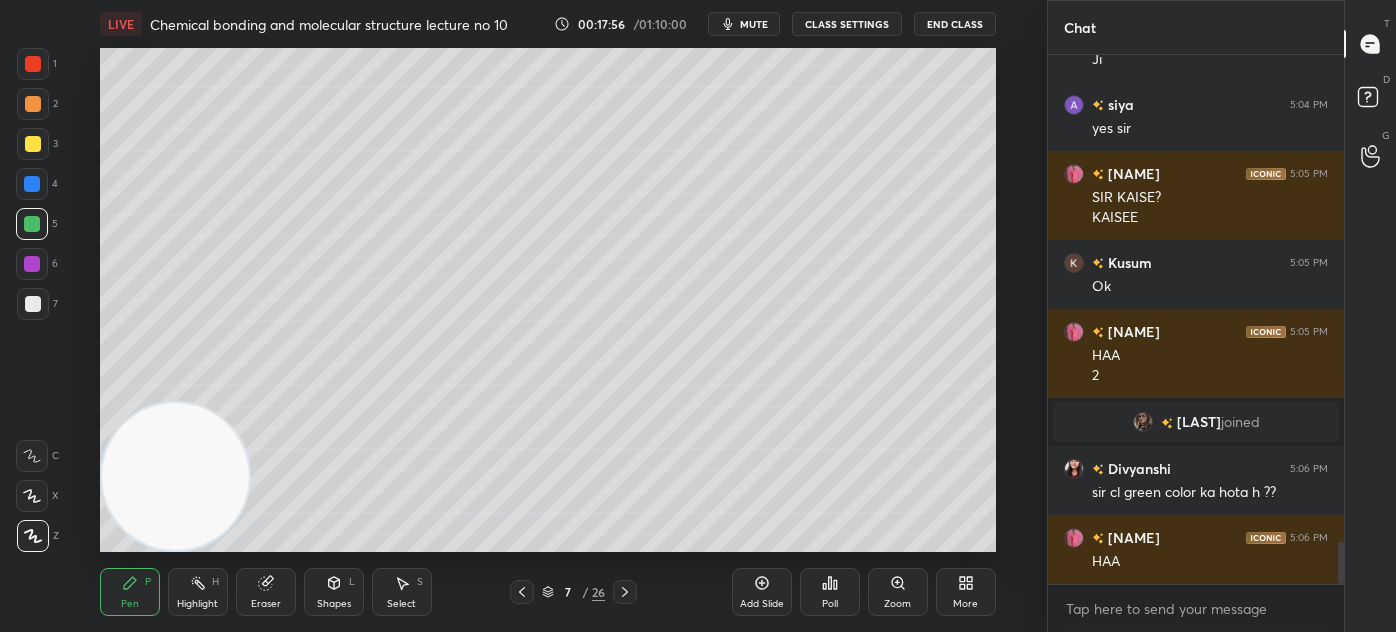 scroll, scrollTop: 6152, scrollLeft: 0, axis: vertical 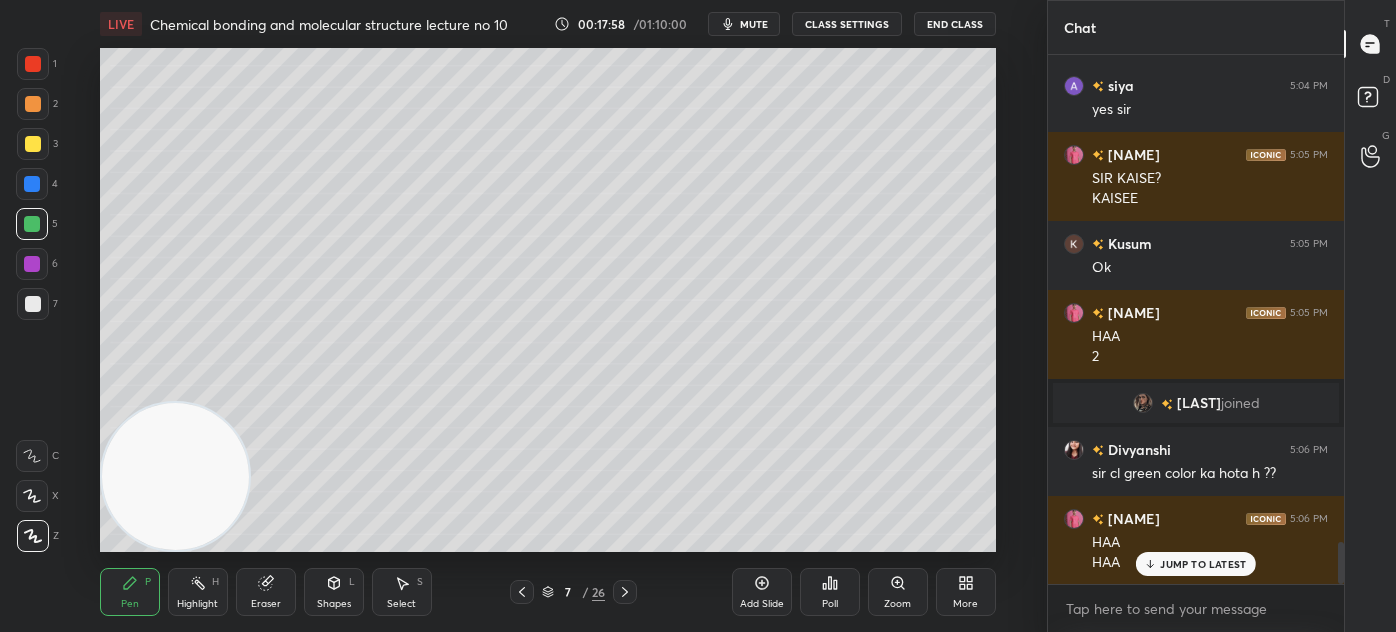 click at bounding box center [33, 64] 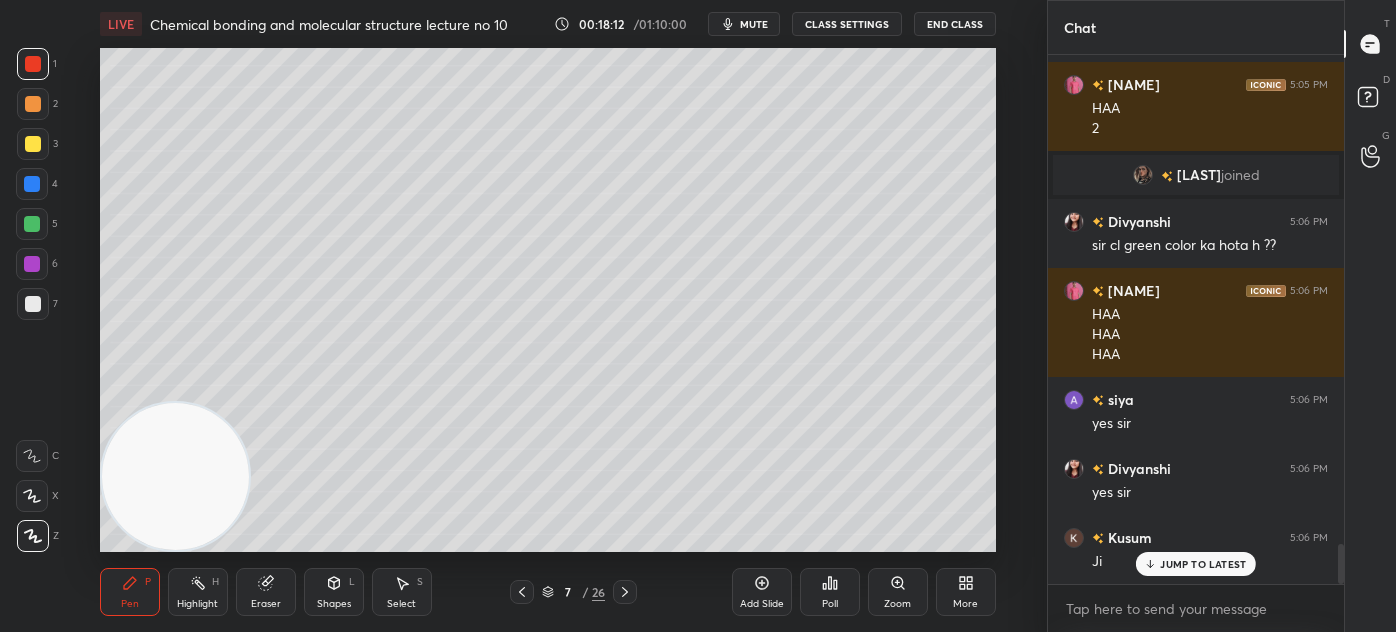 scroll, scrollTop: 6448, scrollLeft: 0, axis: vertical 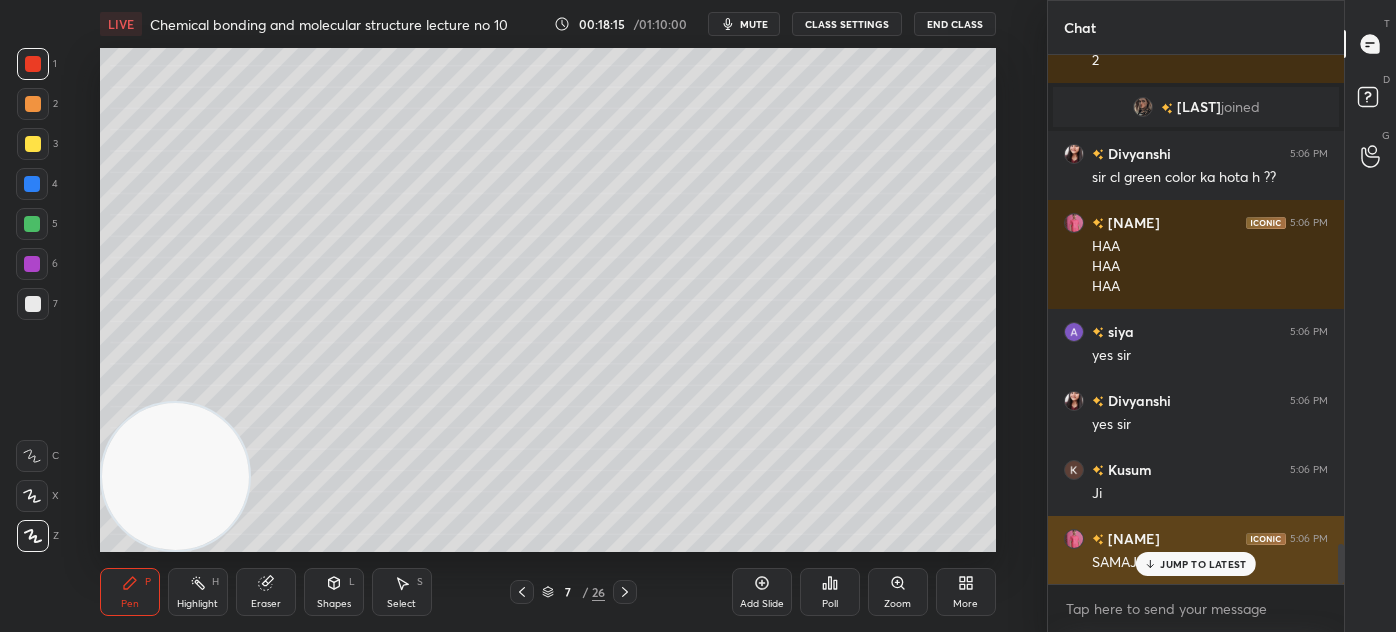 click on "JUMP TO LATEST" at bounding box center [1203, 564] 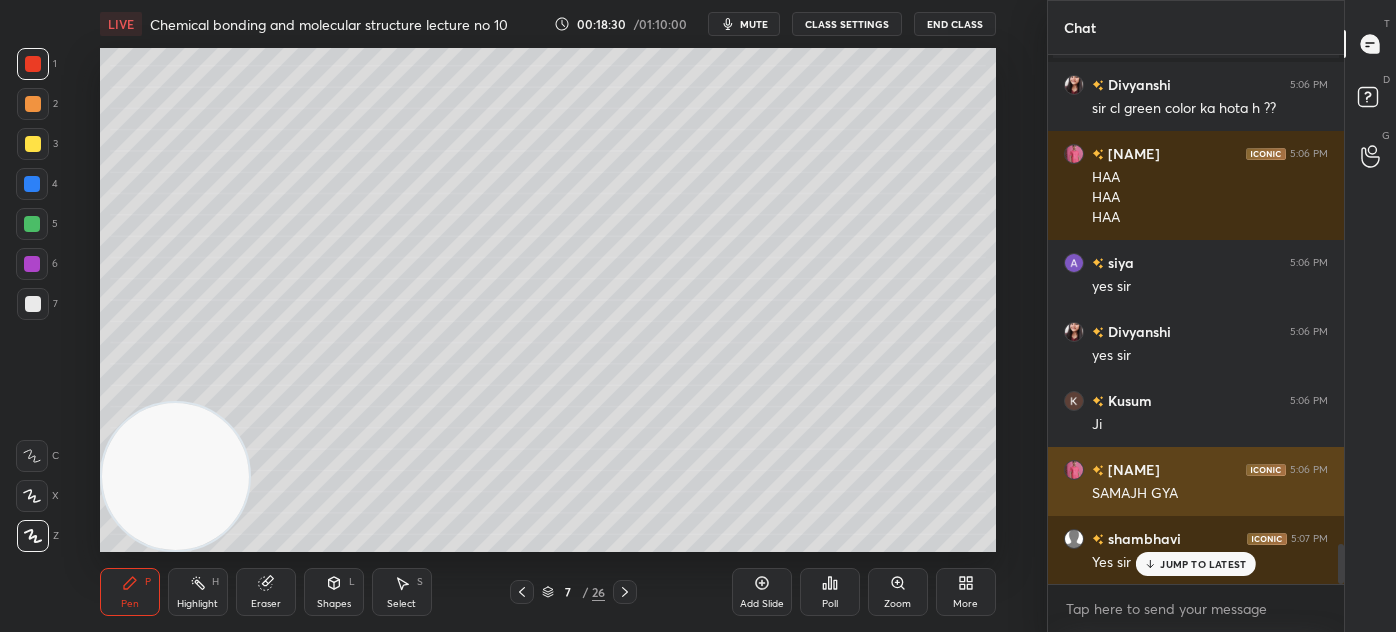 scroll, scrollTop: 6586, scrollLeft: 0, axis: vertical 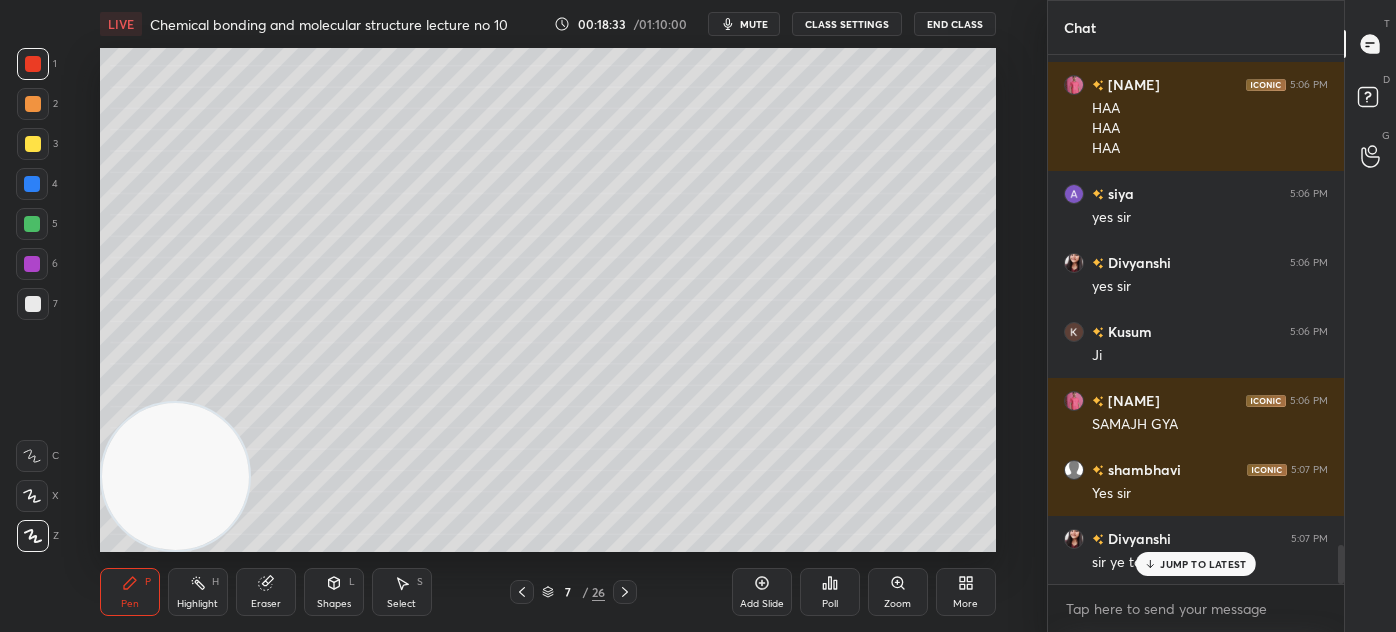 click on "JUMP TO LATEST" at bounding box center [1196, 564] 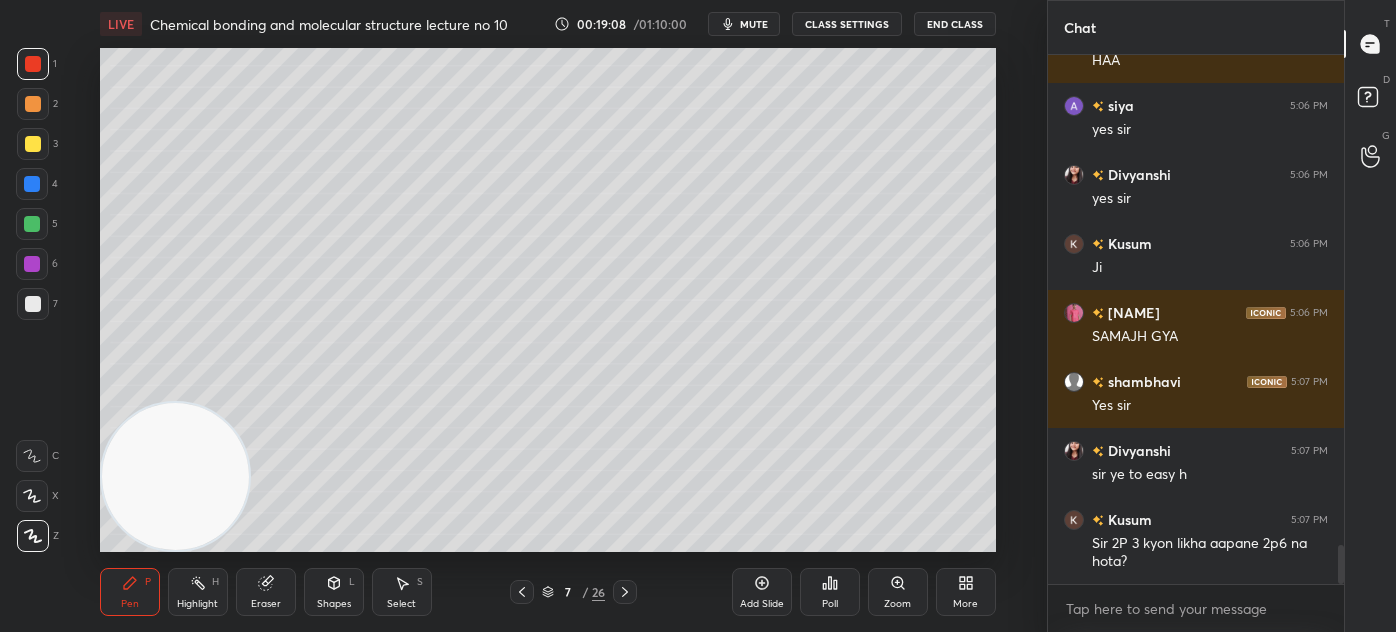 scroll, scrollTop: 6778, scrollLeft: 0, axis: vertical 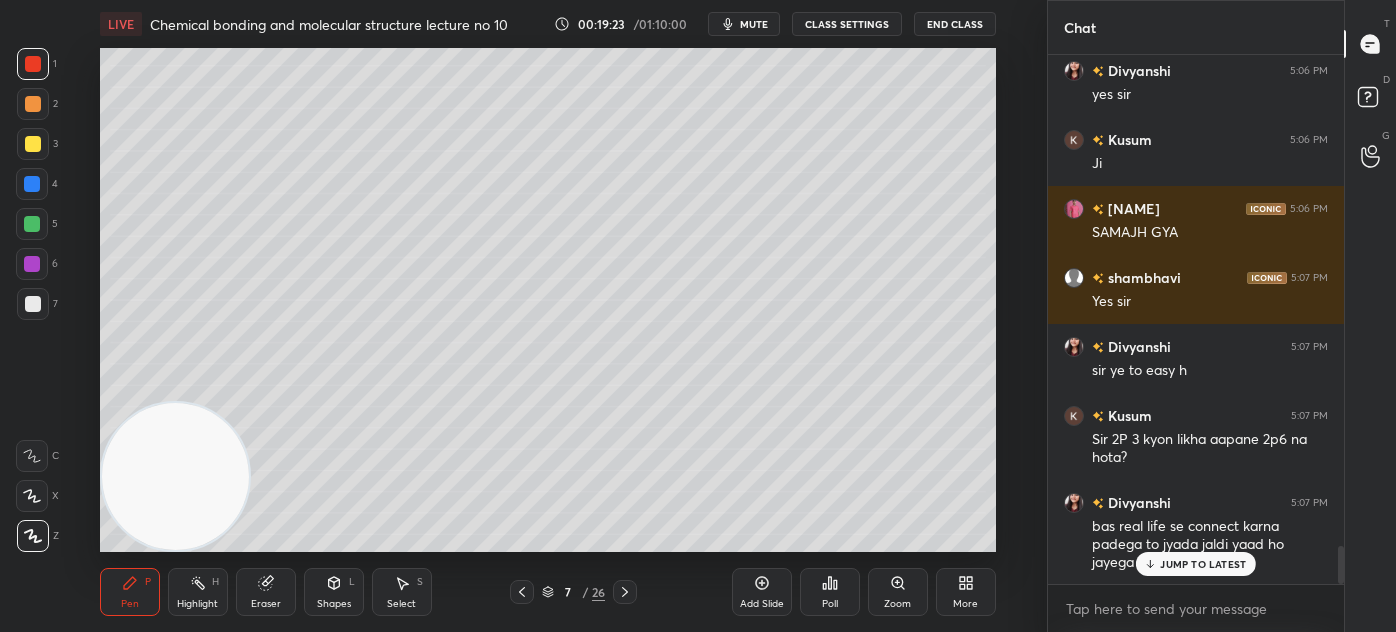 click at bounding box center [33, 304] 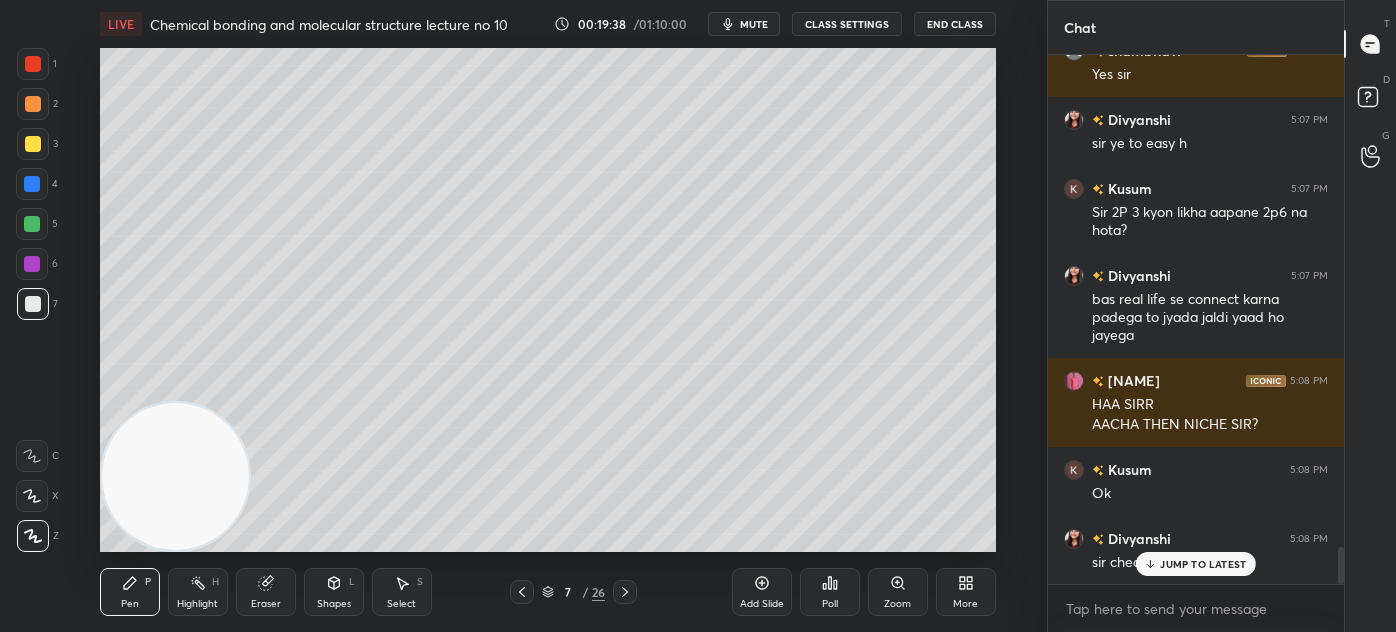scroll, scrollTop: 7074, scrollLeft: 0, axis: vertical 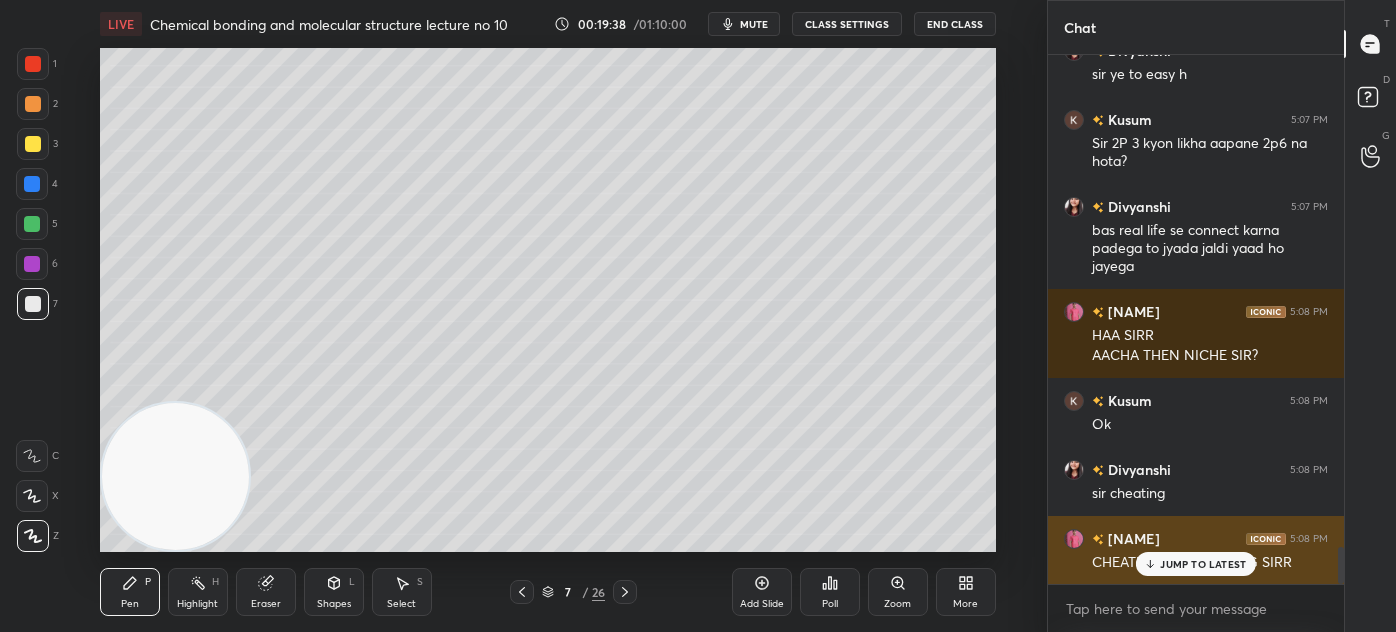 click on "JUMP TO LATEST" at bounding box center [1203, 564] 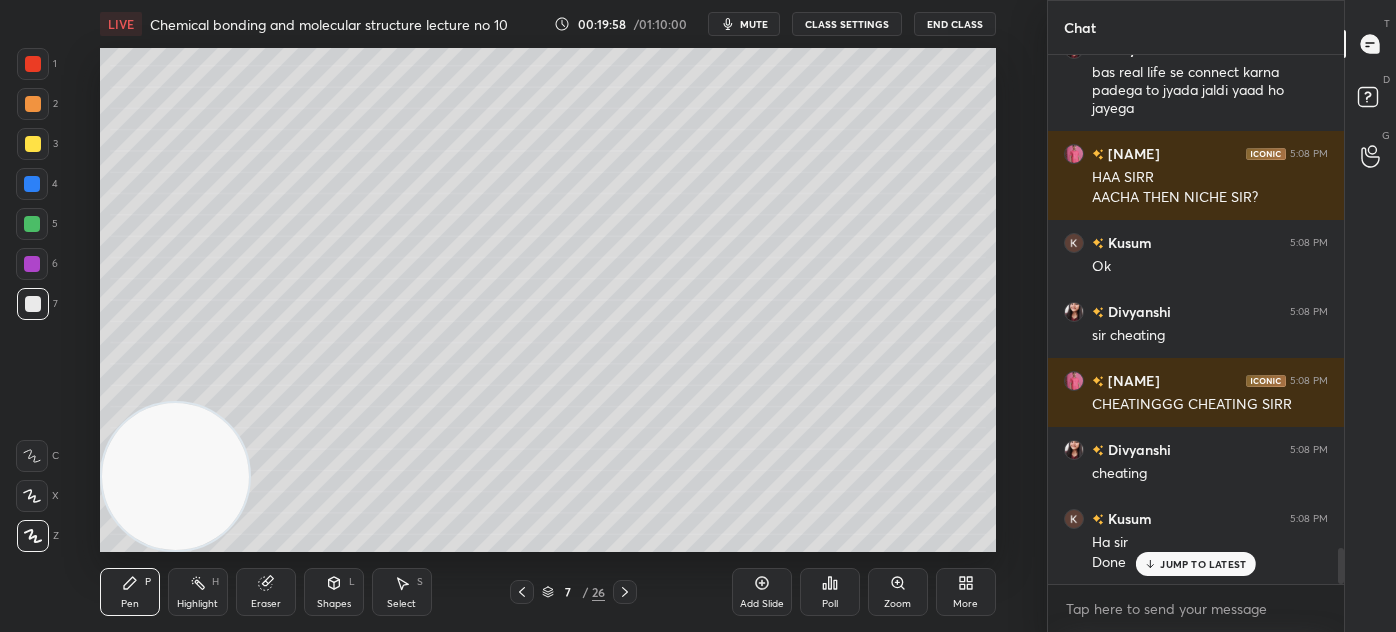 scroll, scrollTop: 7320, scrollLeft: 0, axis: vertical 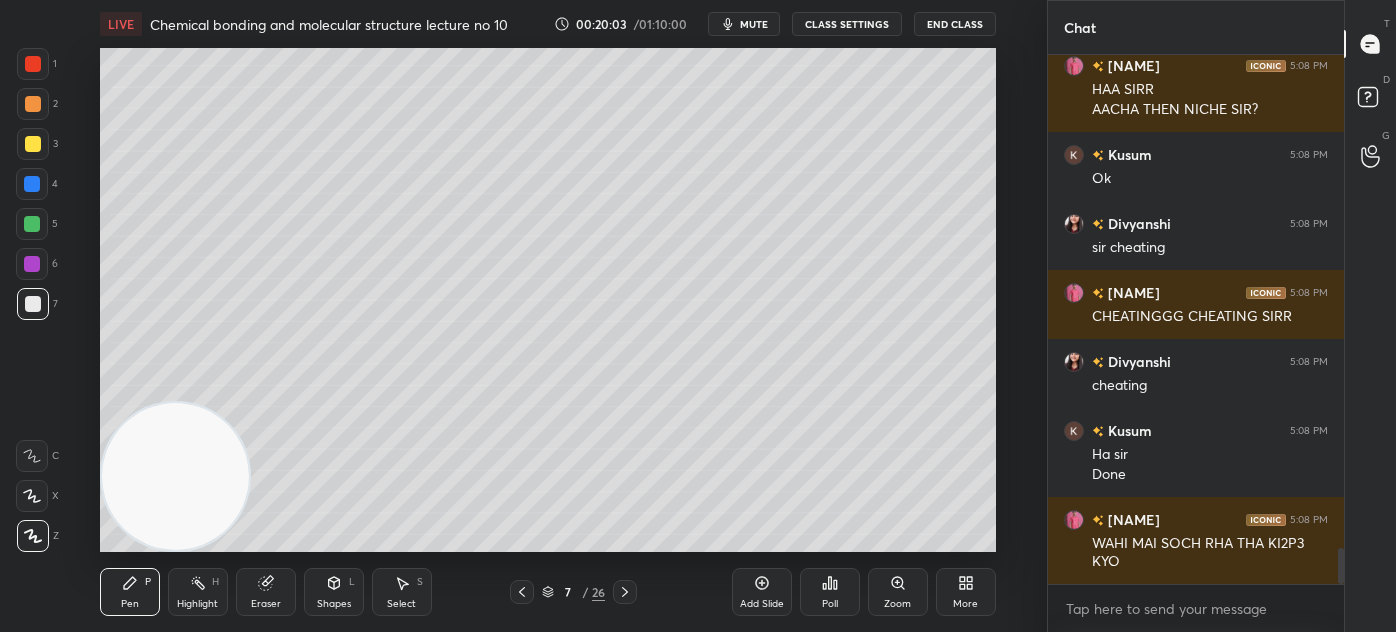 drag, startPoint x: 758, startPoint y: 603, endPoint x: 772, endPoint y: 588, distance: 20.518284 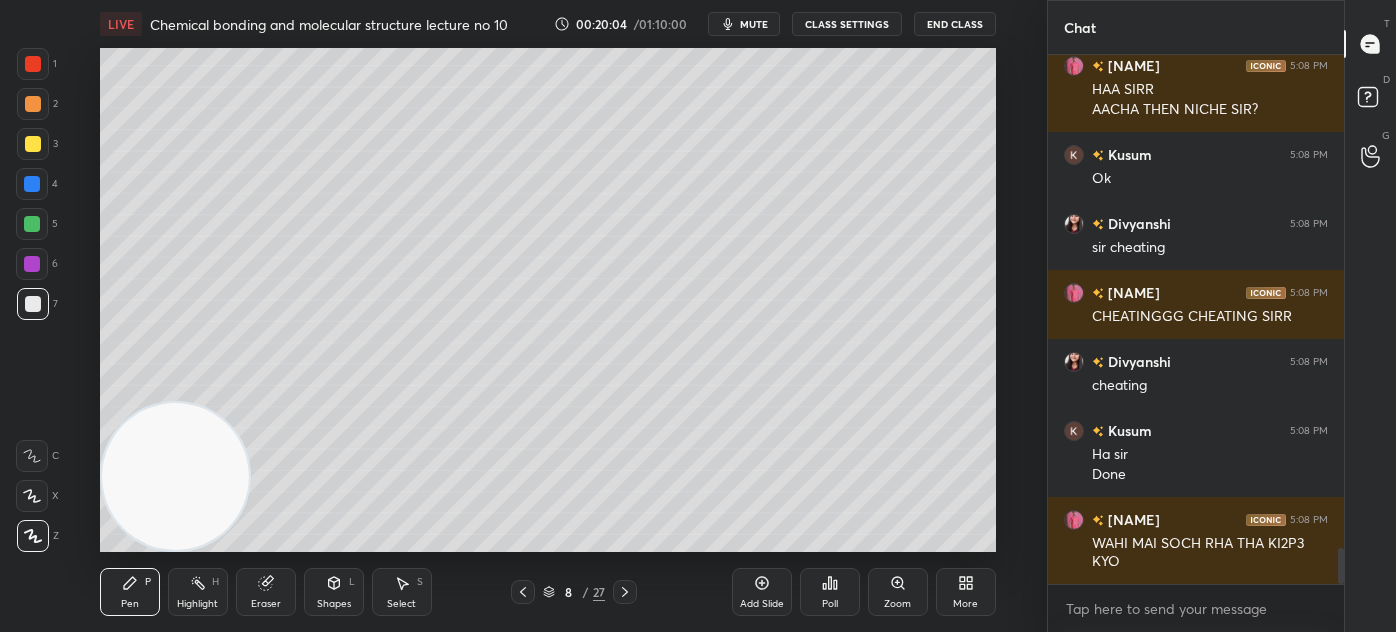 click on "Shapes L" at bounding box center (334, 592) 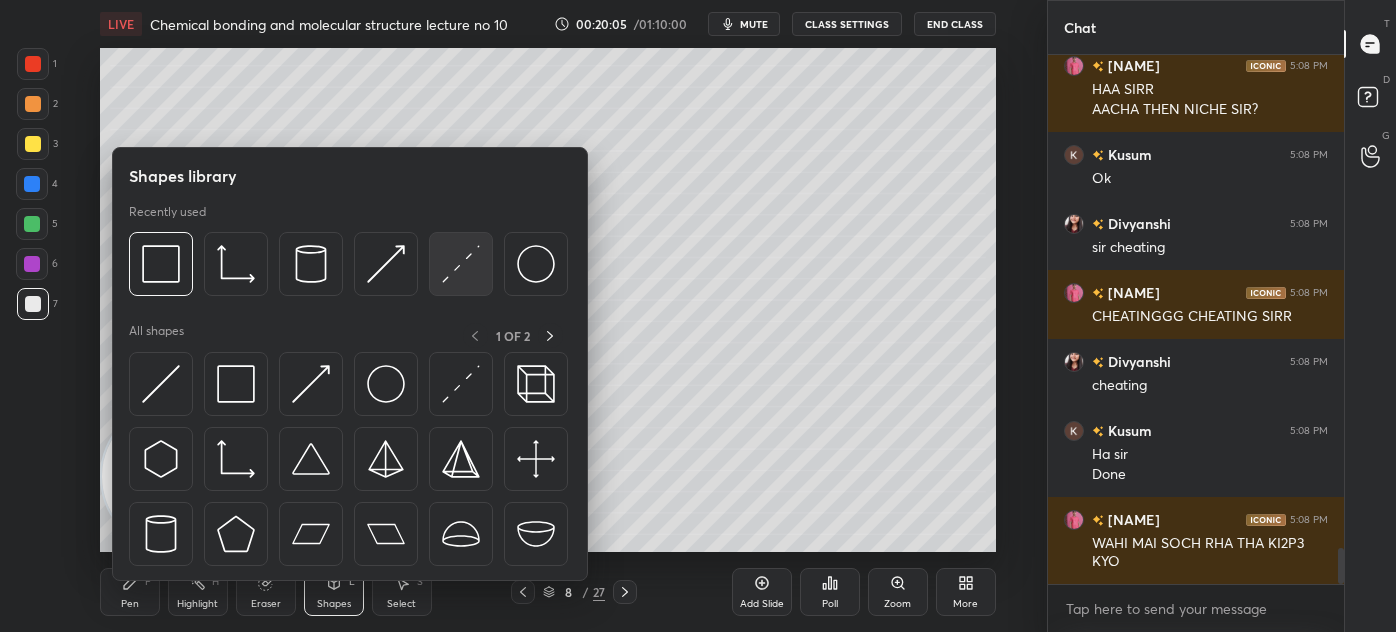 click at bounding box center [461, 264] 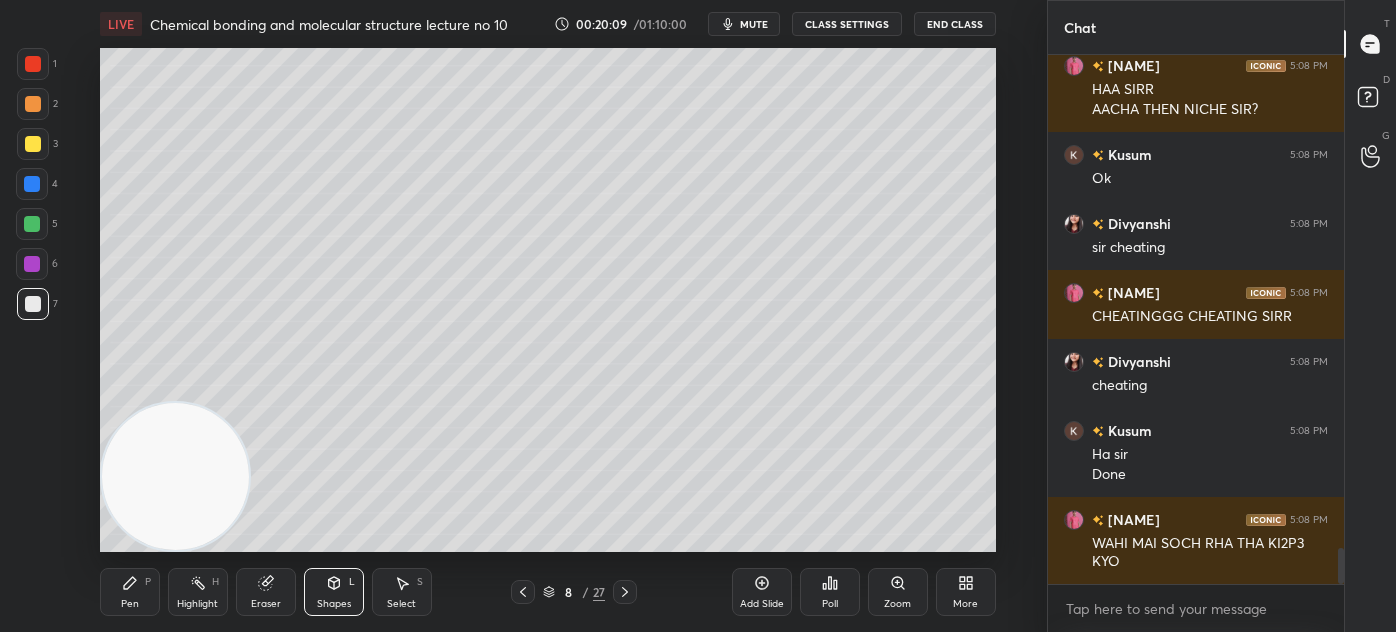 scroll, scrollTop: 7407, scrollLeft: 0, axis: vertical 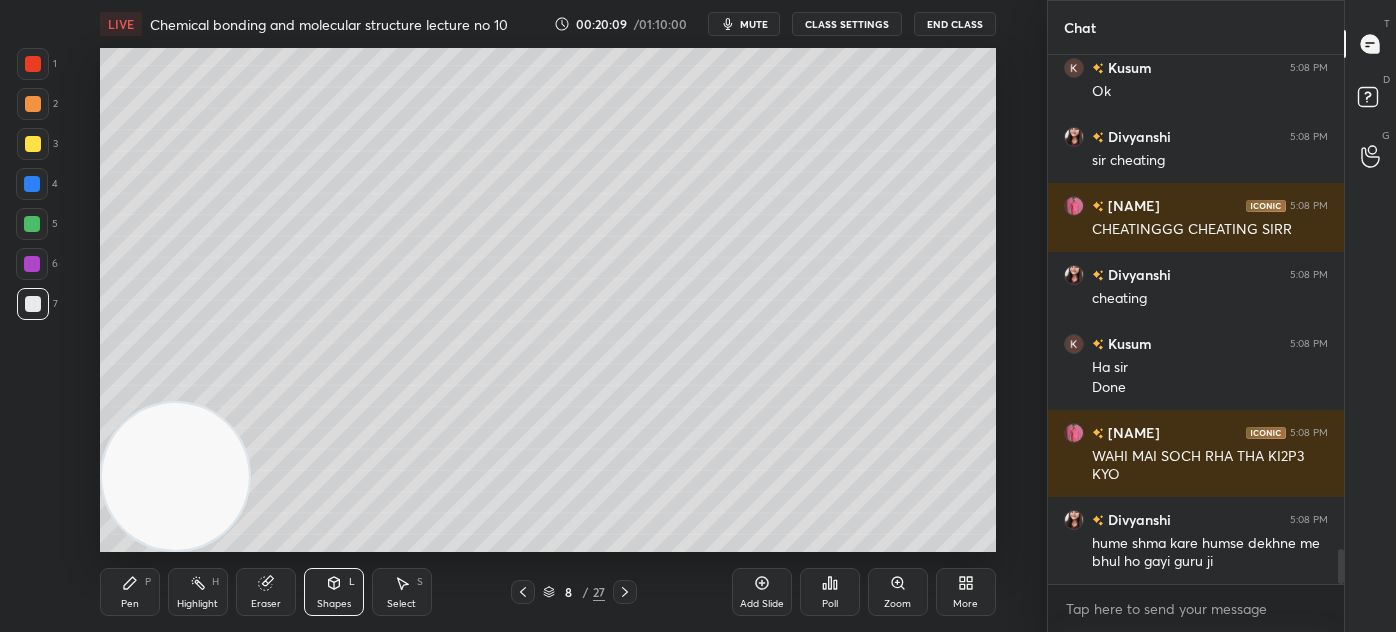 click on "Pen" at bounding box center [130, 604] 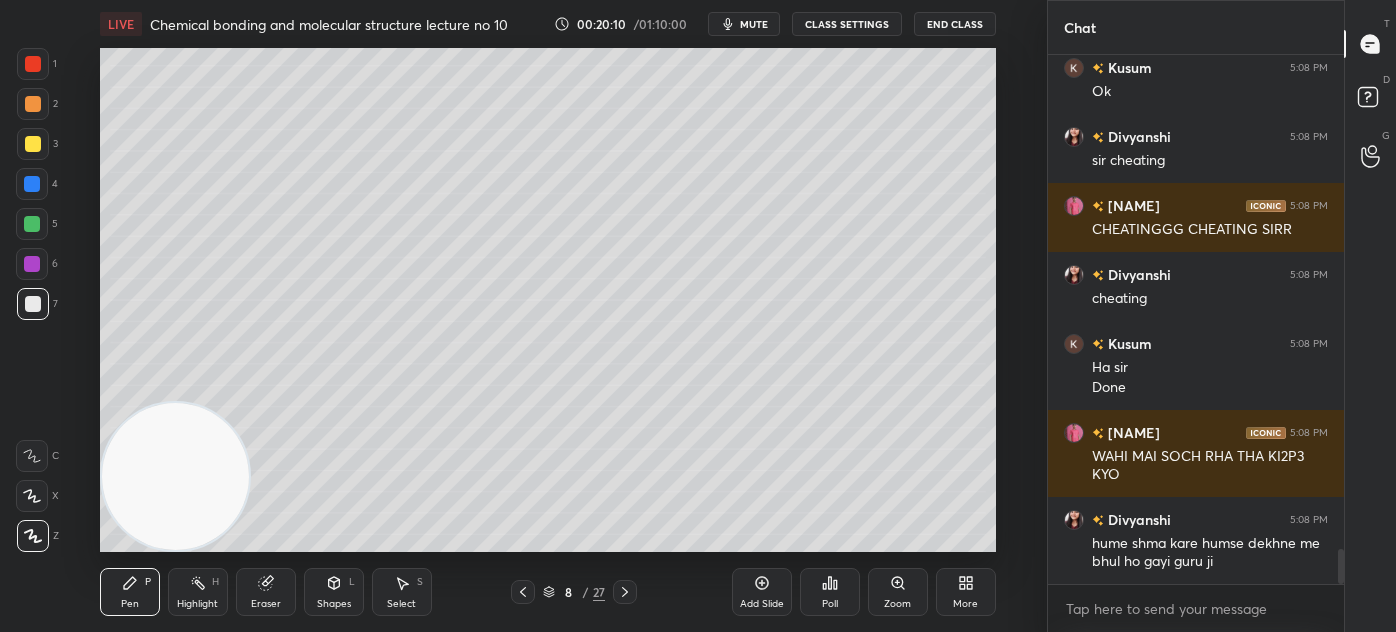 click at bounding box center [33, 144] 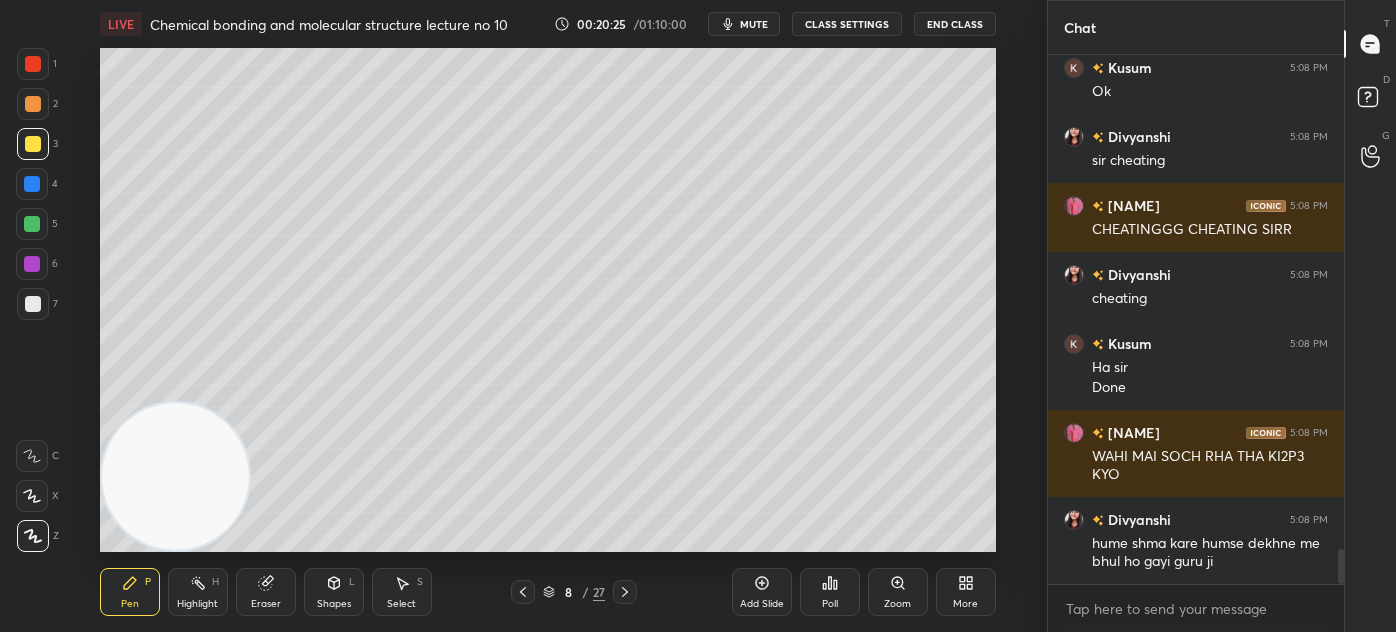 drag, startPoint x: 32, startPoint y: 498, endPoint x: 52, endPoint y: 468, distance: 36.05551 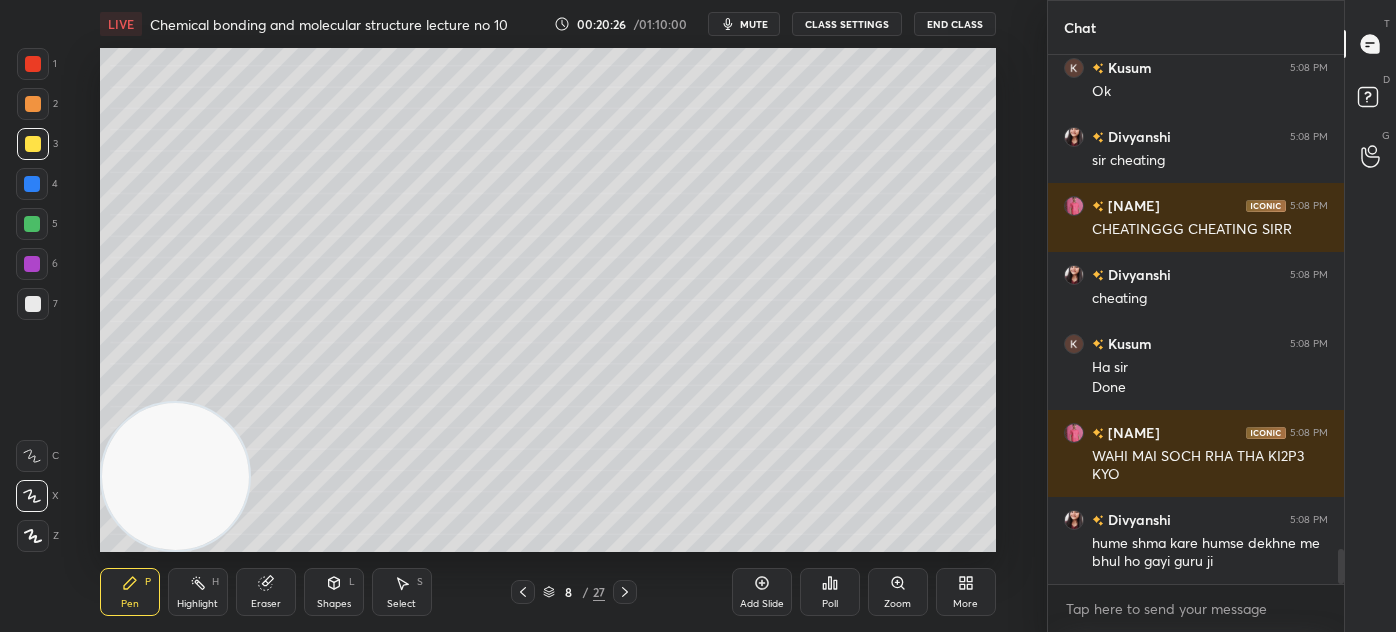 click at bounding box center [33, 304] 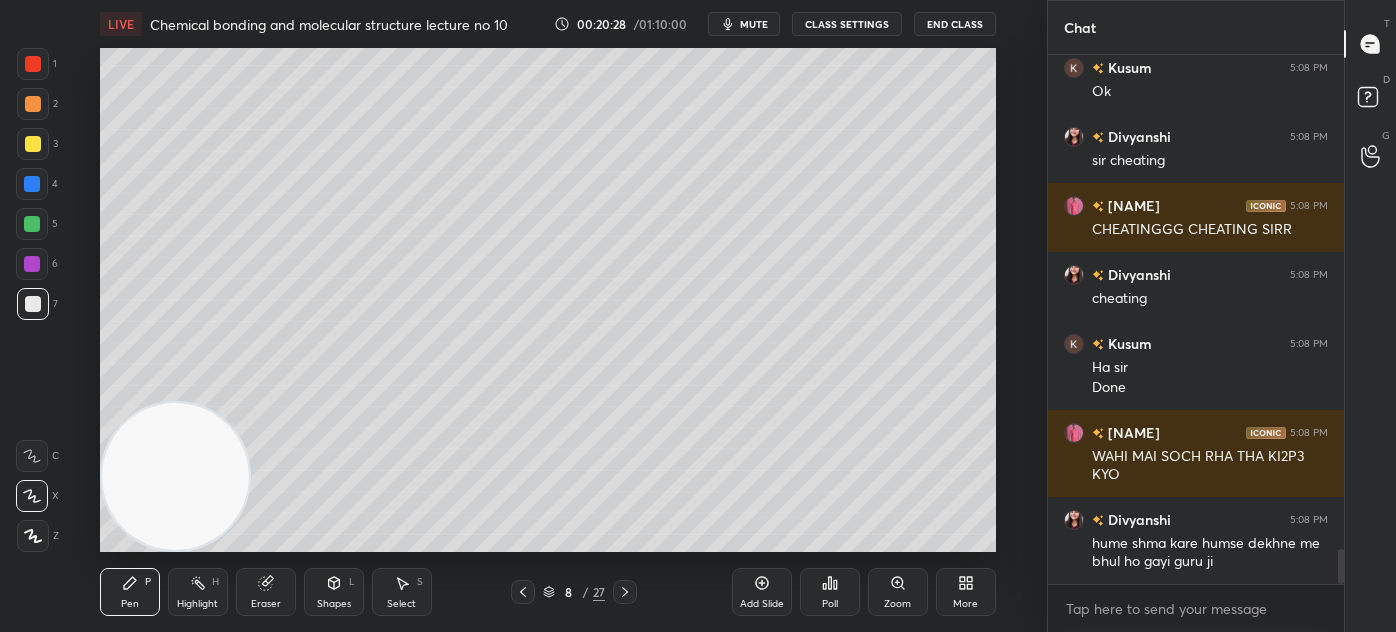 scroll, scrollTop: 7455, scrollLeft: 0, axis: vertical 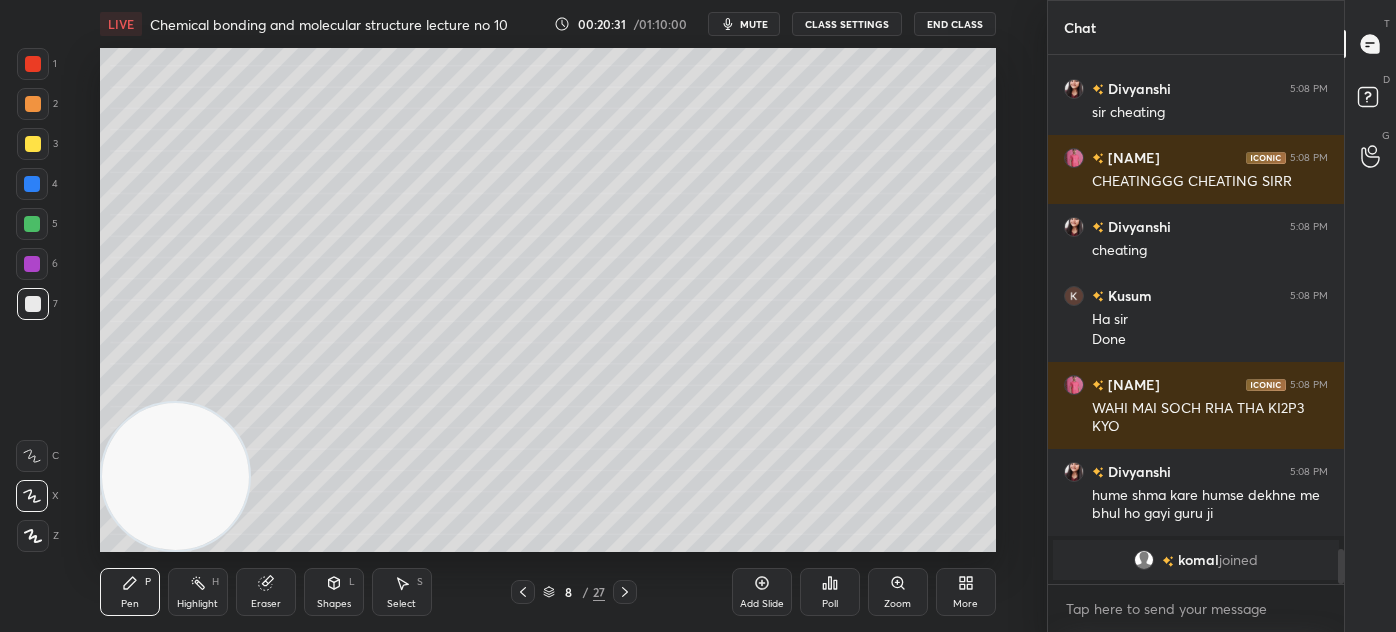 click at bounding box center [32, 224] 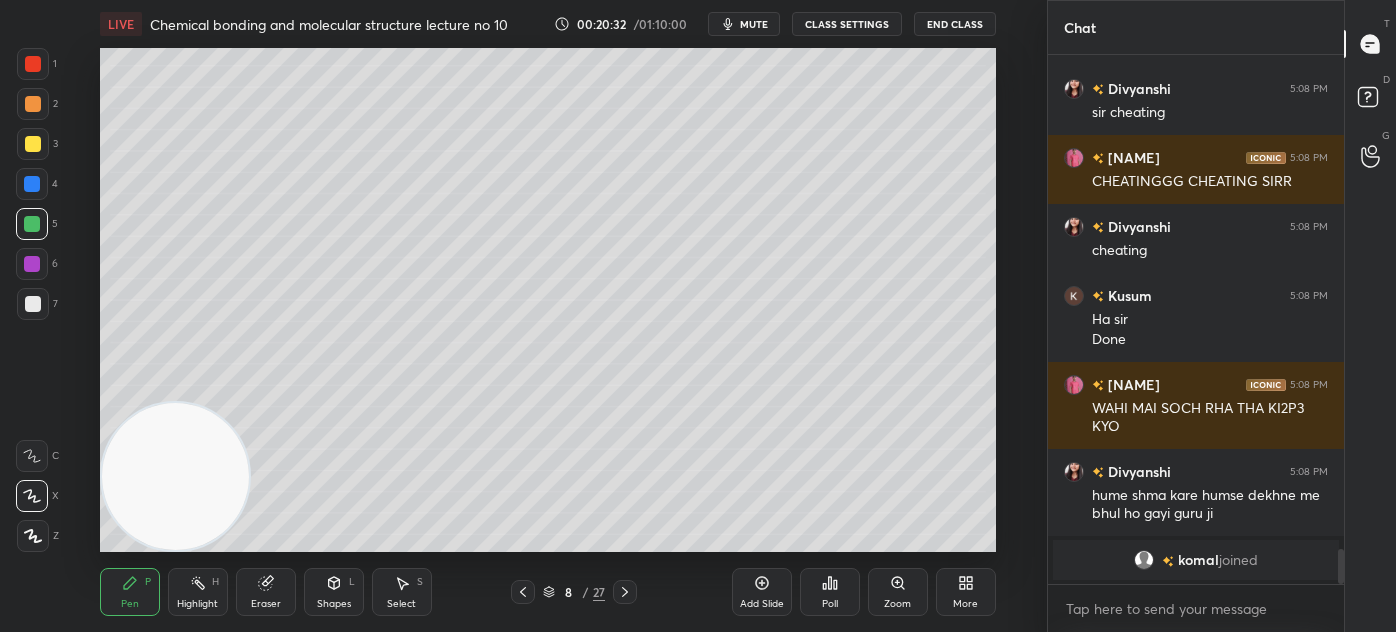 drag, startPoint x: 23, startPoint y: 532, endPoint x: 34, endPoint y: 529, distance: 11.401754 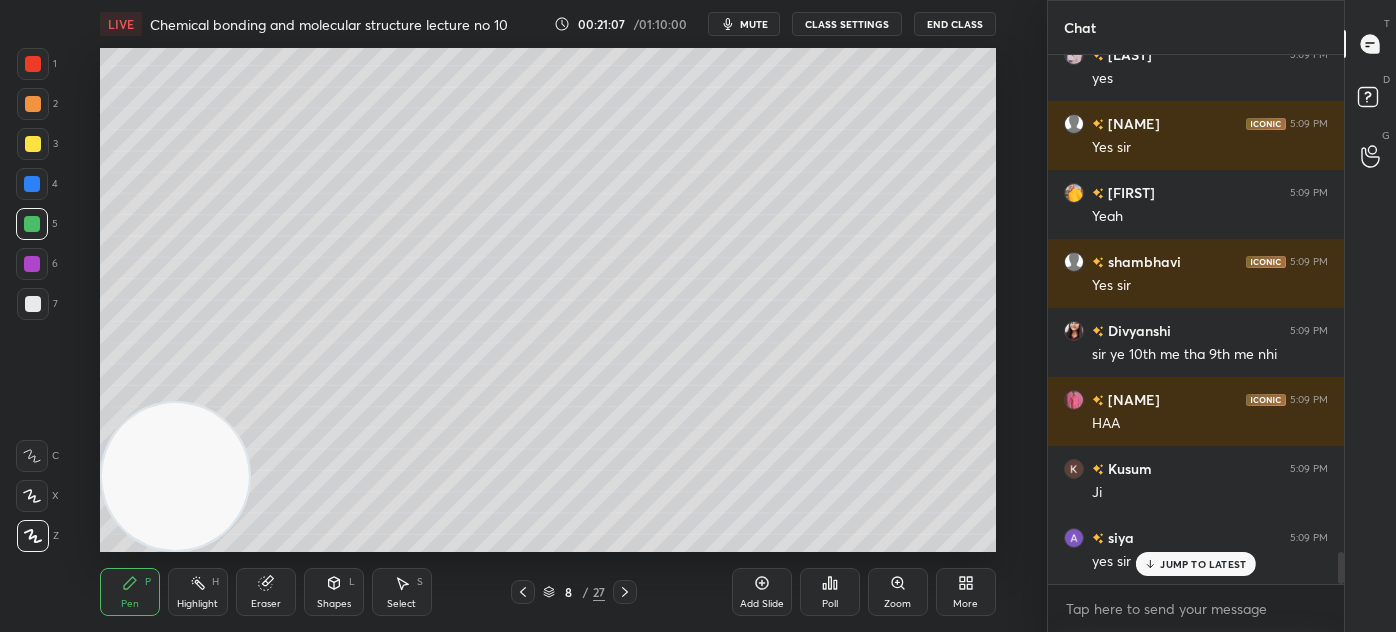 scroll, scrollTop: 8096, scrollLeft: 0, axis: vertical 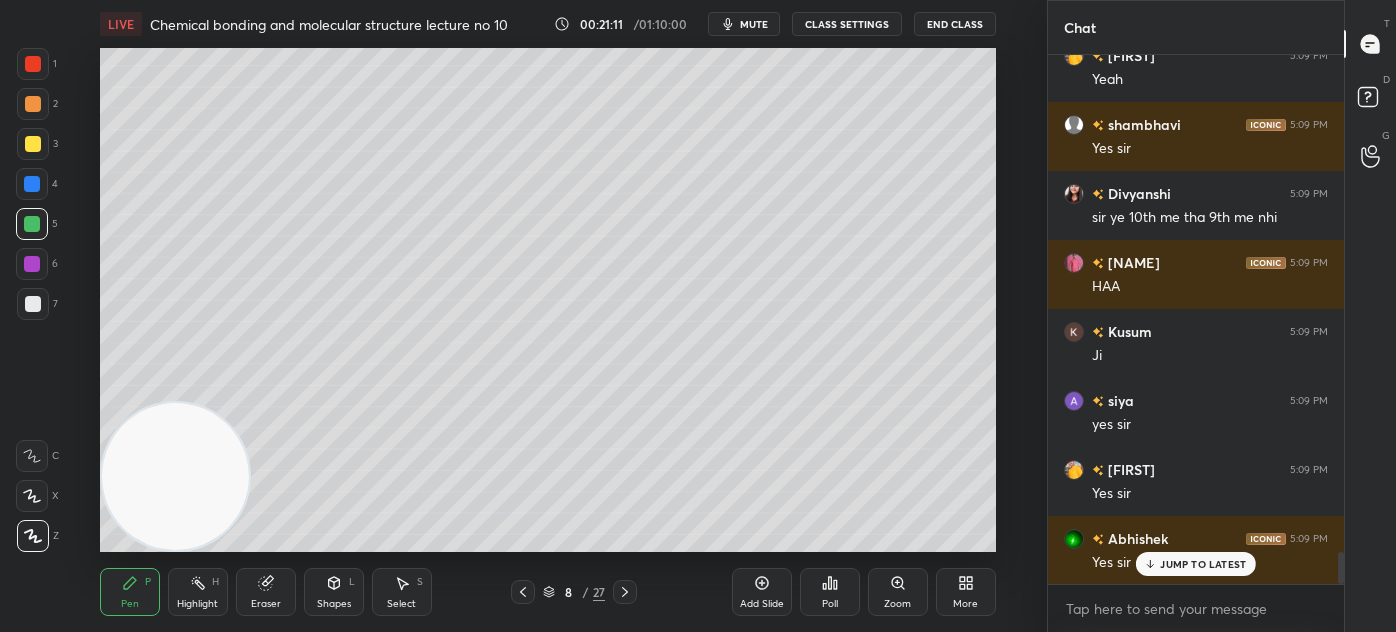 click at bounding box center (33, 304) 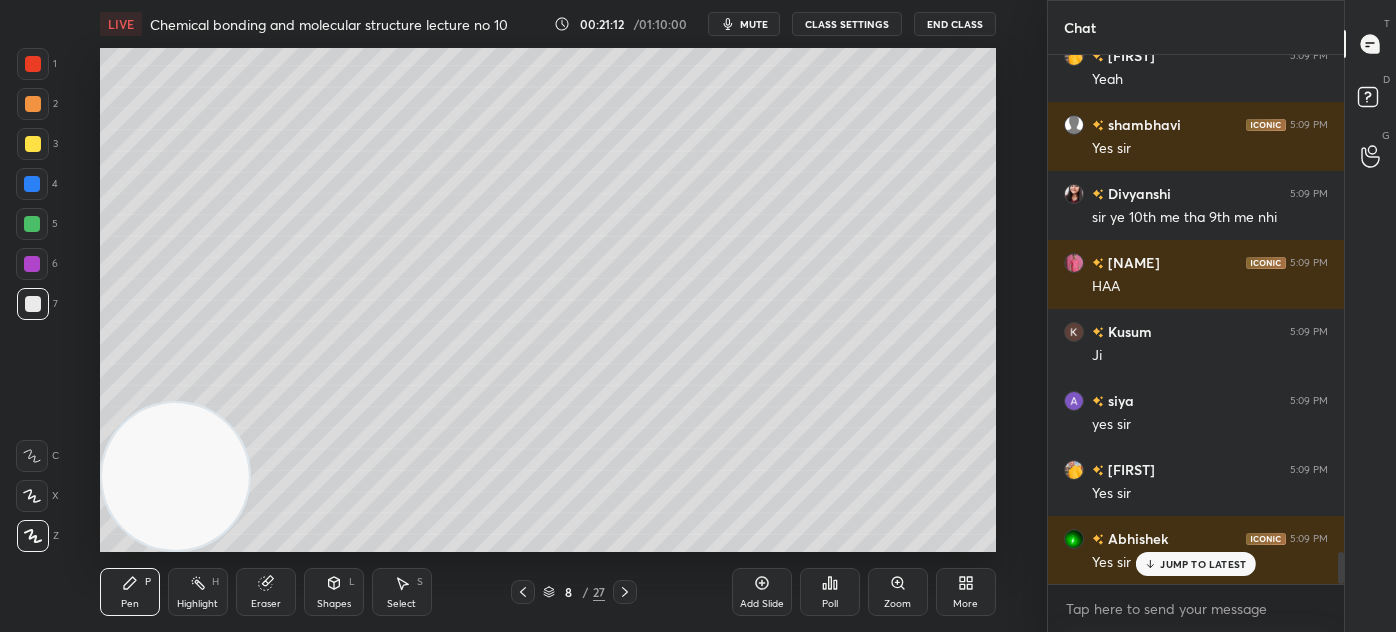 drag, startPoint x: 24, startPoint y: 487, endPoint x: 37, endPoint y: 470, distance: 21.400934 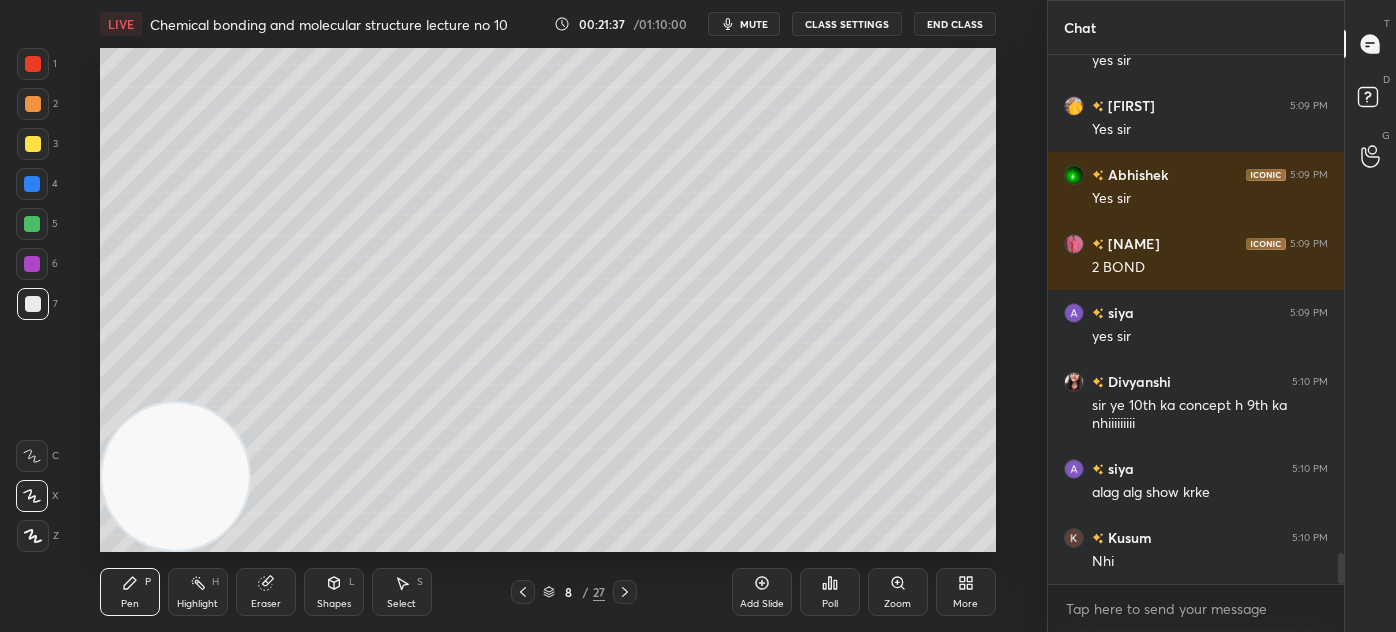 scroll, scrollTop: 8528, scrollLeft: 0, axis: vertical 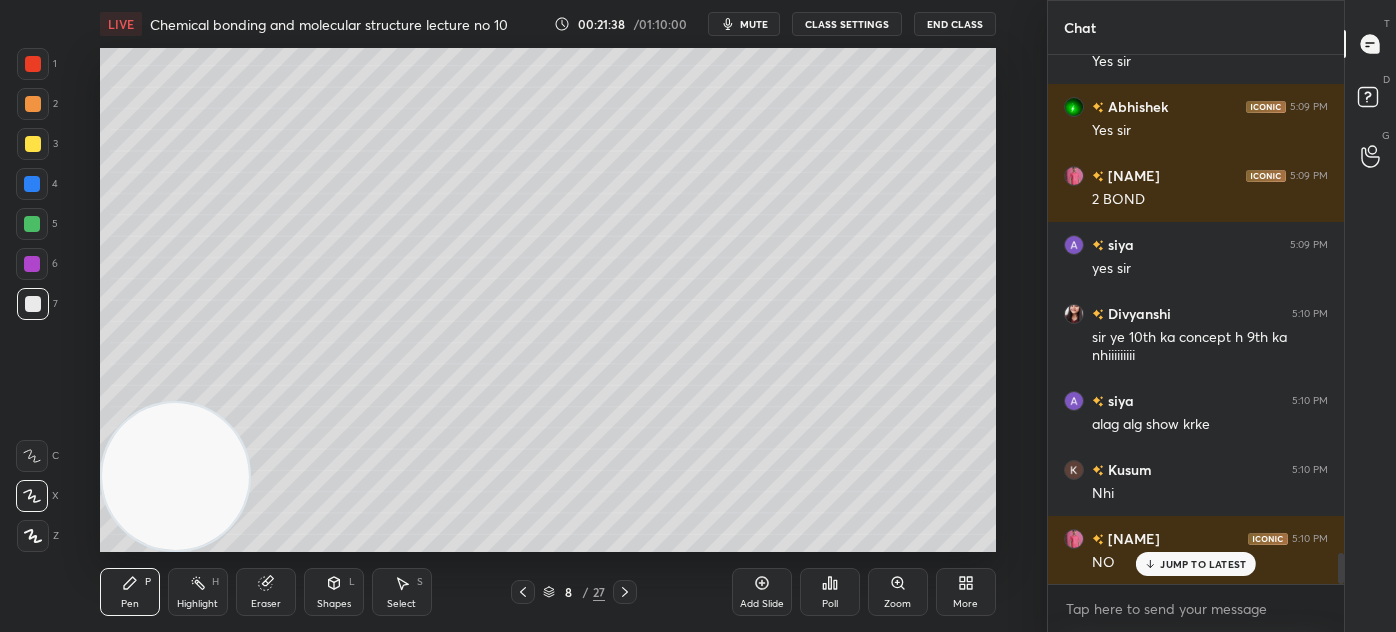 drag, startPoint x: 266, startPoint y: 596, endPoint x: 269, endPoint y: 557, distance: 39.115215 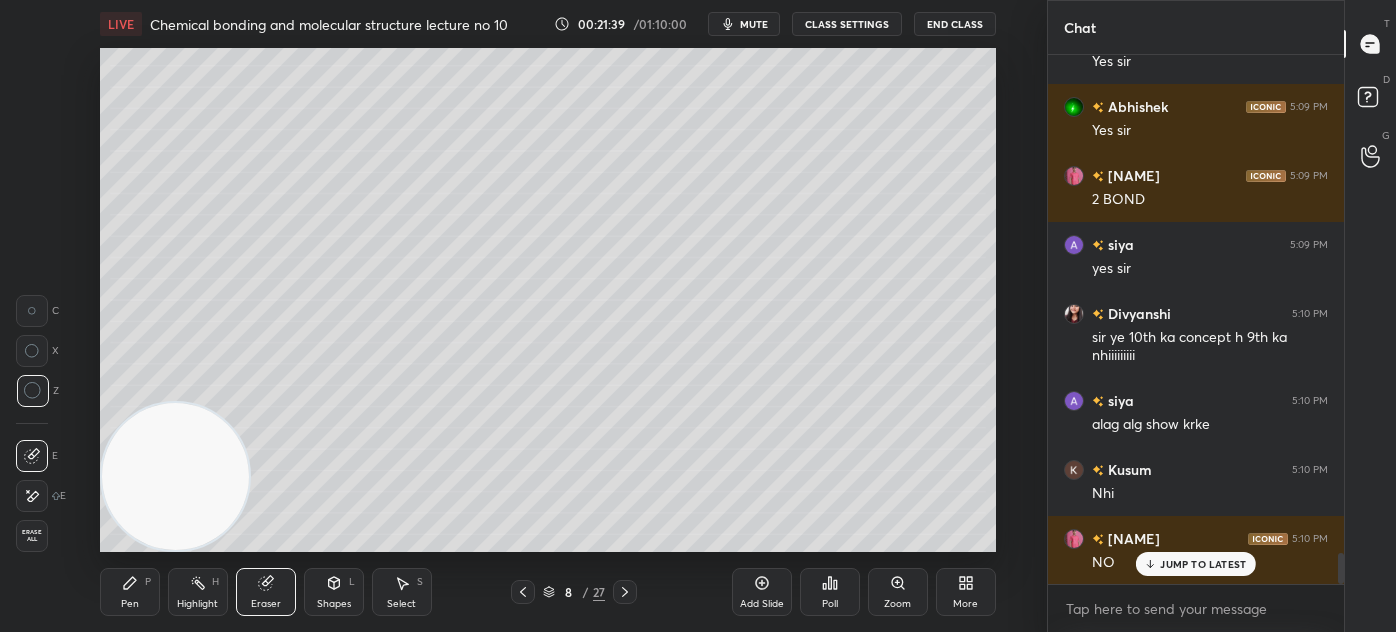 scroll, scrollTop: 8549, scrollLeft: 0, axis: vertical 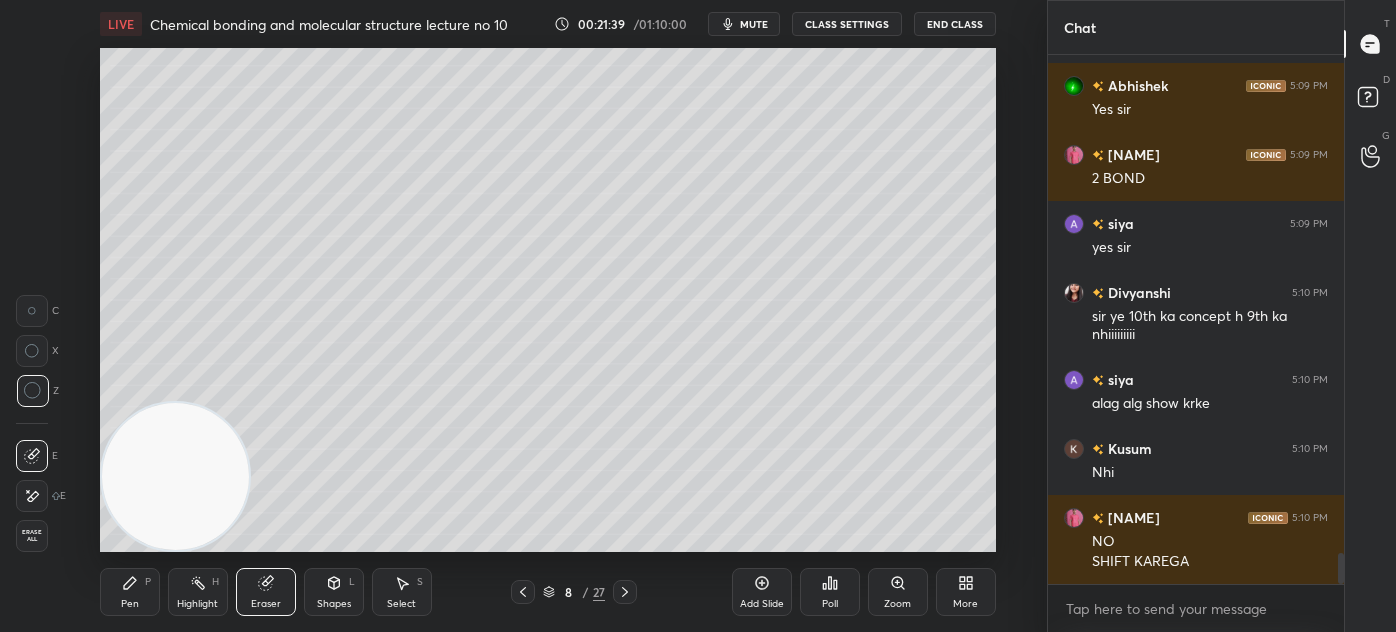 click on "Pen P" at bounding box center [130, 592] 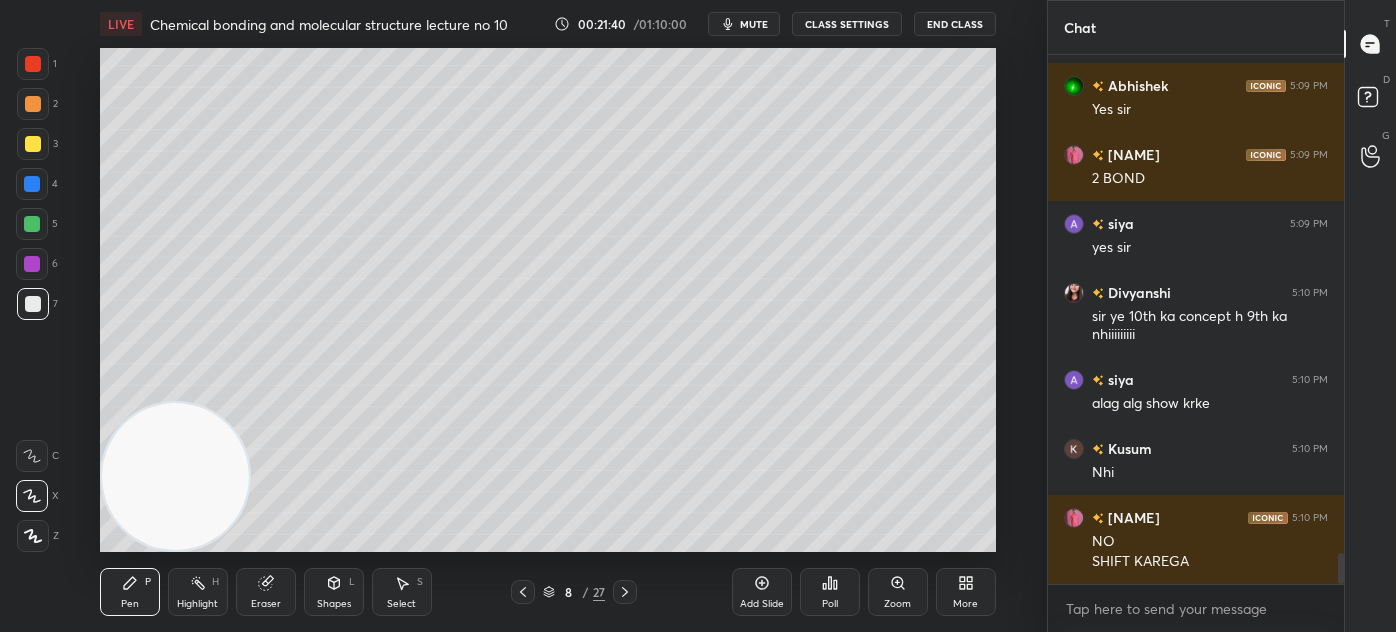 scroll, scrollTop: 8618, scrollLeft: 0, axis: vertical 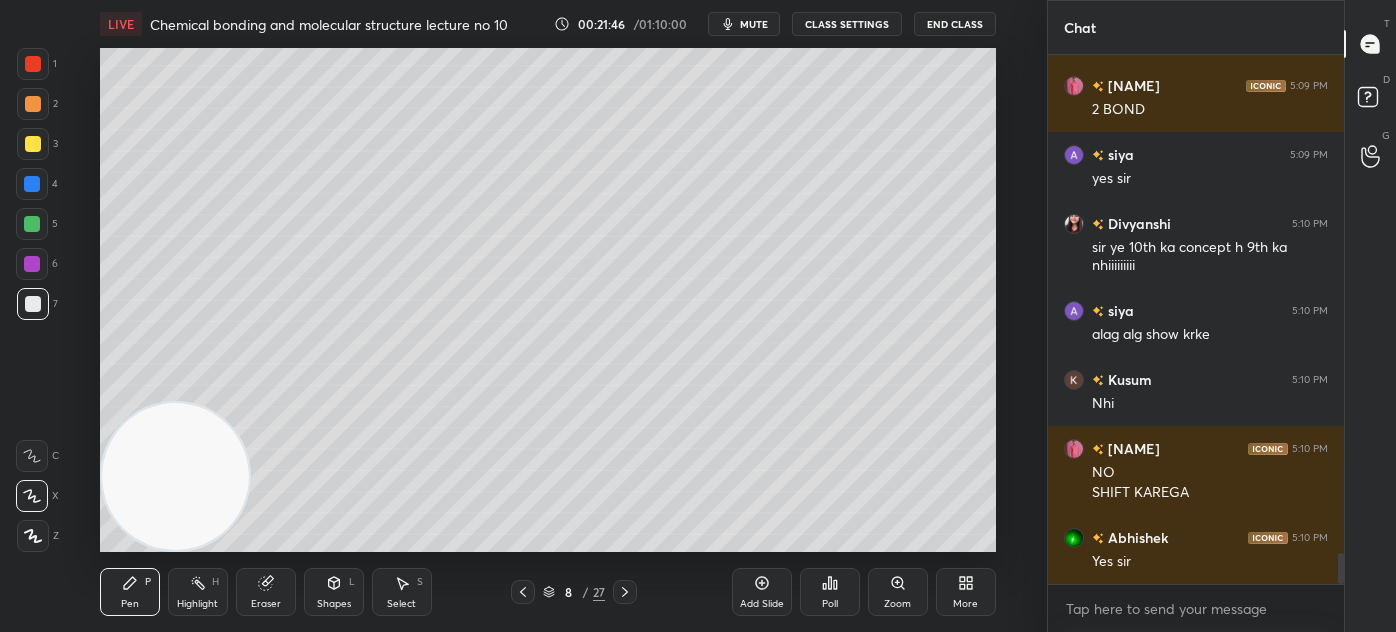 drag, startPoint x: 261, startPoint y: 607, endPoint x: 311, endPoint y: 567, distance: 64.03124 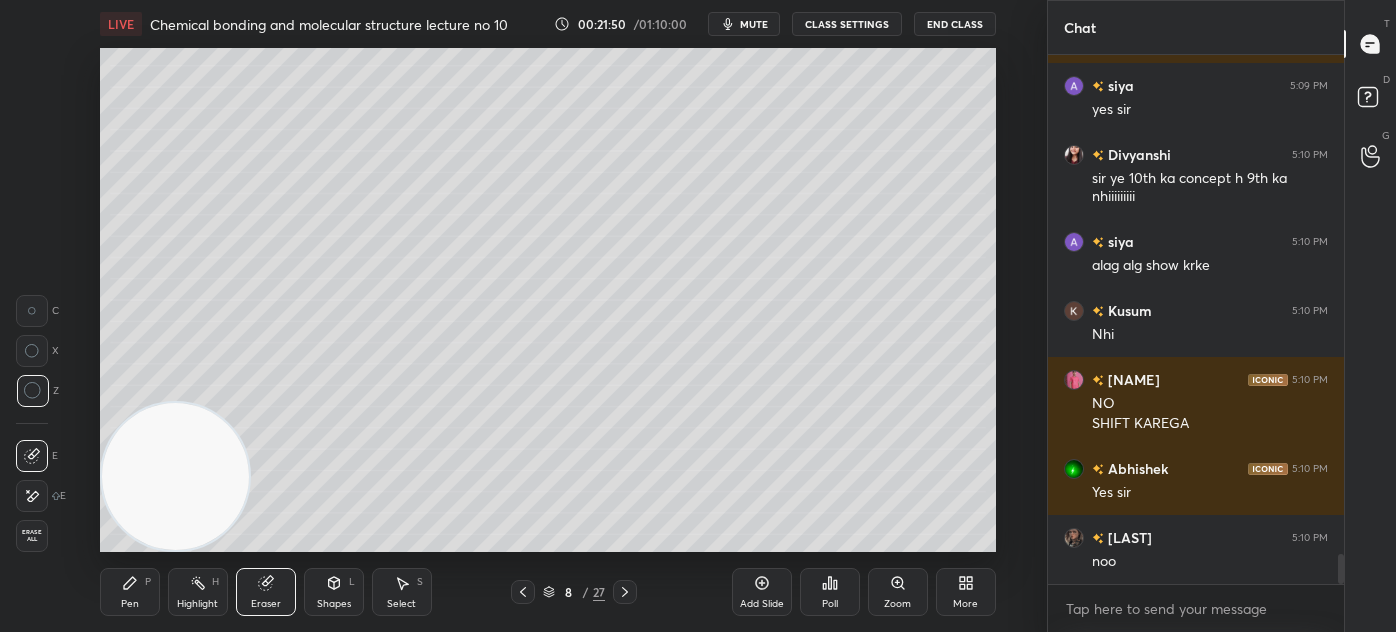 scroll, scrollTop: 8756, scrollLeft: 0, axis: vertical 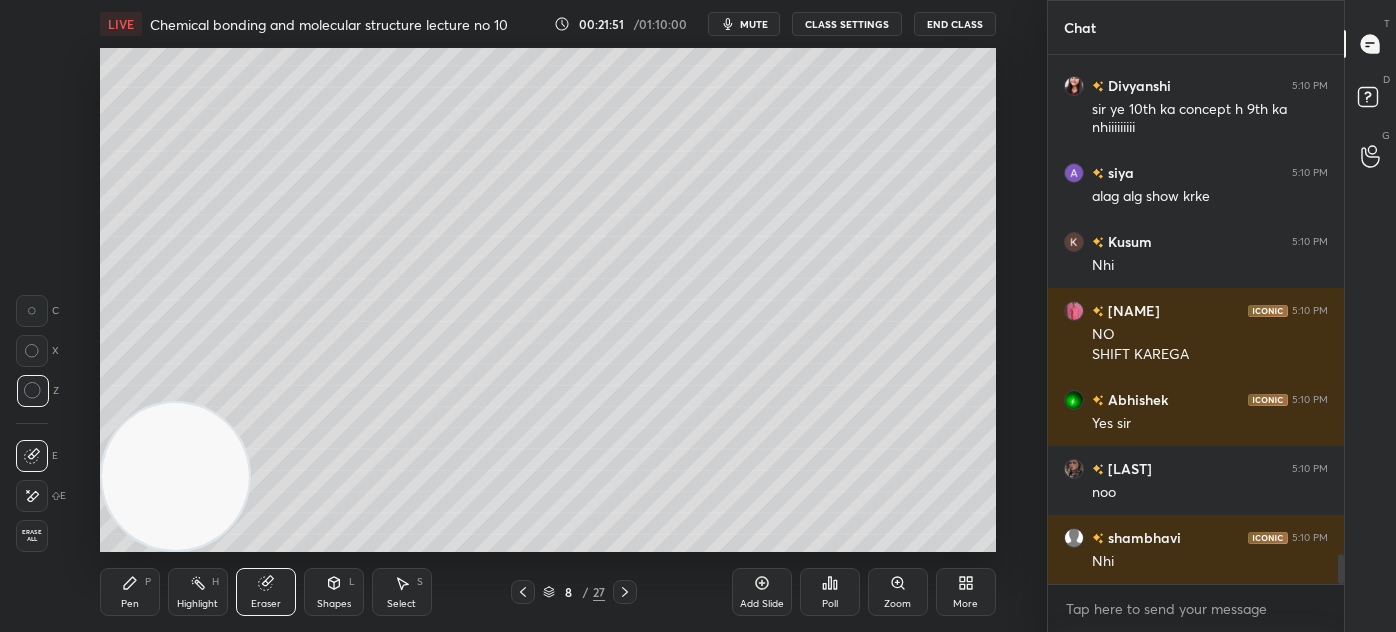 click on "Pen" at bounding box center [130, 604] 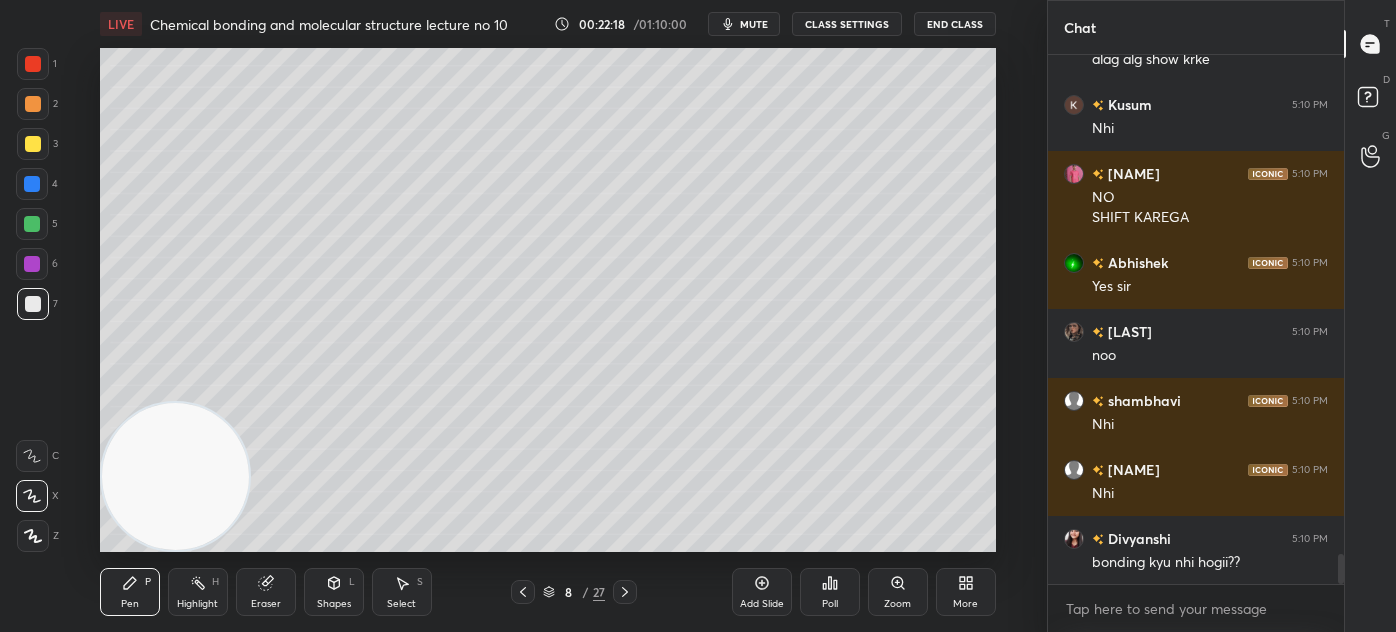 scroll, scrollTop: 8962, scrollLeft: 0, axis: vertical 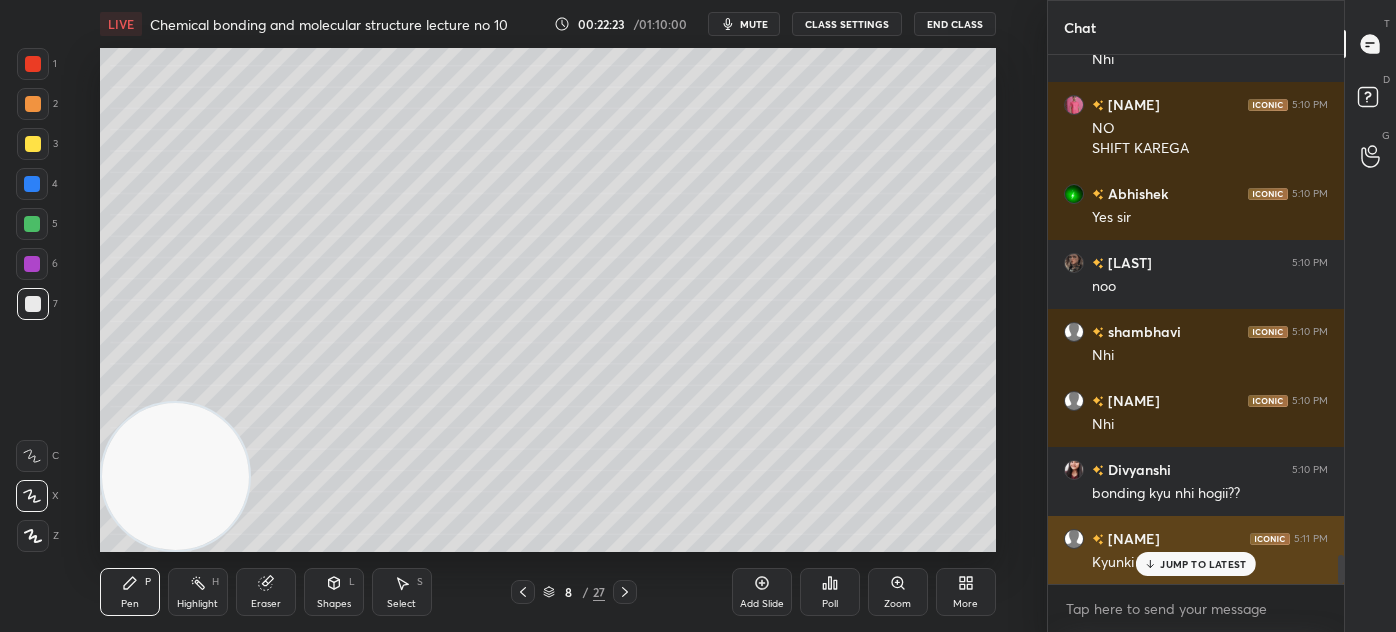 click on "JUMP TO LATEST" at bounding box center (1203, 564) 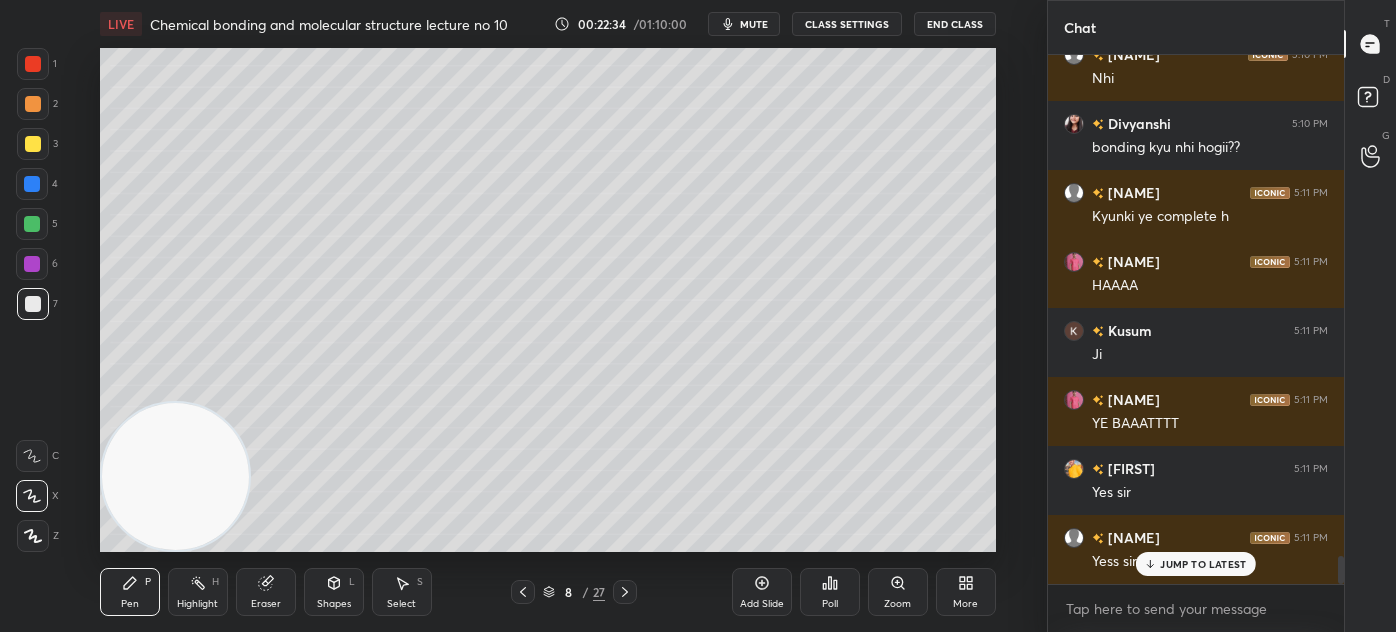 scroll, scrollTop: 9376, scrollLeft: 0, axis: vertical 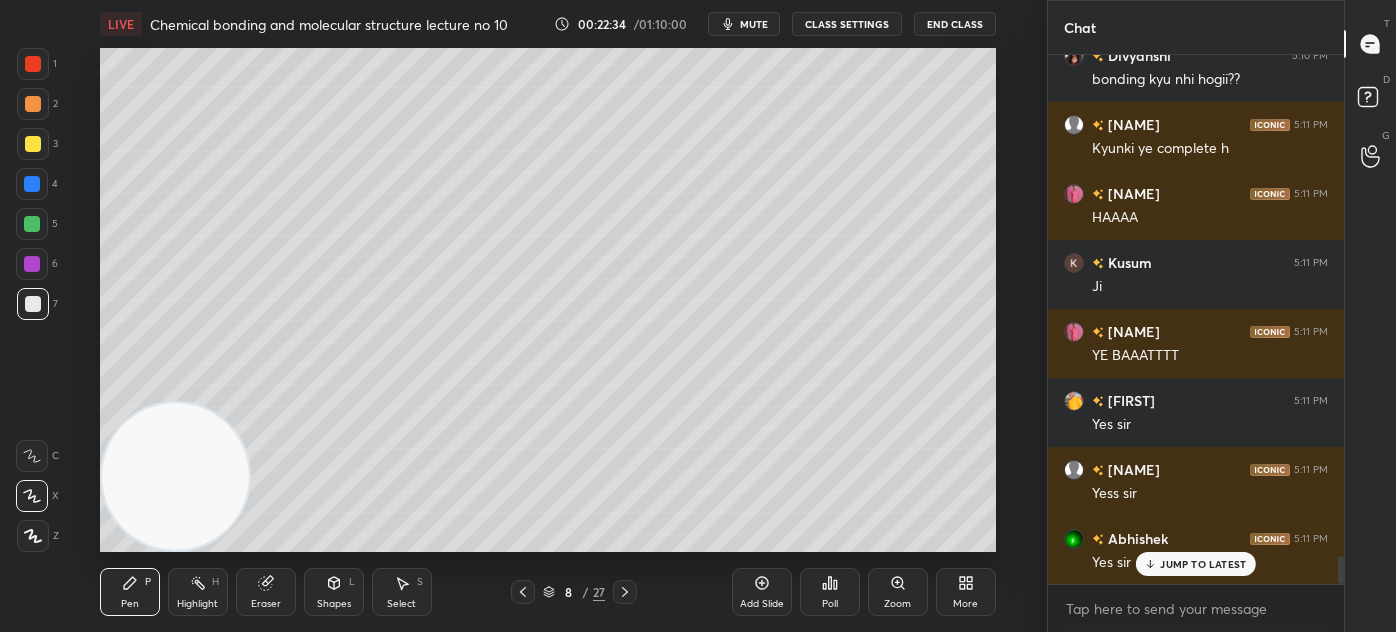 click on "Select S" at bounding box center (402, 592) 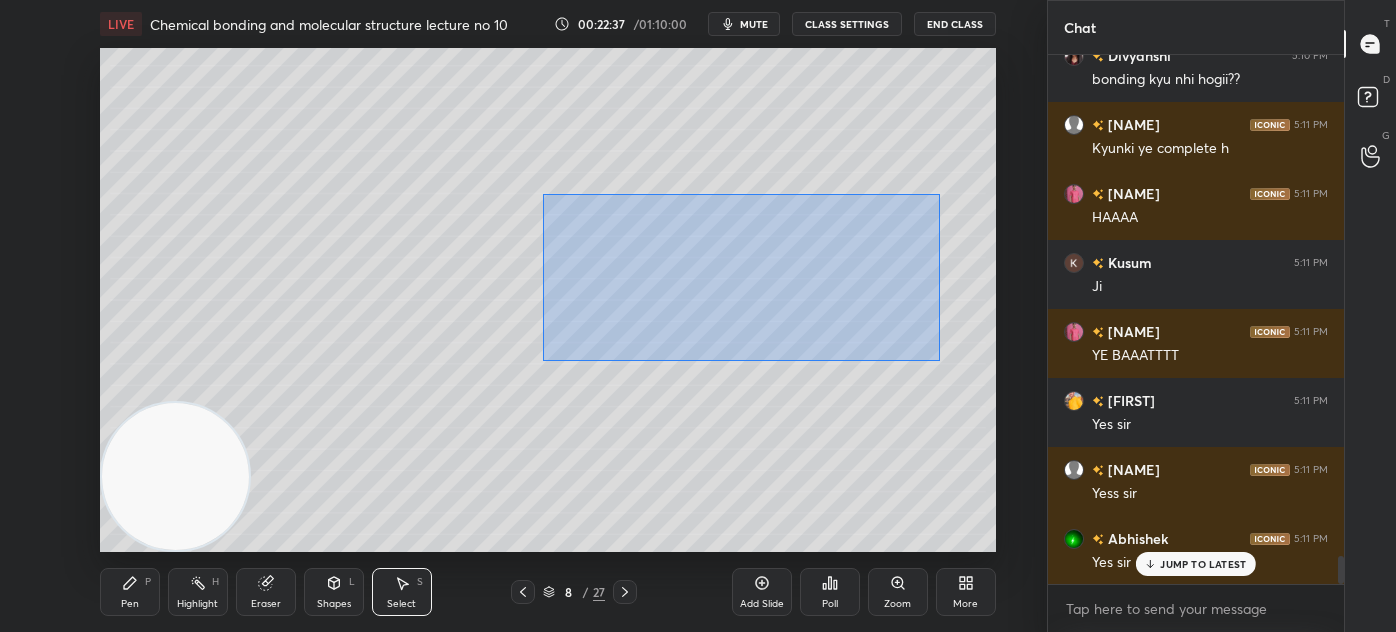 drag, startPoint x: 538, startPoint y: 211, endPoint x: 940, endPoint y: 361, distance: 429.07343 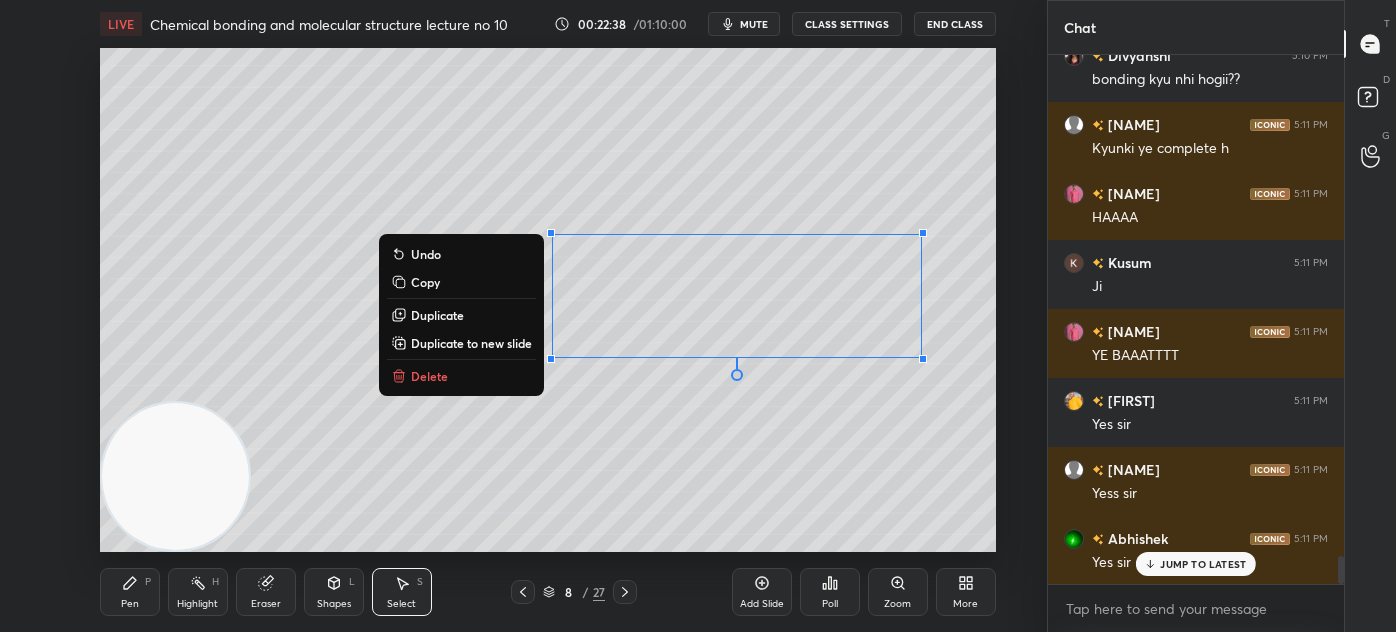scroll, scrollTop: 9397, scrollLeft: 0, axis: vertical 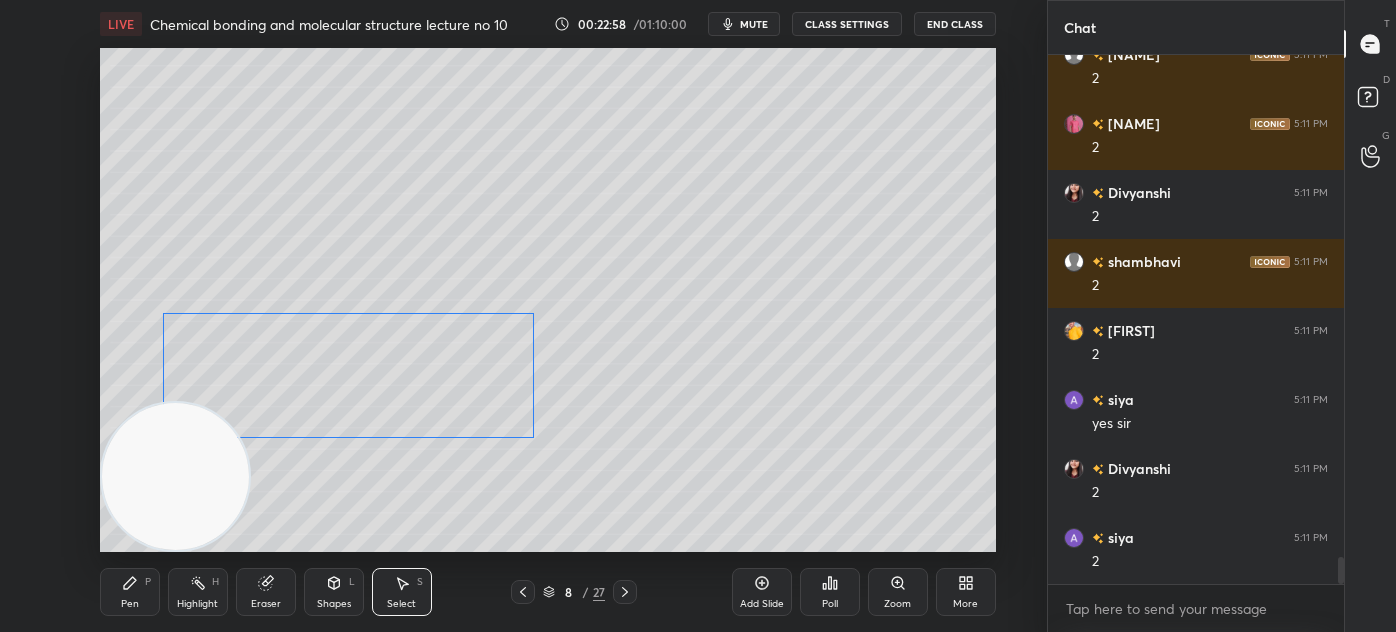 drag, startPoint x: 733, startPoint y: 280, endPoint x: 351, endPoint y: 359, distance: 390.0833 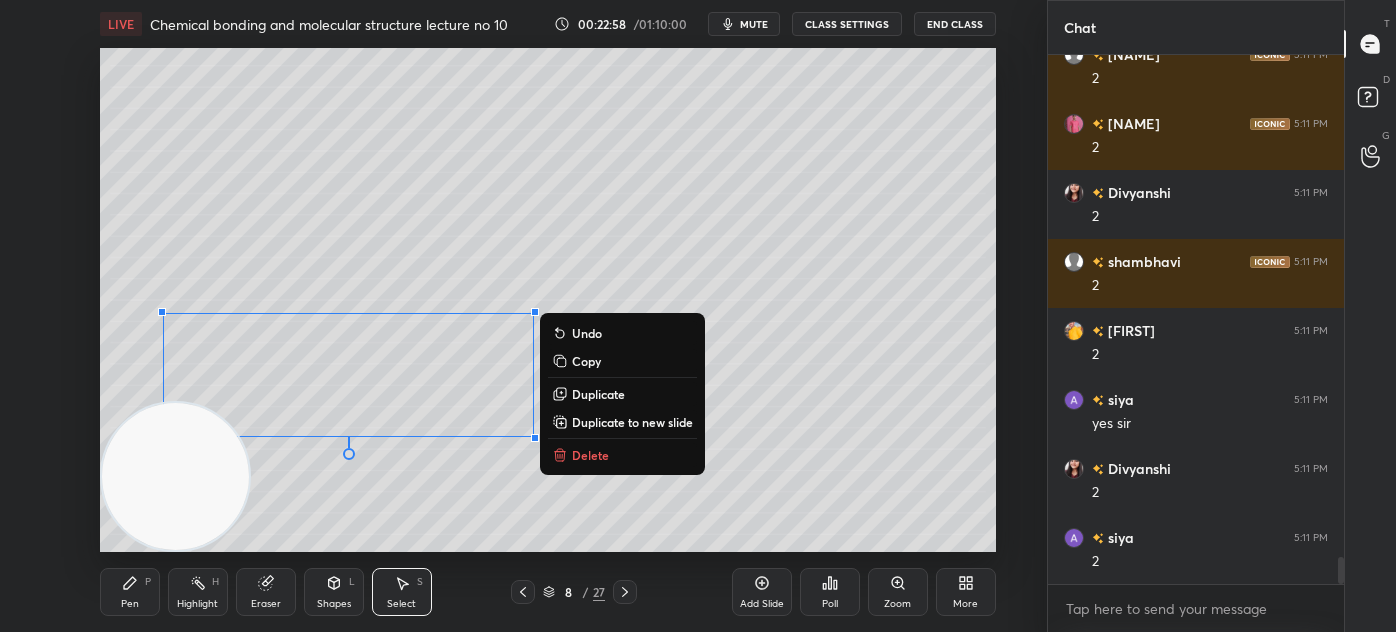 click on "0 ° Undo Copy Duplicate Duplicate to new slide Delete" at bounding box center (548, 300) 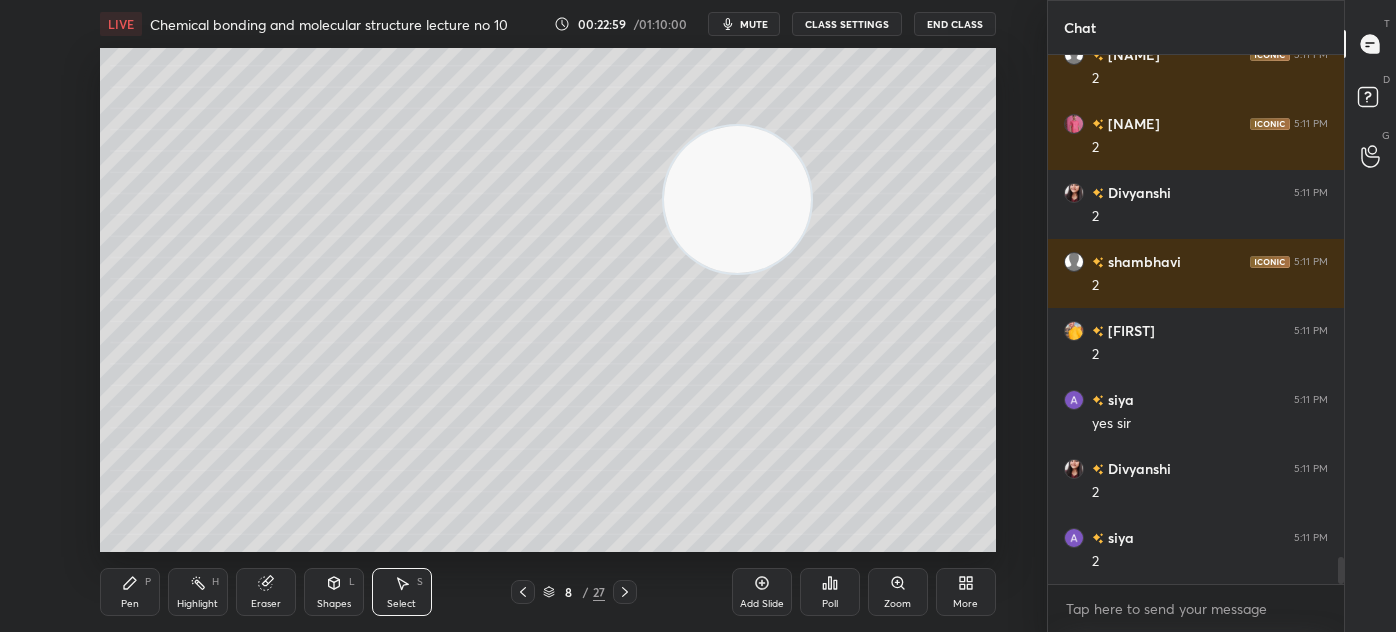 drag, startPoint x: 216, startPoint y: 504, endPoint x: 680, endPoint y: 189, distance: 560.8217 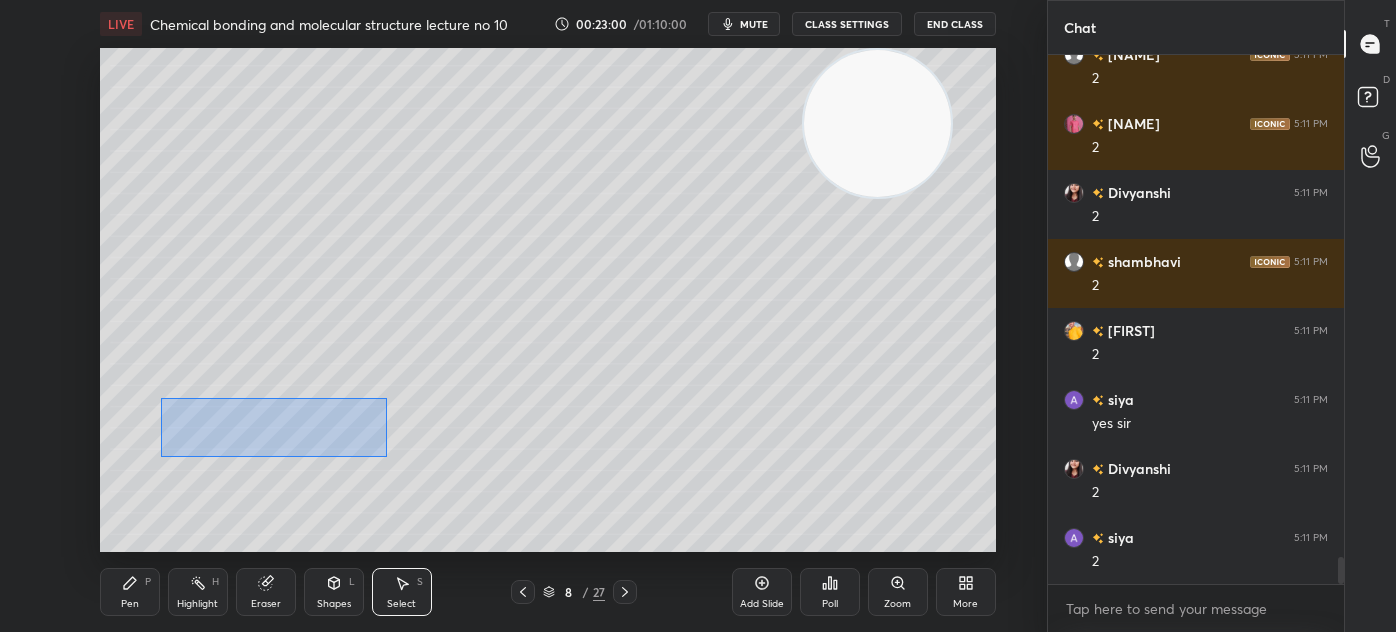 drag, startPoint x: 169, startPoint y: 424, endPoint x: 374, endPoint y: 452, distance: 206.90337 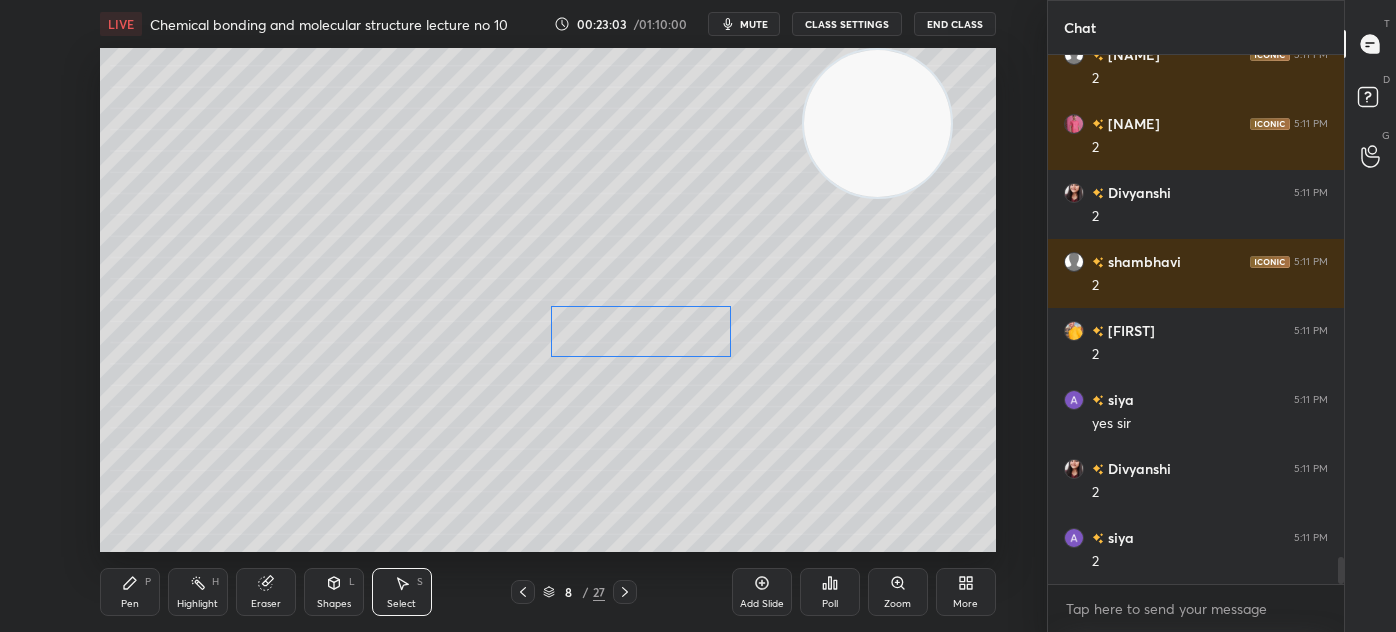 drag, startPoint x: 314, startPoint y: 428, endPoint x: 674, endPoint y: 346, distance: 369.2208 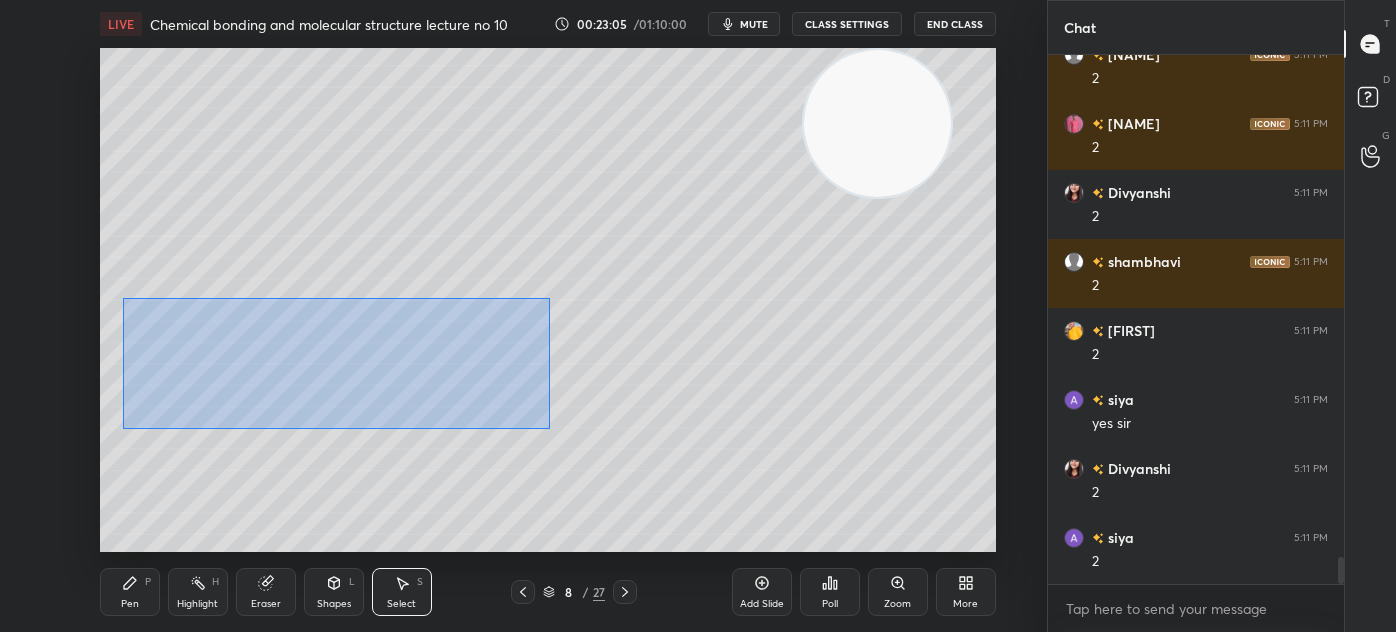 drag, startPoint x: 124, startPoint y: 298, endPoint x: 549, endPoint y: 428, distance: 444.43784 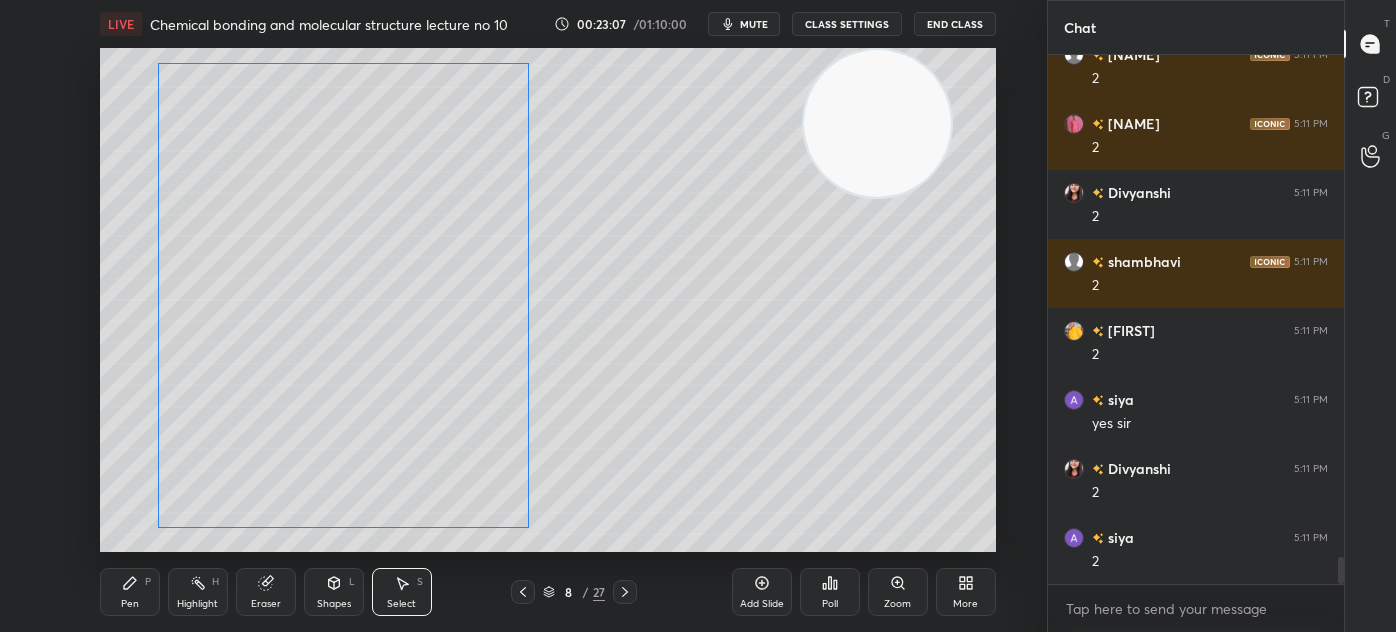 click on "0 ° Undo Copy Duplicate Duplicate to new slide Delete" at bounding box center (548, 300) 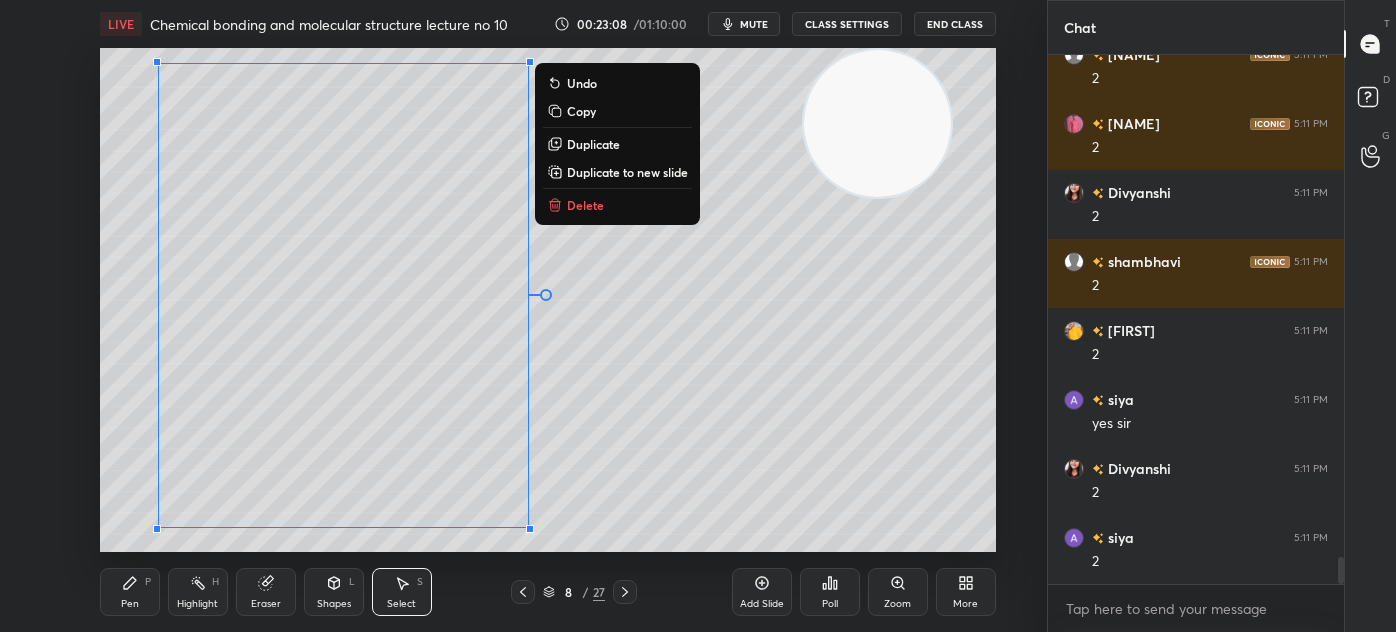 click on "0 ° Undo Copy Duplicate Duplicate to new slide Delete" at bounding box center [548, 300] 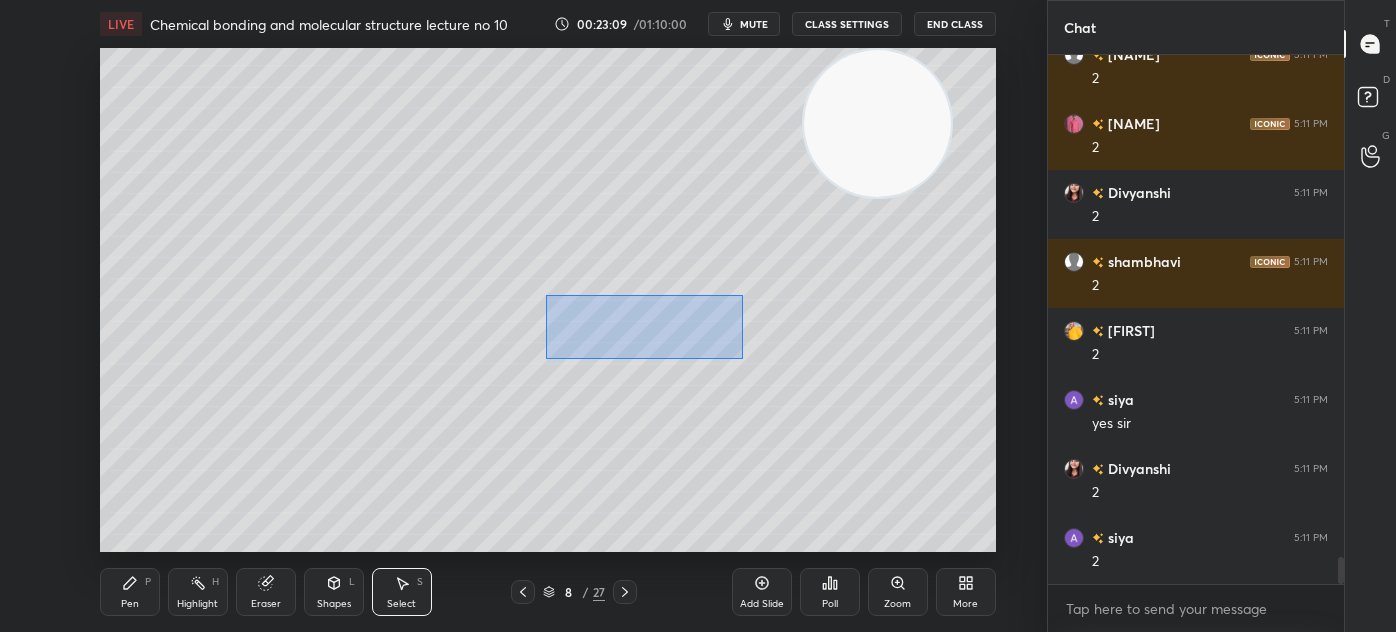 drag, startPoint x: 545, startPoint y: 295, endPoint x: 680, endPoint y: 345, distance: 143.9618 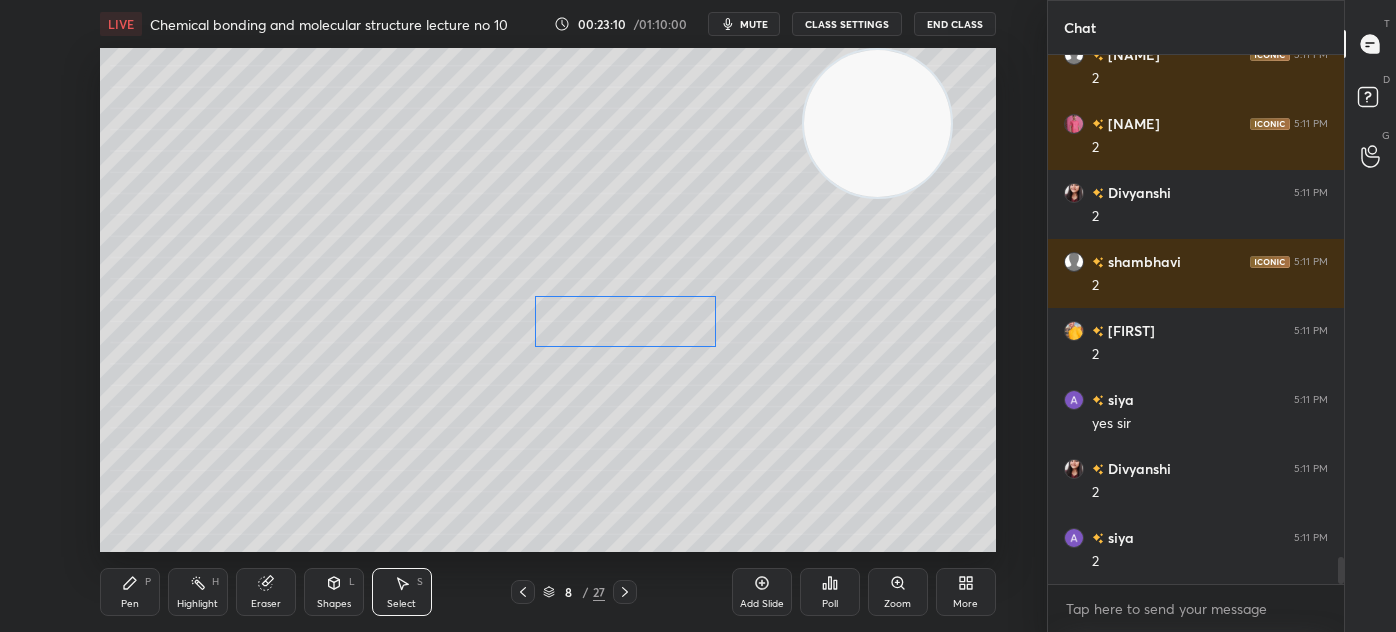 drag, startPoint x: 658, startPoint y: 335, endPoint x: 650, endPoint y: 326, distance: 12.0415945 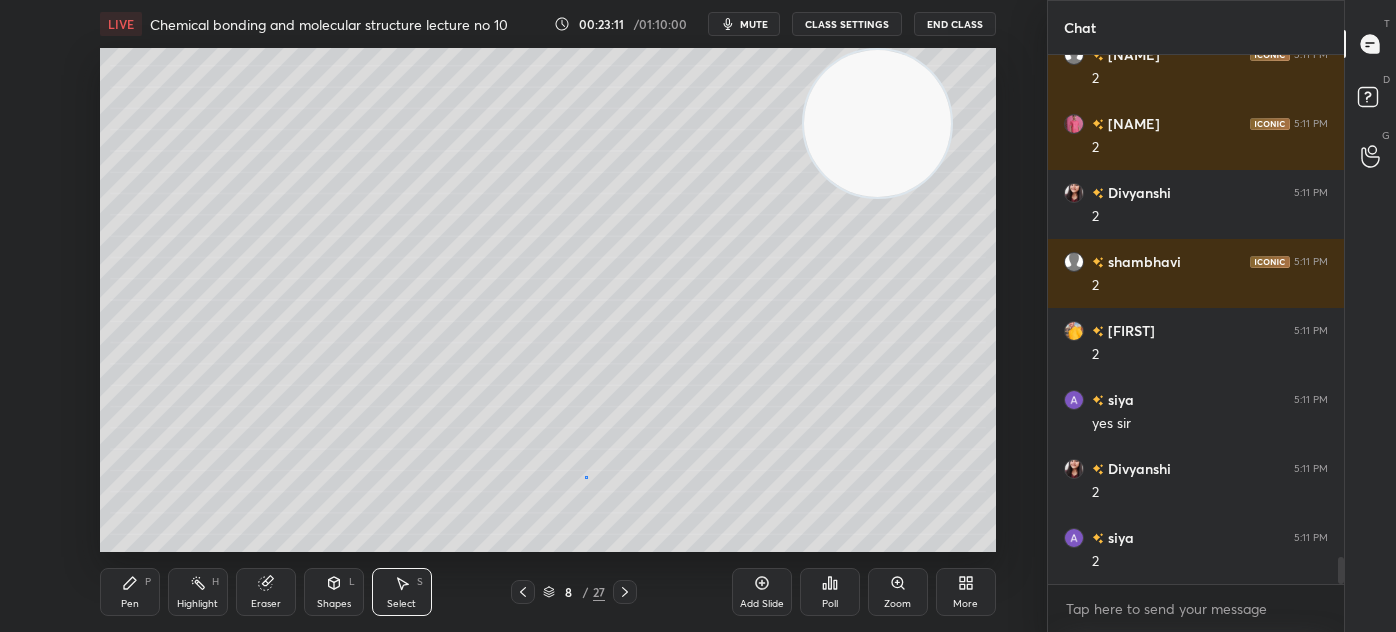 drag, startPoint x: 585, startPoint y: 477, endPoint x: 594, endPoint y: 468, distance: 12.727922 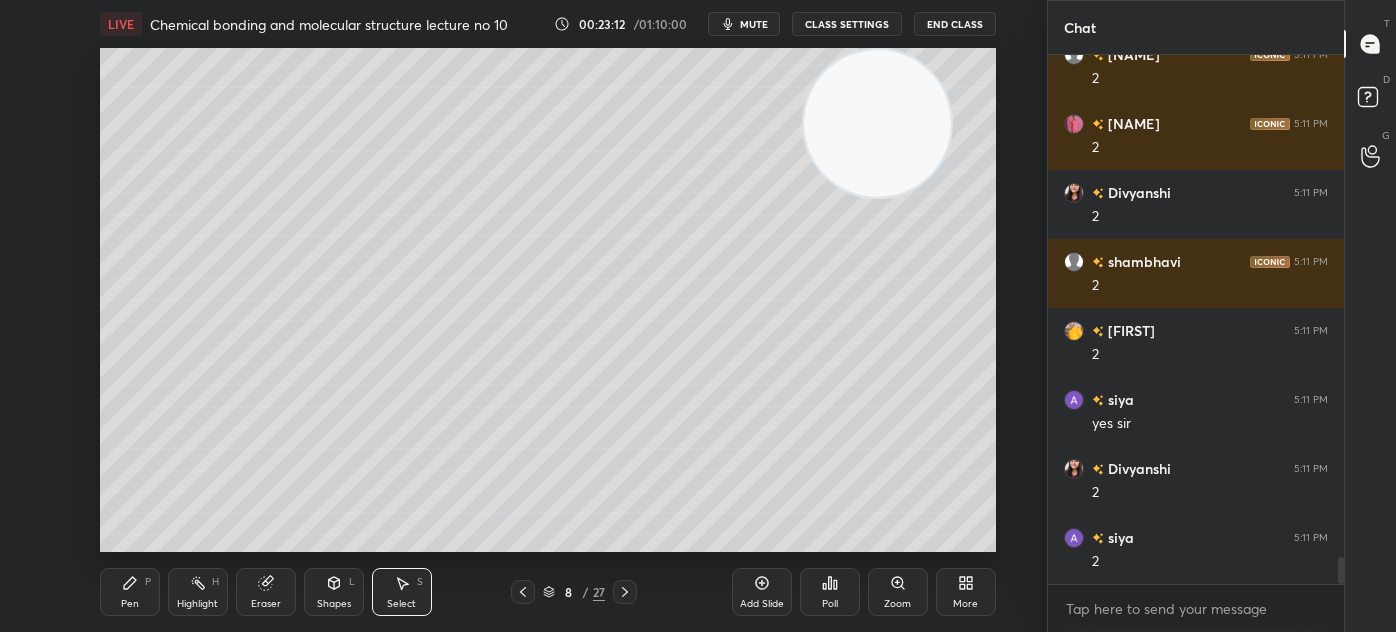 click on "Pen" at bounding box center (130, 604) 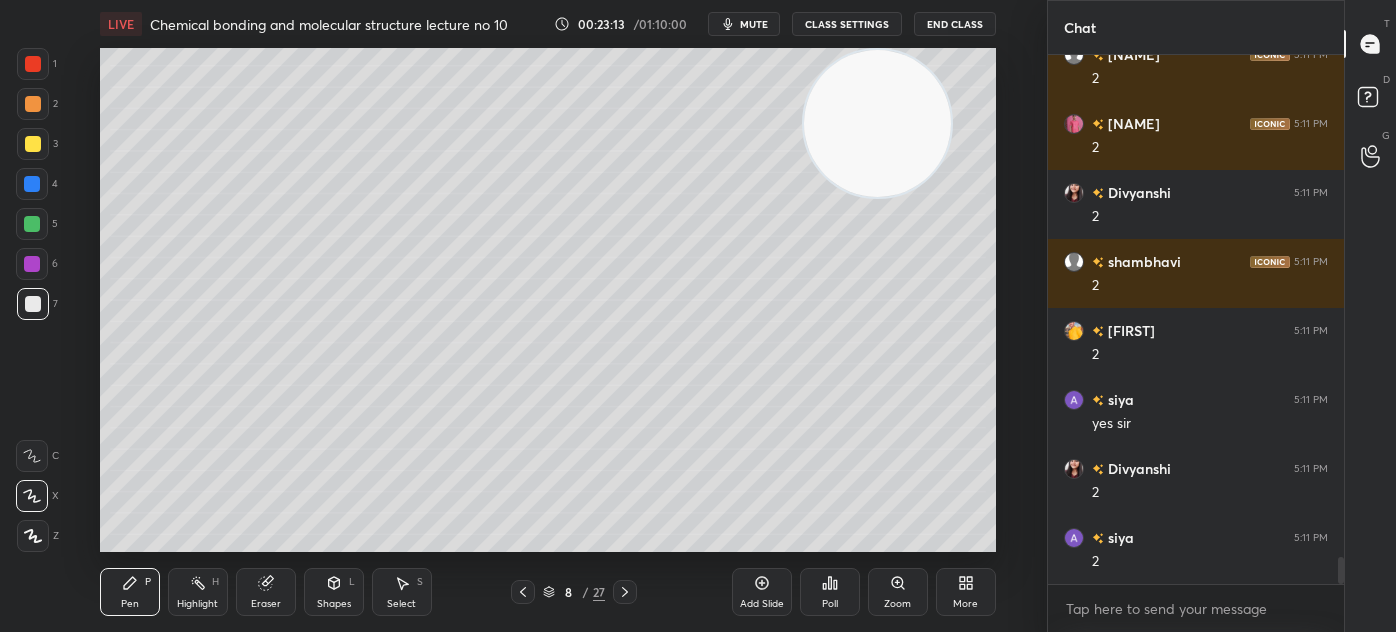 drag, startPoint x: 32, startPoint y: 223, endPoint x: 42, endPoint y: 202, distance: 23.259407 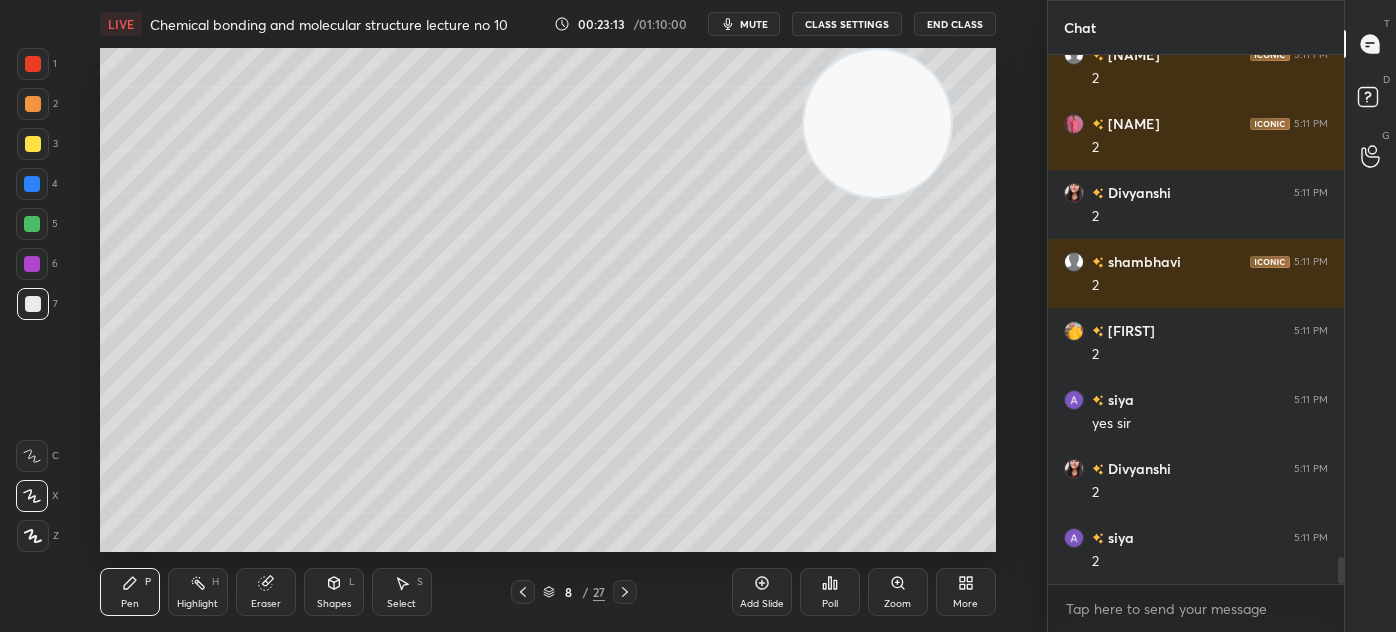 click at bounding box center [32, 224] 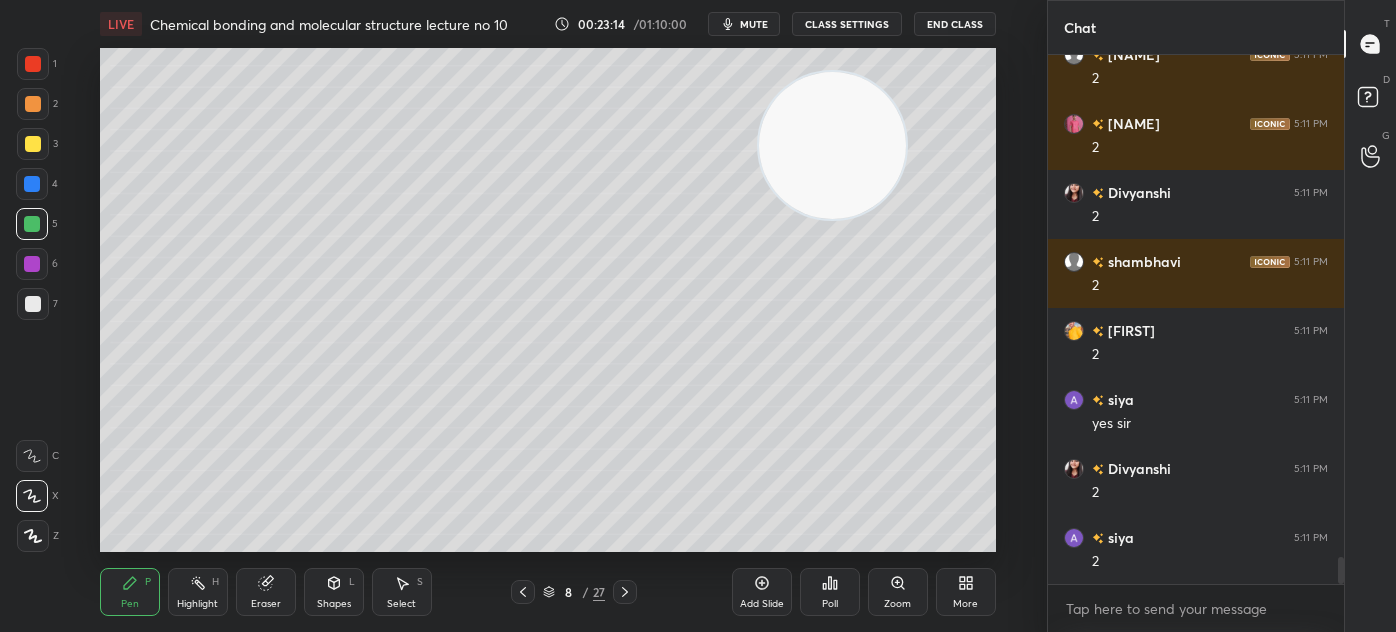 drag, startPoint x: 826, startPoint y: 146, endPoint x: 2, endPoint y: 508, distance: 900.0111 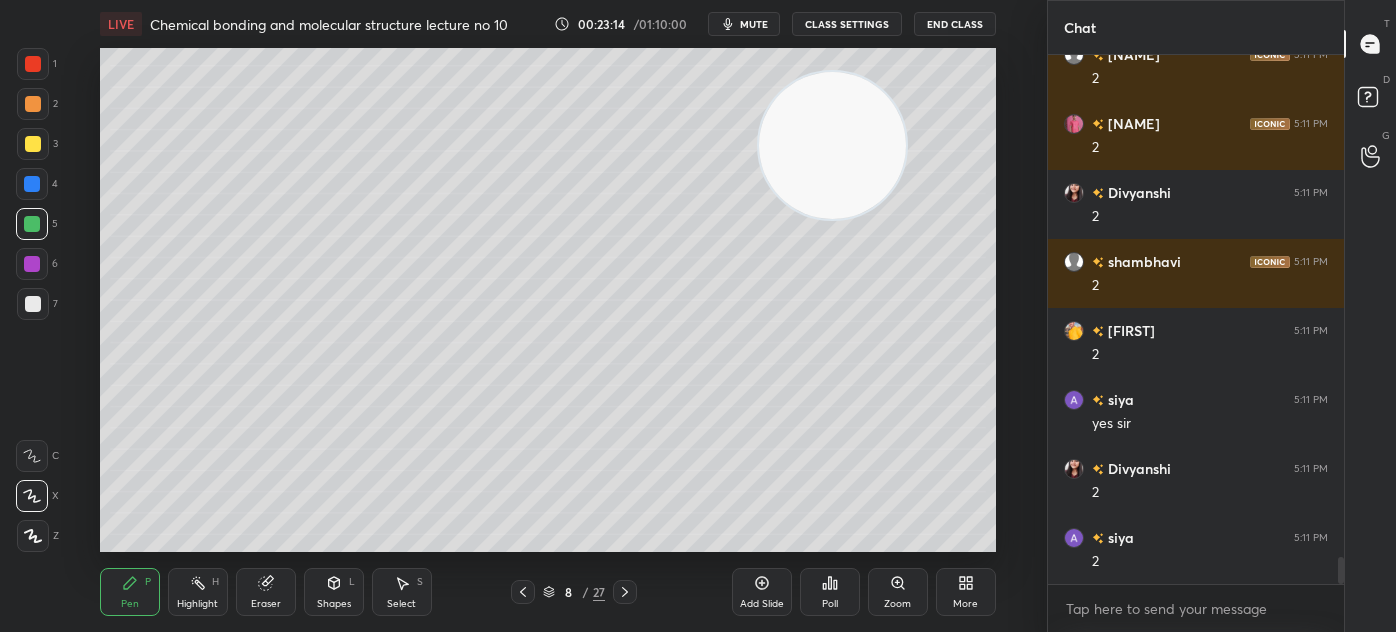 click on "1 2 3 4 5 6 7 C X Z C X Z E E Erase all   H H LIVE Chemical bonding and molecular structure lecture no 10 00:23:14 /  01:10:00 mute CLASS SETTINGS End Class Setting up your live class Poll for   secs No correct answer Start poll Back Chemical bonding and molecular structure lecture no 10 • L12 of Complete course on Chemical bonding and molecular structure Akash Rahangdale Pen P Highlight H Eraser Shapes L Select S 8 / 27 Add Slide Poll Zoom More" at bounding box center (515, 316) 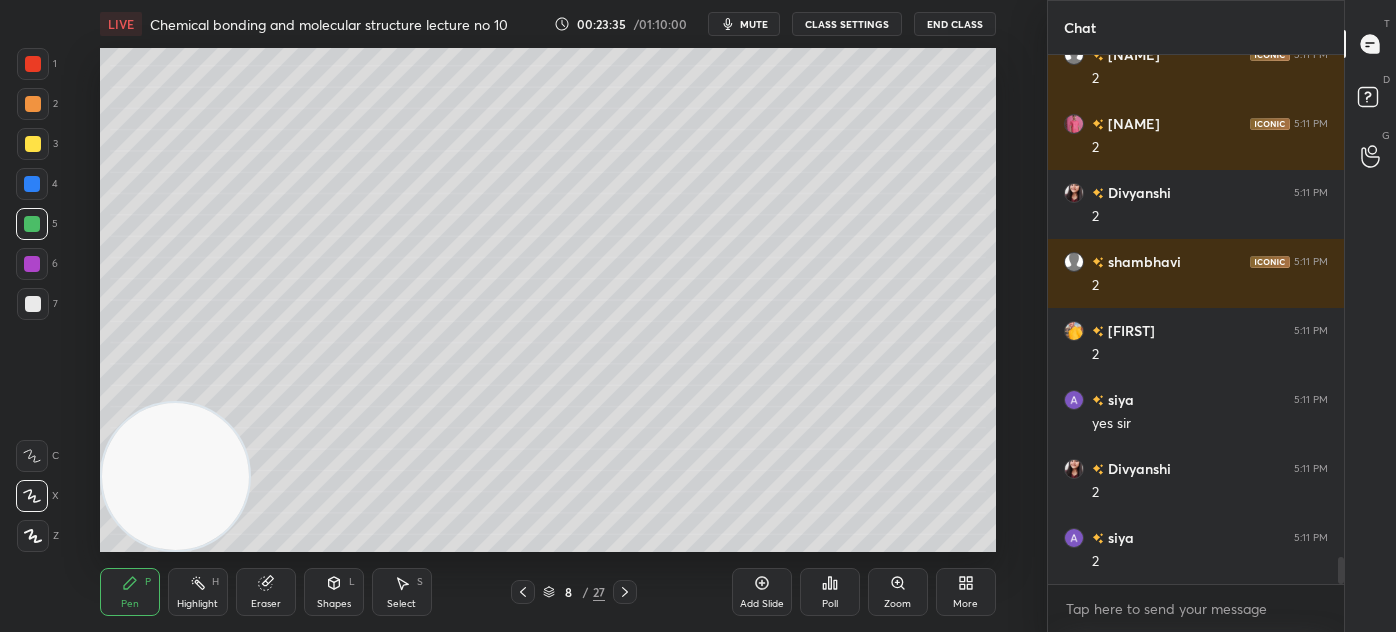 drag, startPoint x: 410, startPoint y: 597, endPoint x: 444, endPoint y: 574, distance: 41.04875 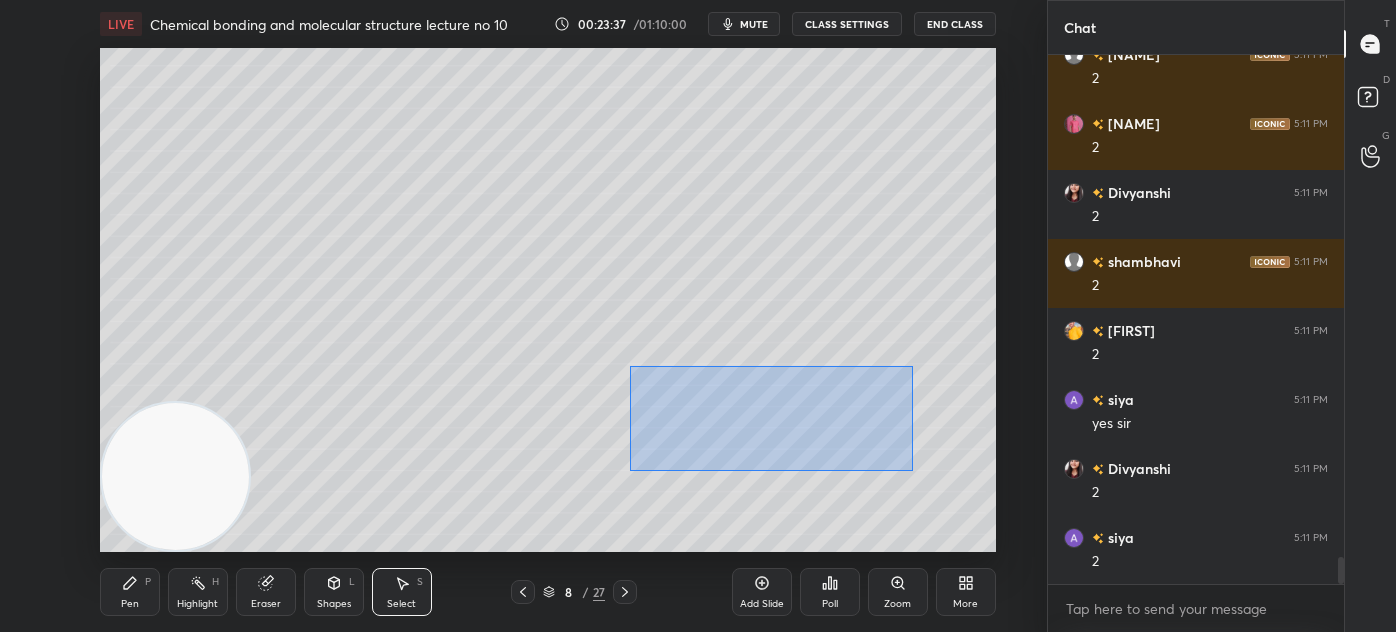 drag, startPoint x: 624, startPoint y: 386, endPoint x: 930, endPoint y: 468, distance: 316.79648 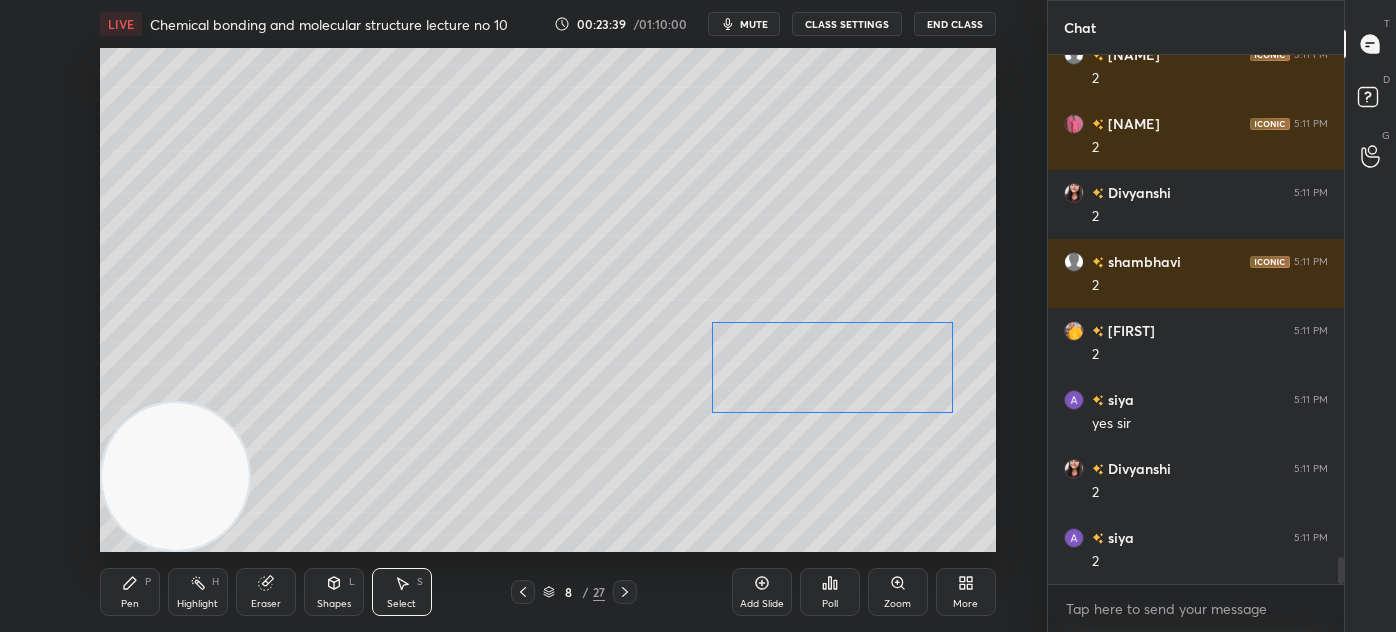 drag, startPoint x: 825, startPoint y: 422, endPoint x: 842, endPoint y: 448, distance: 31.06445 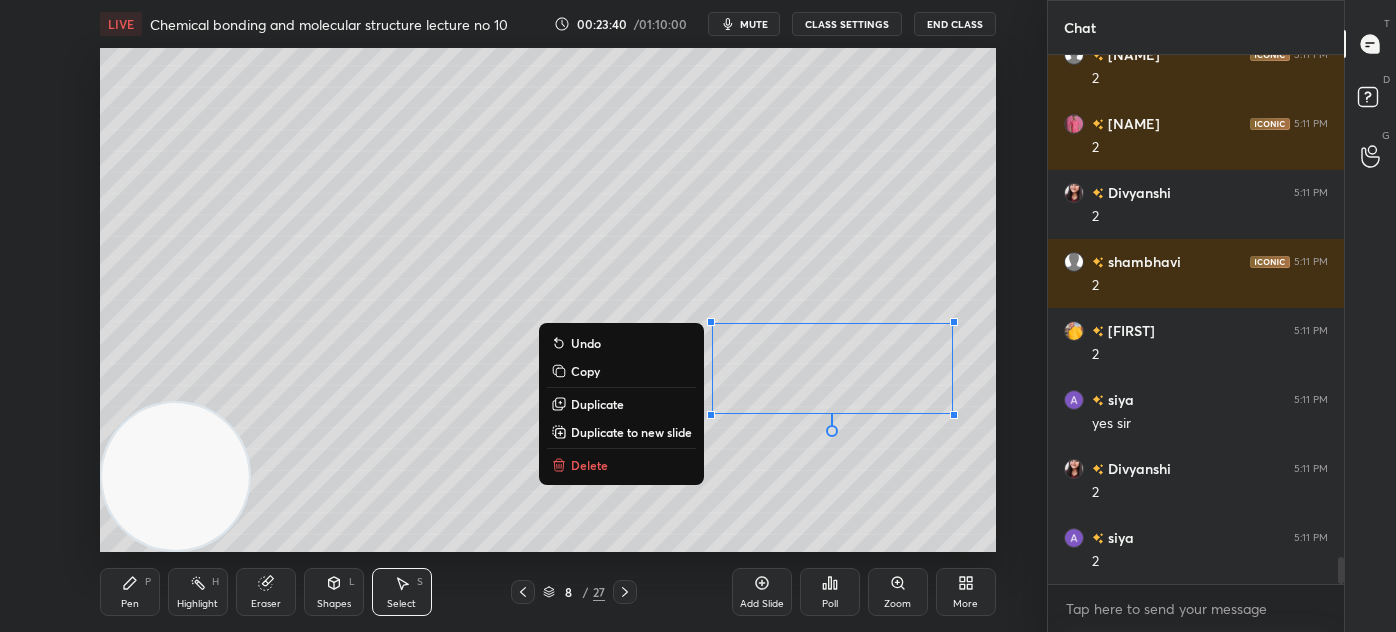 click on "0 ° Undo Copy Duplicate Duplicate to new slide Delete" at bounding box center (548, 300) 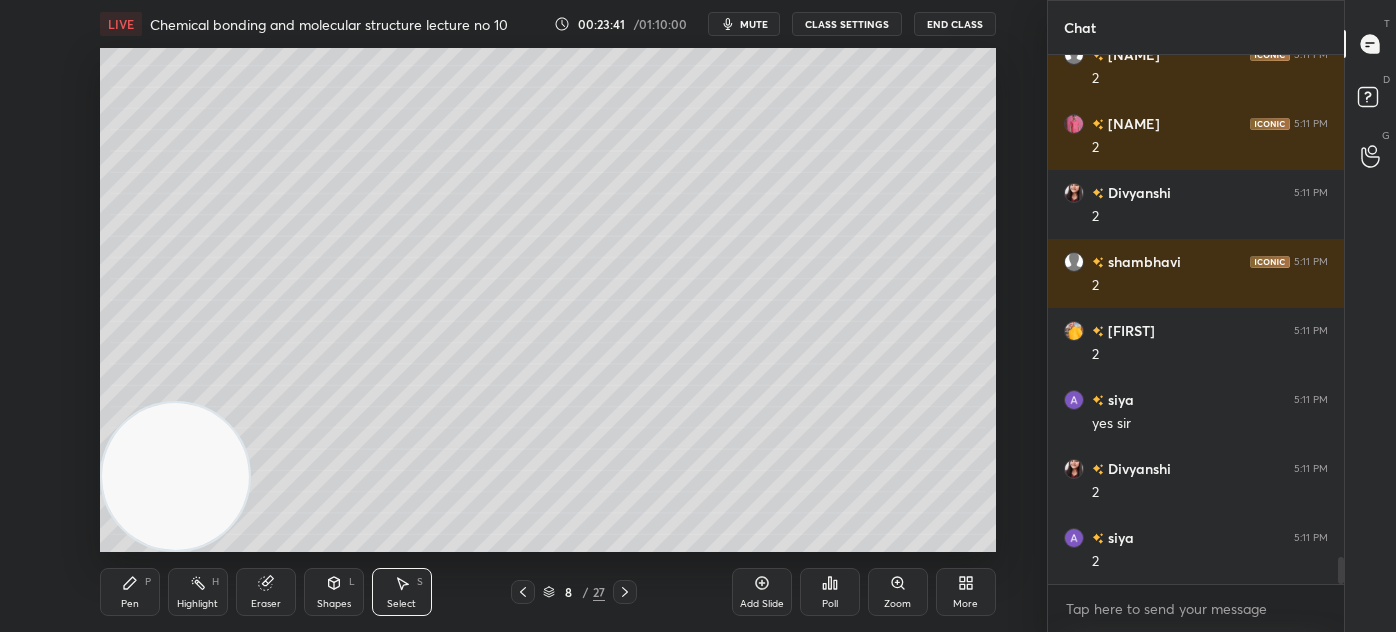 click on "Pen" at bounding box center (130, 604) 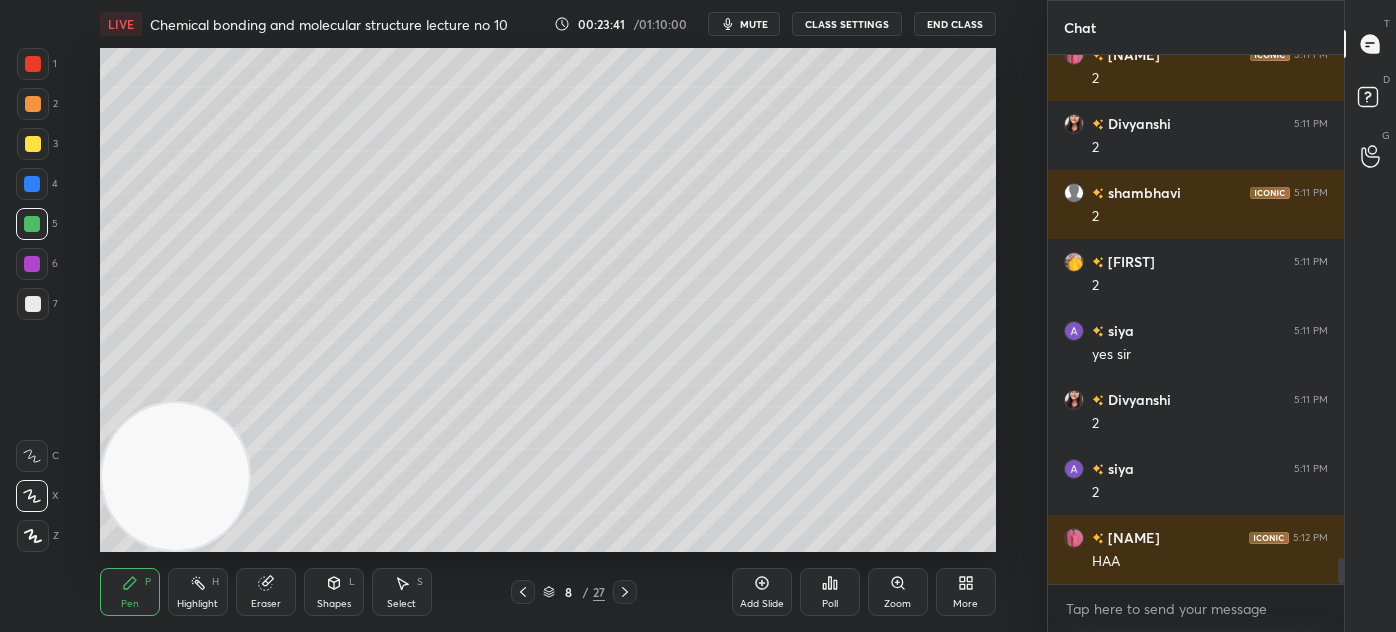 click on "7" at bounding box center [37, 308] 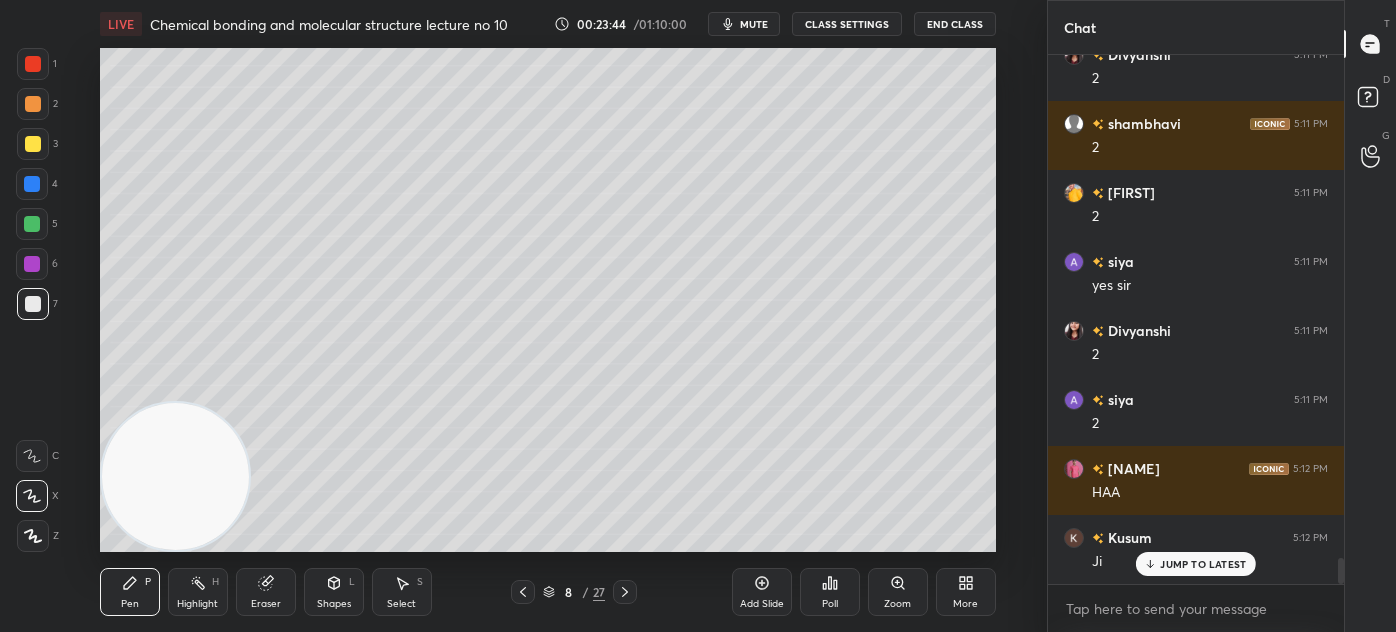 scroll, scrollTop: 10224, scrollLeft: 0, axis: vertical 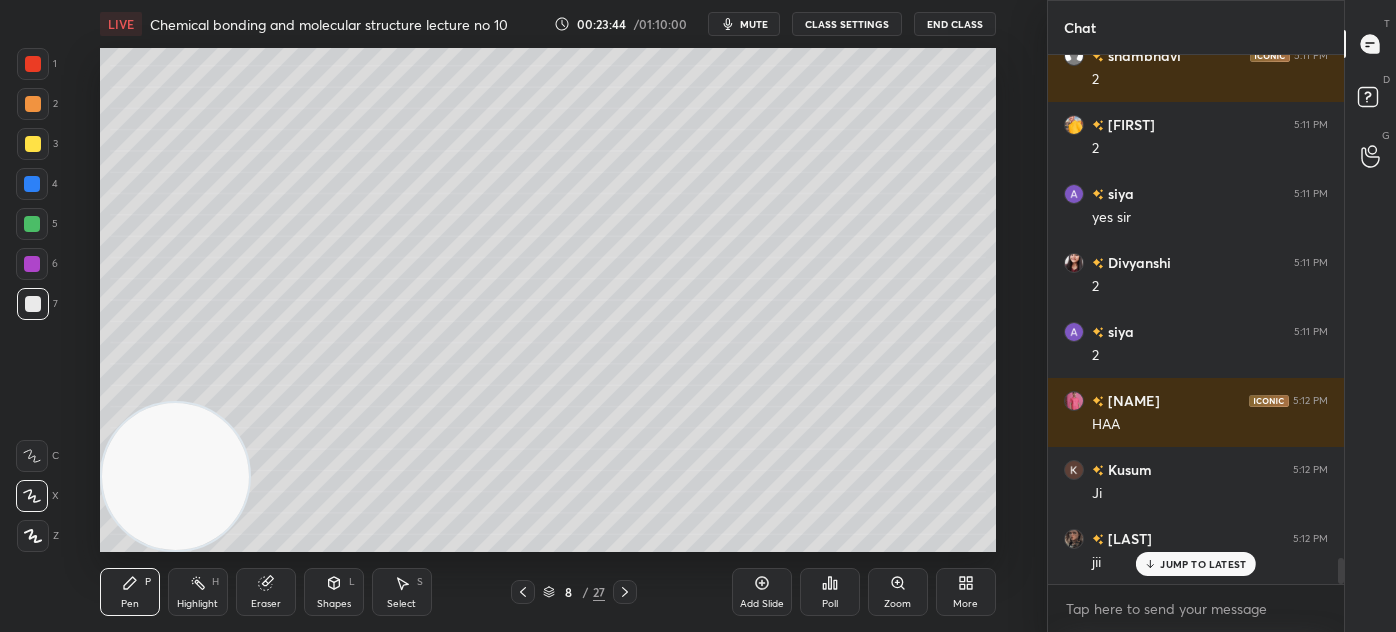 click on "Select" at bounding box center (401, 604) 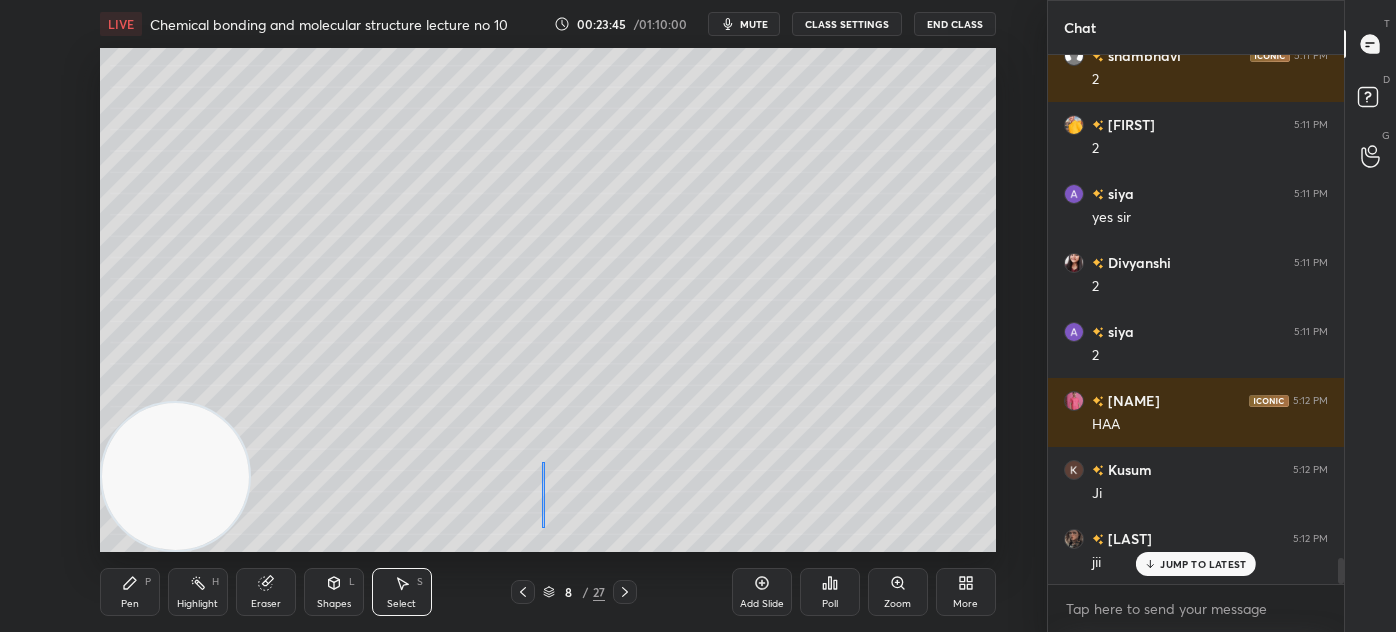 drag, startPoint x: 533, startPoint y: 488, endPoint x: 608, endPoint y: 533, distance: 87.46428 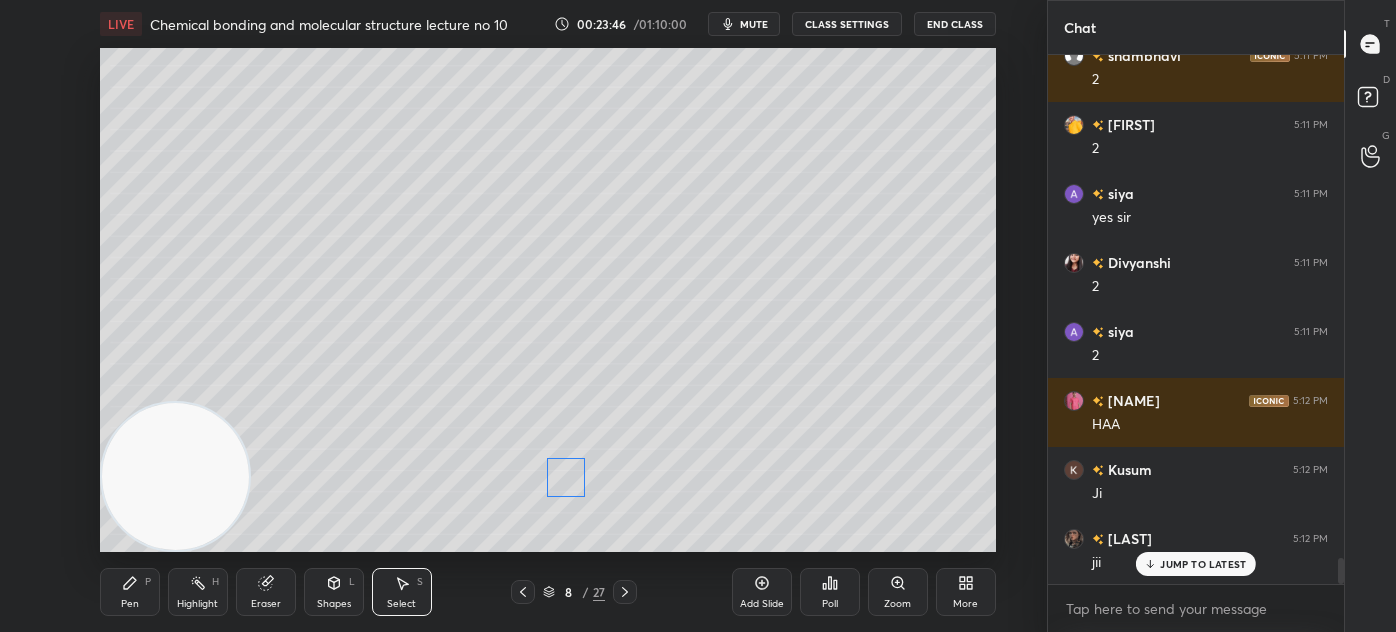 drag, startPoint x: 563, startPoint y: 501, endPoint x: 563, endPoint y: 477, distance: 24 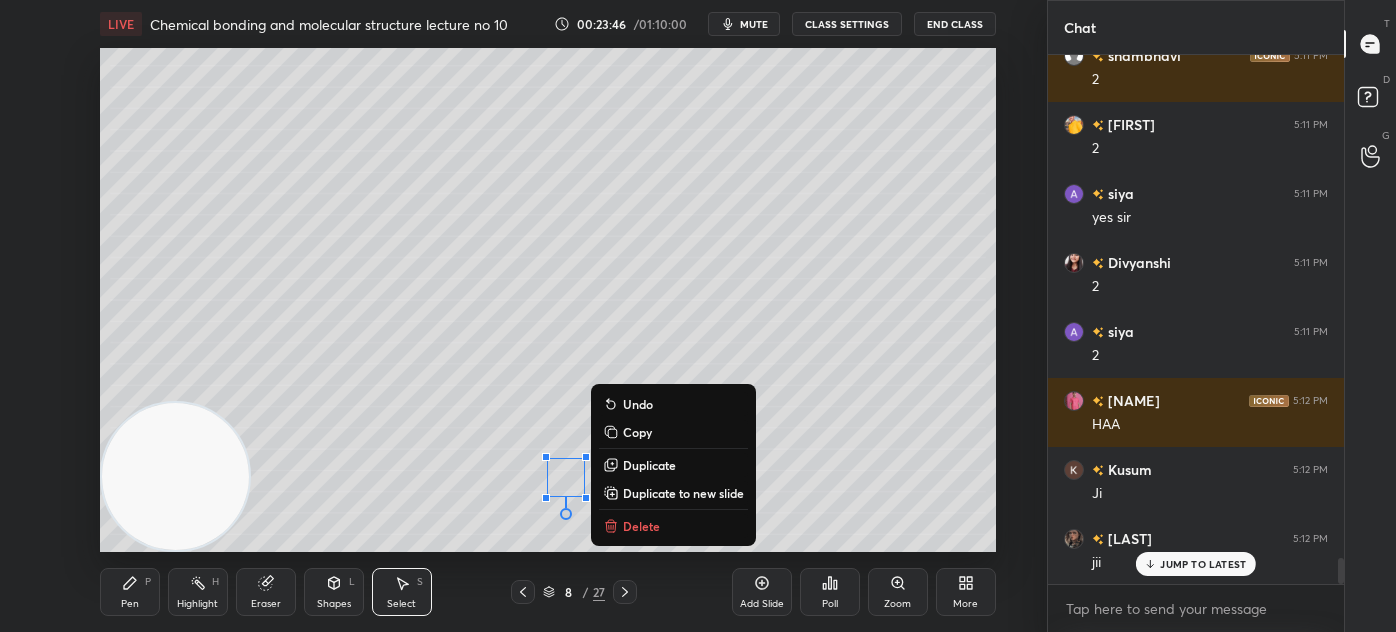 click on "0 ° Undo Copy Duplicate Duplicate to new slide Delete" at bounding box center (548, 300) 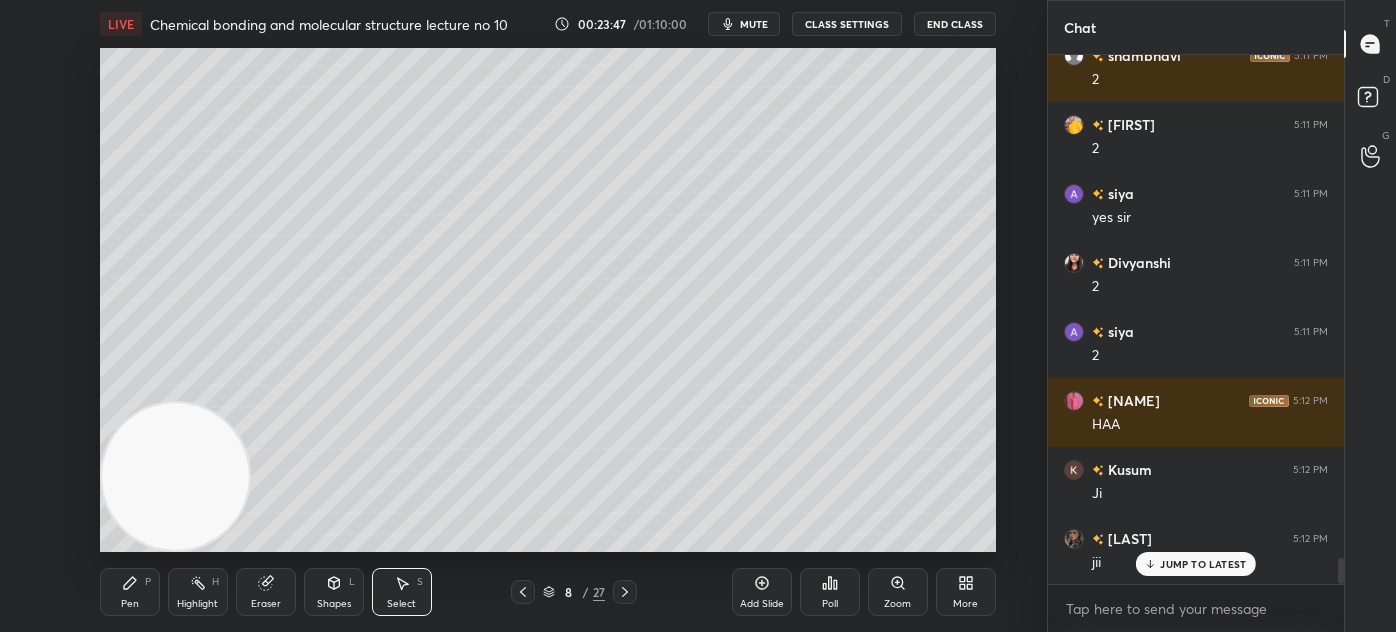 drag, startPoint x: 269, startPoint y: 600, endPoint x: 330, endPoint y: 553, distance: 77.00649 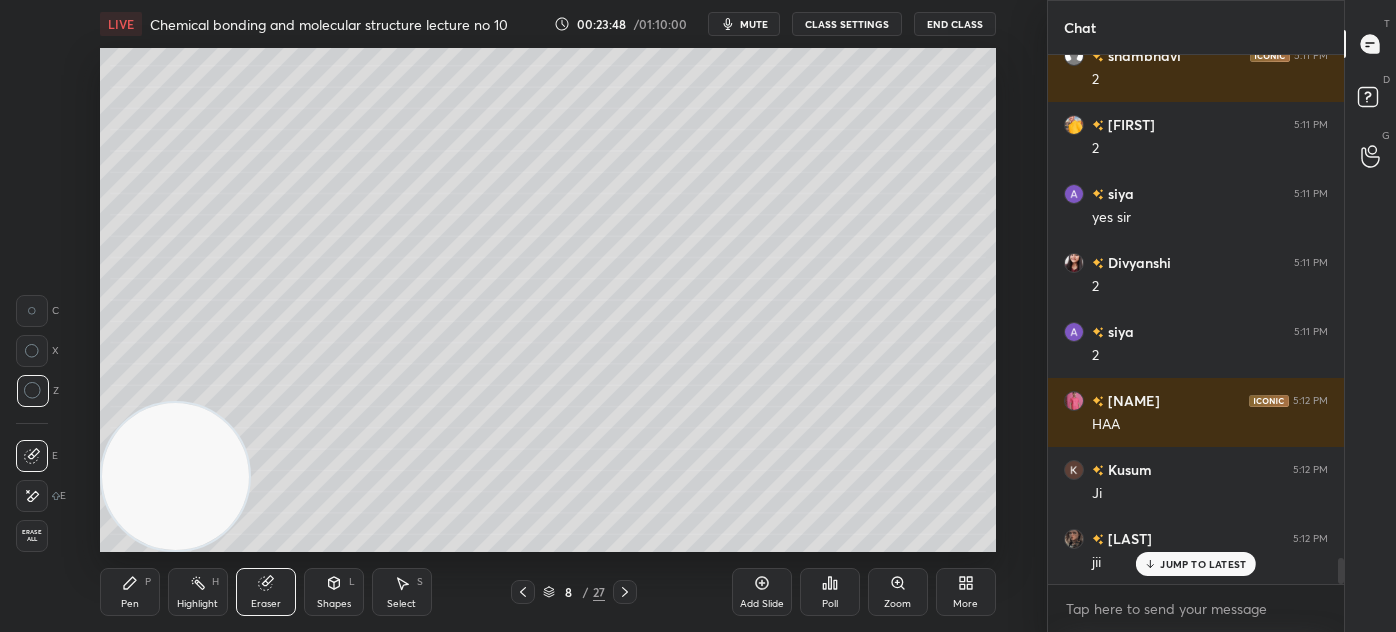 drag, startPoint x: 144, startPoint y: 599, endPoint x: 244, endPoint y: 558, distance: 108.078674 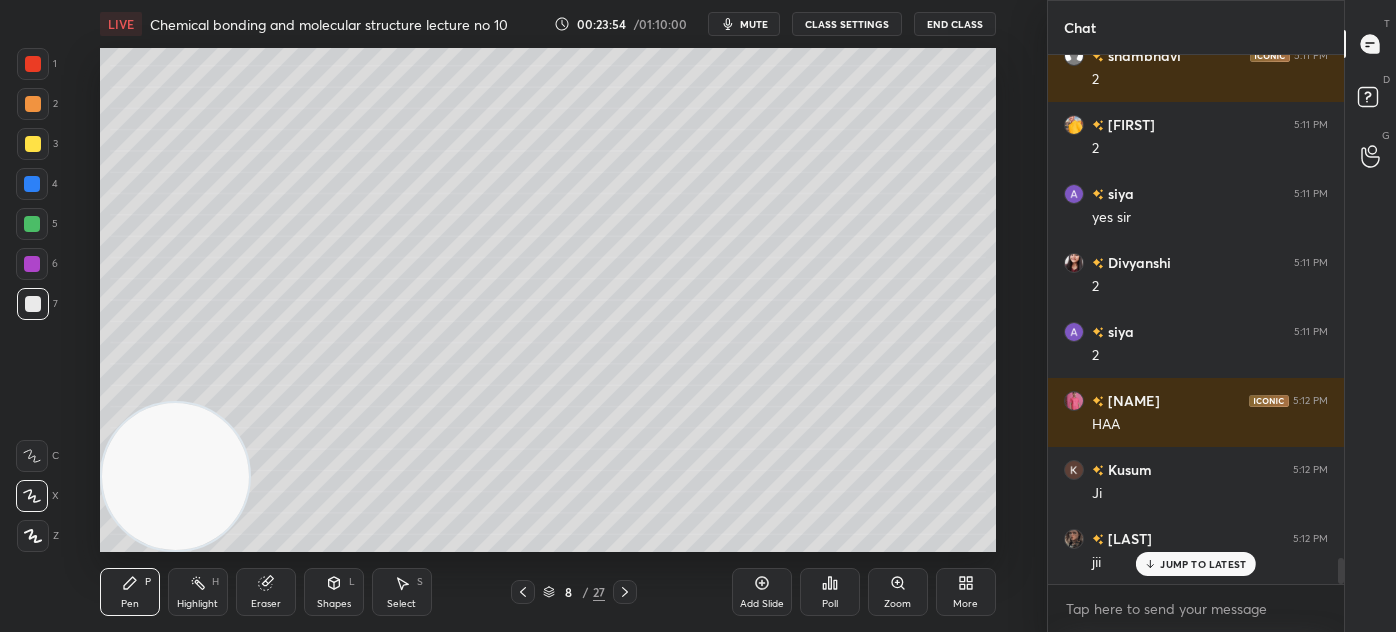 click at bounding box center (32, 224) 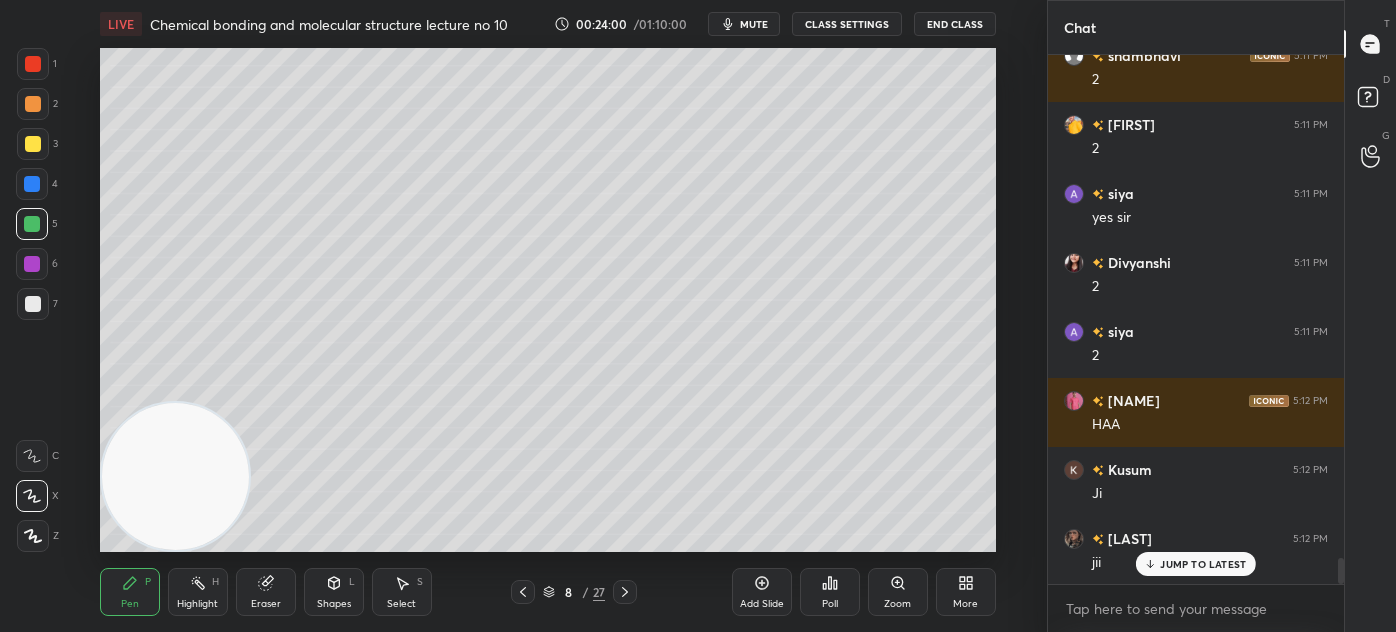 scroll, scrollTop: 10293, scrollLeft: 0, axis: vertical 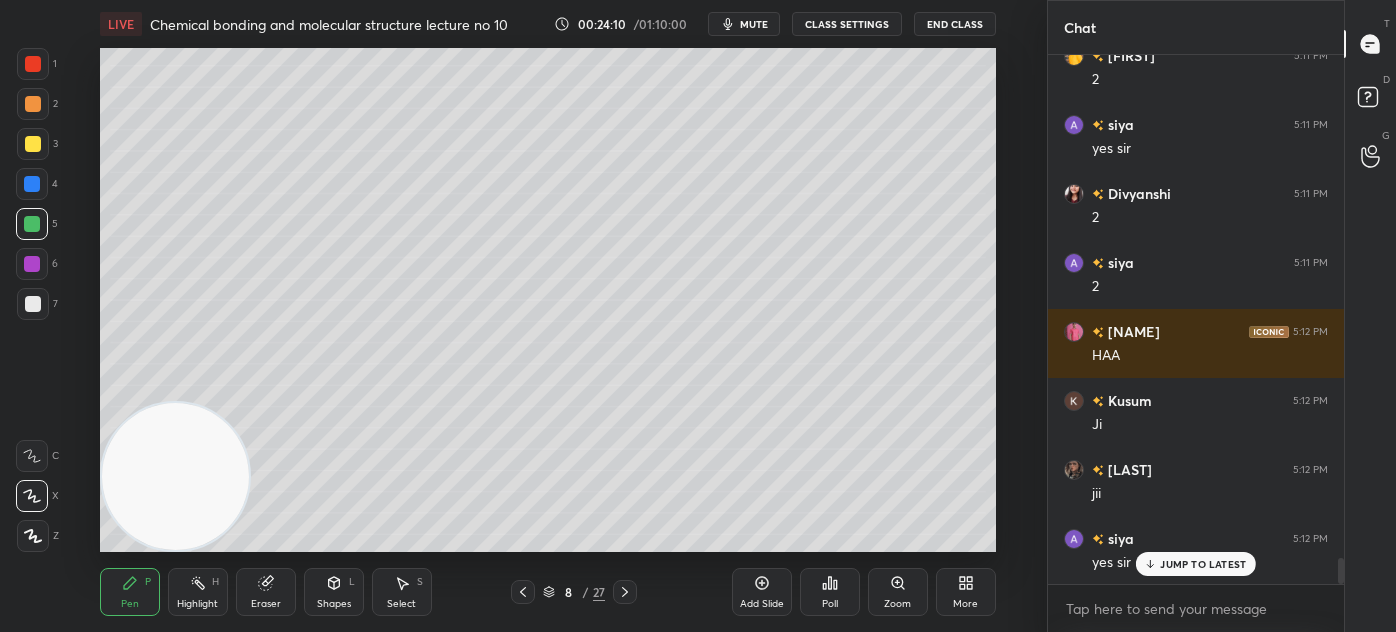 drag, startPoint x: 31, startPoint y: 68, endPoint x: 38, endPoint y: 85, distance: 18.384777 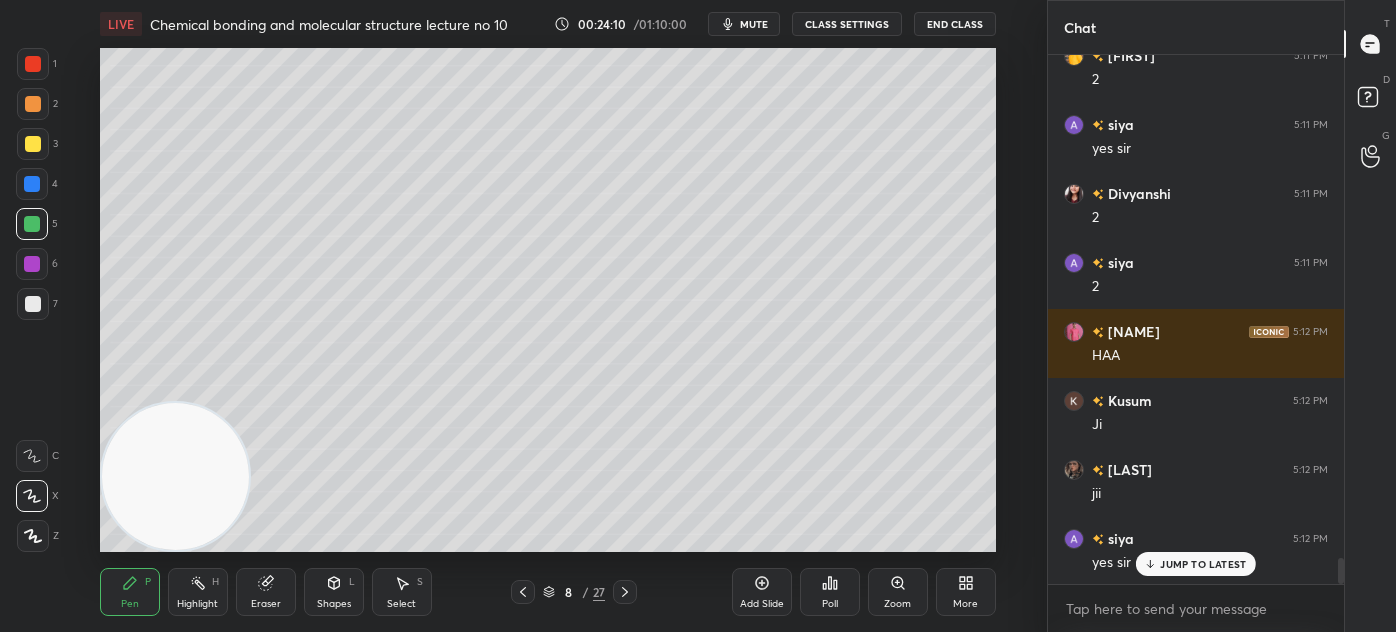 click at bounding box center (33, 64) 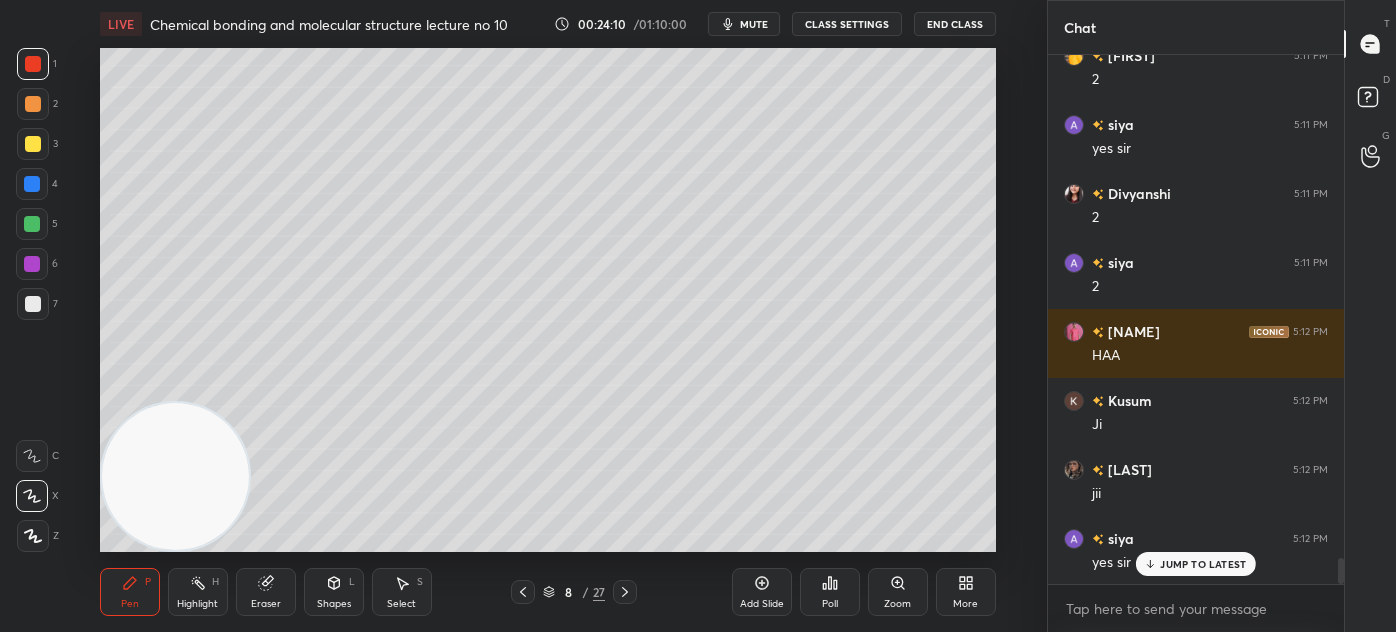 click at bounding box center (33, 536) 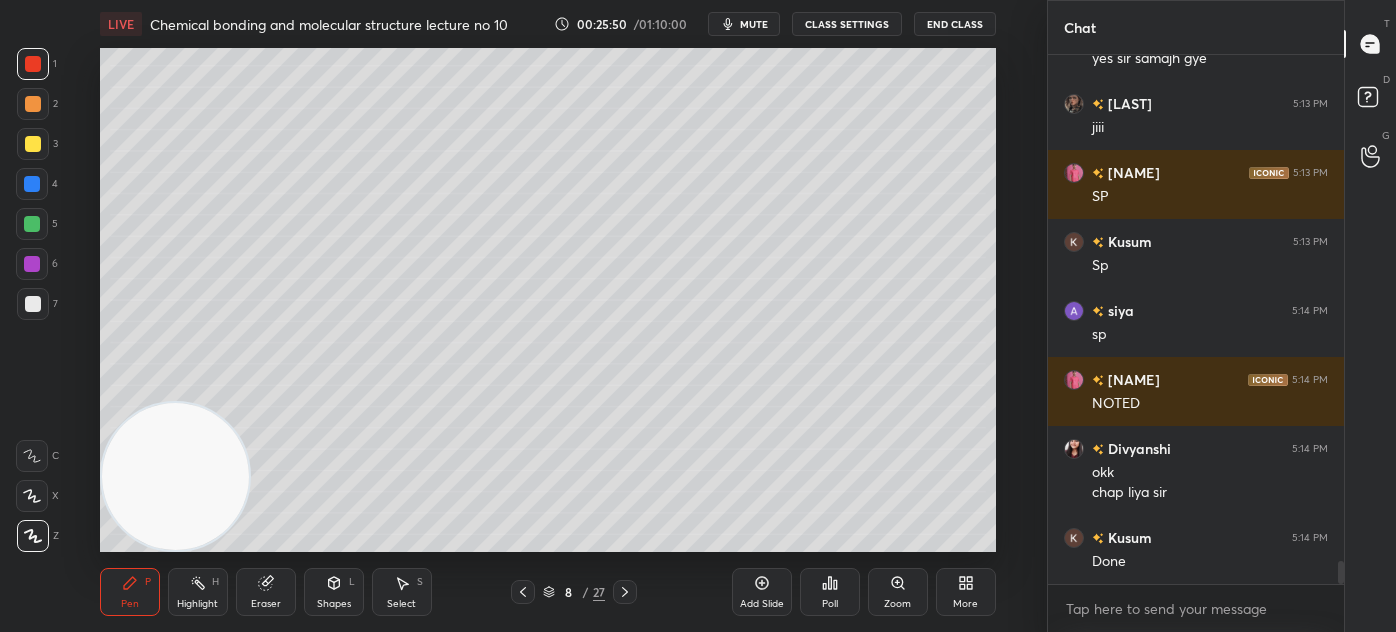 scroll, scrollTop: 11901, scrollLeft: 0, axis: vertical 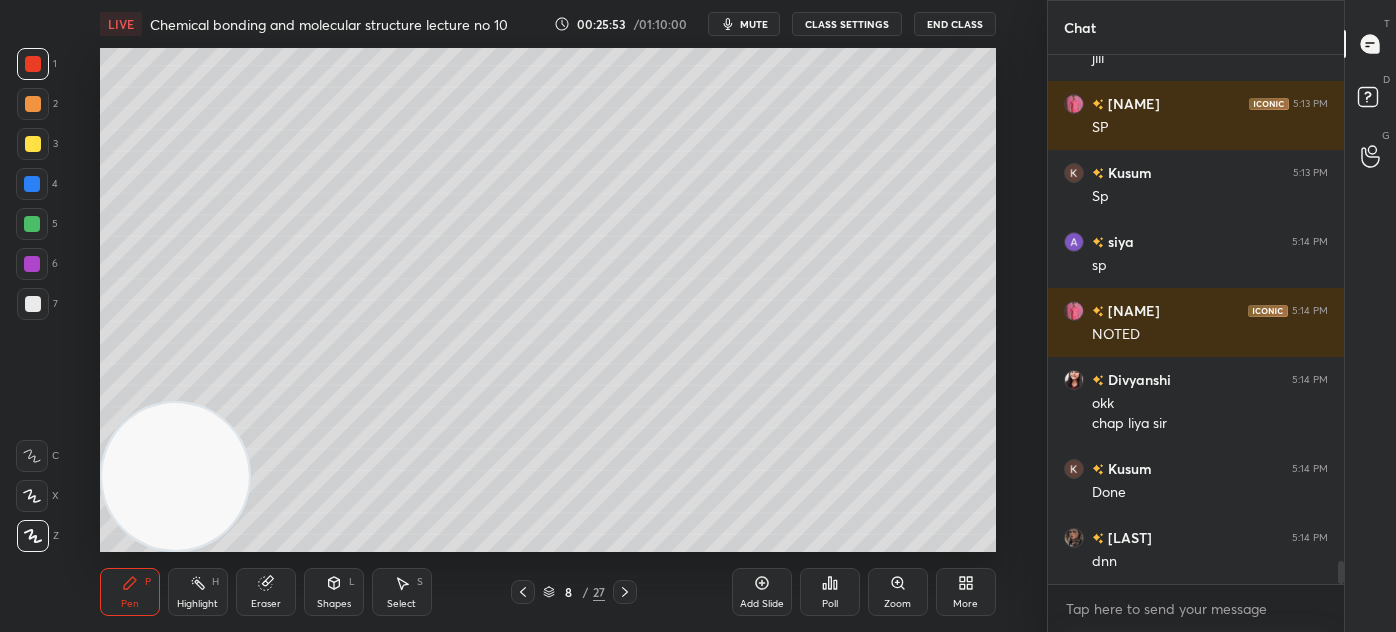 click on "Add Slide" at bounding box center [762, 592] 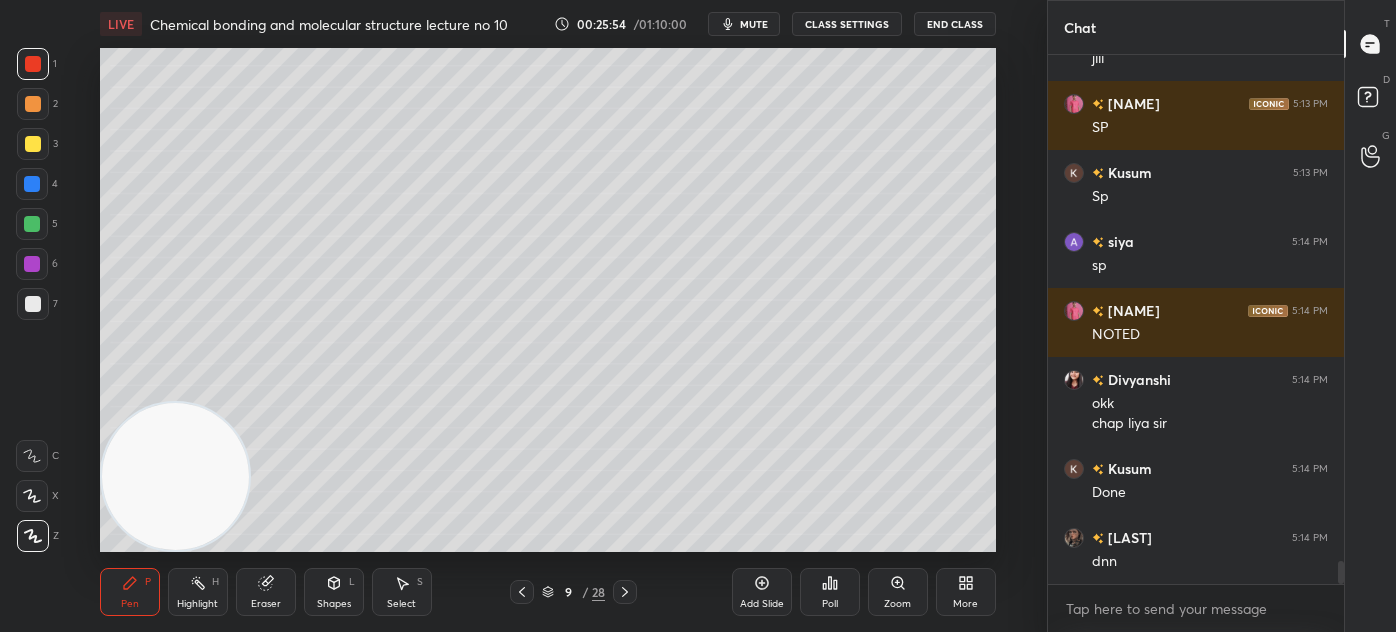 click at bounding box center (33, 104) 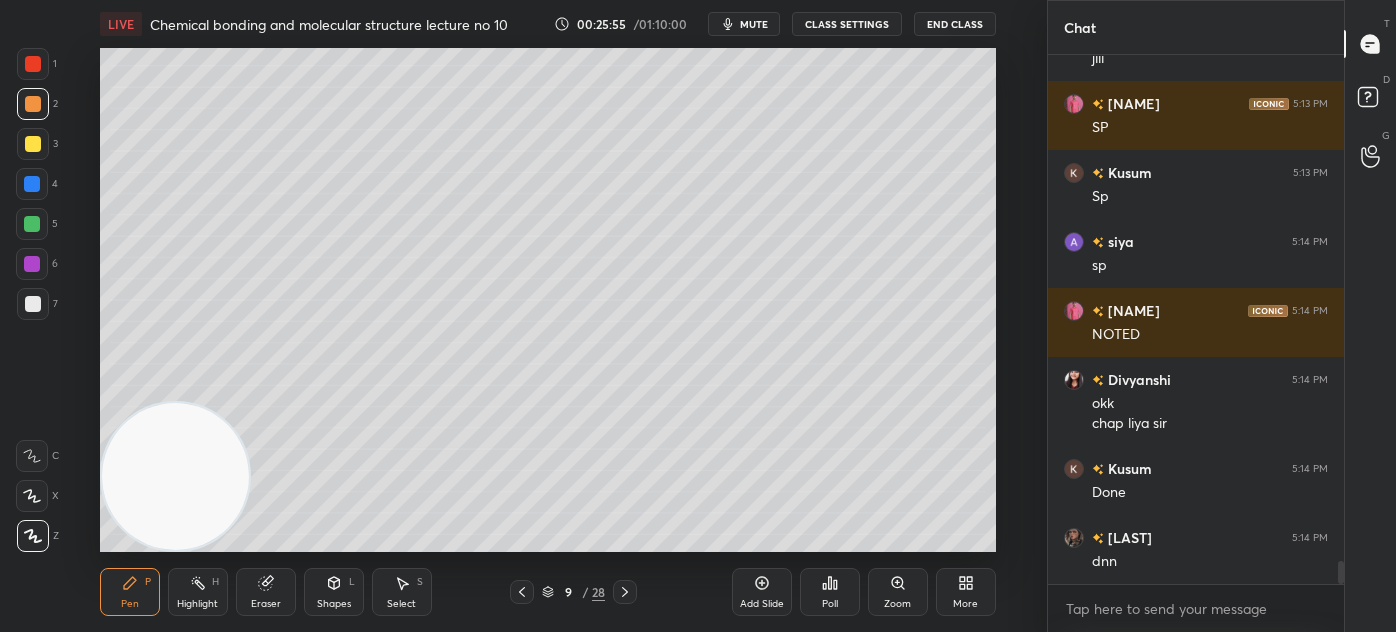 click 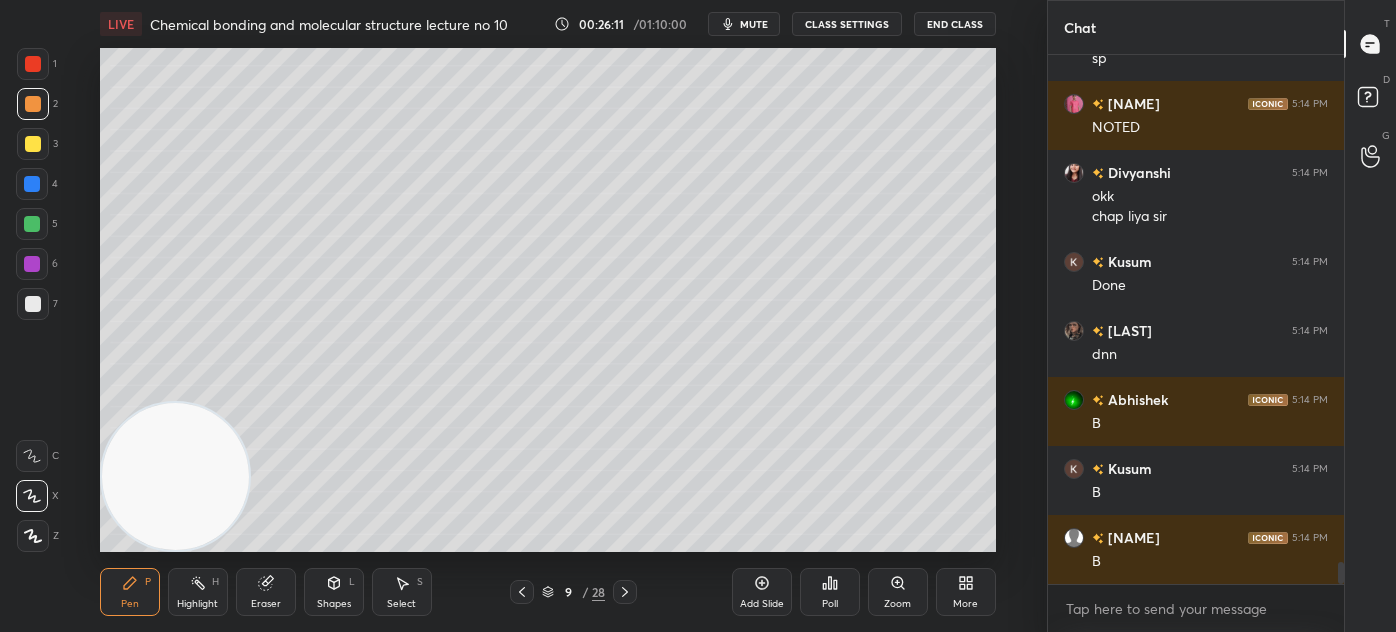 scroll, scrollTop: 12176, scrollLeft: 0, axis: vertical 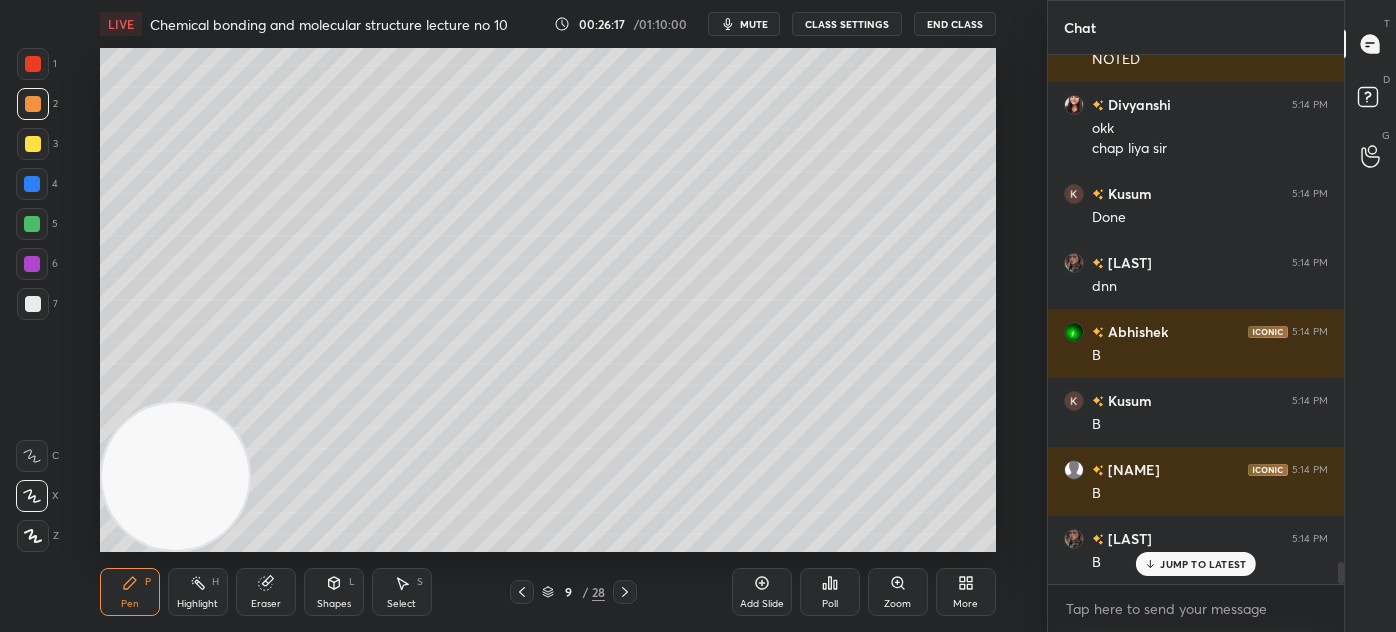 click at bounding box center [33, 304] 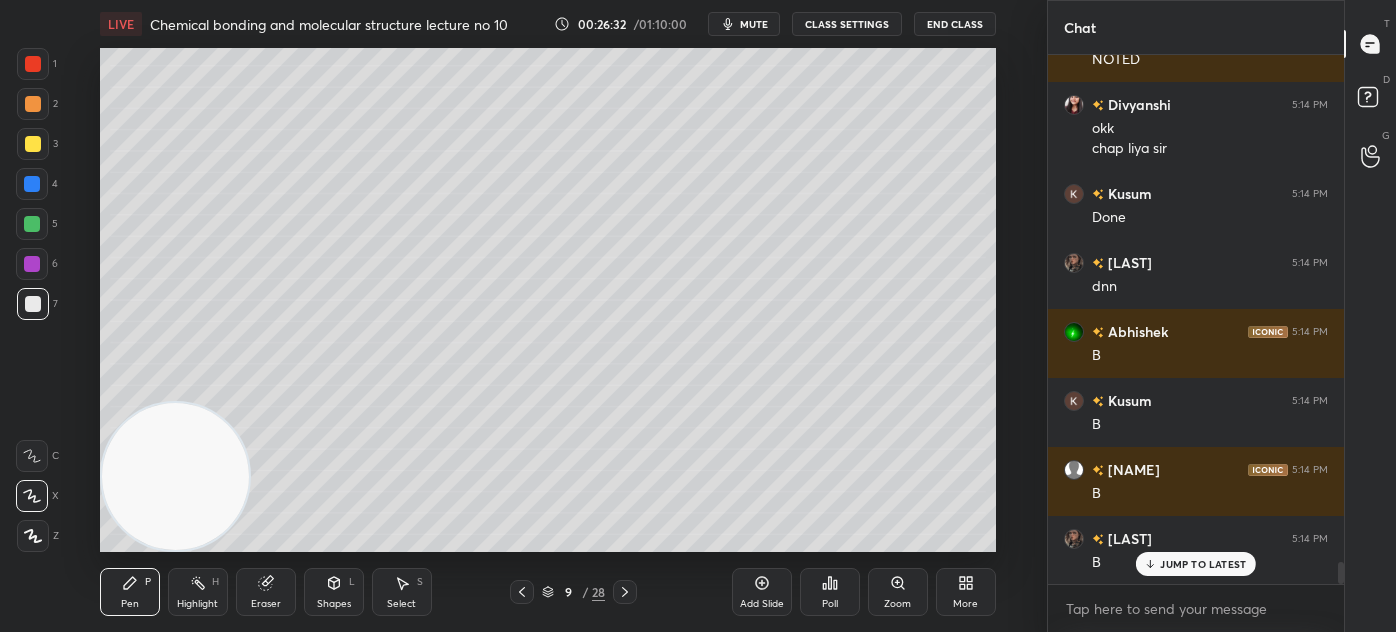 click on "JUMP TO LATEST" at bounding box center (1203, 564) 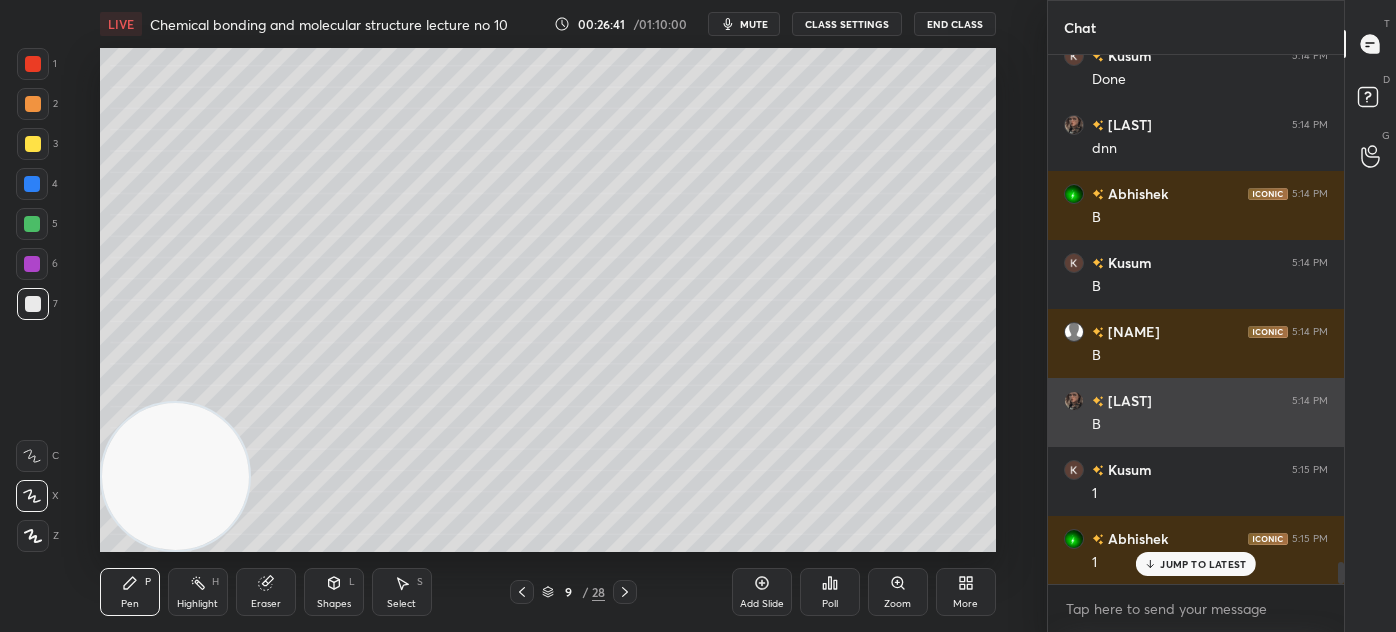 scroll, scrollTop: 12384, scrollLeft: 0, axis: vertical 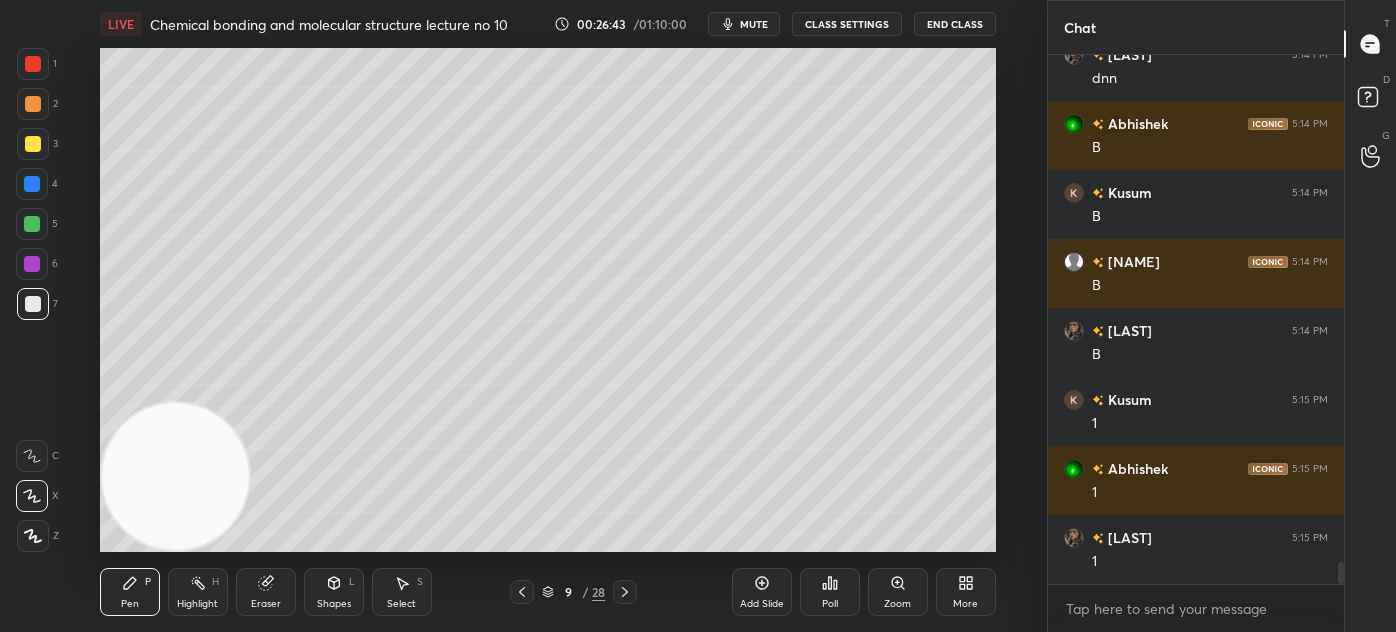click at bounding box center (33, 144) 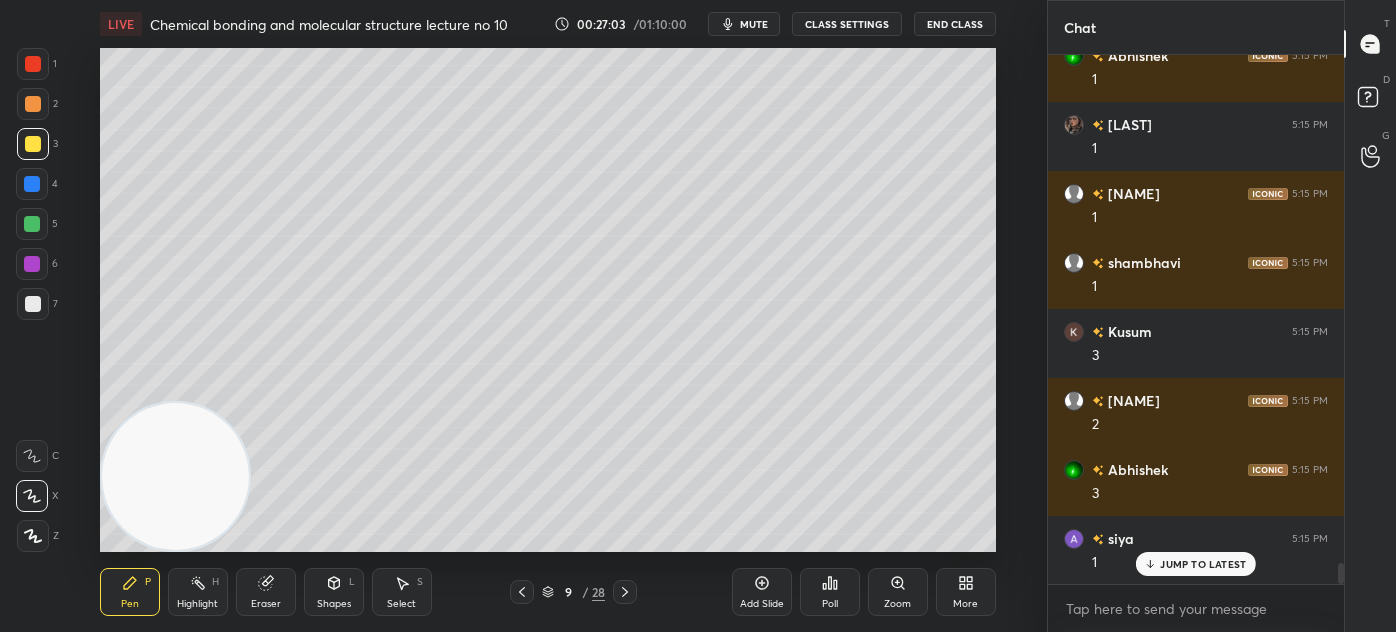 scroll, scrollTop: 12845, scrollLeft: 0, axis: vertical 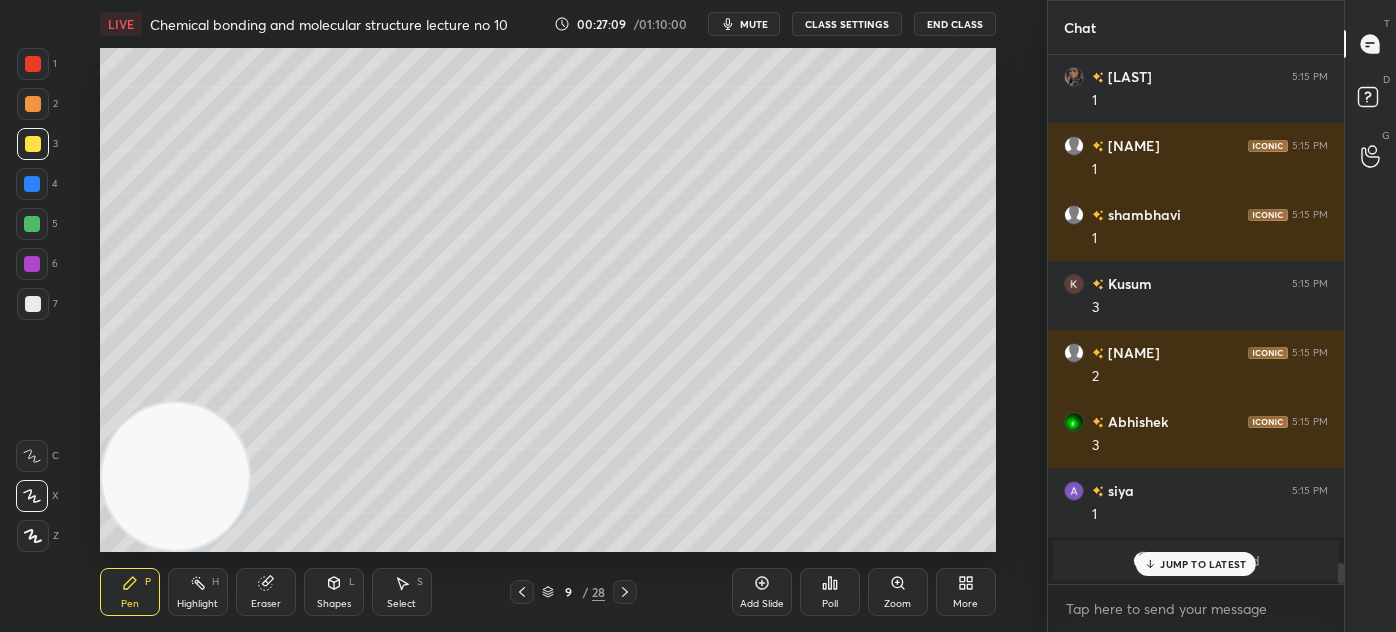 drag, startPoint x: 32, startPoint y: 70, endPoint x: 86, endPoint y: 113, distance: 69.02898 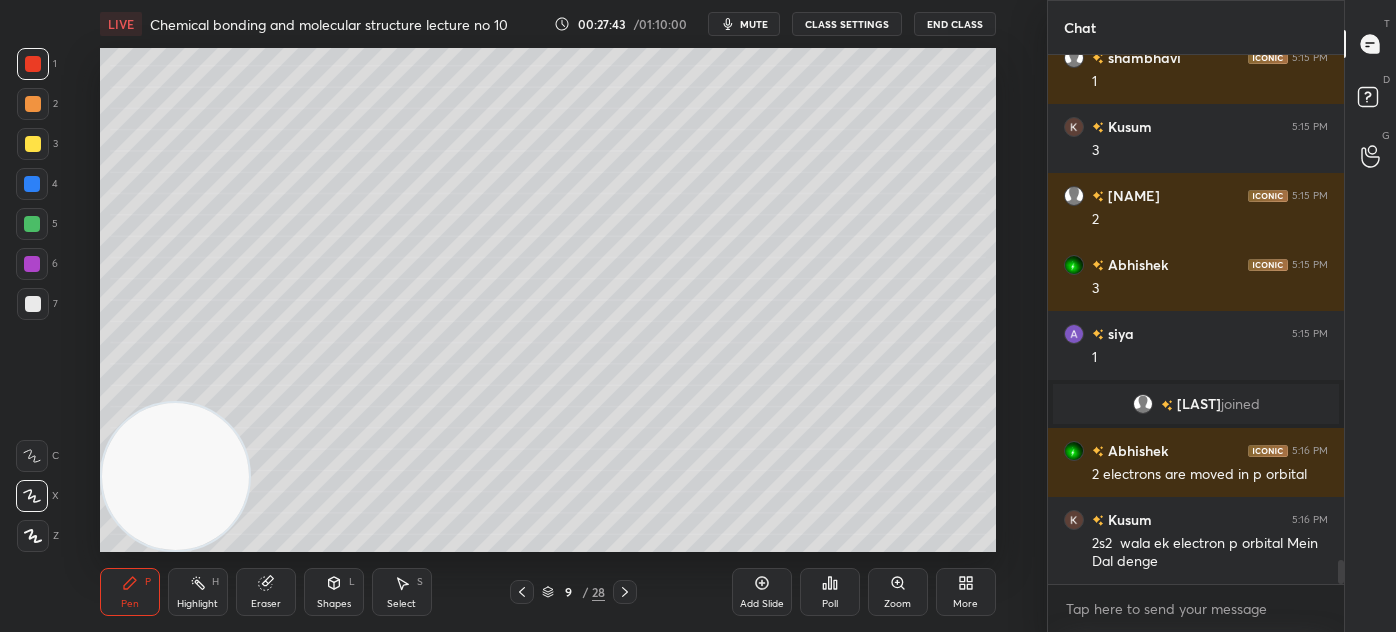 scroll, scrollTop: 11287, scrollLeft: 0, axis: vertical 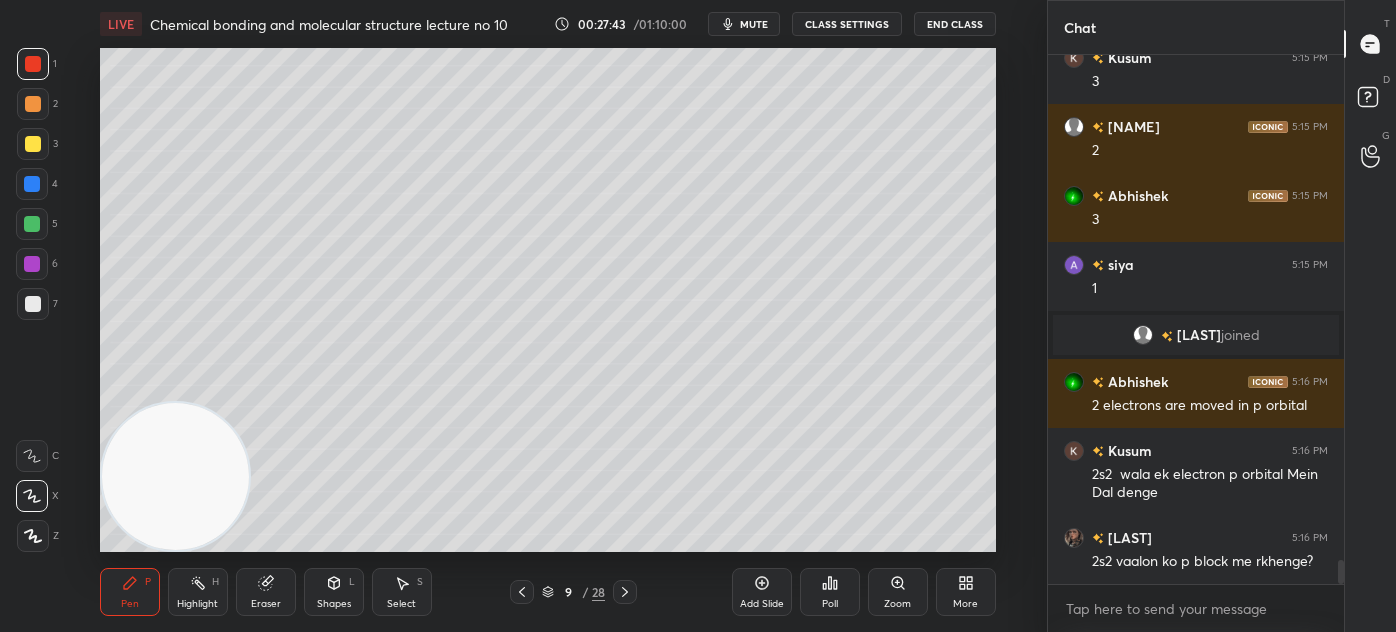 click at bounding box center [33, 304] 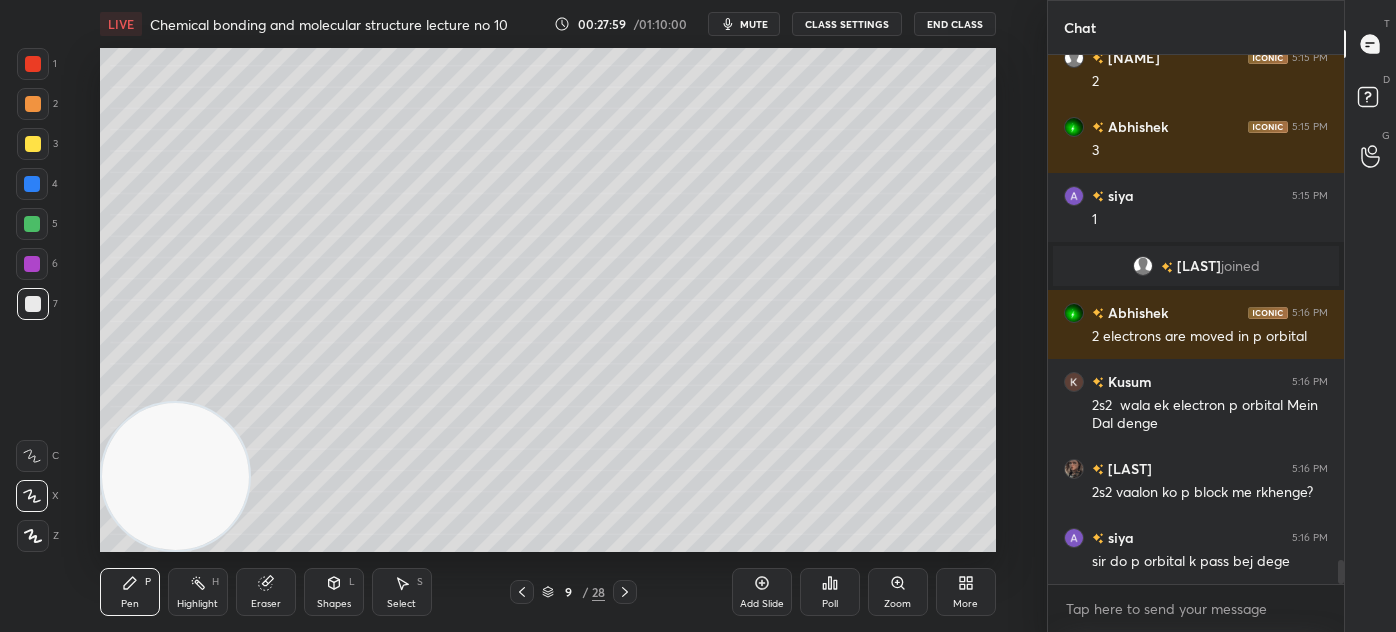 scroll, scrollTop: 11424, scrollLeft: 0, axis: vertical 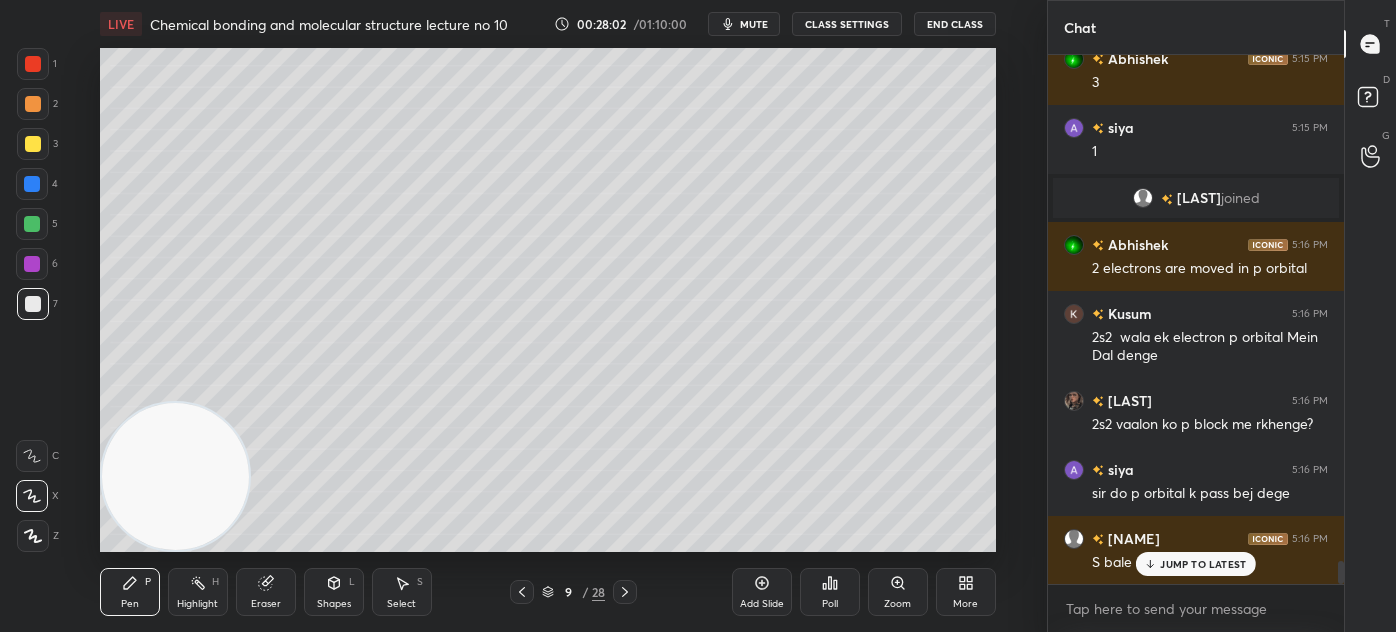 click at bounding box center (33, 144) 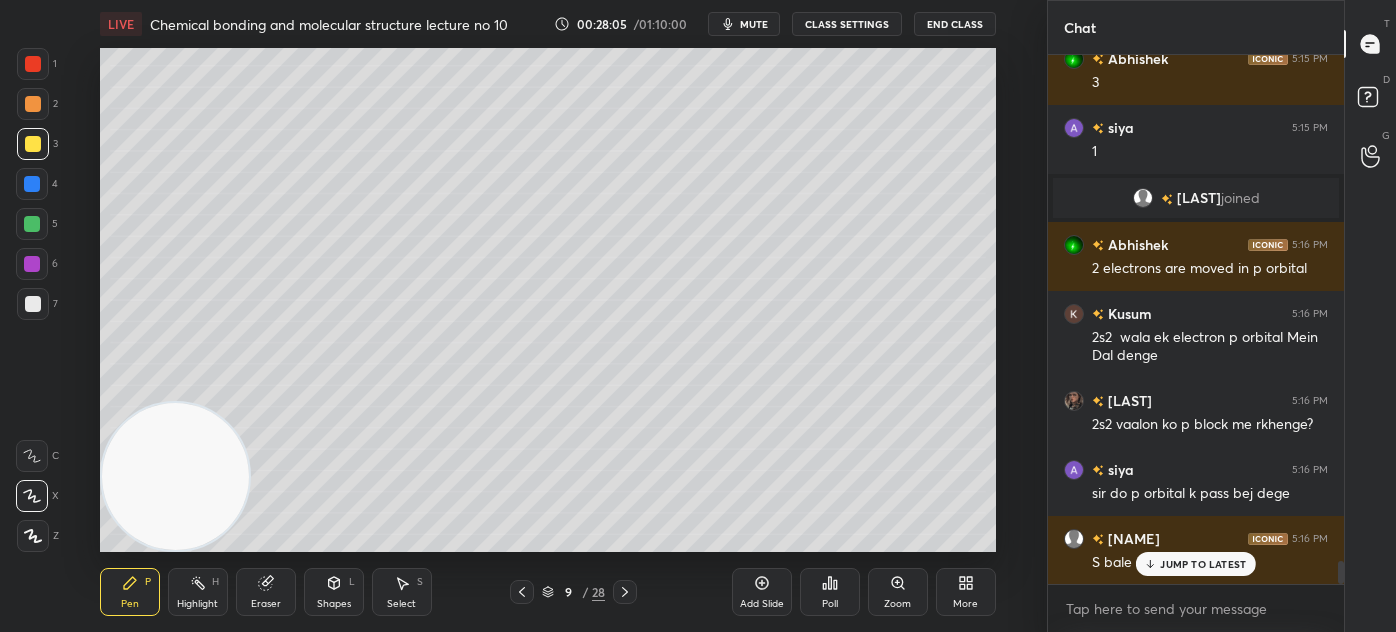 scroll, scrollTop: 11493, scrollLeft: 0, axis: vertical 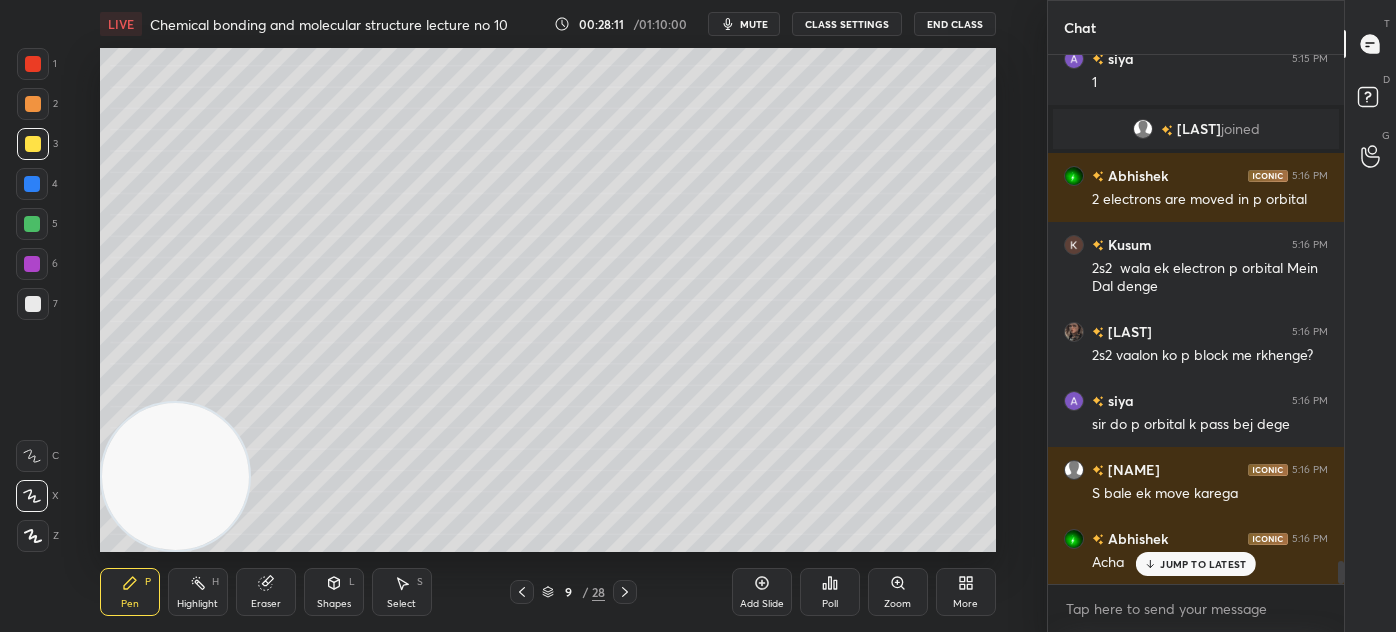 click on "Eraser" at bounding box center (266, 592) 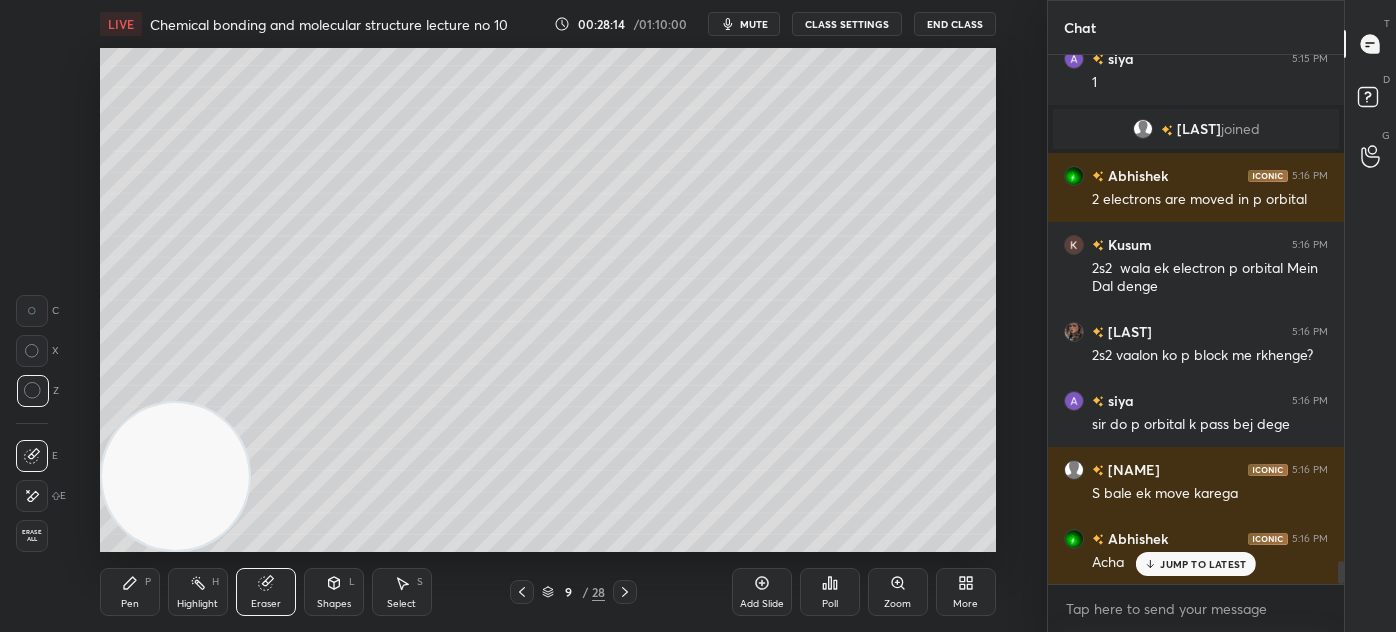 click on "Pen P" at bounding box center [130, 592] 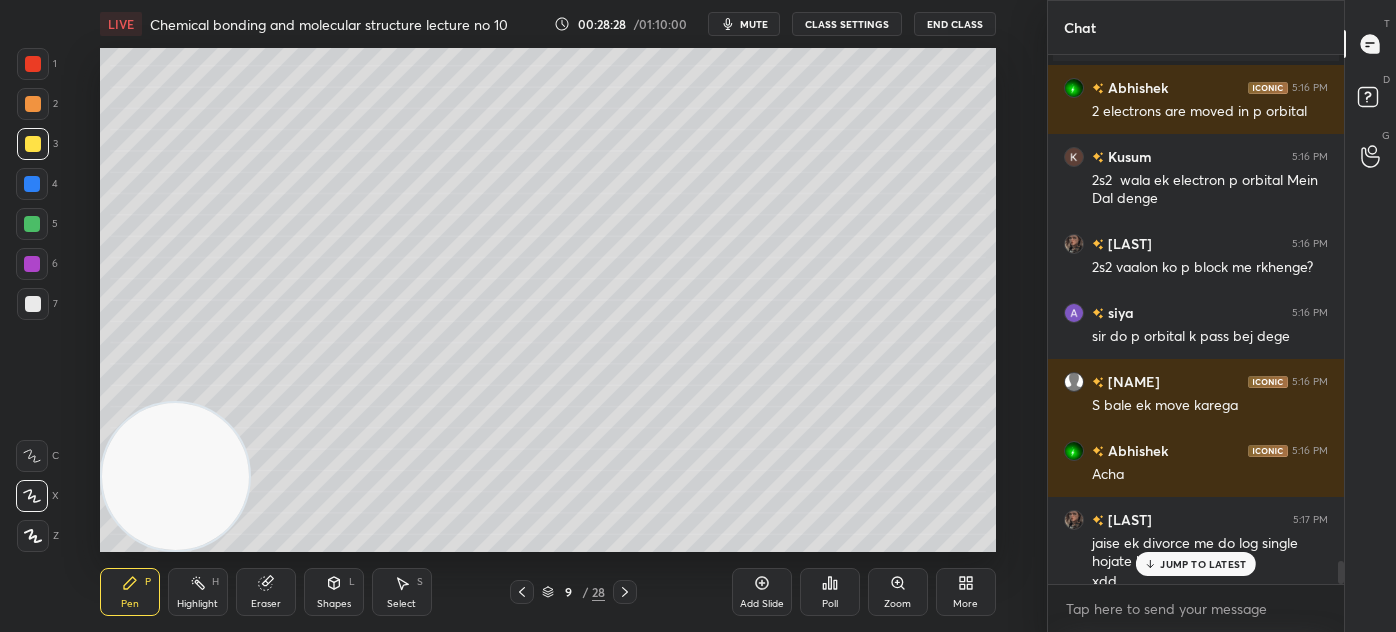 scroll, scrollTop: 11600, scrollLeft: 0, axis: vertical 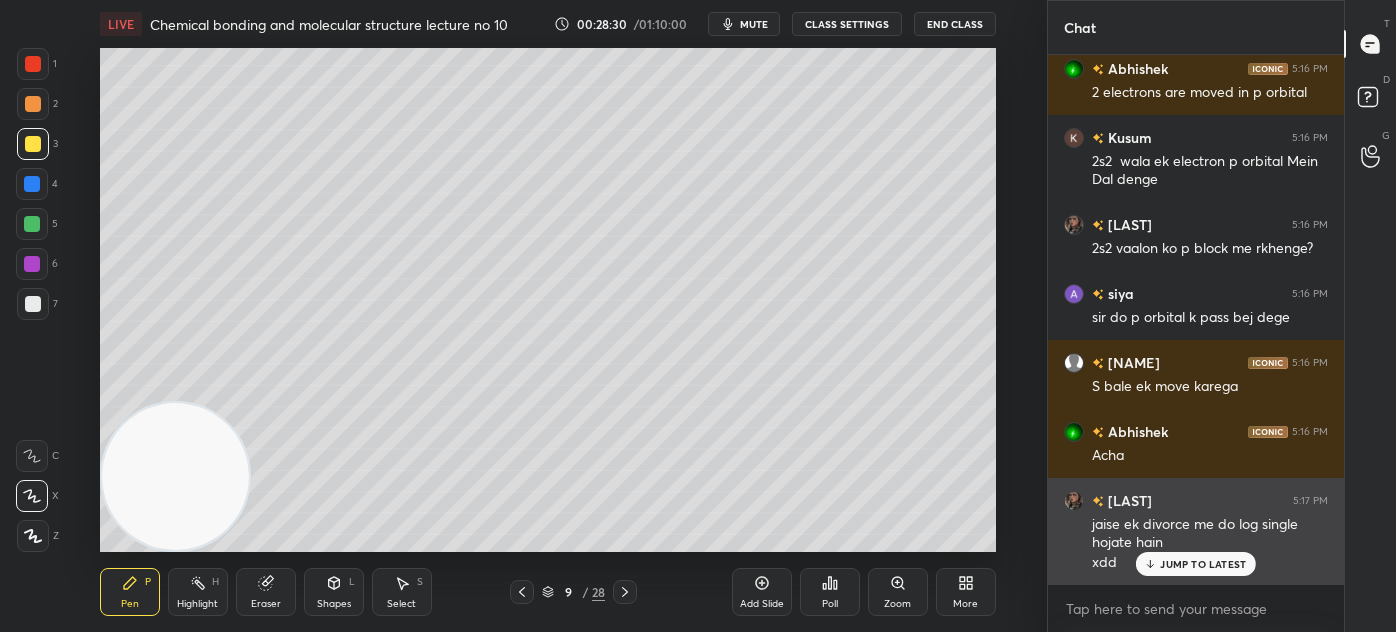 click on "JUMP TO LATEST" at bounding box center (1203, 564) 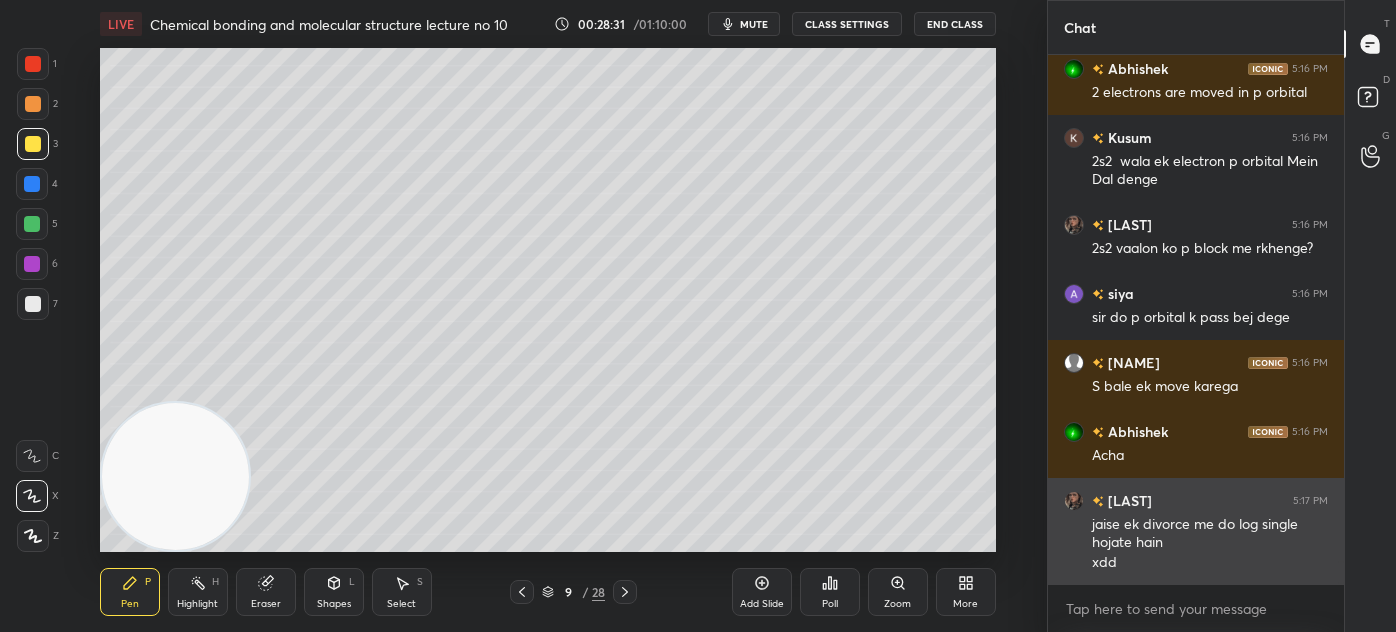 scroll, scrollTop: 11669, scrollLeft: 0, axis: vertical 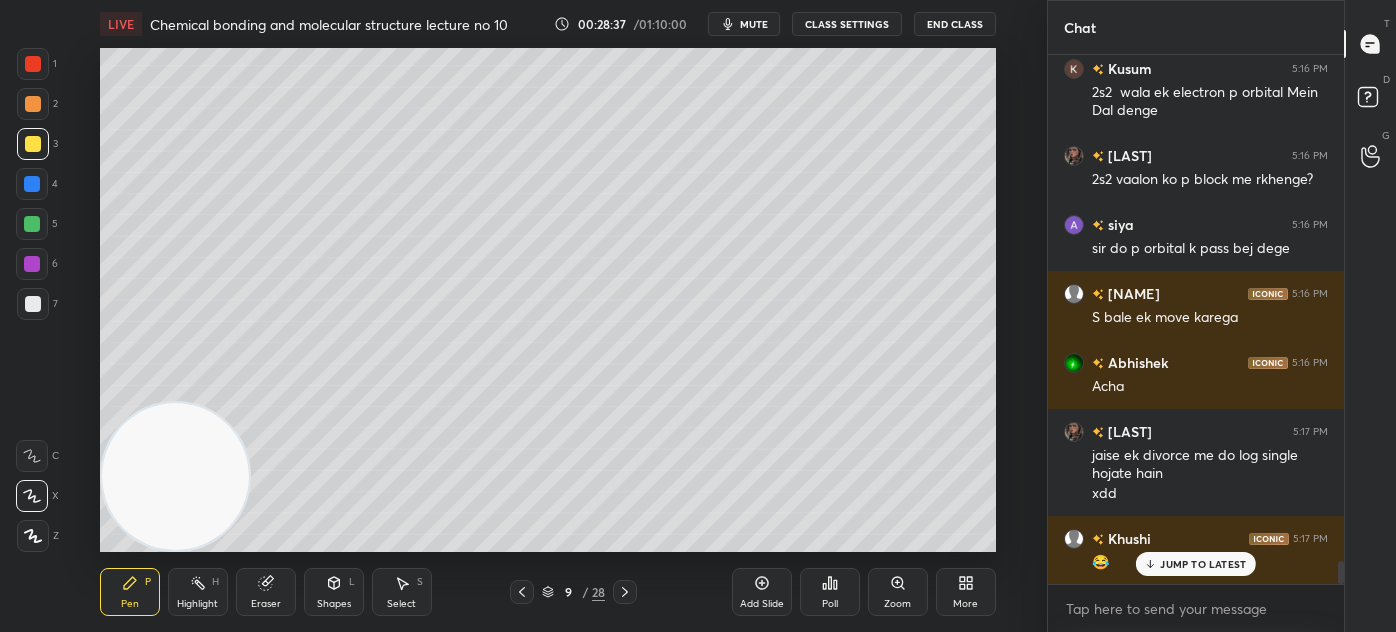 click at bounding box center [33, 304] 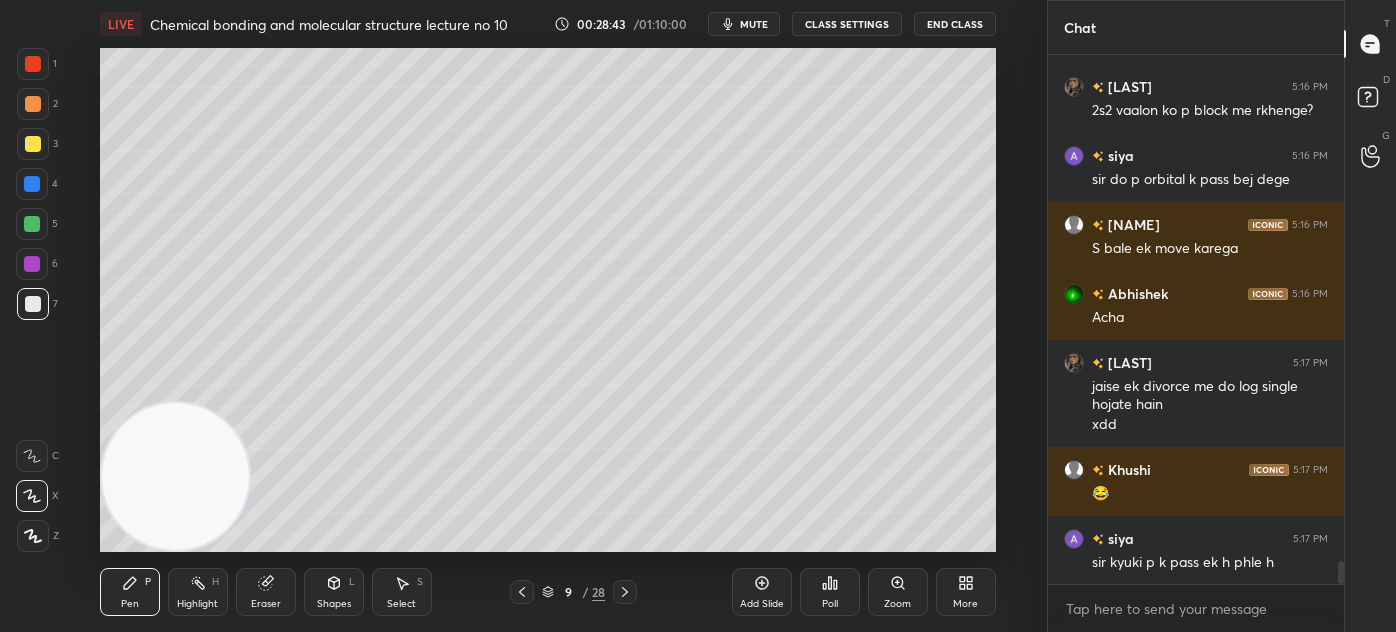scroll, scrollTop: 11808, scrollLeft: 0, axis: vertical 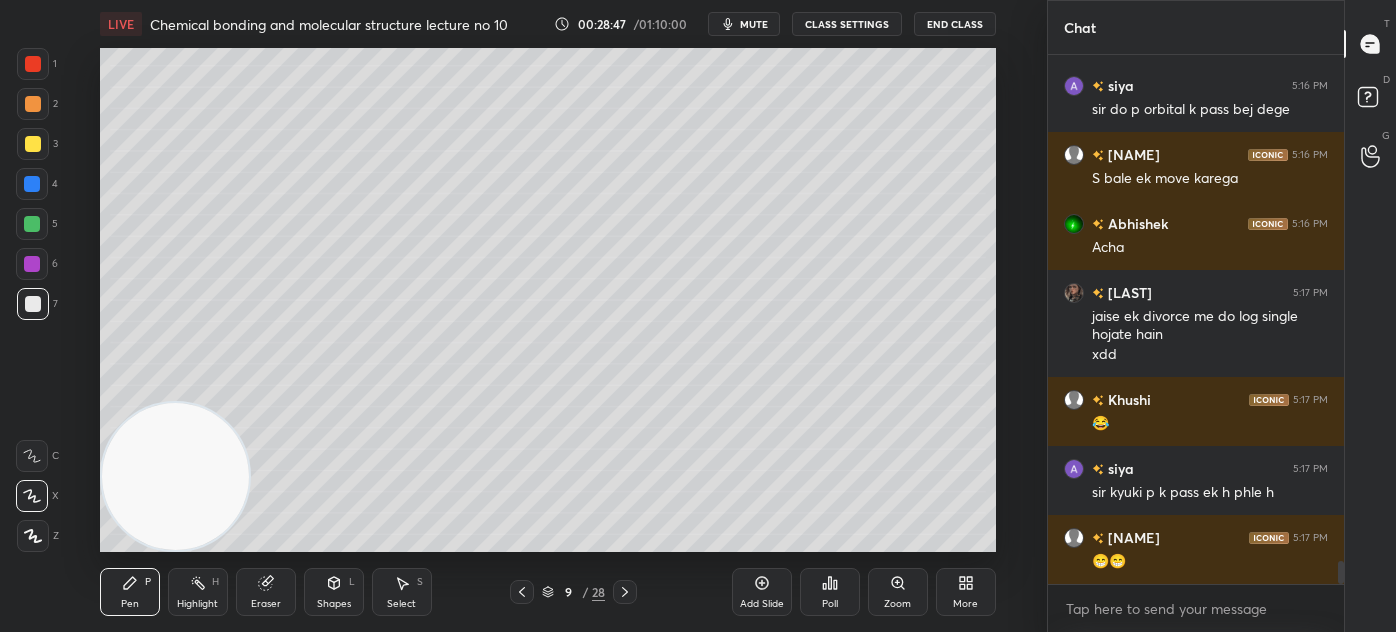 click on "Select" at bounding box center [401, 604] 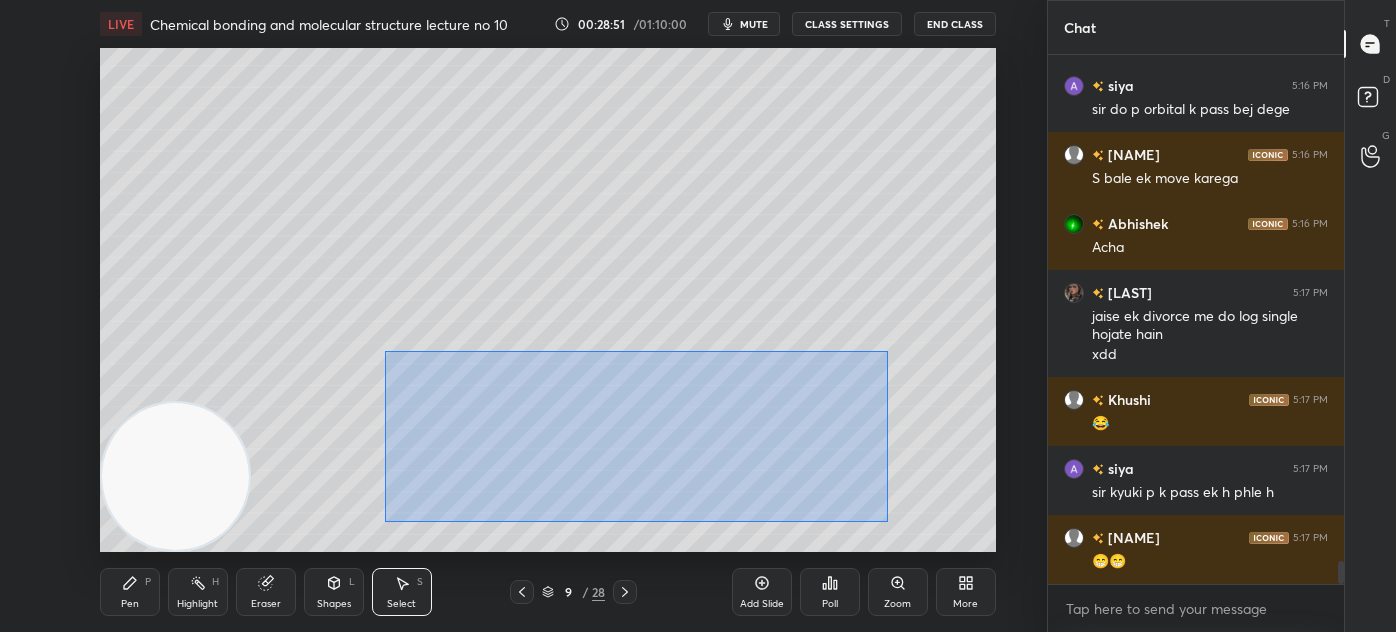 drag, startPoint x: 384, startPoint y: 350, endPoint x: 891, endPoint y: 518, distance: 534.10956 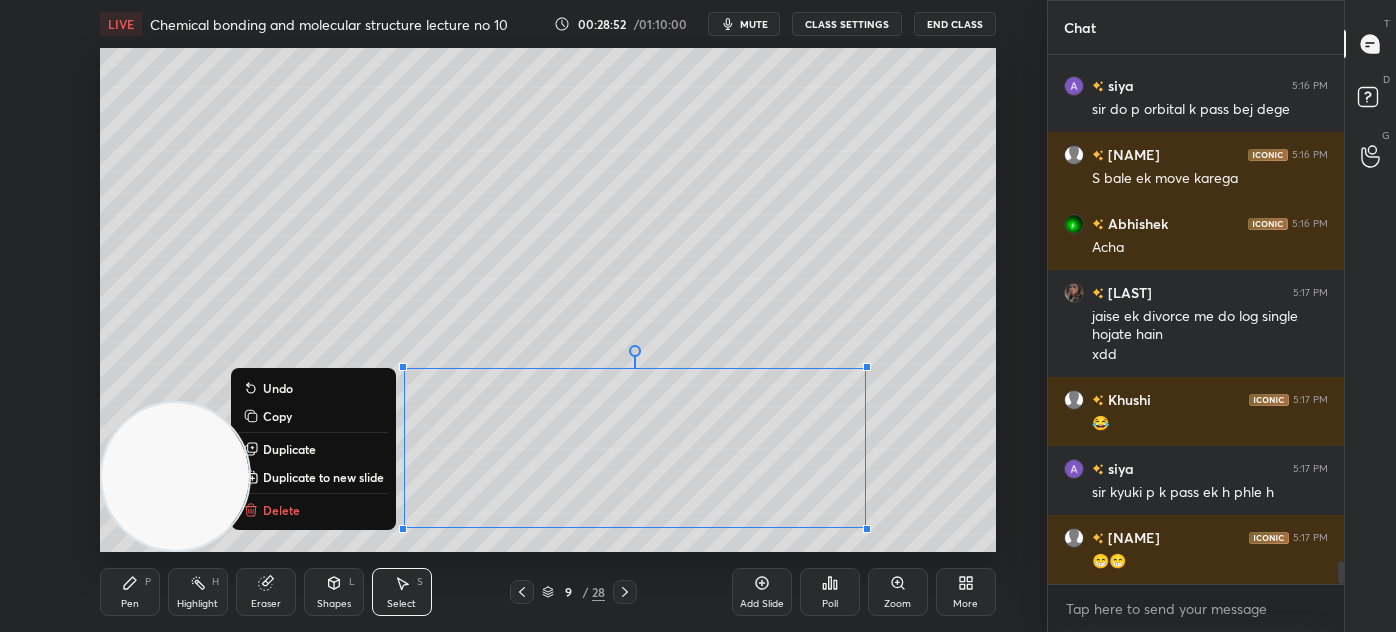 click on "Delete" at bounding box center (313, 510) 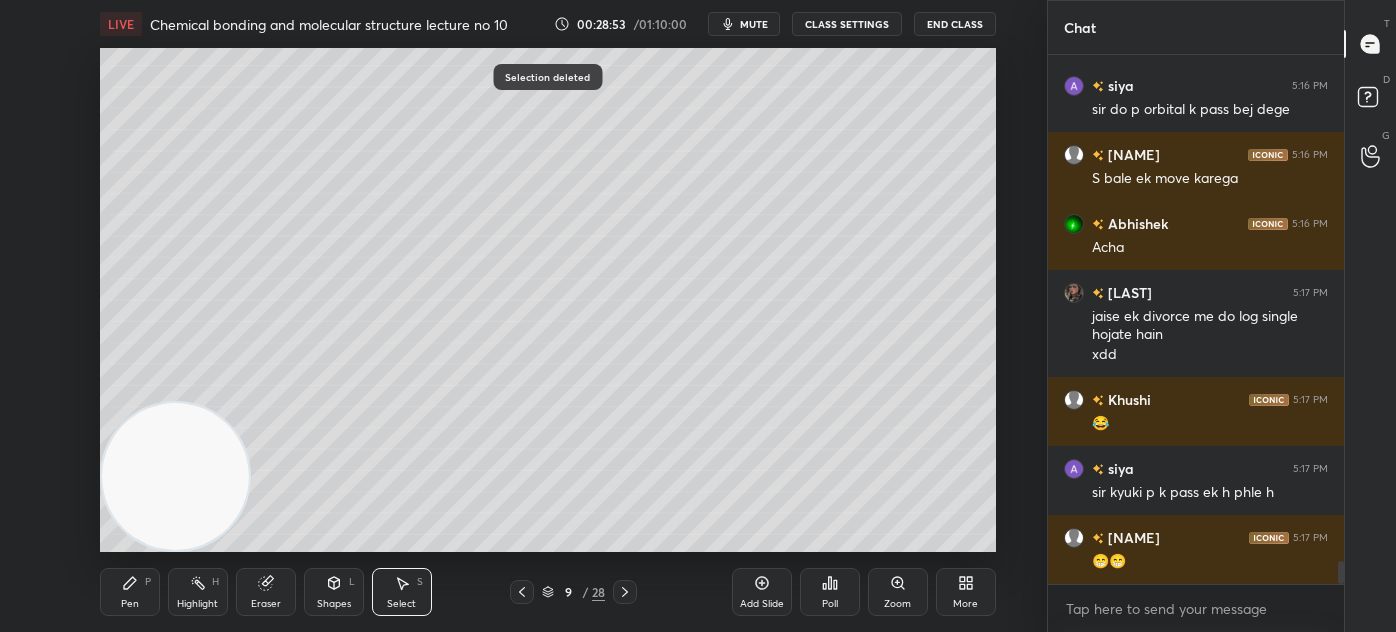 click on "Pen P" at bounding box center (130, 592) 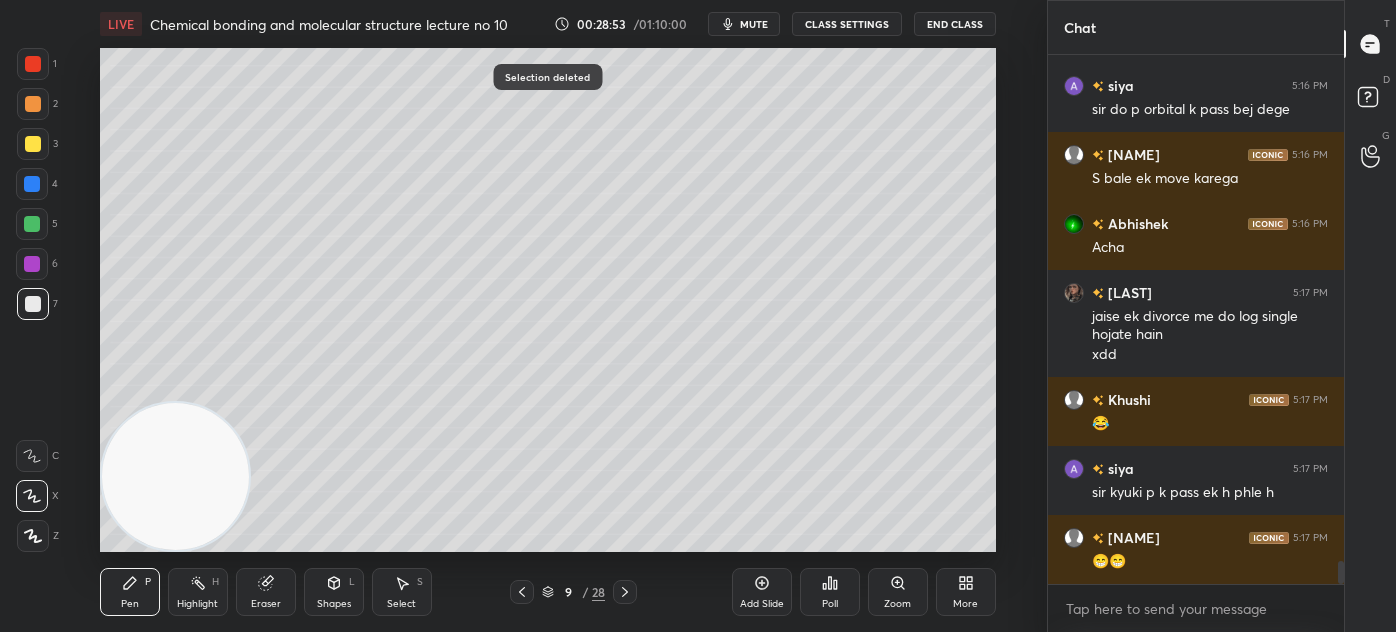 drag, startPoint x: 185, startPoint y: 502, endPoint x: 176, endPoint y: 497, distance: 10.29563 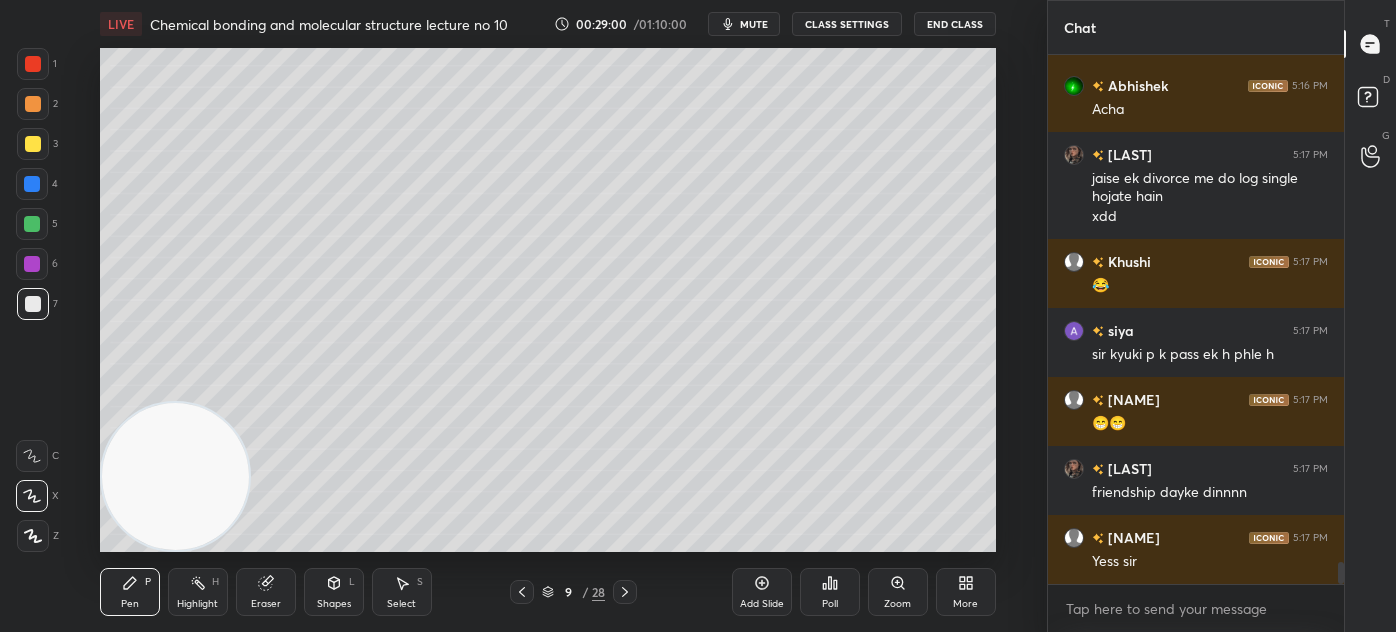 scroll, scrollTop: 12015, scrollLeft: 0, axis: vertical 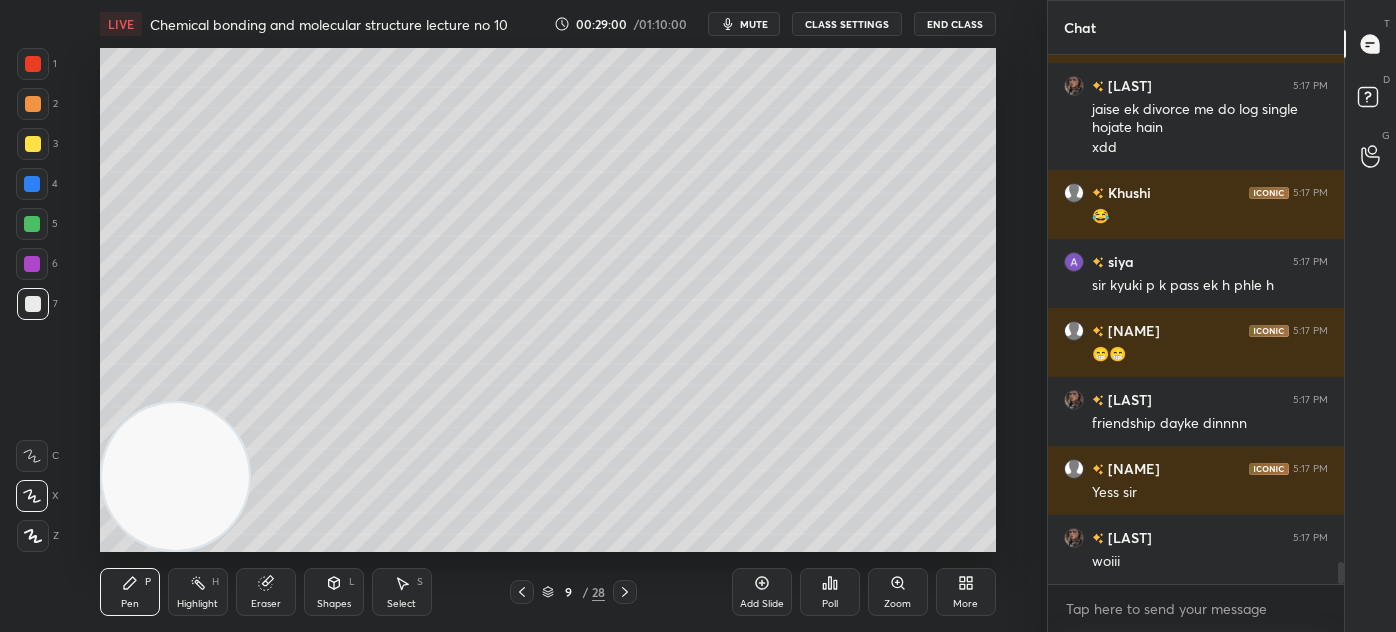 click at bounding box center (32, 224) 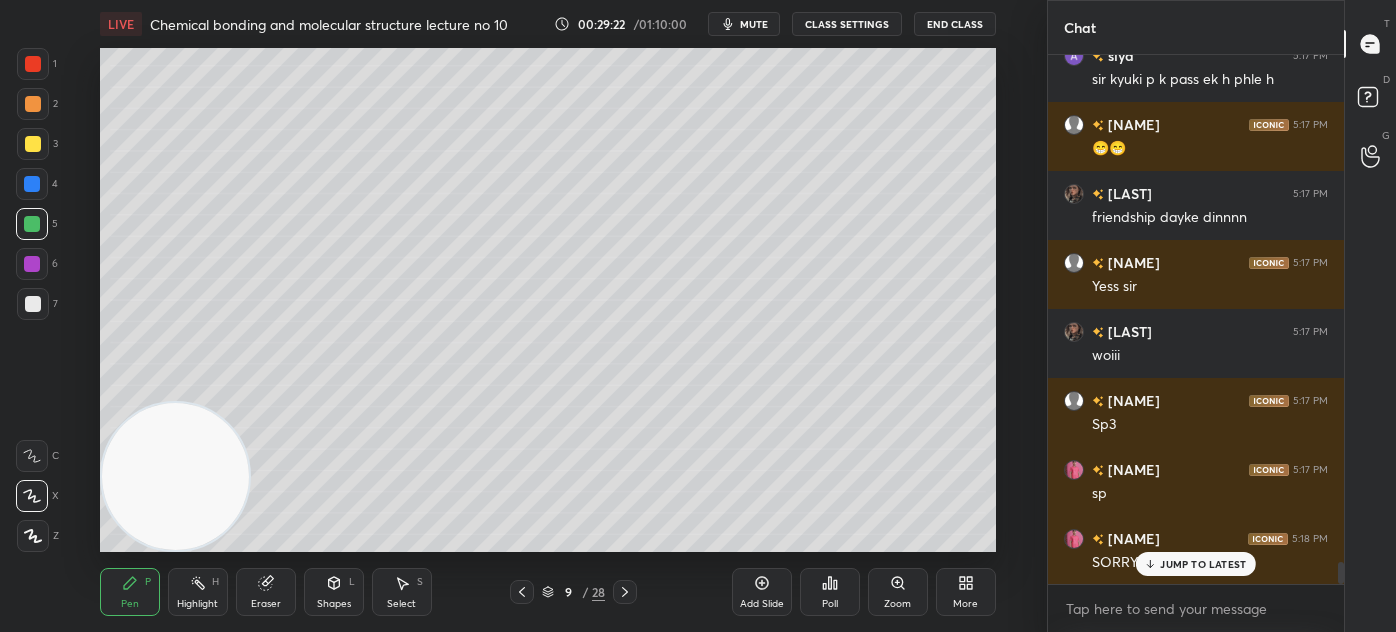 scroll, scrollTop: 12290, scrollLeft: 0, axis: vertical 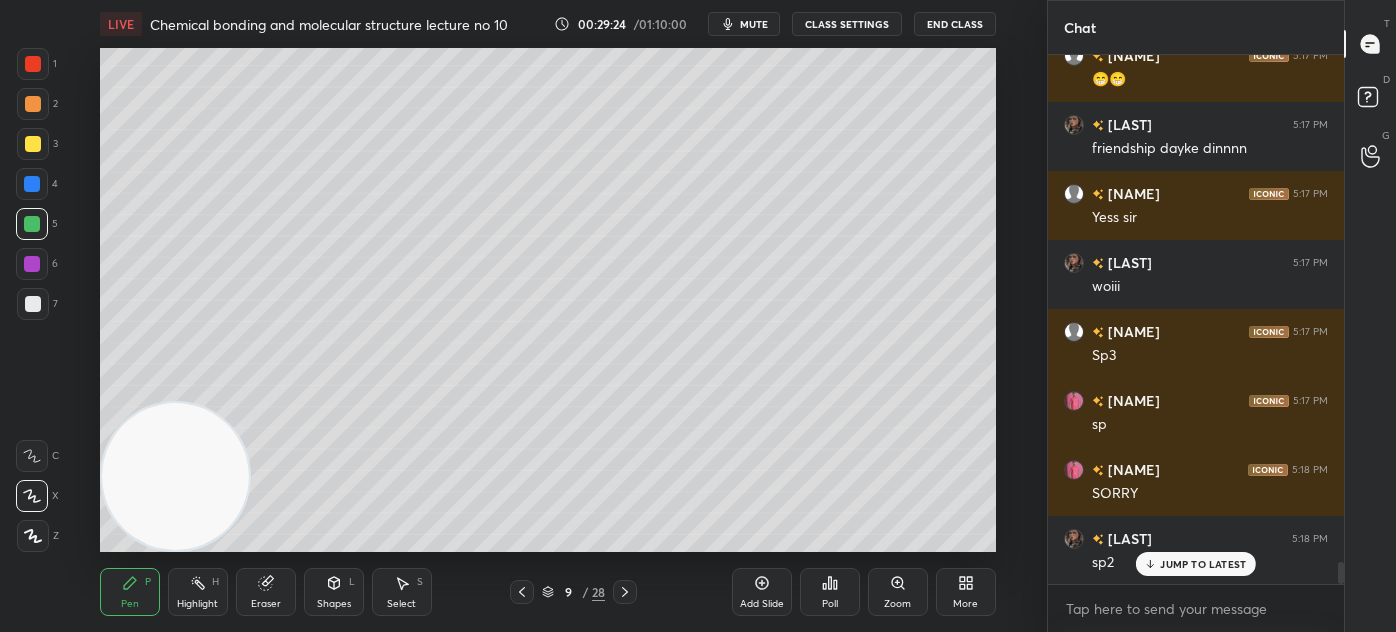drag, startPoint x: 16, startPoint y: 539, endPoint x: 40, endPoint y: 534, distance: 24.5153 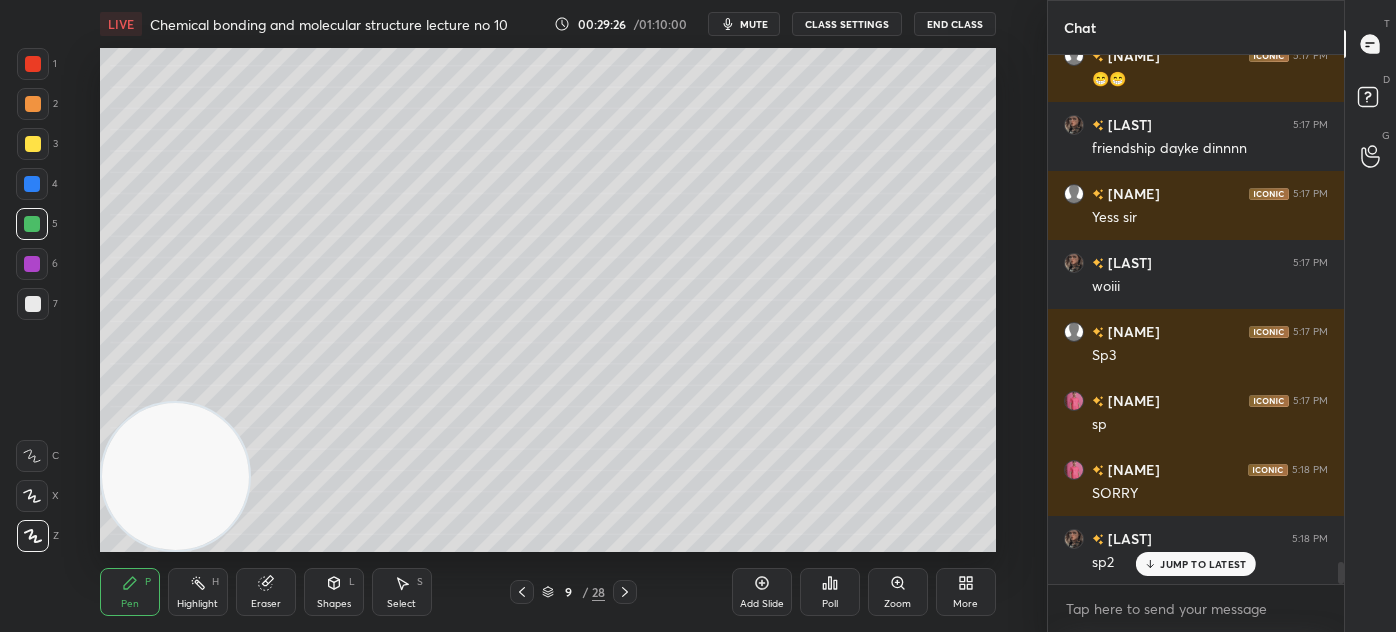 scroll, scrollTop: 12360, scrollLeft: 0, axis: vertical 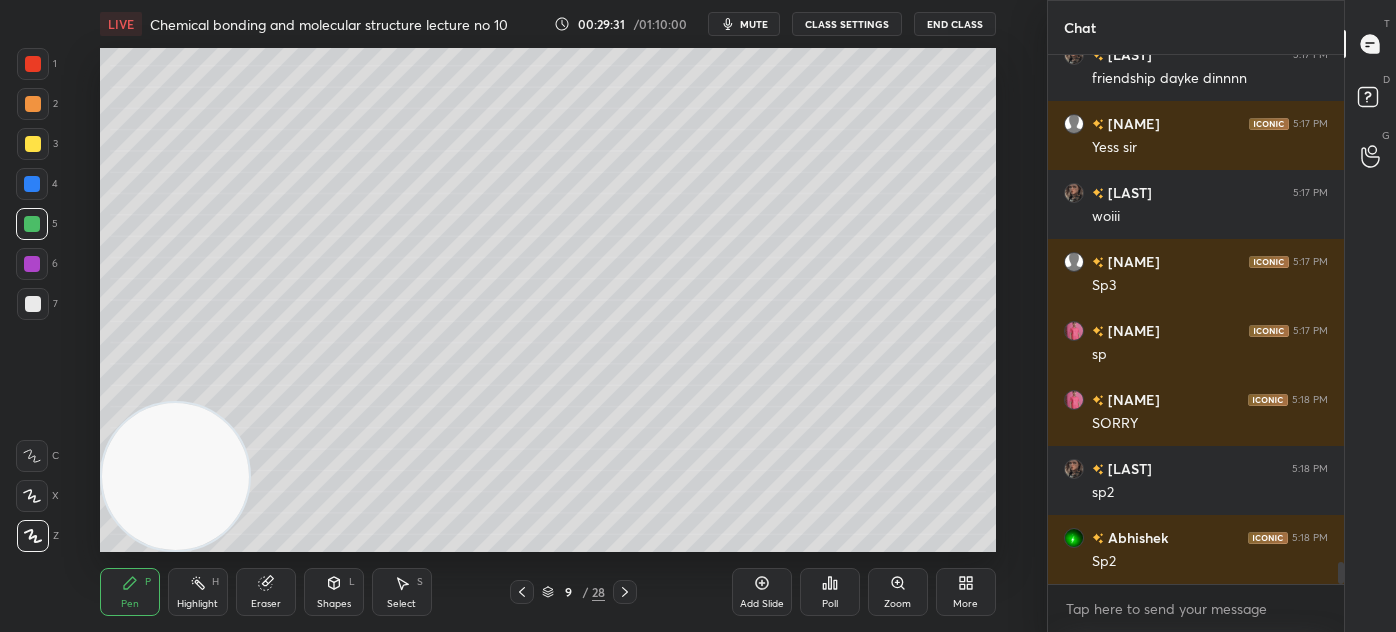 click at bounding box center (33, 144) 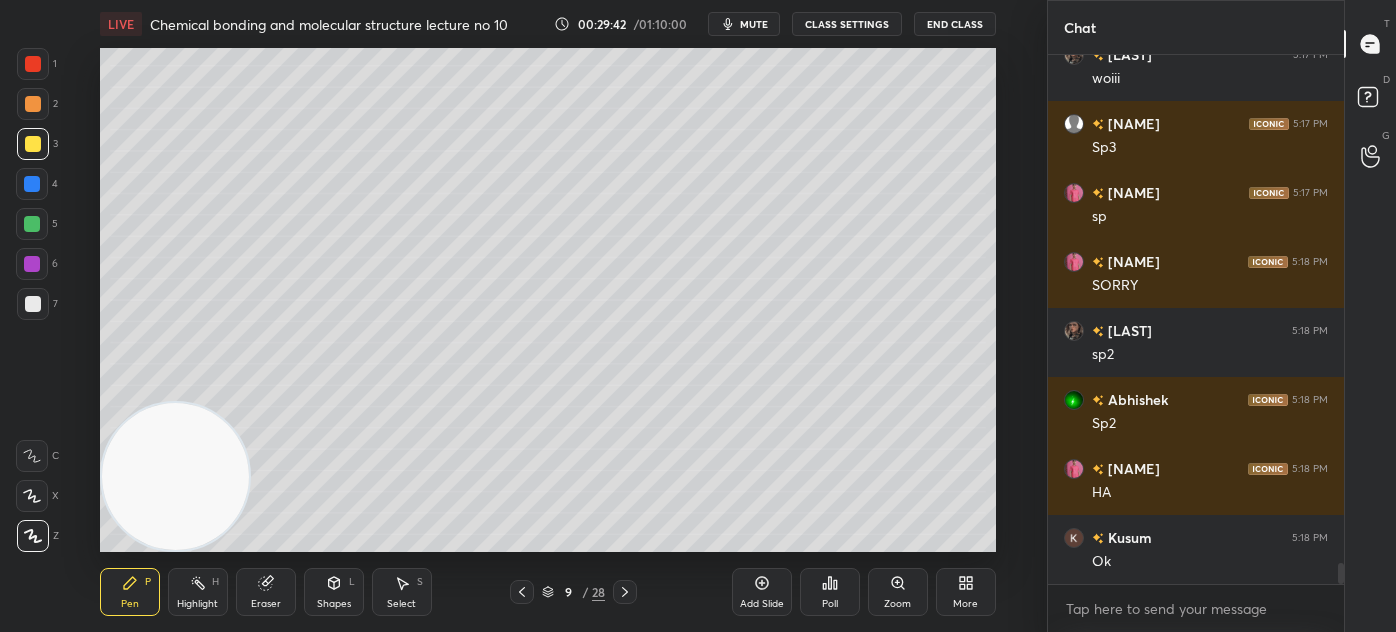 scroll, scrollTop: 12567, scrollLeft: 0, axis: vertical 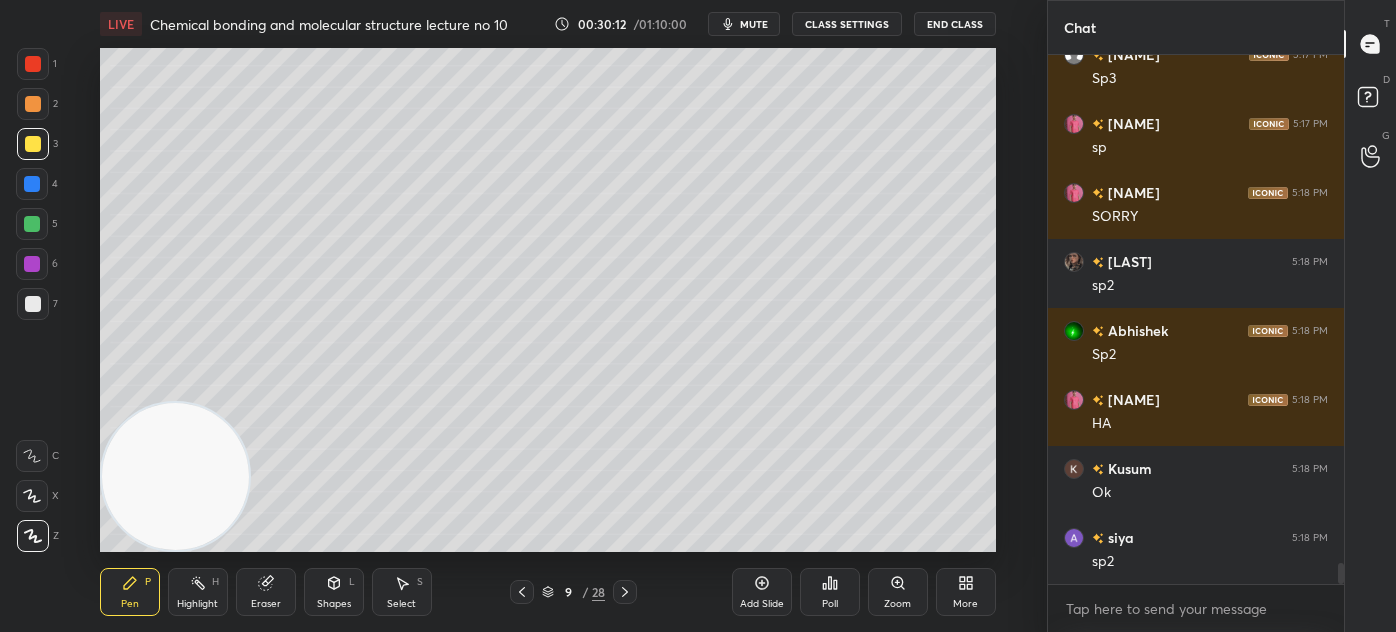click on "Eraser" at bounding box center (266, 592) 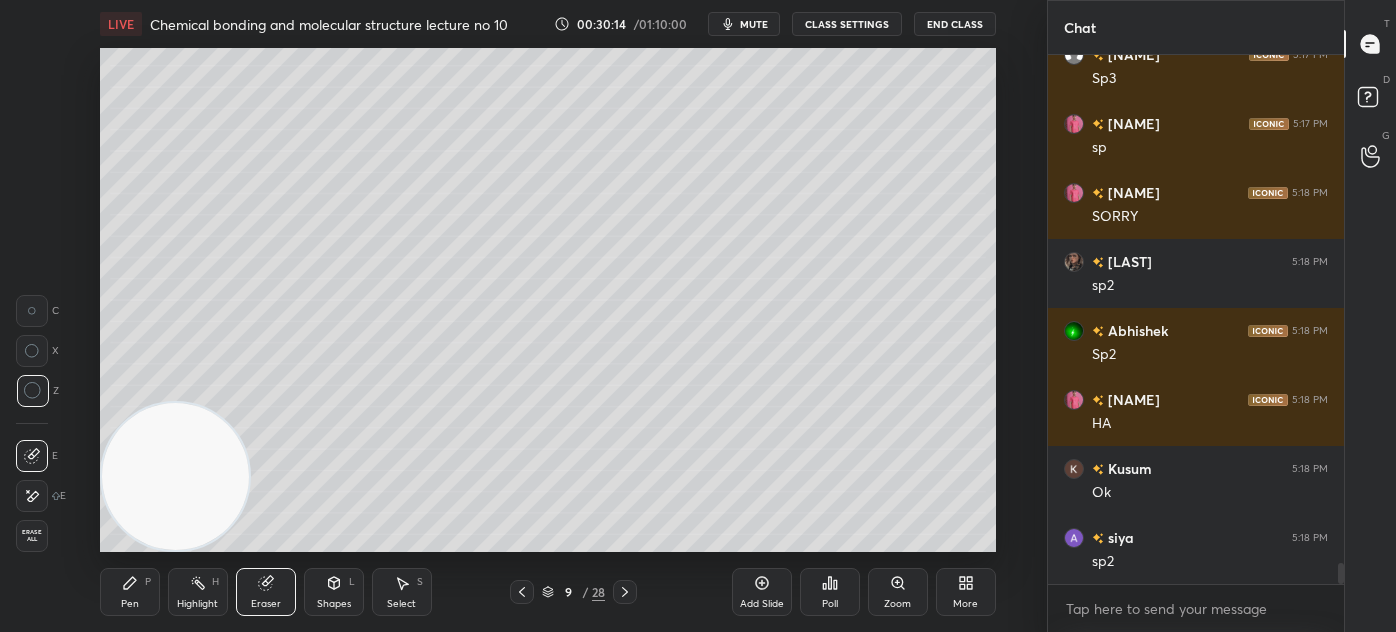 drag, startPoint x: 128, startPoint y: 602, endPoint x: 170, endPoint y: 512, distance: 99.31767 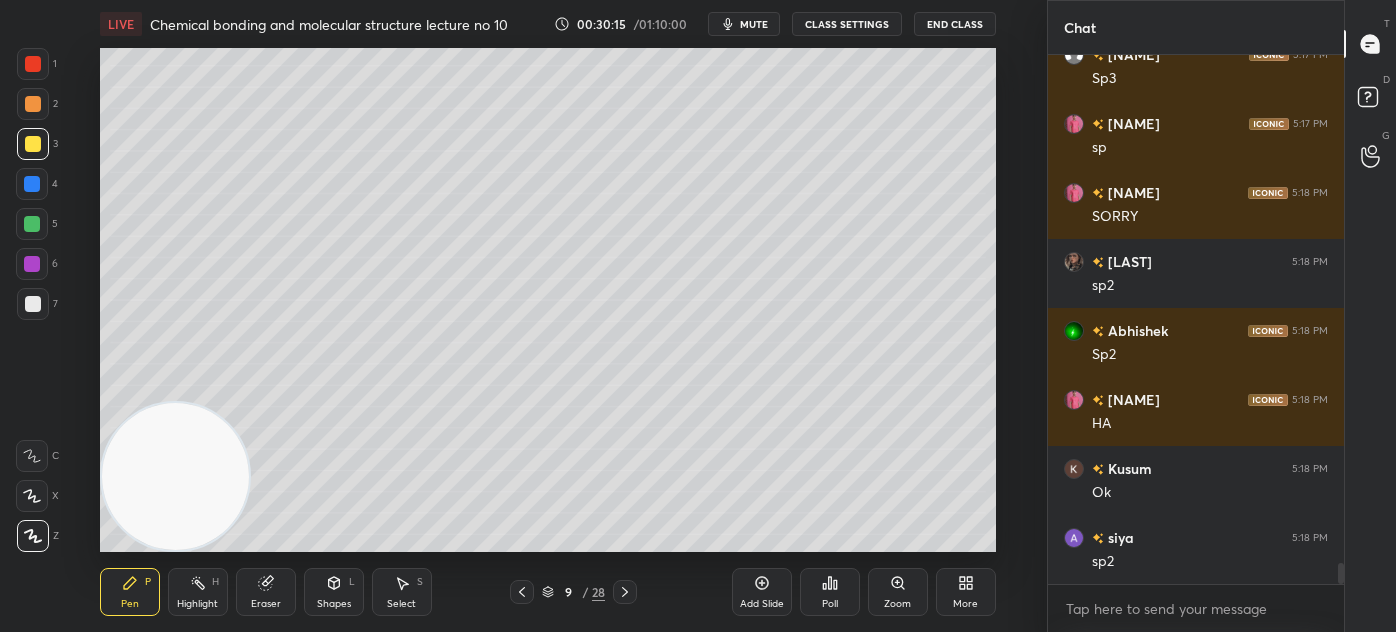 drag, startPoint x: 25, startPoint y: 61, endPoint x: 46, endPoint y: 103, distance: 46.957428 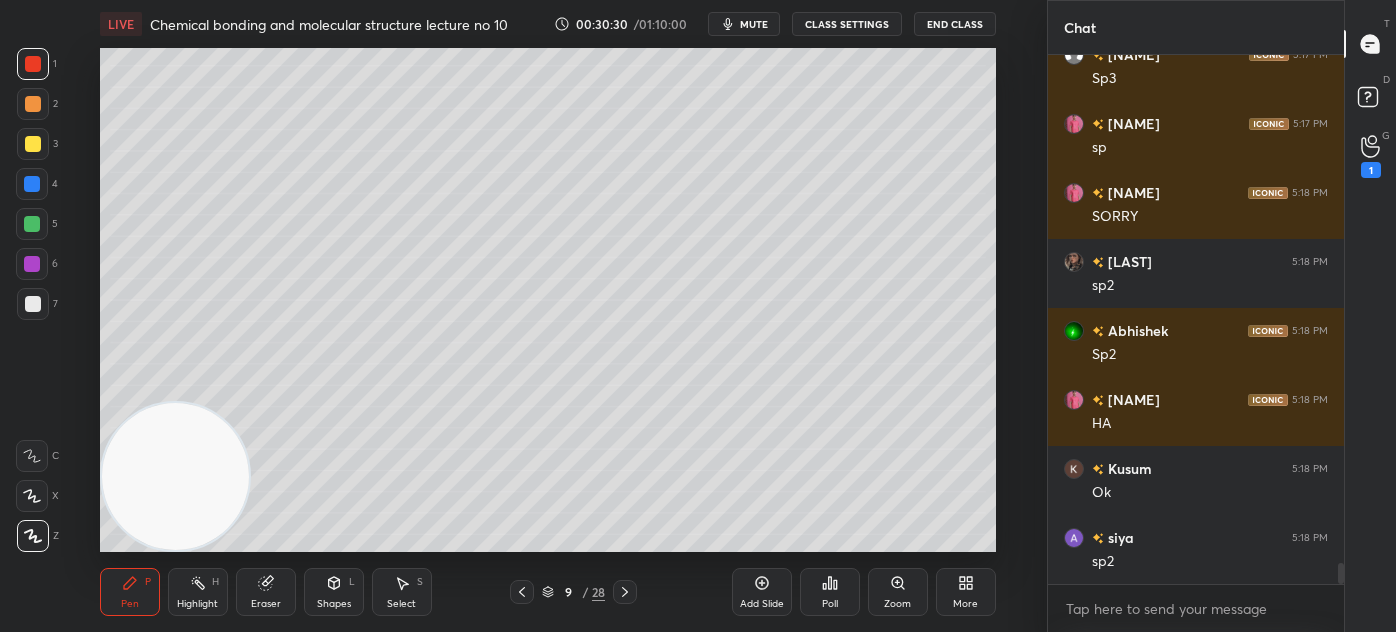 click 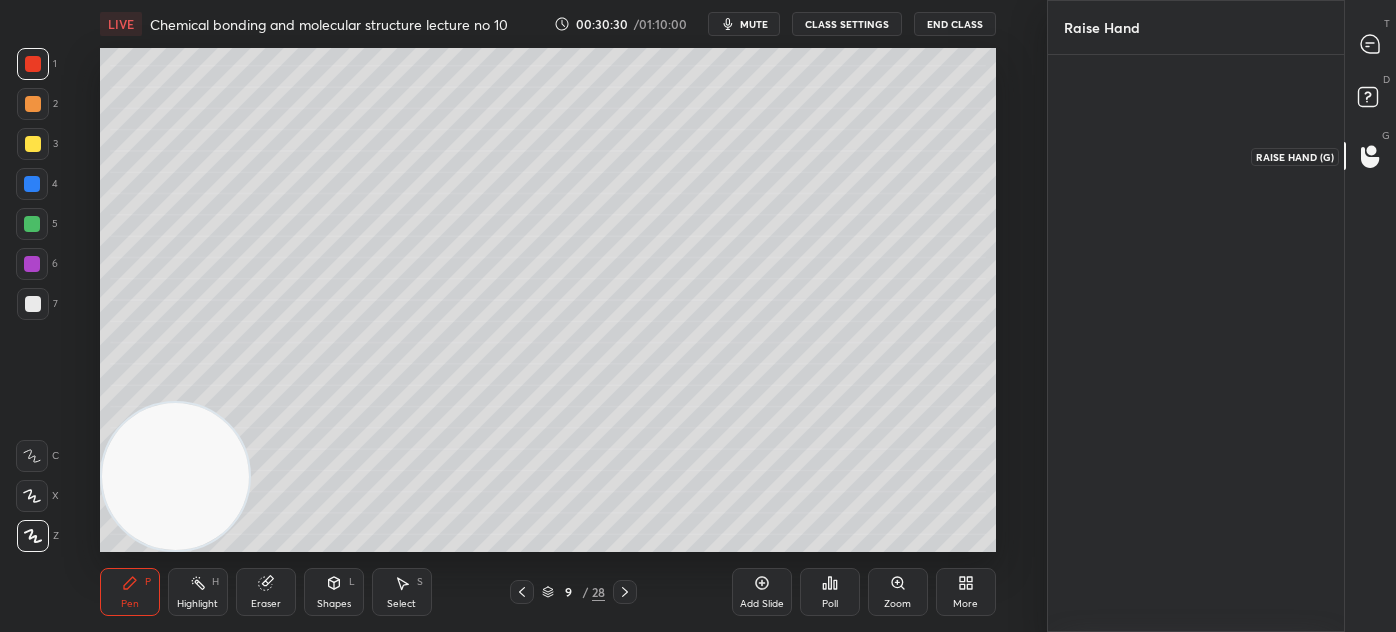 scroll, scrollTop: 571, scrollLeft: 290, axis: both 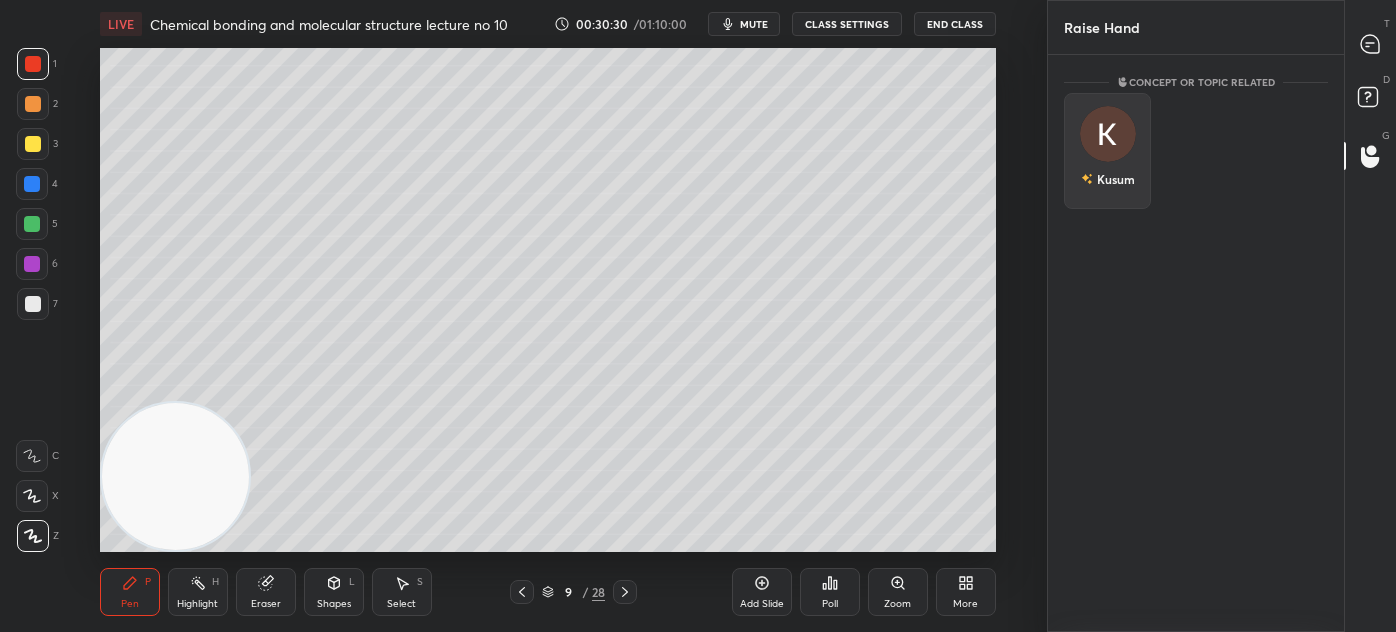 click at bounding box center [1108, 134] 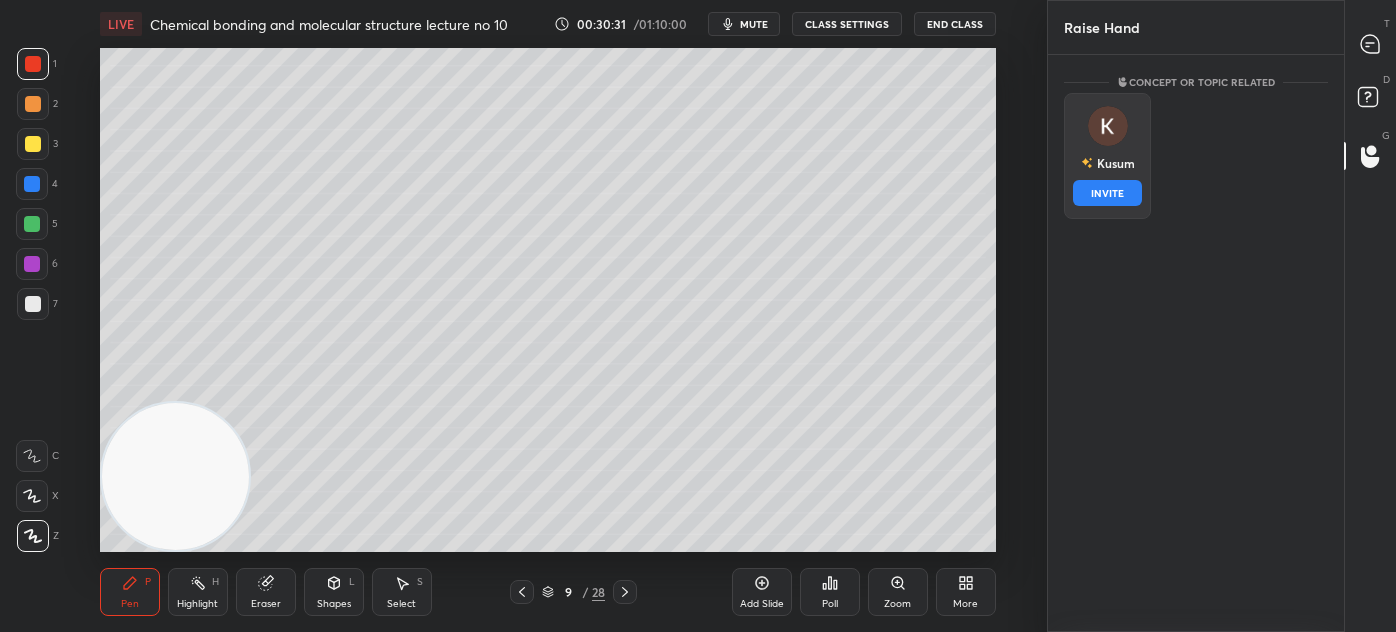 click on "INVITE" at bounding box center [1107, 193] 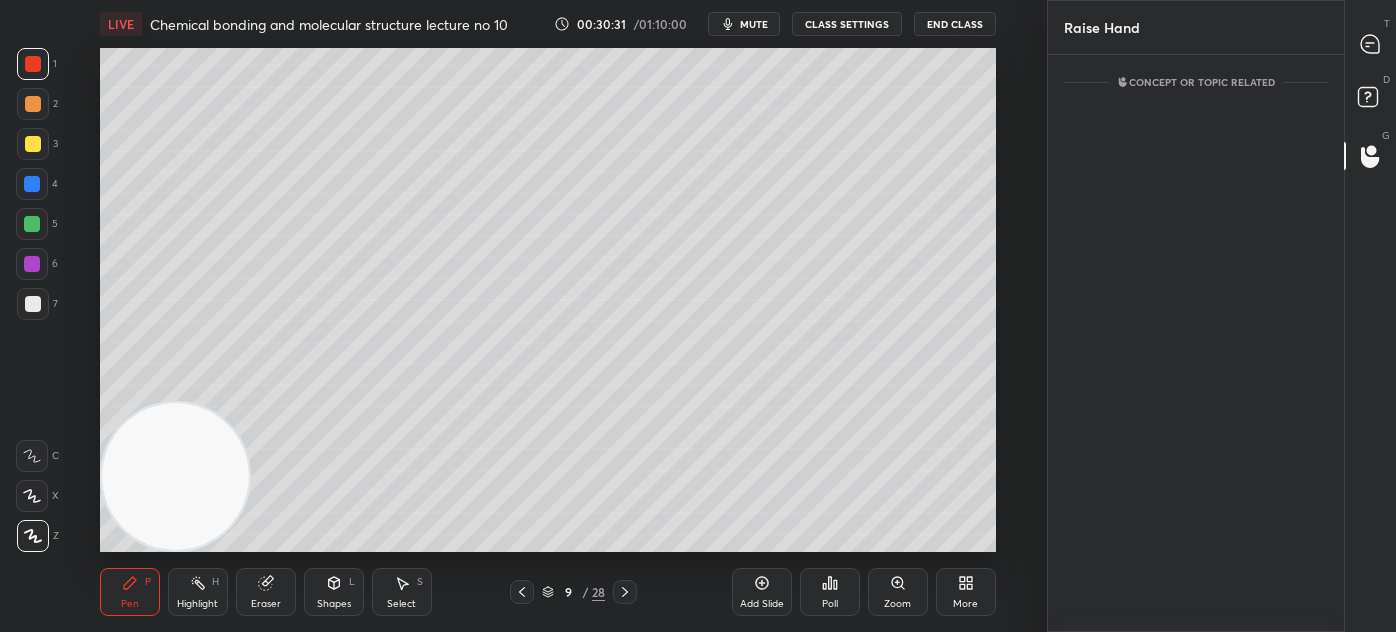 scroll, scrollTop: 490, scrollLeft: 290, axis: both 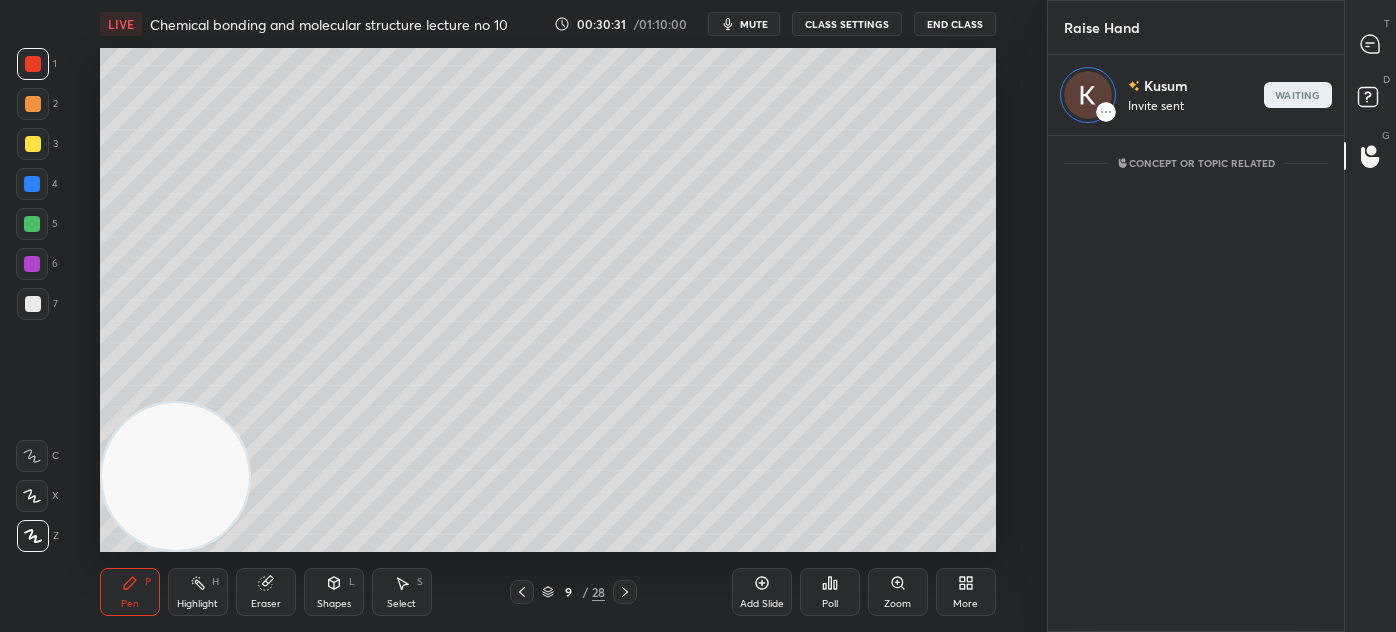 click 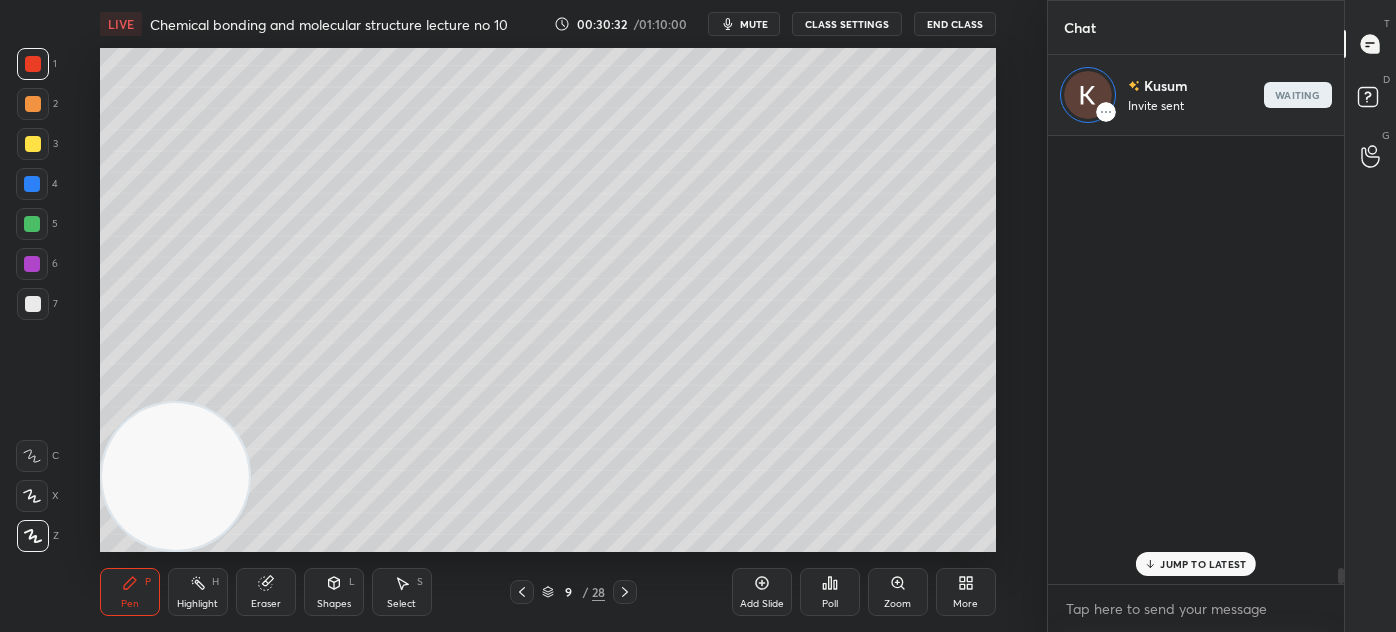 scroll, scrollTop: 13042, scrollLeft: 0, axis: vertical 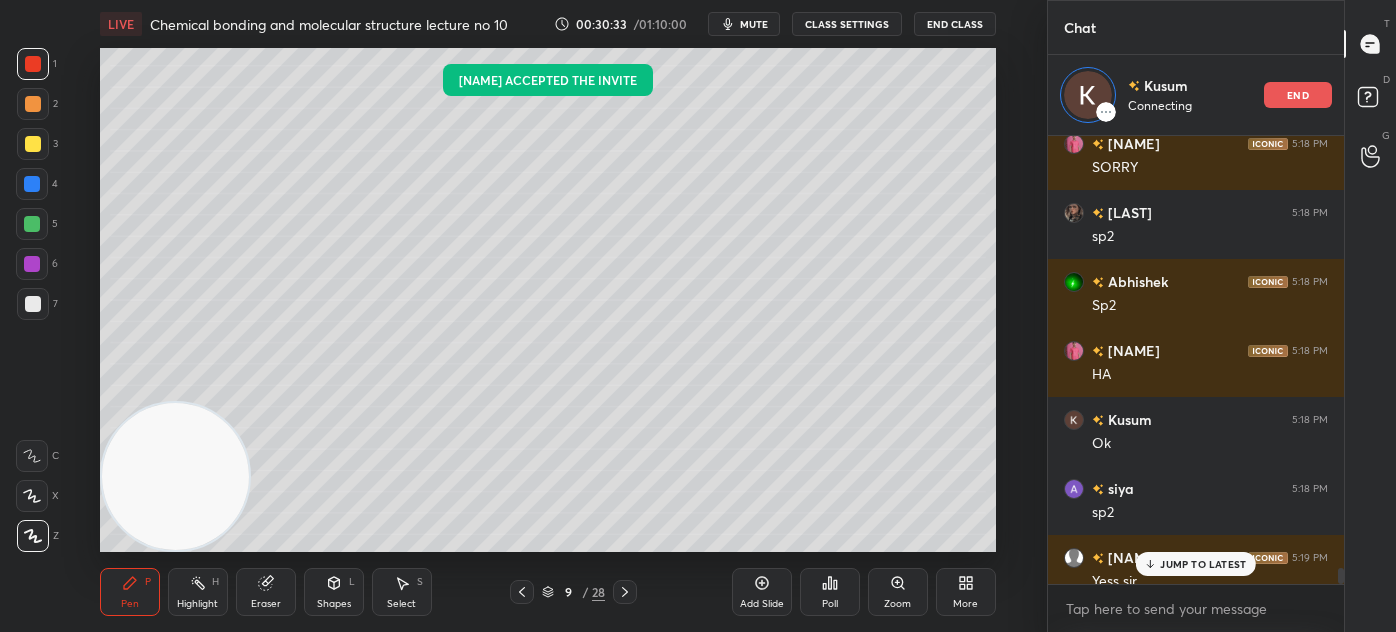 click on "JUMP TO LATEST" at bounding box center (1203, 564) 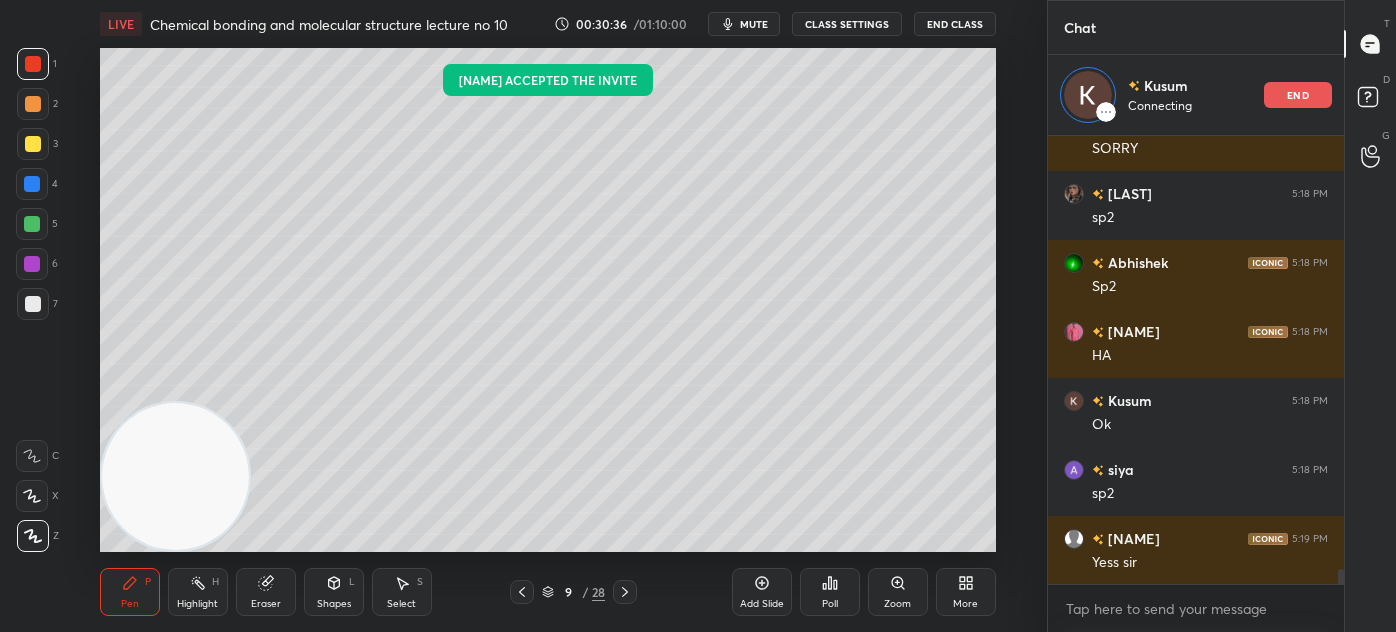 scroll, scrollTop: 13130, scrollLeft: 0, axis: vertical 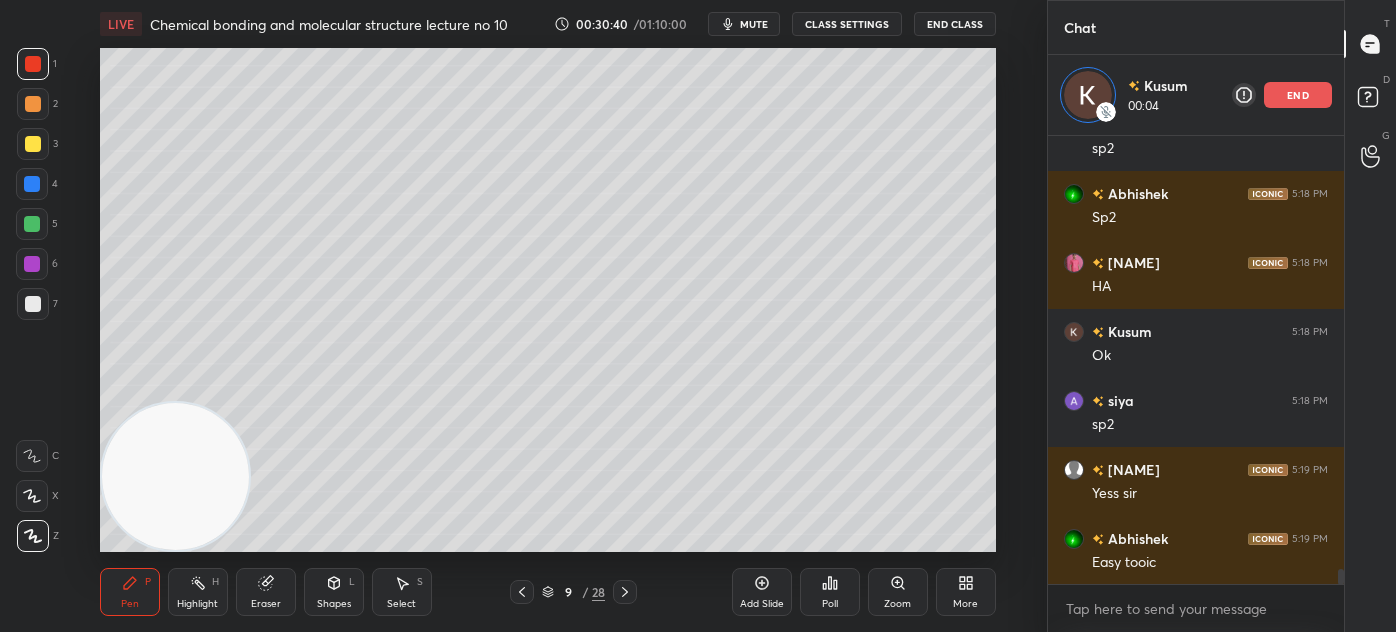 drag, startPoint x: 29, startPoint y: 148, endPoint x: 35, endPoint y: 159, distance: 12.529964 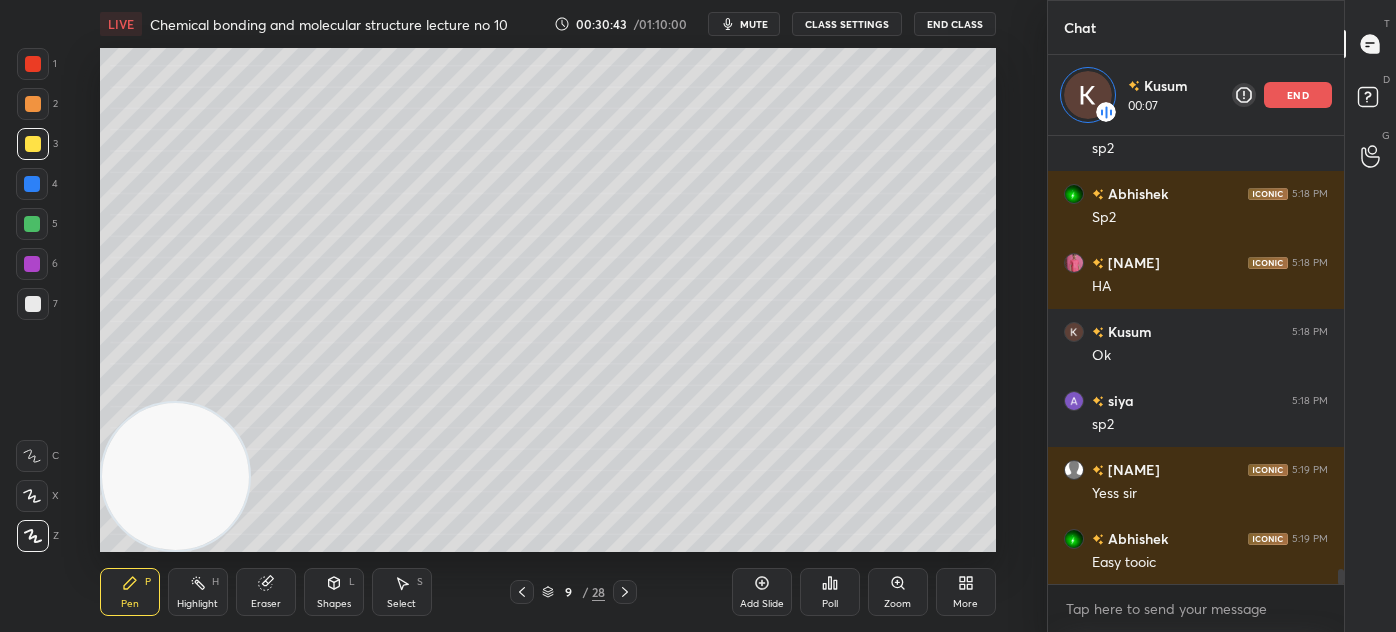 click at bounding box center (33, 64) 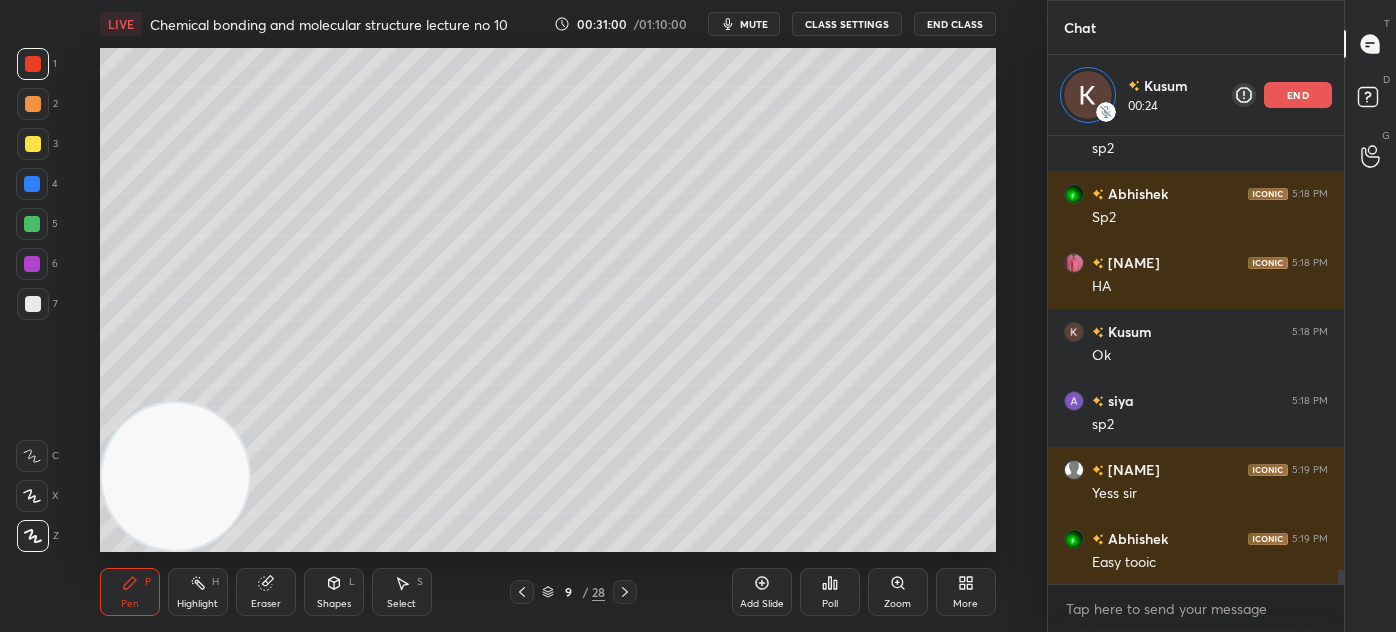 scroll, scrollTop: 13199, scrollLeft: 0, axis: vertical 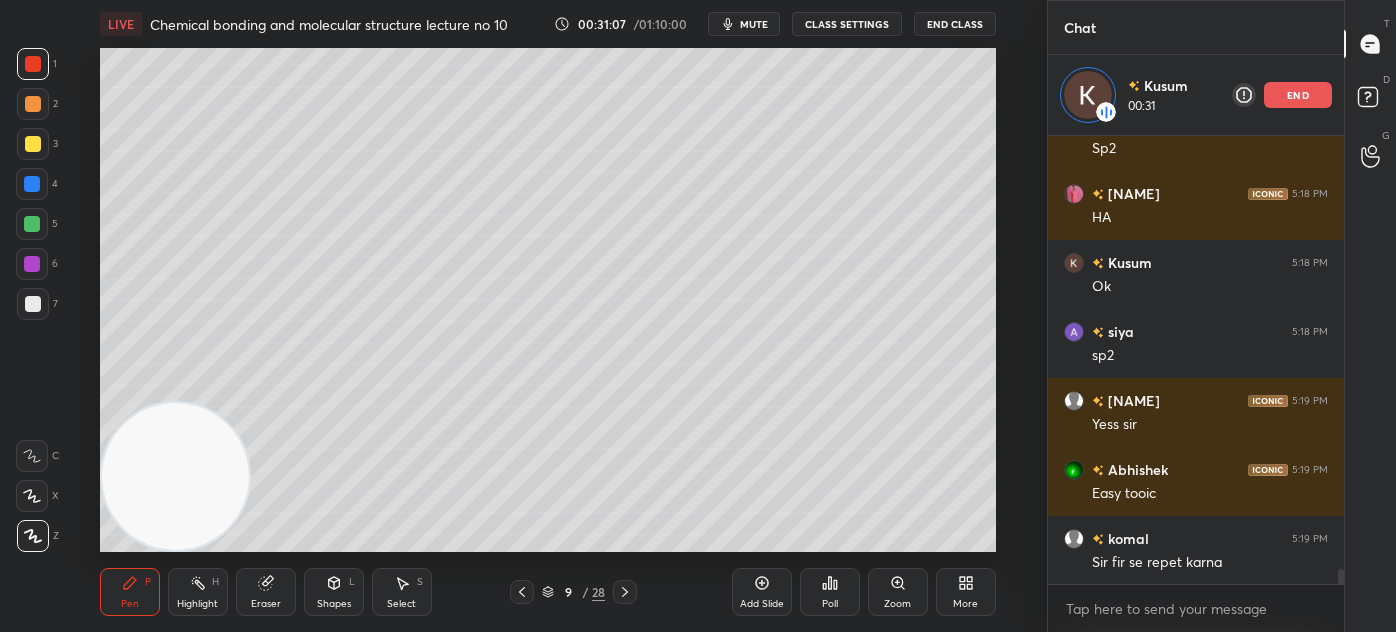 drag, startPoint x: 29, startPoint y: 140, endPoint x: 84, endPoint y: 168, distance: 61.7171 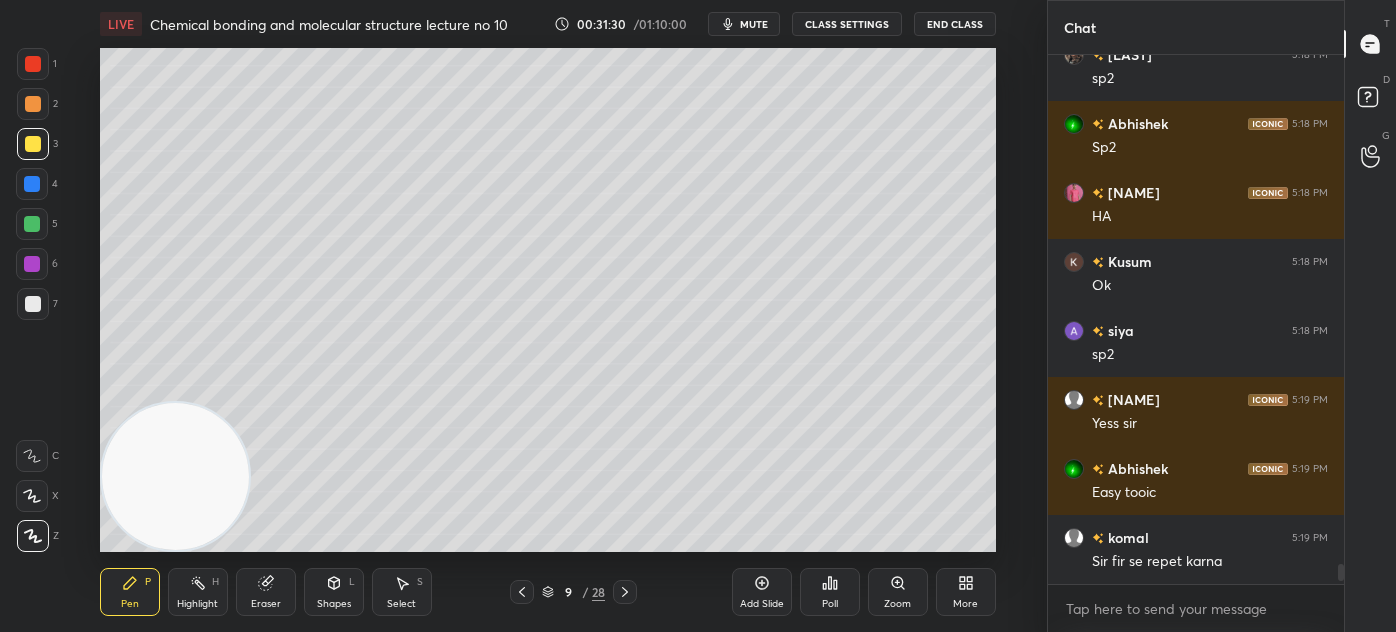 scroll, scrollTop: 6, scrollLeft: 5, axis: both 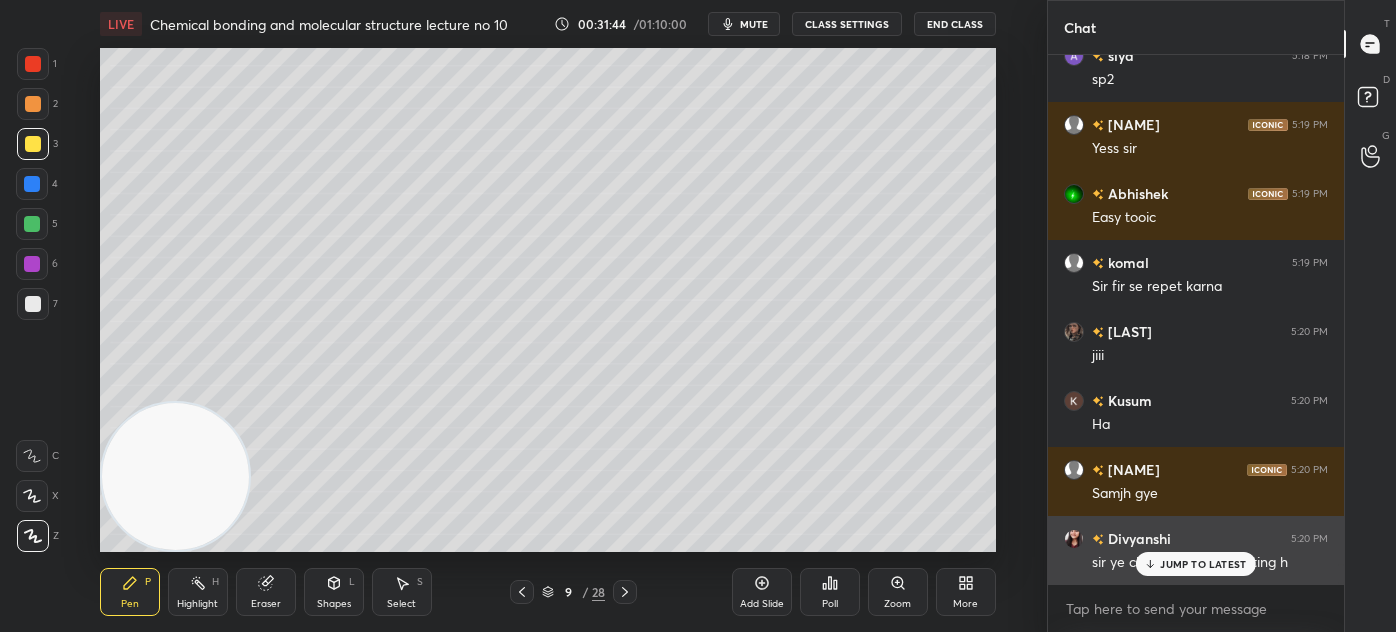 click on "JUMP TO LATEST" at bounding box center [1196, 564] 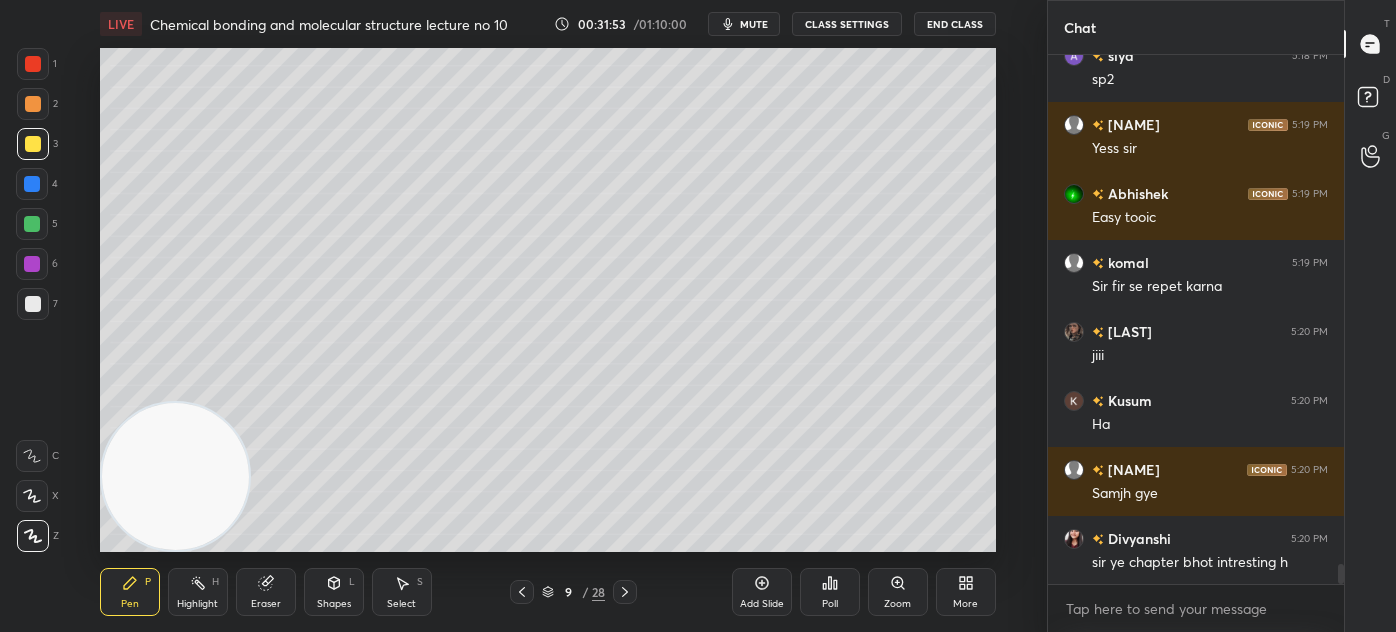 scroll, scrollTop: 13464, scrollLeft: 0, axis: vertical 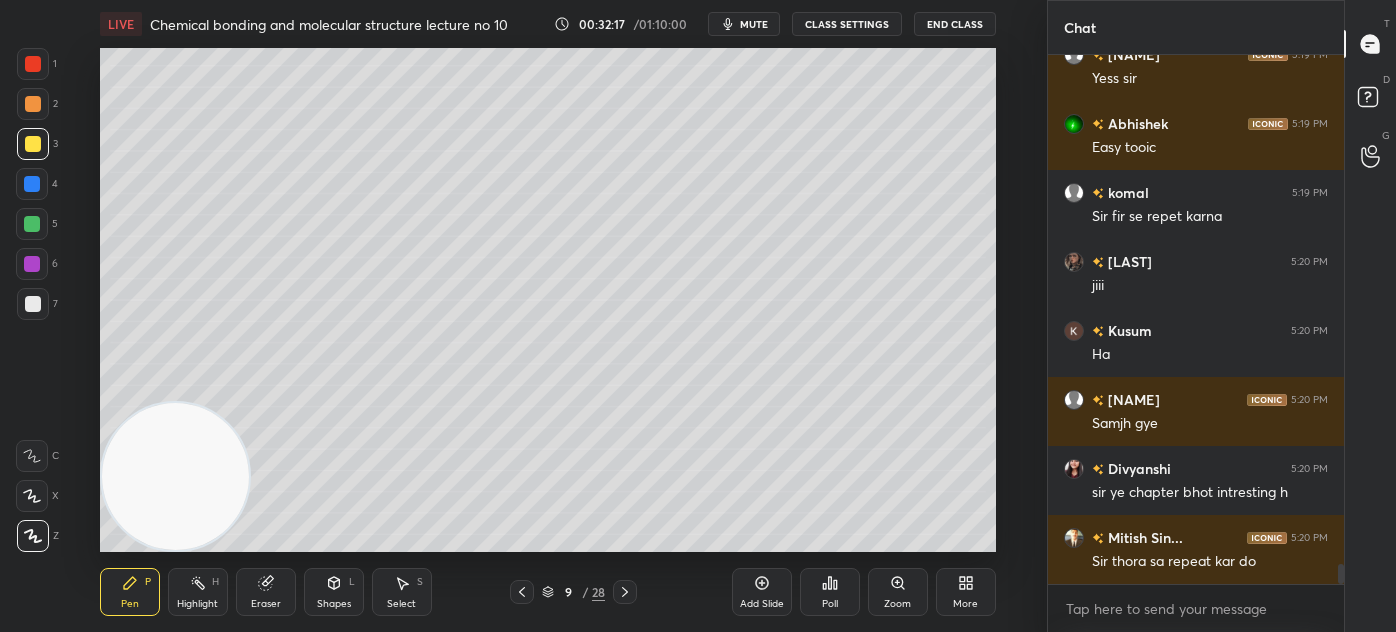 drag, startPoint x: 34, startPoint y: 285, endPoint x: 40, endPoint y: 295, distance: 11.661903 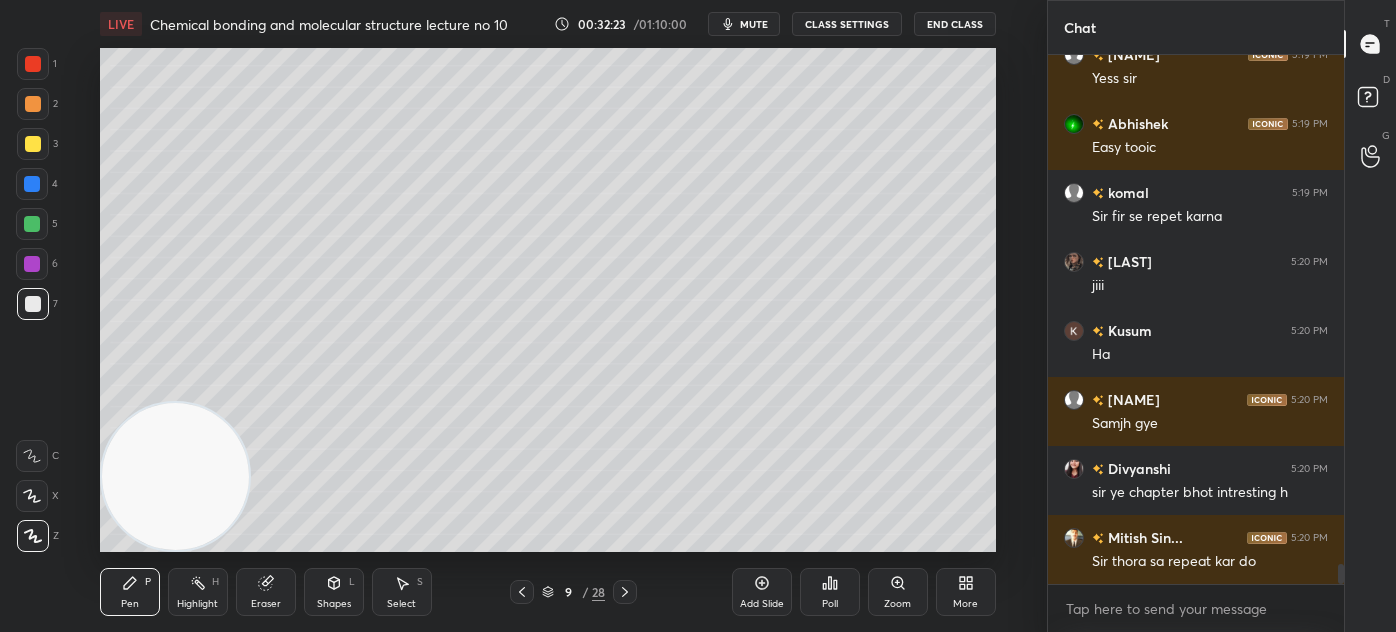 click at bounding box center [32, 496] 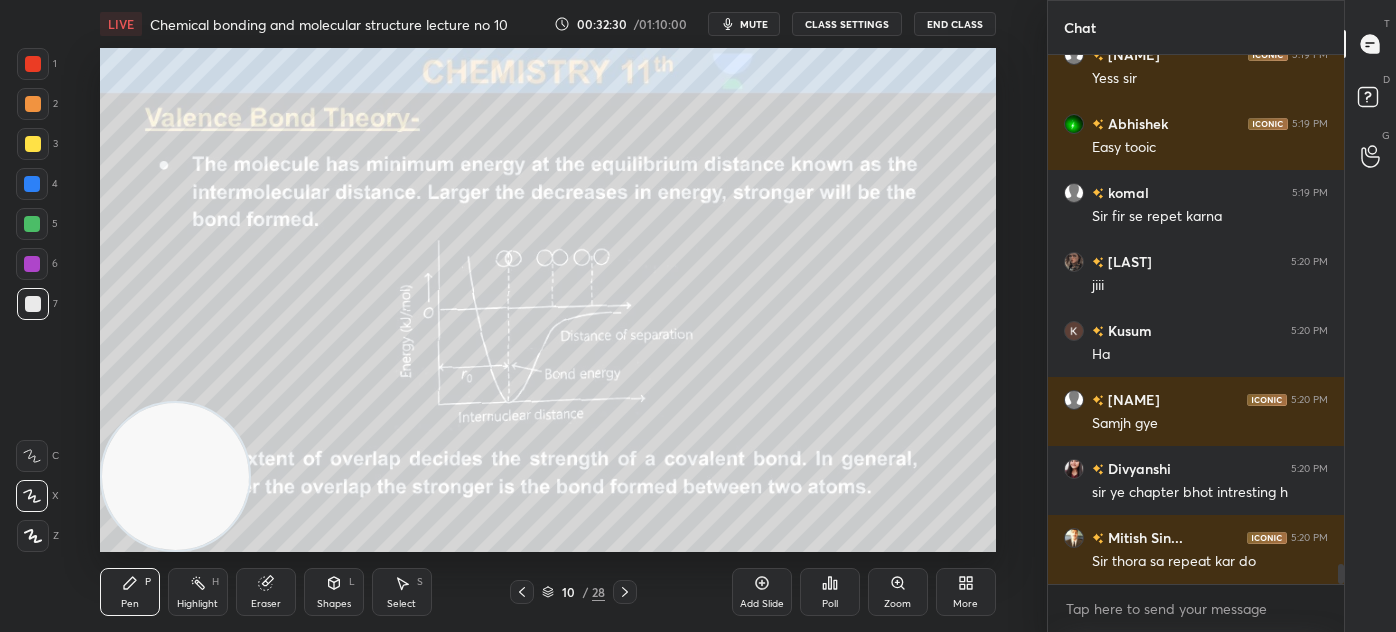 drag, startPoint x: 764, startPoint y: 599, endPoint x: 776, endPoint y: 602, distance: 12.369317 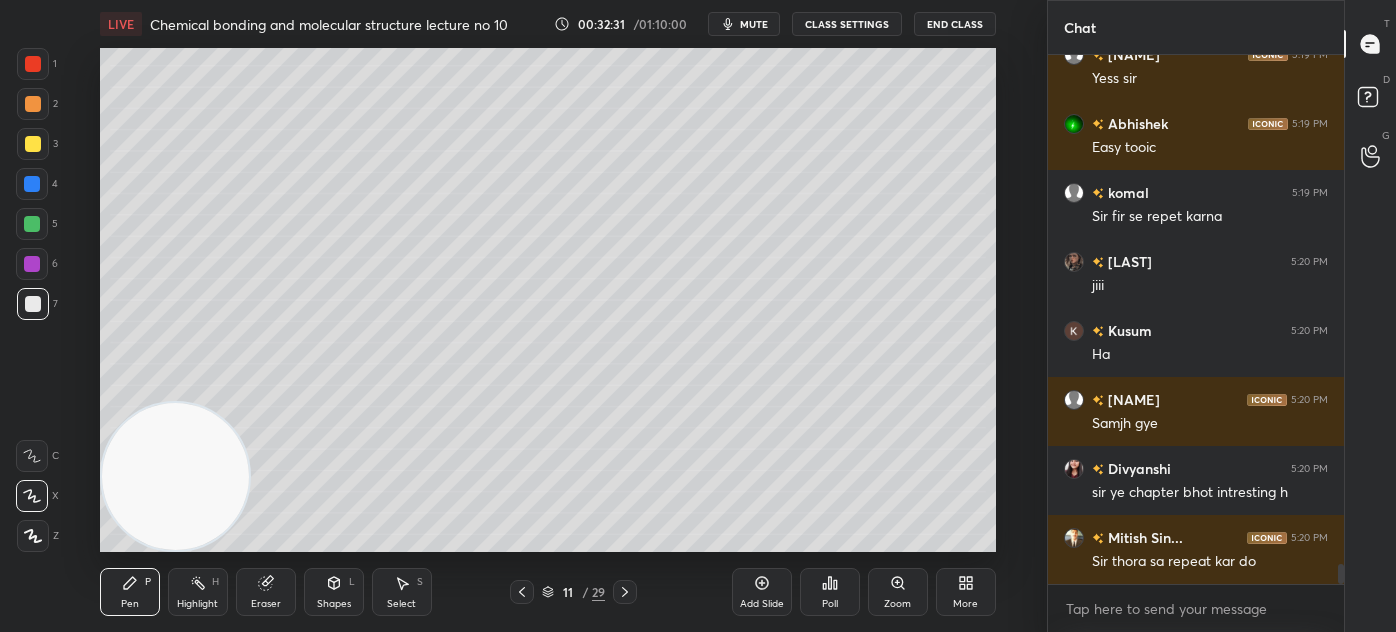 drag, startPoint x: 25, startPoint y: 147, endPoint x: 73, endPoint y: 131, distance: 50.596443 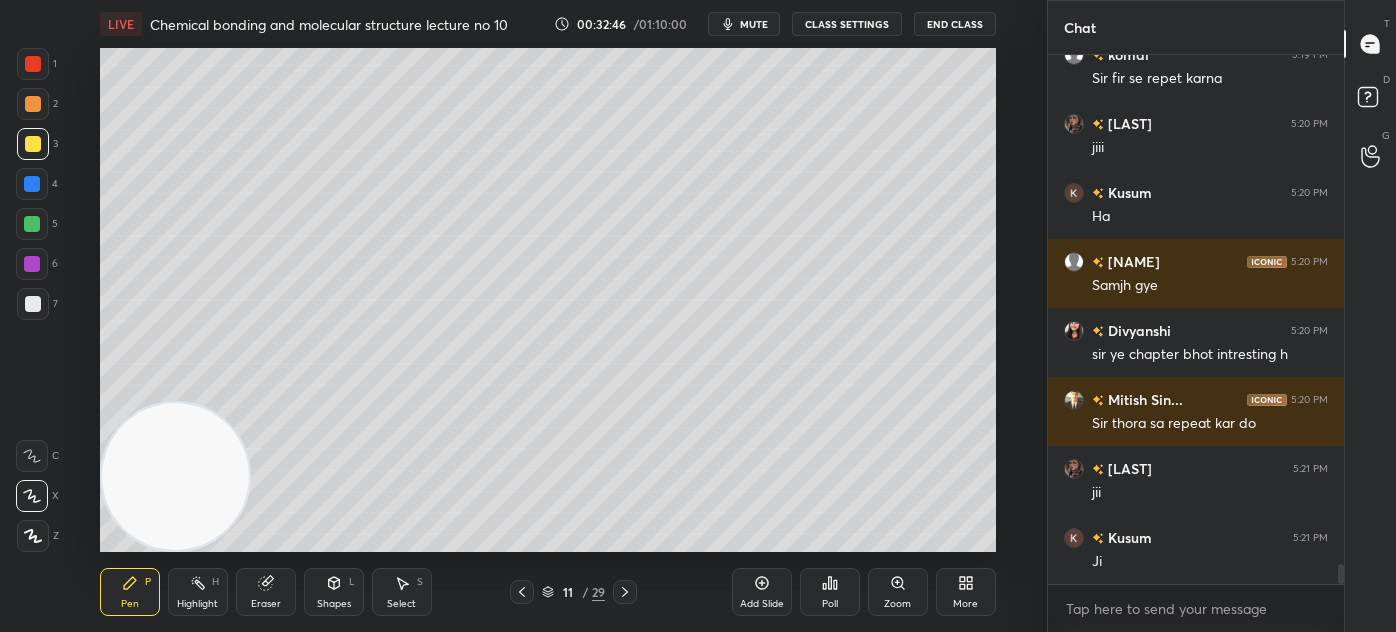 scroll, scrollTop: 13671, scrollLeft: 0, axis: vertical 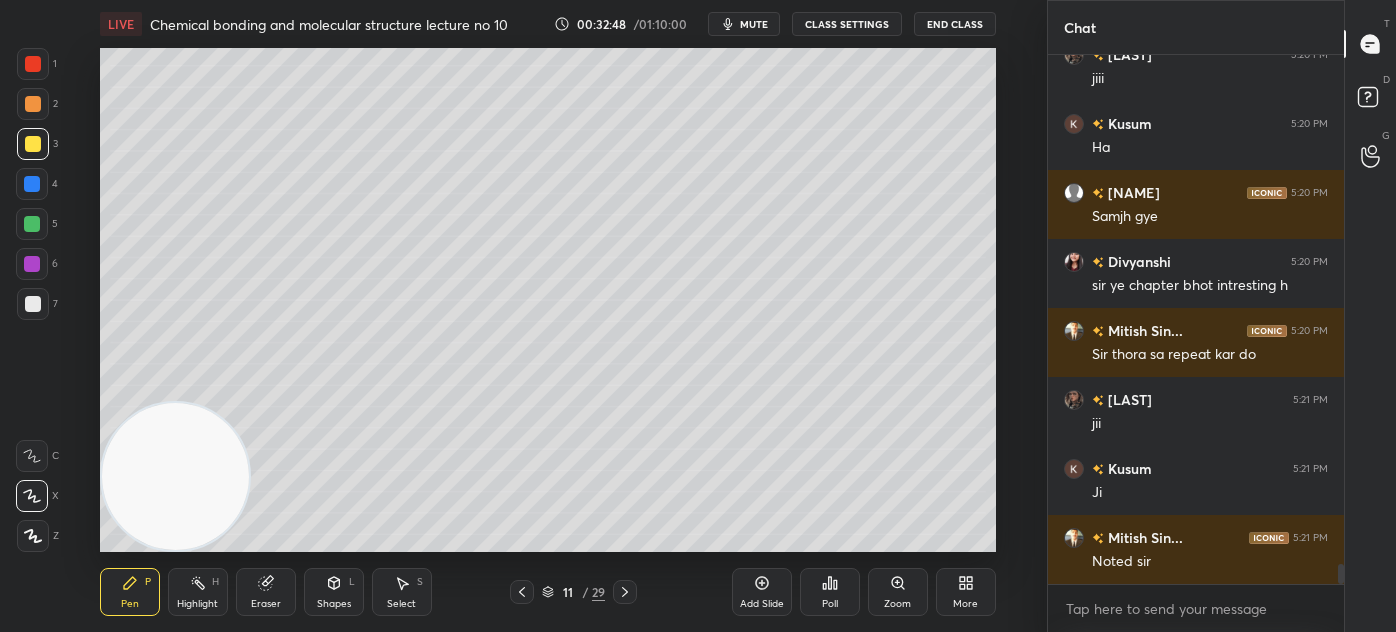 click on "mute" at bounding box center (744, 24) 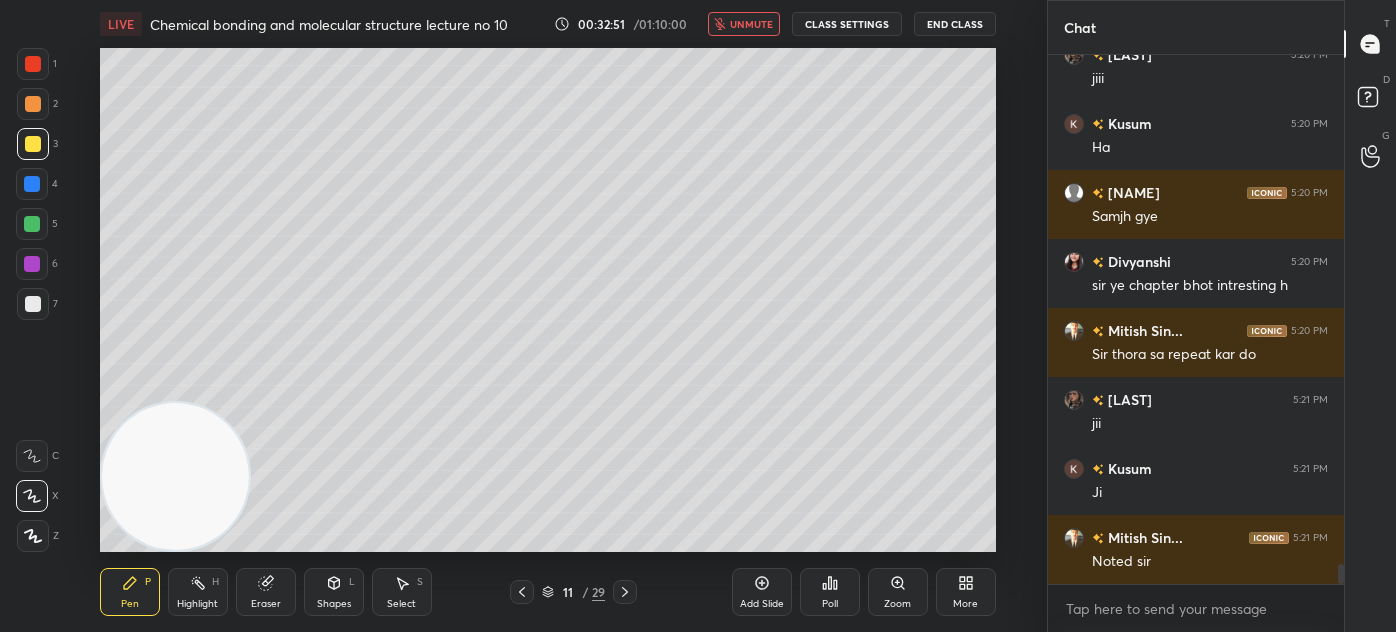 scroll, scrollTop: 13740, scrollLeft: 0, axis: vertical 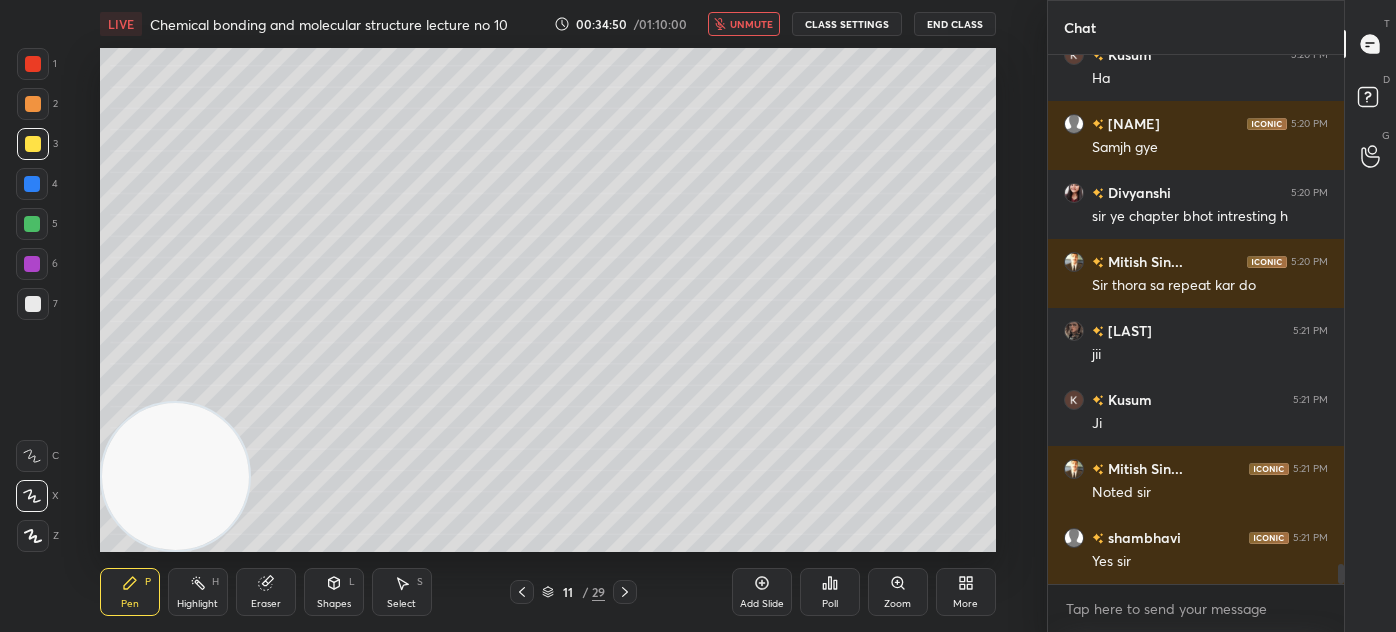 click on "unmute" at bounding box center [744, 24] 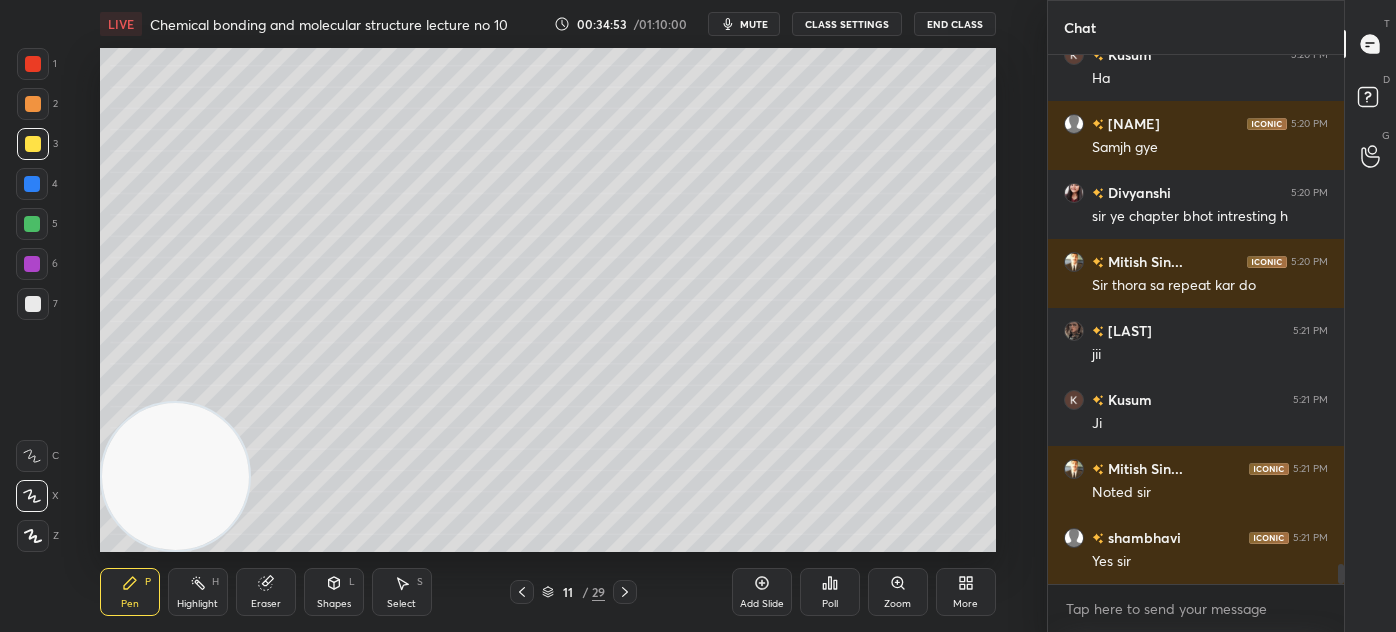 click on "mute" at bounding box center (754, 24) 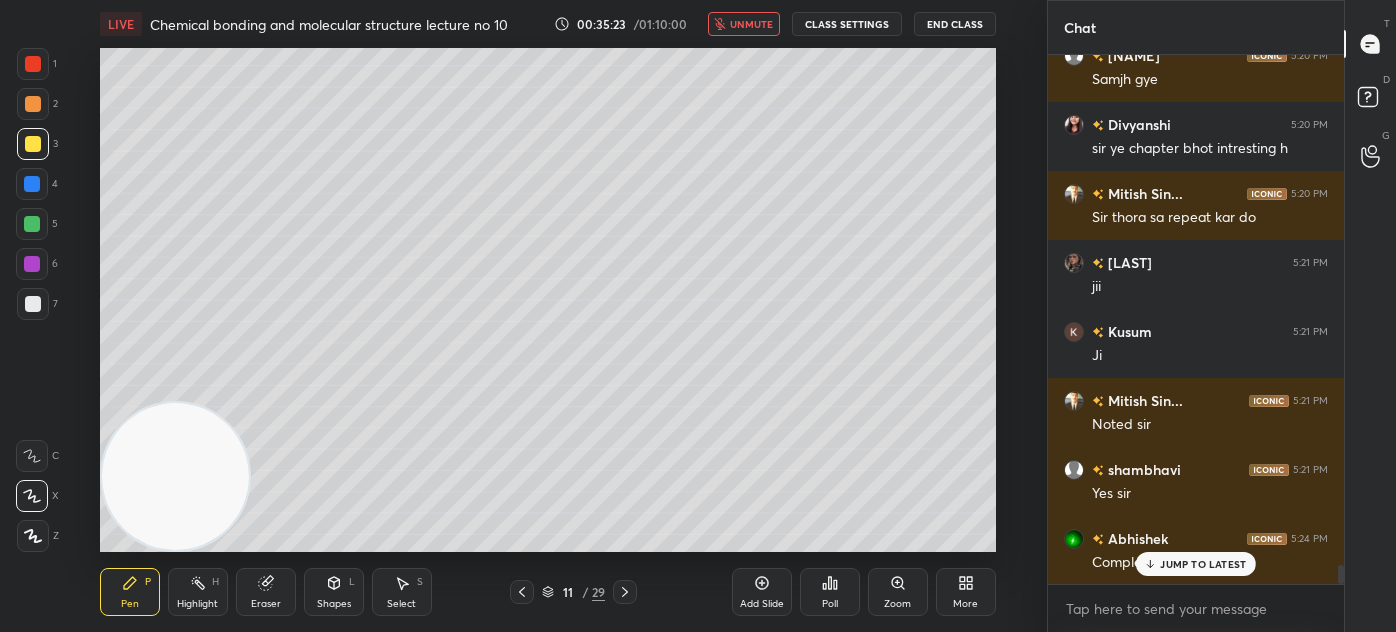 scroll, scrollTop: 13856, scrollLeft: 0, axis: vertical 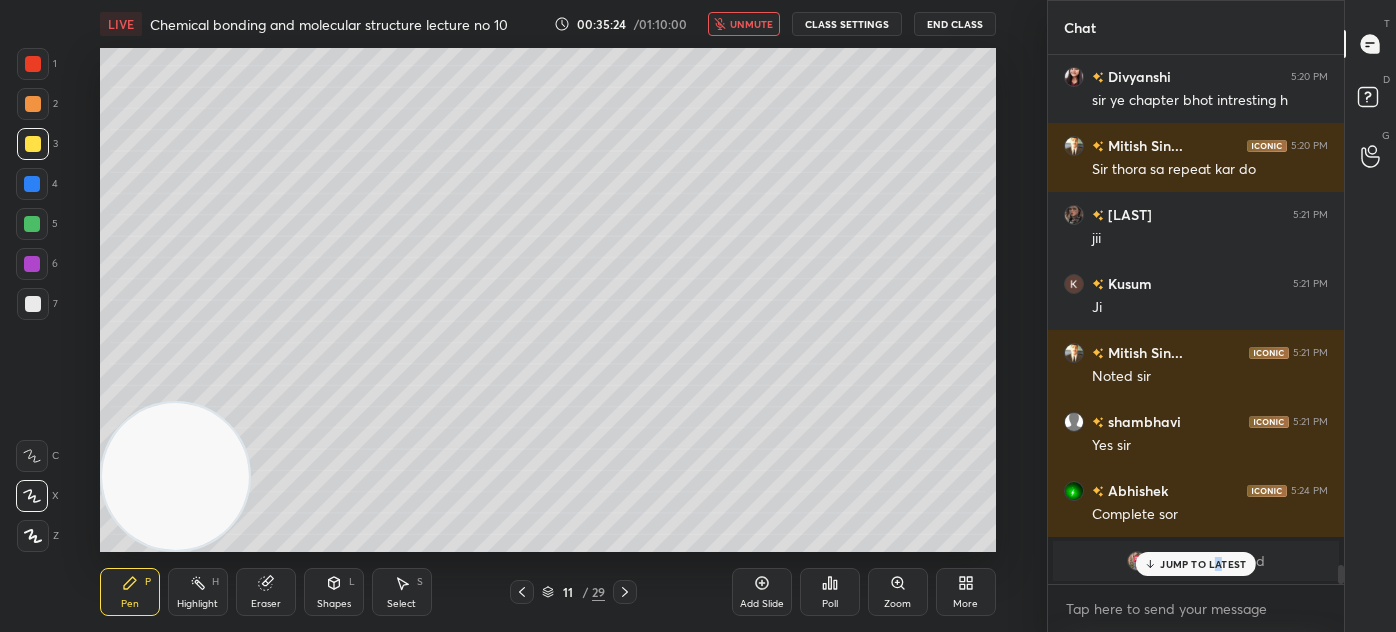 click on "JUMP TO LATEST" at bounding box center (1203, 564) 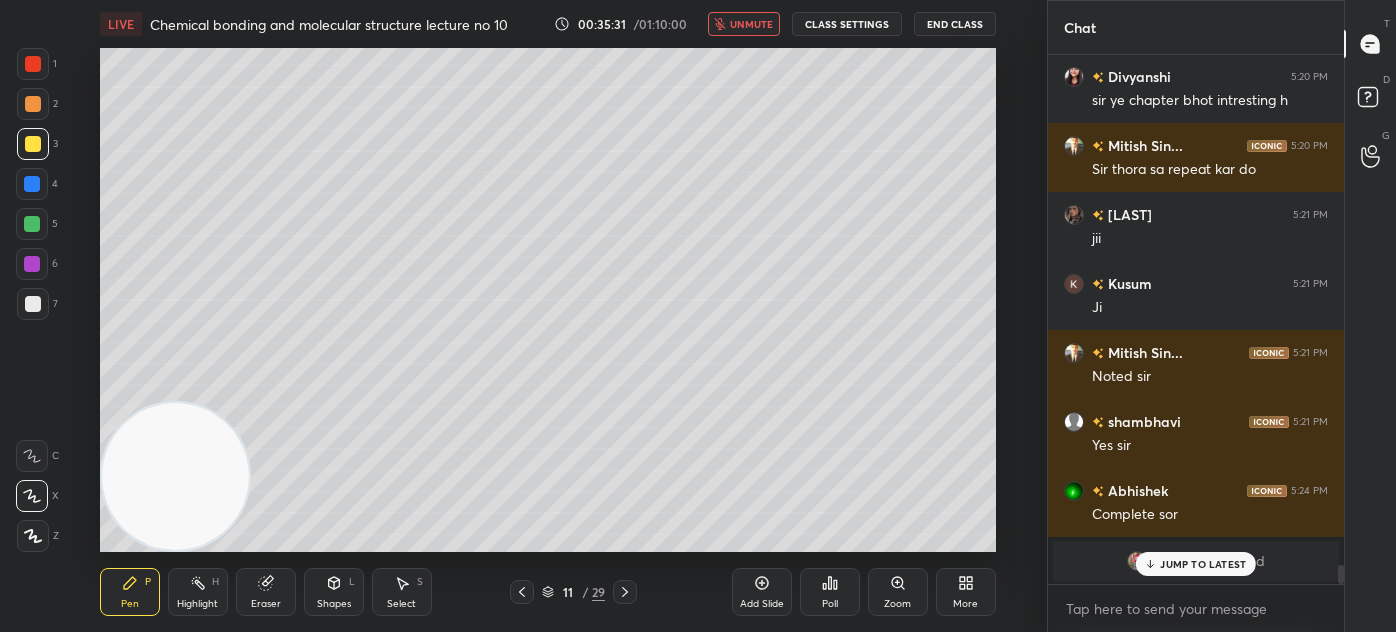 scroll, scrollTop: 13925, scrollLeft: 0, axis: vertical 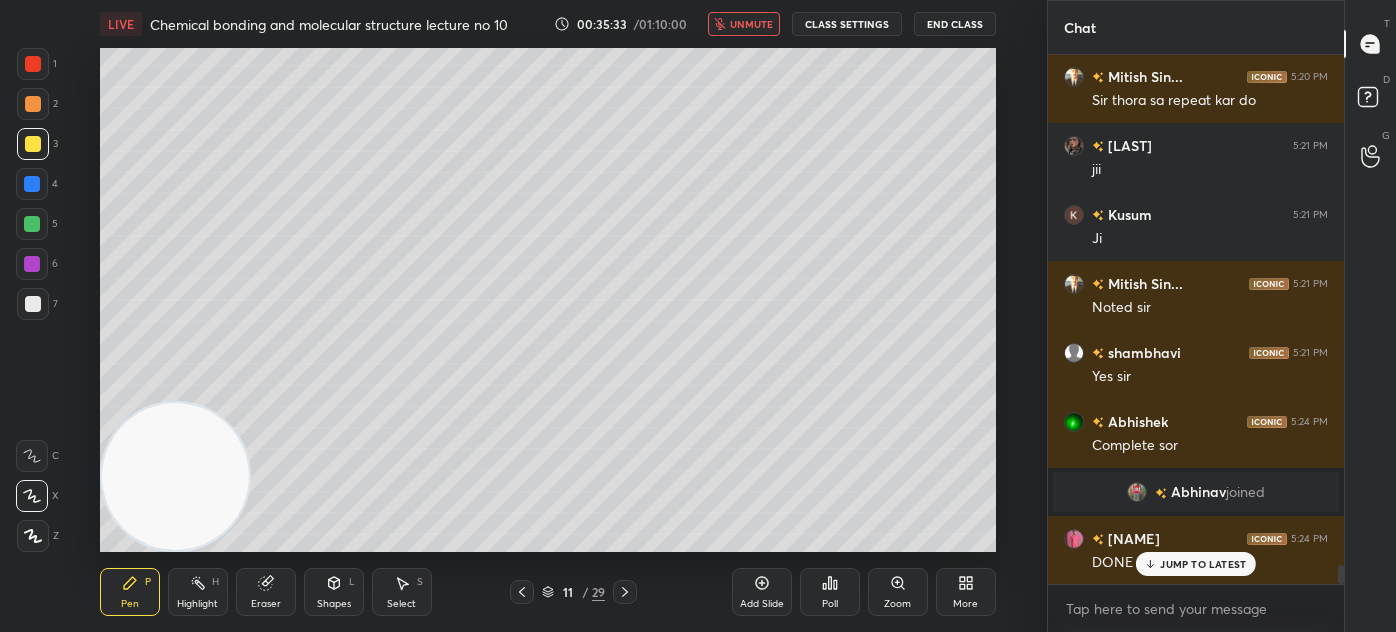 click at bounding box center (33, 304) 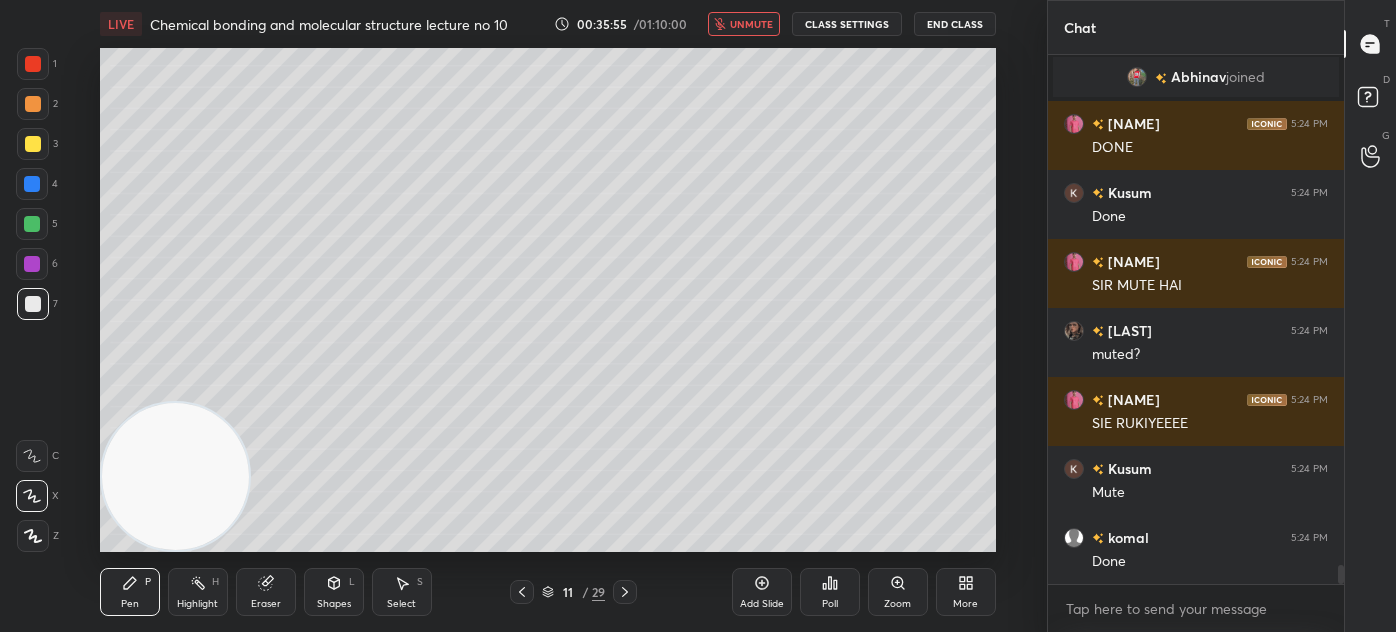 scroll, scrollTop: 14408, scrollLeft: 0, axis: vertical 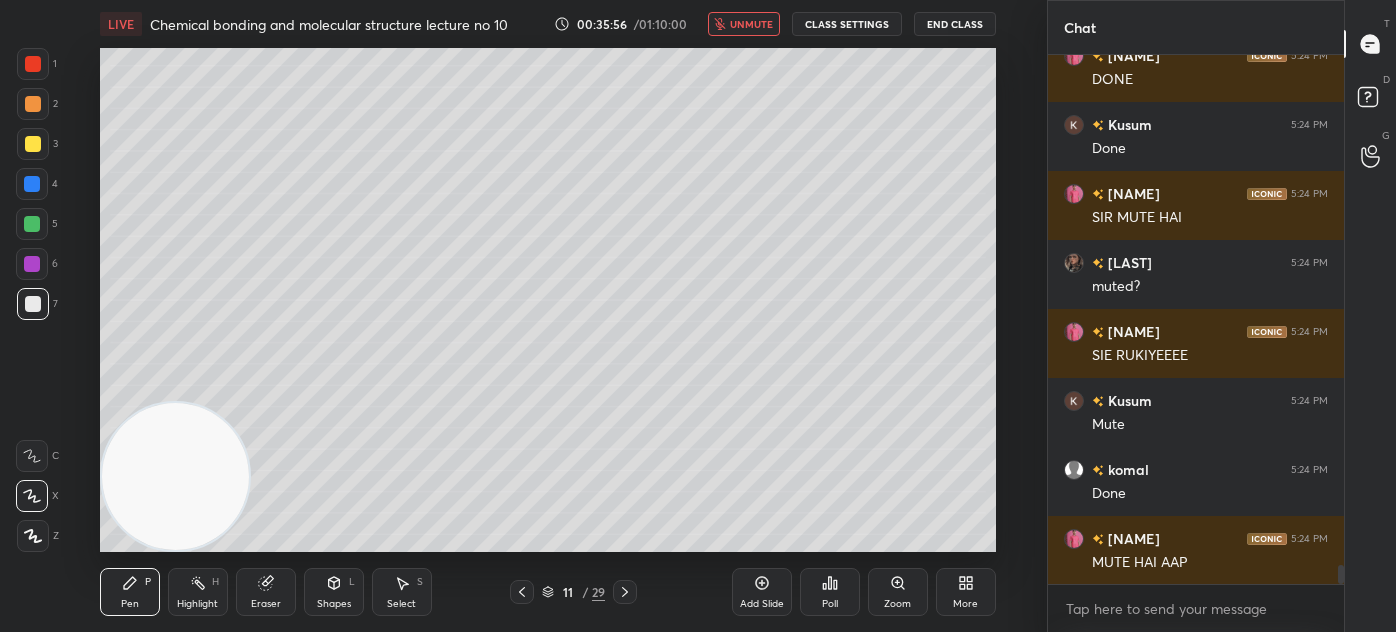 click on "unmute" at bounding box center [744, 24] 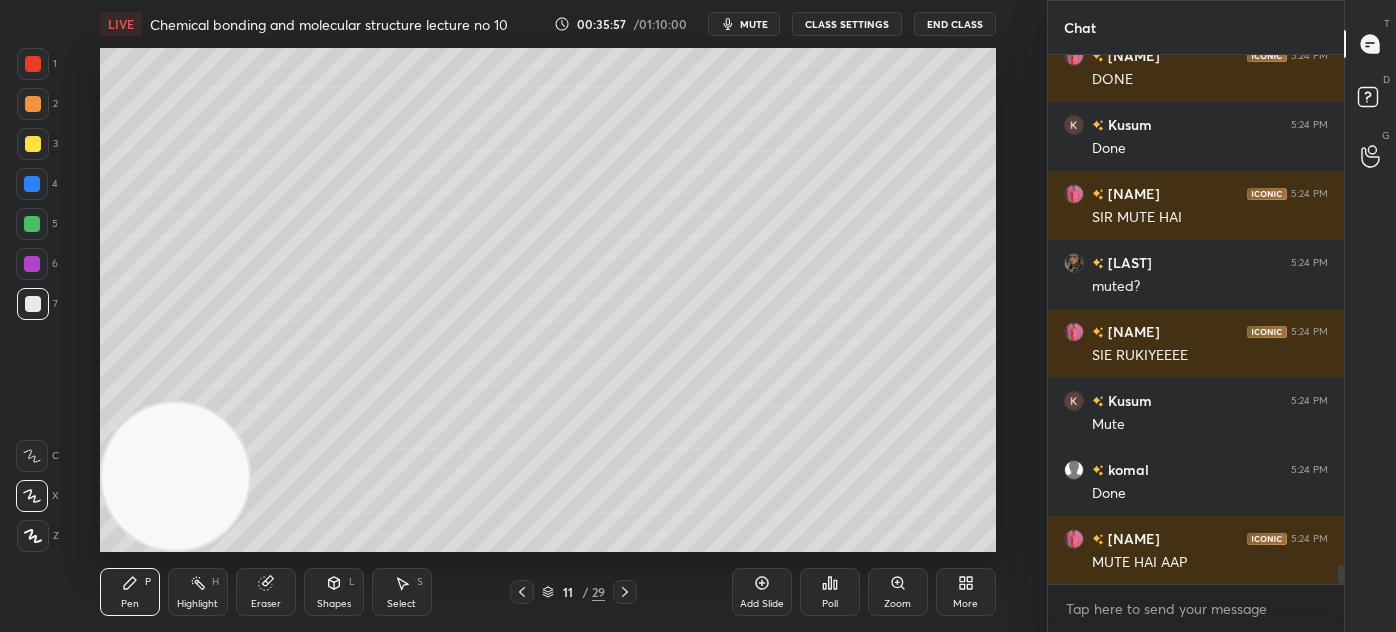 scroll, scrollTop: 14477, scrollLeft: 0, axis: vertical 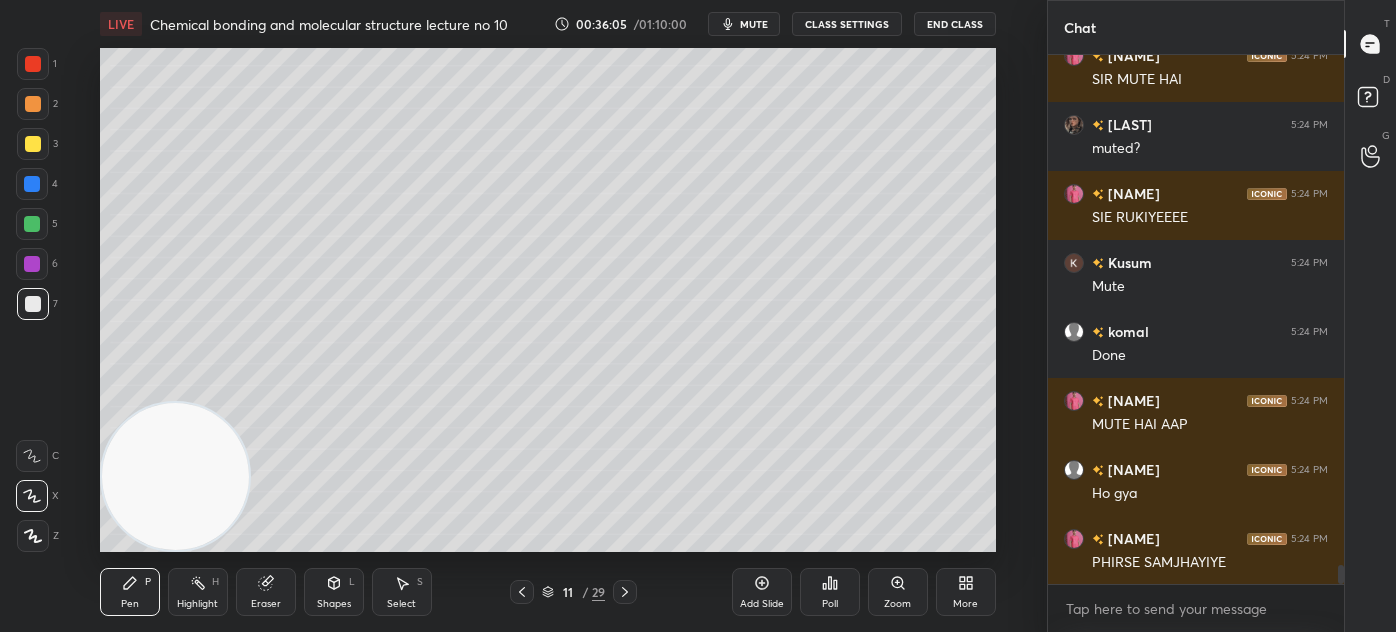 click on "Eraser" at bounding box center (266, 604) 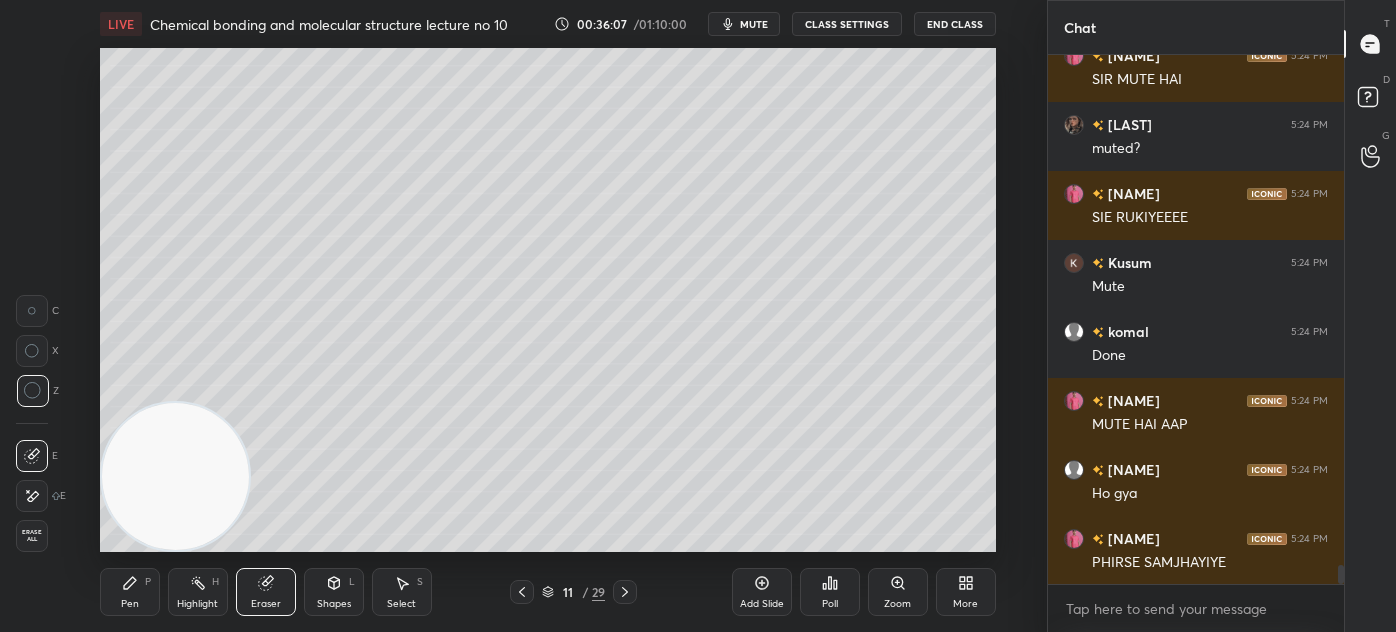 scroll, scrollTop: 14616, scrollLeft: 0, axis: vertical 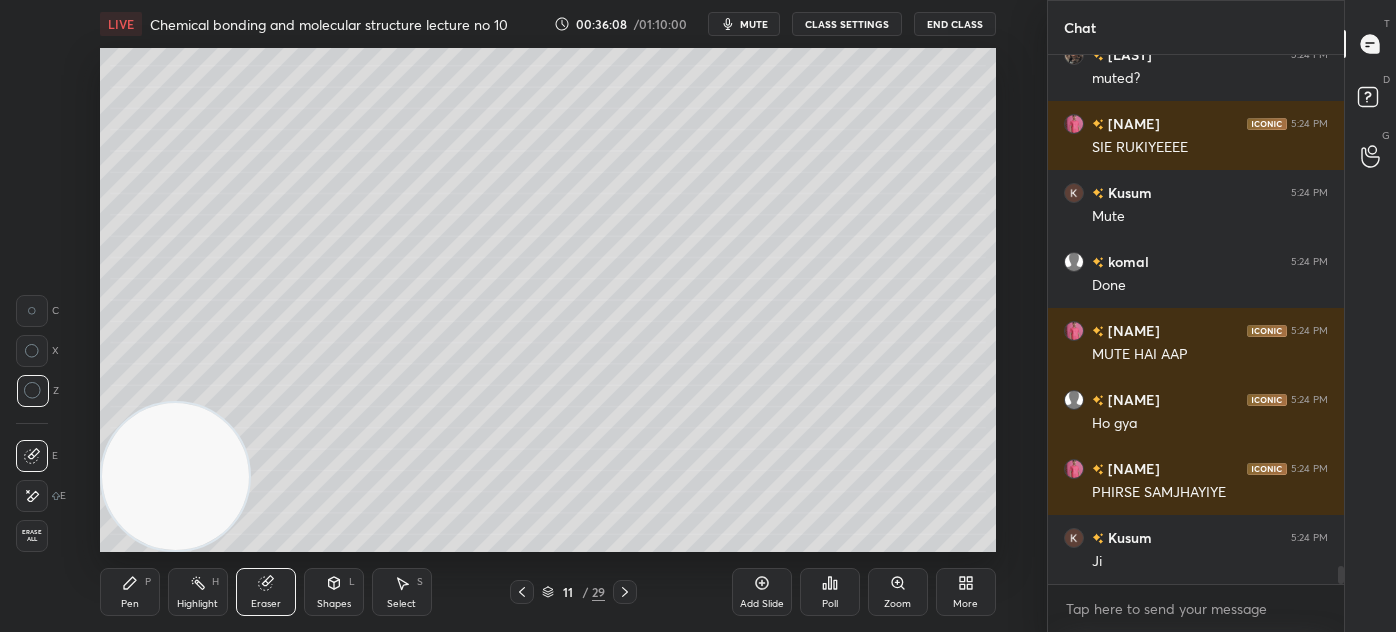 click on "Pen" at bounding box center [130, 604] 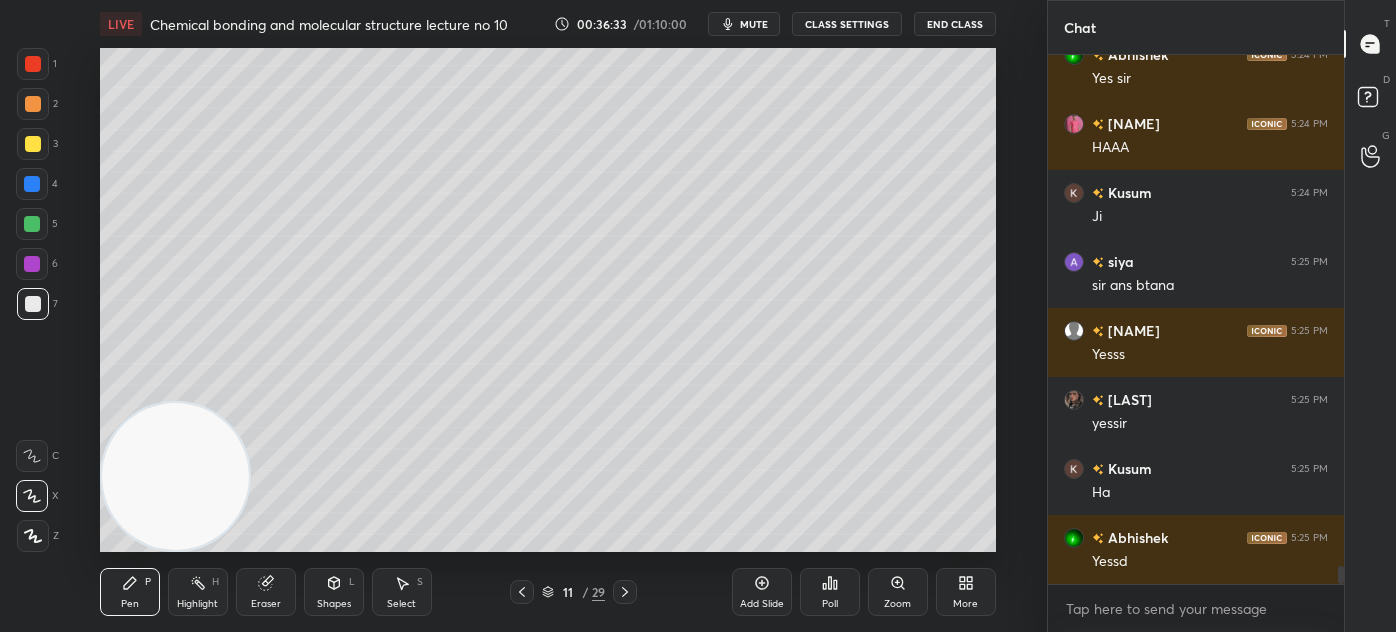 scroll, scrollTop: 15237, scrollLeft: 0, axis: vertical 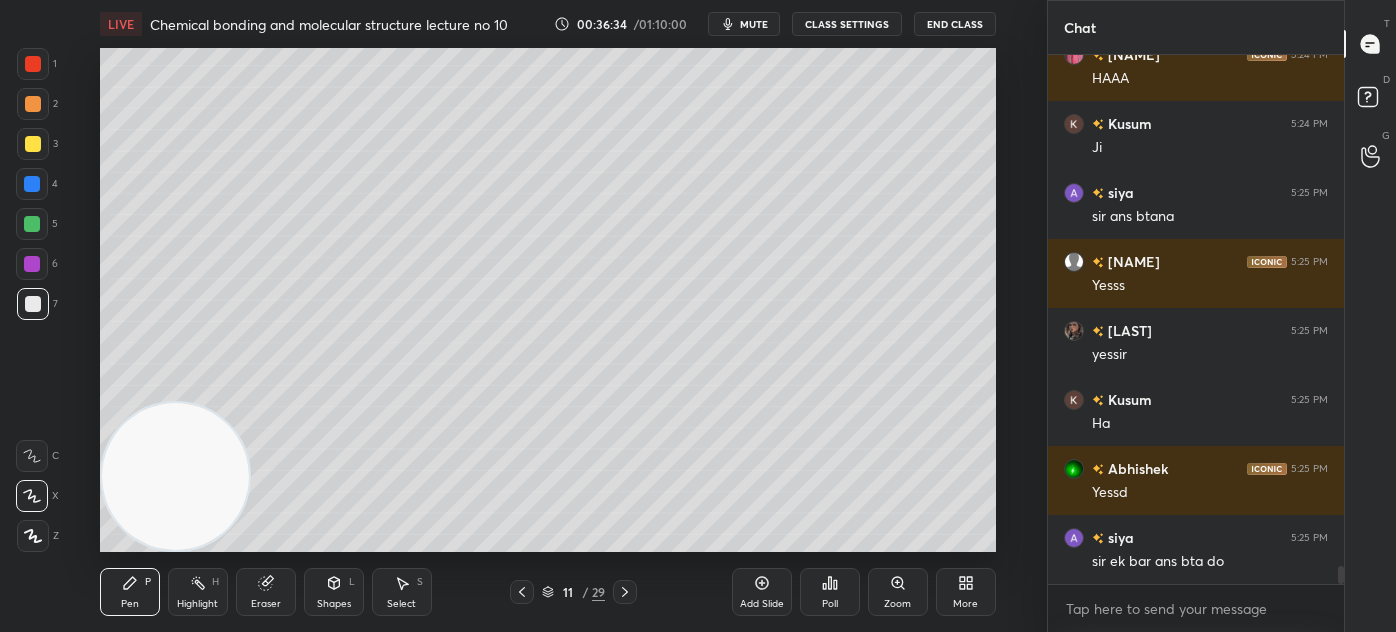 click at bounding box center (33, 144) 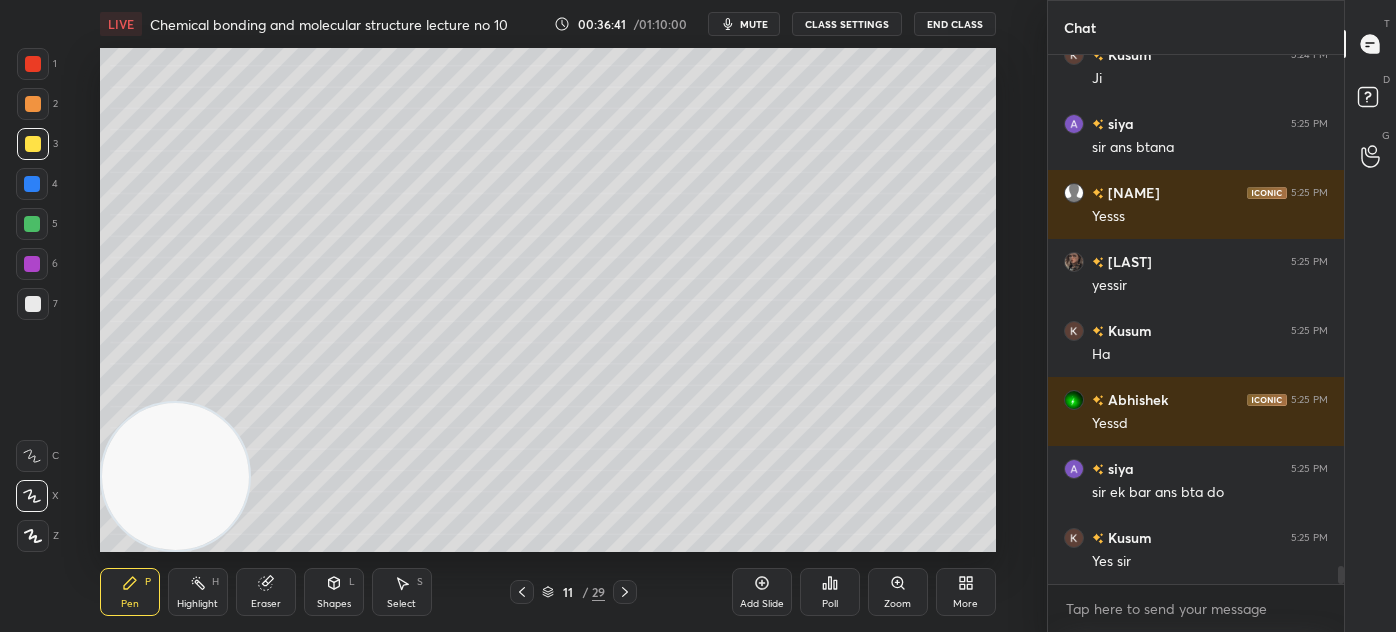 scroll, scrollTop: 15375, scrollLeft: 0, axis: vertical 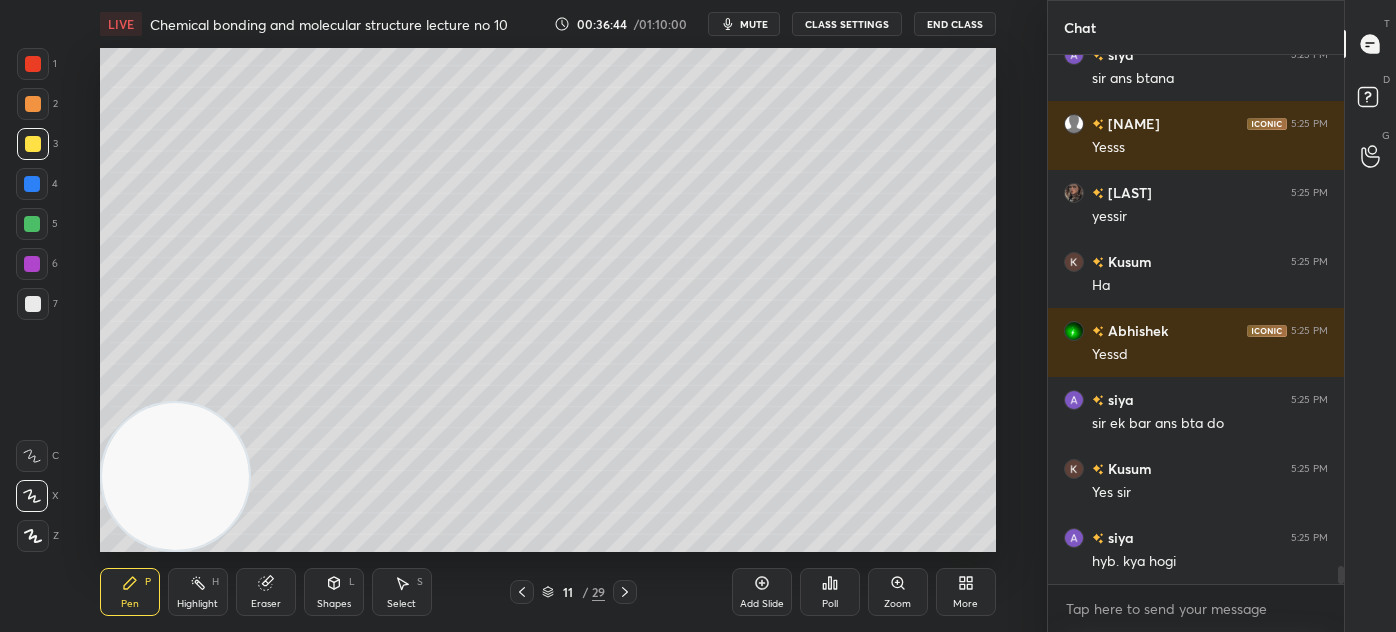 click on "Select S" at bounding box center [402, 592] 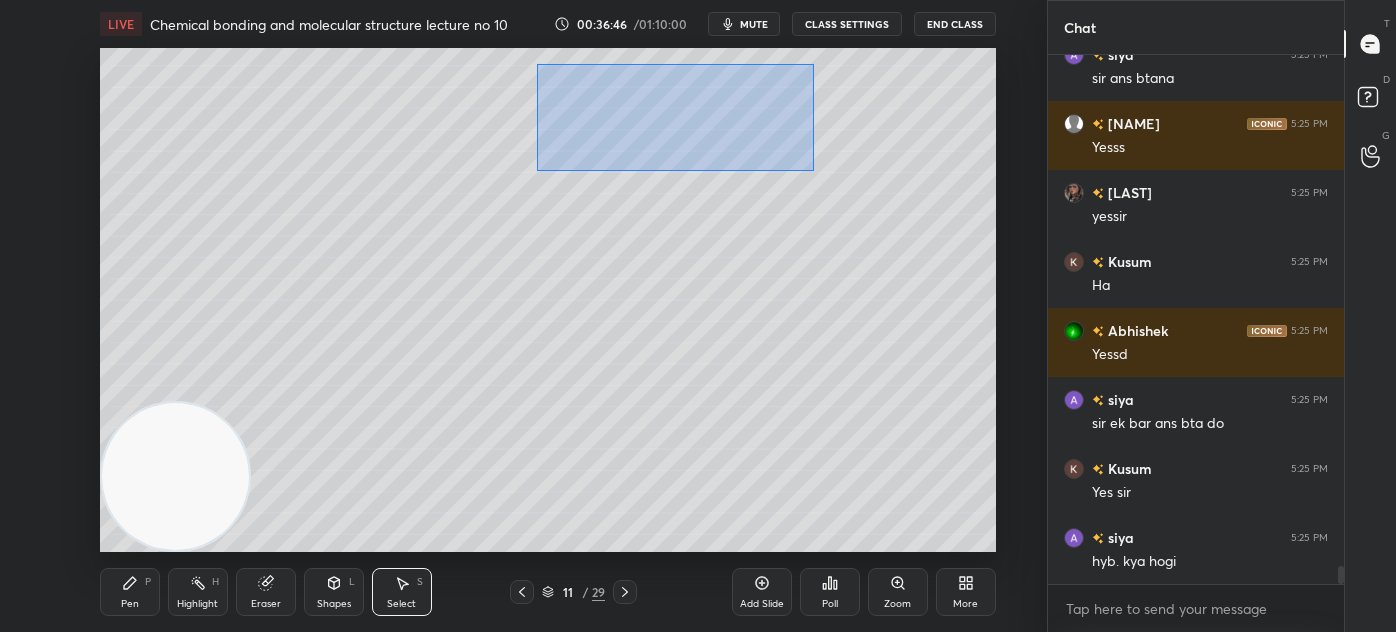 drag, startPoint x: 541, startPoint y: 71, endPoint x: 800, endPoint y: 156, distance: 272.59128 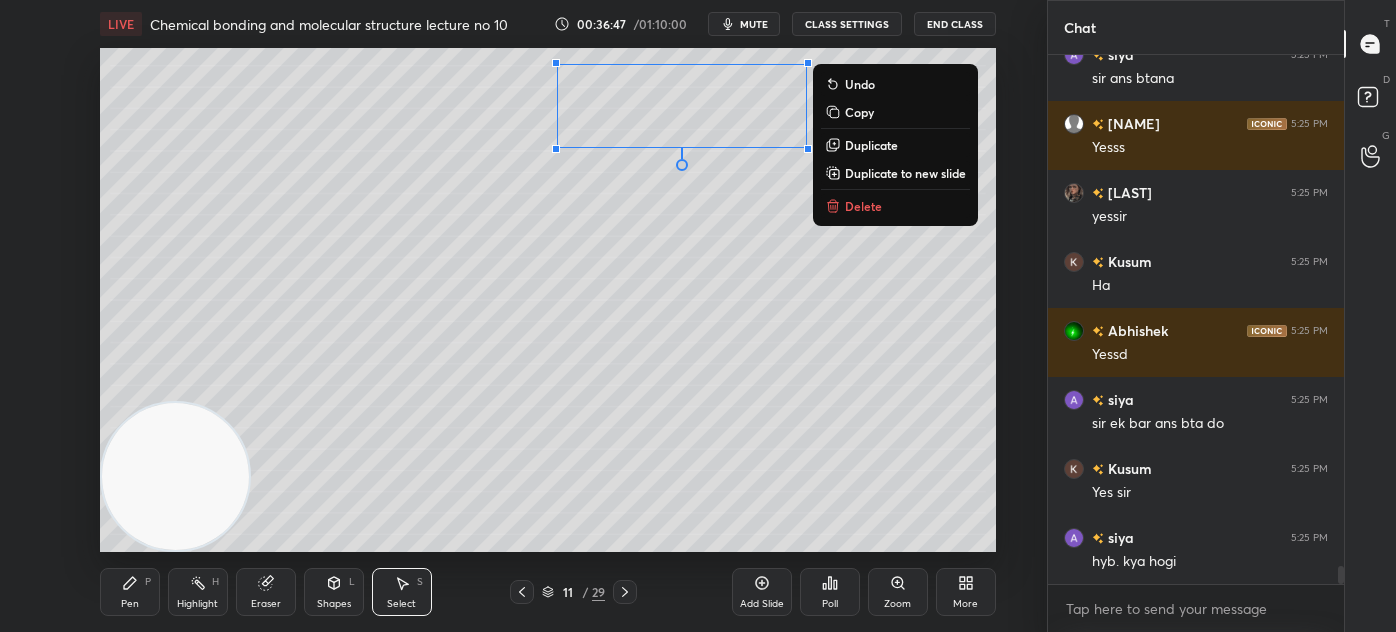 click on "Duplicate" at bounding box center (871, 145) 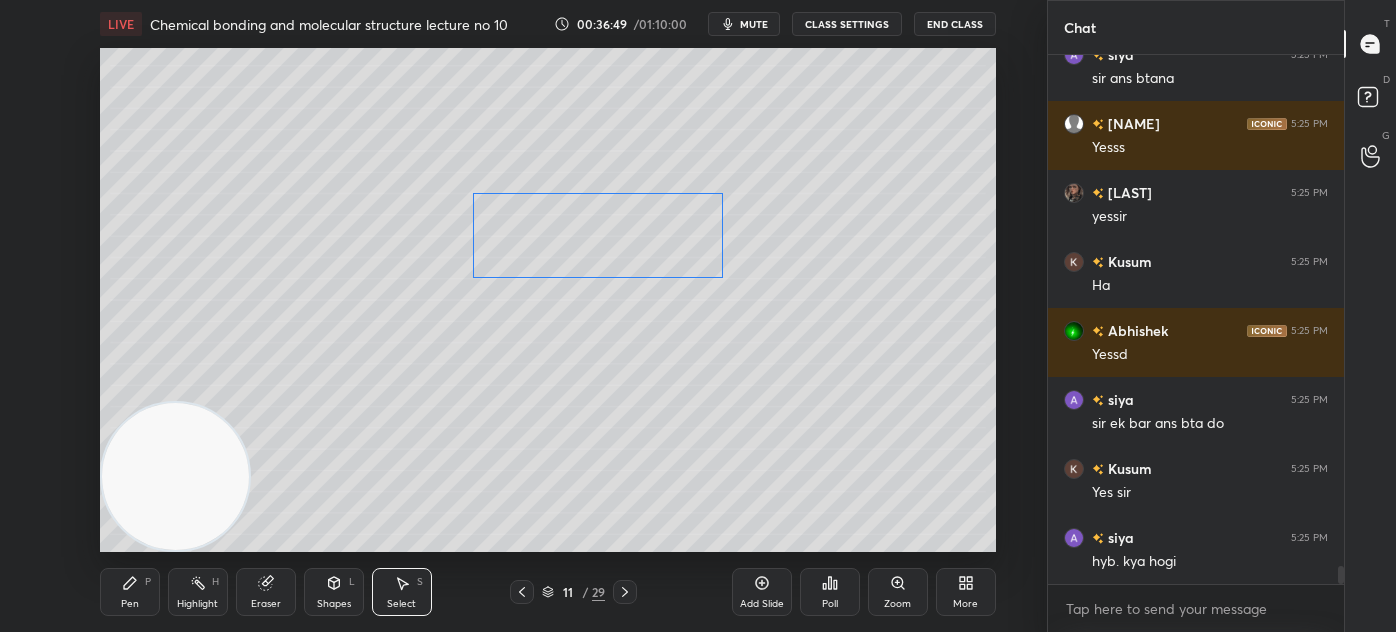 drag, startPoint x: 702, startPoint y: 145, endPoint x: 613, endPoint y: 235, distance: 126.57409 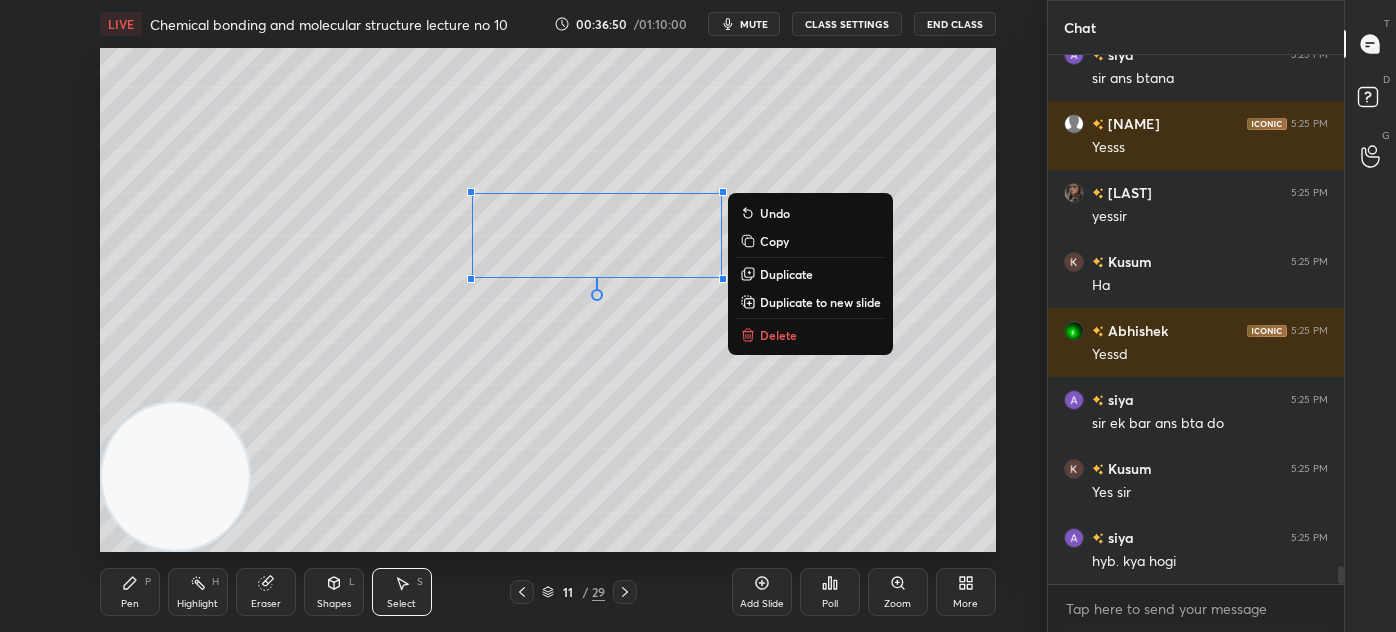 click on "0 ° Undo Copy Duplicate Duplicate to new slide Delete" at bounding box center (548, 300) 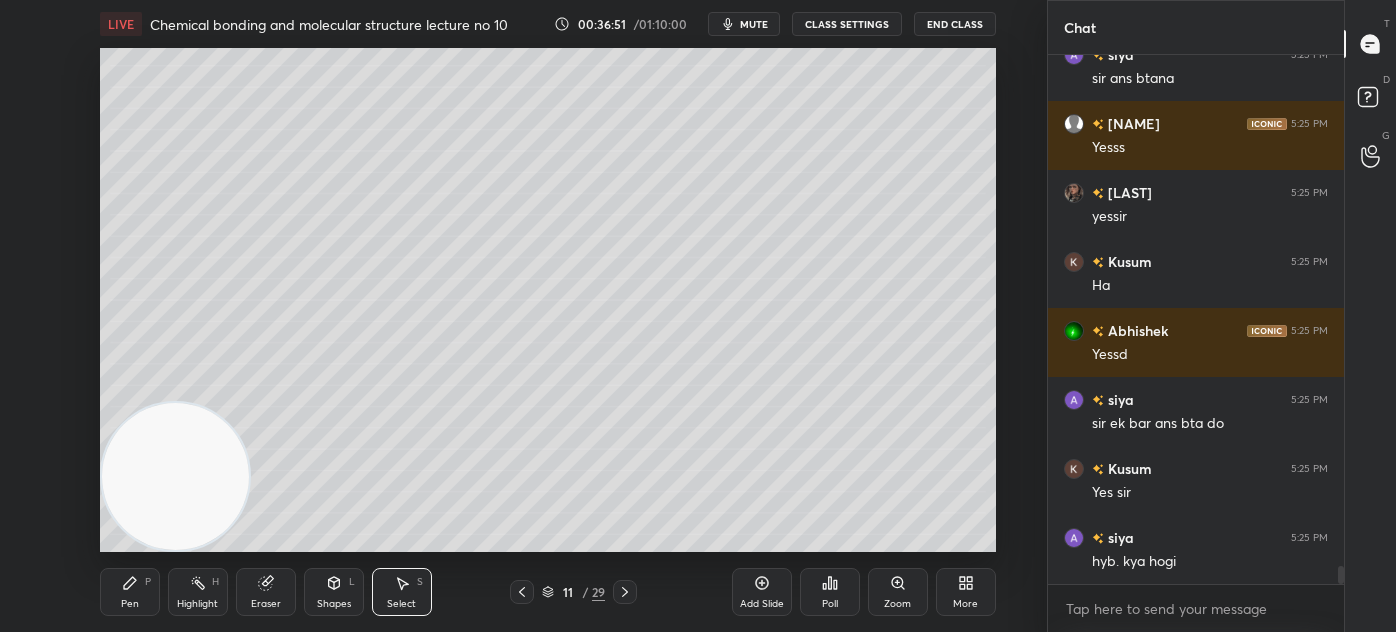 click on "Pen P" at bounding box center [130, 592] 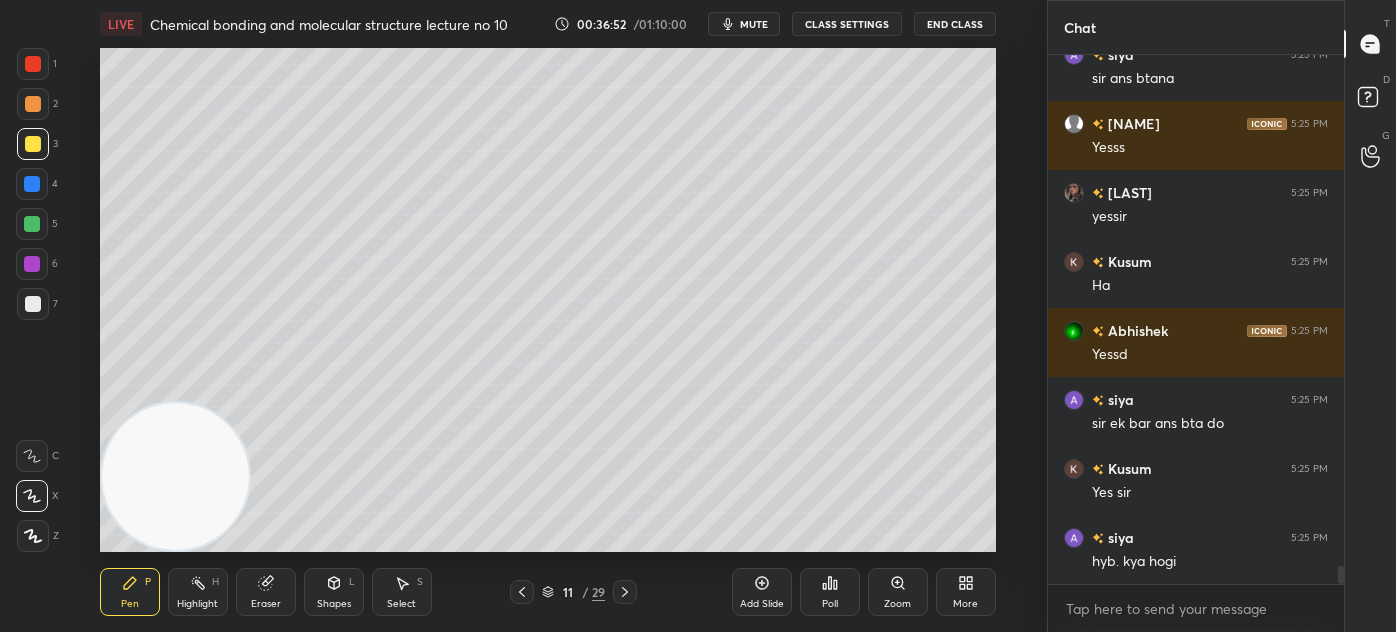drag, startPoint x: 34, startPoint y: 308, endPoint x: 47, endPoint y: 281, distance: 29.966648 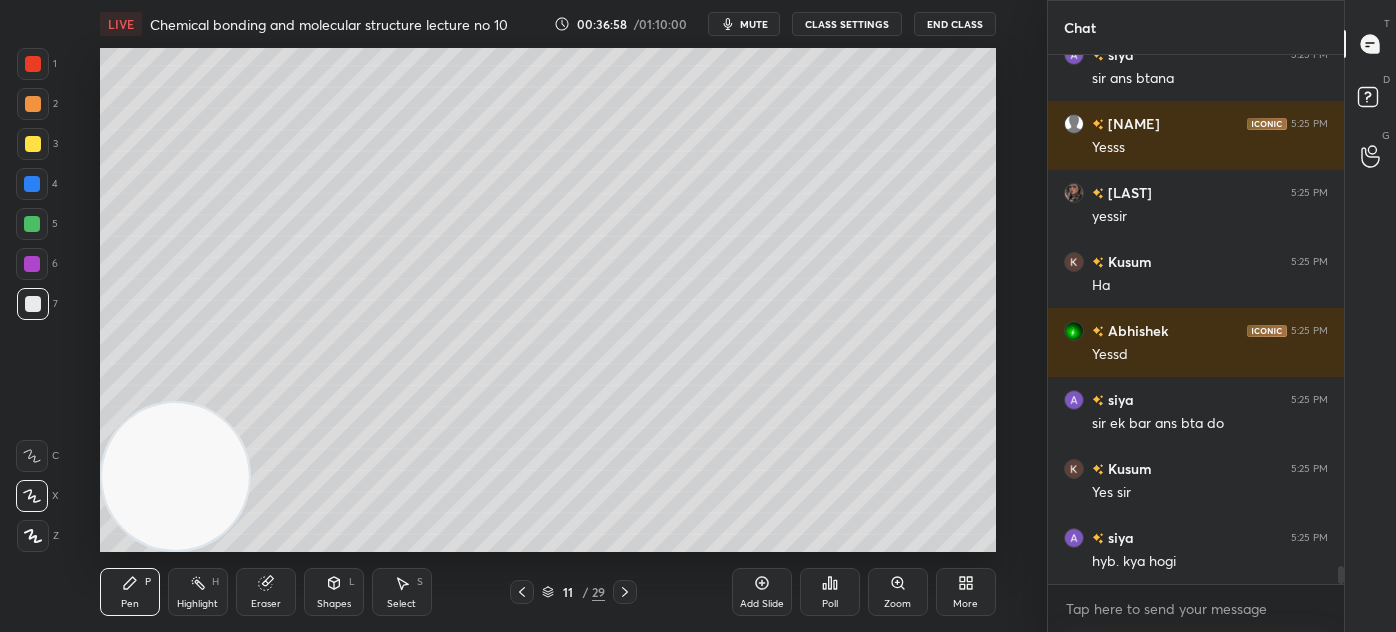 drag, startPoint x: 278, startPoint y: 600, endPoint x: 318, endPoint y: 554, distance: 60.959003 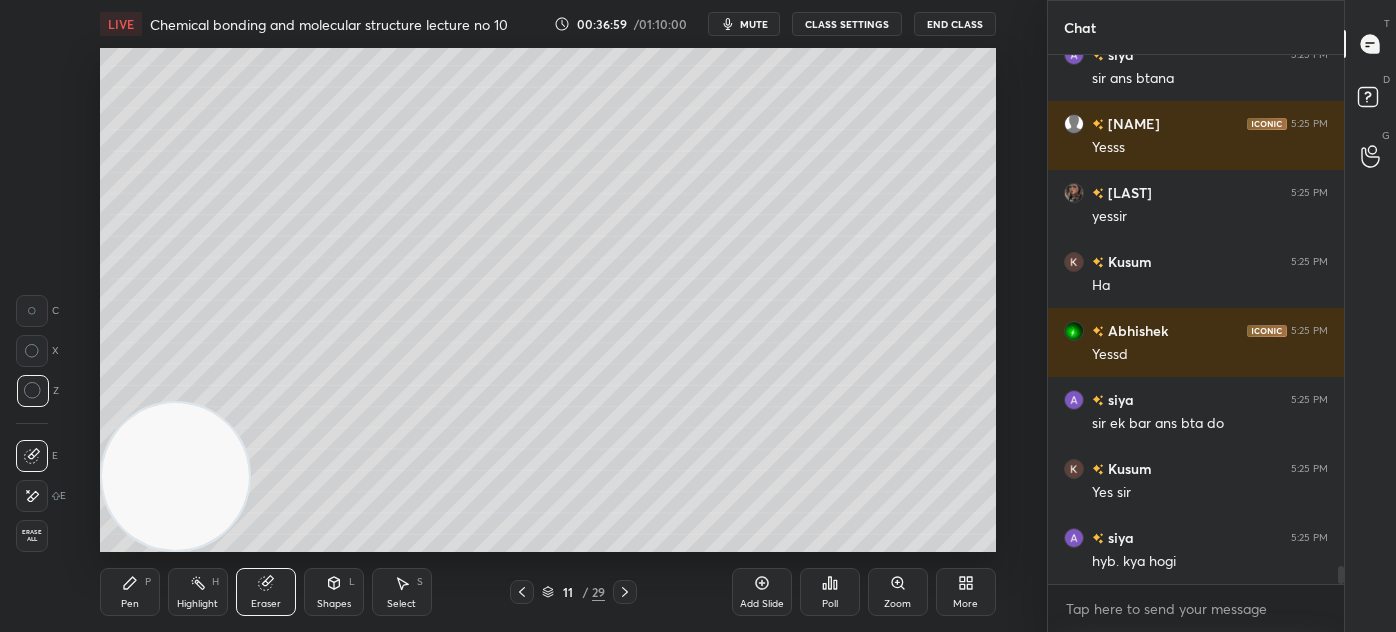 scroll, scrollTop: 15444, scrollLeft: 0, axis: vertical 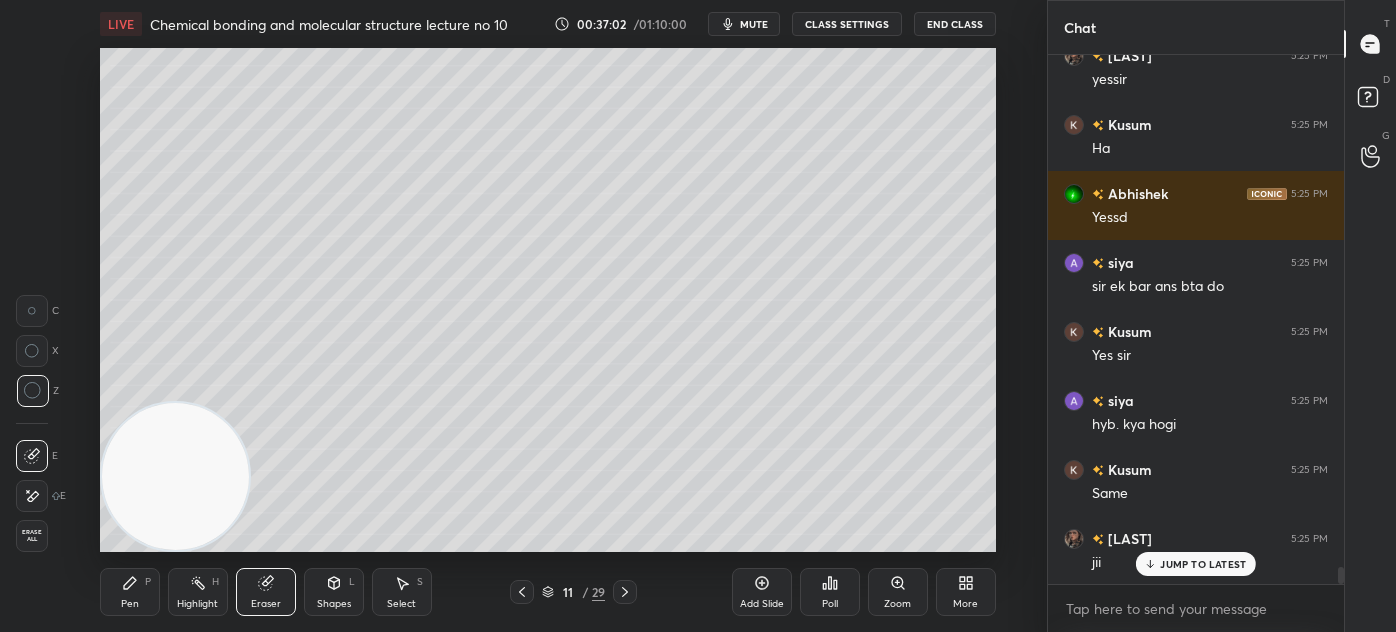 drag, startPoint x: 121, startPoint y: 597, endPoint x: 177, endPoint y: 538, distance: 81.34495 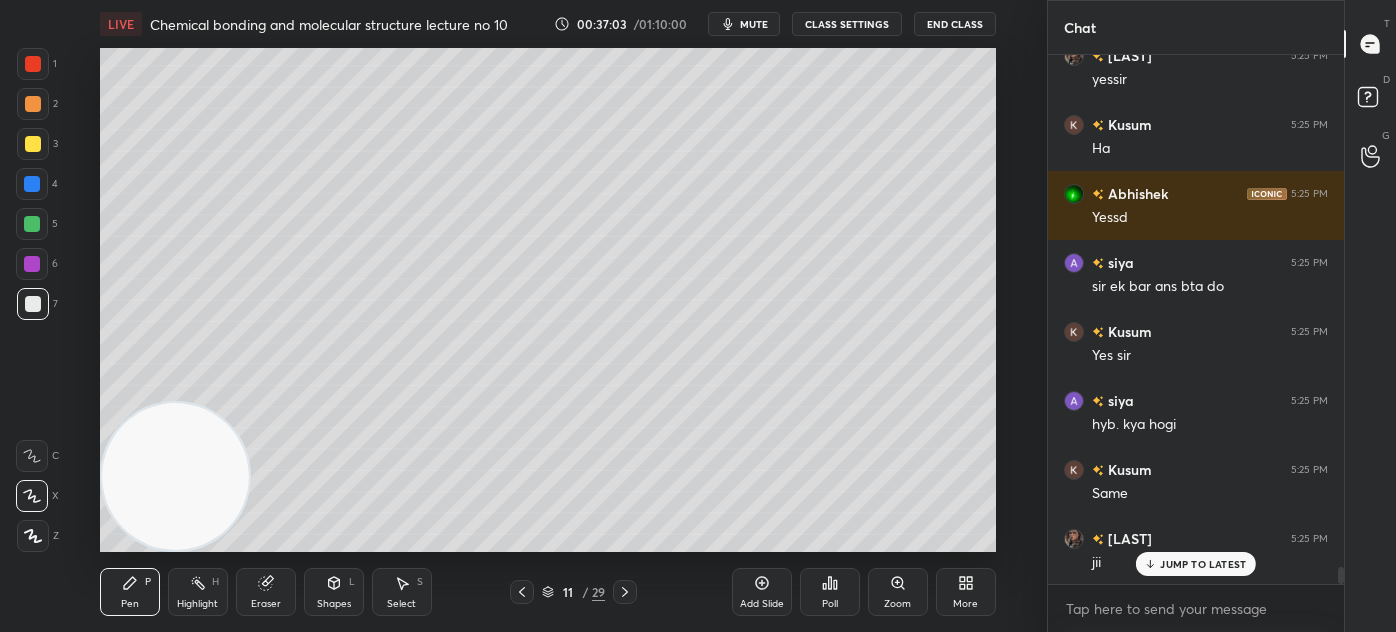 scroll, scrollTop: 15581, scrollLeft: 0, axis: vertical 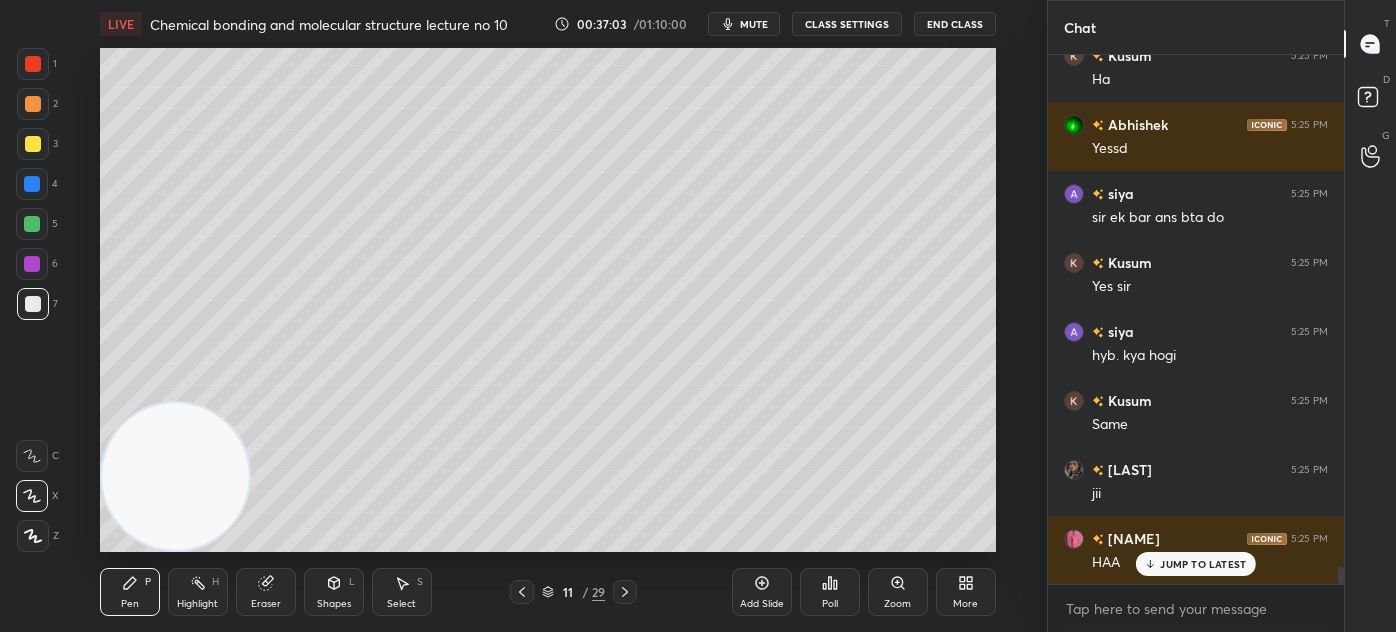click on "Eraser" at bounding box center (266, 604) 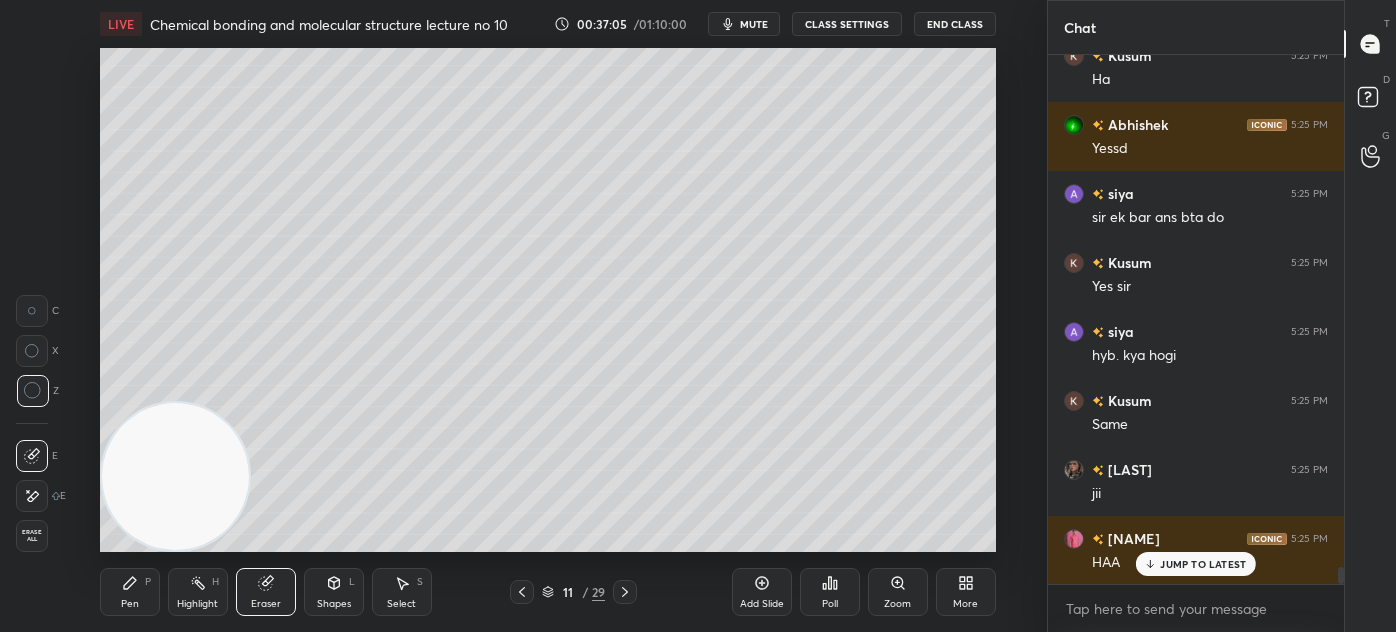 scroll, scrollTop: 15650, scrollLeft: 0, axis: vertical 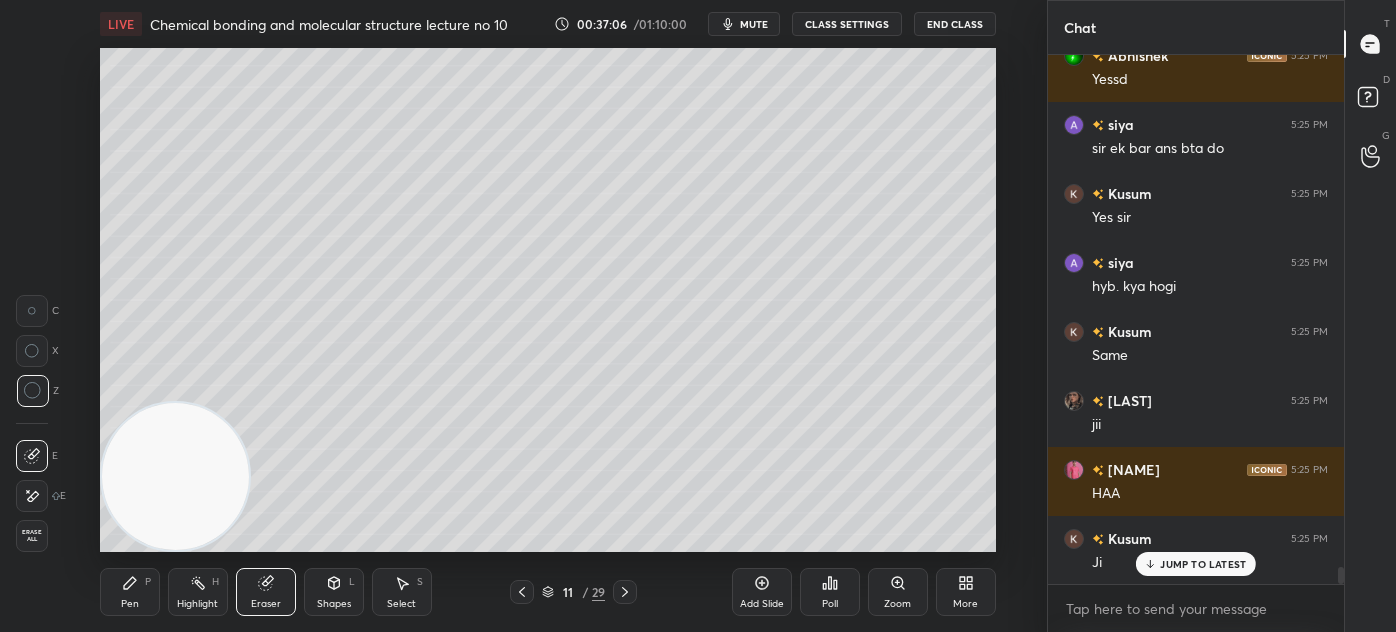 click on "Pen P" at bounding box center [130, 592] 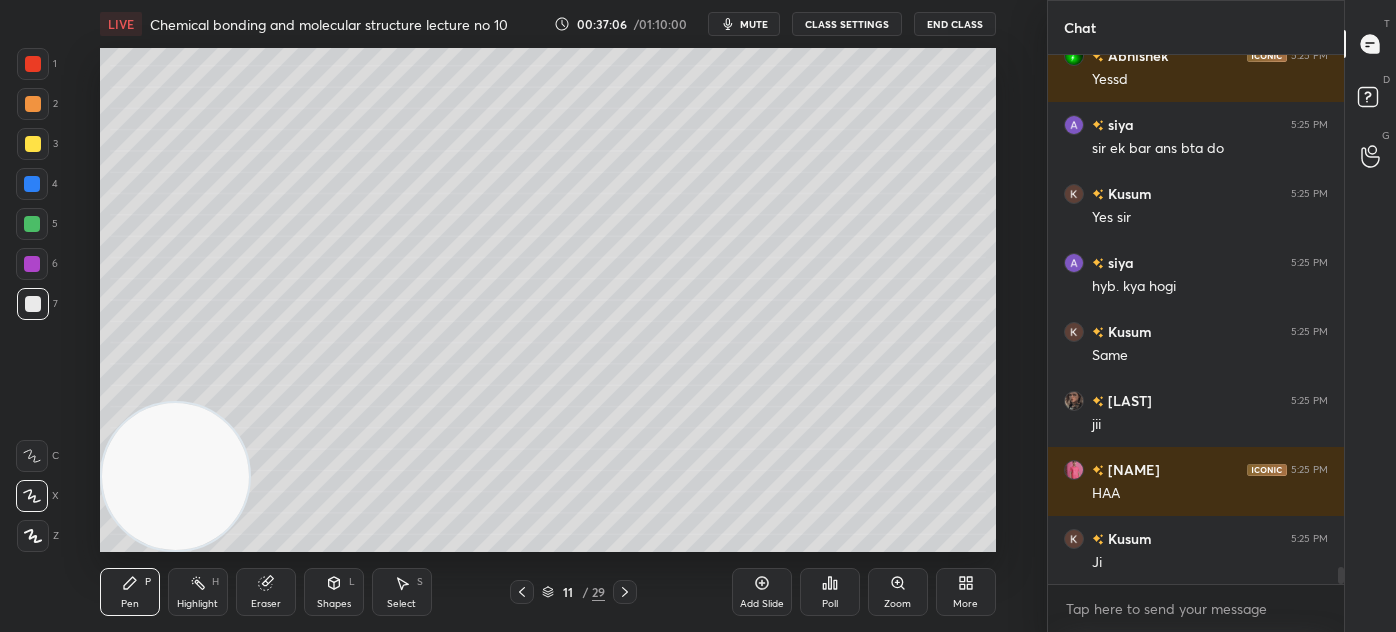 scroll, scrollTop: 15720, scrollLeft: 0, axis: vertical 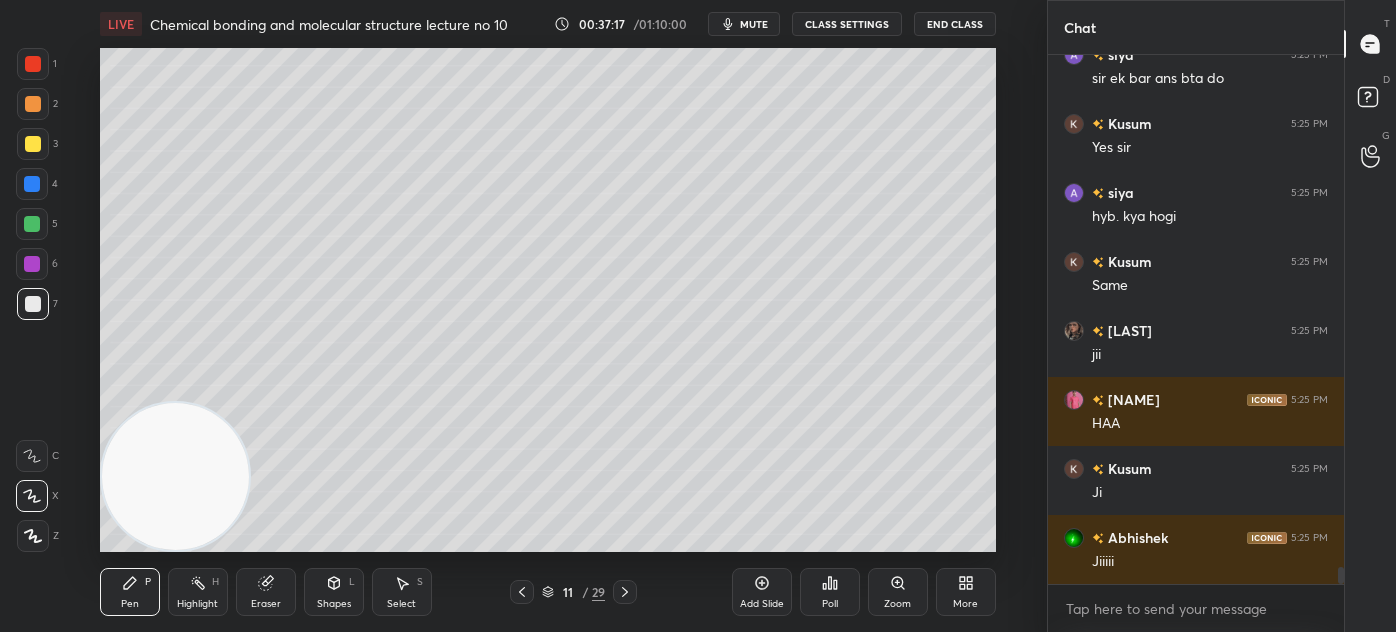 click on "Shapes L" at bounding box center (334, 592) 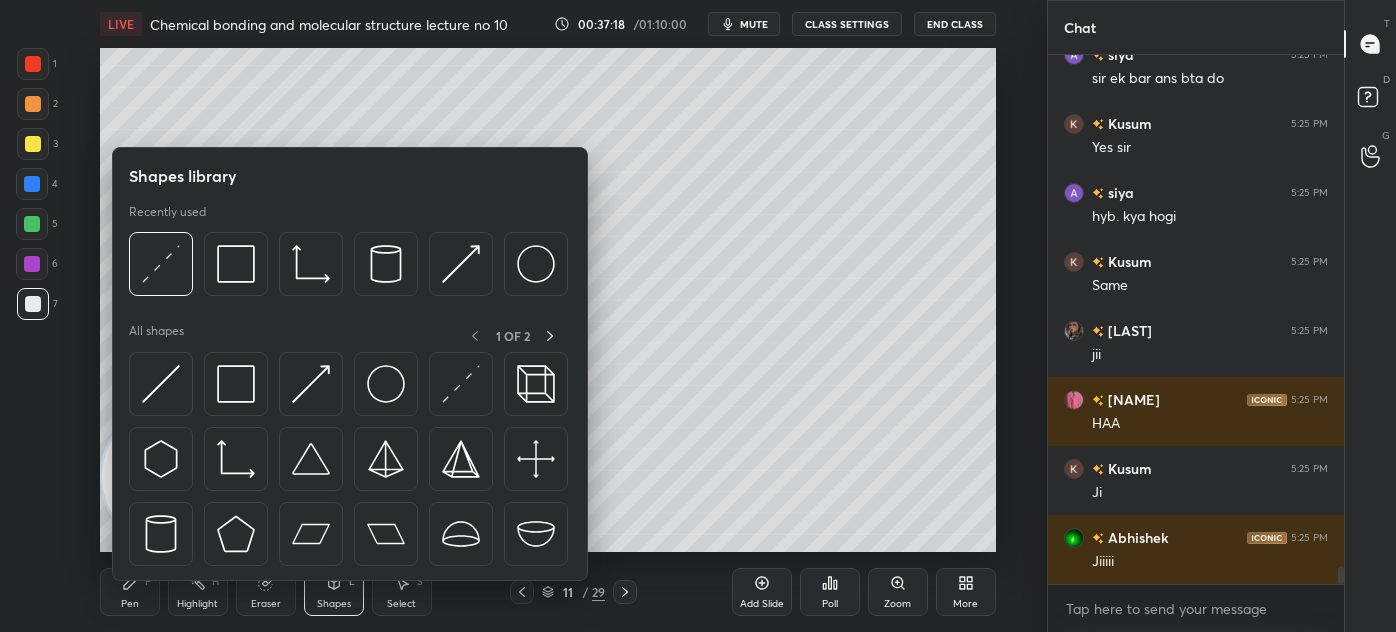 click on "Shapes" at bounding box center (334, 604) 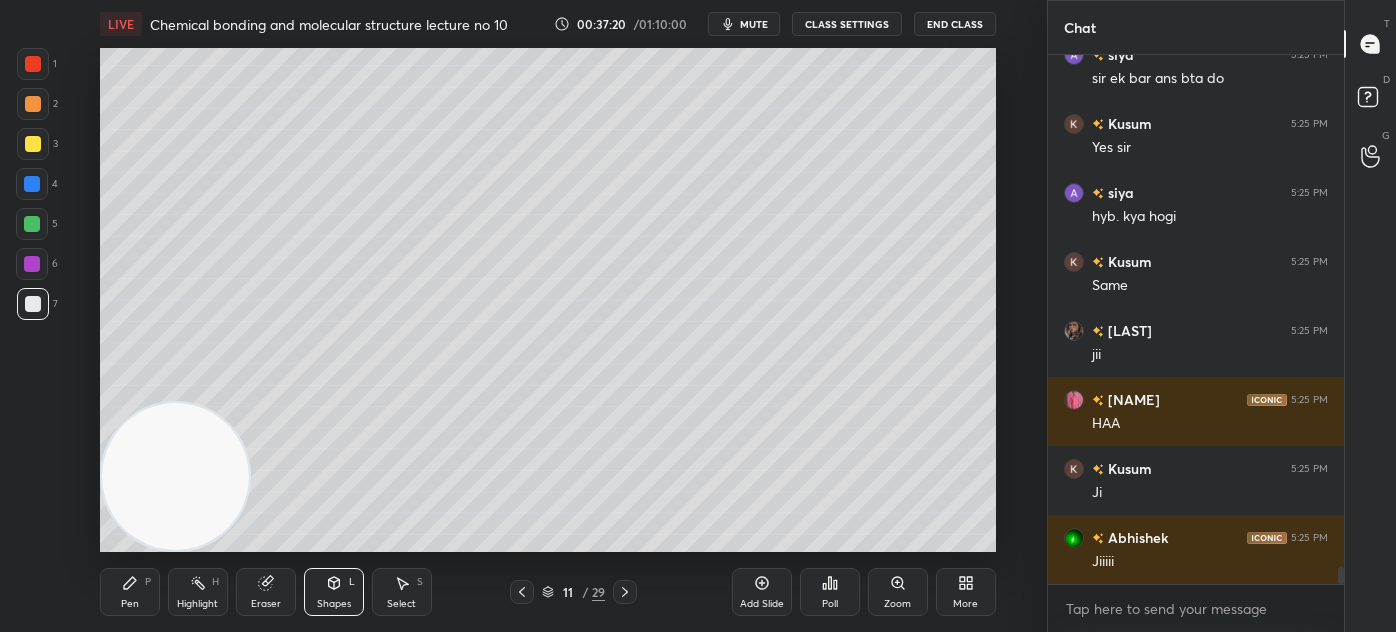 click on "Shapes" at bounding box center (334, 604) 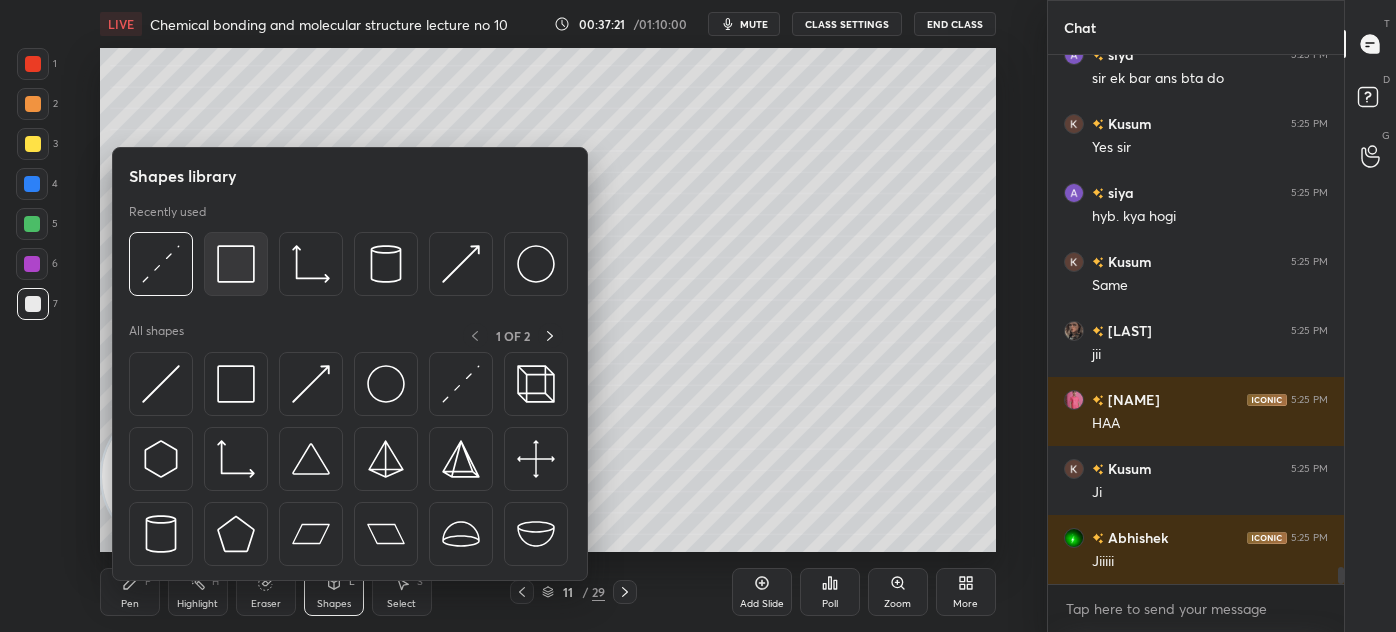 scroll, scrollTop: 15789, scrollLeft: 0, axis: vertical 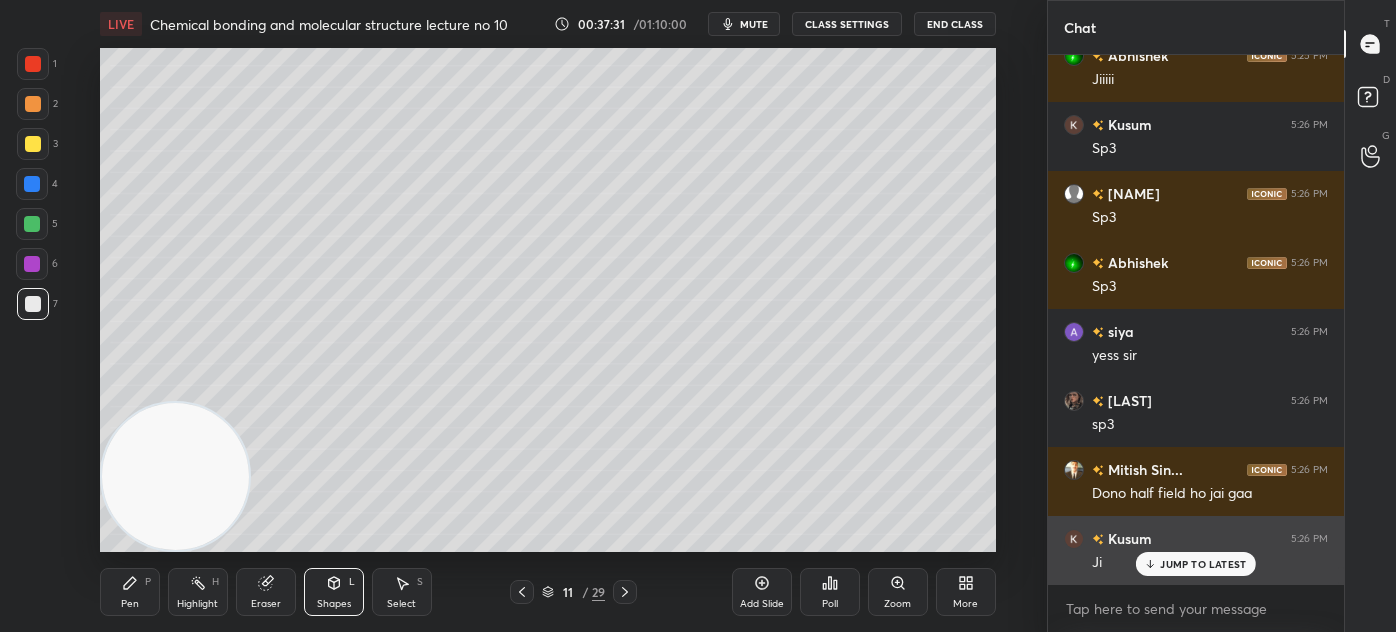 click on "Kusum 5:26 PM Ji" at bounding box center [1196, 550] 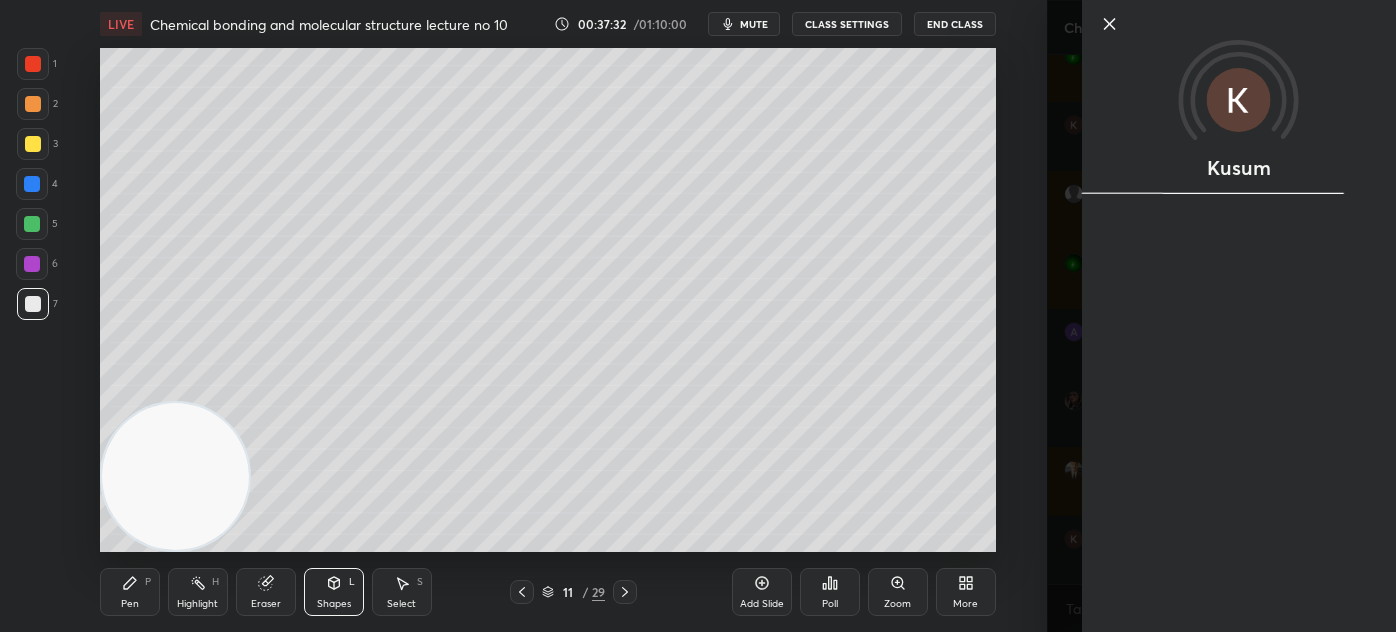 scroll, scrollTop: 16272, scrollLeft: 0, axis: vertical 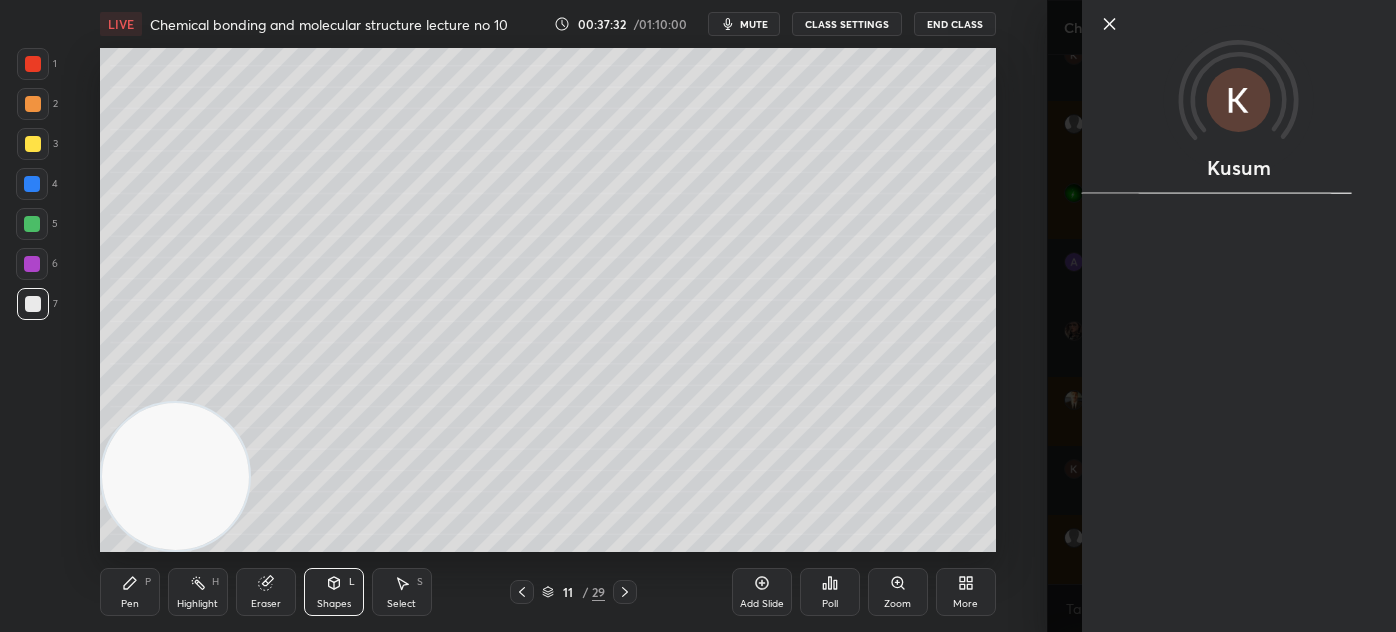 click on "Kusum" at bounding box center (1221, 316) 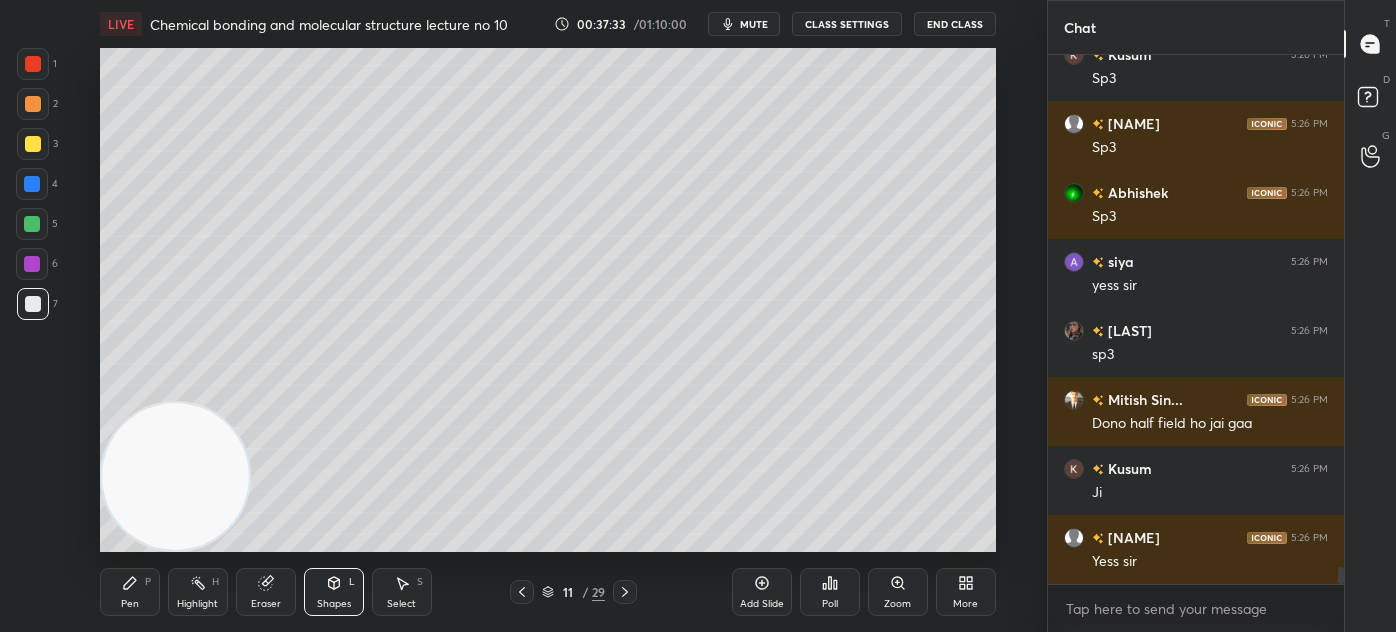 scroll, scrollTop: 16341, scrollLeft: 0, axis: vertical 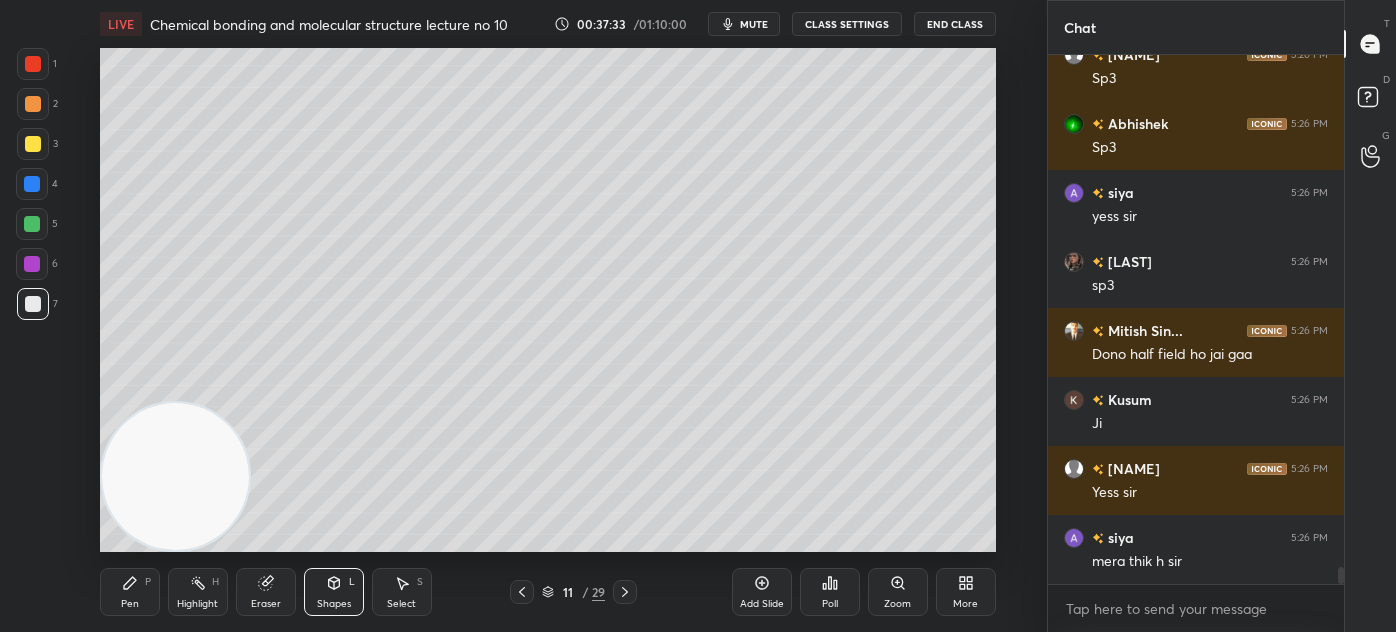 click on "Pen" at bounding box center (130, 604) 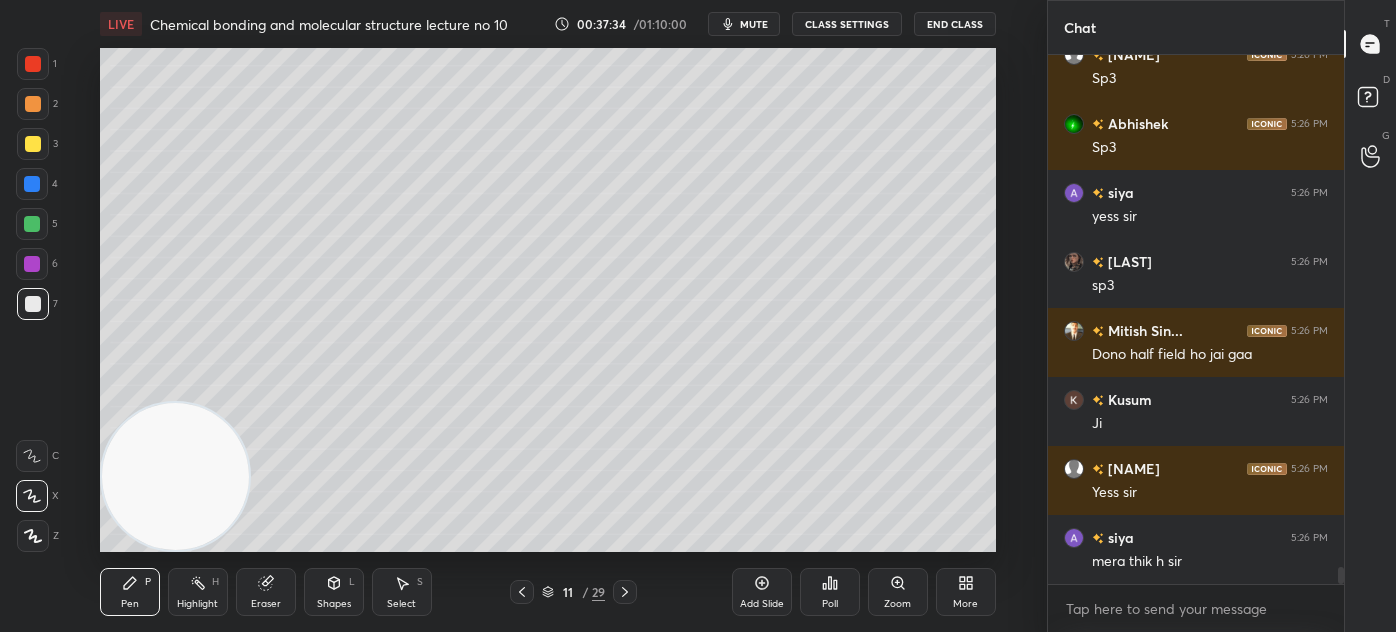 drag, startPoint x: 29, startPoint y: 300, endPoint x: 44, endPoint y: 284, distance: 21.931713 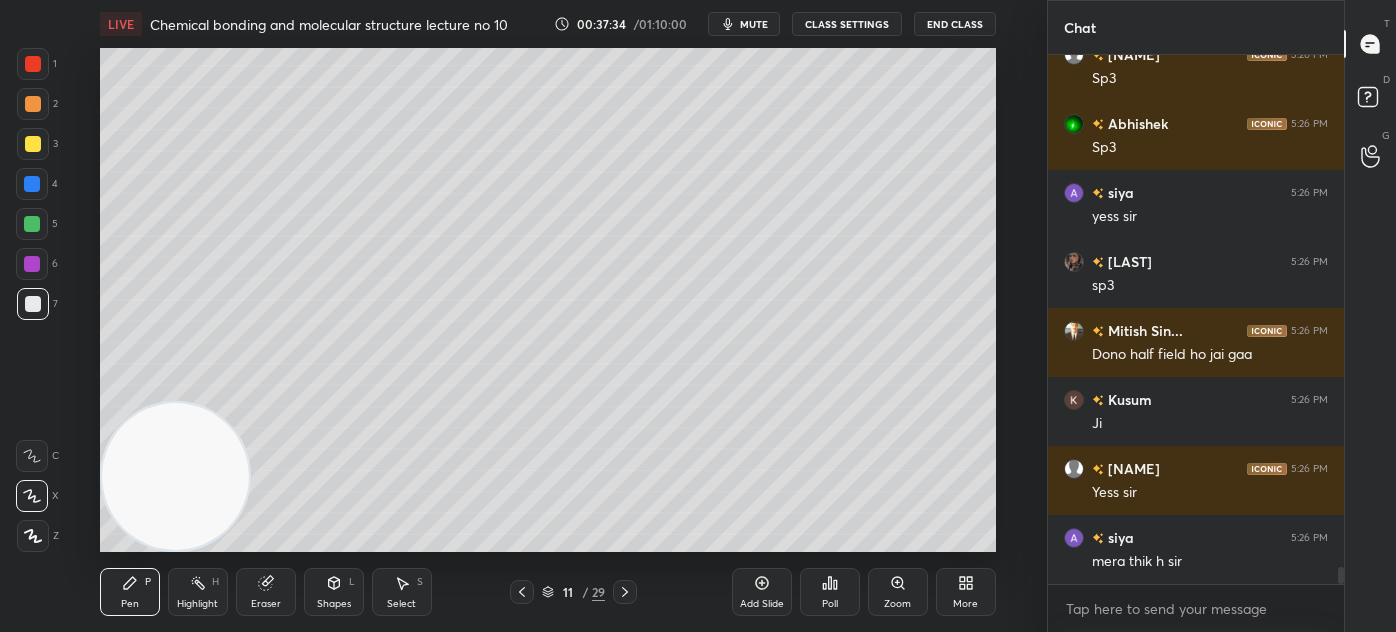 click at bounding box center [33, 304] 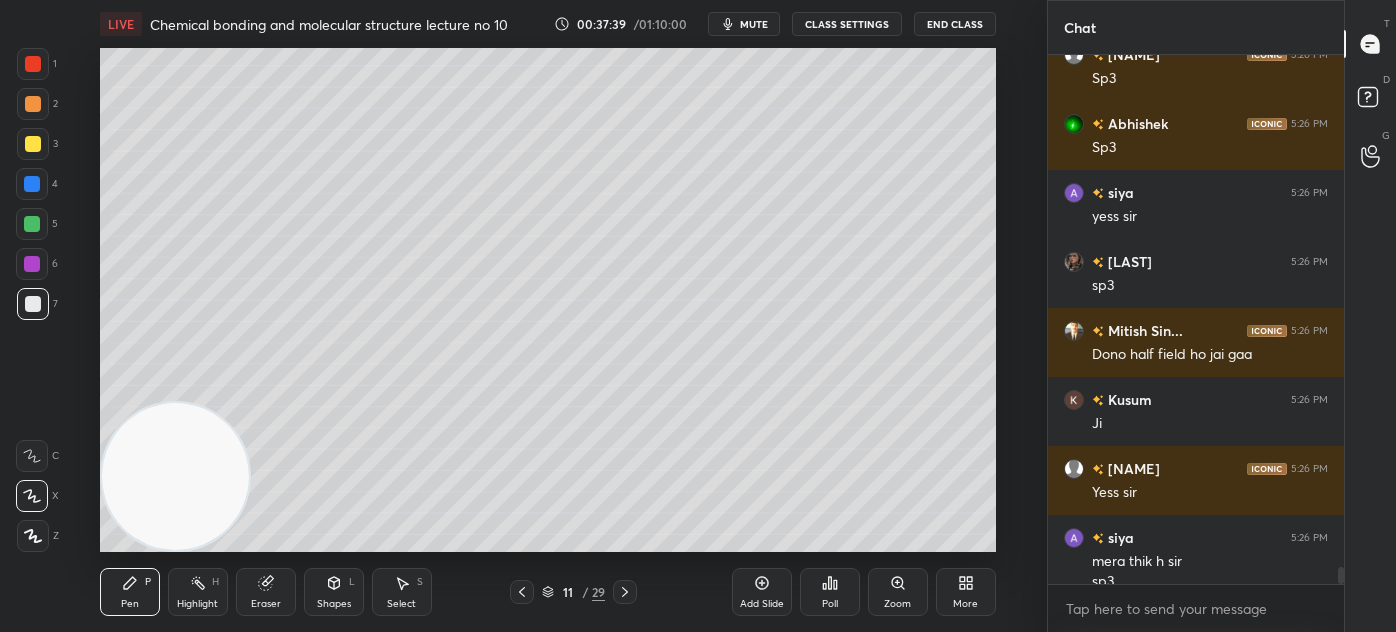 scroll, scrollTop: 16360, scrollLeft: 0, axis: vertical 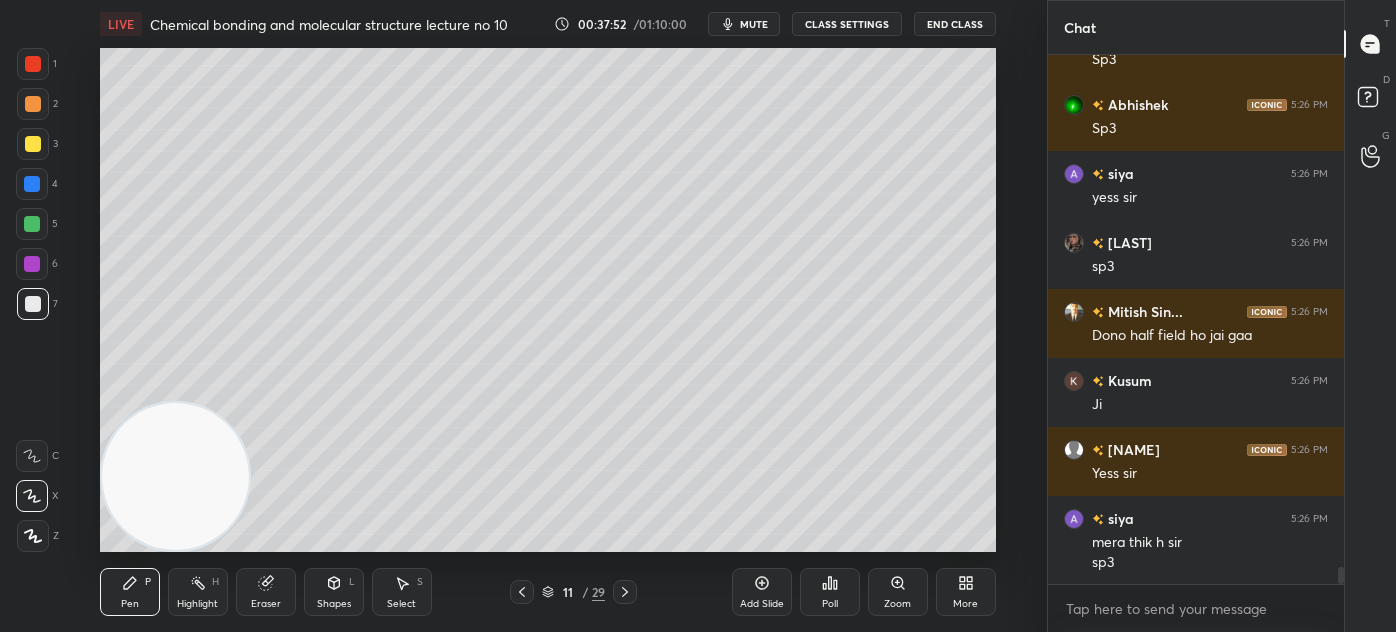 click 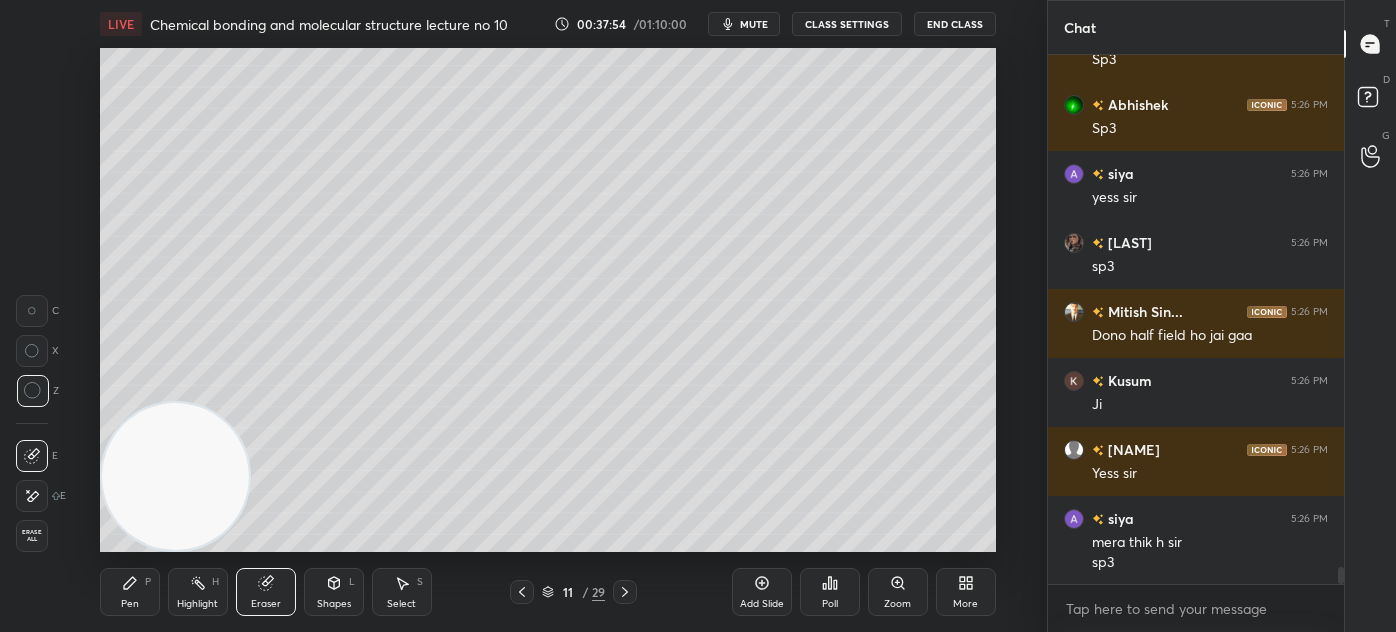 drag, startPoint x: 131, startPoint y: 605, endPoint x: 246, endPoint y: 526, distance: 139.52061 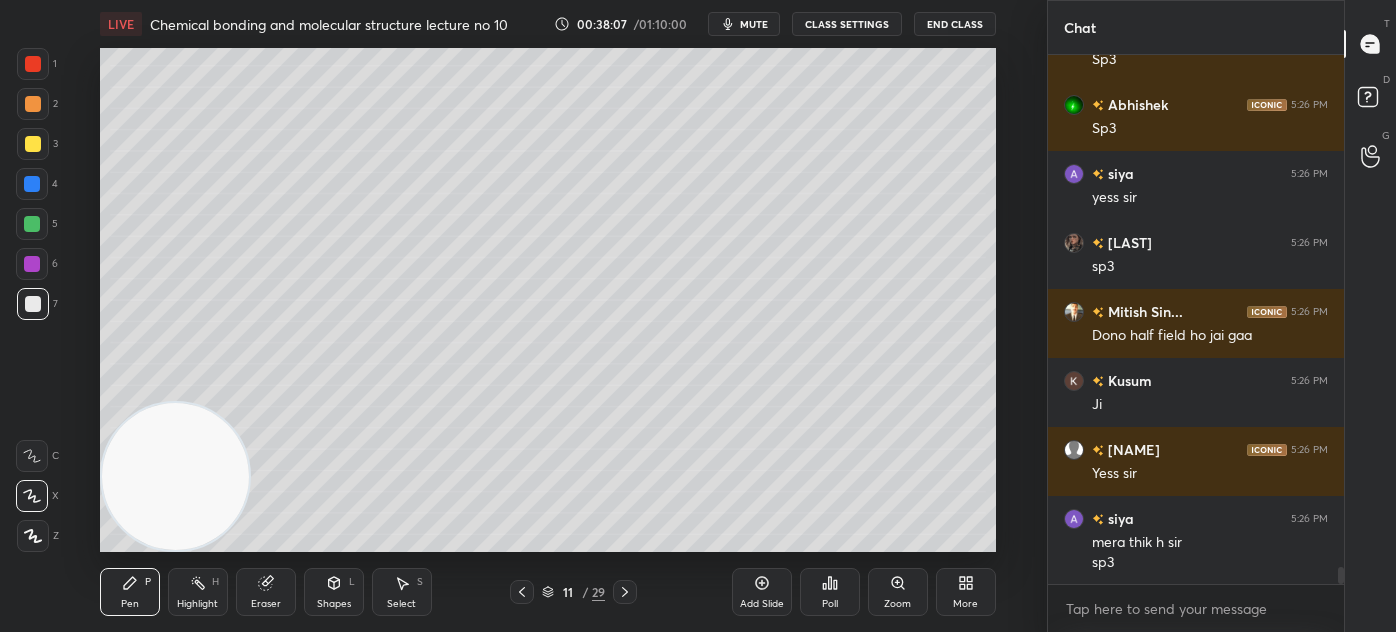 scroll, scrollTop: 16429, scrollLeft: 0, axis: vertical 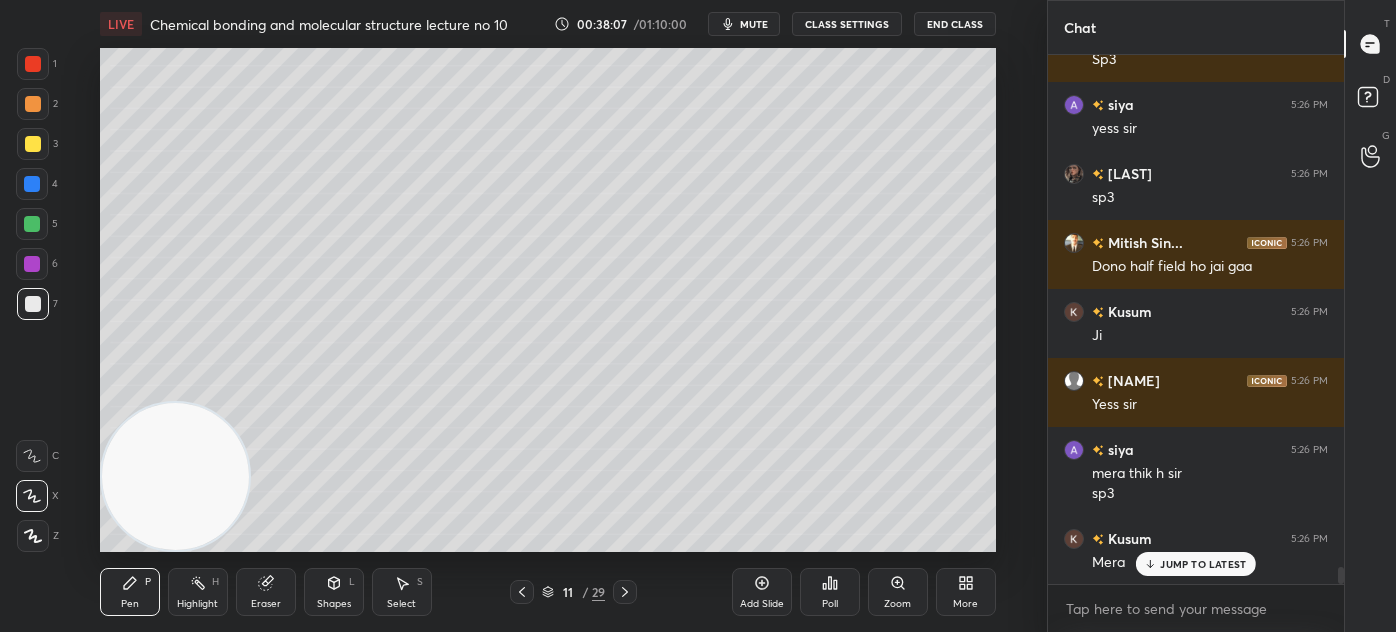 click on "Eraser" at bounding box center [266, 604] 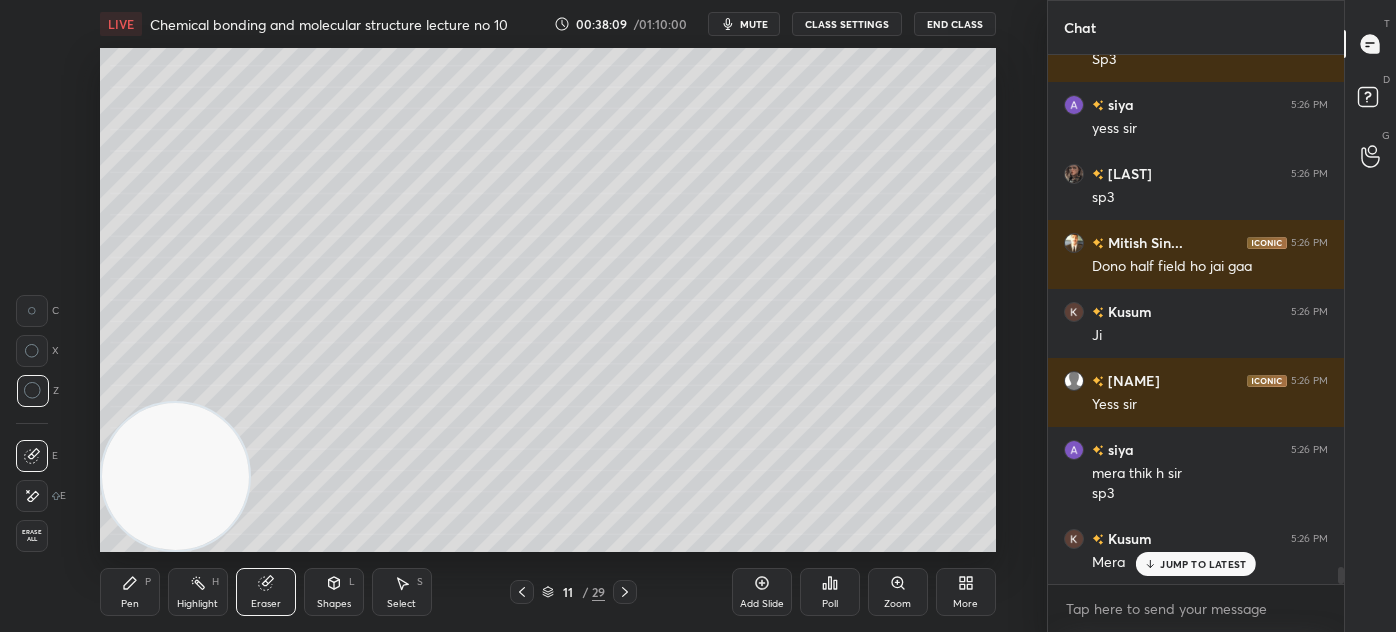 drag, startPoint x: 133, startPoint y: 594, endPoint x: 149, endPoint y: 584, distance: 18.867962 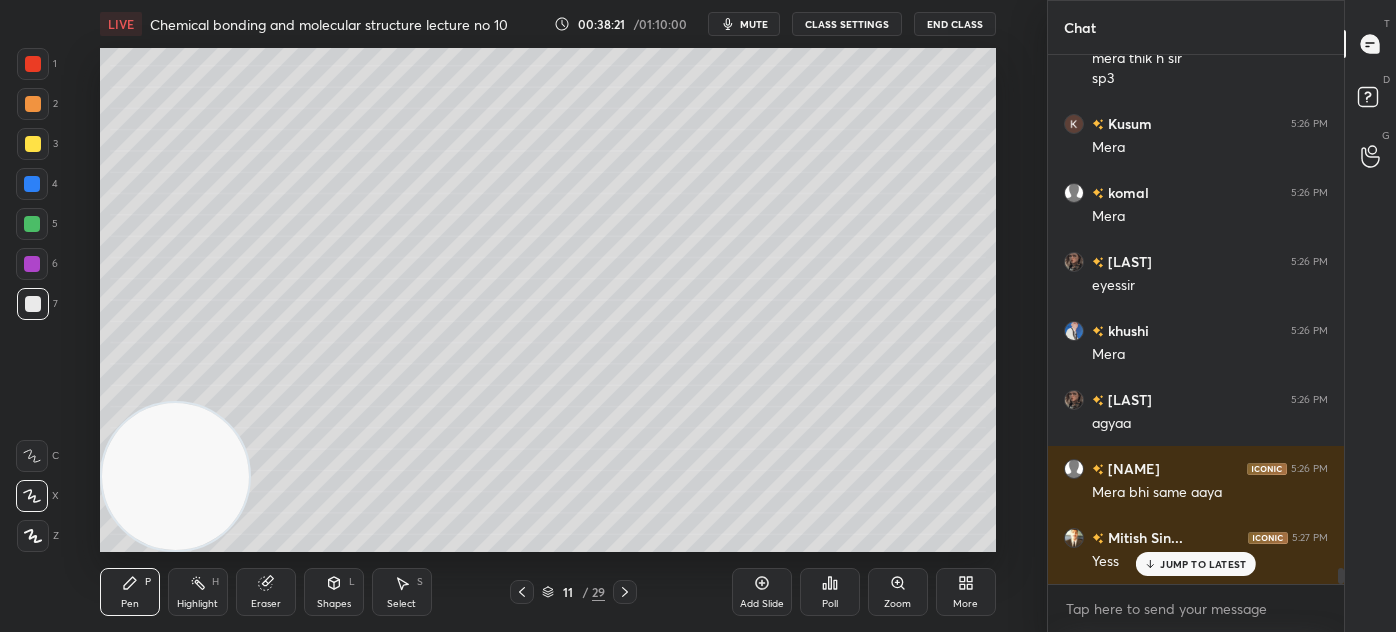 scroll, scrollTop: 16912, scrollLeft: 0, axis: vertical 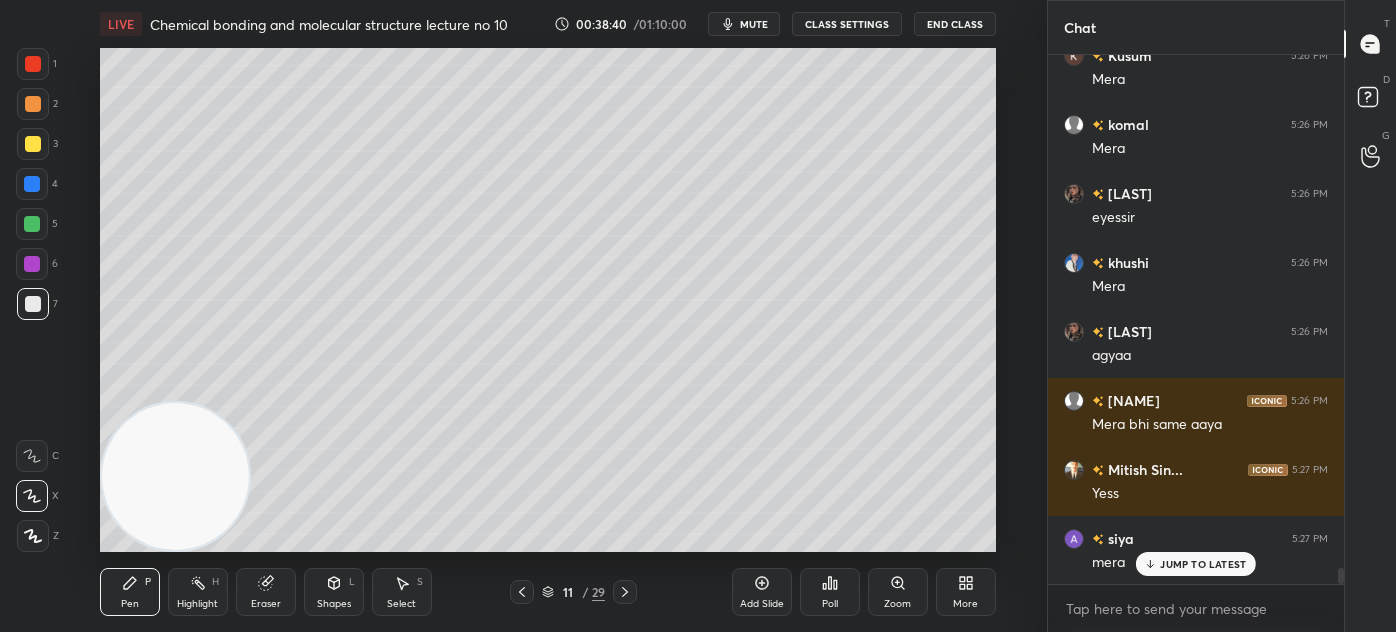 click at bounding box center (33, 144) 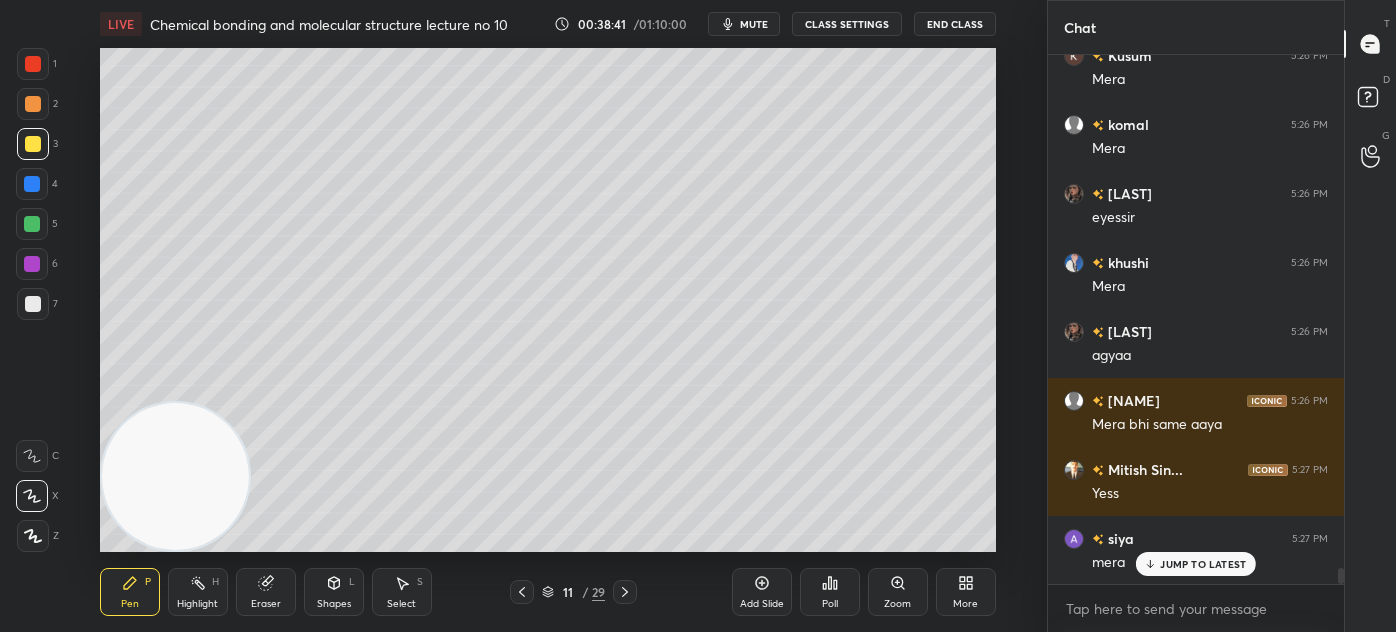 click at bounding box center [33, 304] 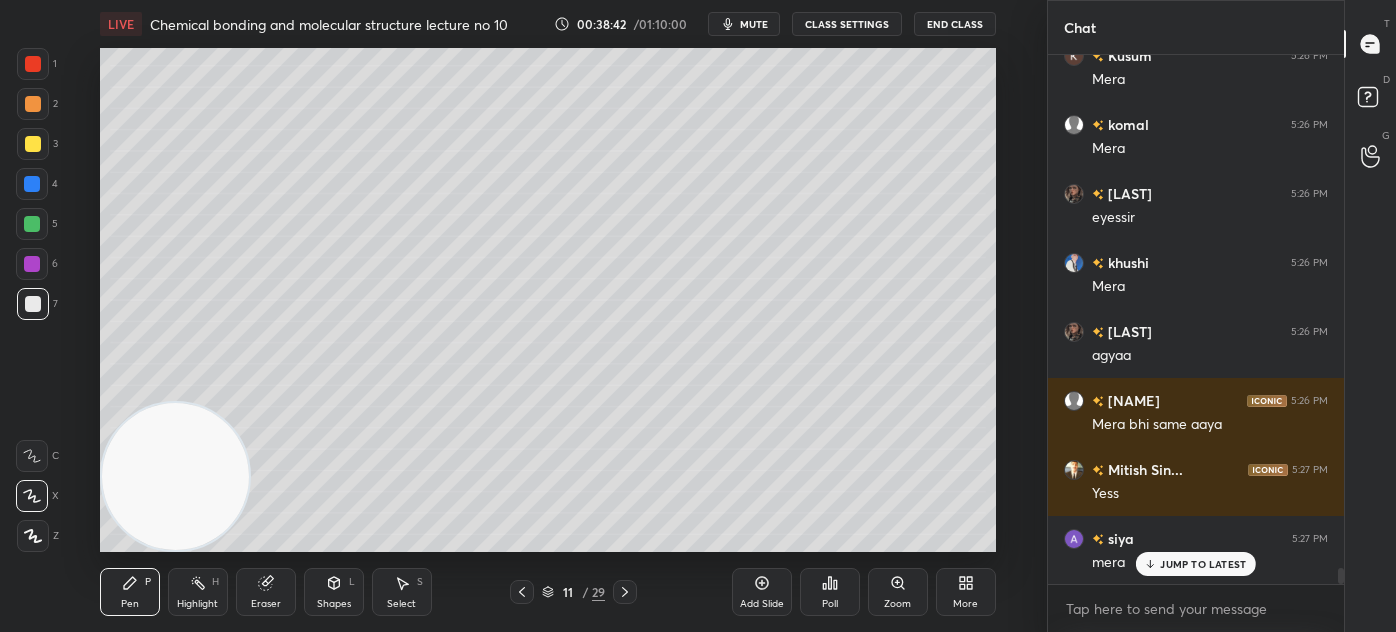 scroll, scrollTop: 16981, scrollLeft: 0, axis: vertical 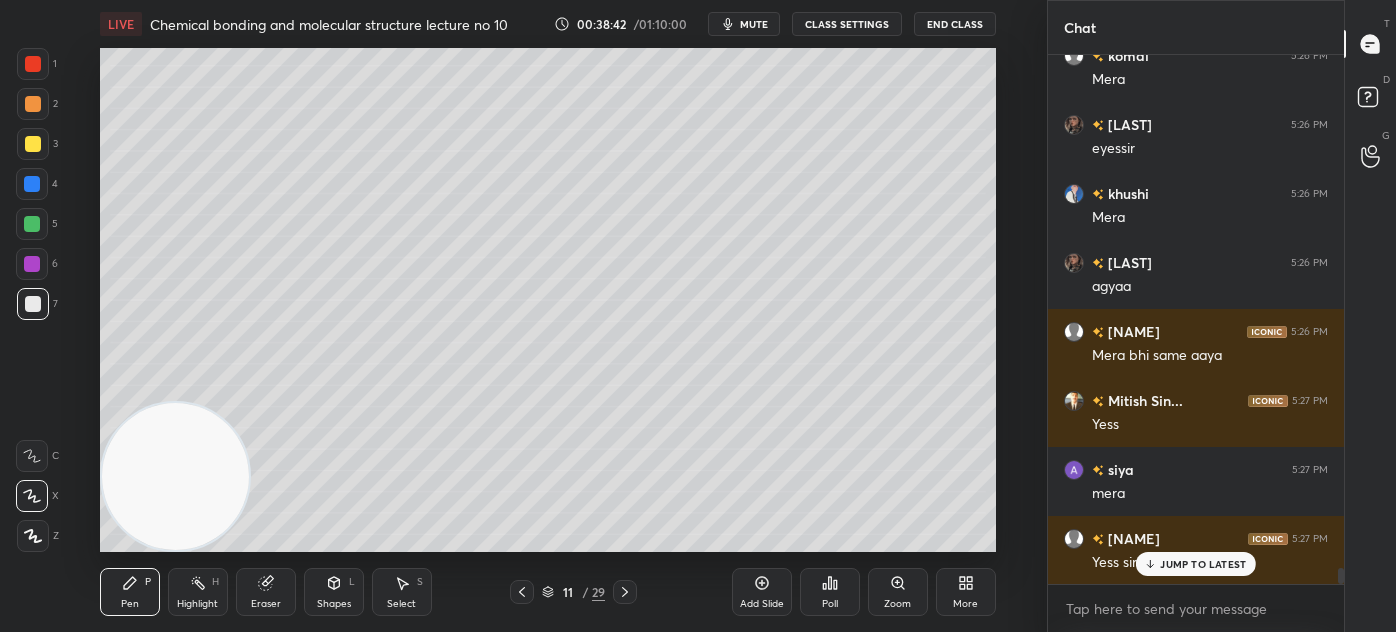 click on "Select S" at bounding box center (402, 592) 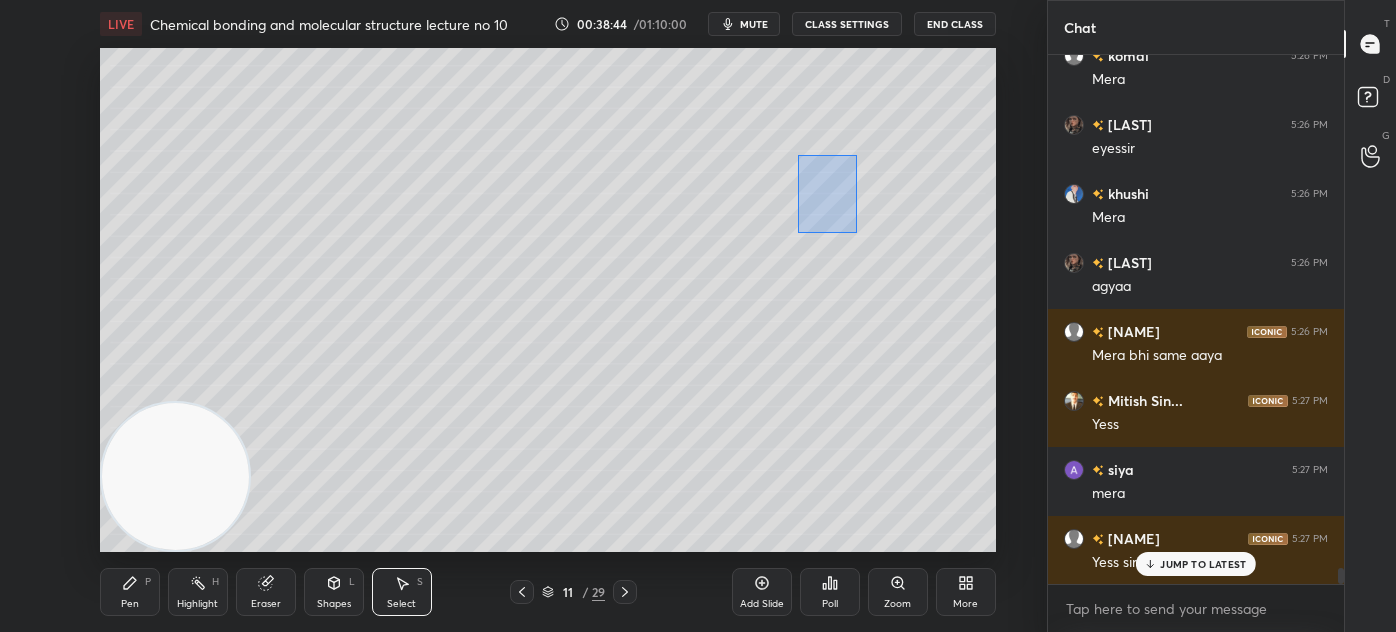 scroll, scrollTop: 17050, scrollLeft: 0, axis: vertical 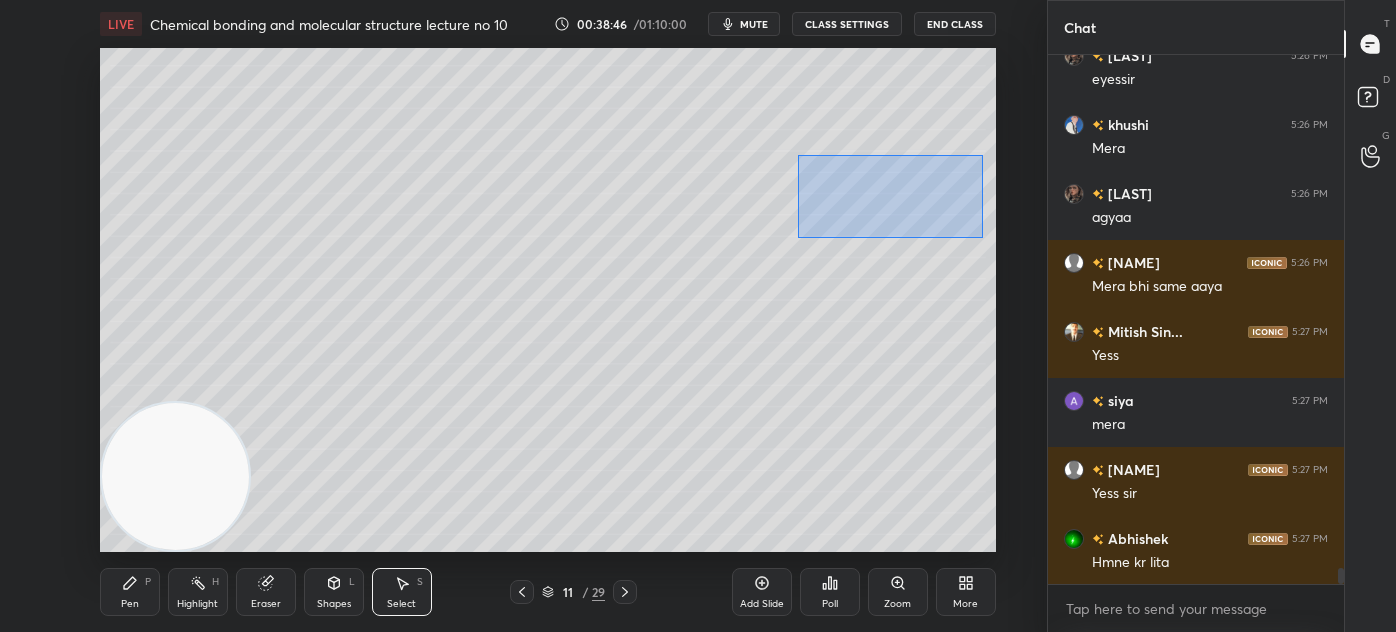 drag, startPoint x: 796, startPoint y: 156, endPoint x: 971, endPoint y: 228, distance: 189.23267 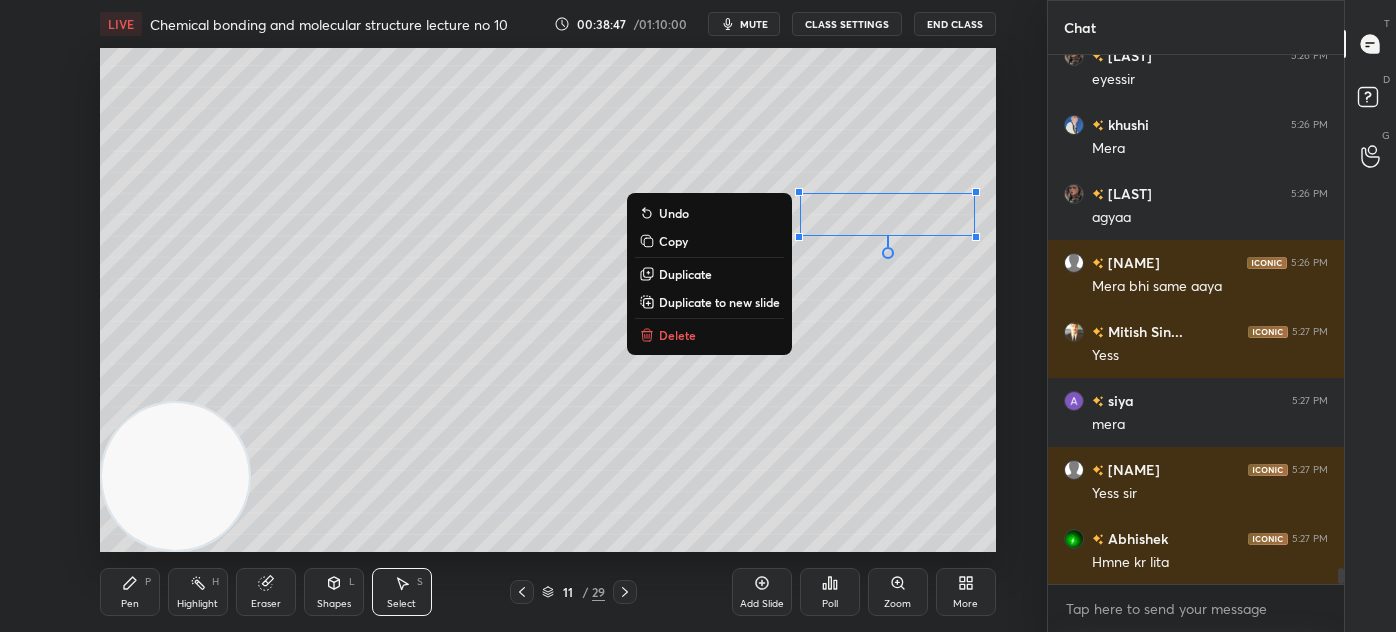 click on "Duplicate" at bounding box center (709, 274) 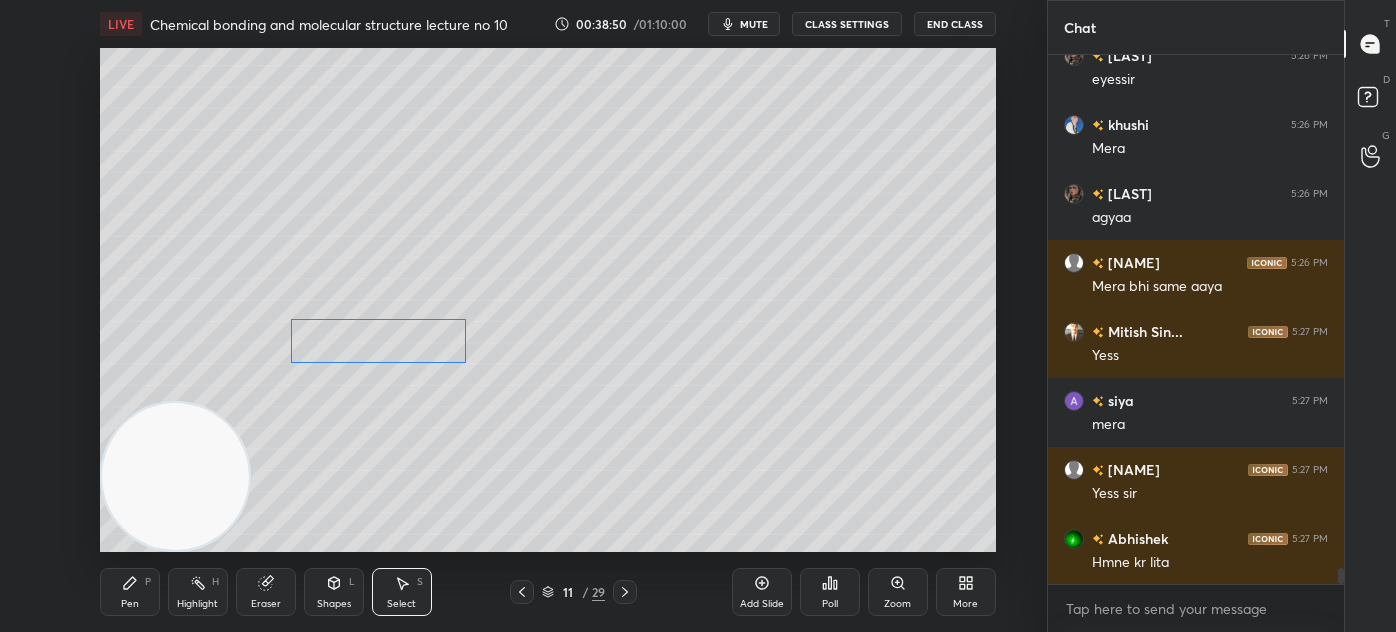 drag, startPoint x: 910, startPoint y: 234, endPoint x: 405, endPoint y: 351, distance: 518.3763 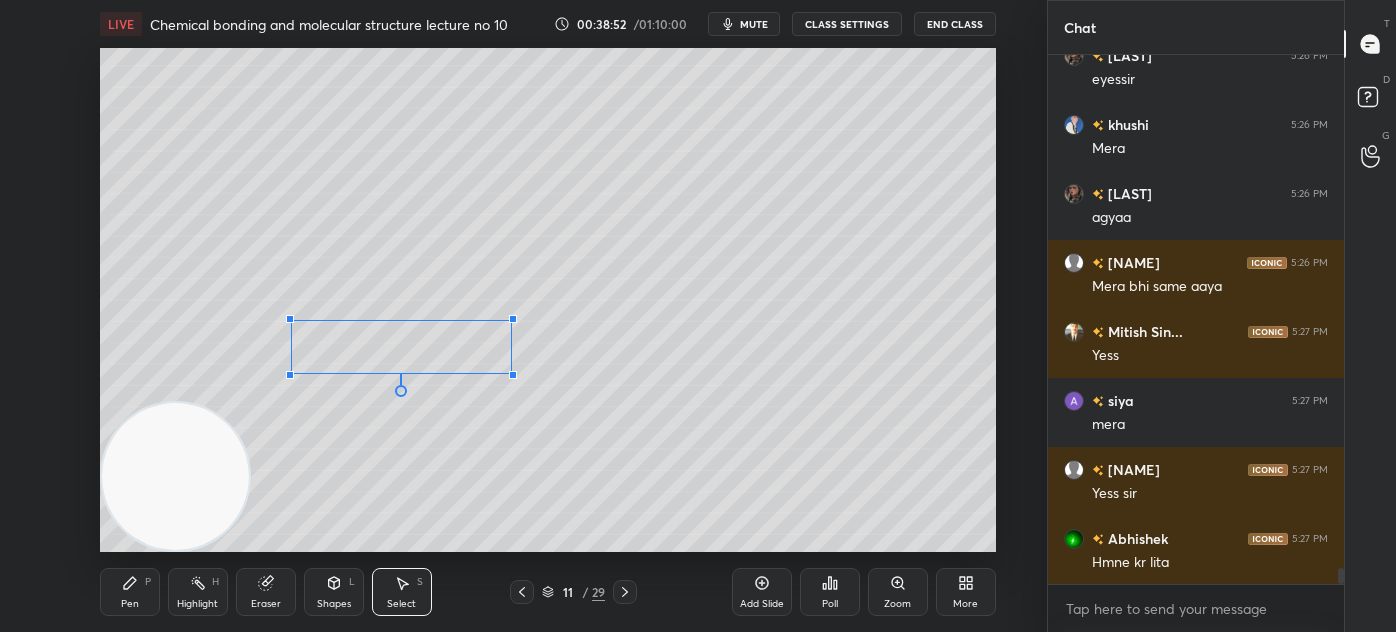drag, startPoint x: 464, startPoint y: 364, endPoint x: 496, endPoint y: 360, distance: 32.24903 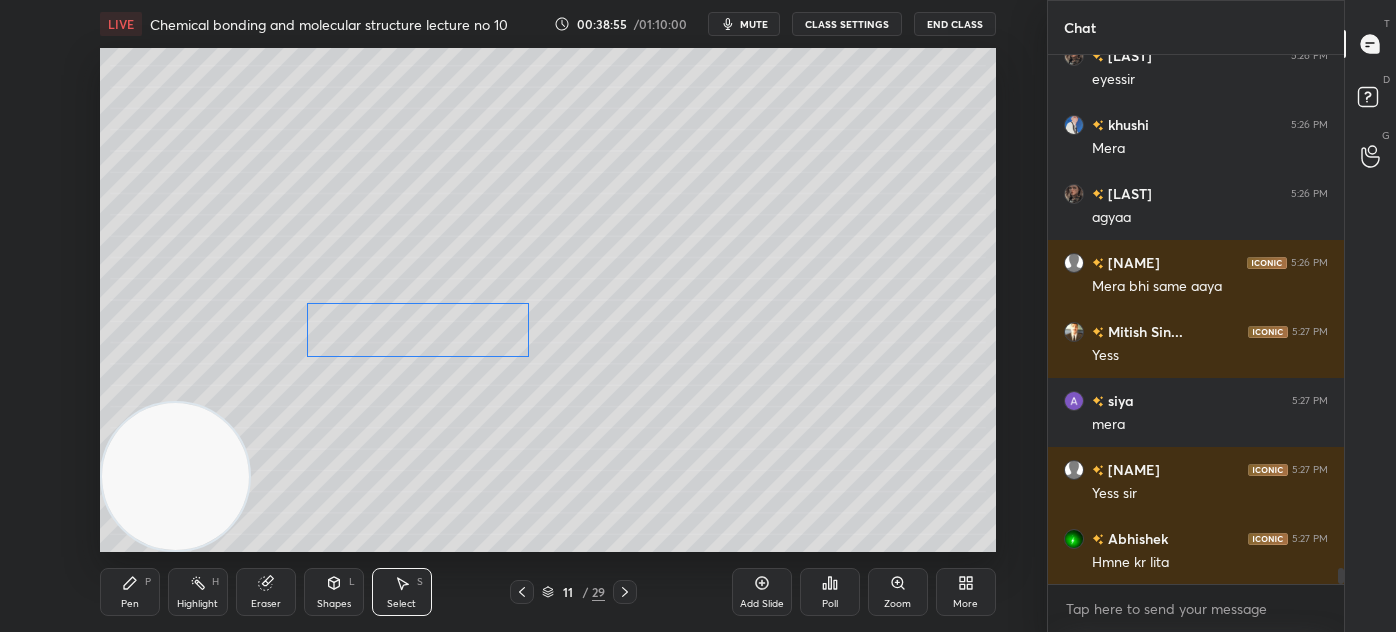 drag, startPoint x: 453, startPoint y: 356, endPoint x: 462, endPoint y: 428, distance: 72.56032 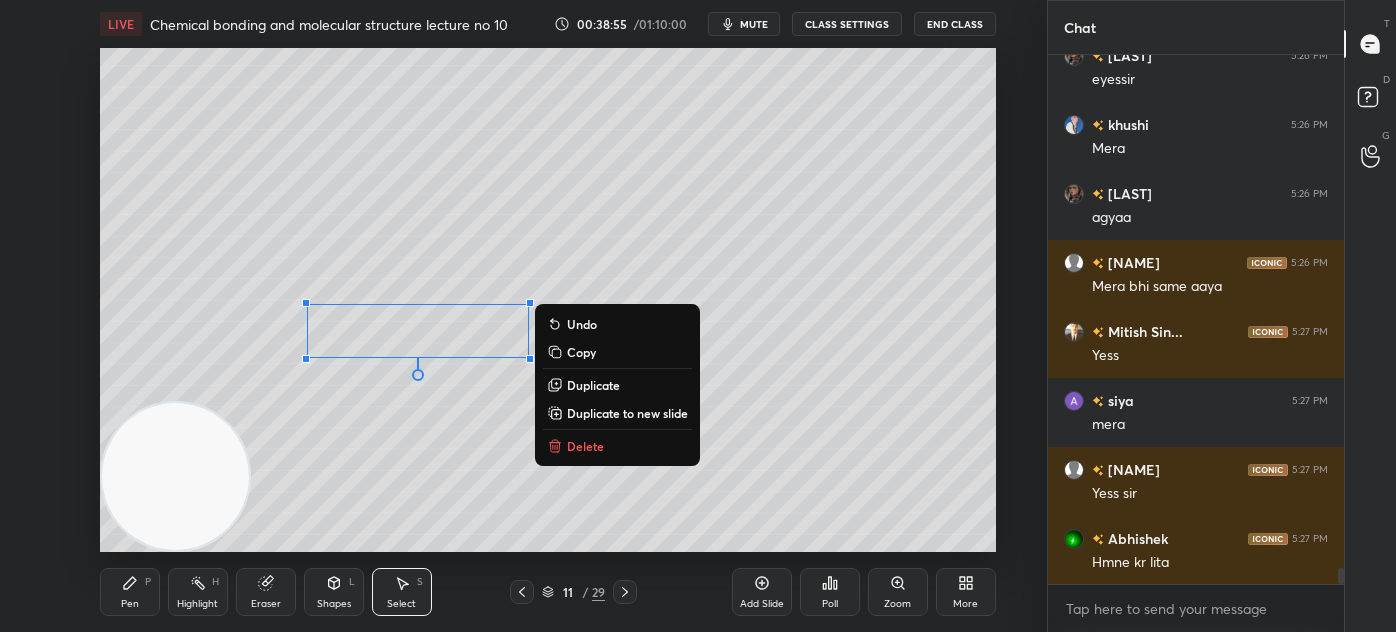 click on "0 ° Undo Copy Duplicate Duplicate to new slide Delete" at bounding box center [548, 300] 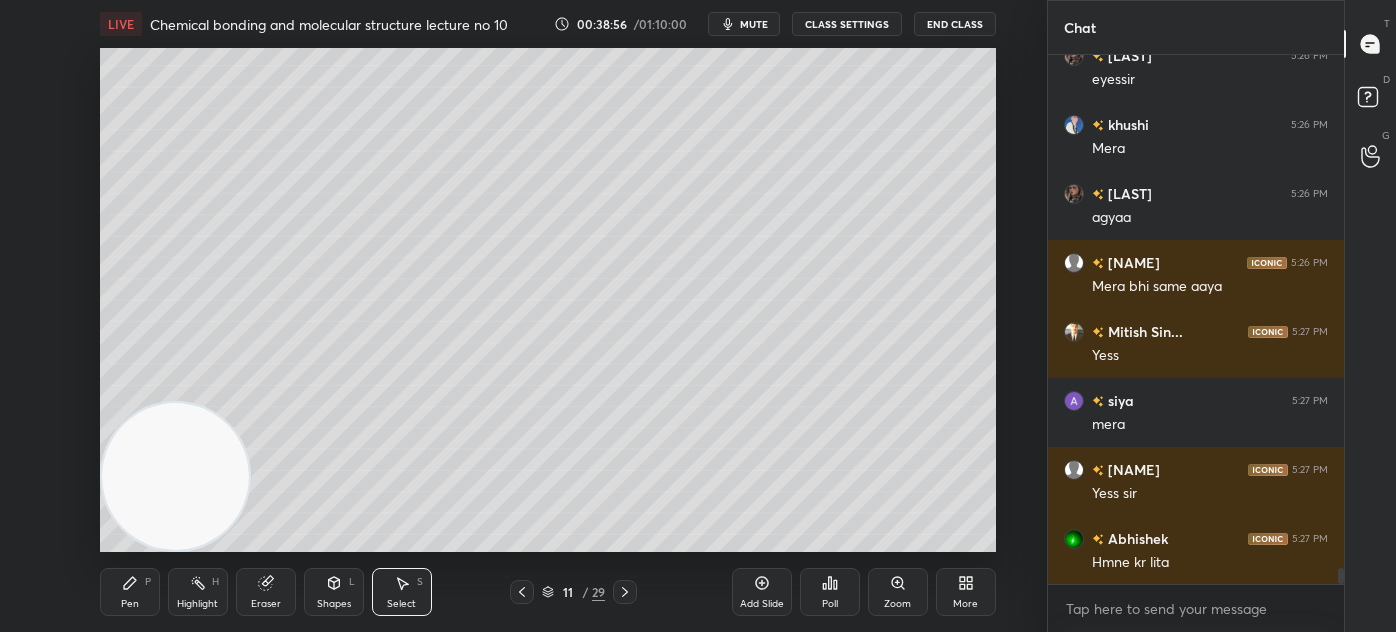 drag, startPoint x: 124, startPoint y: 606, endPoint x: 139, endPoint y: 591, distance: 21.213203 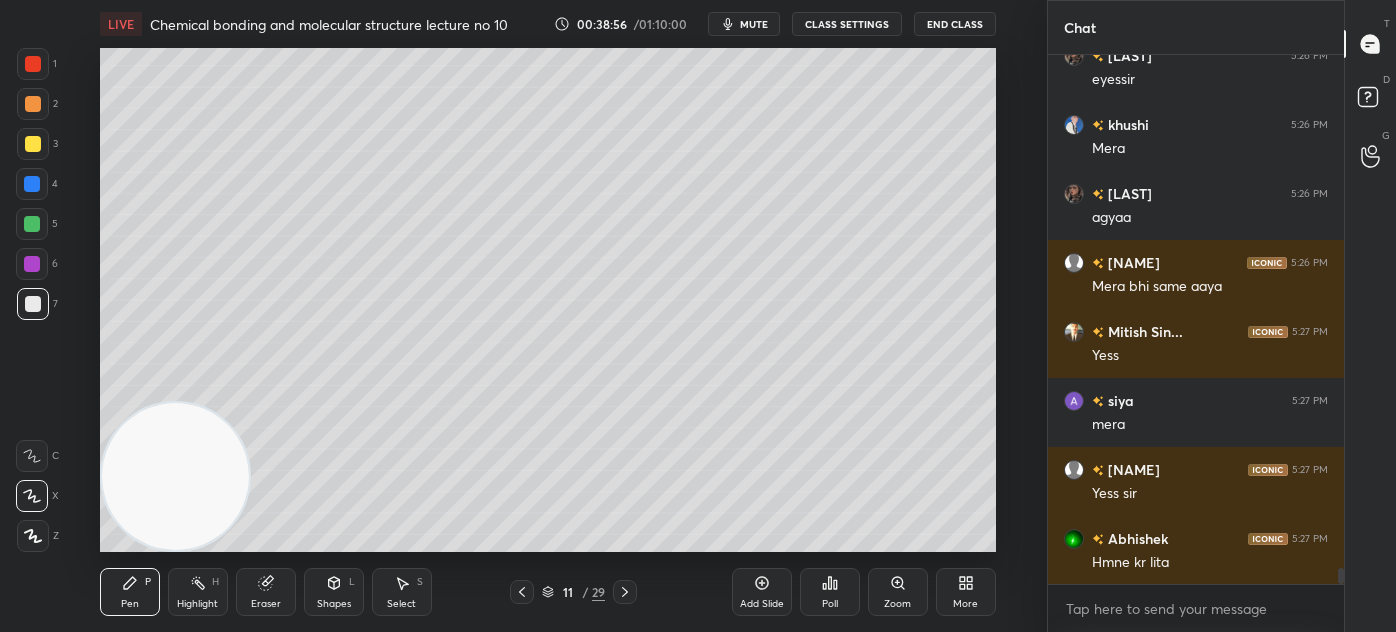 scroll, scrollTop: 17120, scrollLeft: 0, axis: vertical 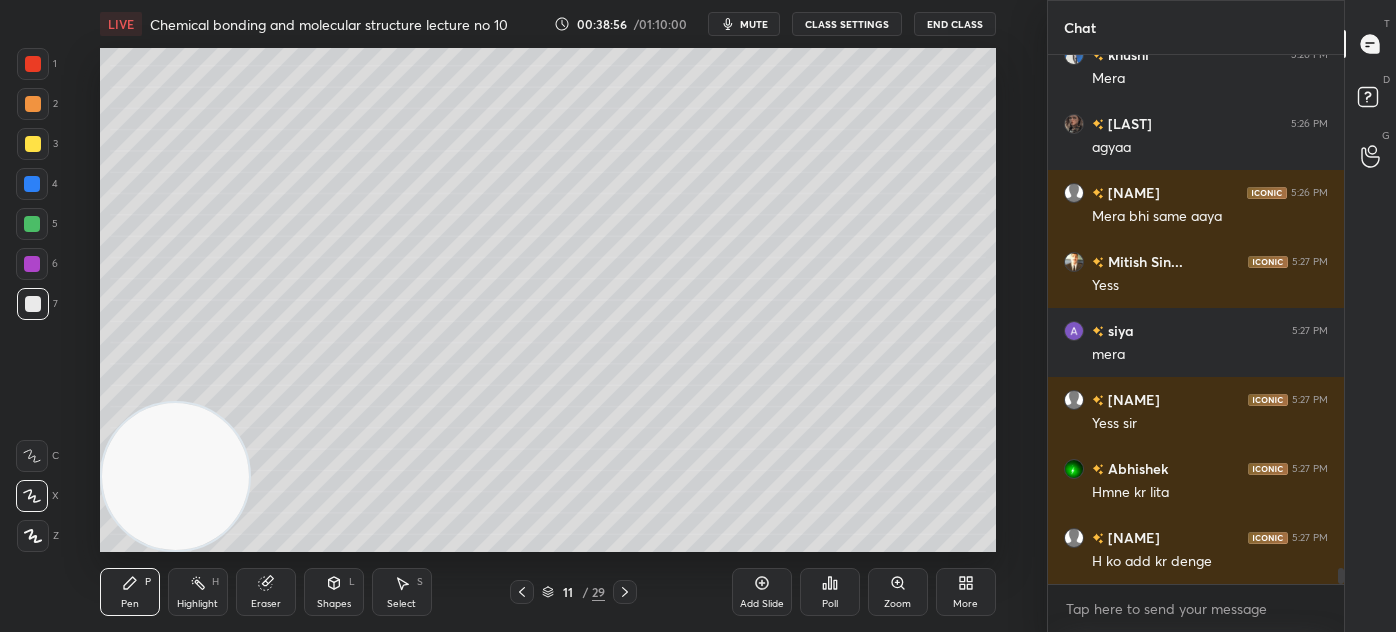 click at bounding box center (33, 144) 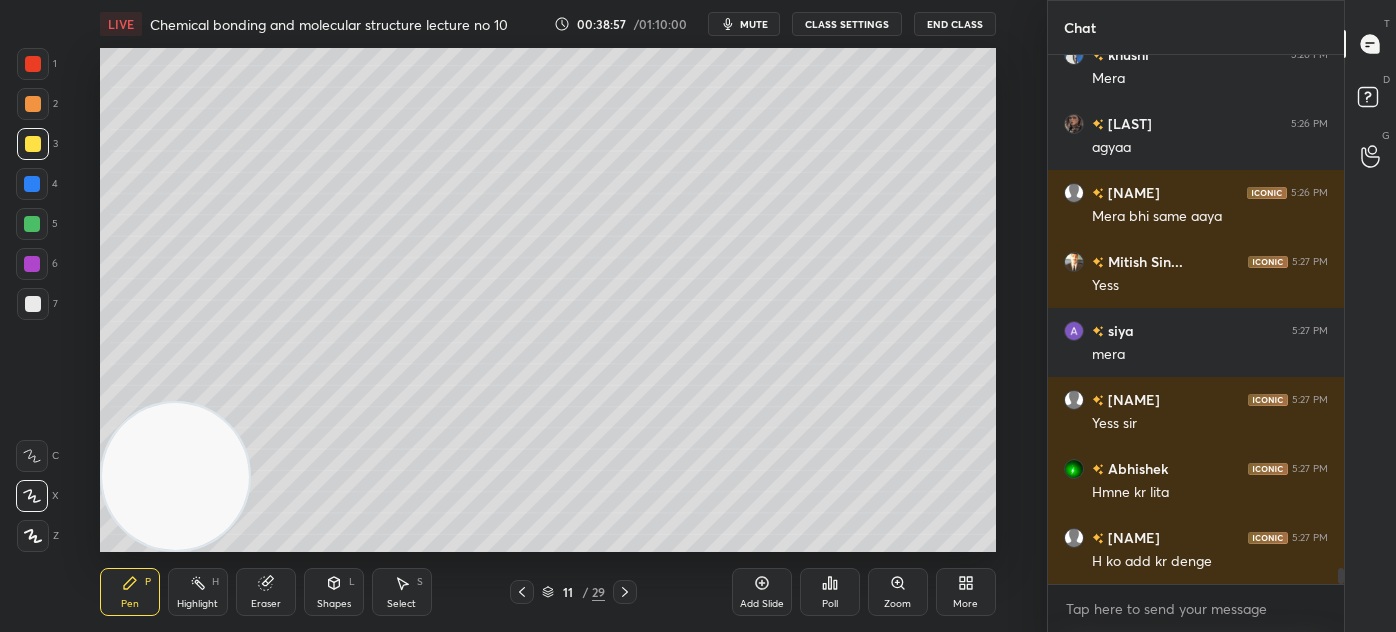 click at bounding box center (33, 536) 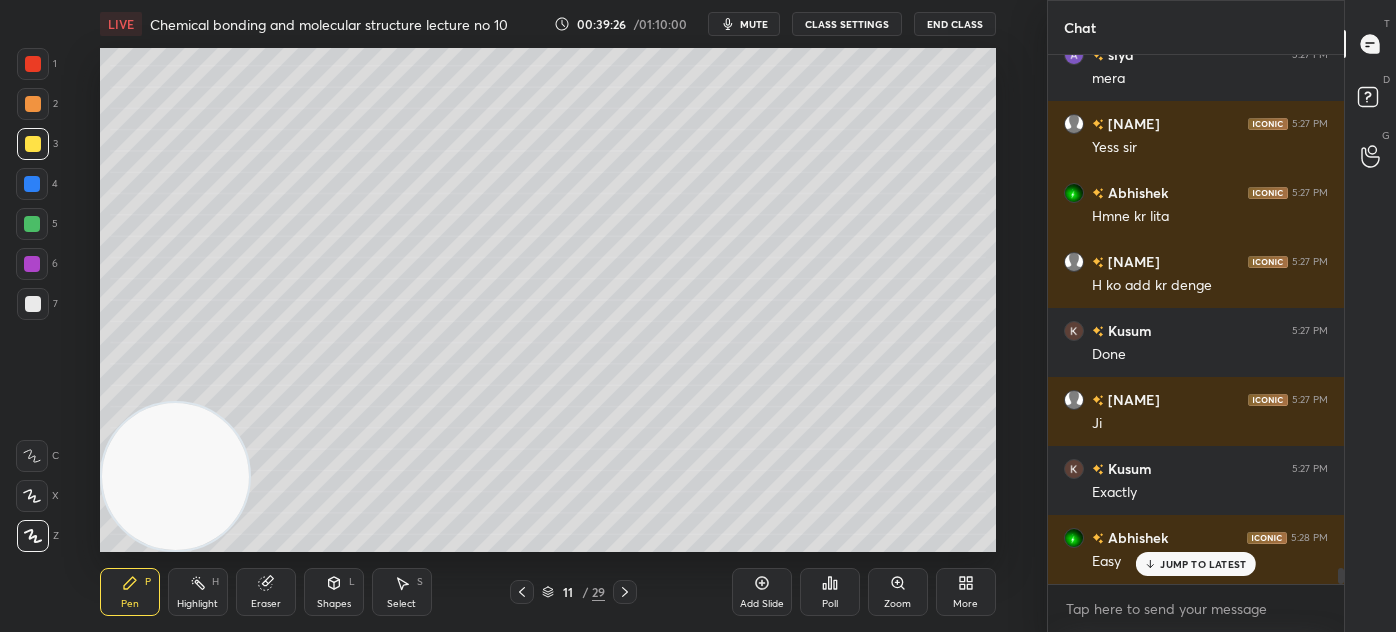 scroll, scrollTop: 17464, scrollLeft: 0, axis: vertical 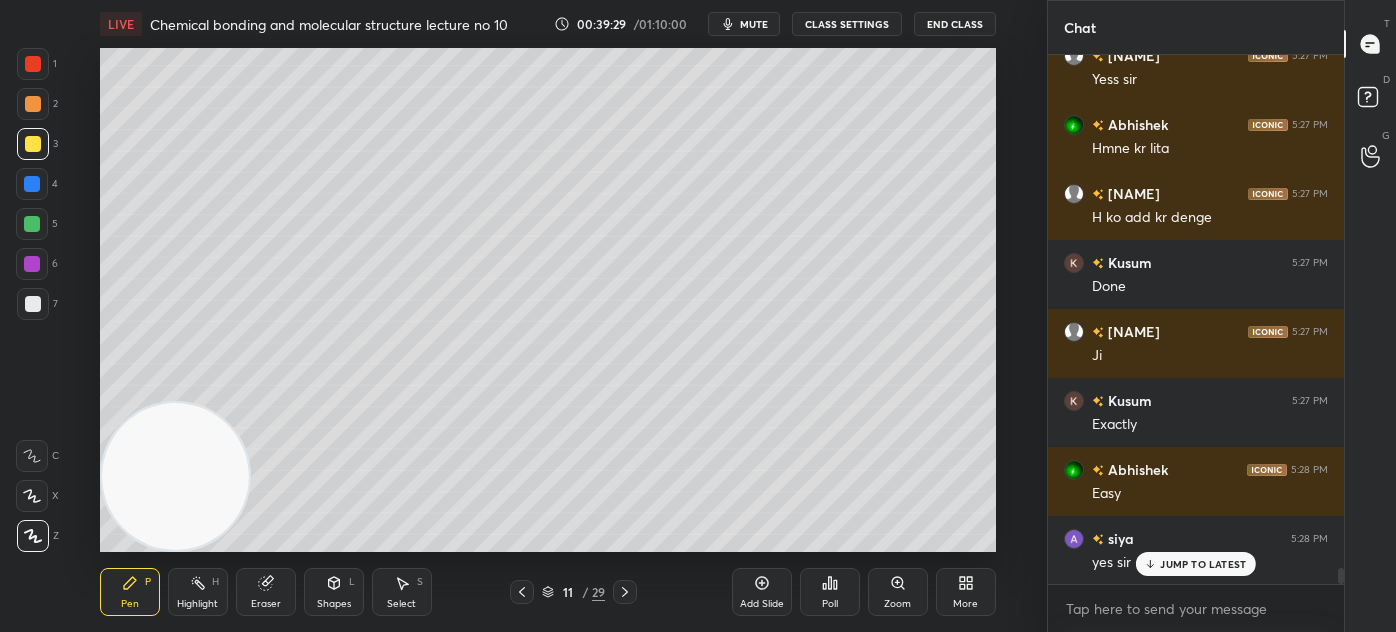 click at bounding box center (33, 304) 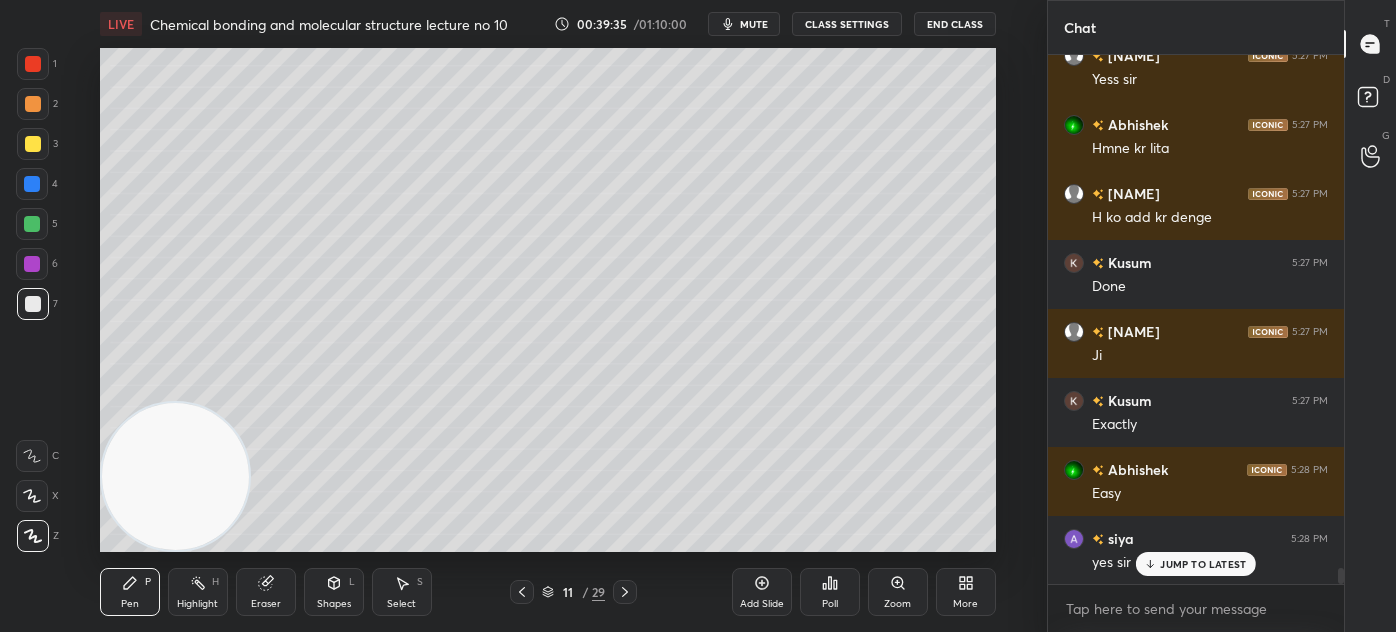 click at bounding box center (33, 144) 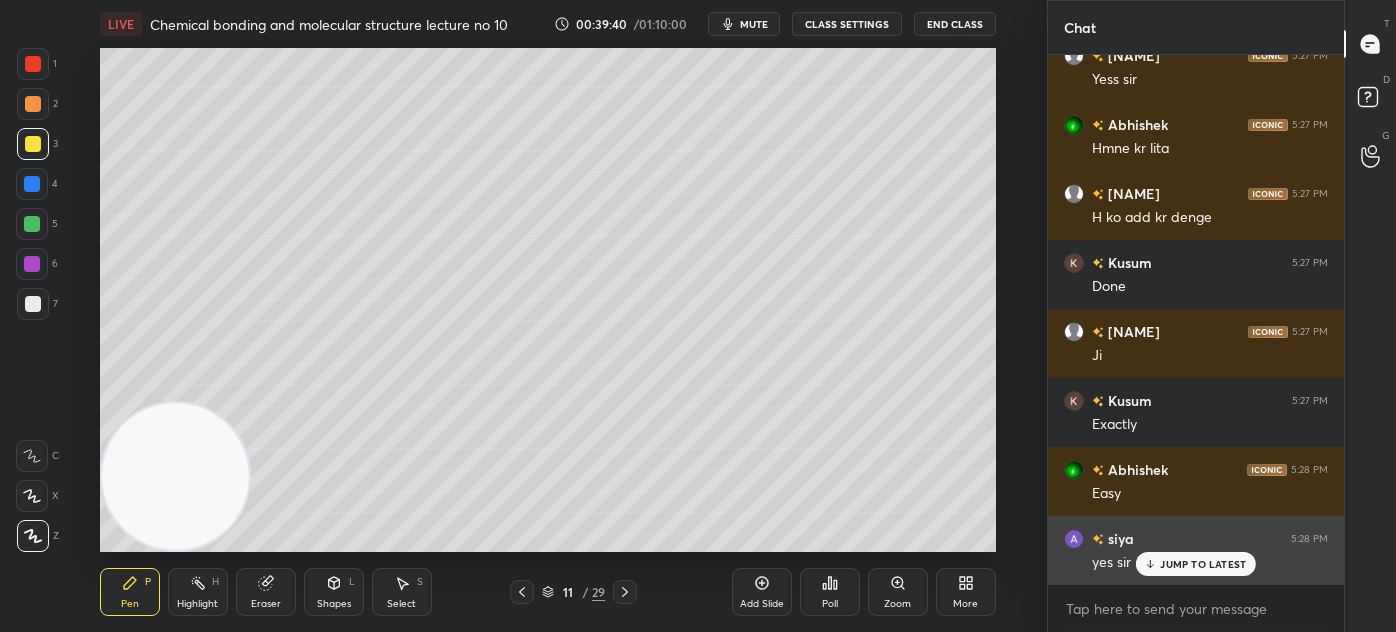 drag, startPoint x: 1208, startPoint y: 559, endPoint x: 1213, endPoint y: 573, distance: 14.866069 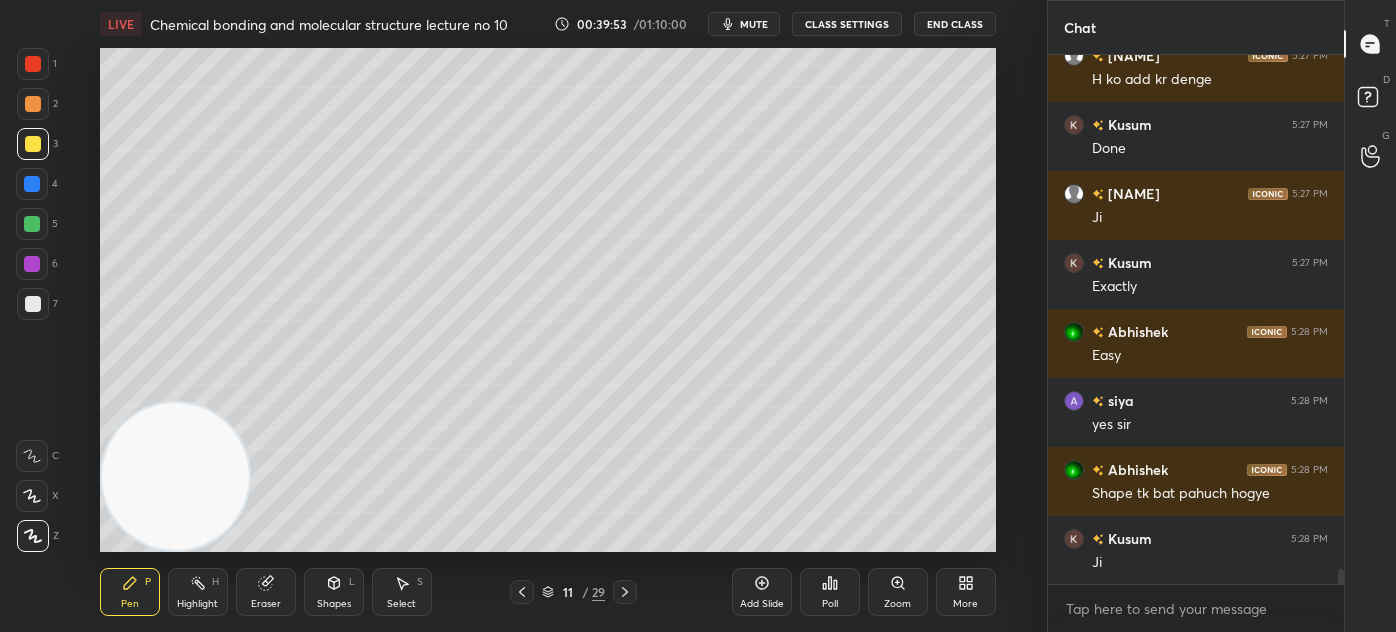 scroll, scrollTop: 17672, scrollLeft: 0, axis: vertical 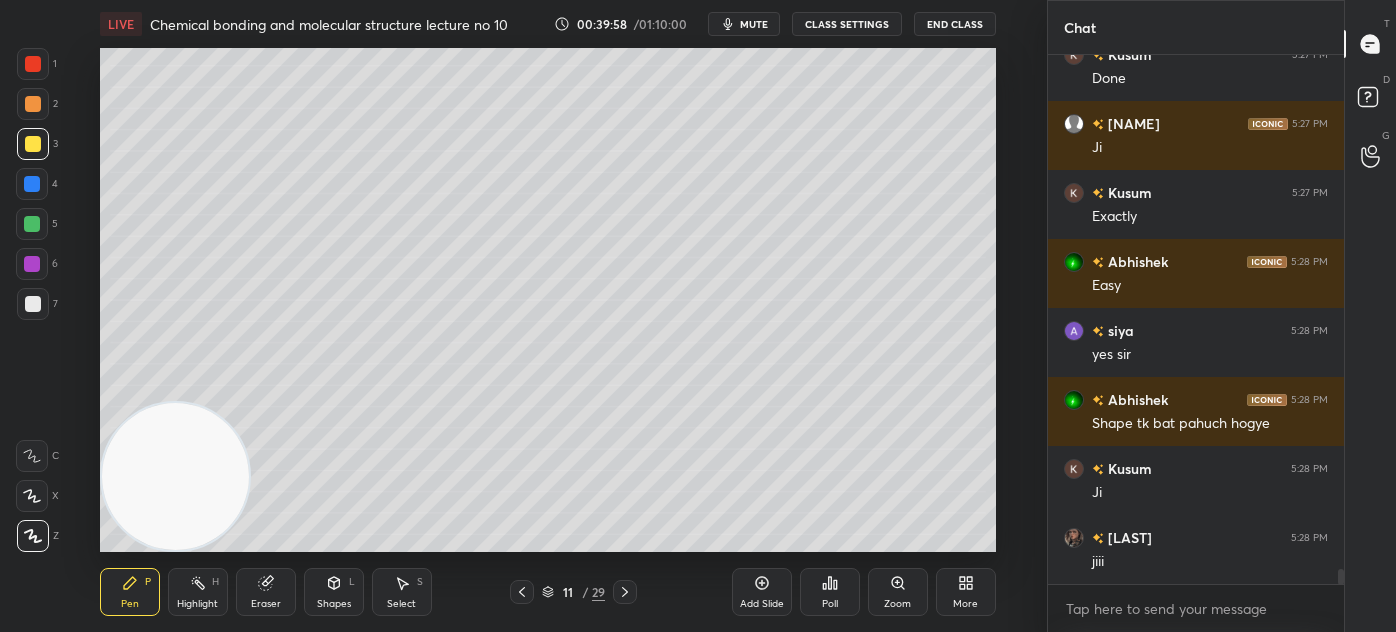 drag, startPoint x: 37, startPoint y: 310, endPoint x: 40, endPoint y: 338, distance: 28.160255 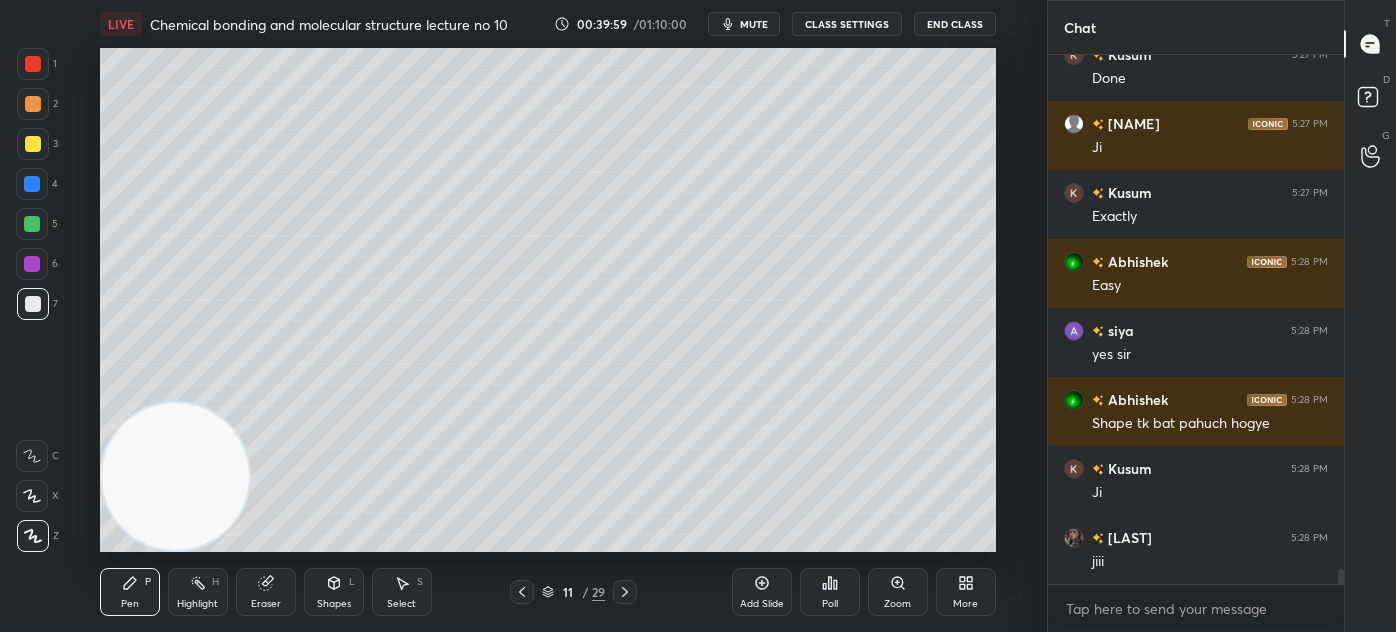 click 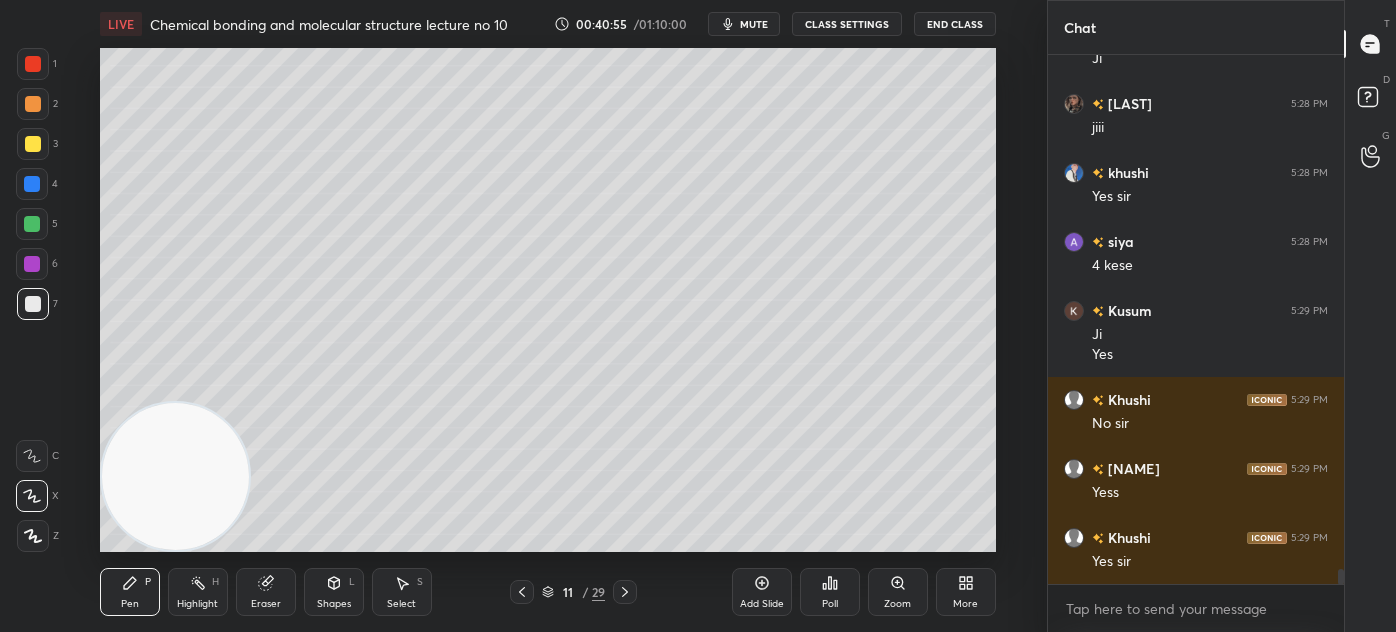 scroll, scrollTop: 18175, scrollLeft: 0, axis: vertical 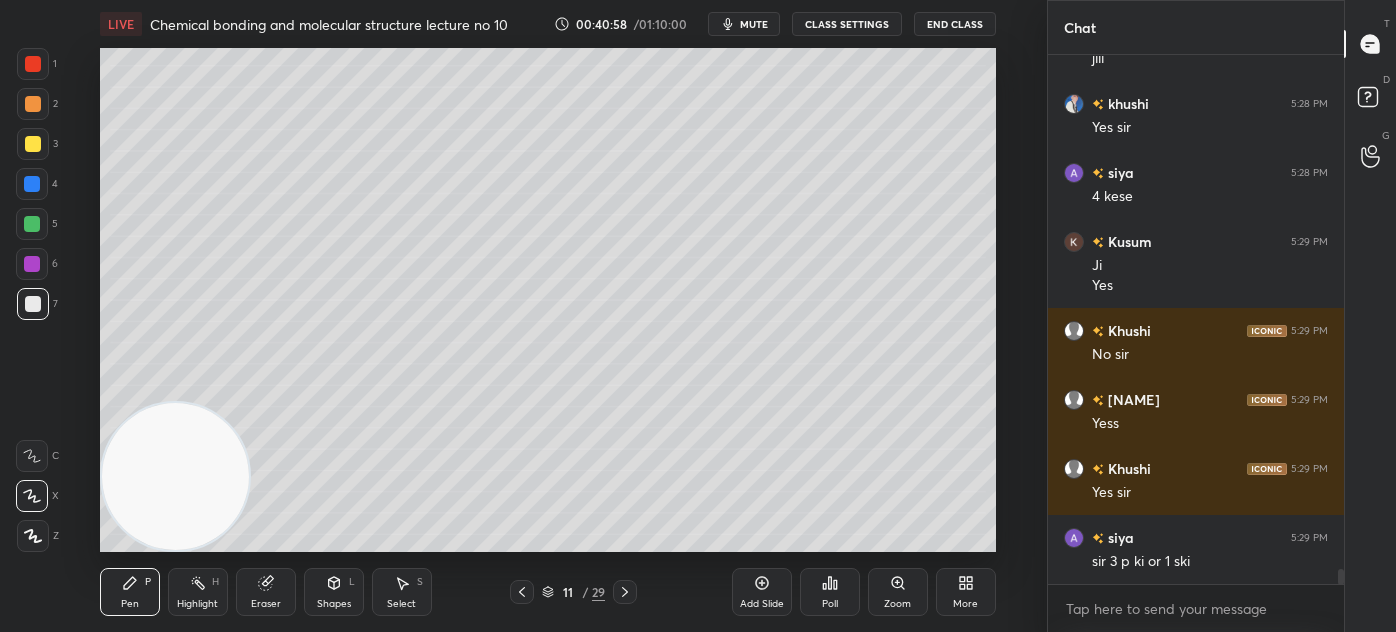 click on "Eraser" at bounding box center (266, 592) 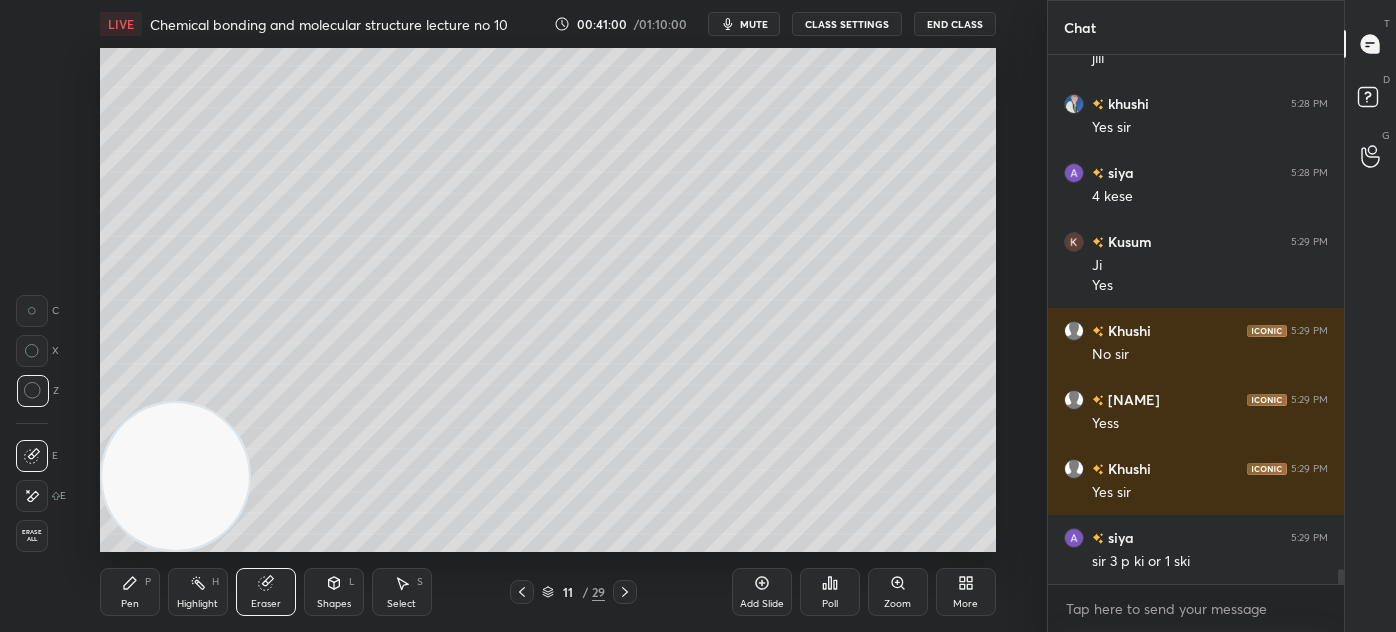 click on "Pen P" at bounding box center (130, 592) 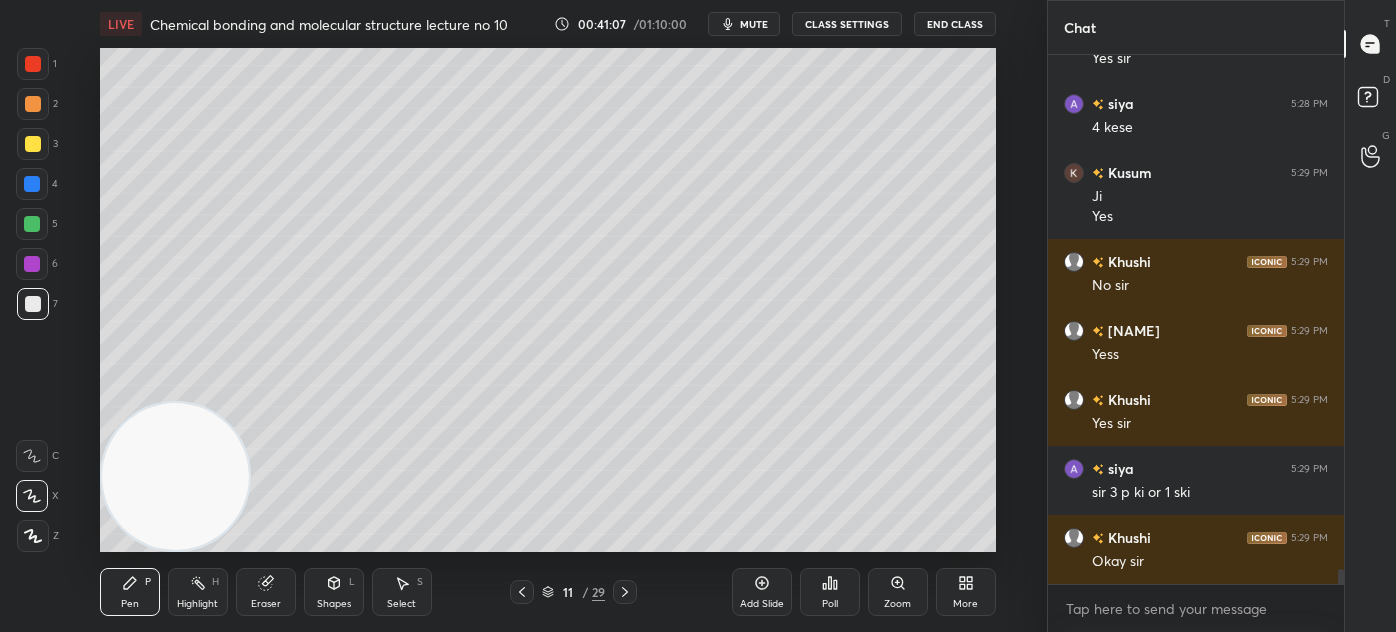 scroll, scrollTop: 18312, scrollLeft: 0, axis: vertical 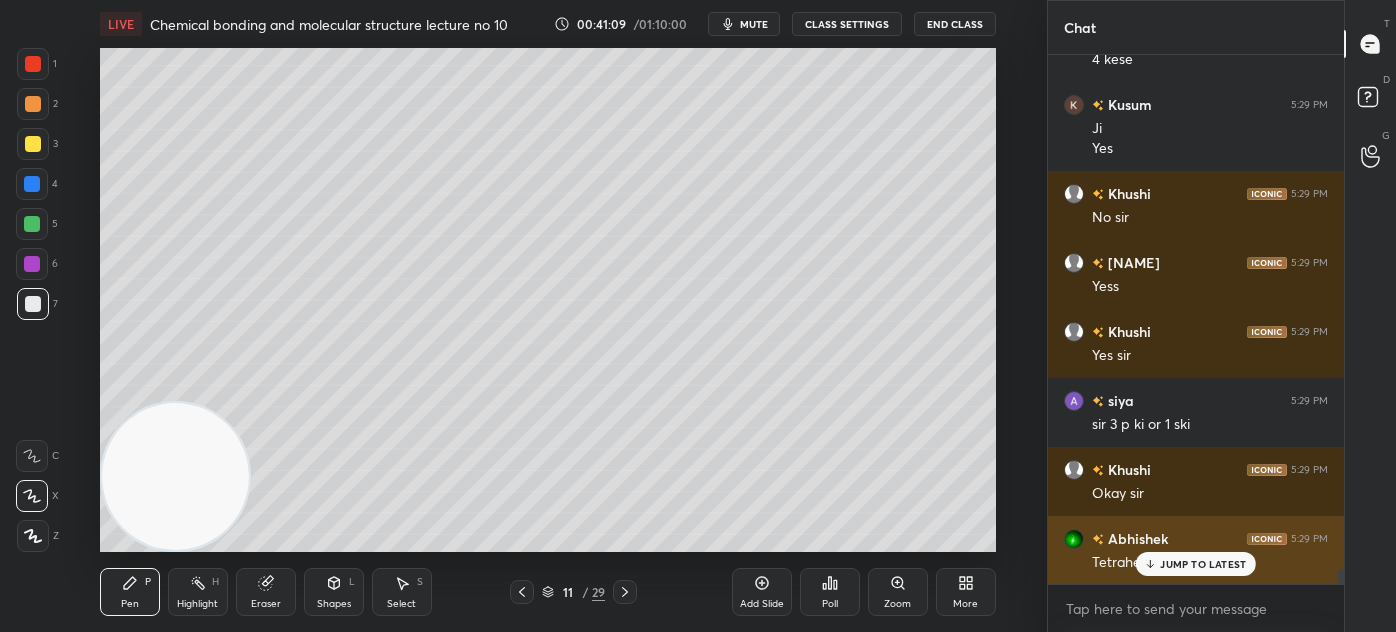 click on "JUMP TO LATEST" at bounding box center [1196, 564] 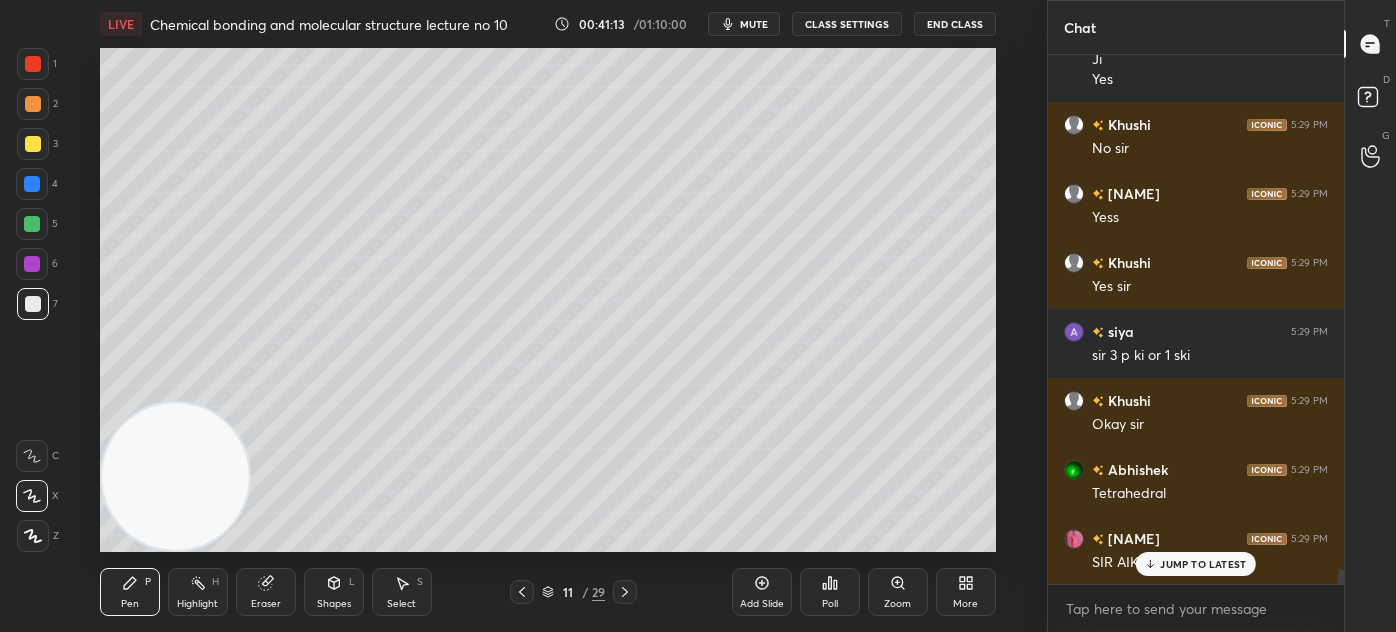 scroll, scrollTop: 18450, scrollLeft: 0, axis: vertical 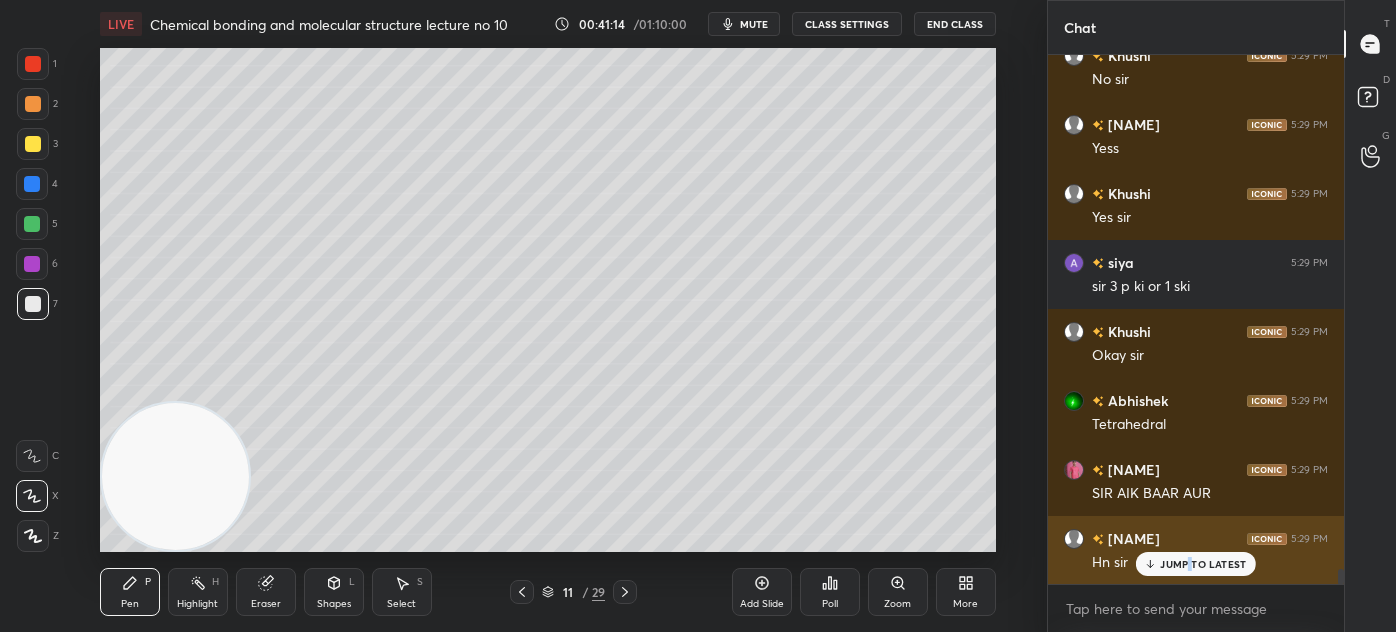 click on "JUMP TO LATEST" at bounding box center [1203, 564] 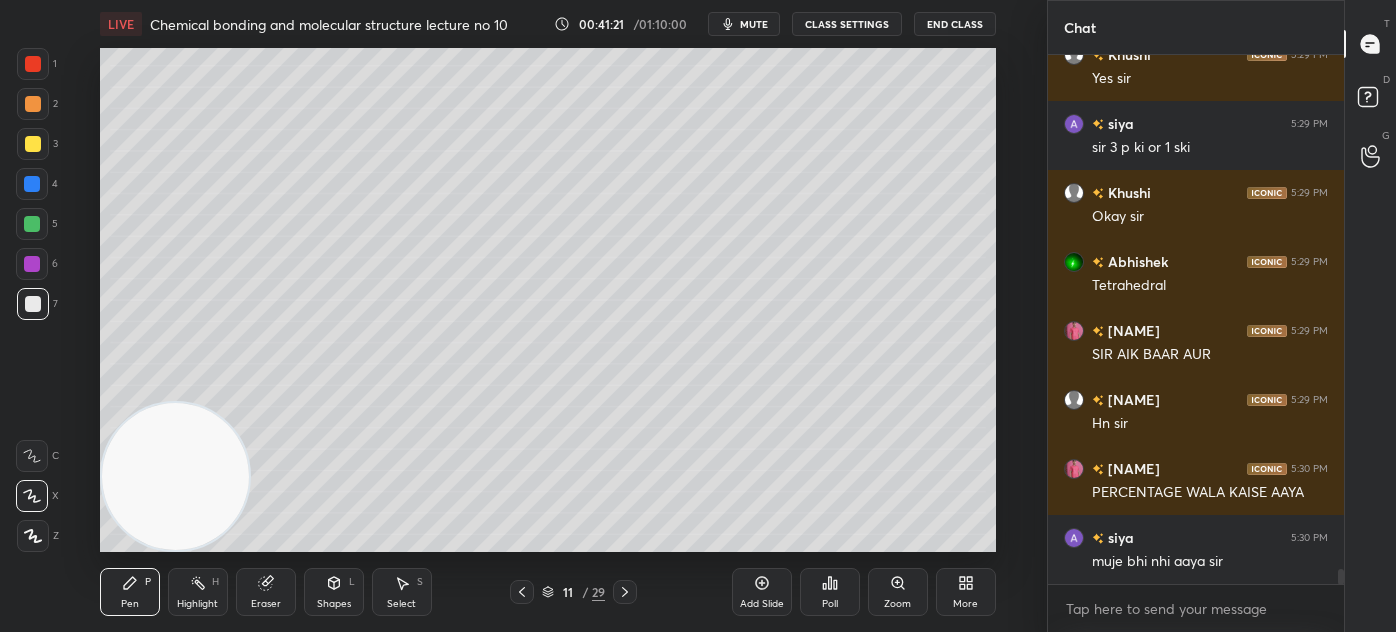 scroll, scrollTop: 18658, scrollLeft: 0, axis: vertical 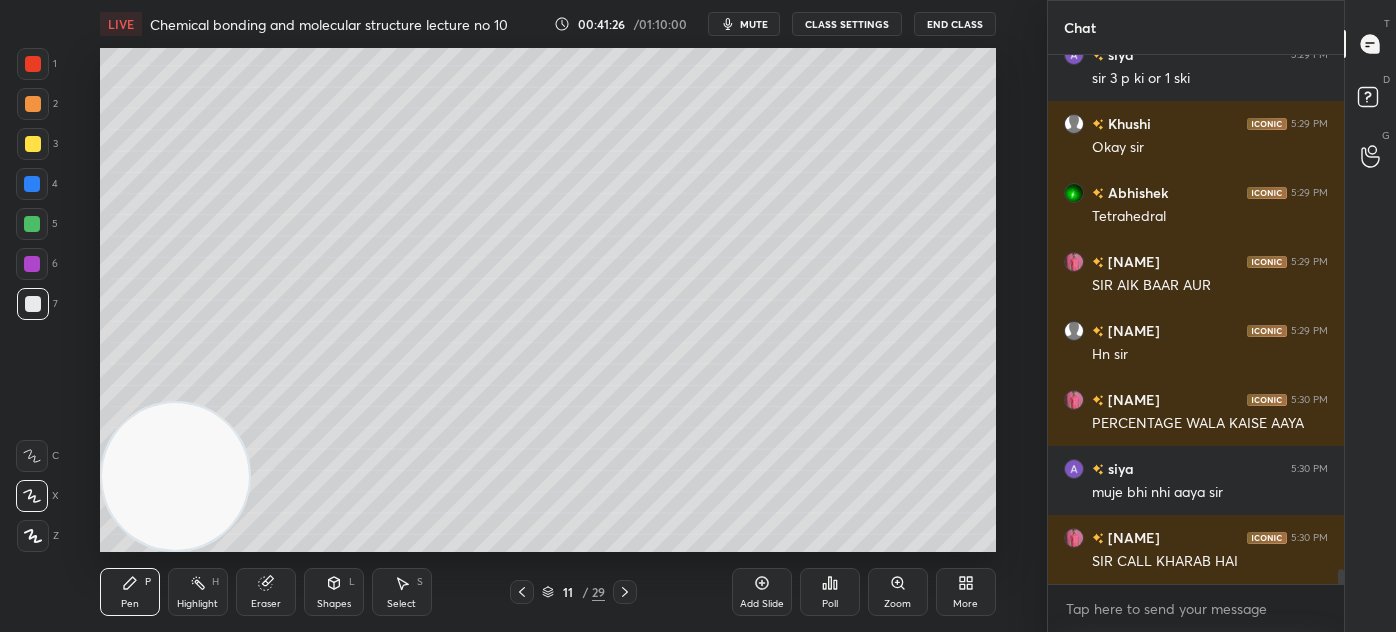 click at bounding box center [33, 64] 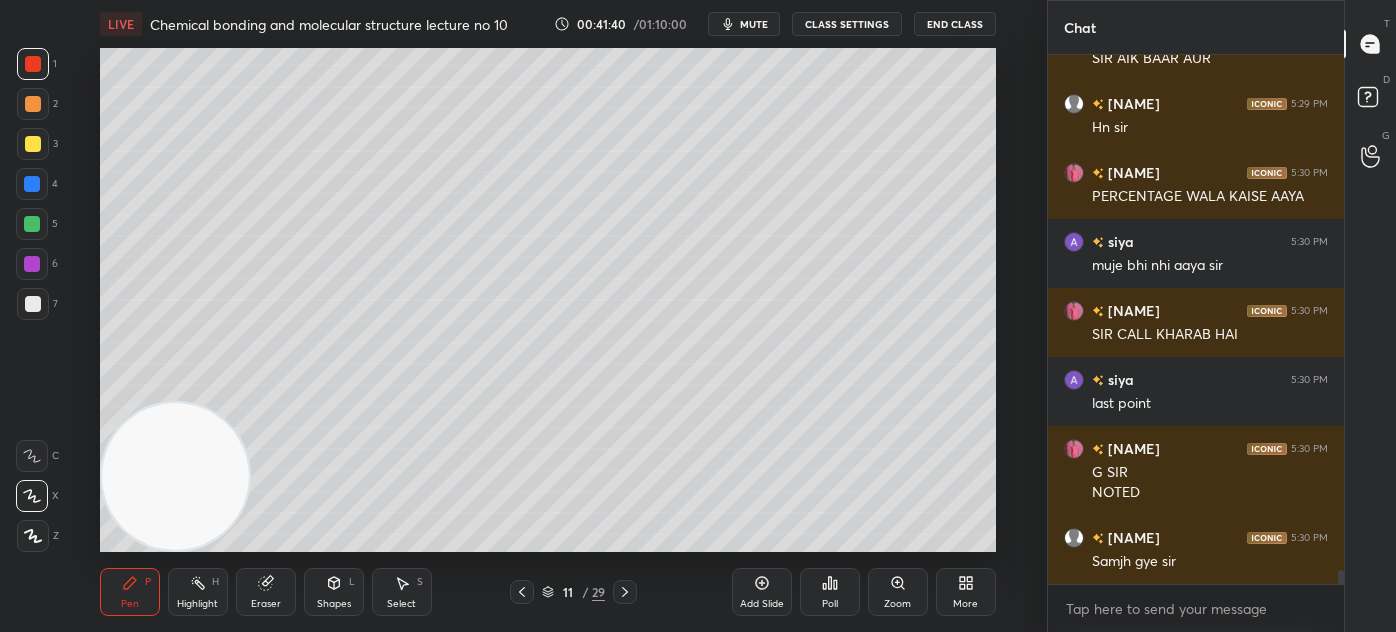 scroll, scrollTop: 18954, scrollLeft: 0, axis: vertical 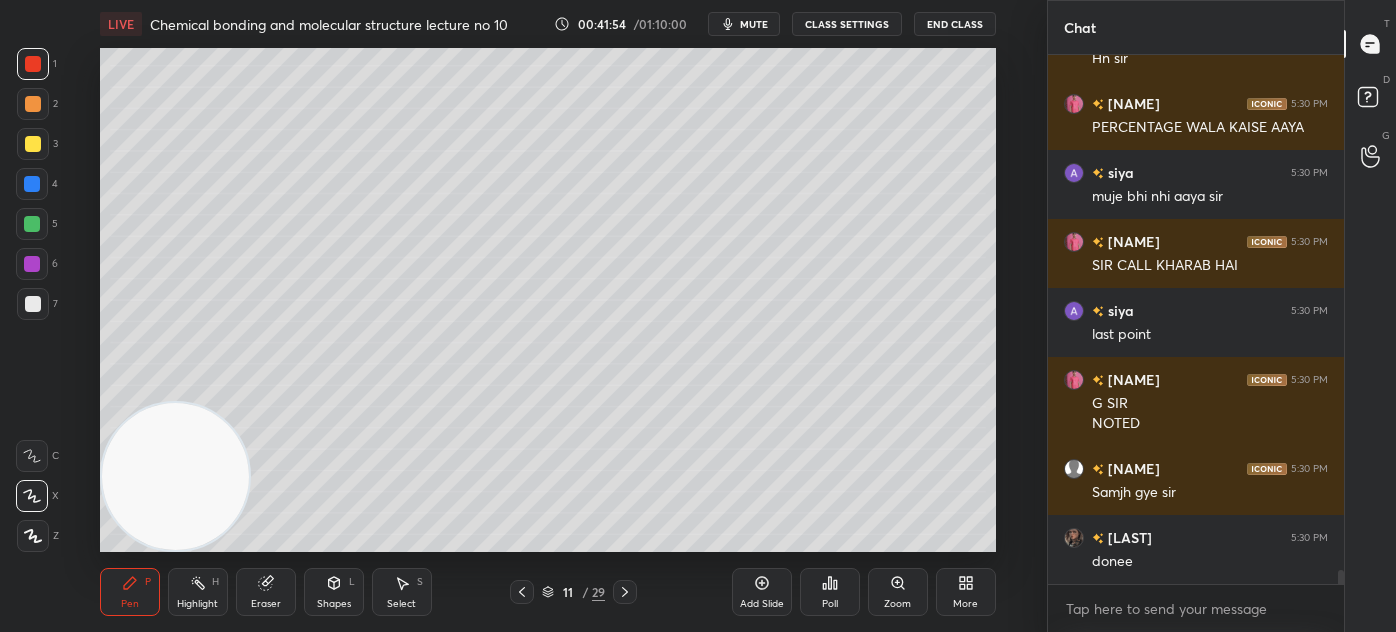 click on "Add Slide" at bounding box center (762, 604) 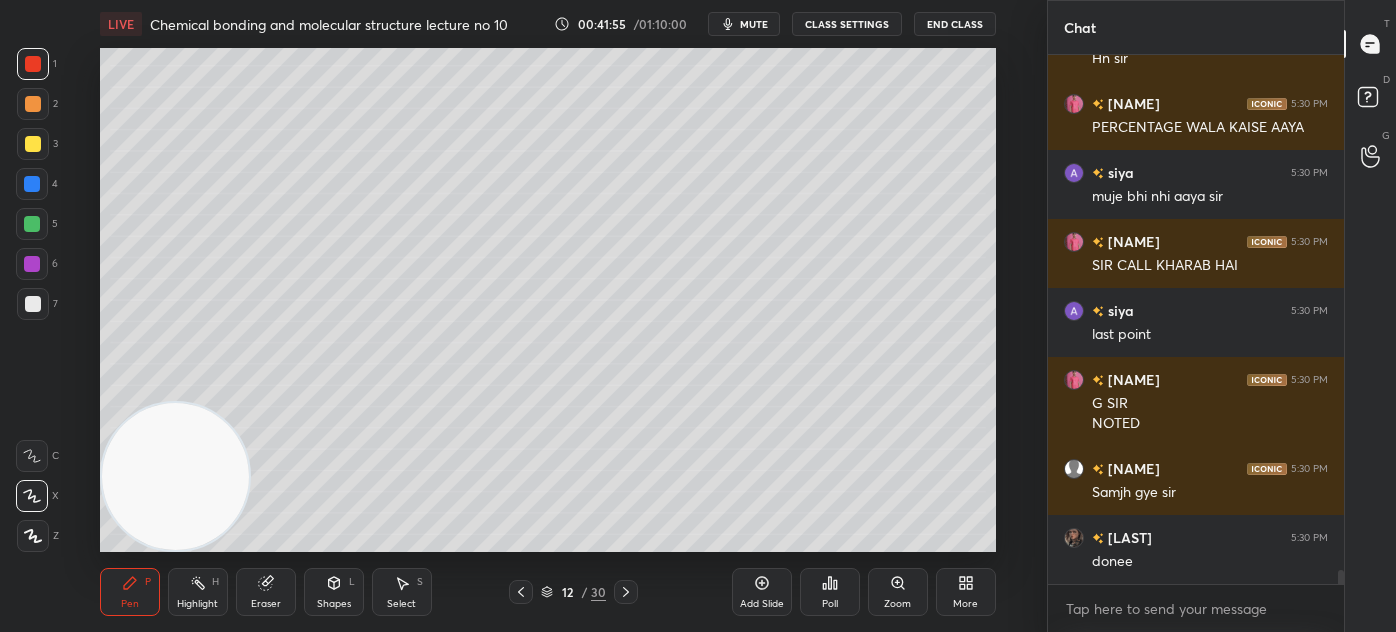 click at bounding box center [33, 144] 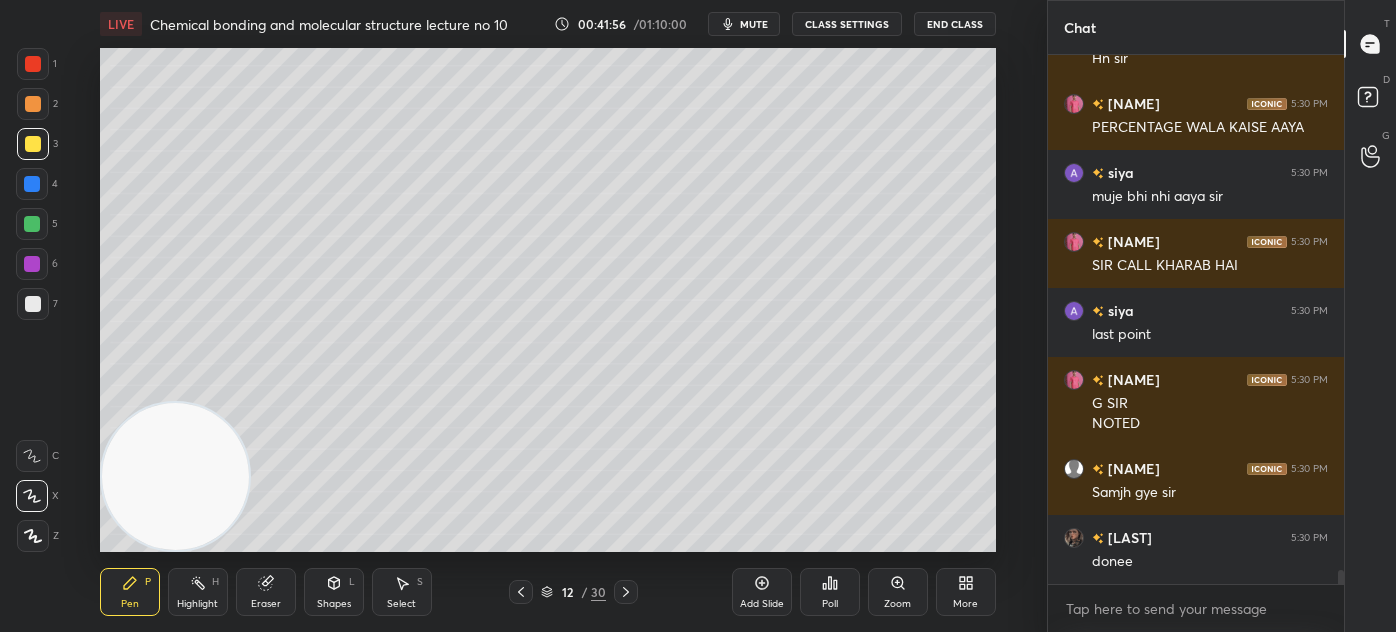 drag, startPoint x: 31, startPoint y: 495, endPoint x: 39, endPoint y: 484, distance: 13.601471 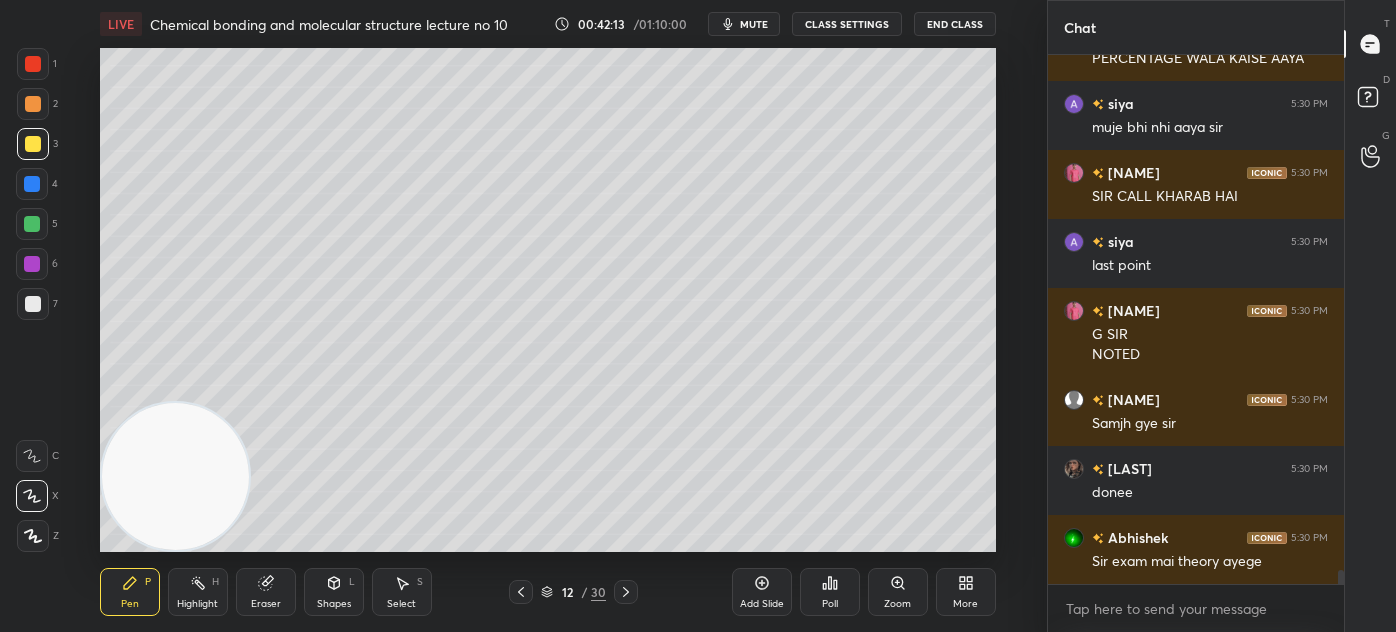 scroll, scrollTop: 19109, scrollLeft: 0, axis: vertical 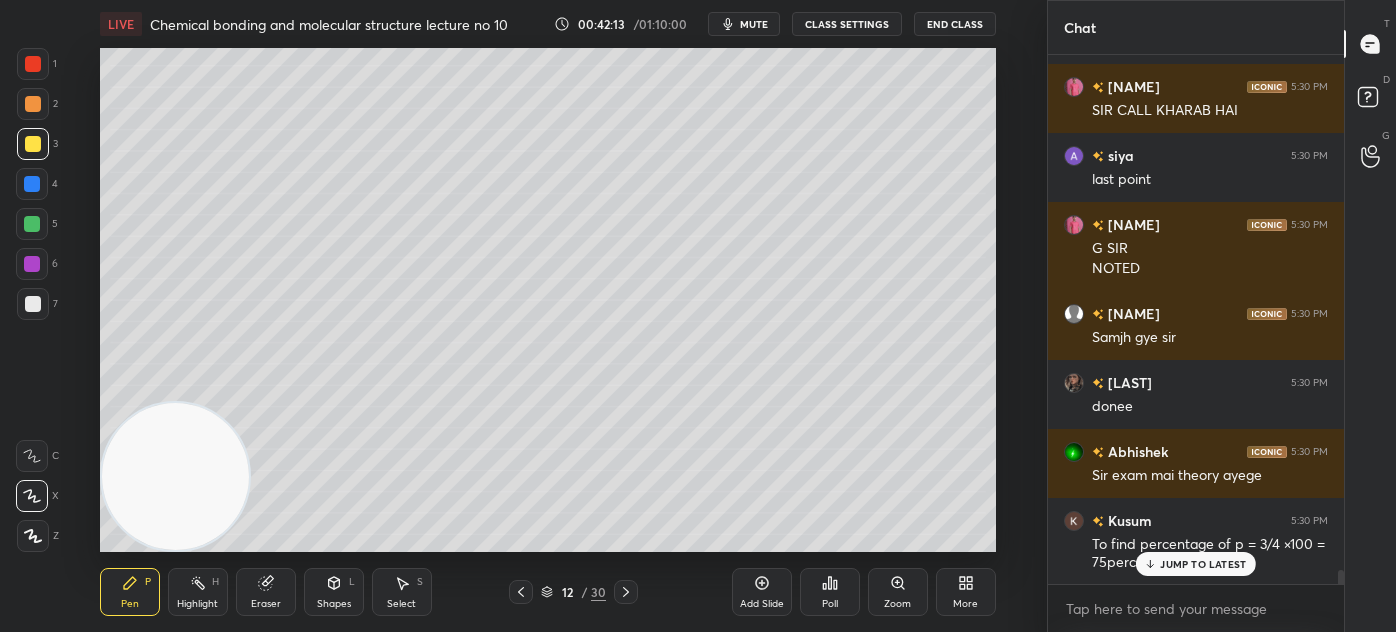 click on "Eraser" at bounding box center (266, 592) 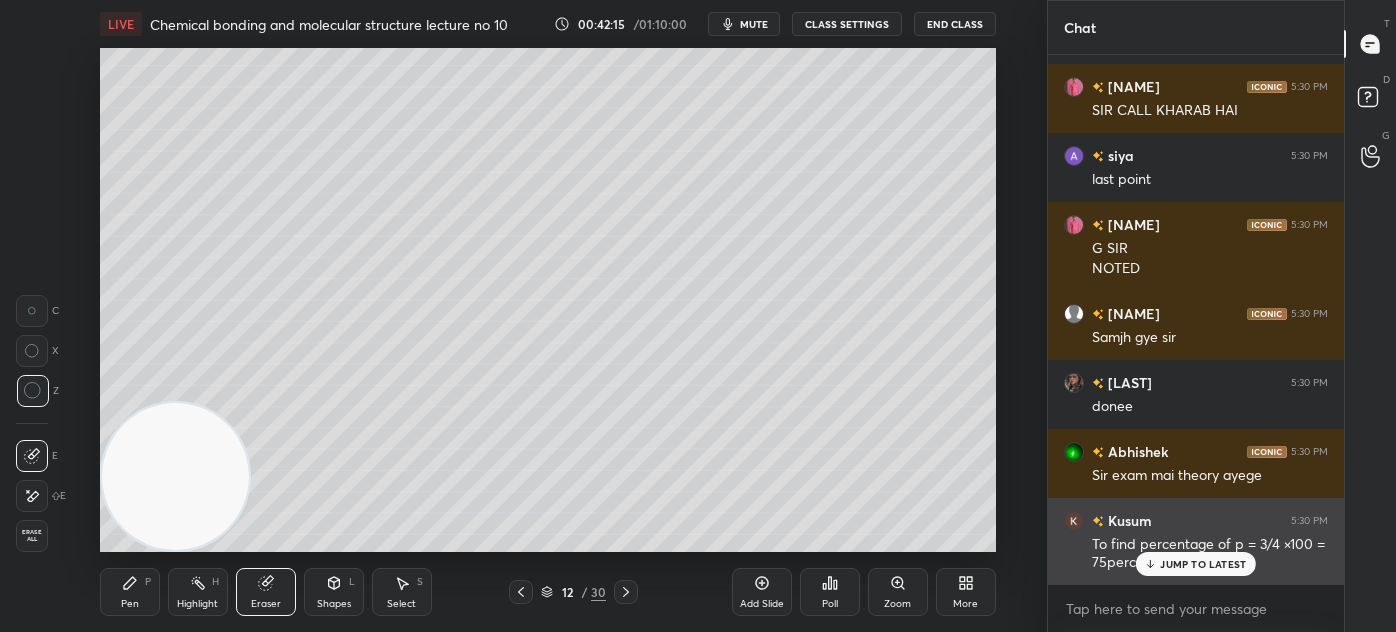 click on "JUMP TO LATEST" at bounding box center (1203, 564) 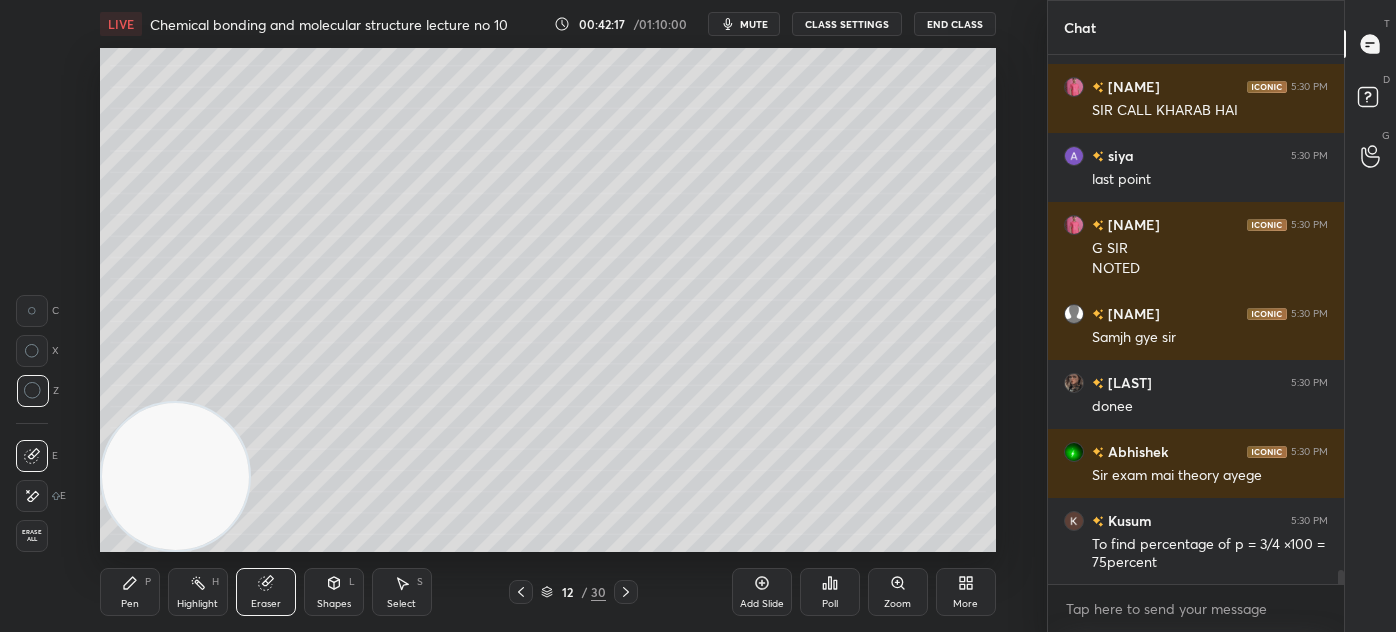 click on "Pen P" at bounding box center [130, 592] 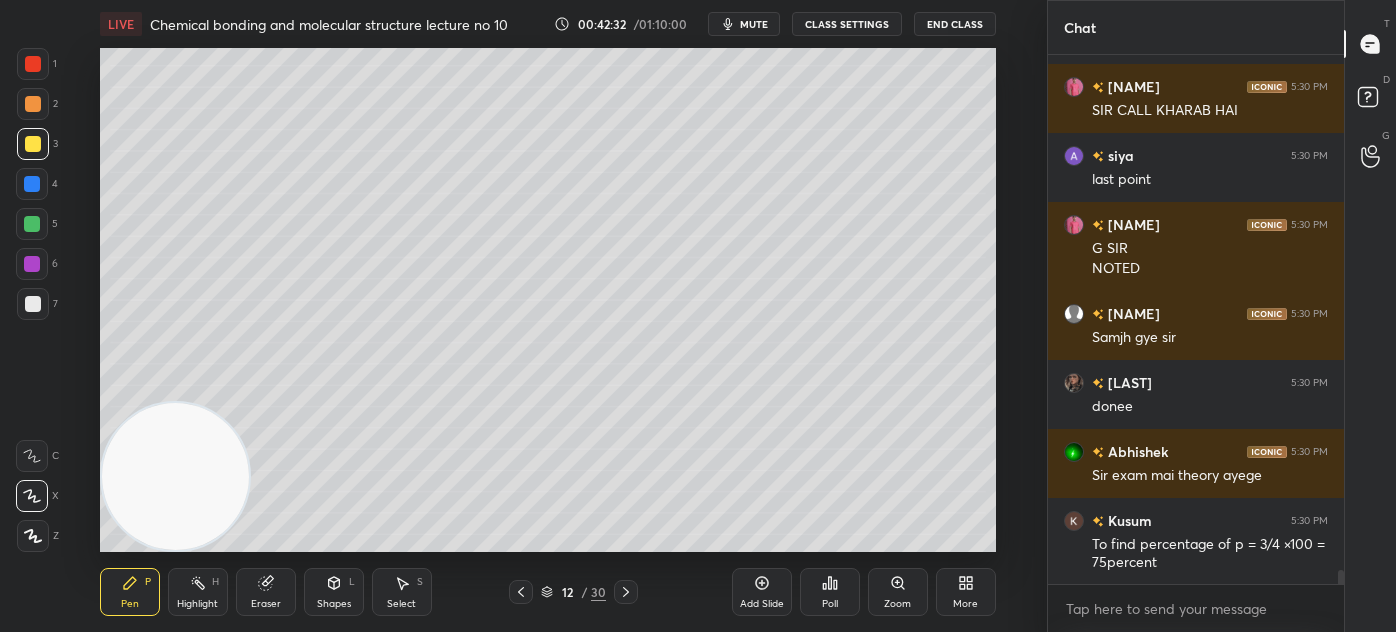 click at bounding box center (33, 304) 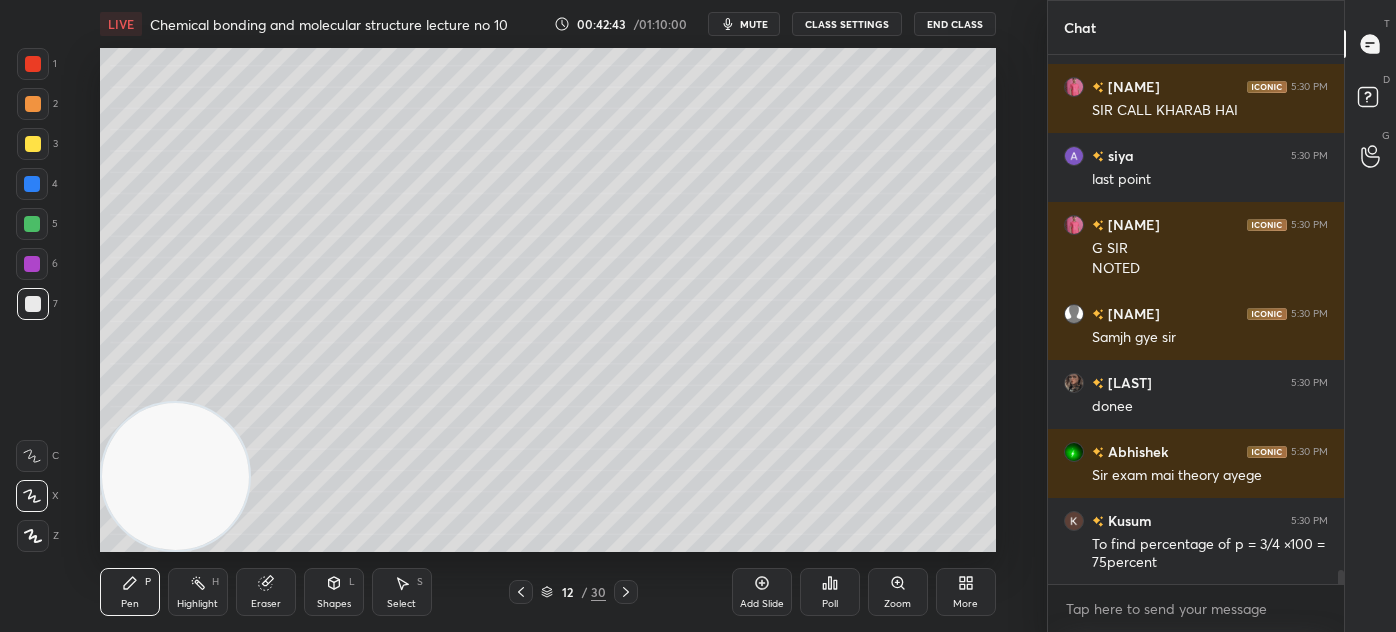 click at bounding box center (175, 476) 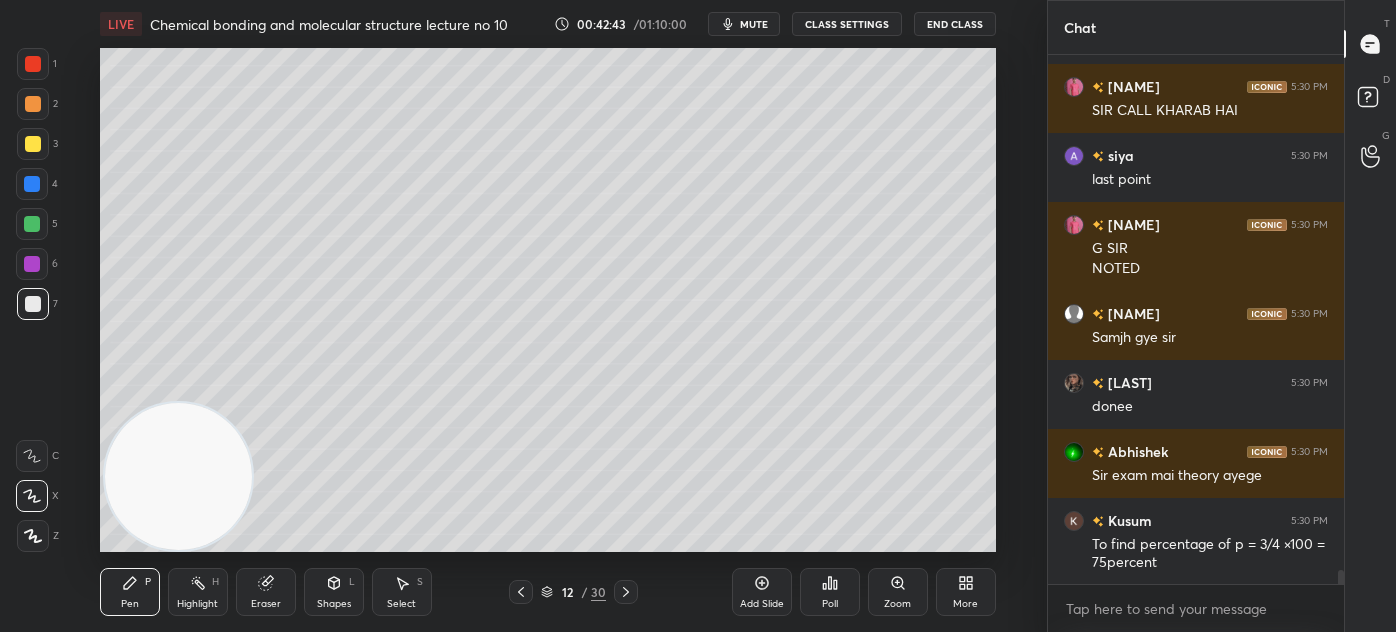 drag, startPoint x: 194, startPoint y: 513, endPoint x: 909, endPoint y: 527, distance: 715.137 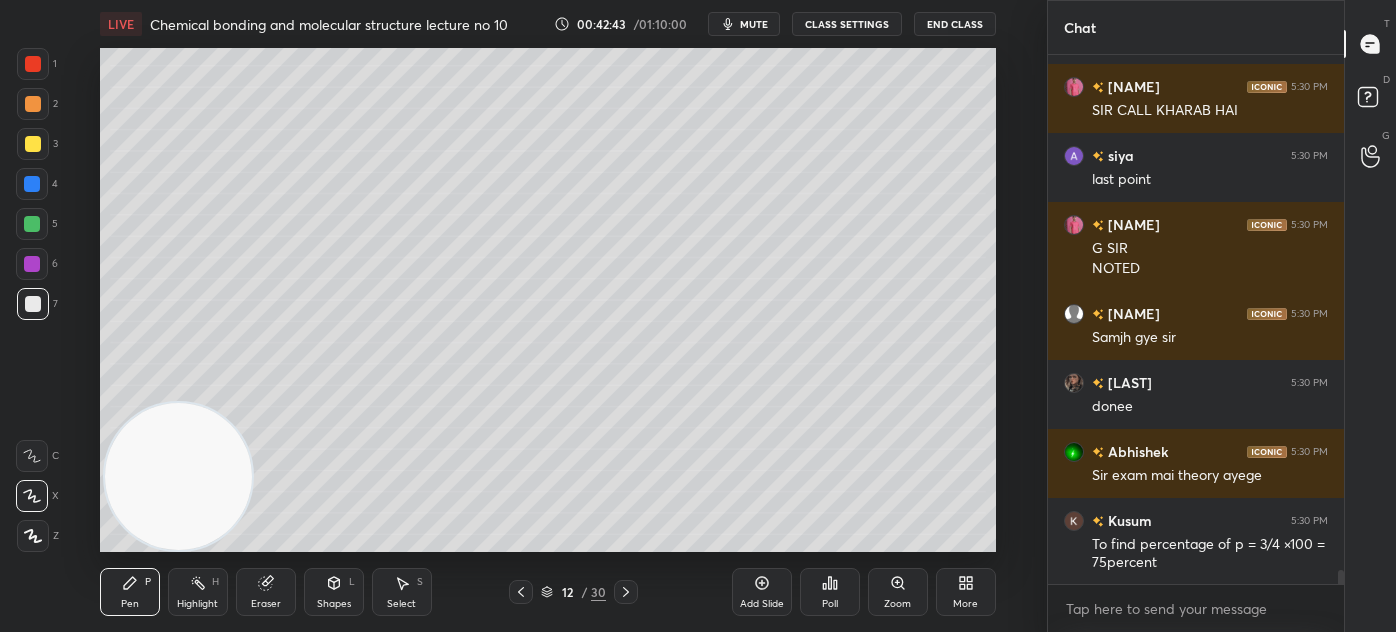 click on "LIVE Chemical bonding and molecular structure lecture no 10 00:42:43 /  01:10:00 mute CLASS SETTINGS End Class Setting up your live class Poll for   secs No correct answer Start poll Back Chemical bonding and molecular structure lecture no 10 • L12 of Complete course on Chemical bonding and molecular structure Akash Rahangdale Pen P Highlight H Eraser Shapes L Select S 12 / 30 Add Slide Poll Zoom More" at bounding box center (547, 316) 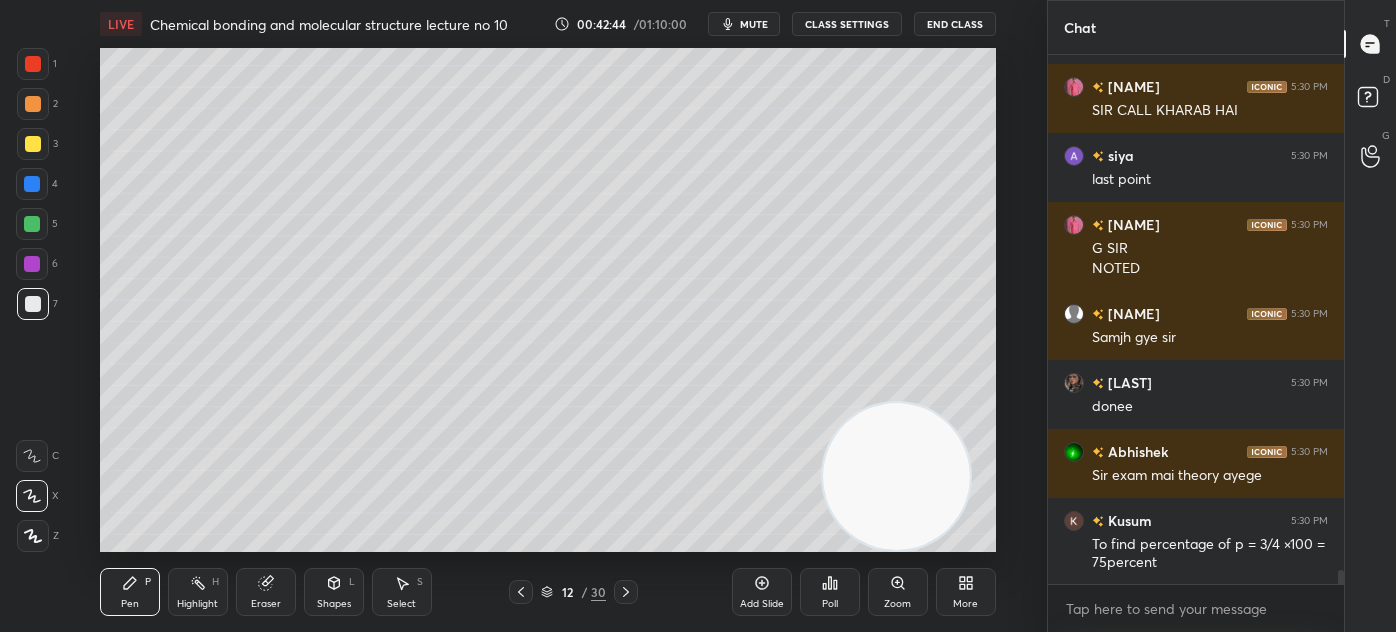click on "Select" at bounding box center [401, 604] 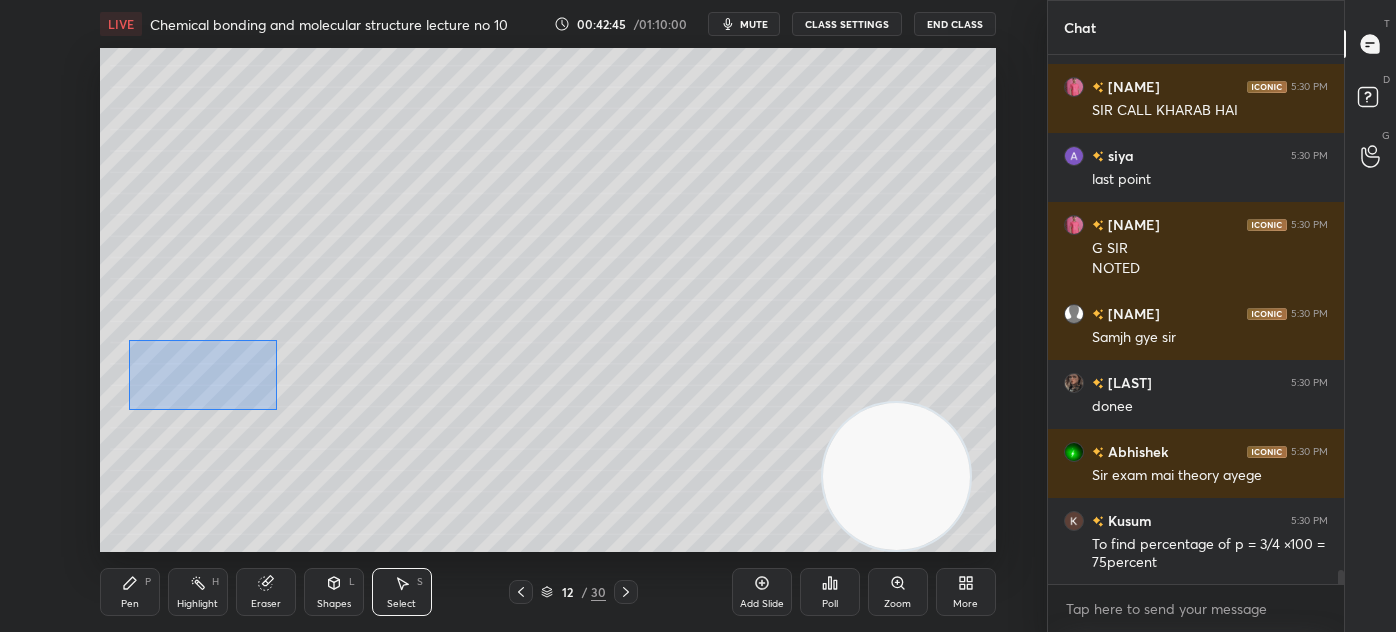 drag, startPoint x: 134, startPoint y: 359, endPoint x: 213, endPoint y: 387, distance: 83.81527 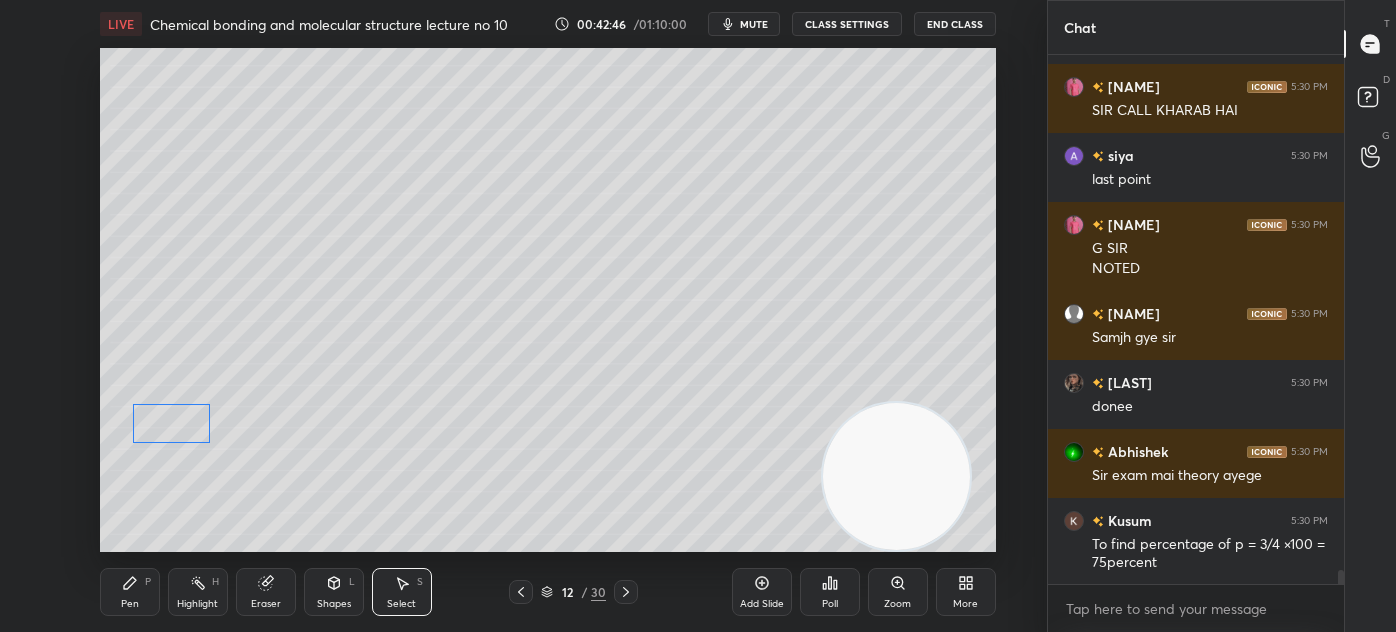 drag, startPoint x: 180, startPoint y: 379, endPoint x: 174, endPoint y: 418, distance: 39.45884 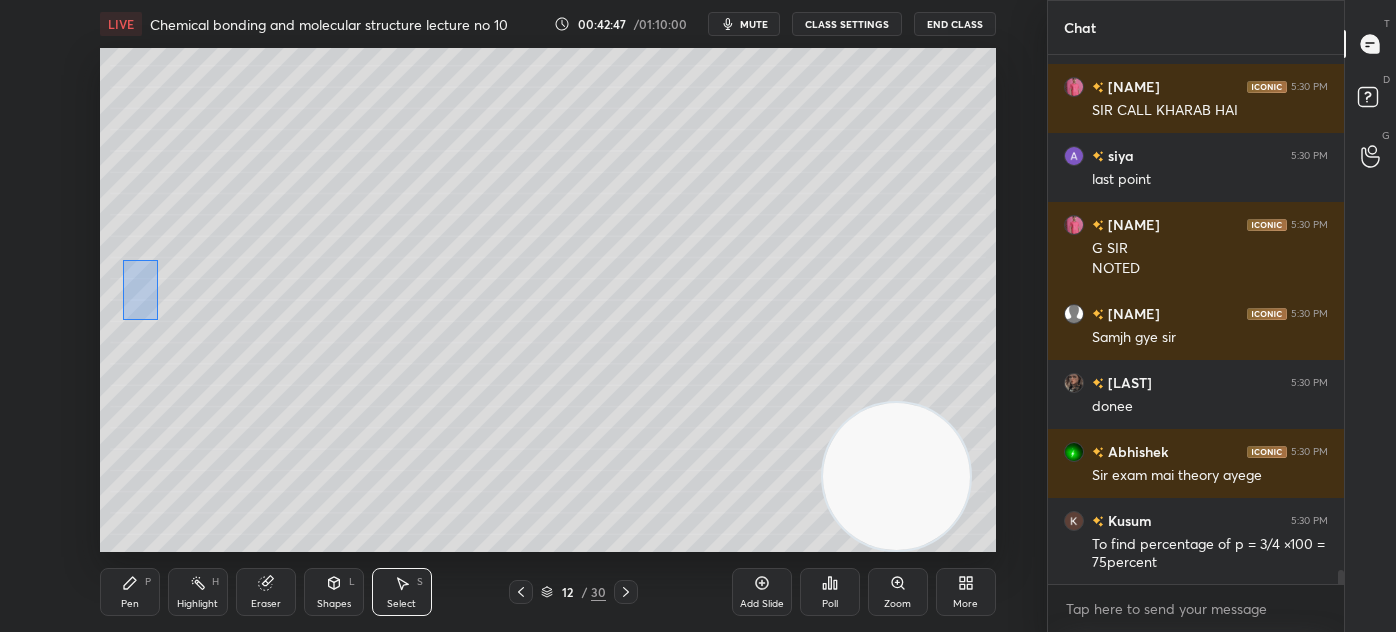 drag, startPoint x: 122, startPoint y: 260, endPoint x: 208, endPoint y: 320, distance: 104.86182 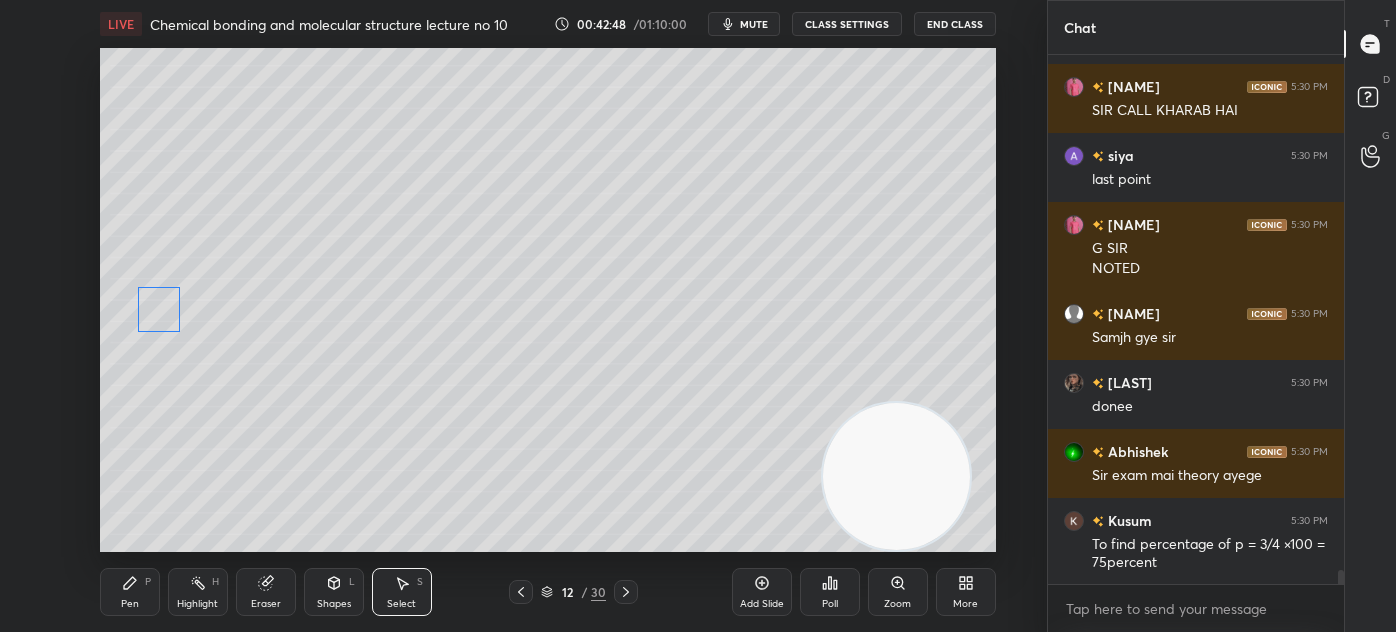 drag, startPoint x: 157, startPoint y: 295, endPoint x: 159, endPoint y: 308, distance: 13.152946 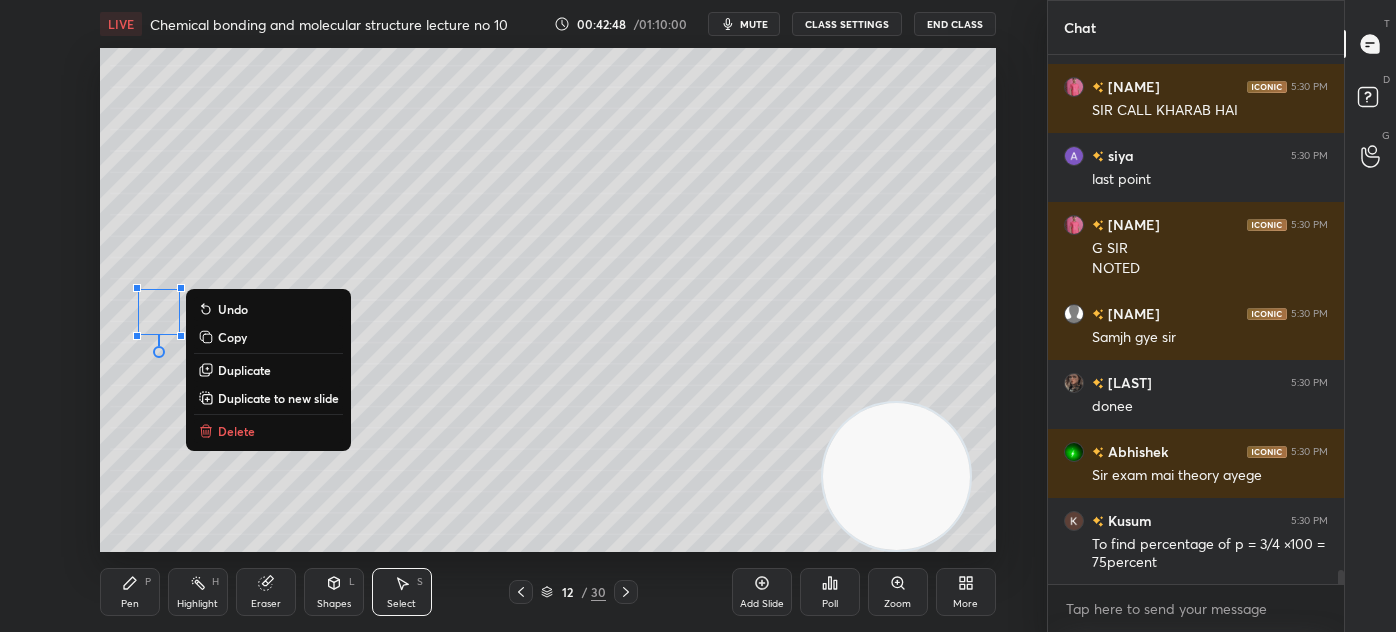 drag, startPoint x: 449, startPoint y: 191, endPoint x: 431, endPoint y: 188, distance: 18.248287 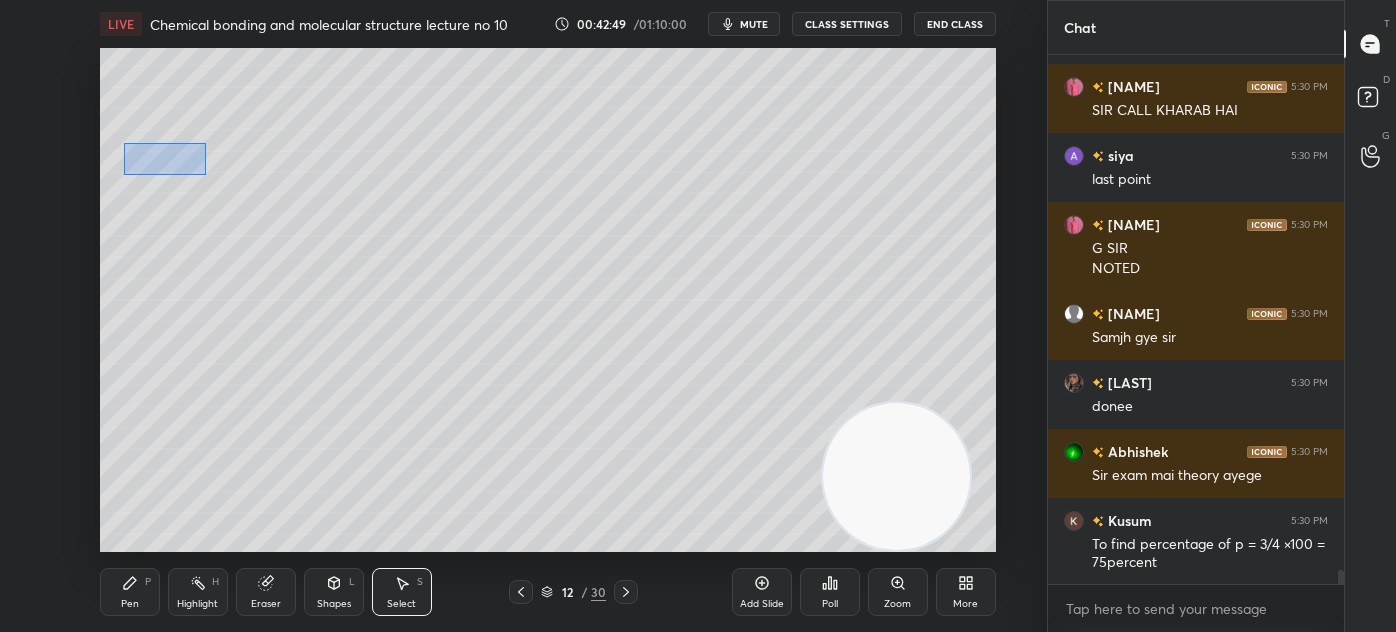 drag, startPoint x: 158, startPoint y: 171, endPoint x: 187, endPoint y: 164, distance: 29.832869 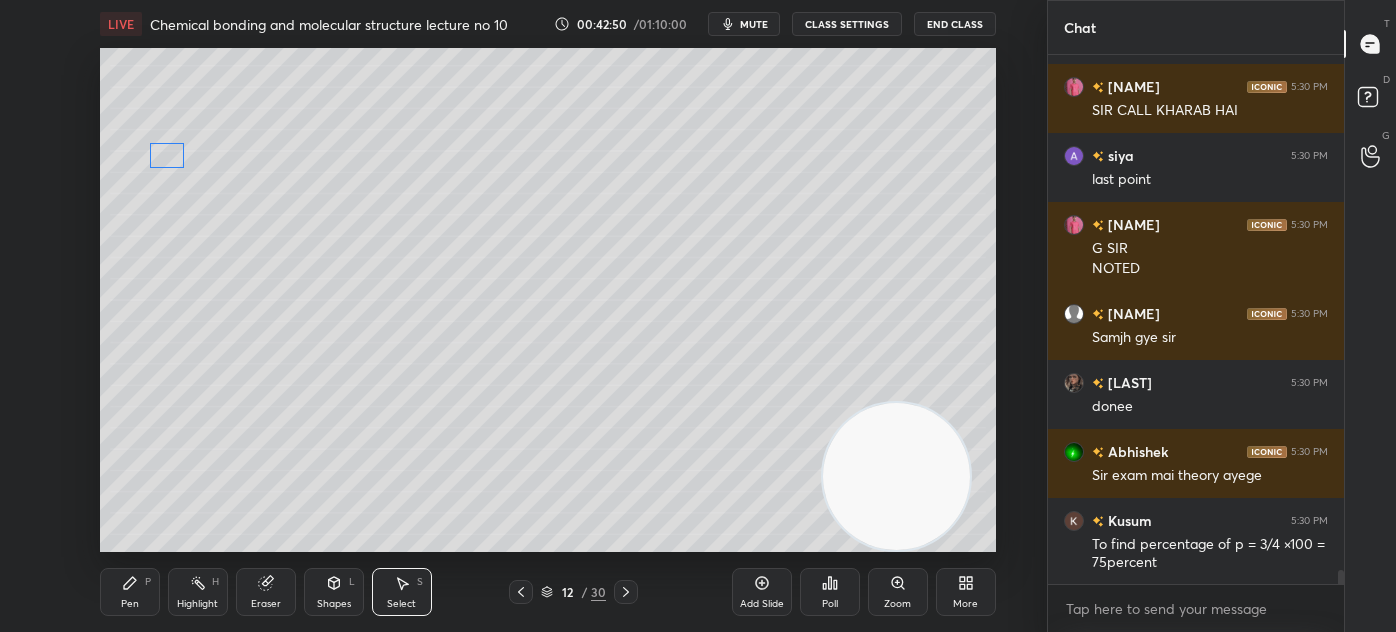 click on "0 ° Undo Copy Duplicate Duplicate to new slide Delete" at bounding box center [548, 300] 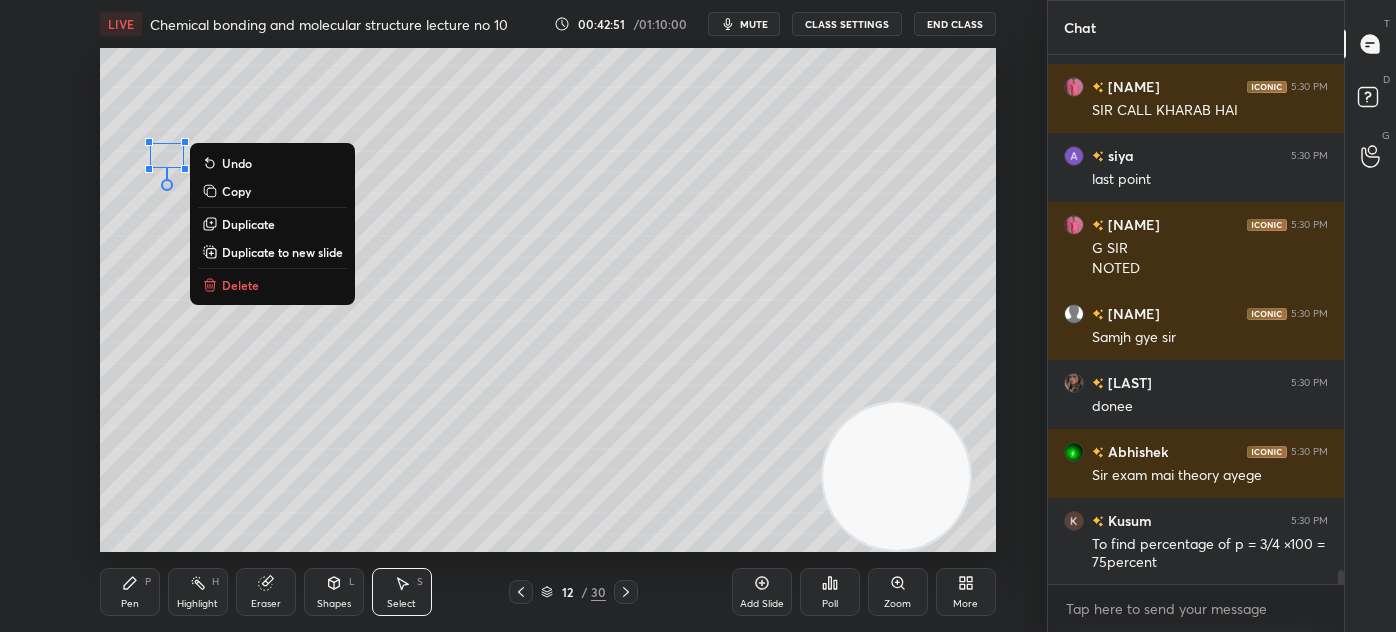 click on "0 ° Undo Copy Duplicate Duplicate to new slide Delete" at bounding box center [548, 300] 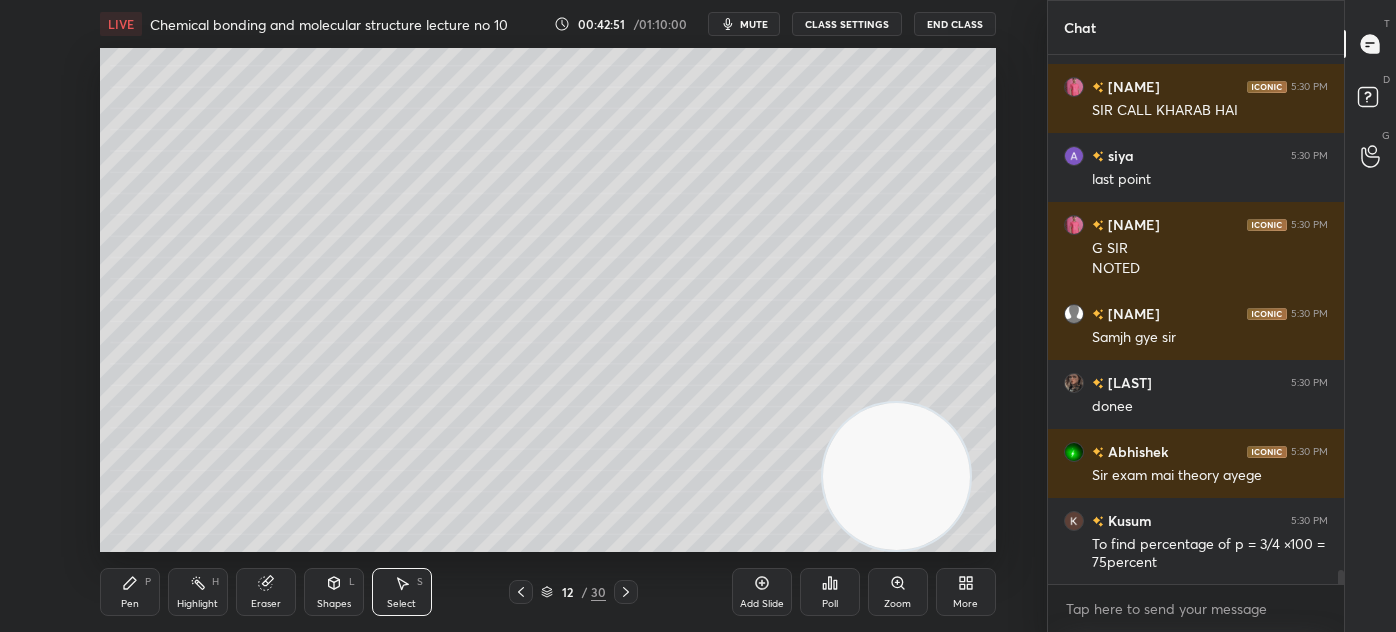 drag, startPoint x: 138, startPoint y: 604, endPoint x: 172, endPoint y: 588, distance: 37.576588 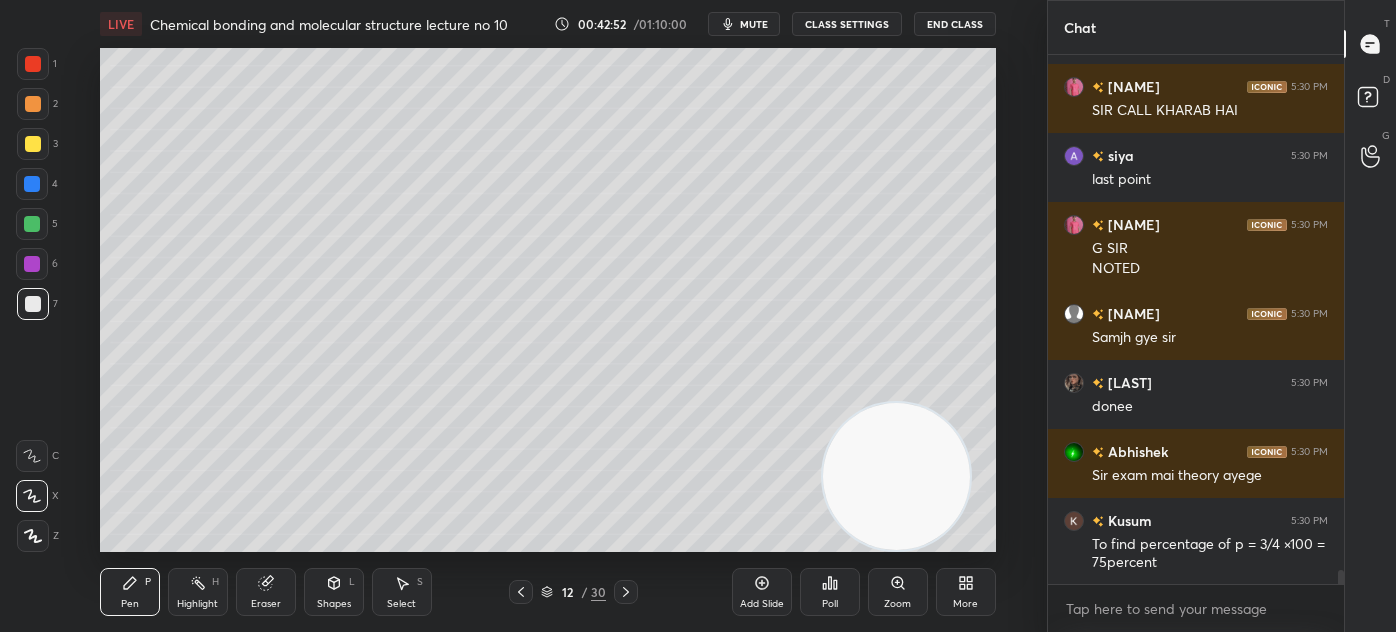 drag, startPoint x: 26, startPoint y: 159, endPoint x: 49, endPoint y: 138, distance: 31.144823 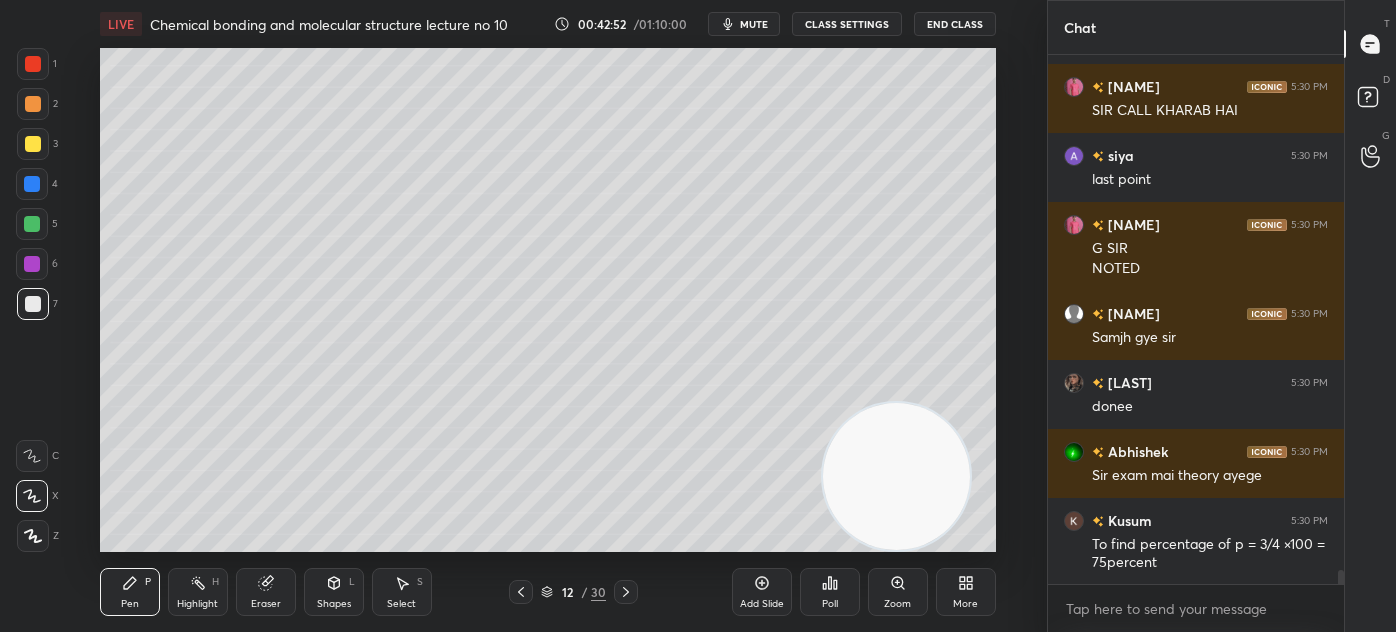click at bounding box center [33, 144] 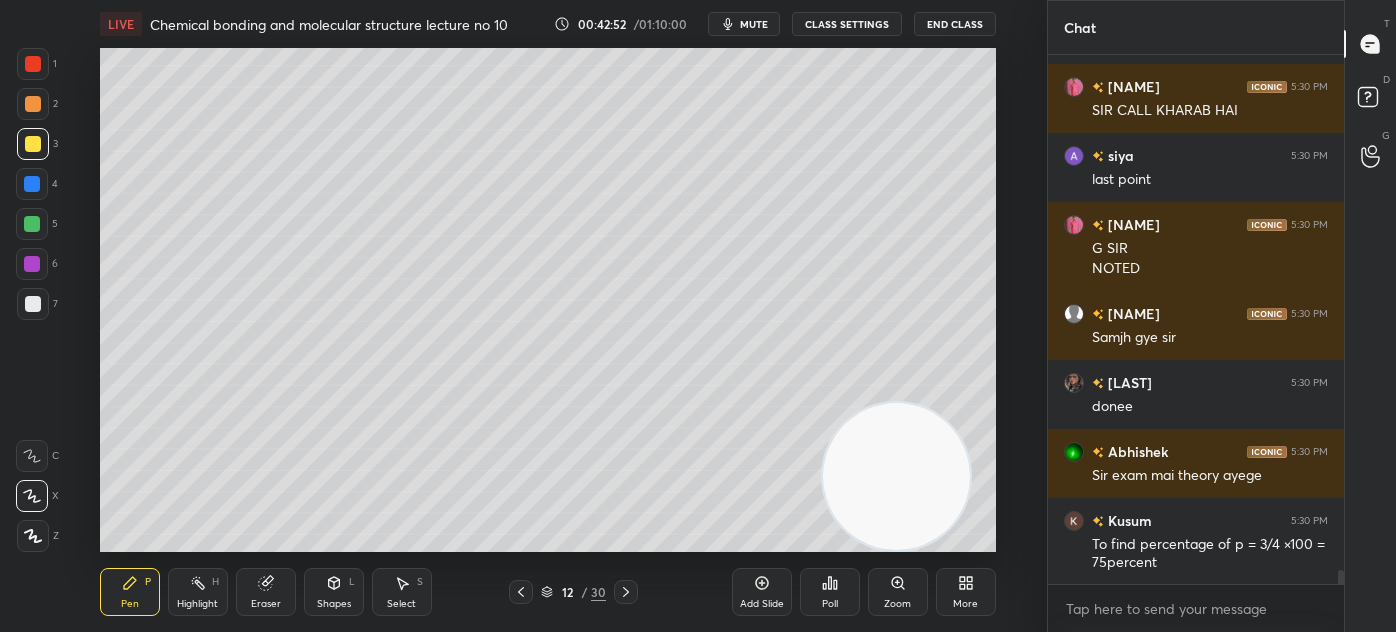 scroll, scrollTop: 19178, scrollLeft: 0, axis: vertical 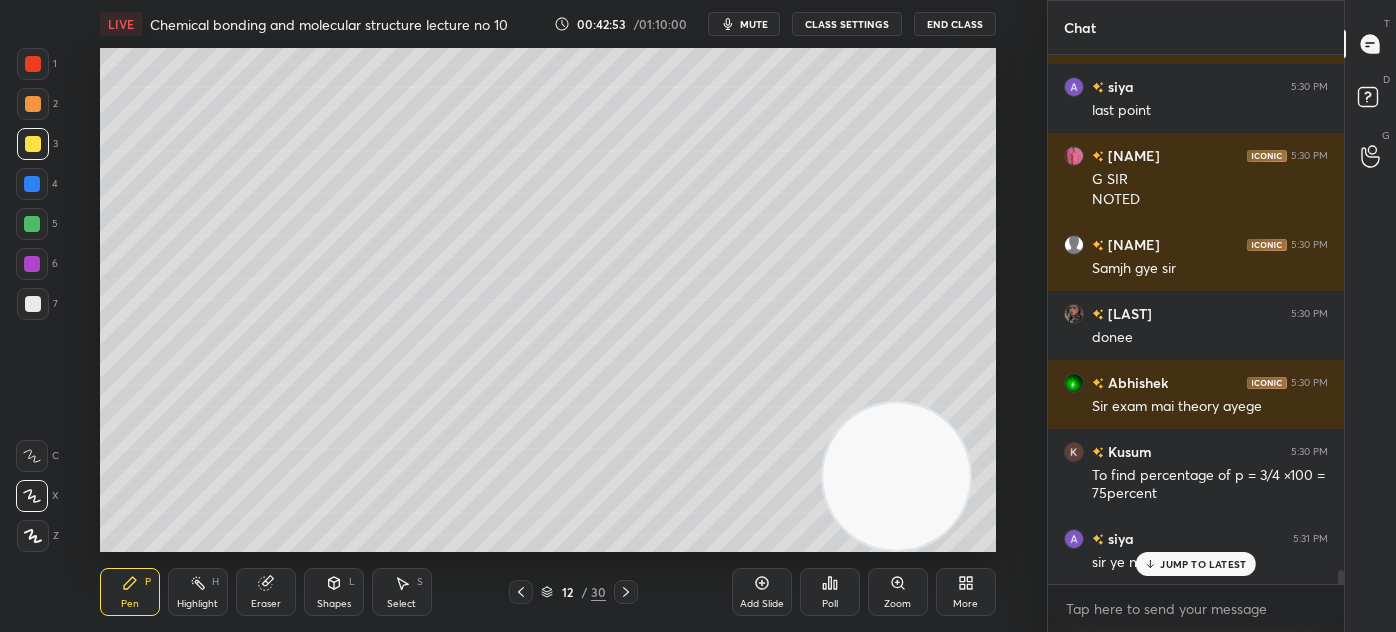click at bounding box center [33, 304] 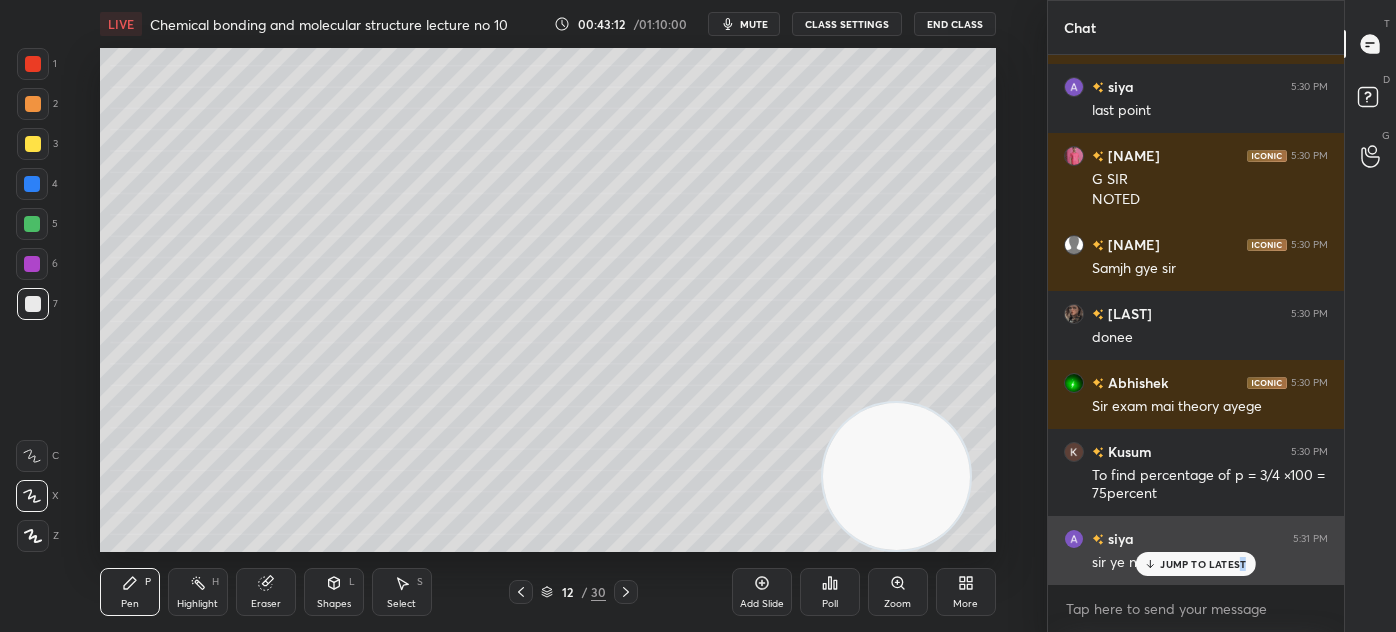 click on "JUMP TO LATEST" at bounding box center (1203, 564) 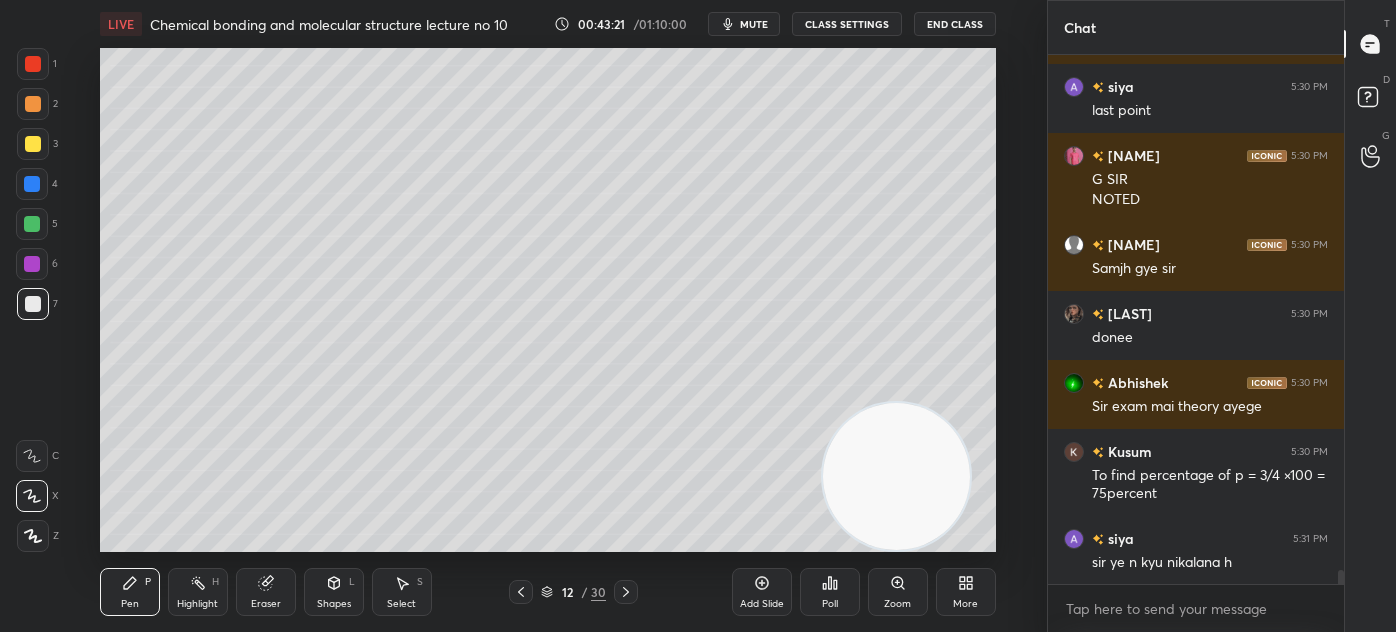 drag, startPoint x: 33, startPoint y: 63, endPoint x: 47, endPoint y: 61, distance: 14.142136 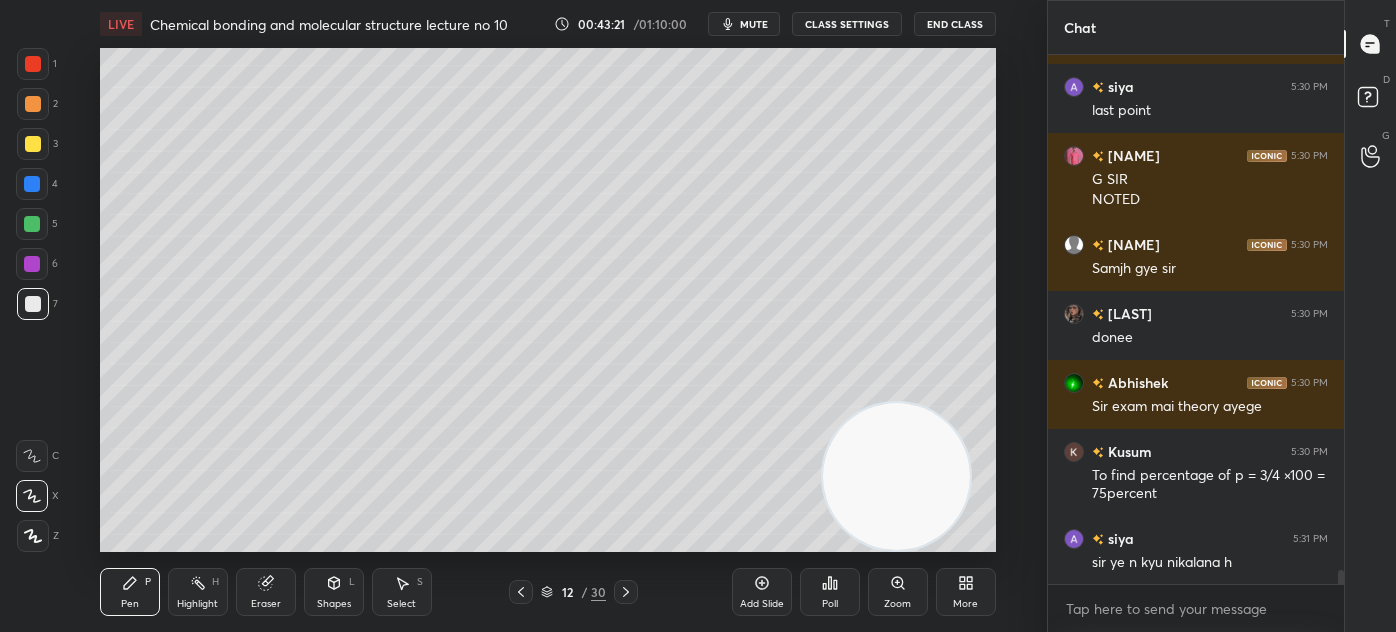 click at bounding box center [33, 64] 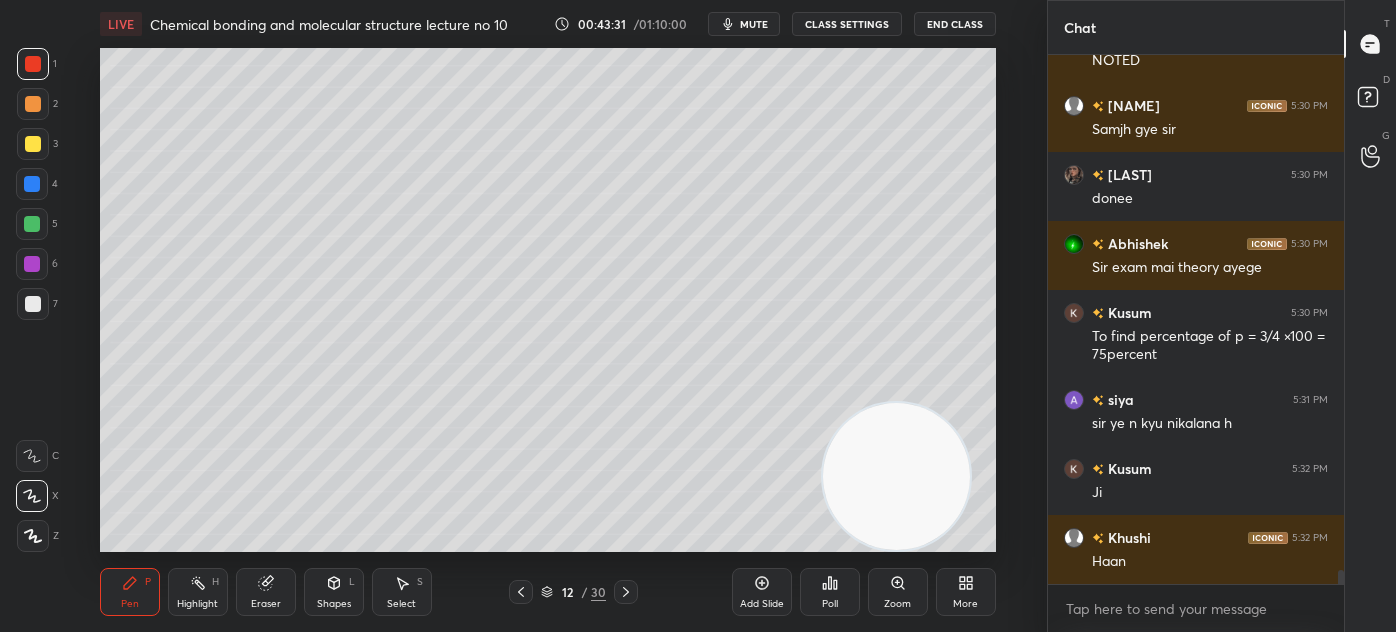 scroll, scrollTop: 19386, scrollLeft: 0, axis: vertical 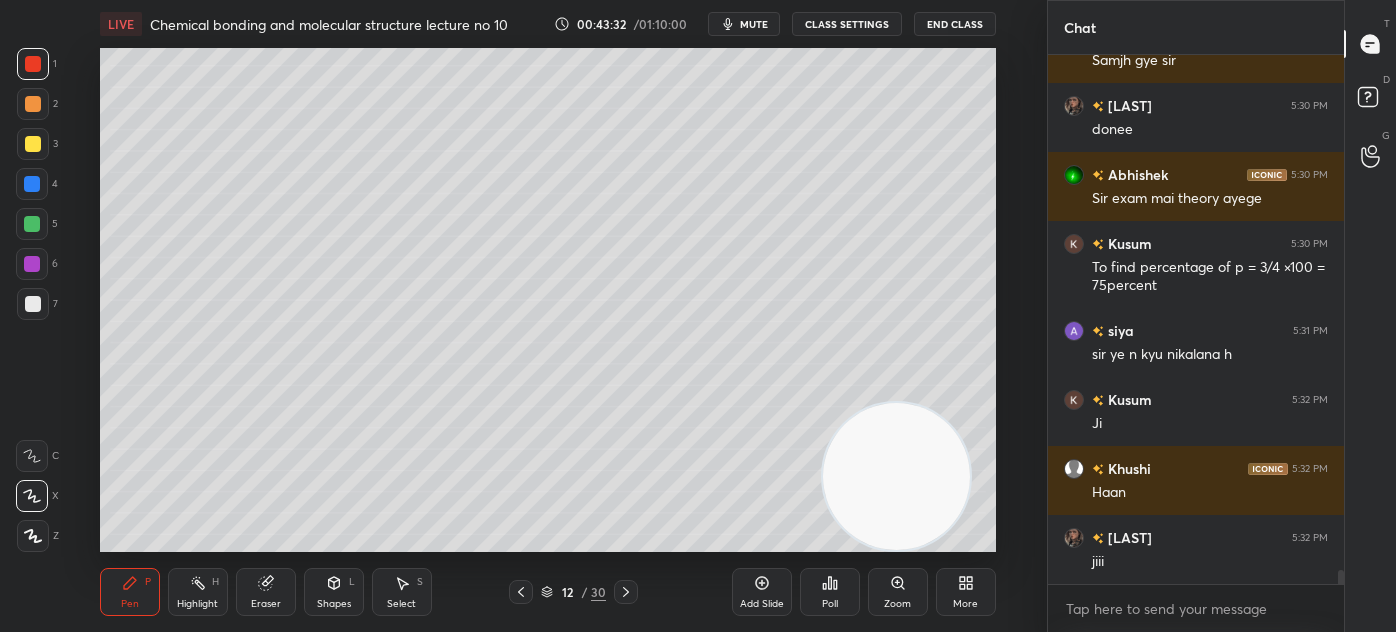 click at bounding box center [33, 144] 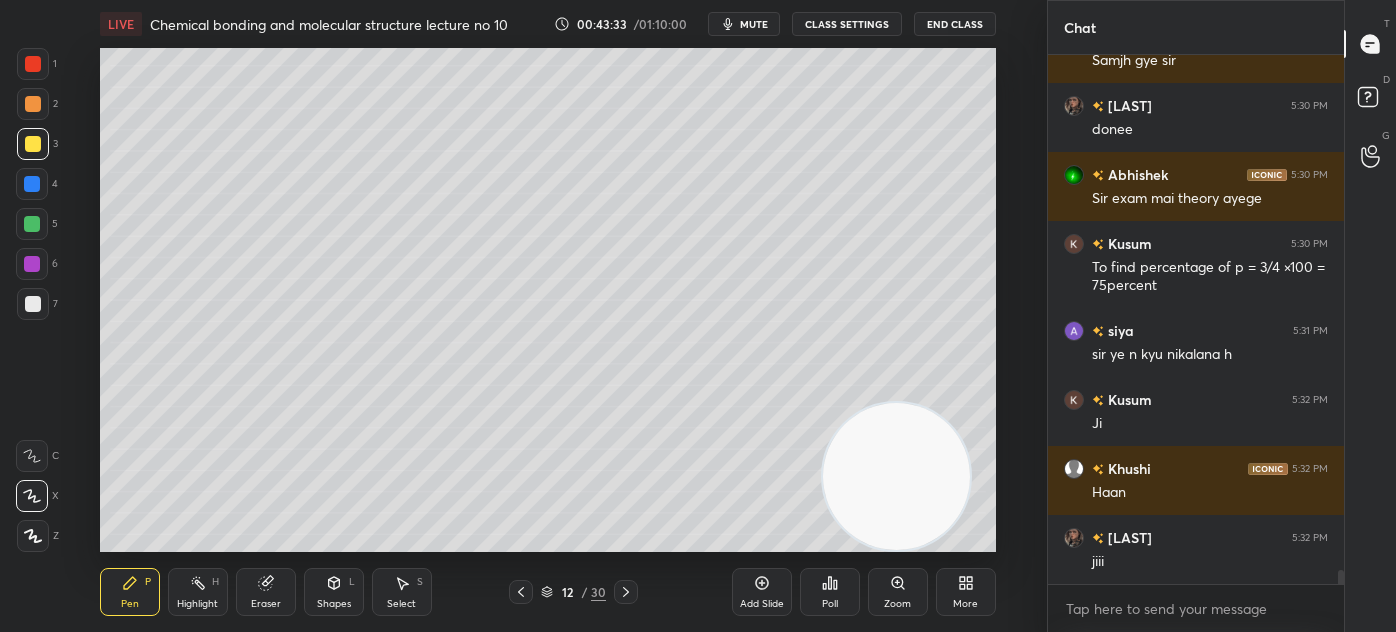 click 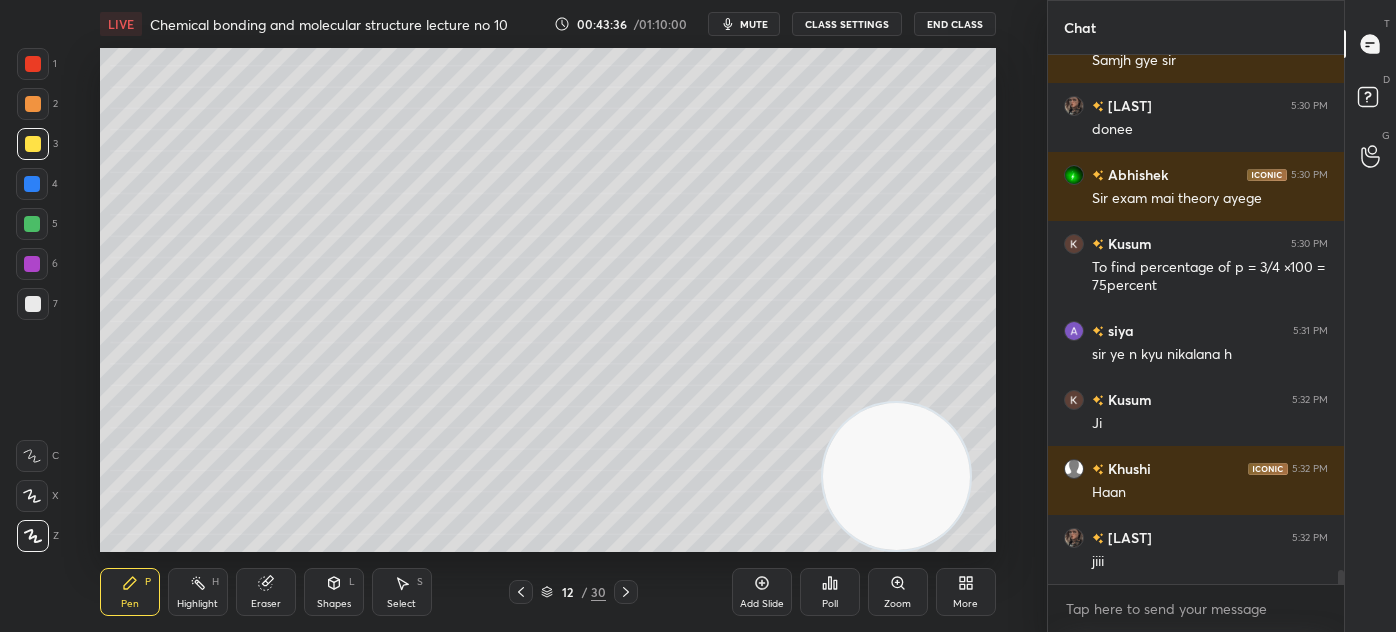 scroll, scrollTop: 19455, scrollLeft: 0, axis: vertical 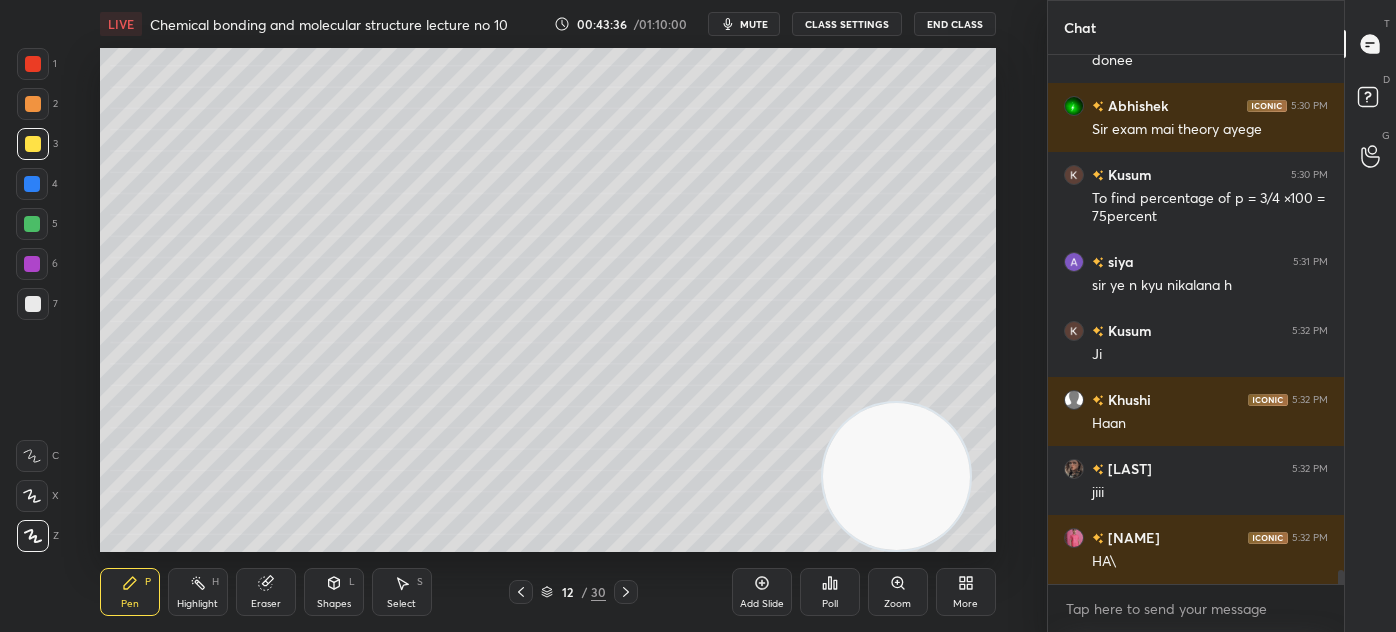 click 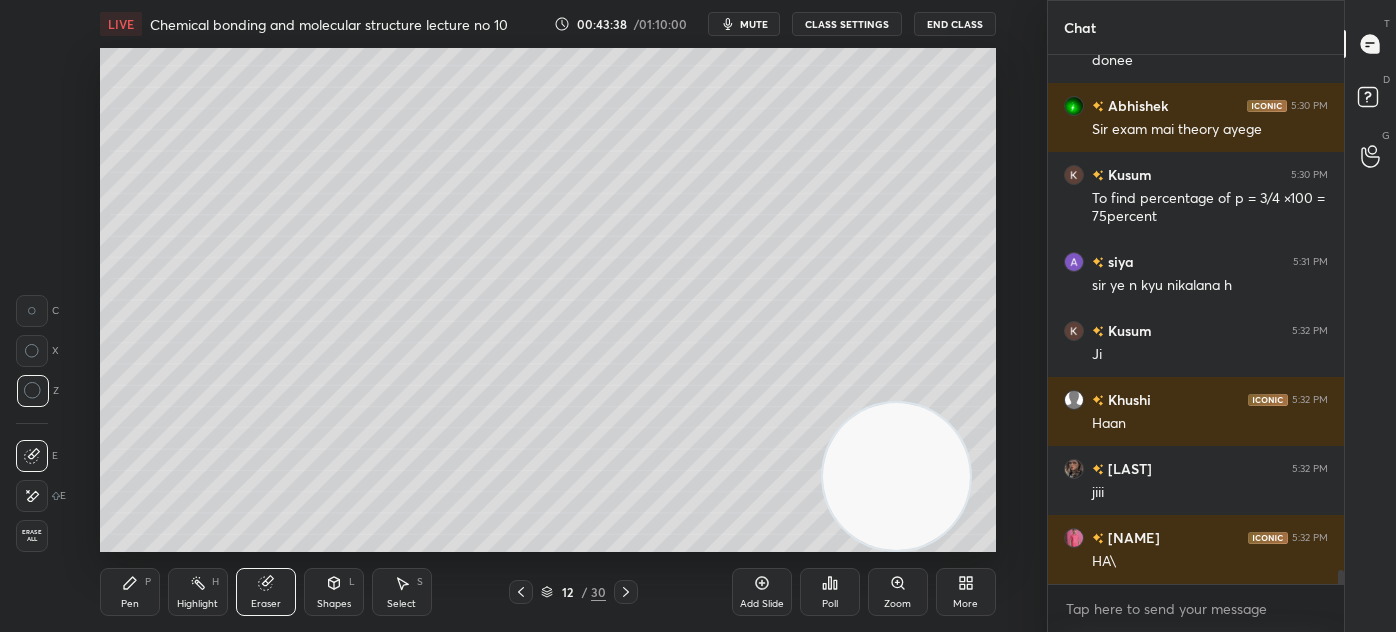 click on "Pen" at bounding box center [130, 604] 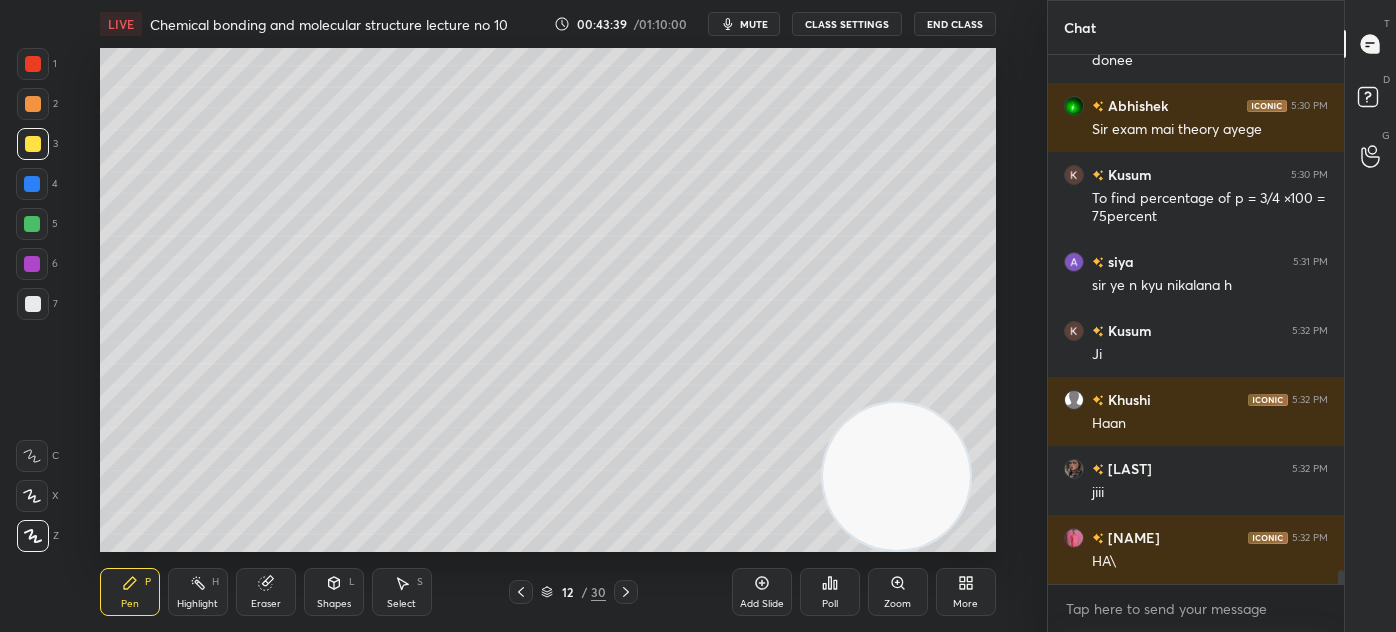 drag, startPoint x: 31, startPoint y: 497, endPoint x: 76, endPoint y: 470, distance: 52.478565 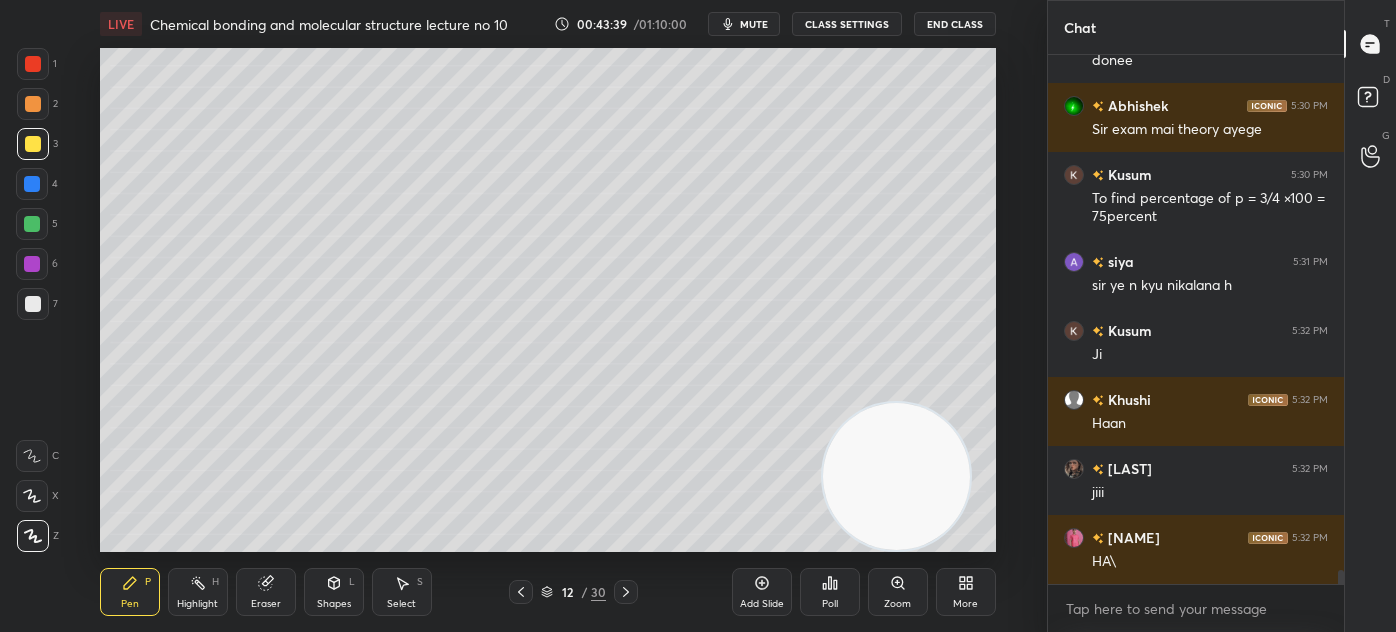 click 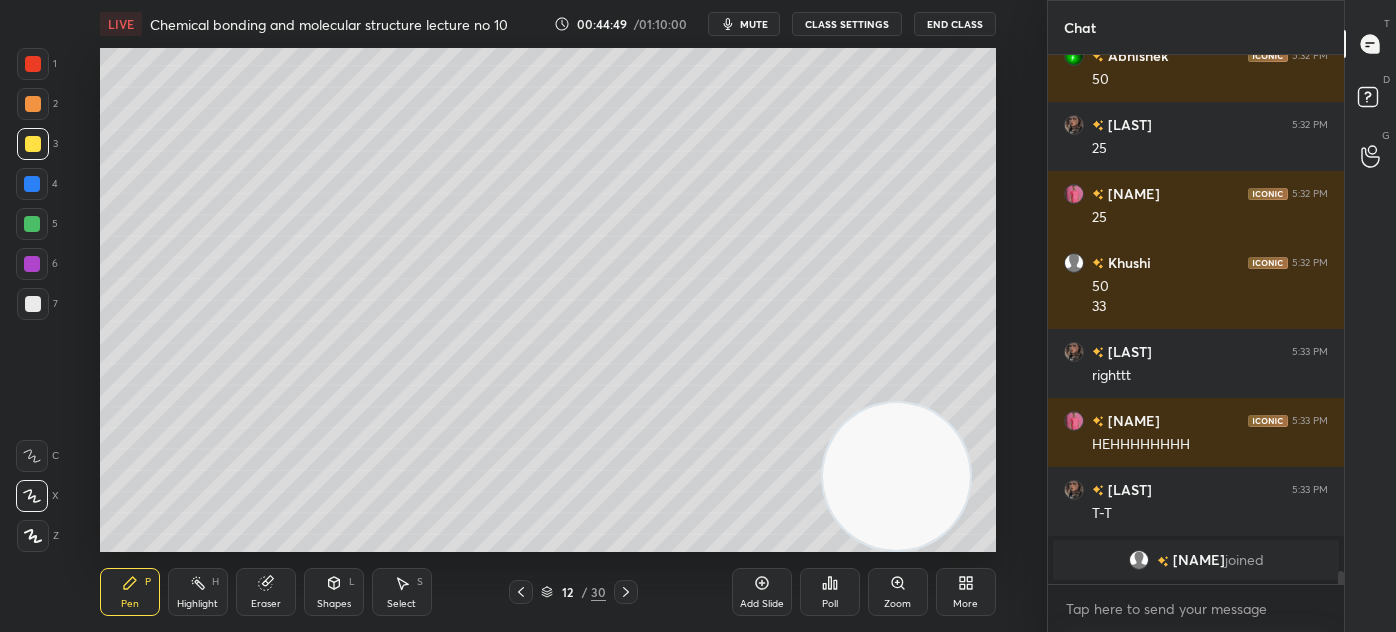 scroll, scrollTop: 17605, scrollLeft: 0, axis: vertical 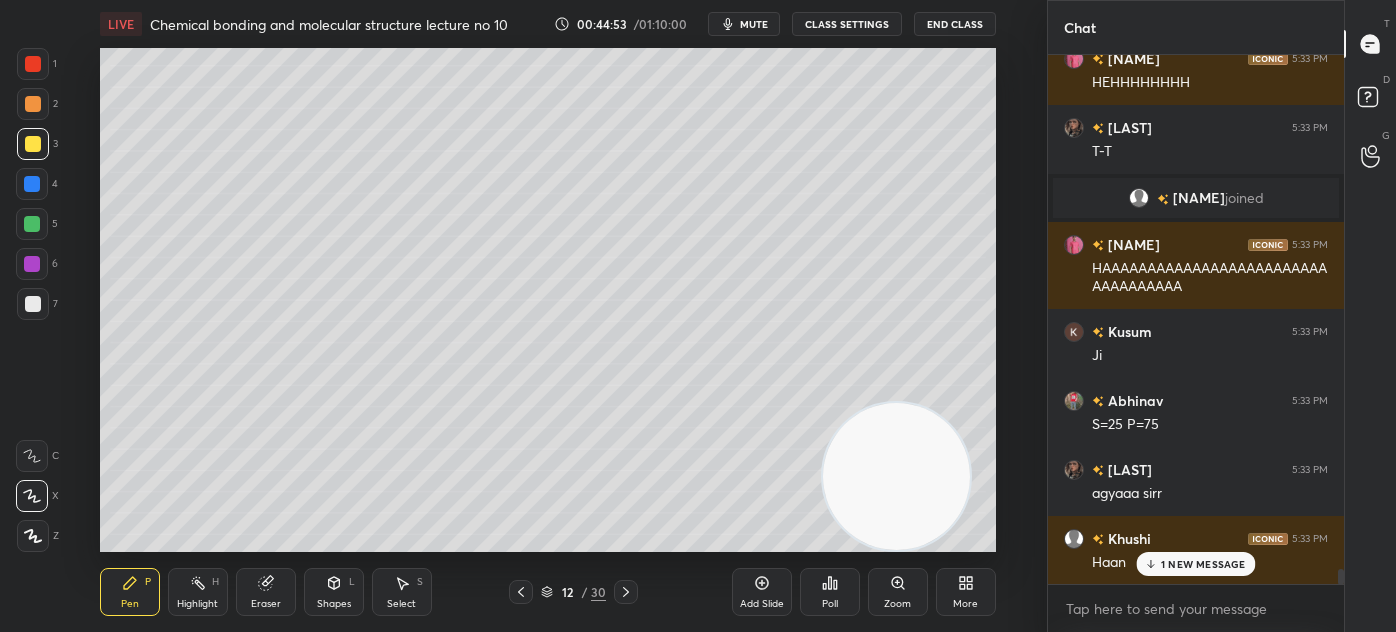 click at bounding box center [32, 224] 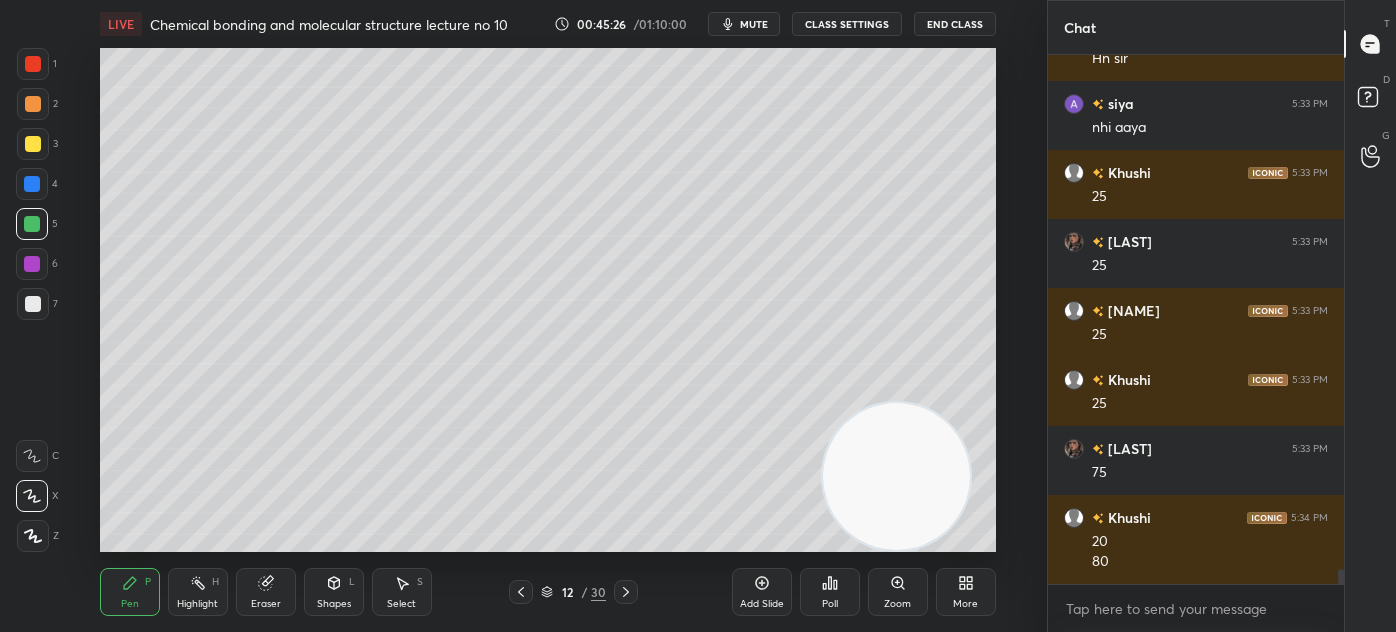 scroll, scrollTop: 18522, scrollLeft: 0, axis: vertical 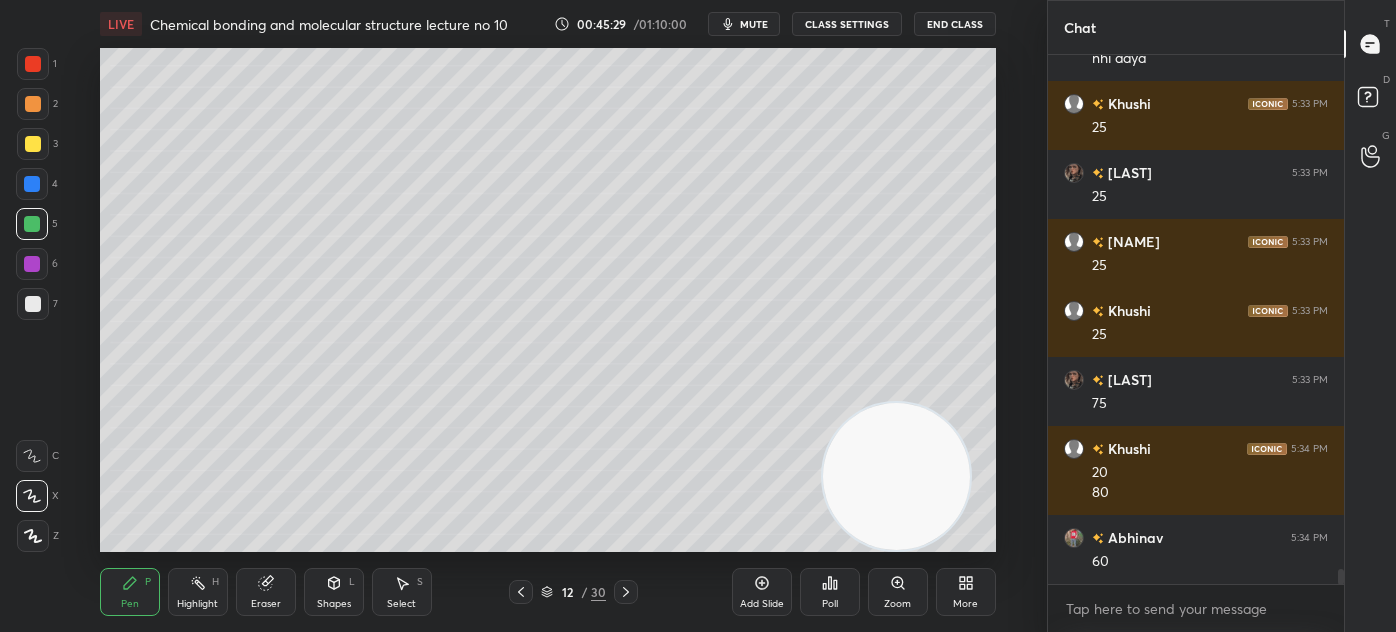 click at bounding box center [896, 476] 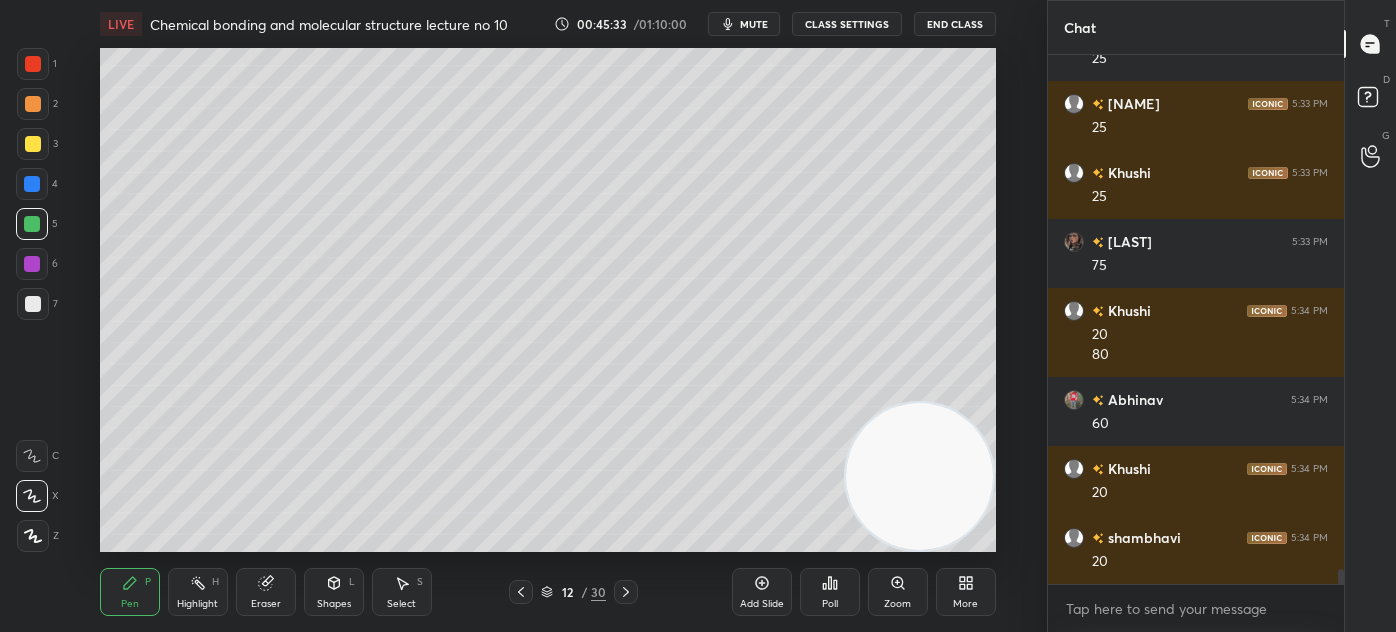 scroll, scrollTop: 18728, scrollLeft: 0, axis: vertical 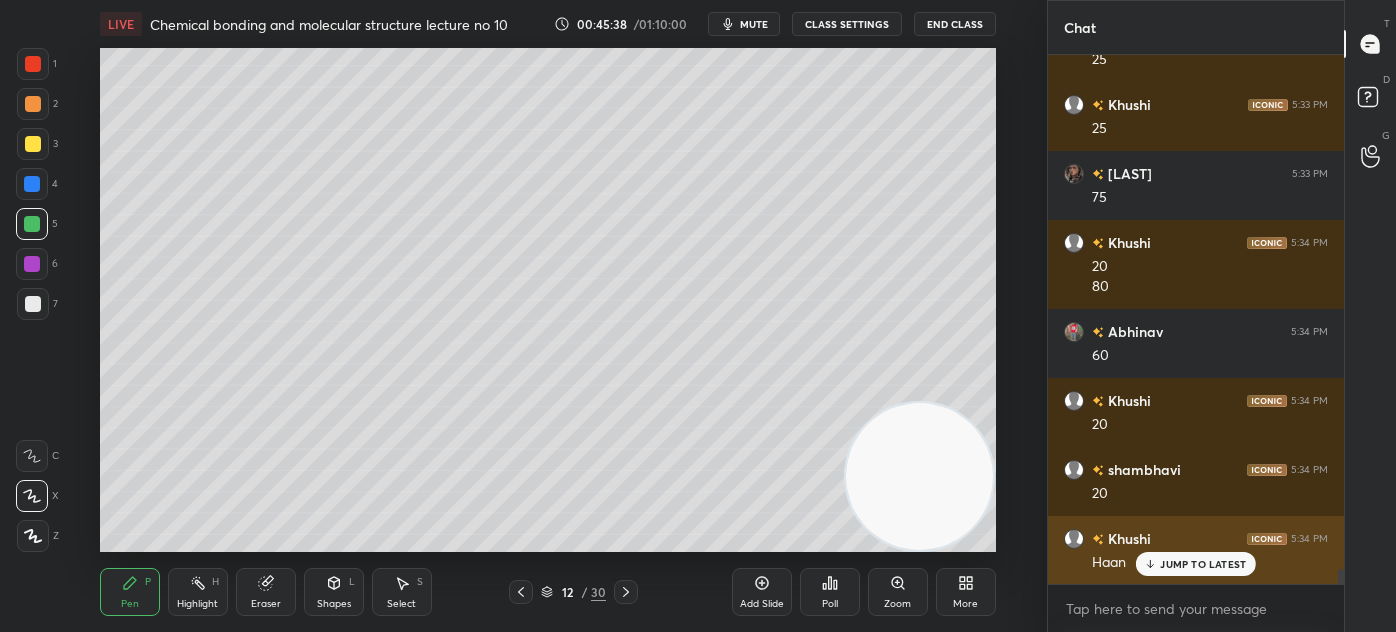 click on "JUMP TO LATEST" at bounding box center (1196, 564) 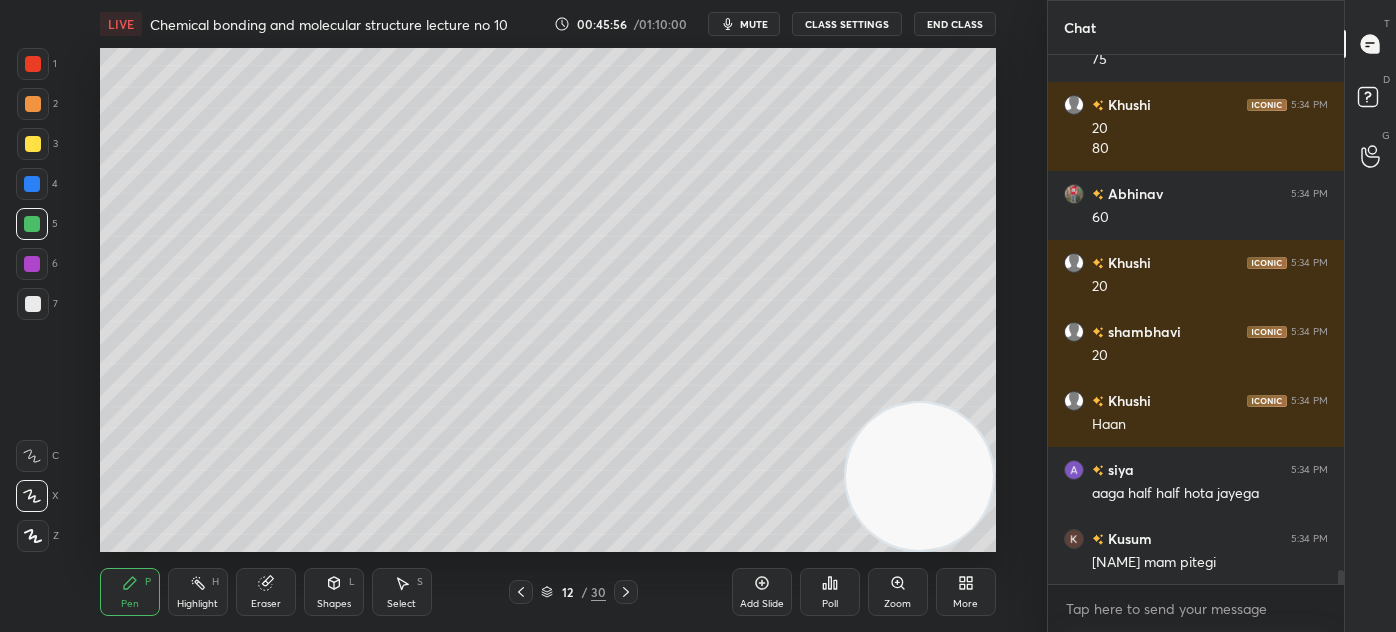 scroll, scrollTop: 18936, scrollLeft: 0, axis: vertical 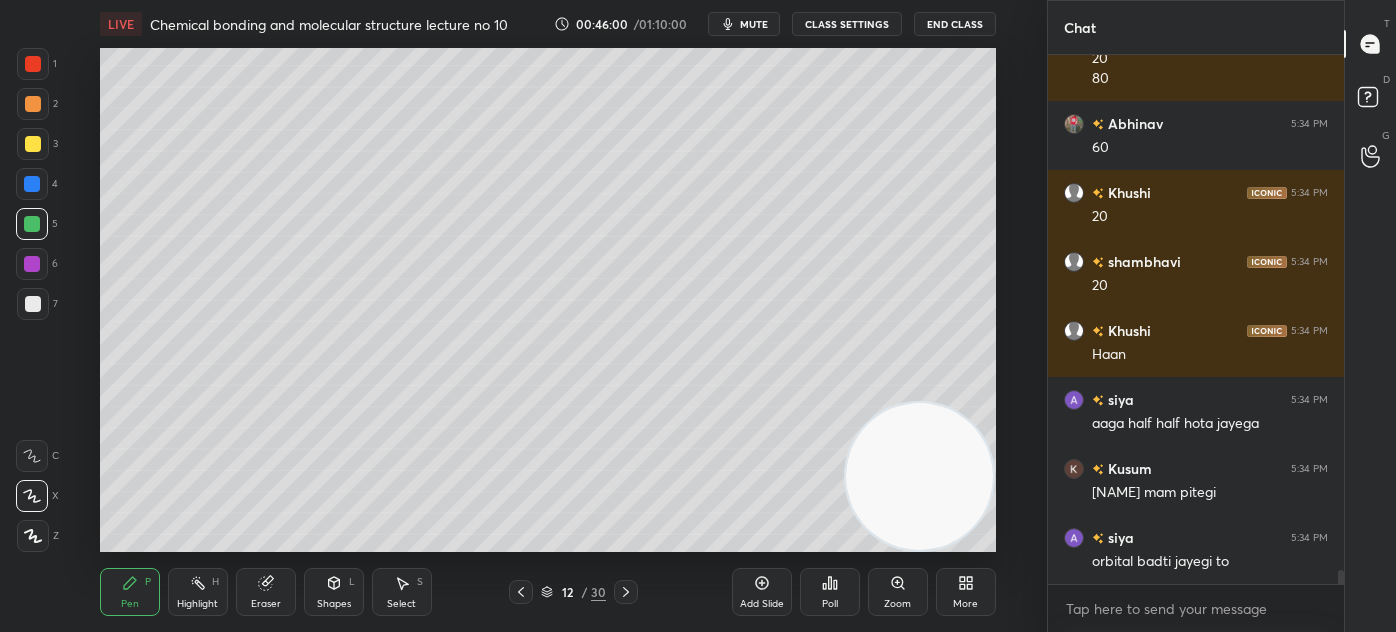 click at bounding box center [33, 104] 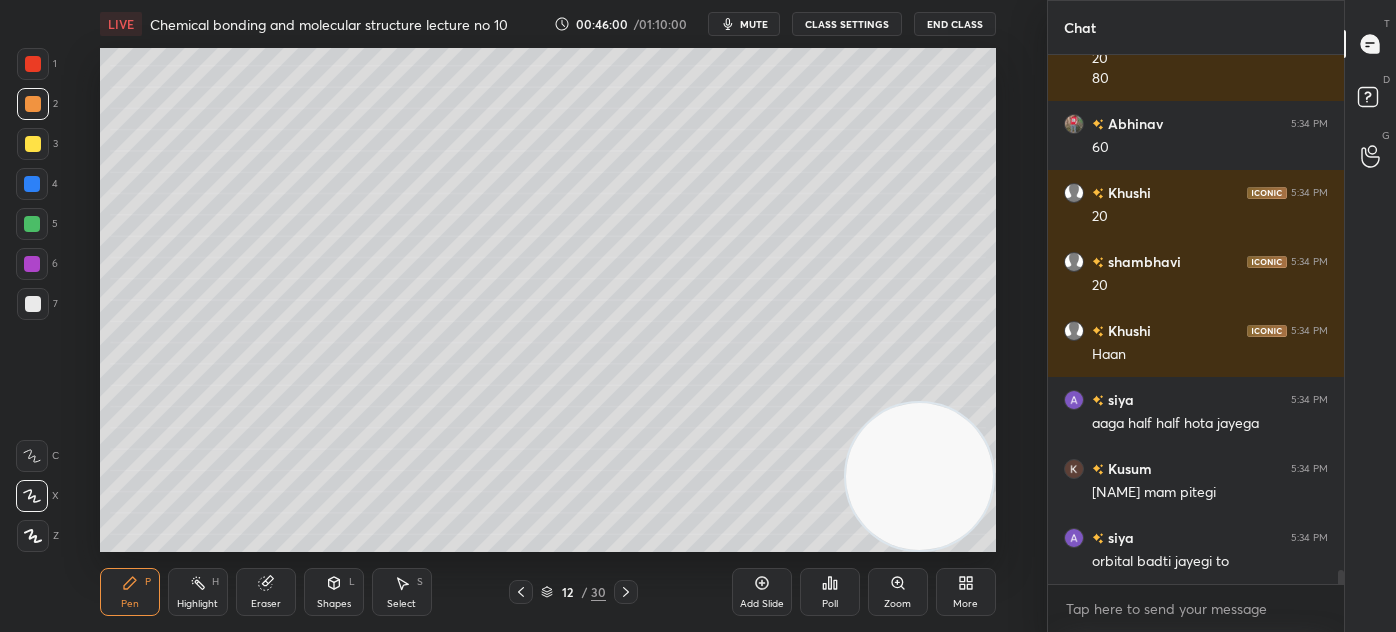 click at bounding box center [32, 224] 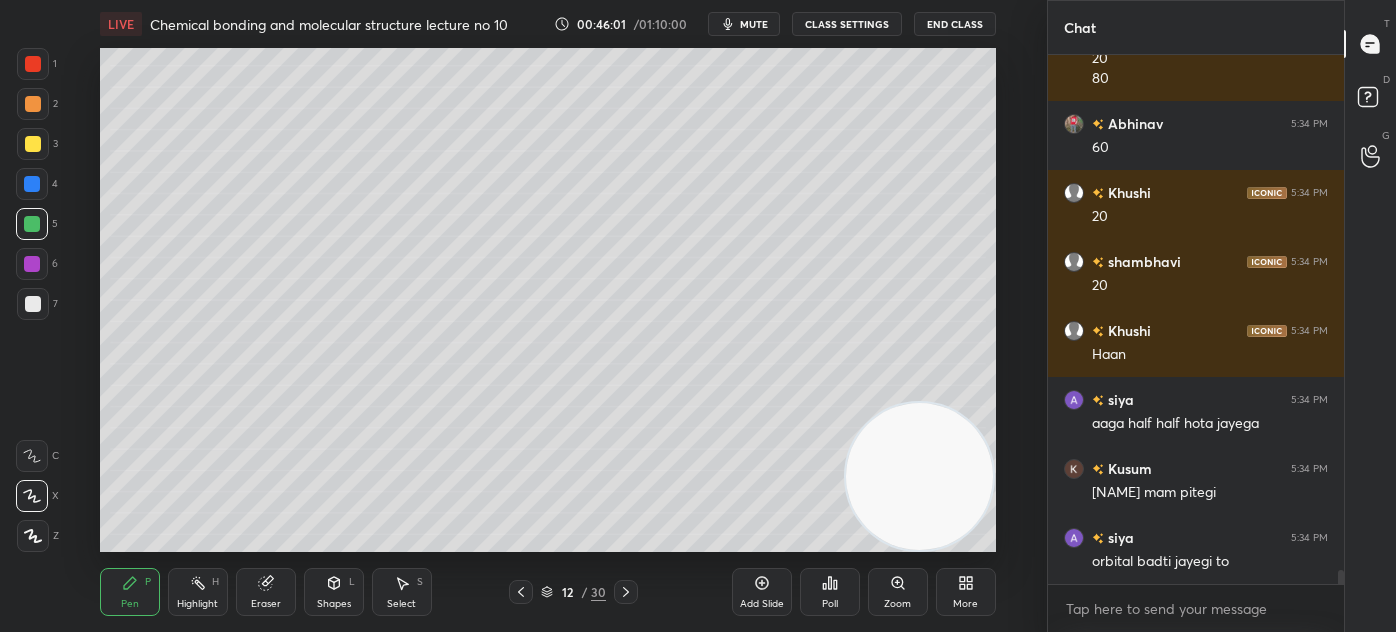 click at bounding box center (33, 536) 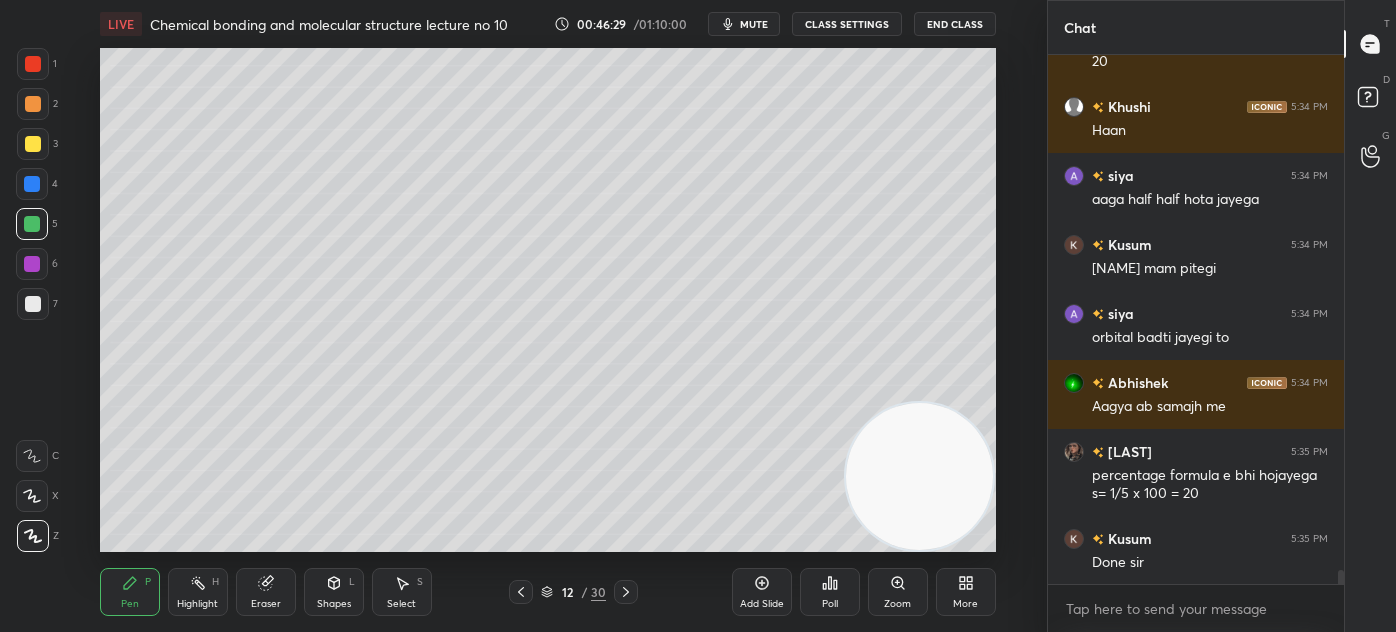 scroll, scrollTop: 19229, scrollLeft: 0, axis: vertical 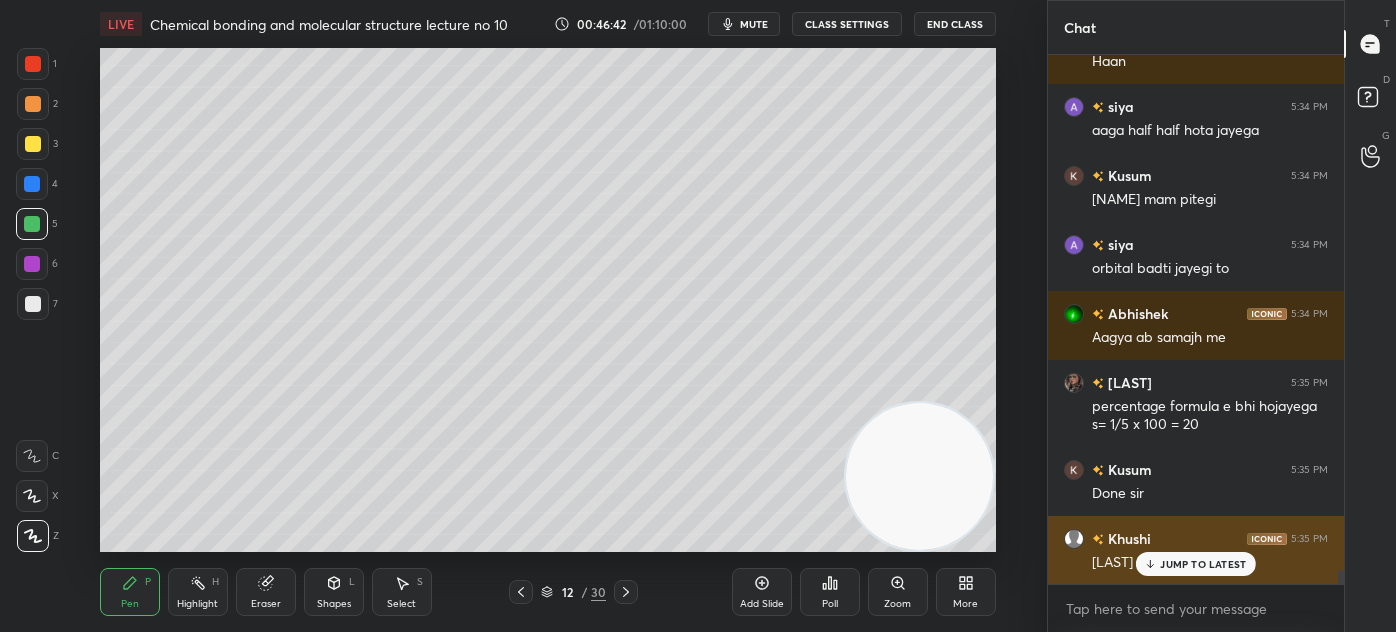 click on "JUMP TO LATEST" at bounding box center (1203, 564) 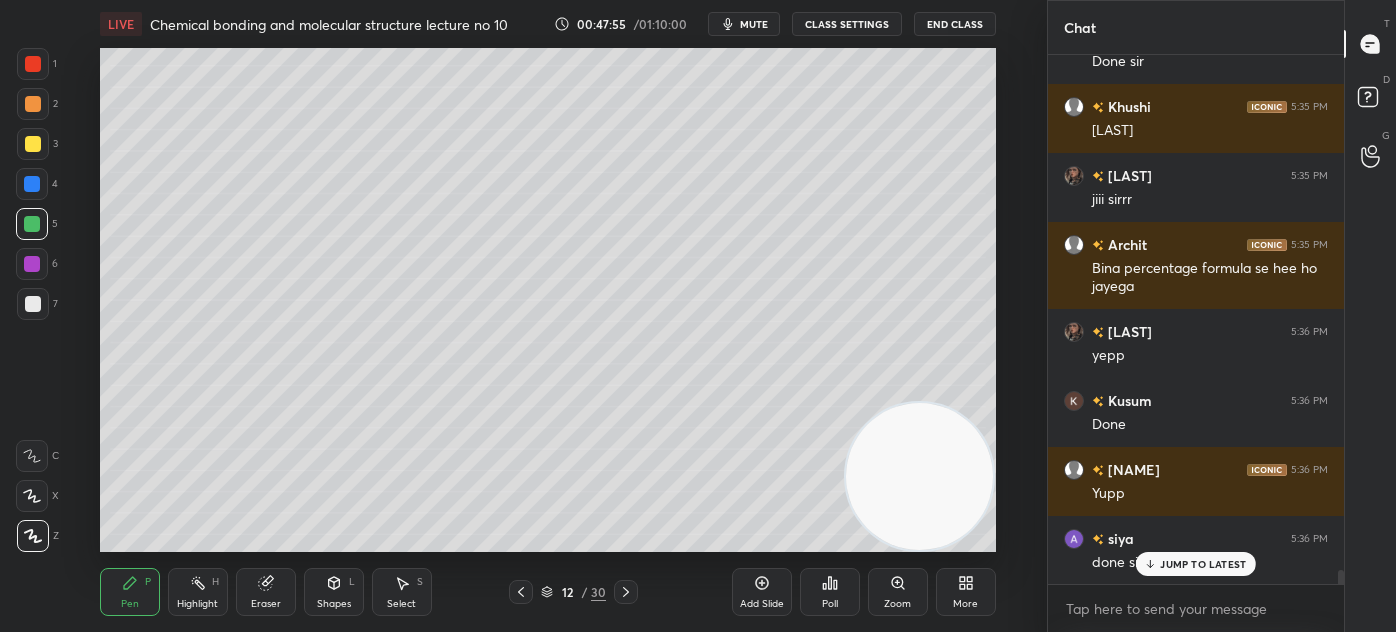 scroll, scrollTop: 19730, scrollLeft: 0, axis: vertical 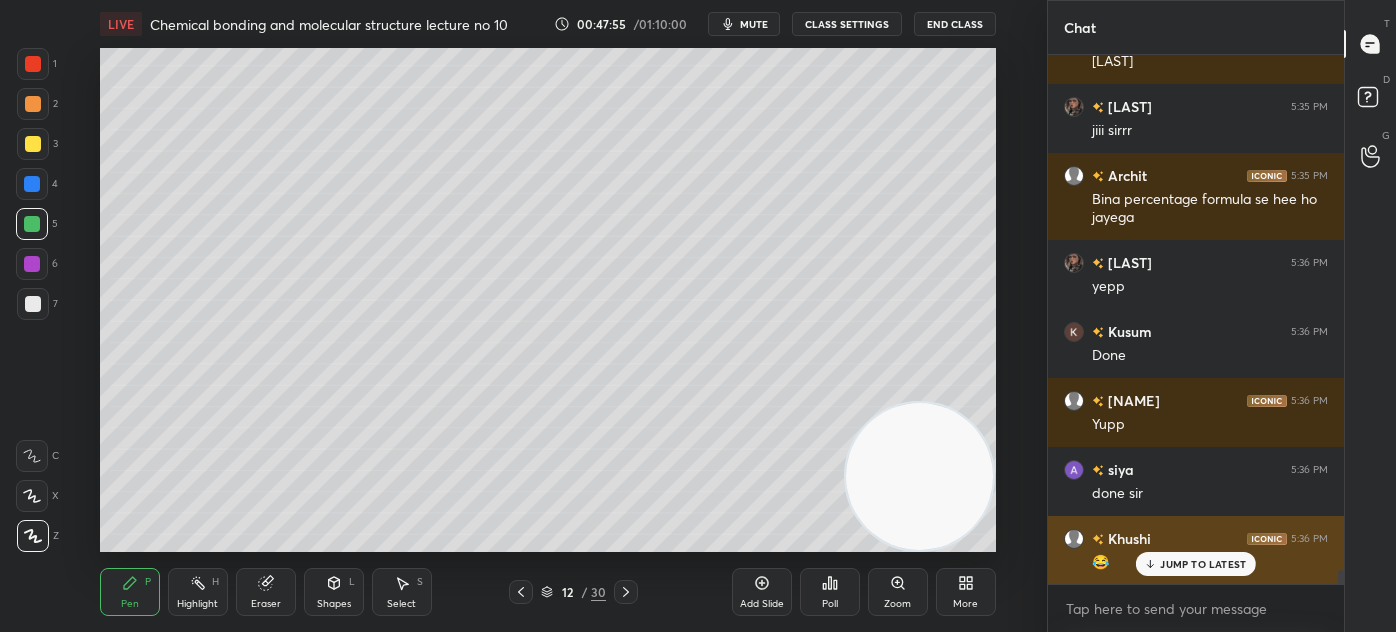 click on "JUMP TO LATEST" at bounding box center (1203, 564) 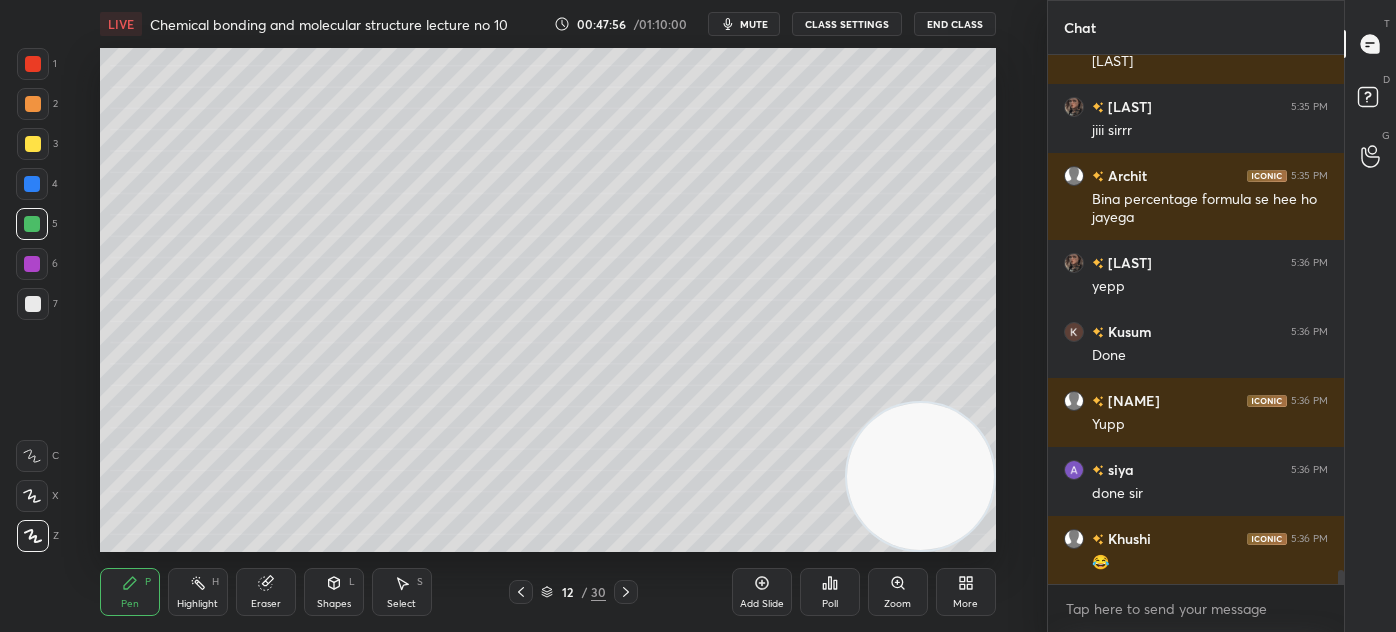 drag, startPoint x: 943, startPoint y: 515, endPoint x: 952, endPoint y: 528, distance: 15.811388 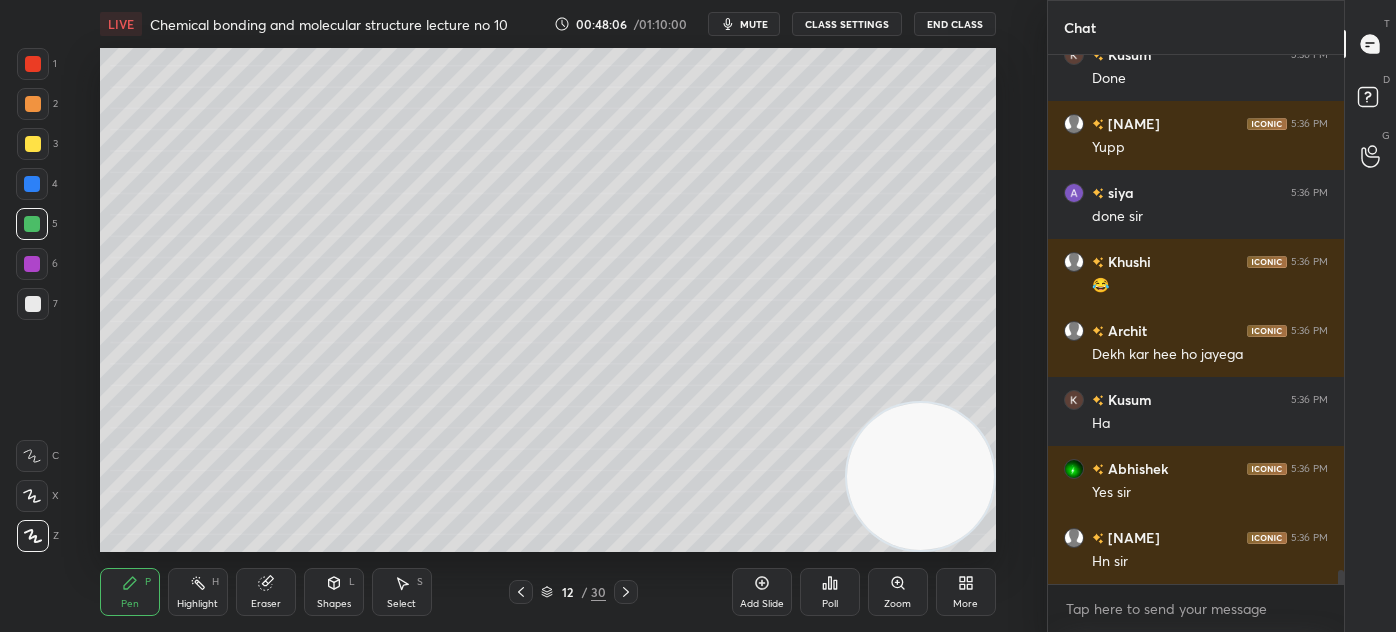 scroll, scrollTop: 20076, scrollLeft: 0, axis: vertical 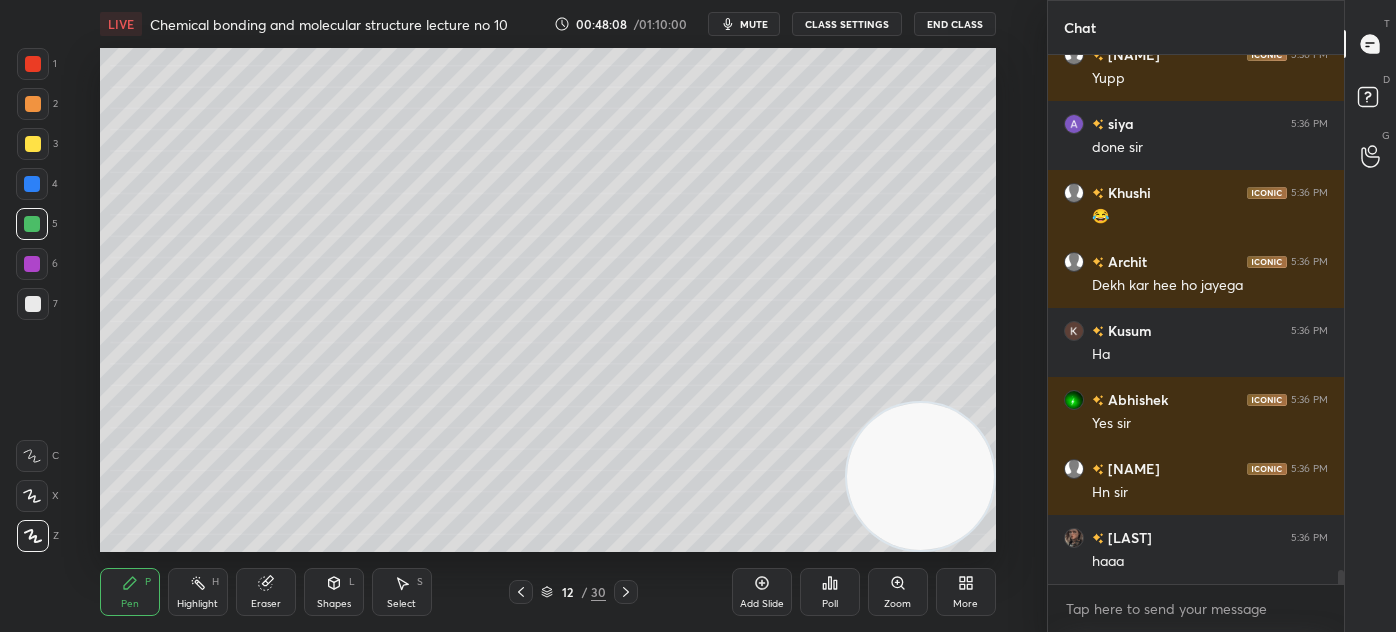 drag, startPoint x: 847, startPoint y: 450, endPoint x: 504, endPoint y: 526, distance: 351.31894 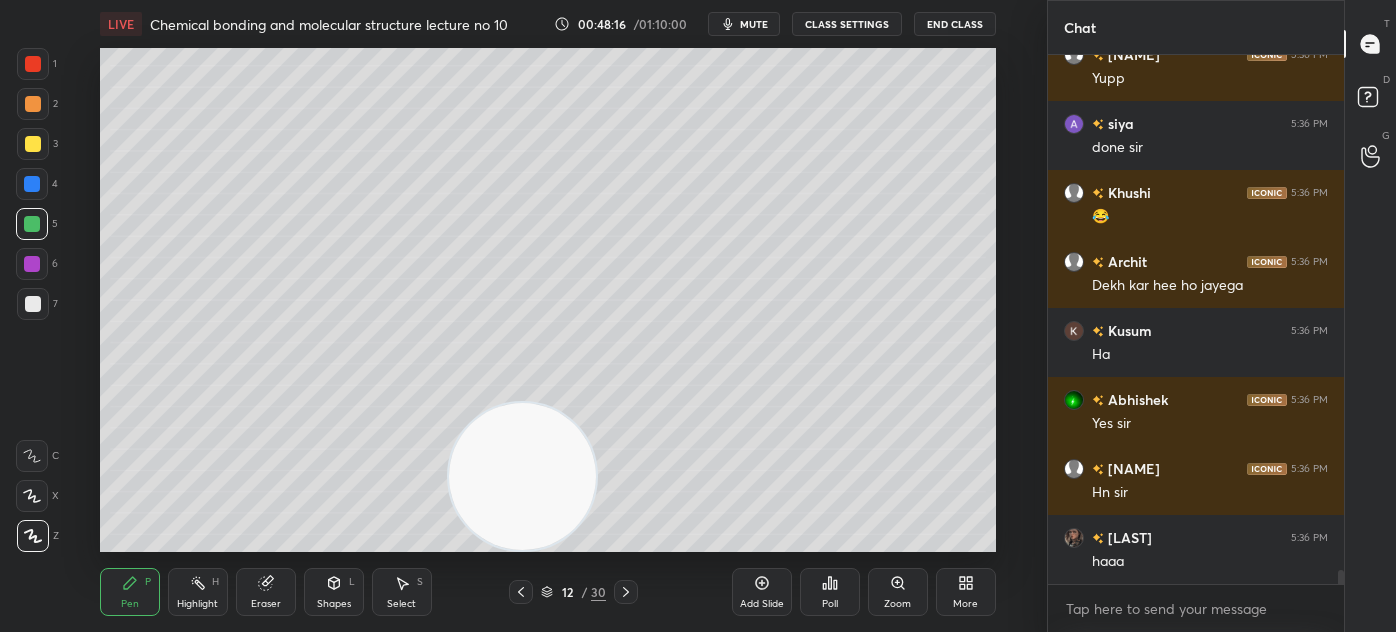 click on "Eraser" at bounding box center (266, 592) 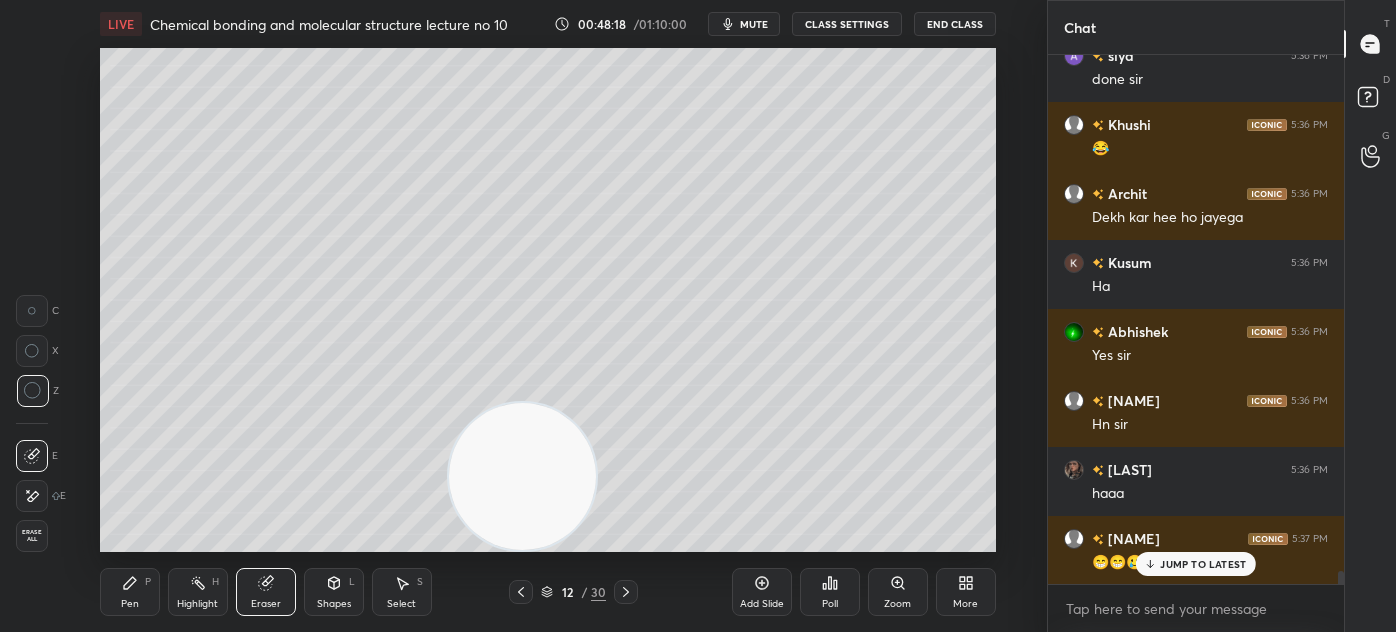 scroll, scrollTop: 20213, scrollLeft: 0, axis: vertical 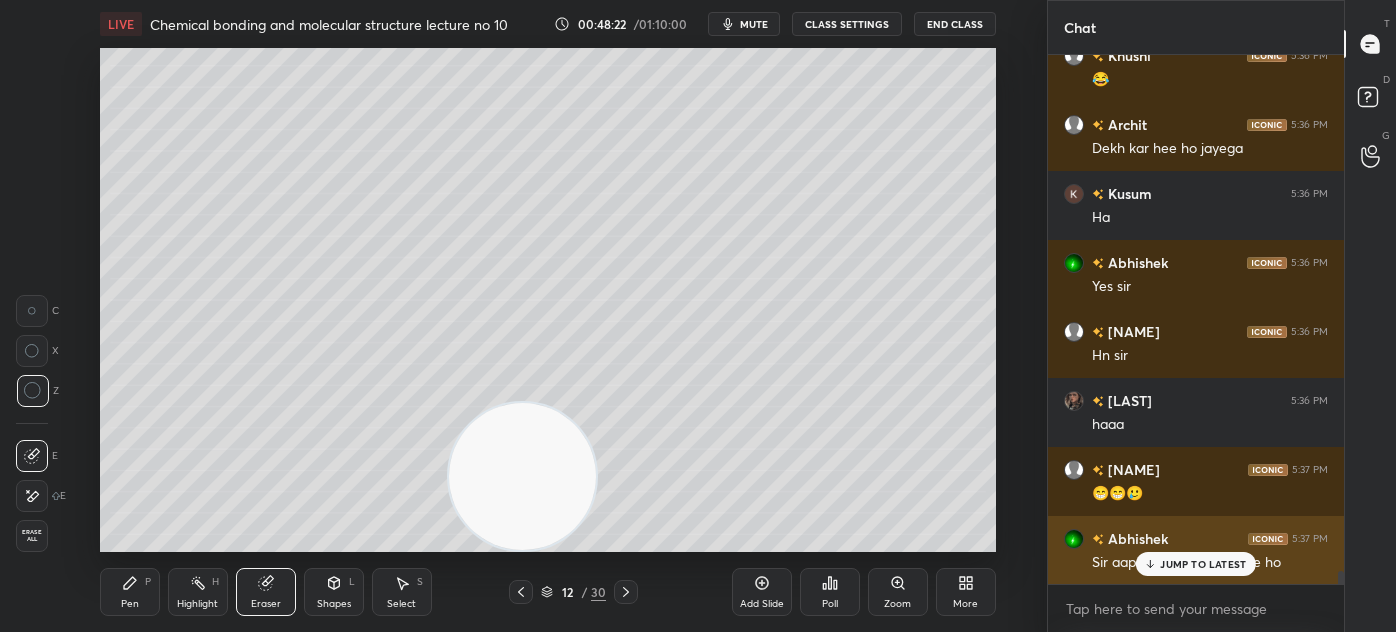 click on "JUMP TO LATEST" at bounding box center [1203, 564] 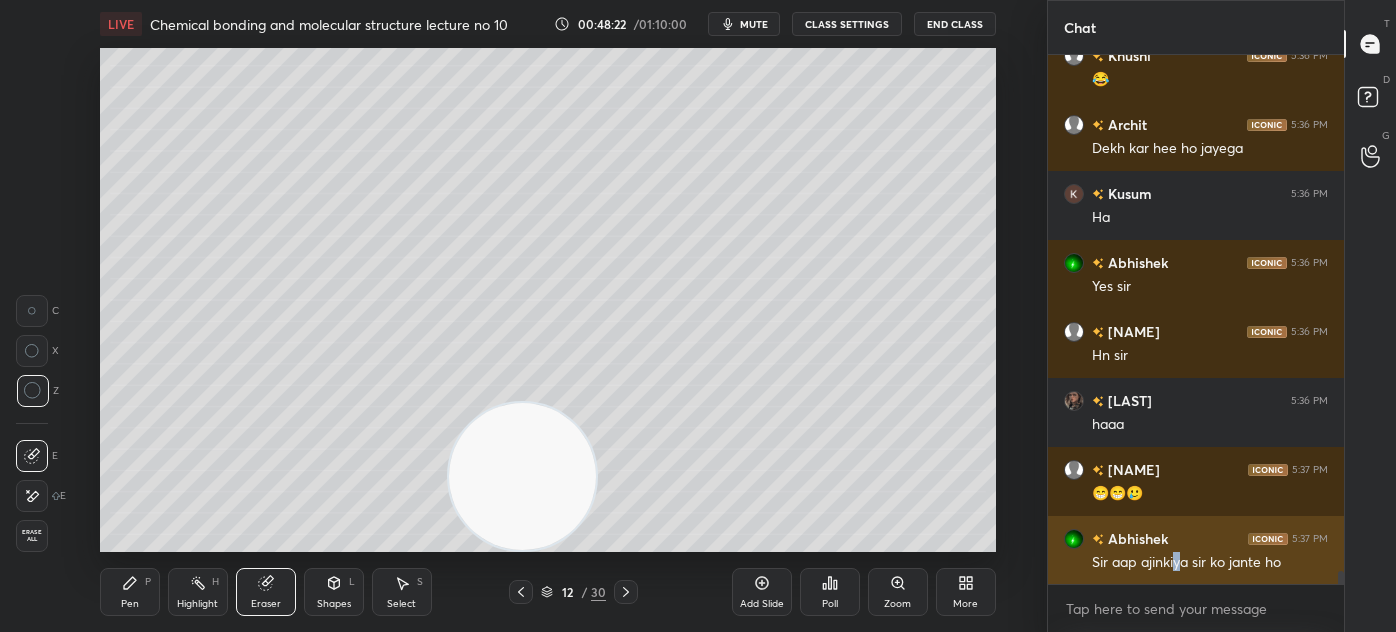 click on "Sir aap ajinkiya sir ko jante ho" at bounding box center (1210, 563) 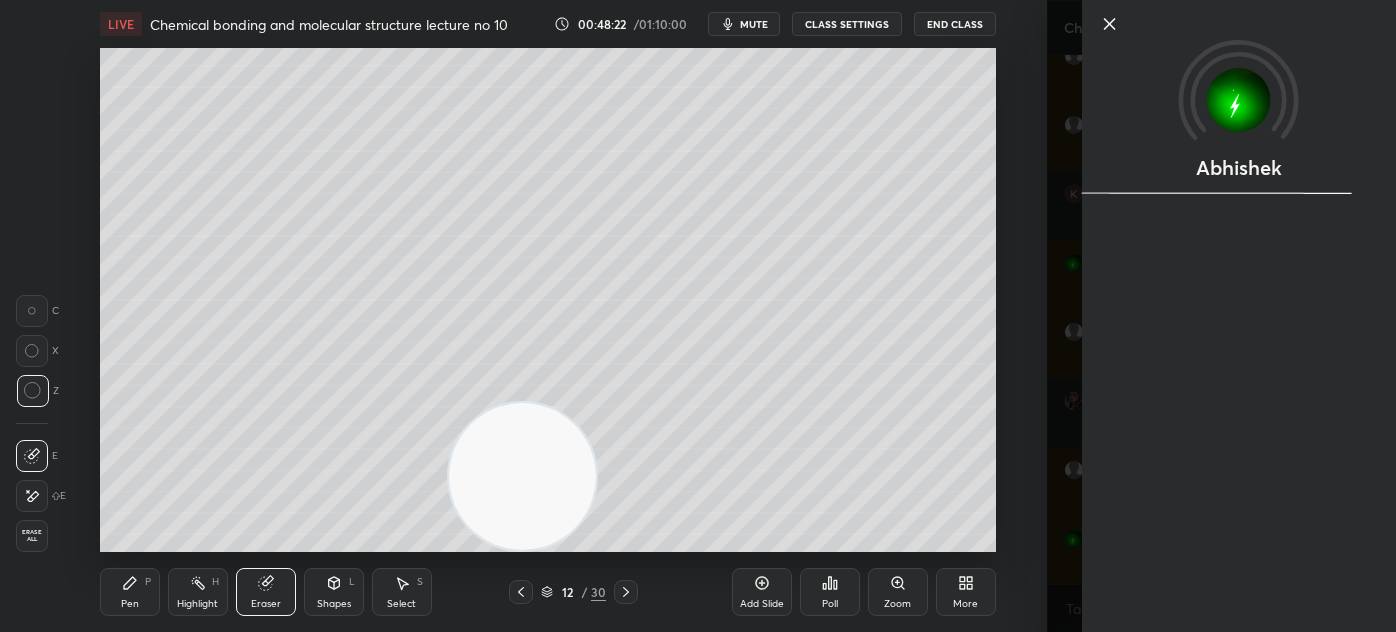 click on "Abhishek" at bounding box center [1239, 316] 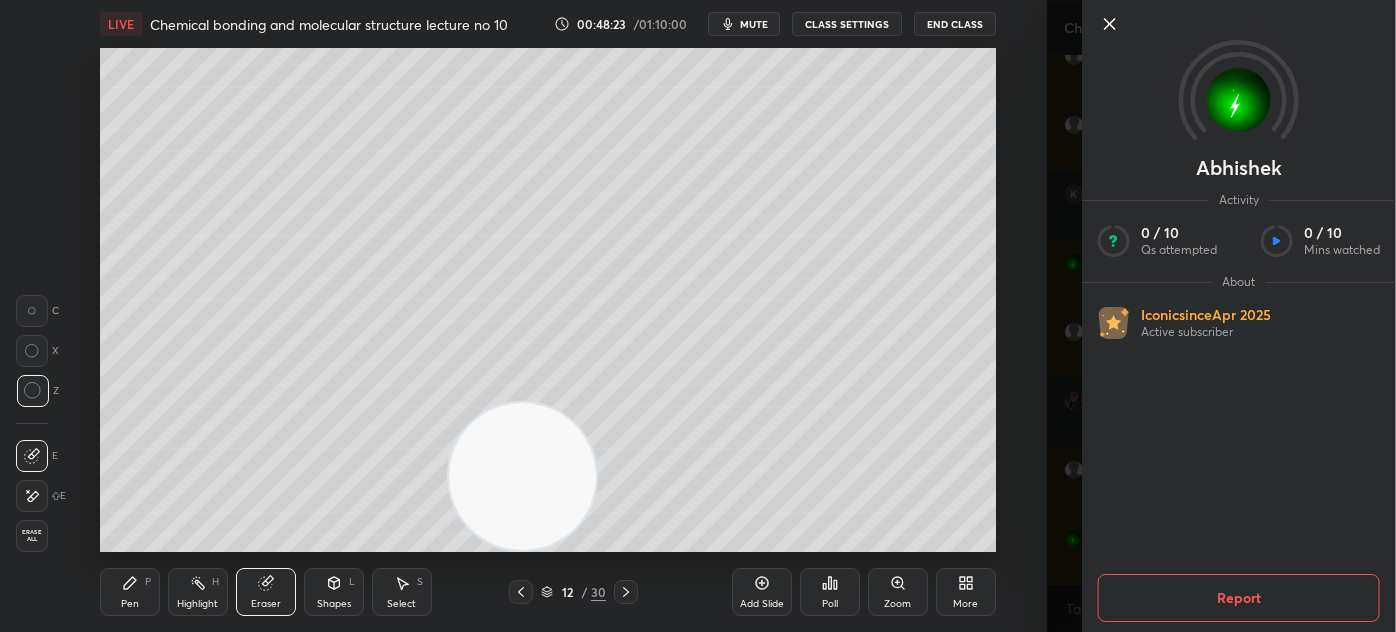 click on "Abhishek Activity 0 / 10 Qs attempted 0 / 10 Mins watched About Iconic  since  Apr   2025 Active subscriber Report" at bounding box center (1221, 316) 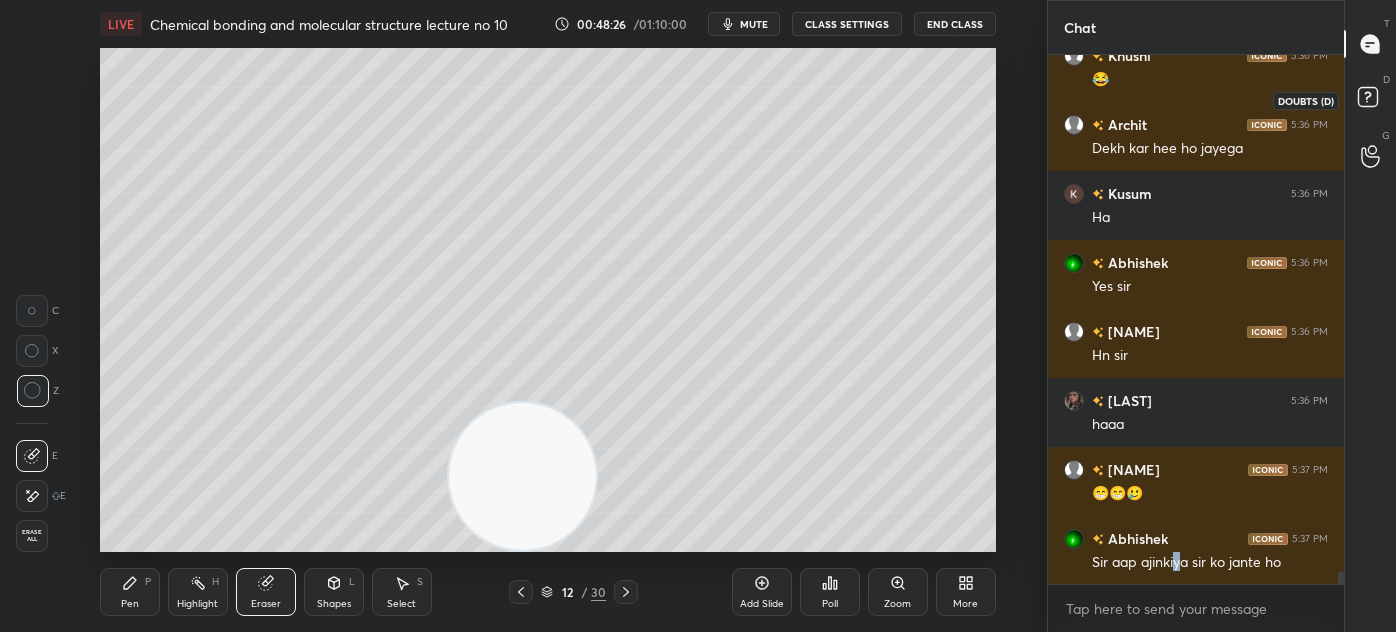 click 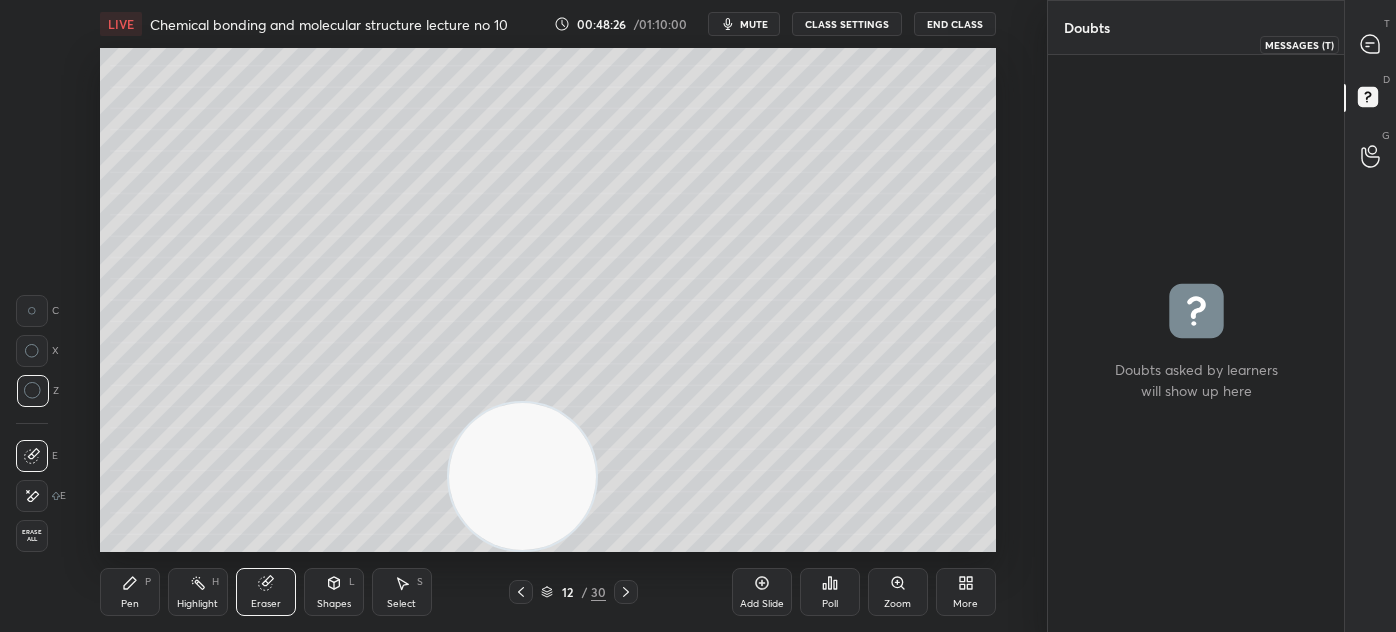 click 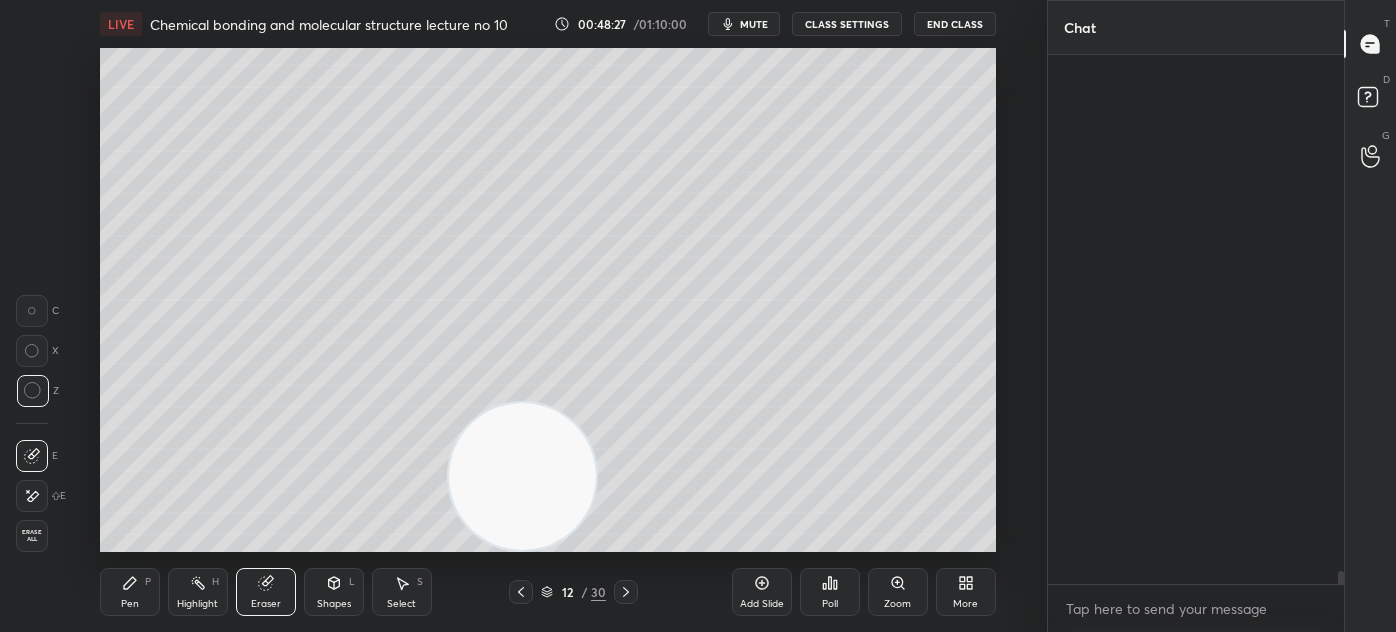 scroll, scrollTop: 20597, scrollLeft: 0, axis: vertical 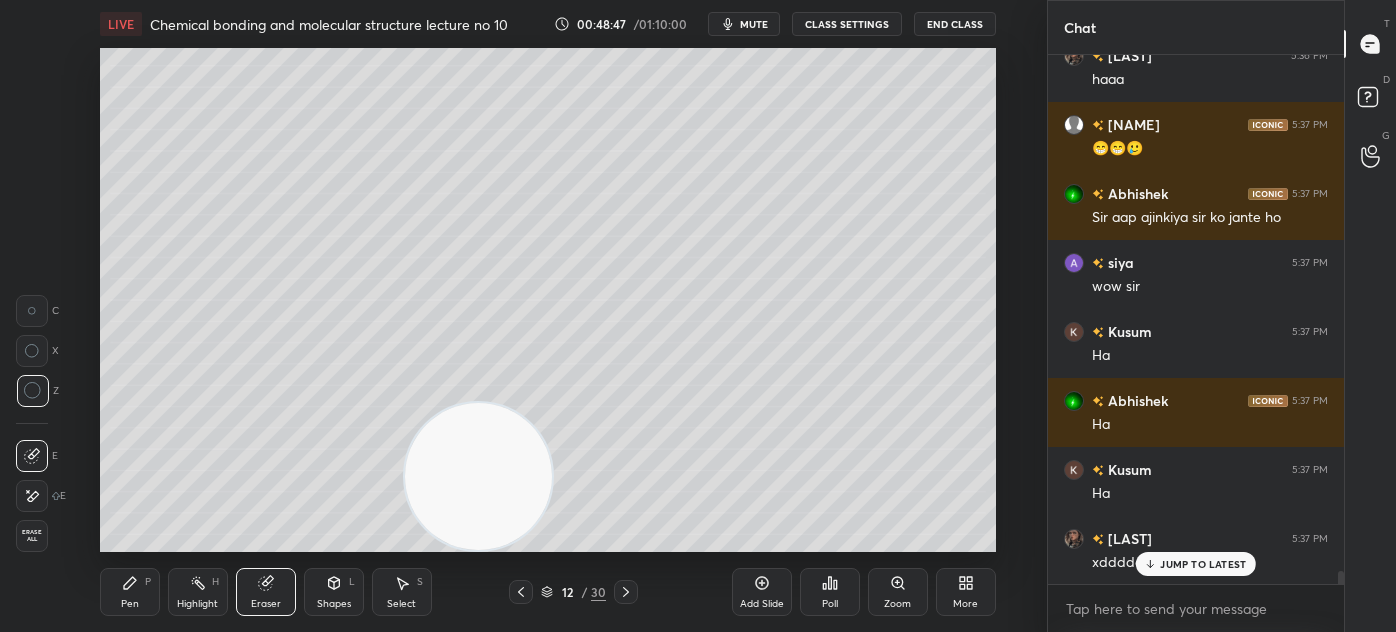 drag, startPoint x: 518, startPoint y: 478, endPoint x: 82, endPoint y: 525, distance: 438.52594 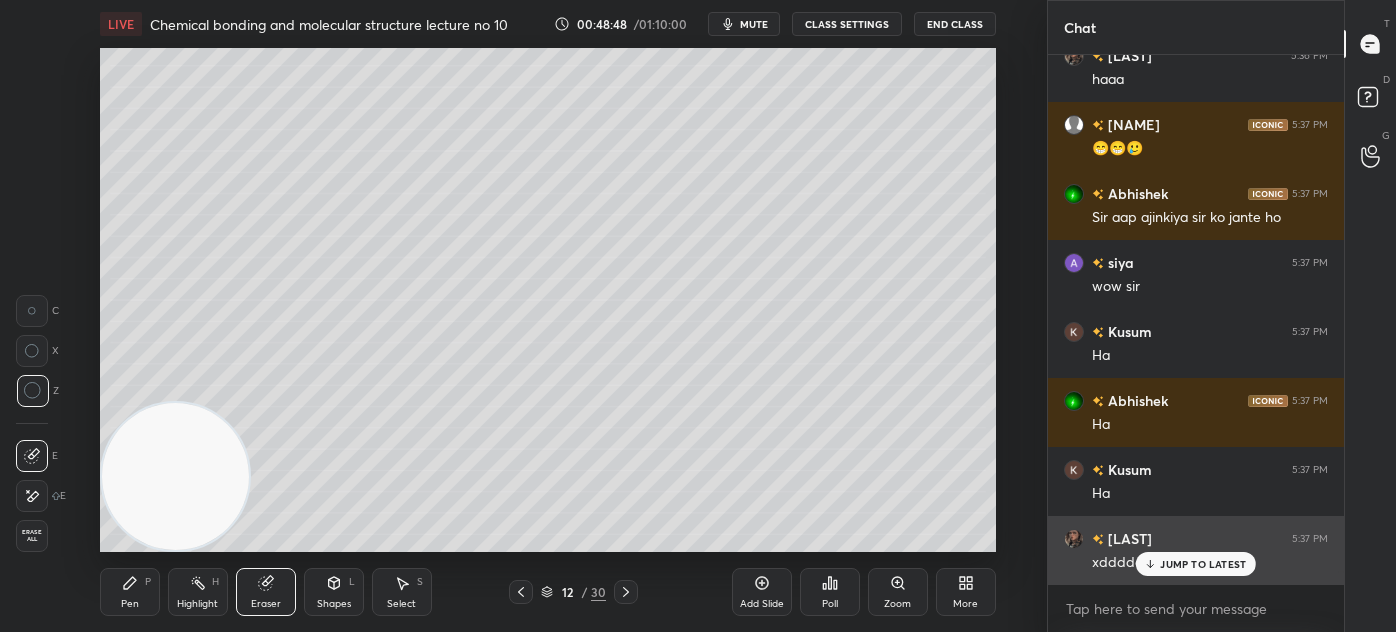 click on "JUMP TO LATEST" at bounding box center (1196, 564) 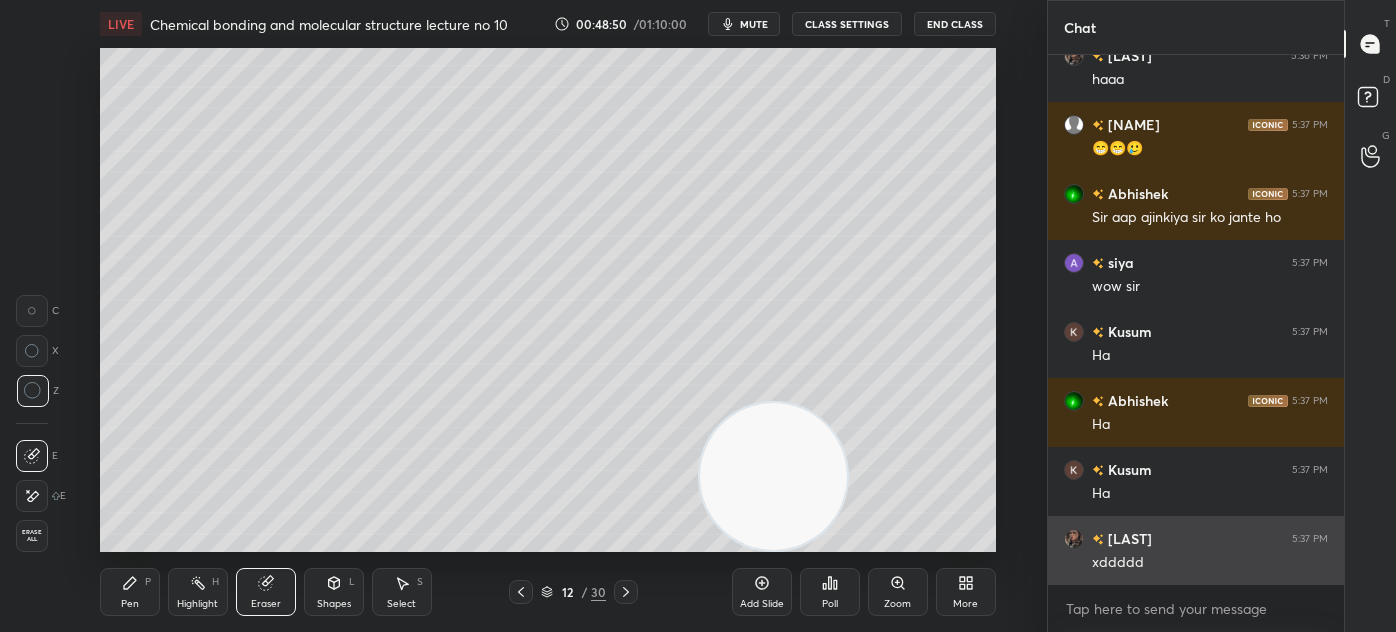 drag, startPoint x: 239, startPoint y: 508, endPoint x: 1072, endPoint y: 542, distance: 833.6936 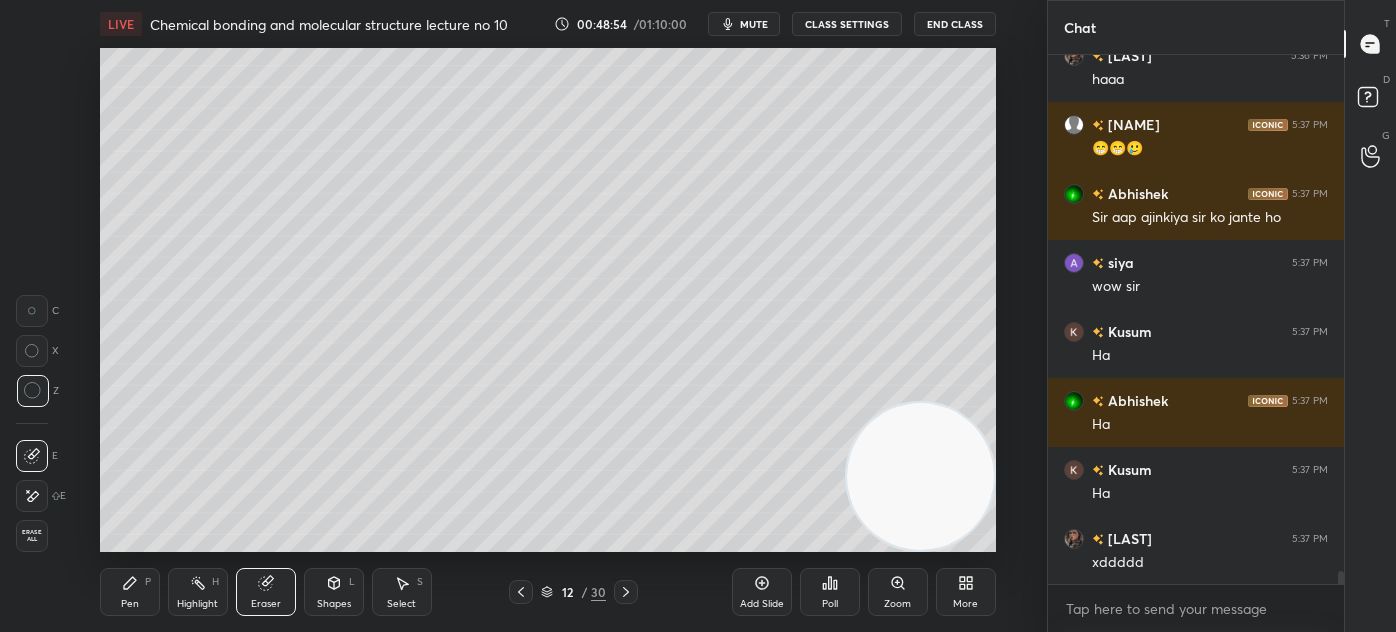 click on "Add Slide" at bounding box center [762, 592] 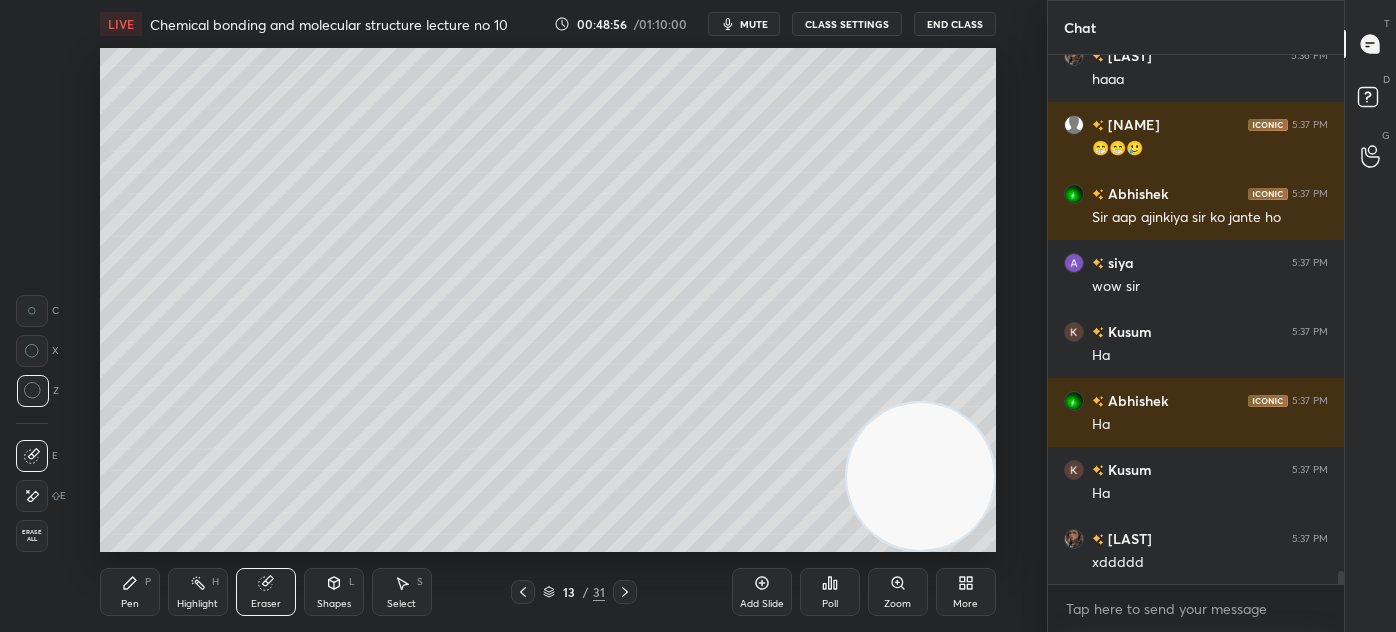 click on "Pen P" at bounding box center [130, 592] 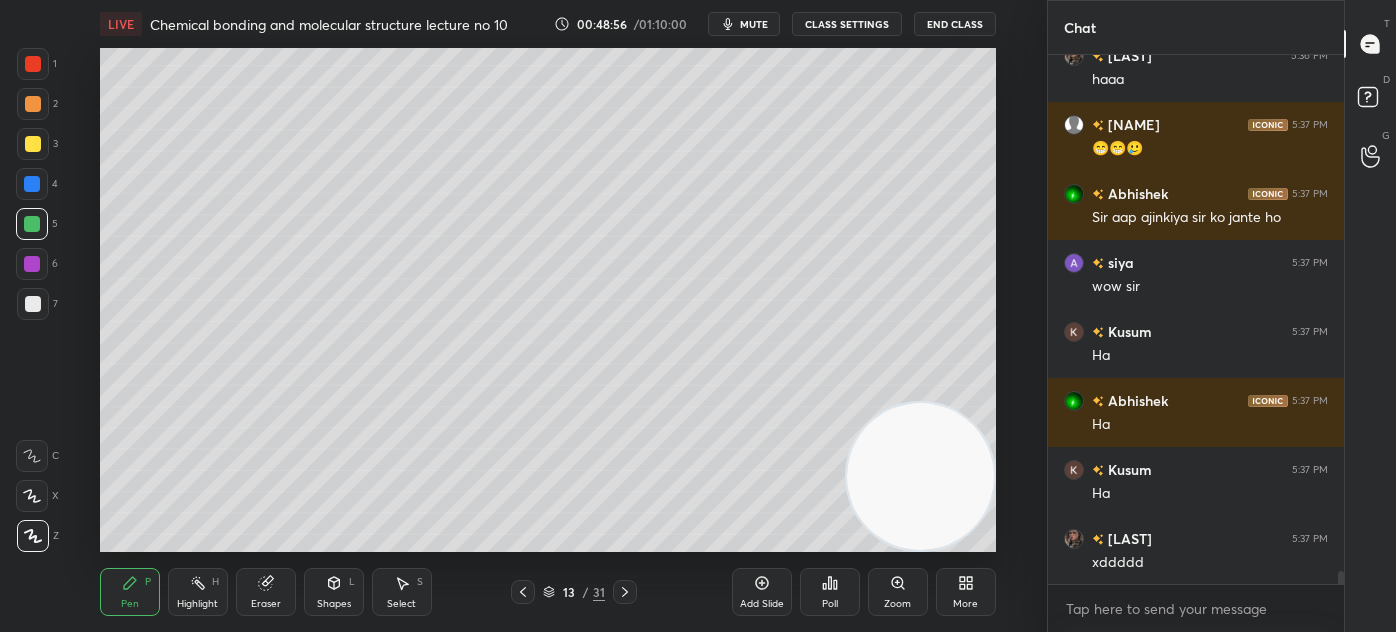 click at bounding box center (33, 144) 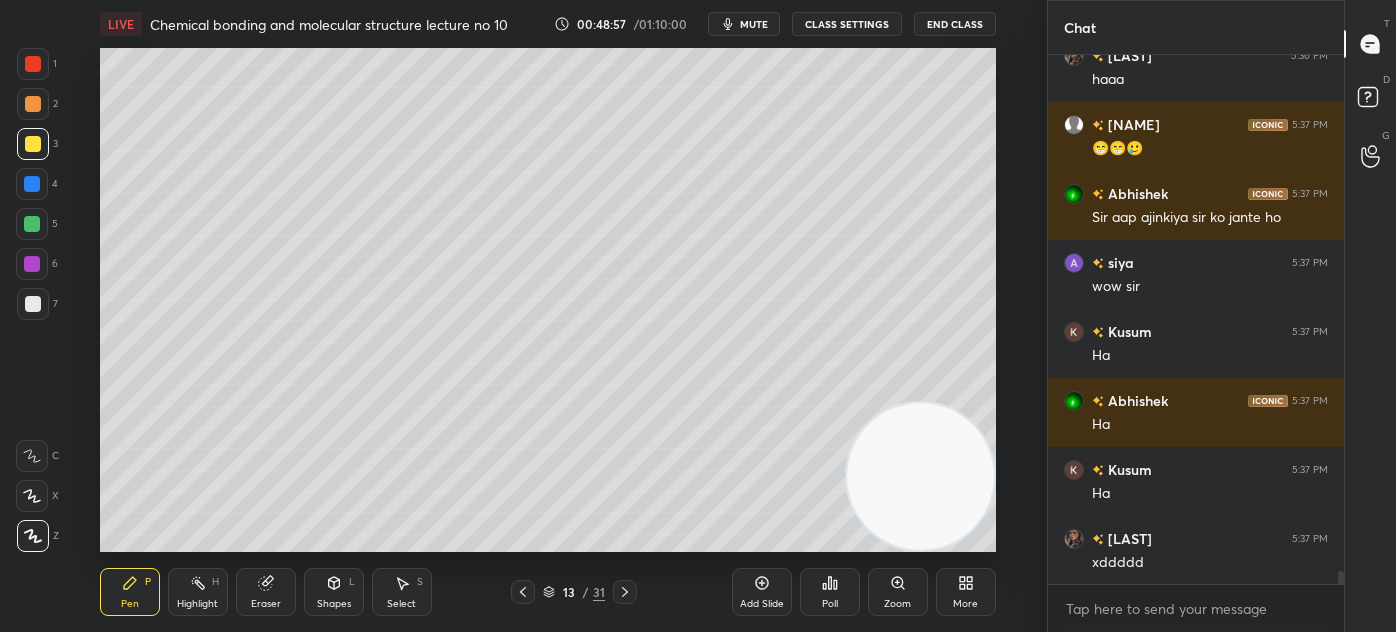 click at bounding box center (32, 496) 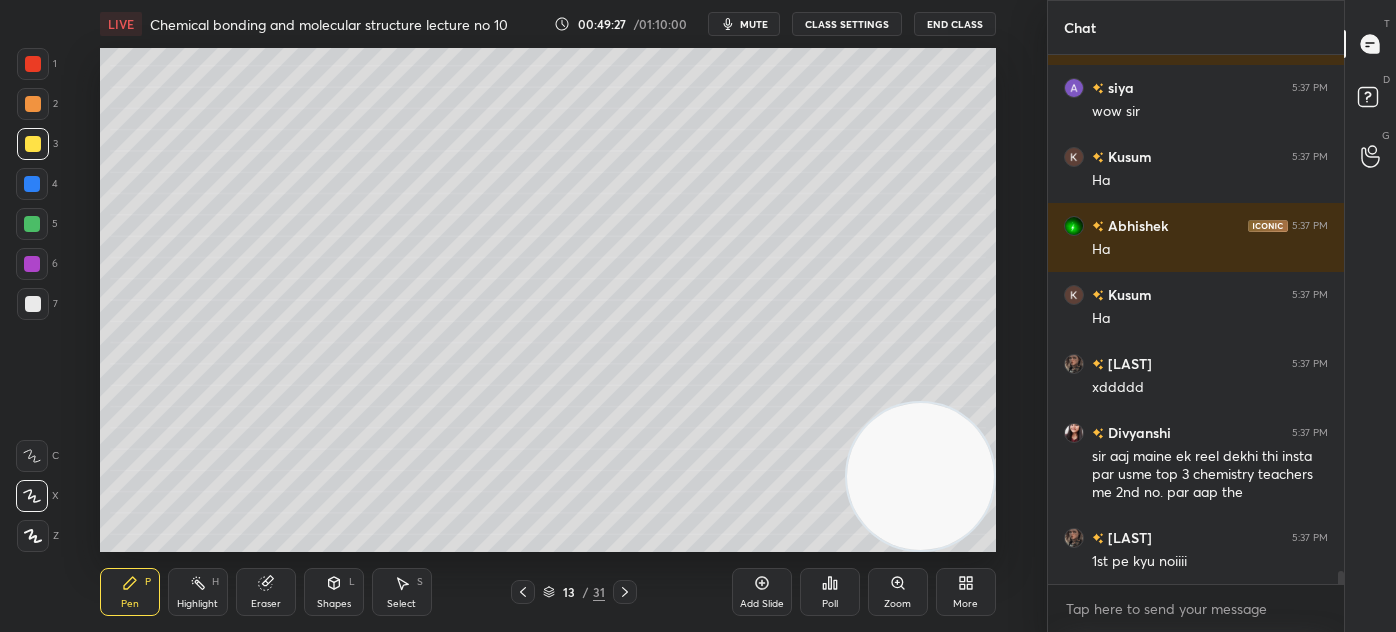 scroll, scrollTop: 21184, scrollLeft: 0, axis: vertical 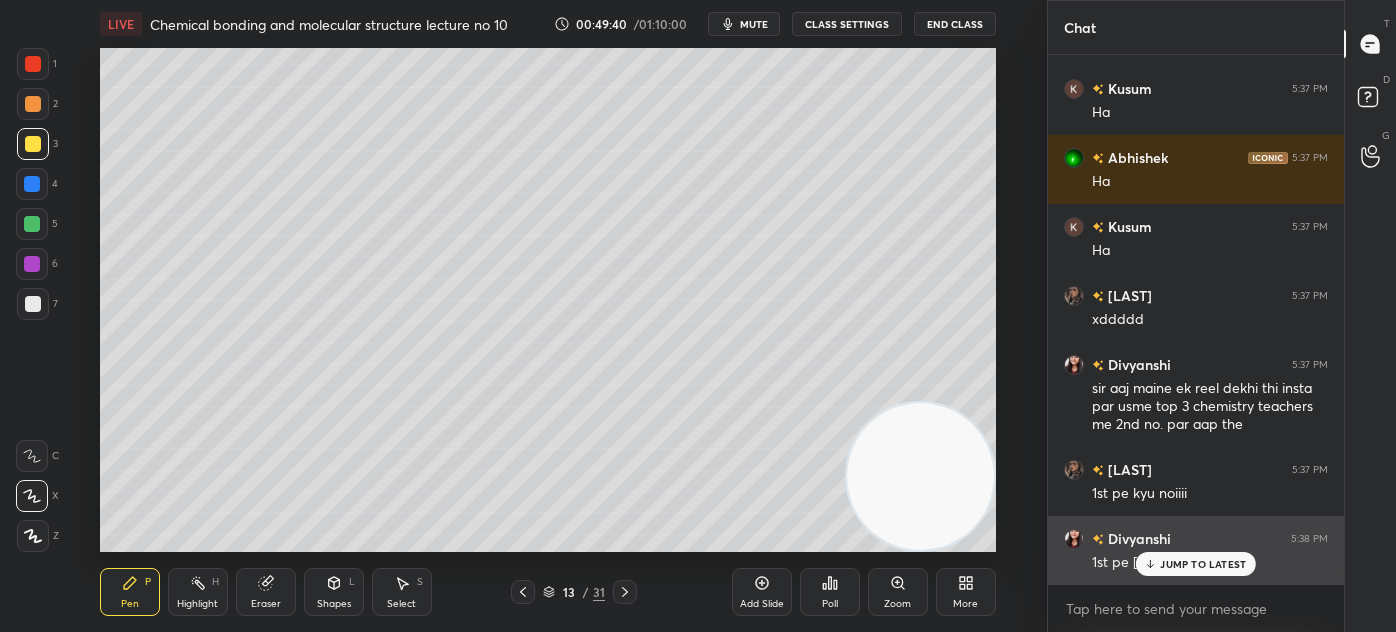 drag, startPoint x: 1161, startPoint y: 567, endPoint x: 1170, endPoint y: 576, distance: 12.727922 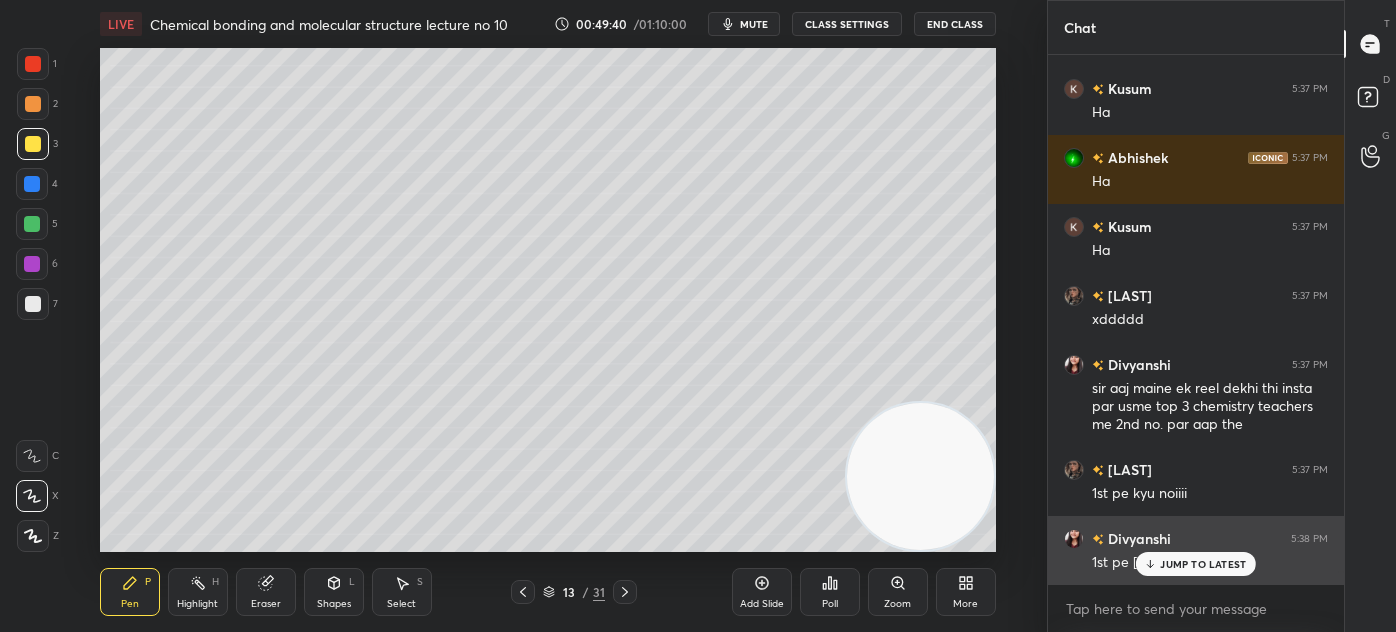 click on "JUMP TO LATEST" at bounding box center [1196, 564] 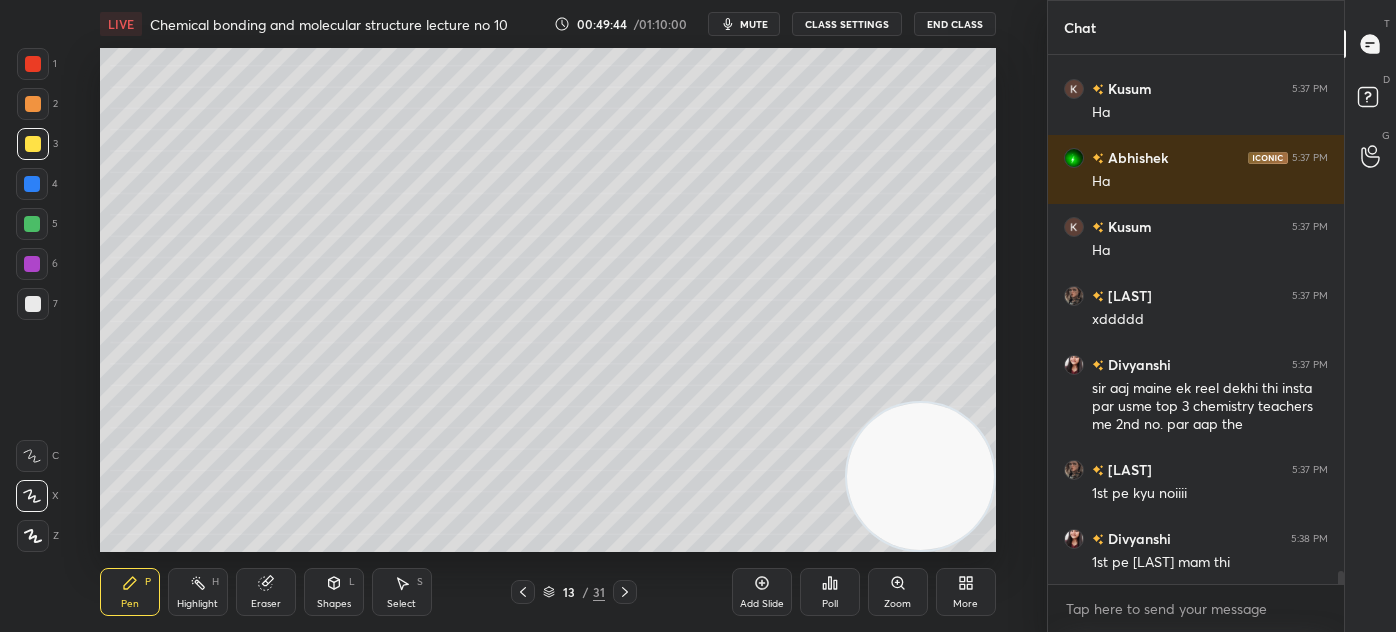 click on "Eraser" at bounding box center [266, 604] 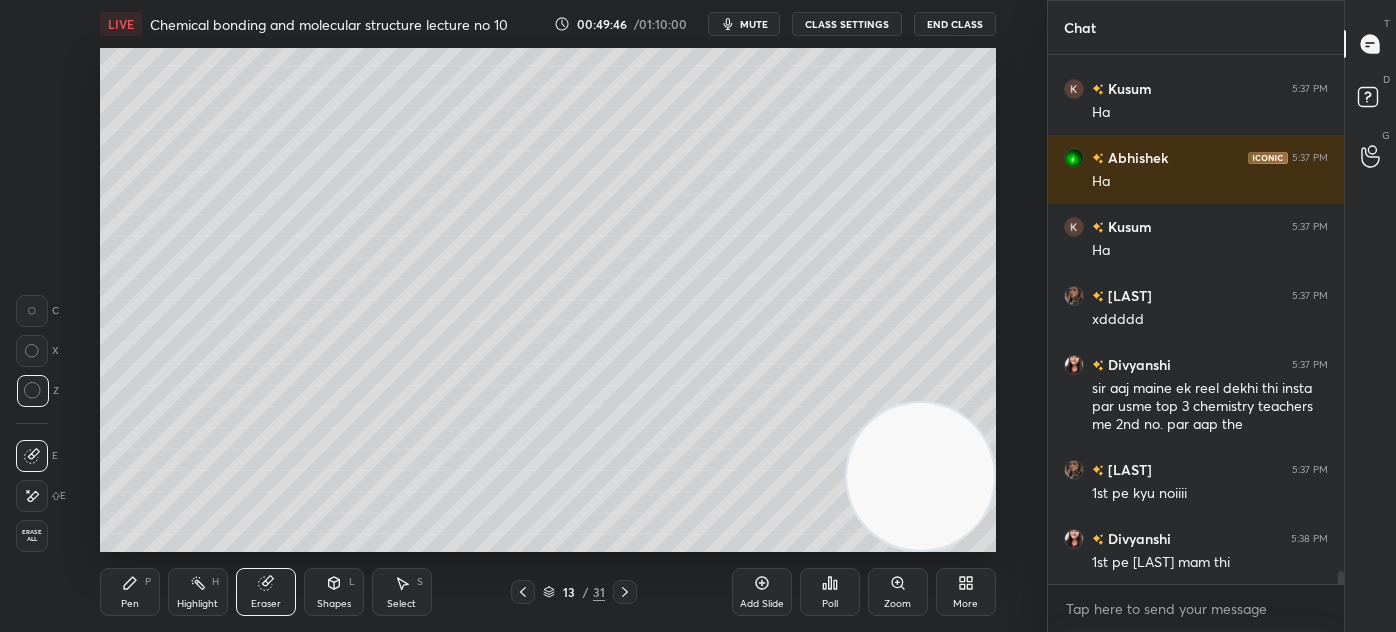 click on "Pen" at bounding box center (130, 604) 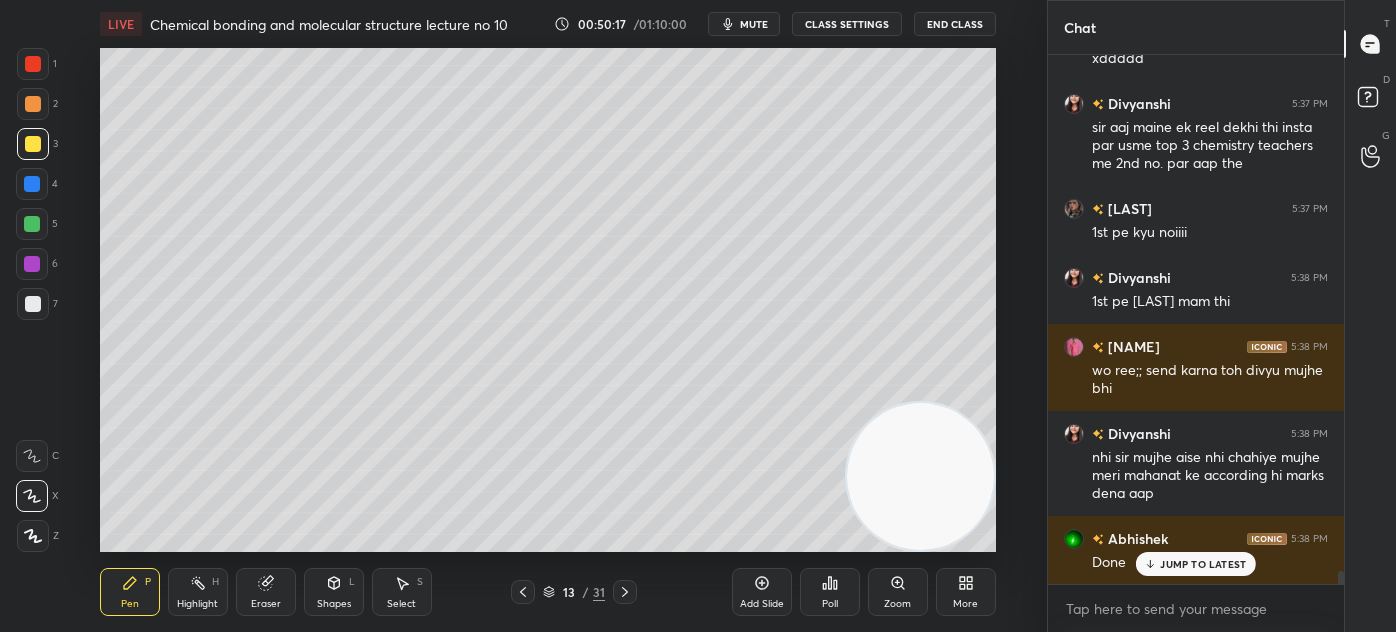 scroll, scrollTop: 21514, scrollLeft: 0, axis: vertical 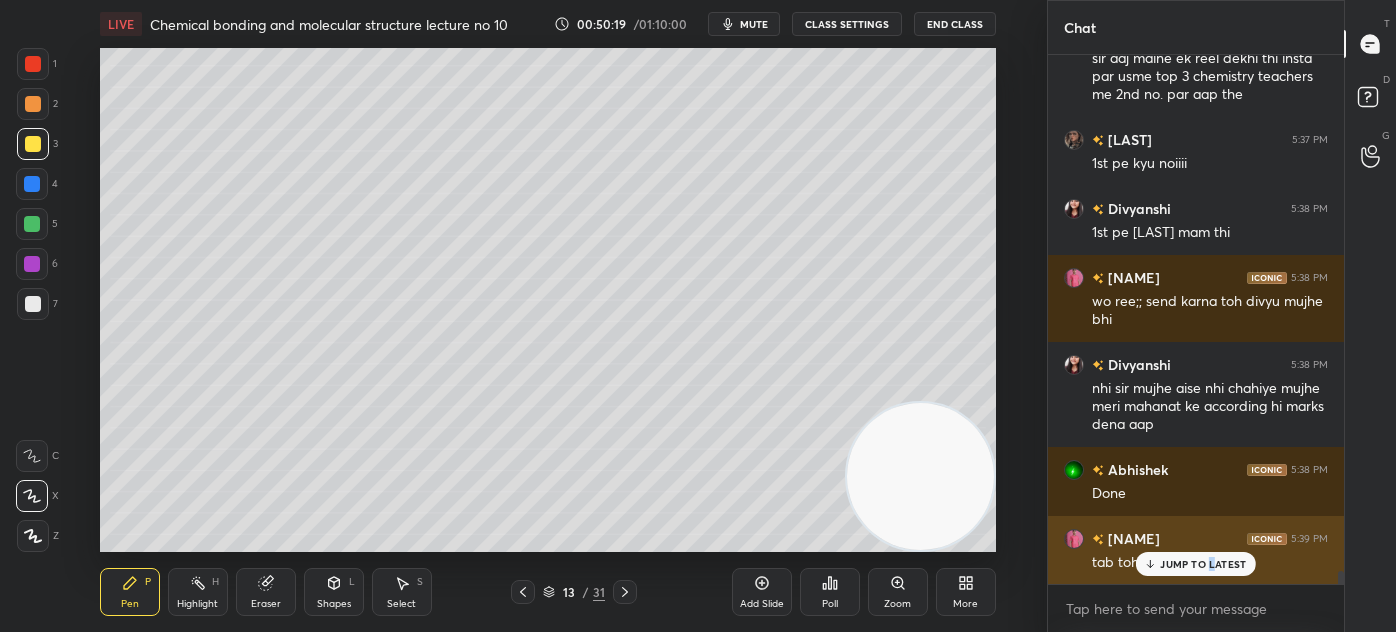 drag, startPoint x: 1208, startPoint y: 564, endPoint x: 1205, endPoint y: 554, distance: 10.440307 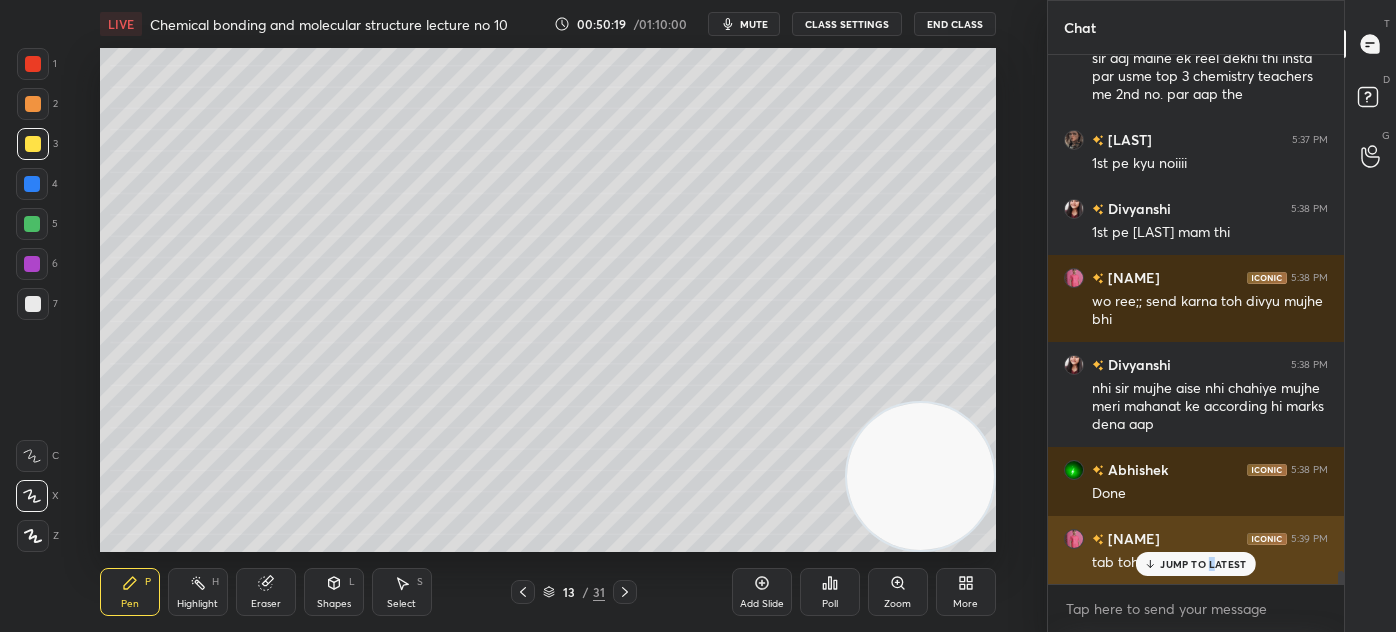 click on "JUMP TO LATEST" at bounding box center (1203, 564) 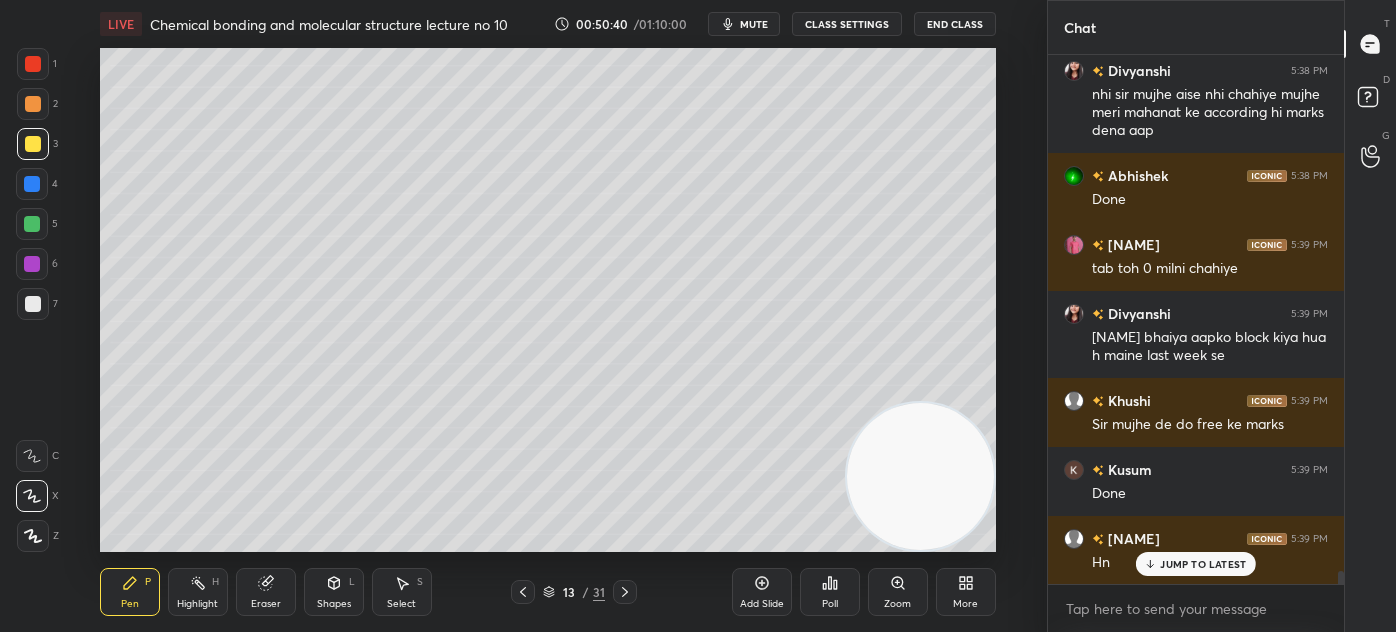 scroll, scrollTop: 21877, scrollLeft: 0, axis: vertical 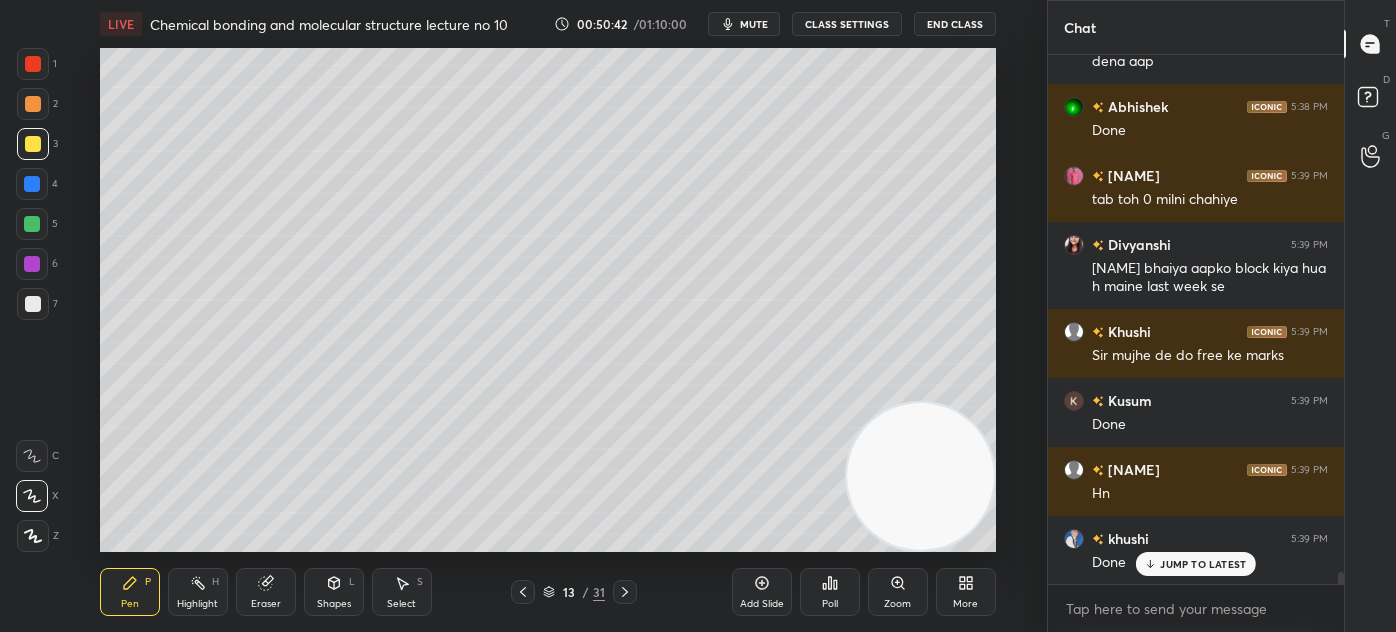 click on "Eraser" at bounding box center [266, 592] 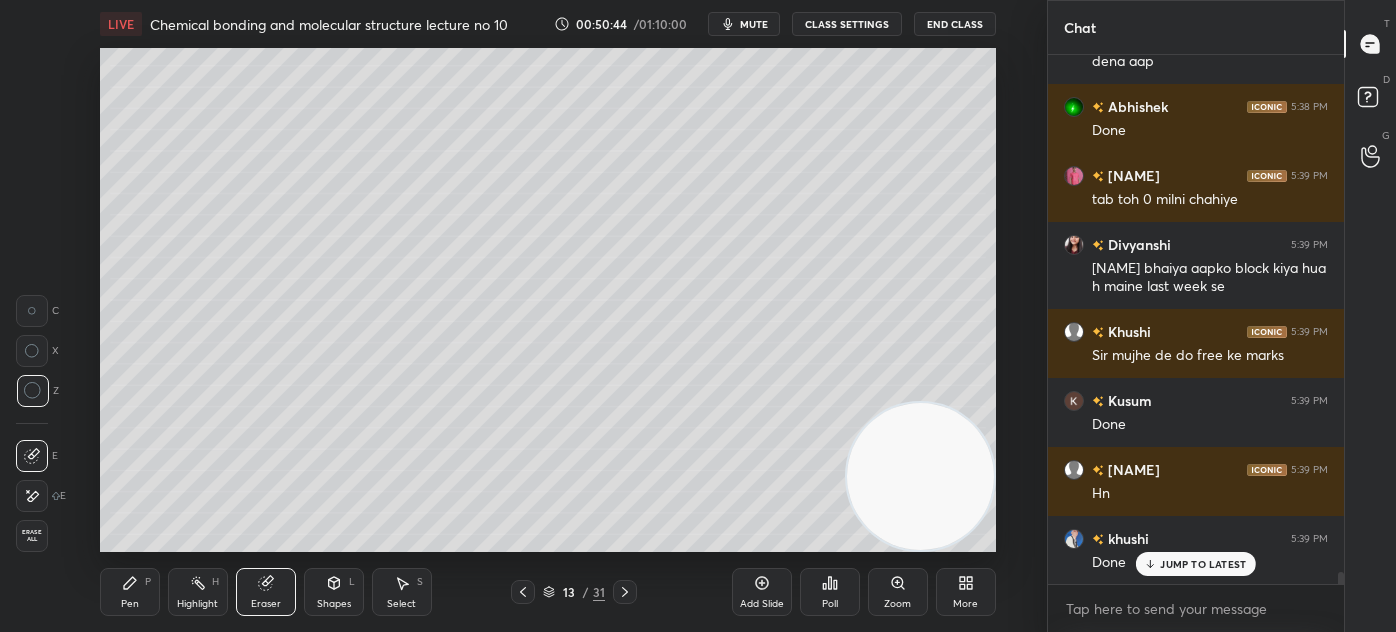 drag, startPoint x: 131, startPoint y: 603, endPoint x: 152, endPoint y: 568, distance: 40.81666 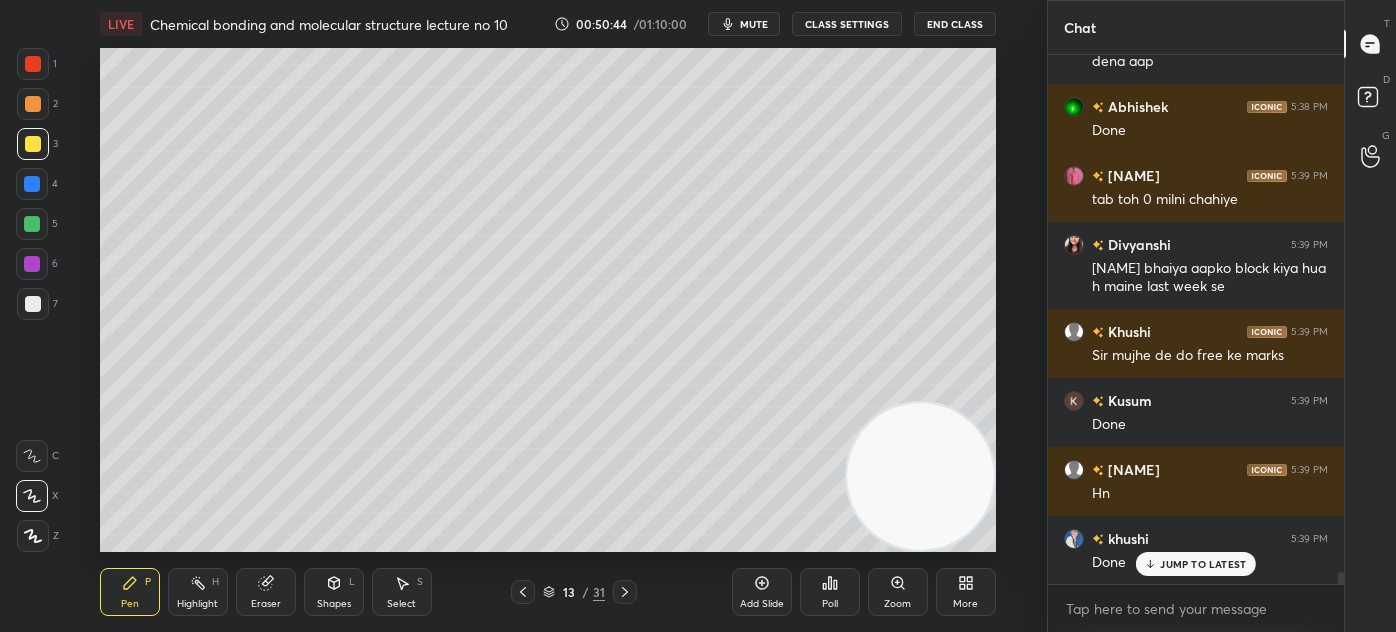scroll, scrollTop: 21946, scrollLeft: 0, axis: vertical 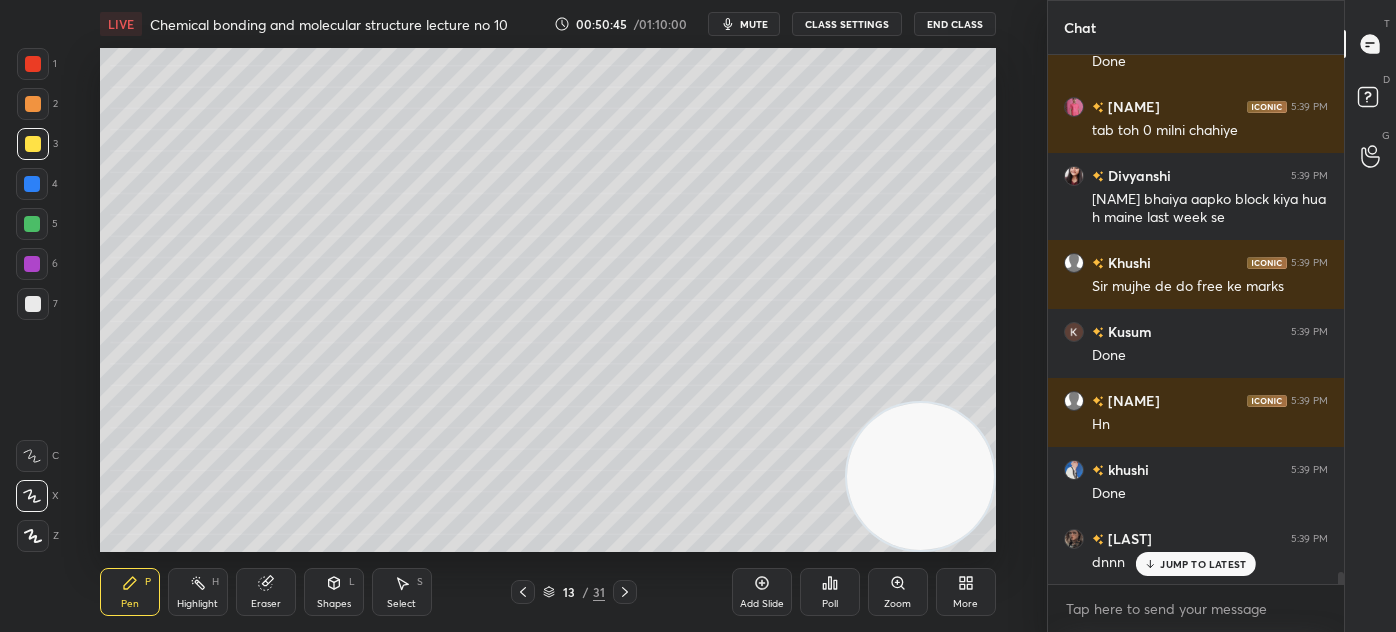 click at bounding box center [32, 496] 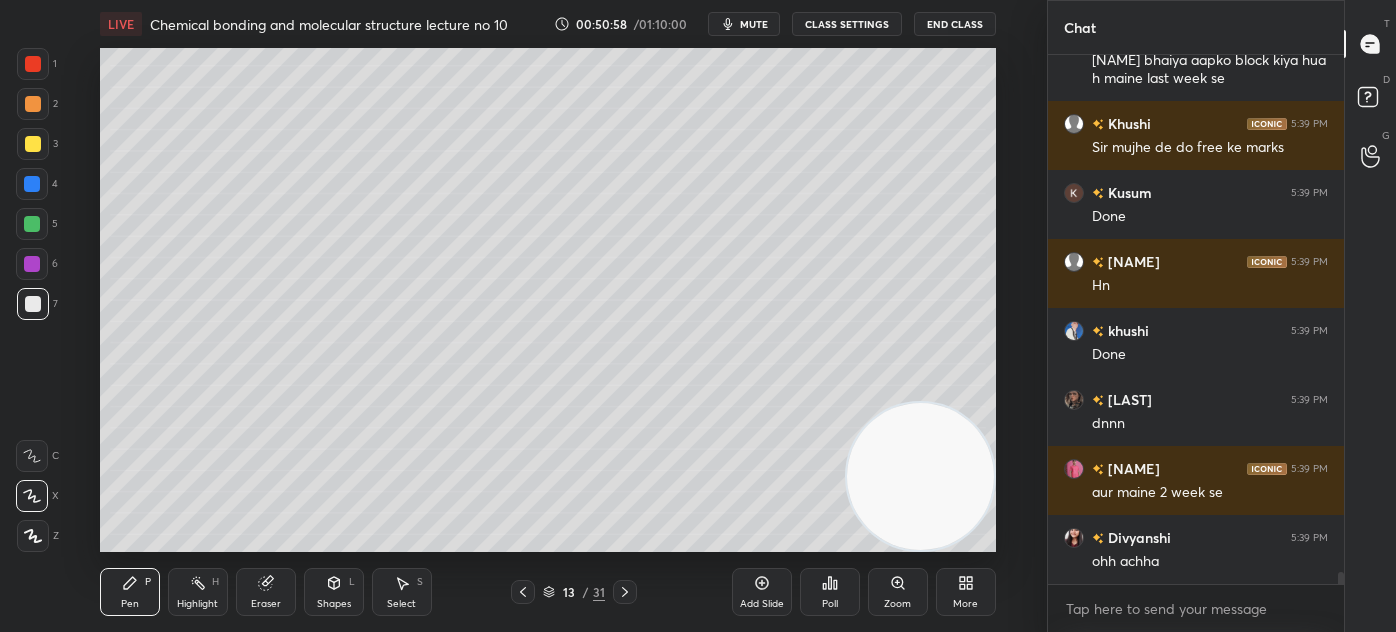 scroll, scrollTop: 22154, scrollLeft: 0, axis: vertical 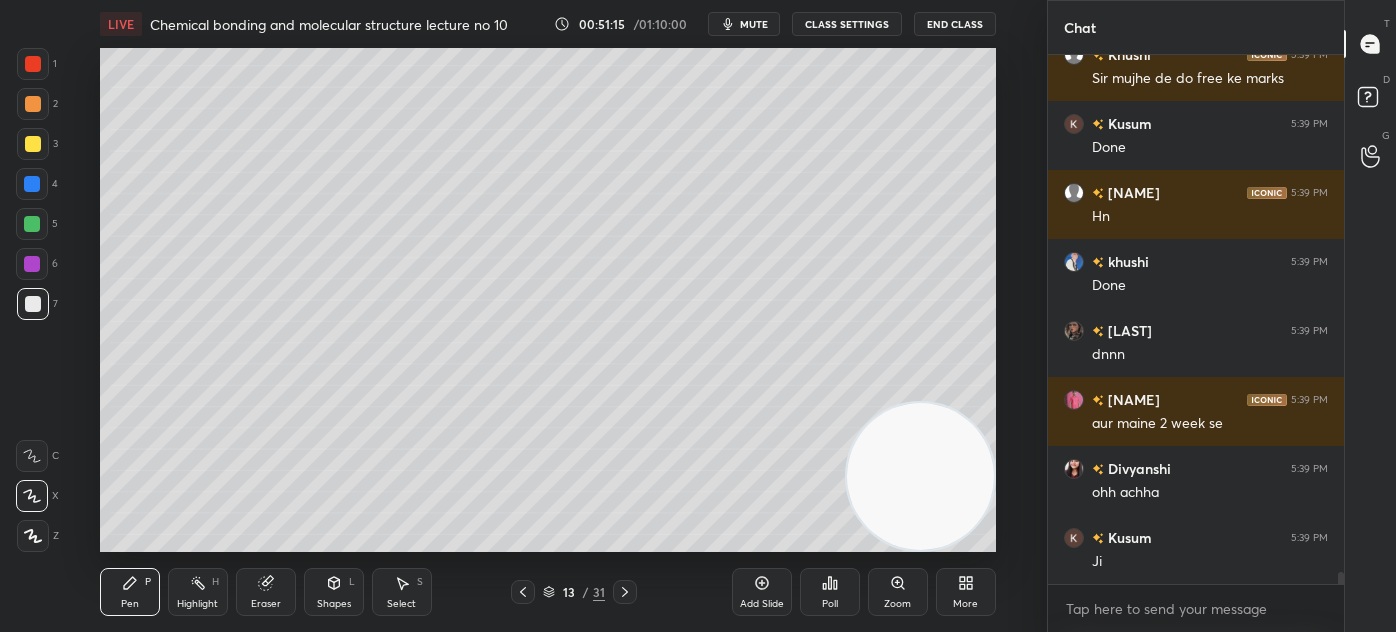 click at bounding box center (33, 144) 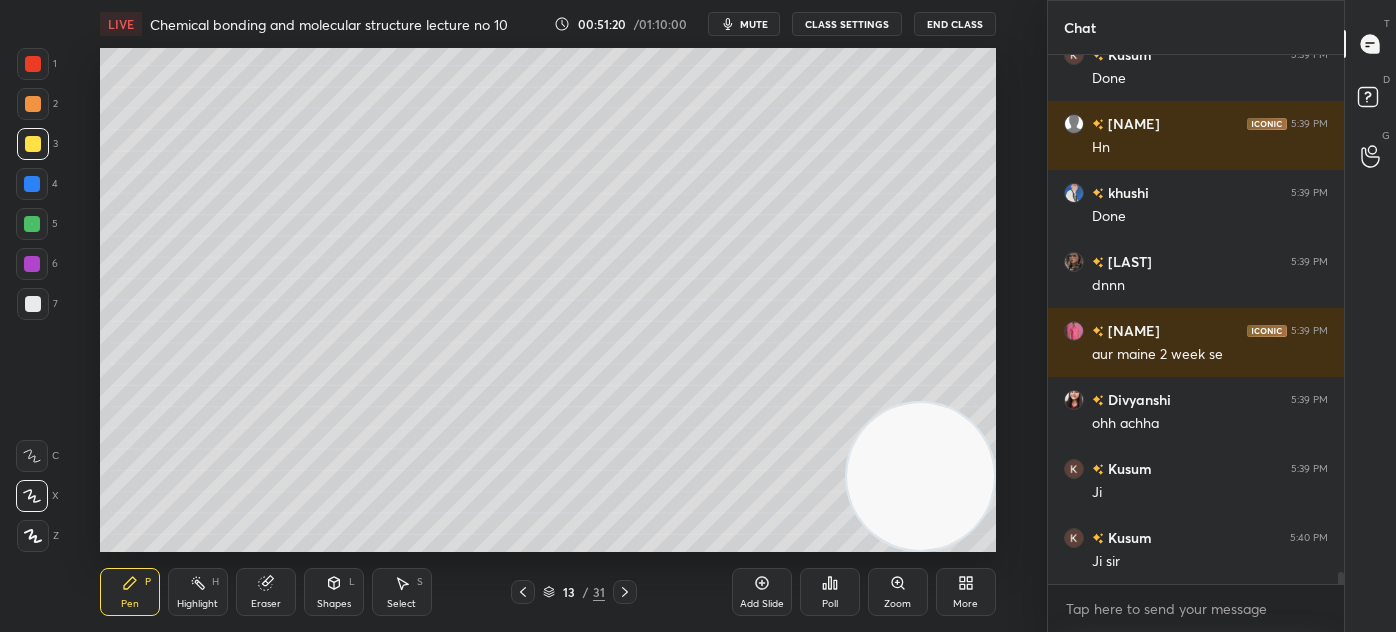 scroll, scrollTop: 22292, scrollLeft: 0, axis: vertical 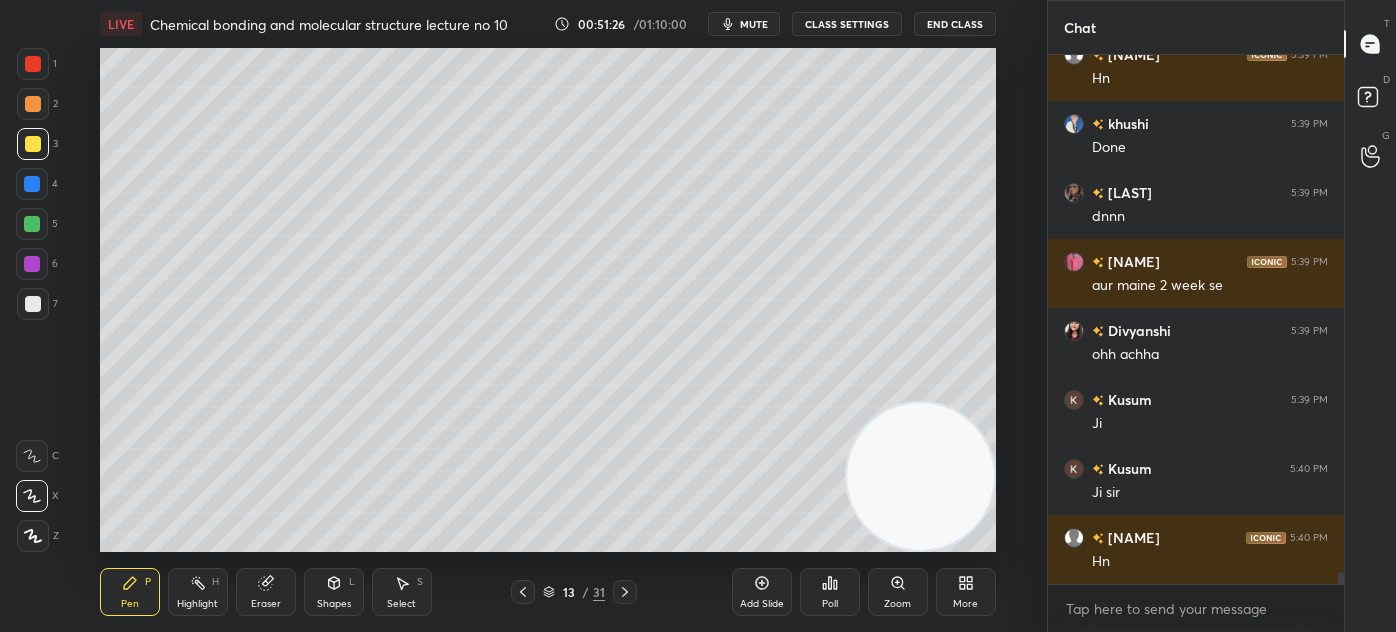 click 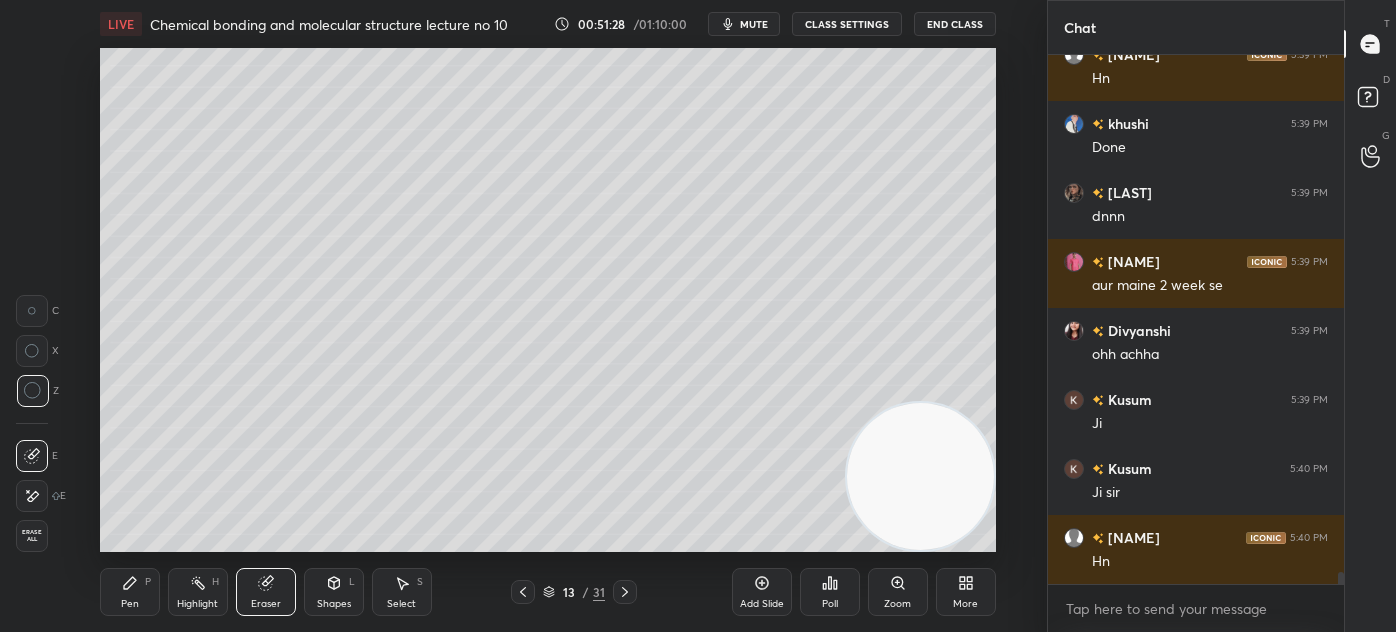 click on "Pen P" at bounding box center (130, 592) 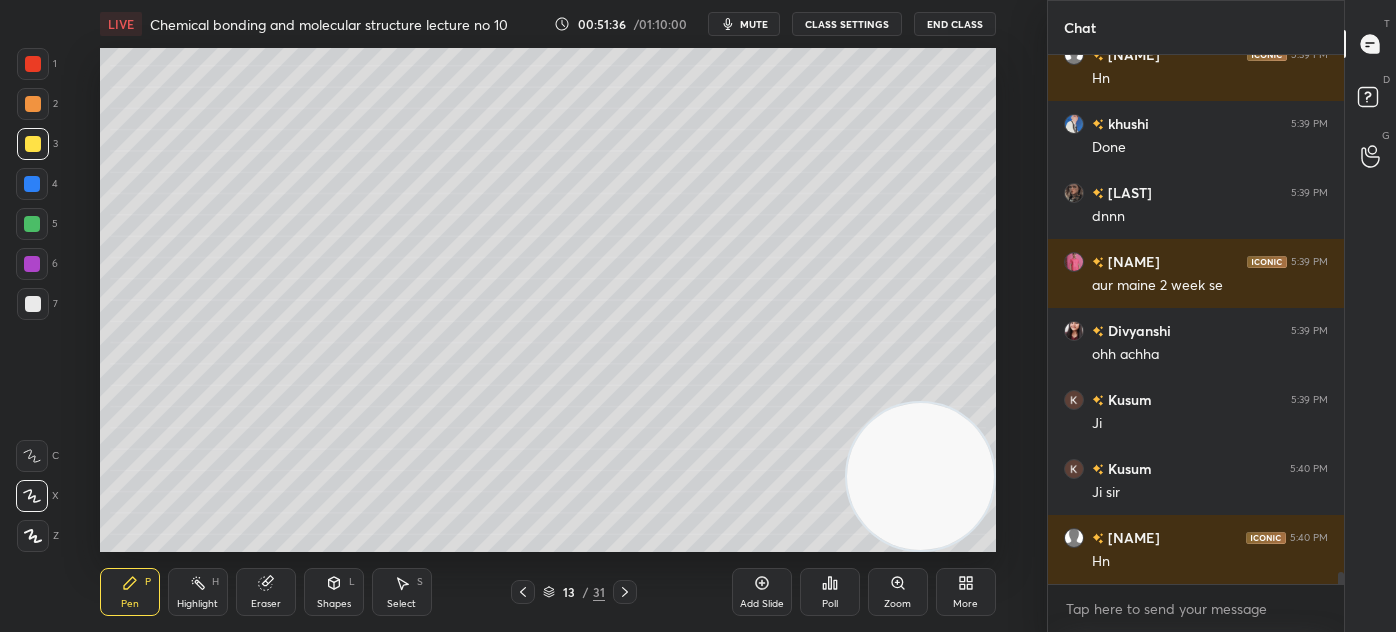 scroll, scrollTop: 22360, scrollLeft: 0, axis: vertical 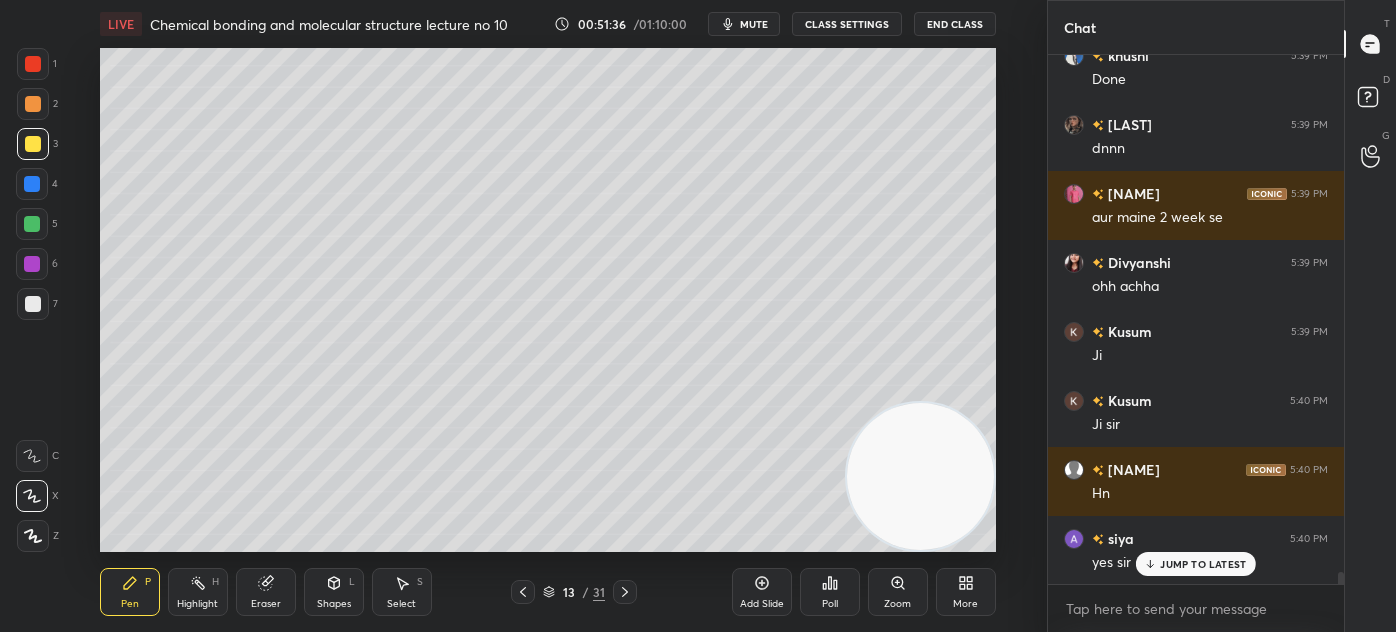 drag, startPoint x: 22, startPoint y: 304, endPoint x: 72, endPoint y: 272, distance: 59.36329 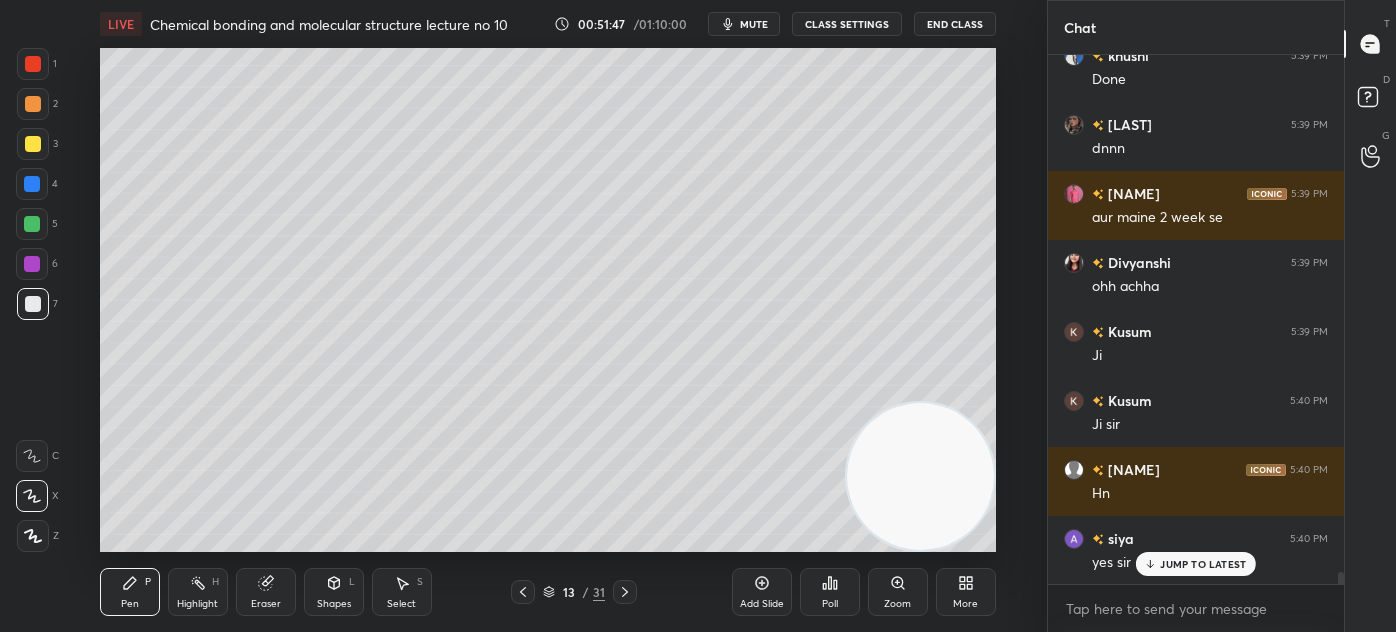 drag, startPoint x: 35, startPoint y: 68, endPoint x: 40, endPoint y: 87, distance: 19.646883 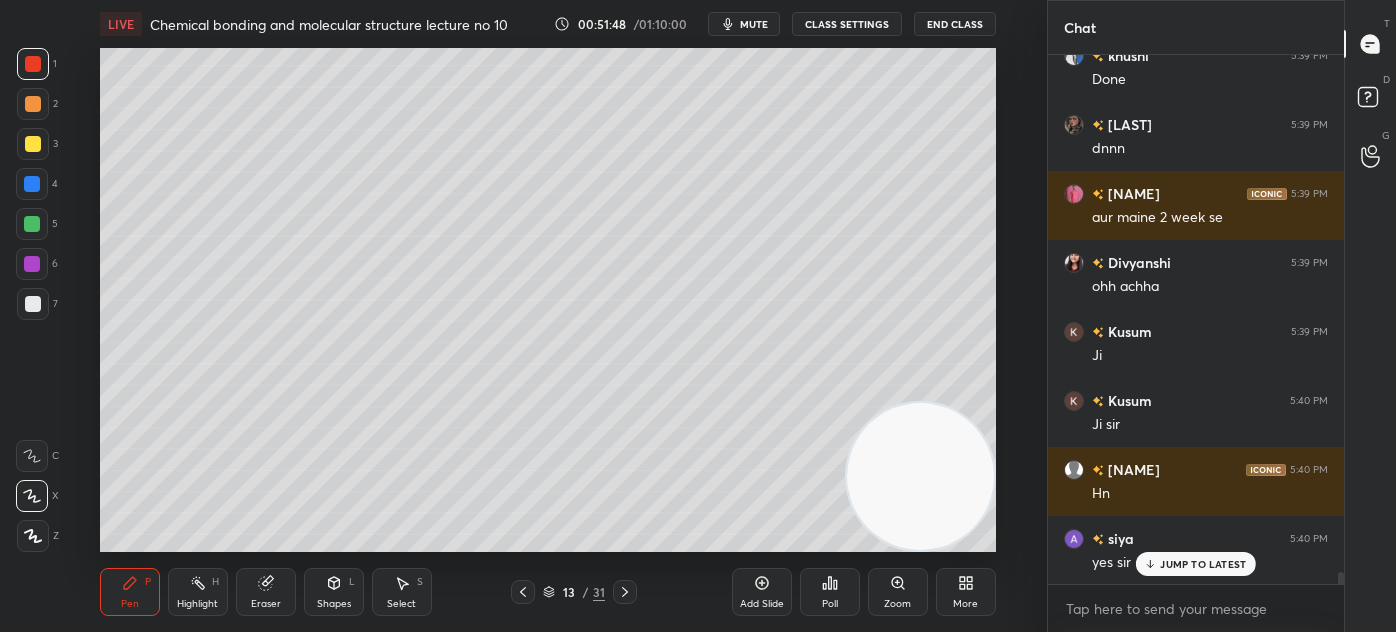 drag, startPoint x: 28, startPoint y: 545, endPoint x: 42, endPoint y: 522, distance: 26.925823 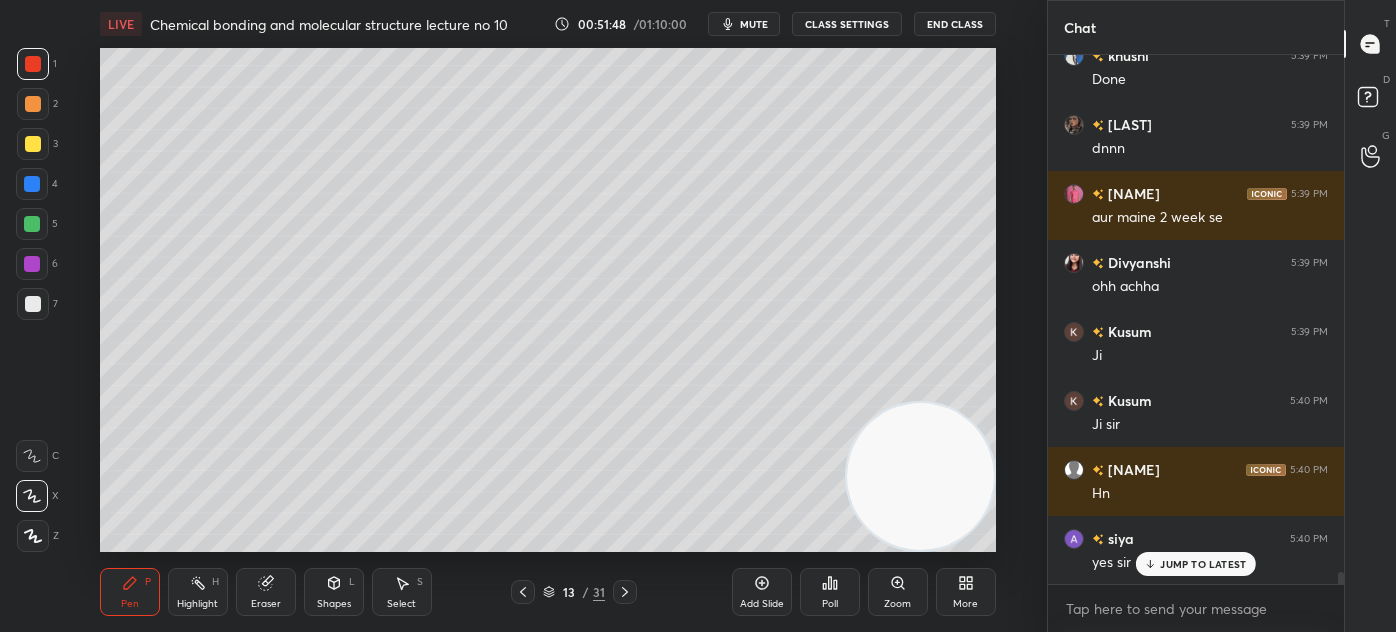 click at bounding box center (33, 536) 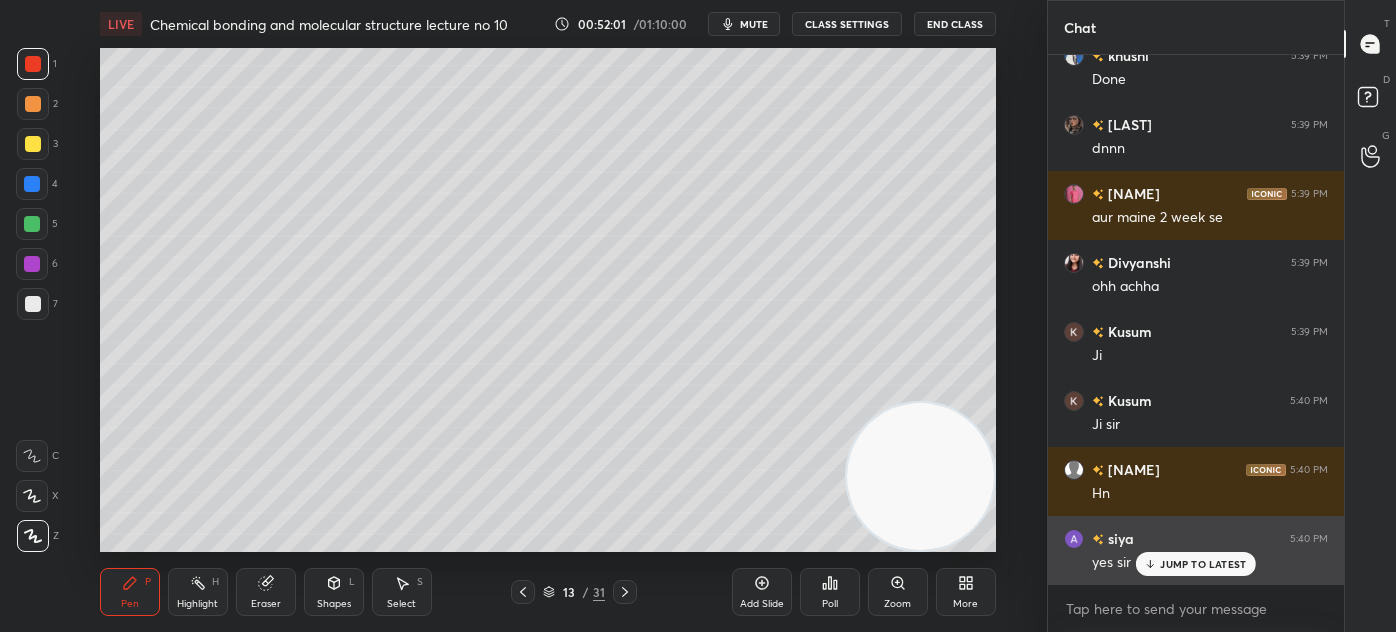 click on "JUMP TO LATEST" at bounding box center (1203, 564) 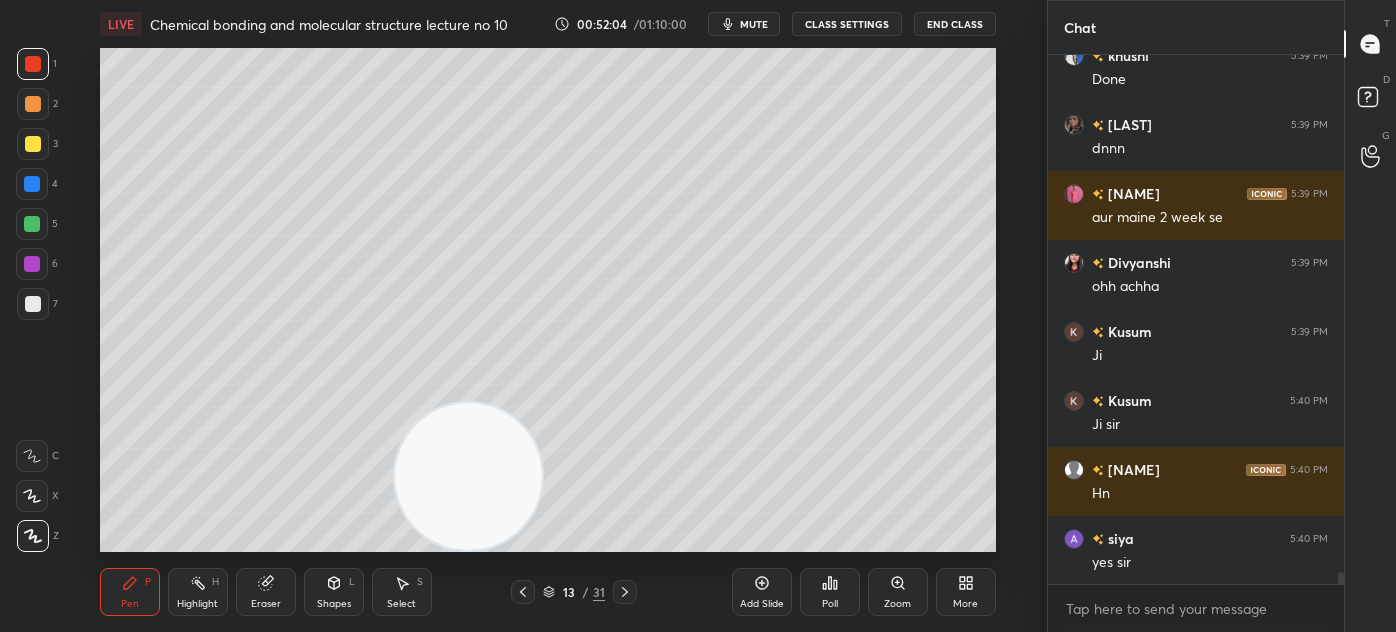 drag, startPoint x: 857, startPoint y: 499, endPoint x: 34, endPoint y: 555, distance: 824.903 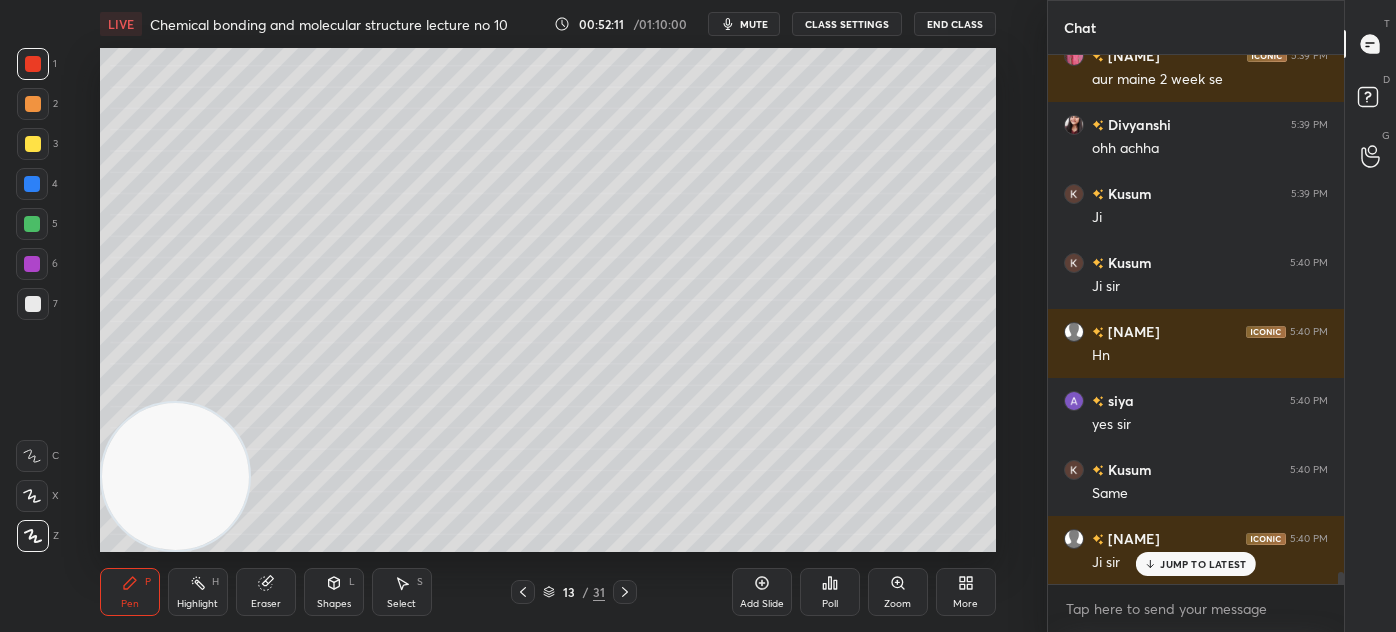 scroll, scrollTop: 22568, scrollLeft: 0, axis: vertical 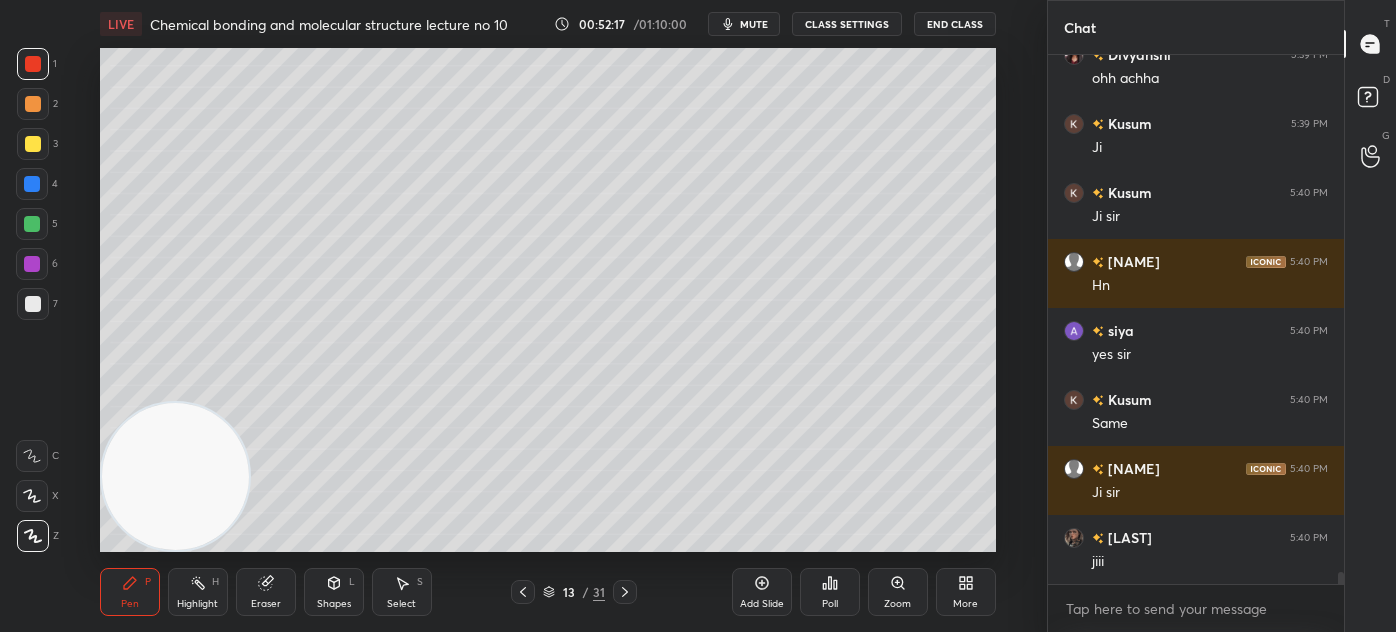 click at bounding box center (33, 304) 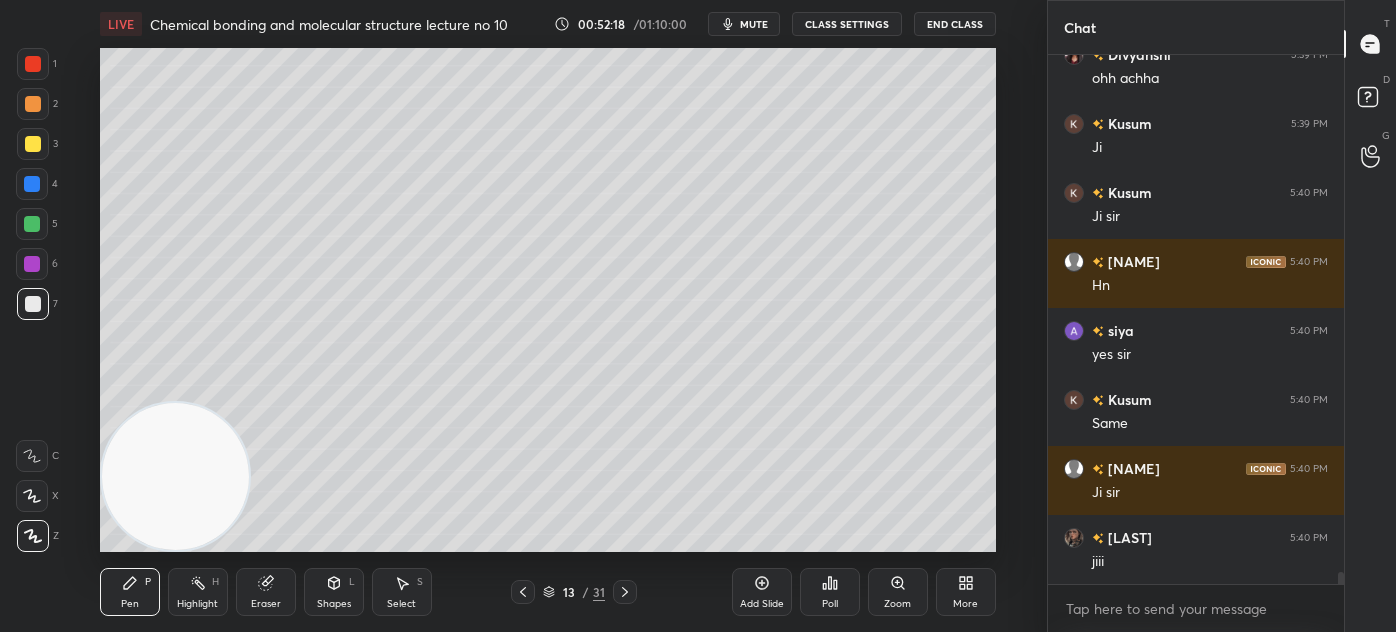 scroll, scrollTop: 22655, scrollLeft: 0, axis: vertical 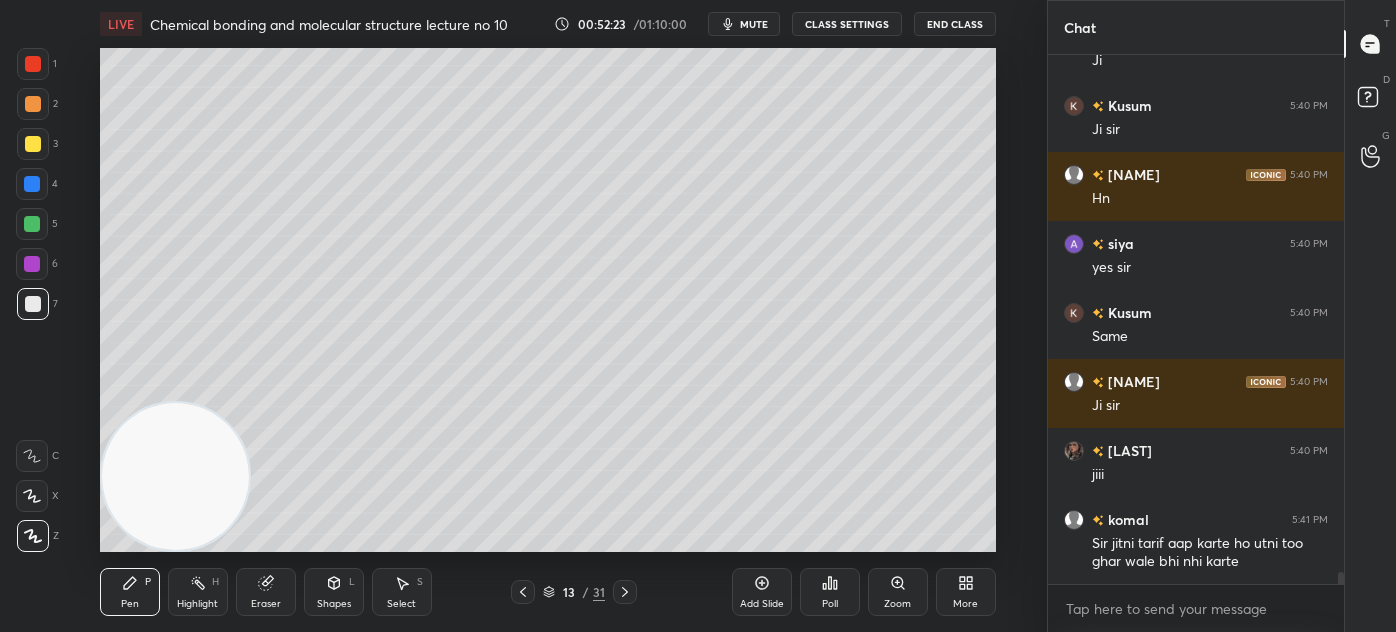 click 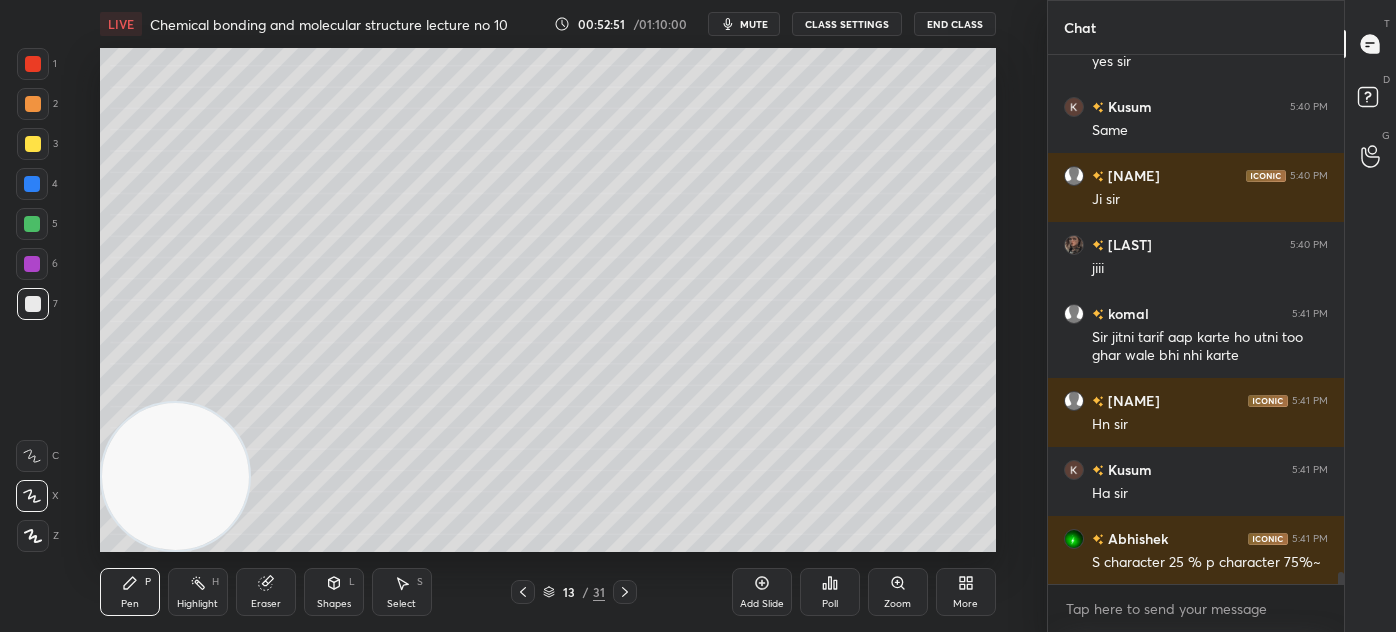 scroll, scrollTop: 22930, scrollLeft: 0, axis: vertical 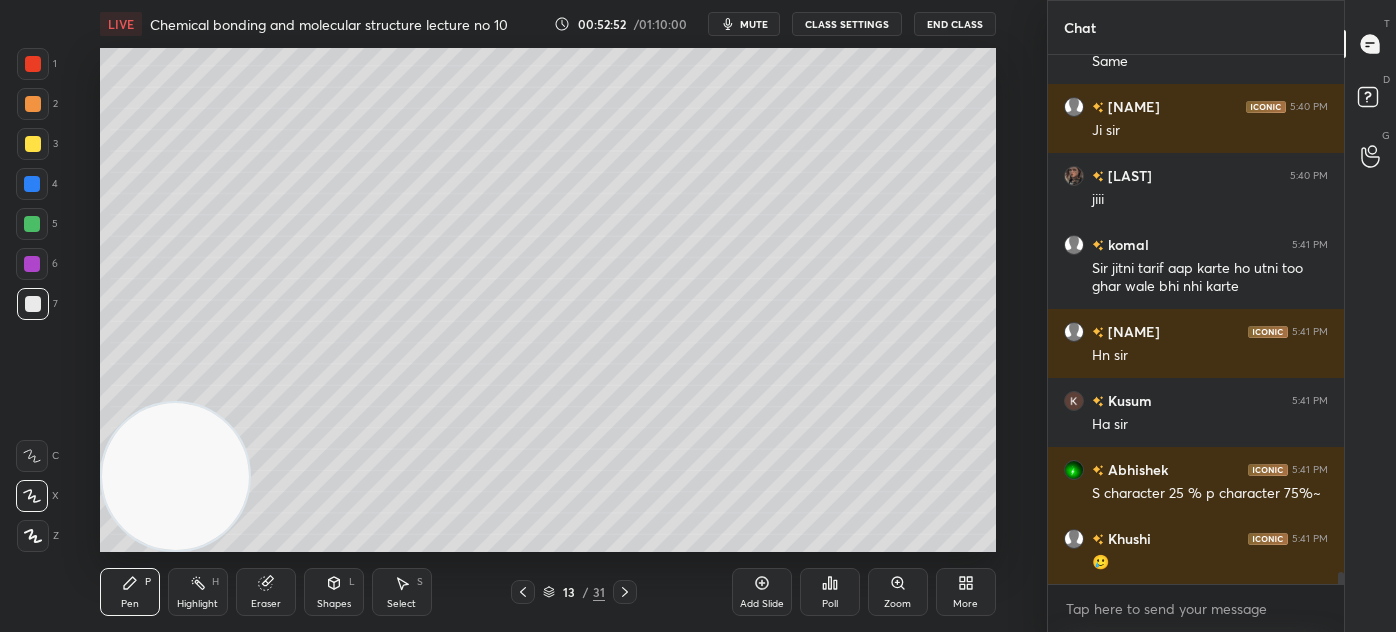 click at bounding box center (33, 64) 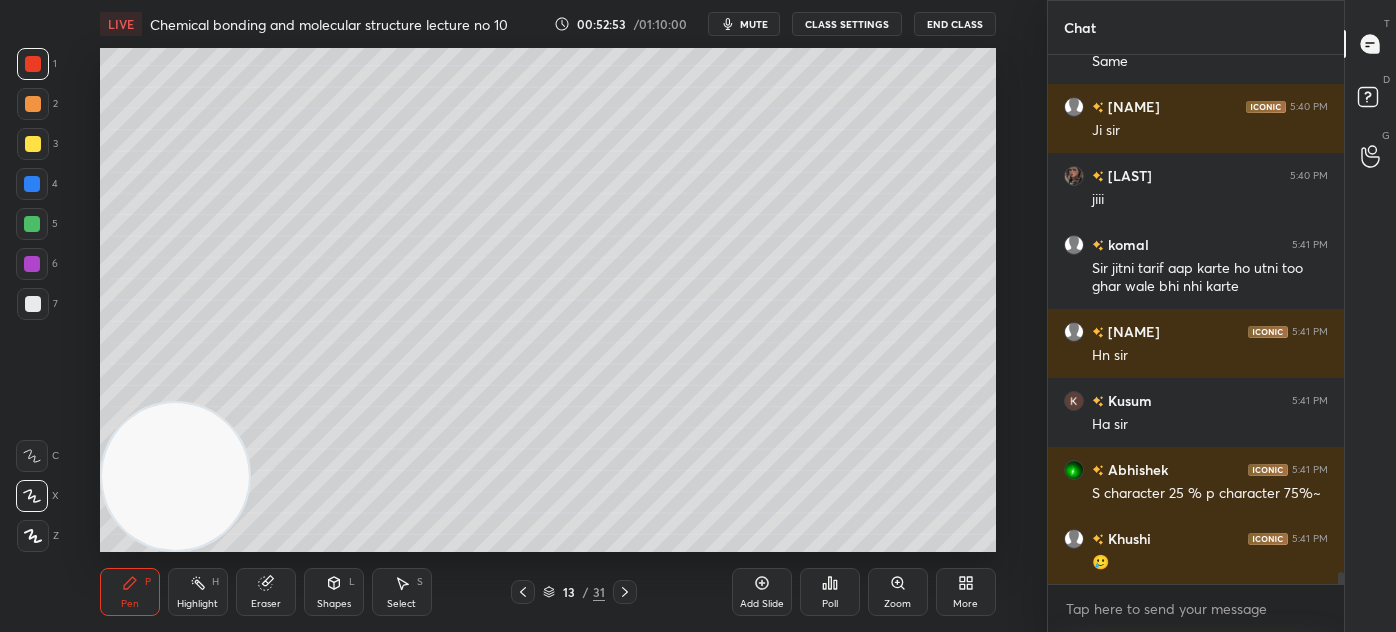 drag, startPoint x: 29, startPoint y: 535, endPoint x: 64, endPoint y: 522, distance: 37.336308 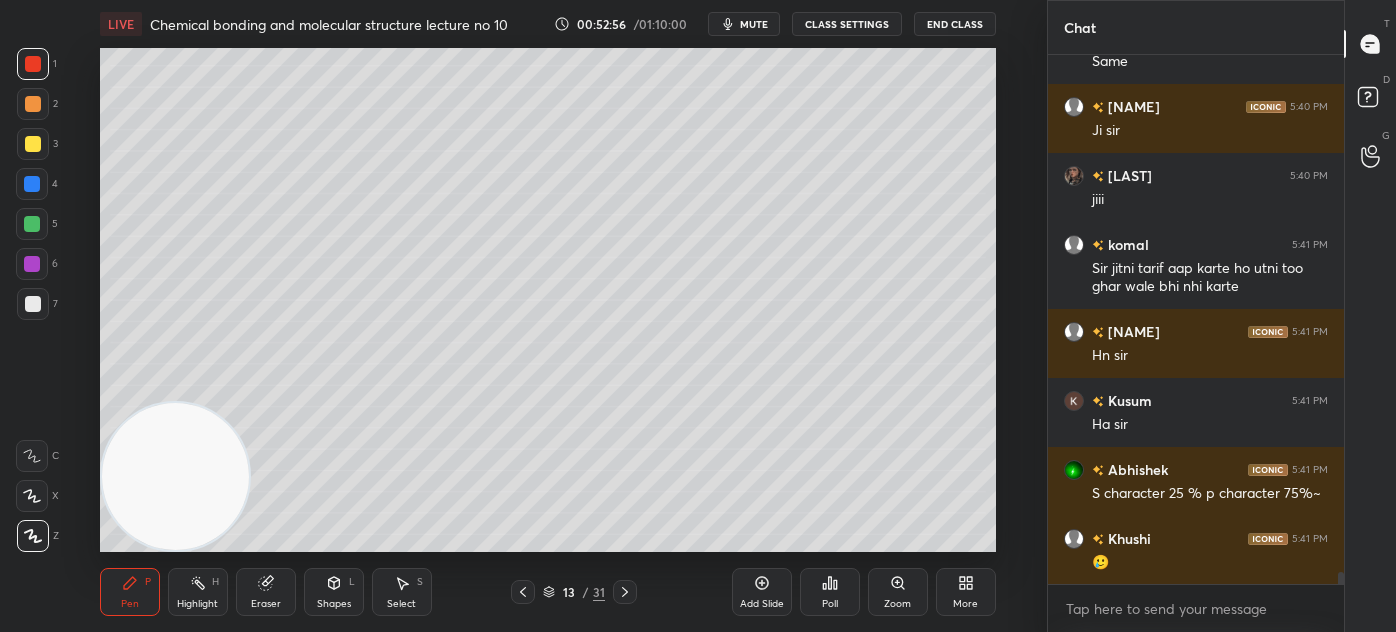 scroll, scrollTop: 23000, scrollLeft: 0, axis: vertical 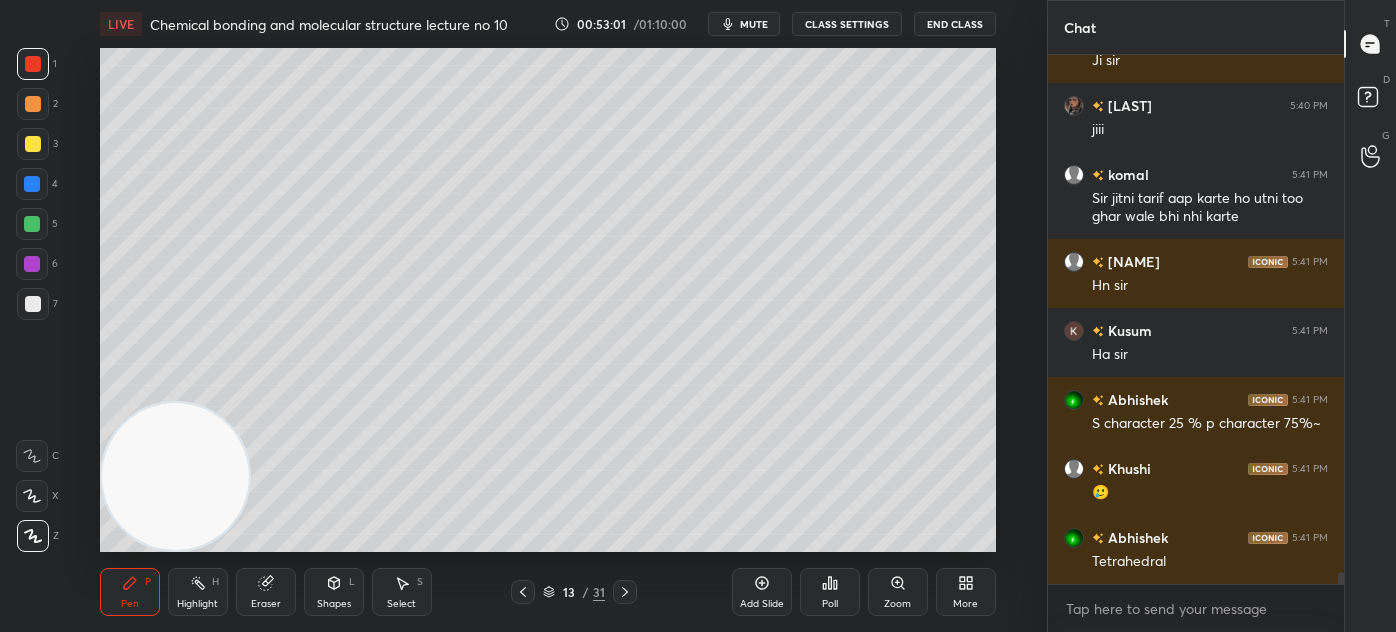 click on "Select S" at bounding box center (402, 592) 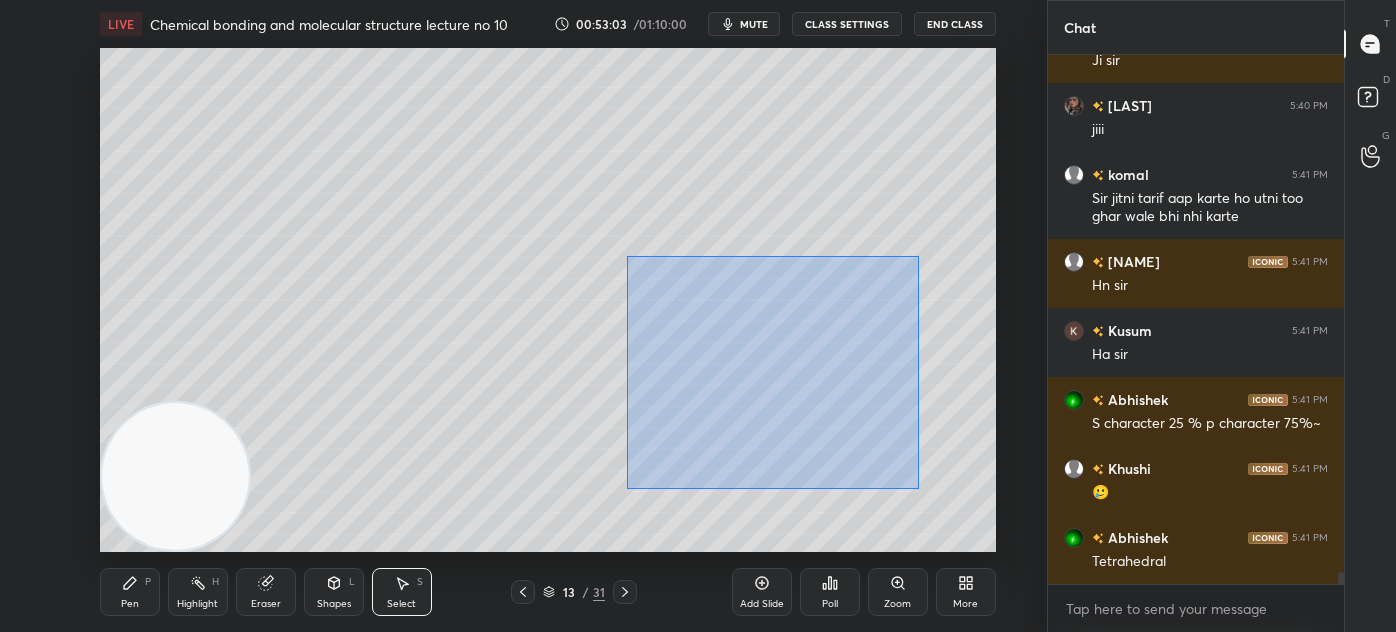 drag, startPoint x: 626, startPoint y: 255, endPoint x: 909, endPoint y: 476, distance: 359.06824 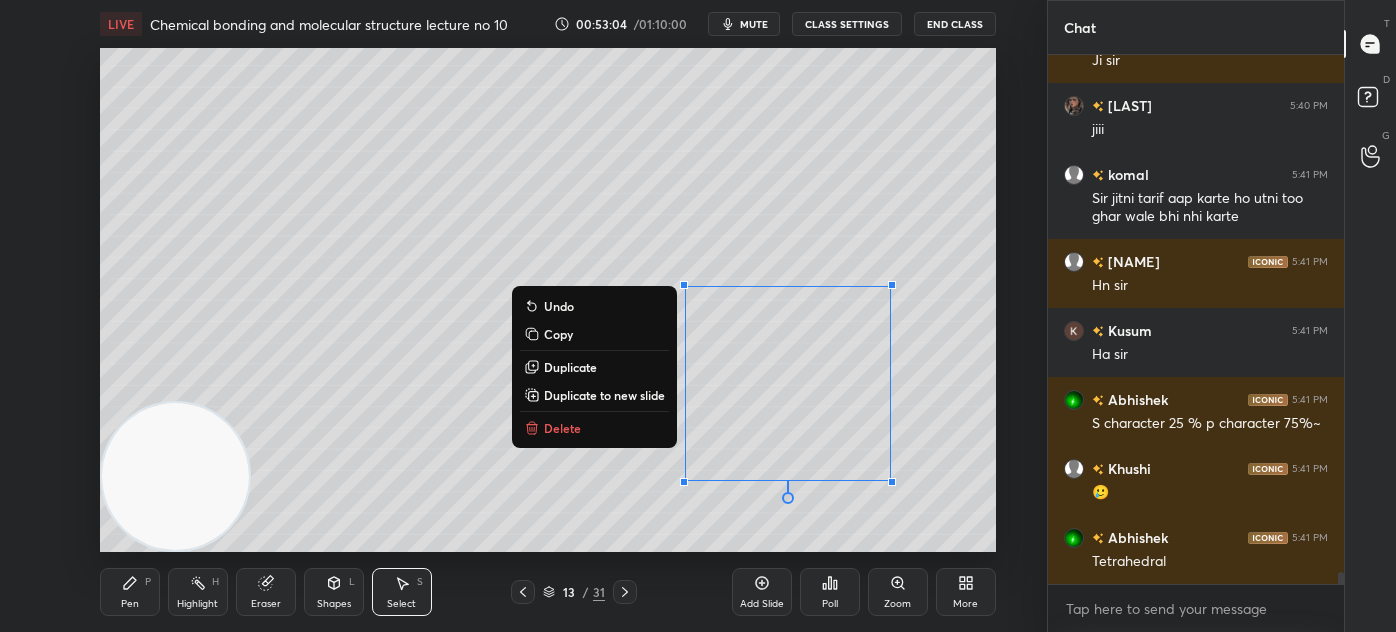 scroll, scrollTop: 23087, scrollLeft: 0, axis: vertical 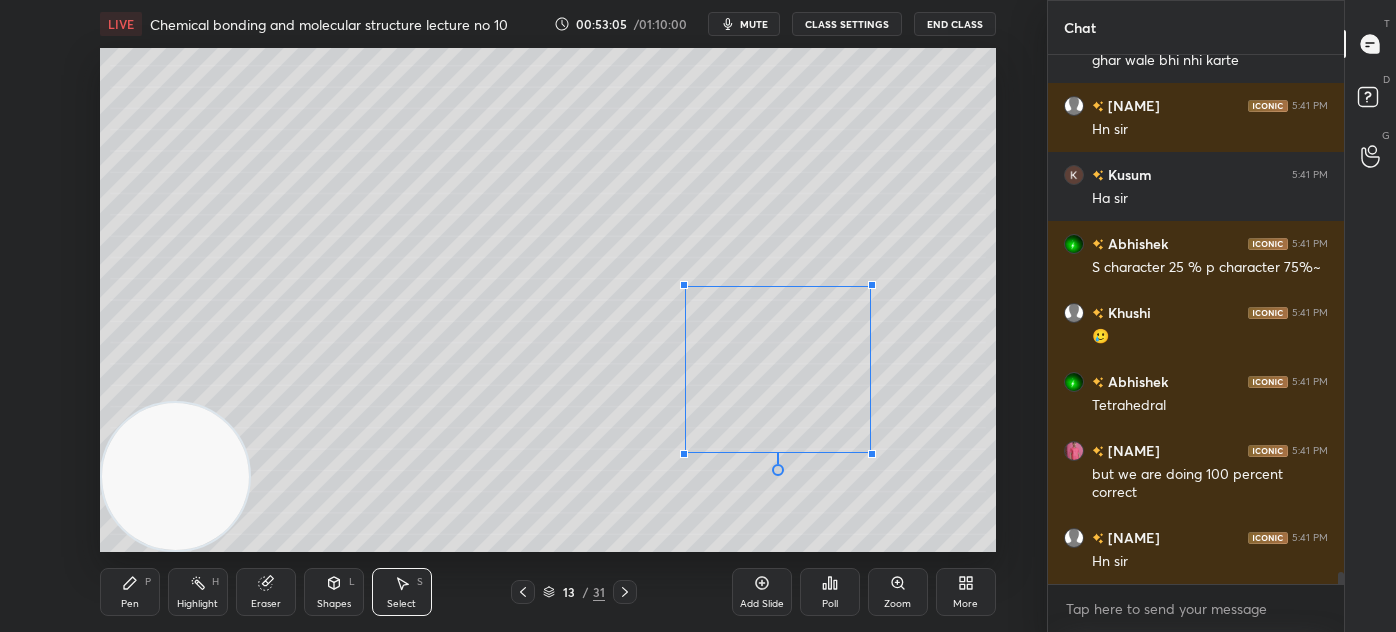 drag, startPoint x: 889, startPoint y: 481, endPoint x: 869, endPoint y: 452, distance: 35.22783 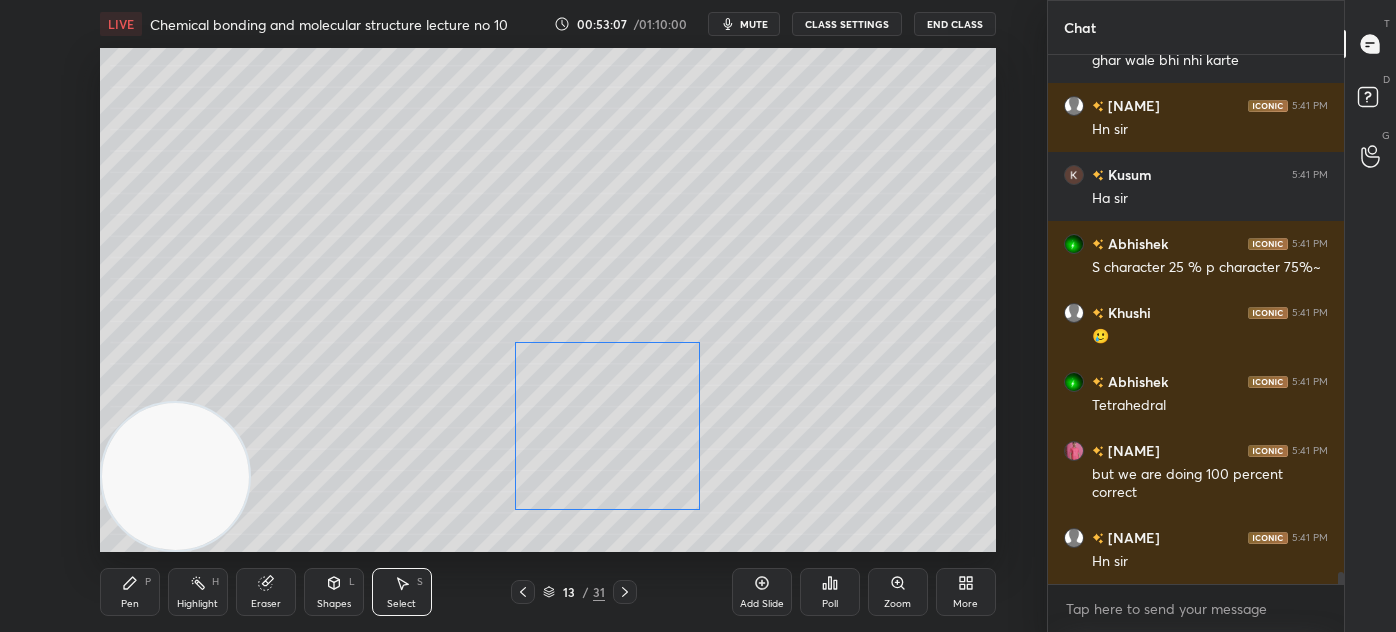 drag, startPoint x: 770, startPoint y: 362, endPoint x: 600, endPoint y: 418, distance: 178.98604 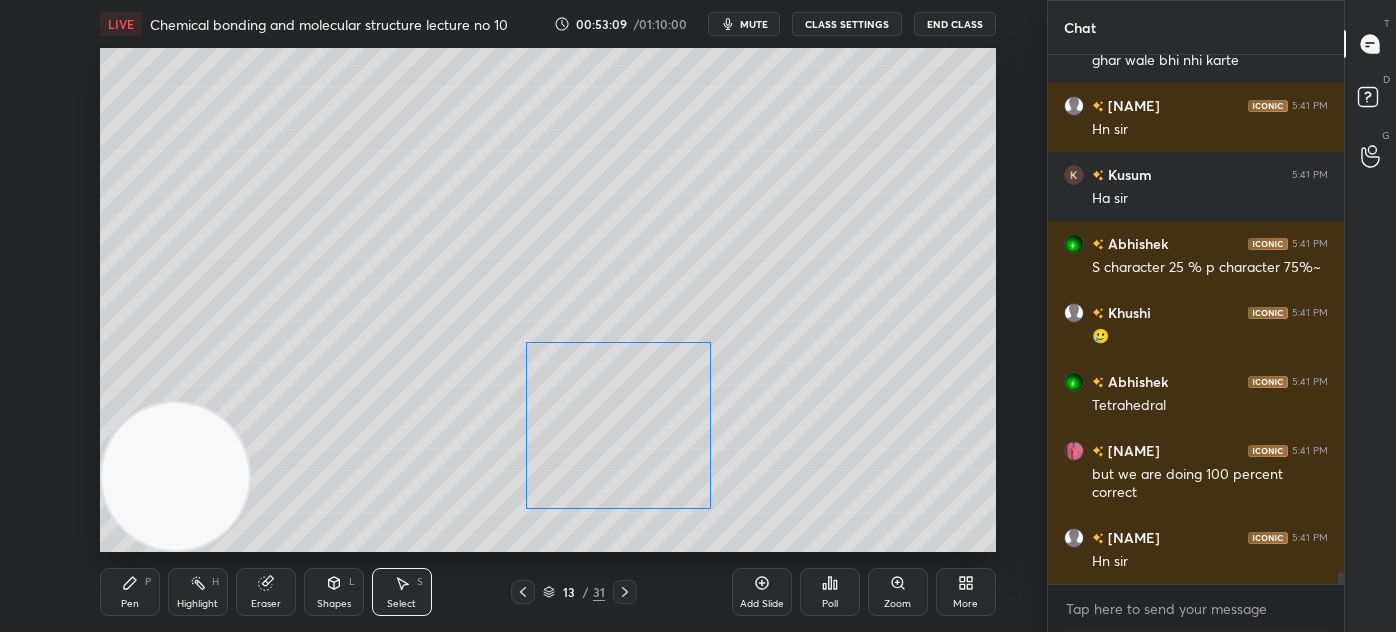 click on "0 ° Undo Copy Duplicate Duplicate to new slide Delete" at bounding box center (548, 300) 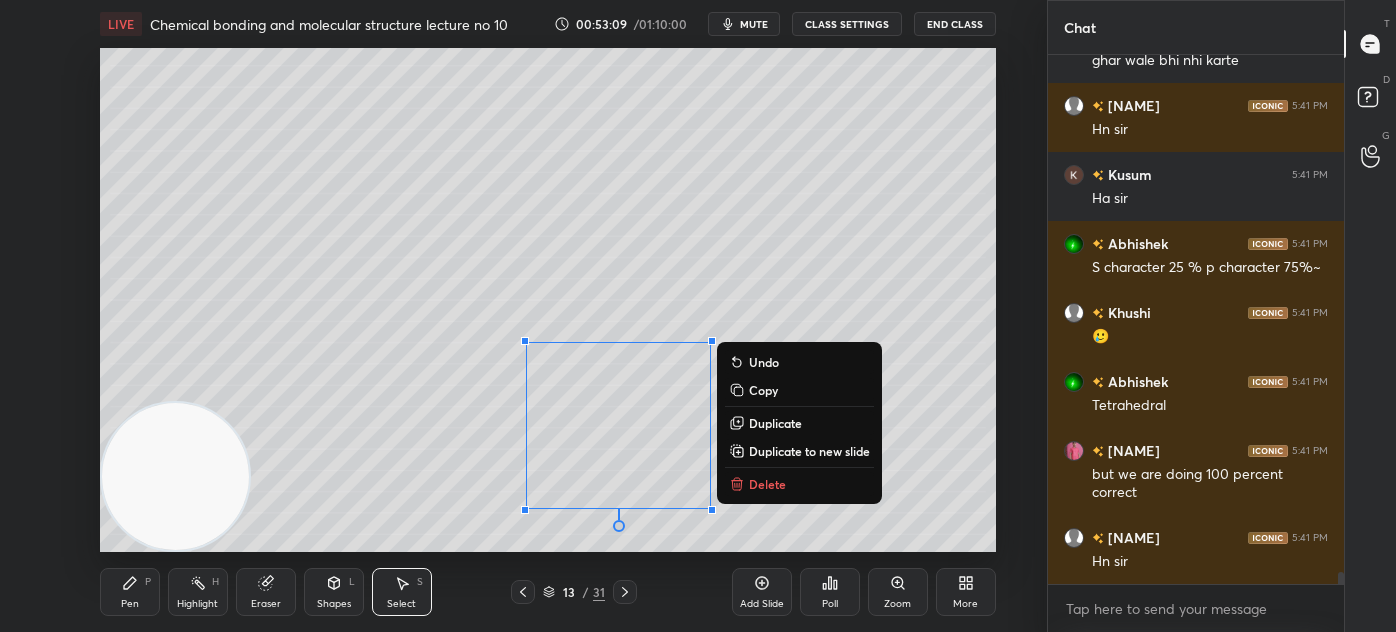 click on "0 ° Undo Copy Duplicate Duplicate to new slide Delete" at bounding box center [548, 300] 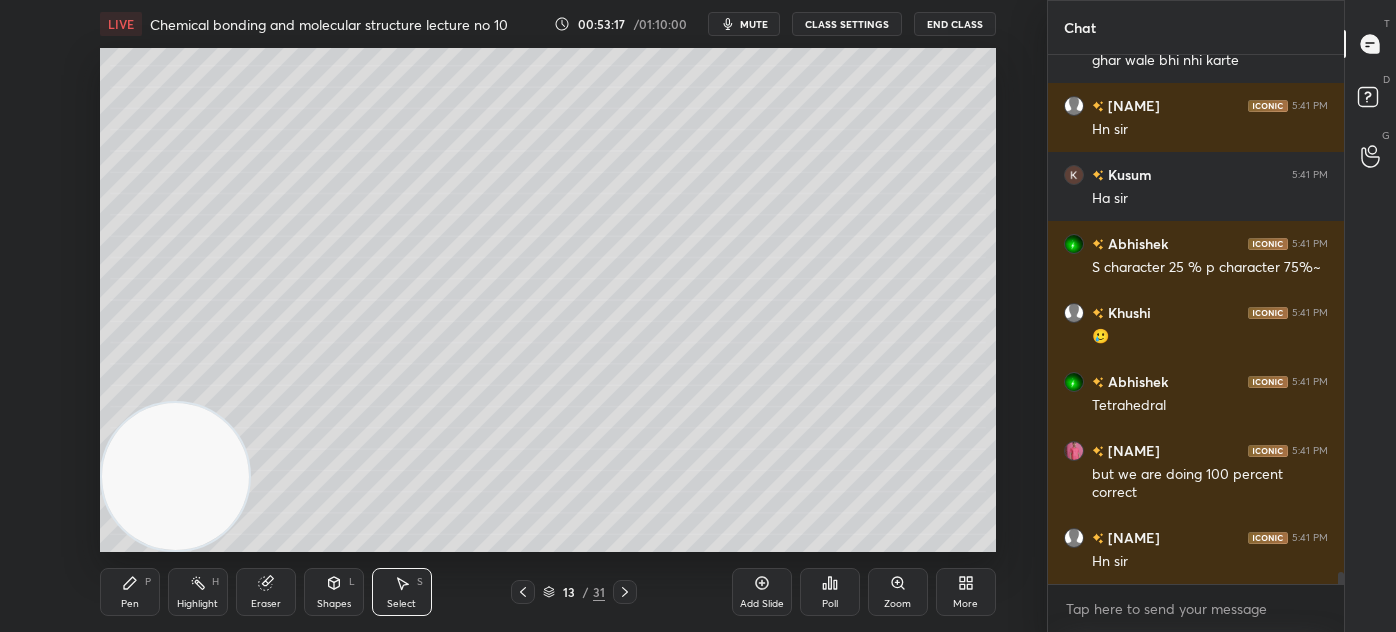 click on "mute" at bounding box center [754, 24] 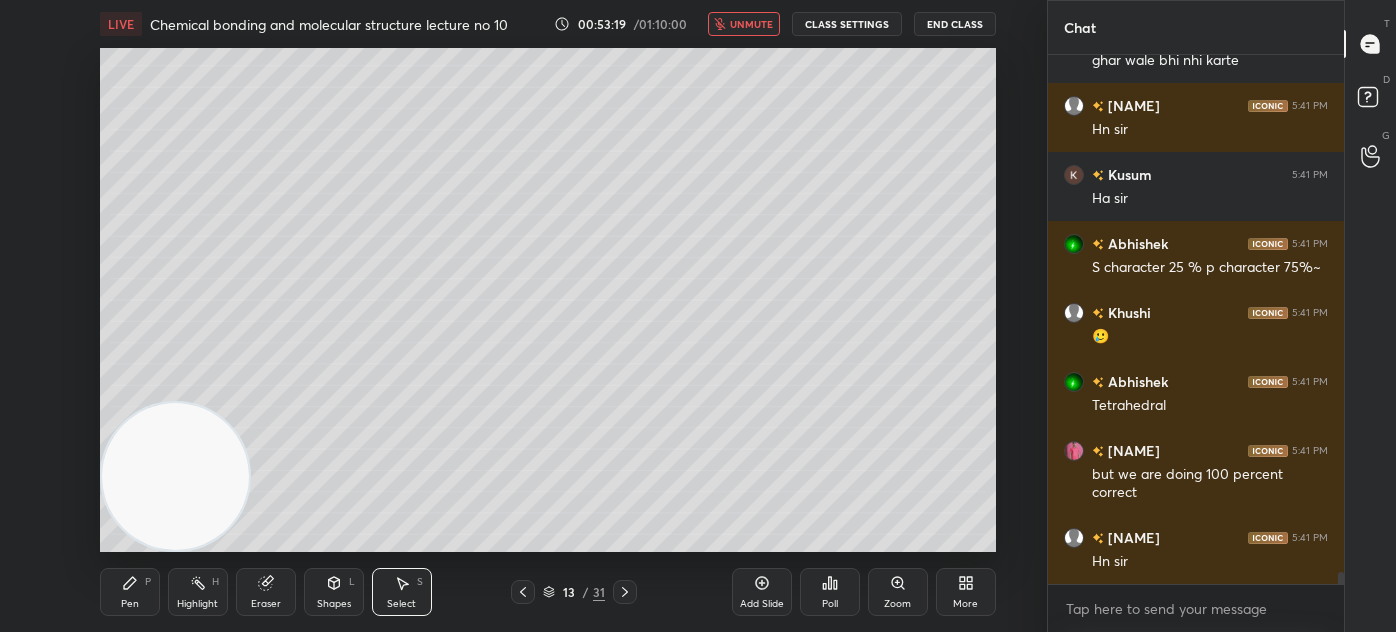 scroll, scrollTop: 23224, scrollLeft: 0, axis: vertical 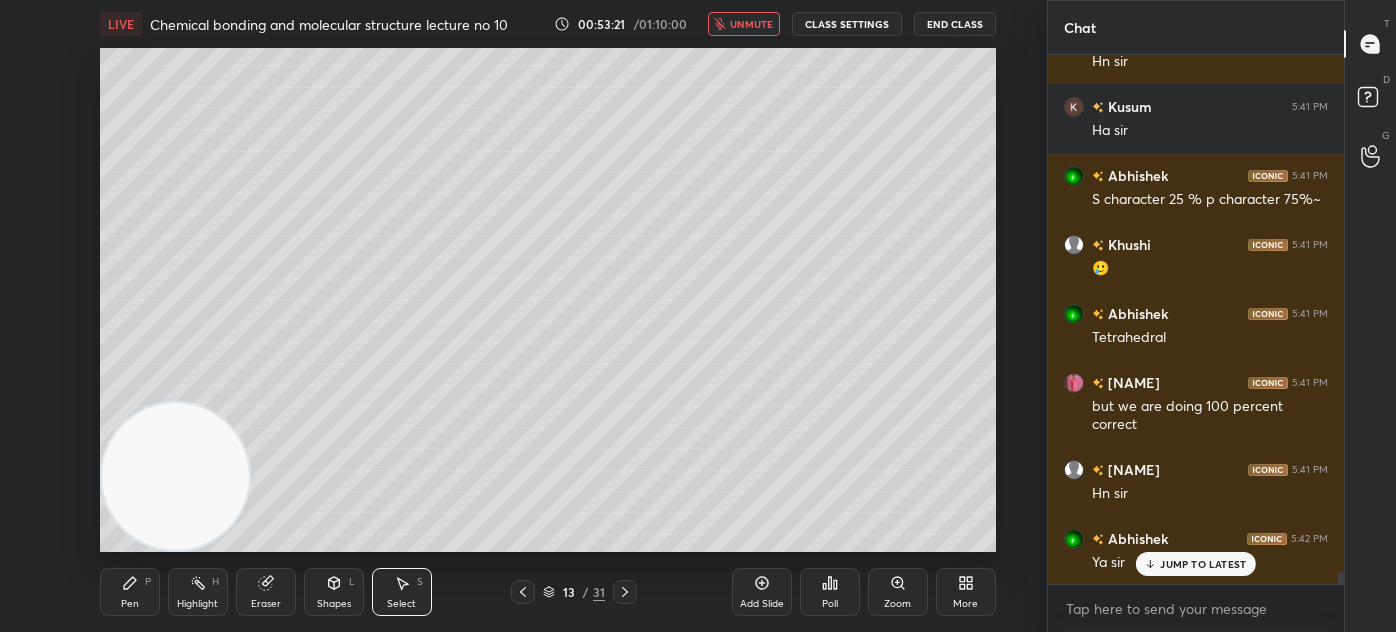 click on "Pen P" at bounding box center (130, 592) 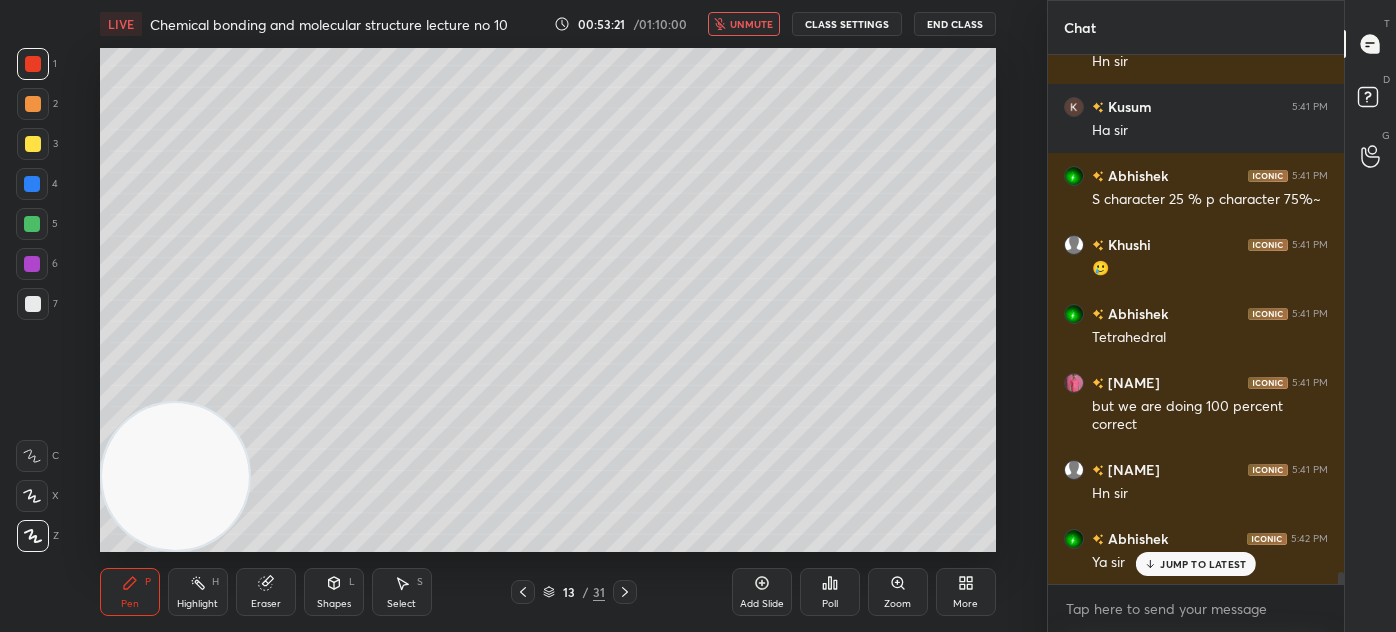 scroll, scrollTop: 23293, scrollLeft: 0, axis: vertical 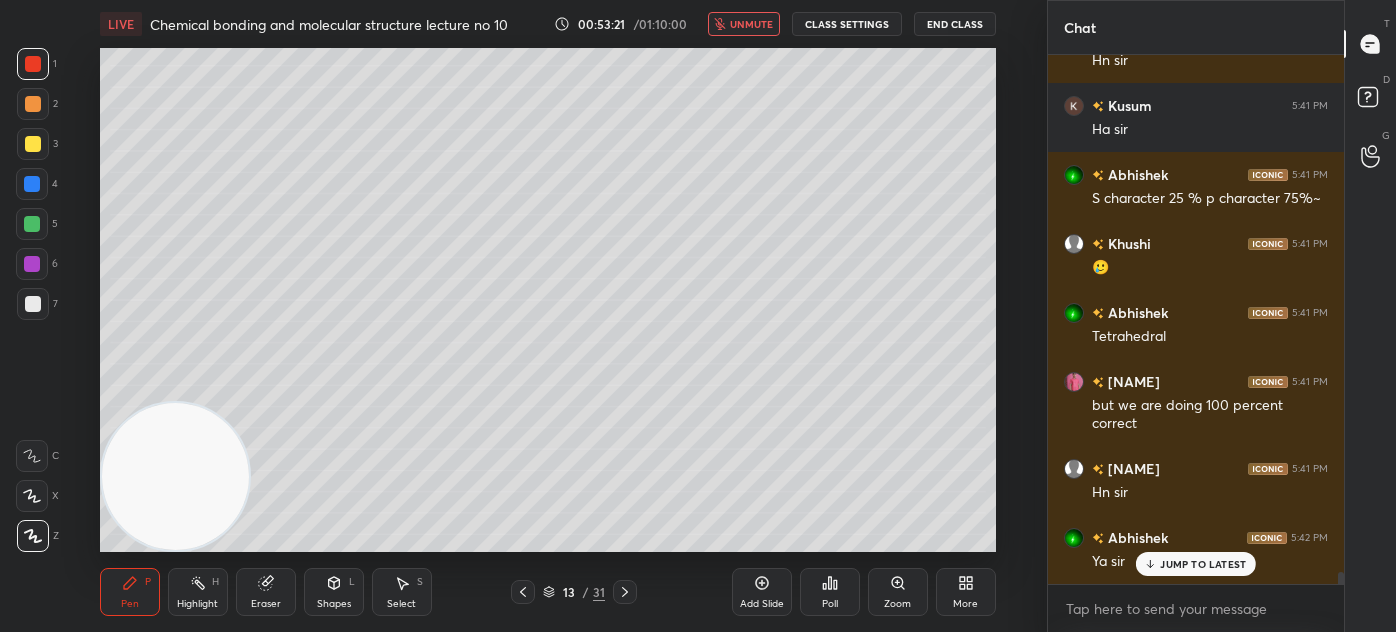 click at bounding box center [33, 304] 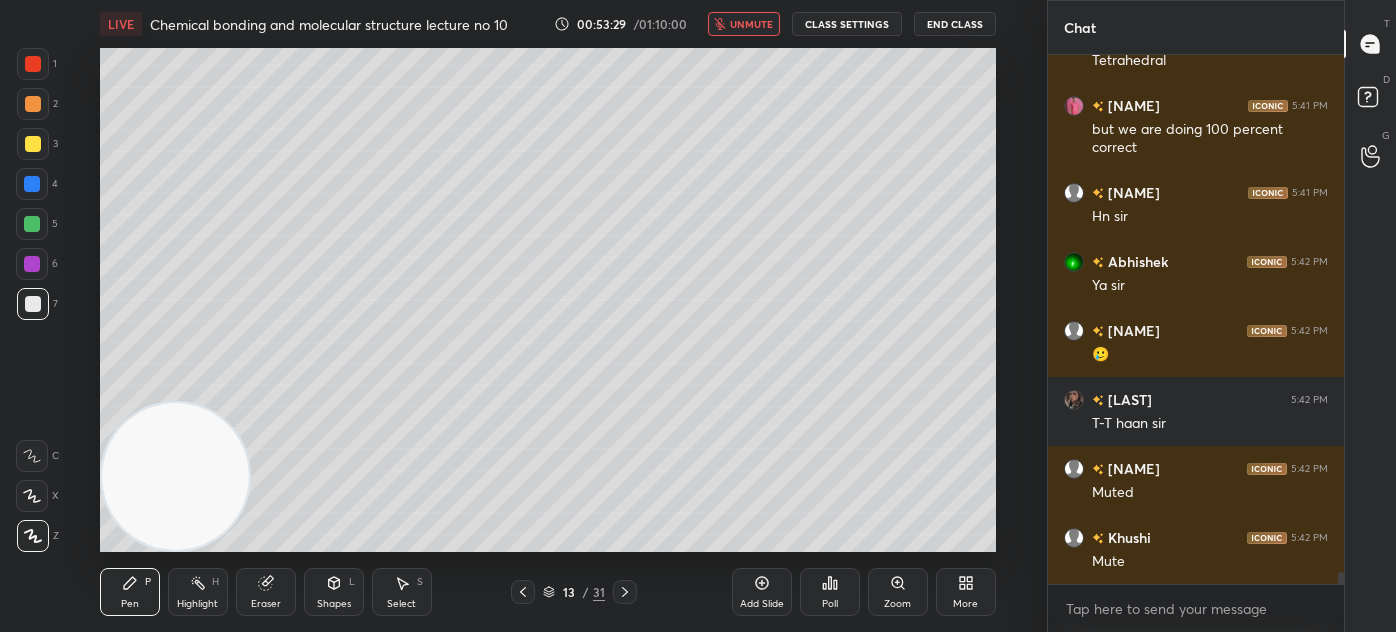 scroll, scrollTop: 23570, scrollLeft: 0, axis: vertical 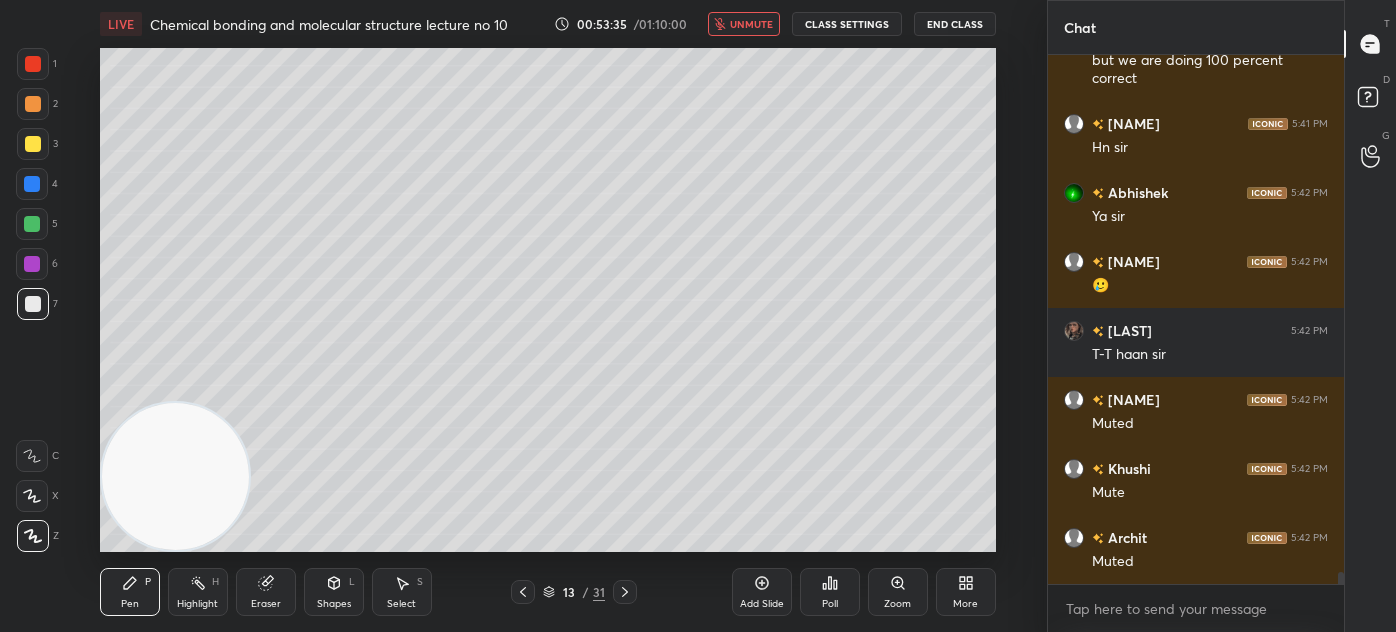 click at bounding box center (33, 64) 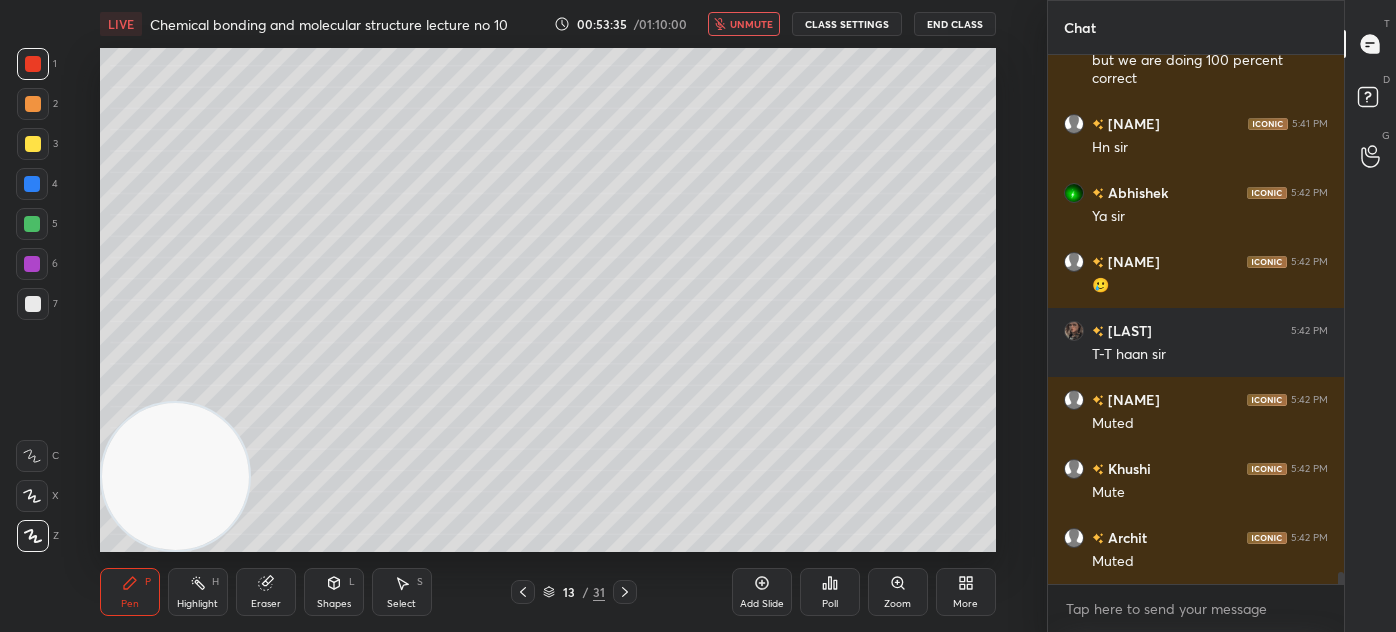 scroll, scrollTop: 23639, scrollLeft: 0, axis: vertical 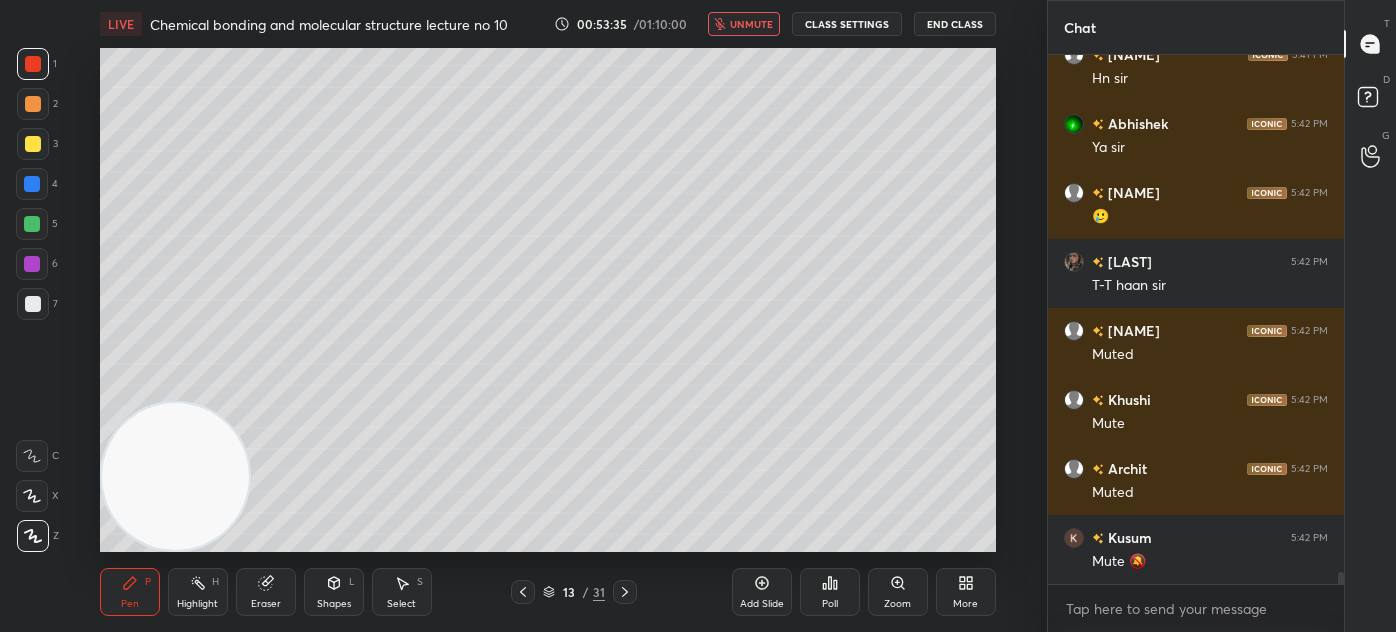 click at bounding box center [33, 536] 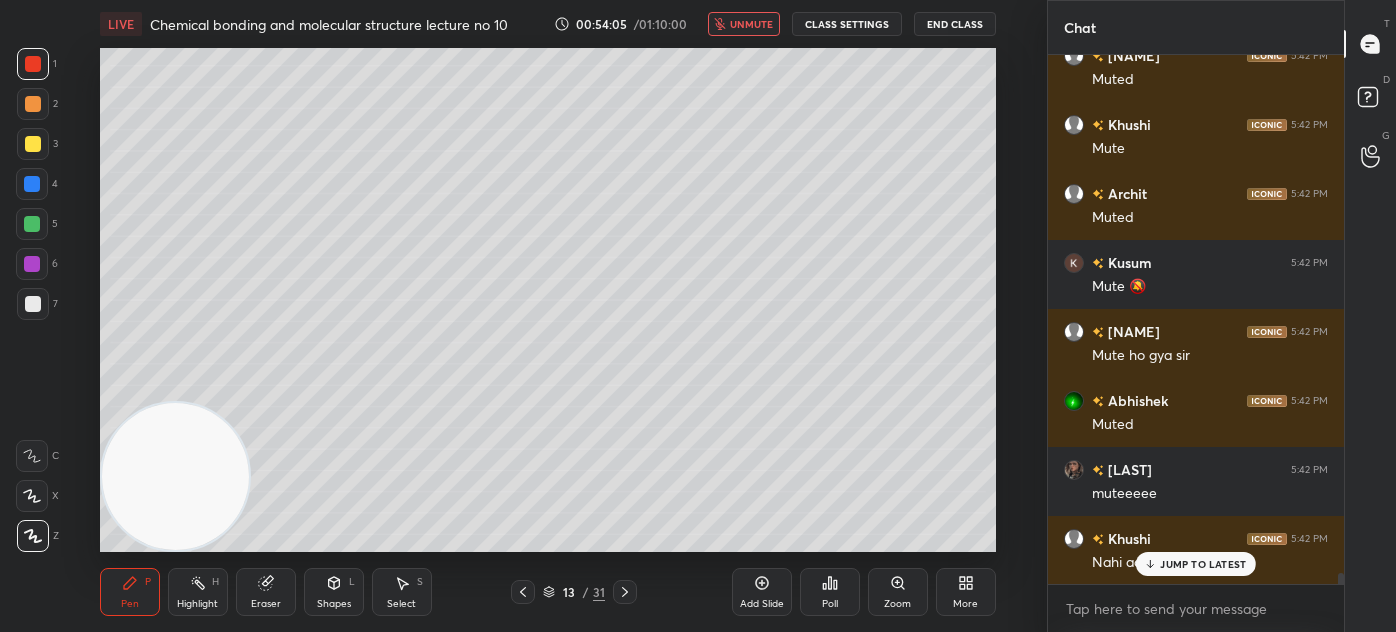 scroll, scrollTop: 23984, scrollLeft: 0, axis: vertical 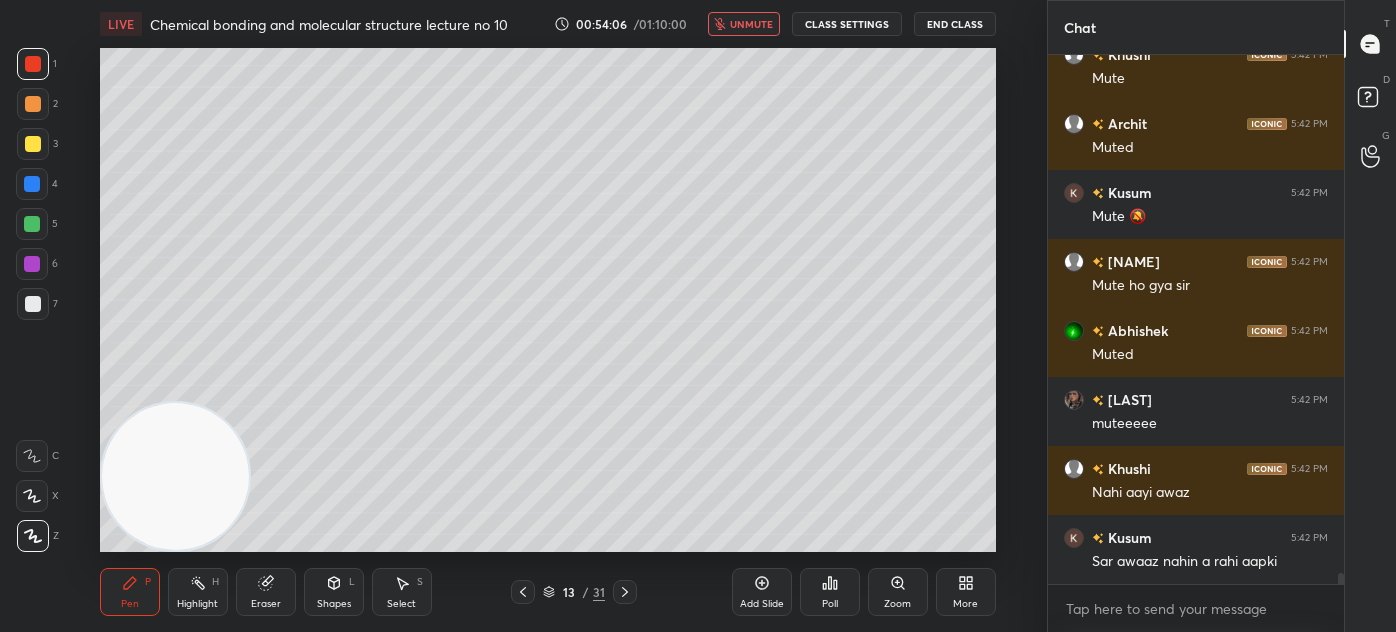 drag, startPoint x: 761, startPoint y: 14, endPoint x: 774, endPoint y: 15, distance: 13.038404 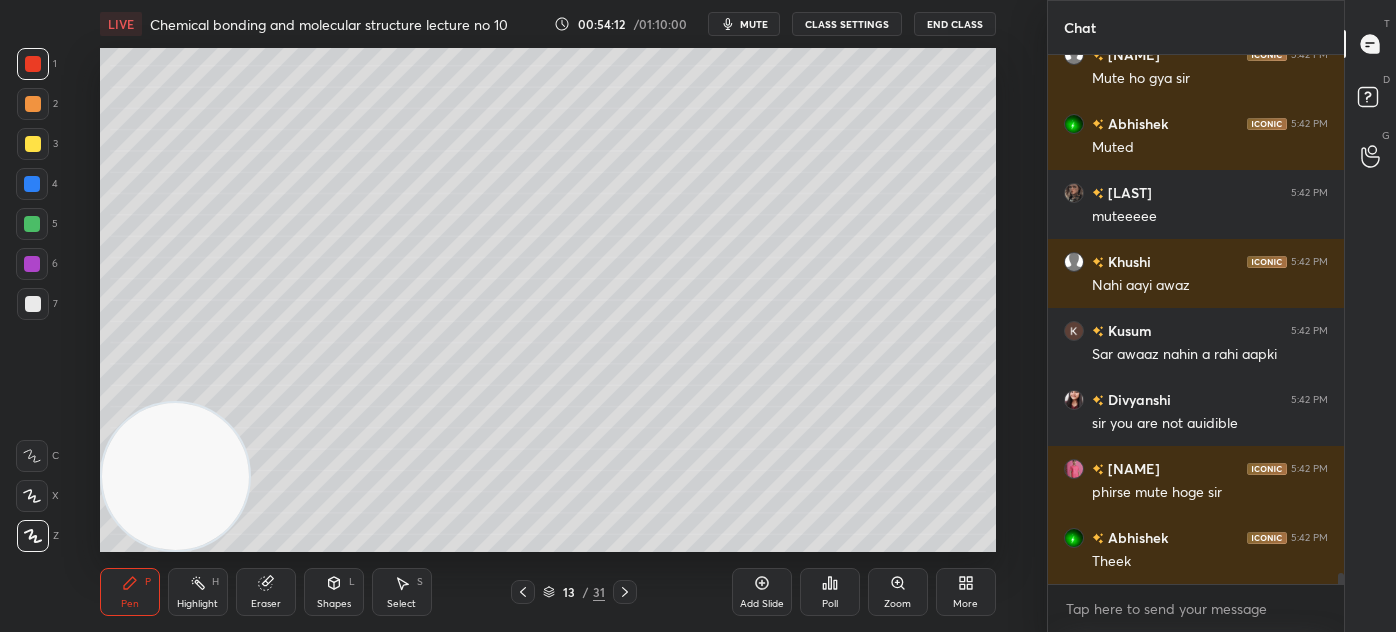 scroll, scrollTop: 24260, scrollLeft: 0, axis: vertical 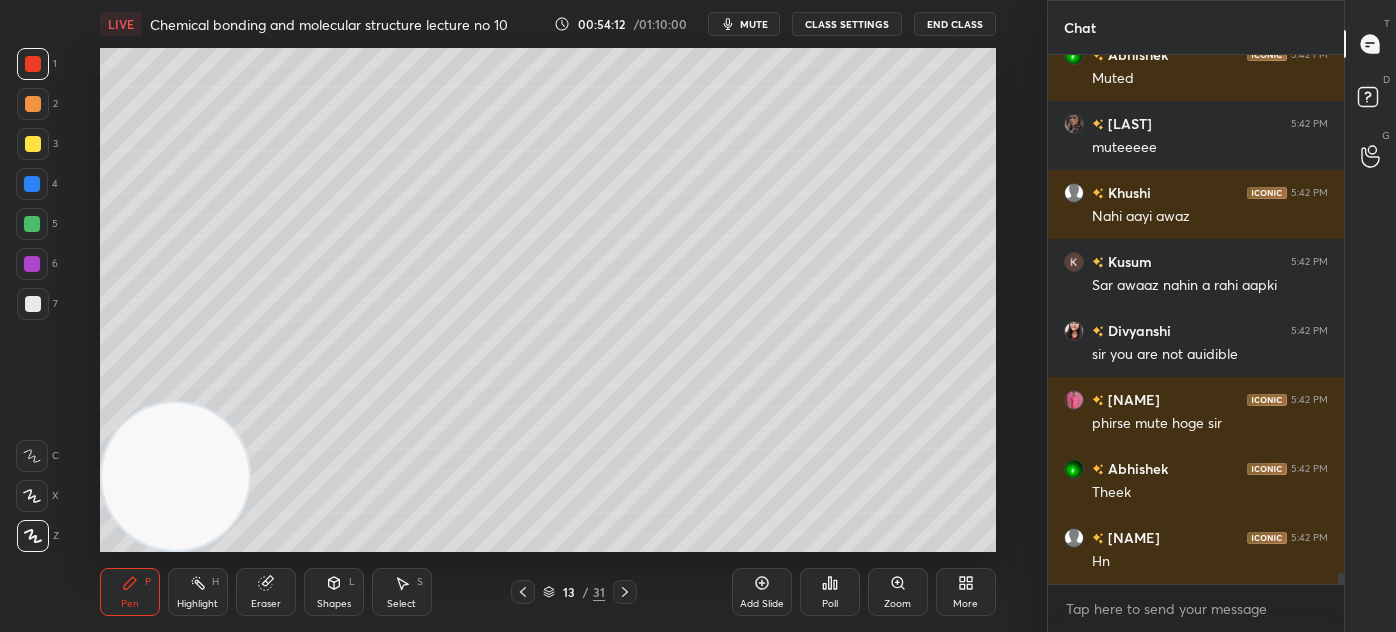 drag, startPoint x: 426, startPoint y: 599, endPoint x: 437, endPoint y: 572, distance: 29.15476 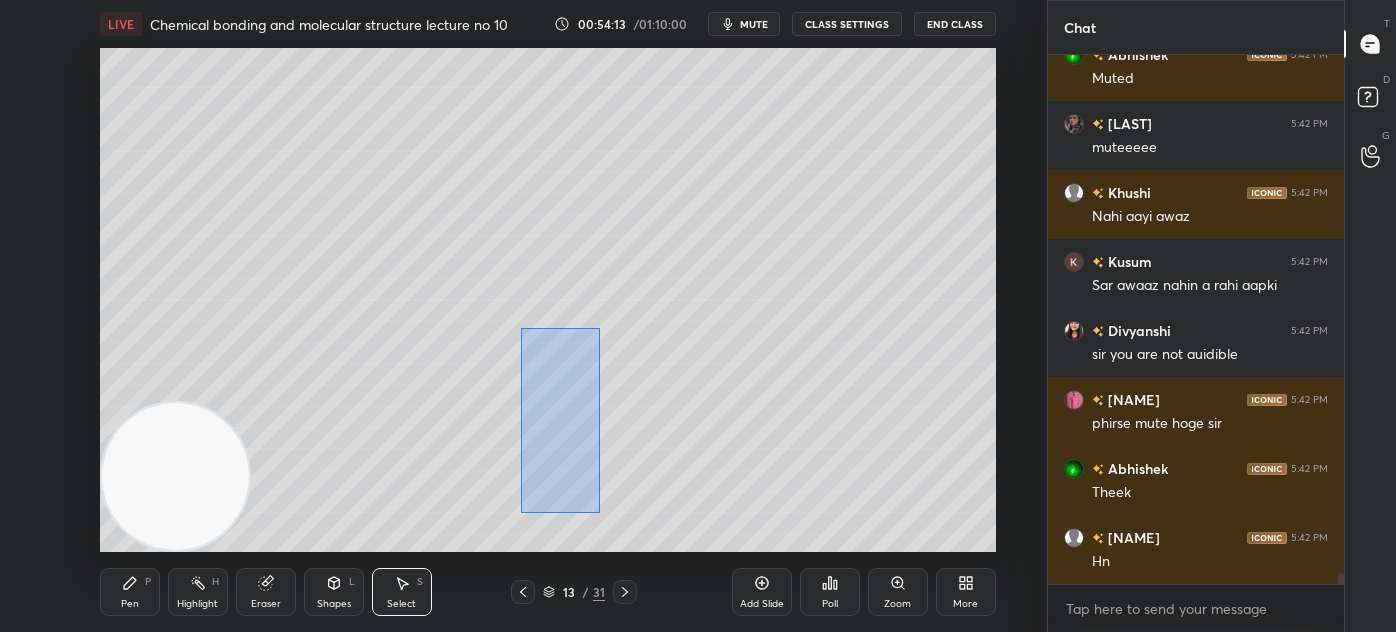 scroll, scrollTop: 24397, scrollLeft: 0, axis: vertical 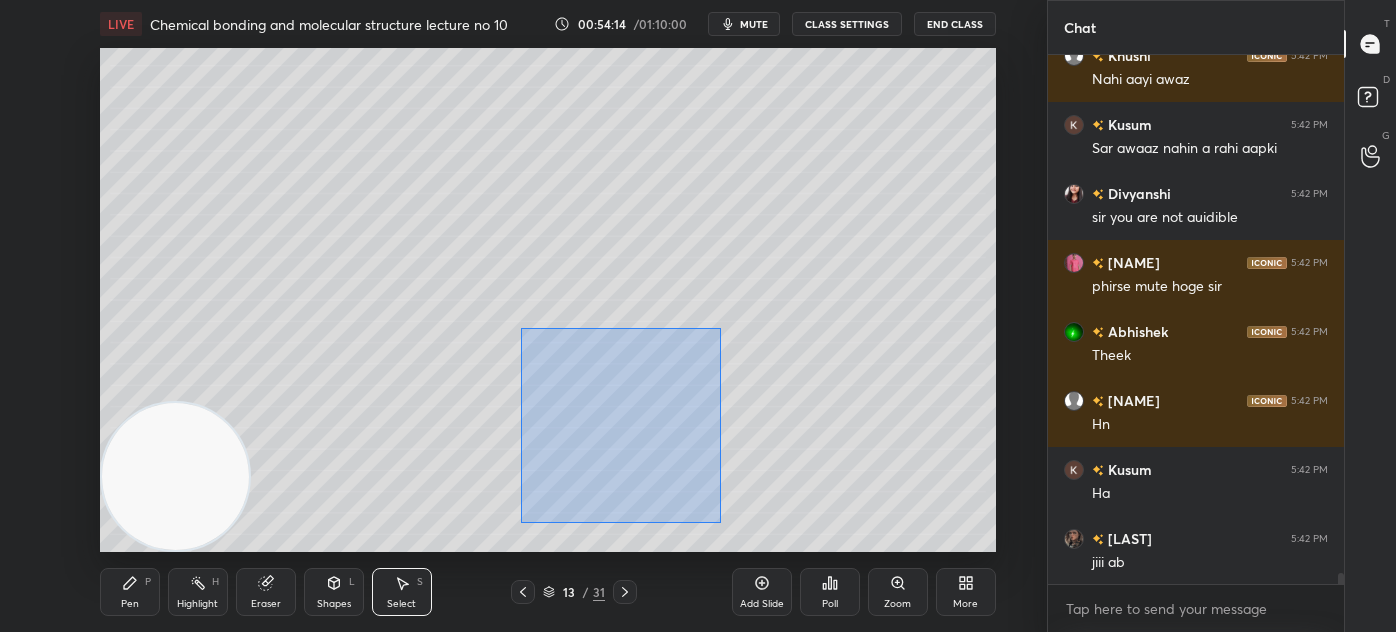 drag, startPoint x: 521, startPoint y: 327, endPoint x: 721, endPoint y: 514, distance: 273.8047 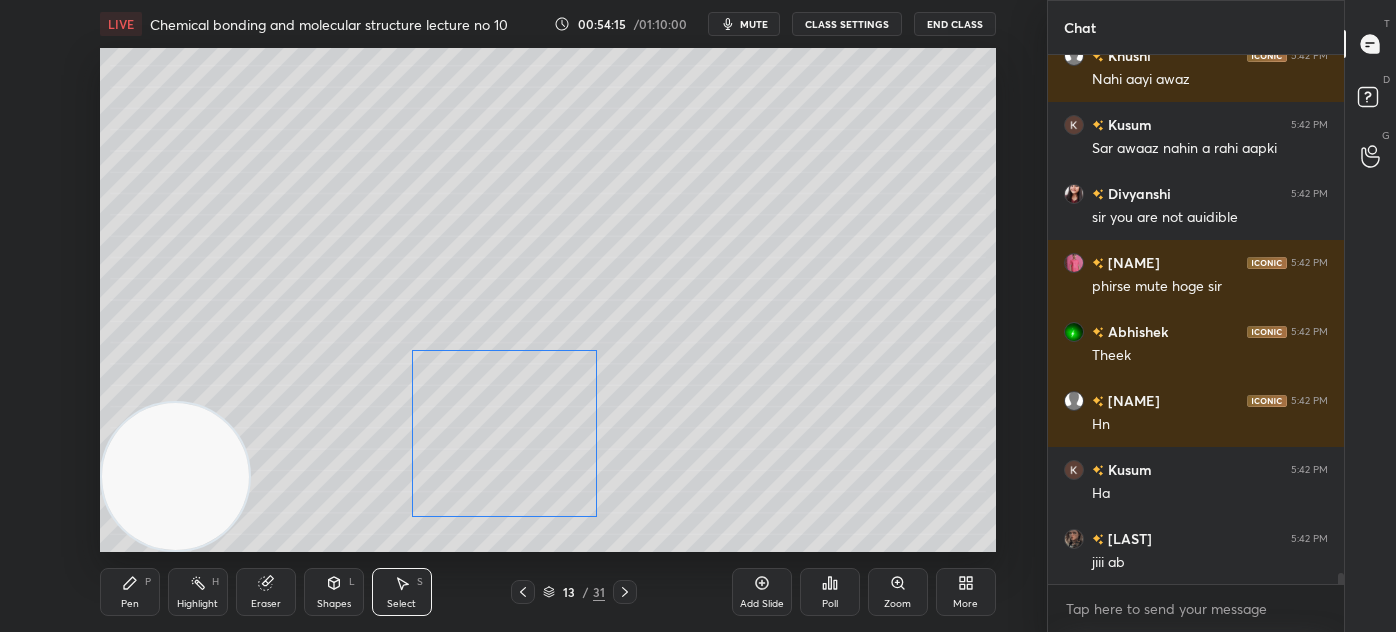 scroll, scrollTop: 24466, scrollLeft: 0, axis: vertical 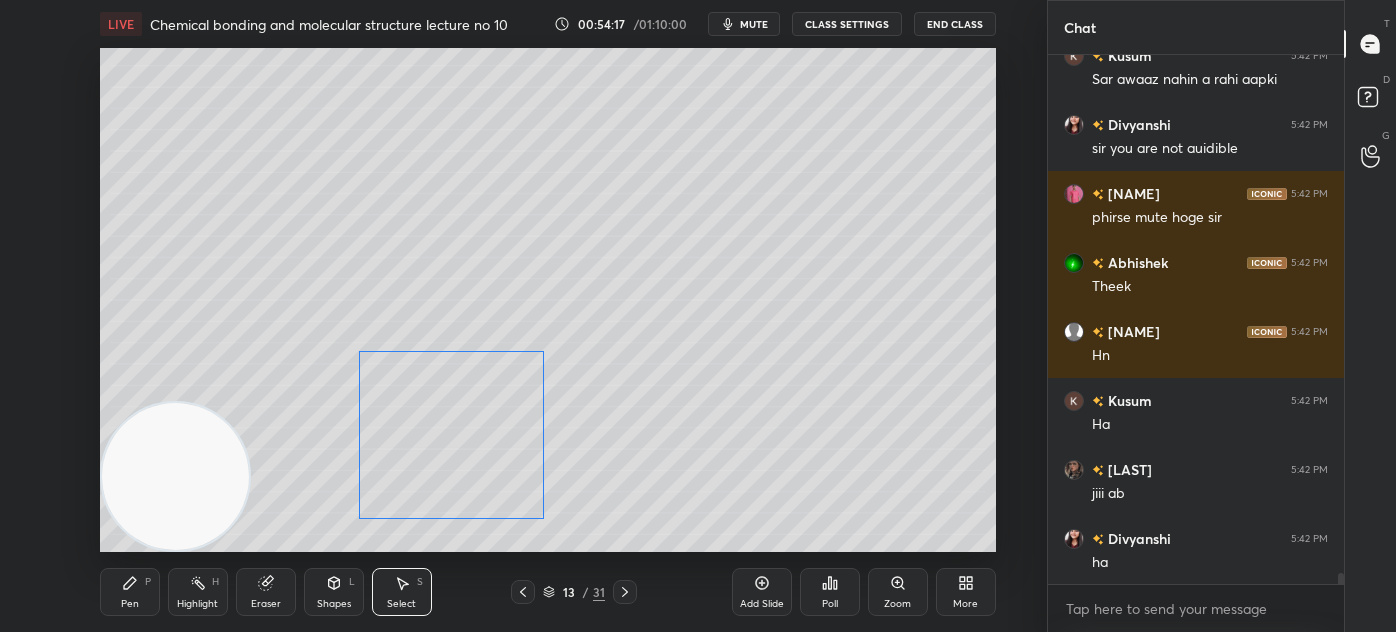 drag, startPoint x: 636, startPoint y: 455, endPoint x: 481, endPoint y: 461, distance: 155.11609 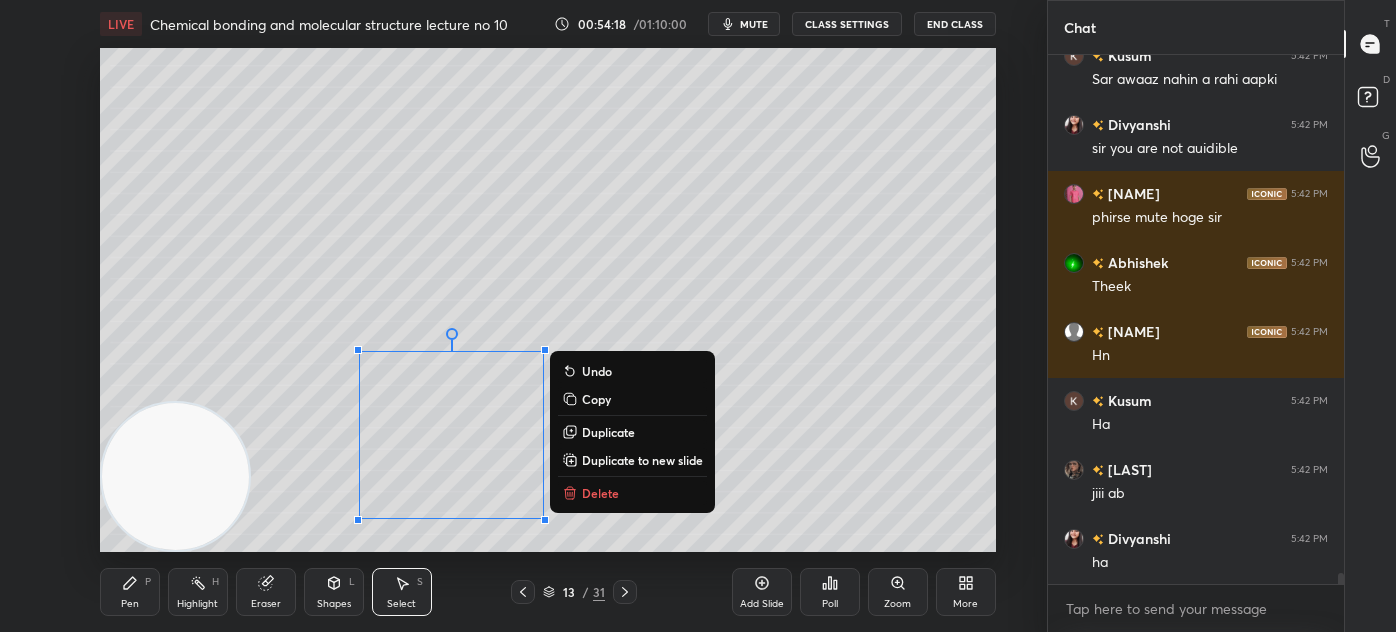 click on "0 ° Undo Copy Duplicate Duplicate to new slide Delete" at bounding box center [548, 300] 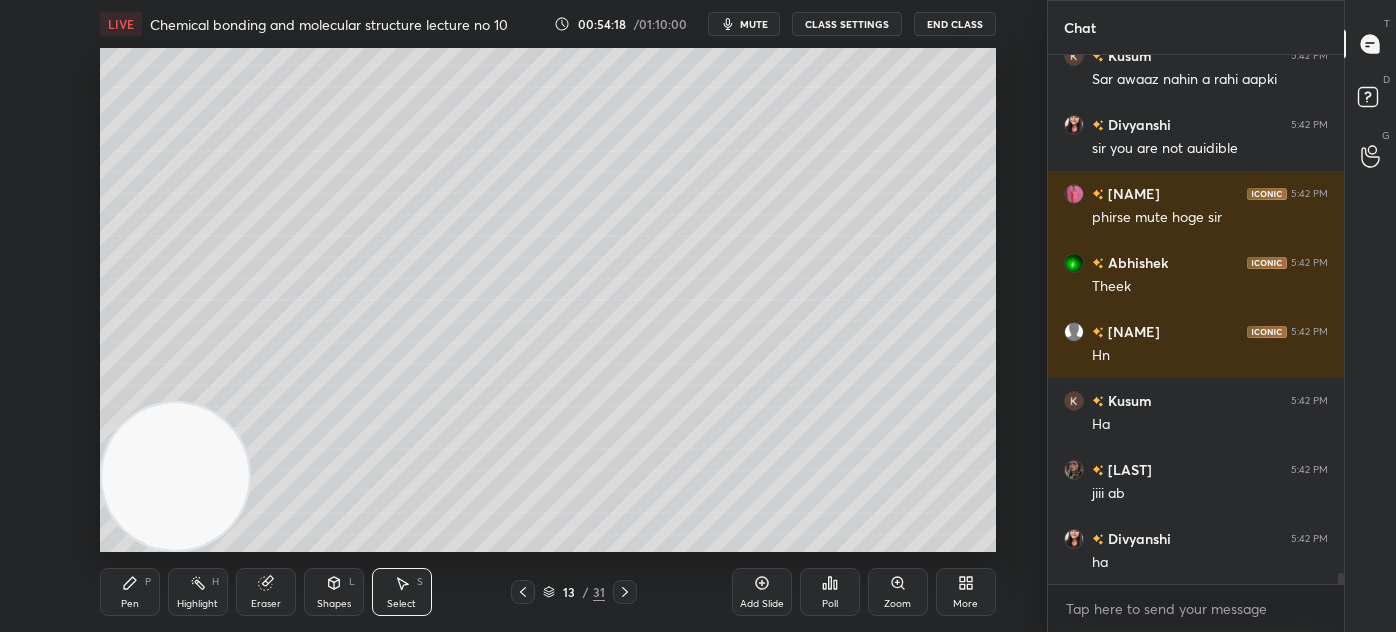 drag, startPoint x: 118, startPoint y: 589, endPoint x: 128, endPoint y: 574, distance: 18.027756 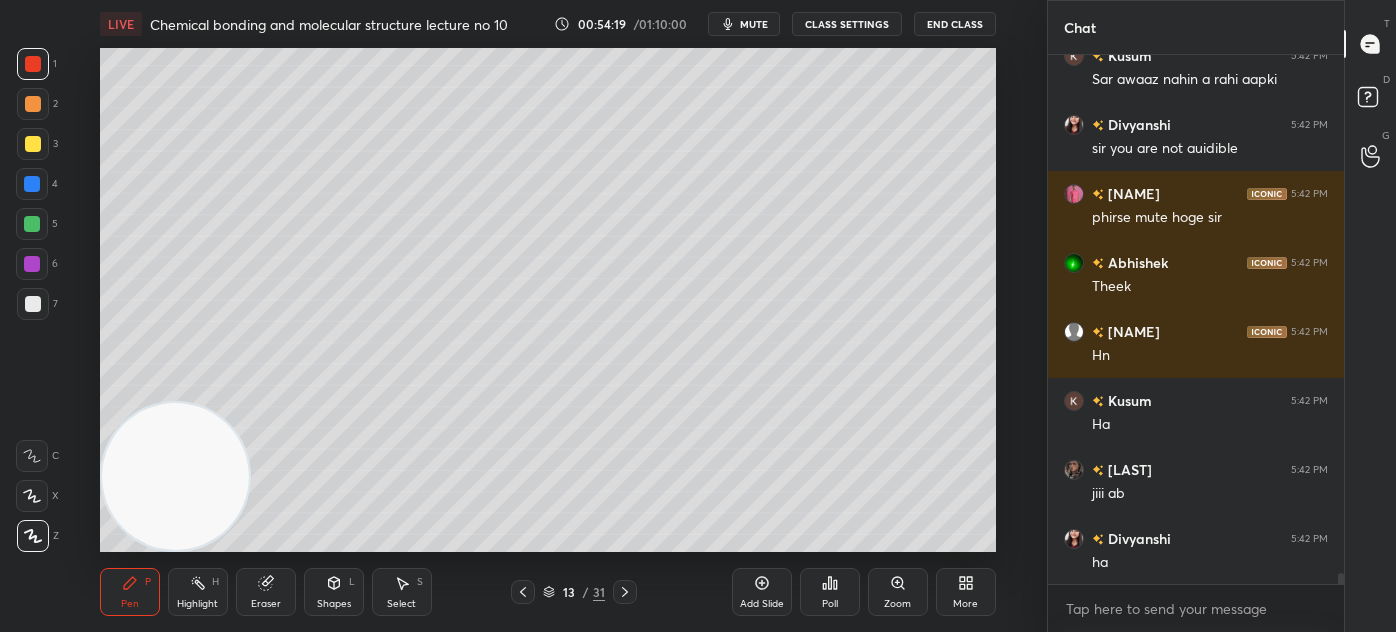click at bounding box center [33, 144] 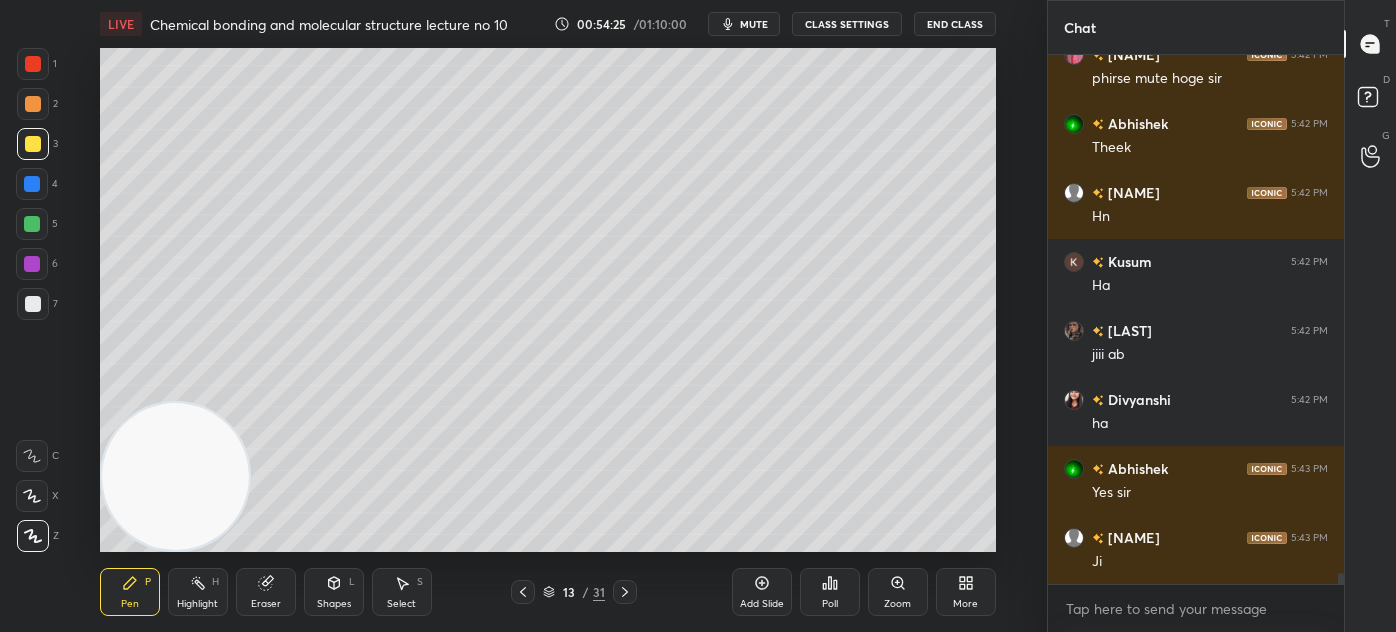 scroll, scrollTop: 24674, scrollLeft: 0, axis: vertical 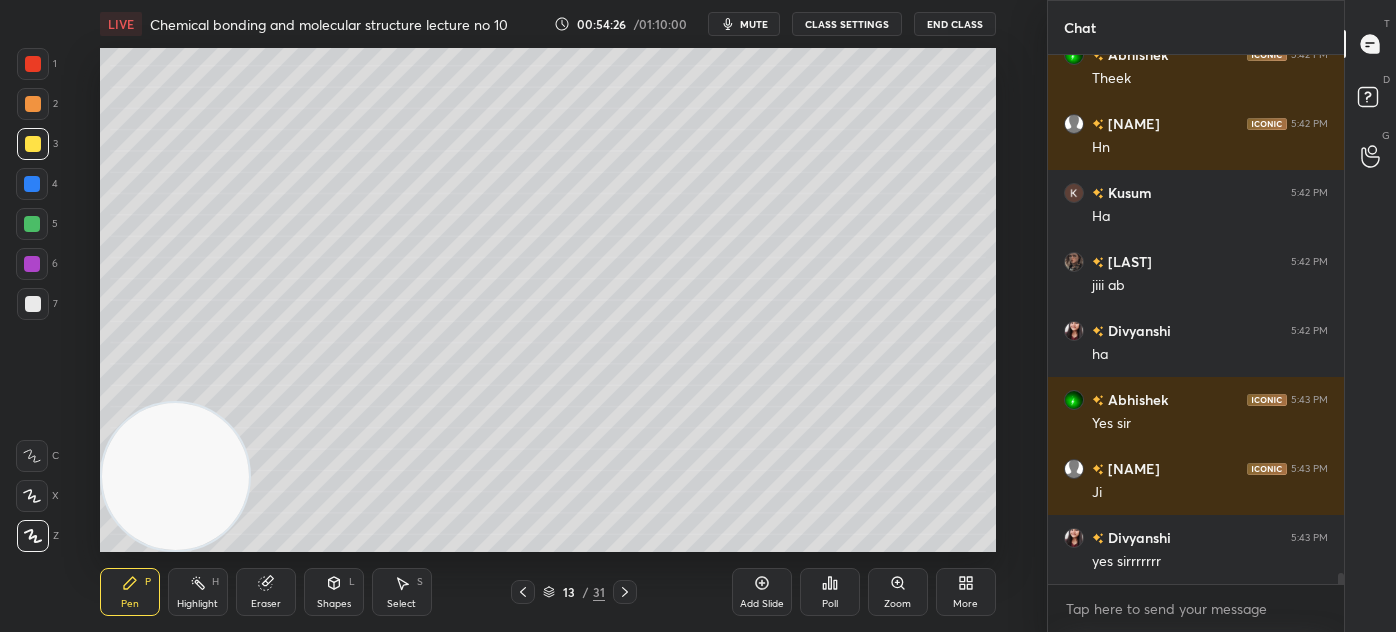 click at bounding box center (32, 224) 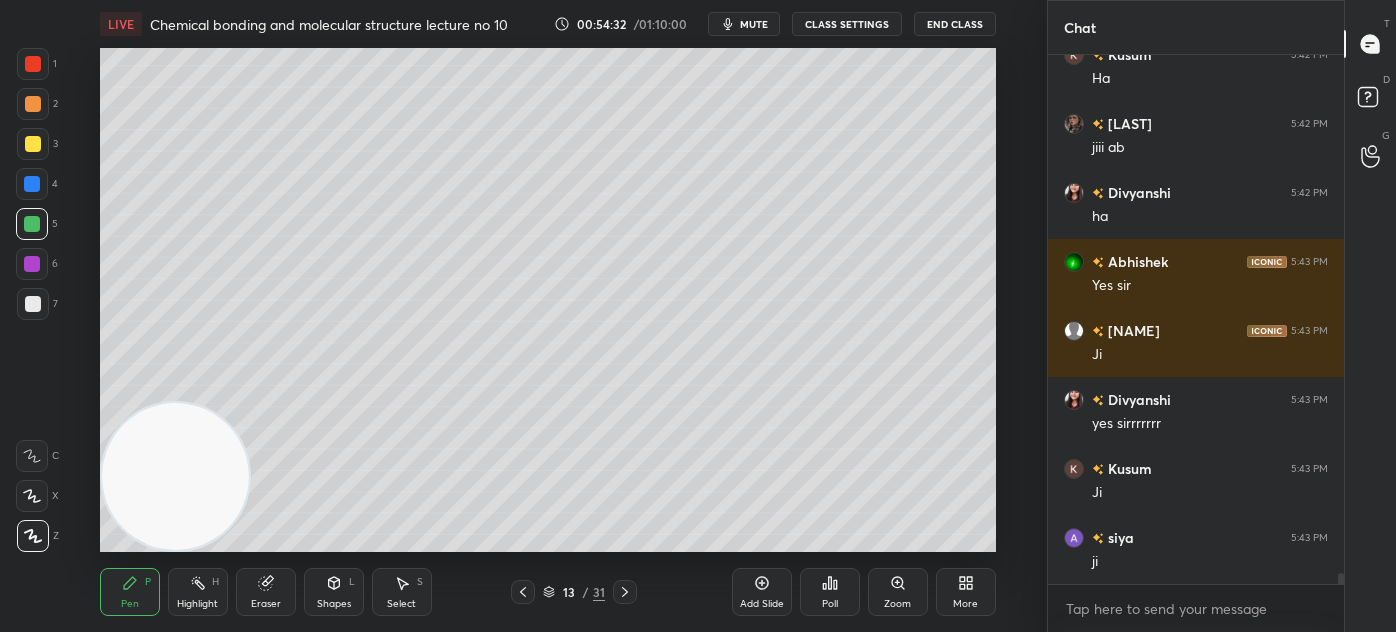 scroll, scrollTop: 24880, scrollLeft: 0, axis: vertical 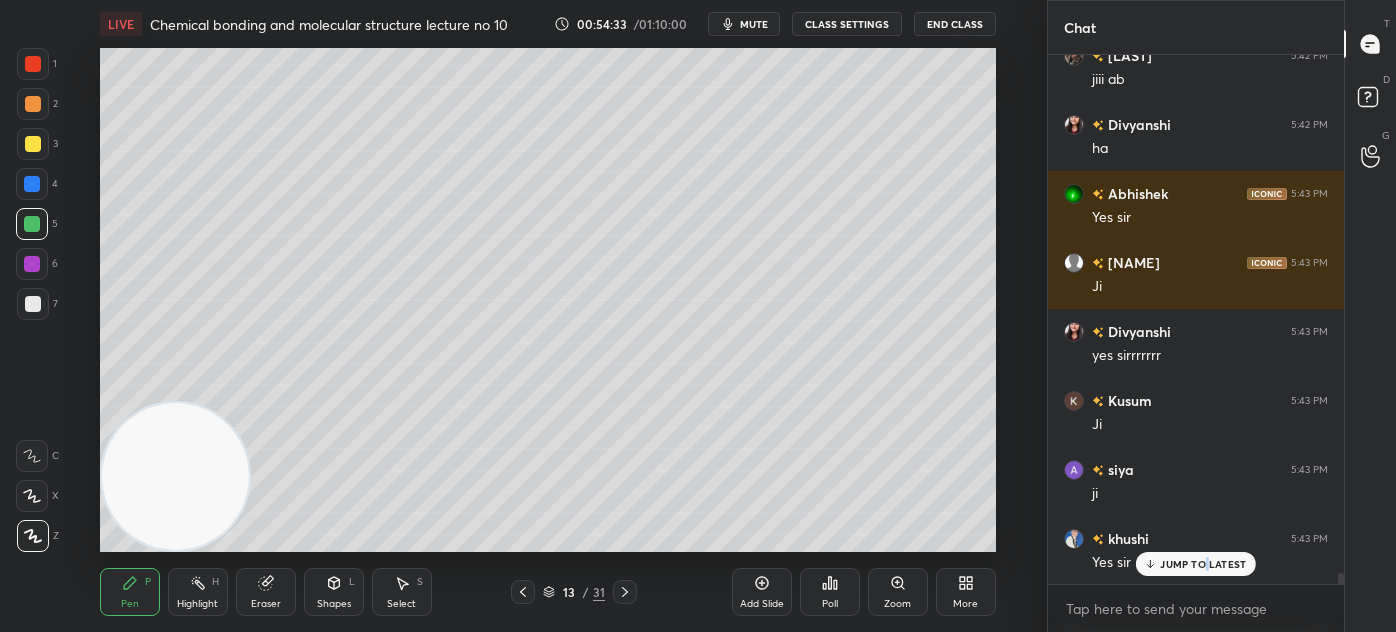 click on "JUMP TO LATEST" at bounding box center [1203, 564] 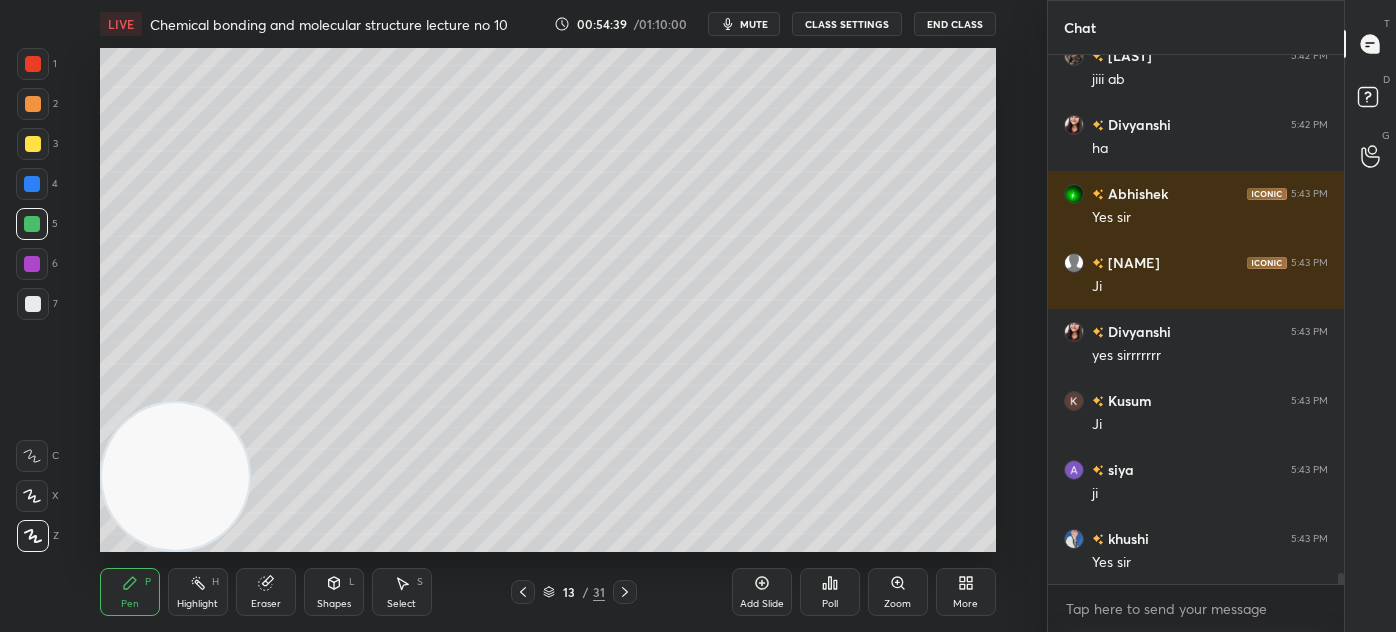 scroll, scrollTop: 24949, scrollLeft: 0, axis: vertical 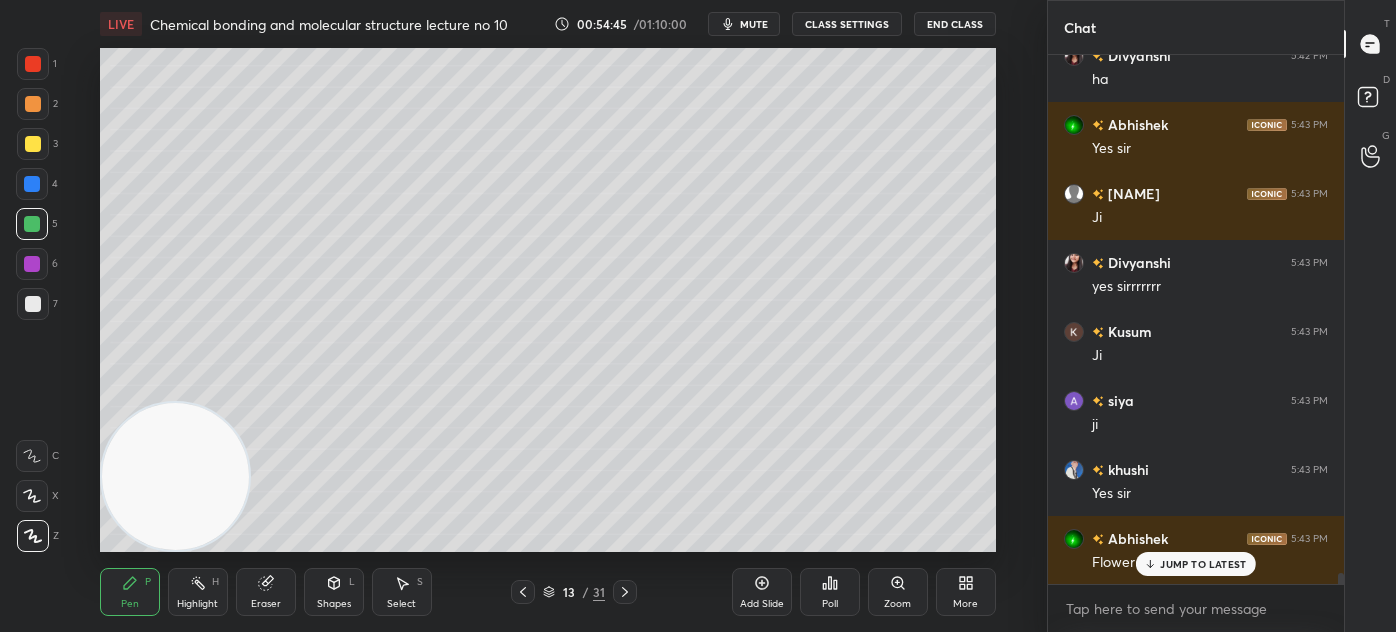 click 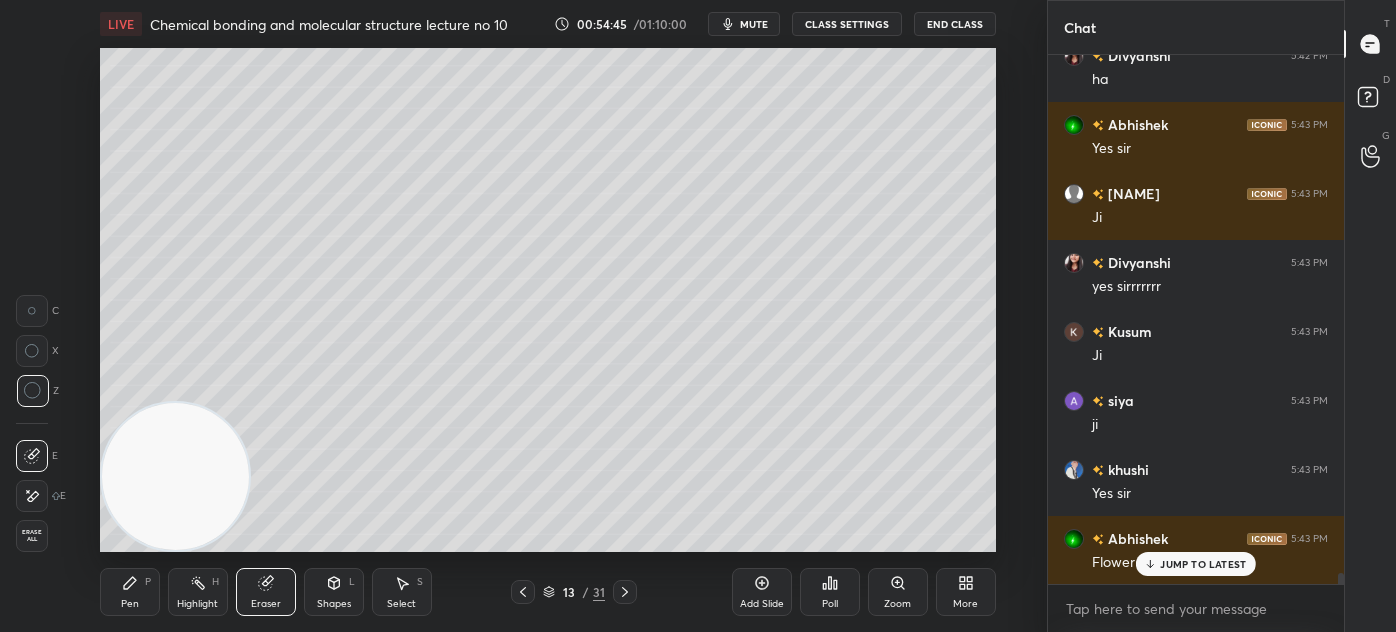 scroll, scrollTop: 25018, scrollLeft: 0, axis: vertical 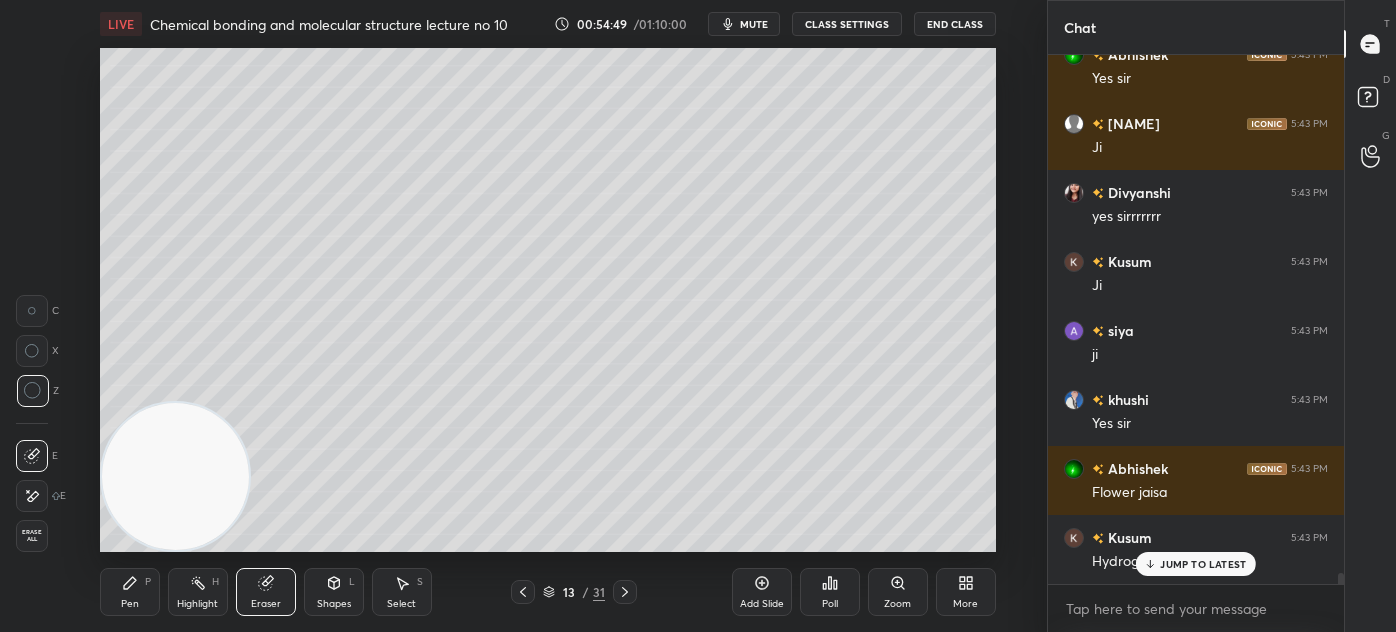 drag, startPoint x: 117, startPoint y: 606, endPoint x: 139, endPoint y: 591, distance: 26.627054 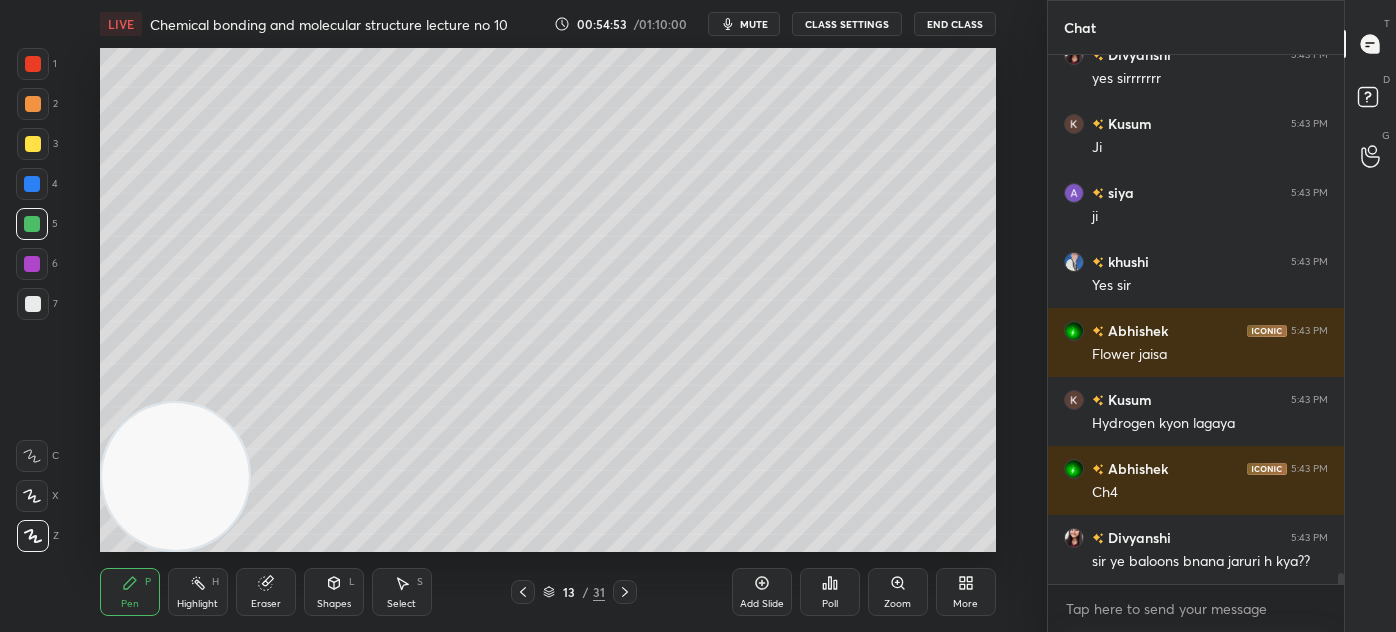 scroll, scrollTop: 25226, scrollLeft: 0, axis: vertical 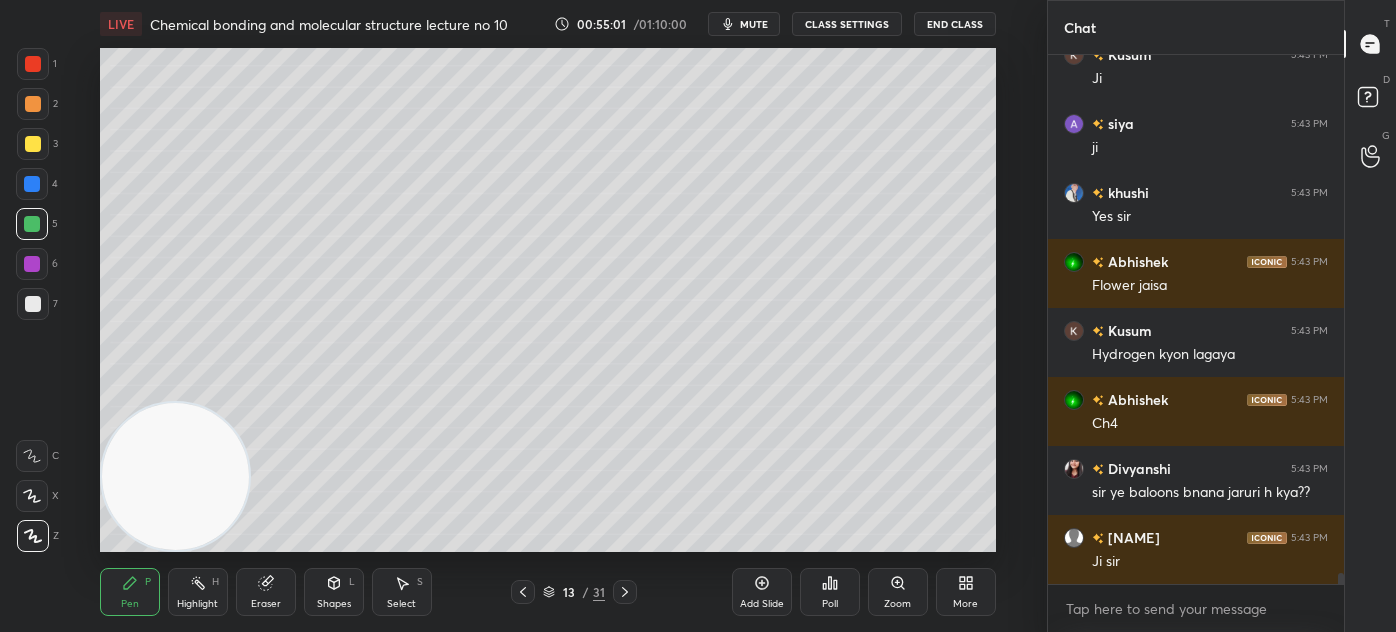click on "Eraser" at bounding box center [266, 592] 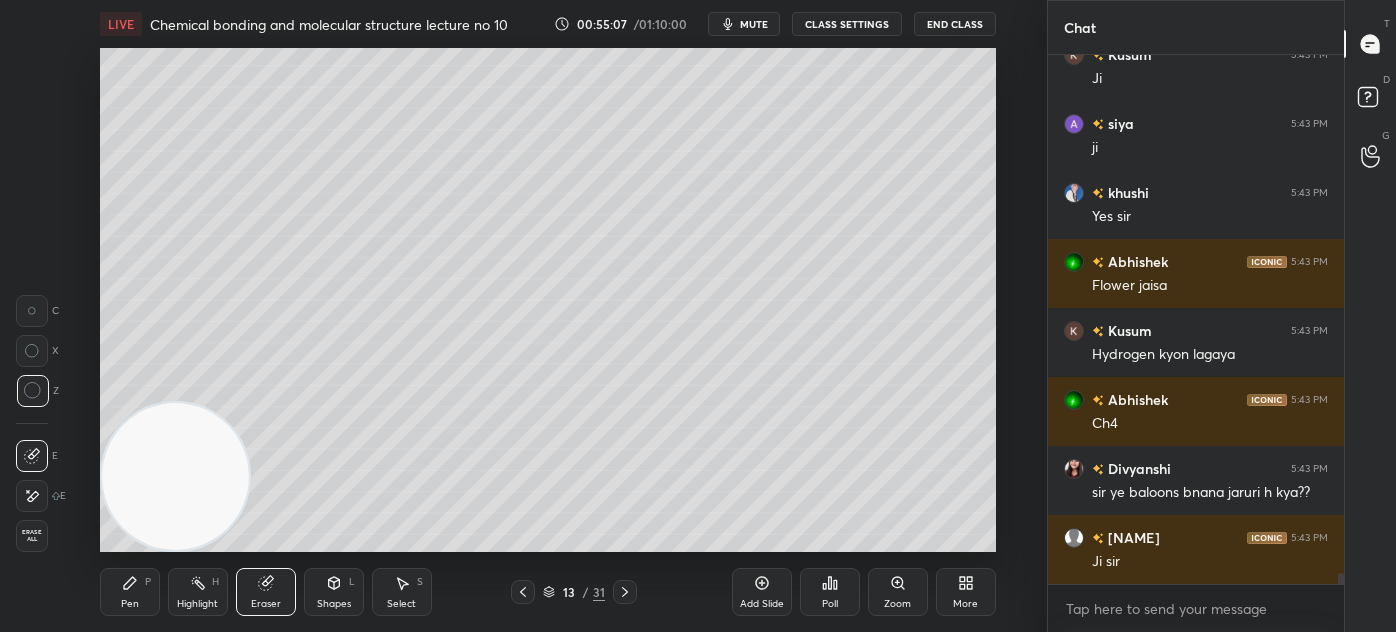 drag, startPoint x: 123, startPoint y: 595, endPoint x: 144, endPoint y: 567, distance: 35 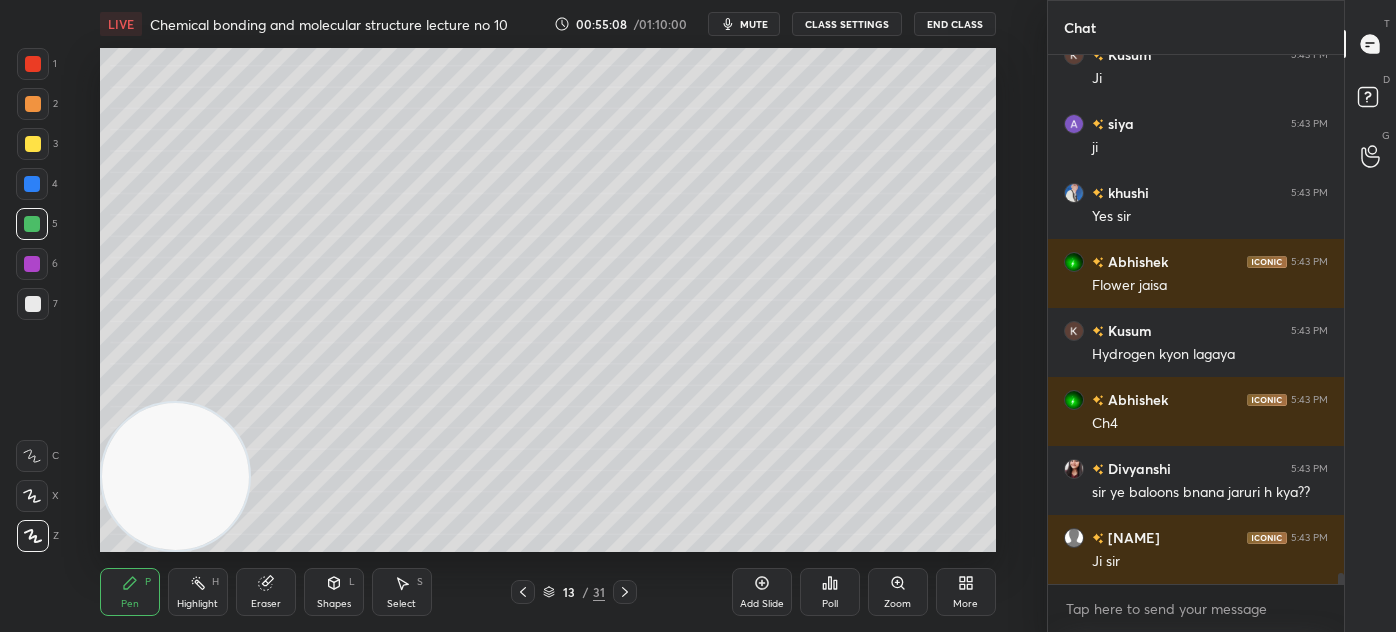 click at bounding box center [33, 304] 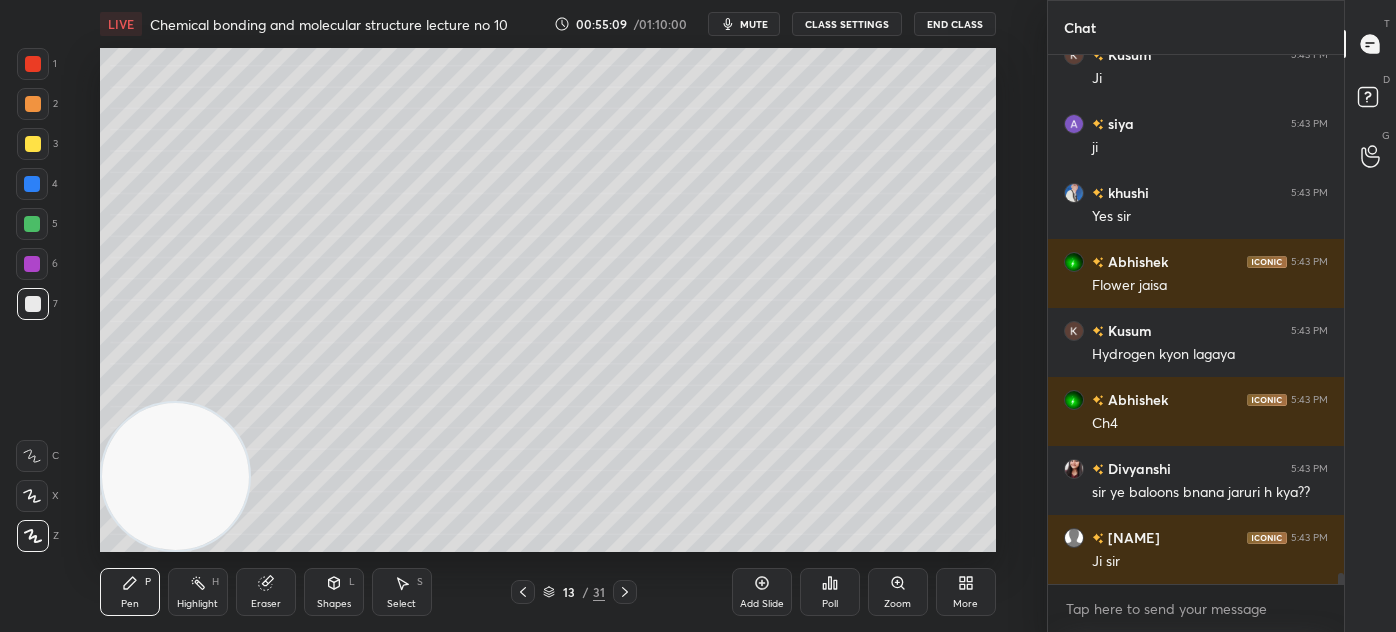 click at bounding box center (33, 144) 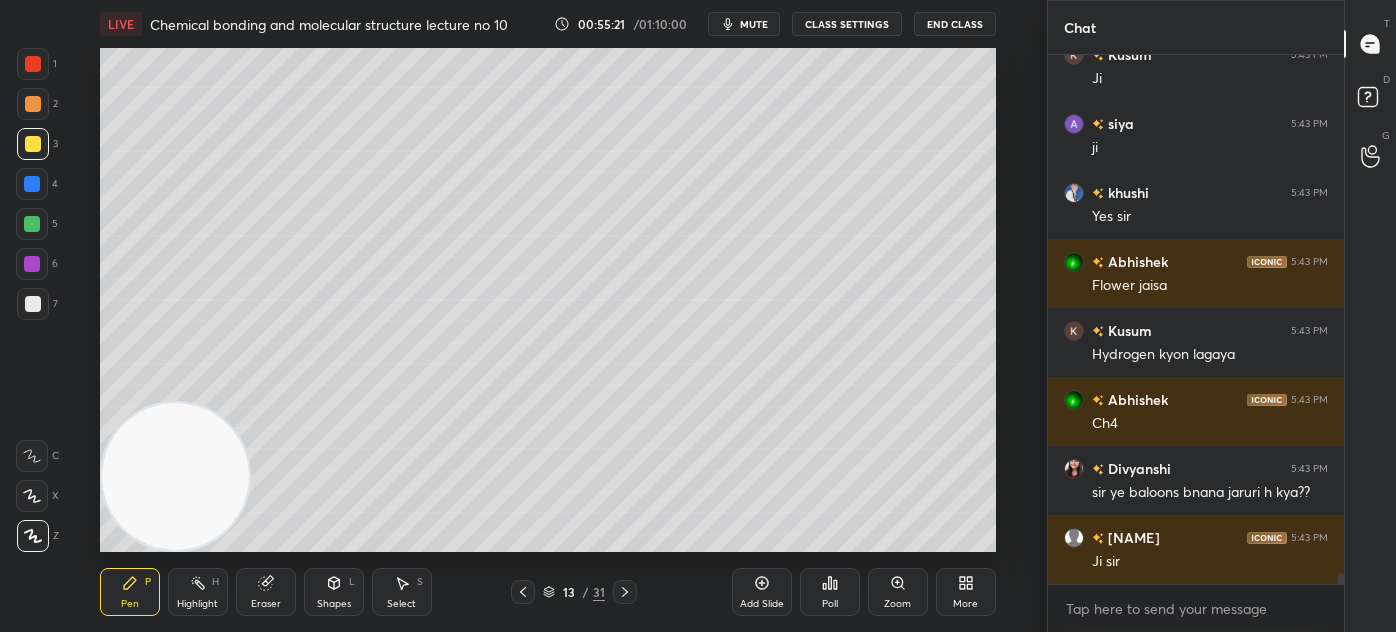 click 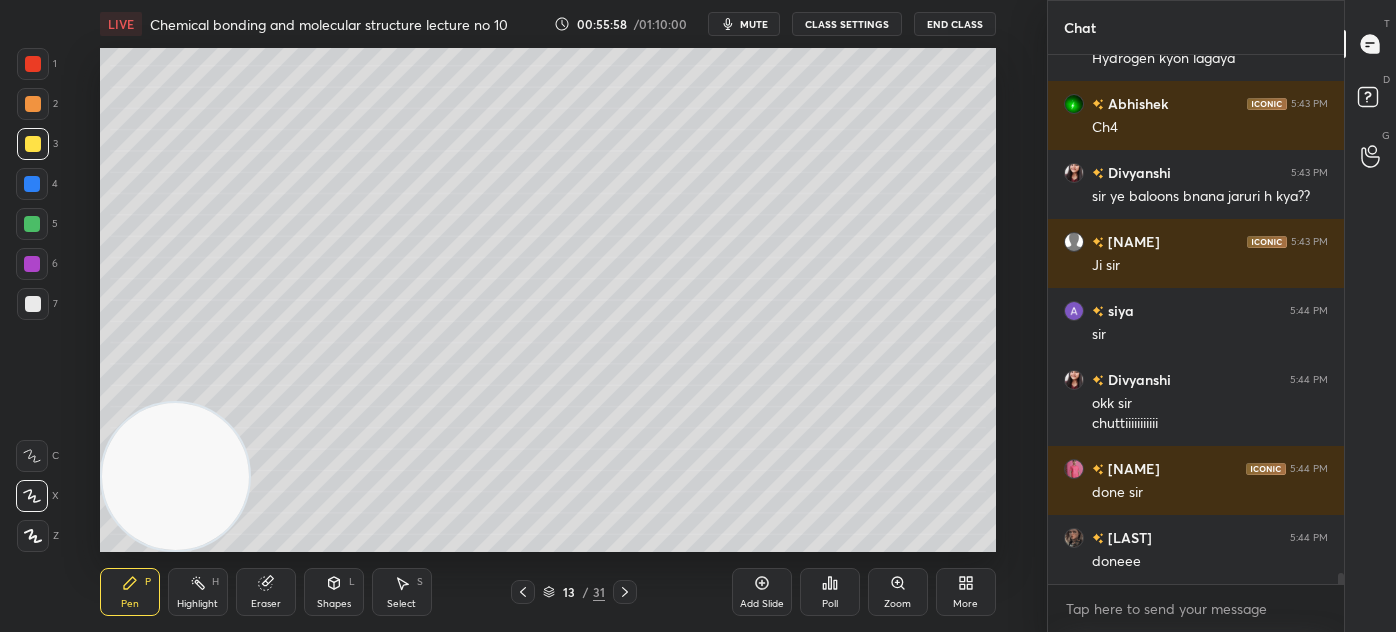 scroll, scrollTop: 25608, scrollLeft: 0, axis: vertical 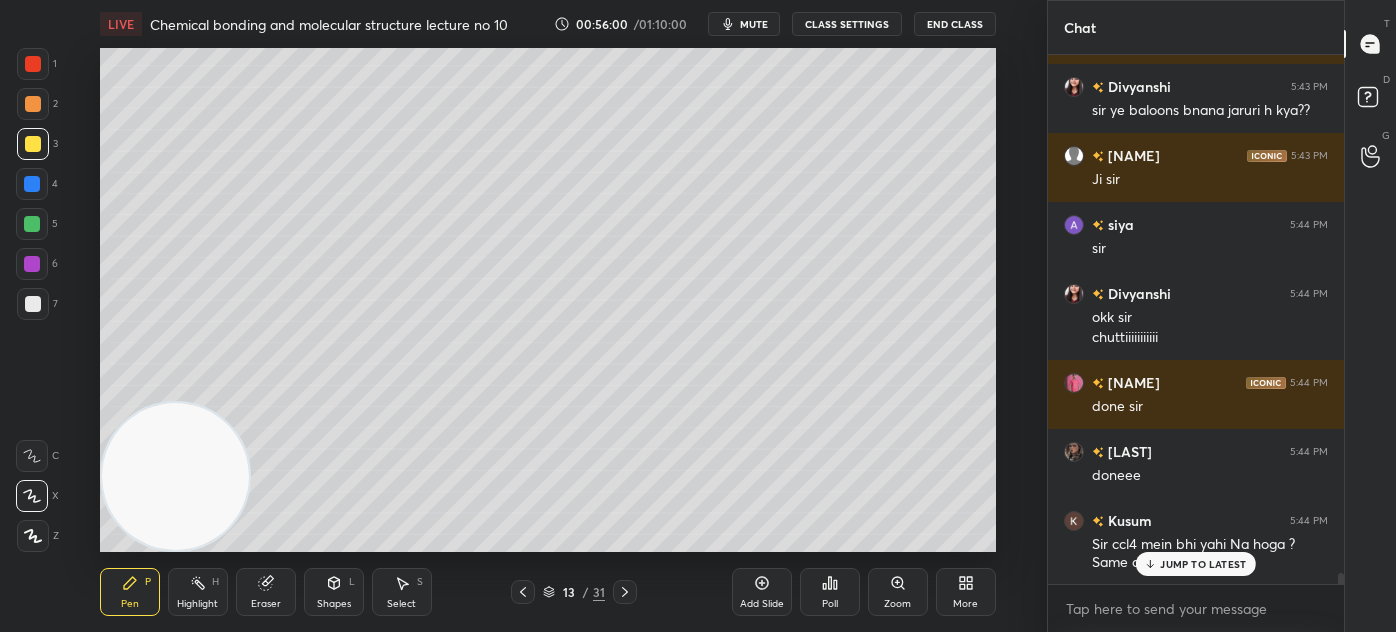 click on "JUMP TO LATEST" at bounding box center (1203, 564) 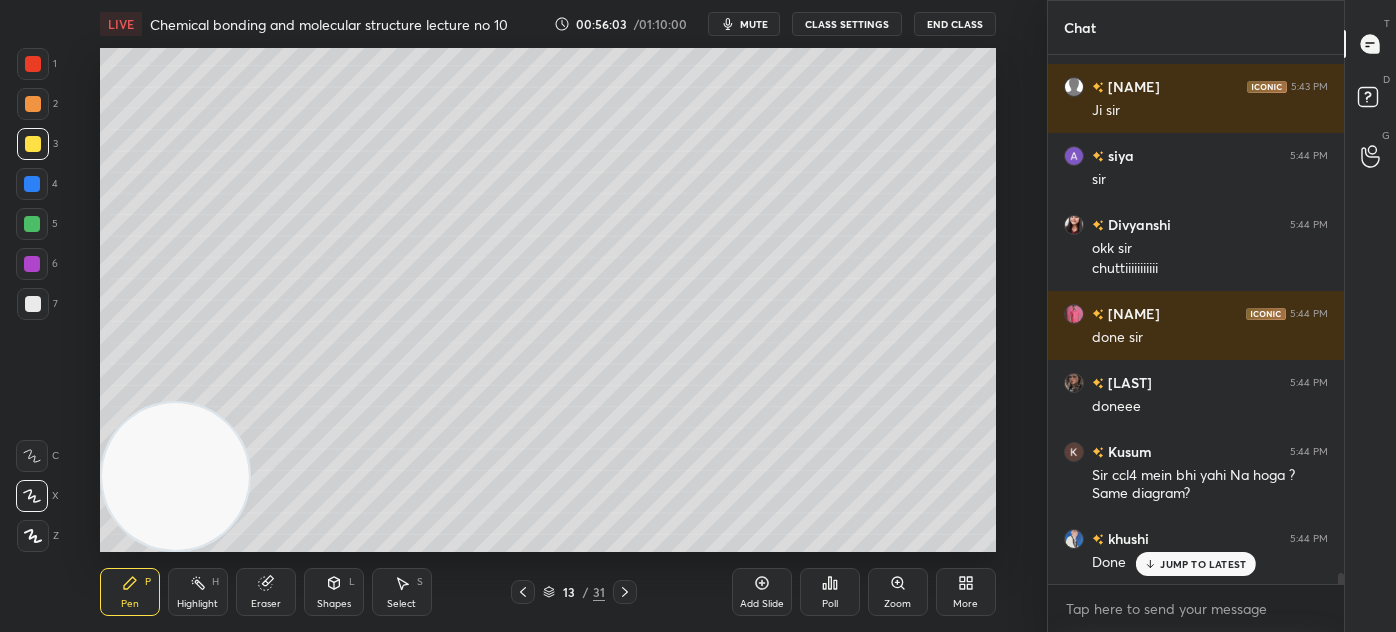 scroll, scrollTop: 25816, scrollLeft: 0, axis: vertical 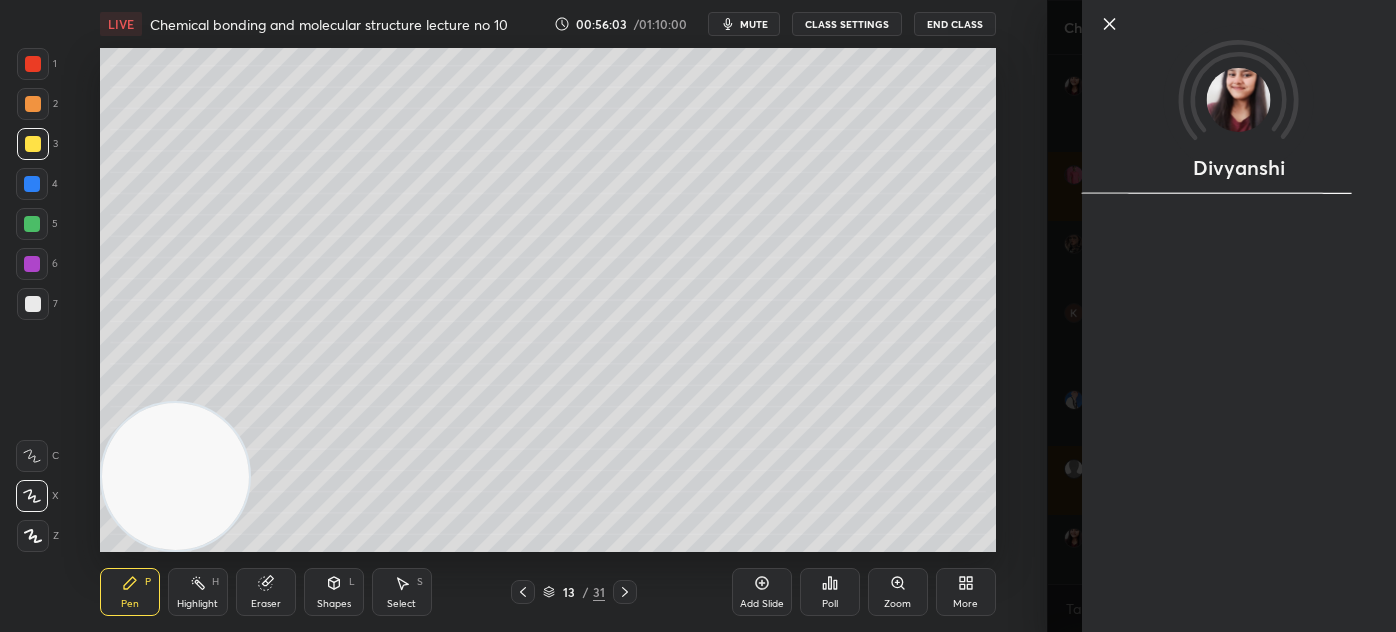 click on "Divyanshi" at bounding box center (1221, 316) 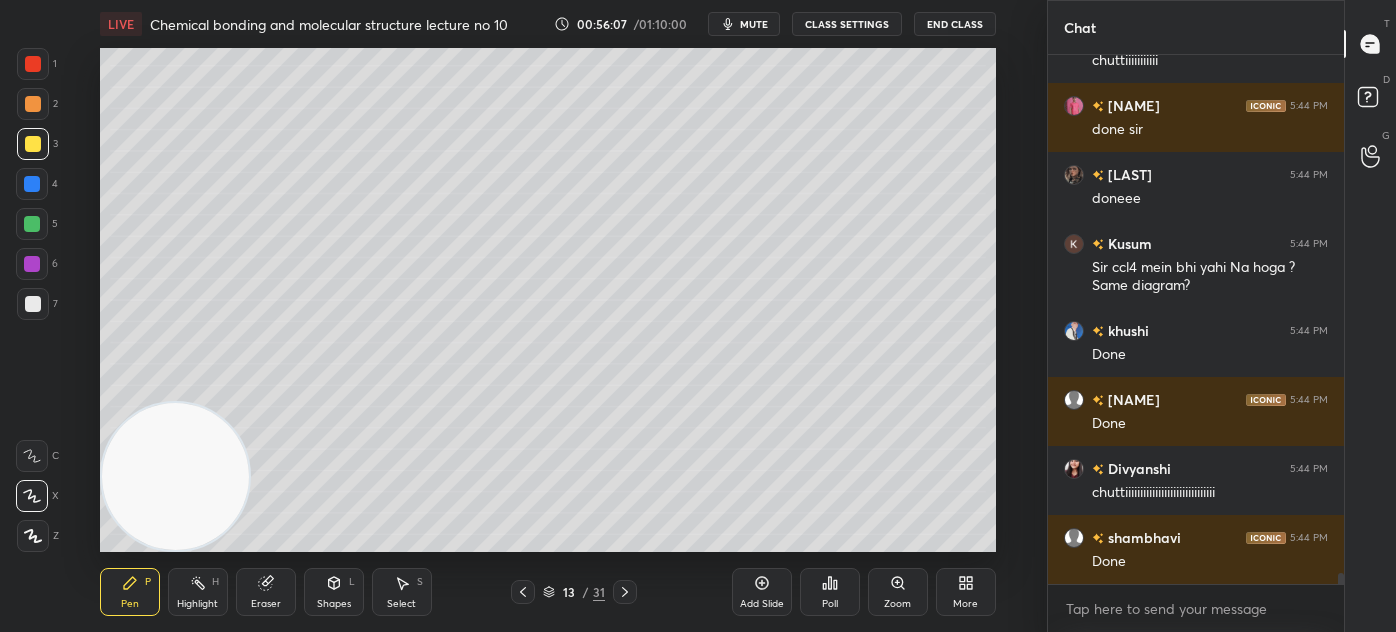 scroll, scrollTop: 25954, scrollLeft: 0, axis: vertical 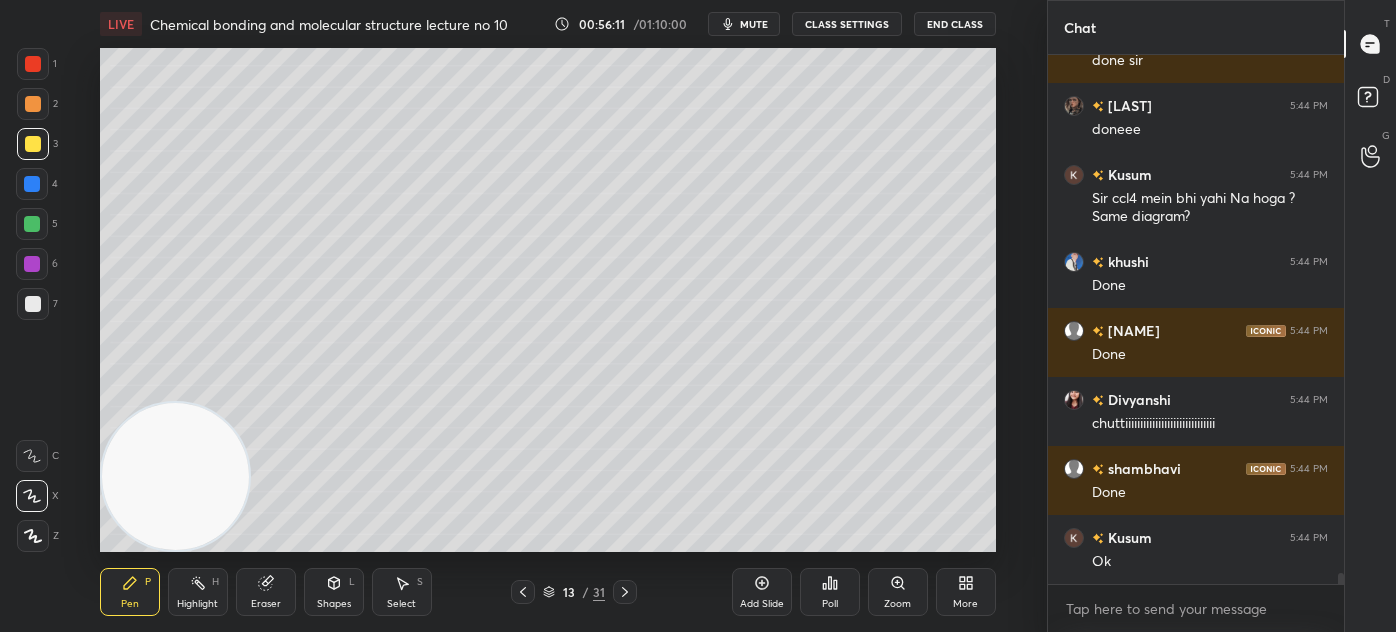 click on "Add Slide" at bounding box center [762, 604] 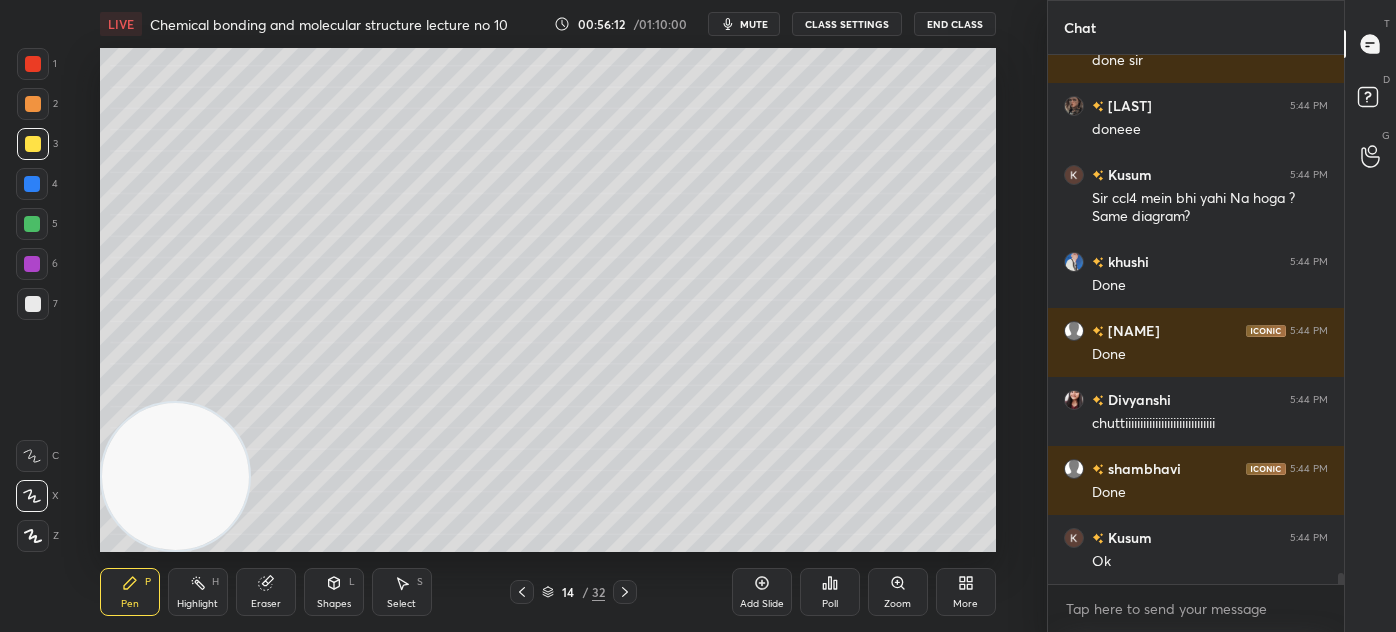 scroll, scrollTop: 26023, scrollLeft: 0, axis: vertical 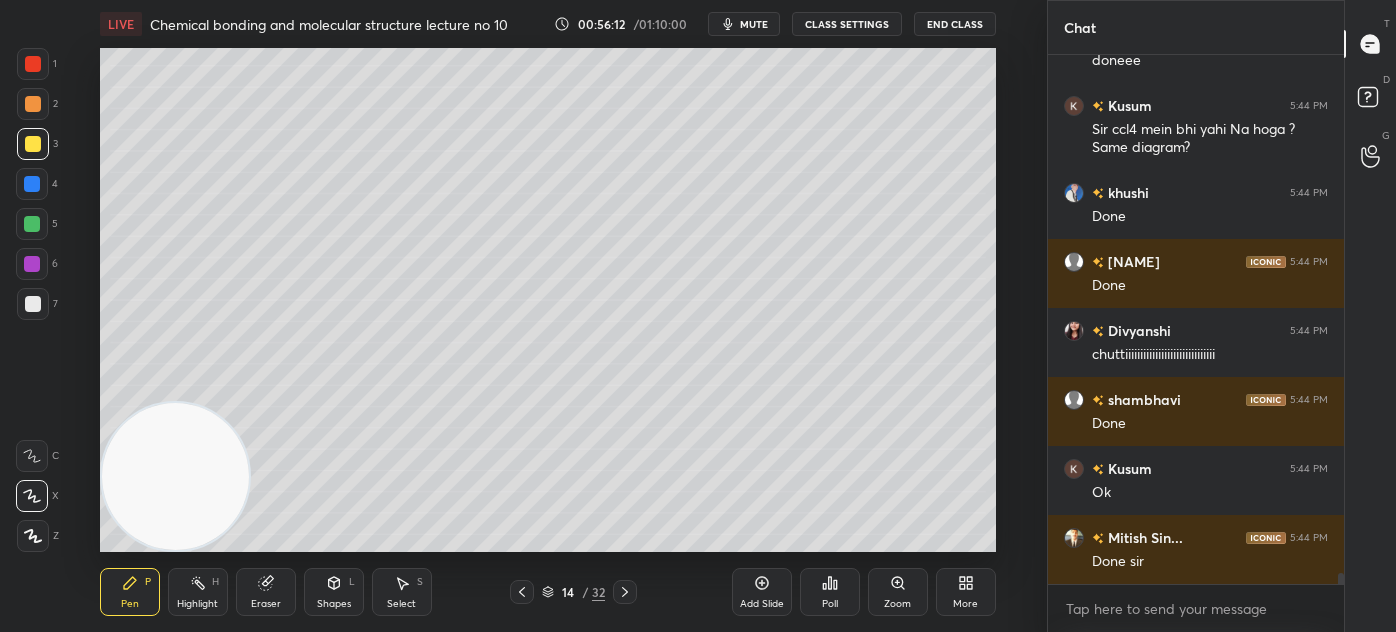 click at bounding box center [33, 144] 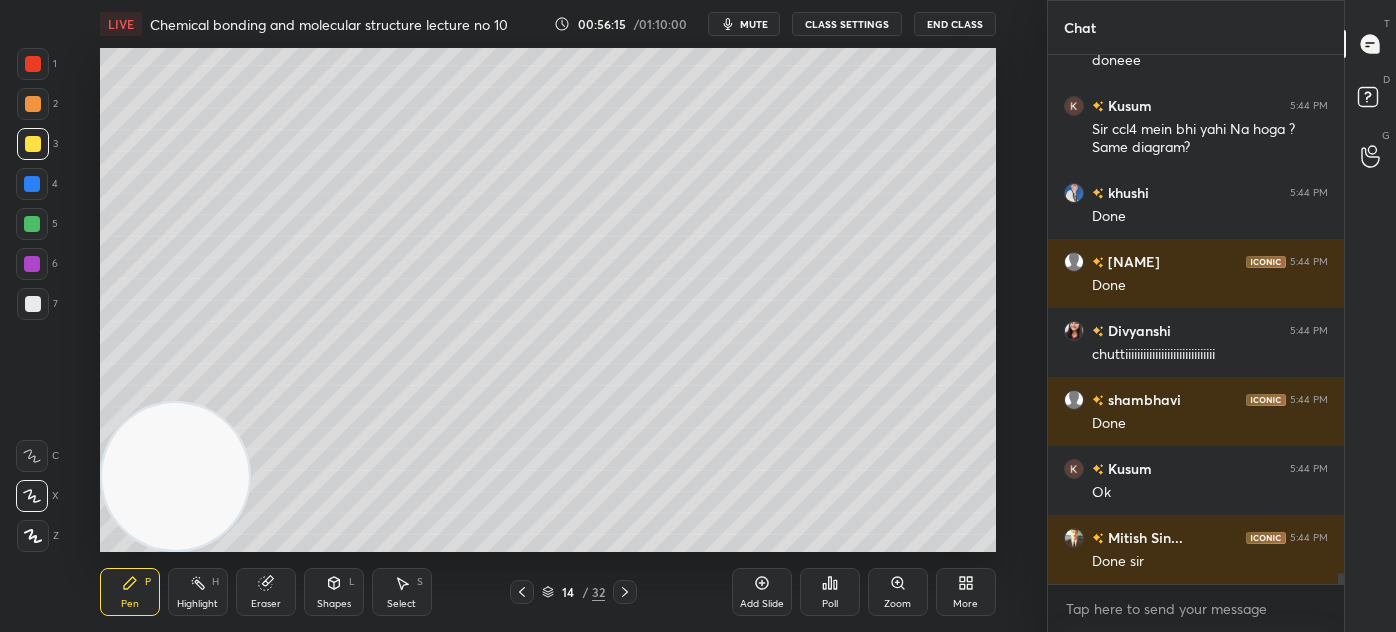 scroll, scrollTop: 26092, scrollLeft: 0, axis: vertical 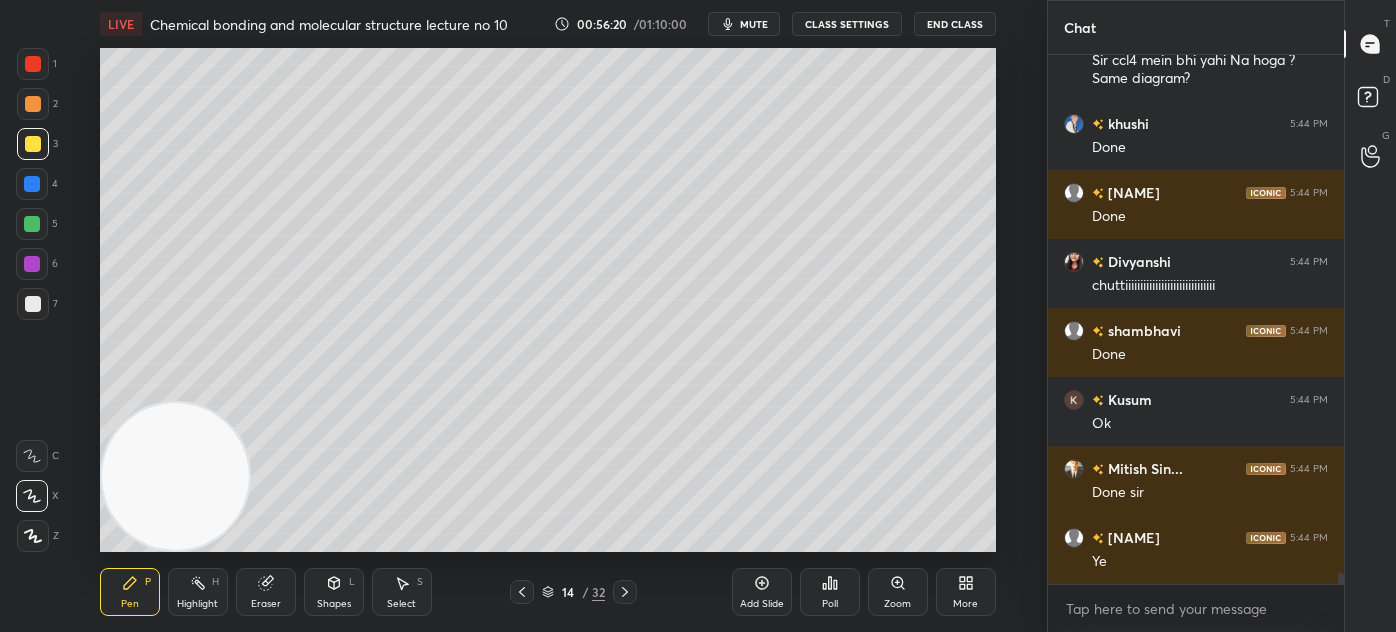 click at bounding box center (33, 64) 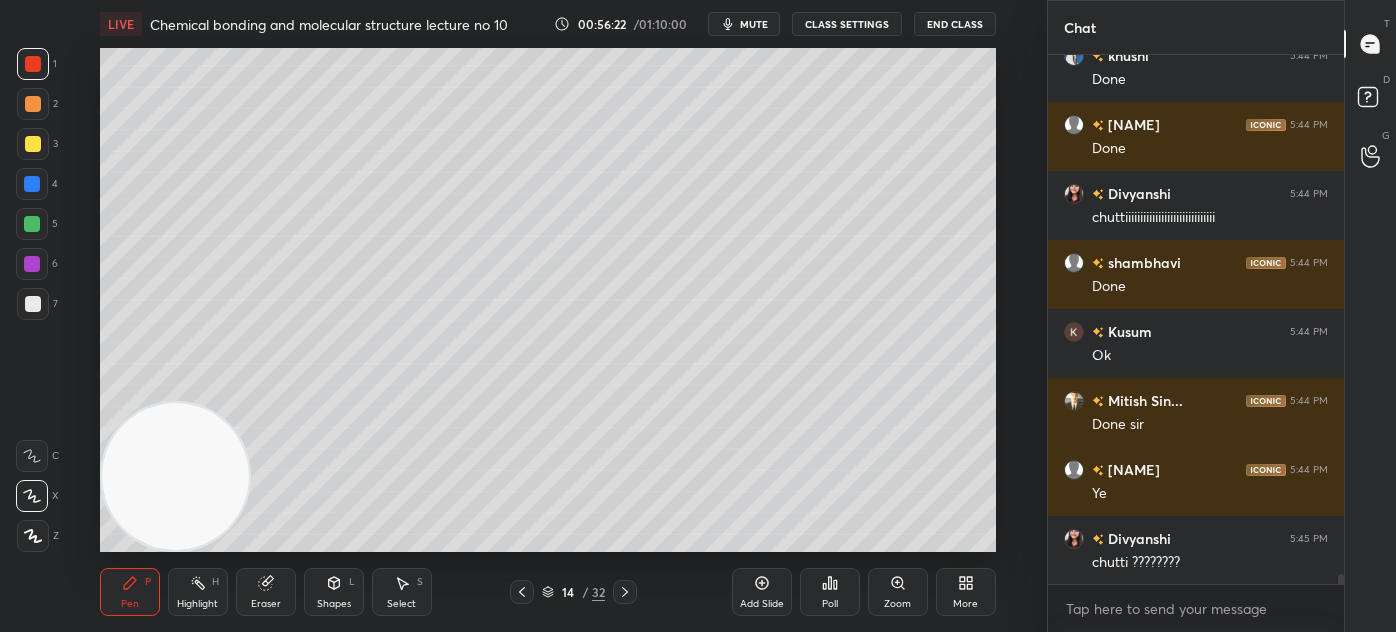 click at bounding box center (33, 144) 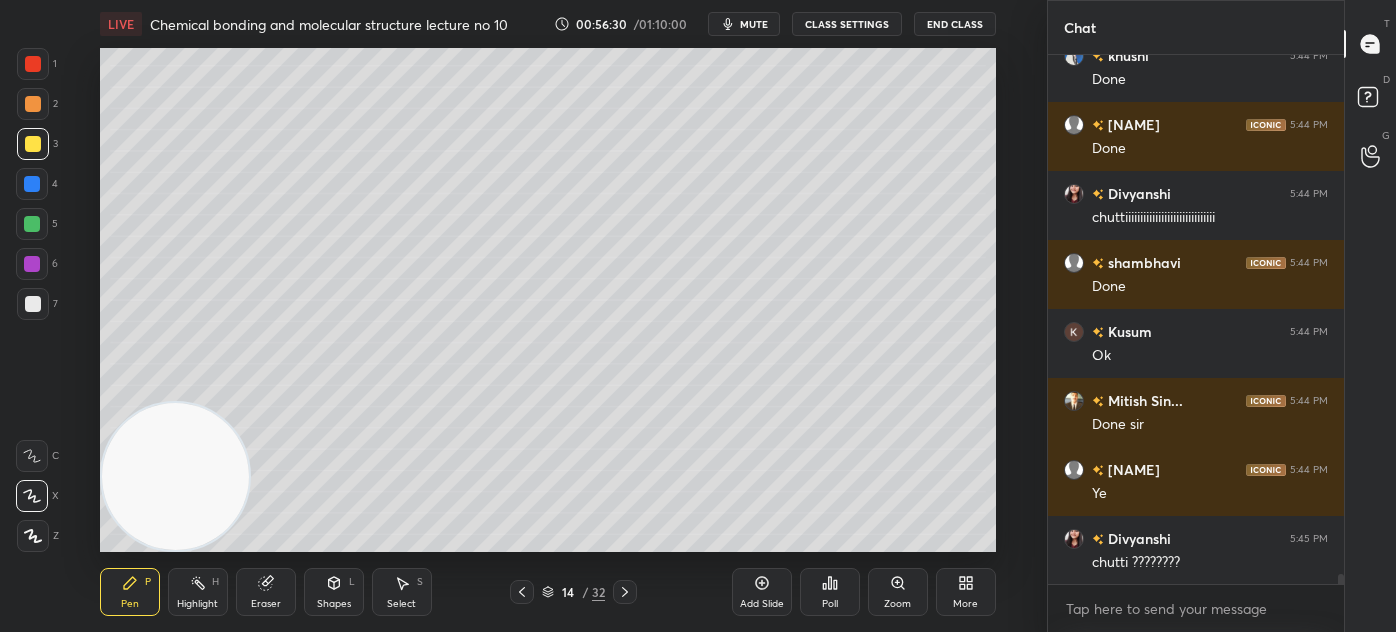 click on "Select S" at bounding box center (402, 592) 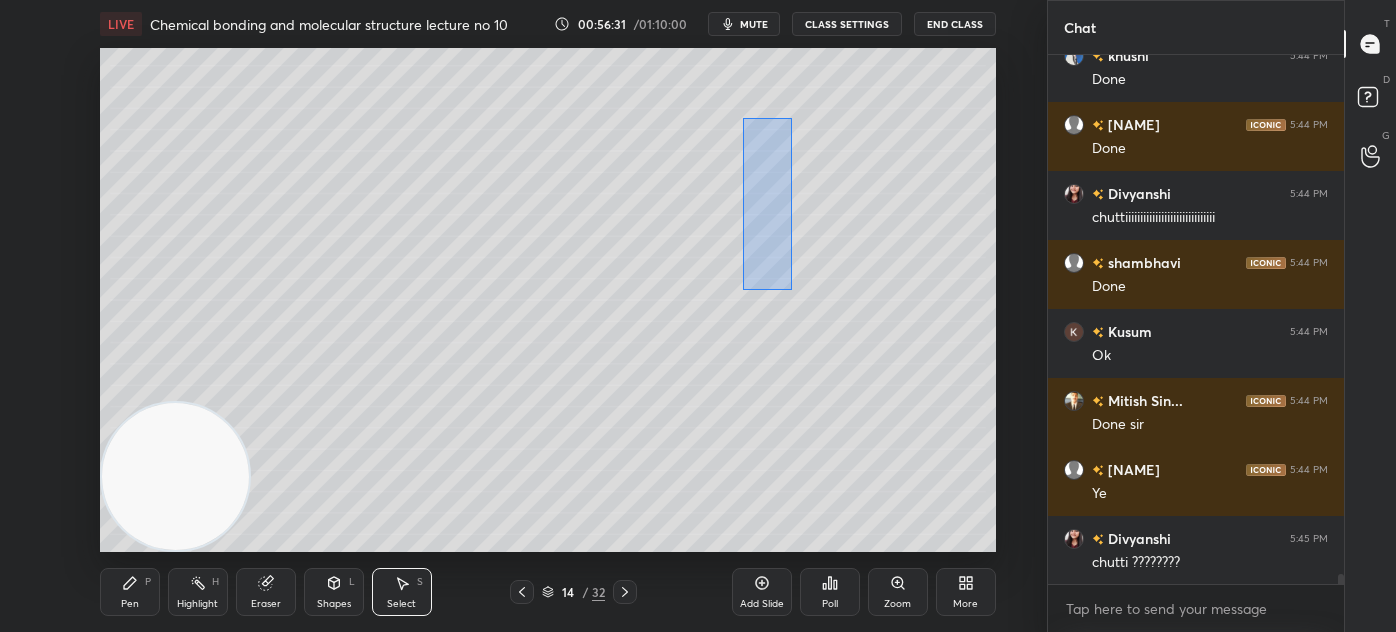 drag, startPoint x: 743, startPoint y: 116, endPoint x: 875, endPoint y: 276, distance: 207.42227 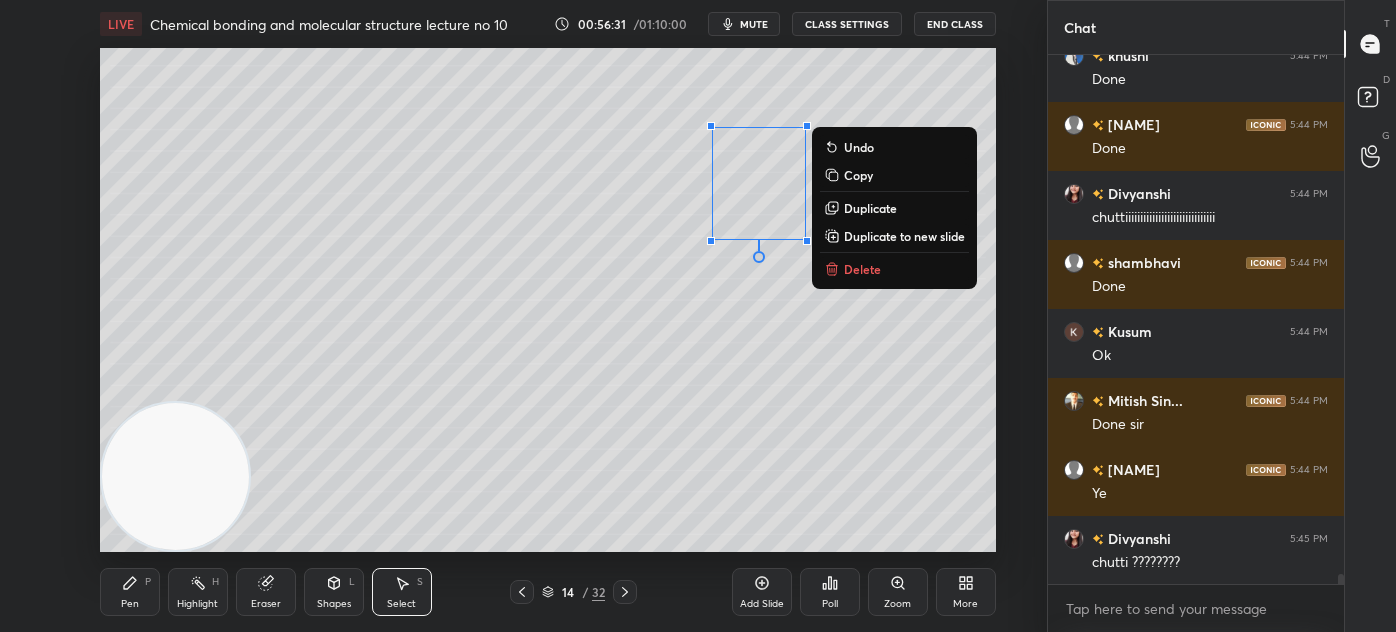 click on "Delete" at bounding box center (862, 269) 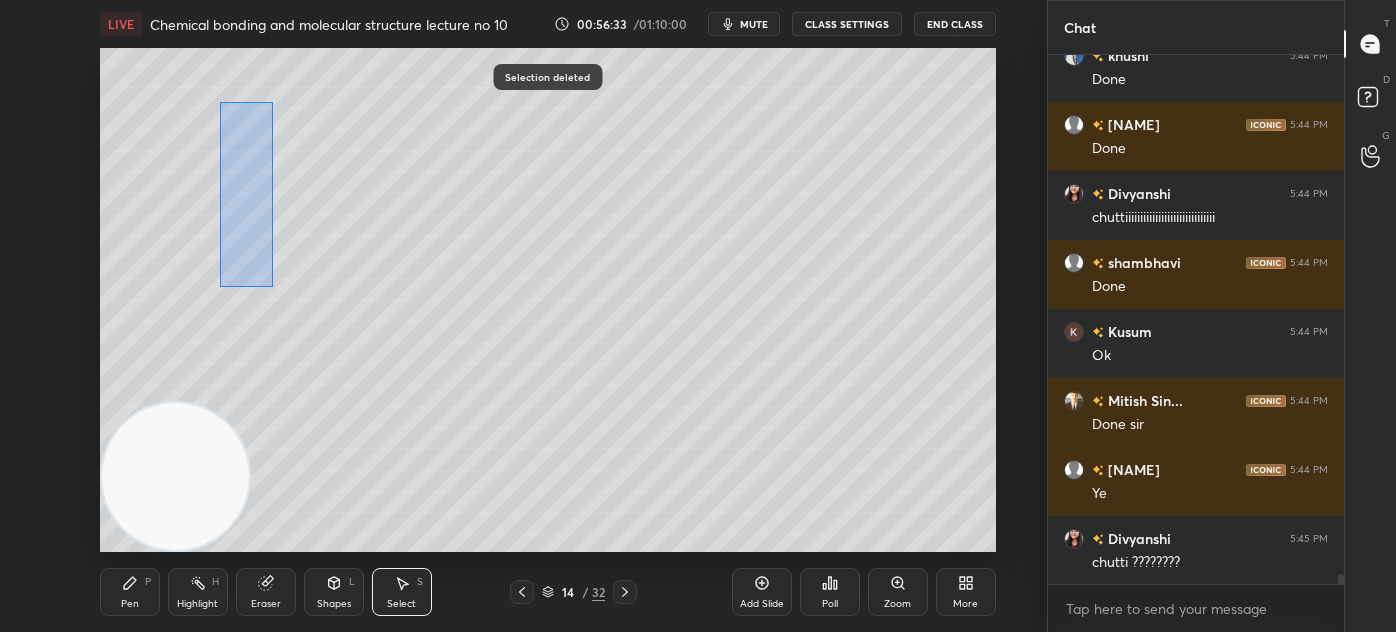 drag, startPoint x: 207, startPoint y: 199, endPoint x: 554, endPoint y: 347, distance: 377.24396 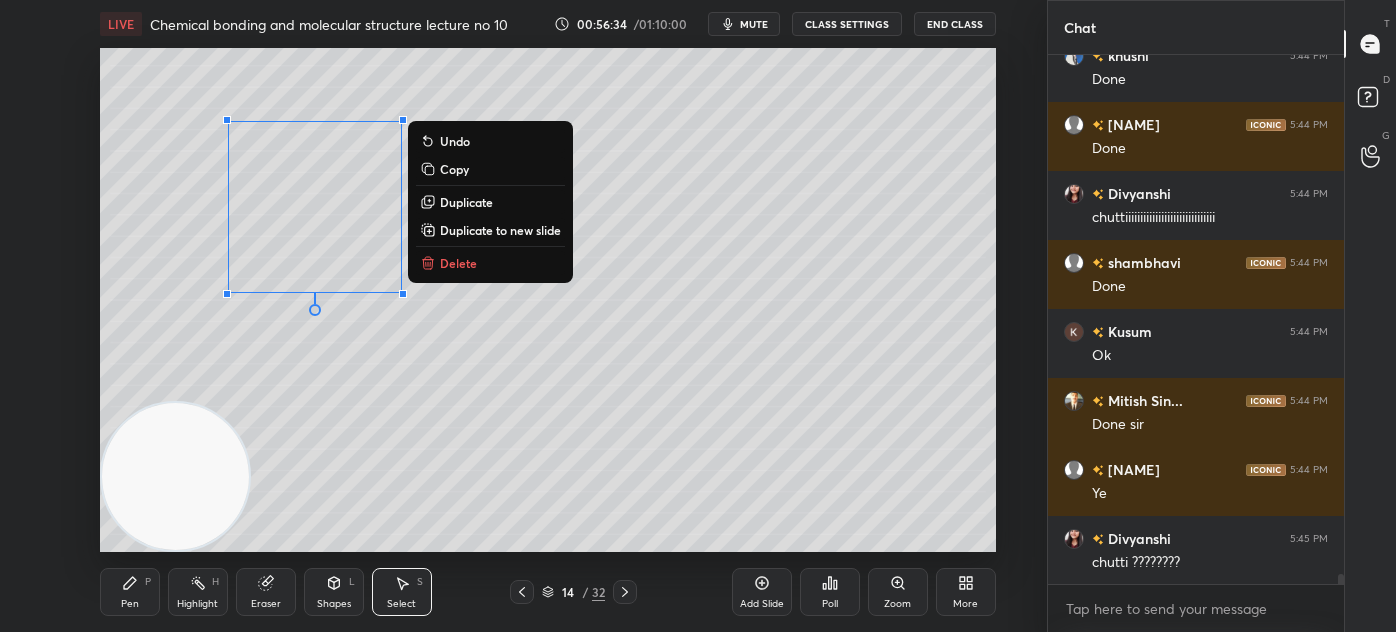 click on "Duplicate" at bounding box center [466, 202] 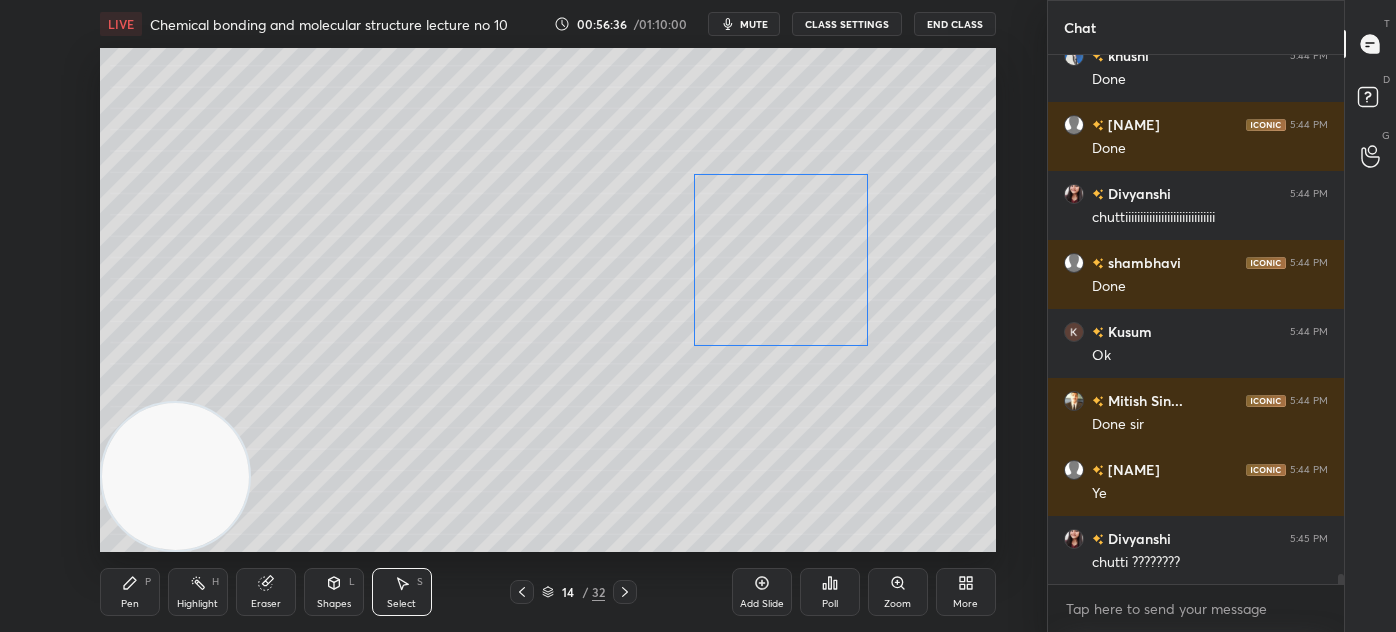 drag, startPoint x: 353, startPoint y: 215, endPoint x: 799, endPoint y: 244, distance: 446.94183 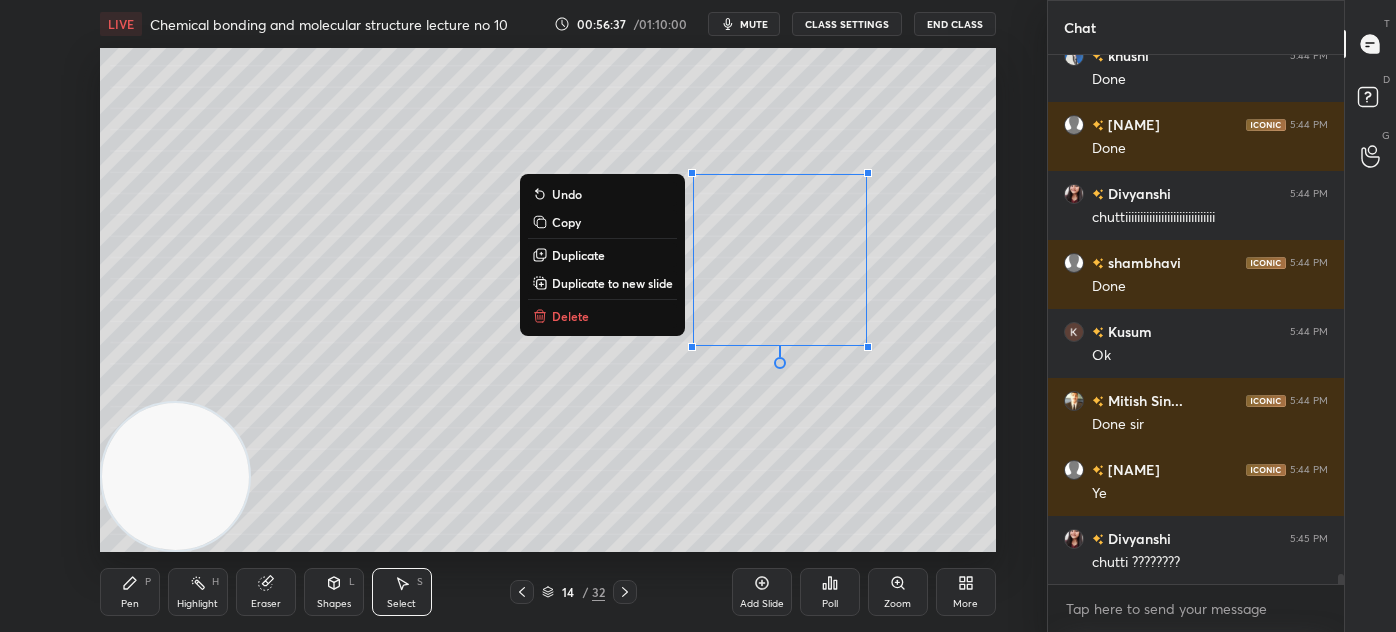 click on "0 ° Undo Copy Duplicate Duplicate to new slide Delete" at bounding box center (548, 300) 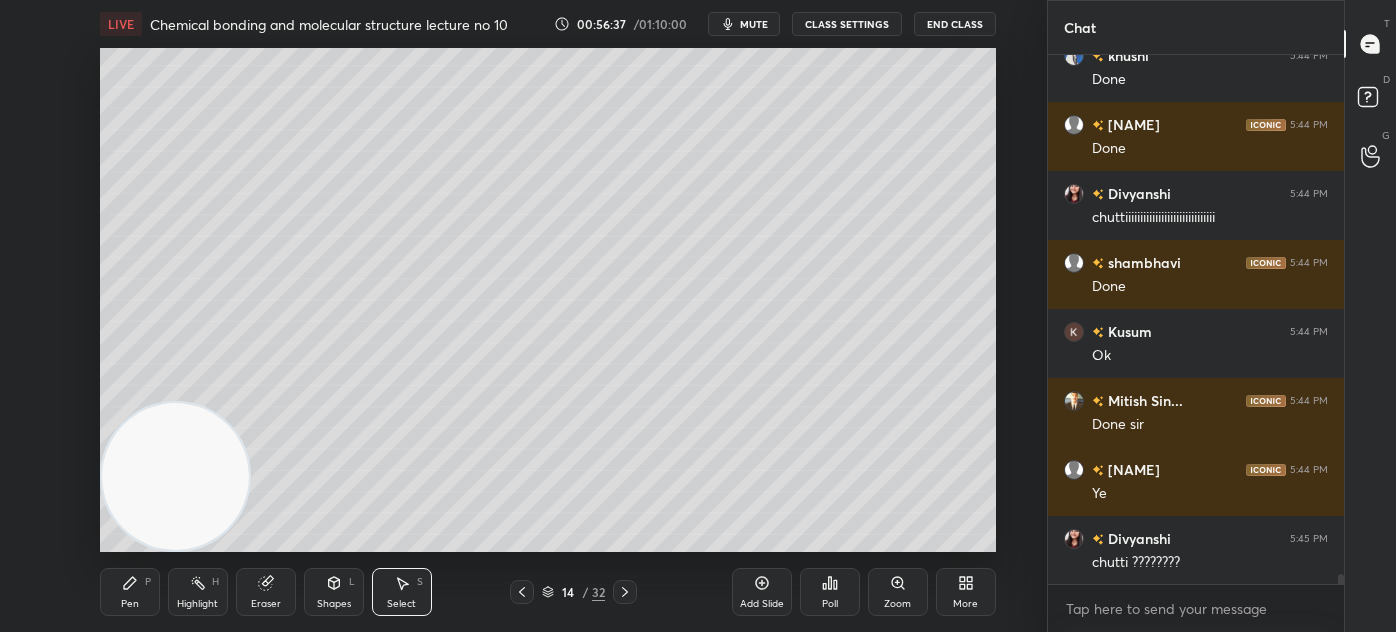 click on "Pen P" at bounding box center [130, 592] 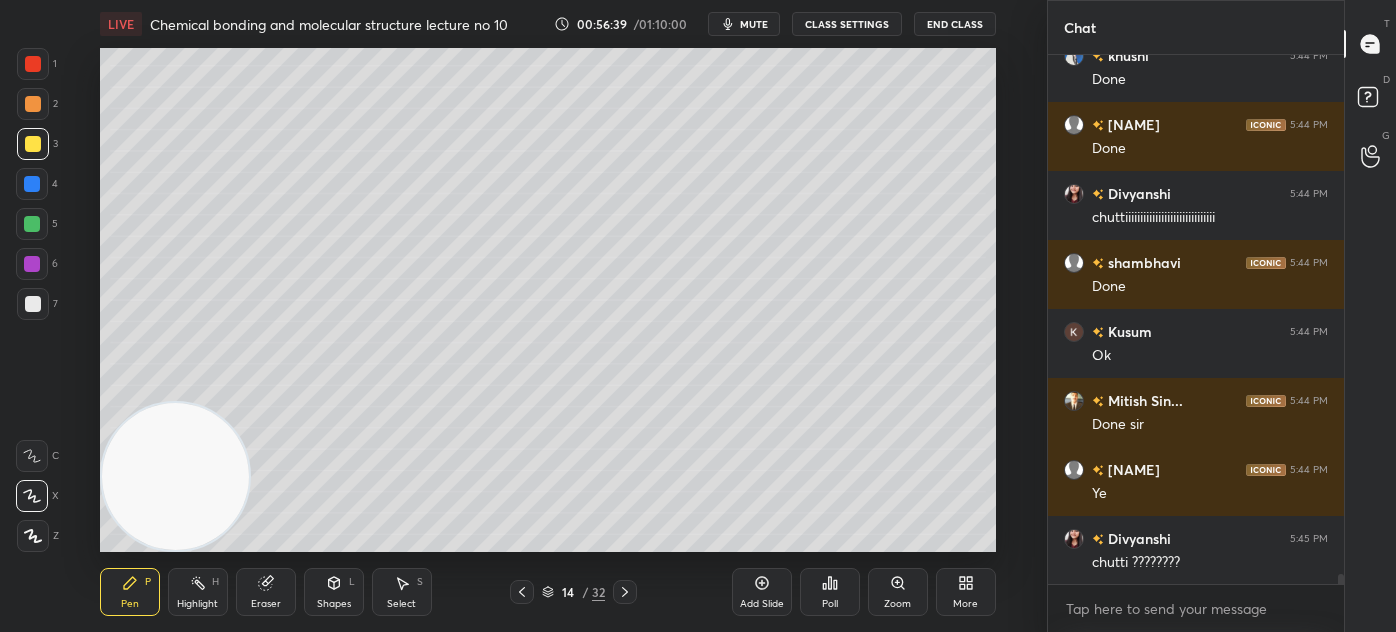 click on "Select" at bounding box center (401, 604) 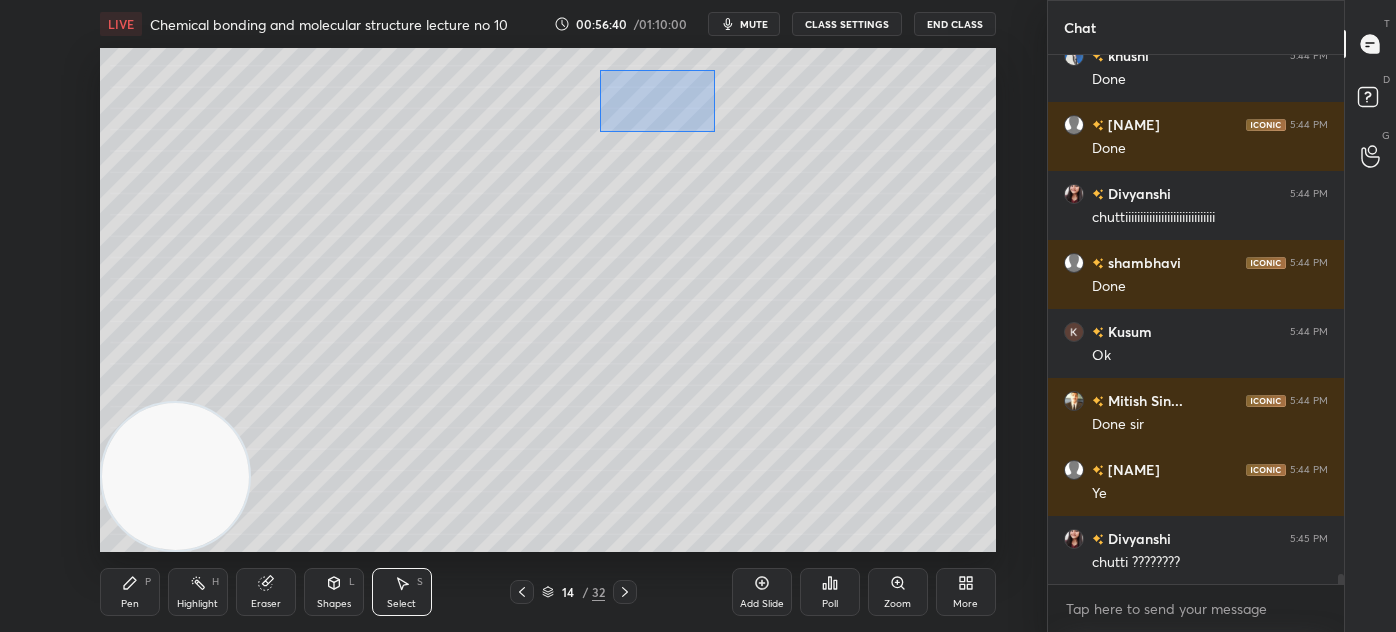 drag, startPoint x: 598, startPoint y: 62, endPoint x: 703, endPoint y: 123, distance: 121.433105 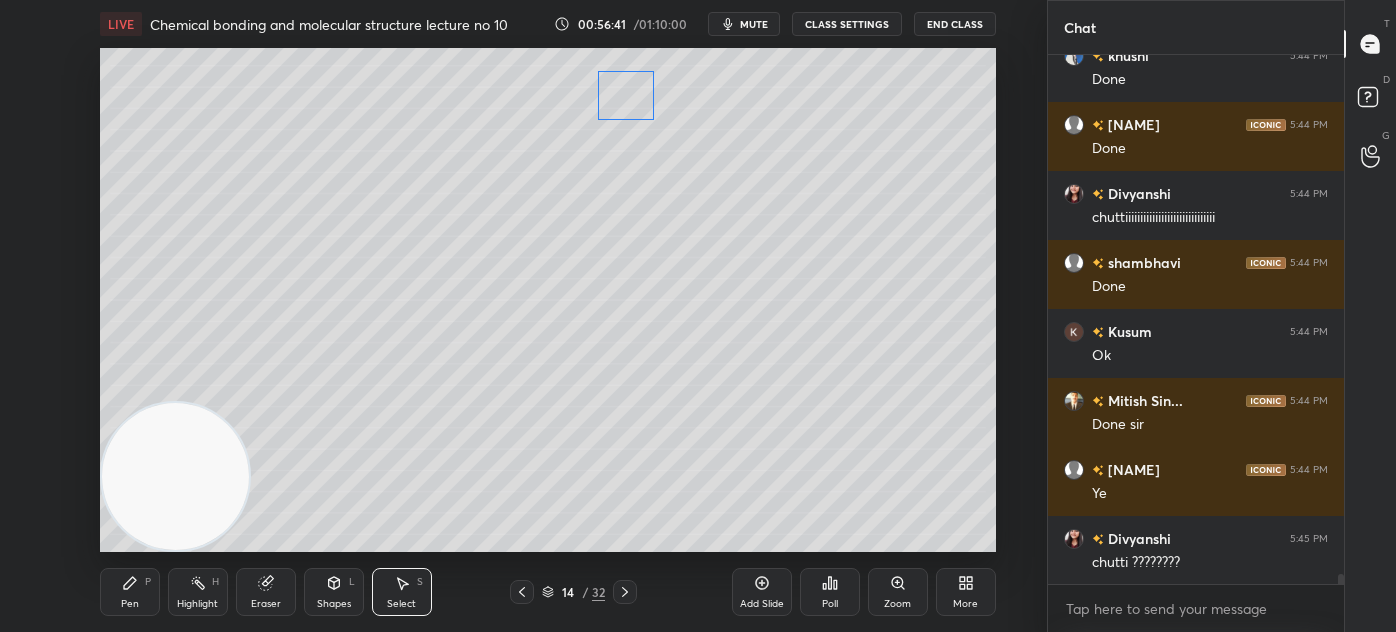 drag, startPoint x: 658, startPoint y: 93, endPoint x: 629, endPoint y: 89, distance: 29.274563 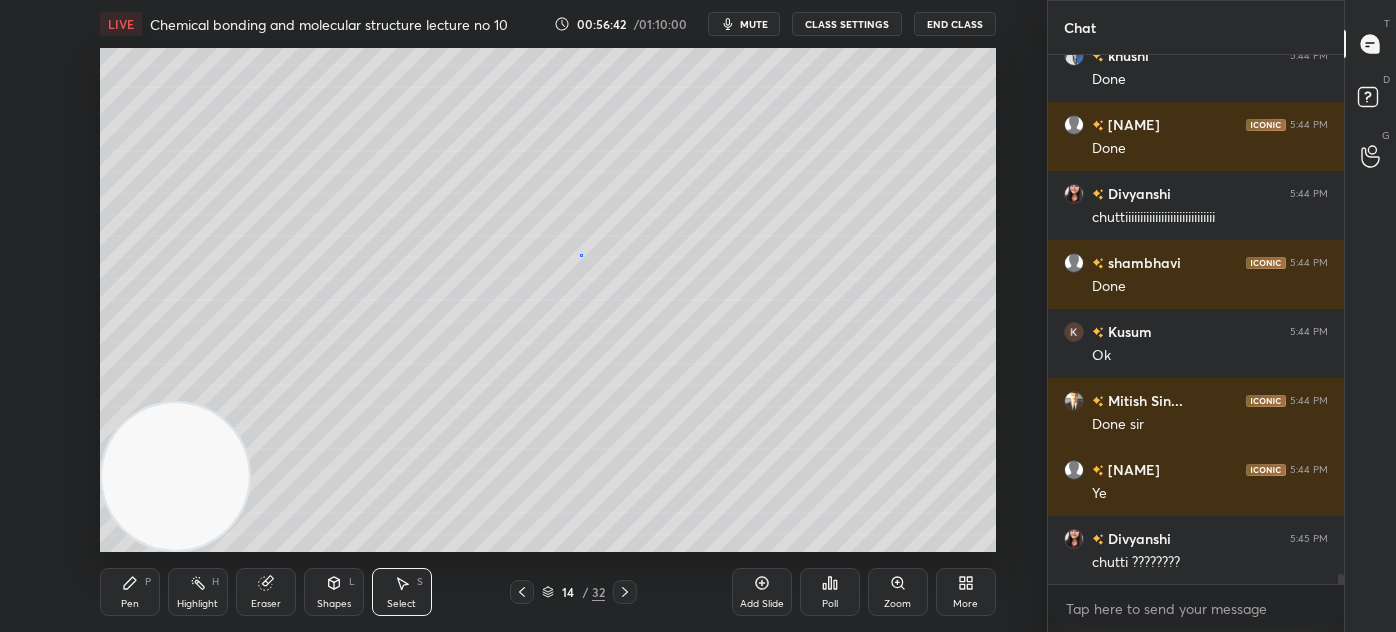 click on "0 ° Undo Copy Duplicate Duplicate to new slide Delete" at bounding box center [548, 300] 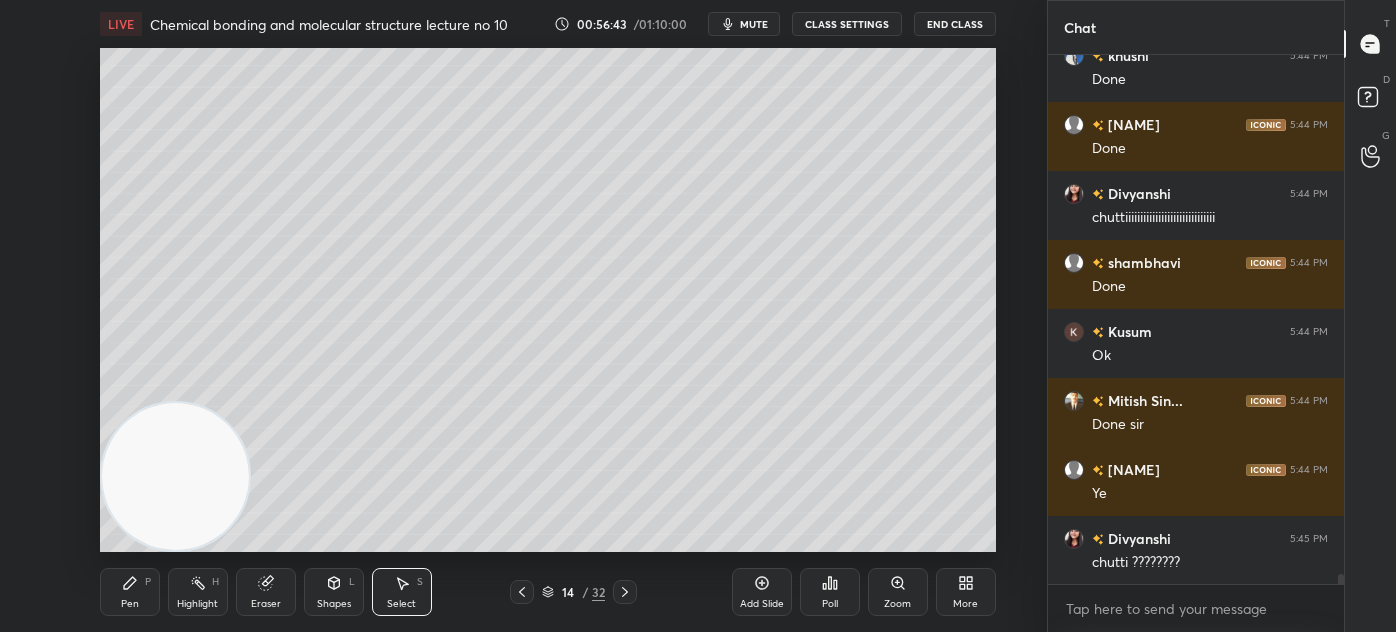 drag, startPoint x: 137, startPoint y: 597, endPoint x: 160, endPoint y: 555, distance: 47.88528 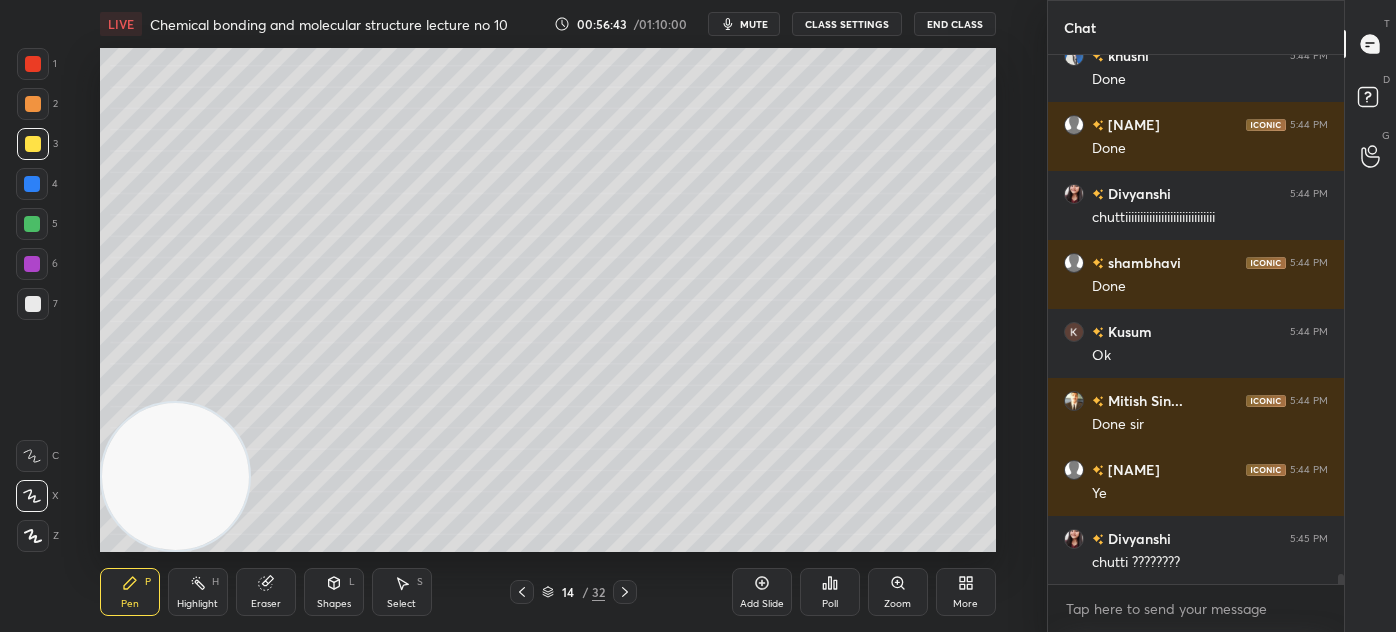click at bounding box center (33, 64) 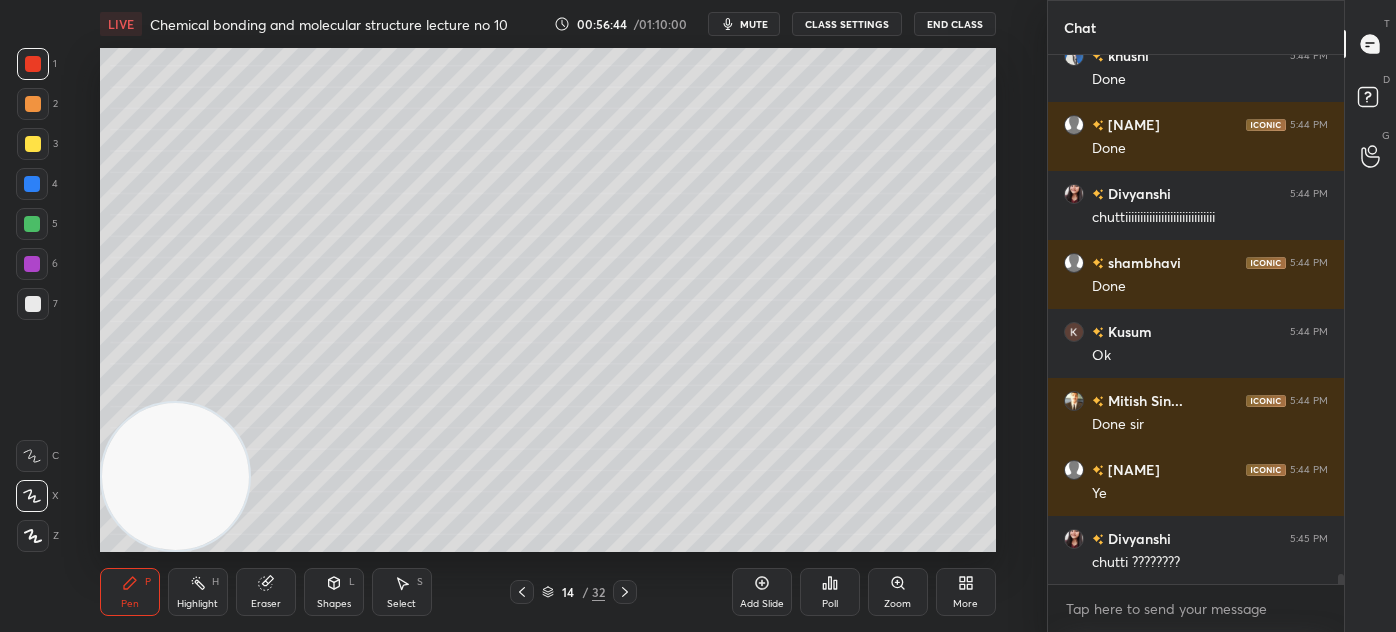 click 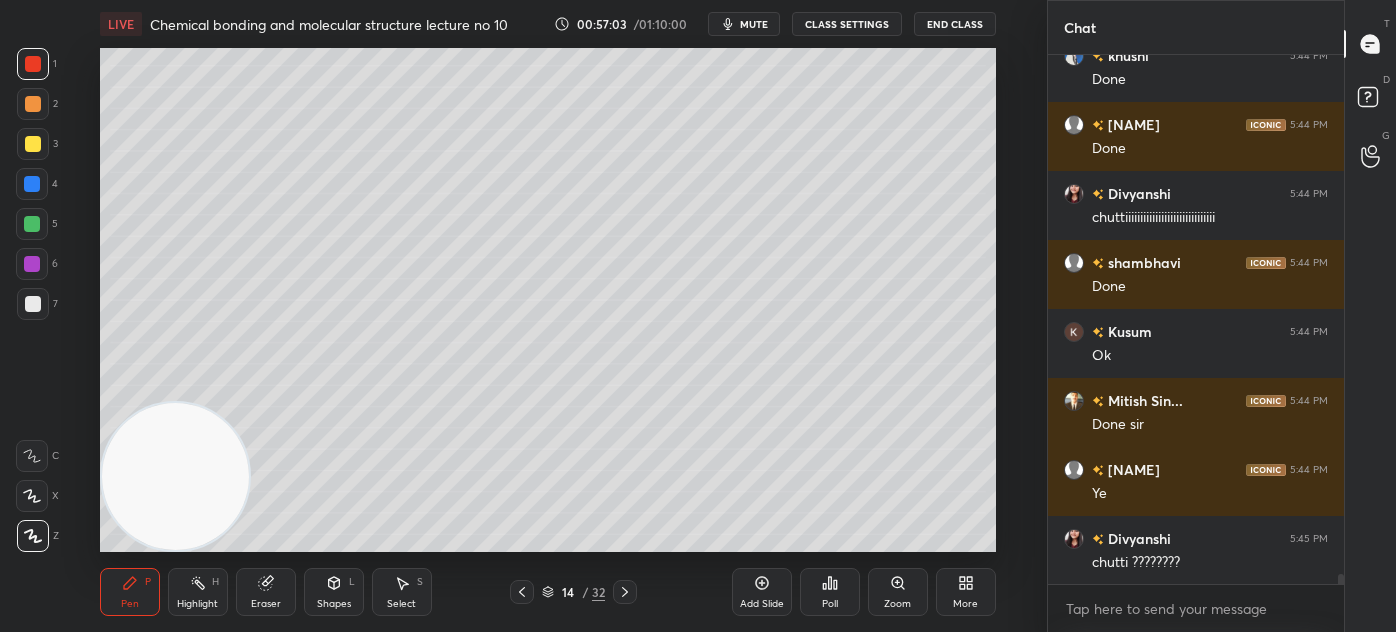 click on "Select S" at bounding box center [402, 592] 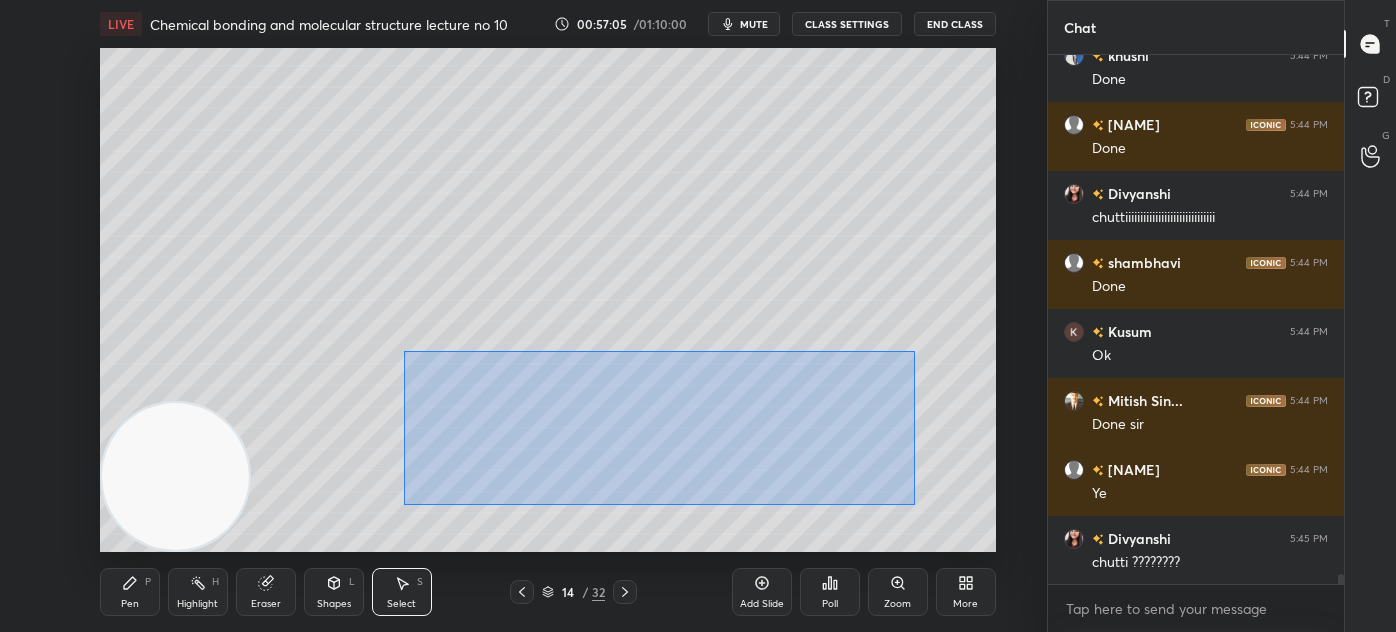 drag, startPoint x: 402, startPoint y: 352, endPoint x: 890, endPoint y: 485, distance: 505.79938 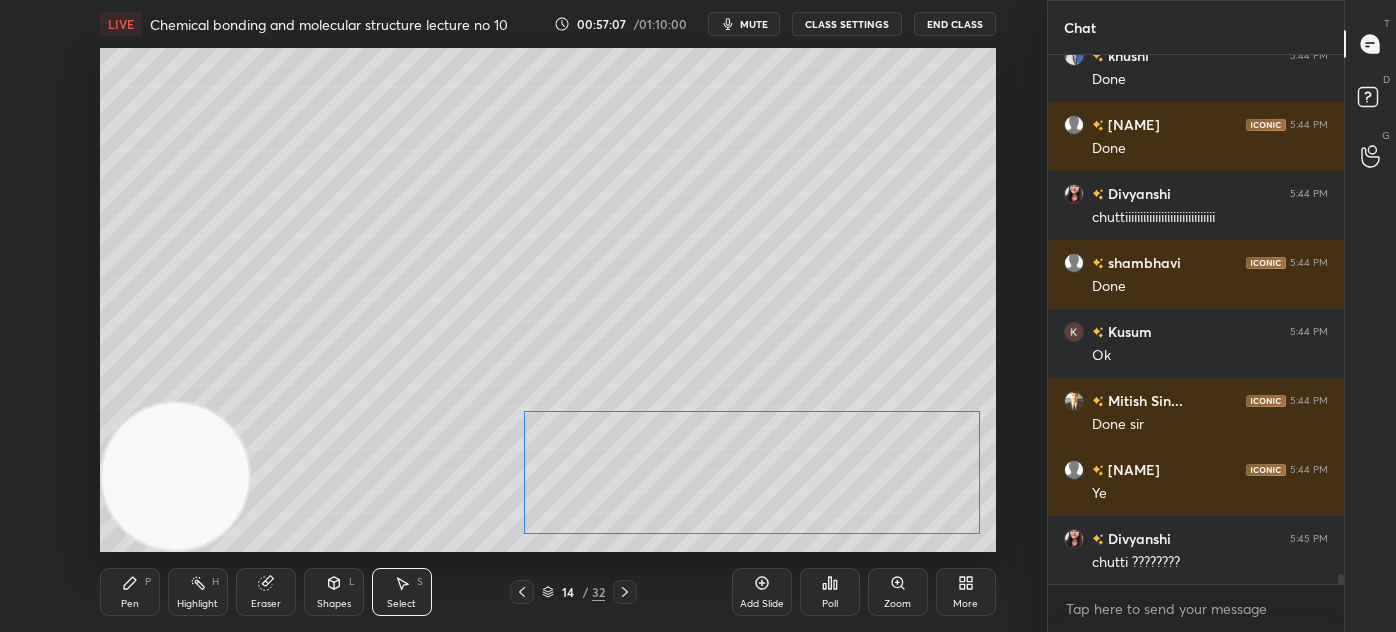 drag, startPoint x: 822, startPoint y: 478, endPoint x: 908, endPoint y: 491, distance: 86.977005 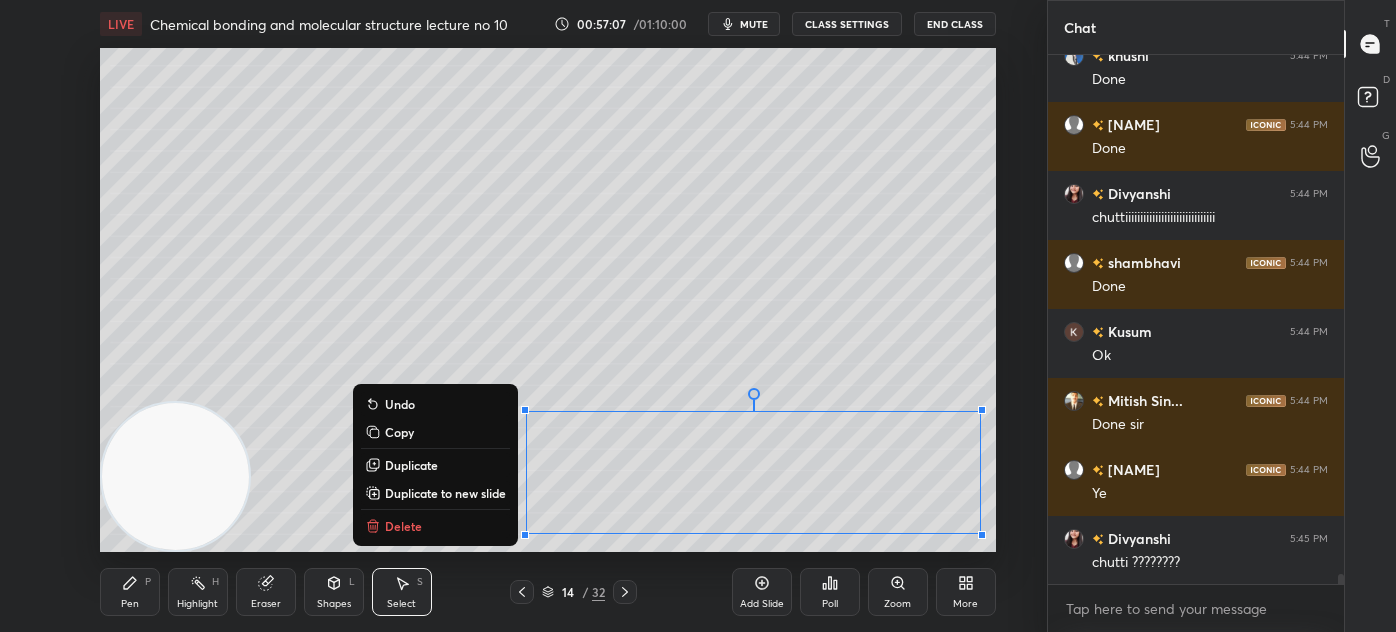 drag, startPoint x: 531, startPoint y: 293, endPoint x: 517, endPoint y: 332, distance: 41.4367 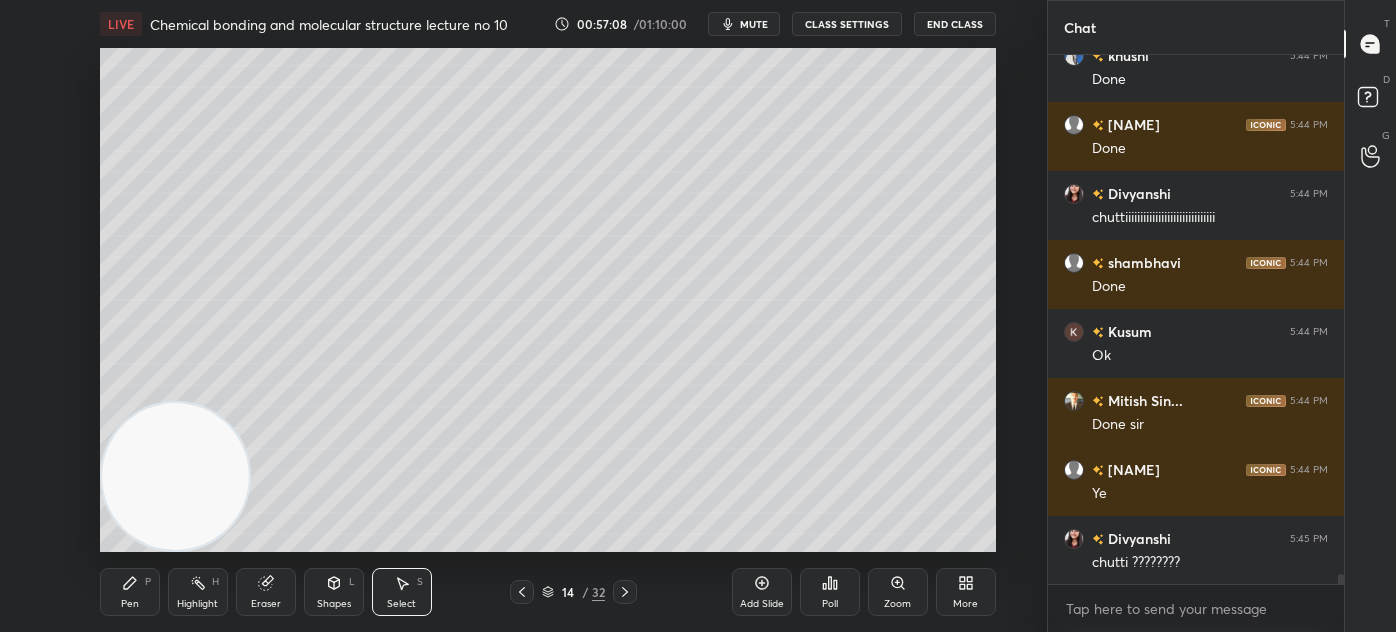 click on "Eraser" at bounding box center [266, 592] 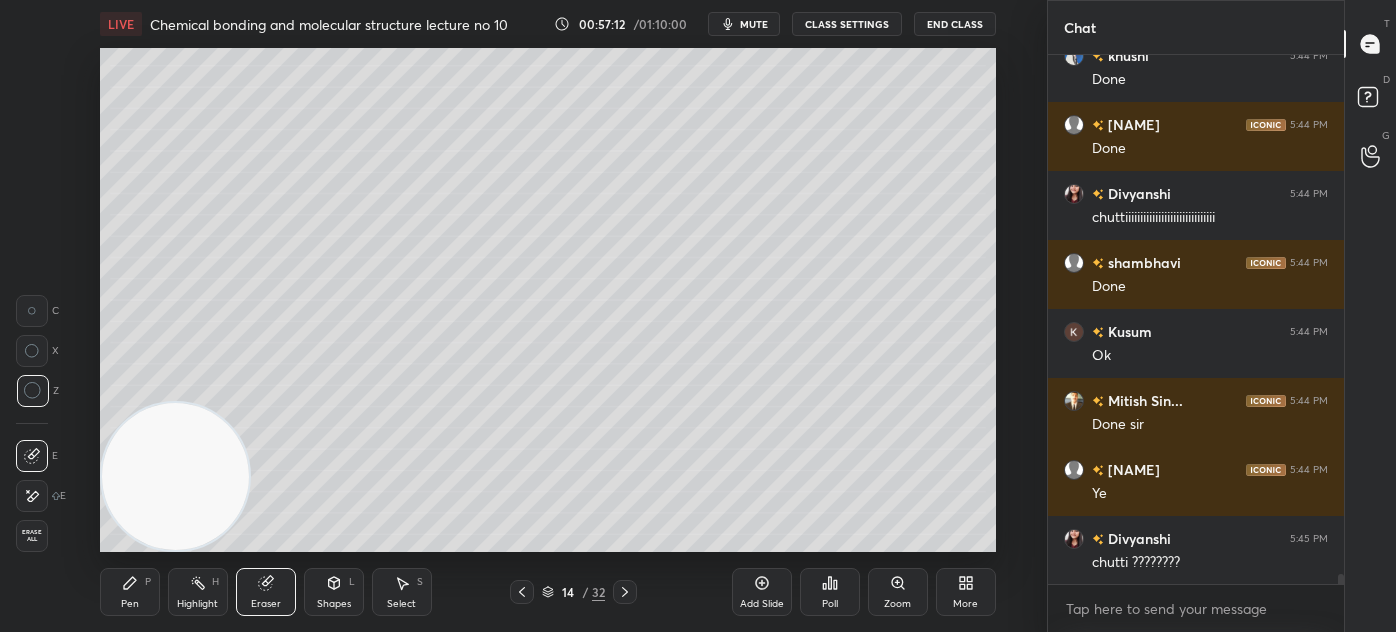 click on "Pen P Highlight H Eraser Shapes L Select S 14 / 32 Add Slide Poll Zoom More" at bounding box center [548, 592] 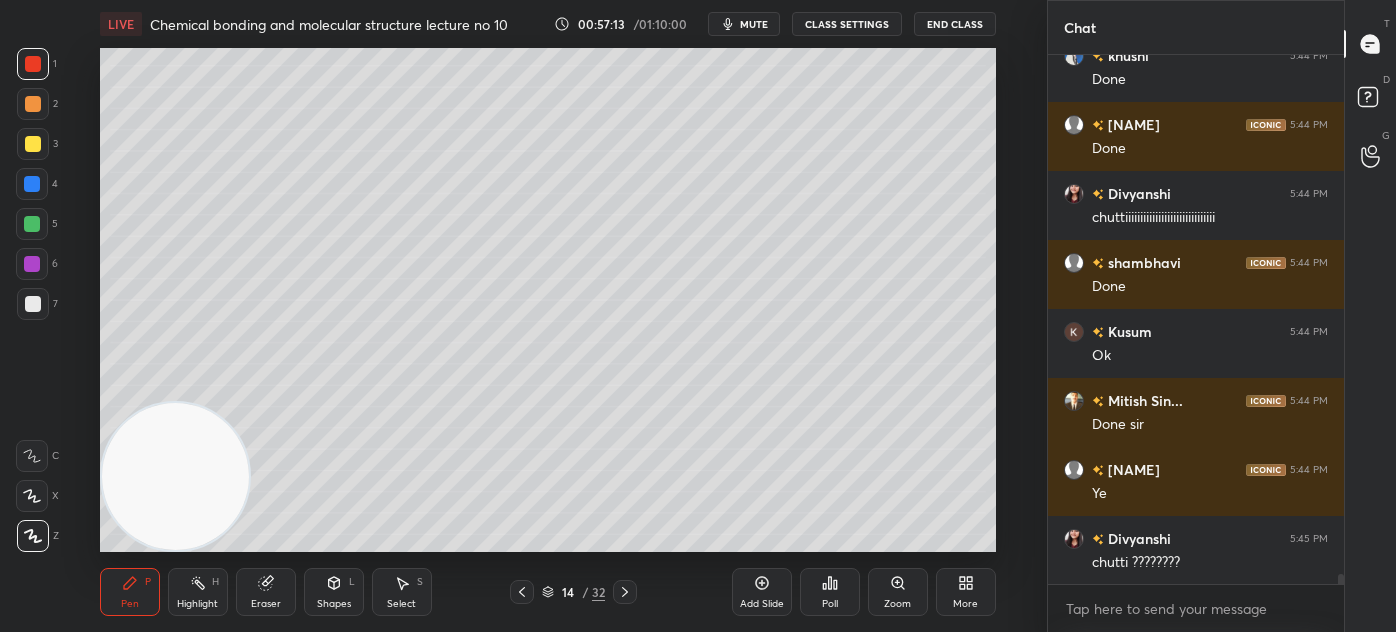 click at bounding box center (33, 304) 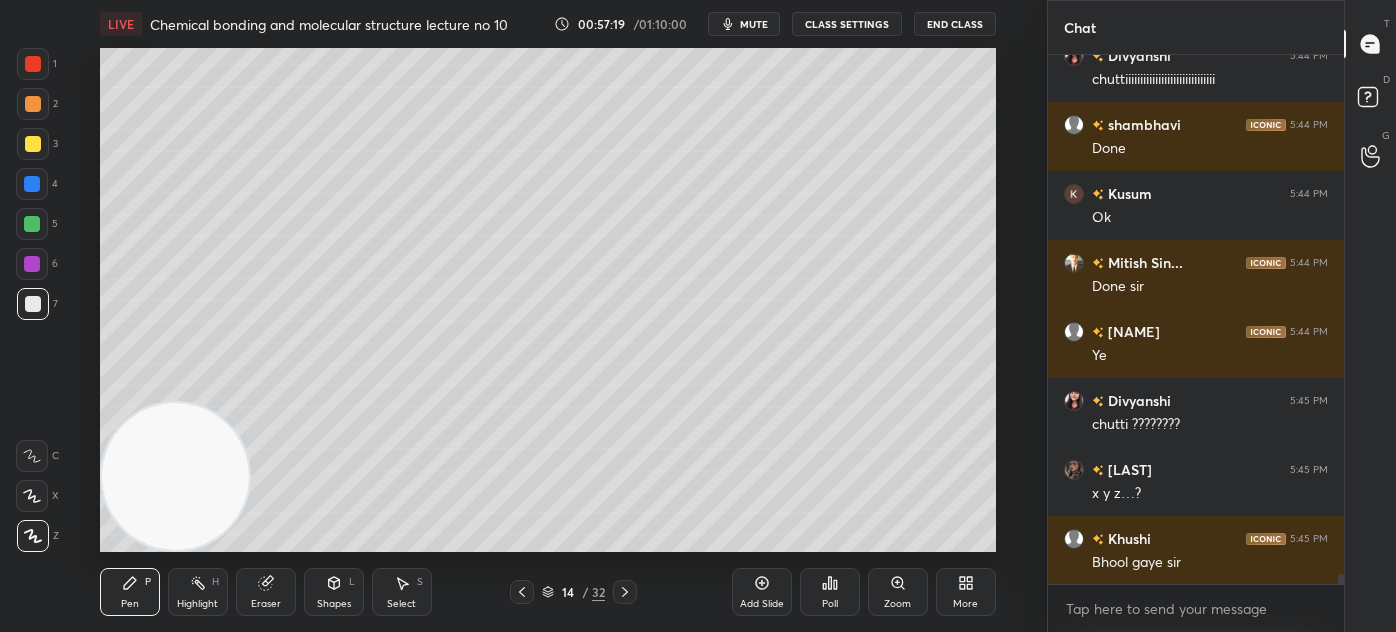 scroll, scrollTop: 26368, scrollLeft: 0, axis: vertical 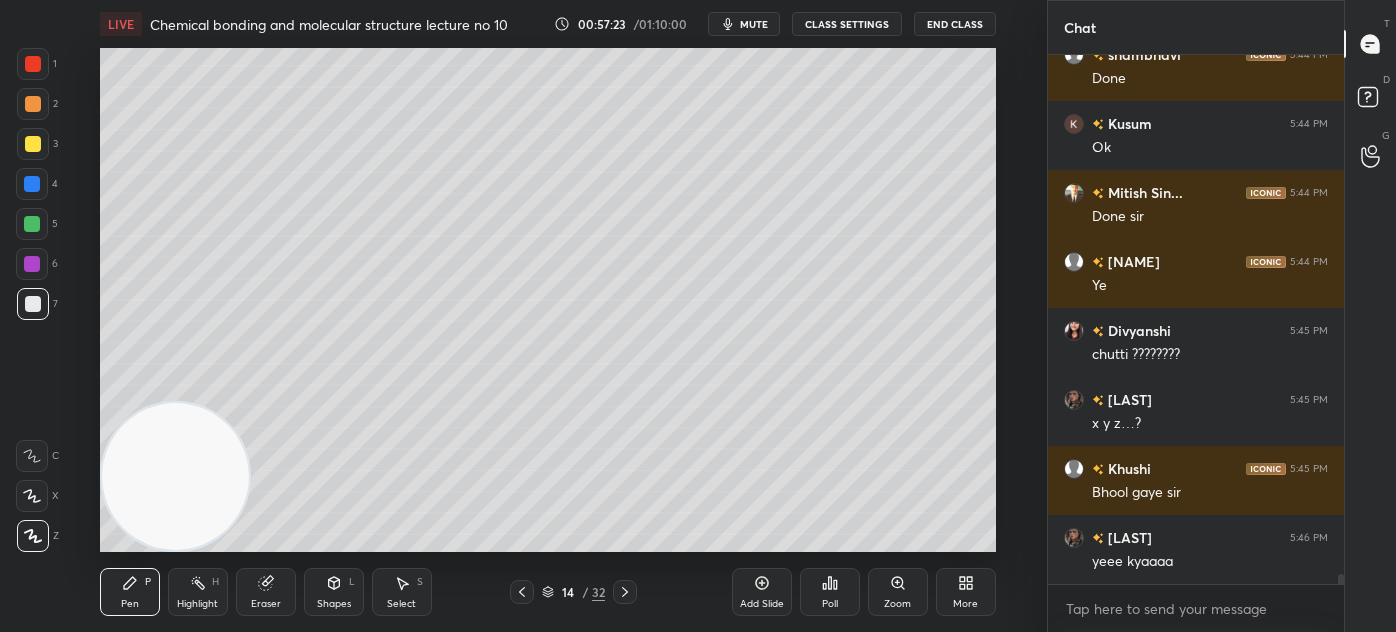 click on "Eraser" at bounding box center [266, 592] 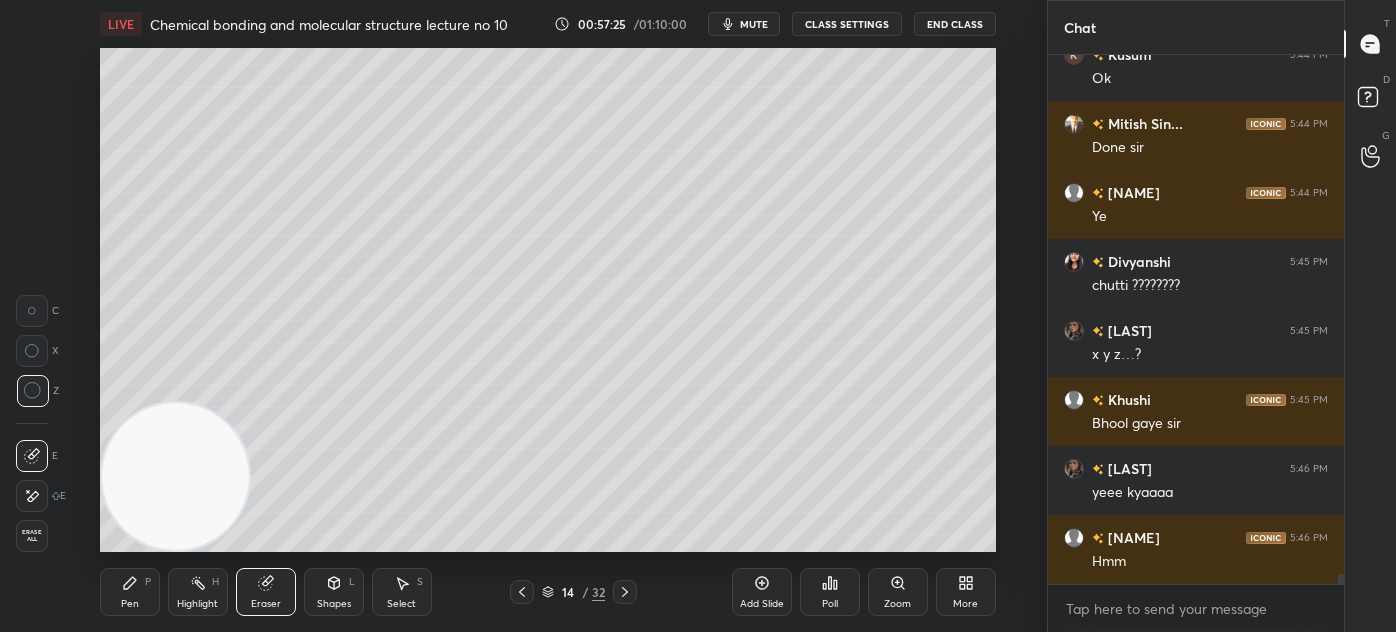 scroll, scrollTop: 26506, scrollLeft: 0, axis: vertical 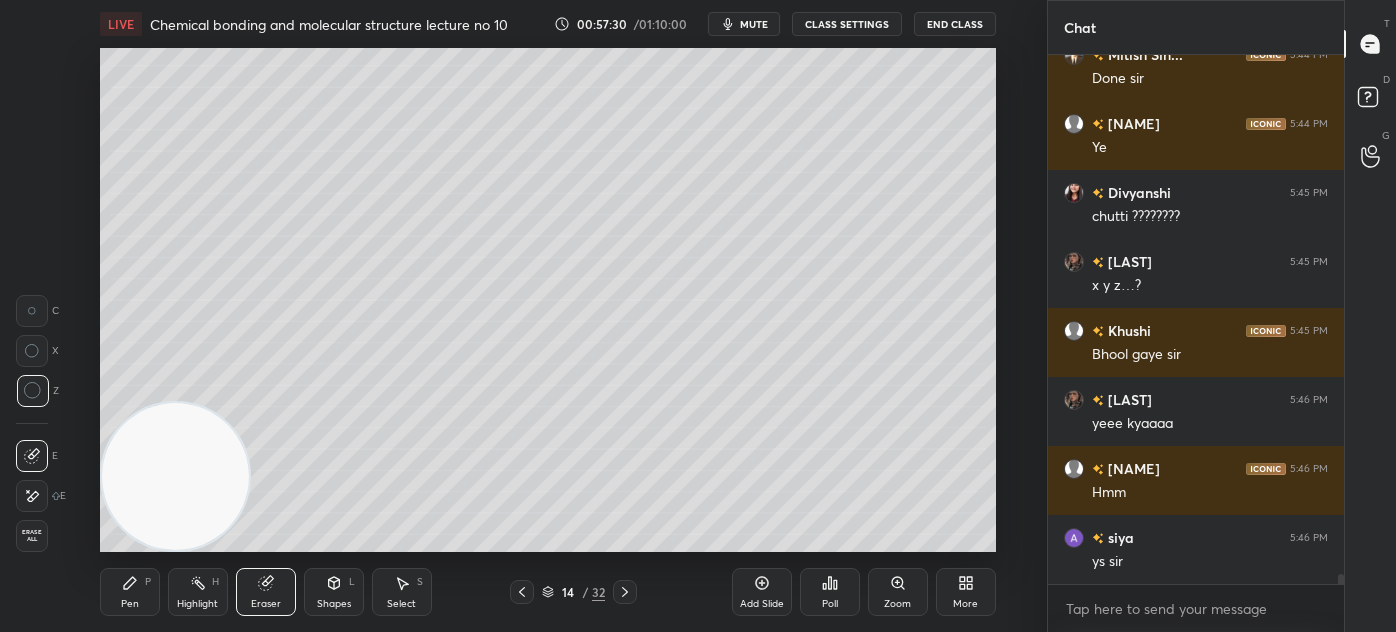 drag, startPoint x: 130, startPoint y: 596, endPoint x: 224, endPoint y: 542, distance: 108.40664 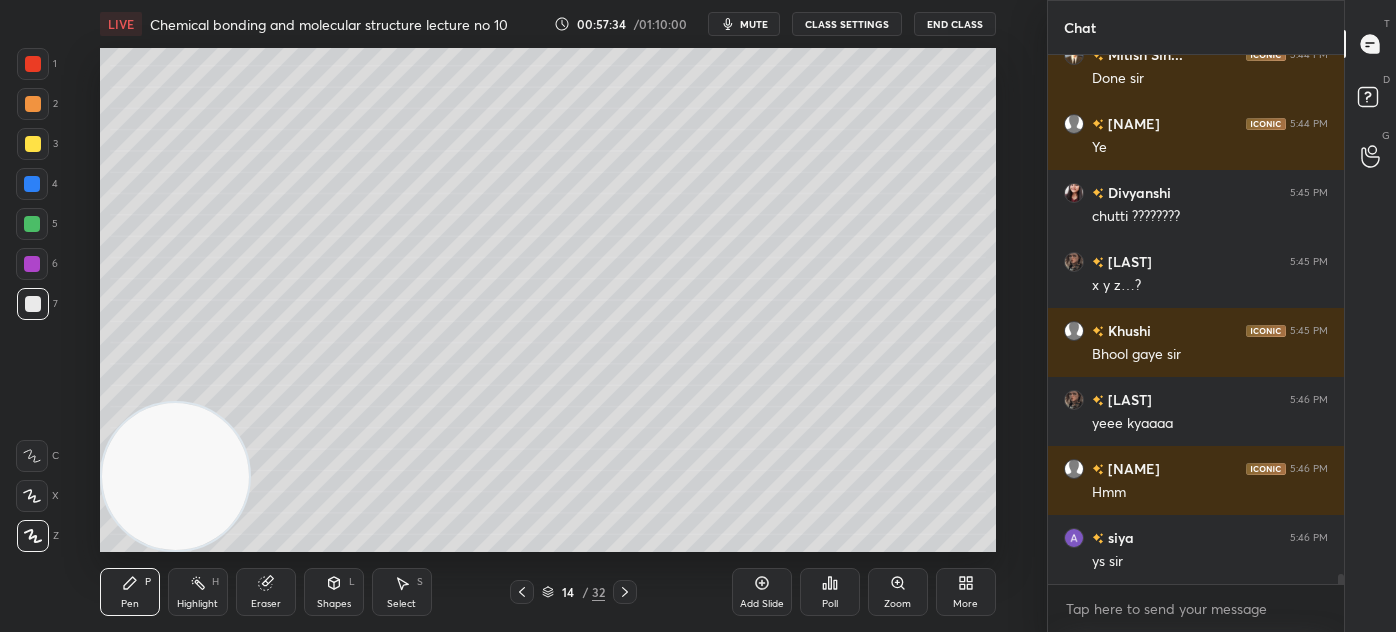 click at bounding box center [33, 64] 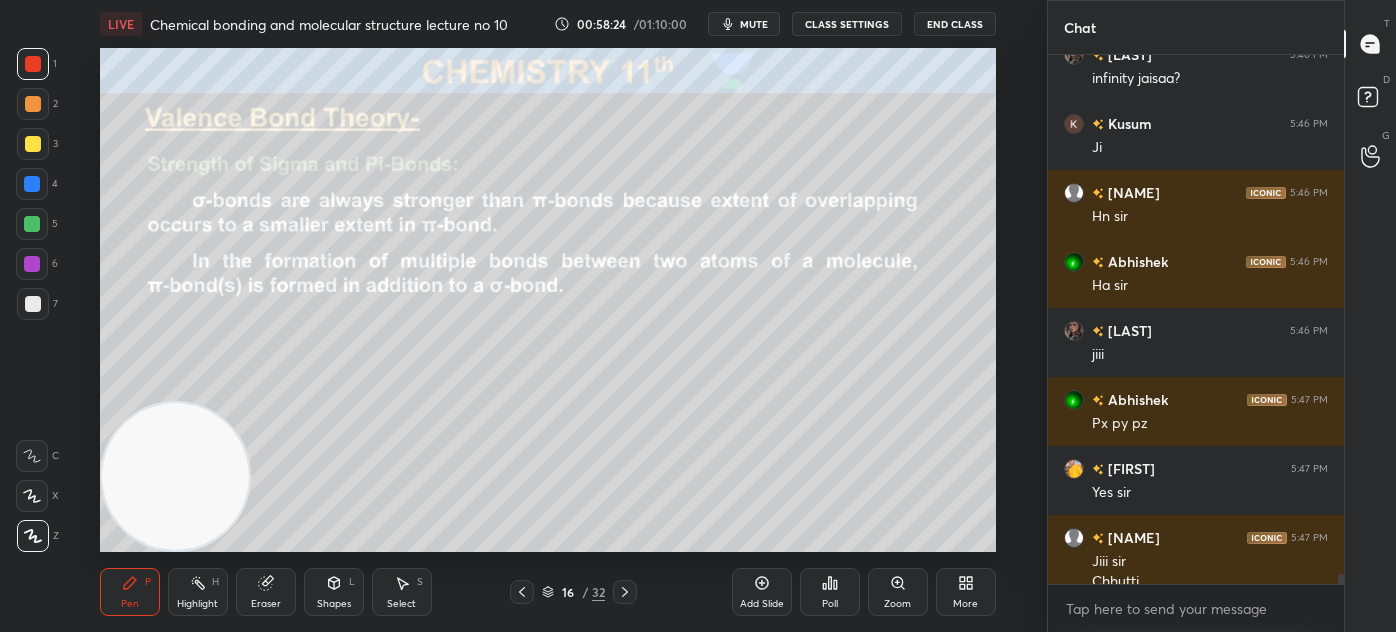 scroll, scrollTop: 27216, scrollLeft: 0, axis: vertical 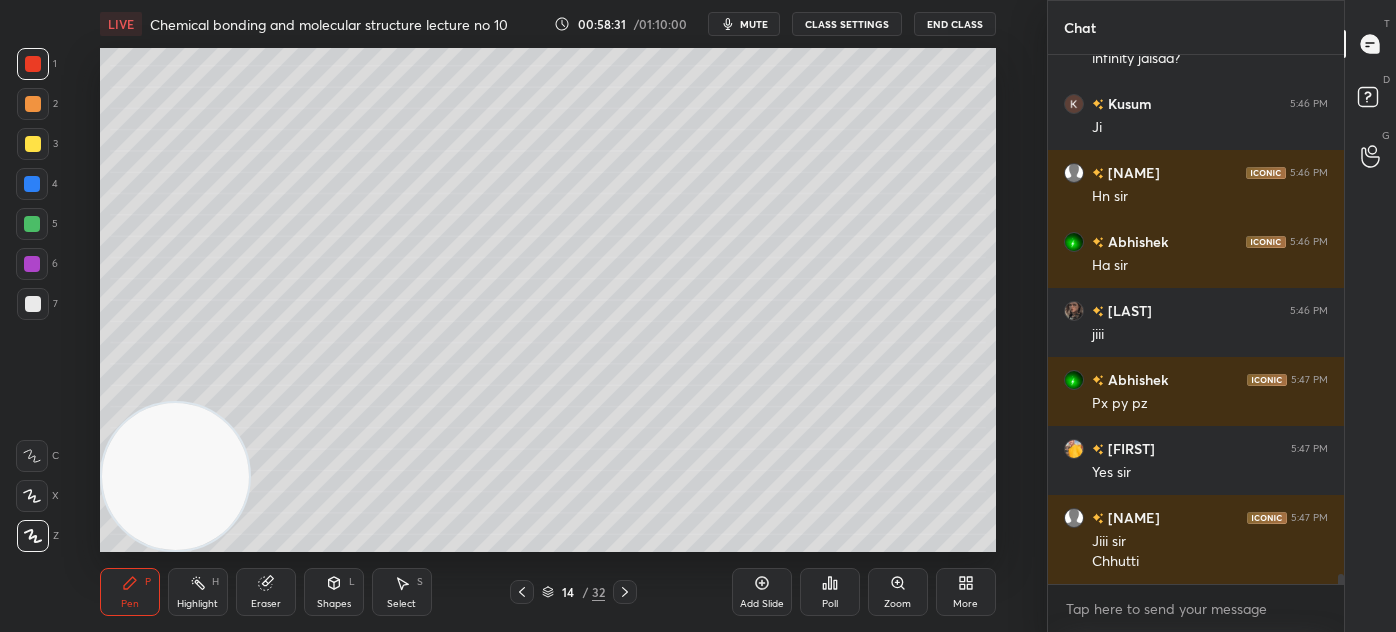 click 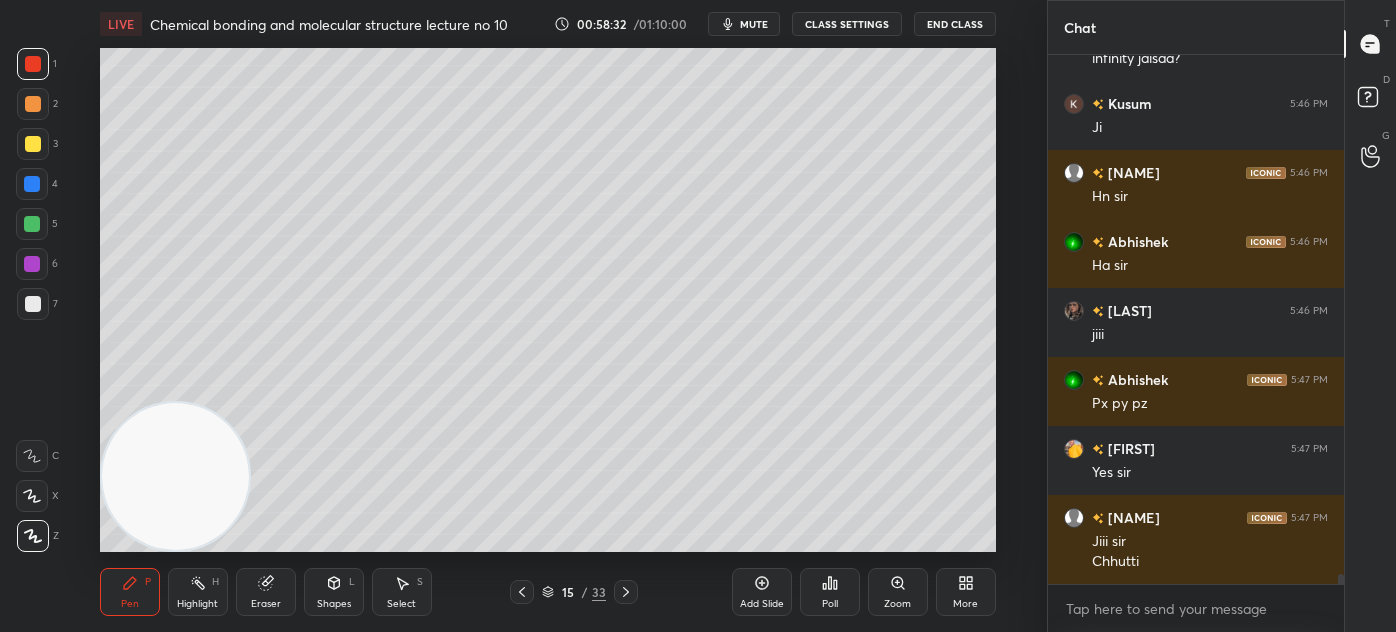 click at bounding box center [33, 144] 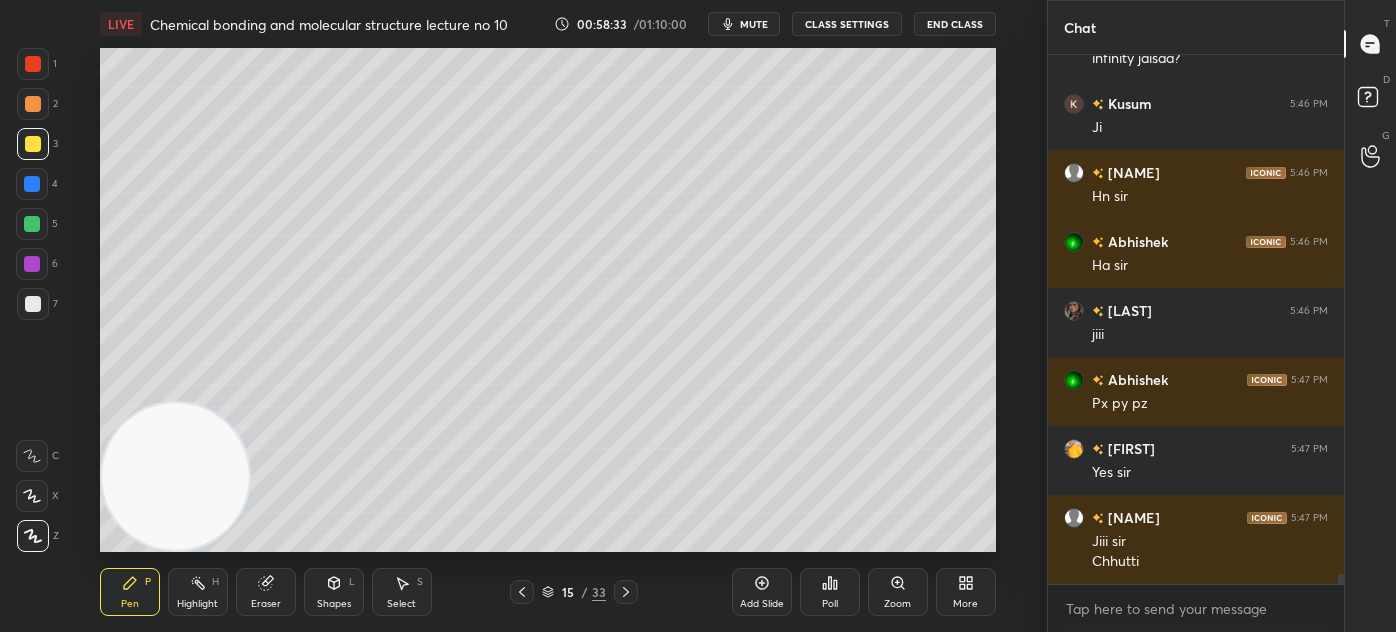 scroll, scrollTop: 27285, scrollLeft: 0, axis: vertical 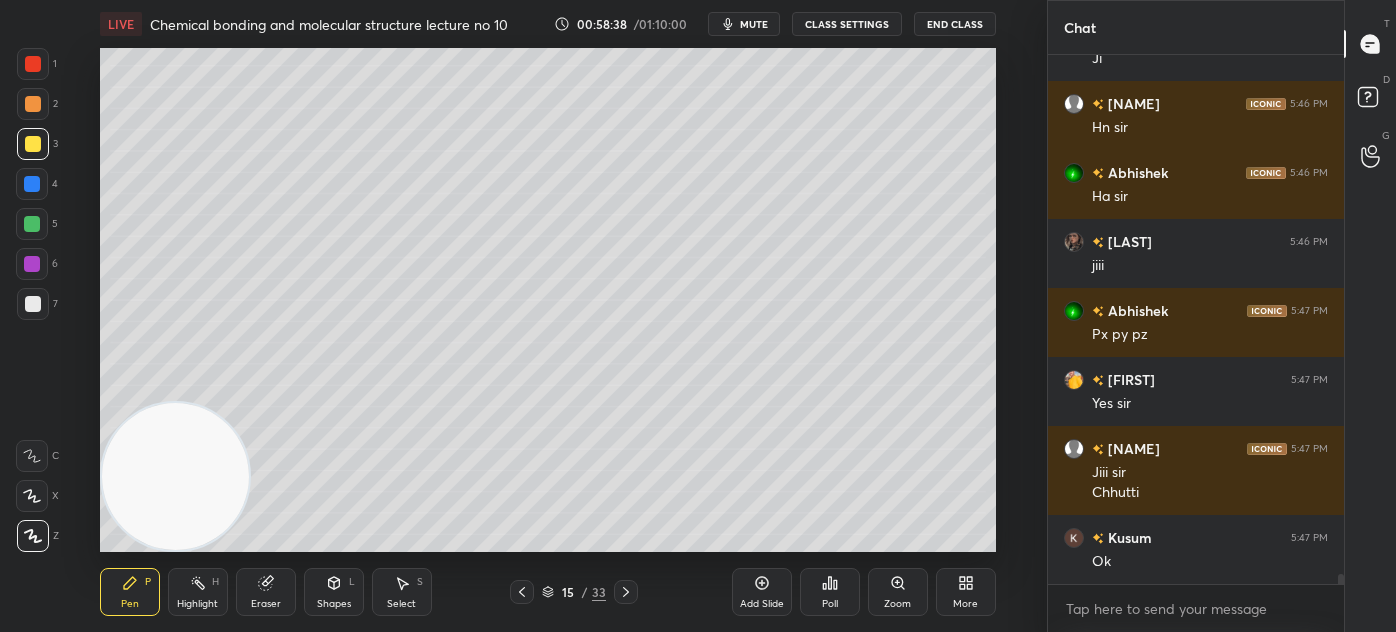 click 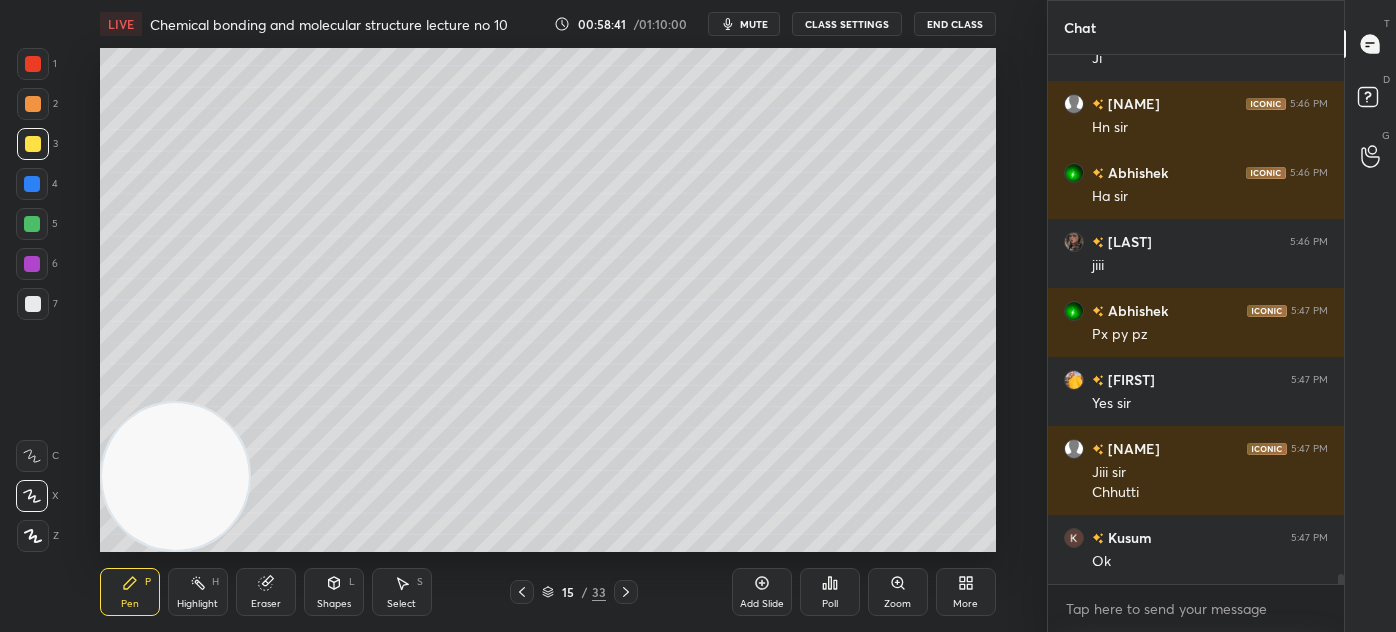 scroll, scrollTop: 27304, scrollLeft: 0, axis: vertical 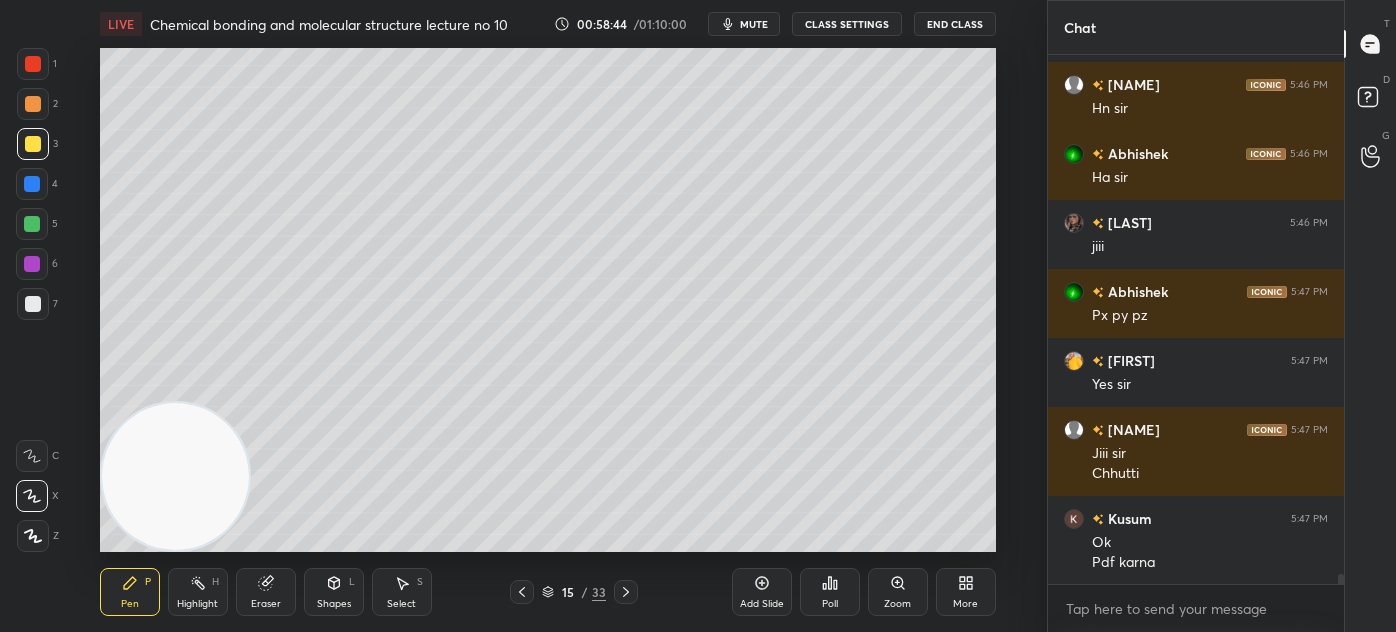 drag, startPoint x: 267, startPoint y: 598, endPoint x: 283, endPoint y: 574, distance: 28.84441 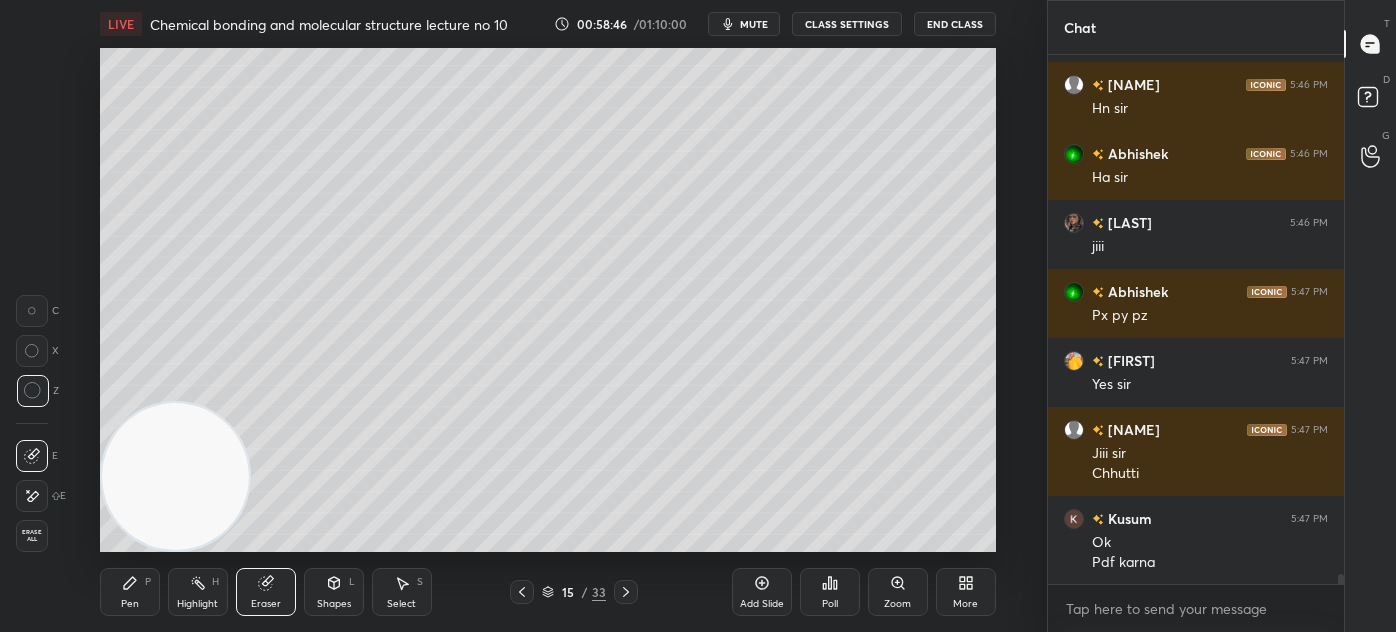 click on "Pen P" at bounding box center [130, 592] 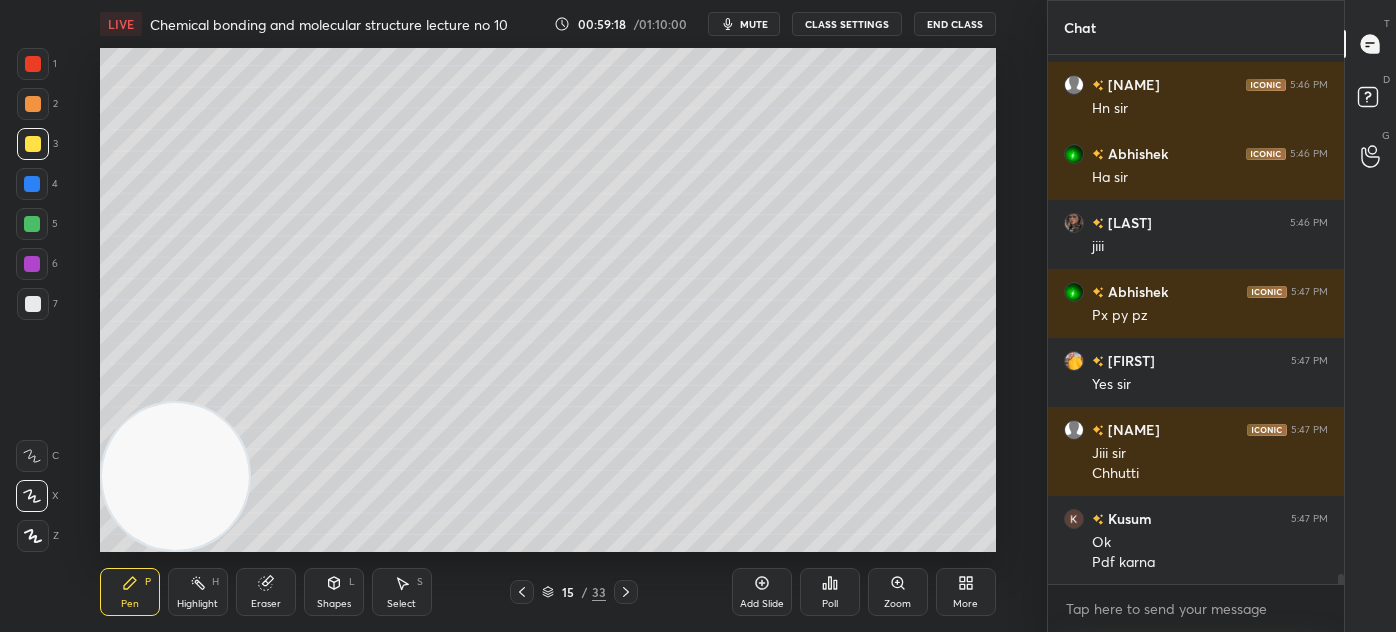 scroll, scrollTop: 27352, scrollLeft: 0, axis: vertical 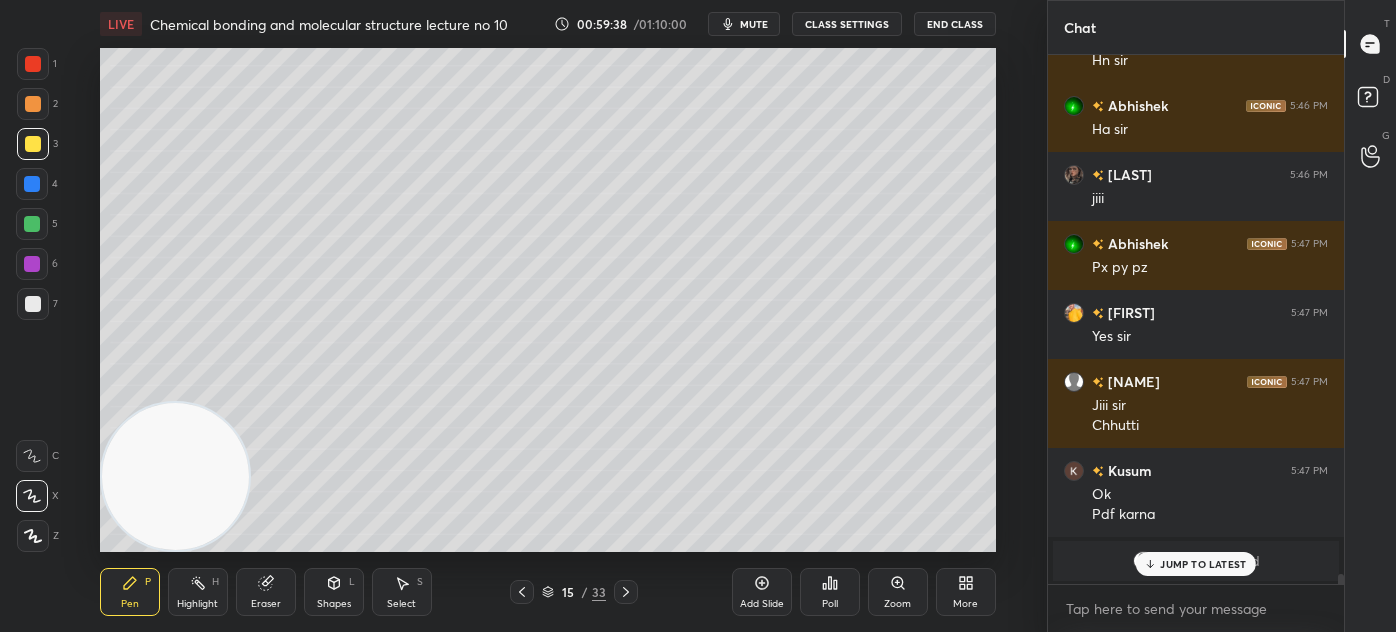click on "JUMP TO LATEST" at bounding box center [1203, 564] 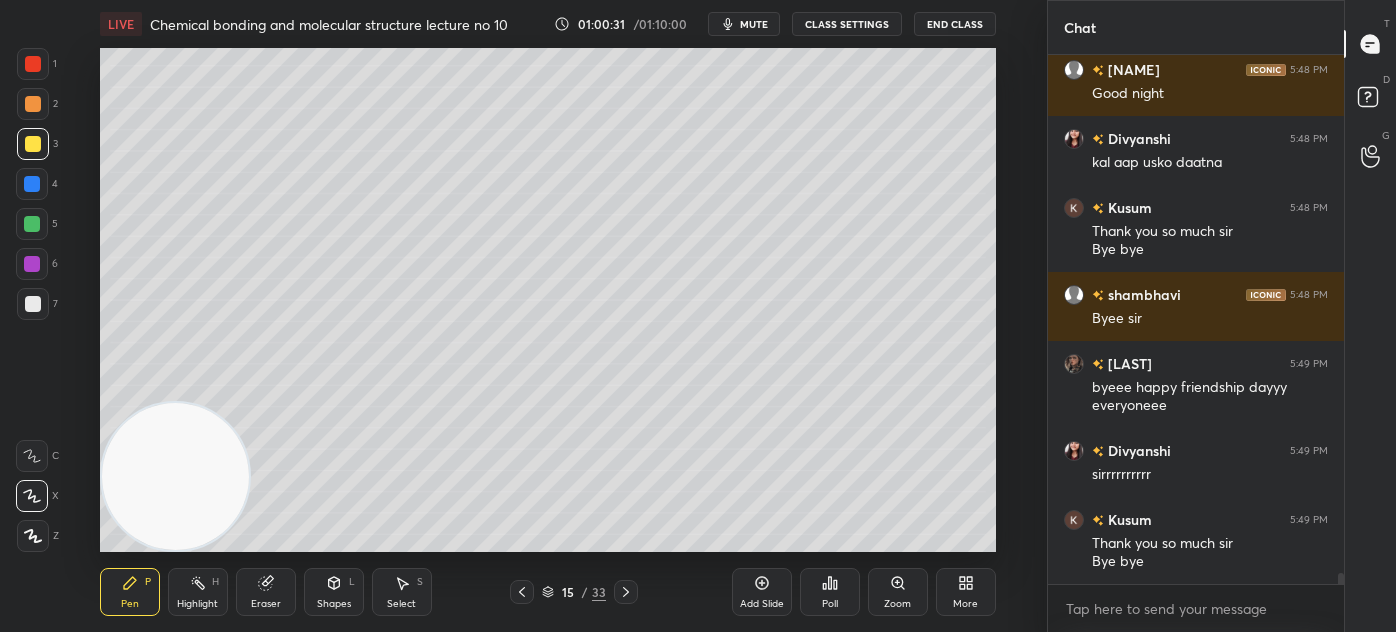 scroll, scrollTop: 25461, scrollLeft: 0, axis: vertical 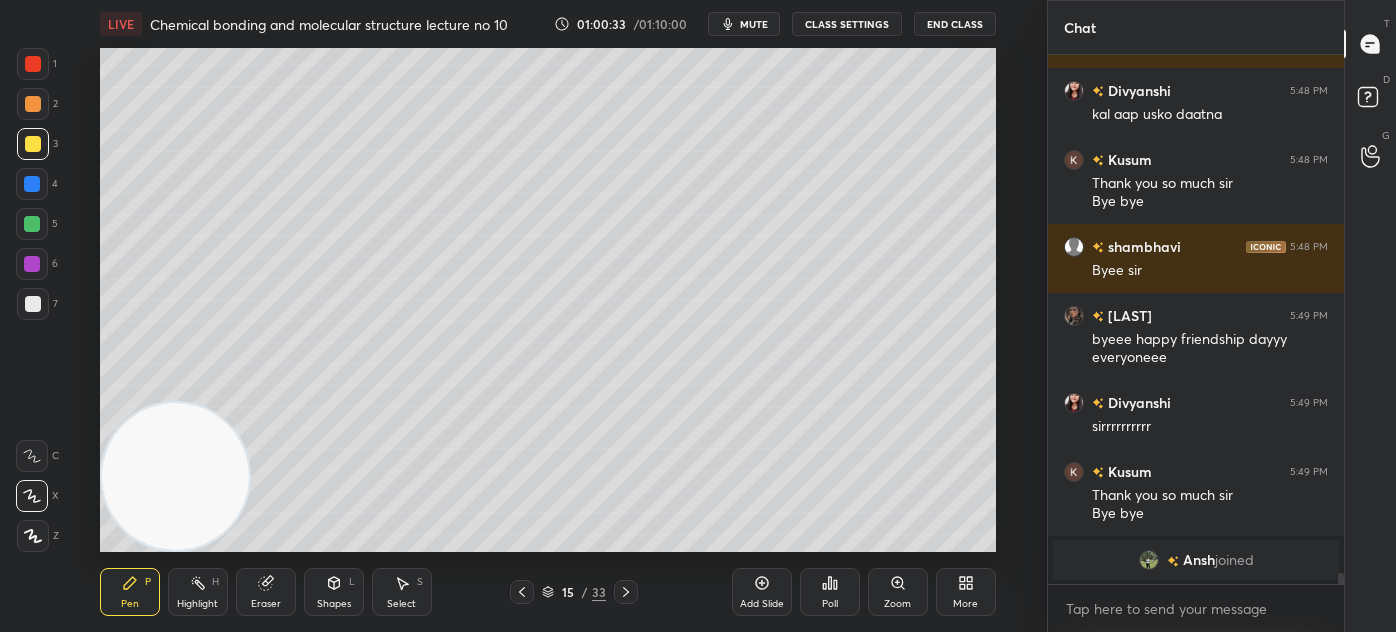 click on "End Class" at bounding box center (955, 24) 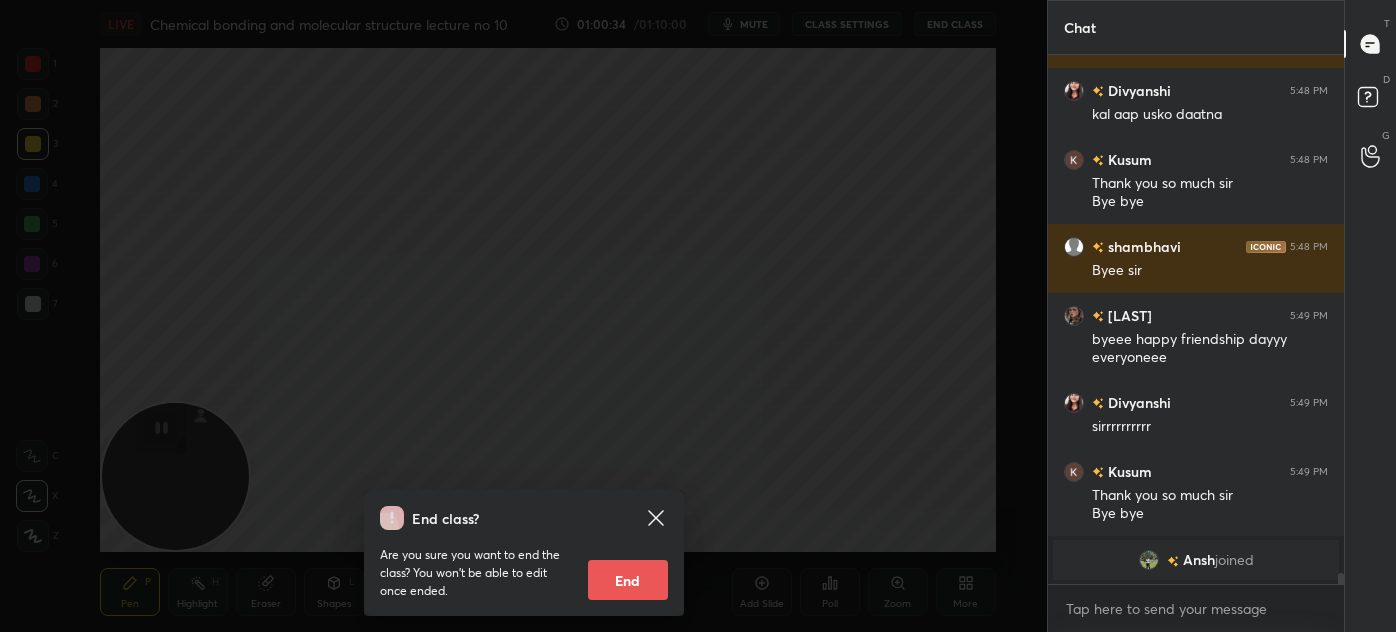 drag, startPoint x: 805, startPoint y: 374, endPoint x: 797, endPoint y: 362, distance: 14.422205 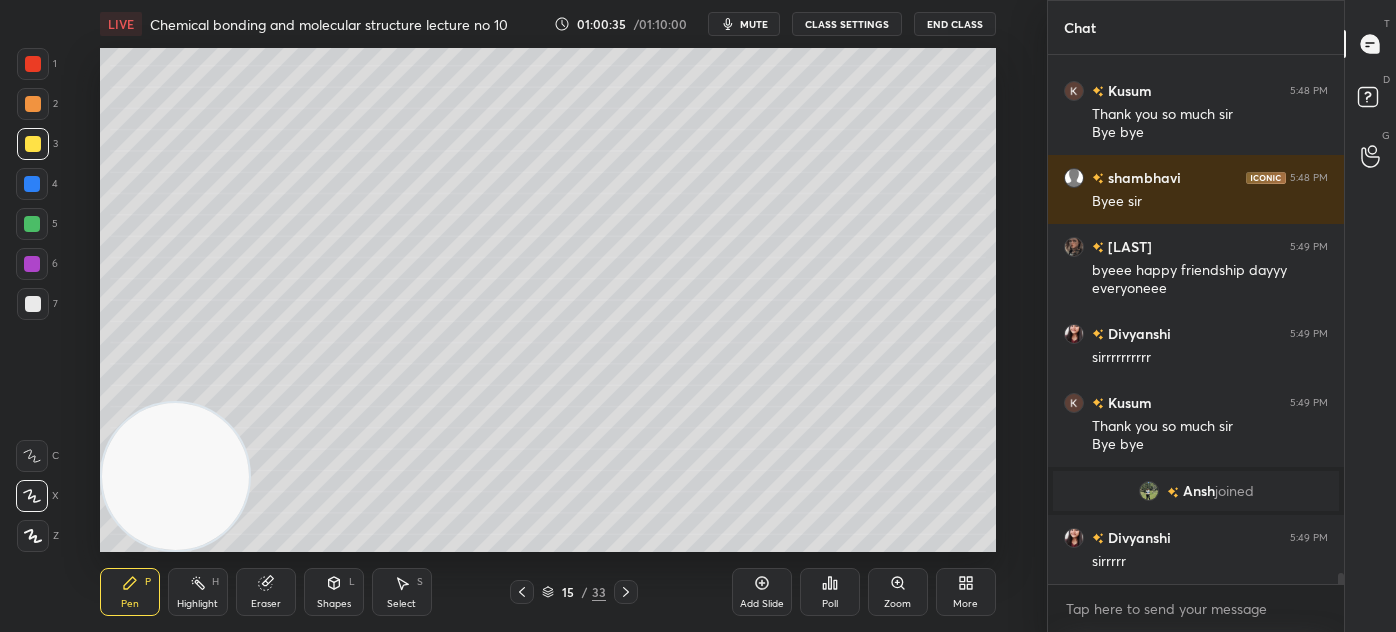 scroll, scrollTop: 25245, scrollLeft: 0, axis: vertical 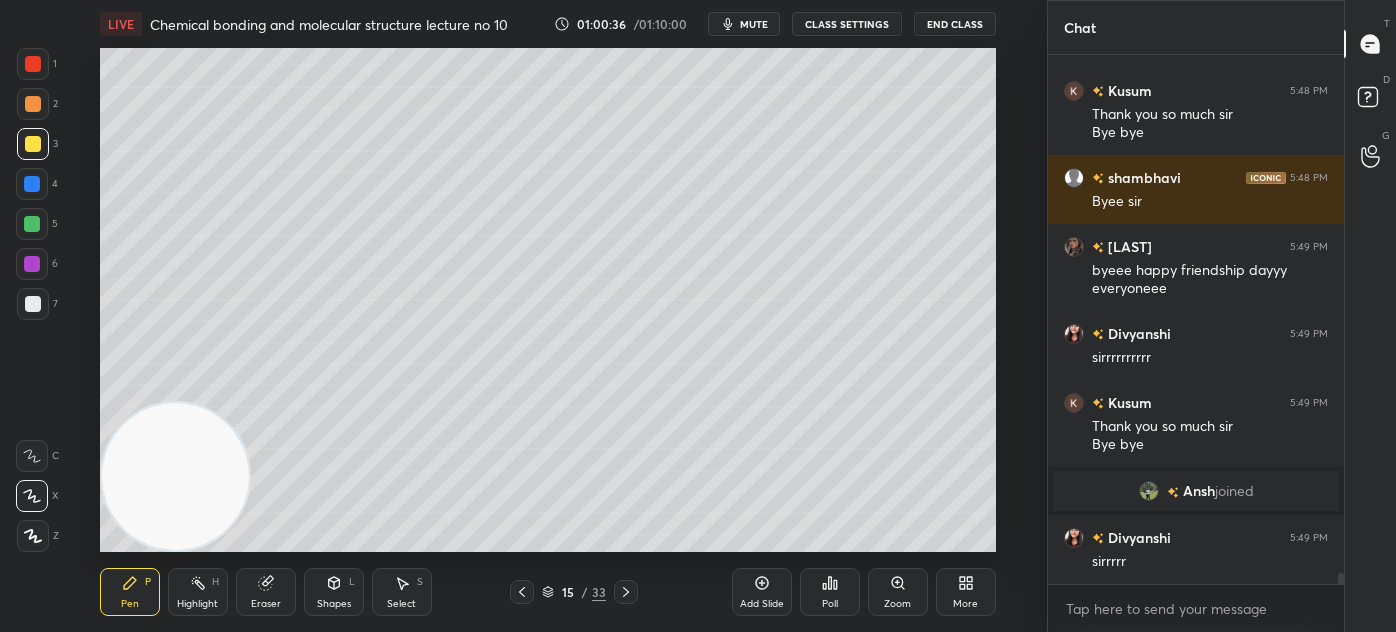 type 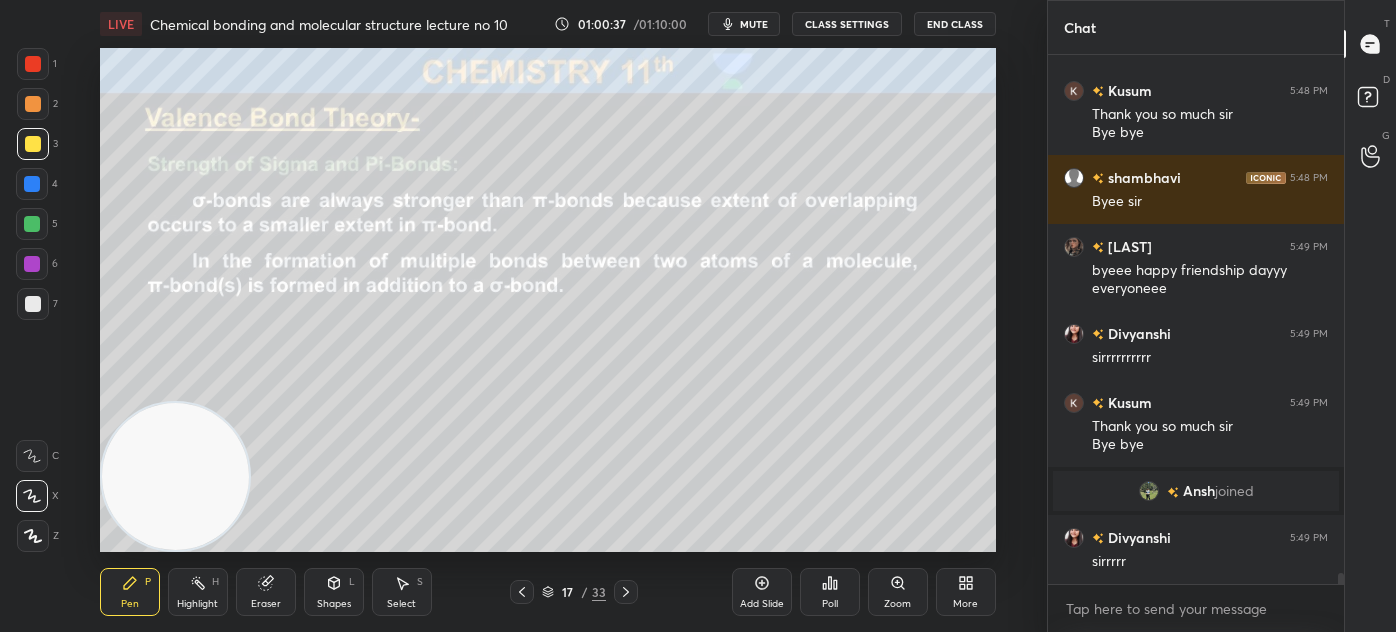 drag, startPoint x: 969, startPoint y: 10, endPoint x: 981, endPoint y: 5, distance: 13 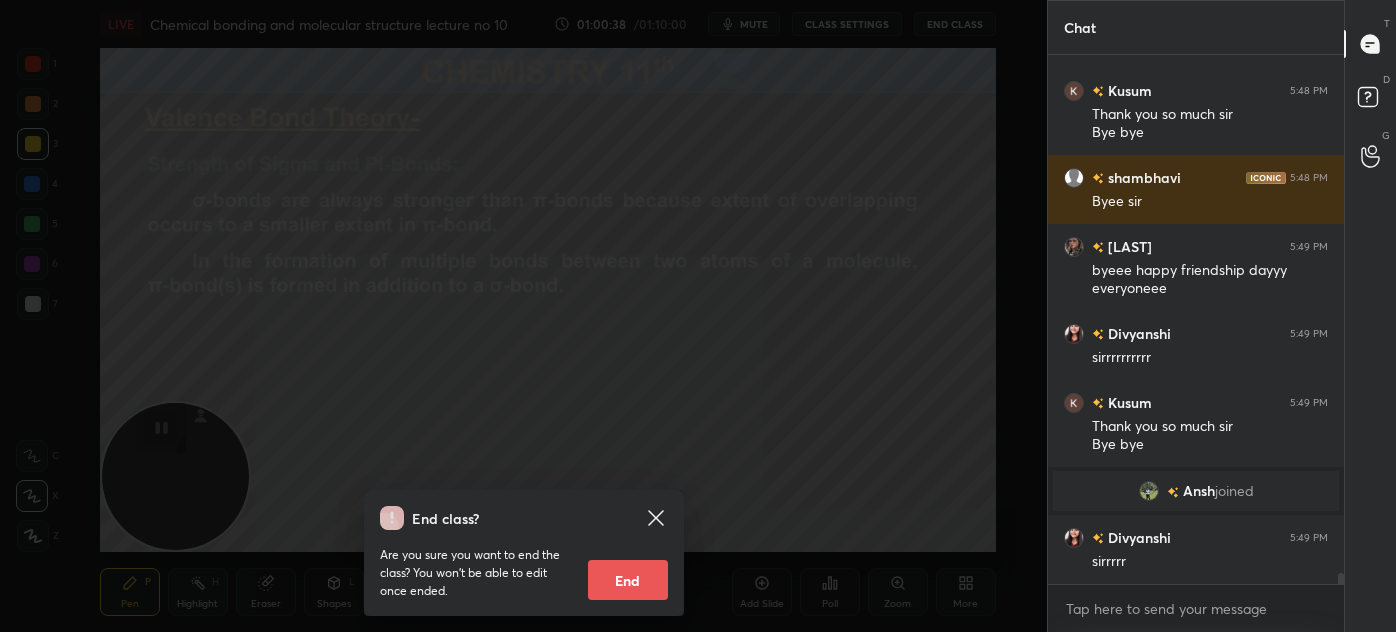 click on "End" at bounding box center [628, 580] 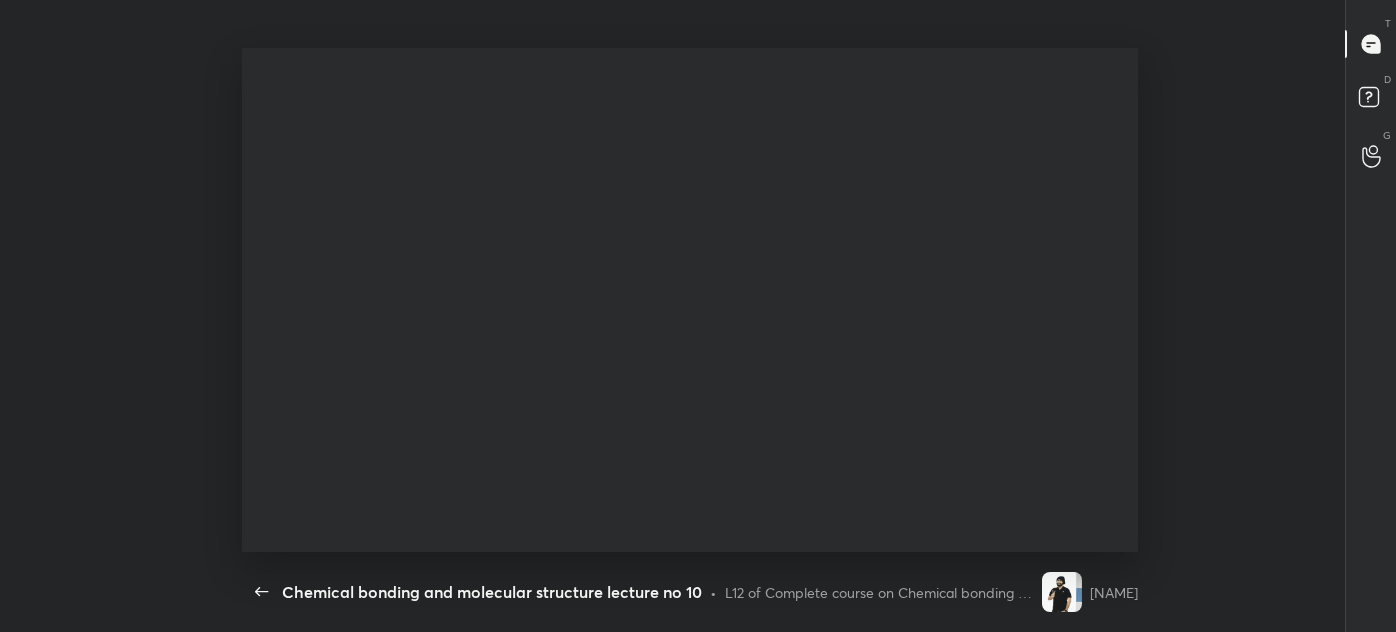 scroll, scrollTop: 99496, scrollLeft: 98871, axis: both 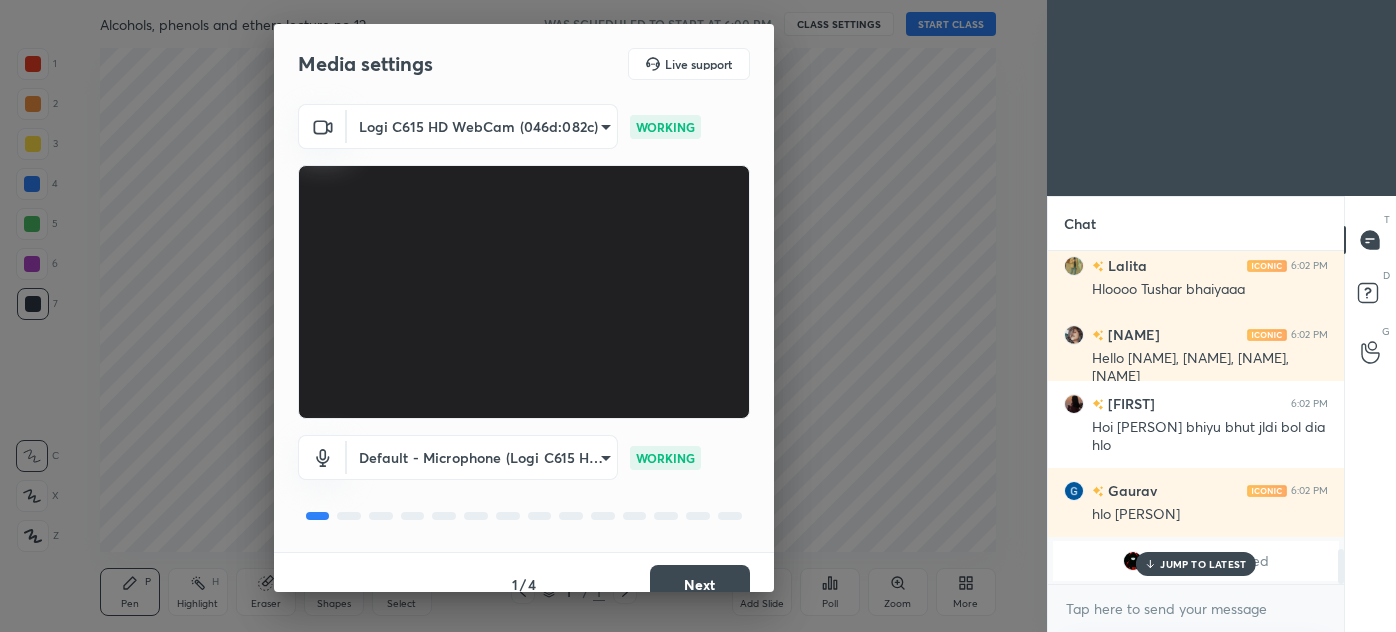 click on "Next" at bounding box center (700, 585) 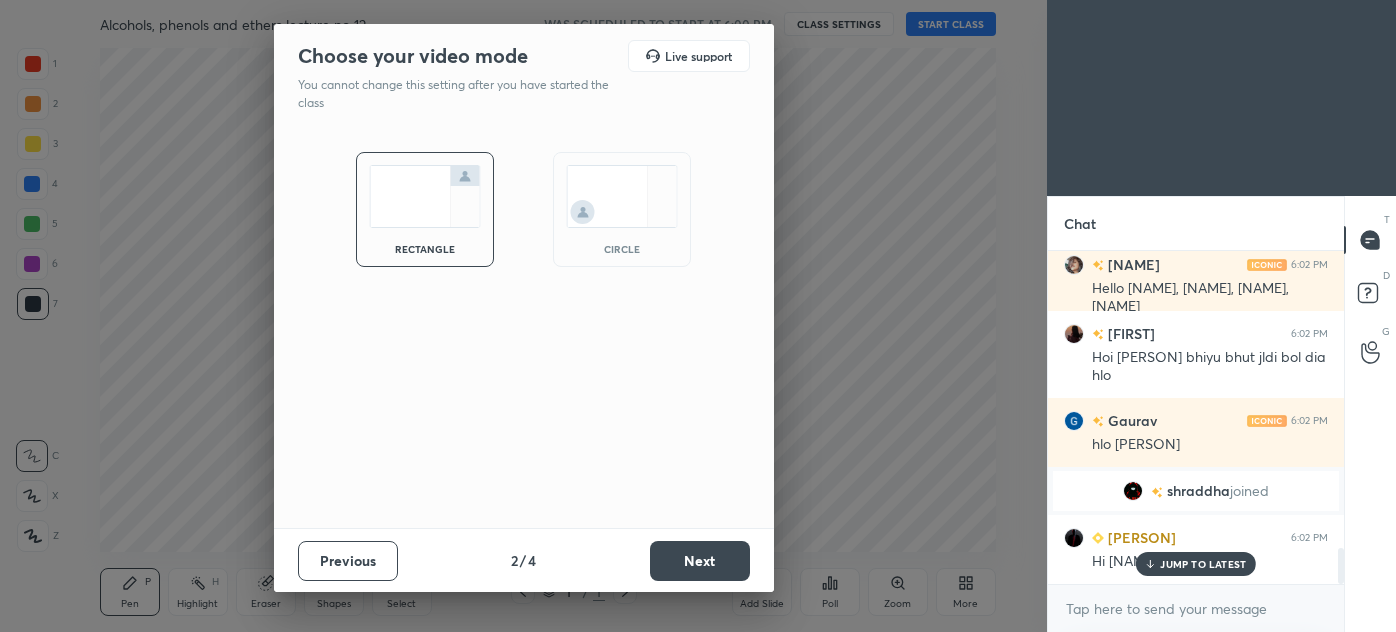 scroll, scrollTop: 2725, scrollLeft: 0, axis: vertical 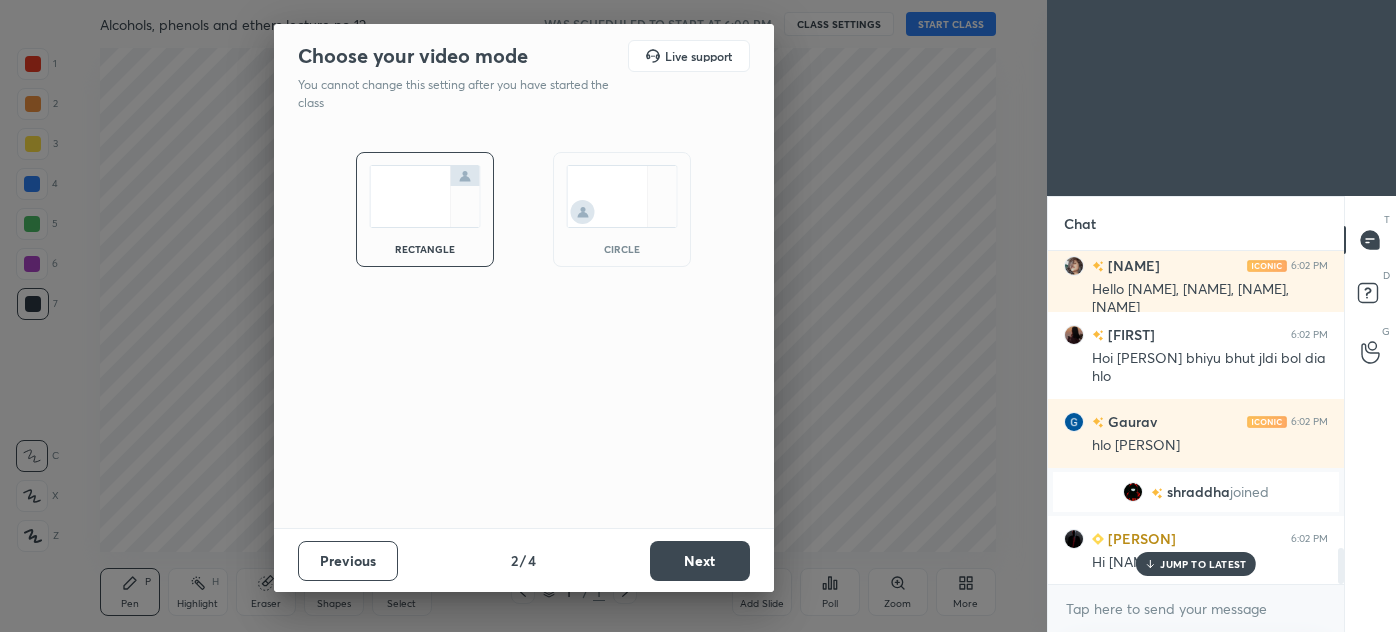 click at bounding box center (622, 196) 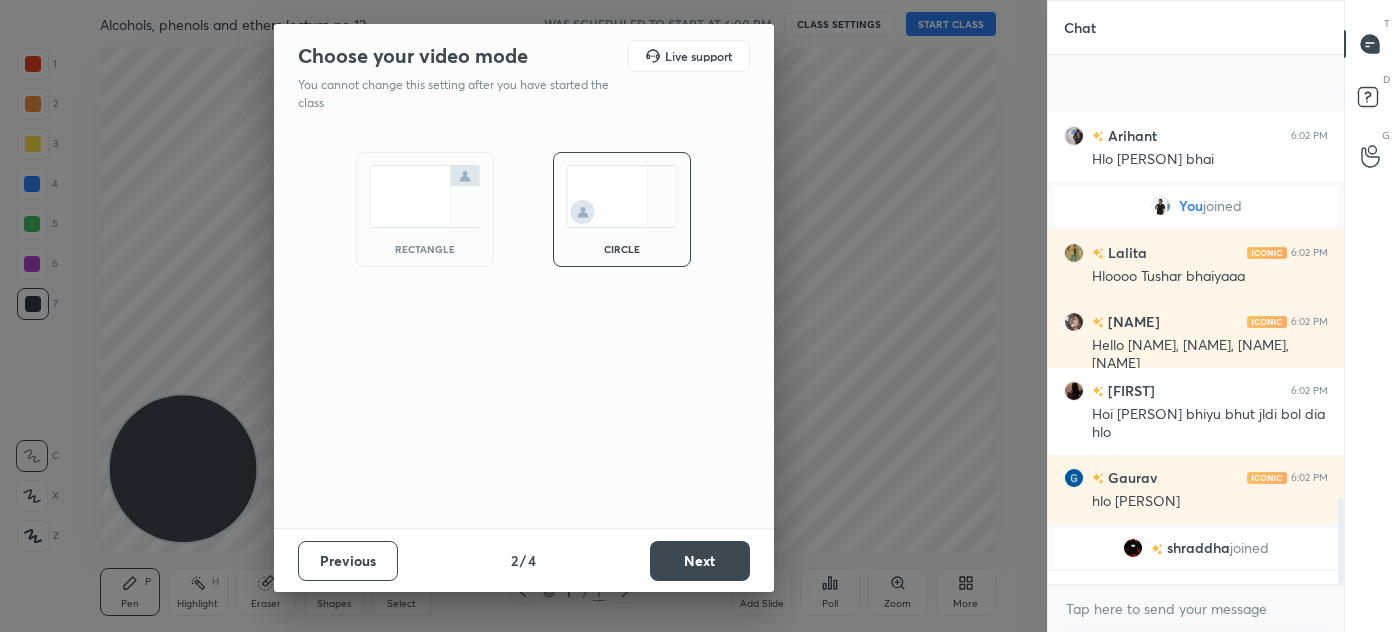 scroll, scrollTop: 2674, scrollLeft: 0, axis: vertical 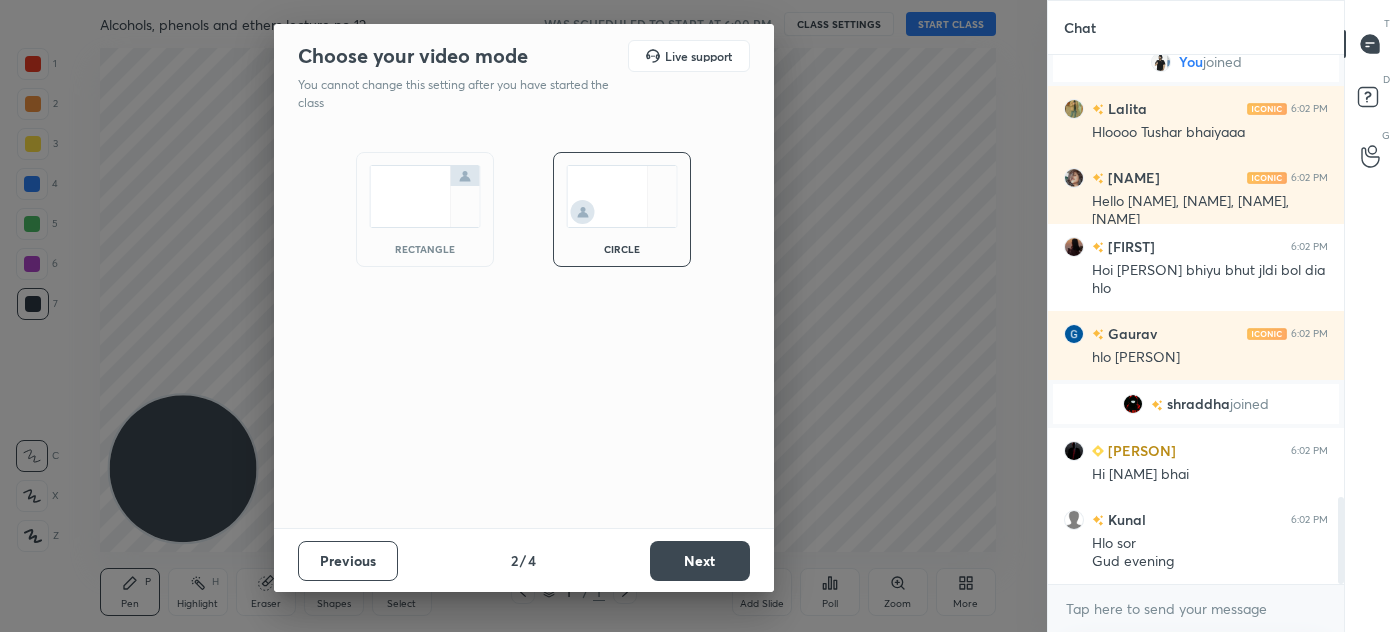 click on "Next" at bounding box center (700, 561) 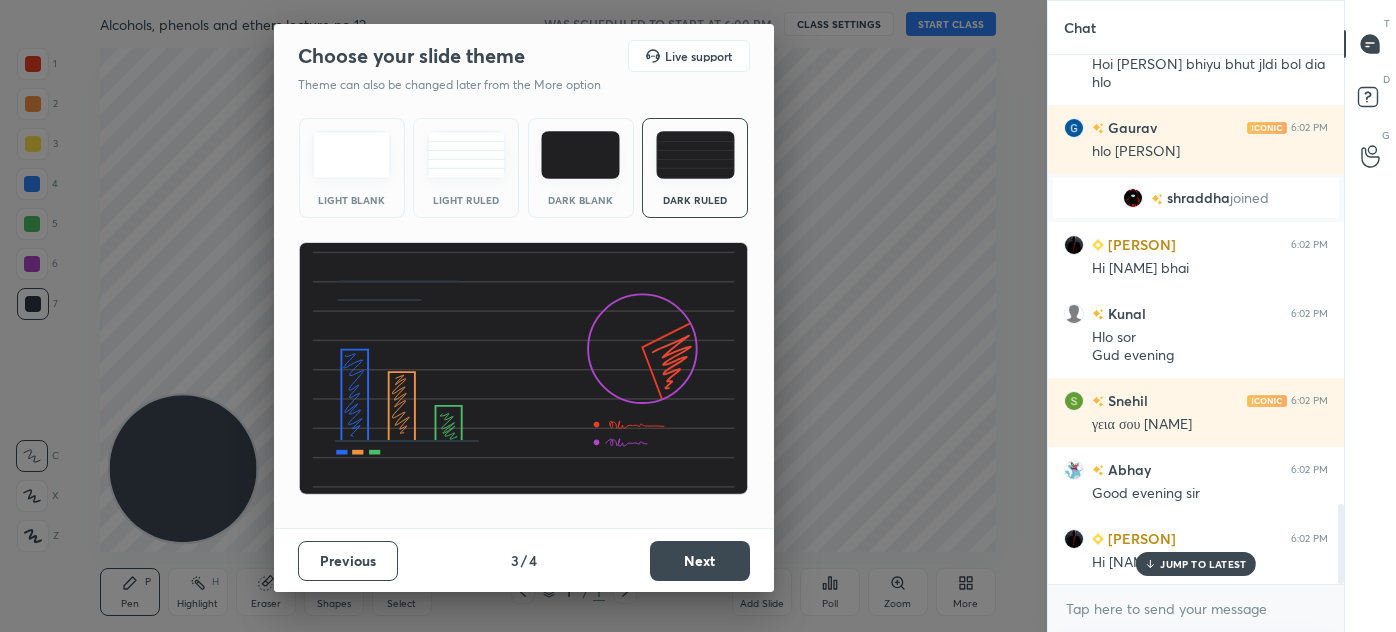 scroll, scrollTop: 2949, scrollLeft: 0, axis: vertical 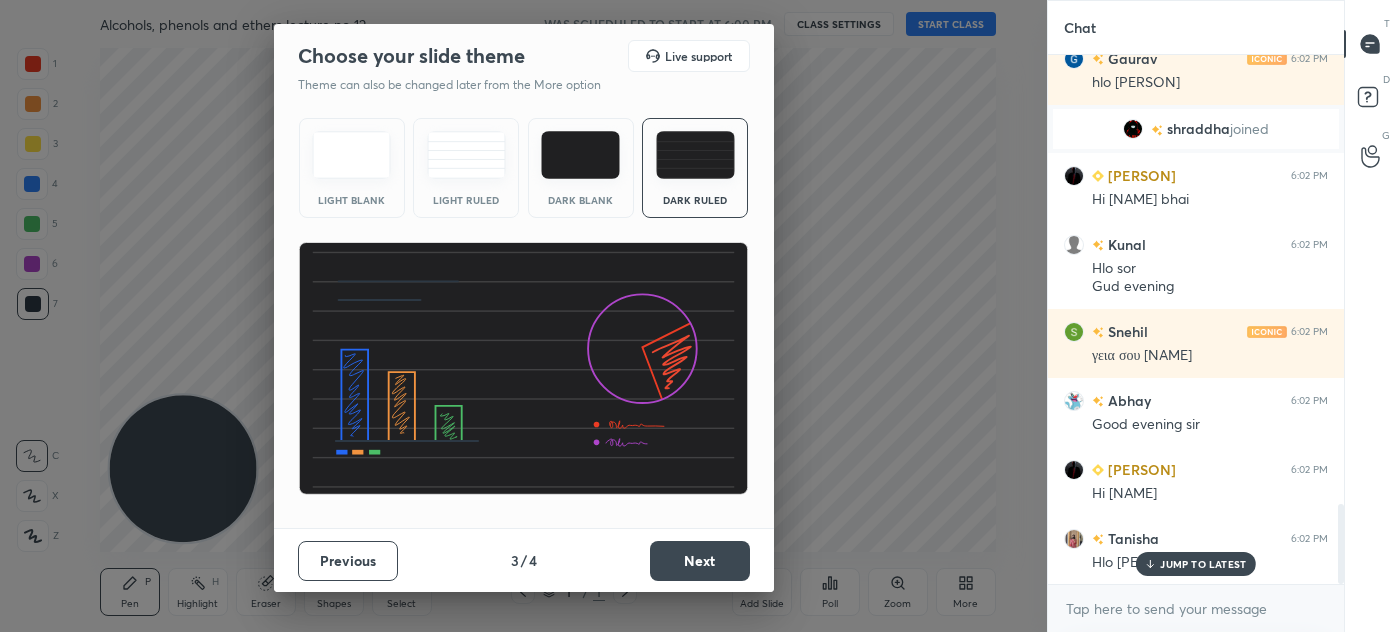 click on "Next" at bounding box center (700, 561) 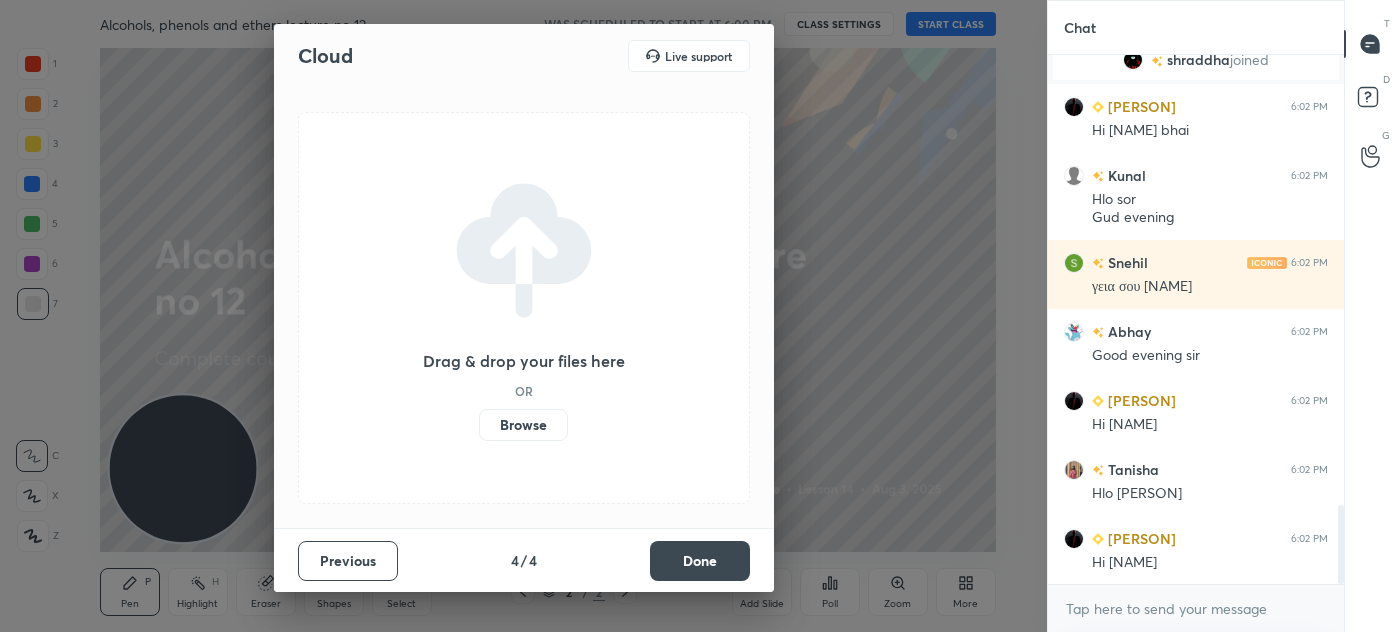 click on "Done" at bounding box center (700, 561) 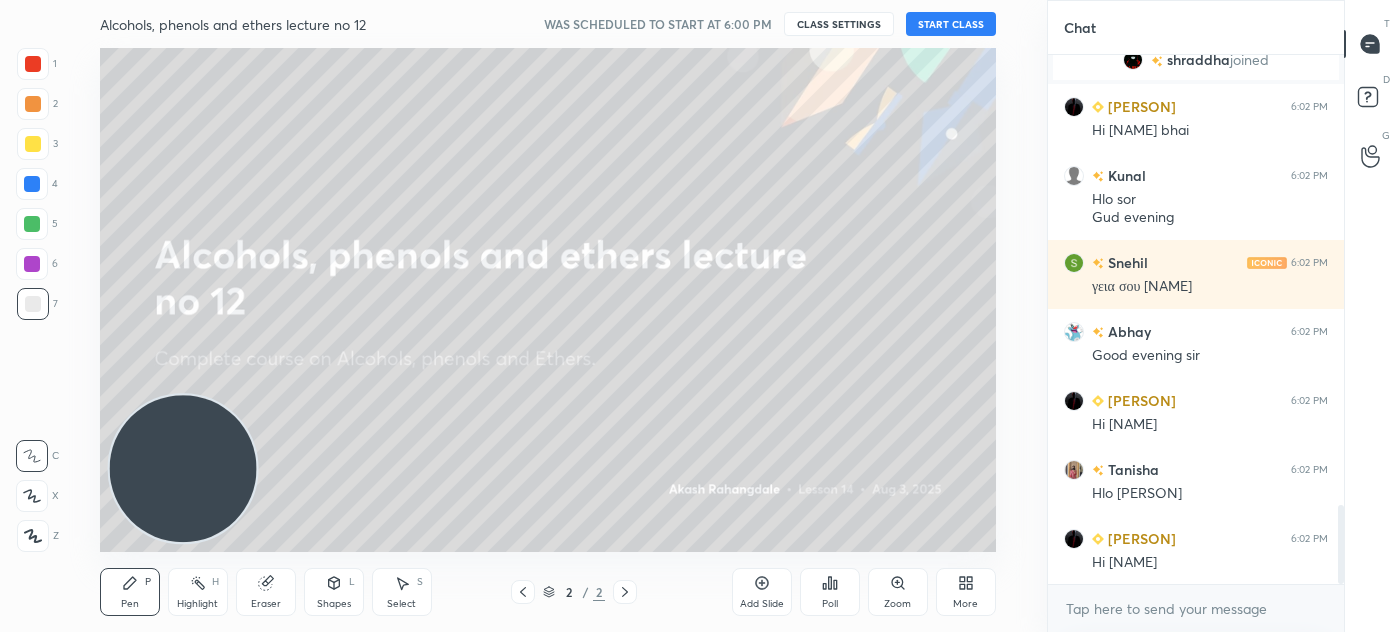 scroll, scrollTop: 3088, scrollLeft: 0, axis: vertical 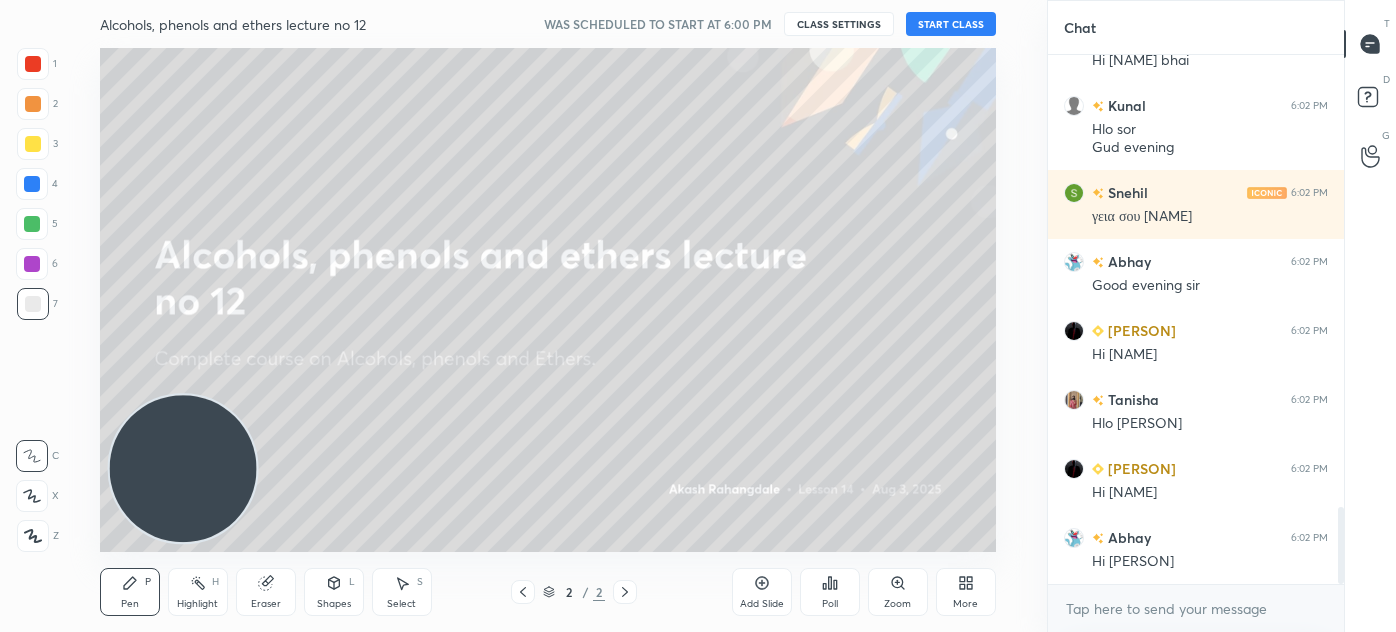 click on "More" at bounding box center [966, 592] 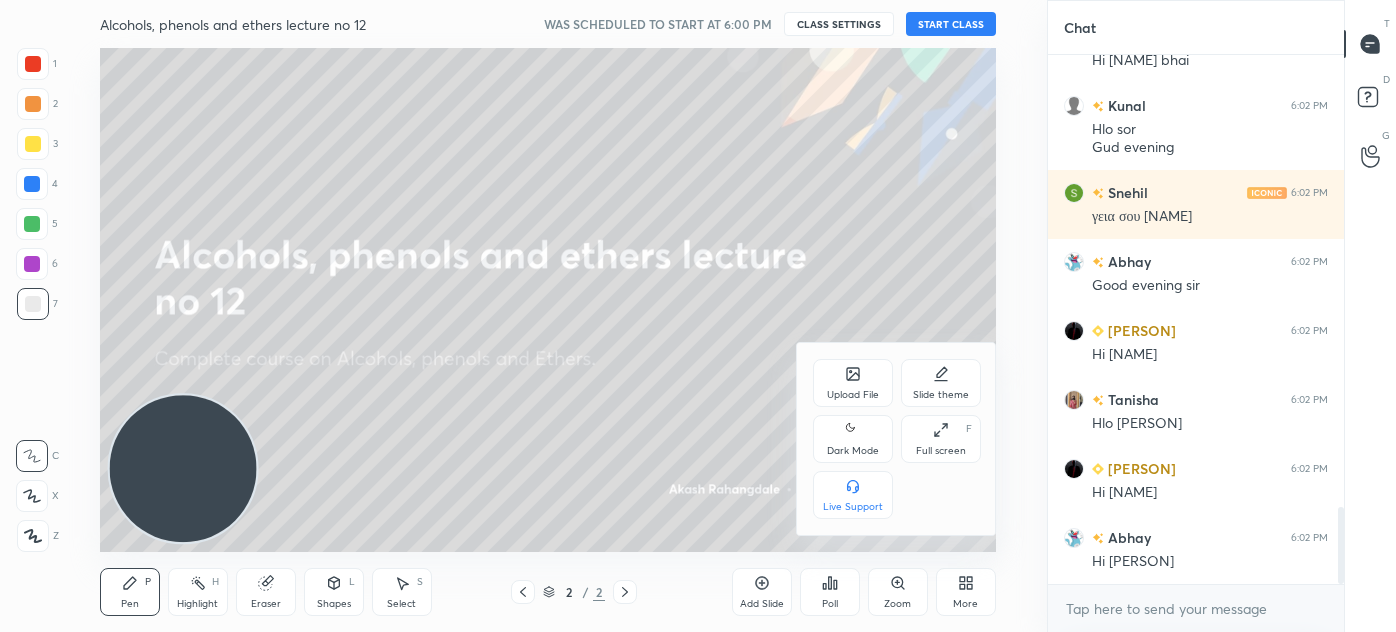scroll, scrollTop: 3157, scrollLeft: 0, axis: vertical 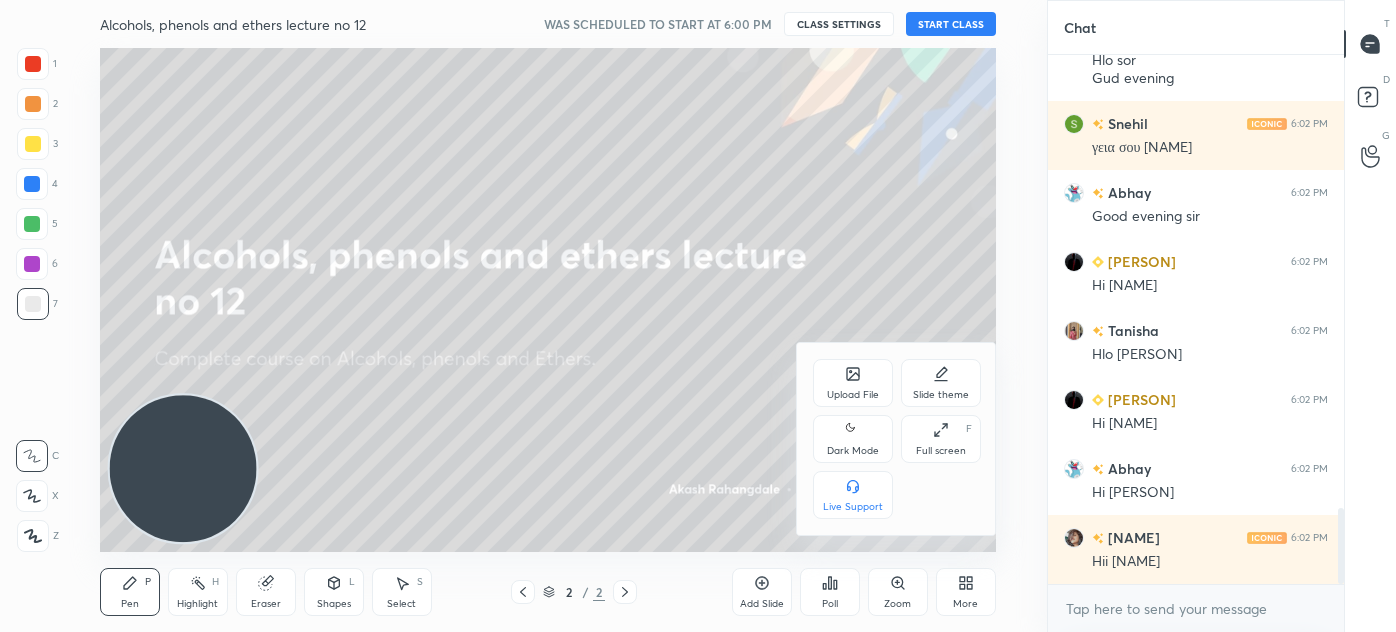 click on "Upload File" at bounding box center (853, 383) 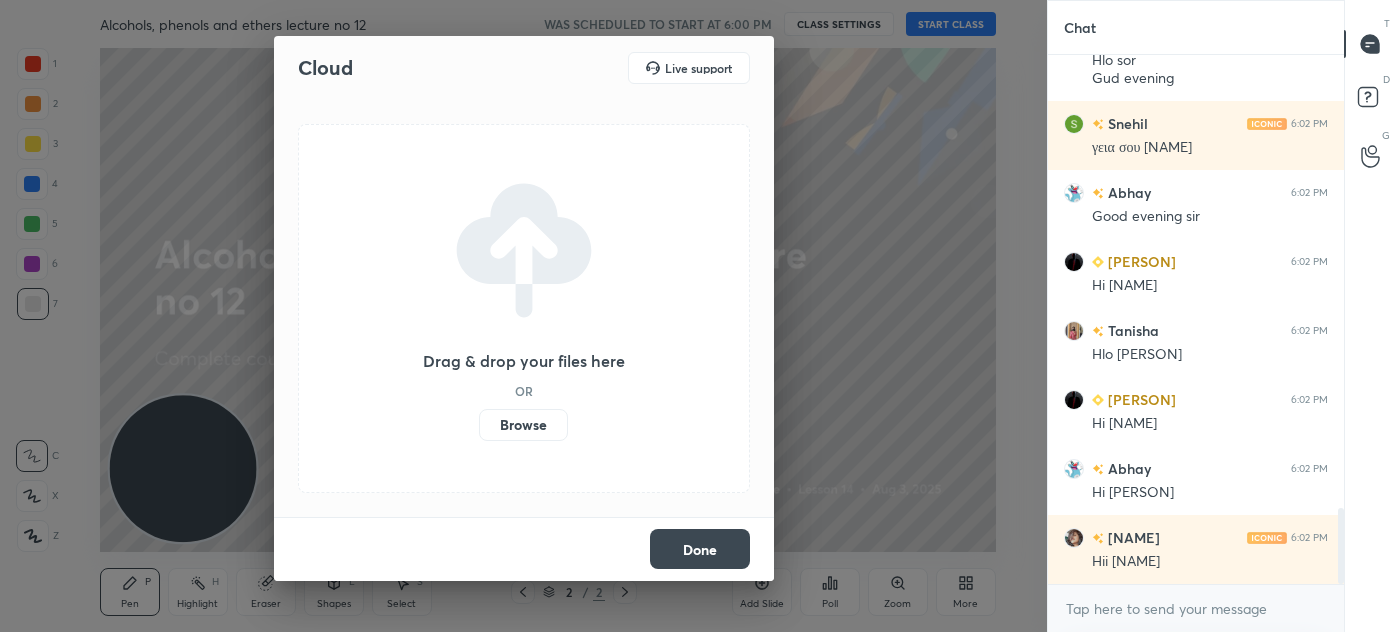 scroll 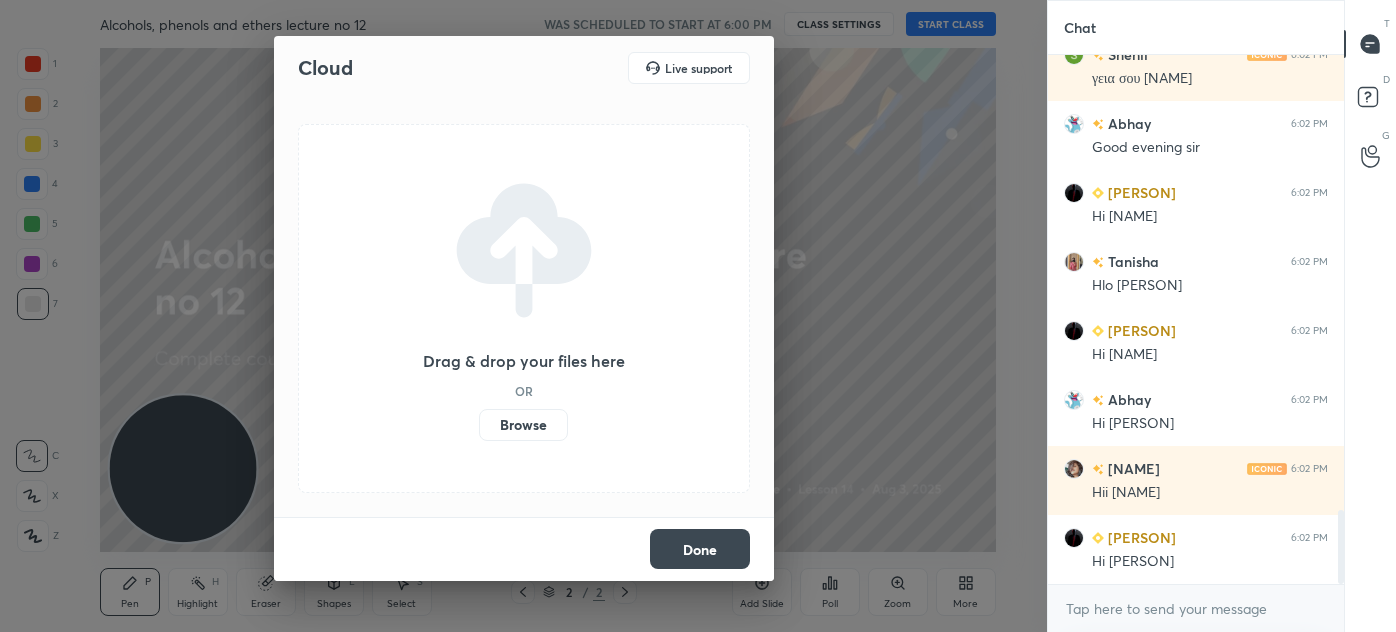 click on "Browse" at bounding box center [523, 425] 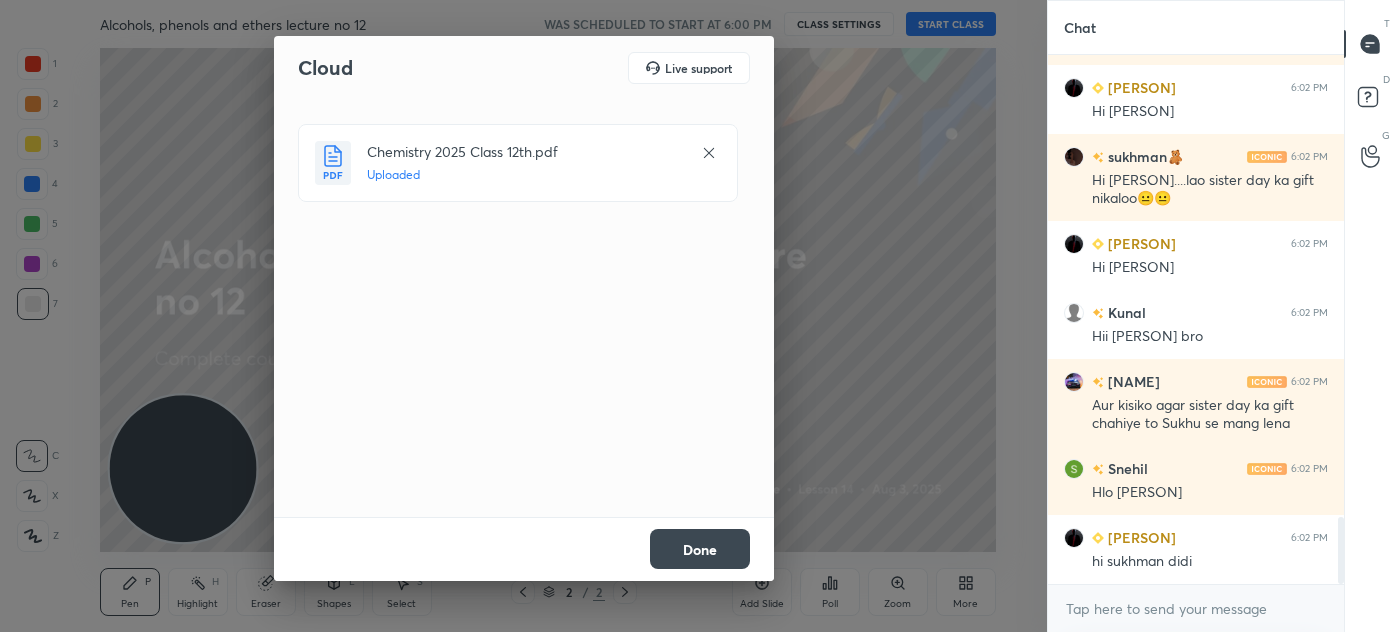 click on "Done" at bounding box center [700, 549] 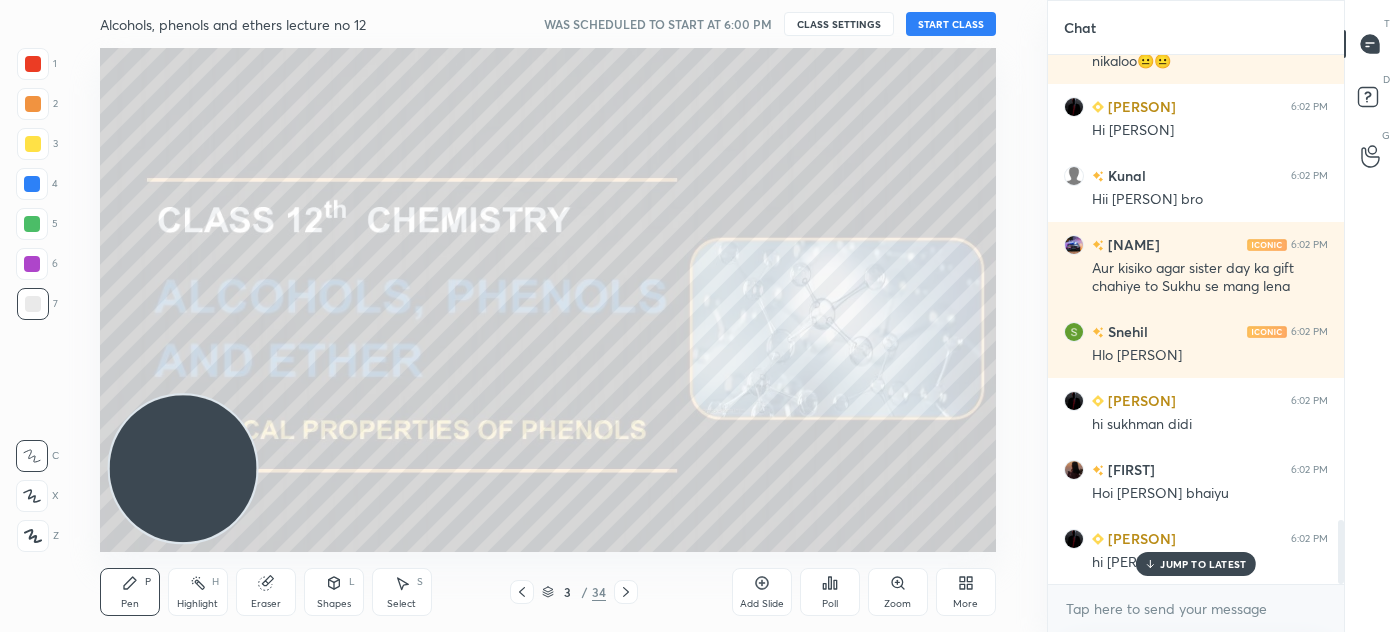 click on "START CLASS" at bounding box center (951, 24) 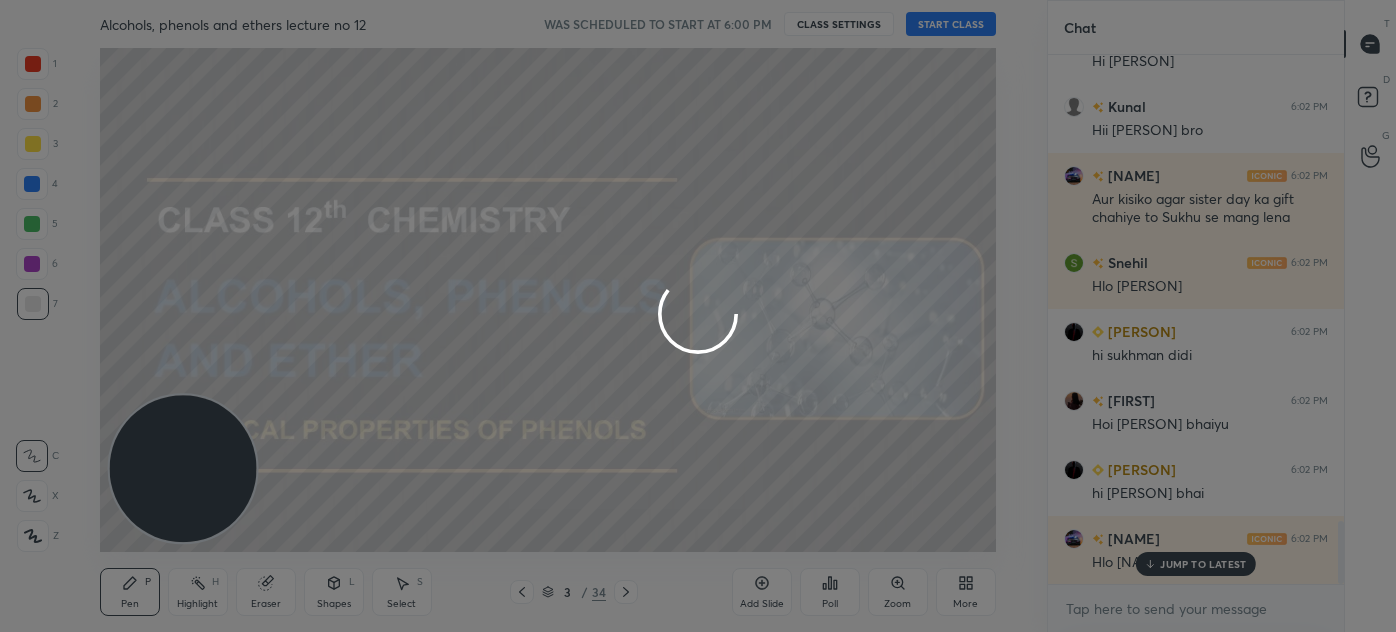 type on "x" 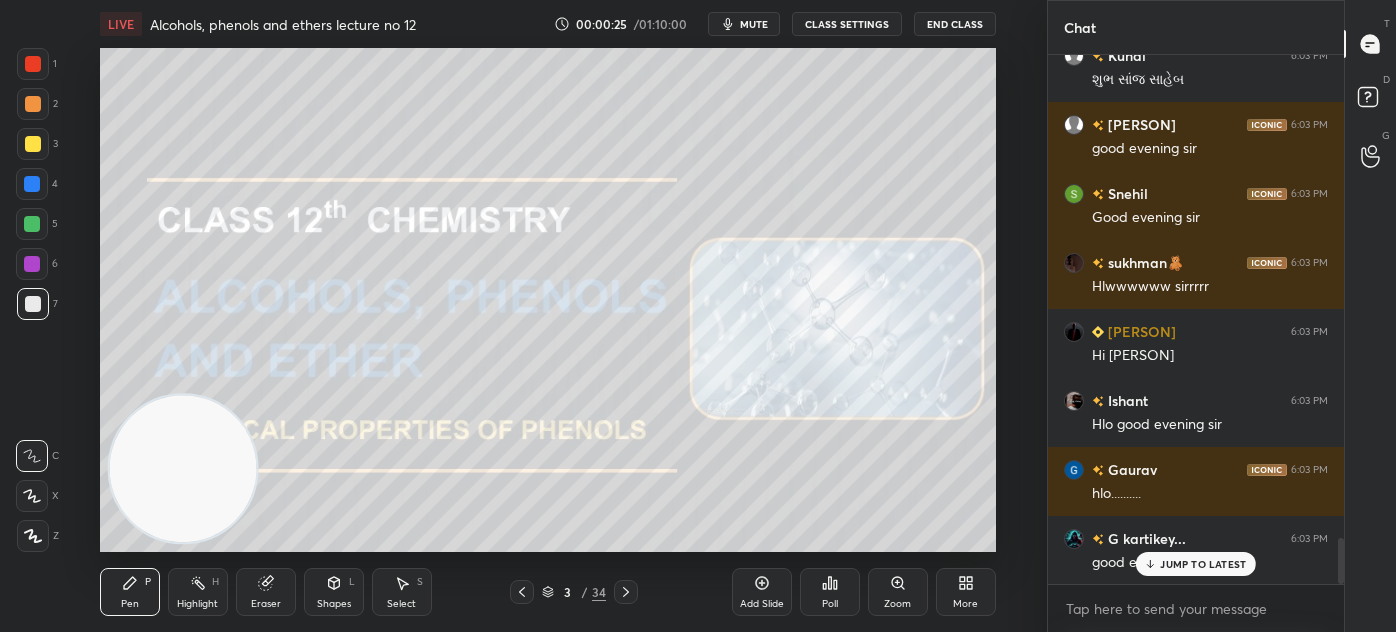 click on "[PERSON] 6:03 PM Hiii [PERSON]:) [PERSON] 6:03 PM Good evening sir [PERSON] 6:03 PM hi si r [PERSON] 6:03 PM Tusharr🙄🙄🙄🙄🙄🙄 [PERSON] 6:03 PM HLO Sir jii [PERSON] 6:03 PM Hii sir good evening ✨😁❣️ [PERSON] 6:03 PM Hlooo sir [PERSON] 6:03 PM Good evening sir!! [PERSON] 6:03 PM Hlo sir
Good morning 🌄 [PERSON] 6:03 PM Hoi sanvuuu [PERSON] 6:03 PM શુભ સાંજ સાહેબ [PERSON] 6:03 PM good evening sir [PERSON] 6:03 PM Good evening sir [PERSON] 6:03 PM Hlwwwwww sirrrrr [PERSON] 6:03 PM Hi [PERSON] [PERSON] 6:03 PM Hlo good evening sir [PERSON] 6:03 PM hlo.......... [PERSON] 6:03 PM good eveing sir jji" at bounding box center (1196, 319) 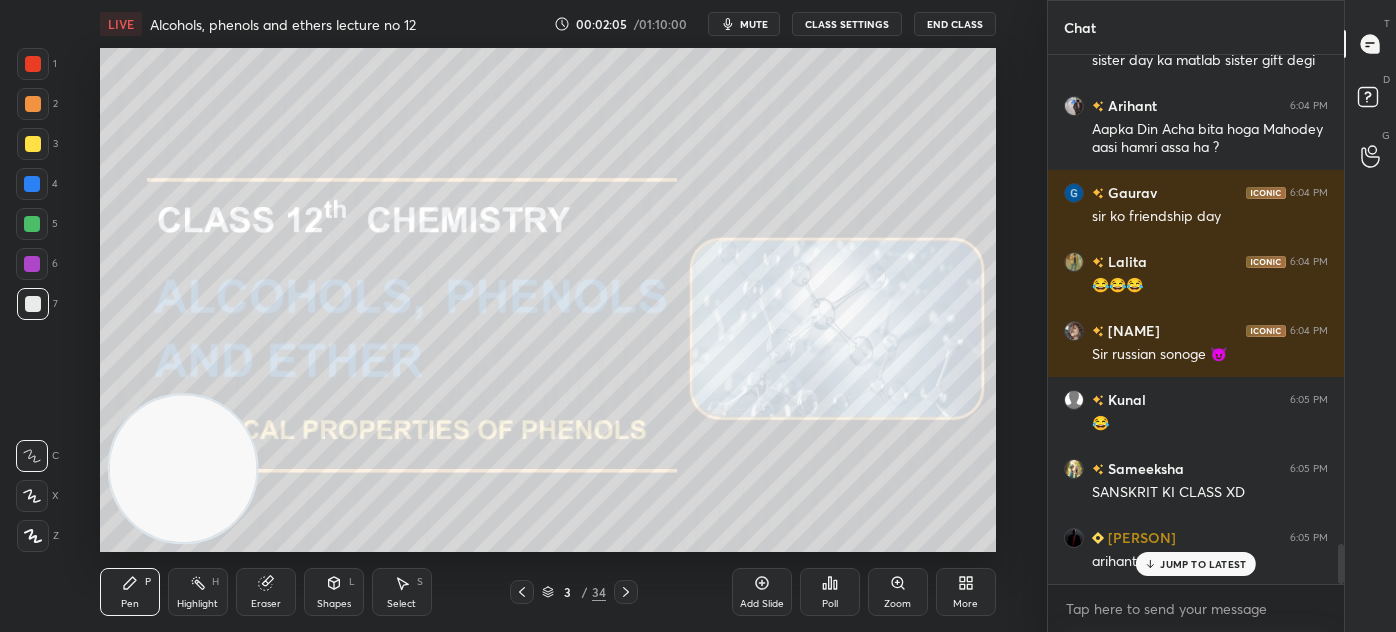 scroll, scrollTop: 6506, scrollLeft: 0, axis: vertical 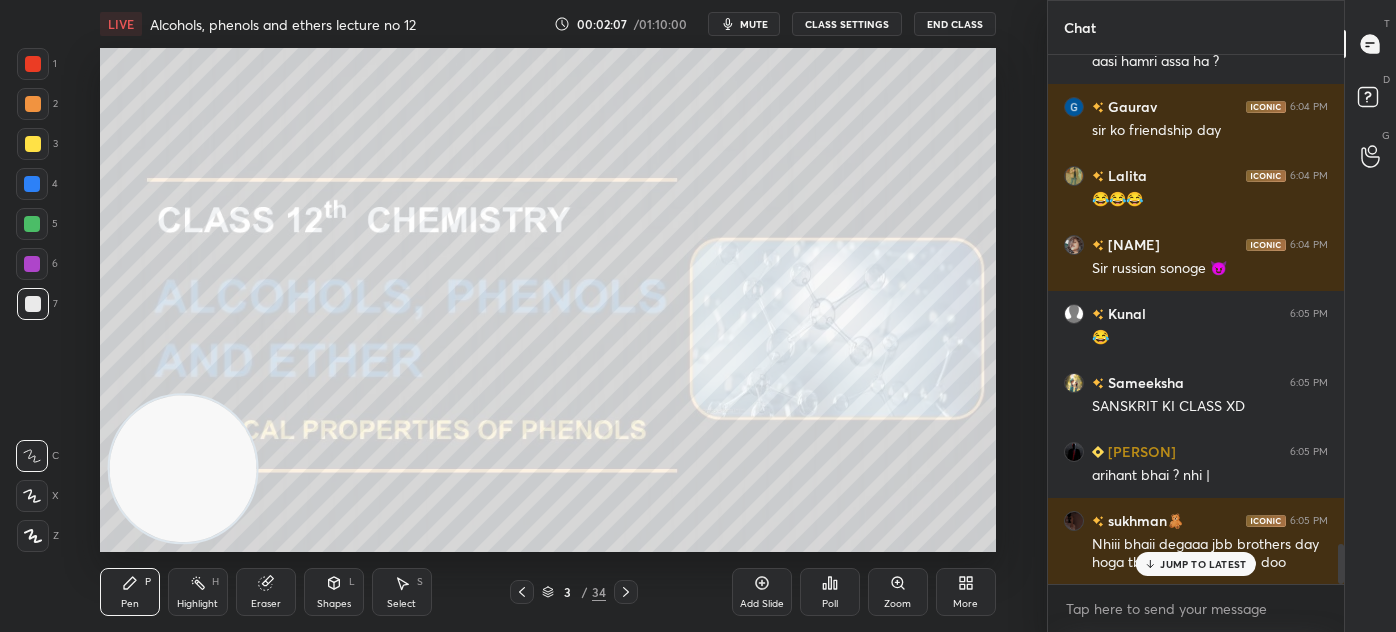 click on "CLASS SETTINGS" at bounding box center [847, 24] 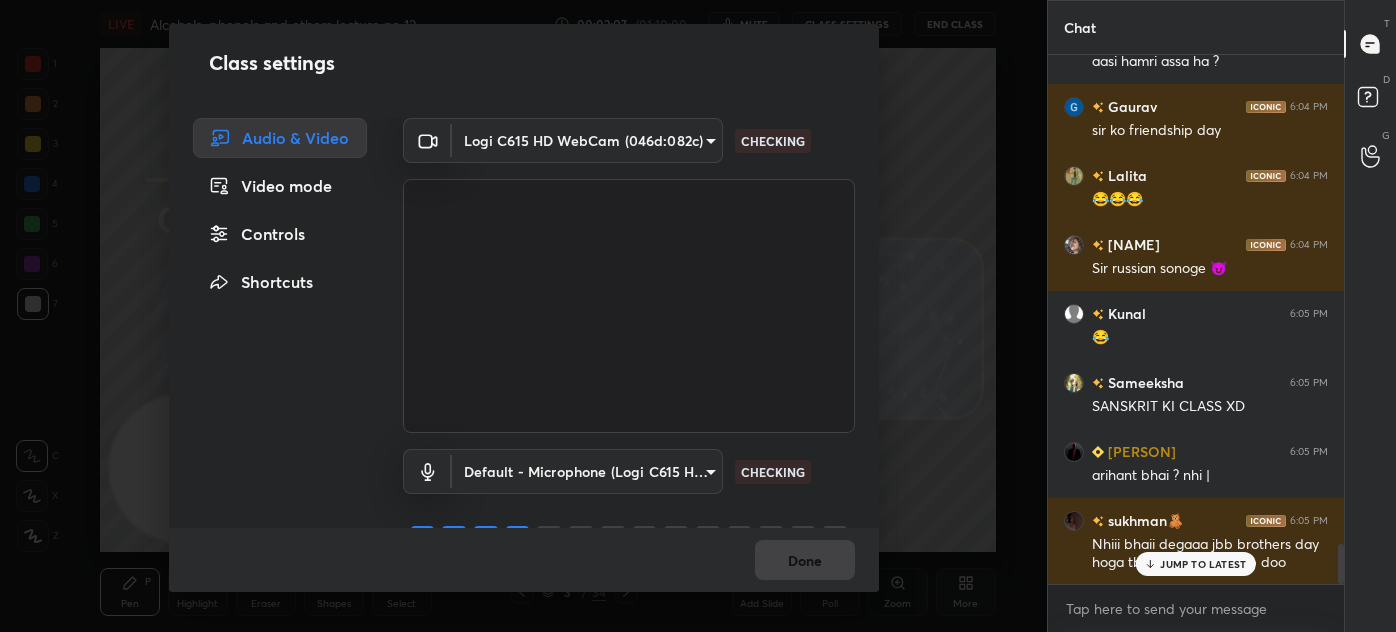 click on "Controls" at bounding box center (280, 234) 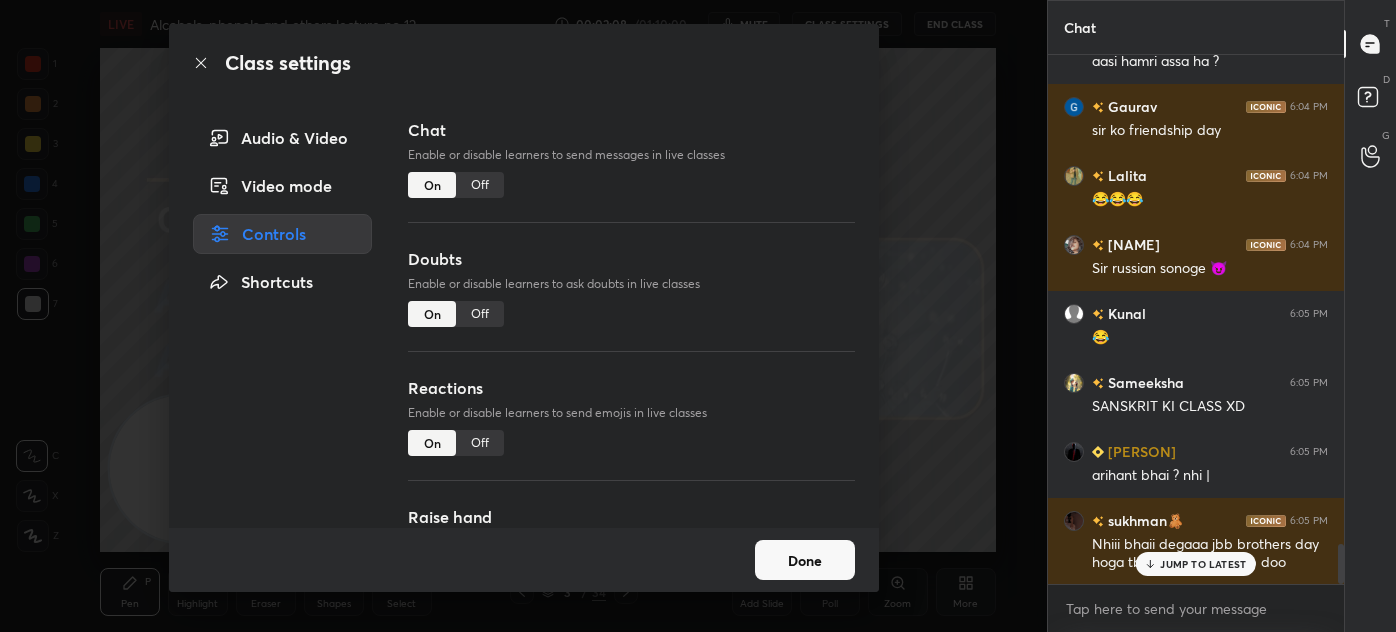 click on "Off" at bounding box center [480, 443] 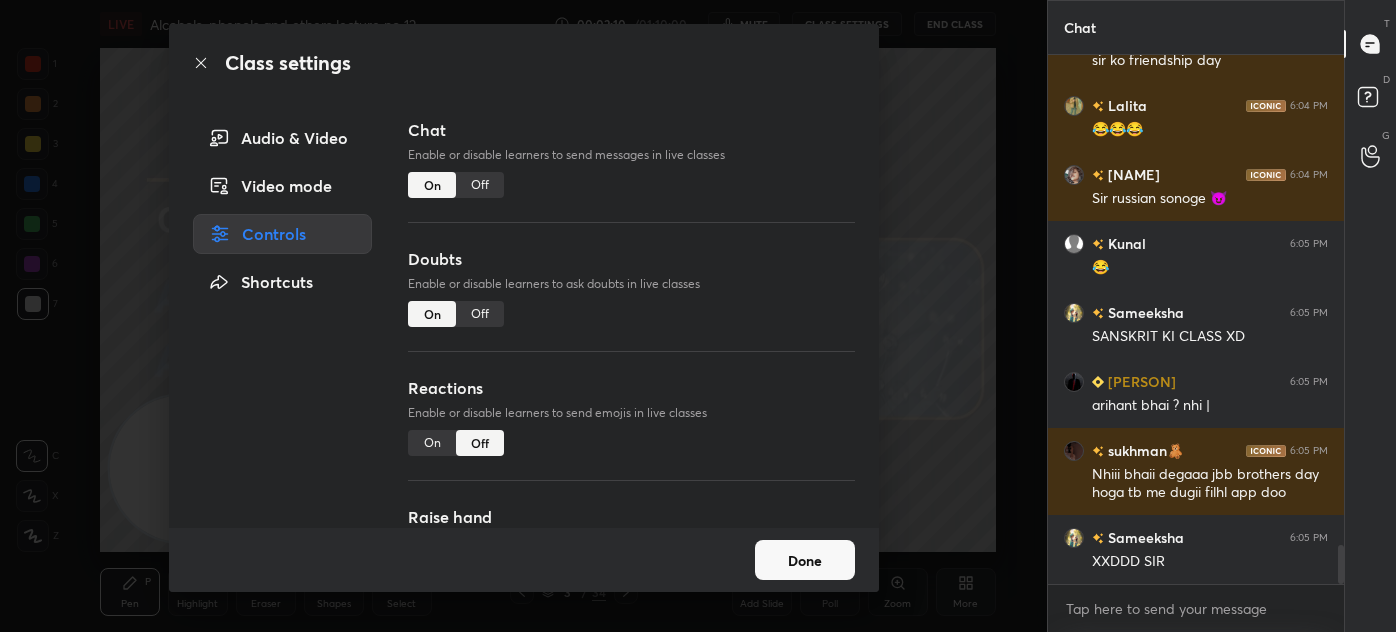 scroll, scrollTop: 6663, scrollLeft: 0, axis: vertical 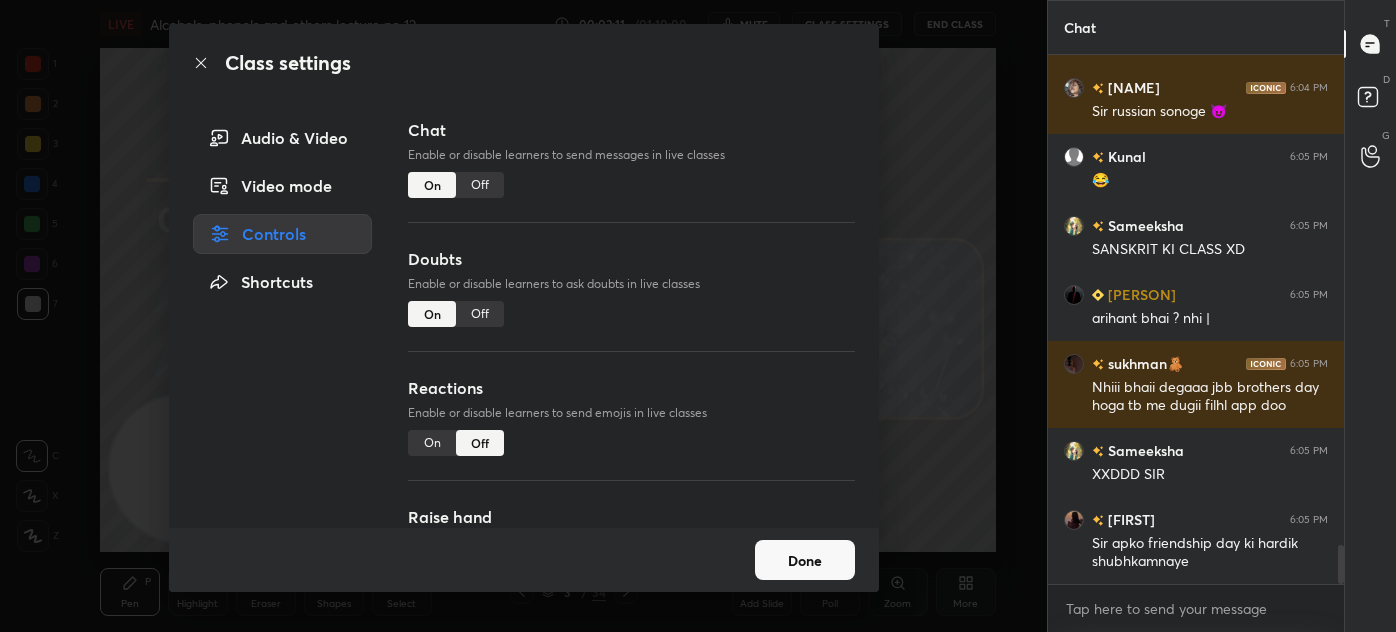 drag, startPoint x: 475, startPoint y: 191, endPoint x: 485, endPoint y: 186, distance: 11.18034 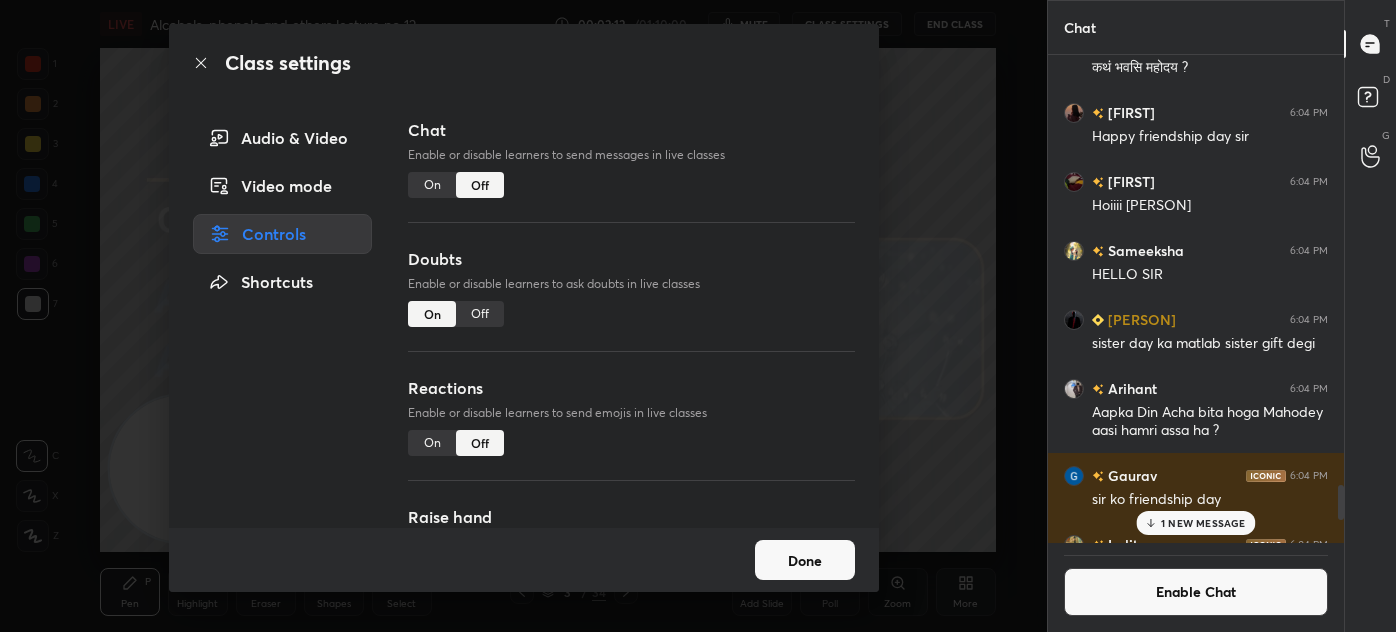 click on "Class settings Audio & Video Video mode Controls Shortcuts Chat Enable or disable learners to send messages in live classes On Off Doubts Enable or disable learners to ask doubts in live classes On Off Reactions Enable or disable learners to send emojis in live classes On Off Raise hand Learners will not be able to raise hand, if turned off On Off Poll Prediction Enable or disable poll prediction in case of a question on the slide On Off Done" at bounding box center (523, 316) 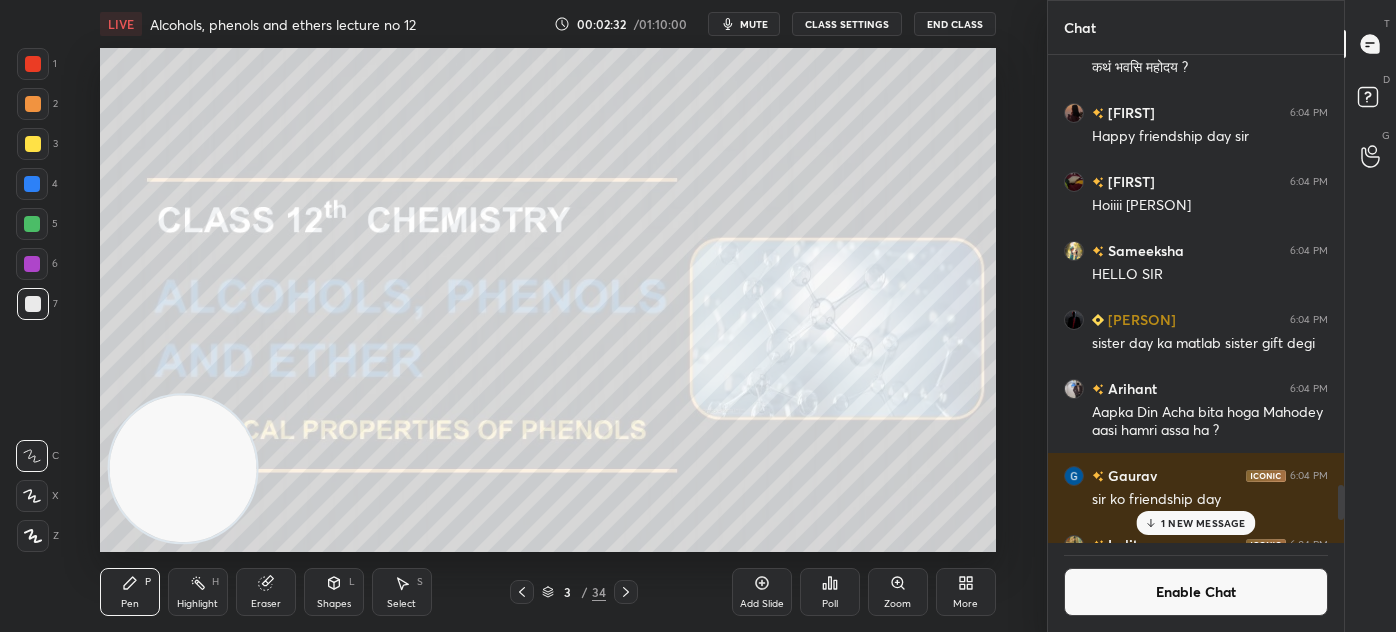 click on "1 NEW MESSAGE" at bounding box center (1203, 523) 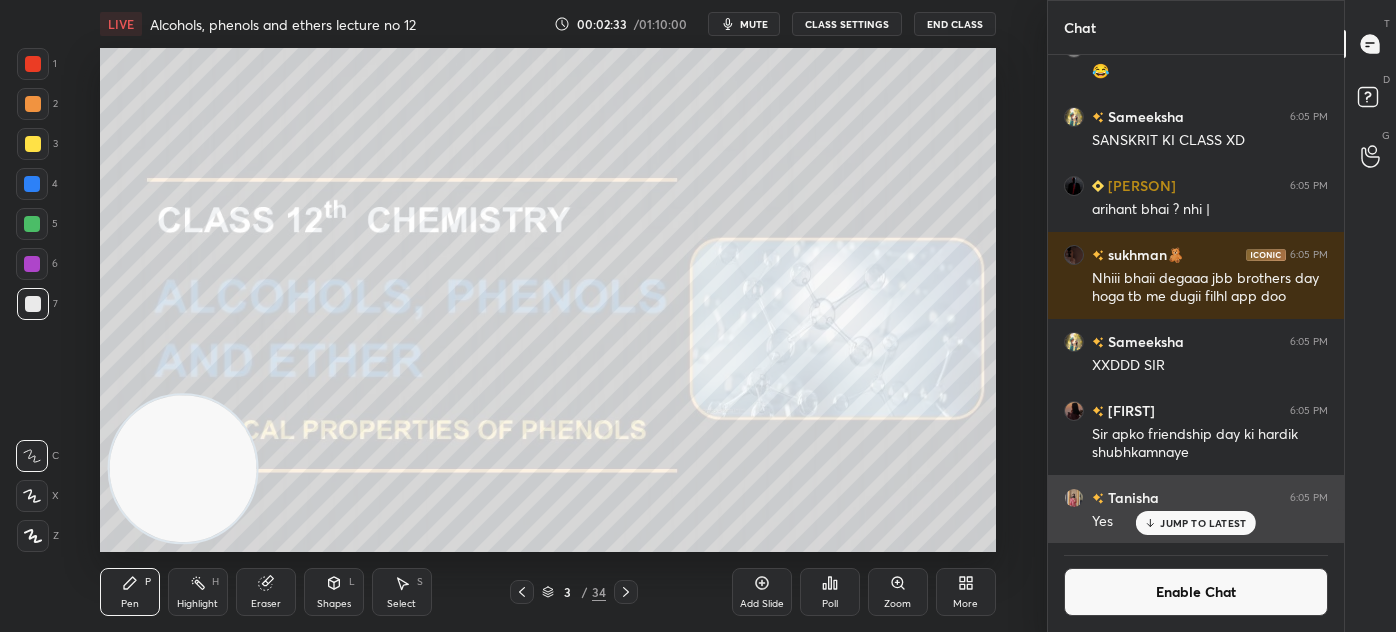 click on "JUMP TO LATEST" at bounding box center [1203, 523] 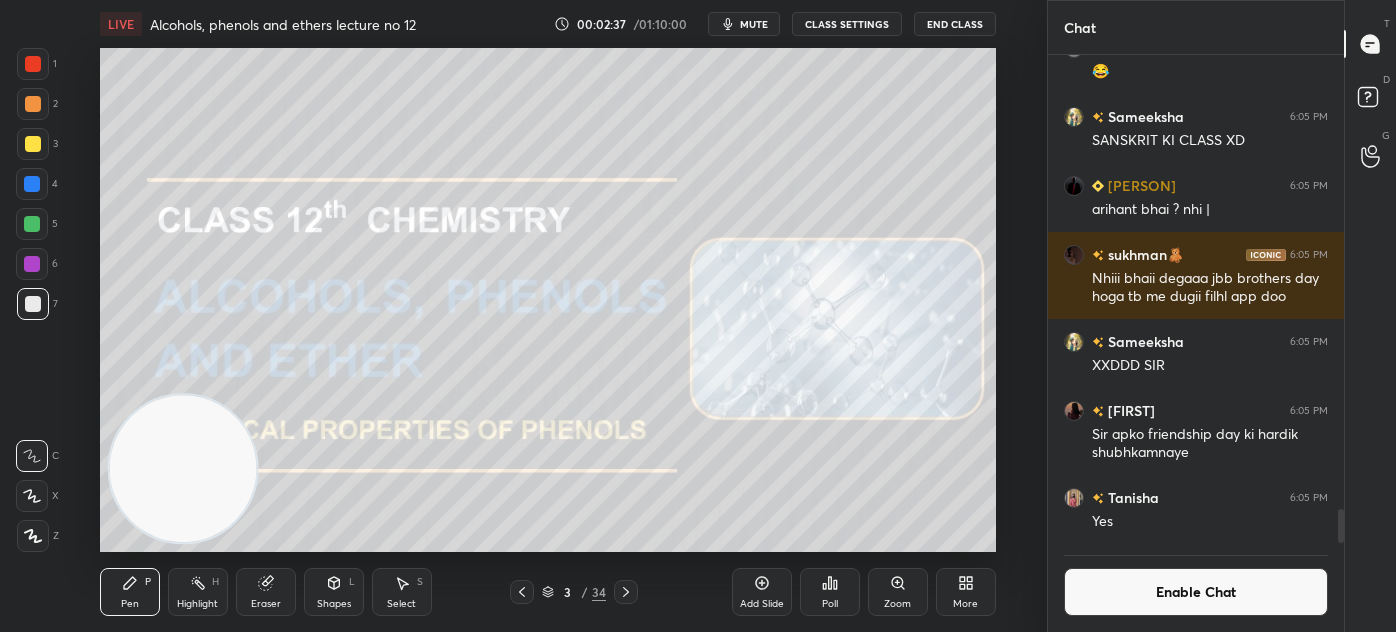 click at bounding box center (33, 144) 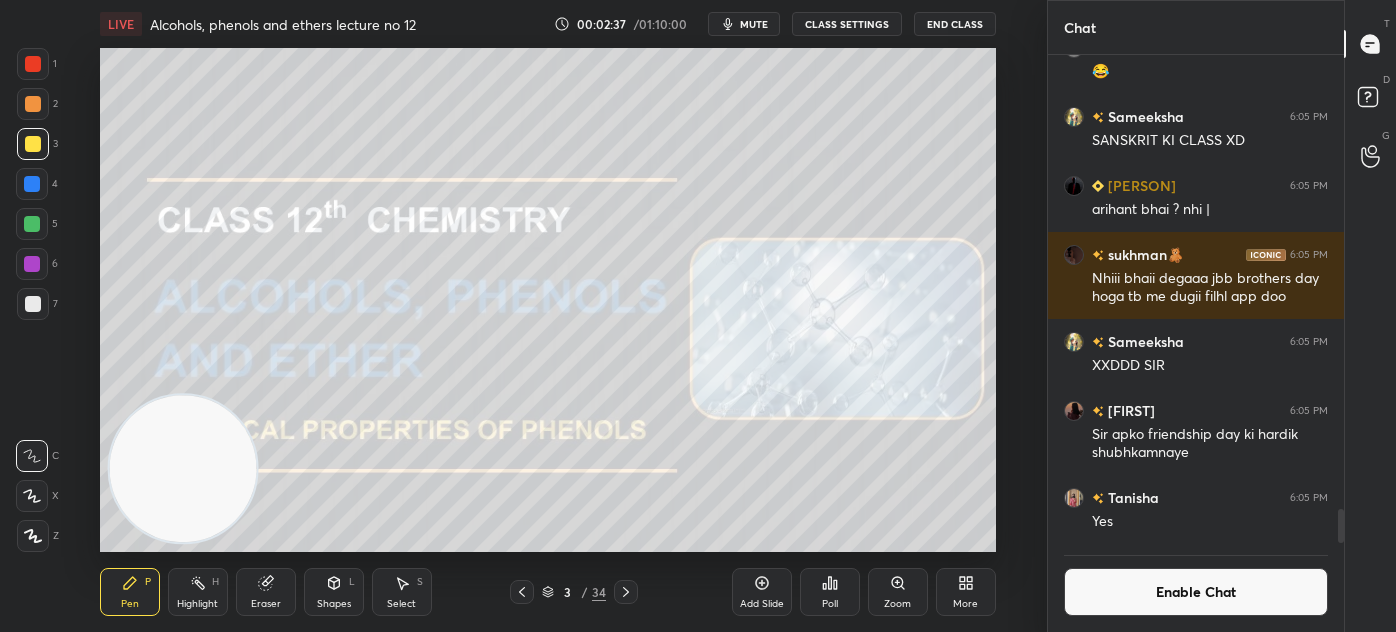 click on "Z" at bounding box center (38, 532) 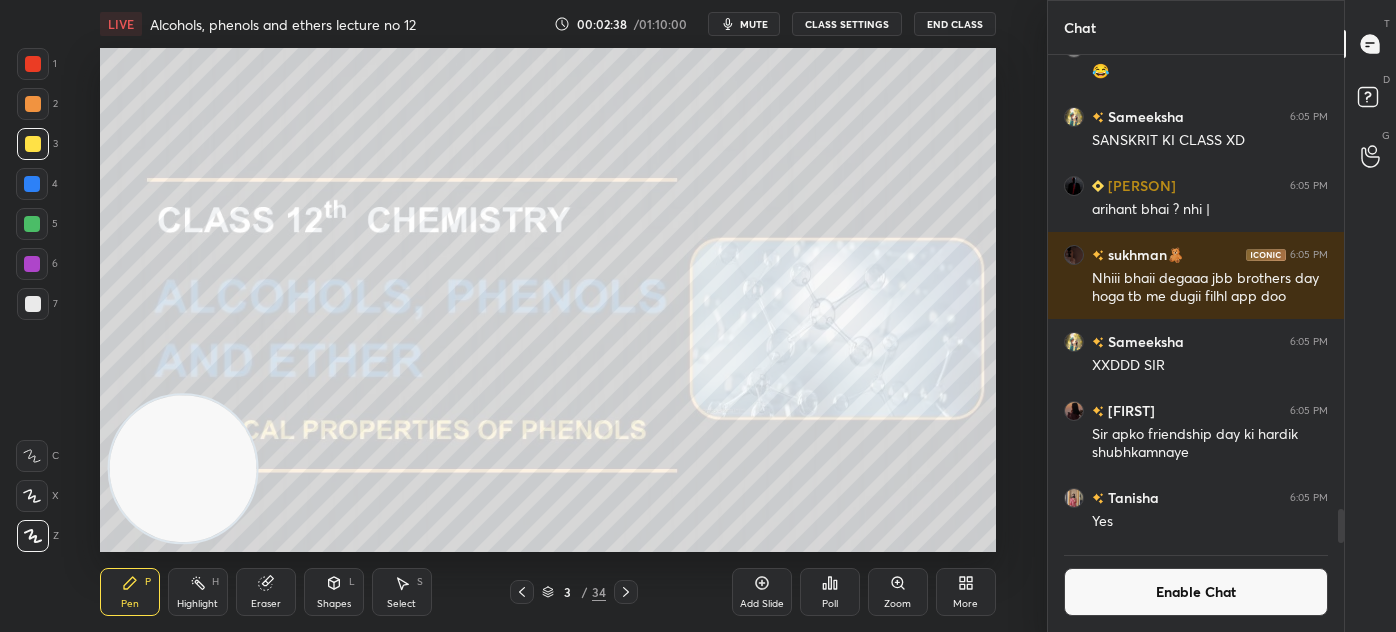 click 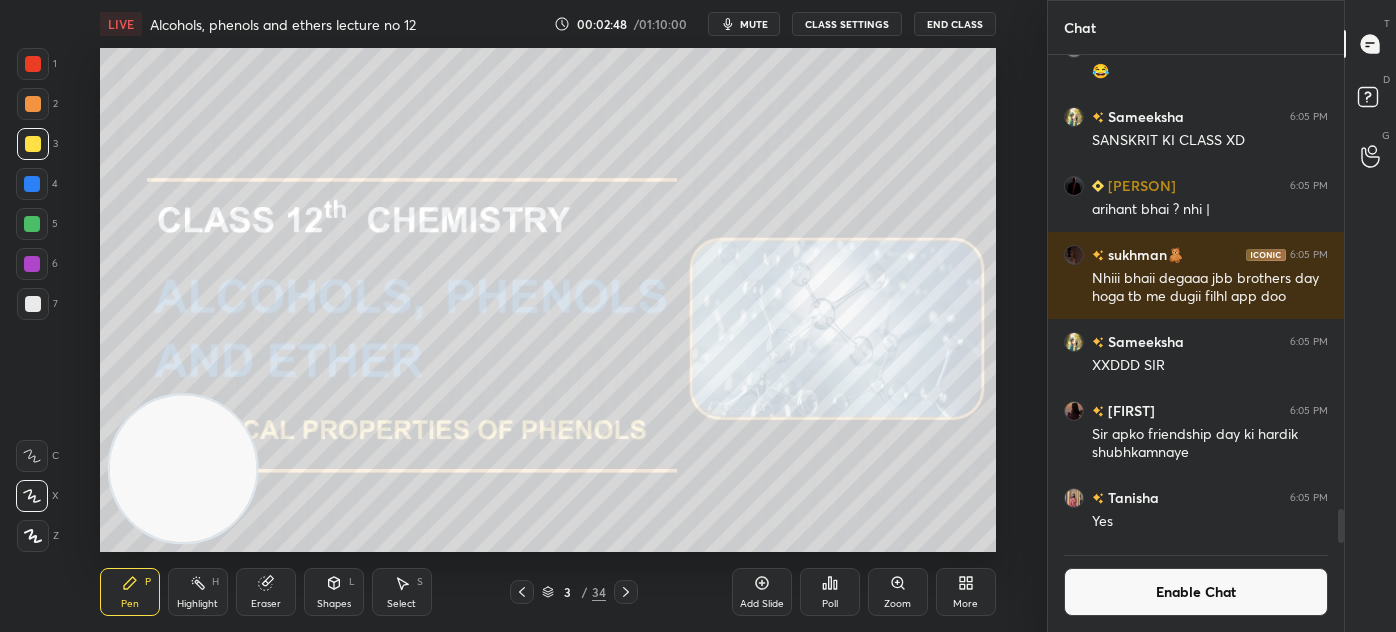 scroll, scrollTop: 6592, scrollLeft: 0, axis: vertical 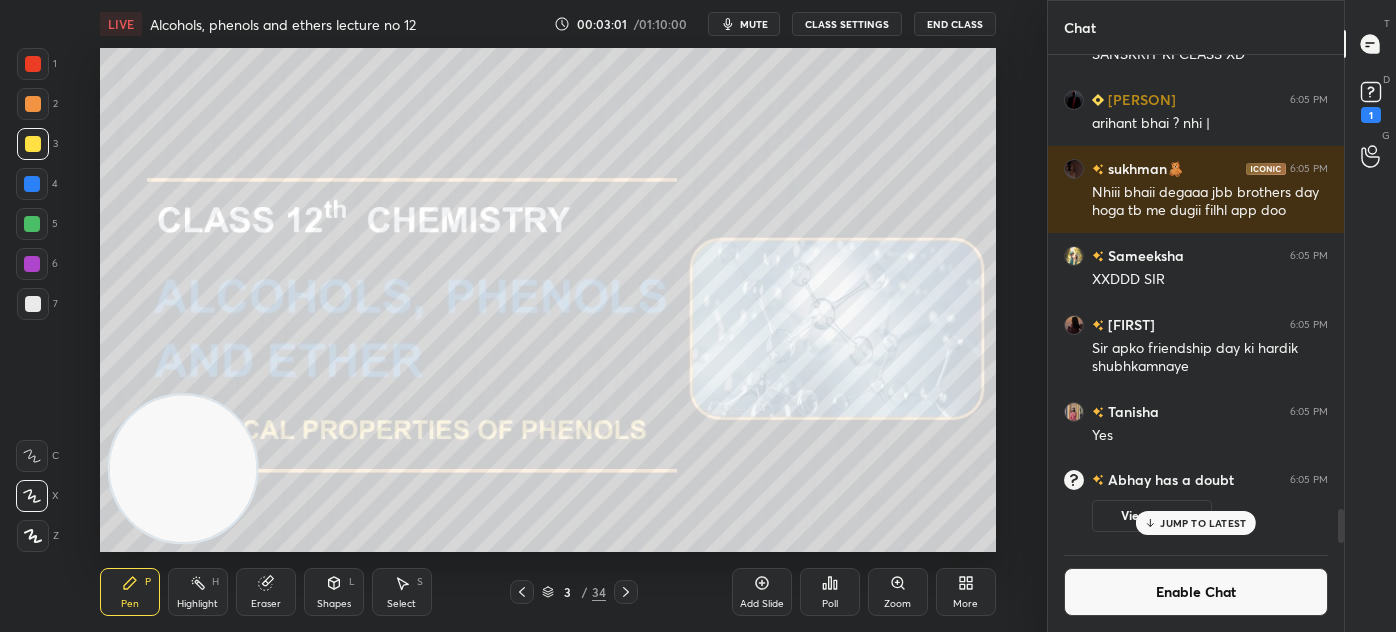 click on "JUMP TO LATEST" at bounding box center [1196, 523] 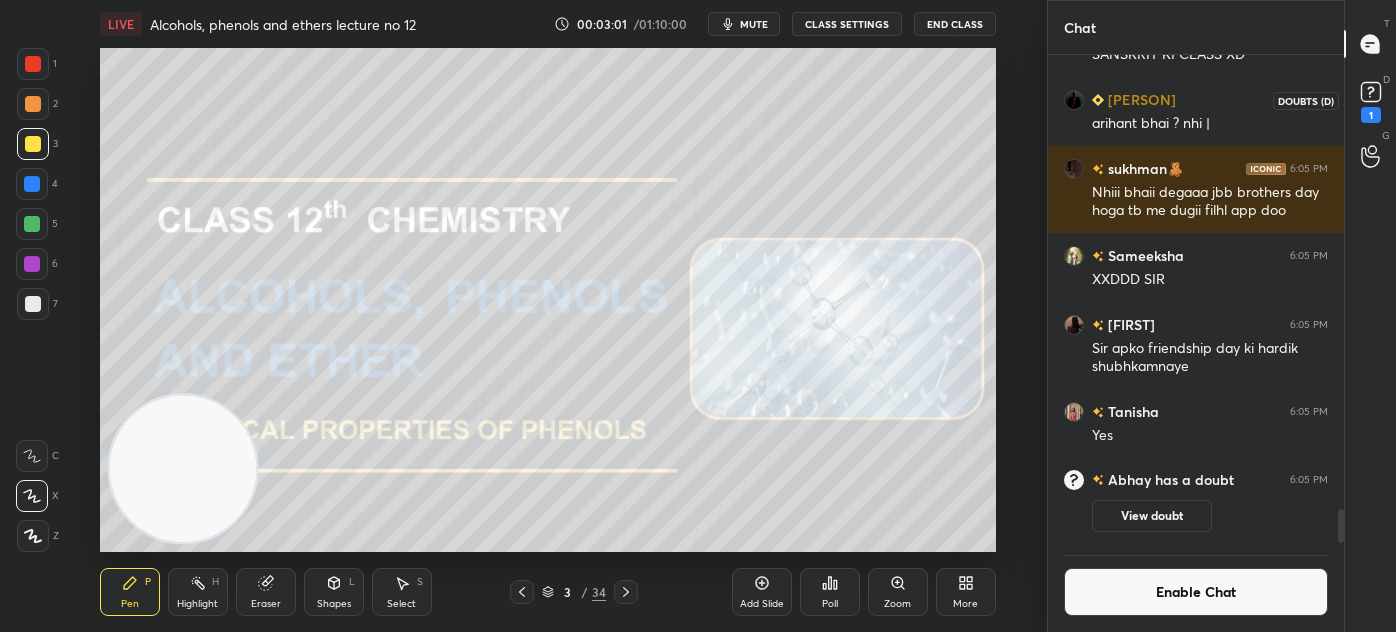 click on "1" at bounding box center [1371, 115] 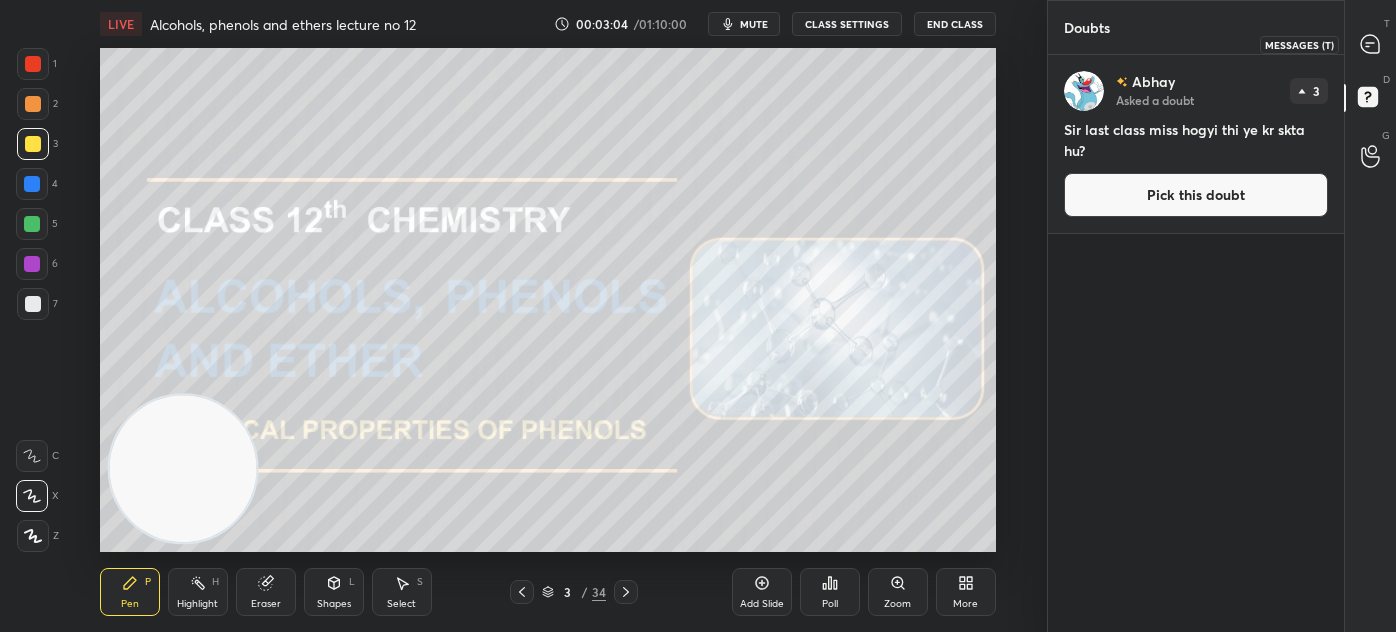click 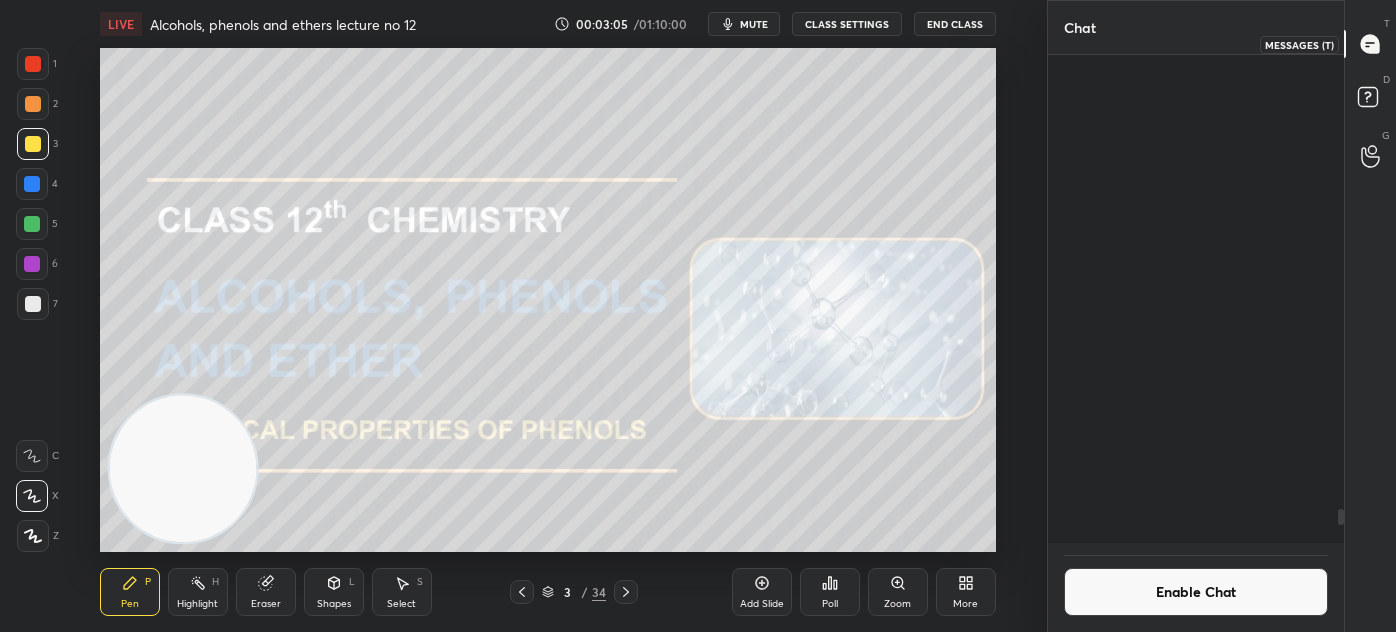 scroll, scrollTop: 6516, scrollLeft: 0, axis: vertical 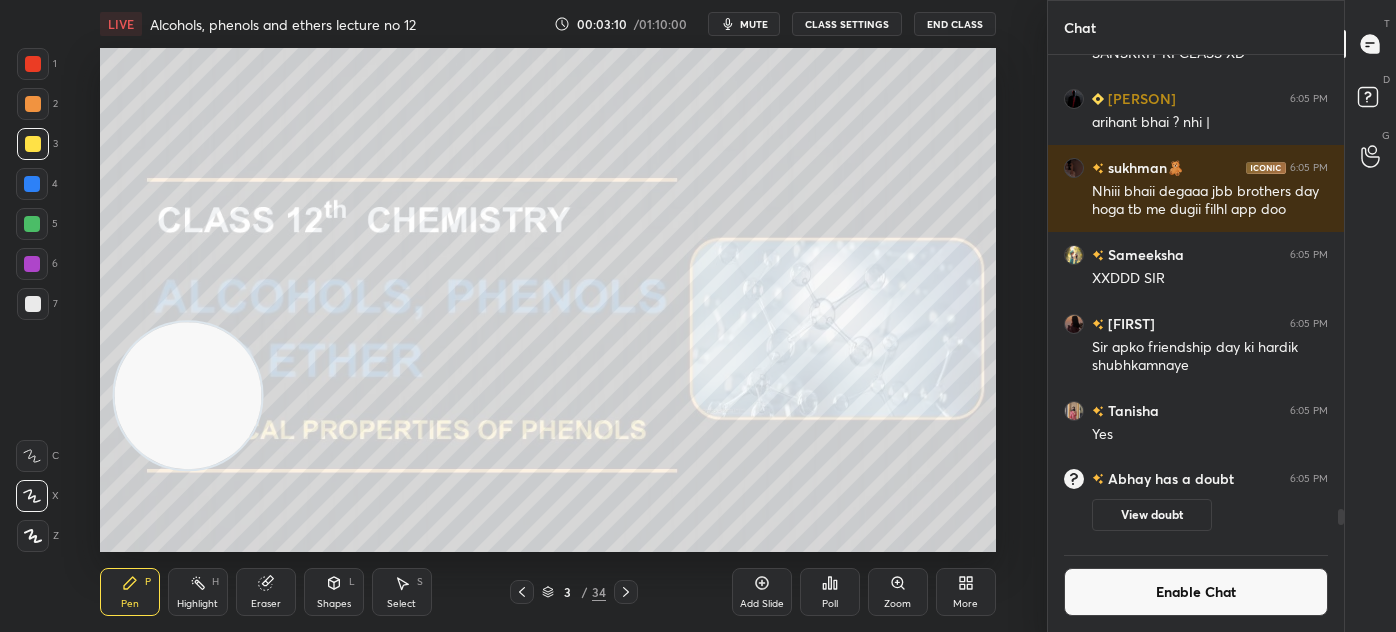 drag, startPoint x: 185, startPoint y: 472, endPoint x: 165, endPoint y: 109, distance: 363.55054 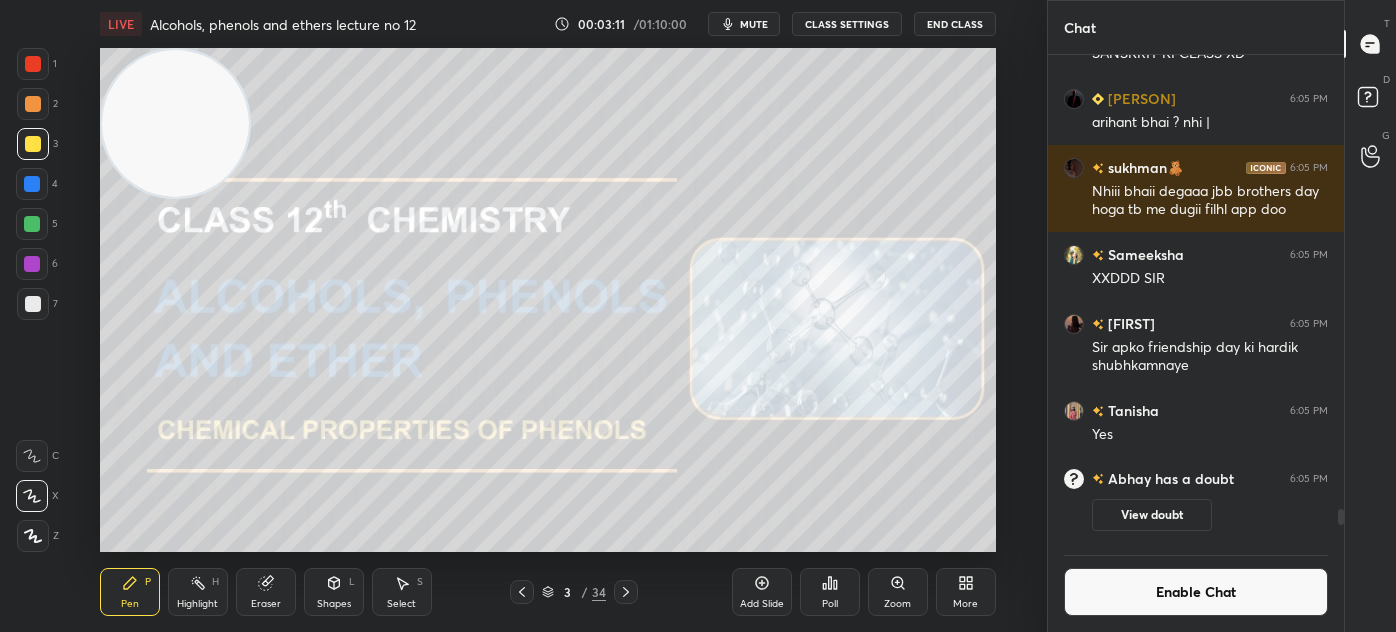 click at bounding box center (33, 304) 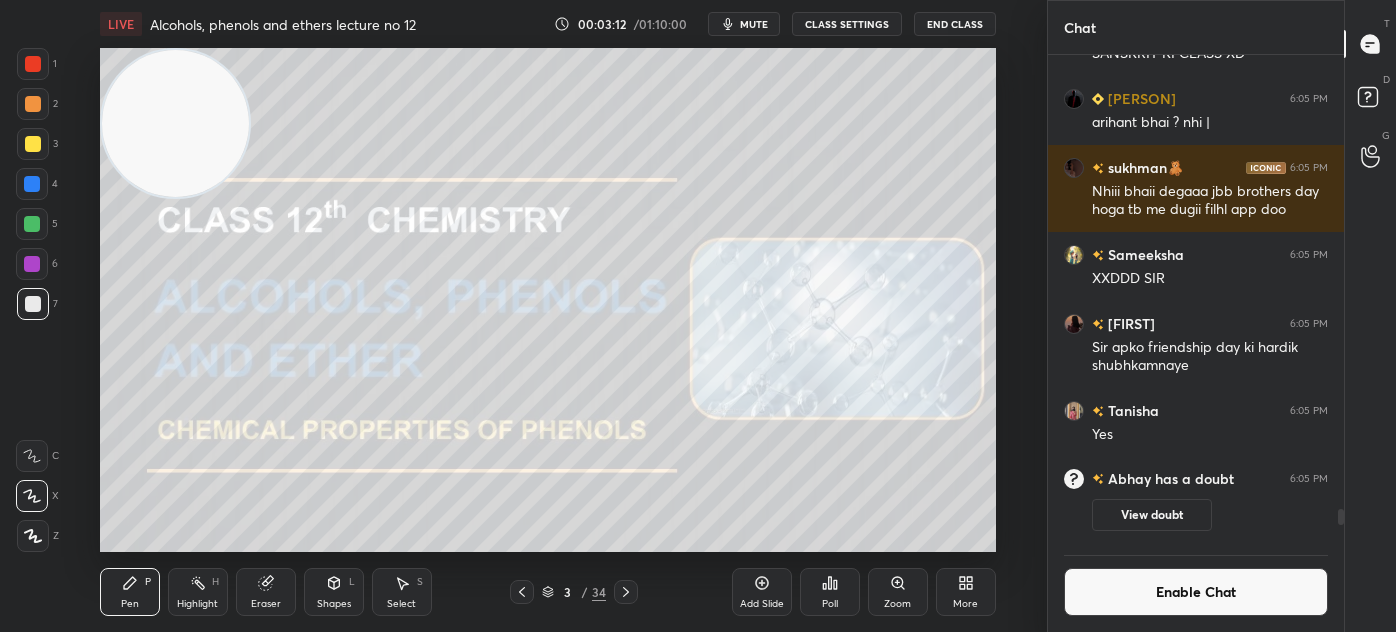 click on "3" at bounding box center [37, 144] 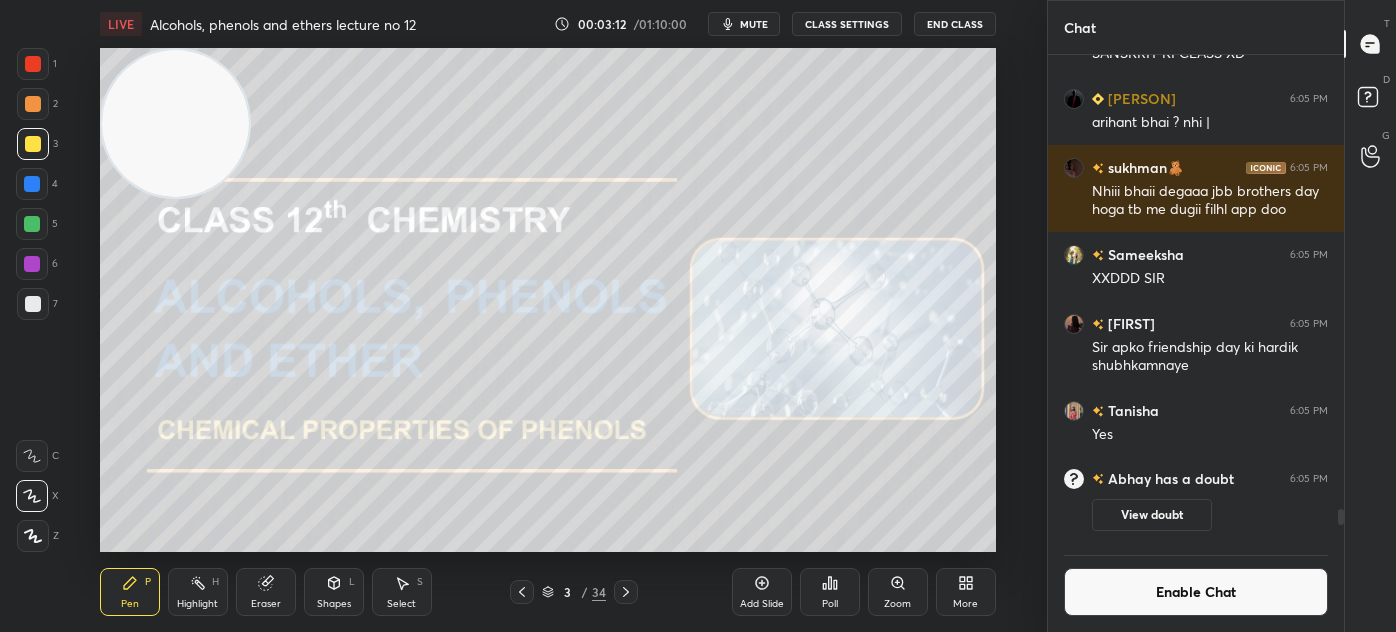 click at bounding box center (33, 64) 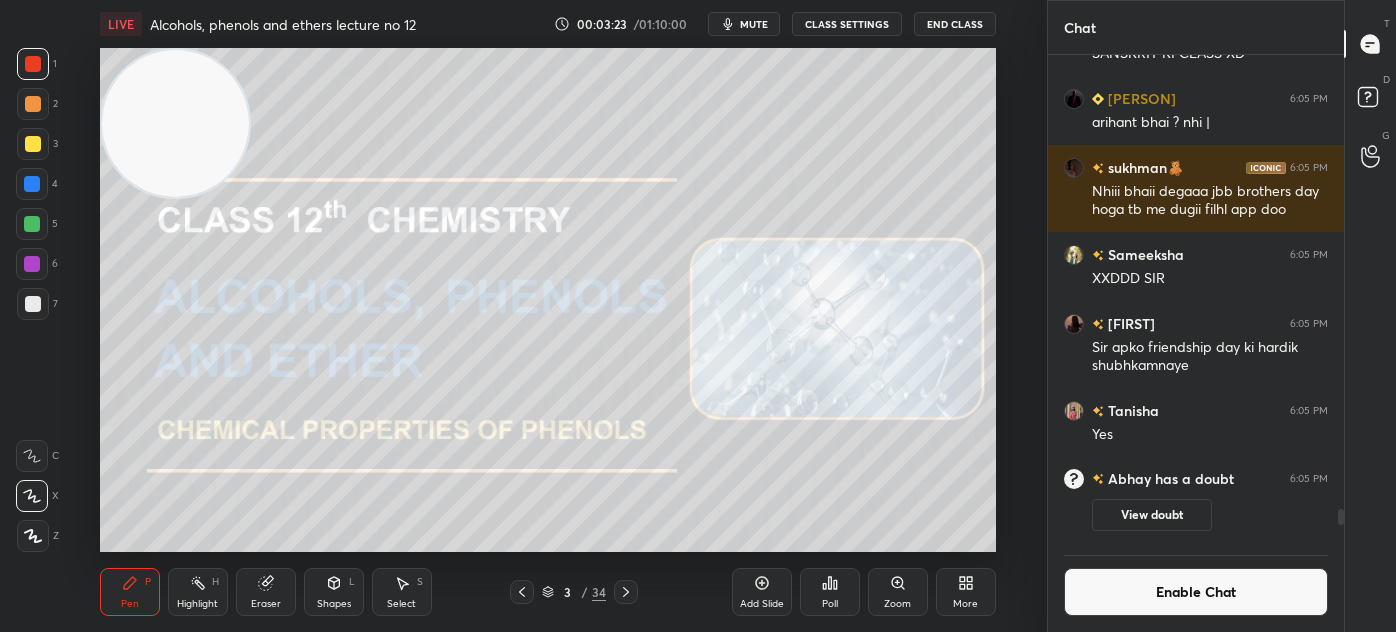 drag, startPoint x: 1154, startPoint y: 591, endPoint x: 1138, endPoint y: 594, distance: 16.27882 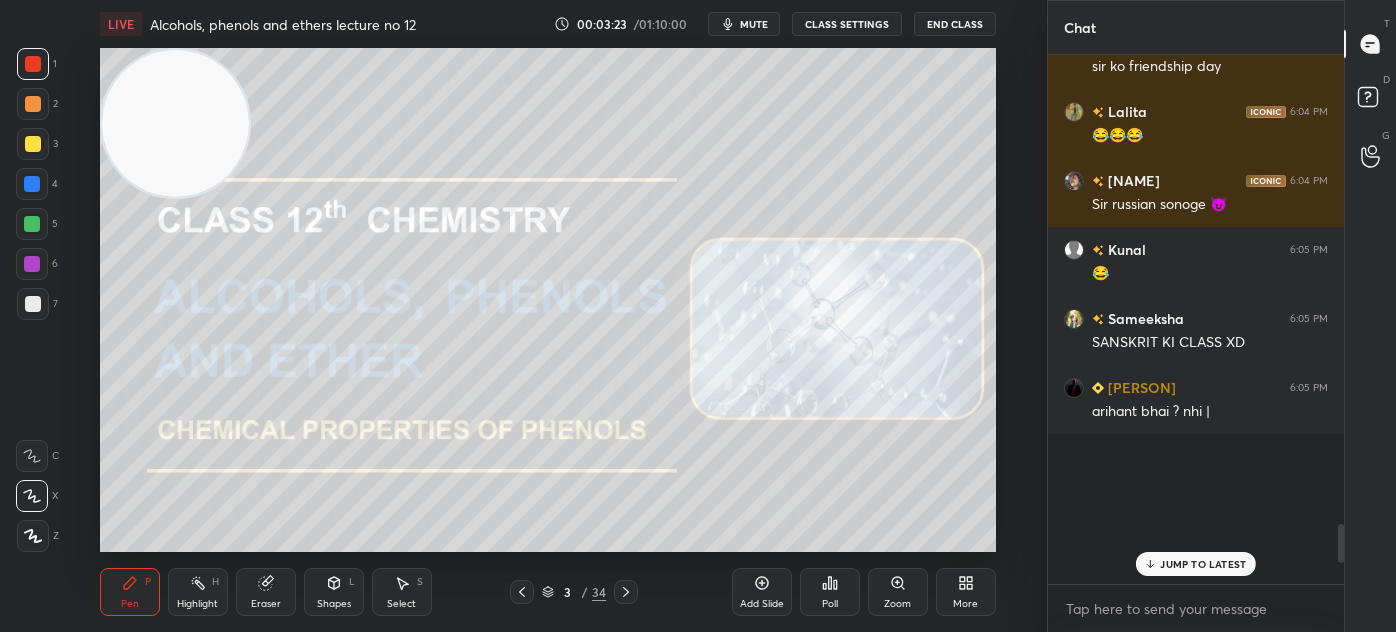 scroll, scrollTop: 6, scrollLeft: 5, axis: both 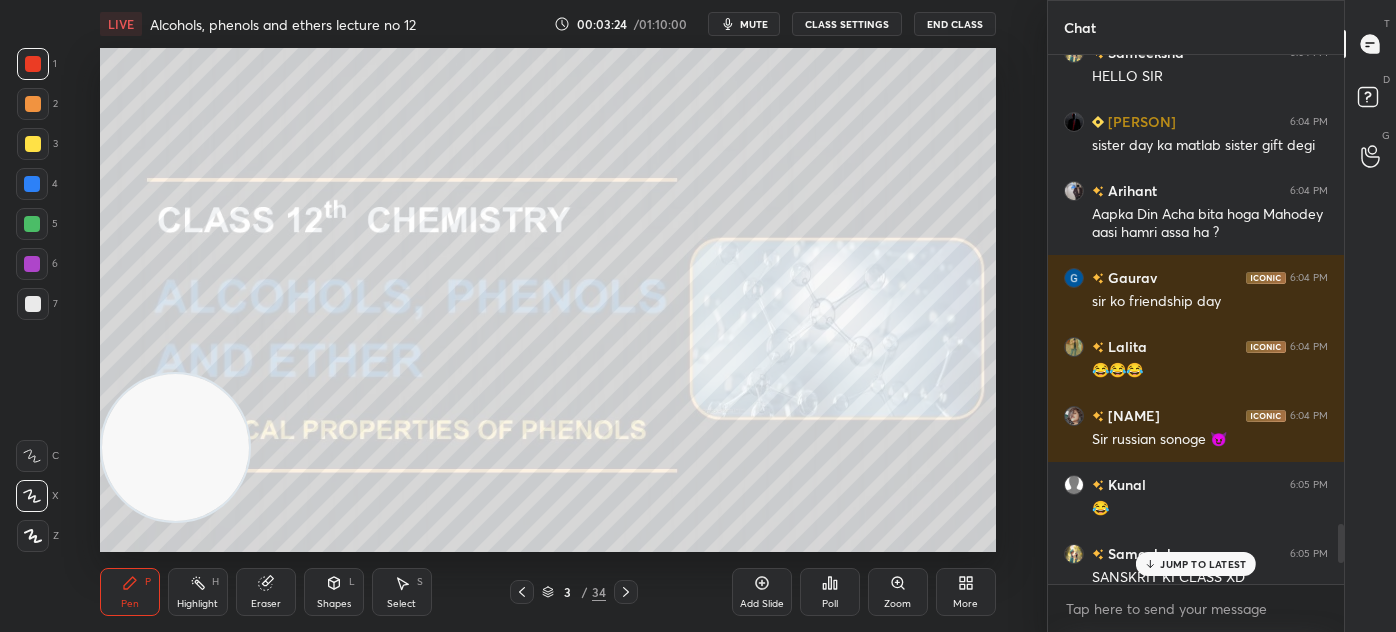 drag, startPoint x: 186, startPoint y: 127, endPoint x: 66, endPoint y: 499, distance: 390.87595 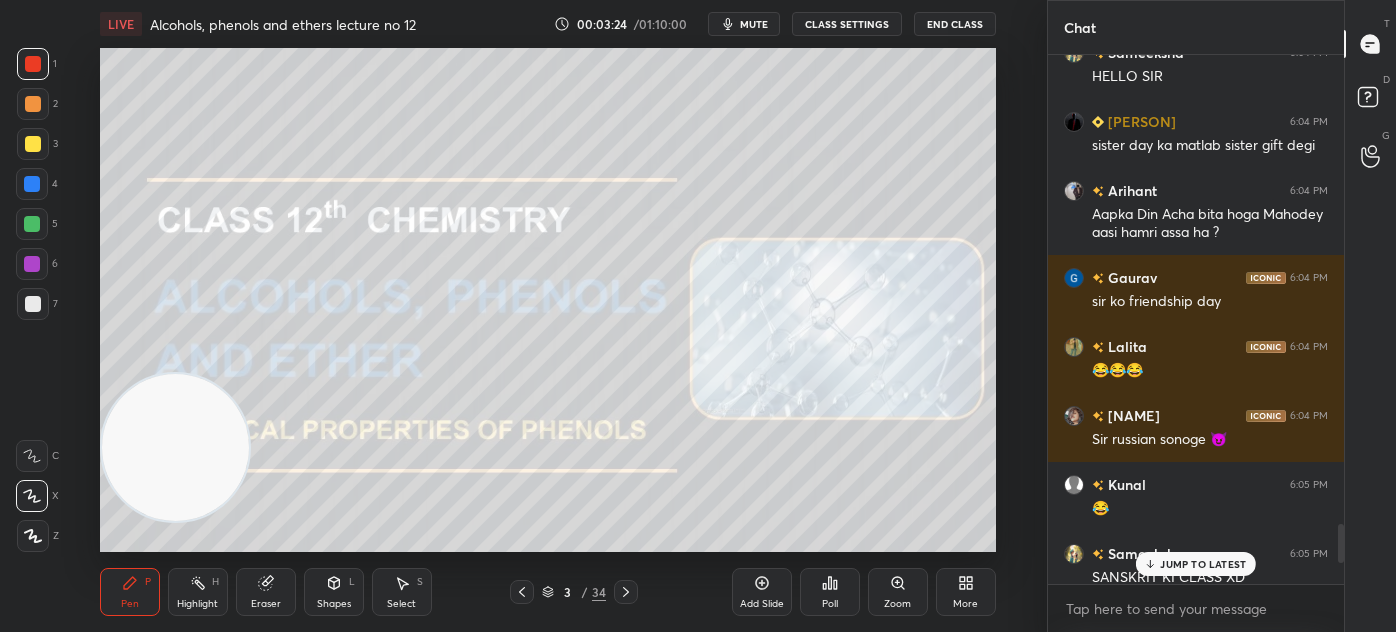 click on "Setting up your live class Poll for   secs No correct answer Start poll" at bounding box center [547, 300] 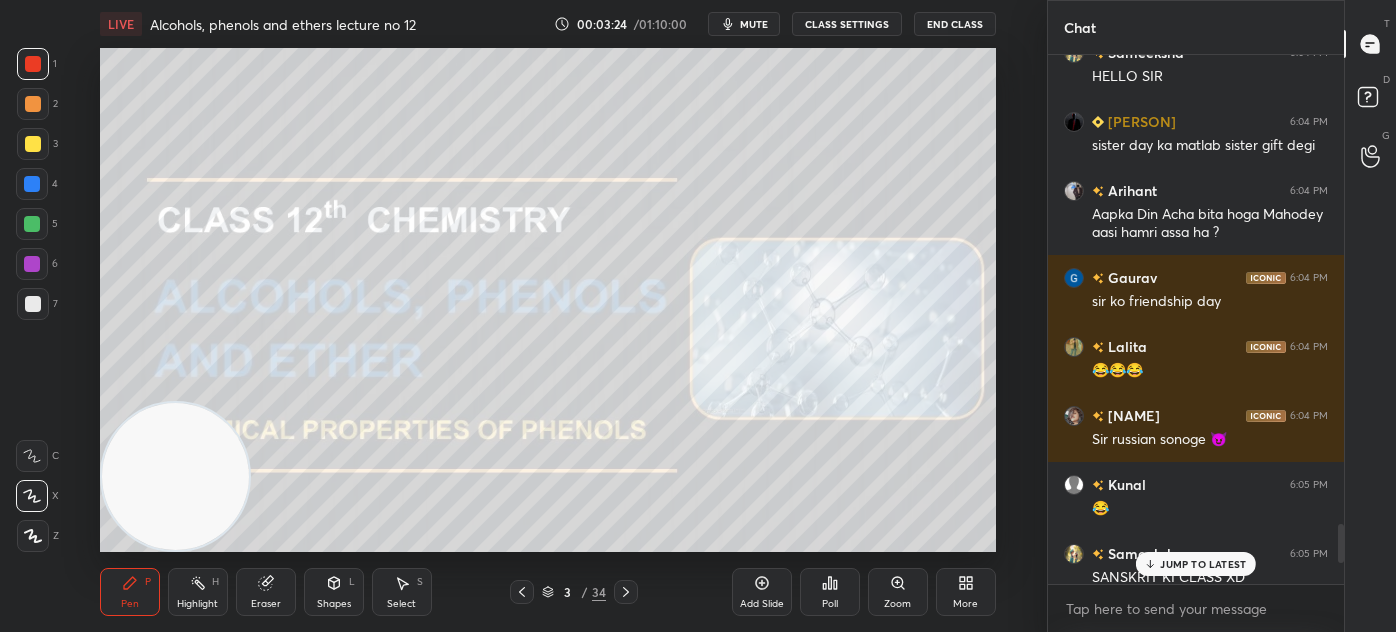 click on "JUMP TO LATEST" at bounding box center [1203, 564] 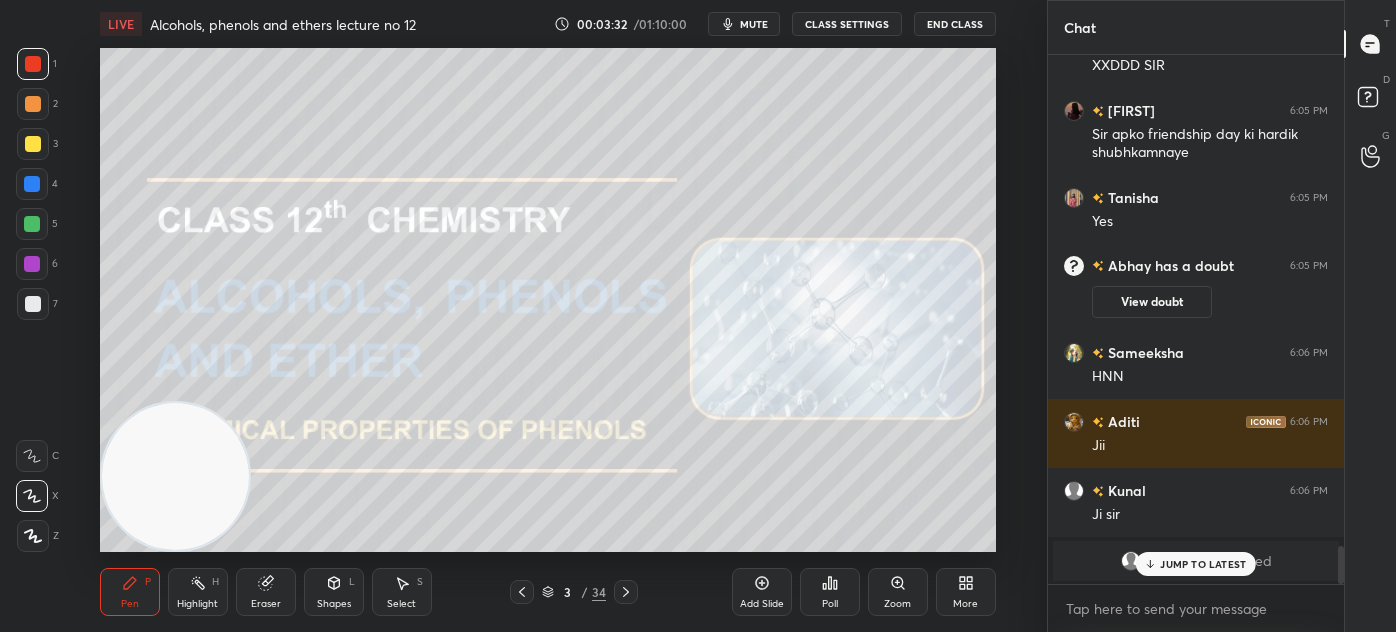 scroll, scrollTop: 6818, scrollLeft: 0, axis: vertical 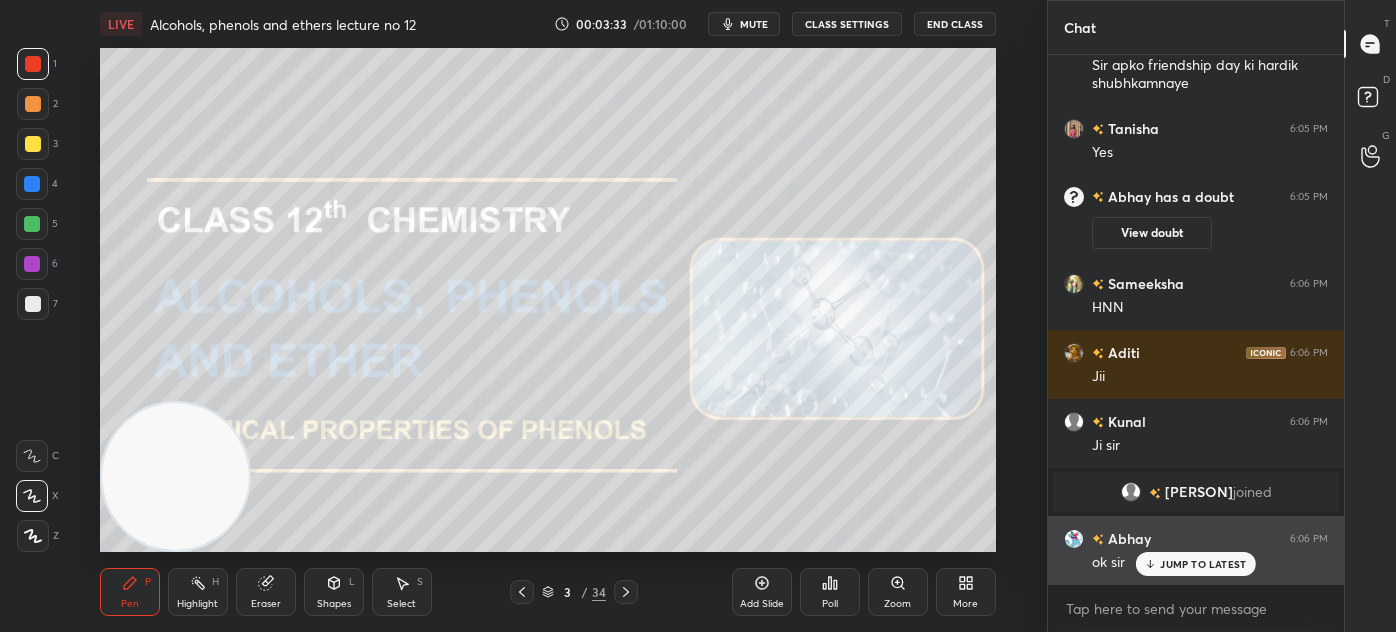 click on "JUMP TO LATEST" at bounding box center [1203, 564] 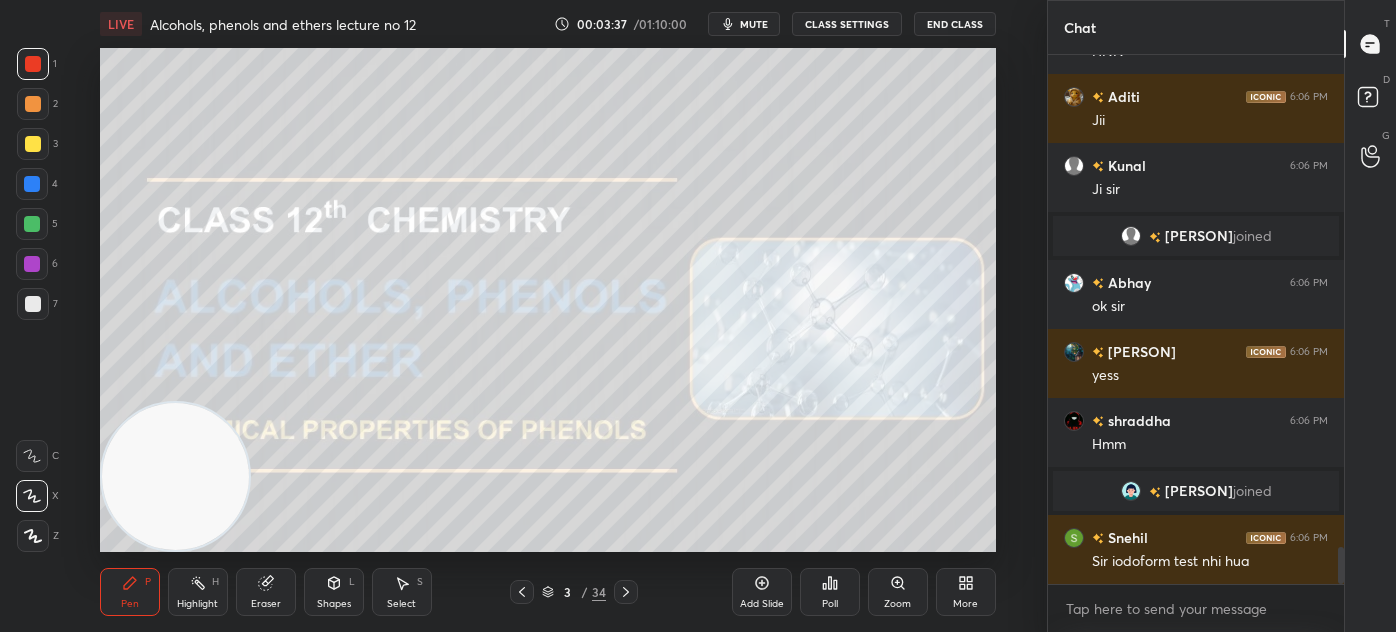 scroll, scrollTop: 7143, scrollLeft: 0, axis: vertical 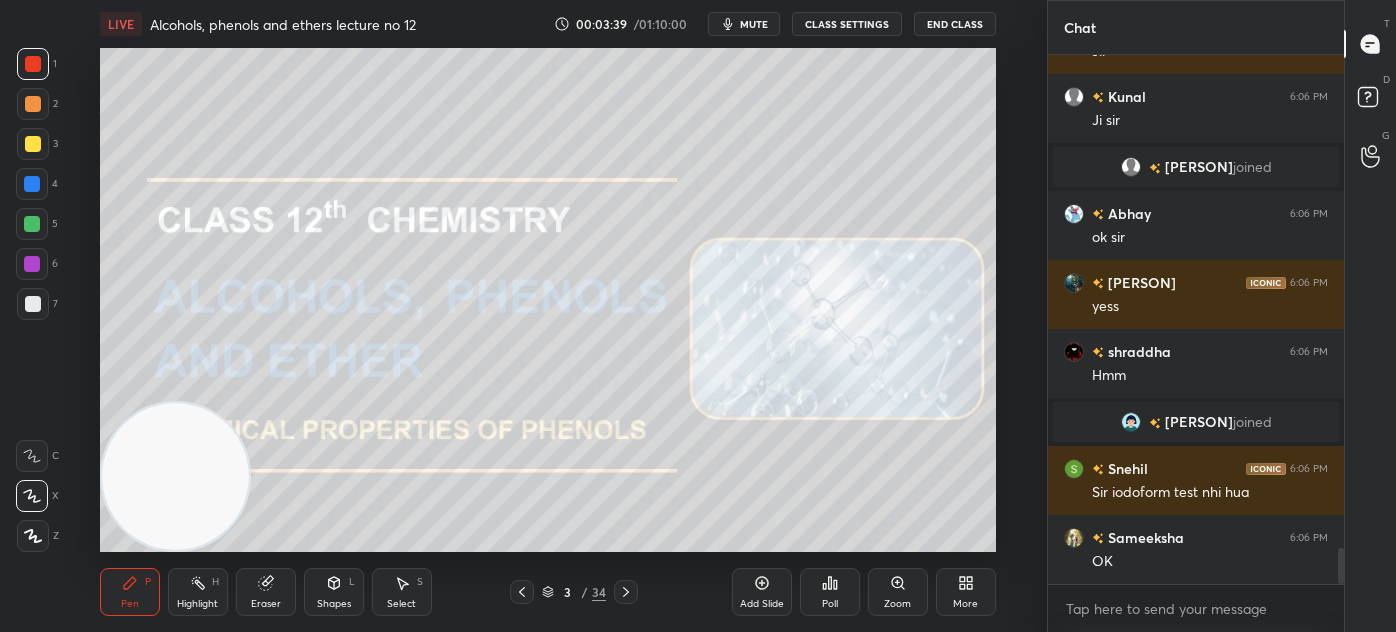 click on "Add Slide" at bounding box center [762, 592] 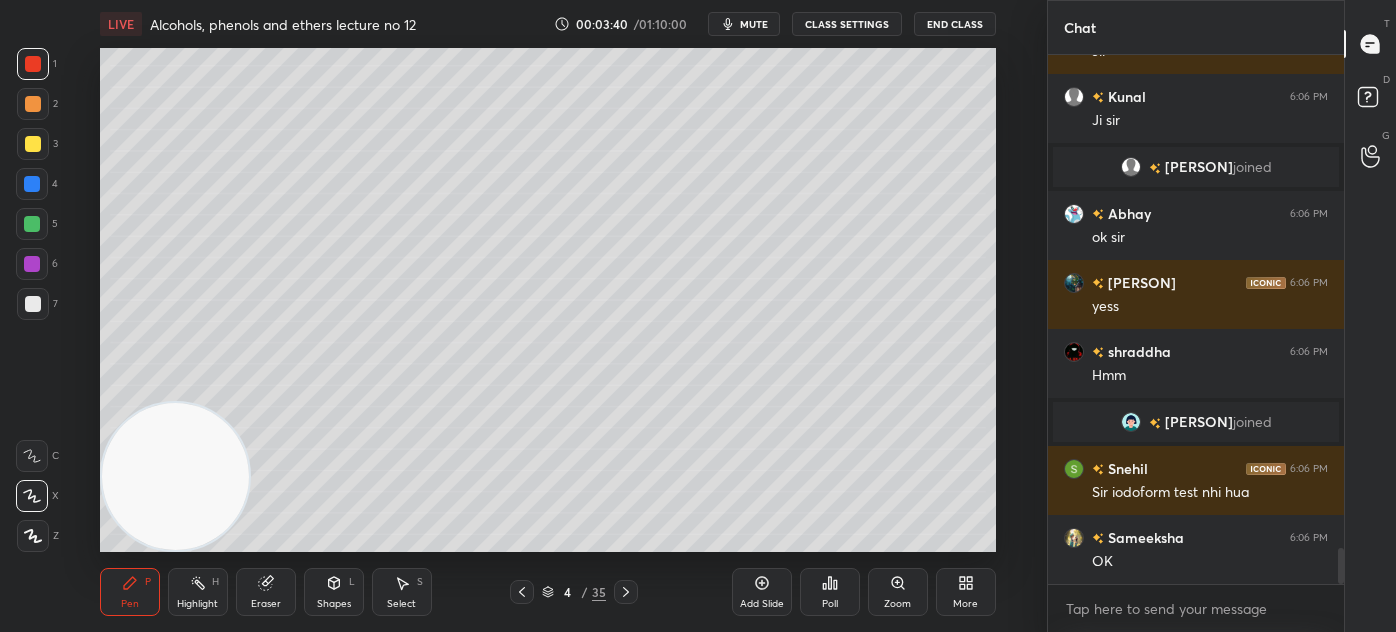 drag, startPoint x: 182, startPoint y: 502, endPoint x: 159, endPoint y: 508, distance: 23.769728 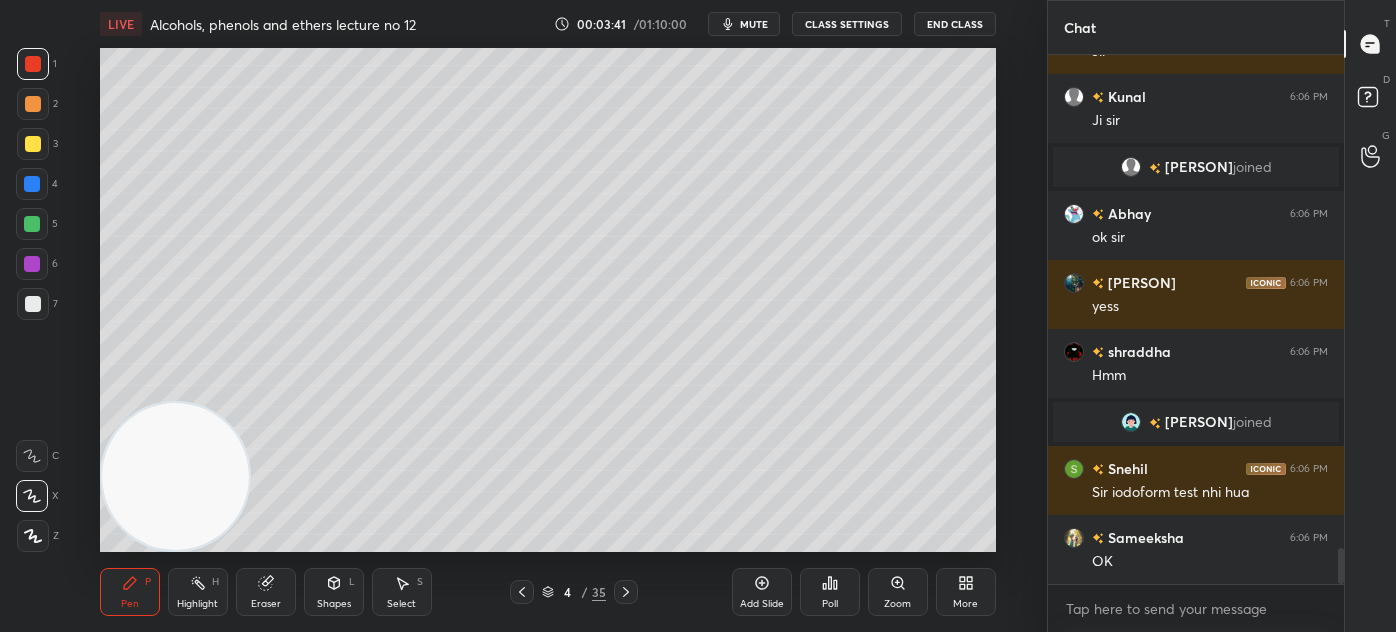 drag, startPoint x: 43, startPoint y: 220, endPoint x: 43, endPoint y: 247, distance: 27 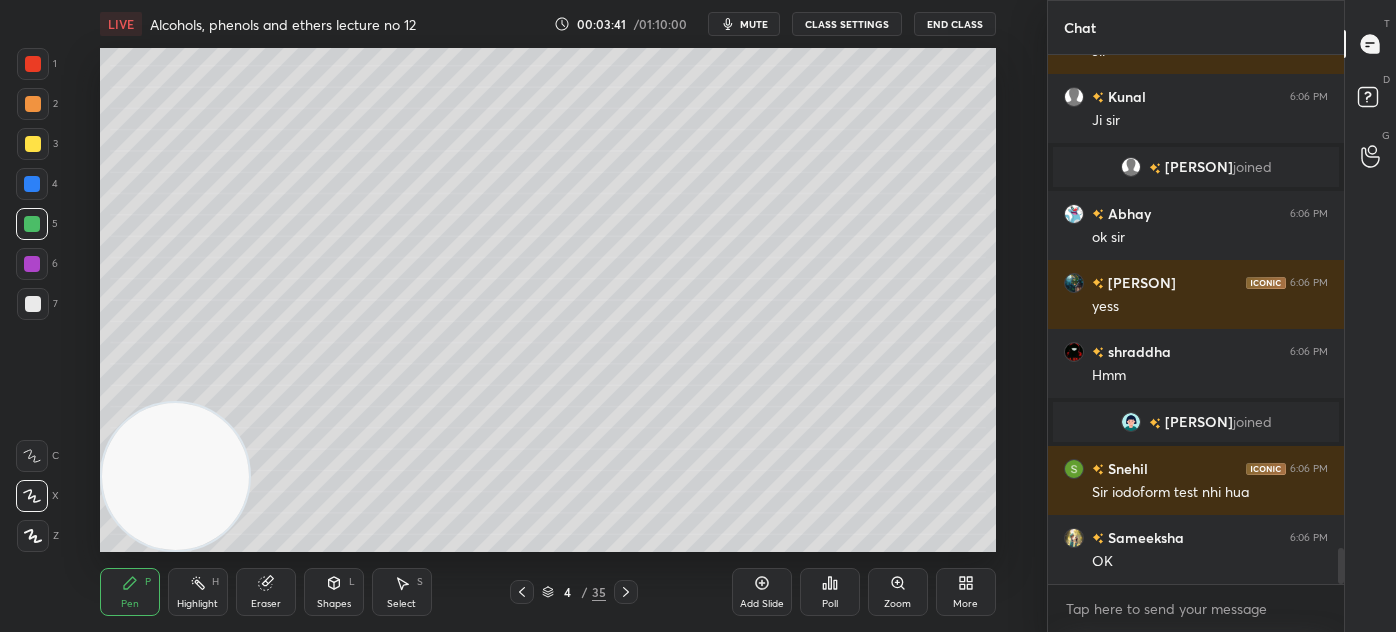 scroll, scrollTop: 7212, scrollLeft: 0, axis: vertical 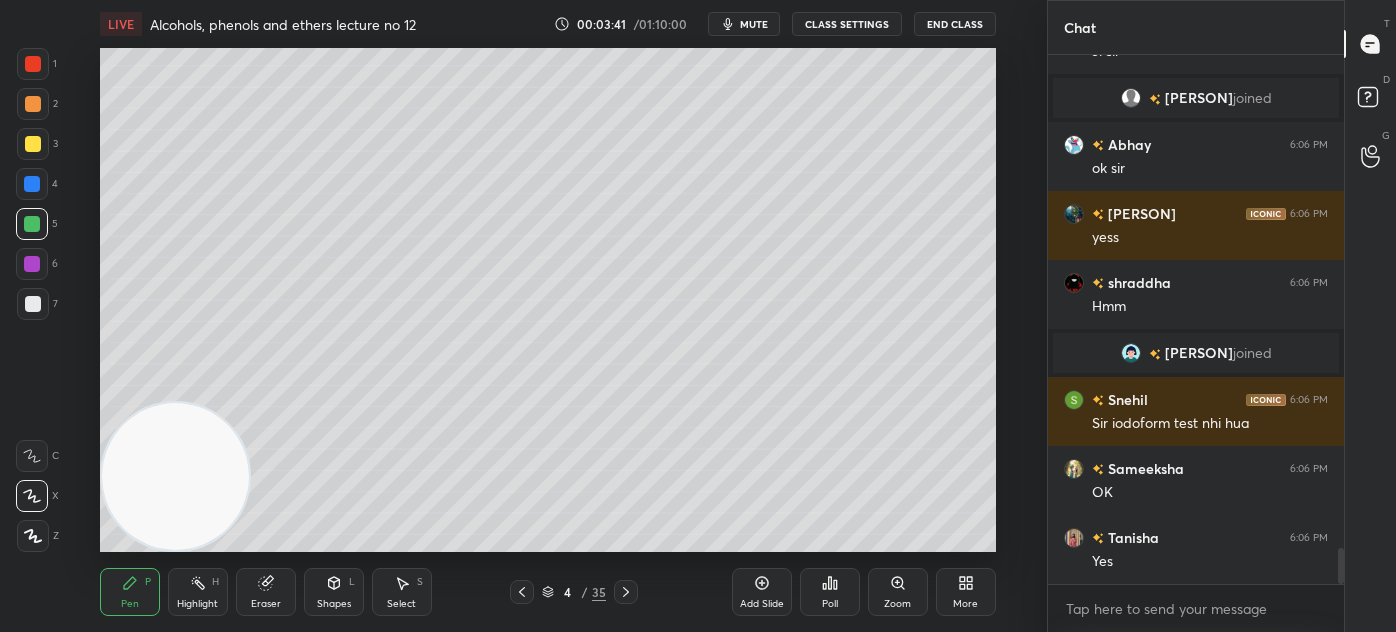 click 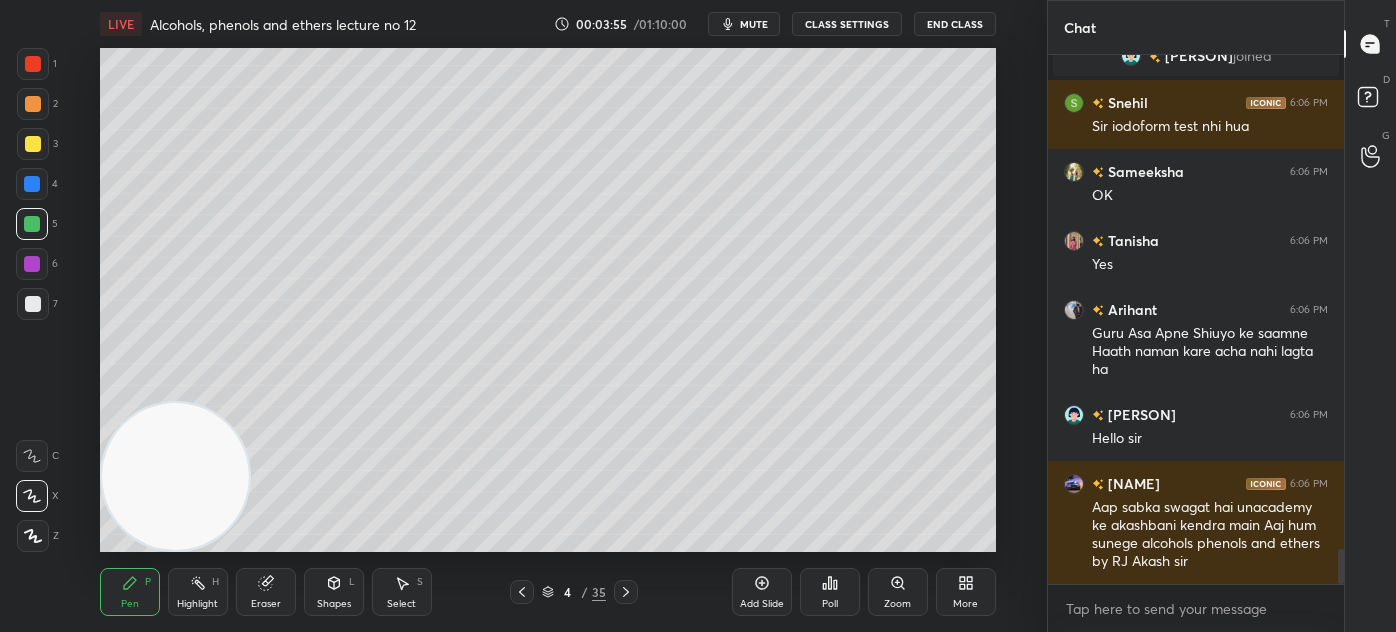 scroll, scrollTop: 7557, scrollLeft: 0, axis: vertical 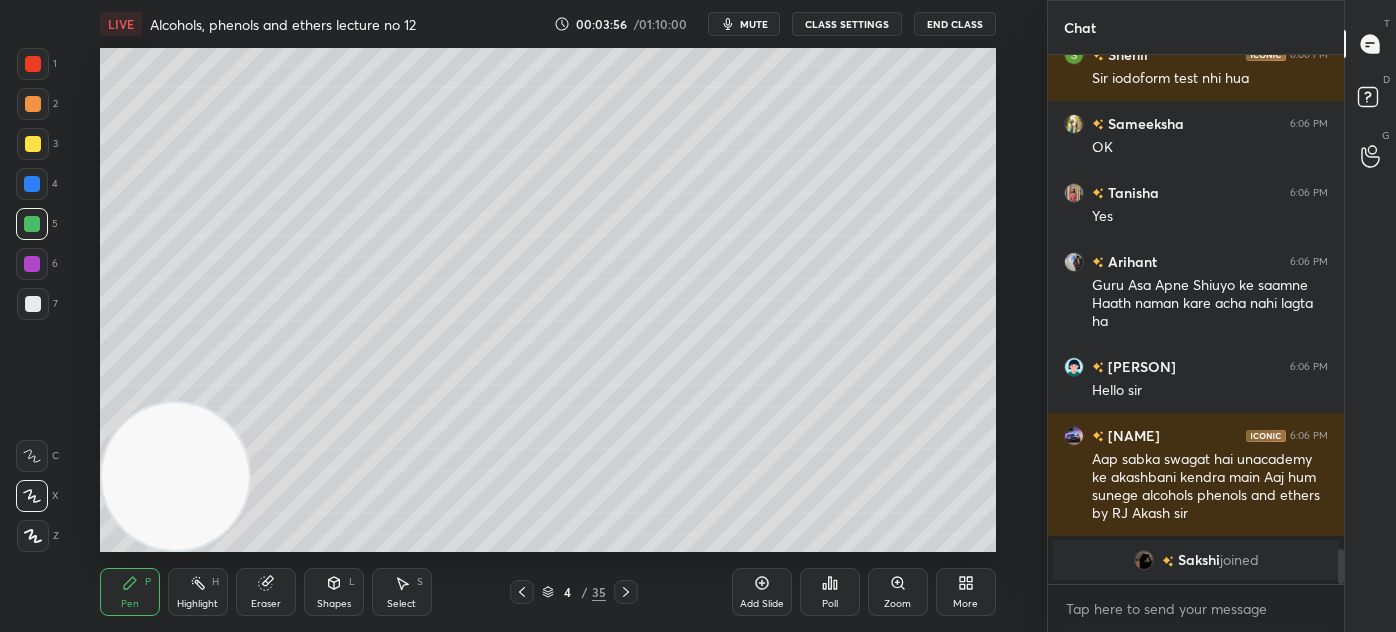 click at bounding box center [33, 144] 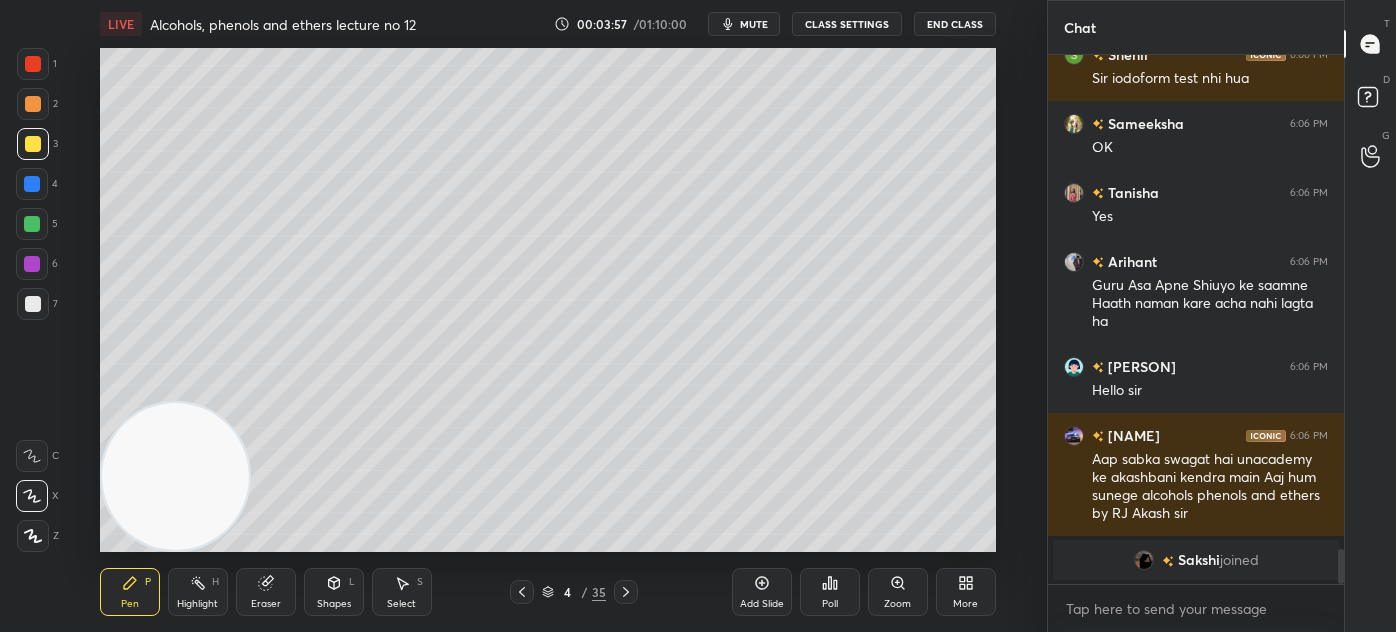 click at bounding box center (32, 496) 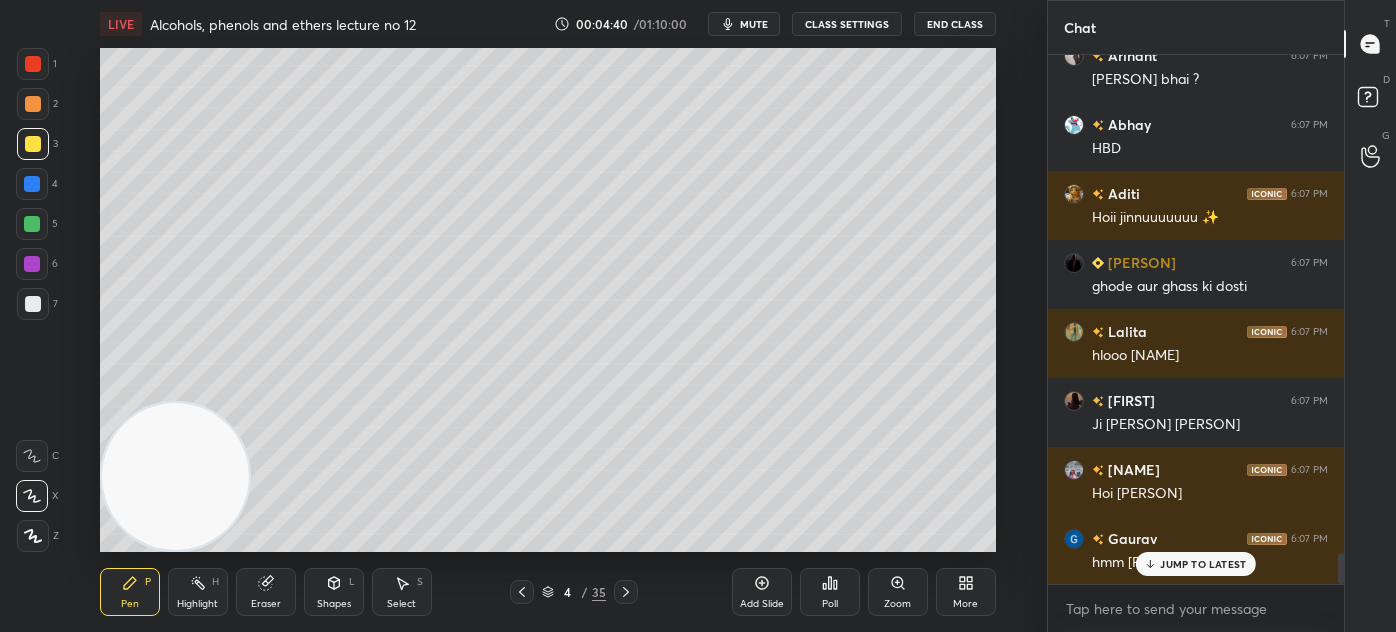 scroll, scrollTop: 8645, scrollLeft: 0, axis: vertical 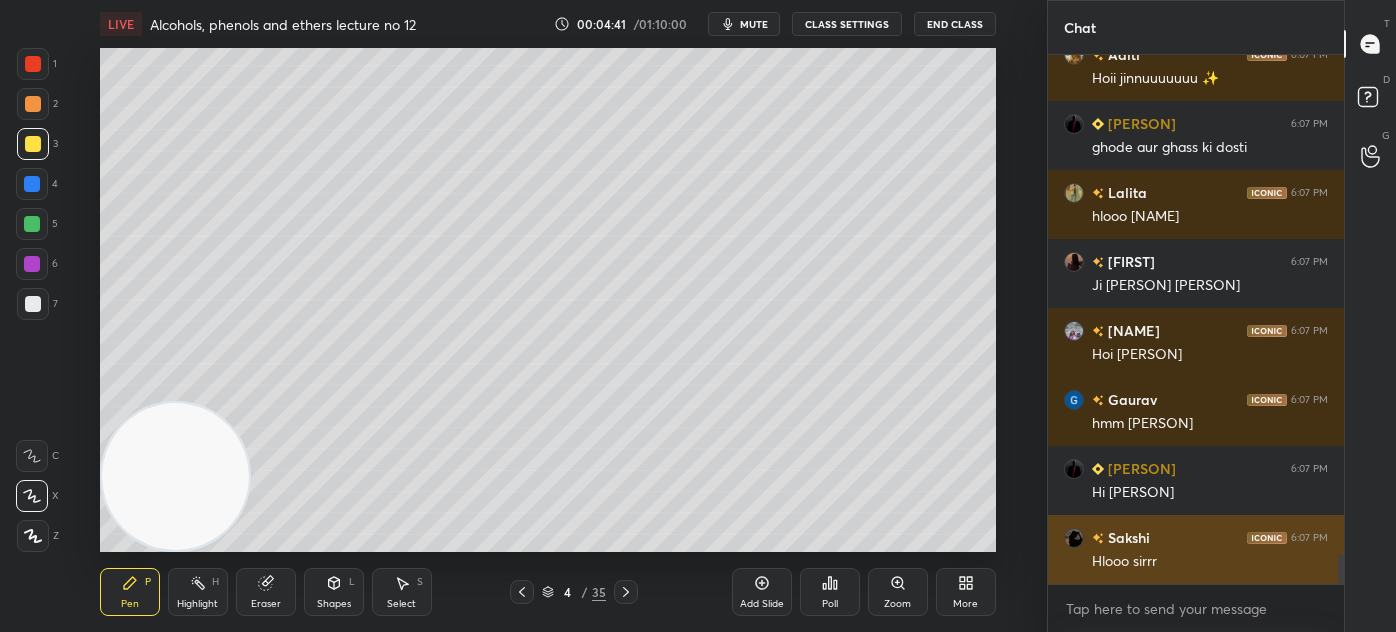click on "Hlooo sirrr" at bounding box center [1210, 562] 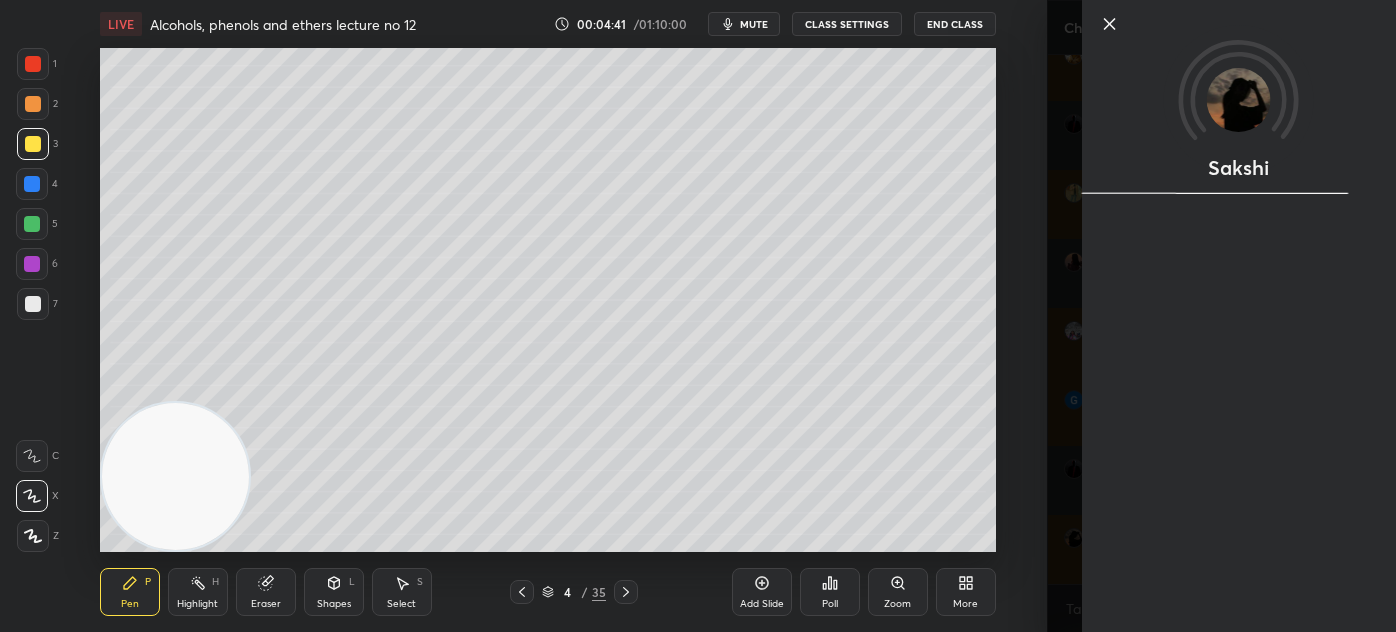 click on "Sakshi" at bounding box center (1221, 316) 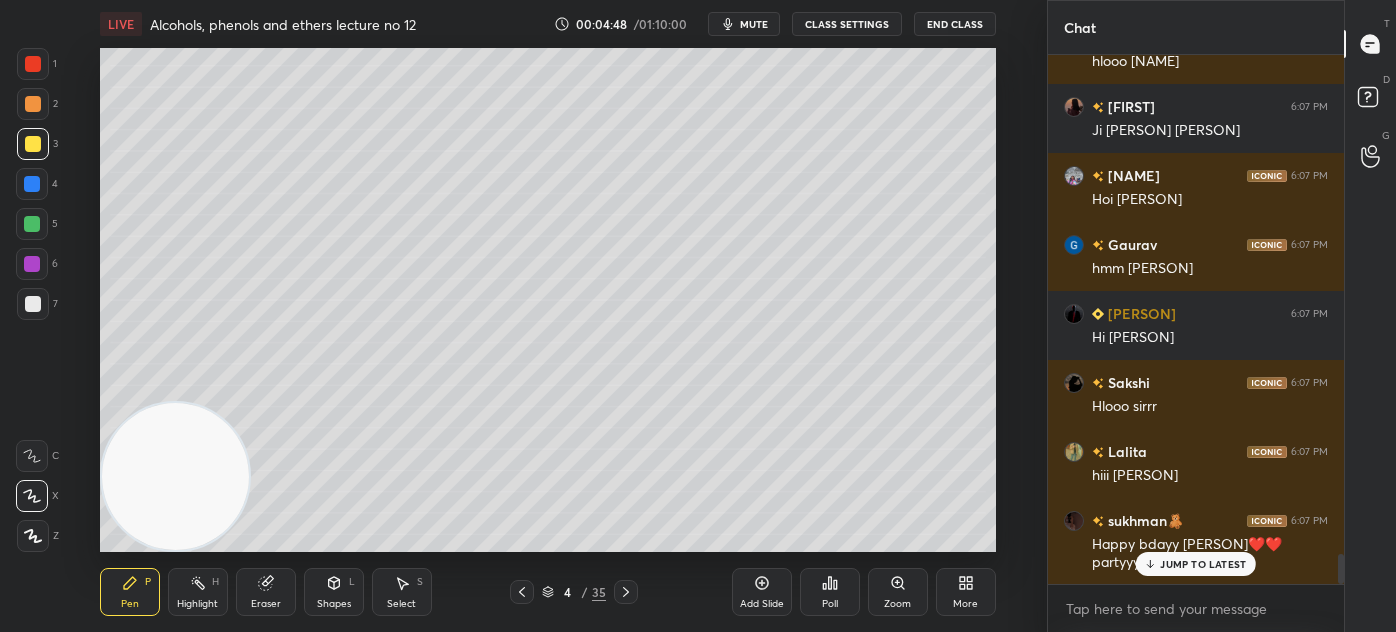 scroll, scrollTop: 8869, scrollLeft: 0, axis: vertical 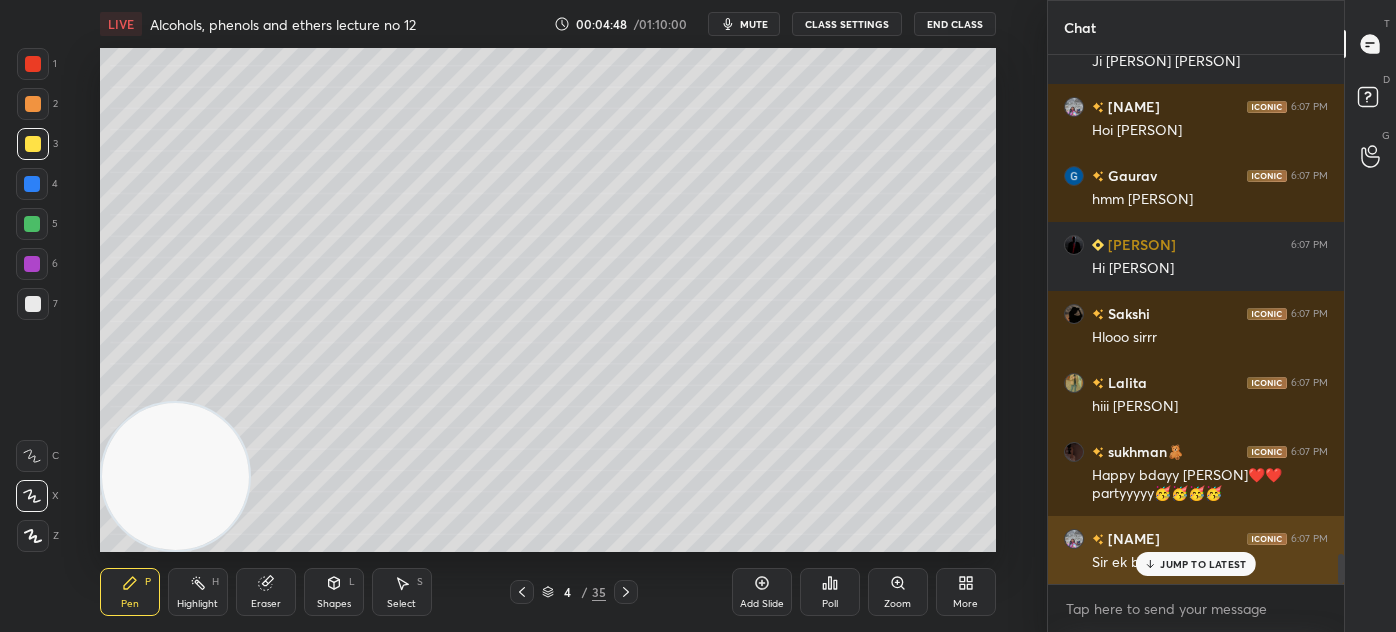 click on "JUMP TO LATEST" at bounding box center [1196, 564] 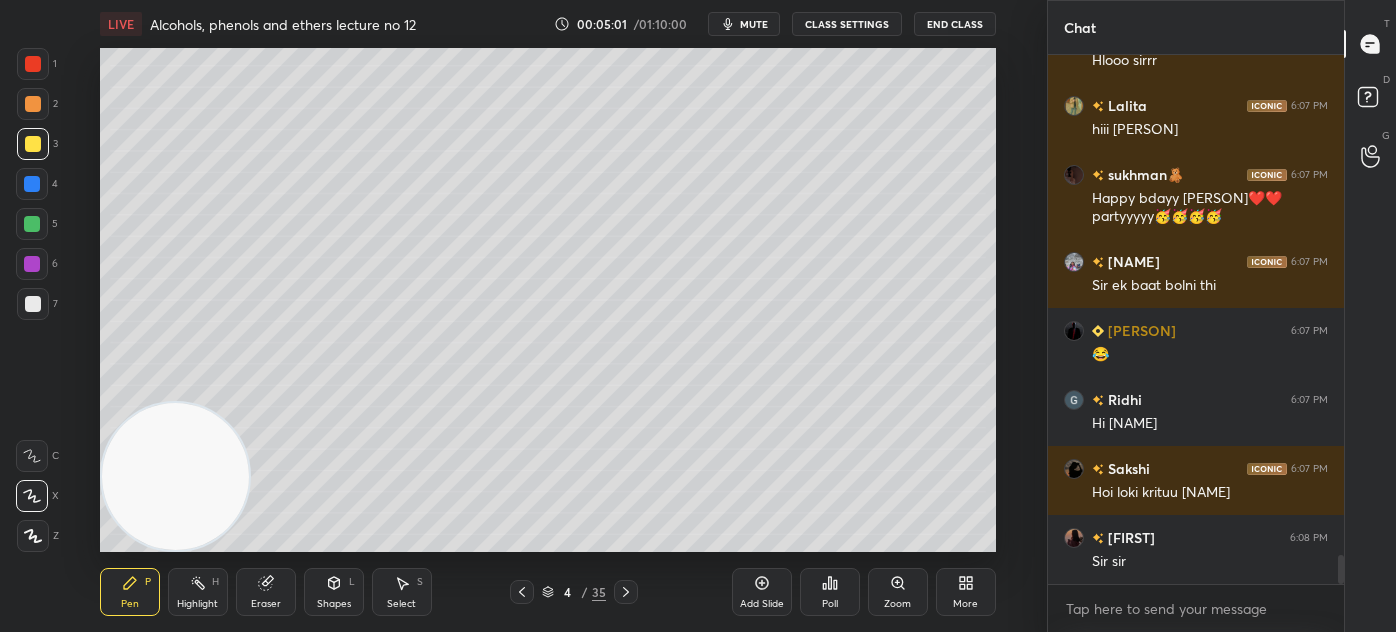 scroll, scrollTop: 9232, scrollLeft: 0, axis: vertical 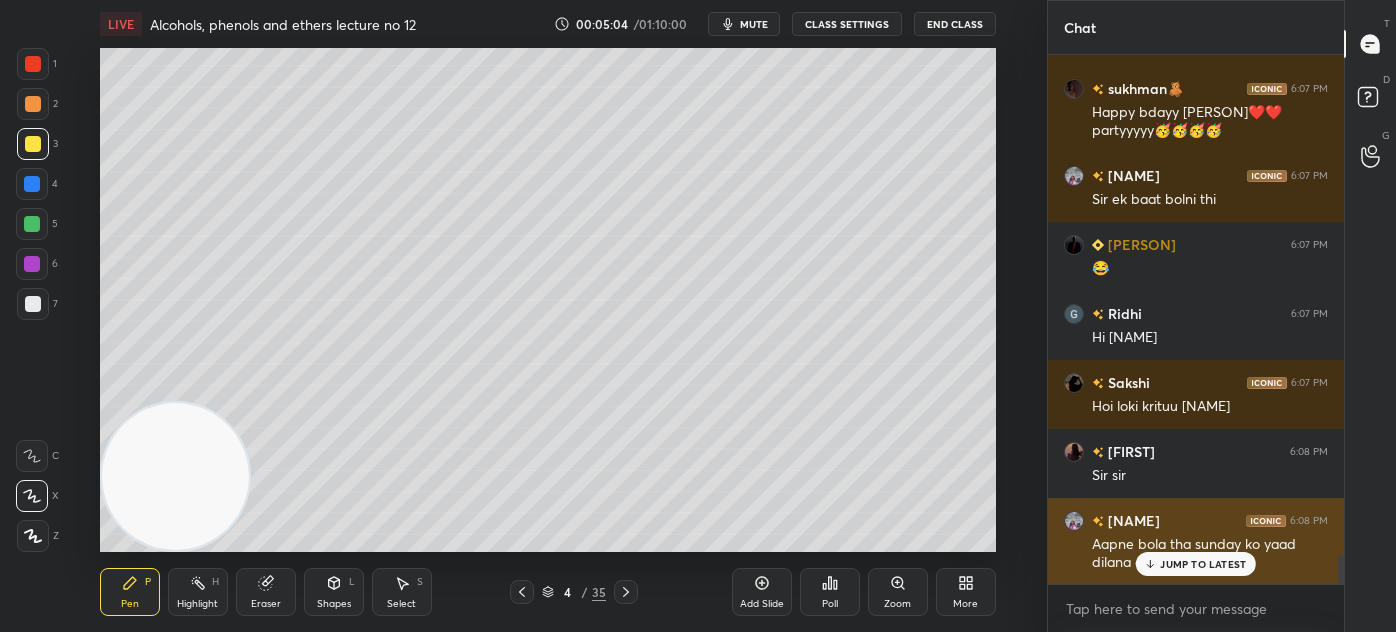 click on "JUMP TO LATEST" at bounding box center [1203, 564] 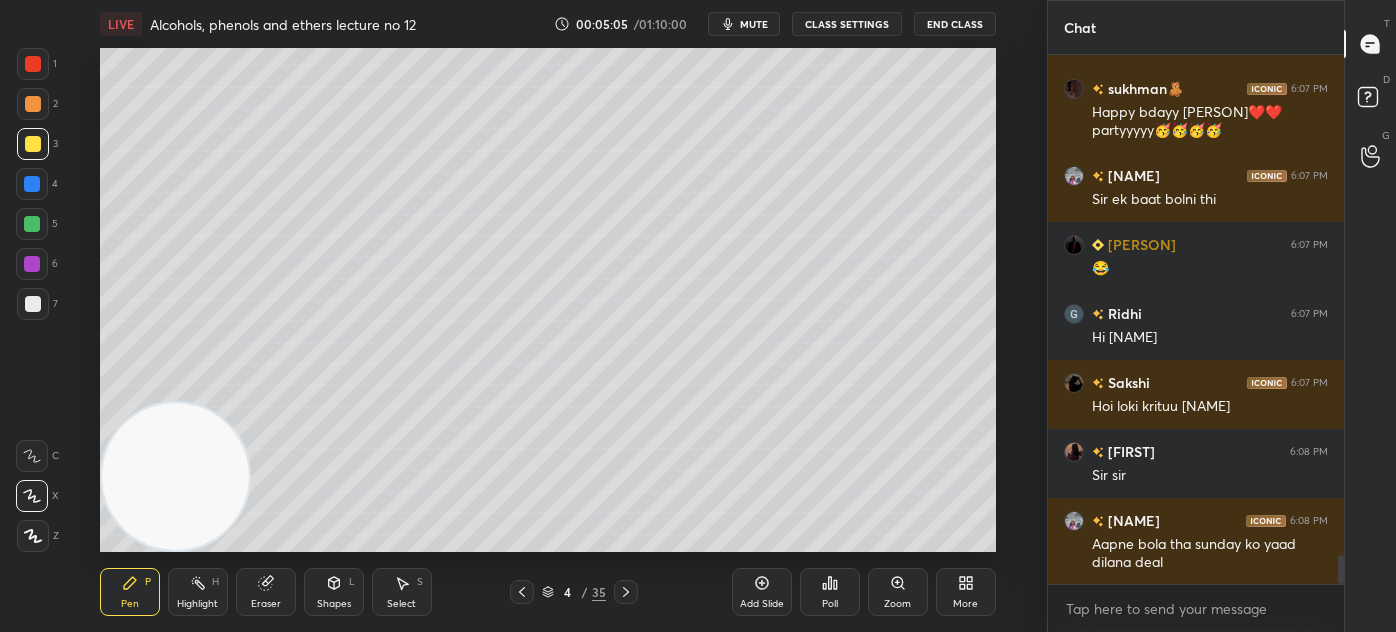 scroll, scrollTop: 9301, scrollLeft: 0, axis: vertical 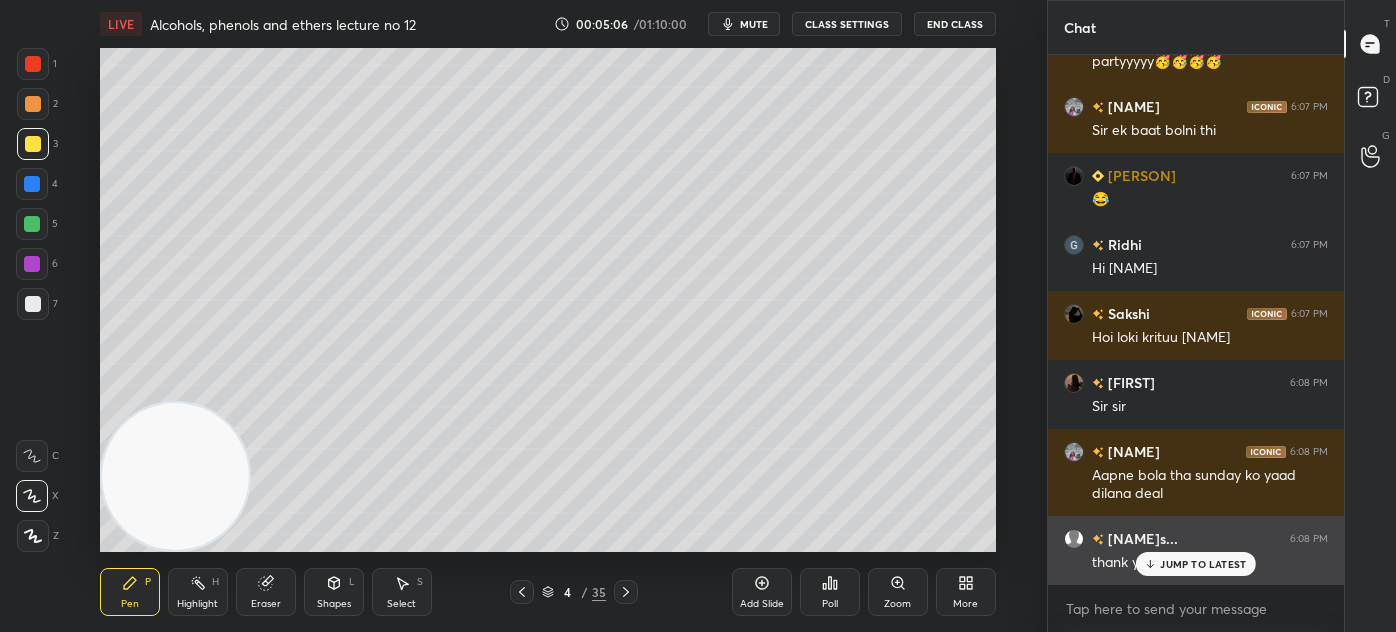 click on "JUMP TO LATEST" at bounding box center (1196, 564) 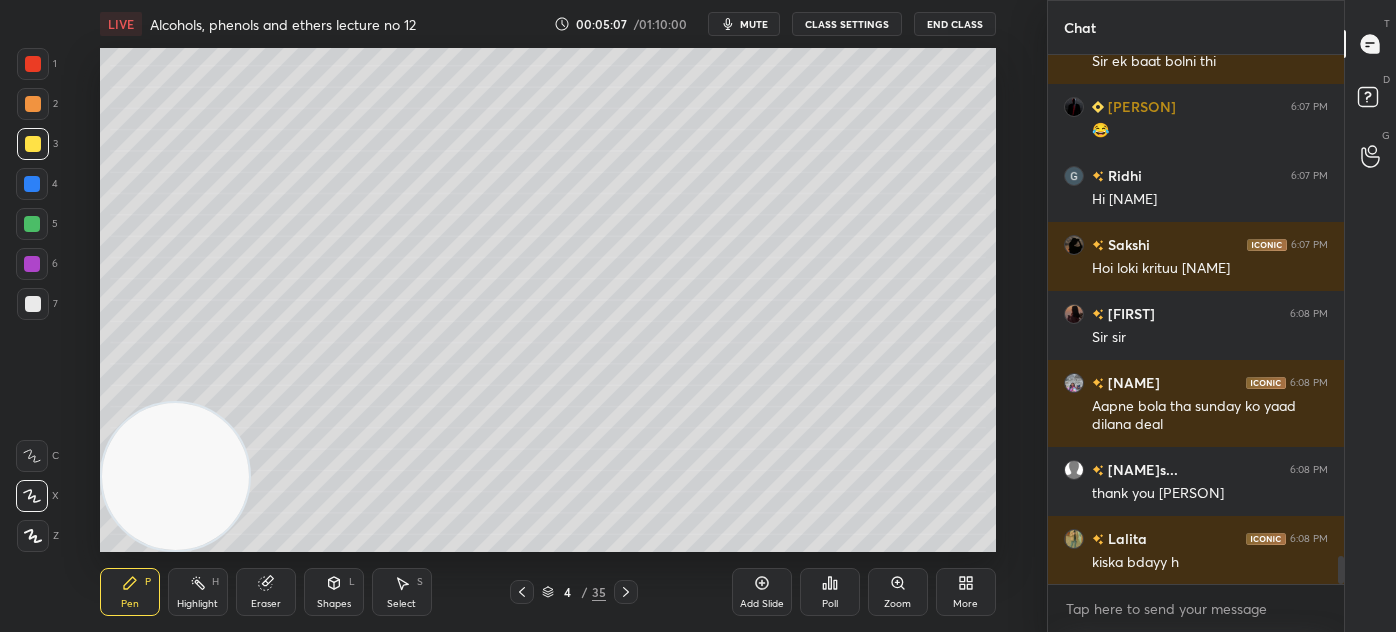 scroll, scrollTop: 9440, scrollLeft: 0, axis: vertical 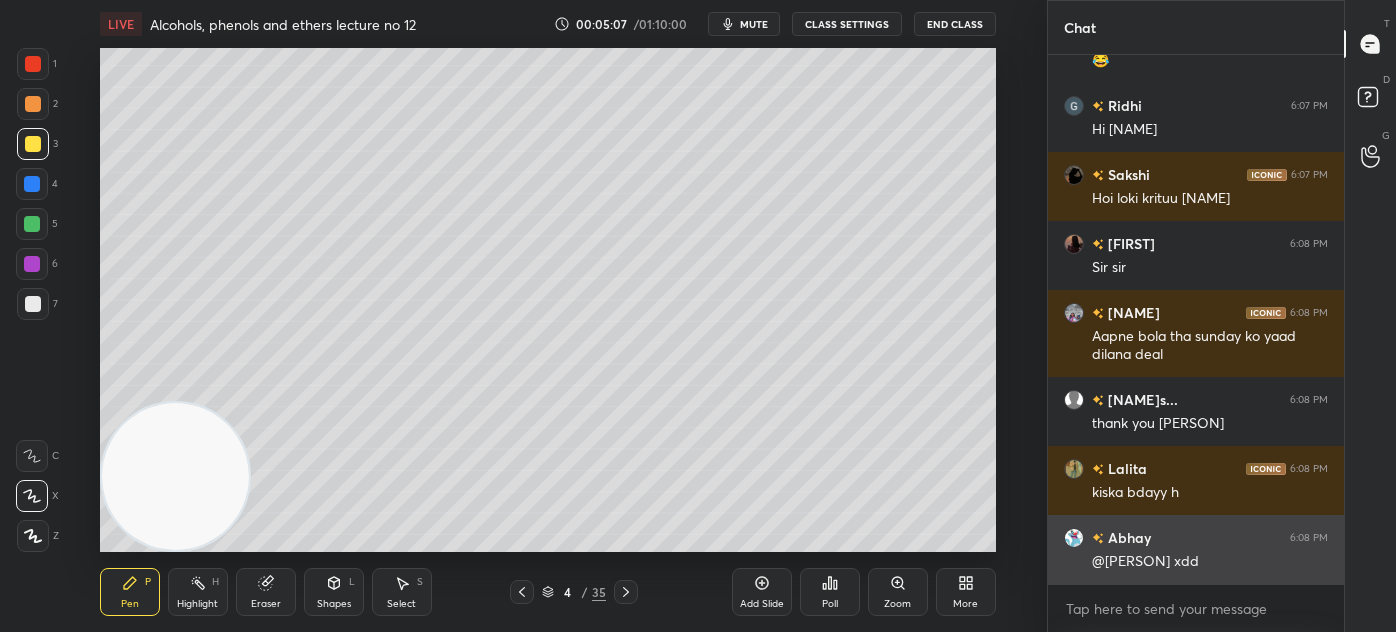 click on "[PERSON] 6:08 PM @[PERSON] xdd" at bounding box center [1196, 549] 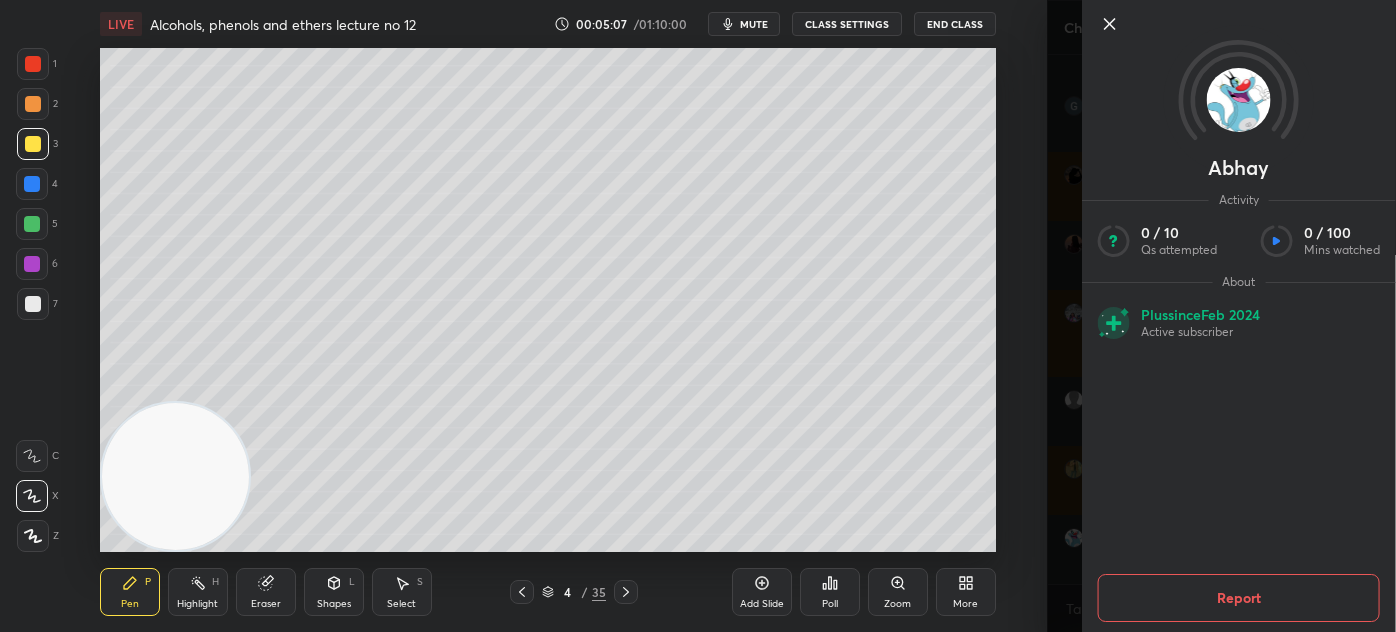 click on "1 2 3 4 5 6 7 C X Z C X Z E E Erase all   H H LIVE Alcohols, phenols and ethers lecture no 12 00:05:07 /  01:10:00 mute CLASS SETTINGS End Class Setting up your live class Poll for   secs No correct answer Start poll Back Alcohols, phenols and ethers lecture no 12 • L14 of Complete course on Alcohols, phenols and Ethers. Akash Rahangdale Pen P Highlight H Eraser Shapes L Select S 4 / 35 Add Slide Poll Zoom More" at bounding box center [523, 316] 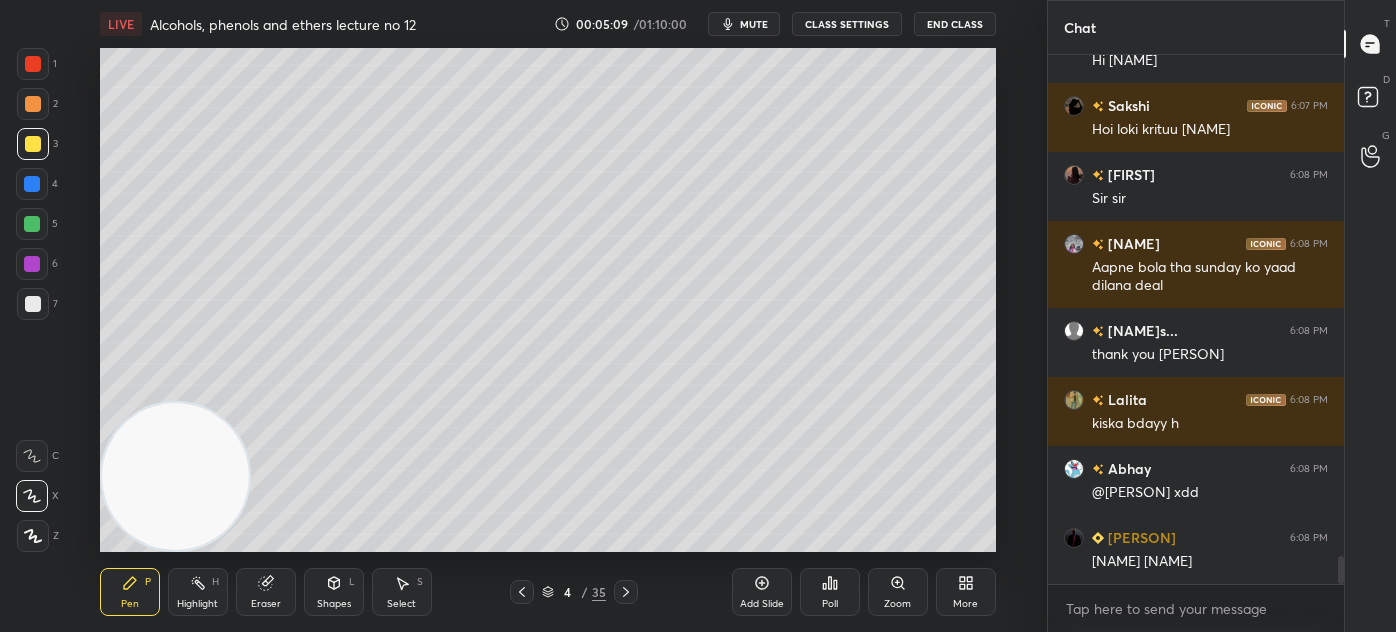 scroll, scrollTop: 9578, scrollLeft: 0, axis: vertical 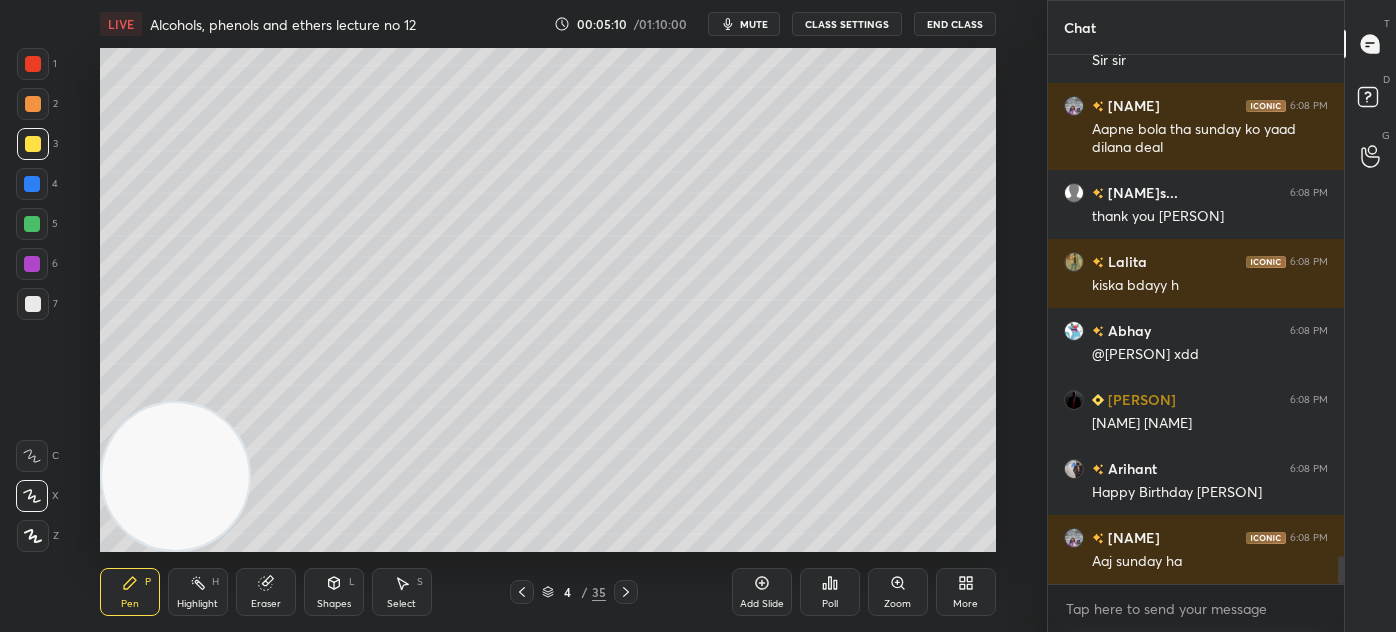 click on "CLASS SETTINGS" at bounding box center (847, 24) 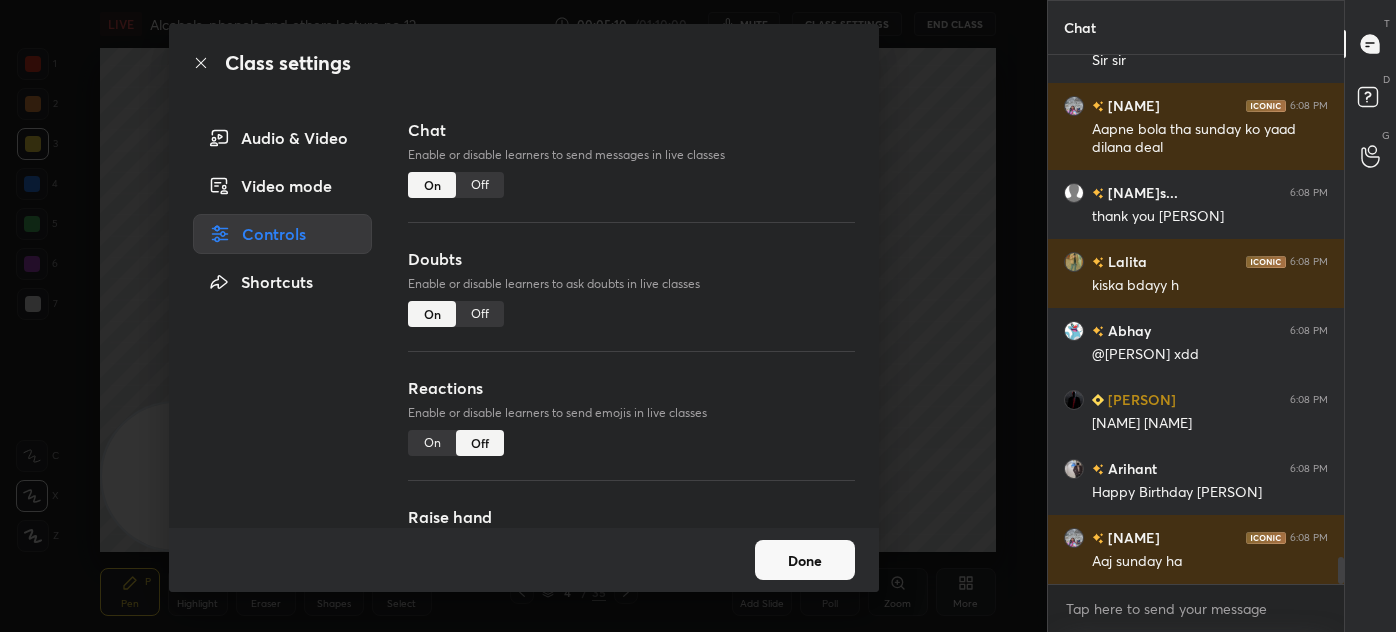 click on "Off" at bounding box center (480, 185) 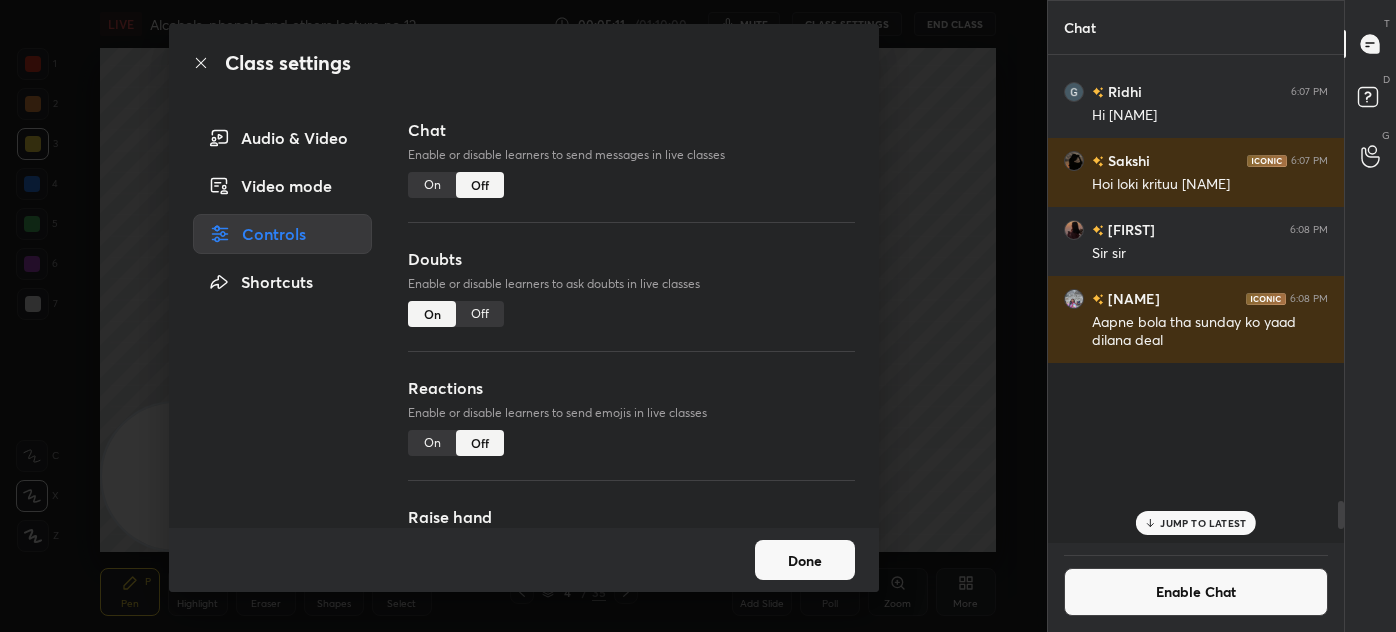 scroll, scrollTop: 8471, scrollLeft: 0, axis: vertical 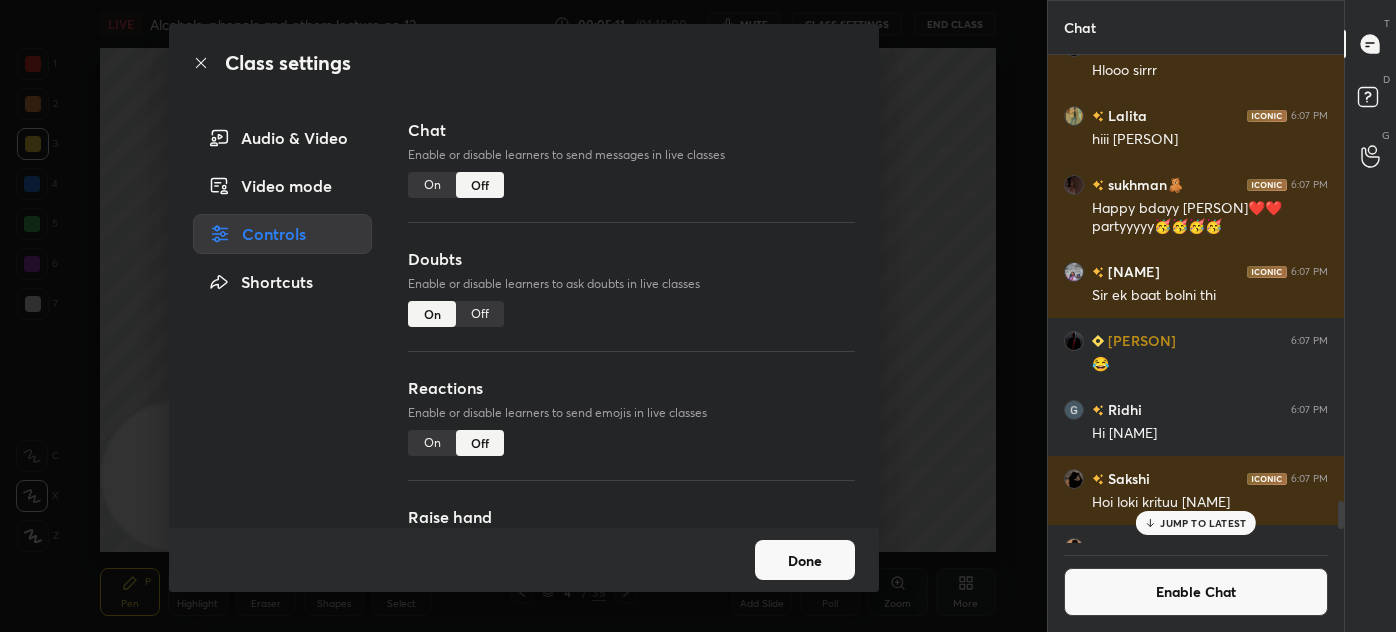 click on "Class settings Audio & Video Video mode Controls Shortcuts Chat Enable or disable learners to send messages in live classes On Off Doubts Enable or disable learners to ask doubts in live classes On Off Reactions Enable or disable learners to send emojis in live classes On Off Raise hand Learners will not be able to raise hand, if turned off On Off Poll Prediction Enable or disable poll prediction in case of a question on the slide On Off Done" at bounding box center [523, 316] 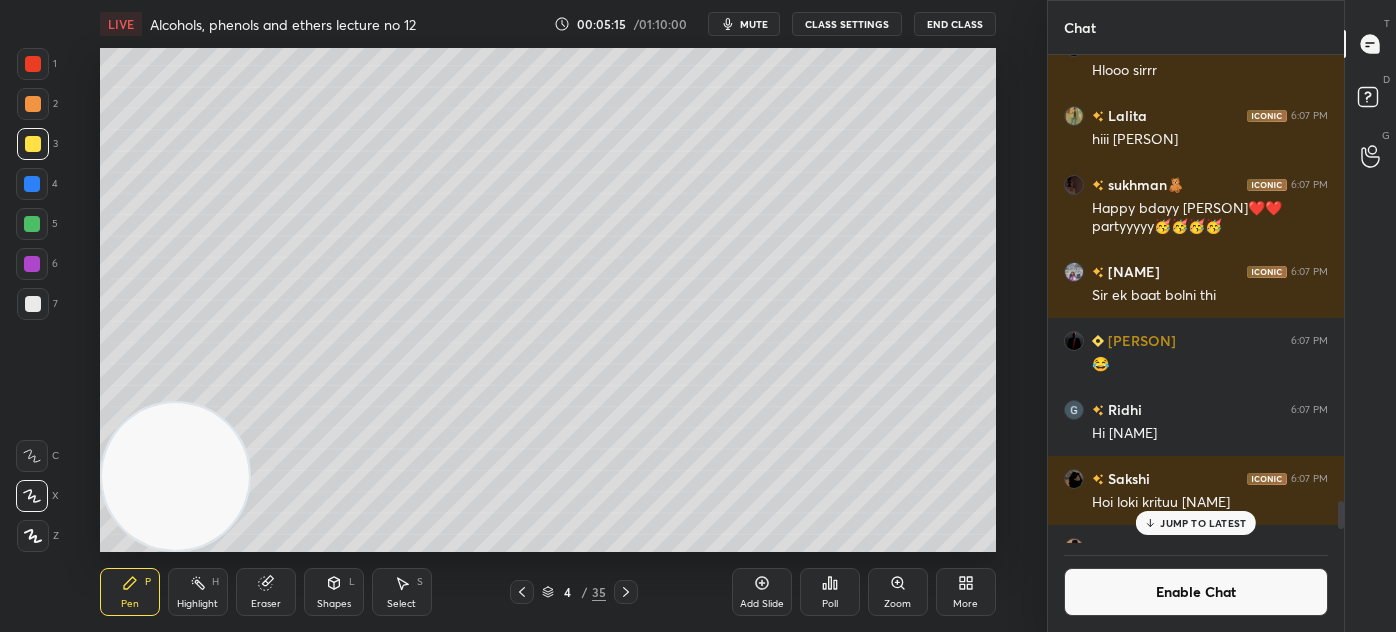 click at bounding box center (33, 304) 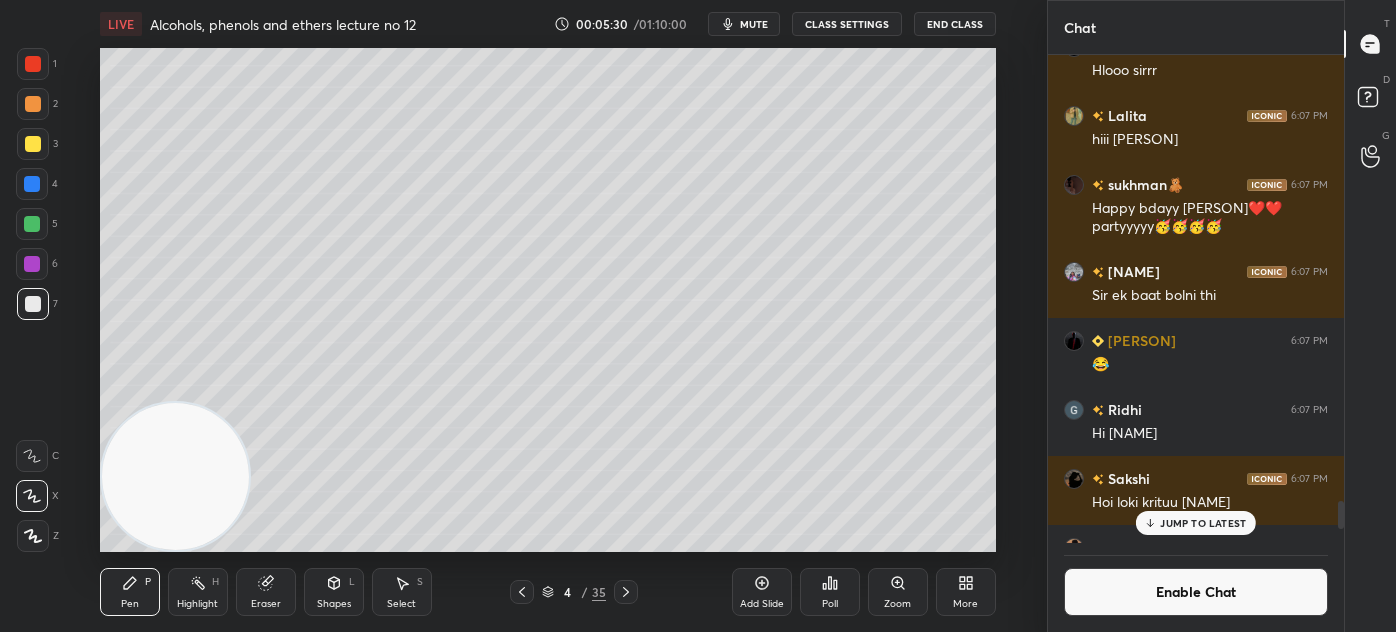 click at bounding box center (32, 224) 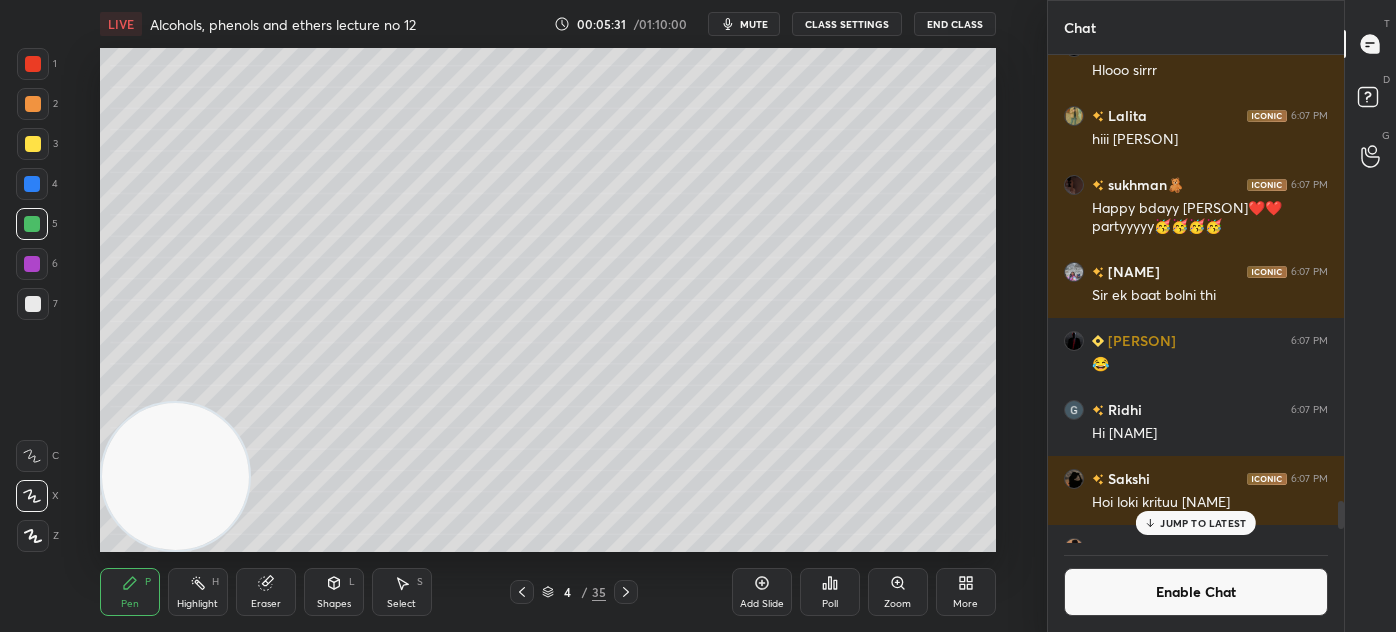 click at bounding box center [33, 144] 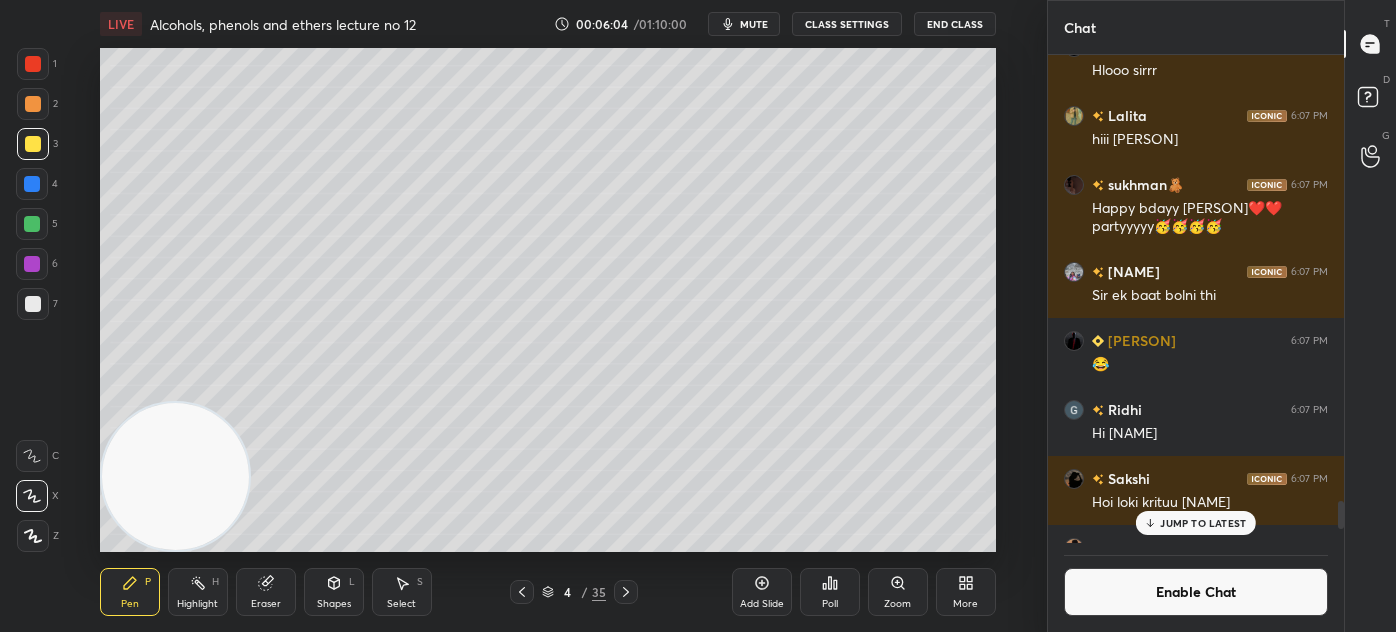 click at bounding box center [32, 184] 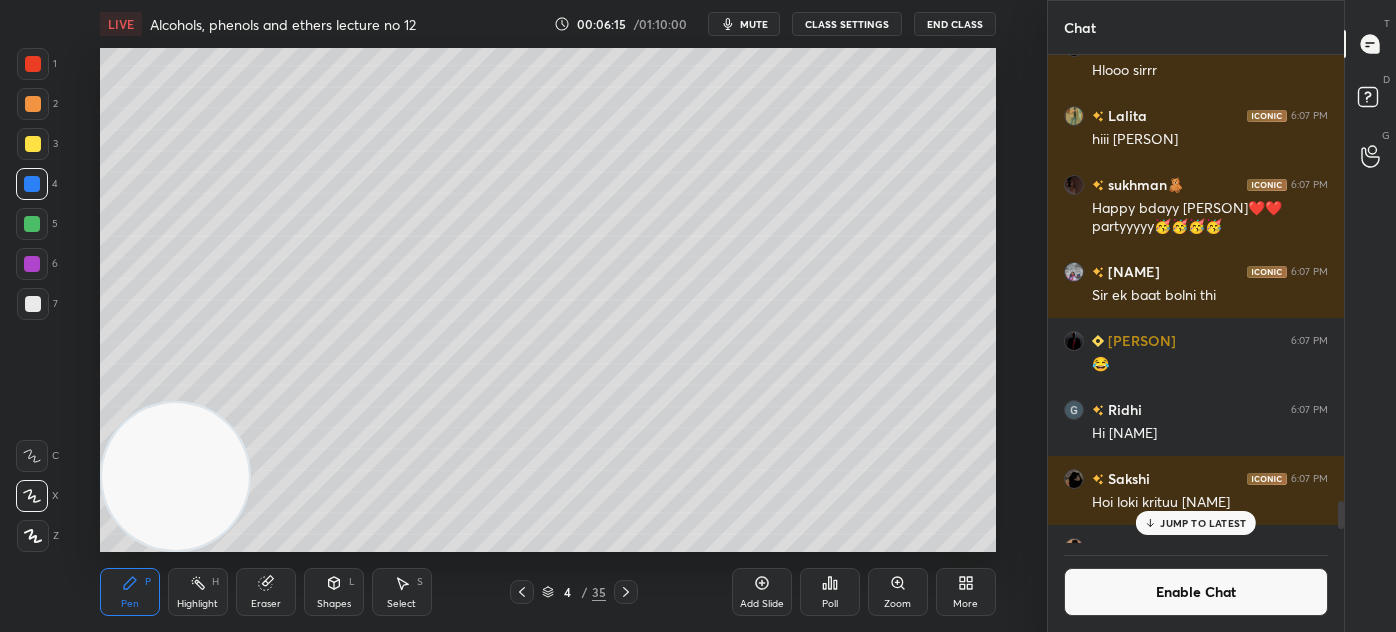 click on "Eraser" at bounding box center (266, 592) 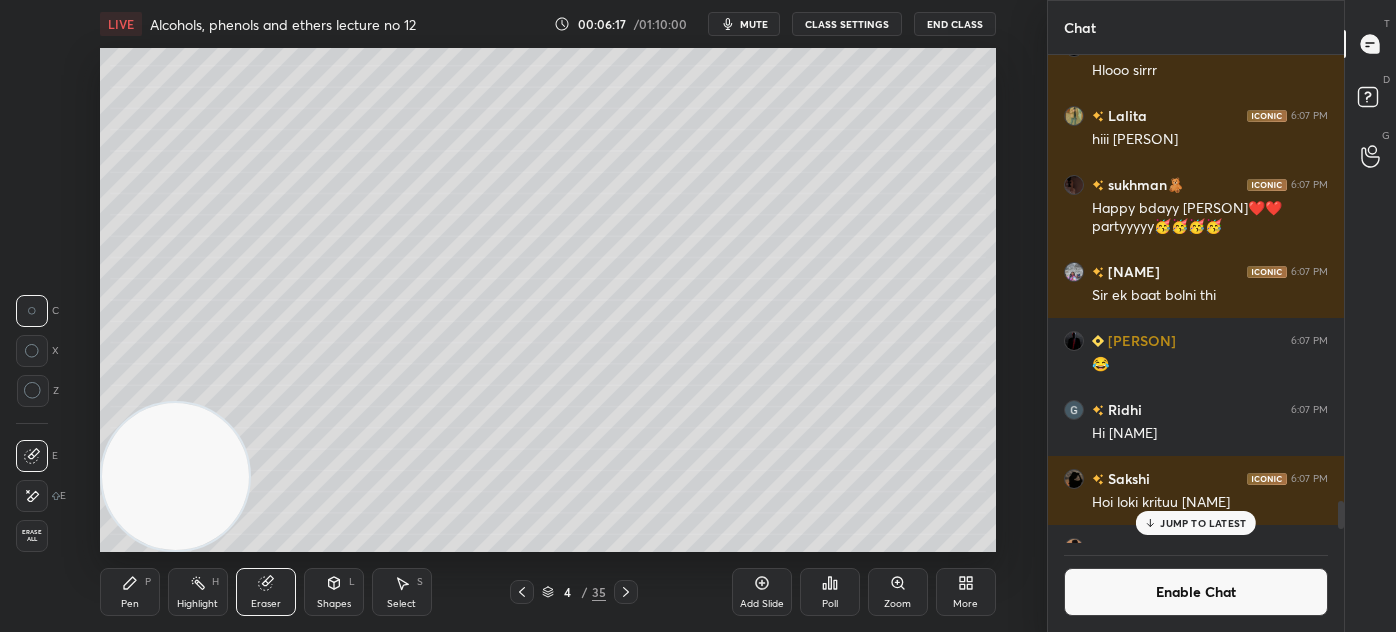 click 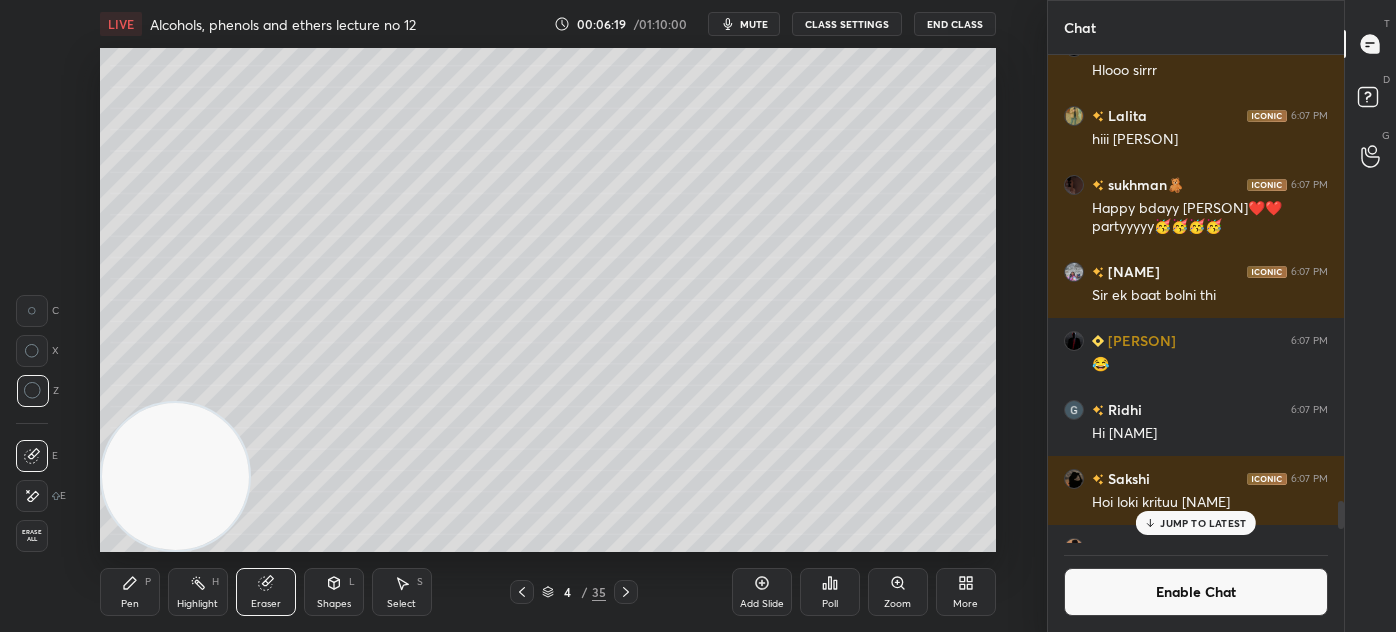 drag, startPoint x: 109, startPoint y: 591, endPoint x: 116, endPoint y: 582, distance: 11.401754 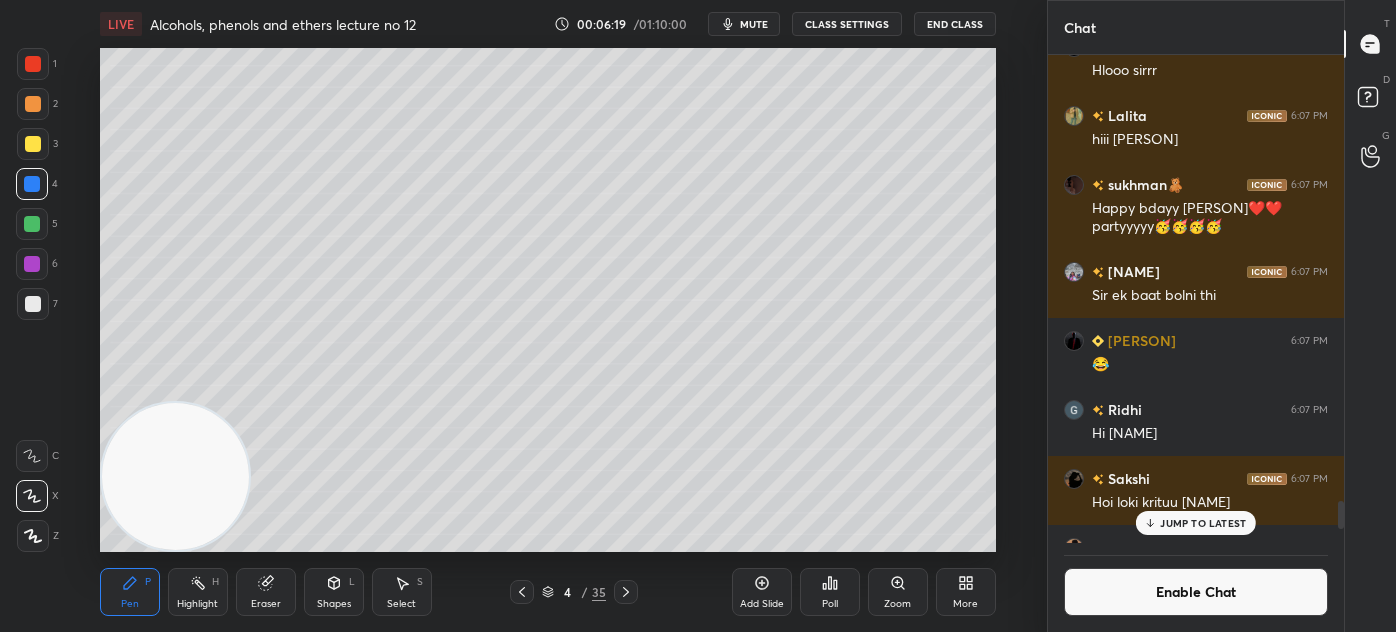 click 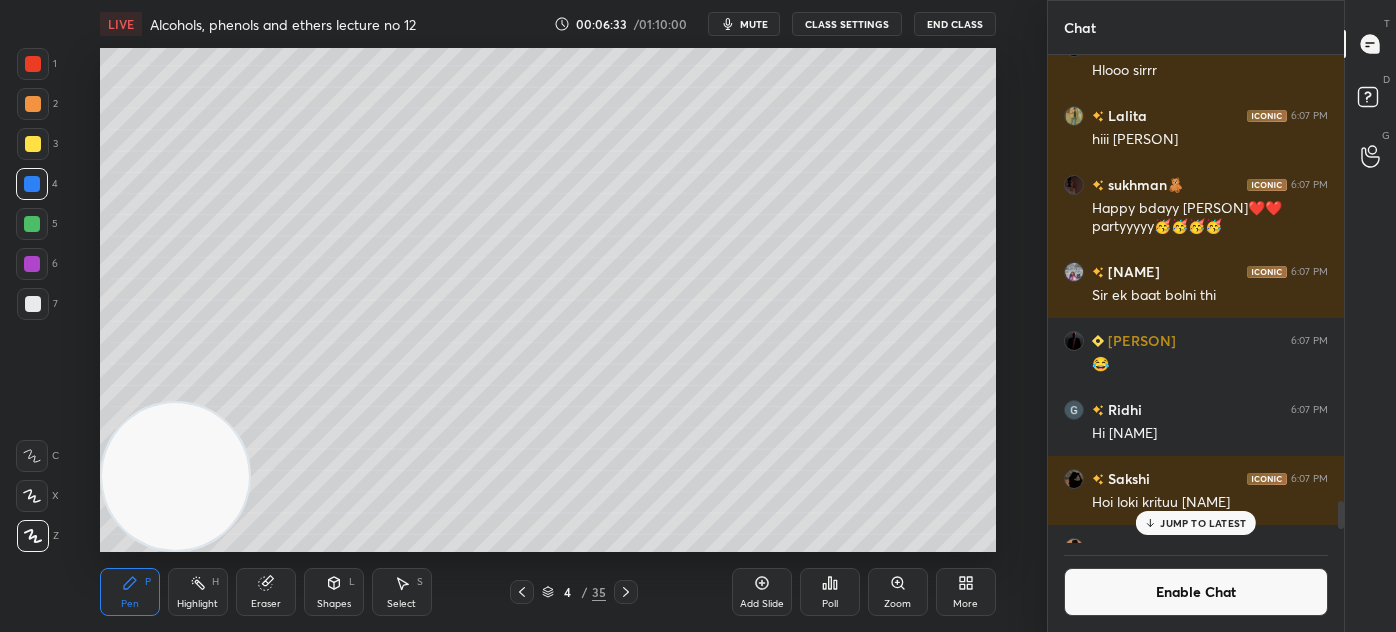 click at bounding box center [33, 104] 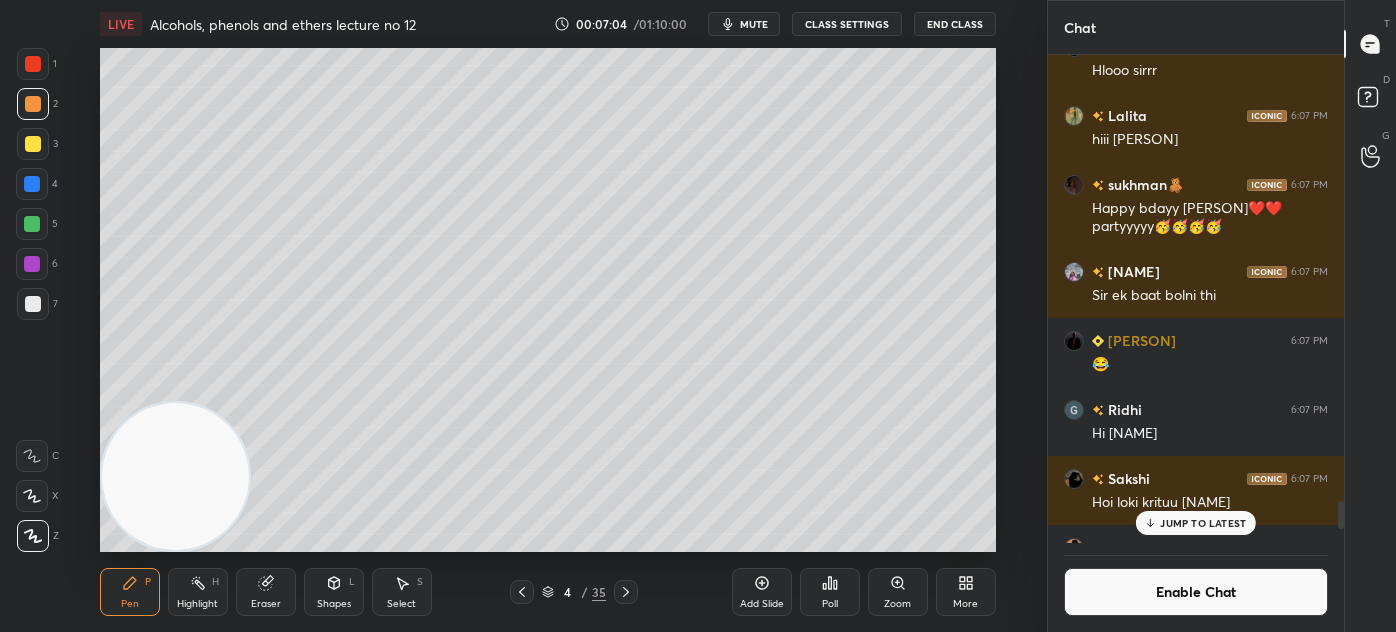 click at bounding box center [33, 144] 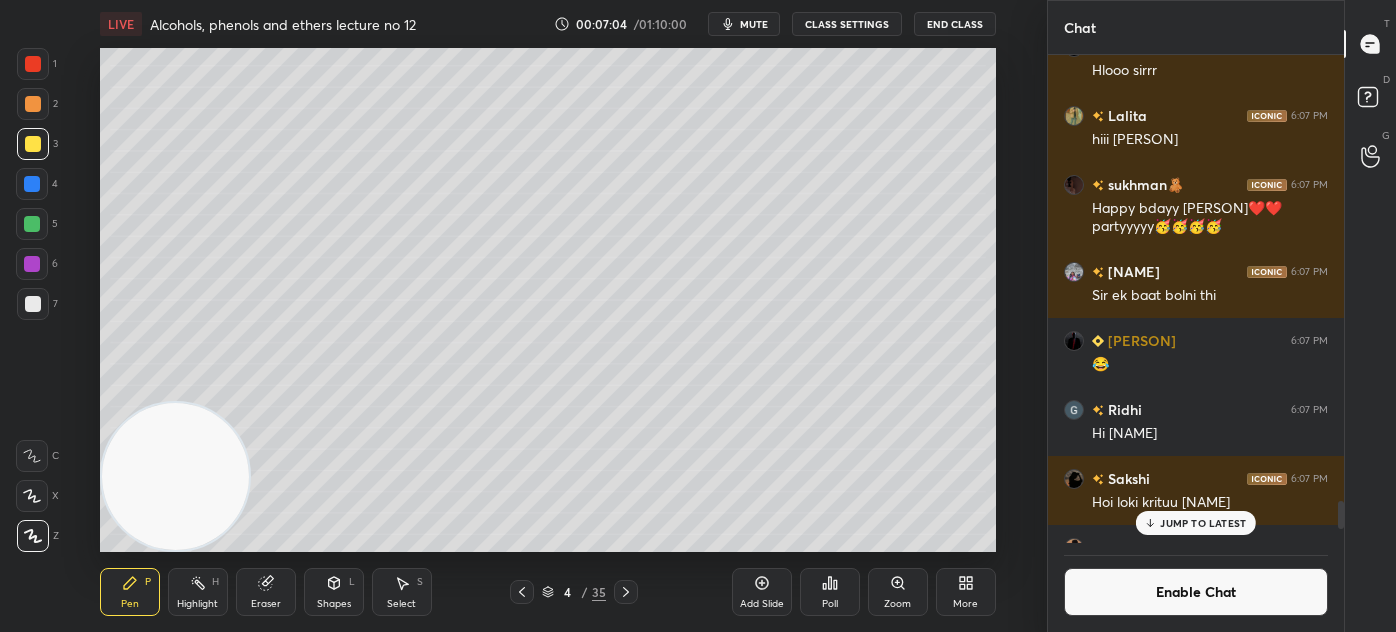 click at bounding box center [32, 496] 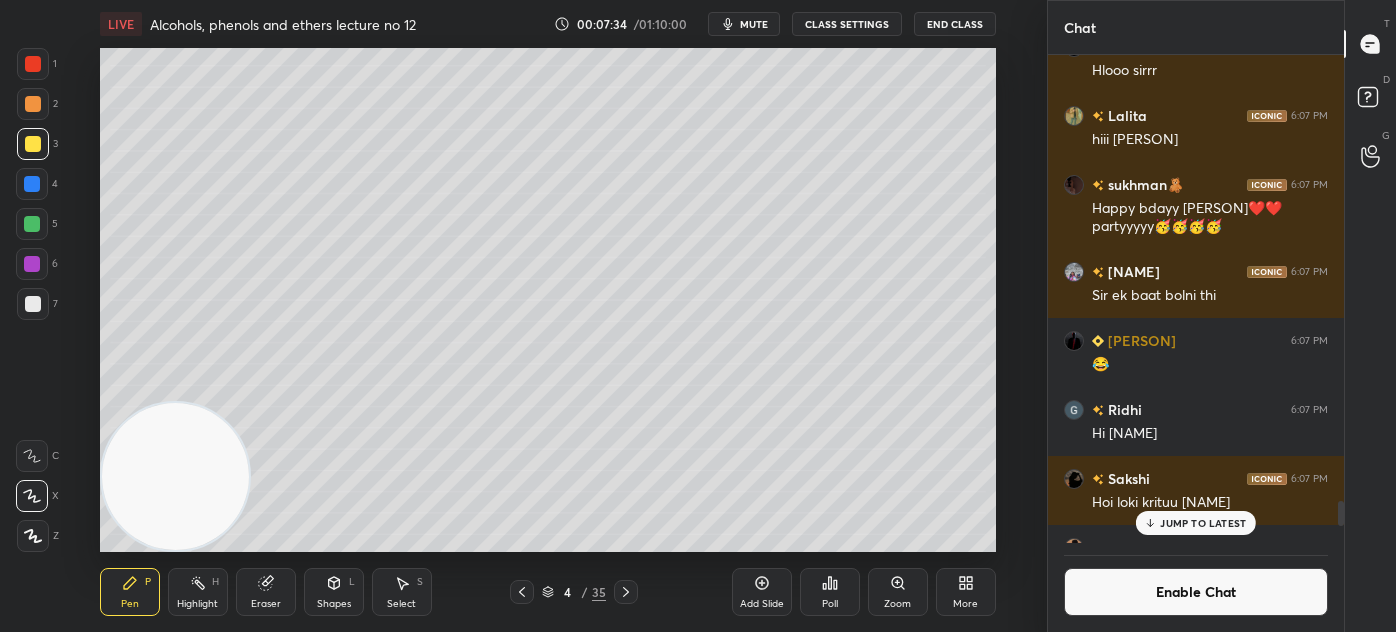 click at bounding box center (33, 304) 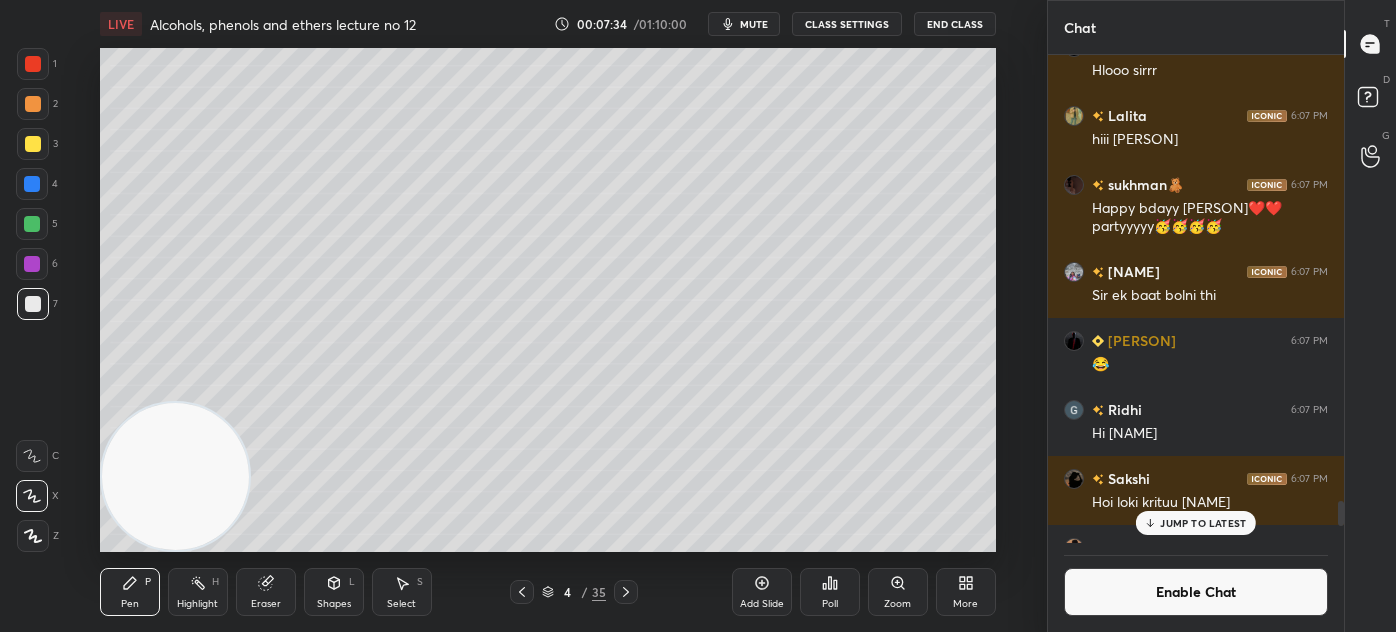 click at bounding box center (174, 476) 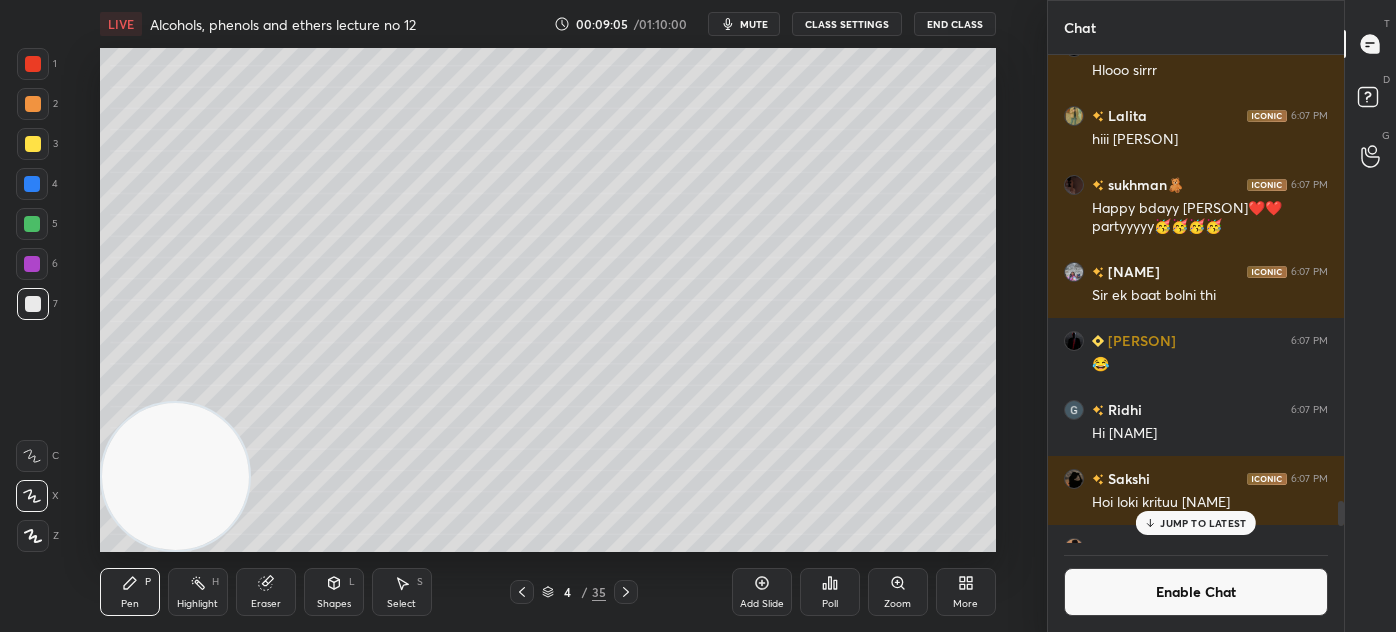 click on "Eraser" at bounding box center (266, 592) 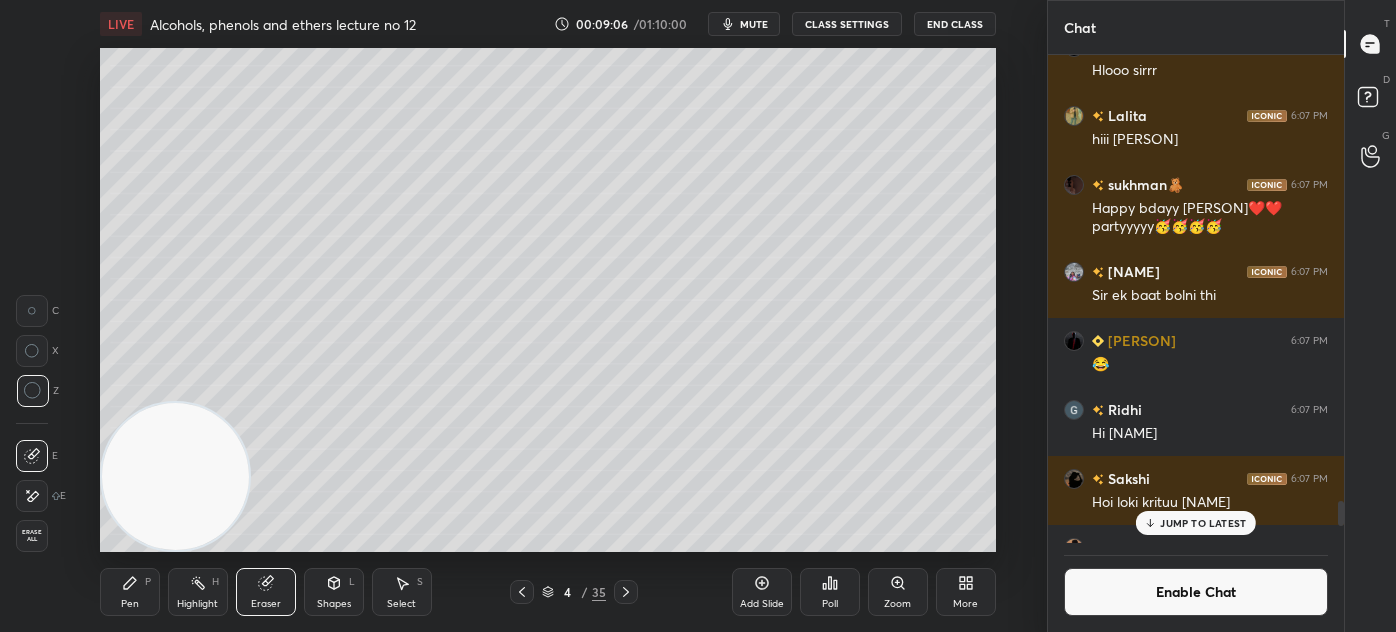 click on "Pen P Highlight H Eraser Shapes L Select S 4 / 35 Add Slide Poll Zoom More" at bounding box center (548, 592) 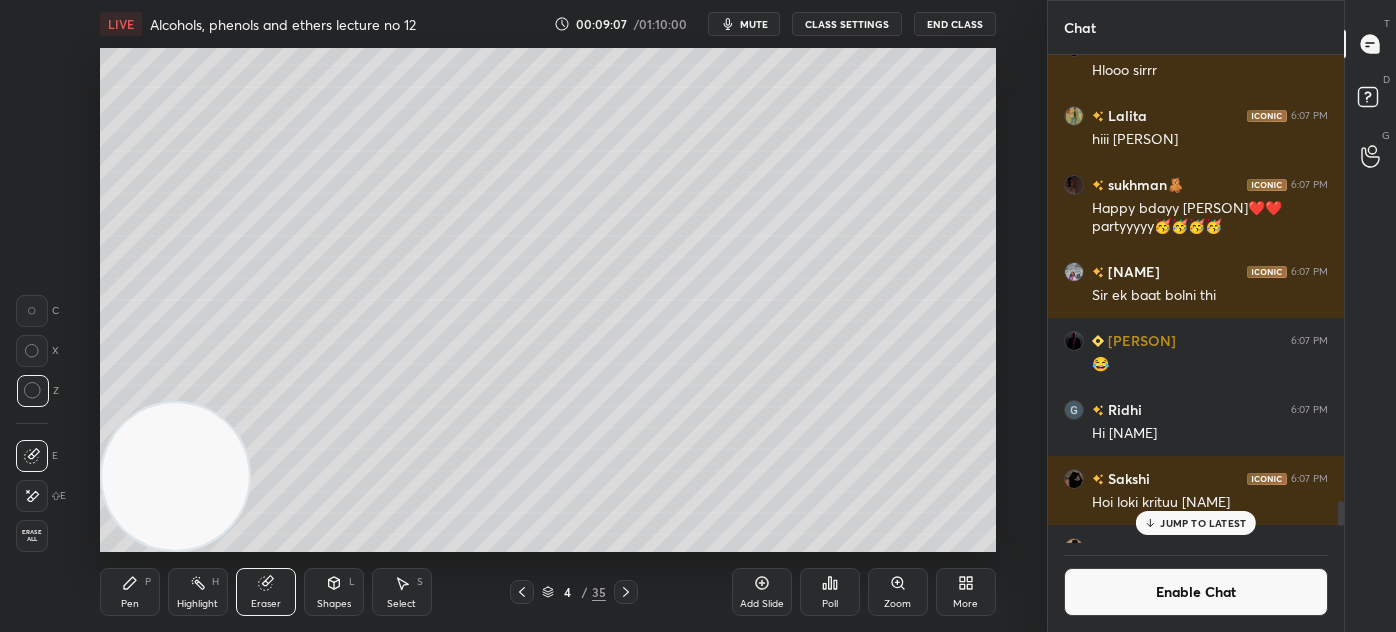 drag, startPoint x: 198, startPoint y: 484, endPoint x: 185, endPoint y: 476, distance: 15.264338 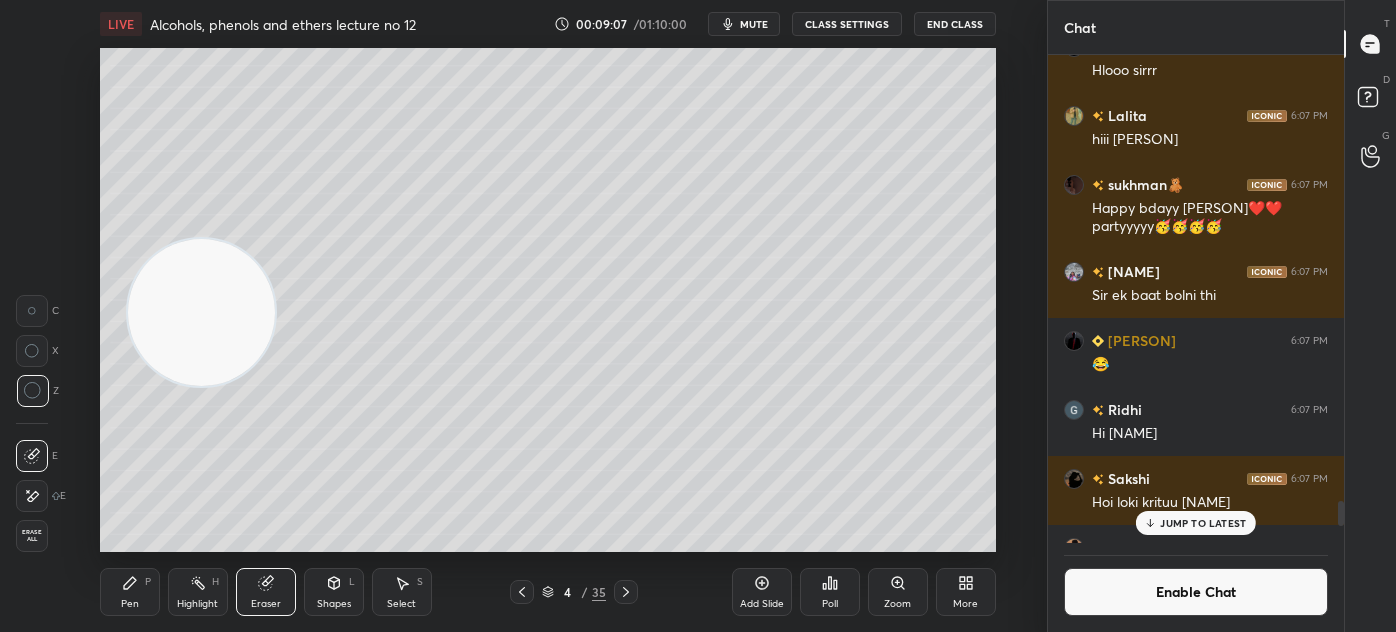 drag, startPoint x: 178, startPoint y: 477, endPoint x: 200, endPoint y: 305, distance: 173.40128 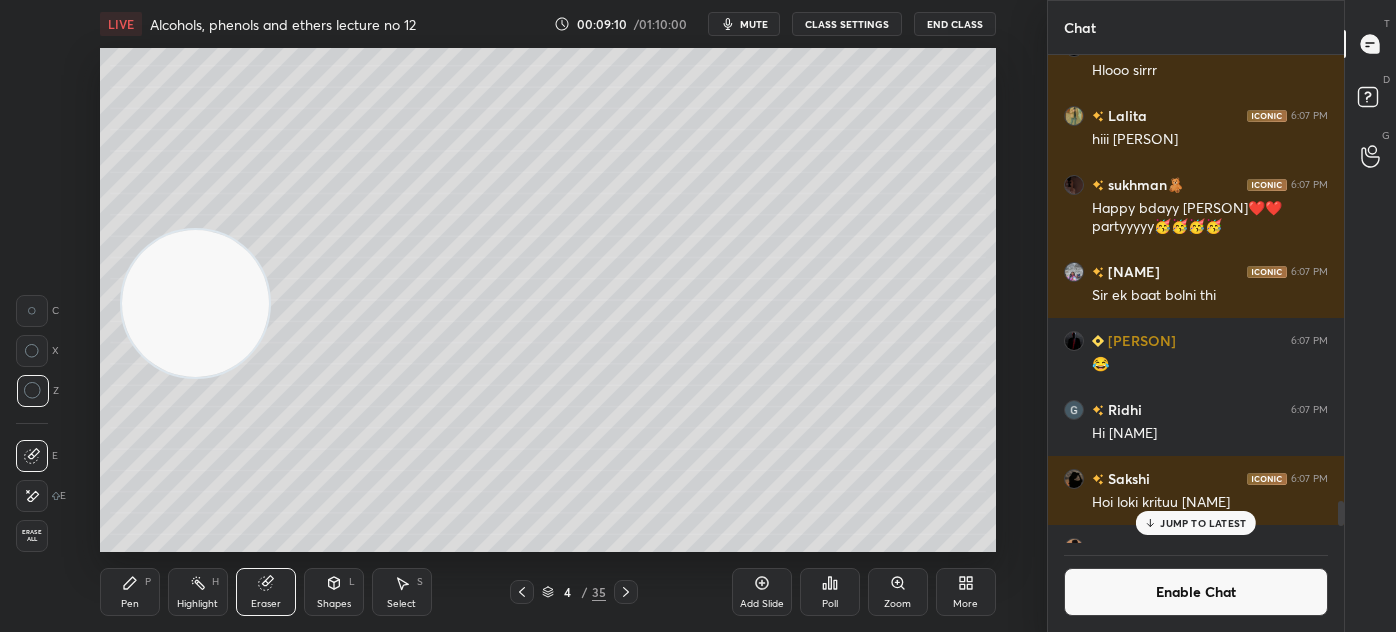 drag, startPoint x: 216, startPoint y: 240, endPoint x: 211, endPoint y: 257, distance: 17.720045 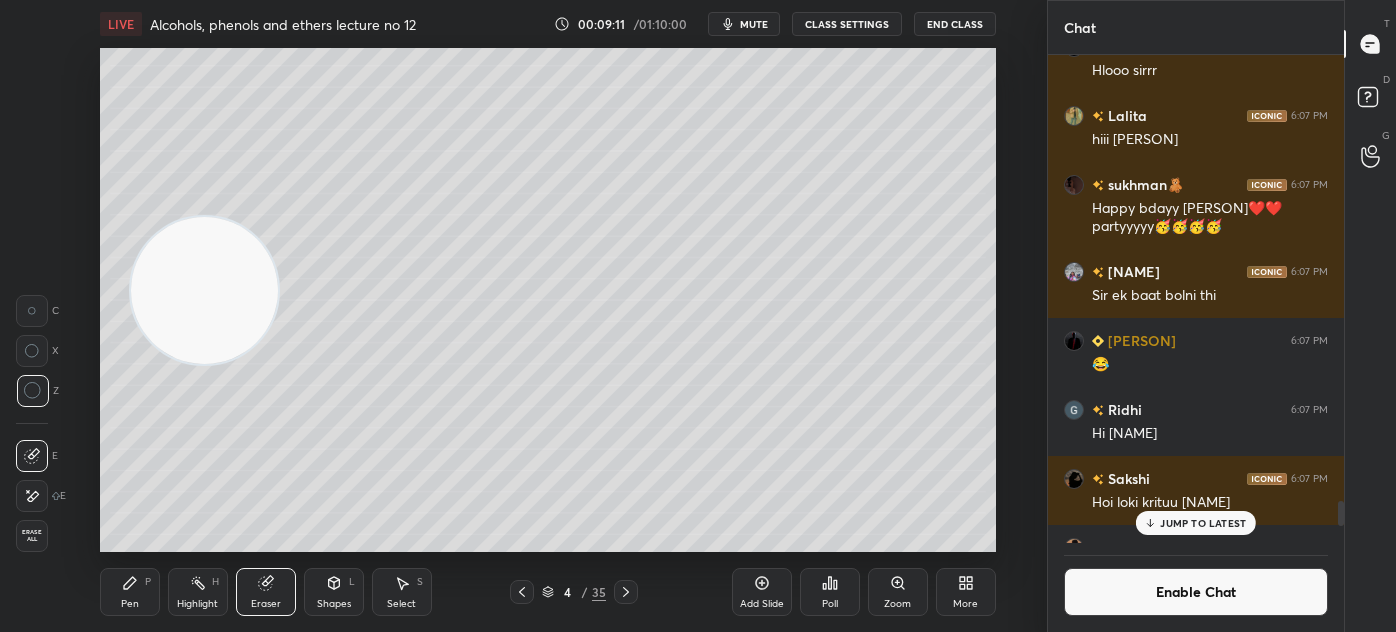 click on "Pen" at bounding box center [130, 604] 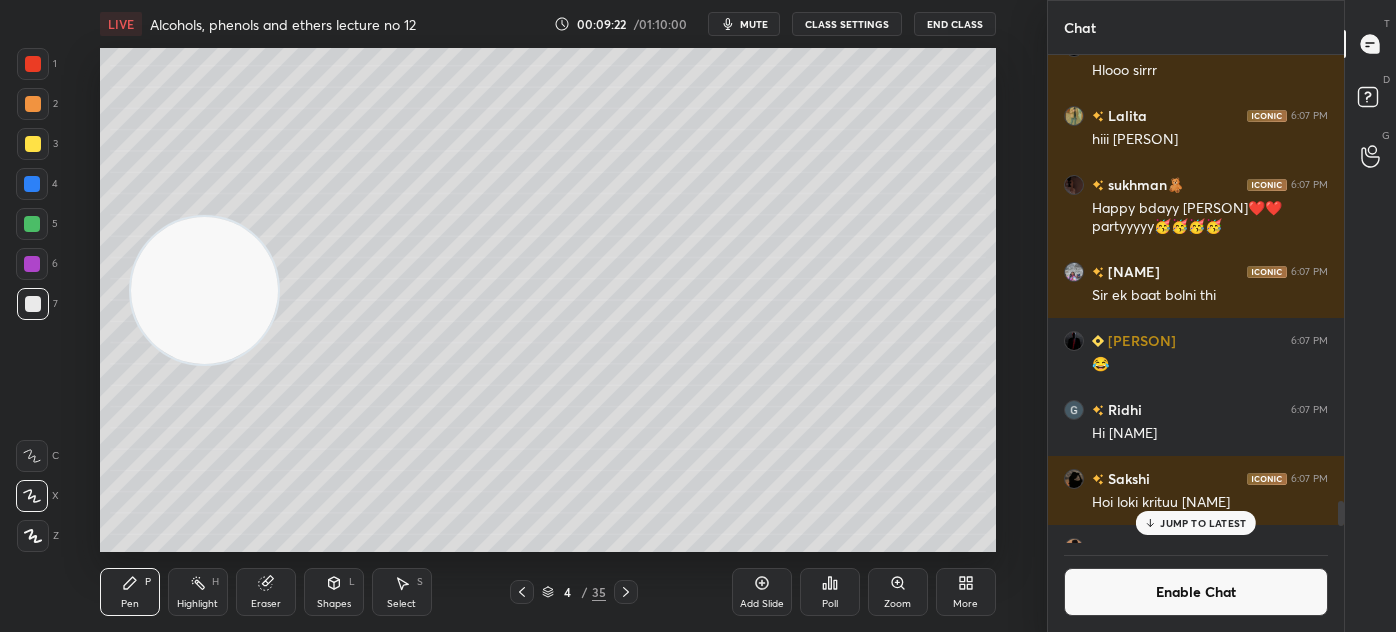 click on "Eraser" at bounding box center [266, 604] 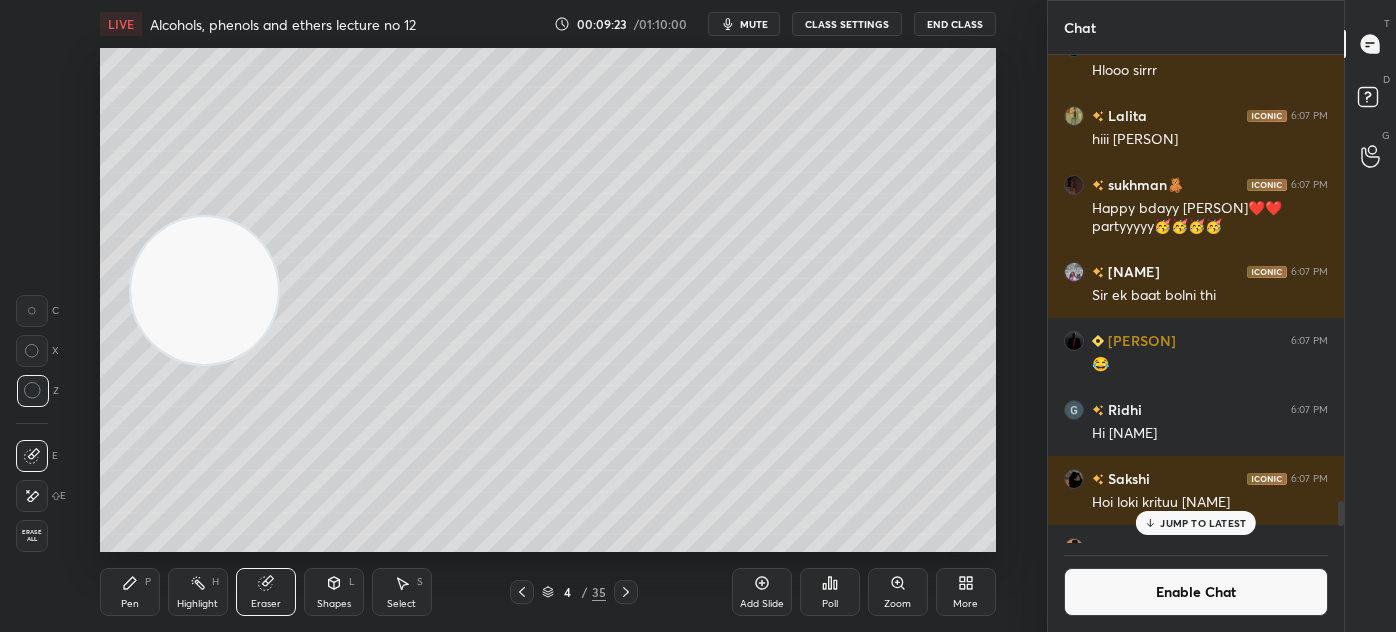 click on "Pen P" at bounding box center [130, 592] 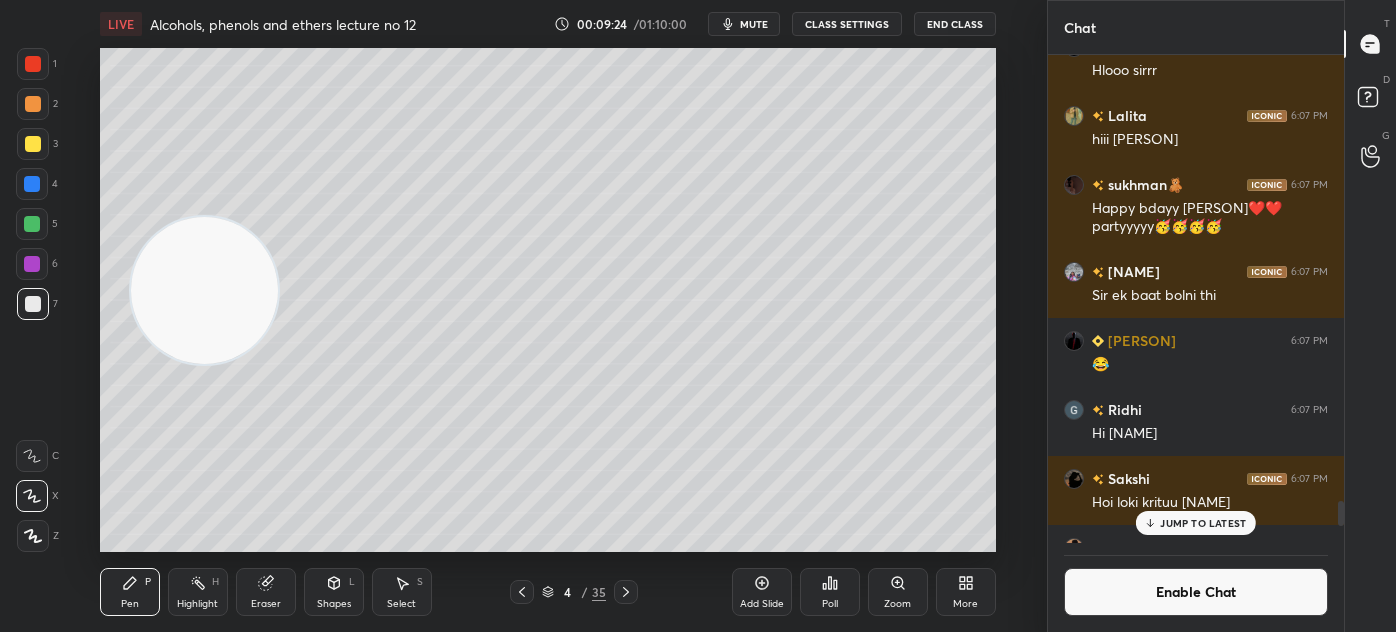 click at bounding box center [33, 144] 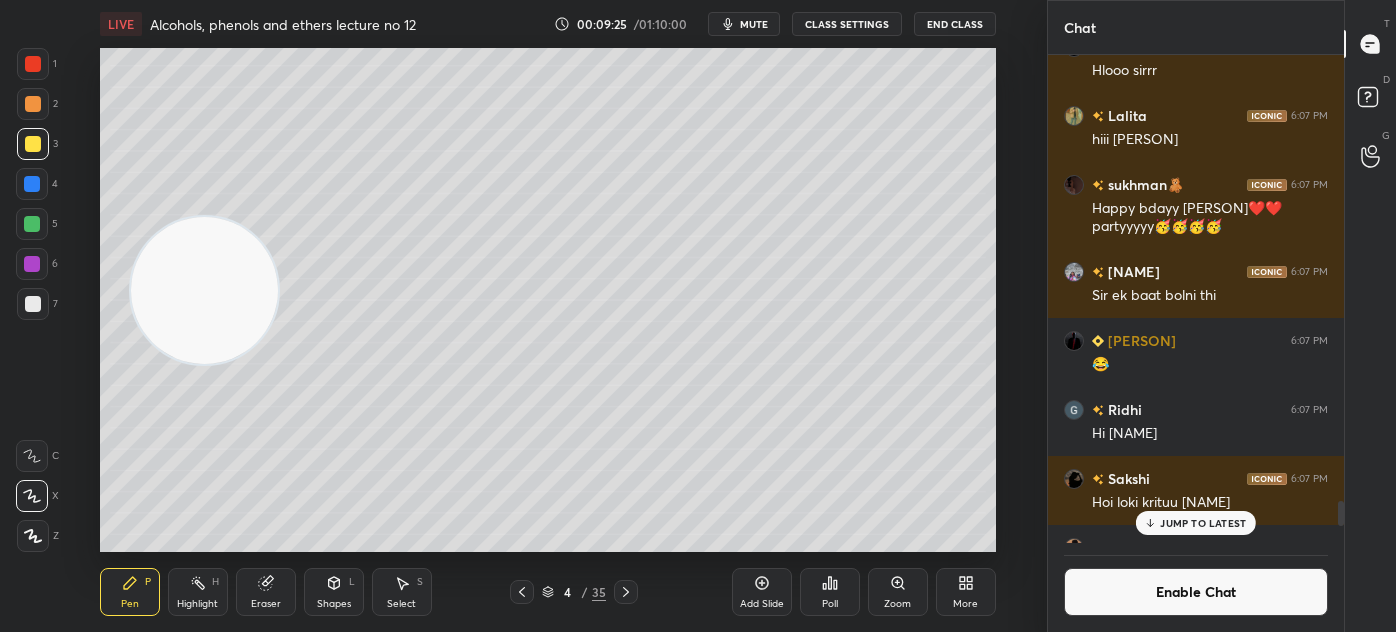 click 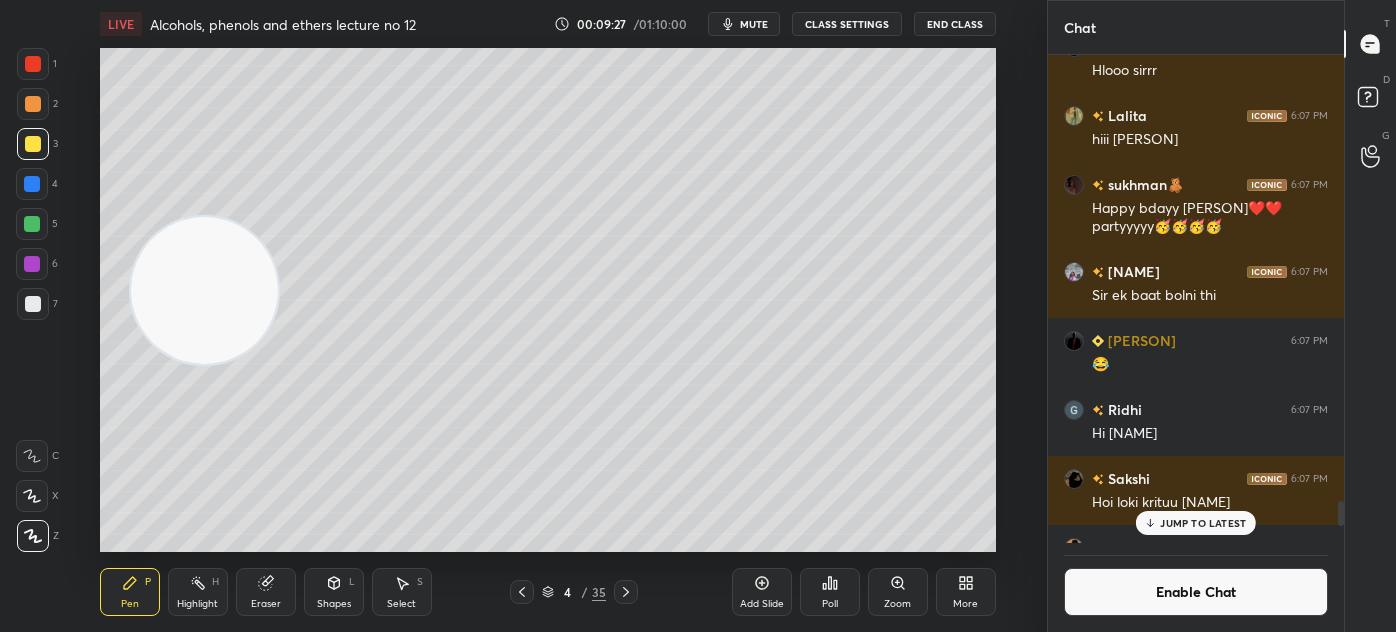 drag, startPoint x: 35, startPoint y: 310, endPoint x: 42, endPoint y: 338, distance: 28.86174 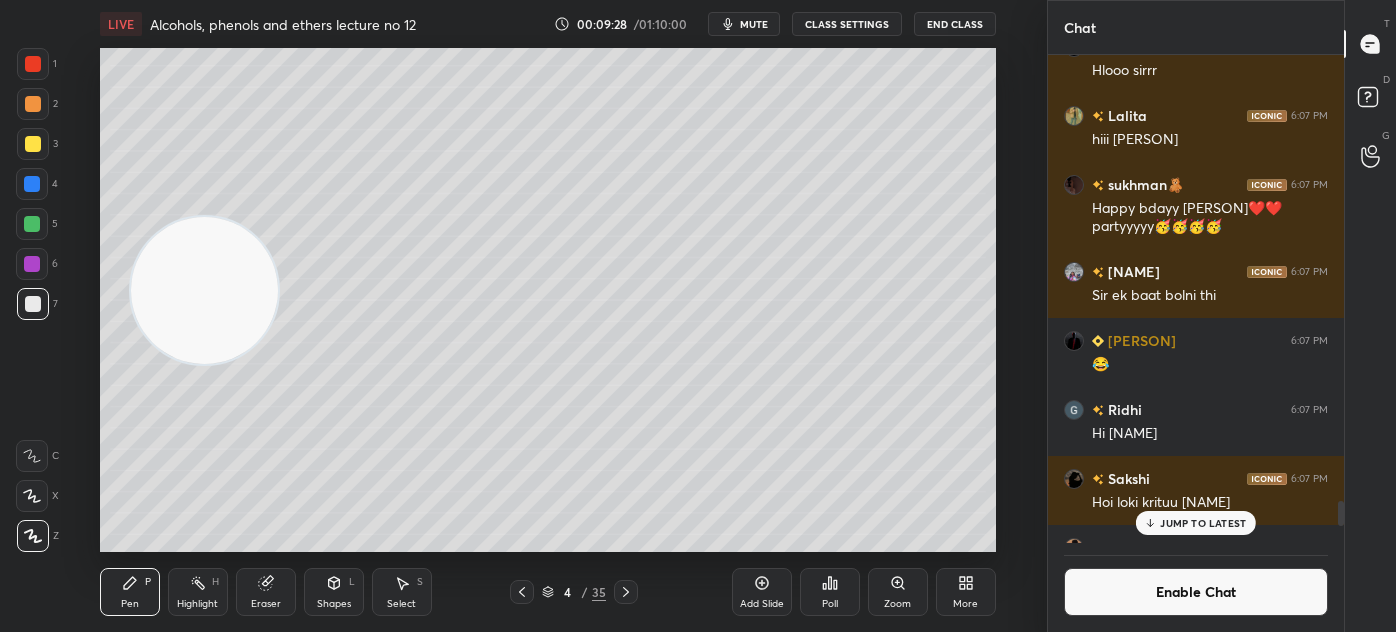 click 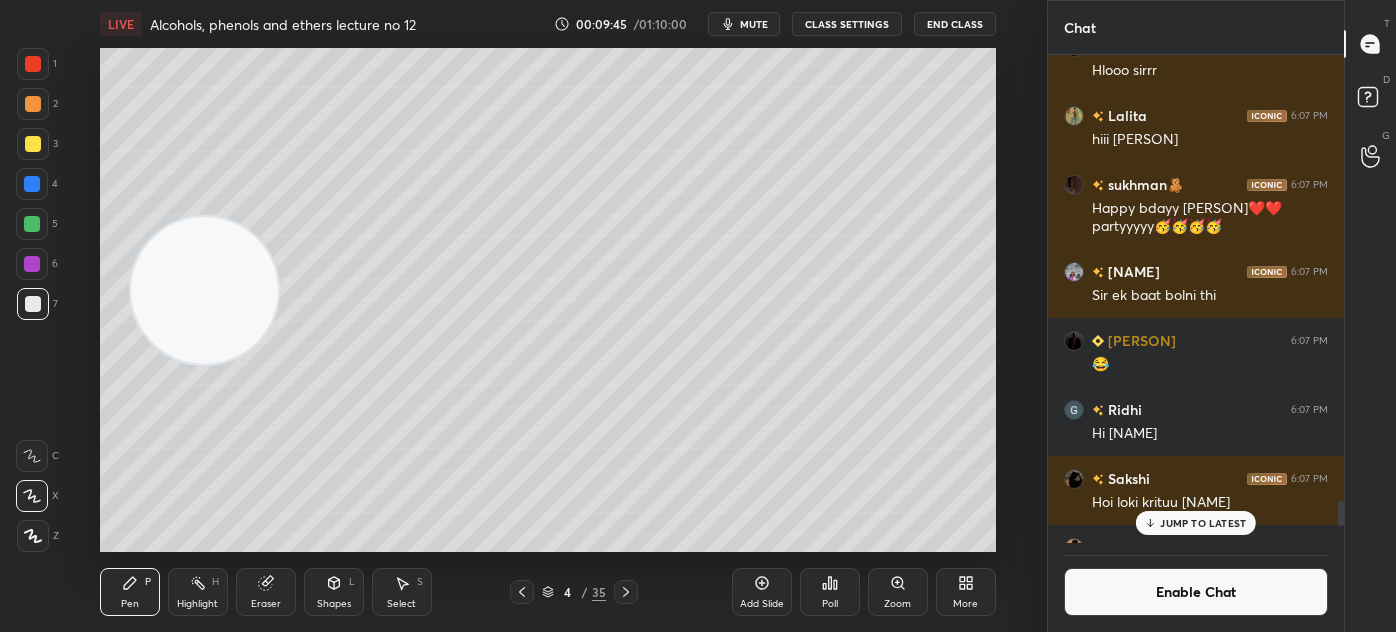 click on "Eraser" at bounding box center [266, 592] 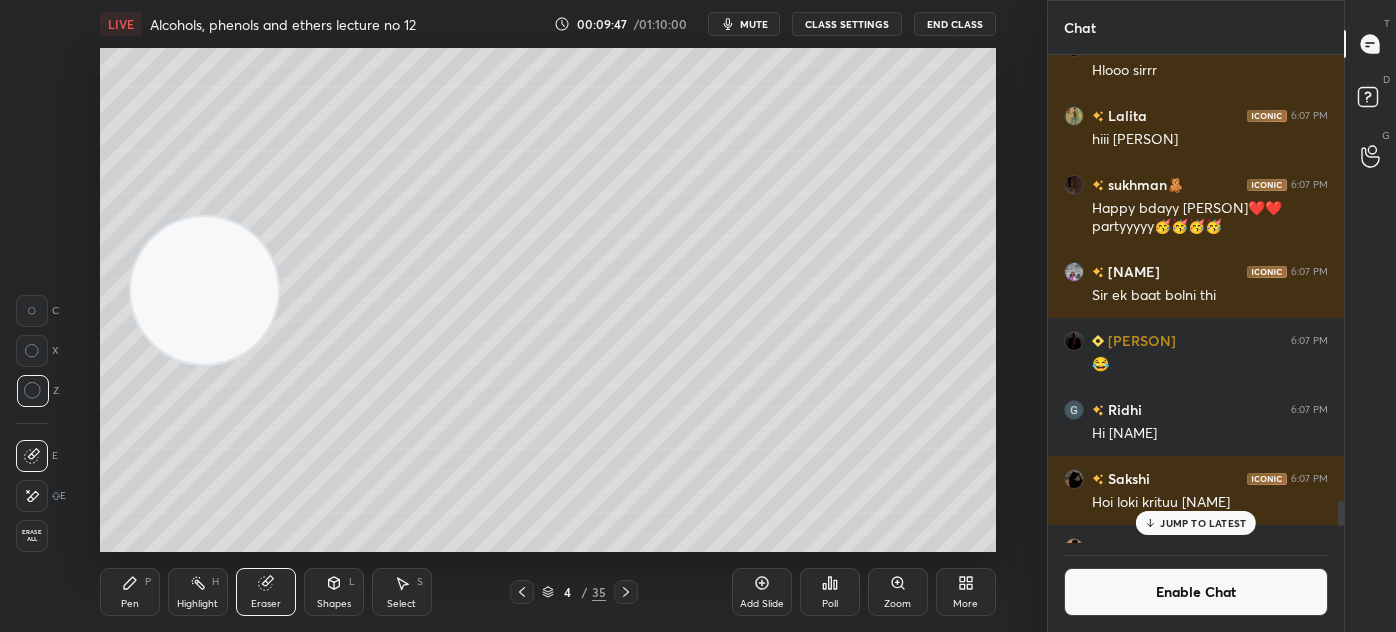 click on "Pen P" at bounding box center [130, 592] 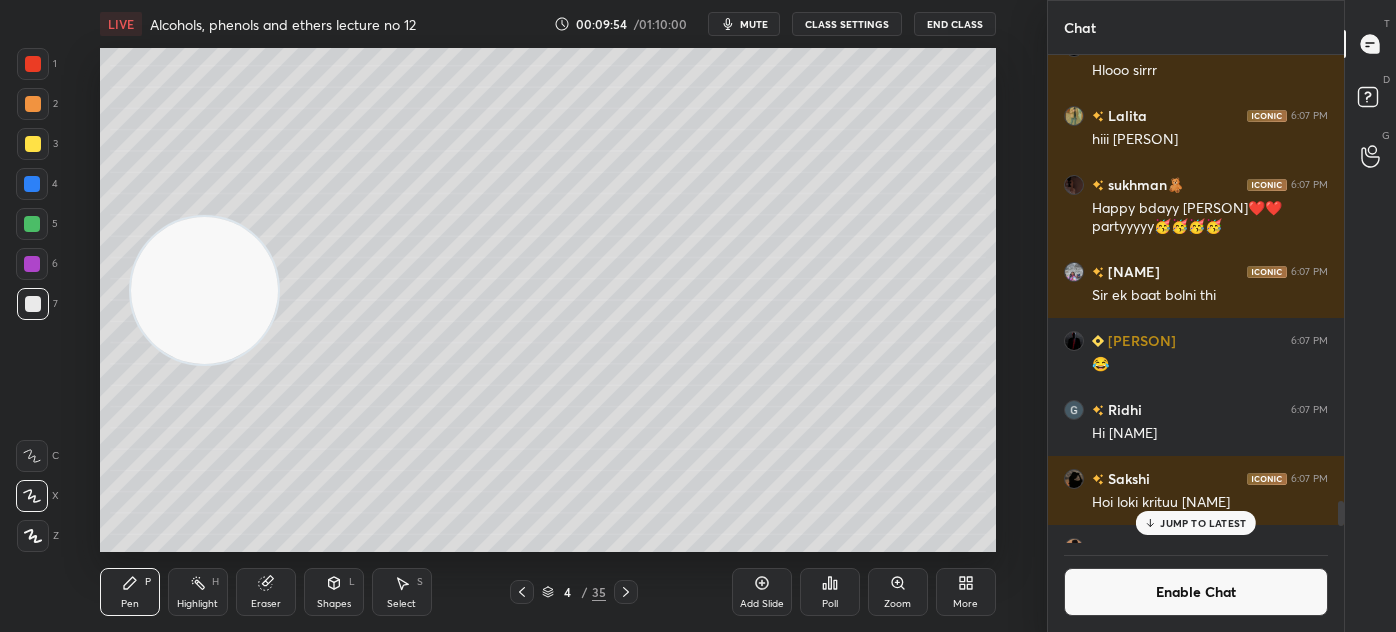 click on "Eraser" at bounding box center (266, 592) 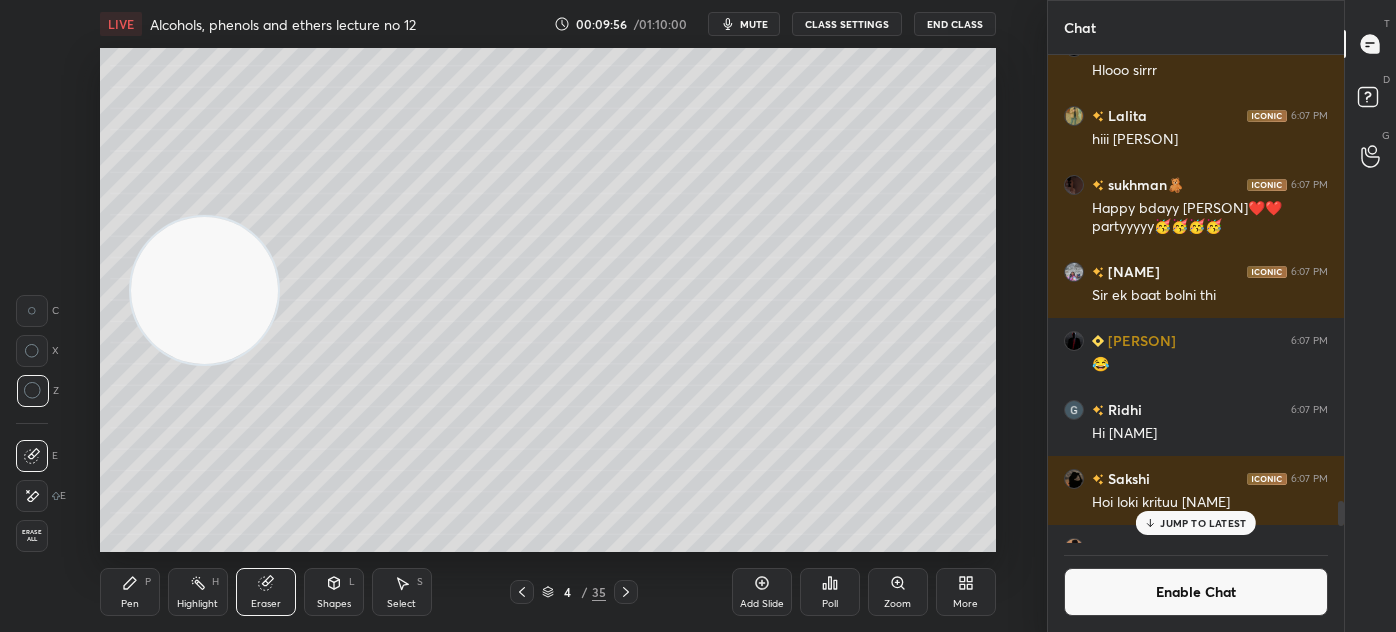 click on "Pen P" at bounding box center (130, 592) 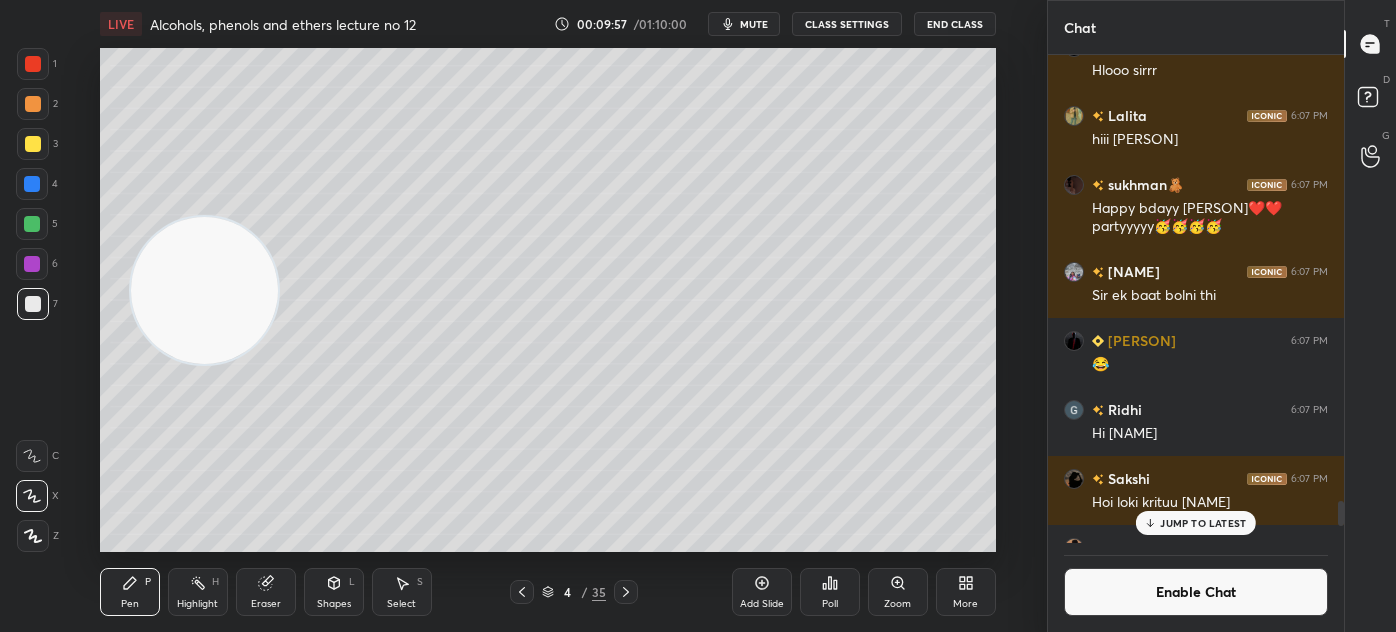 scroll, scrollTop: 9109, scrollLeft: 0, axis: vertical 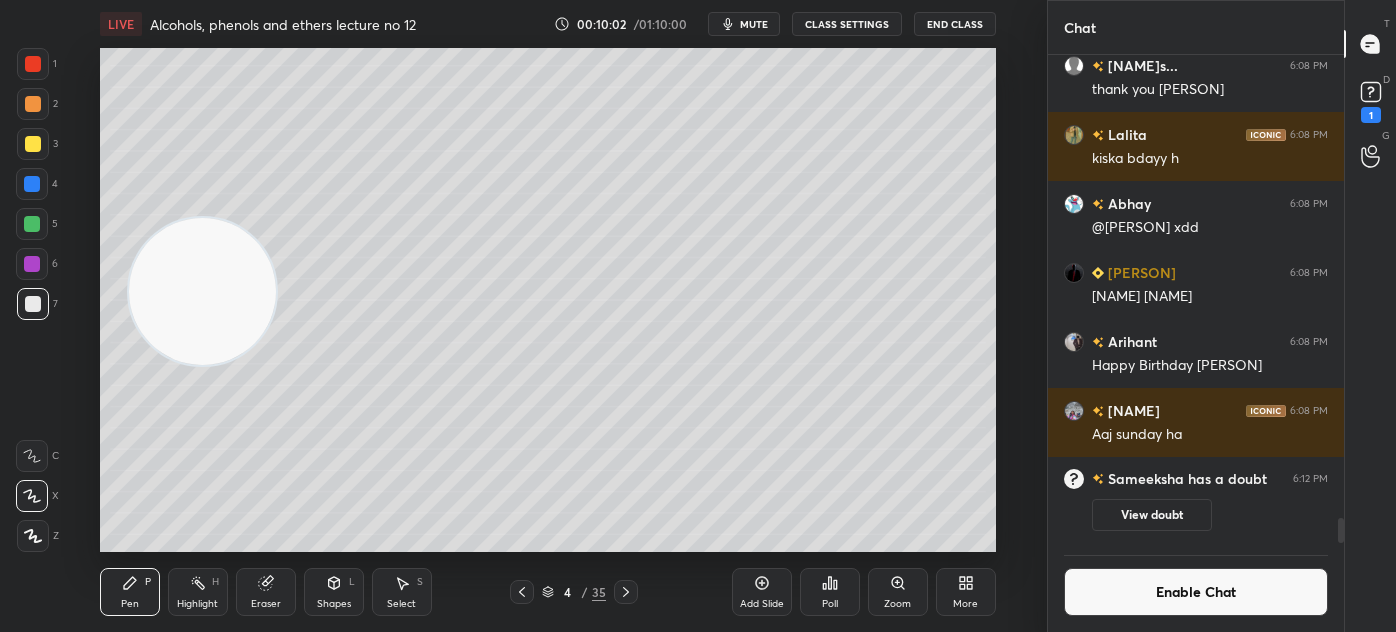 drag, startPoint x: 199, startPoint y: 273, endPoint x: 33, endPoint y: 560, distance: 331.5494 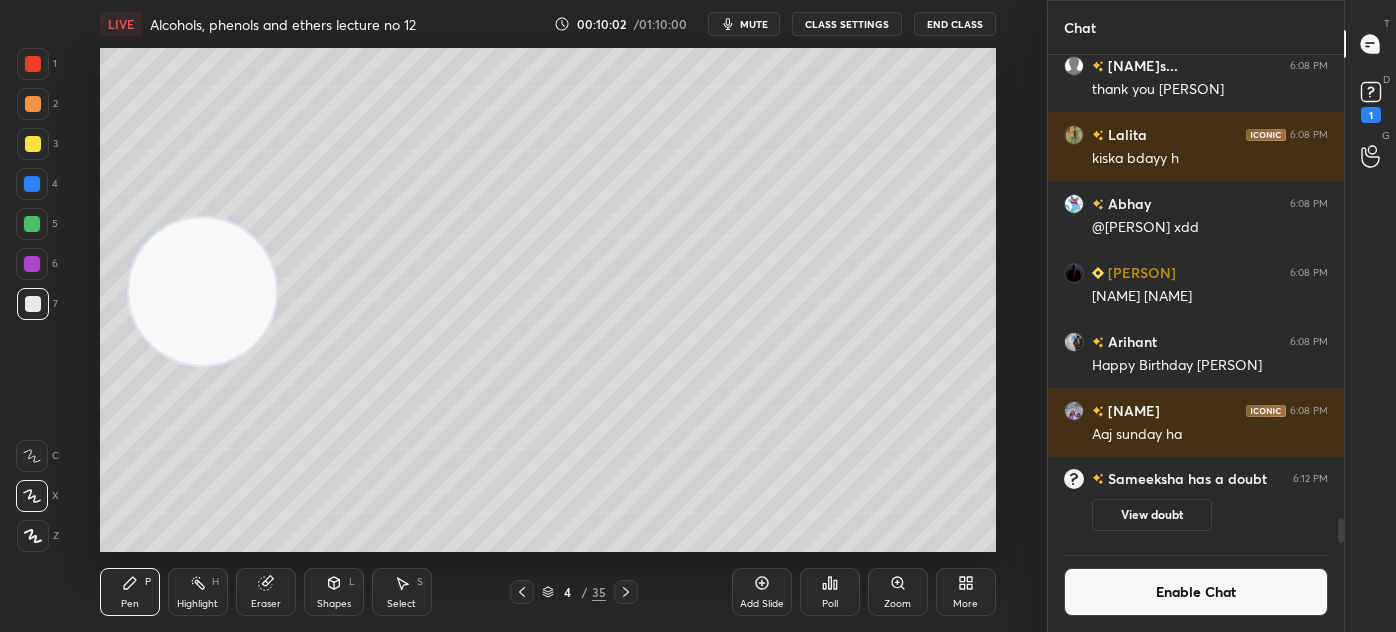 click on "1 2 3 4 5 6 7 C X Z C X Z E E Erase all   H H LIVE Alcohols, phenols and ethers lecture no 12 00:10:02 /  01:10:00 mute CLASS SETTINGS End Class Setting up your live class Poll for   secs No correct answer Start poll Back Alcohols, phenols and ethers lecture no 12 • L14 of Complete course on Alcohols, phenols and Ethers. Akash Rahangdale Pen P Highlight H Eraser Shapes L Select S 4 / 35 Add Slide Poll Zoom More" at bounding box center [515, 316] 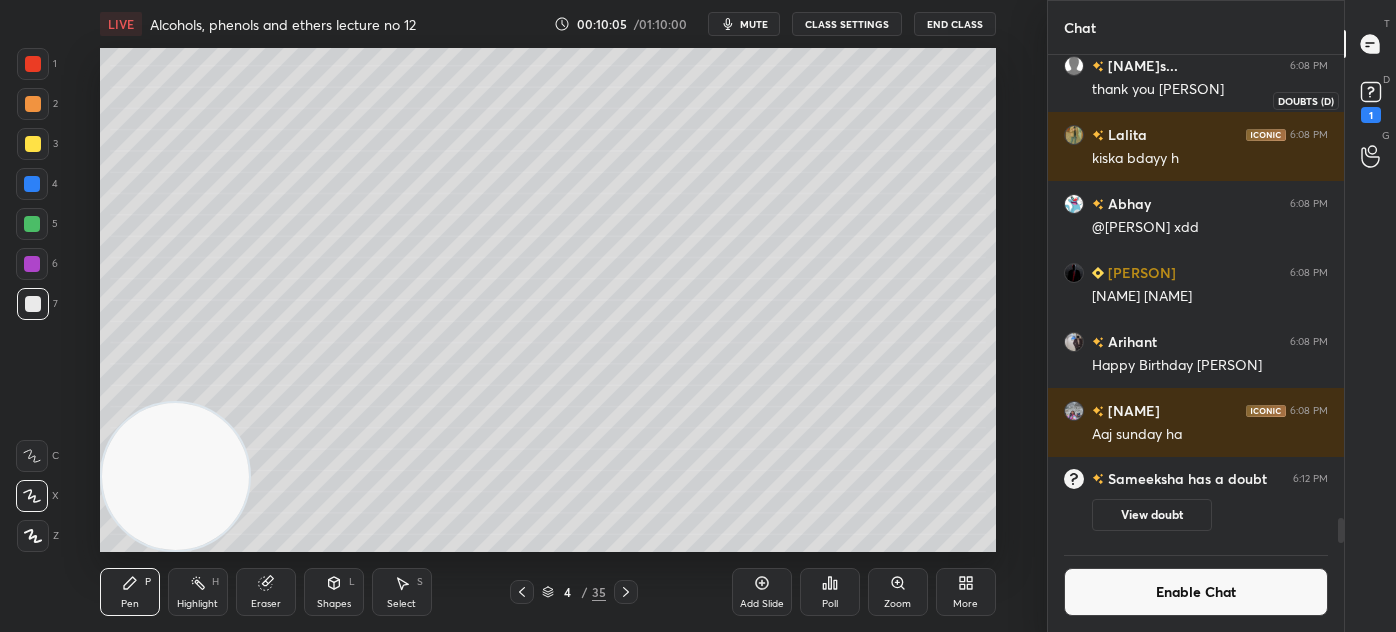 click 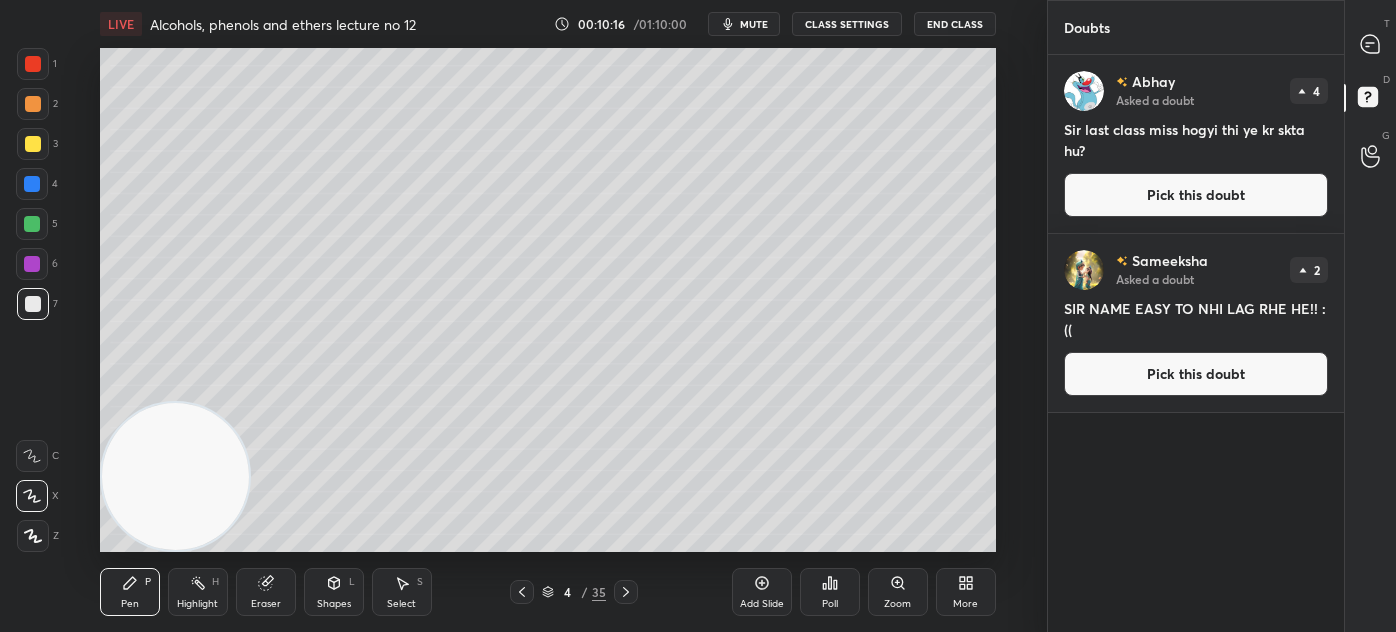 drag, startPoint x: 37, startPoint y: 221, endPoint x: 58, endPoint y: 199, distance: 30.413813 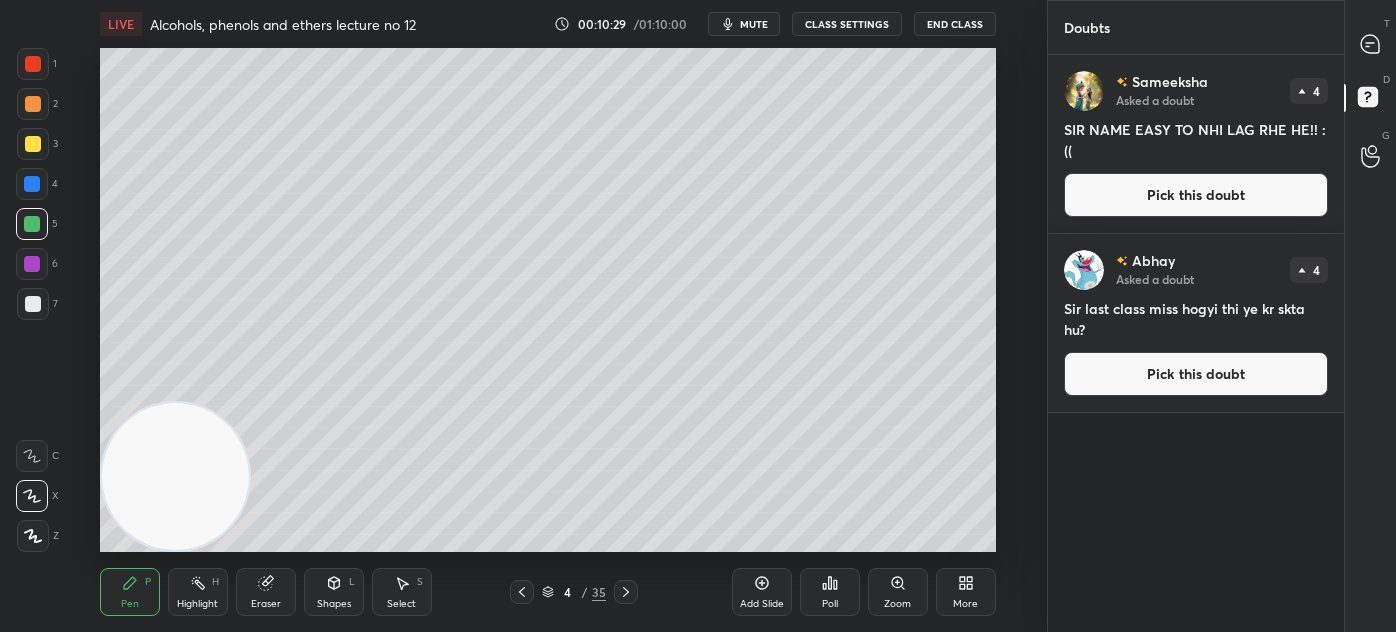 click on "mute" at bounding box center [754, 24] 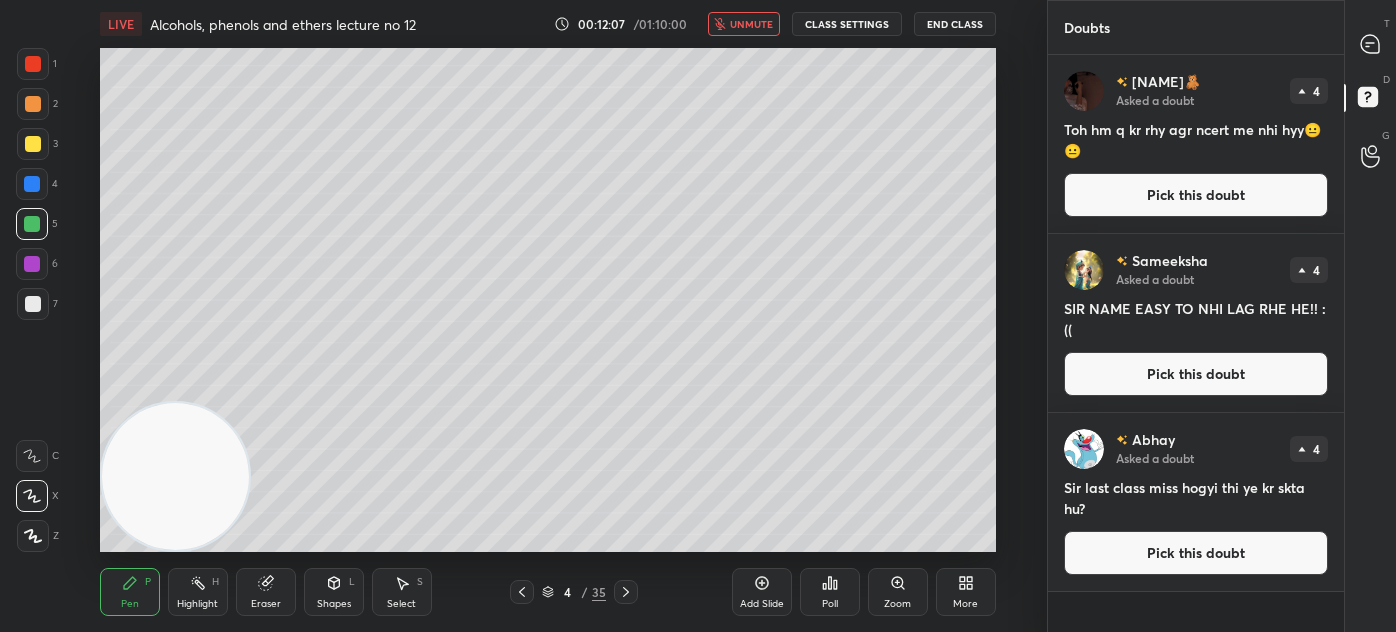 click on "unmute" at bounding box center [751, 24] 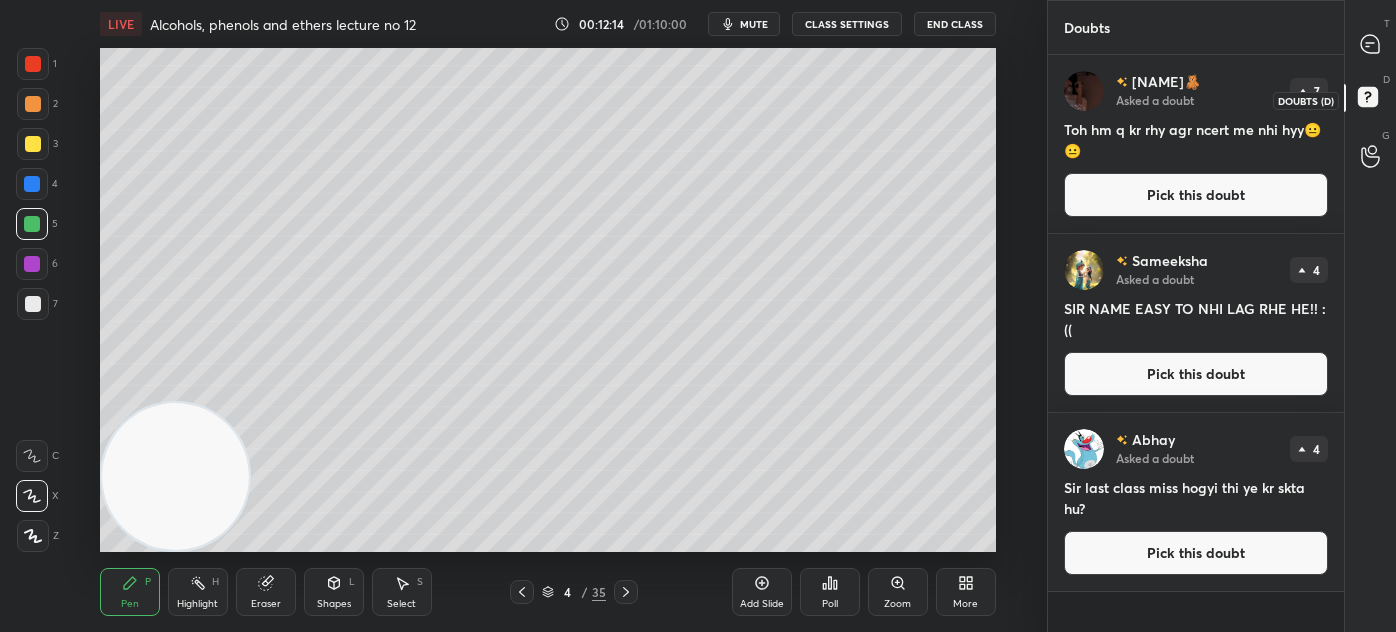 click 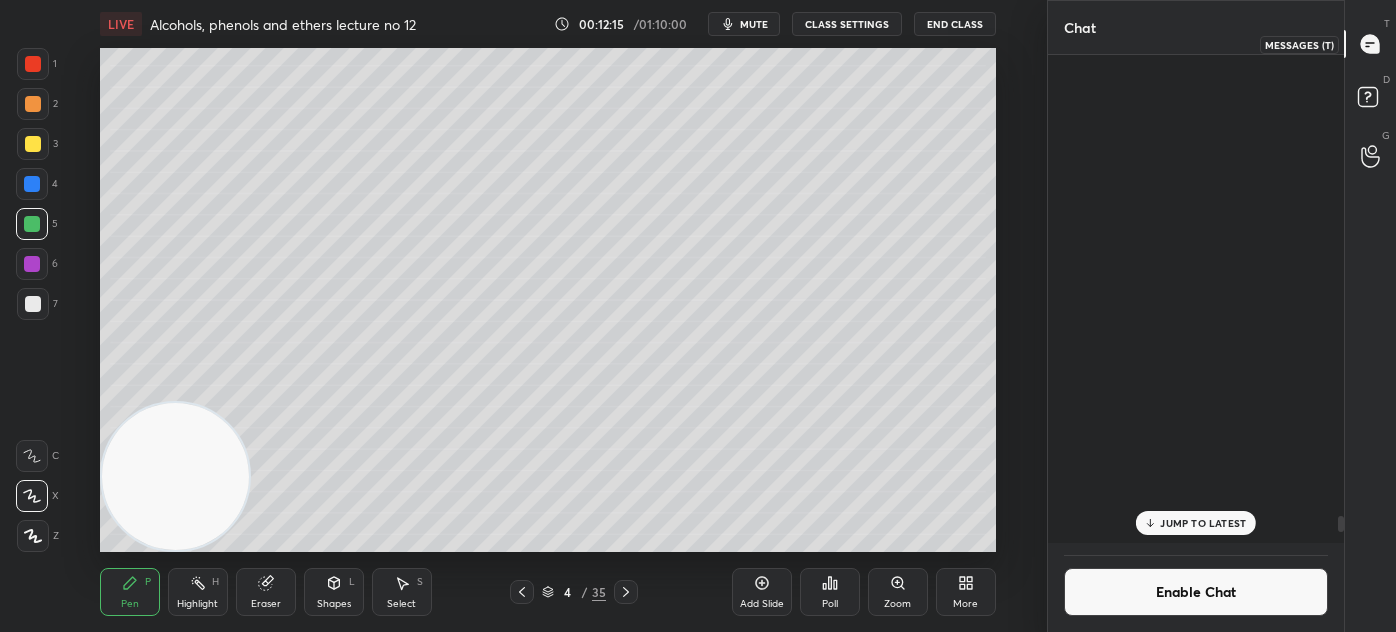 scroll, scrollTop: 9098, scrollLeft: 0, axis: vertical 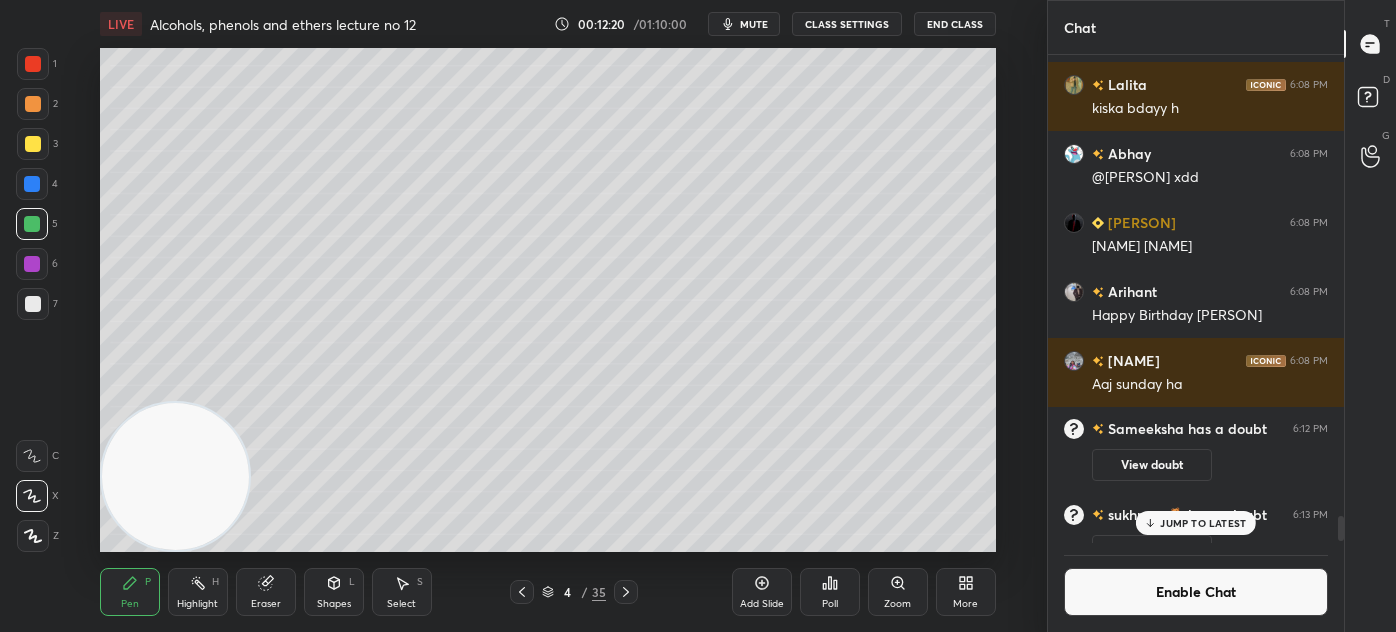 click on "Eraser" at bounding box center [266, 604] 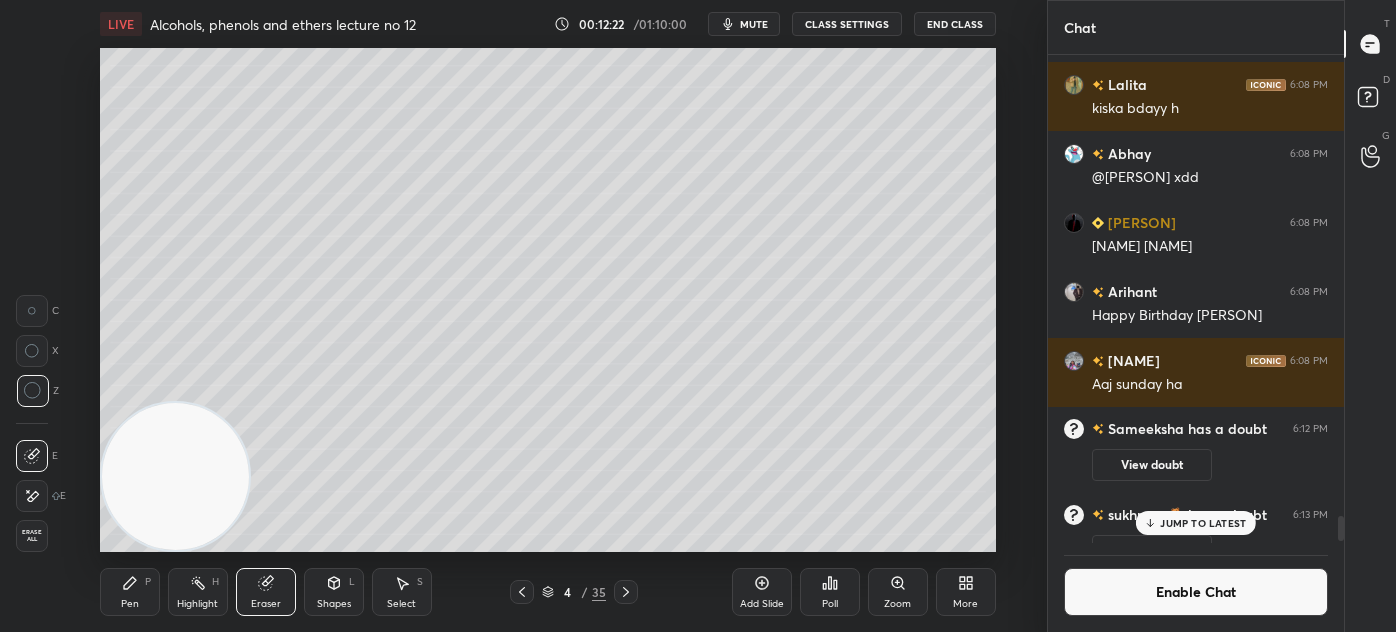 scroll, scrollTop: 9360, scrollLeft: 0, axis: vertical 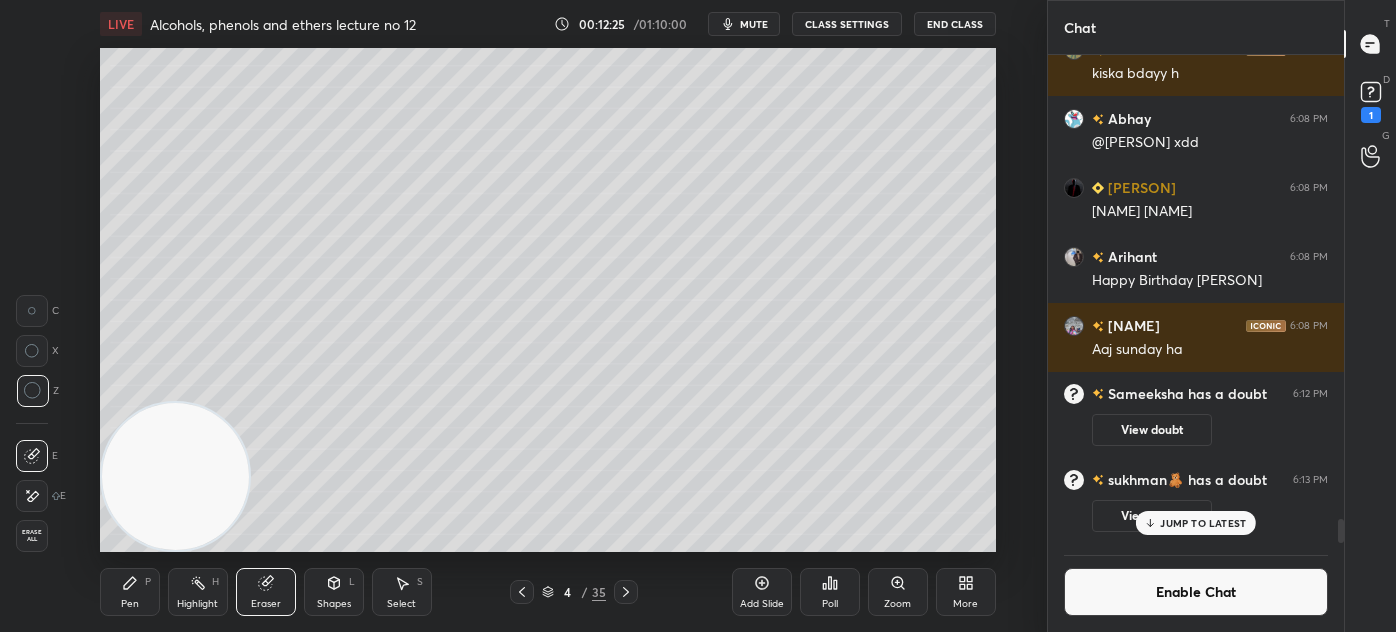 drag, startPoint x: 127, startPoint y: 590, endPoint x: 125, endPoint y: 558, distance: 32.06244 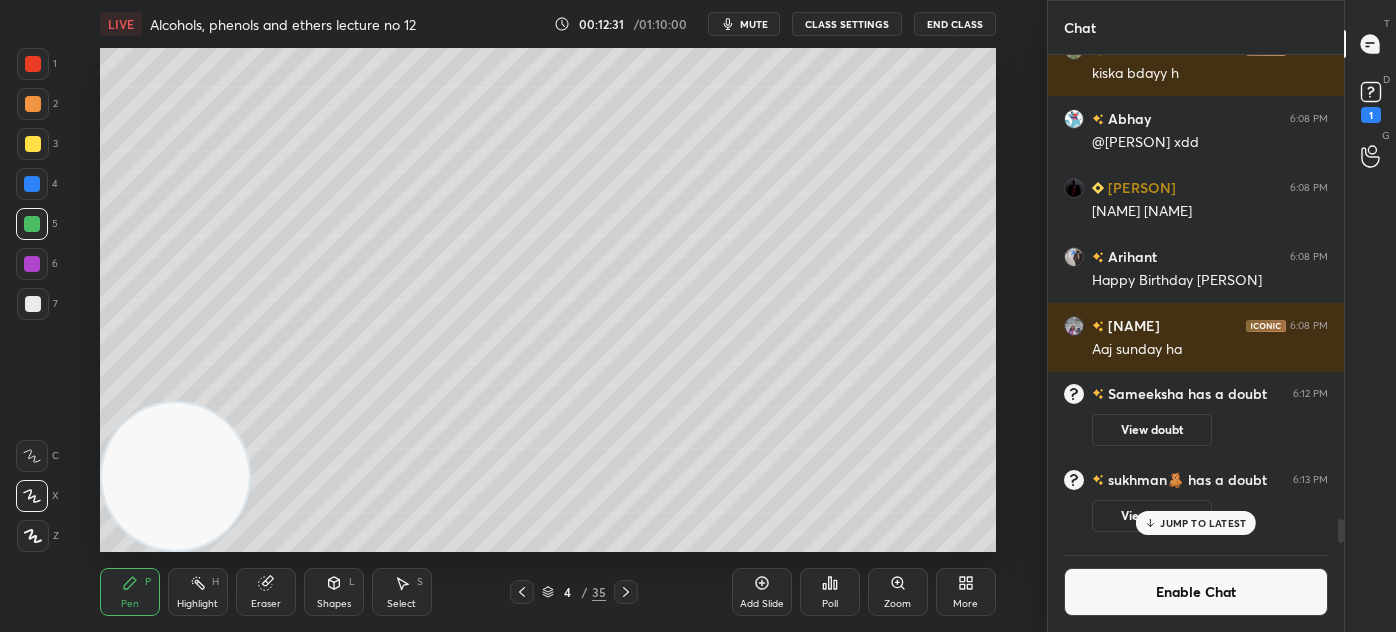 click on "Eraser" at bounding box center [266, 604] 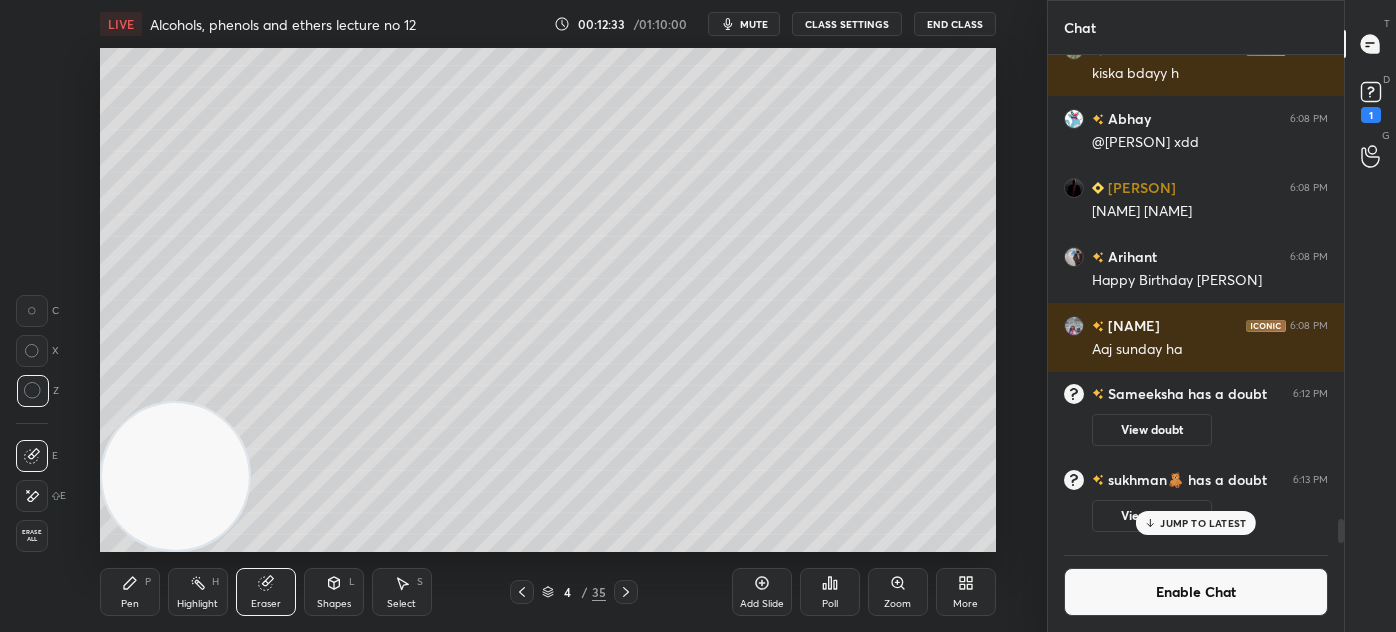 drag, startPoint x: 138, startPoint y: 602, endPoint x: 141, endPoint y: 592, distance: 10.440307 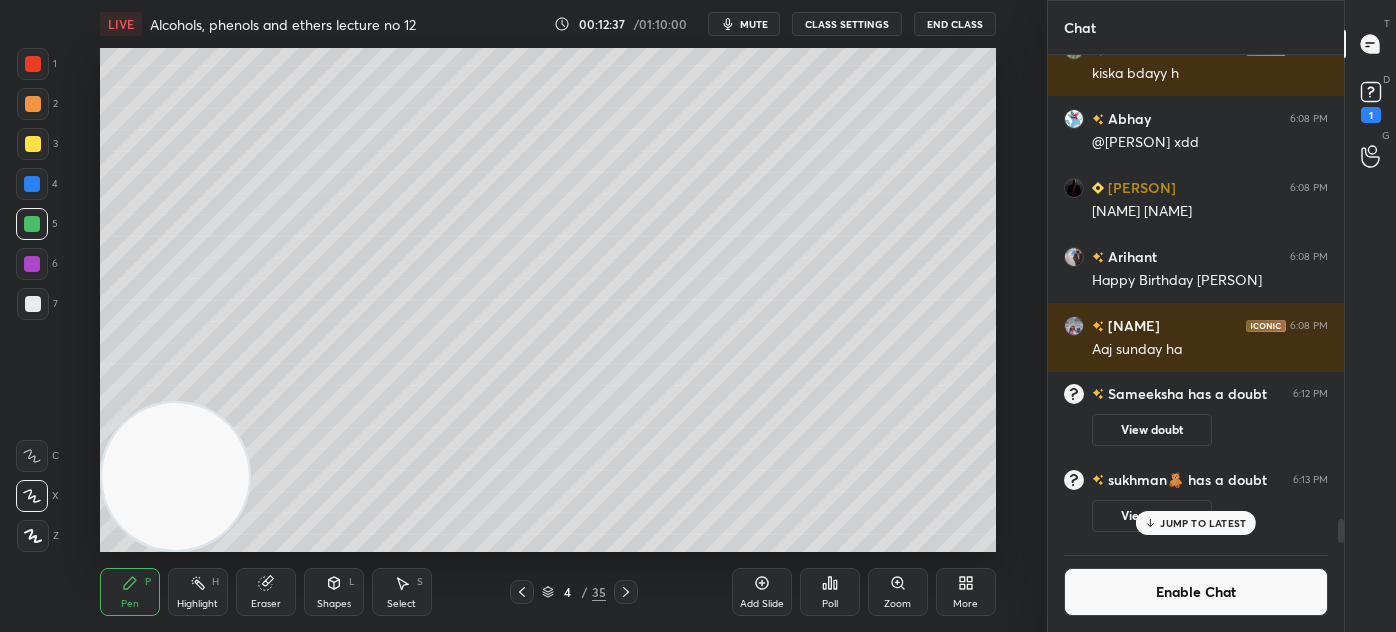 click on "1" at bounding box center (1371, 115) 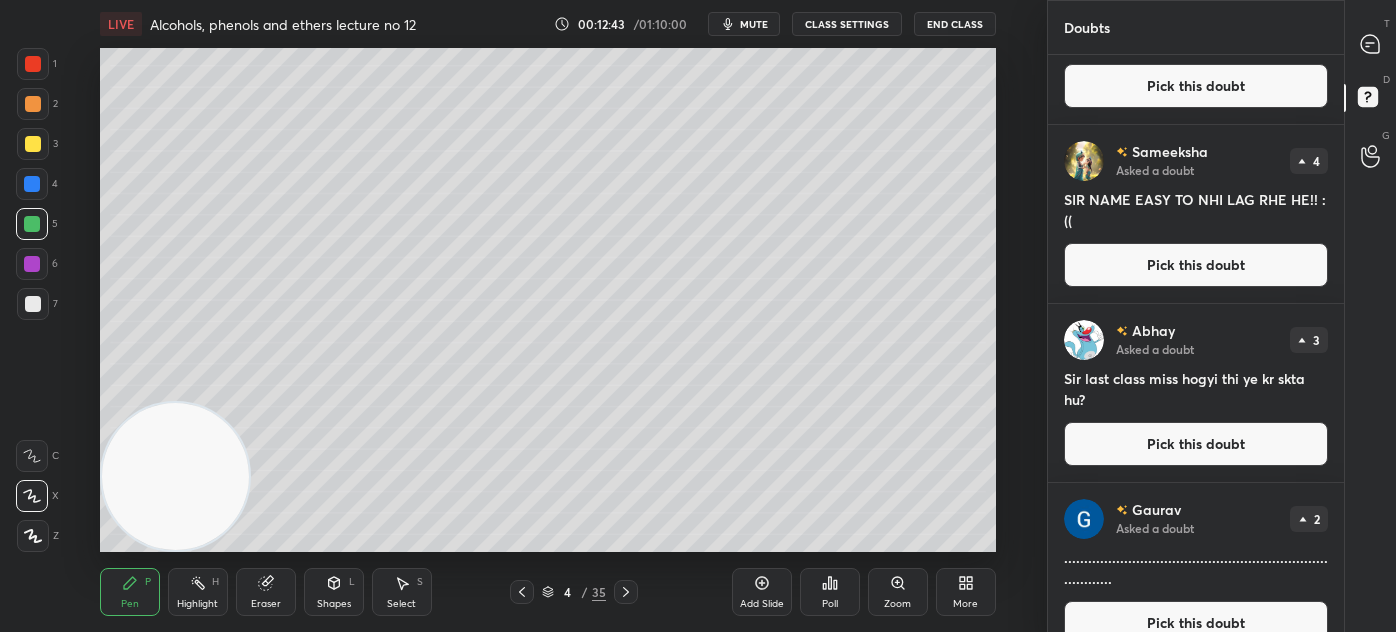 scroll, scrollTop: 126, scrollLeft: 0, axis: vertical 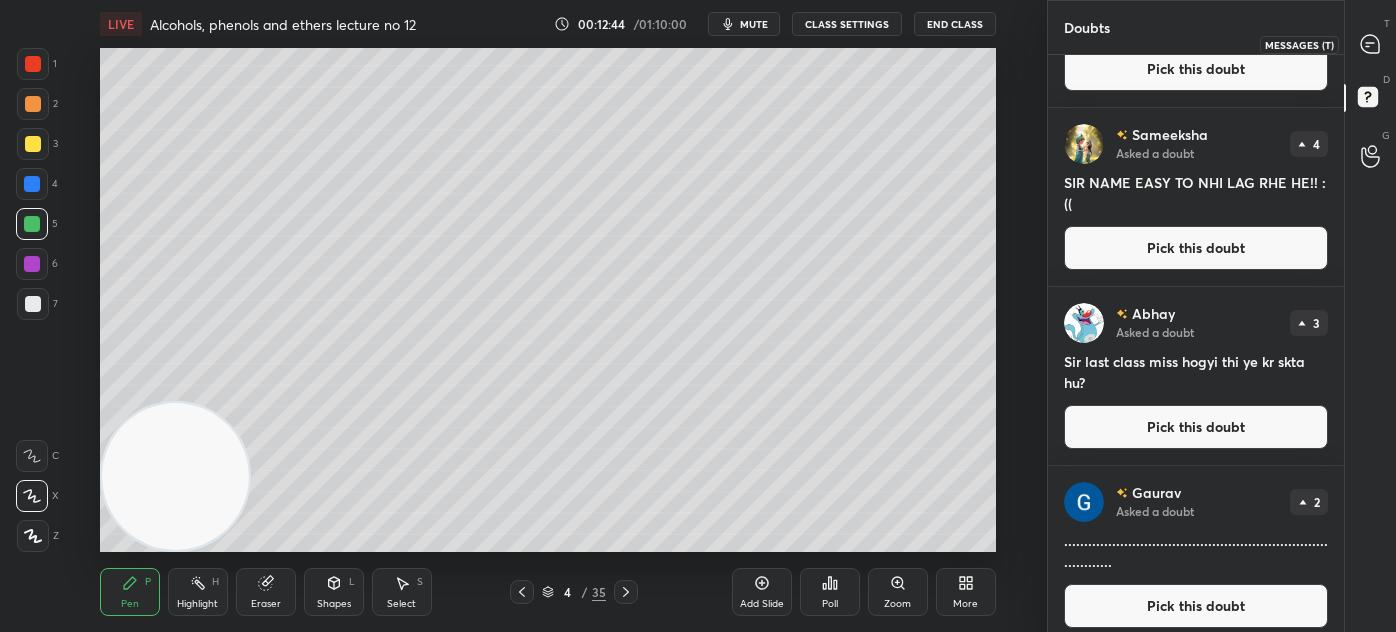 click 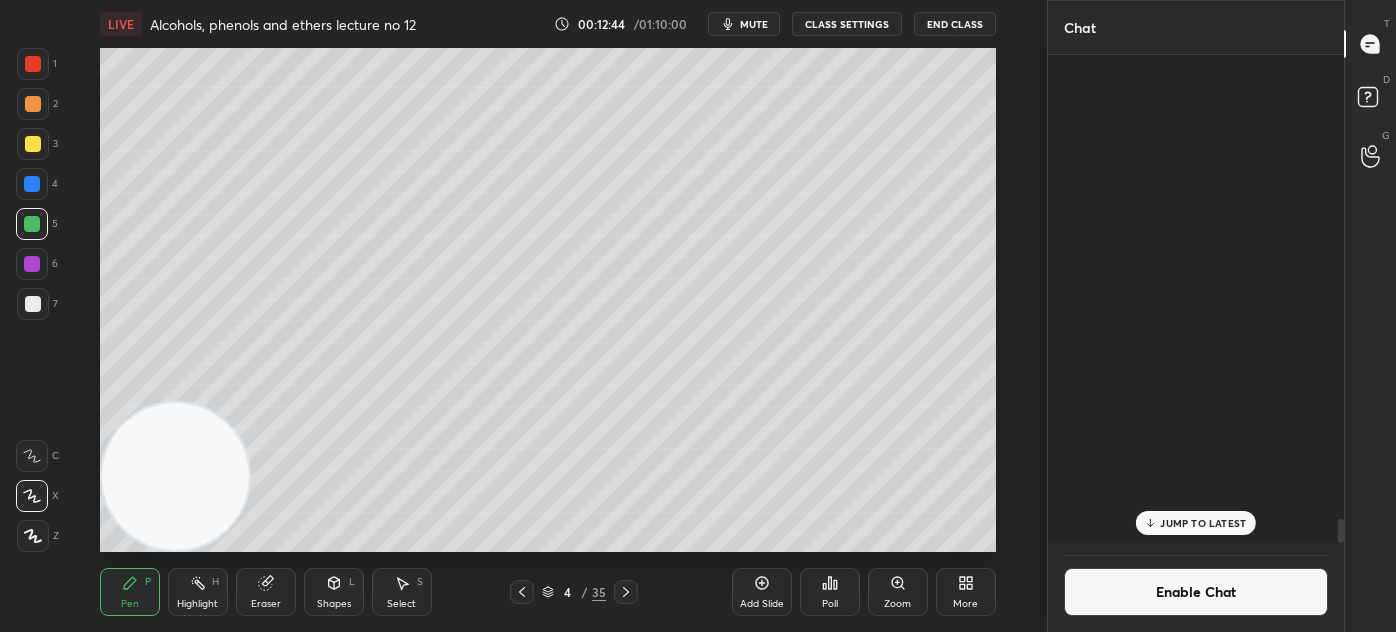 scroll, scrollTop: 9360, scrollLeft: 0, axis: vertical 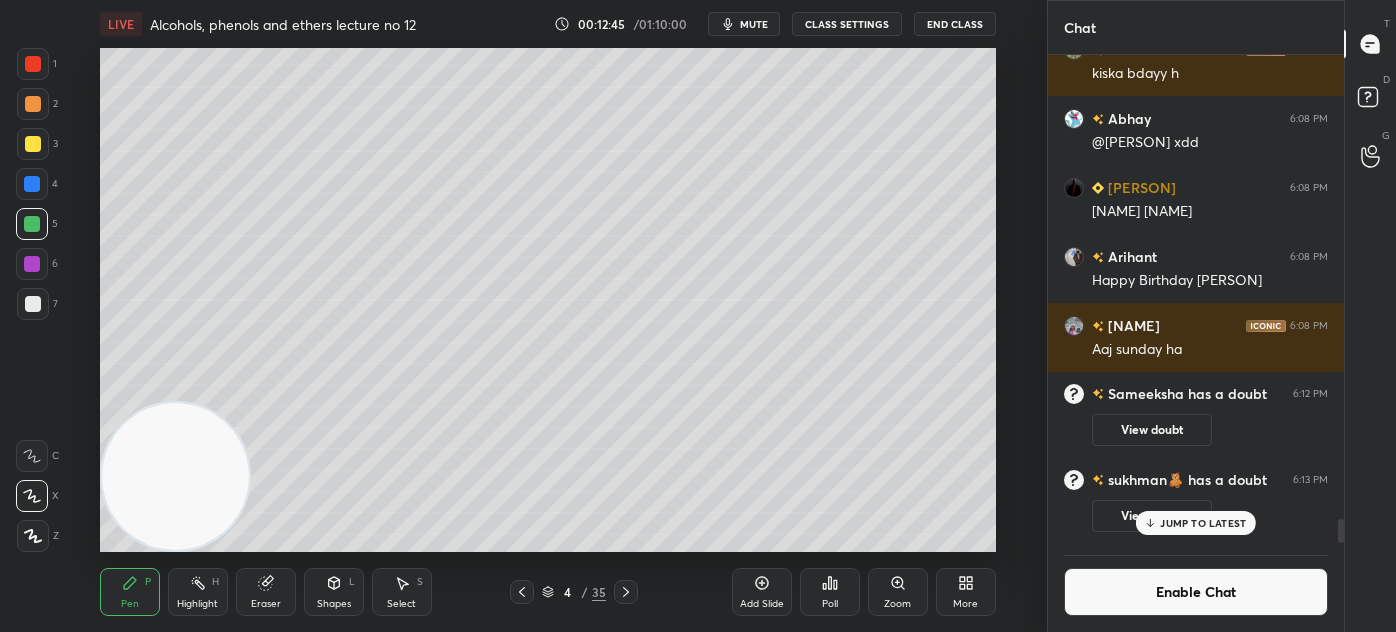 drag, startPoint x: 1164, startPoint y: 602, endPoint x: 1184, endPoint y: 567, distance: 40.311287 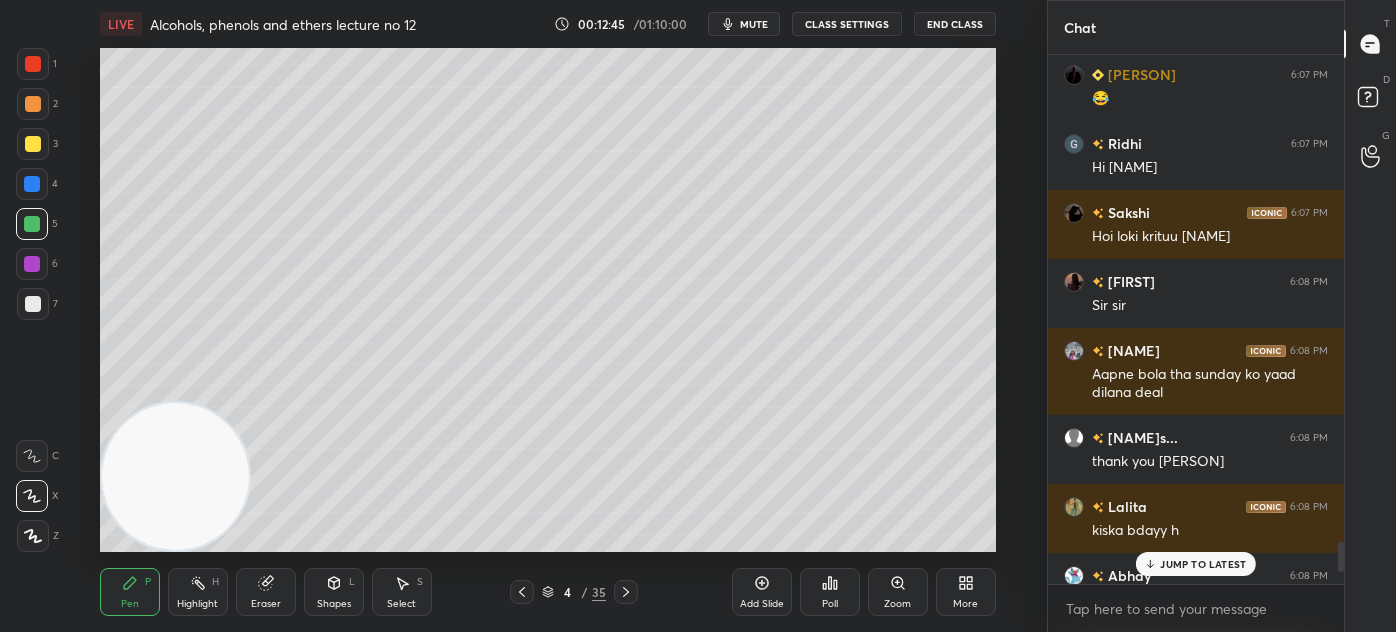 click on "JUMP TO LATEST" at bounding box center (1203, 564) 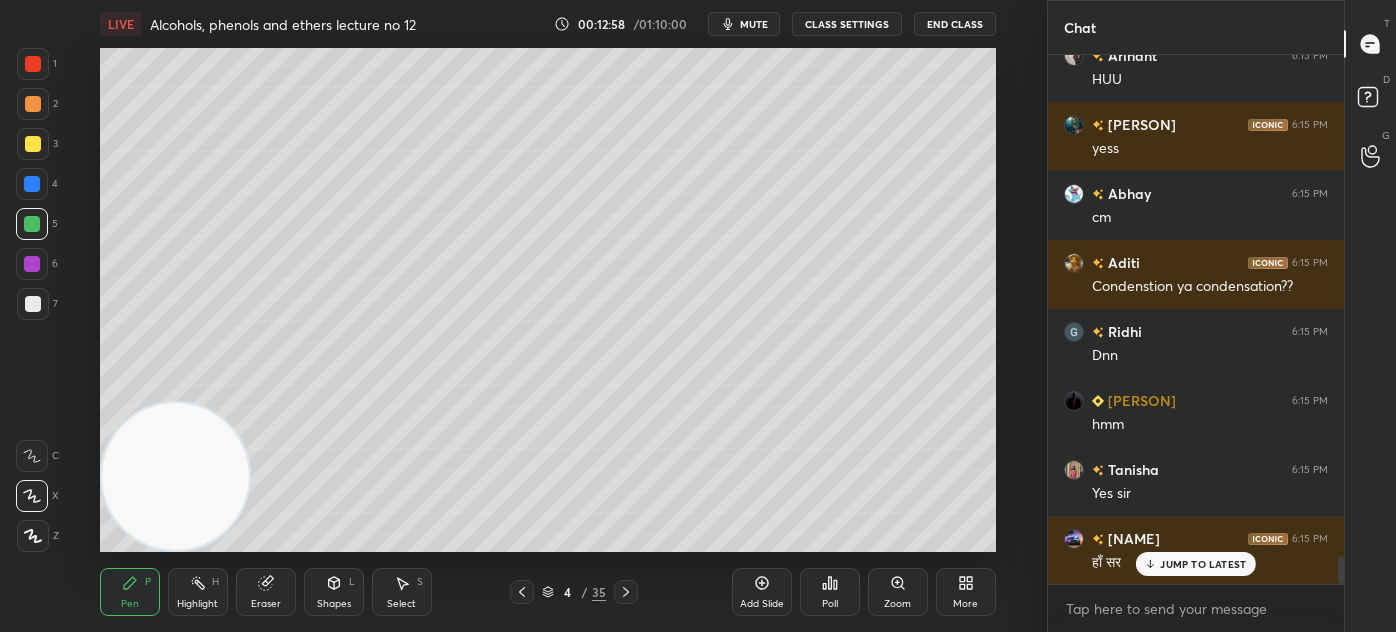 scroll, scrollTop: 9626, scrollLeft: 0, axis: vertical 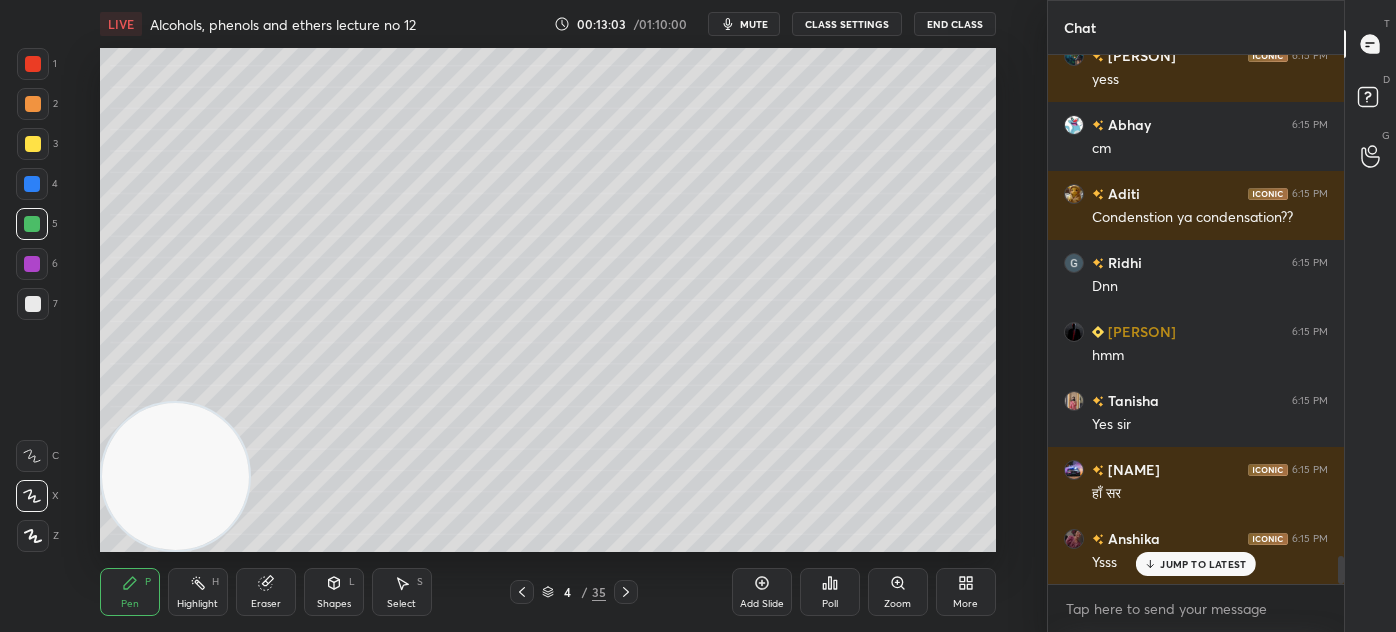 click on "Eraser" at bounding box center (266, 592) 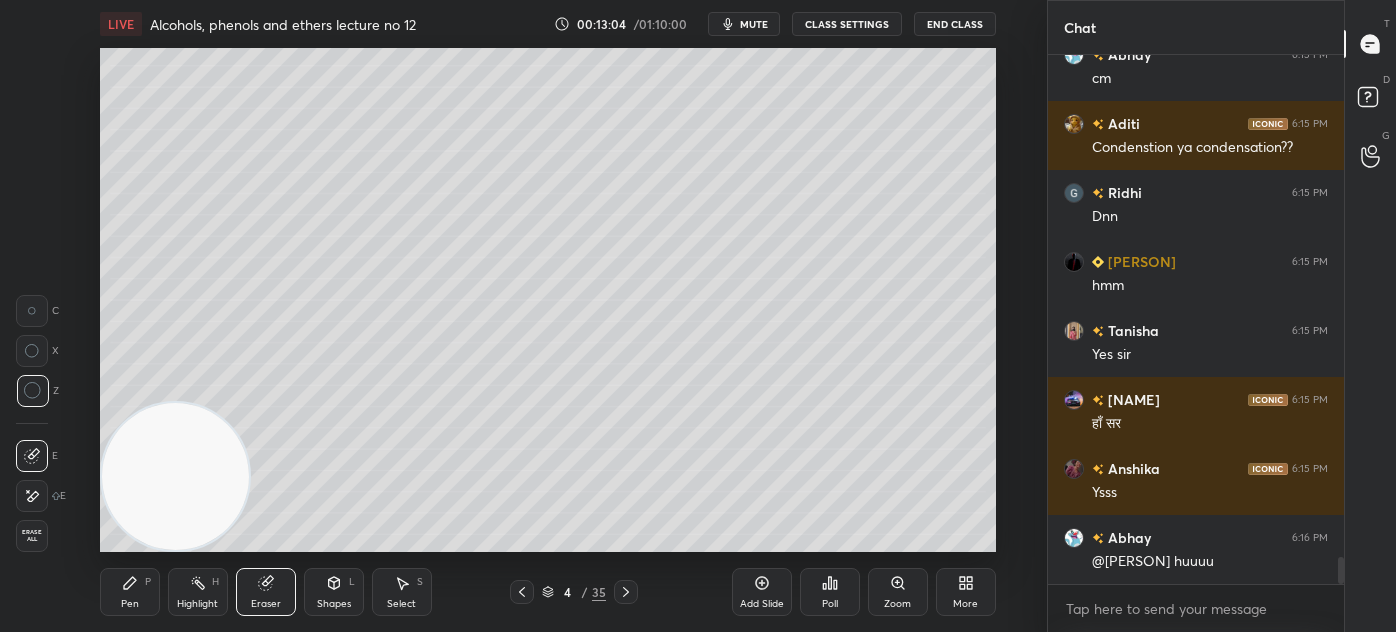 click on "Highlight H" at bounding box center [198, 592] 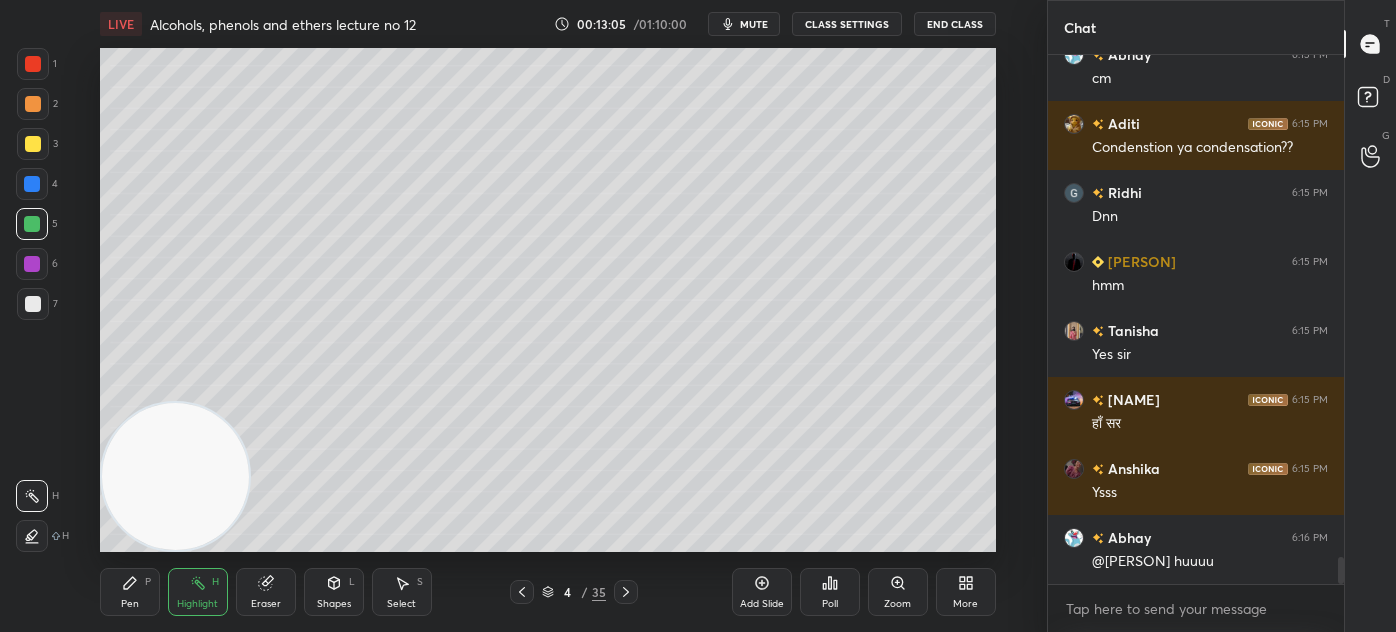 click on "Shapes L" at bounding box center (334, 592) 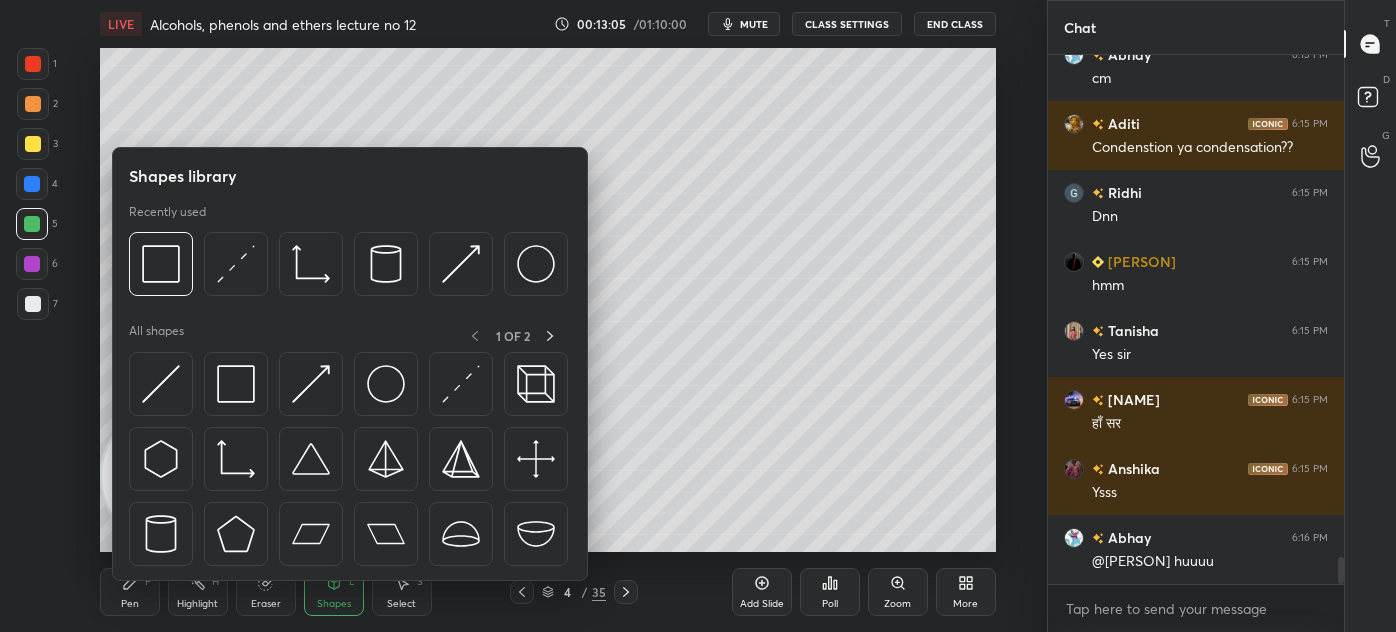 click on "Select S" at bounding box center (402, 592) 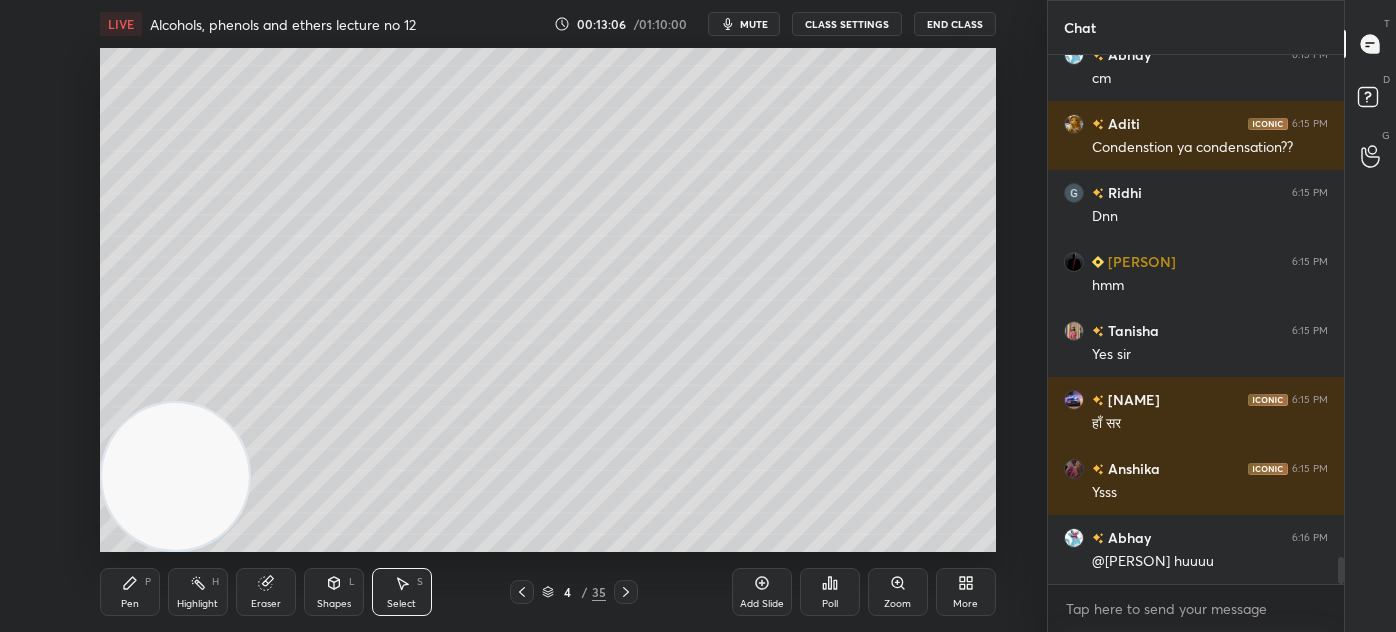 scroll, scrollTop: 9765, scrollLeft: 0, axis: vertical 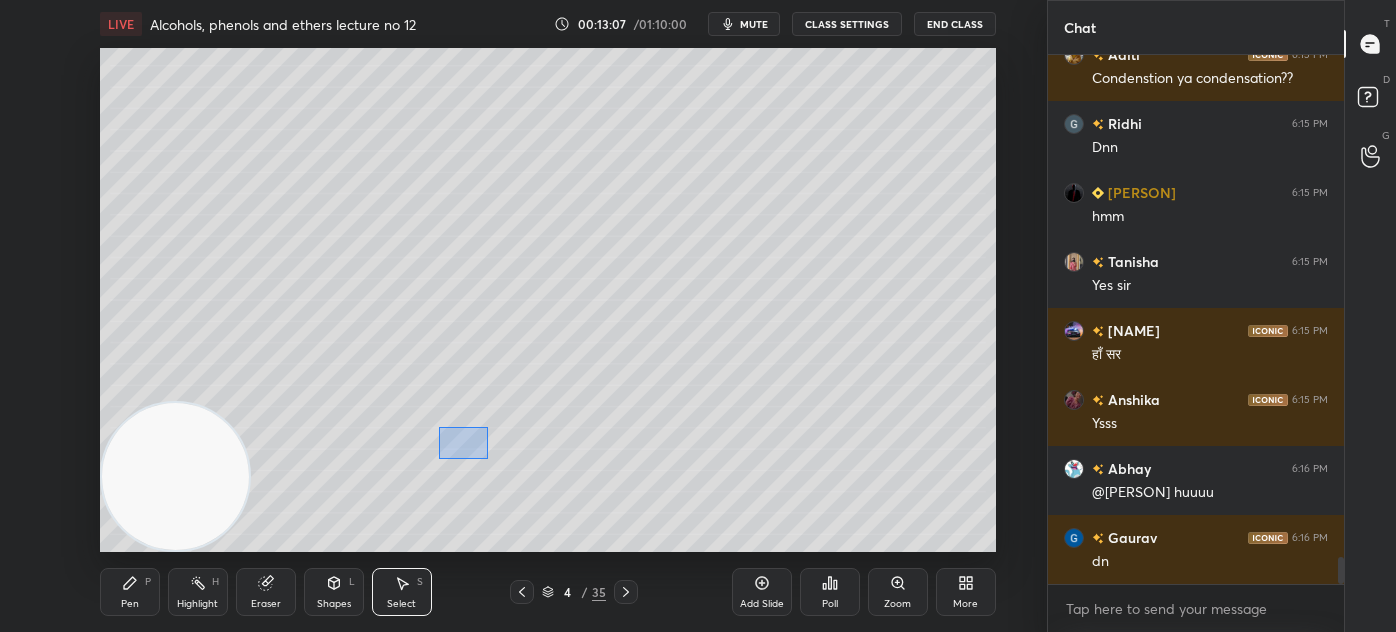 drag, startPoint x: 437, startPoint y: 427, endPoint x: 491, endPoint y: 458, distance: 62.26556 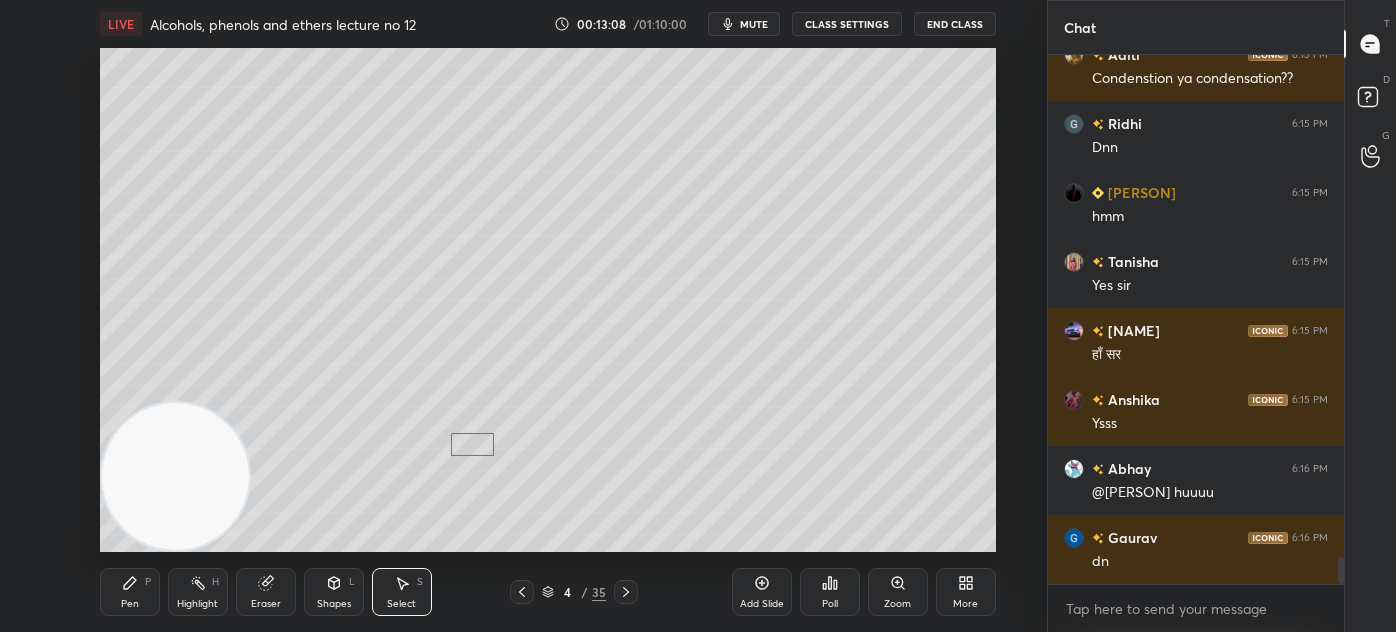 drag, startPoint x: 458, startPoint y: 445, endPoint x: 472, endPoint y: 447, distance: 14.142136 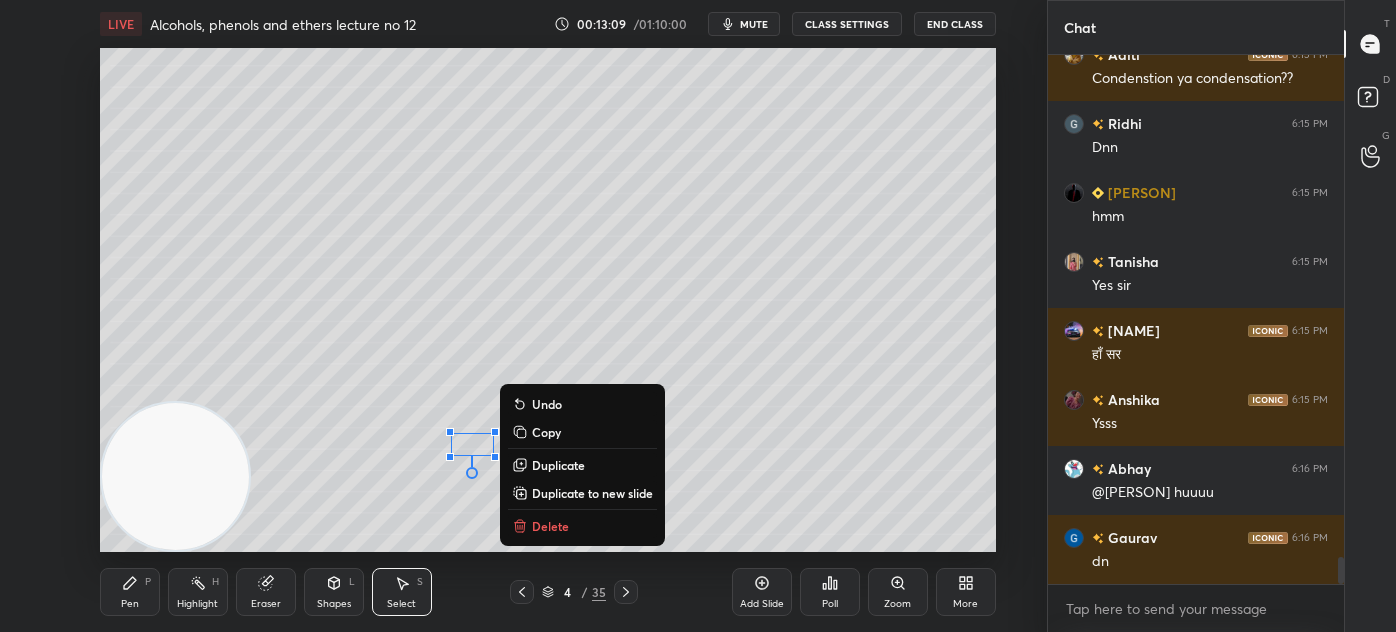 click on "0 ° Undo Copy Duplicate Duplicate to new slide Delete" at bounding box center [548, 300] 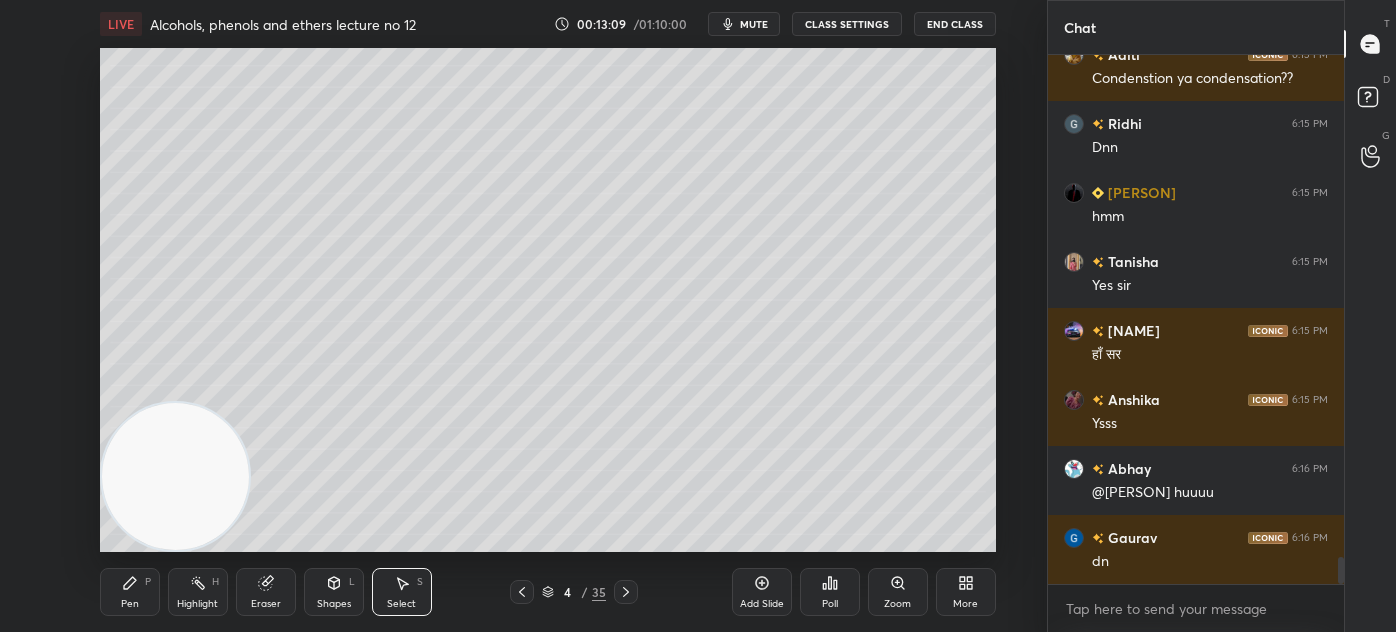 click on "Pen" at bounding box center [130, 604] 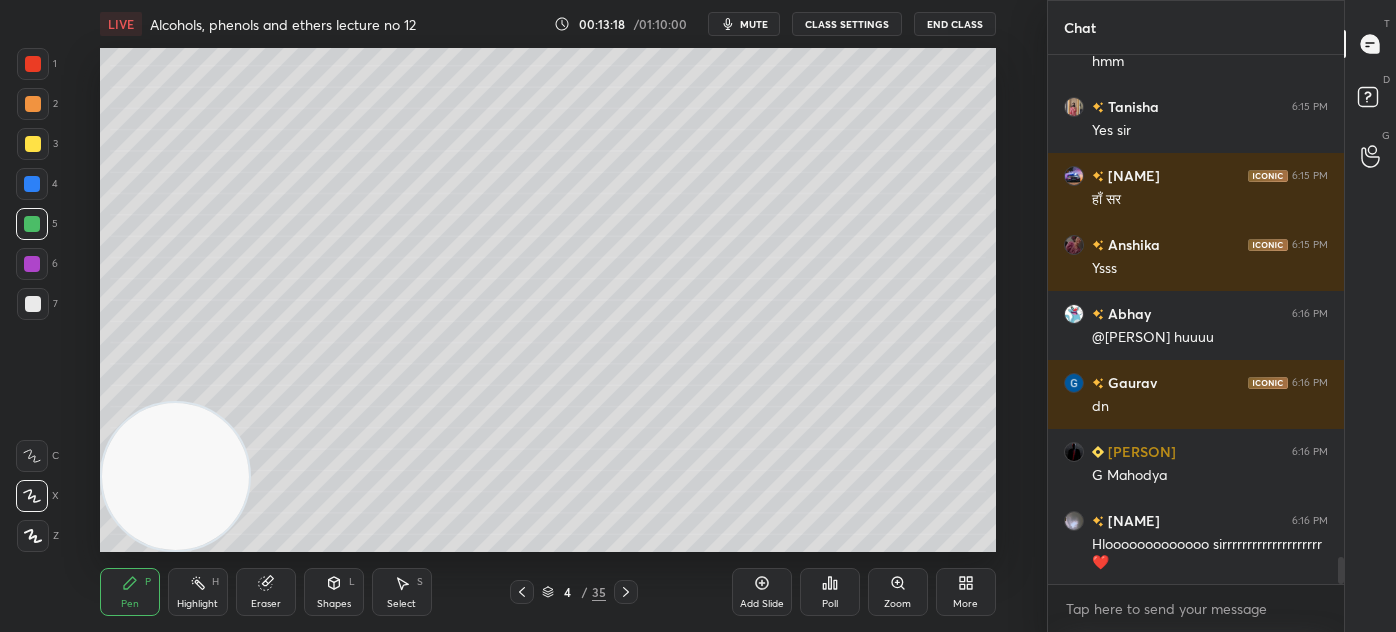 scroll, scrollTop: 10008, scrollLeft: 0, axis: vertical 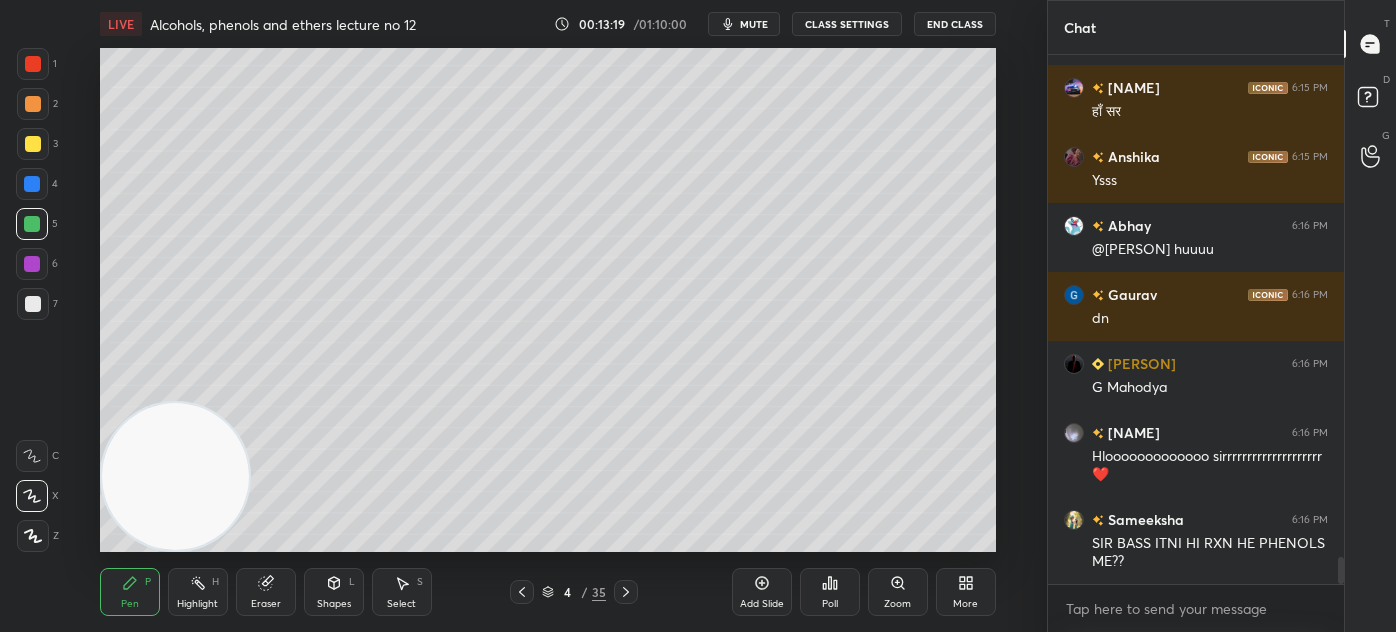 click at bounding box center [33, 144] 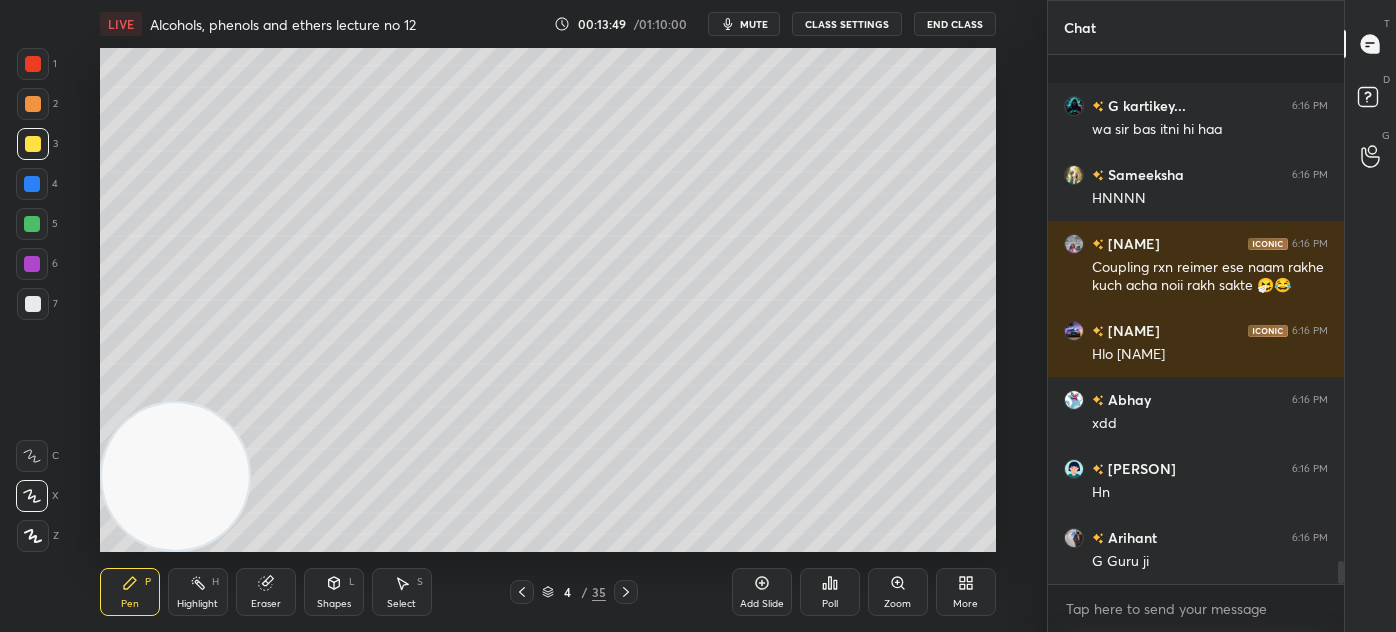 scroll, scrollTop: 11375, scrollLeft: 0, axis: vertical 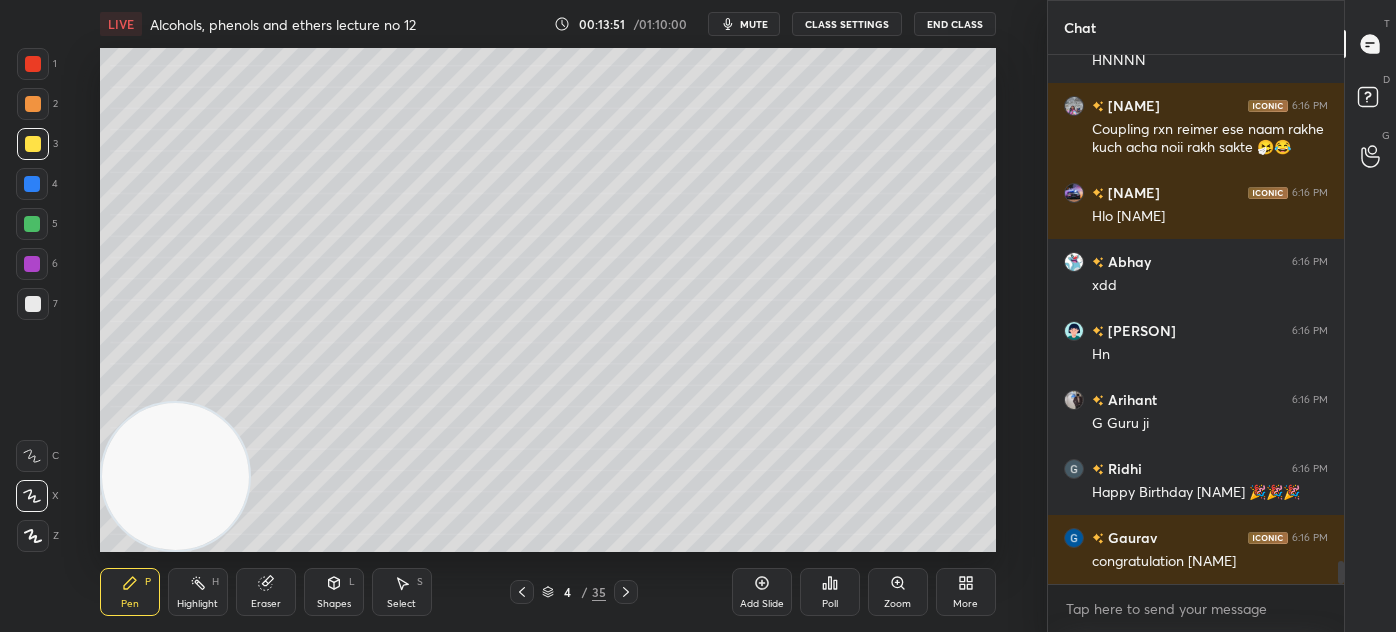 click on "CLASS SETTINGS" at bounding box center (847, 24) 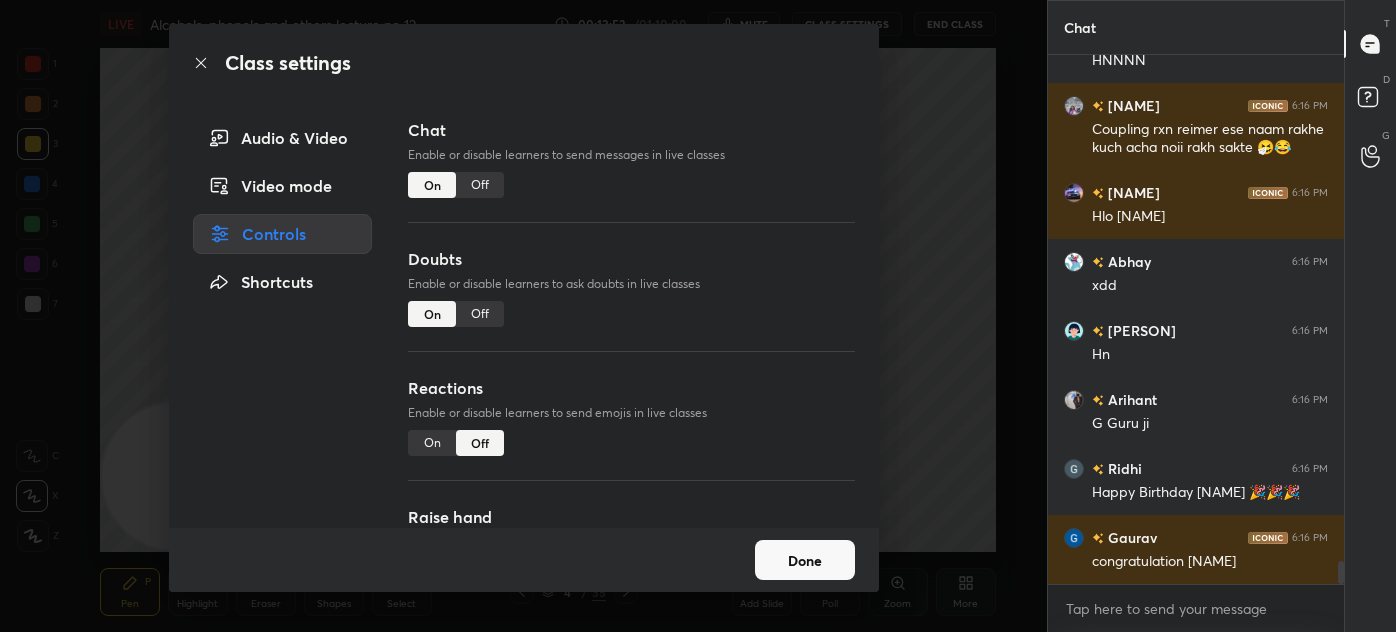 click on "Off" at bounding box center [480, 185] 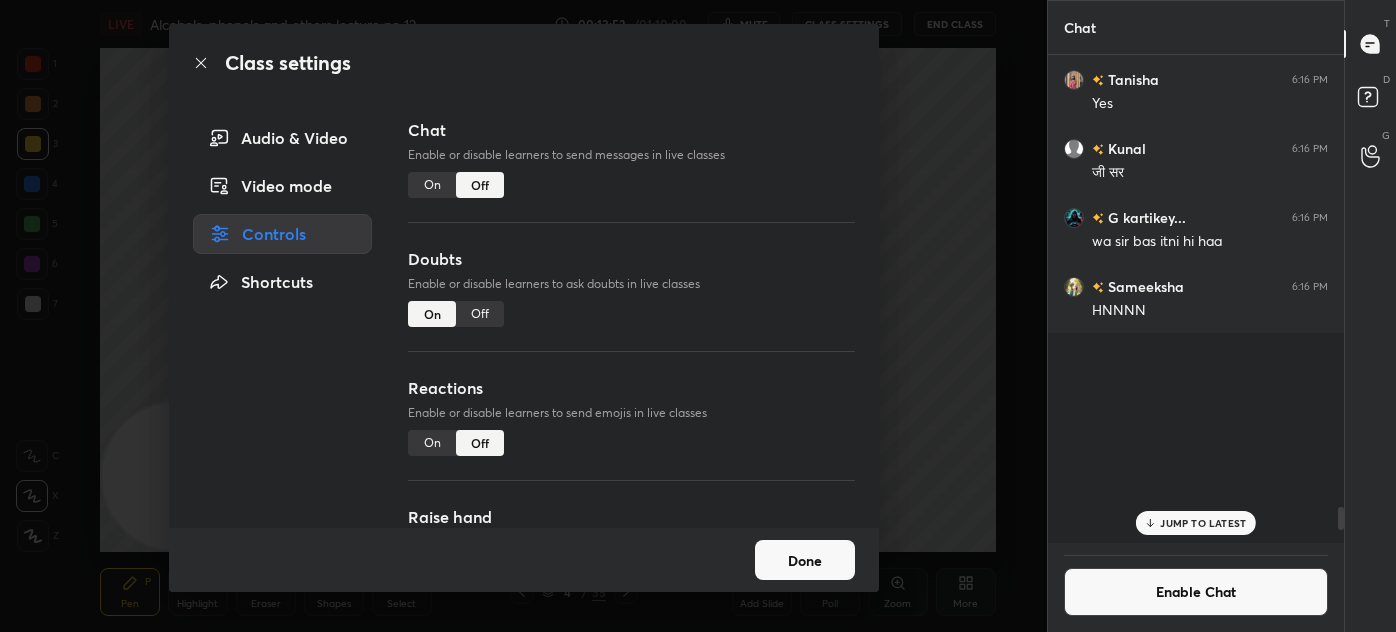 scroll, scrollTop: 10321, scrollLeft: 0, axis: vertical 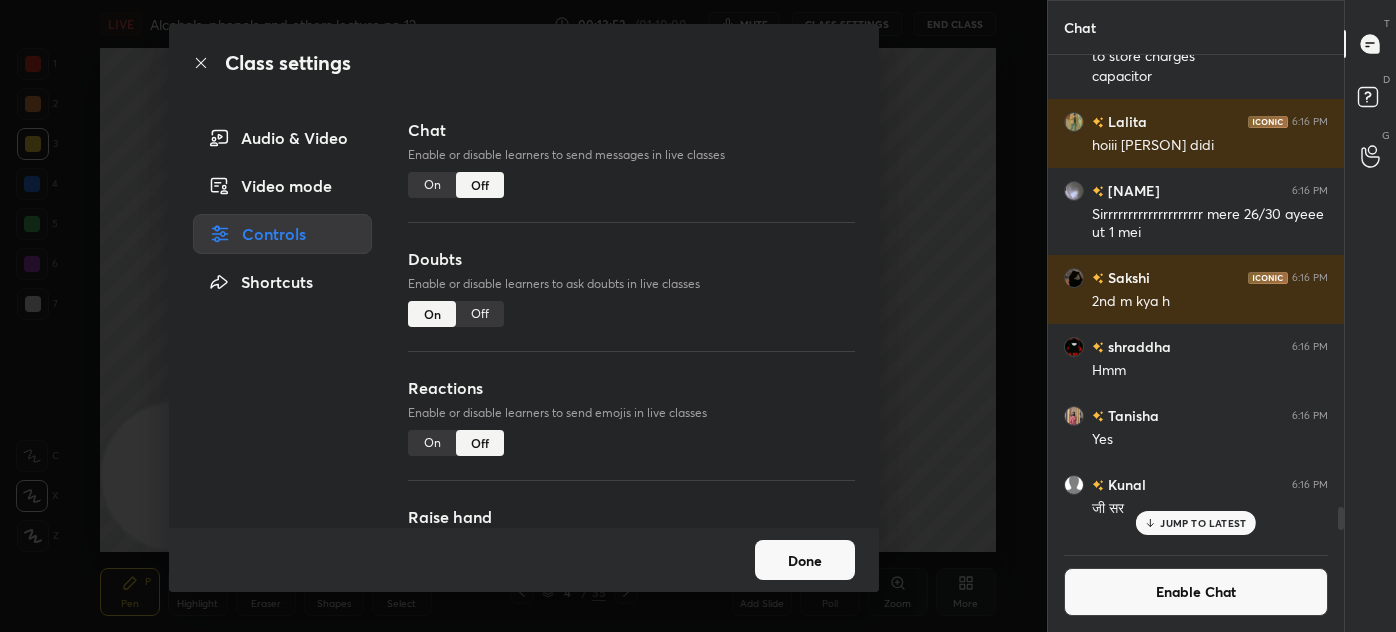 drag, startPoint x: 981, startPoint y: 122, endPoint x: 949, endPoint y: 127, distance: 32.38827 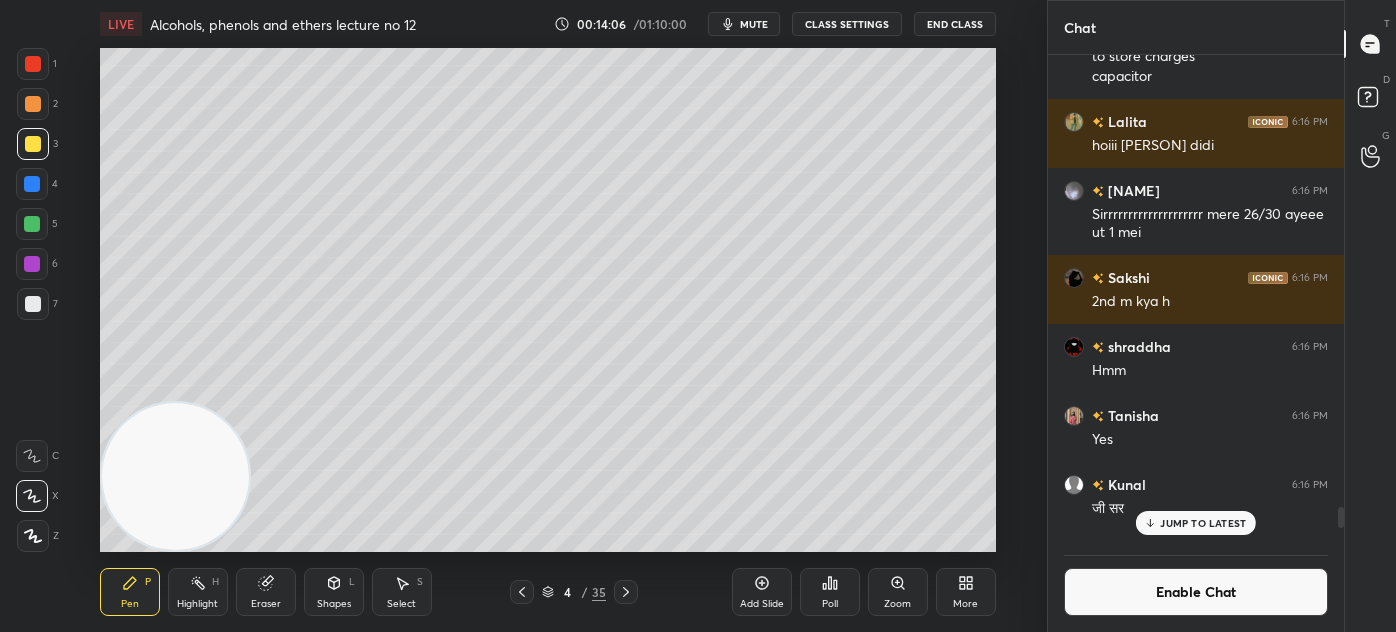 click on "Add Slide" at bounding box center [762, 592] 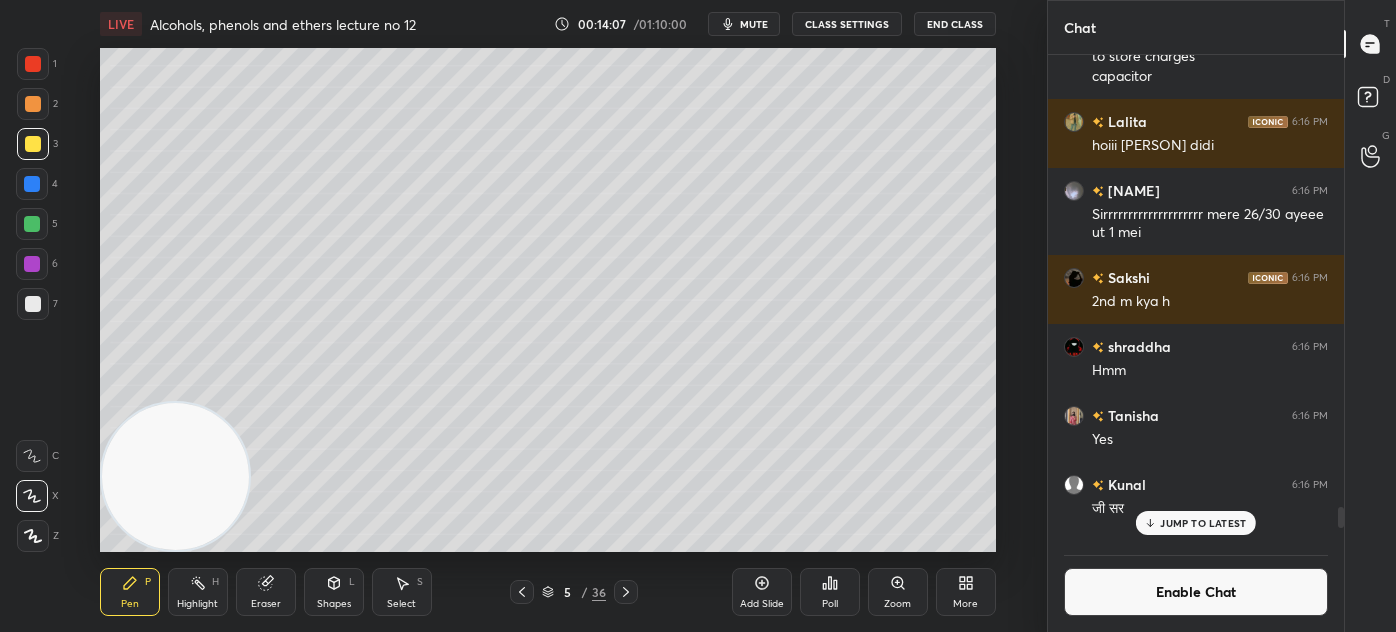 click at bounding box center (33, 304) 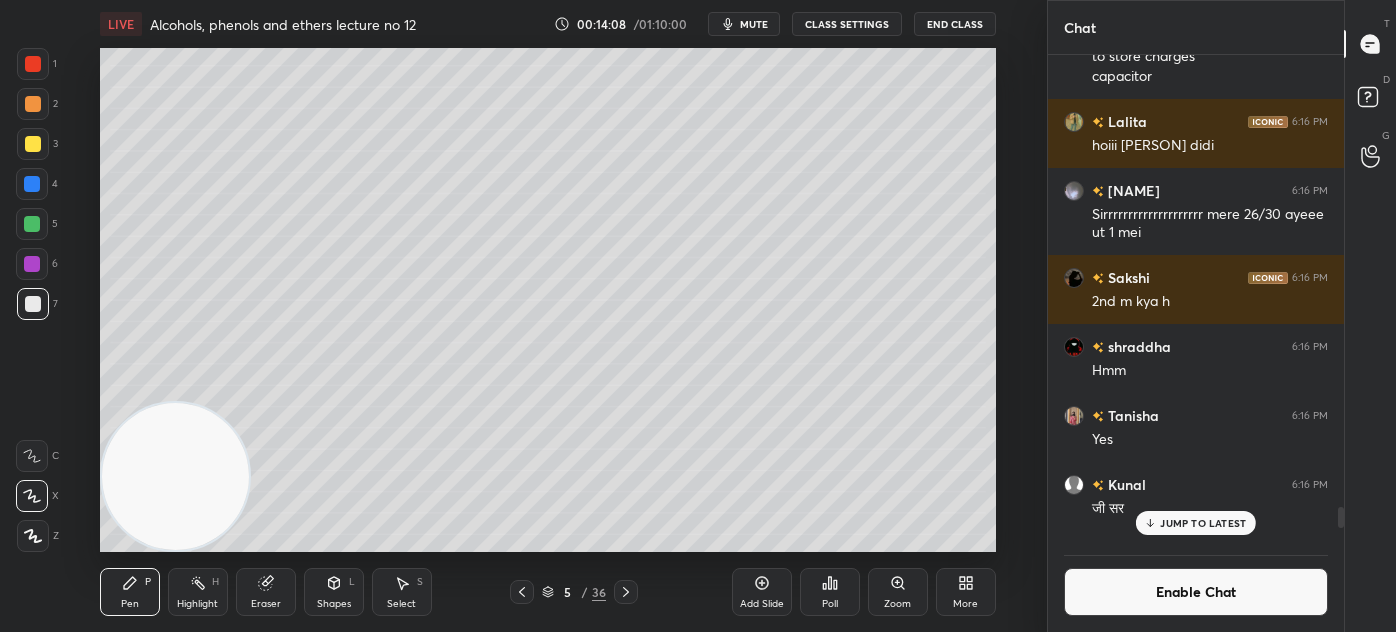 click at bounding box center [33, 144] 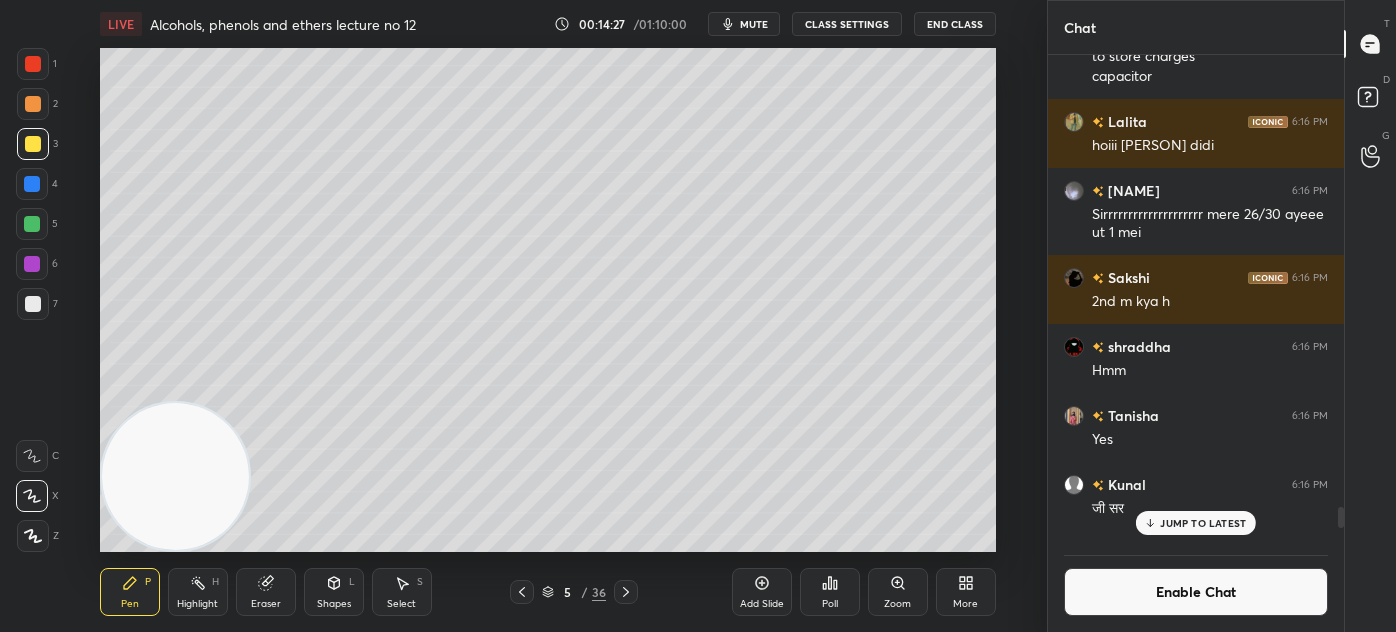 click on "Eraser" at bounding box center (266, 592) 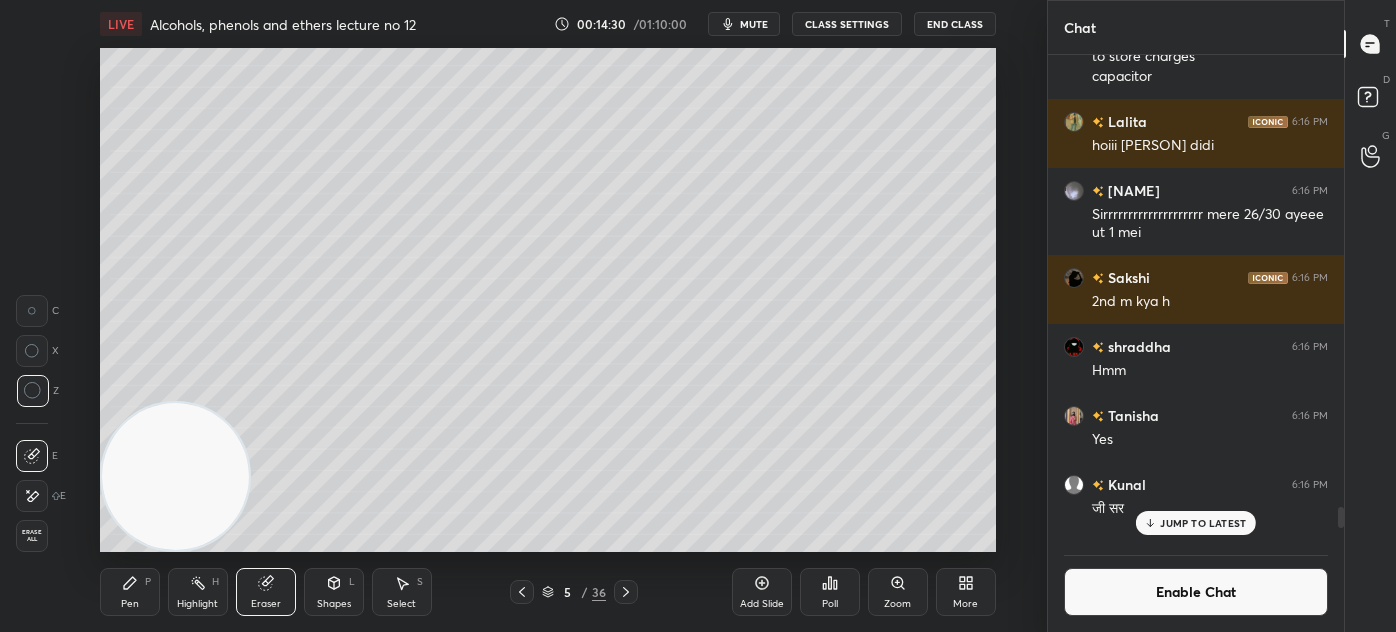 drag, startPoint x: 117, startPoint y: 610, endPoint x: 161, endPoint y: 532, distance: 89.55445 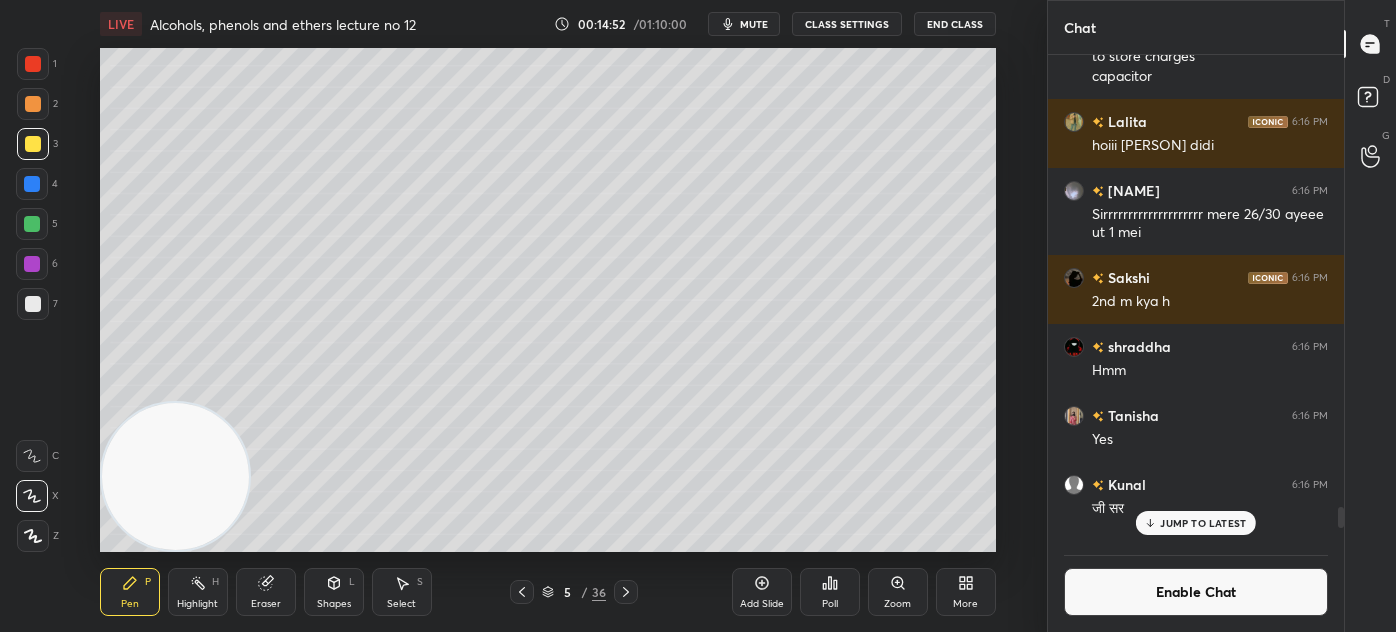 click on "JUMP TO LATEST" at bounding box center (1203, 523) 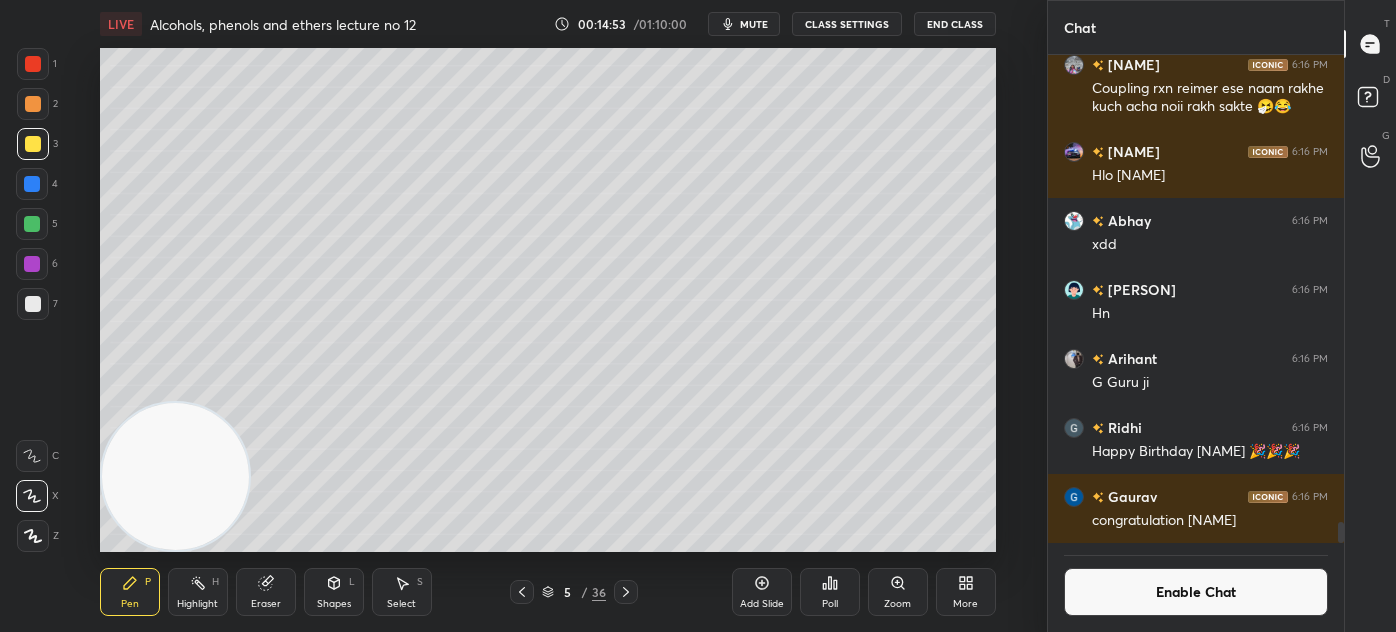 click on "Enable Chat" at bounding box center (1196, 592) 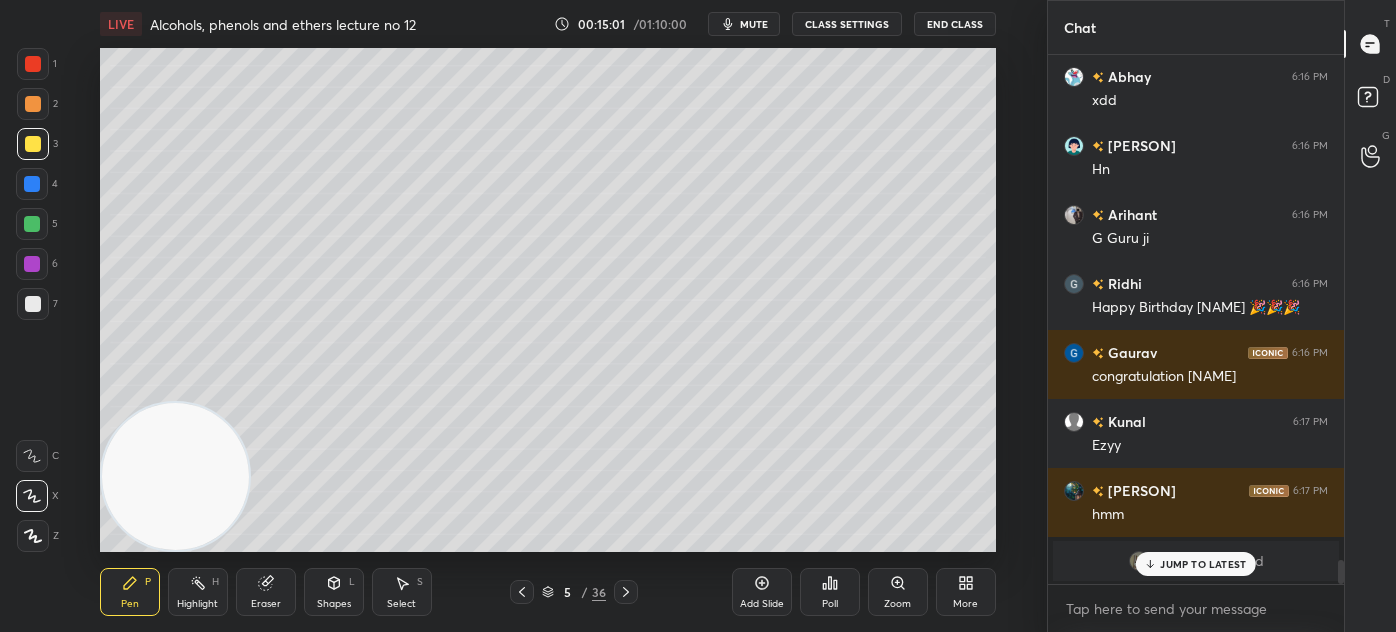 scroll, scrollTop: 11098, scrollLeft: 0, axis: vertical 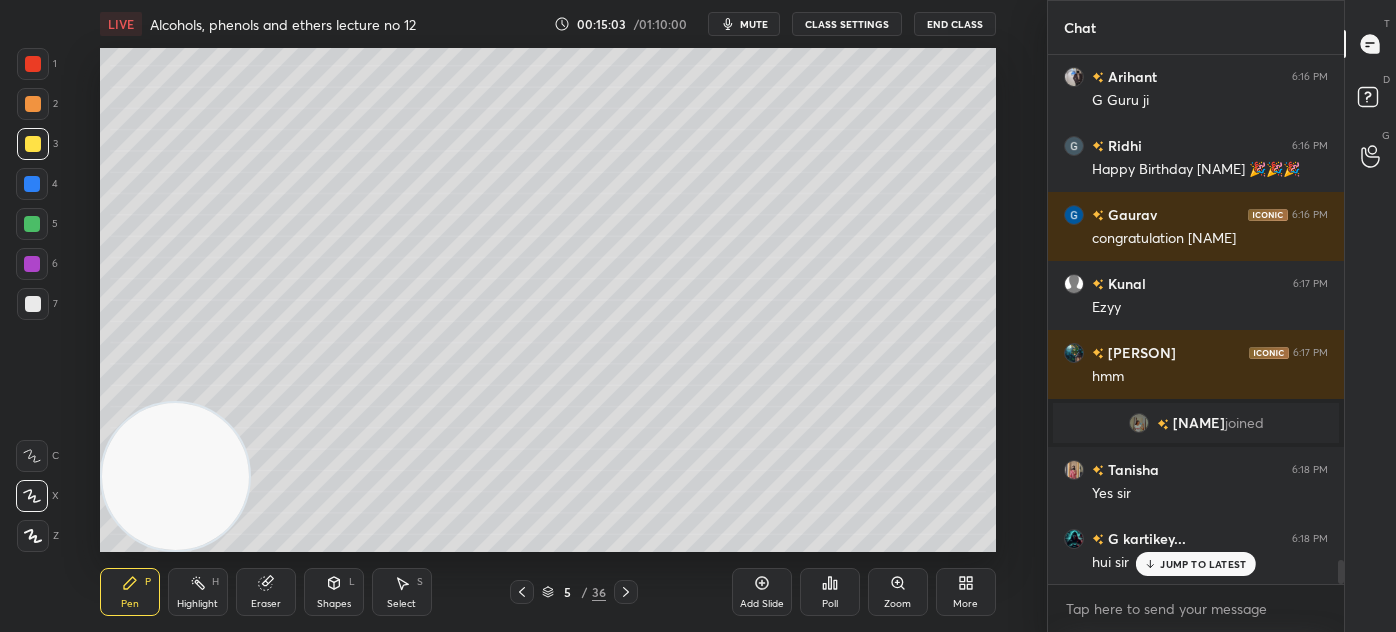 drag, startPoint x: 413, startPoint y: 586, endPoint x: 409, endPoint y: 564, distance: 22.36068 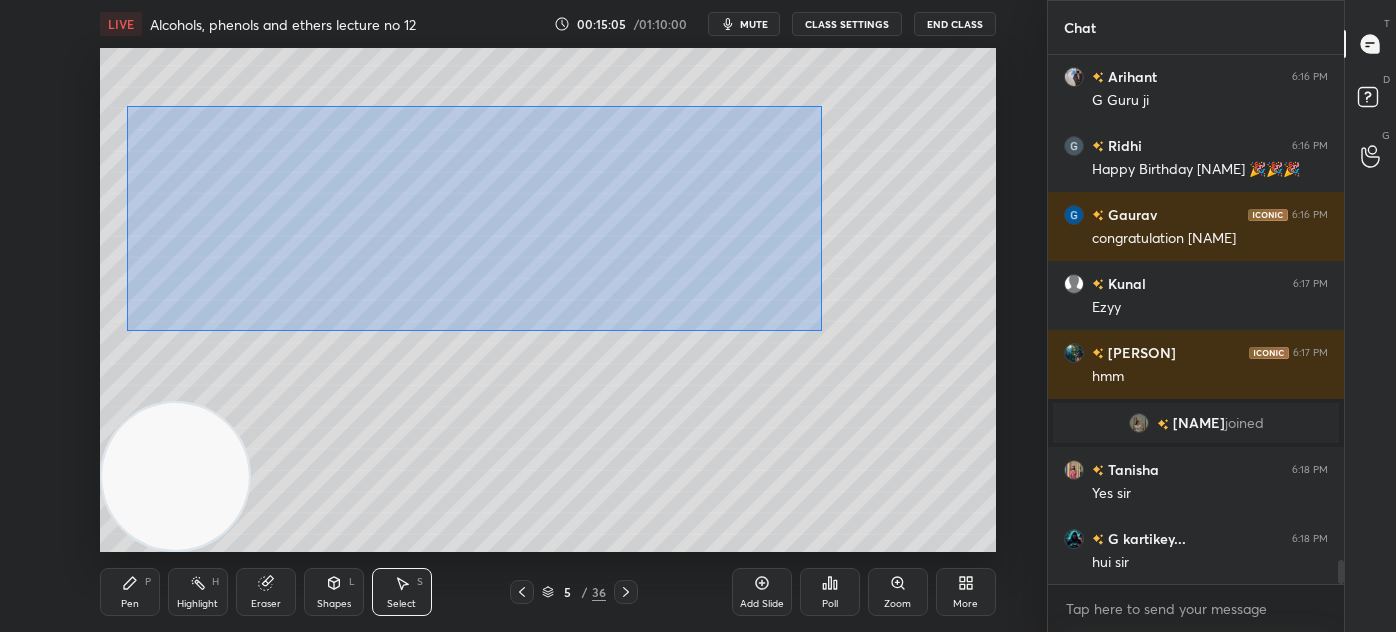 scroll, scrollTop: 11168, scrollLeft: 0, axis: vertical 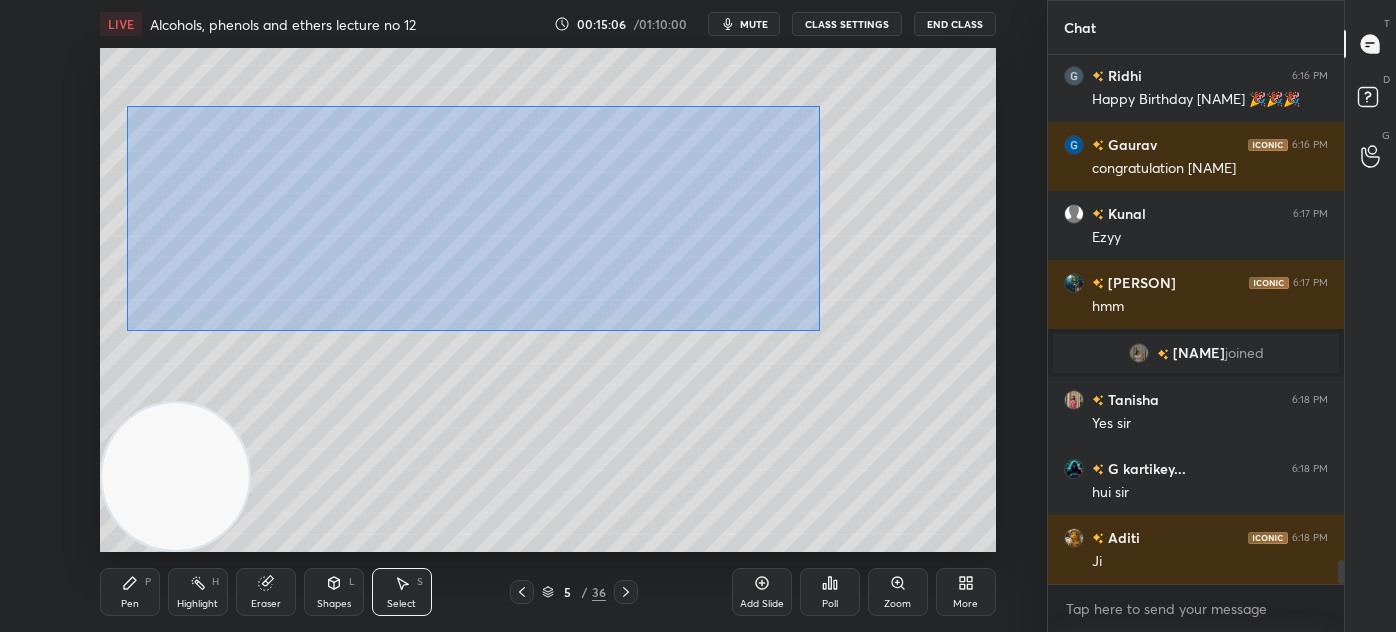drag, startPoint x: 127, startPoint y: 106, endPoint x: 773, endPoint y: 294, distance: 672.8001 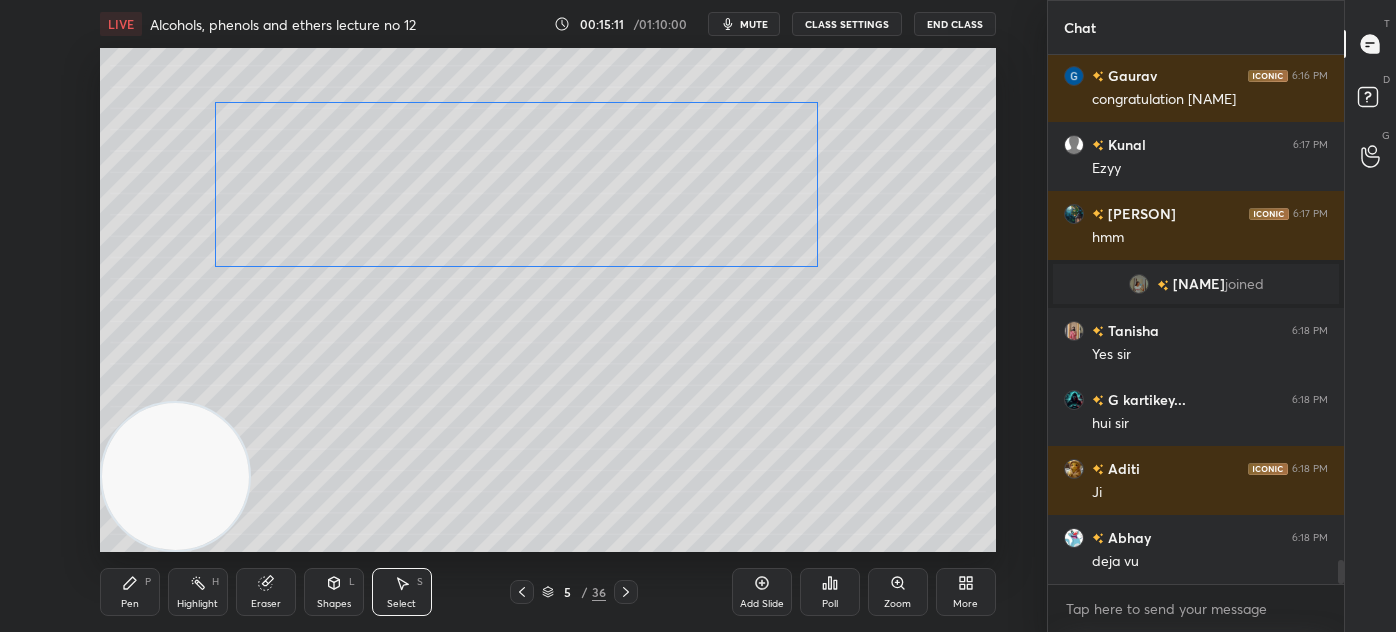 scroll, scrollTop: 11306, scrollLeft: 0, axis: vertical 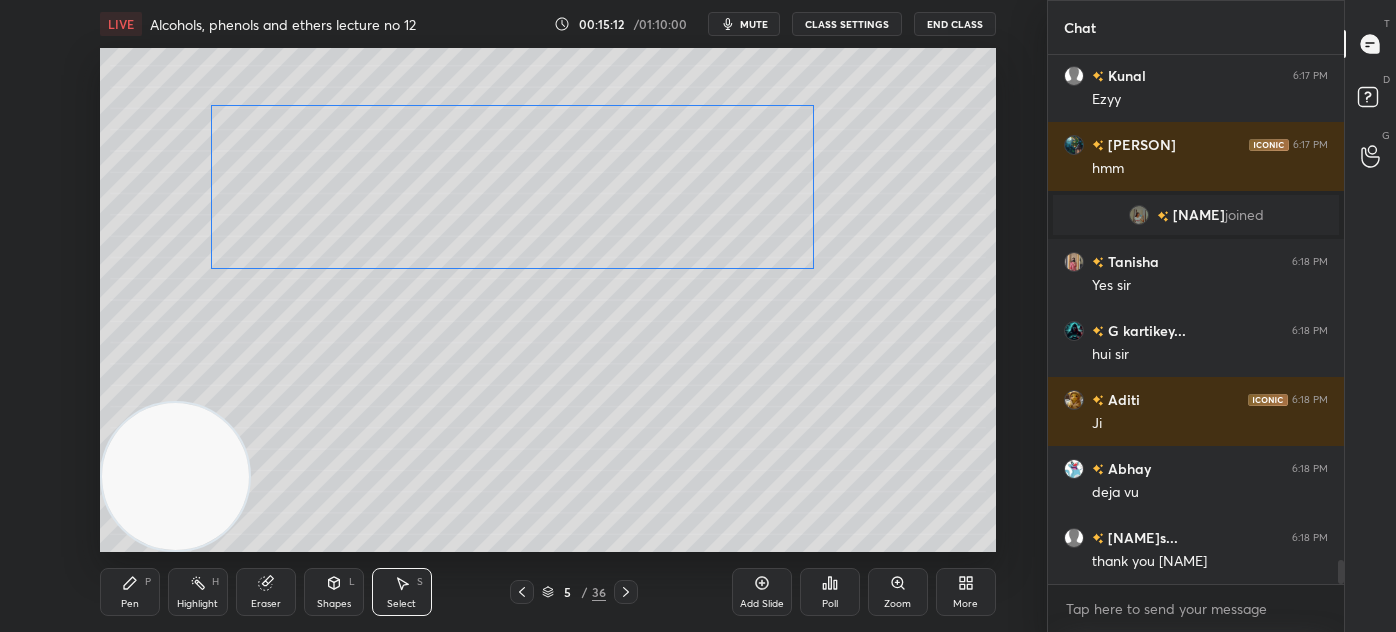 drag, startPoint x: 702, startPoint y: 196, endPoint x: 773, endPoint y: 211, distance: 72.56721 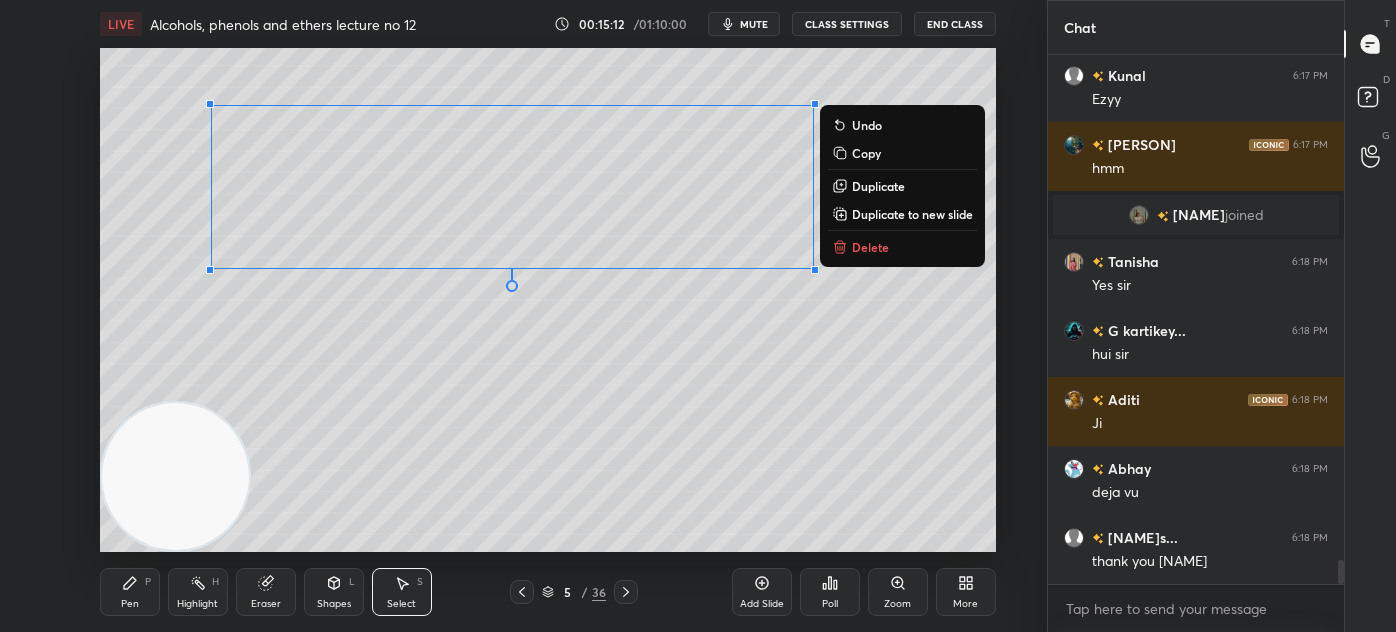 click on "0 ° Undo Copy Duplicate Duplicate to new slide Delete" at bounding box center (548, 300) 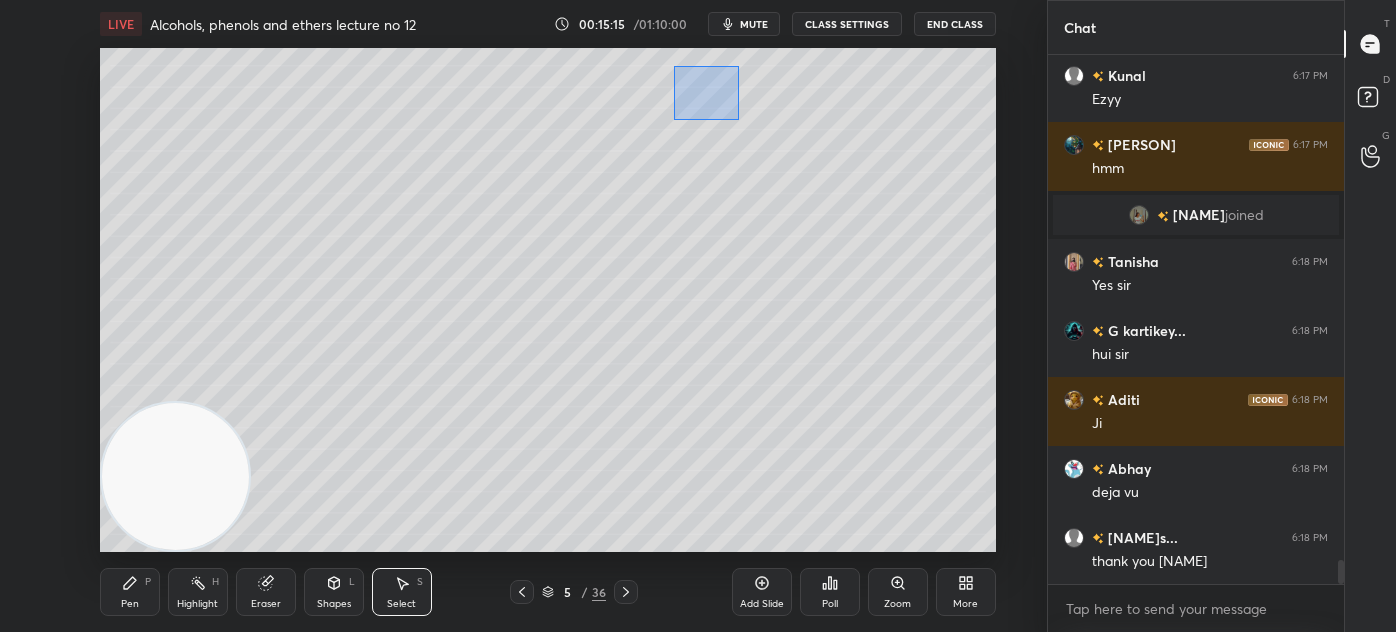 drag, startPoint x: 670, startPoint y: 81, endPoint x: 736, endPoint y: 112, distance: 72.91776 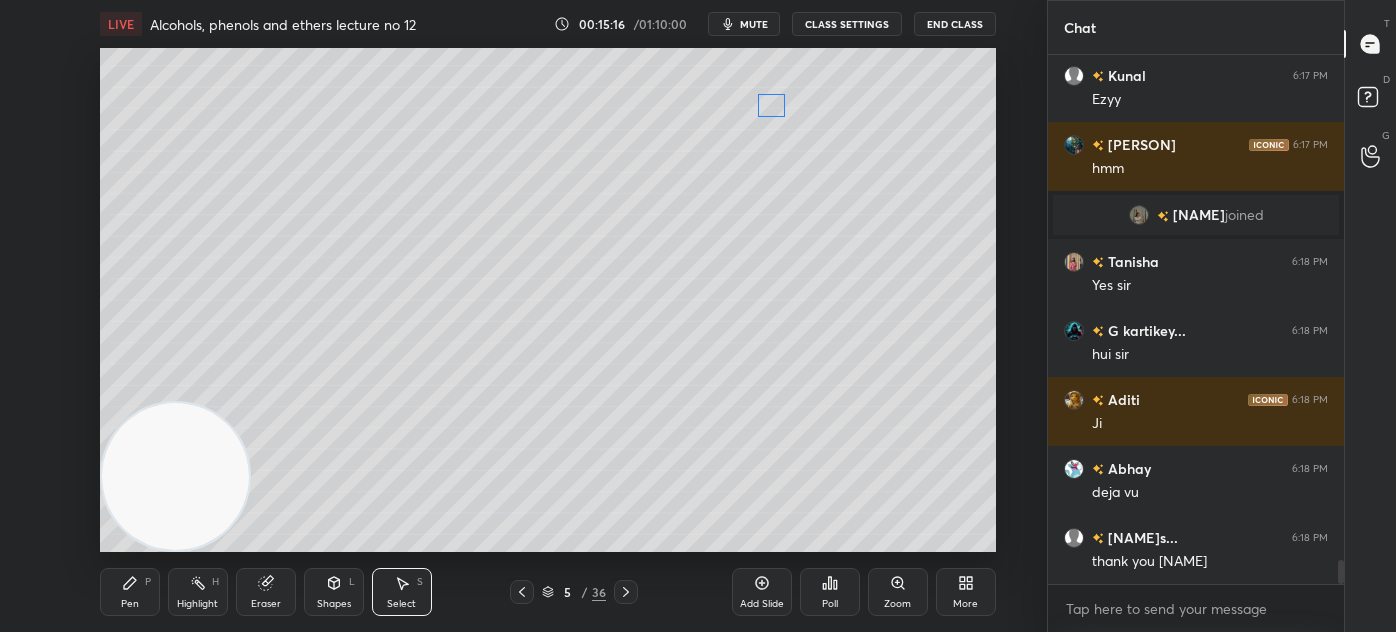scroll, scrollTop: 11375, scrollLeft: 0, axis: vertical 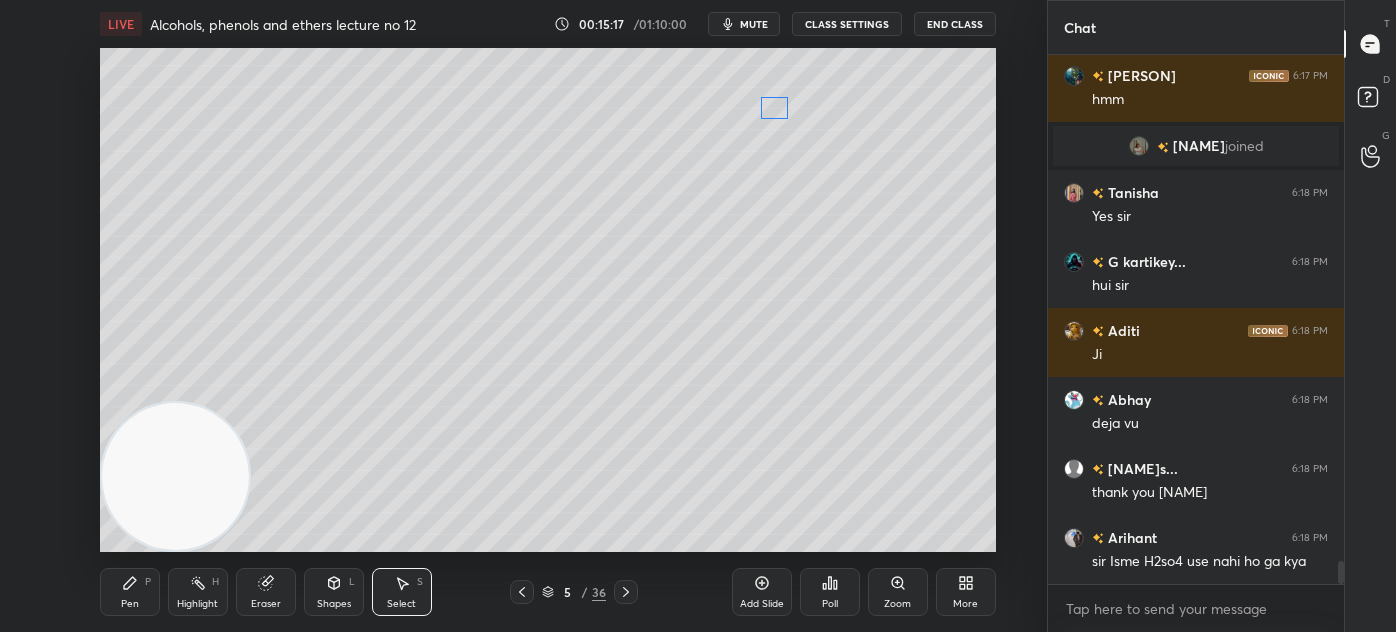 drag, startPoint x: 702, startPoint y: 91, endPoint x: 770, endPoint y: 106, distance: 69.63476 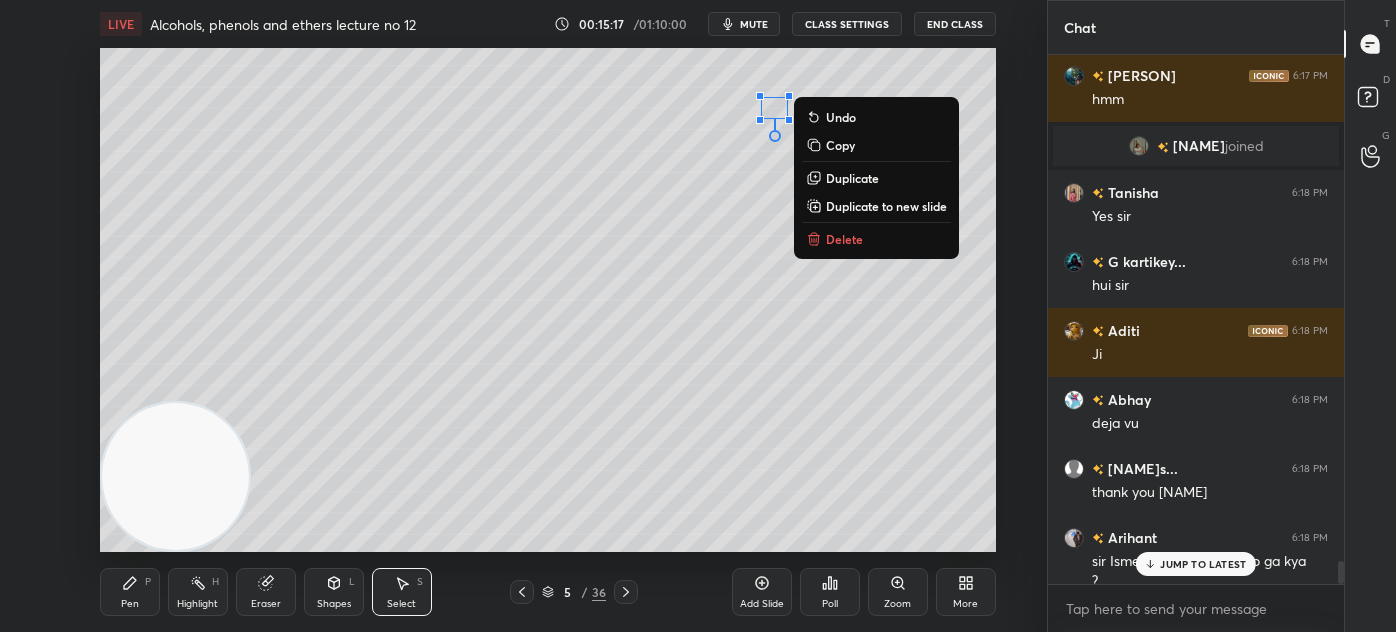 scroll, scrollTop: 11394, scrollLeft: 0, axis: vertical 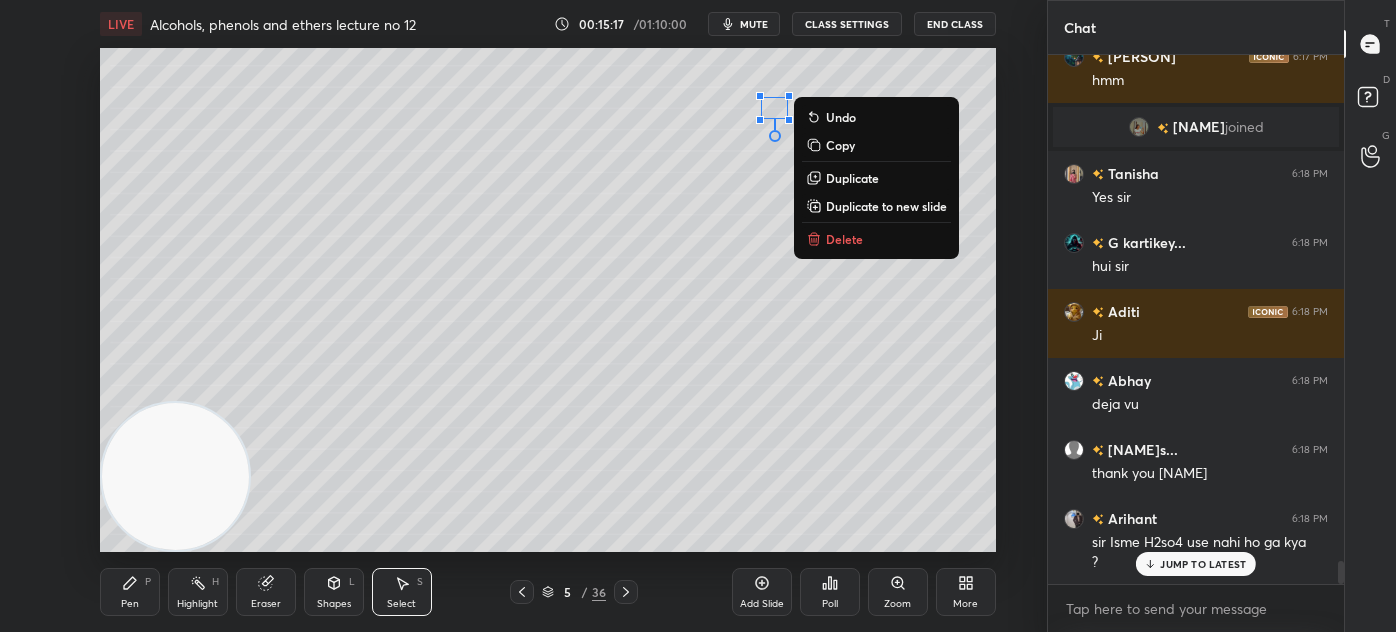 click on "0 ° Undo Copy Duplicate Duplicate to new slide Delete" at bounding box center [548, 300] 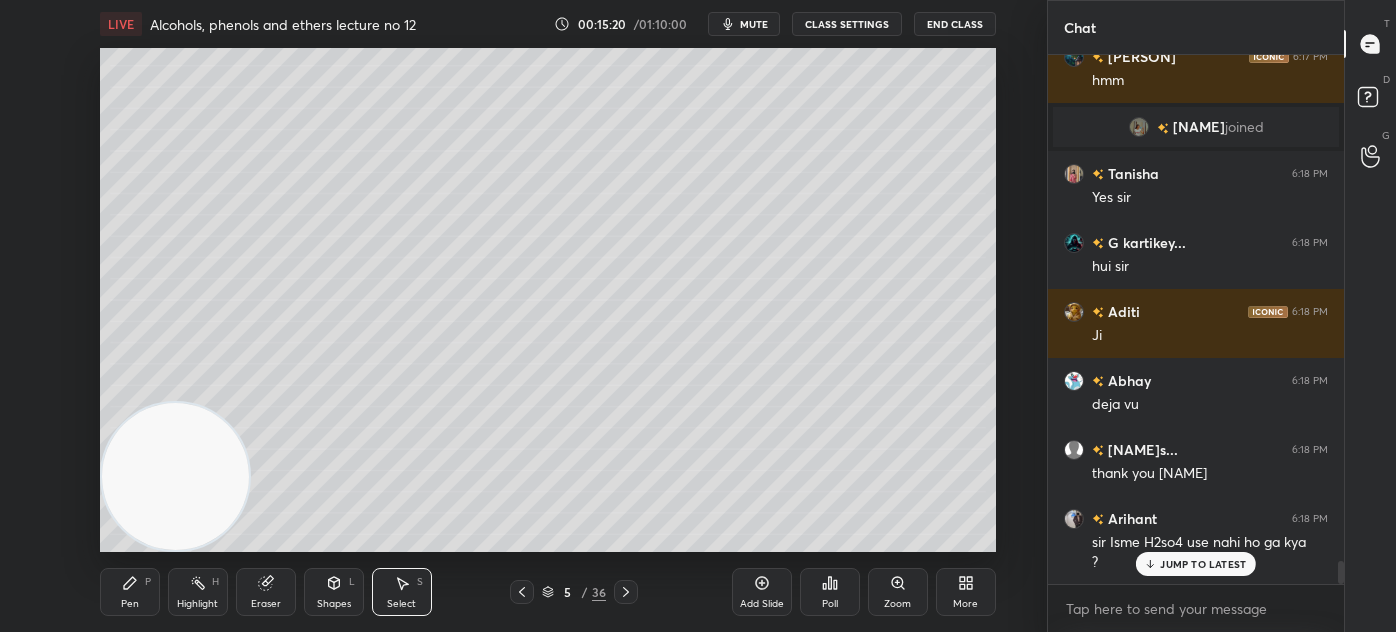 scroll, scrollTop: 11464, scrollLeft: 0, axis: vertical 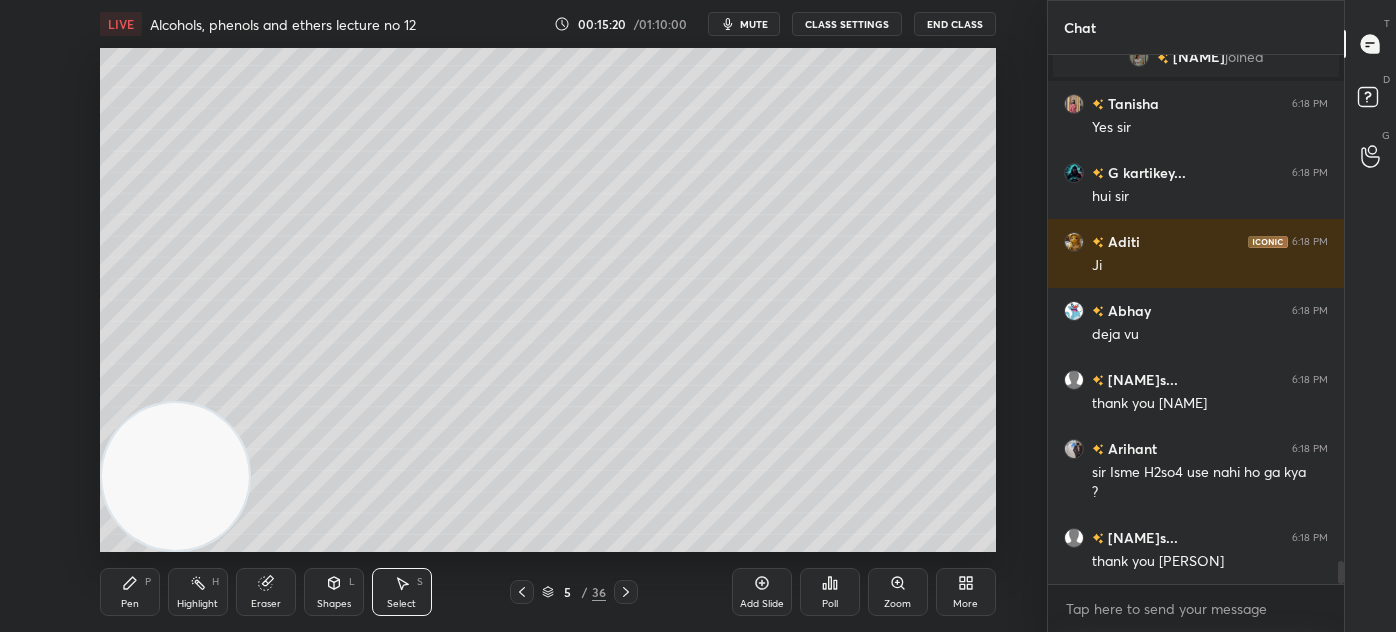 click on "Pen P" at bounding box center [130, 592] 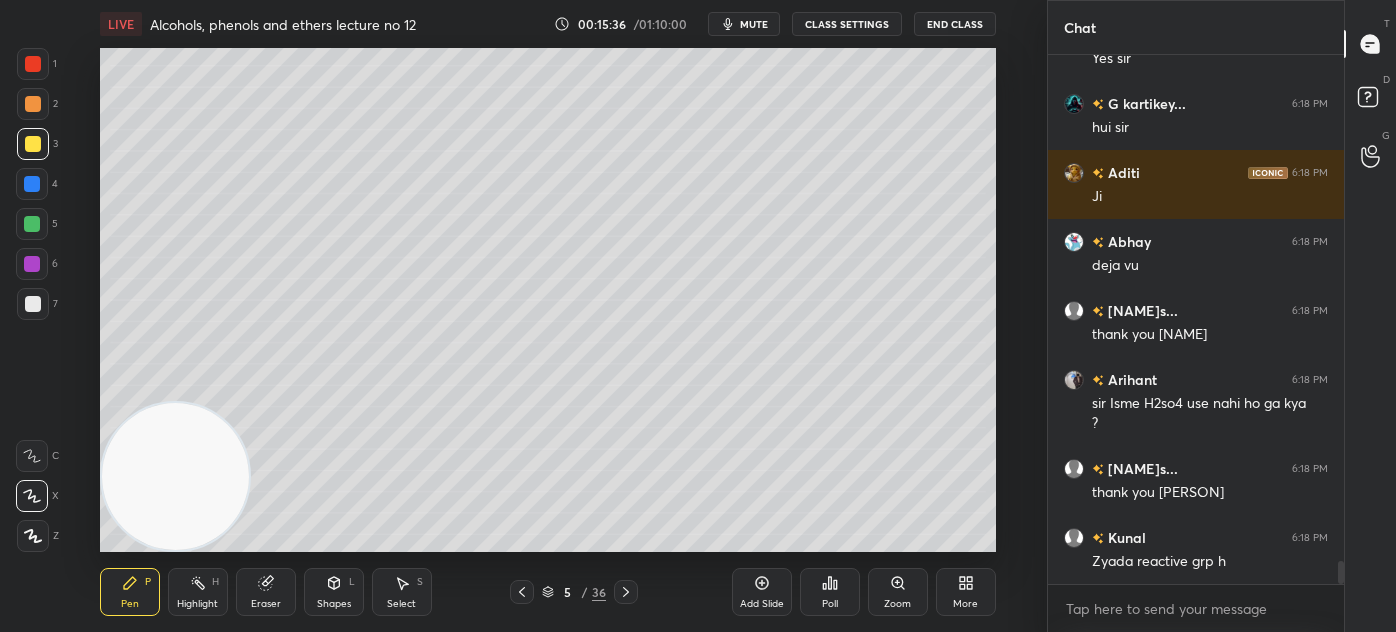 scroll, scrollTop: 11602, scrollLeft: 0, axis: vertical 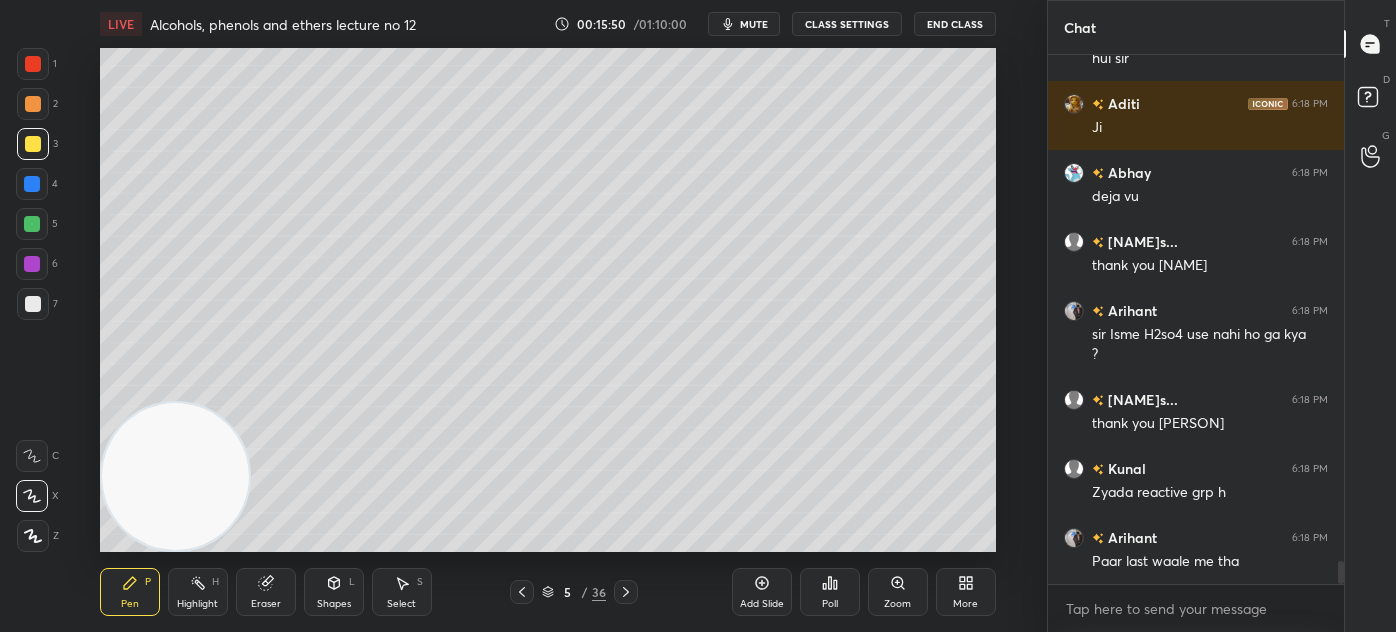 click on "Eraser" at bounding box center [266, 592] 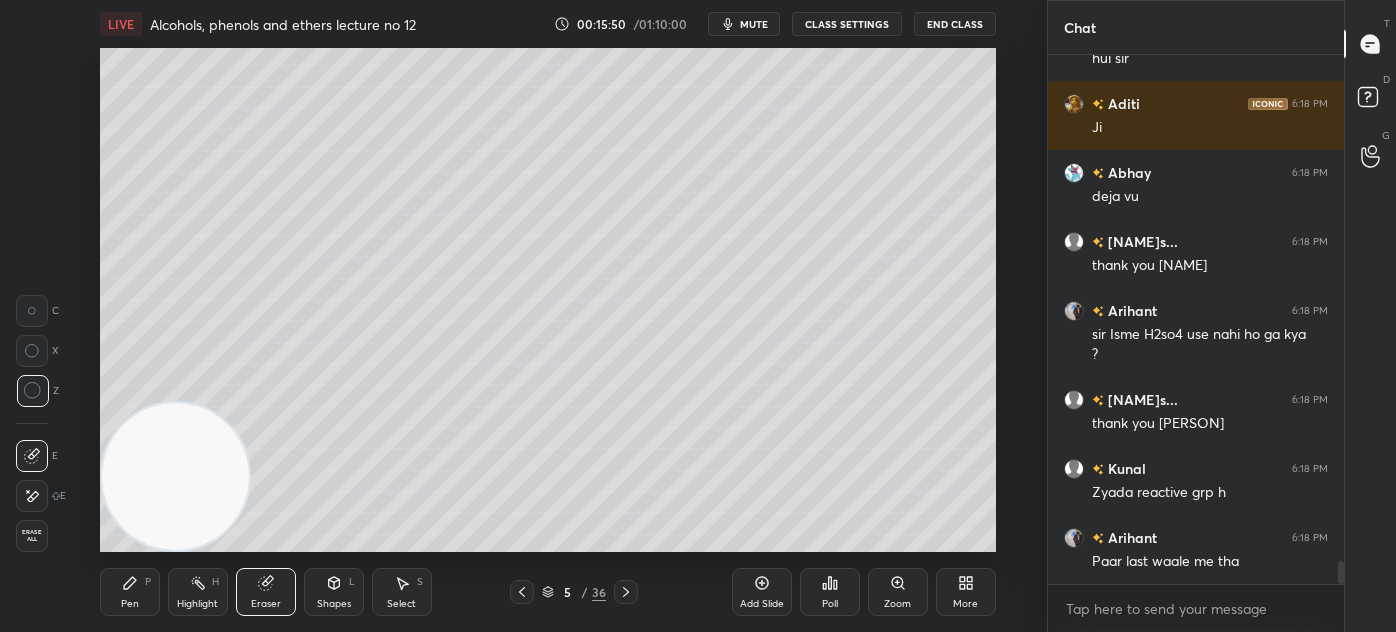 scroll, scrollTop: 11671, scrollLeft: 0, axis: vertical 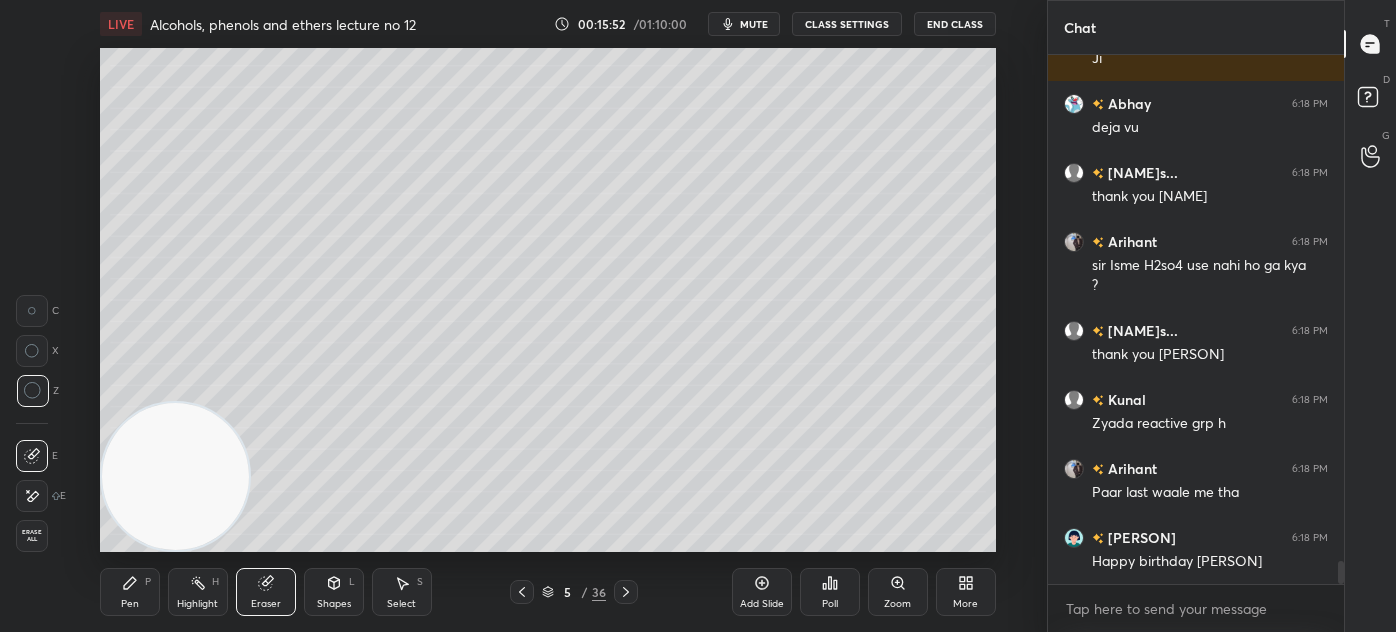 click on "Pen" at bounding box center [130, 604] 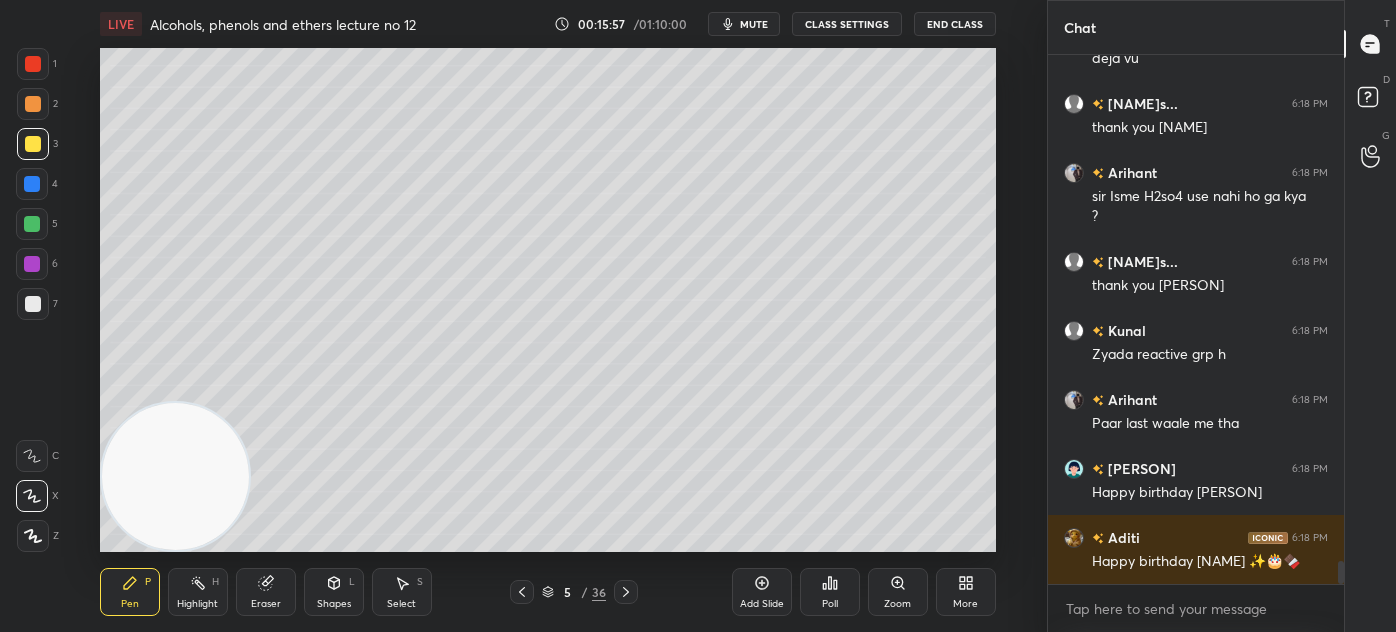 scroll, scrollTop: 11826, scrollLeft: 0, axis: vertical 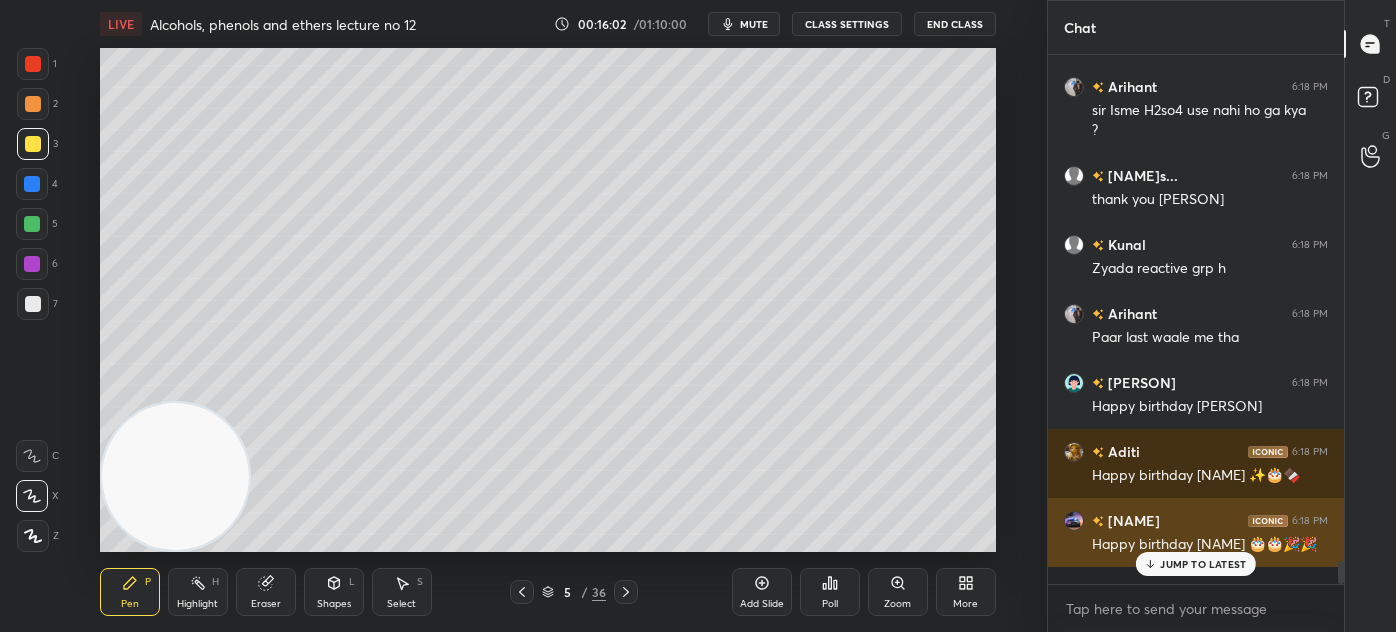 drag, startPoint x: 1199, startPoint y: 568, endPoint x: 1187, endPoint y: 564, distance: 12.649111 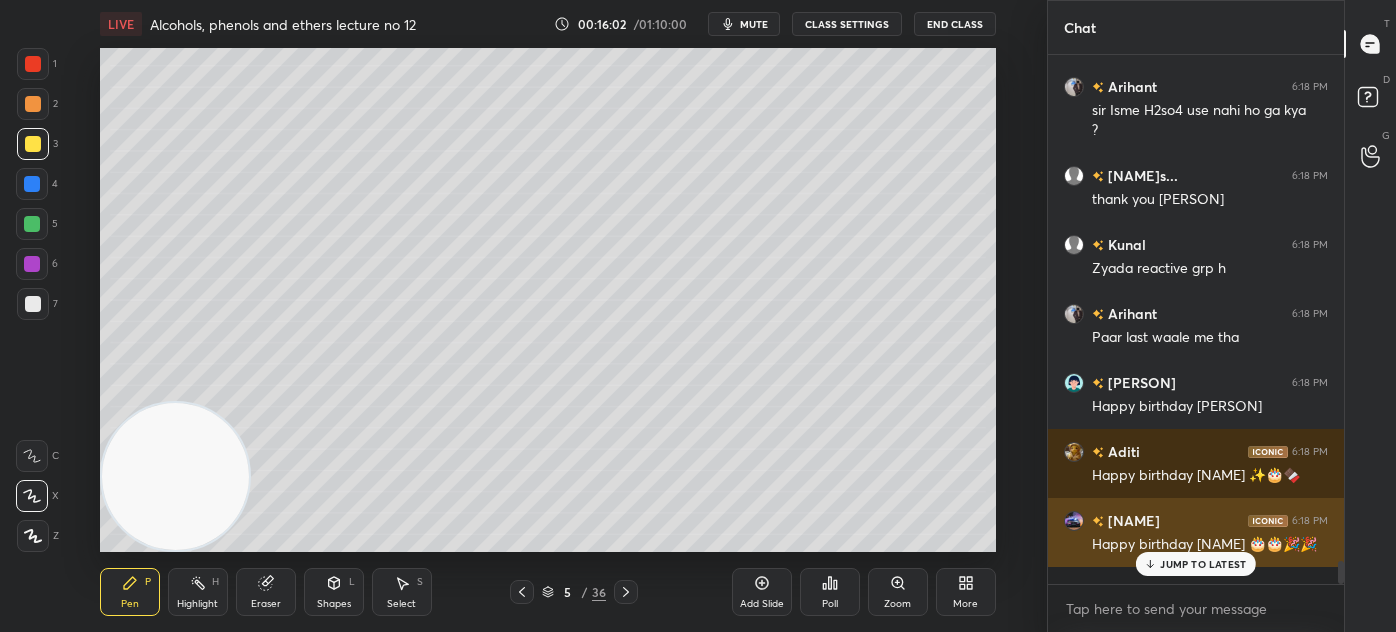 click on "JUMP TO LATEST" at bounding box center [1203, 564] 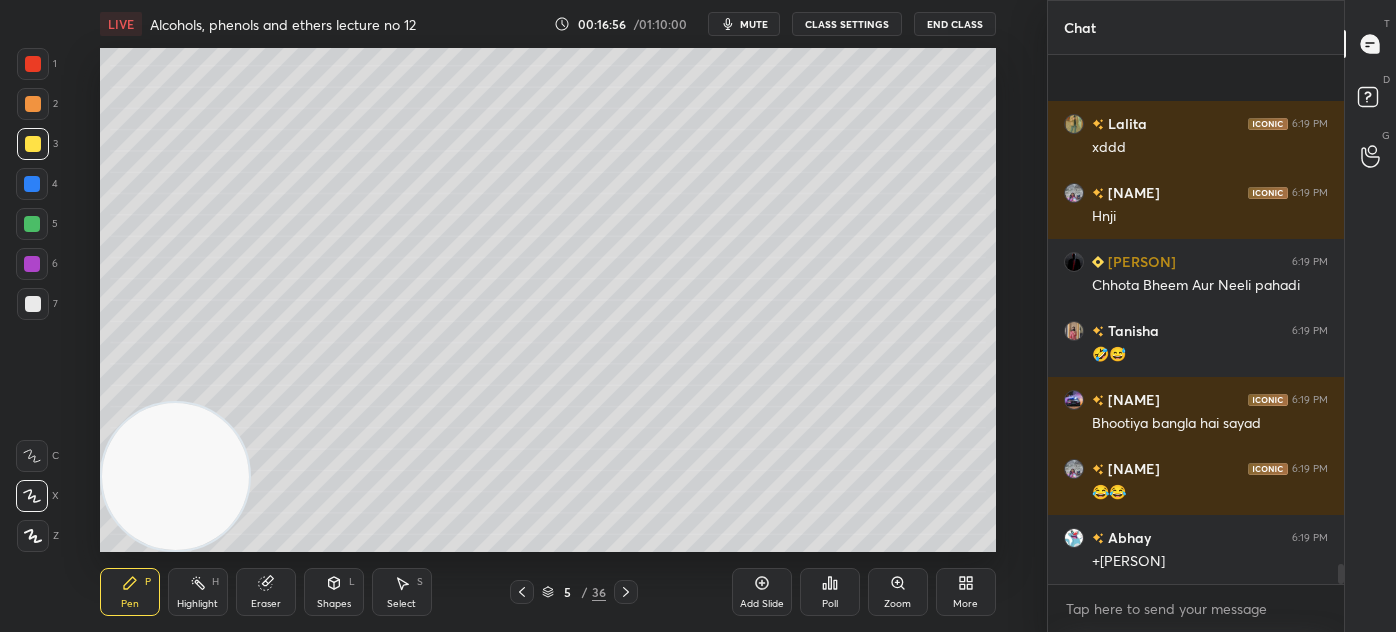 scroll, scrollTop: 13399, scrollLeft: 0, axis: vertical 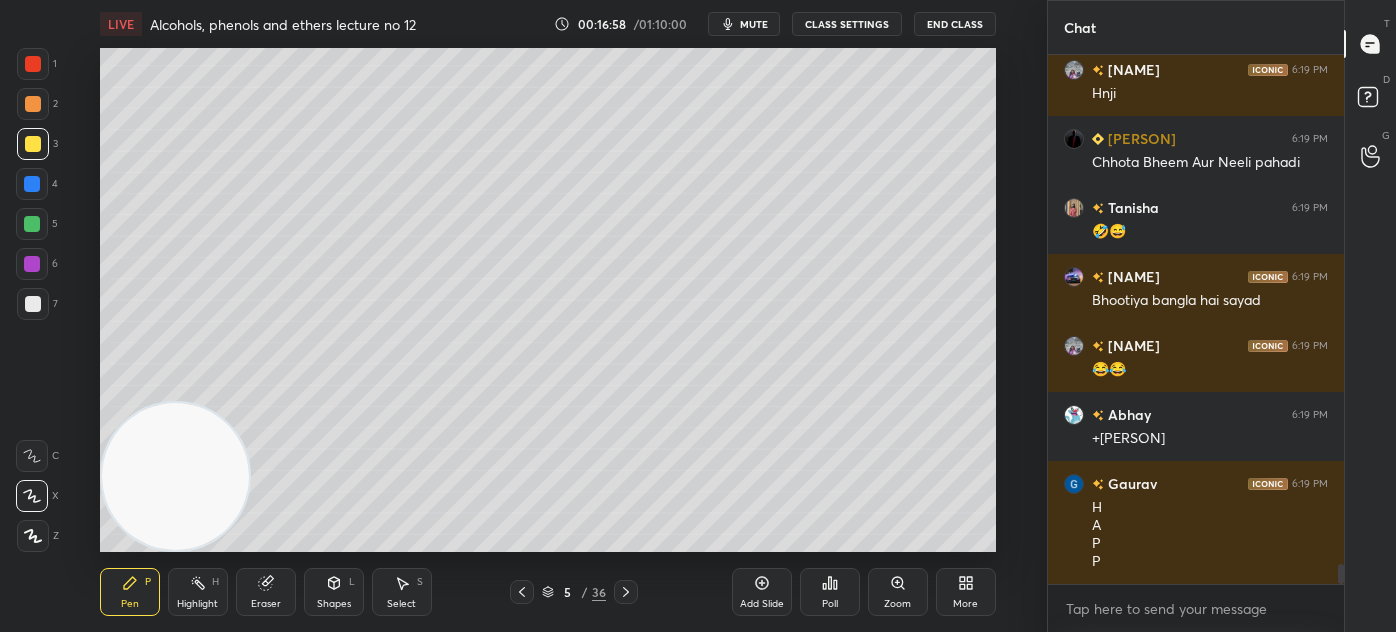 click on "CLASS SETTINGS" at bounding box center [847, 24] 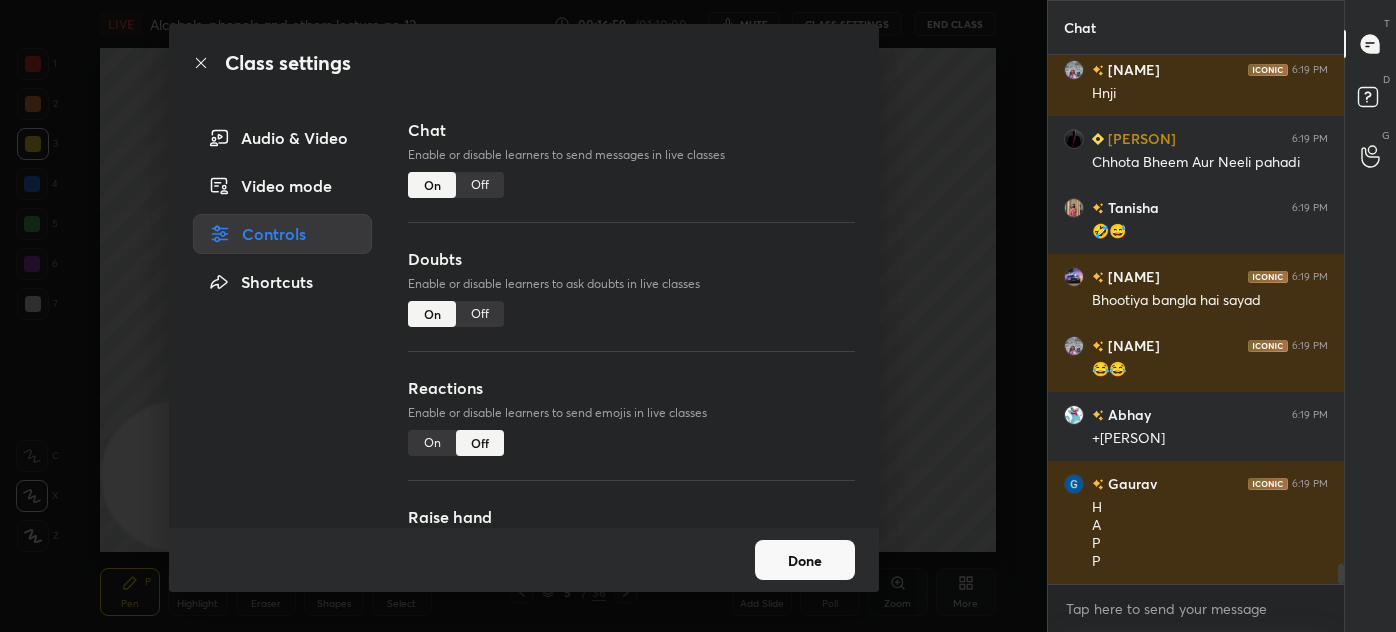 click on "Off" at bounding box center (480, 185) 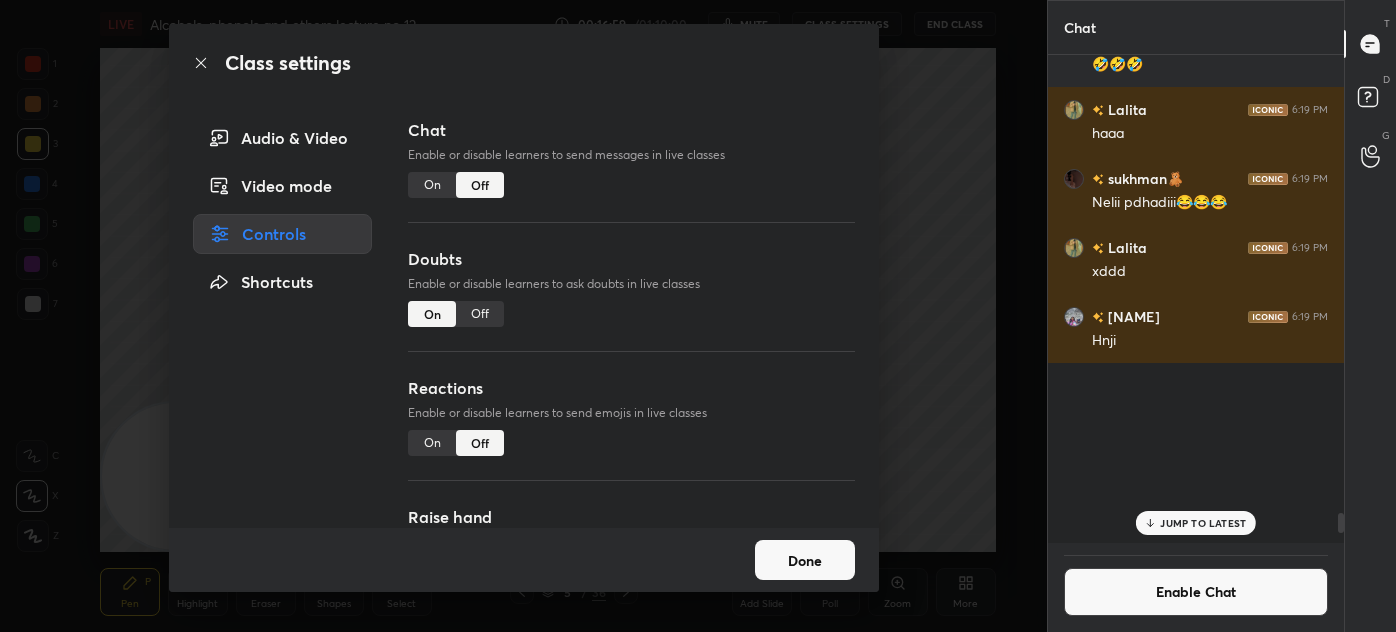 scroll, scrollTop: 12171, scrollLeft: 0, axis: vertical 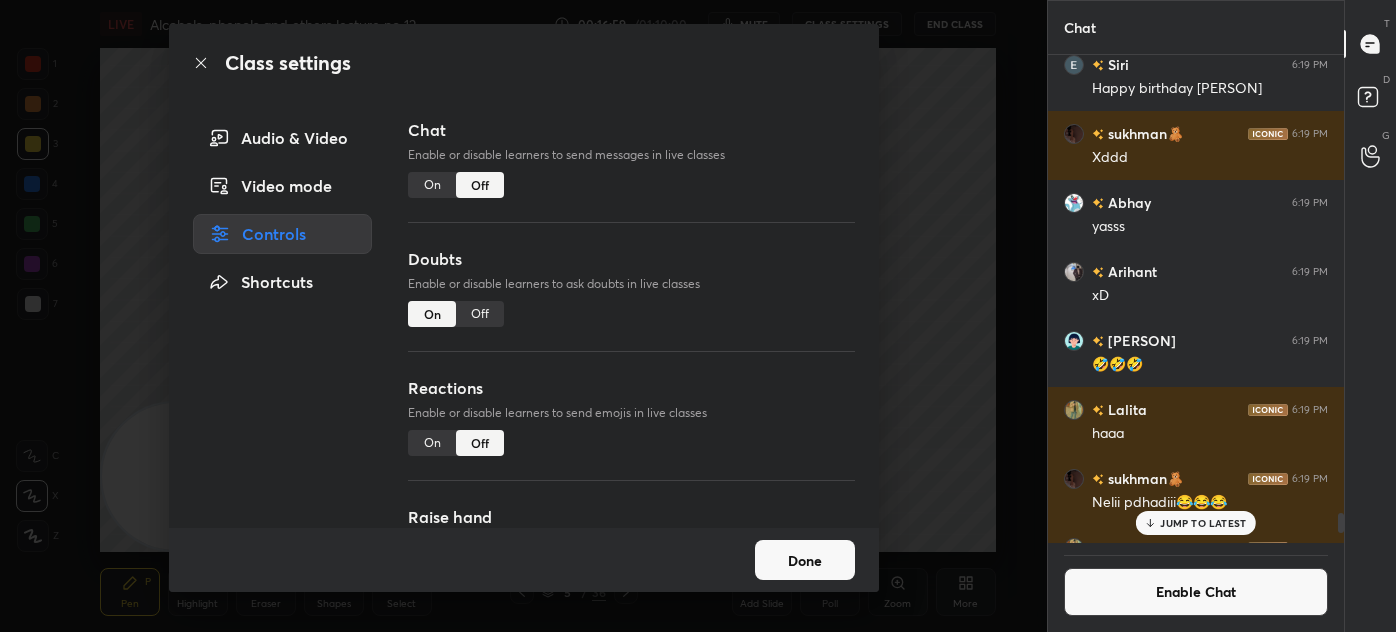 click on "Class settings Audio & Video Video mode Controls Shortcuts Chat Enable or disable learners to send messages in live classes On Off Doubts Enable or disable learners to ask doubts in live classes On Off Reactions Enable or disable learners to send emojis in live classes On Off Raise hand Learners will not be able to raise hand, if turned off On Off Poll Prediction Enable or disable poll prediction in case of a question on the slide On Off Done" at bounding box center [523, 316] 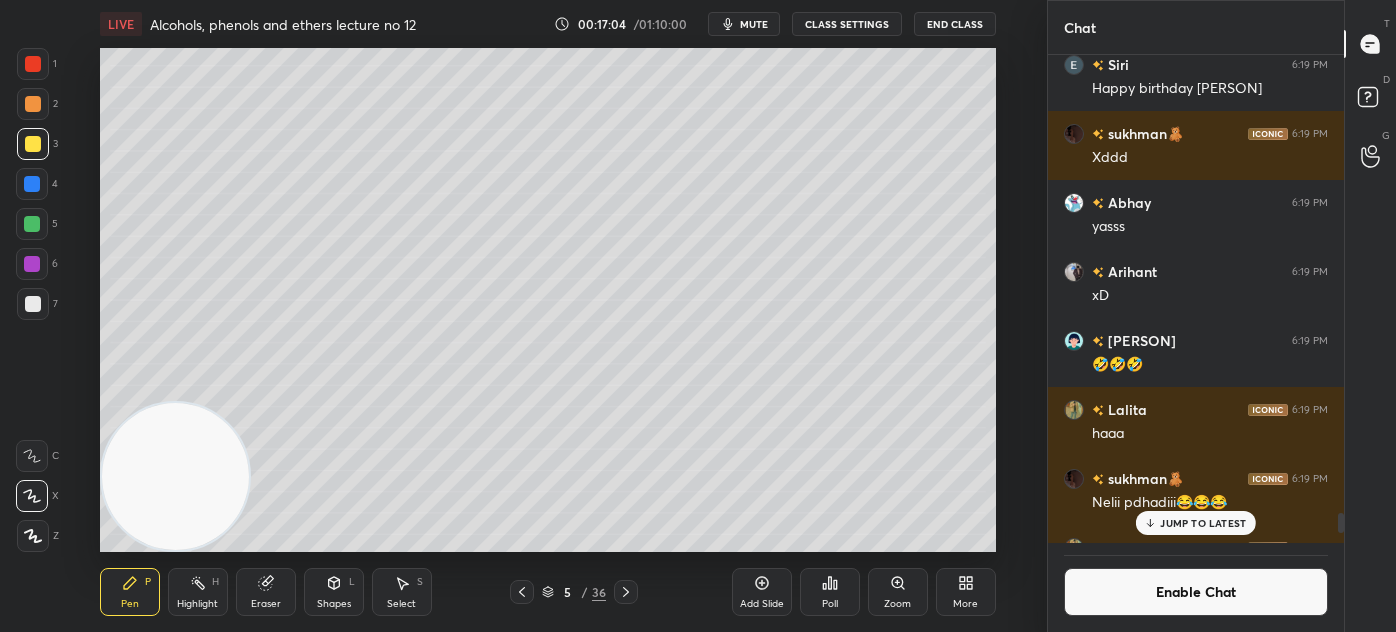 click at bounding box center [33, 304] 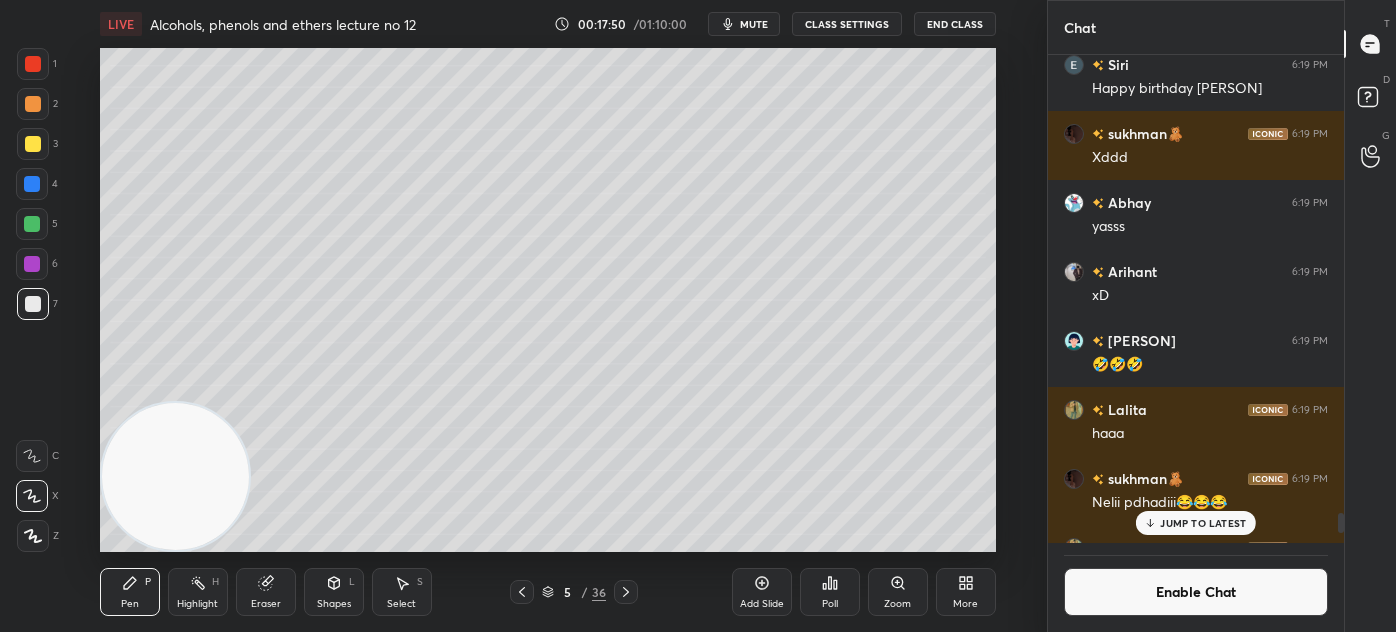 click on "Eraser" at bounding box center (266, 592) 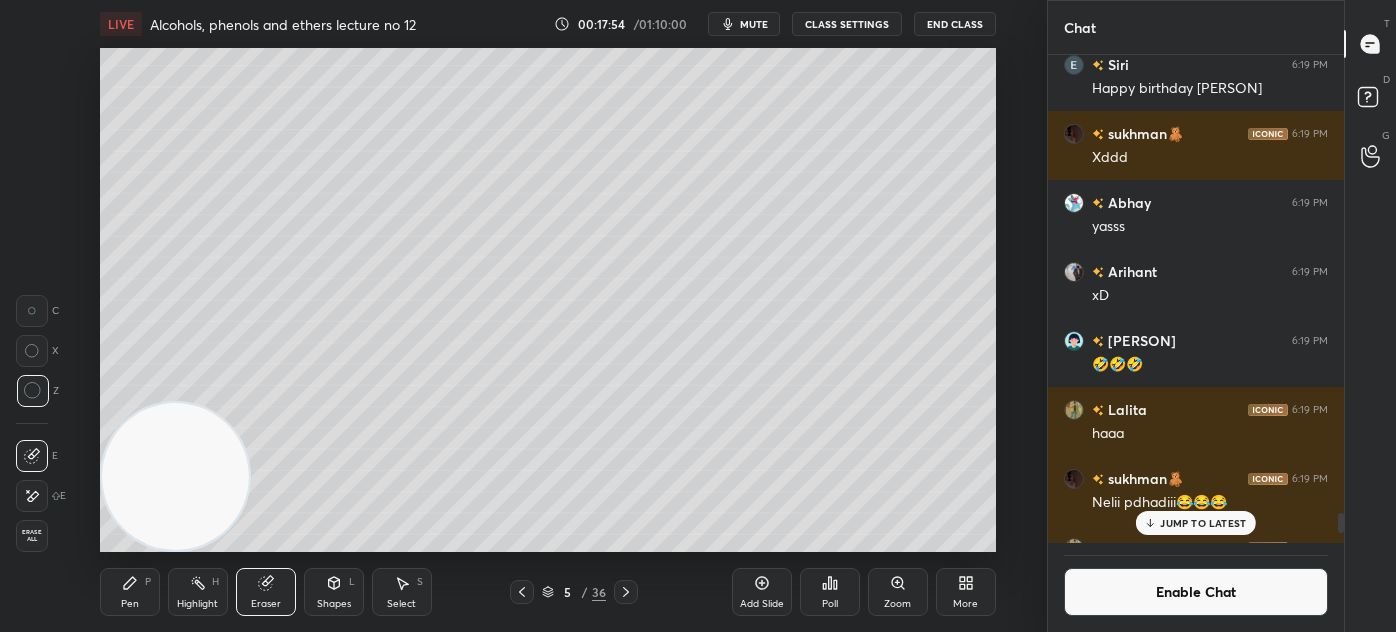 click on "Pen P" at bounding box center [130, 592] 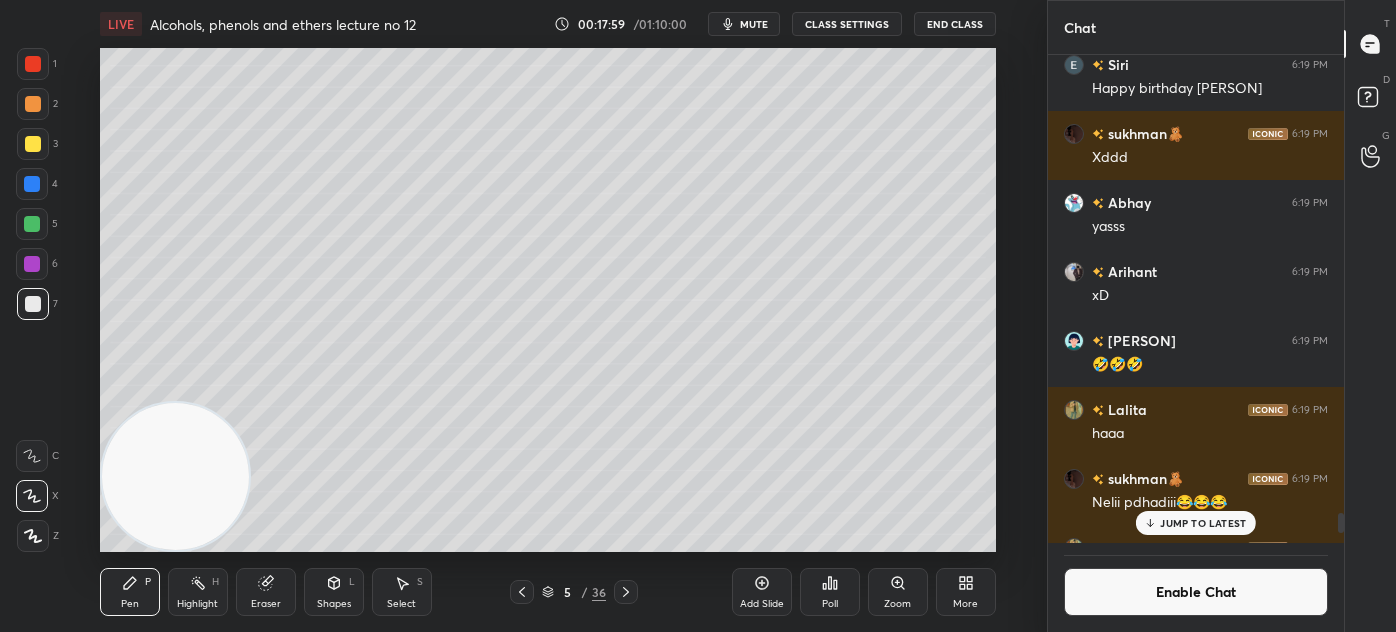 click at bounding box center [33, 304] 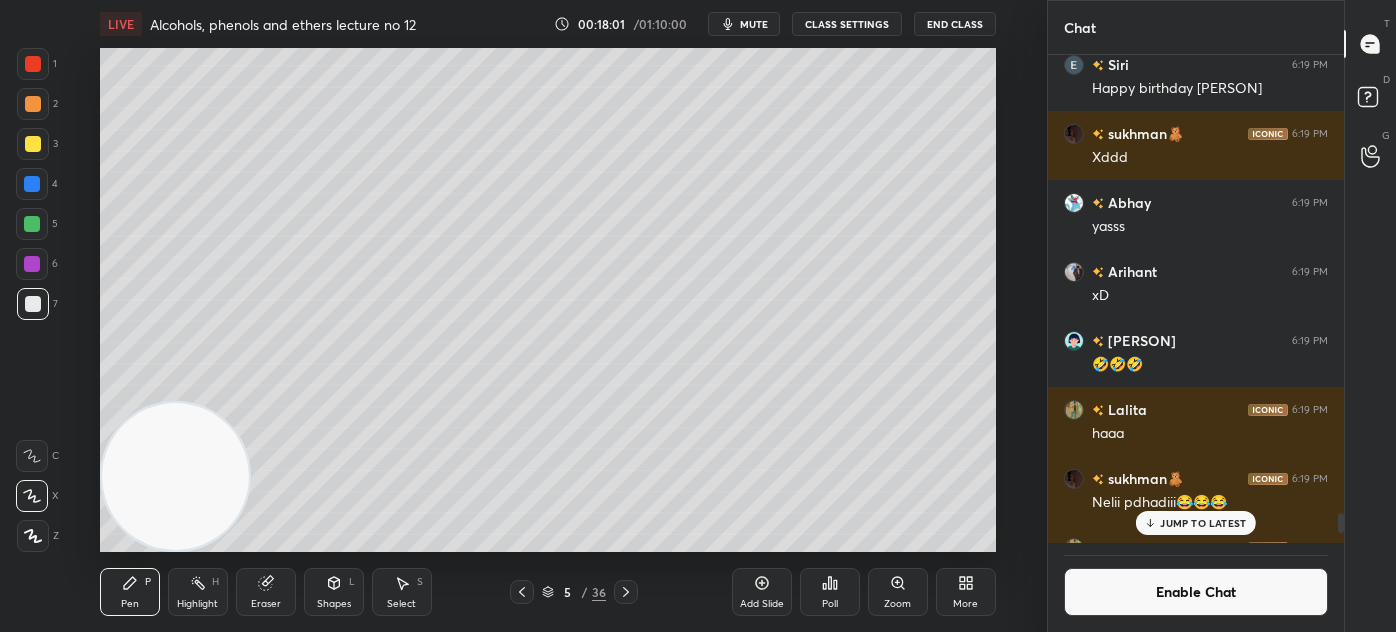 click on "JUMP TO LATEST" at bounding box center [1196, 523] 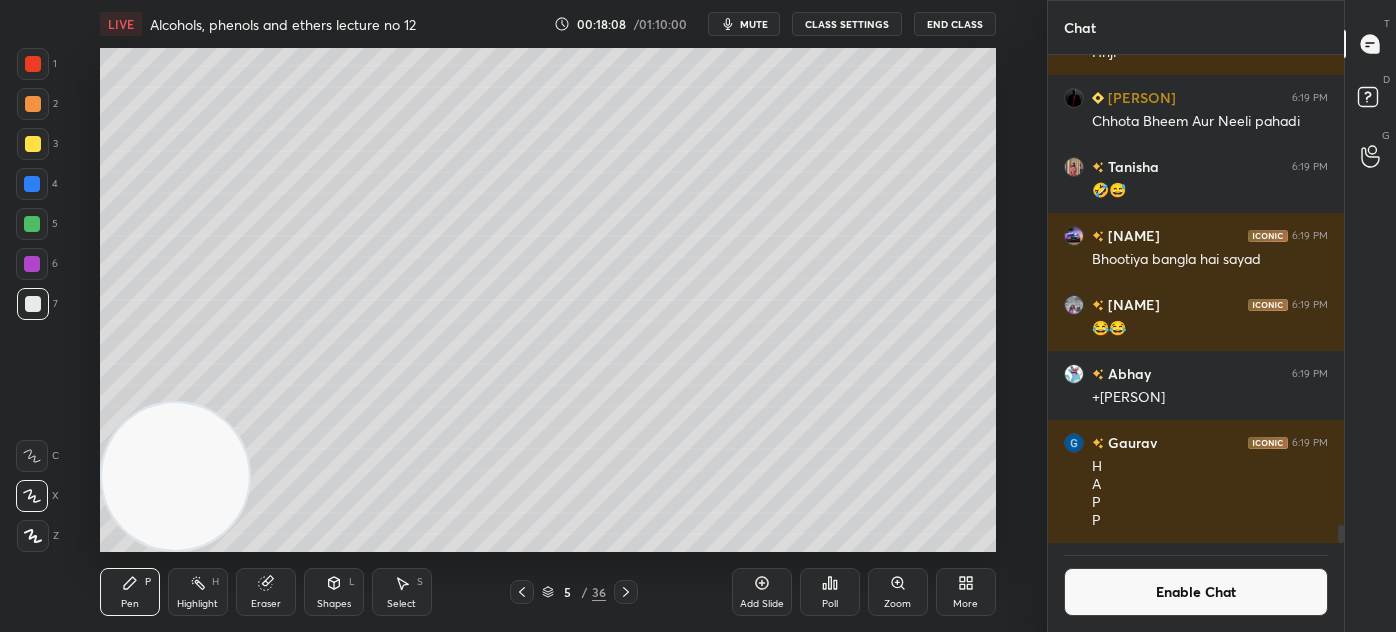click on "Enable Chat" at bounding box center (1196, 592) 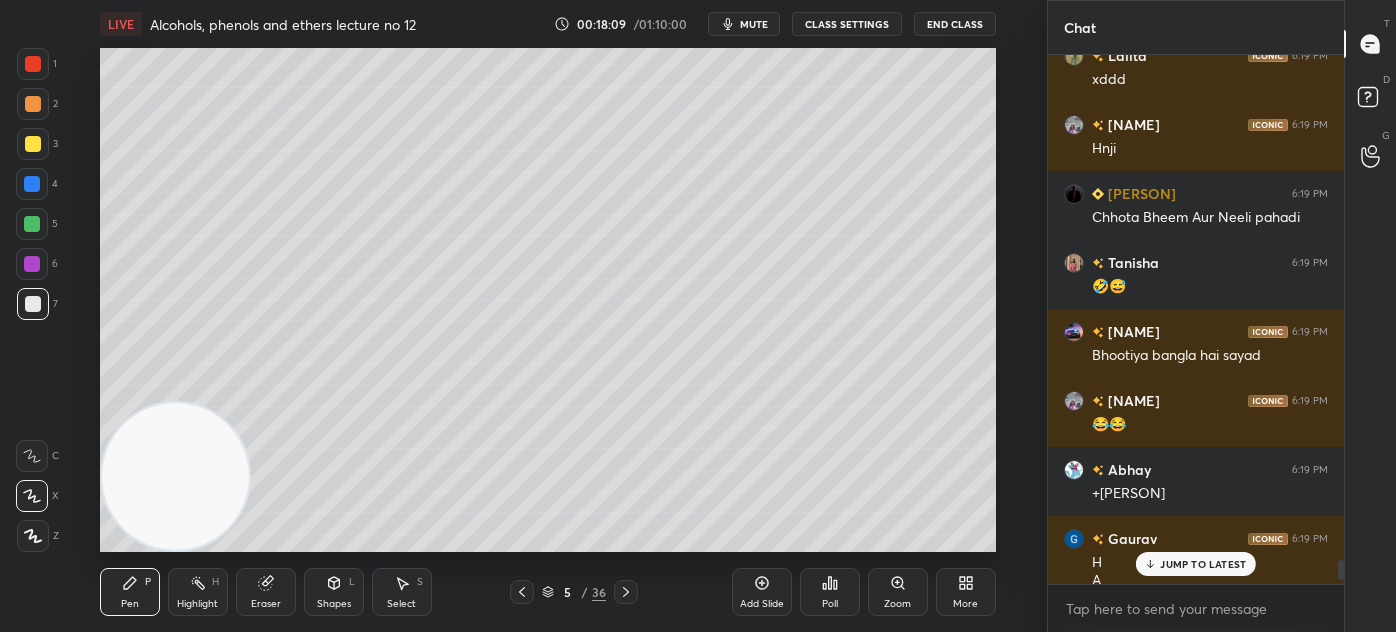 click on "JUMP TO LATEST" at bounding box center [1196, 564] 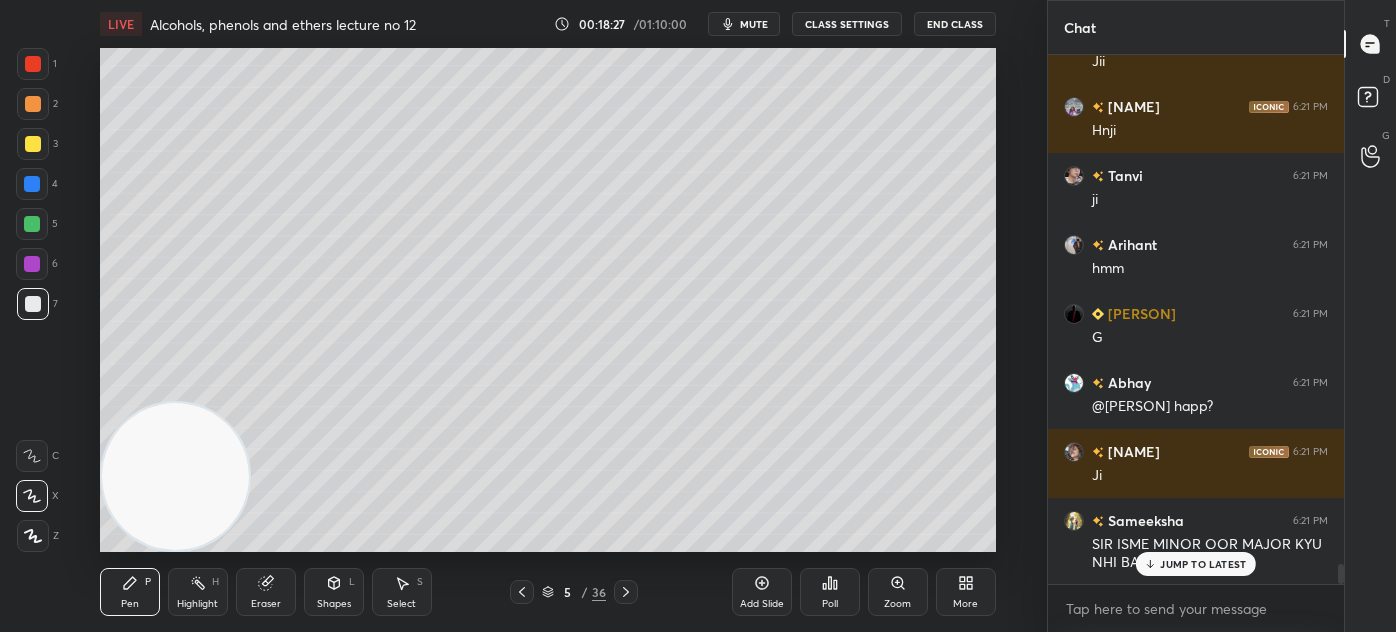scroll, scrollTop: 13205, scrollLeft: 0, axis: vertical 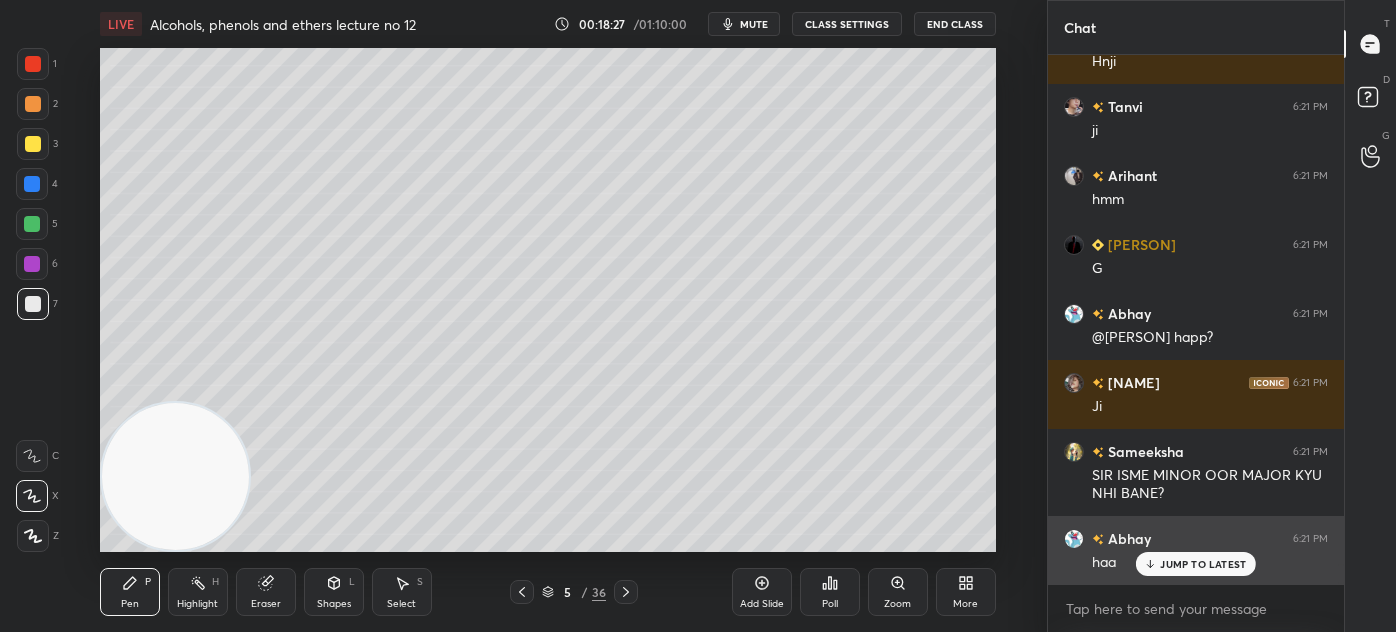 click on "JUMP TO LATEST" at bounding box center [1203, 564] 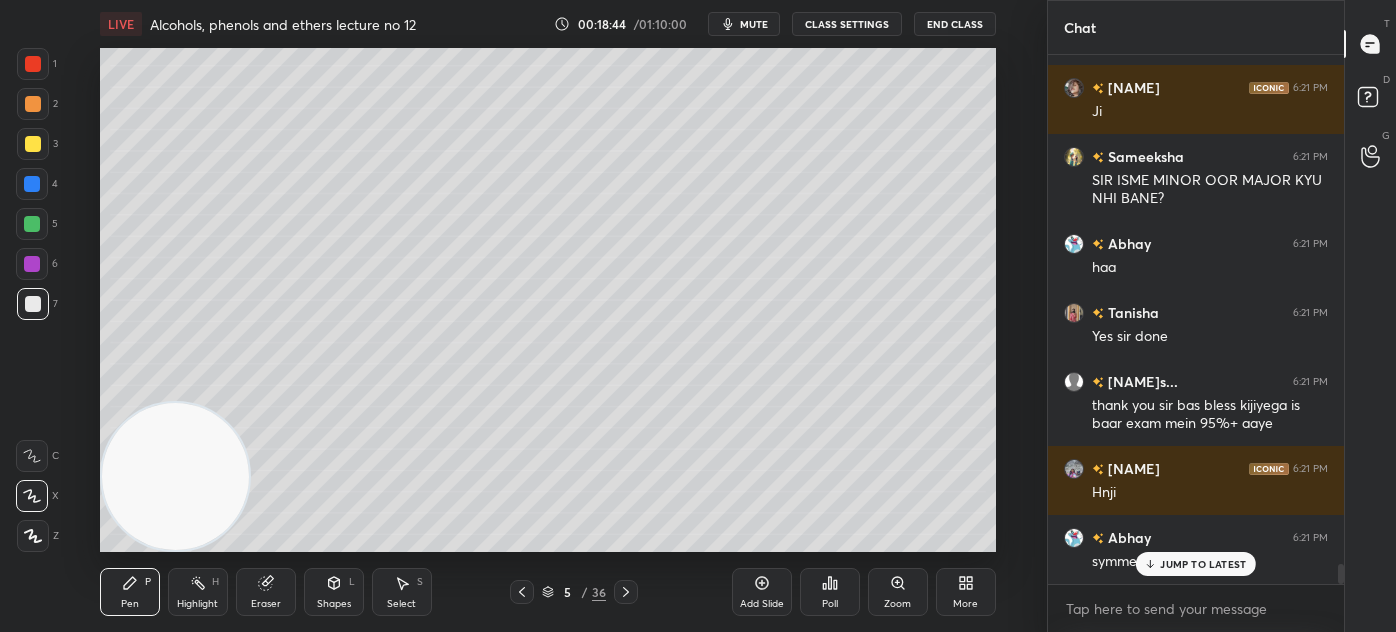 scroll, scrollTop: 13568, scrollLeft: 0, axis: vertical 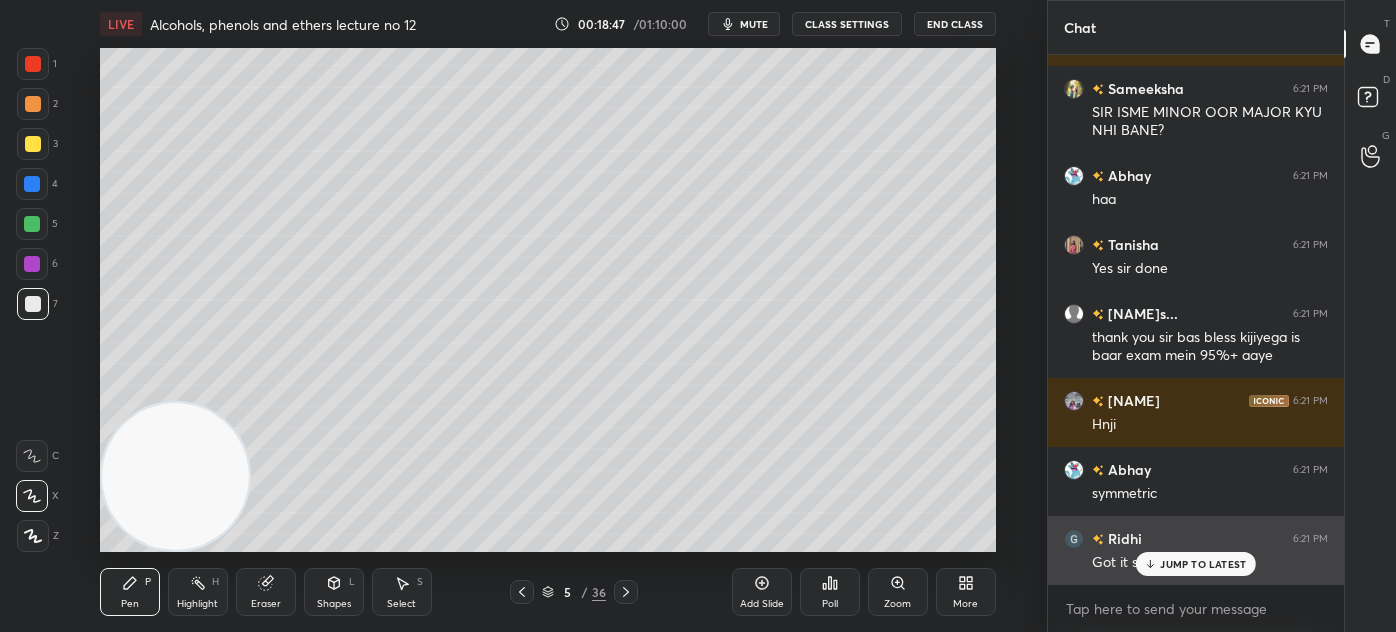 click on "JUMP TO LATEST" at bounding box center [1203, 564] 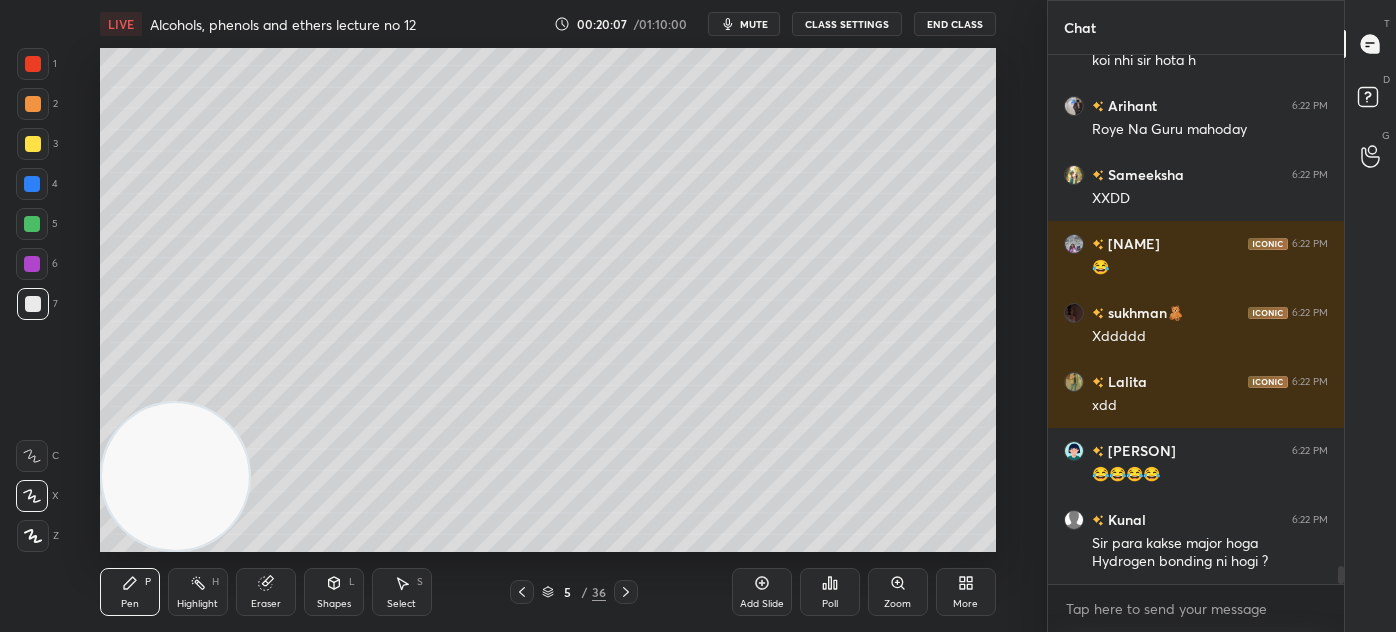scroll, scrollTop: 14898, scrollLeft: 0, axis: vertical 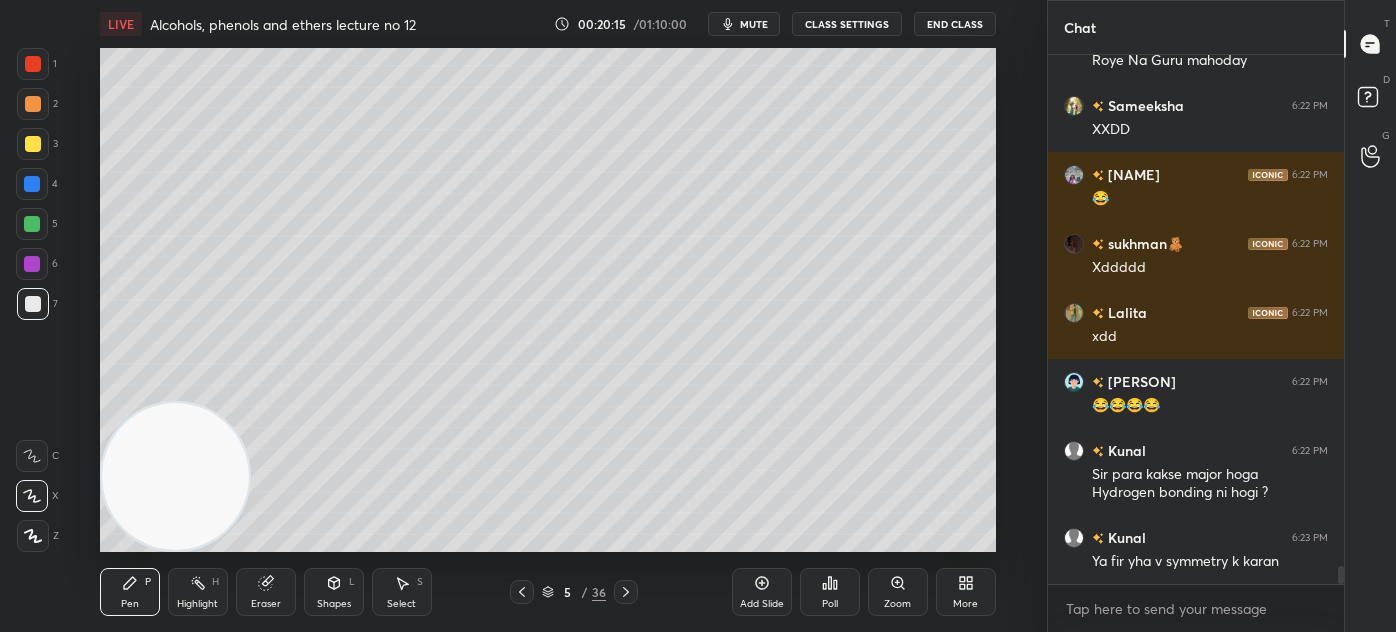 click on "Add Slide" at bounding box center (762, 604) 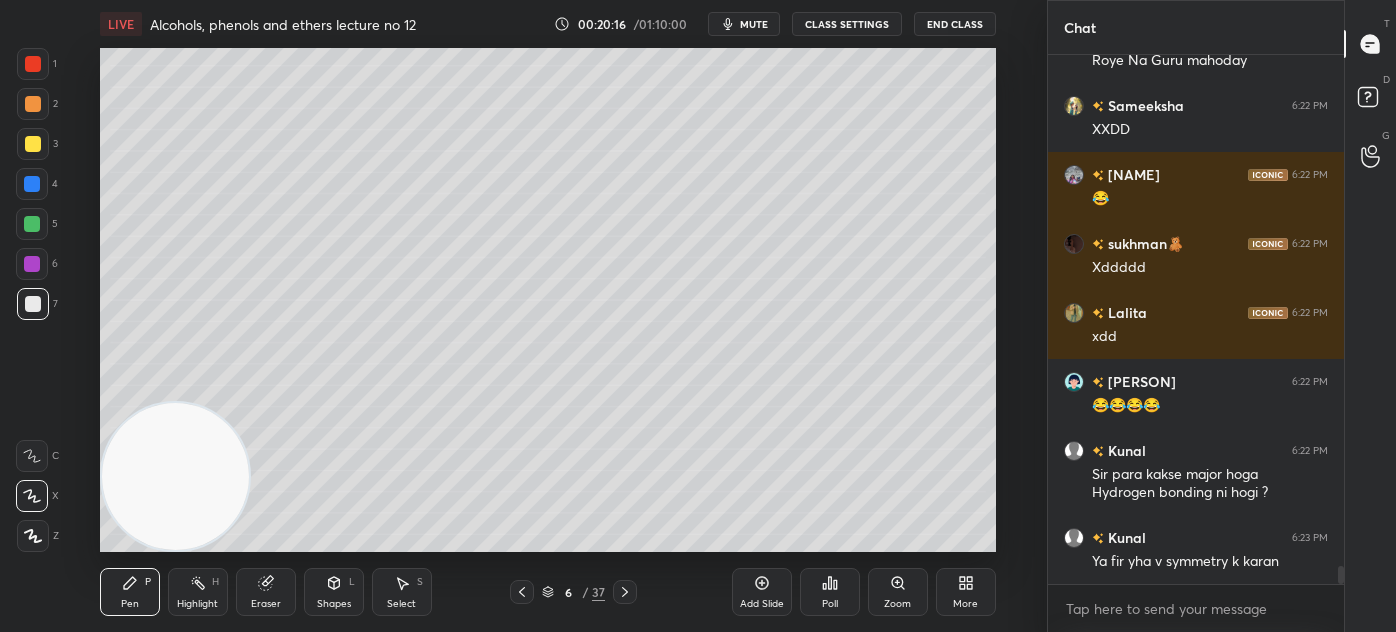 click at bounding box center (33, 144) 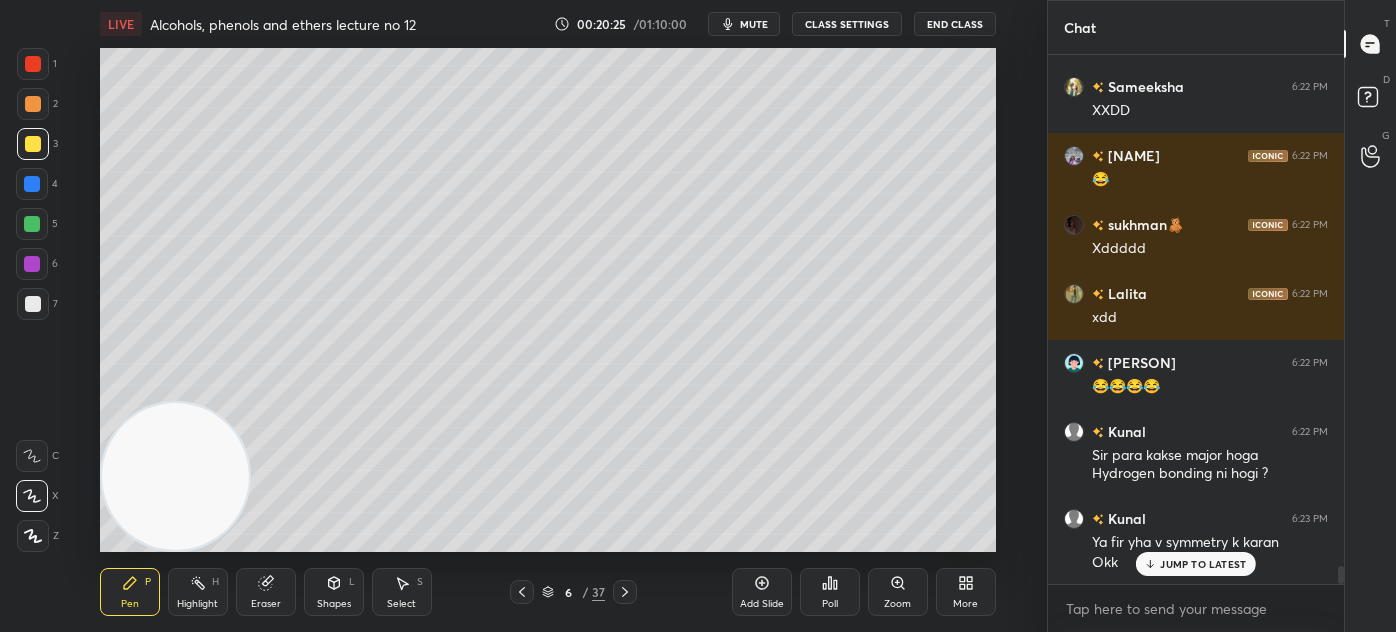 scroll, scrollTop: 14986, scrollLeft: 0, axis: vertical 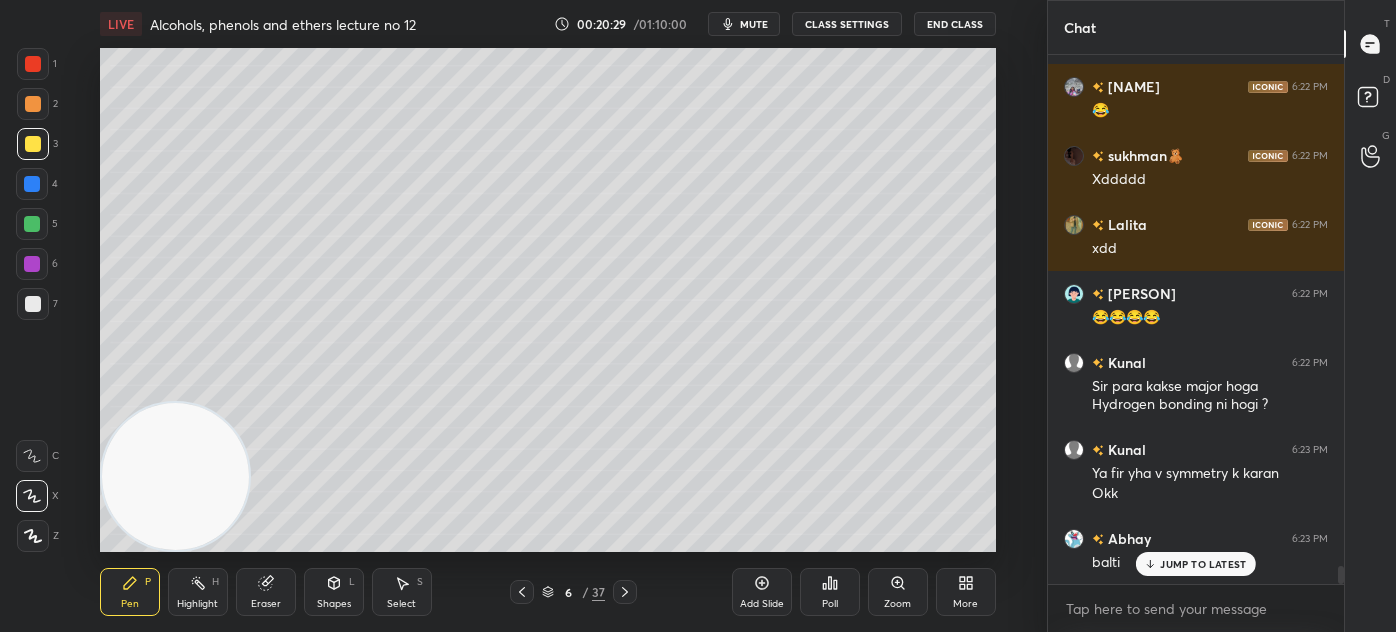 click at bounding box center (33, 304) 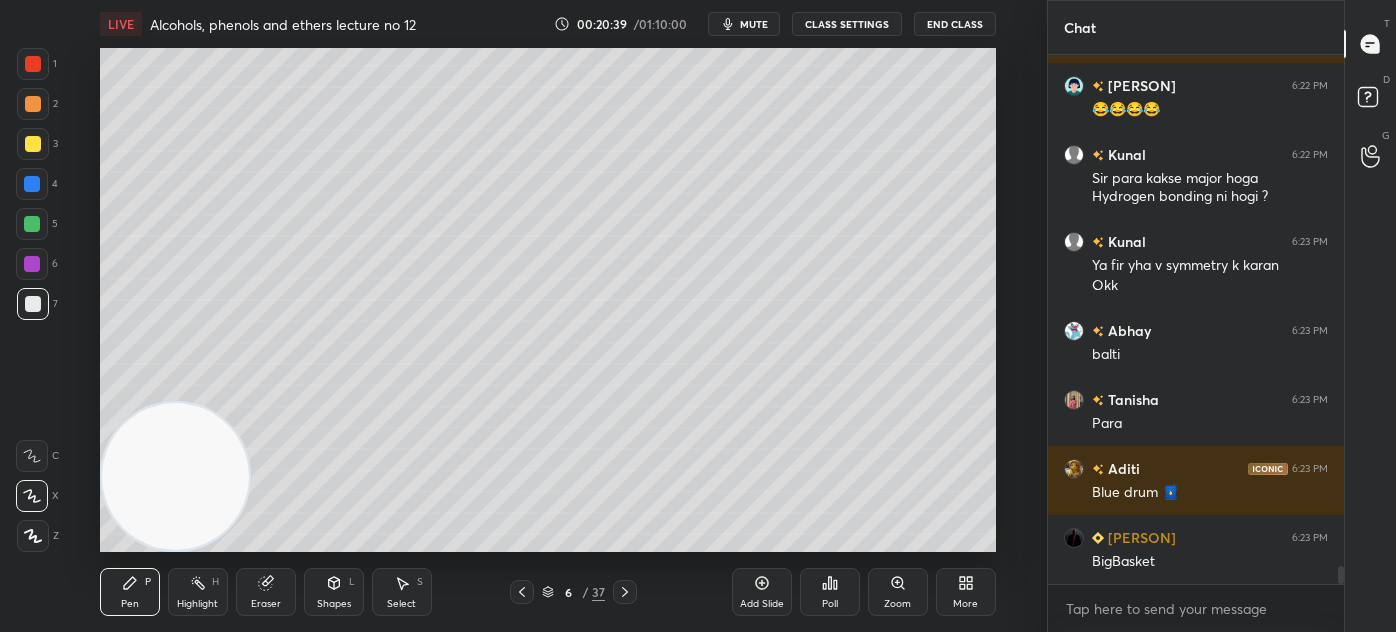 scroll, scrollTop: 15263, scrollLeft: 0, axis: vertical 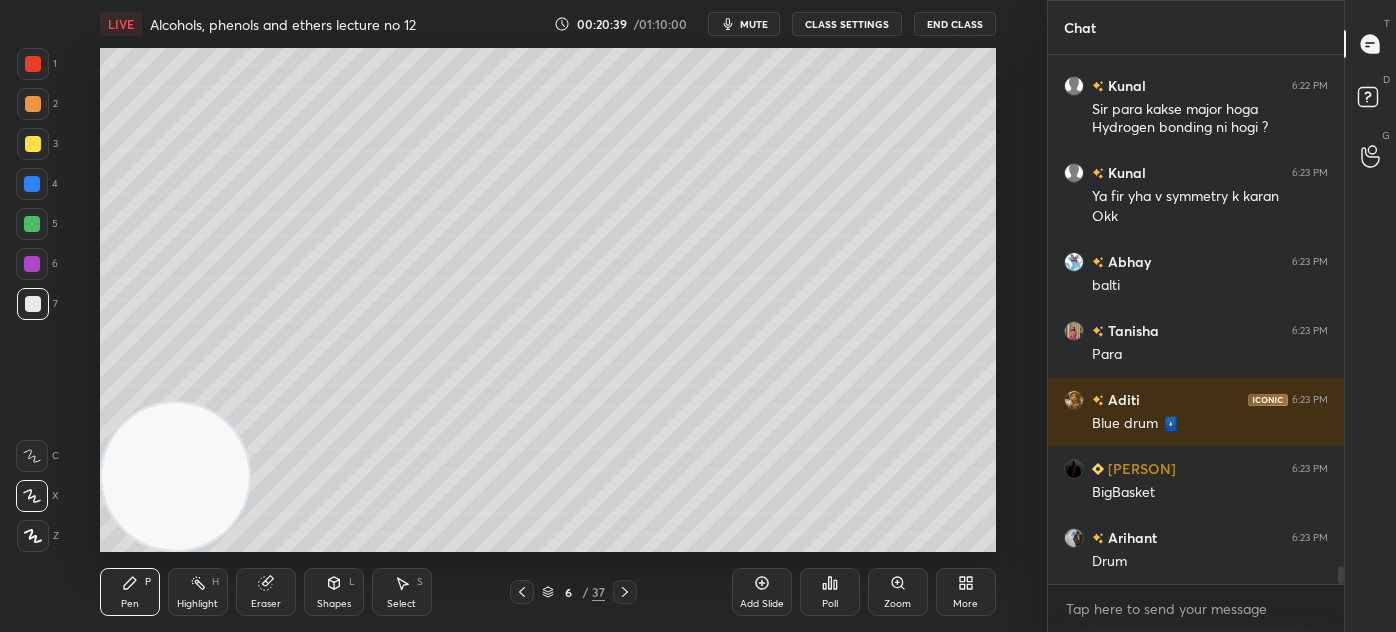drag, startPoint x: 392, startPoint y: 597, endPoint x: 412, endPoint y: 553, distance: 48.332184 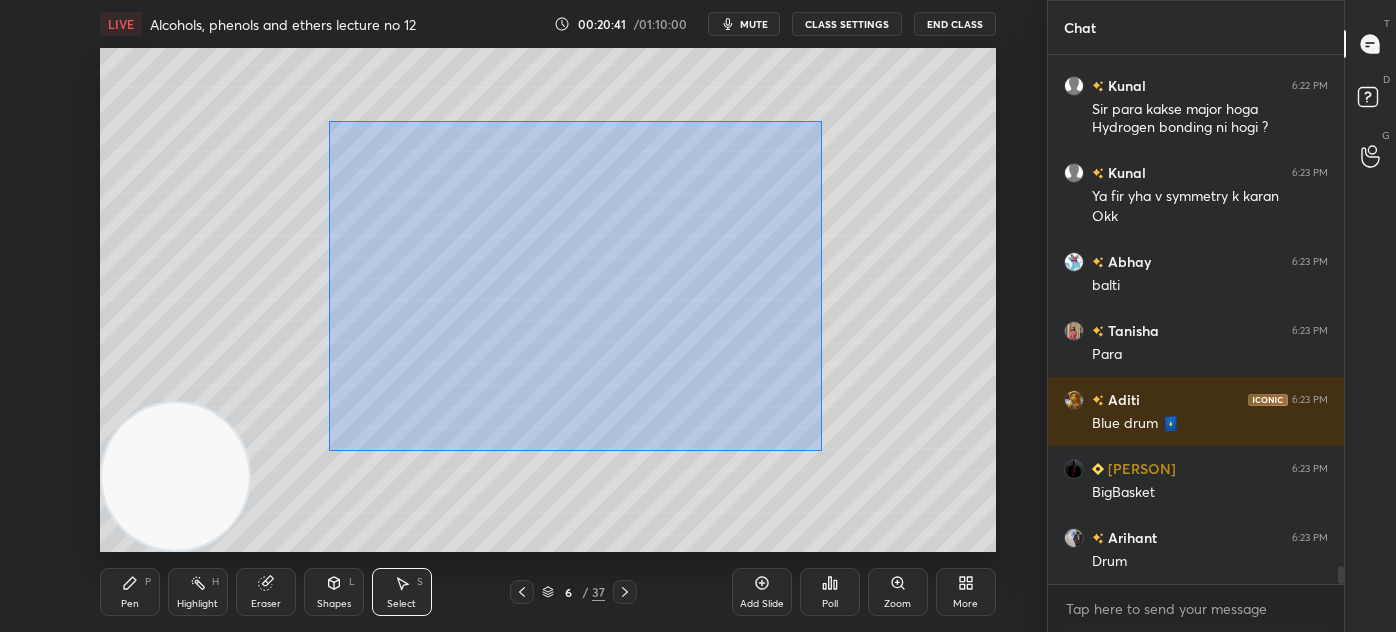 scroll, scrollTop: 15332, scrollLeft: 0, axis: vertical 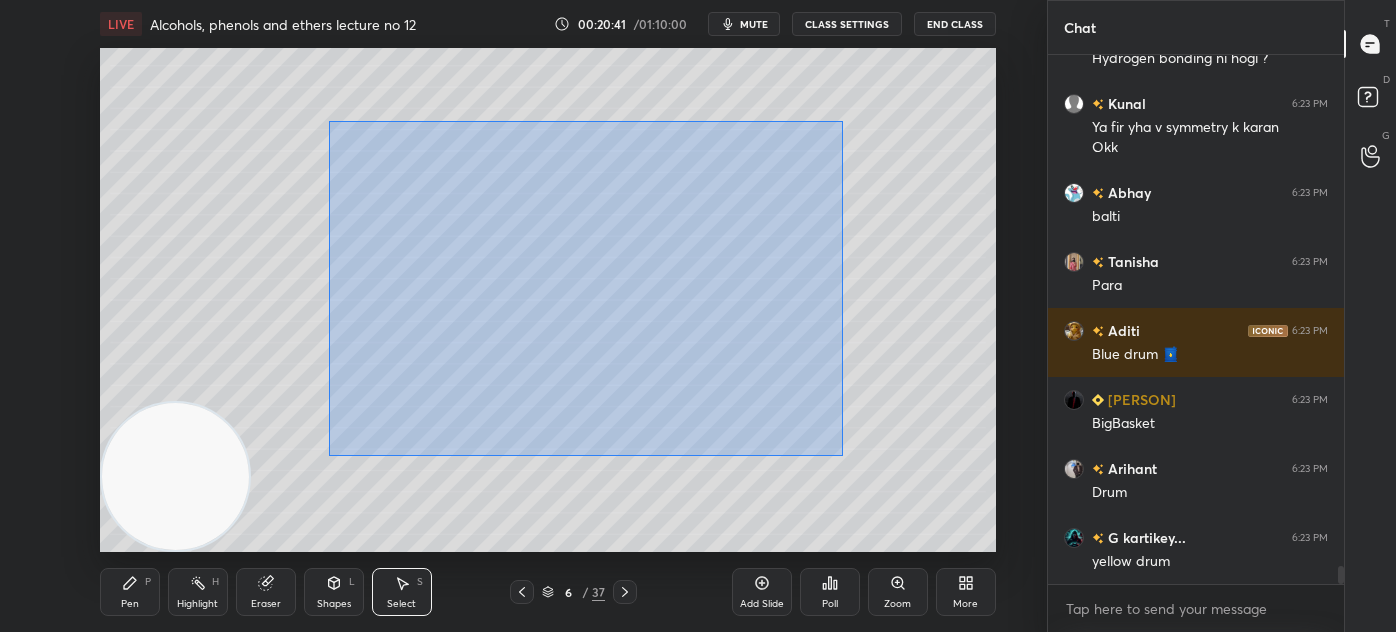 drag, startPoint x: 319, startPoint y: 141, endPoint x: 829, endPoint y: 443, distance: 592.70905 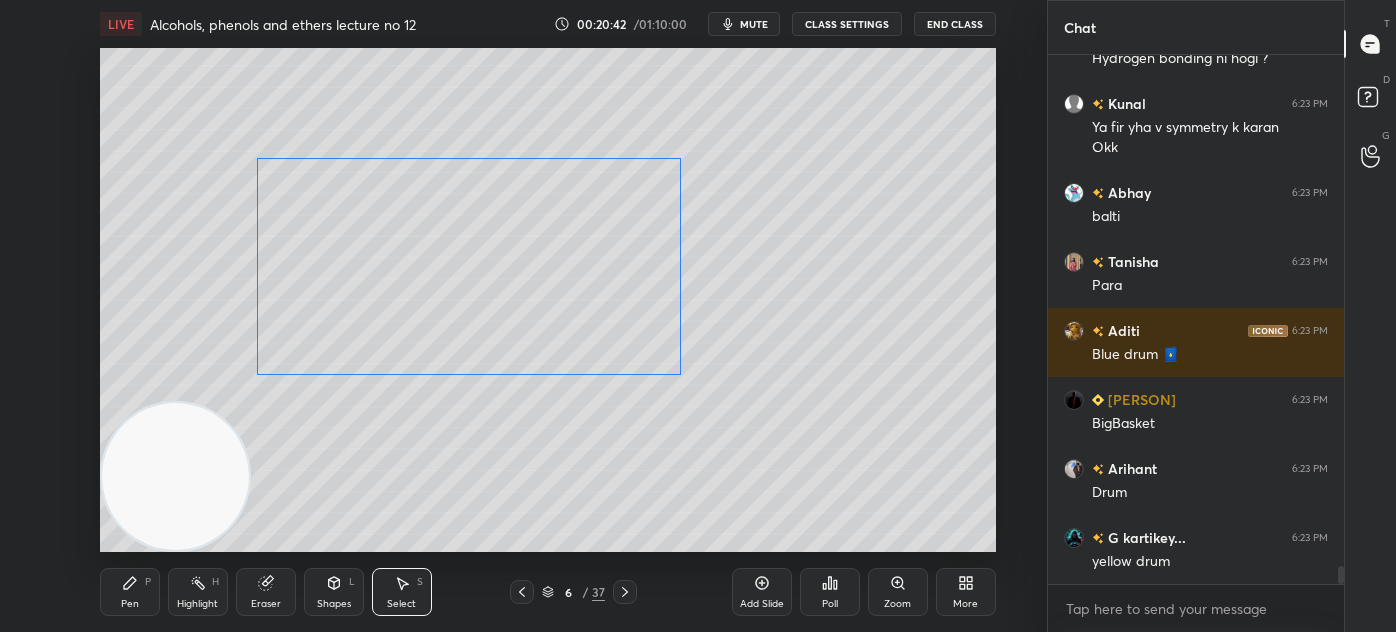 drag, startPoint x: 600, startPoint y: 339, endPoint x: 483, endPoint y: 314, distance: 119.64113 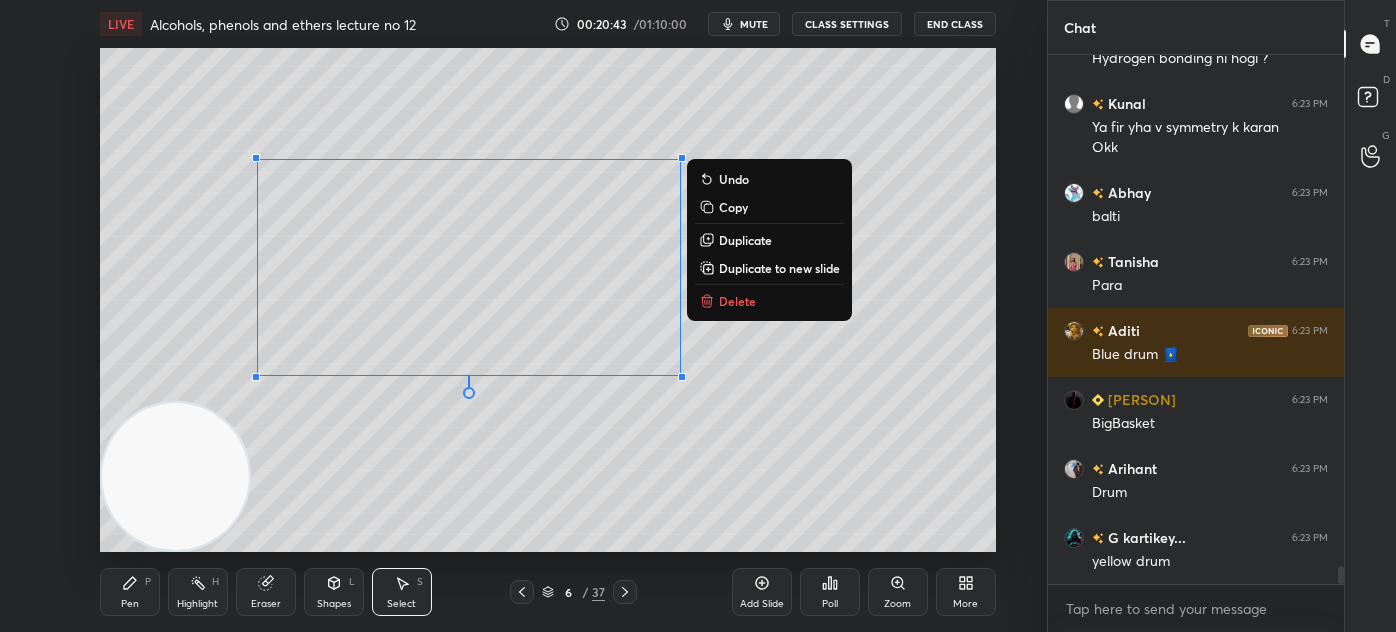 drag, startPoint x: 516, startPoint y: 489, endPoint x: 525, endPoint y: 467, distance: 23.769728 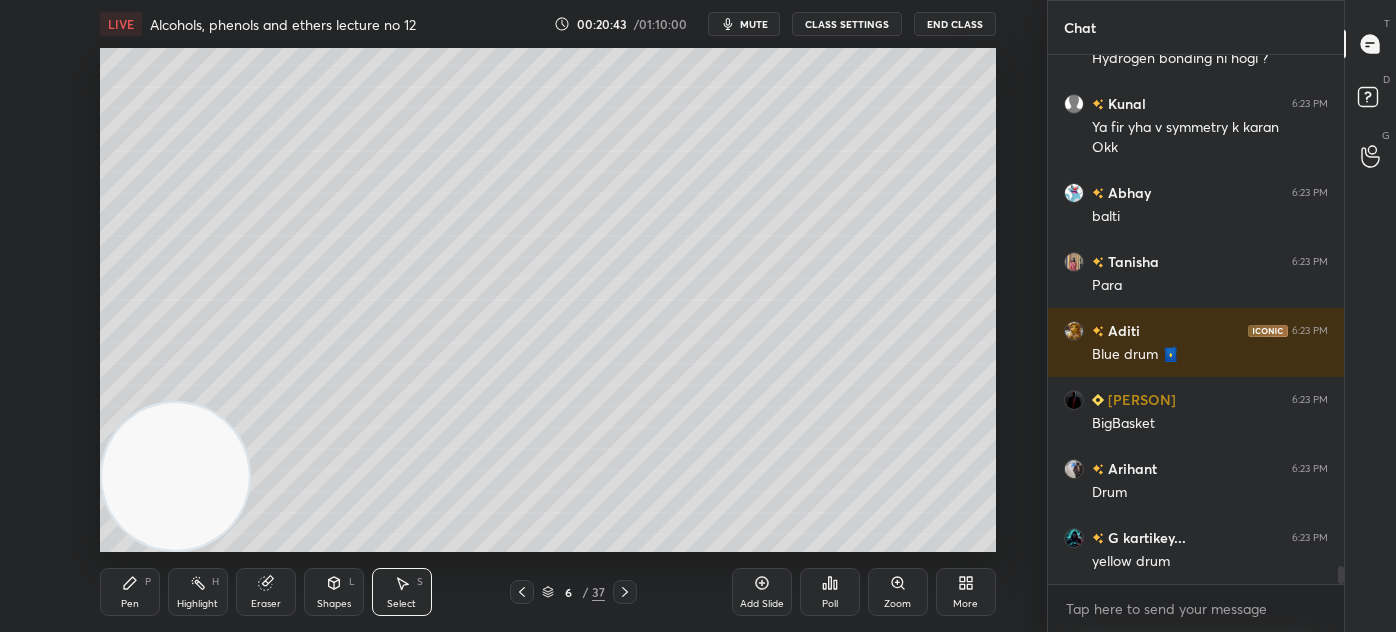 click 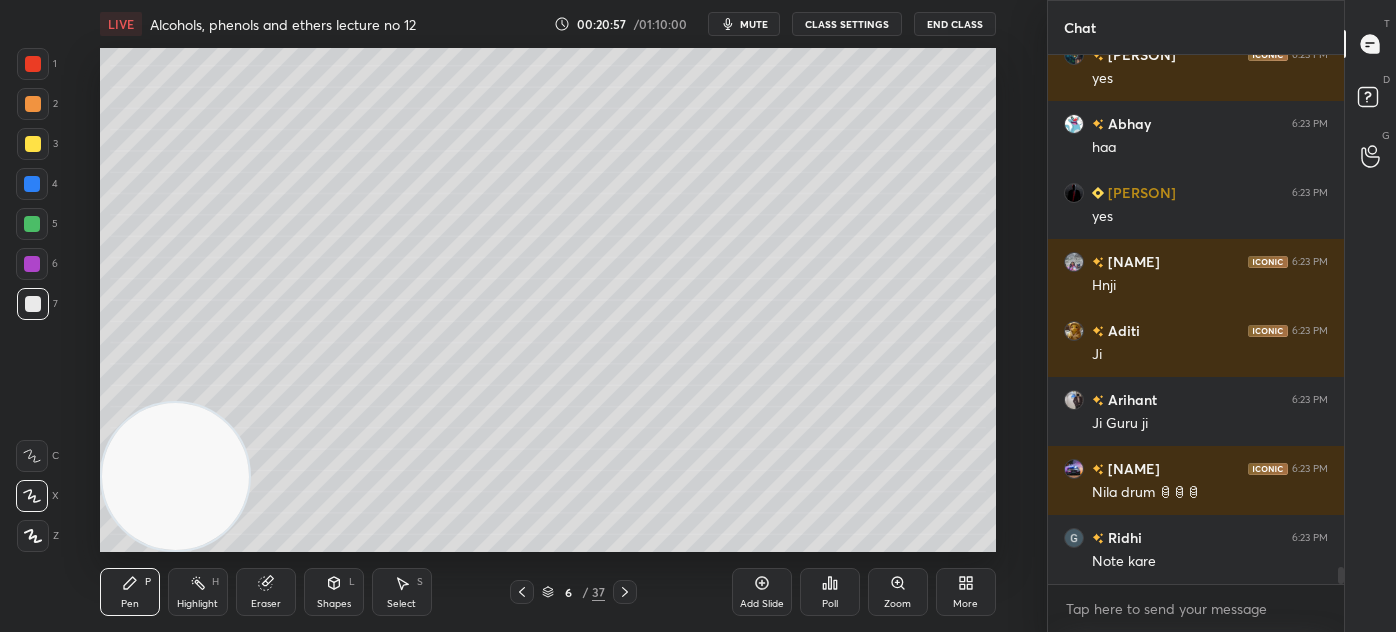 scroll, scrollTop: 15952, scrollLeft: 0, axis: vertical 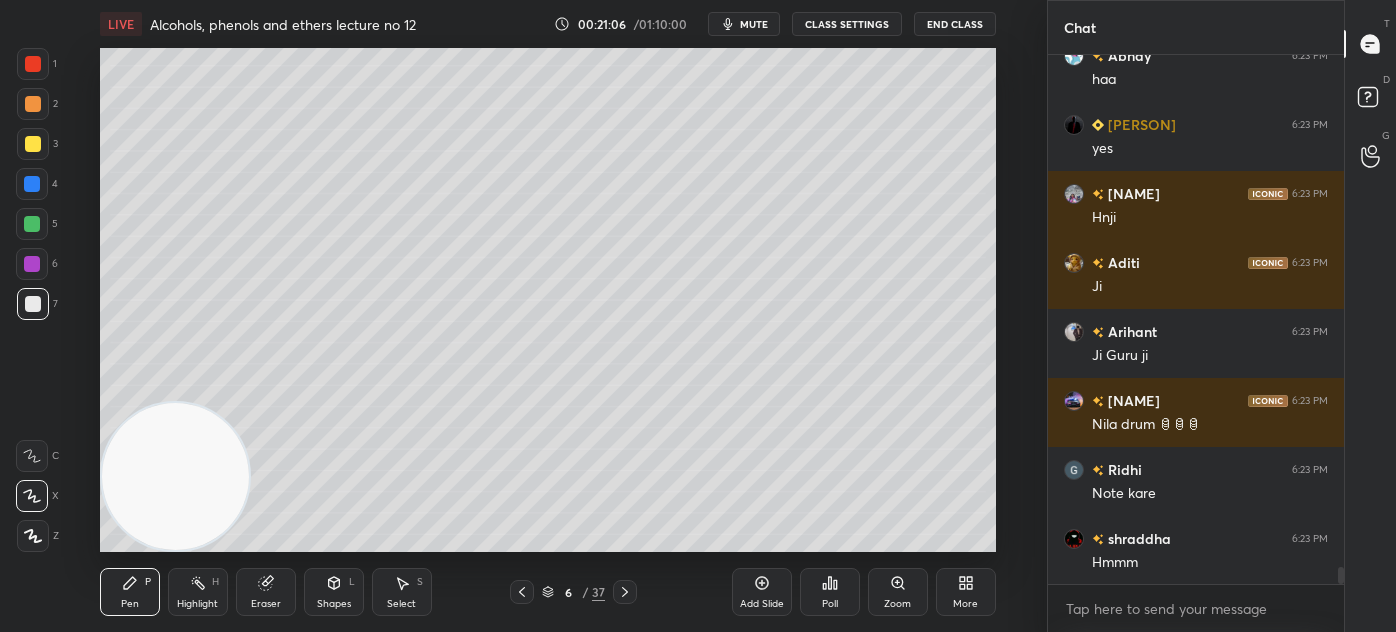 click at bounding box center [33, 144] 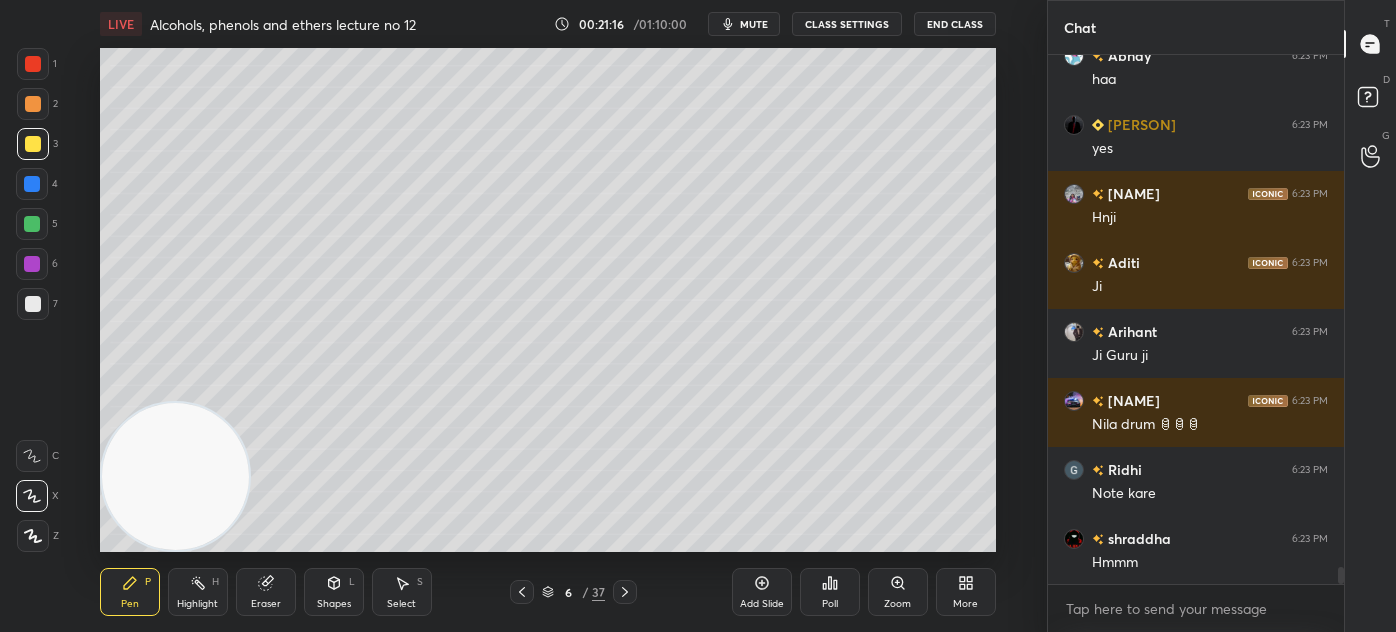 click at bounding box center (33, 304) 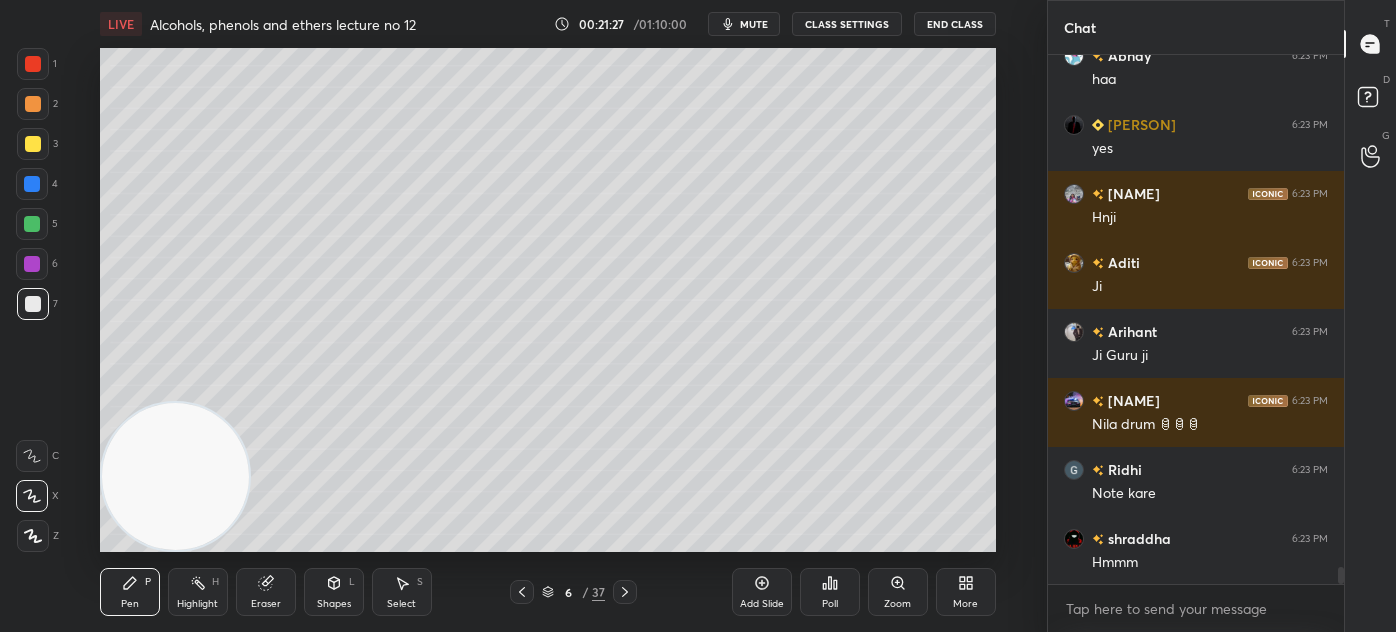 click on "Eraser" at bounding box center (266, 604) 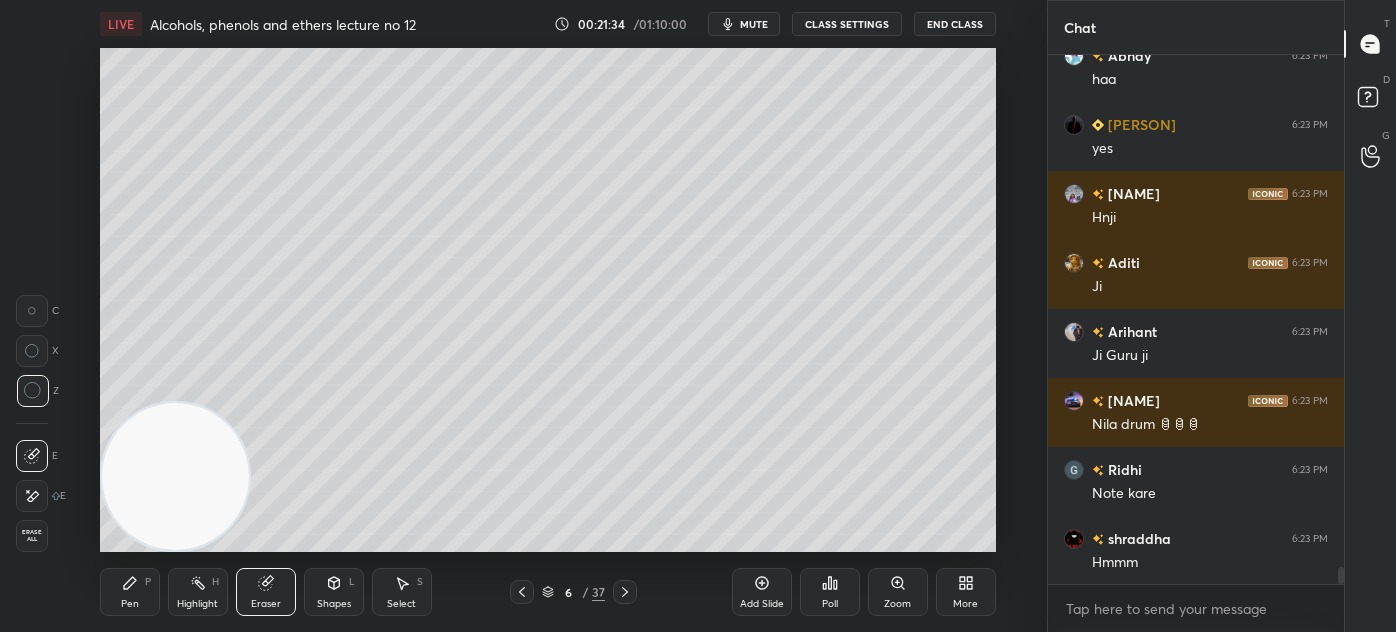 scroll, scrollTop: 16021, scrollLeft: 0, axis: vertical 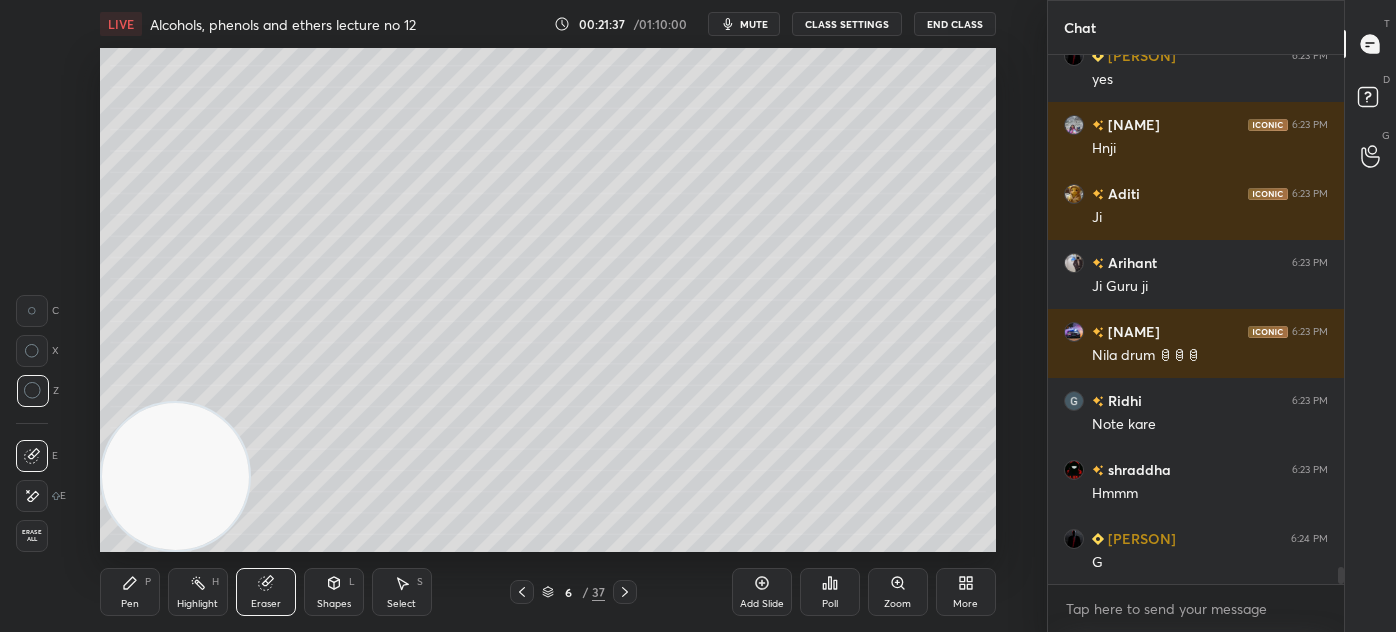 click on "Pen P" at bounding box center (130, 592) 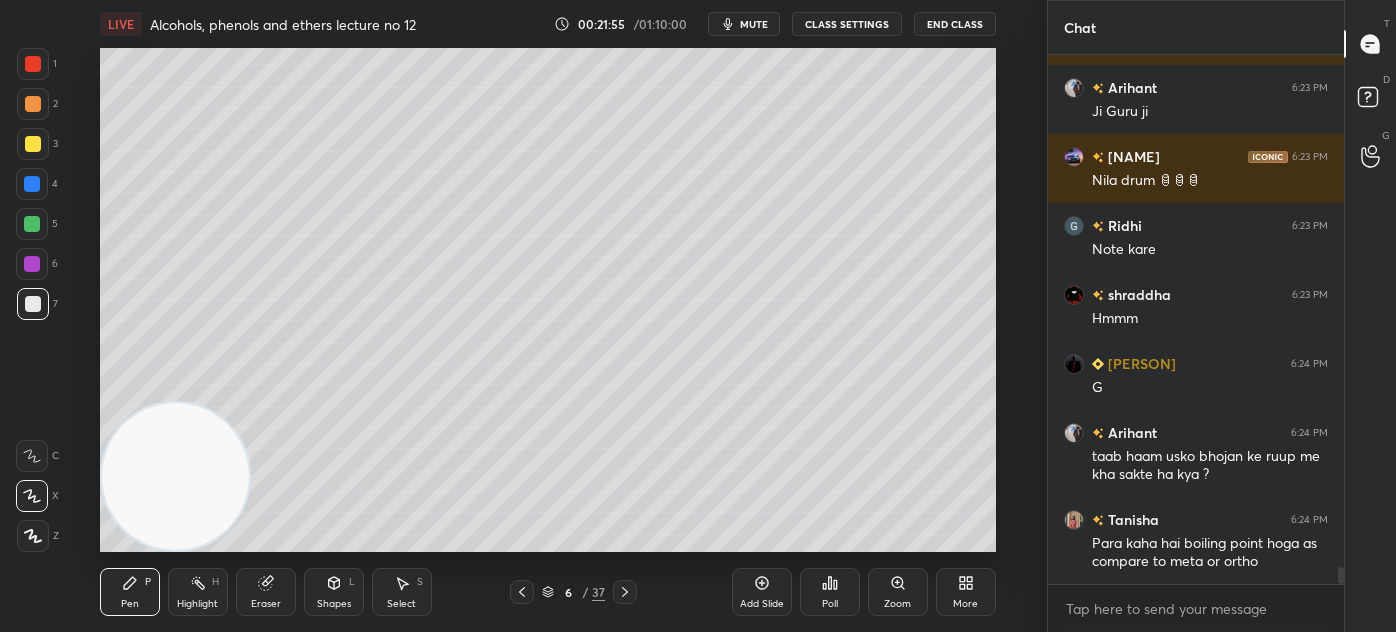 scroll, scrollTop: 16282, scrollLeft: 0, axis: vertical 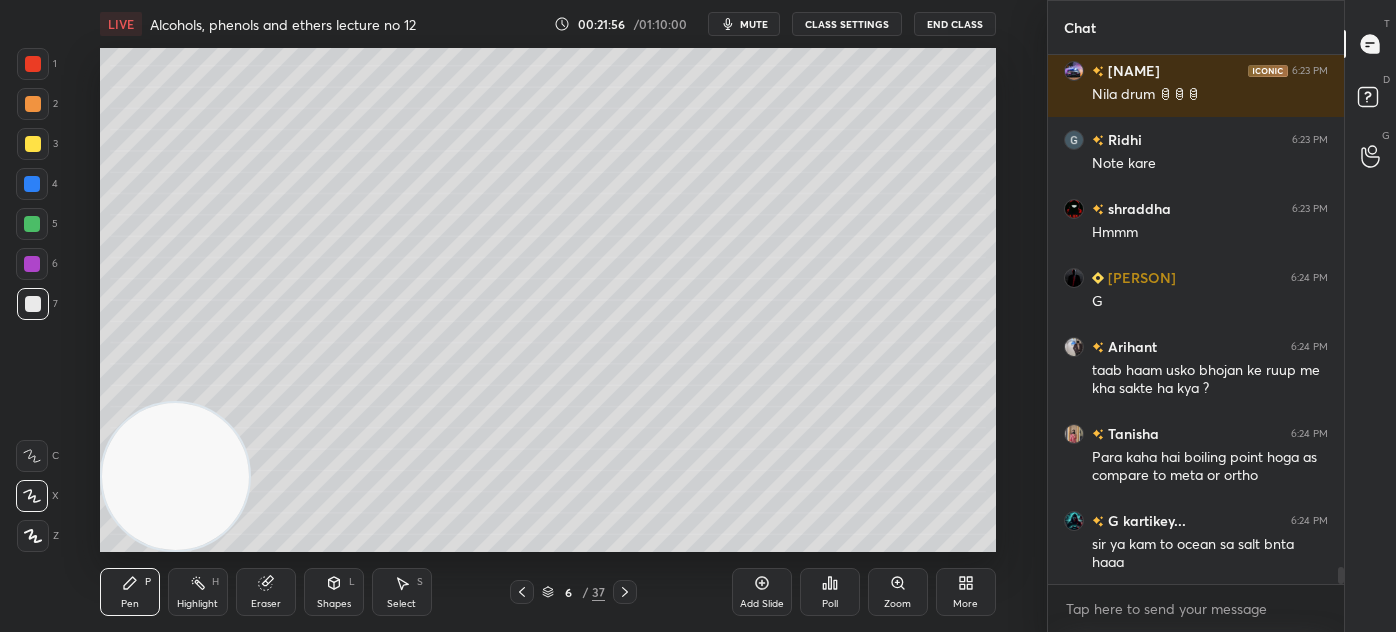click on "Eraser" at bounding box center [266, 592] 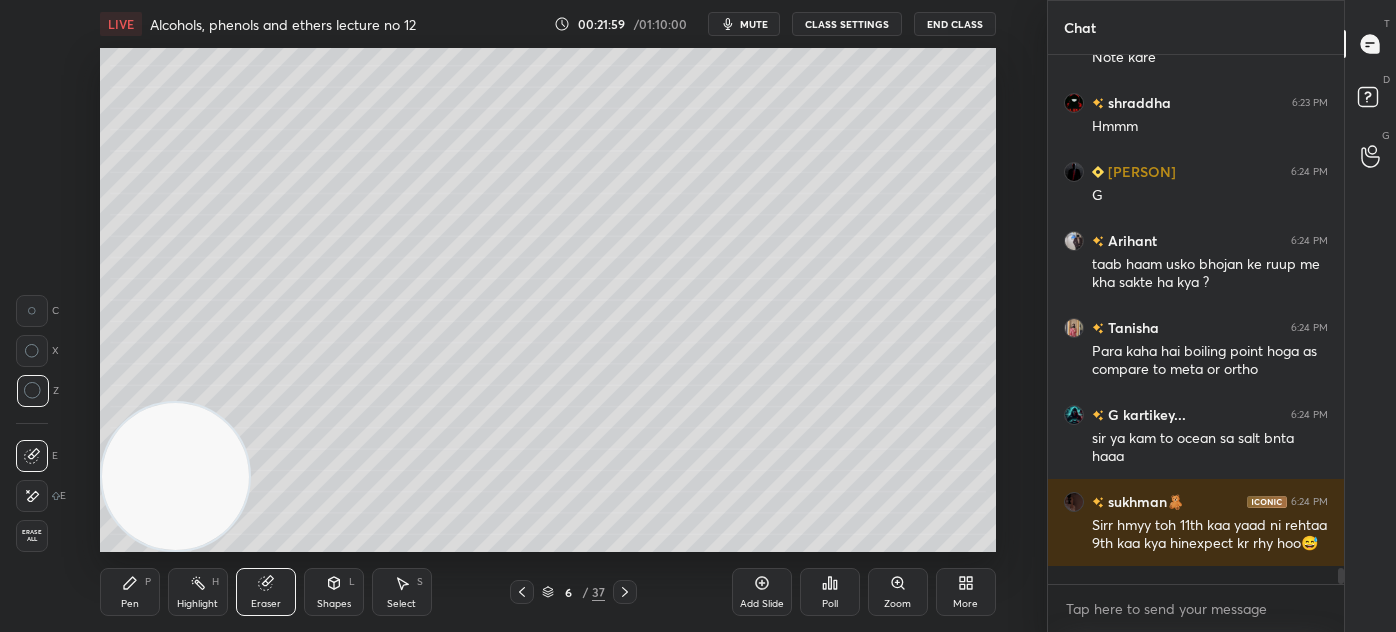 scroll, scrollTop: 16493, scrollLeft: 0, axis: vertical 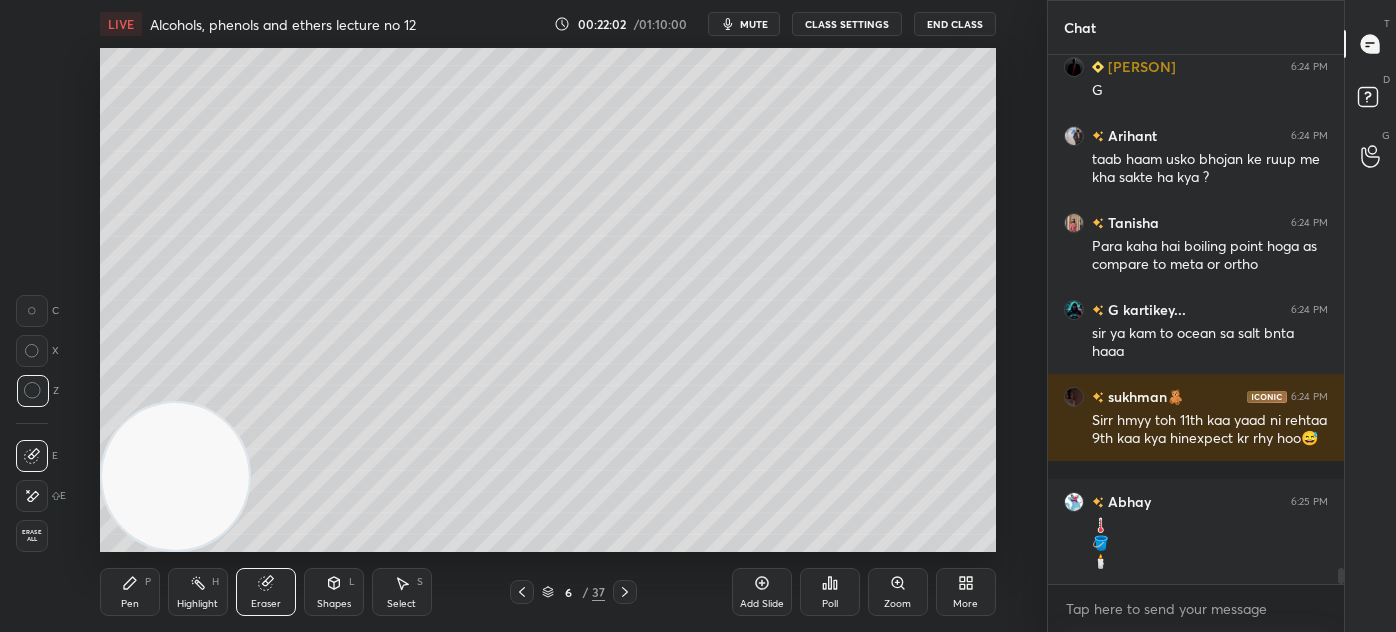 click on "Pen P" at bounding box center (130, 592) 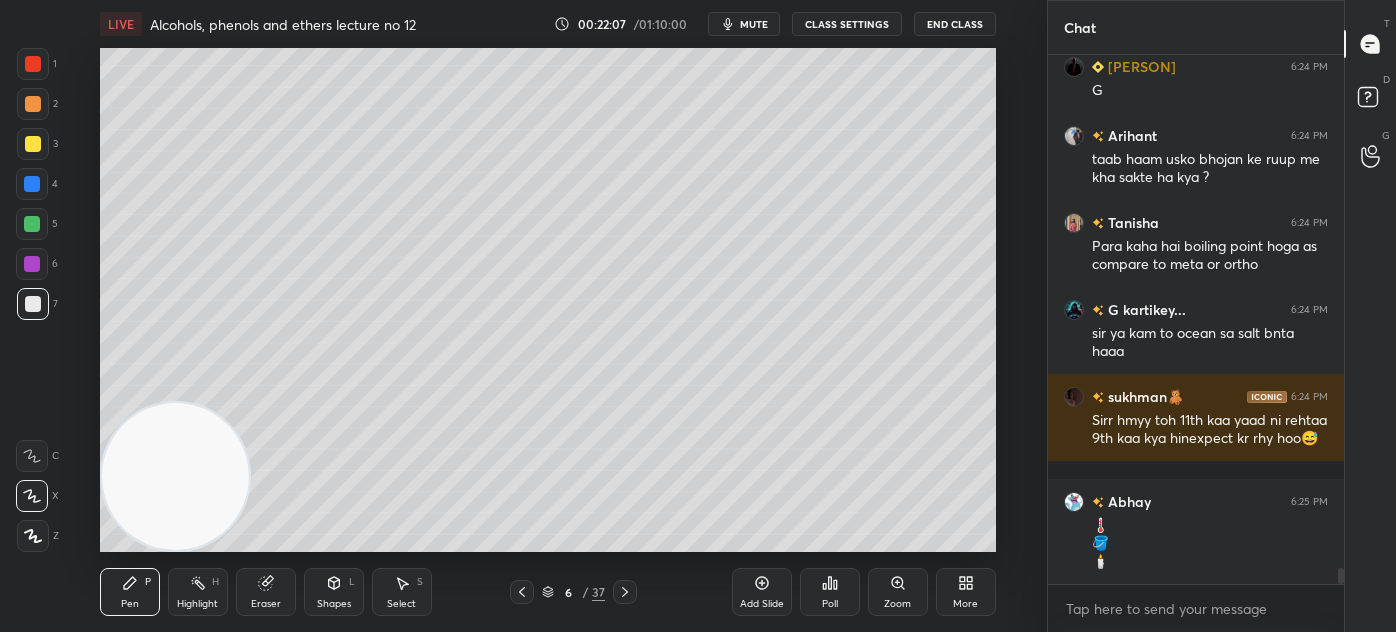 scroll, scrollTop: 16580, scrollLeft: 0, axis: vertical 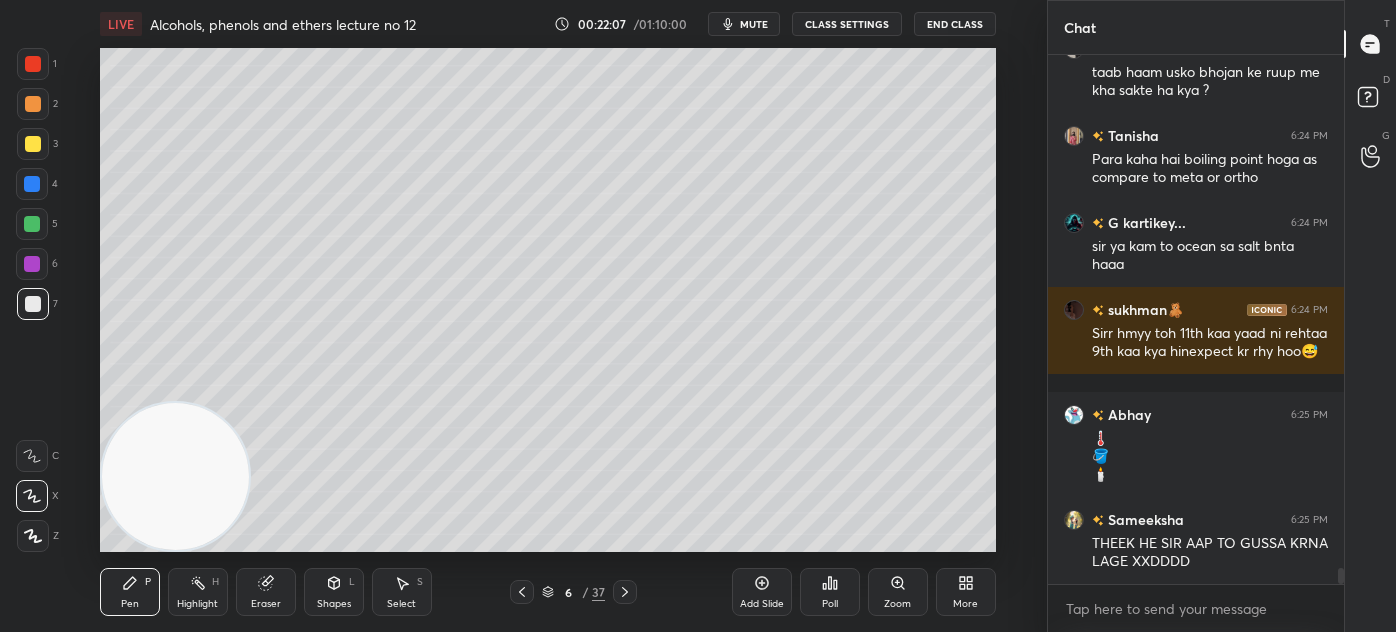 click at bounding box center (32, 184) 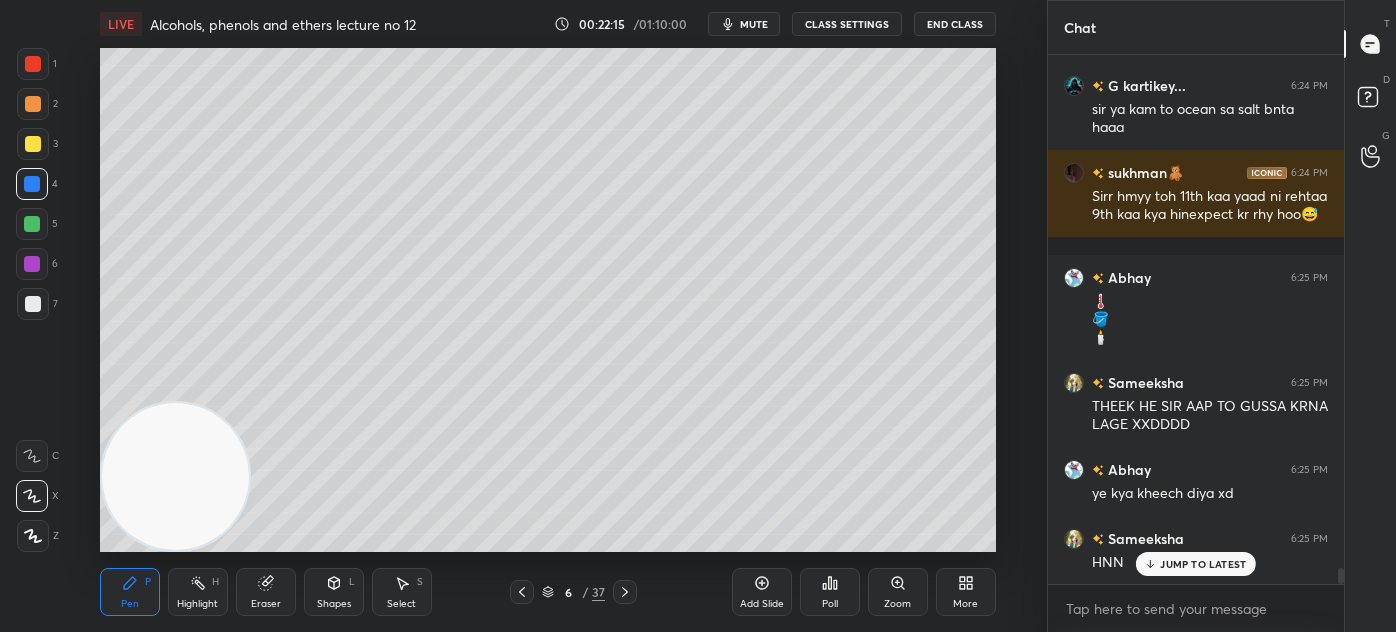 scroll, scrollTop: 16786, scrollLeft: 0, axis: vertical 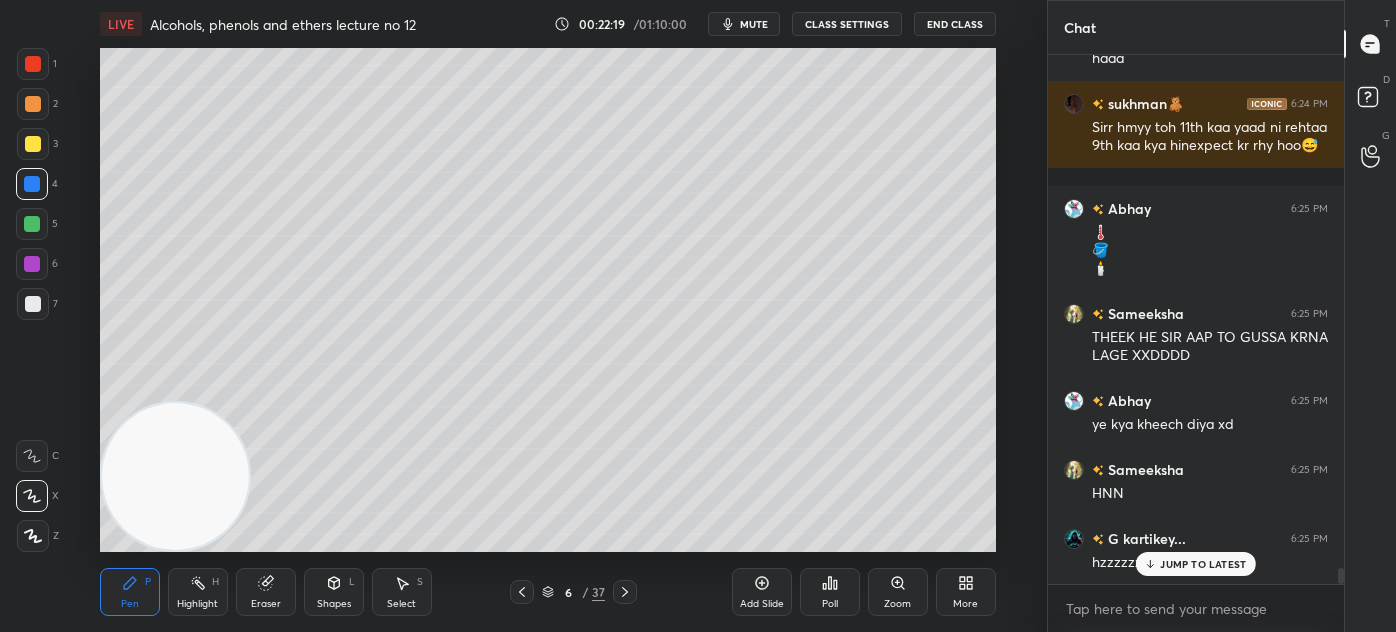 click at bounding box center [33, 64] 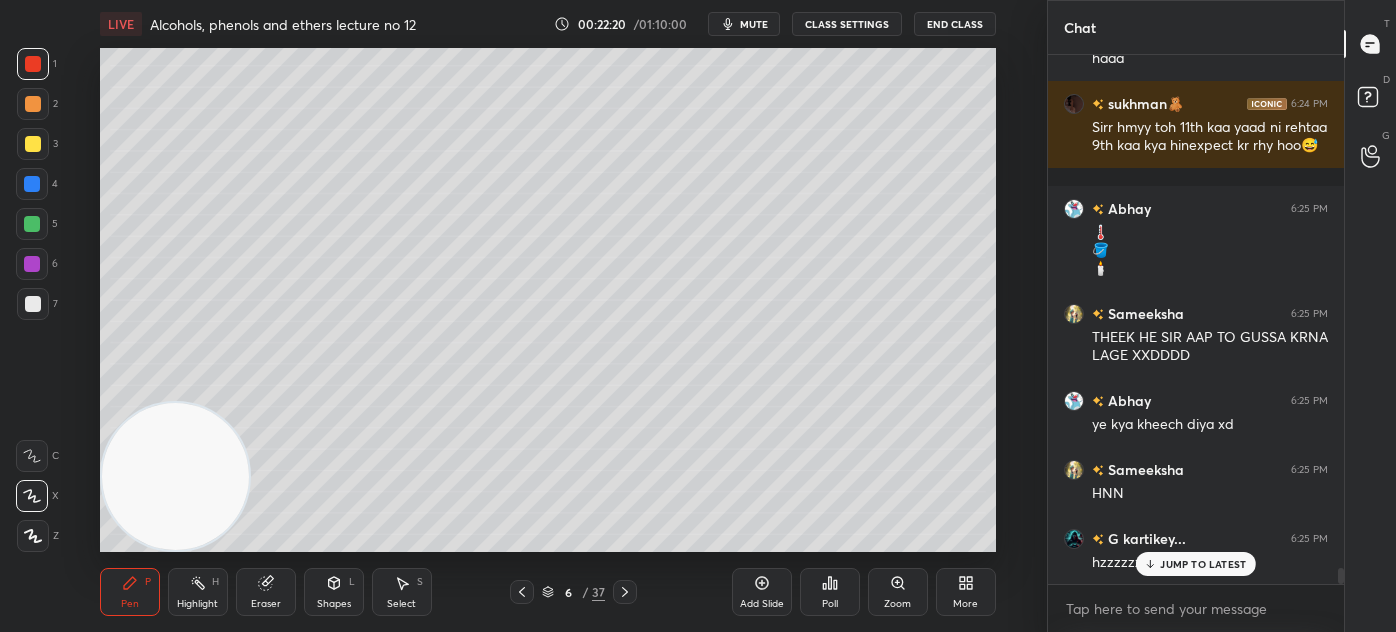 click at bounding box center (33, 536) 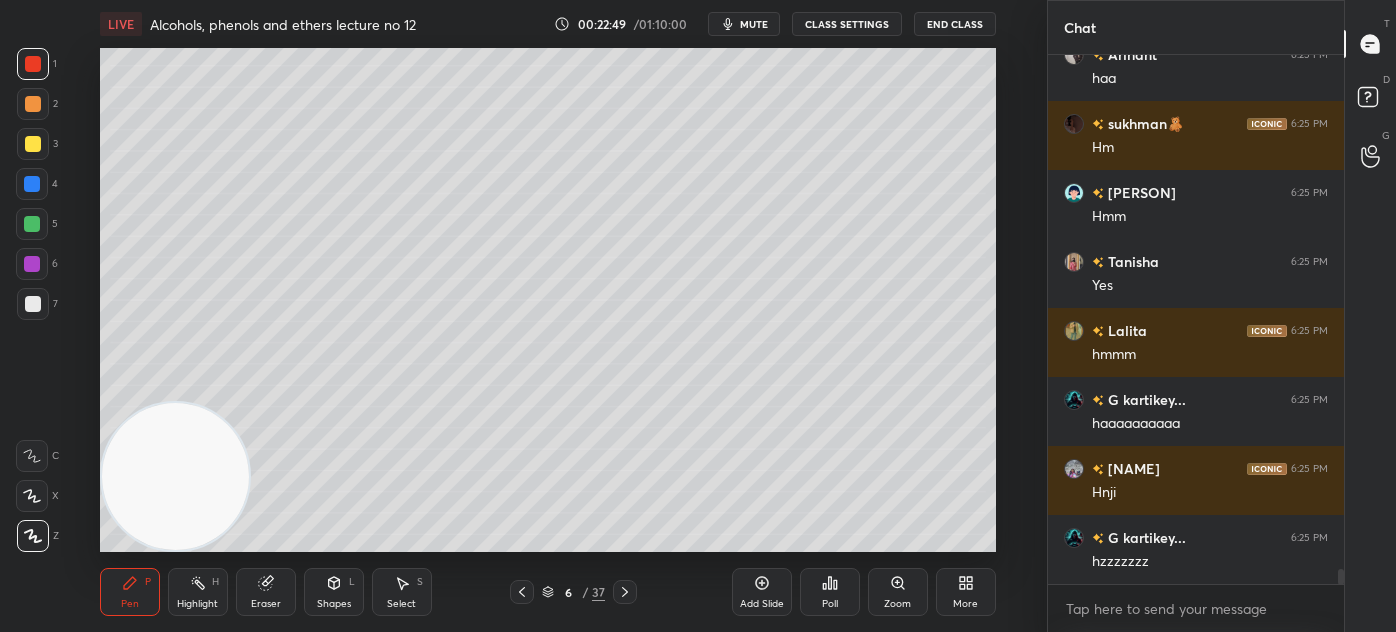 scroll, scrollTop: 18184, scrollLeft: 0, axis: vertical 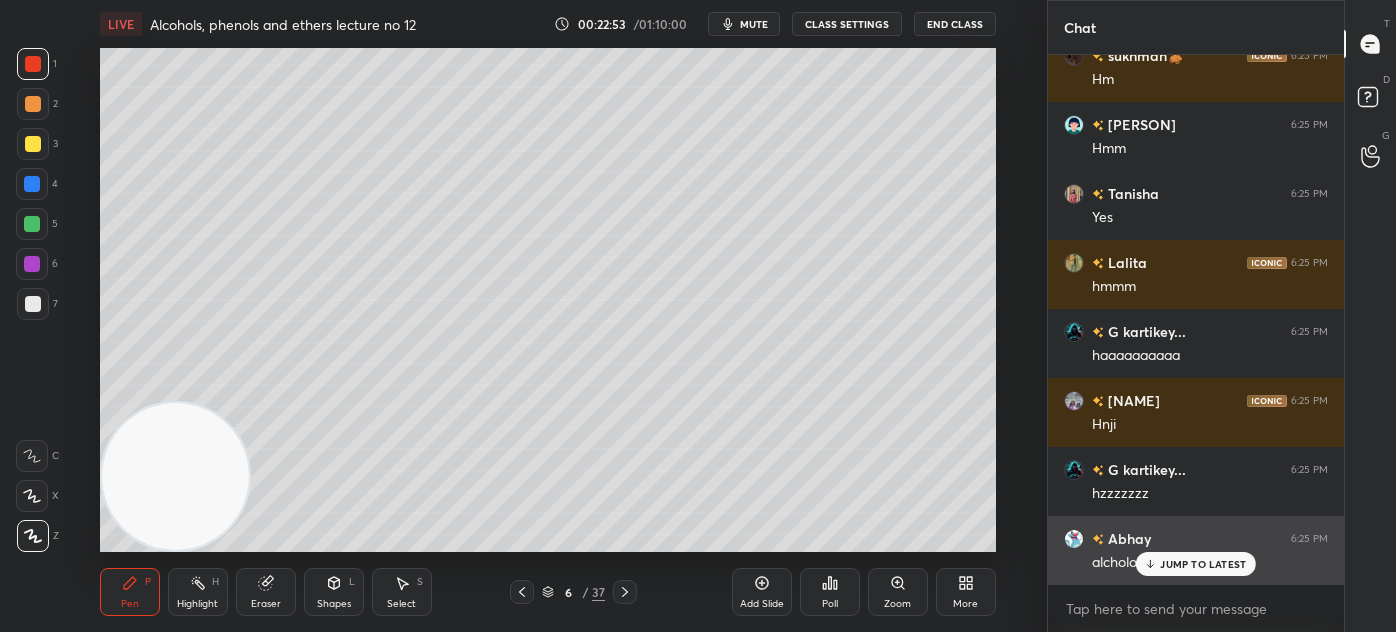 click on "JUMP TO LATEST" at bounding box center (1196, 564) 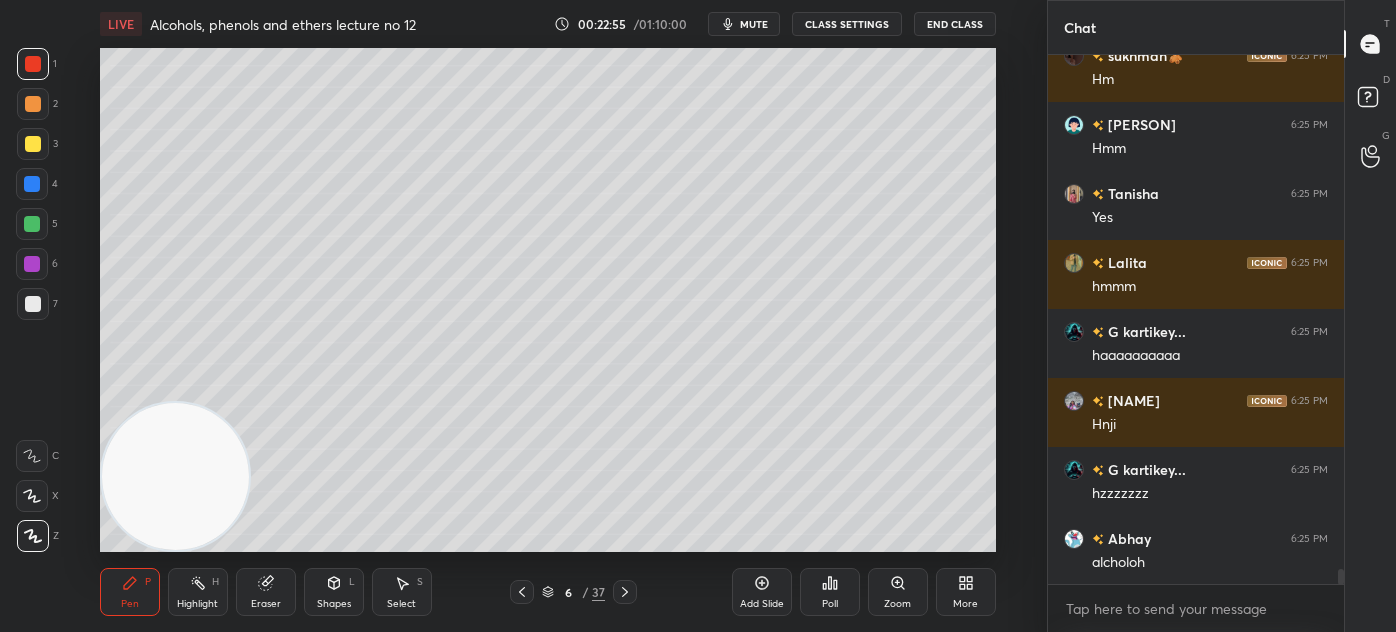 scroll, scrollTop: 18253, scrollLeft: 0, axis: vertical 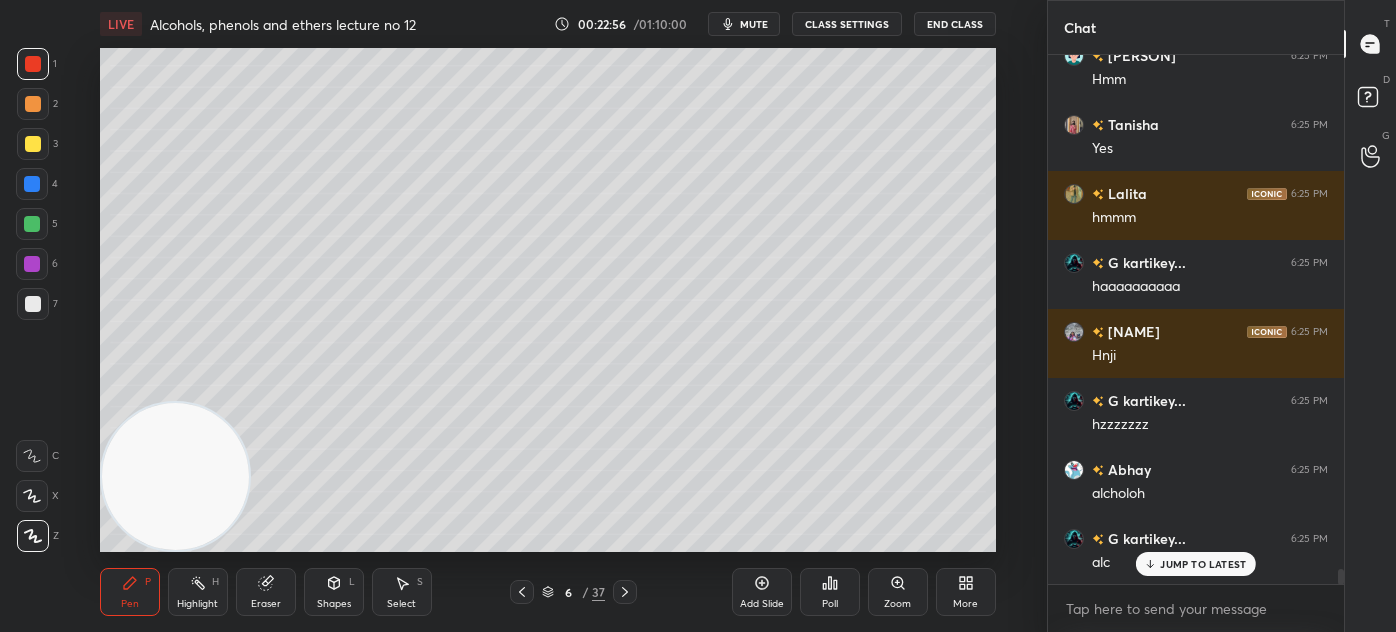 click at bounding box center [32, 184] 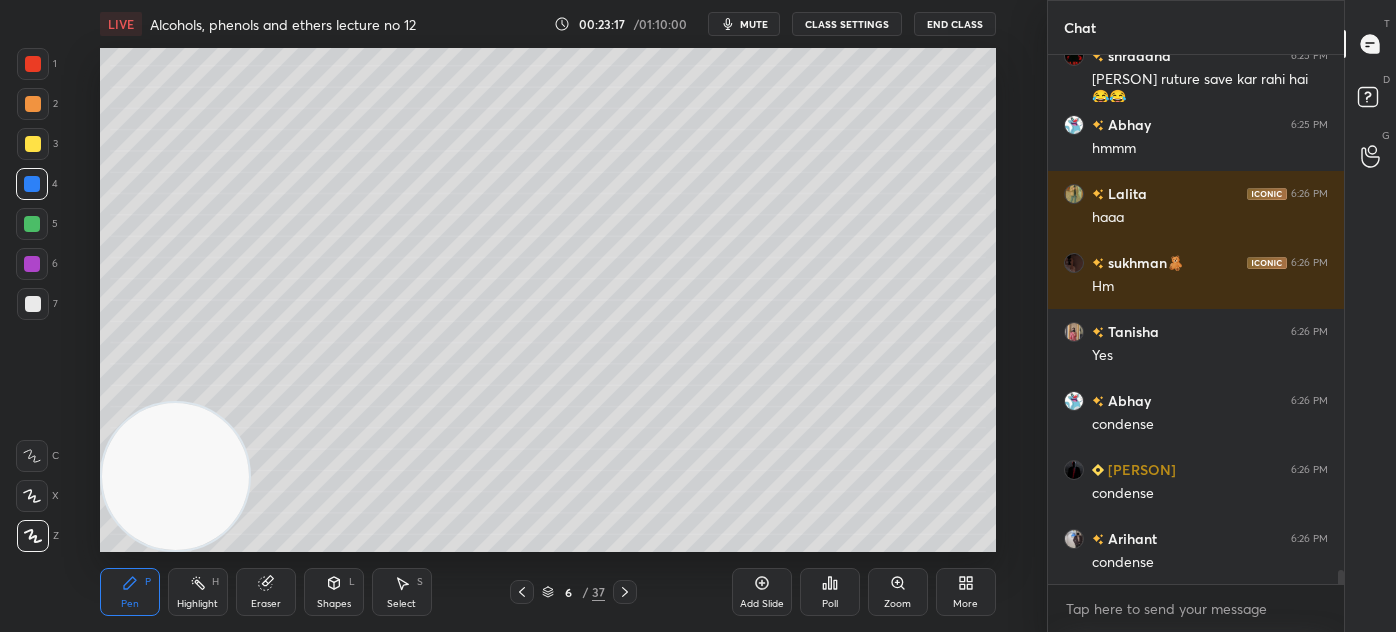 scroll, scrollTop: 18944, scrollLeft: 0, axis: vertical 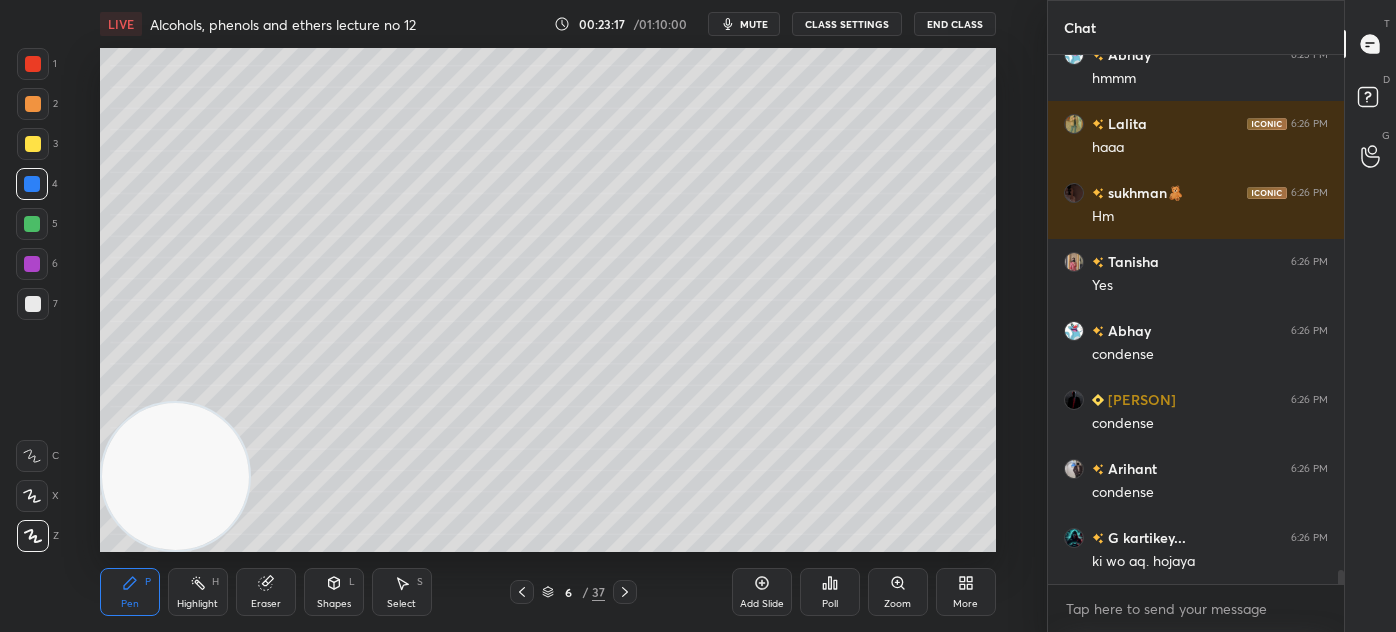 click at bounding box center [33, 64] 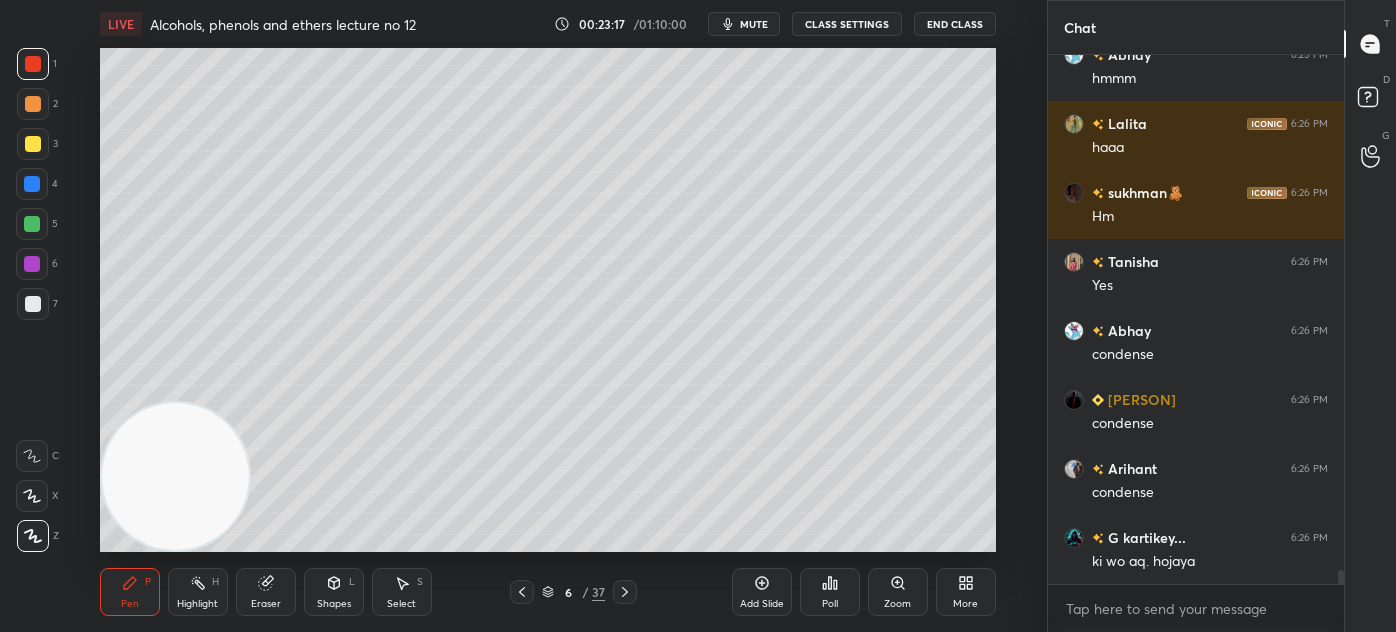 click at bounding box center [33, 536] 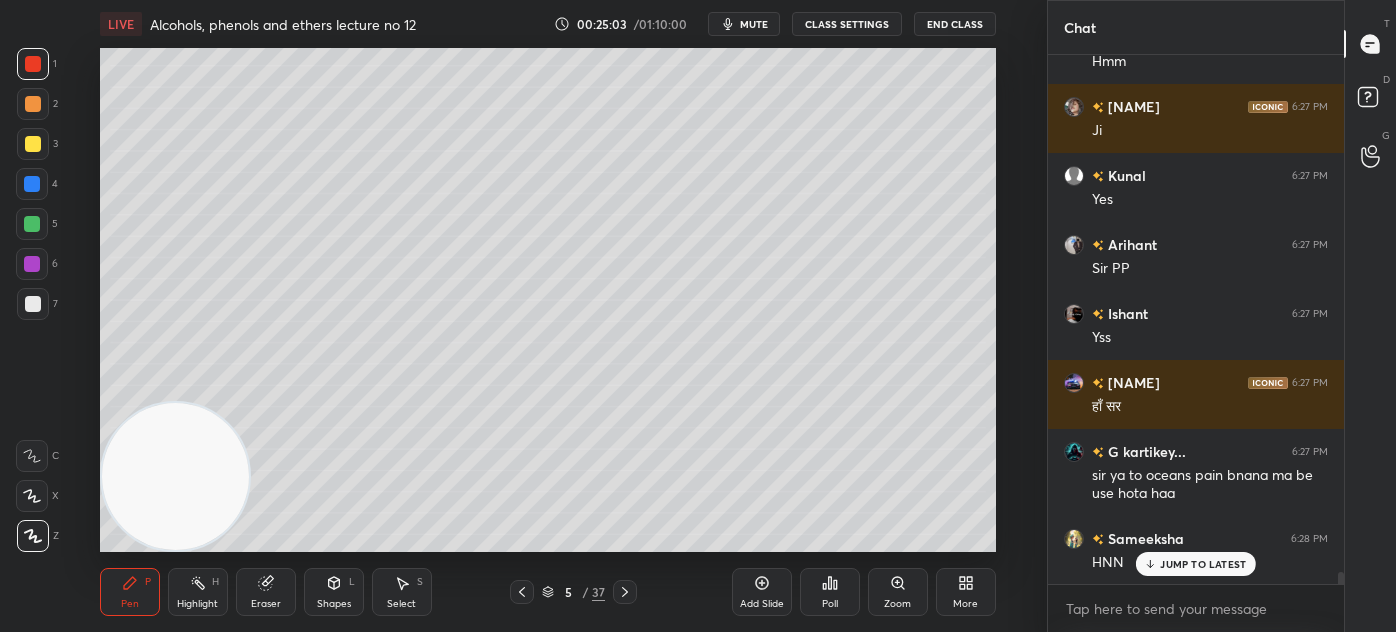 scroll, scrollTop: 22173, scrollLeft: 0, axis: vertical 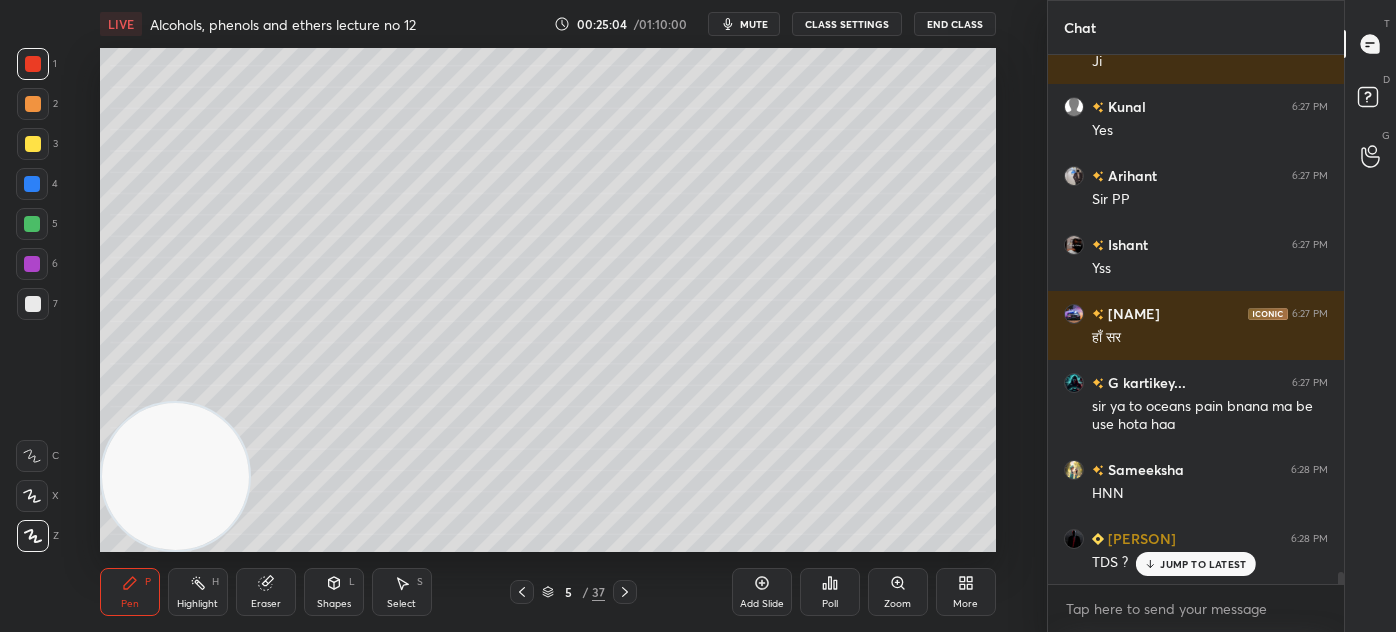 click at bounding box center [32, 184] 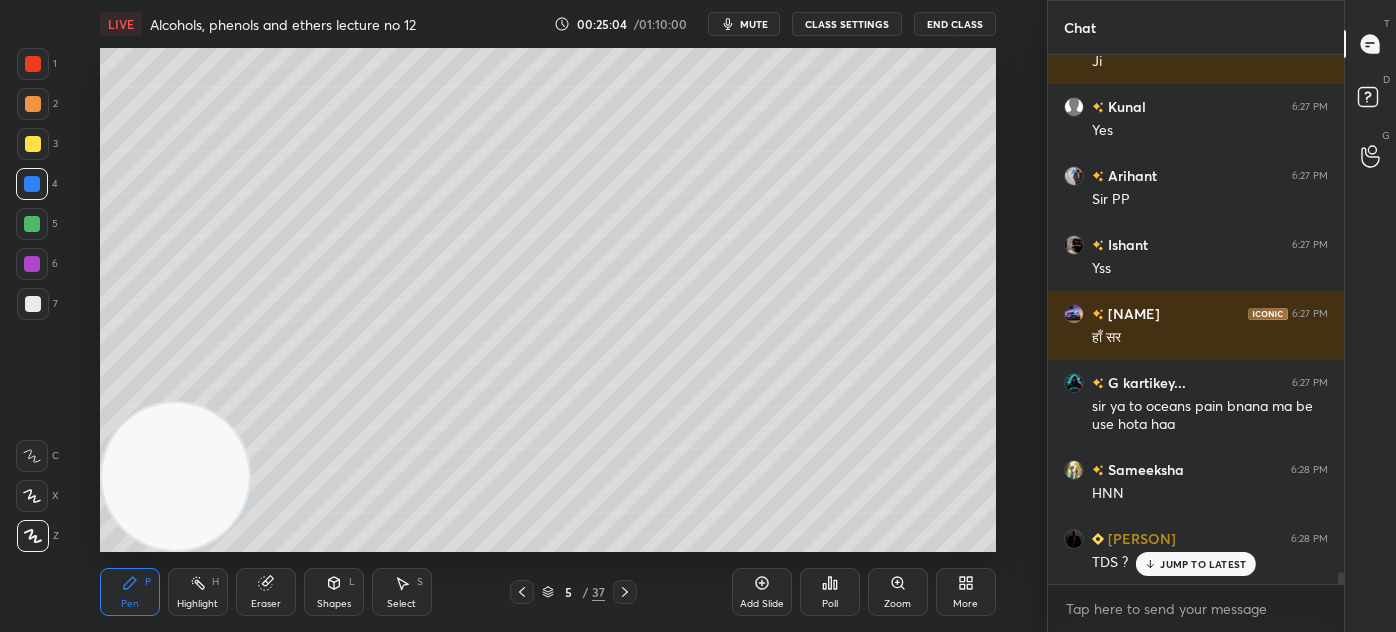 drag, startPoint x: 32, startPoint y: 477, endPoint x: 66, endPoint y: 455, distance: 40.496914 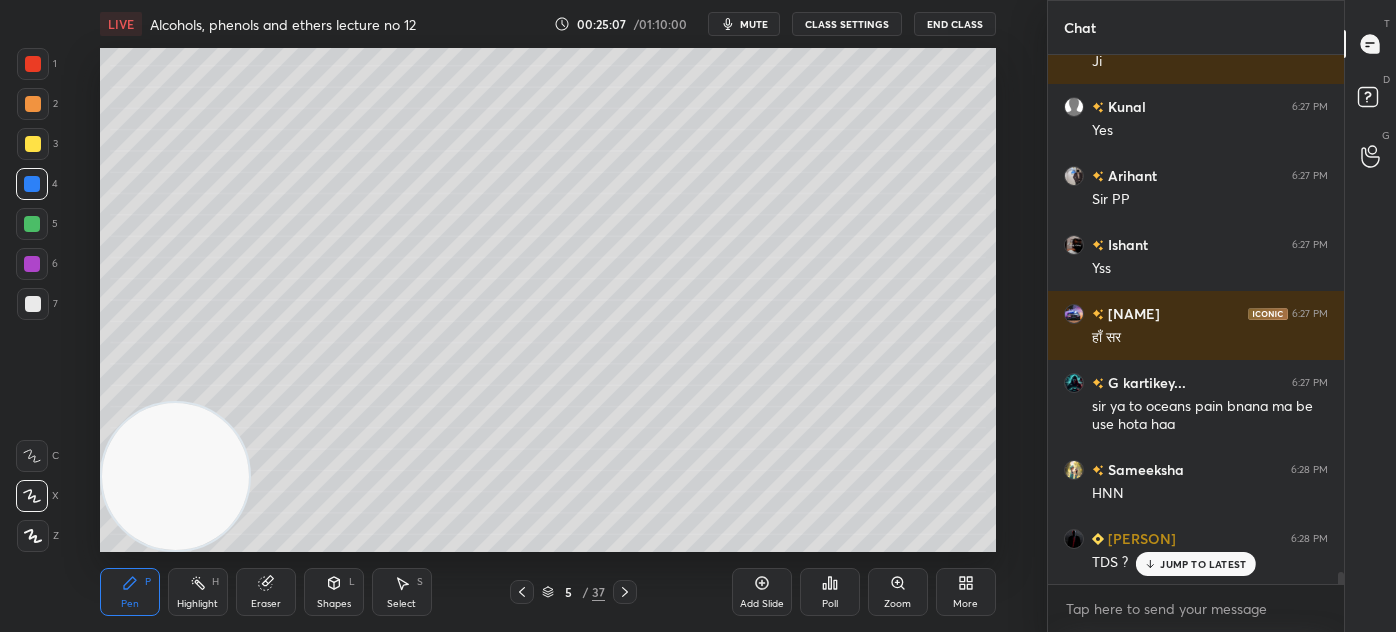 click on "Select" at bounding box center (401, 604) 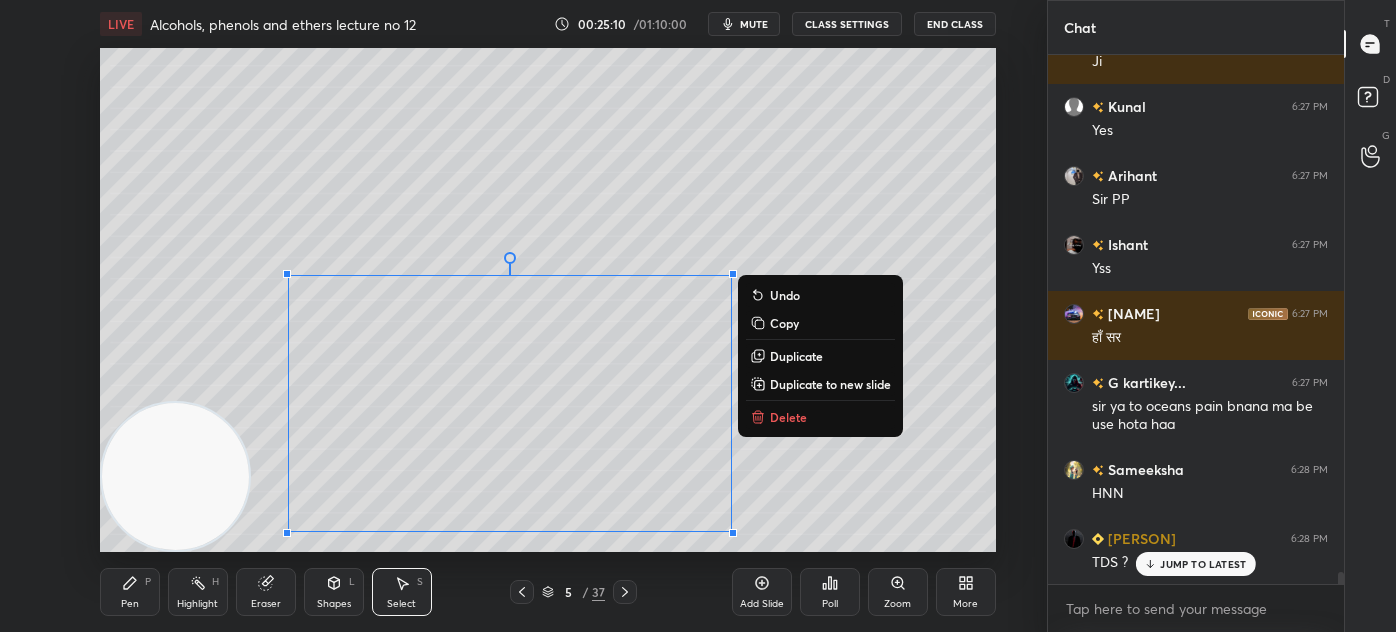 drag, startPoint x: 241, startPoint y: 294, endPoint x: 824, endPoint y: 534, distance: 630.4673 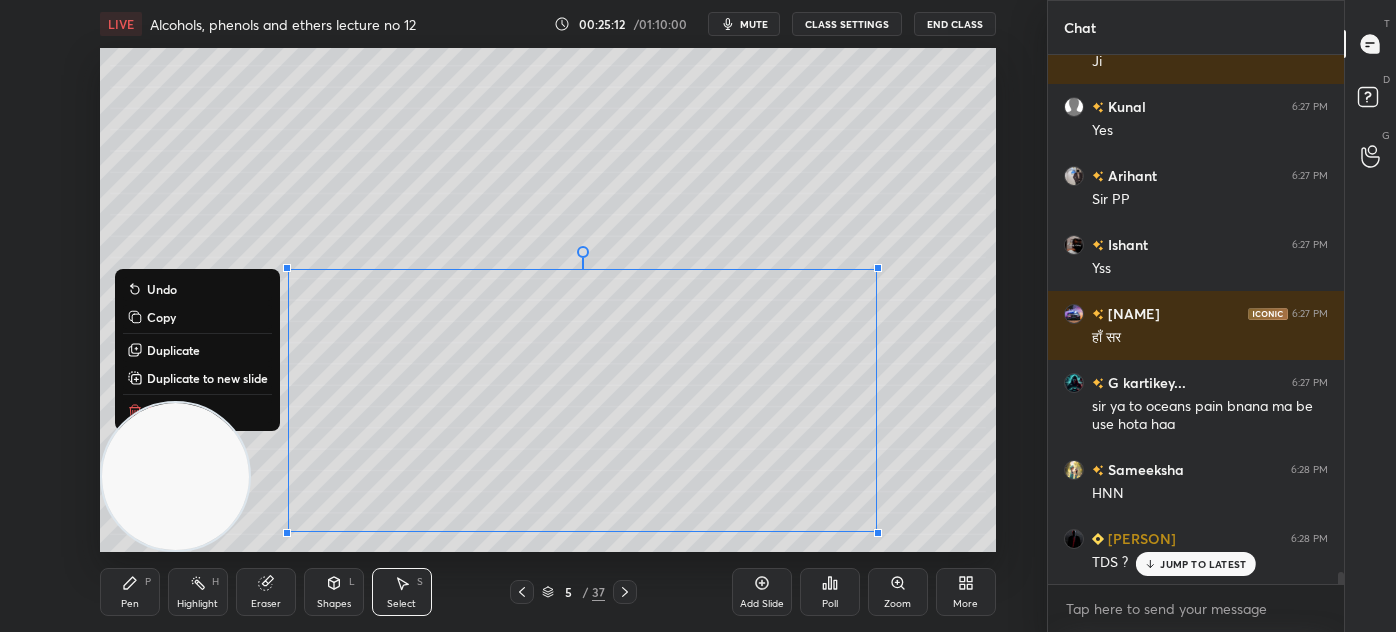 drag, startPoint x: 251, startPoint y: 276, endPoint x: 905, endPoint y: 522, distance: 698.736 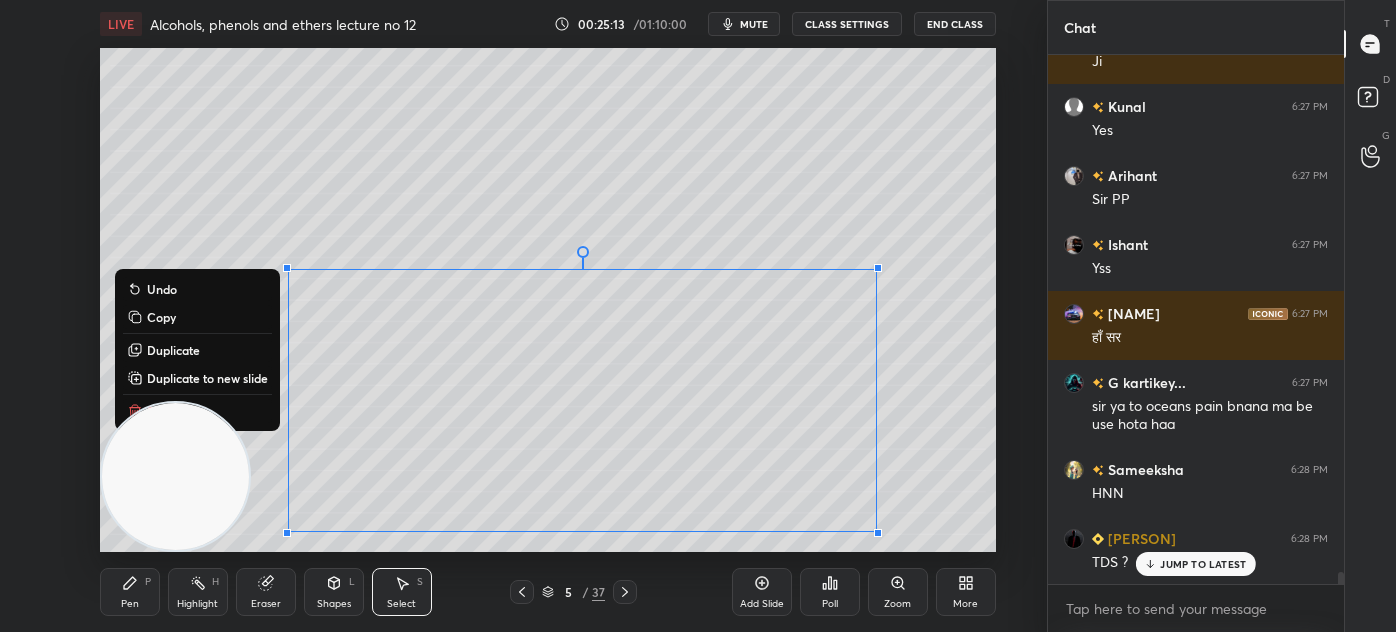 click on "0 ° Undo Copy Duplicate Duplicate to new slide Delete" at bounding box center [548, 300] 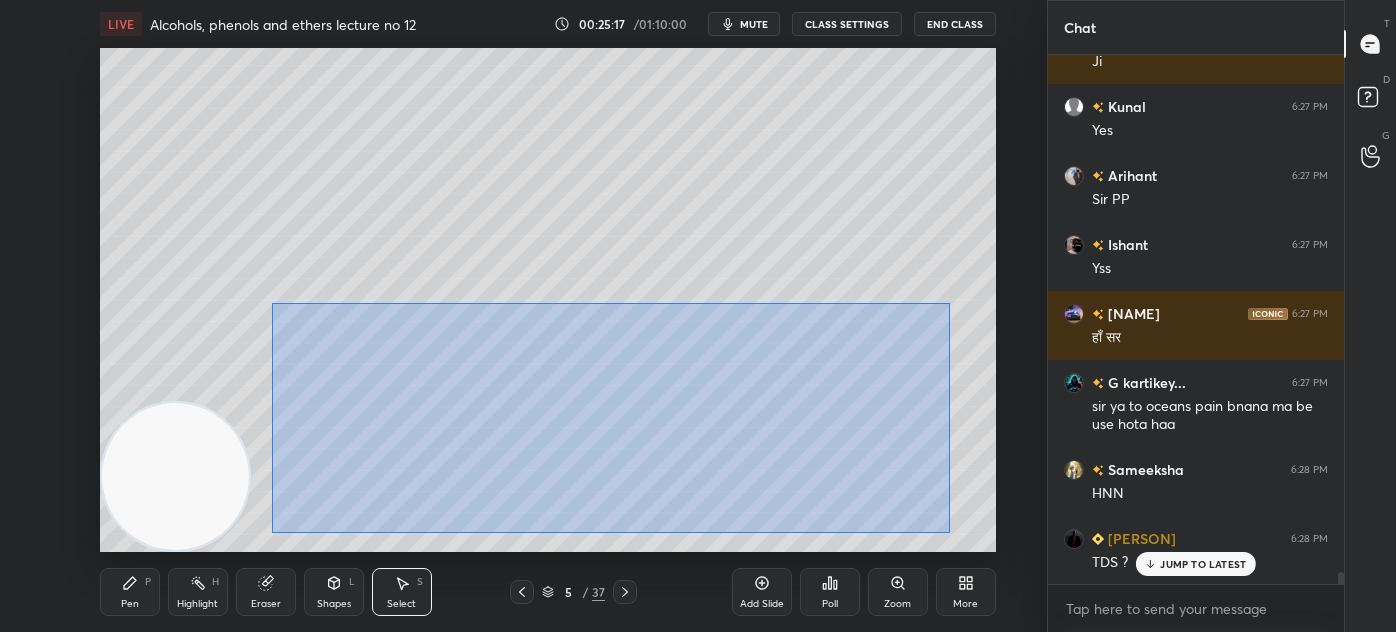 drag, startPoint x: 949, startPoint y: 303, endPoint x: 272, endPoint y: 532, distance: 714.68176 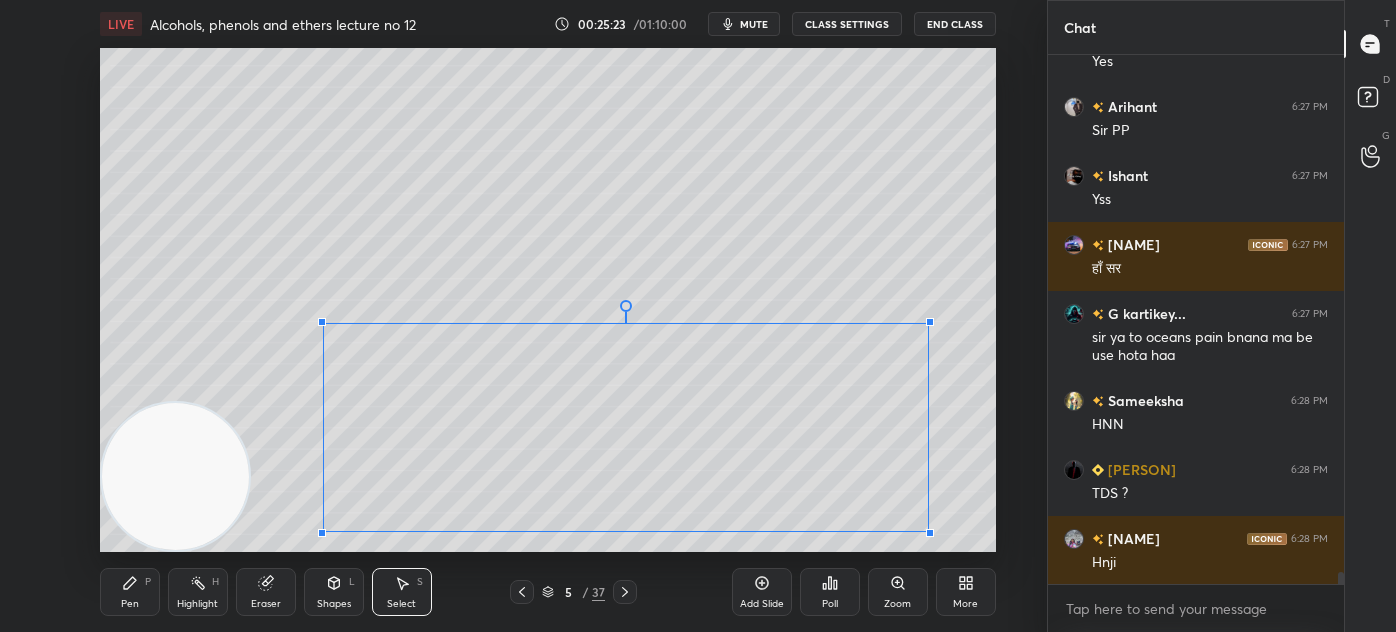 scroll, scrollTop: 22290, scrollLeft: 0, axis: vertical 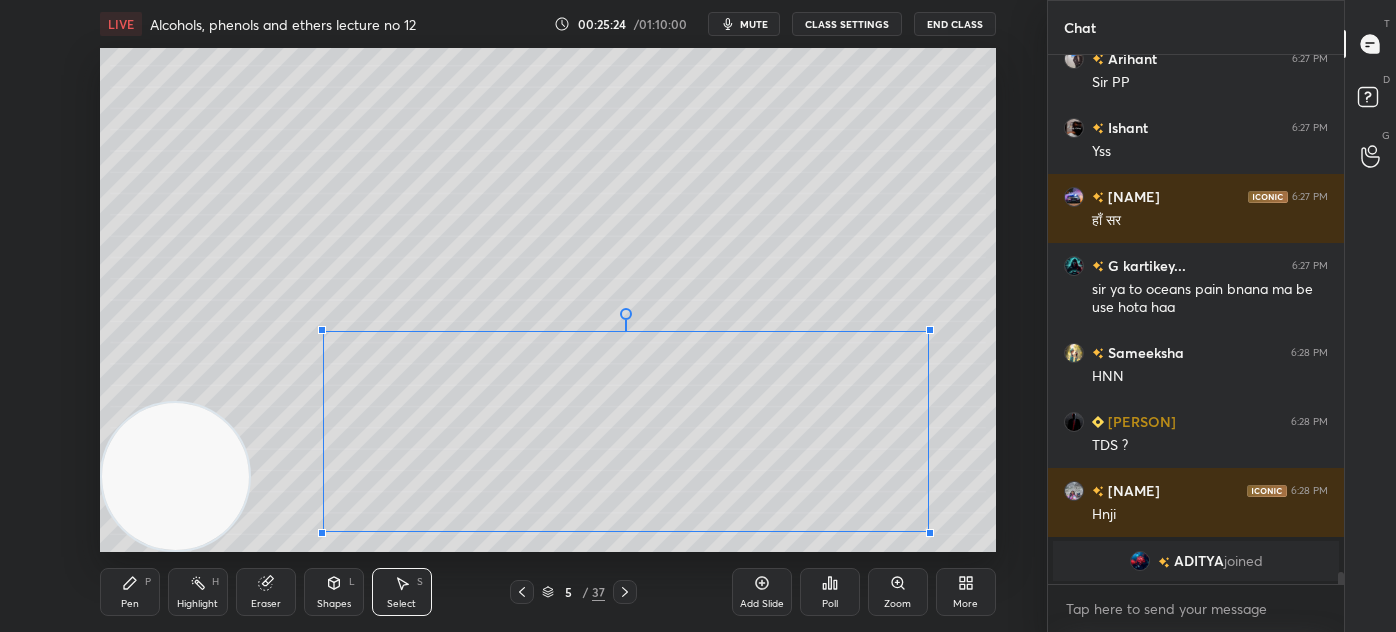 drag, startPoint x: 285, startPoint y: 300, endPoint x: 324, endPoint y: 331, distance: 49.819675 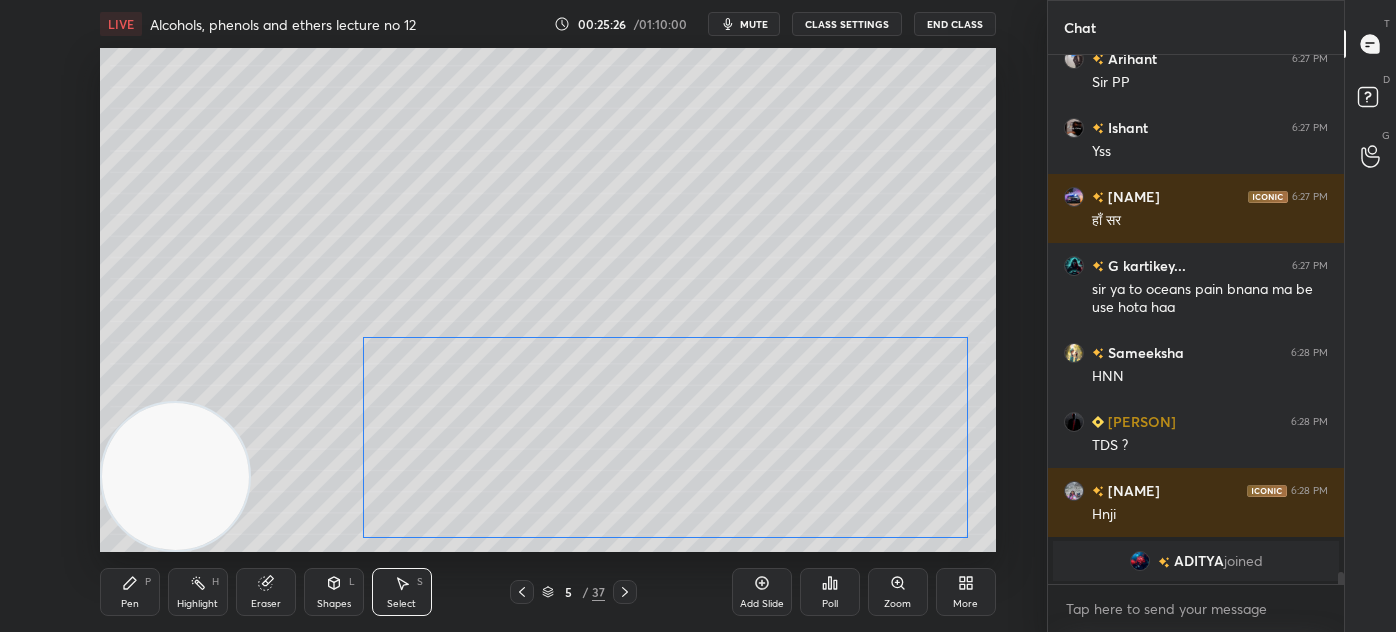 scroll, scrollTop: 19429, scrollLeft: 0, axis: vertical 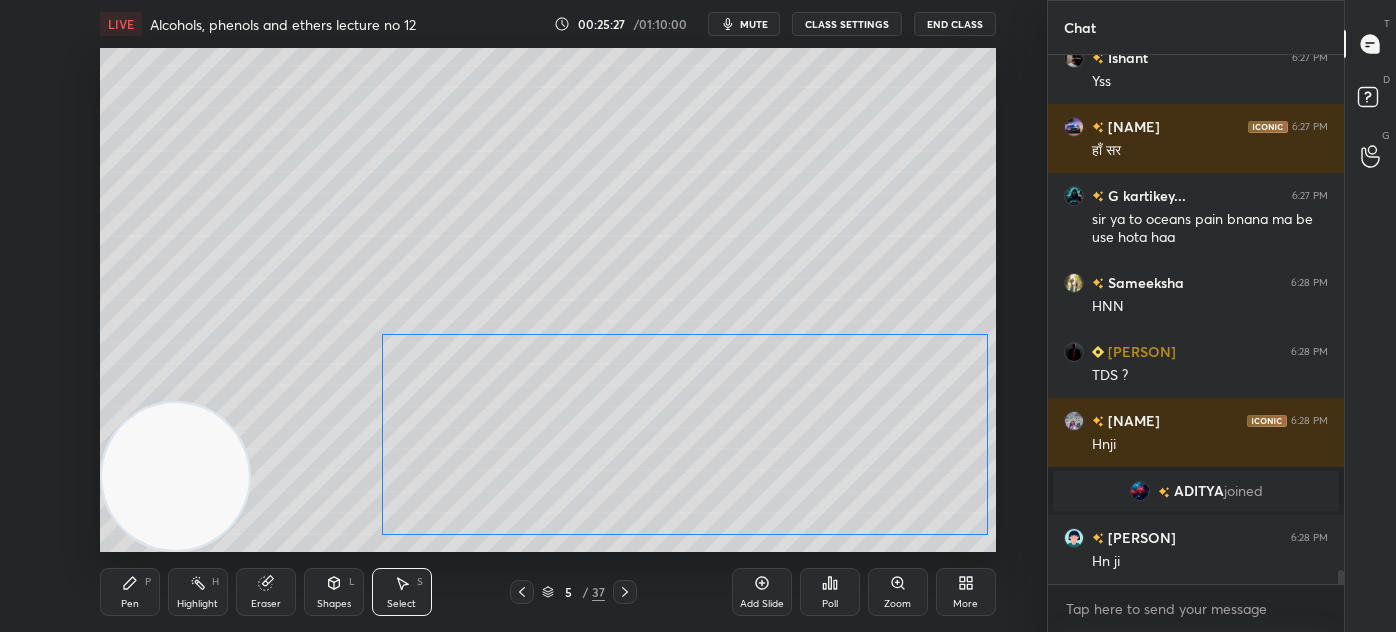 drag, startPoint x: 616, startPoint y: 450, endPoint x: 676, endPoint y: 455, distance: 60.207973 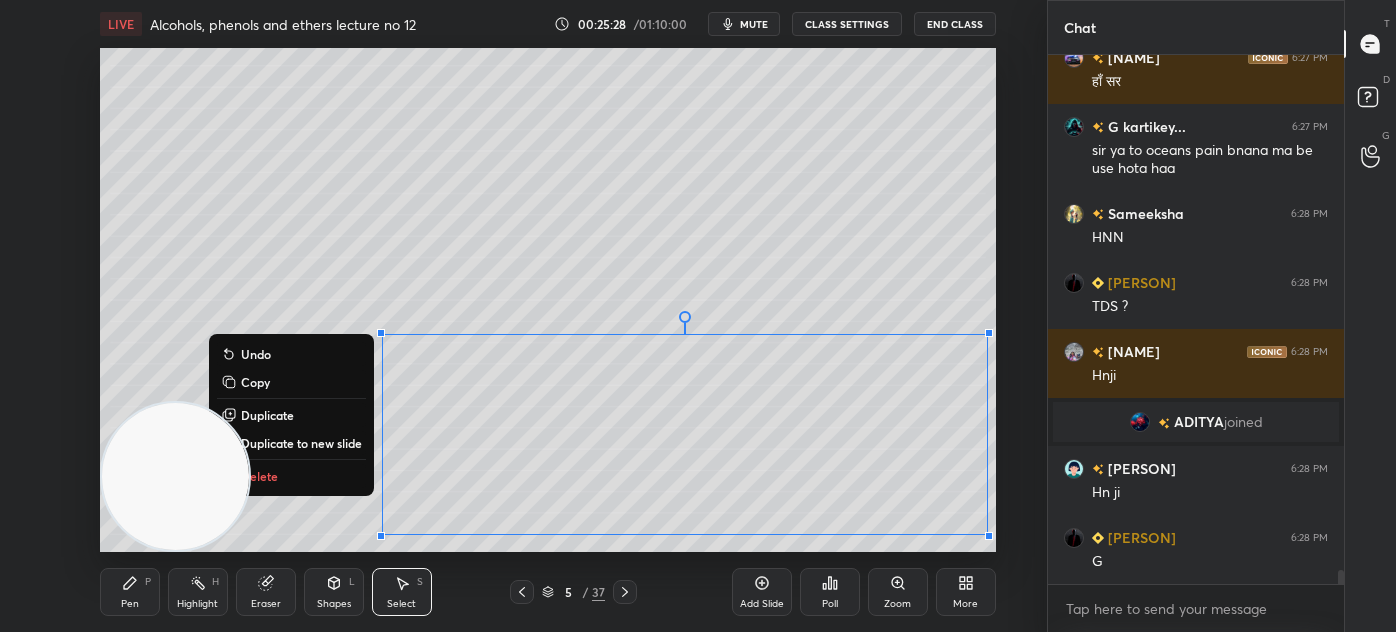click on "0 ° Undo Copy Duplicate Duplicate to new slide Delete" at bounding box center (548, 300) 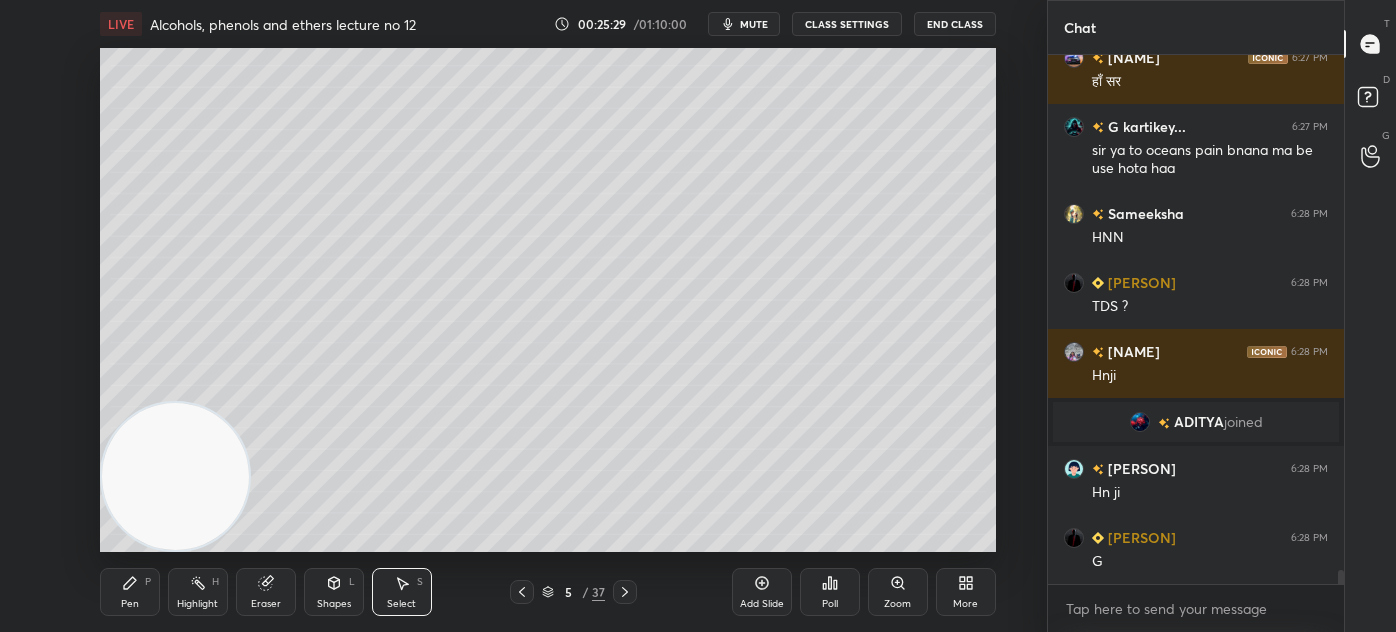 click on "Pen P" at bounding box center (130, 592) 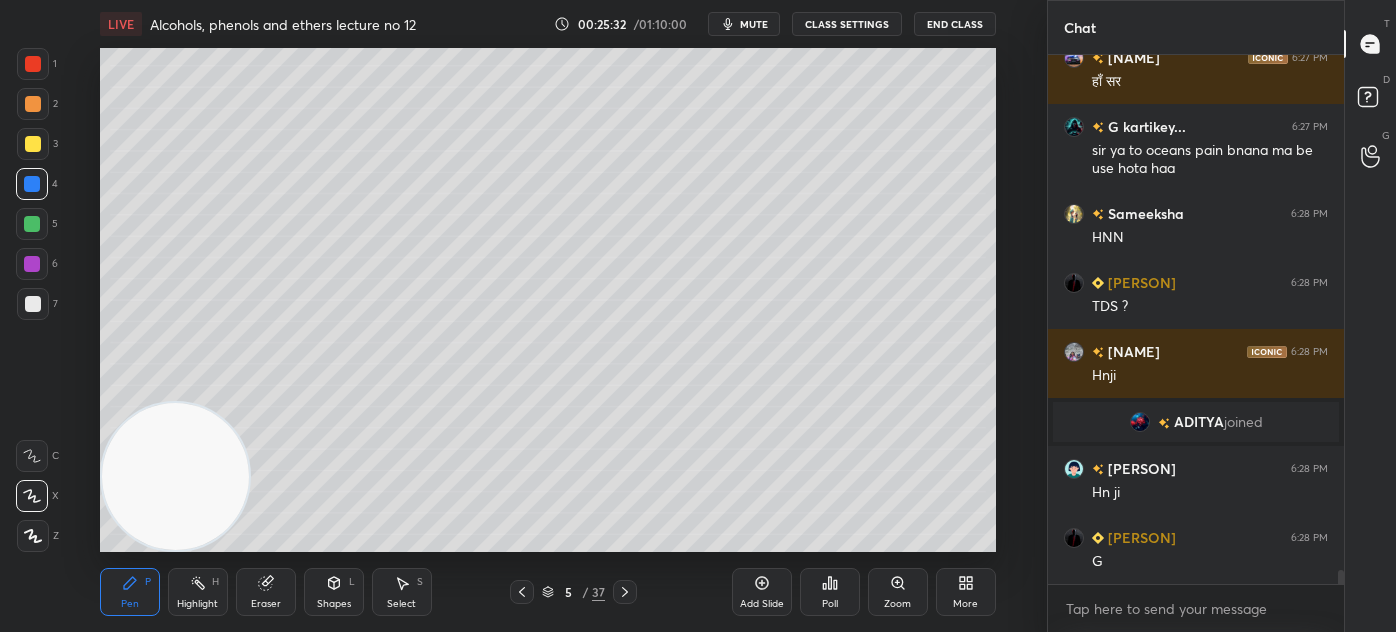 scroll, scrollTop: 19567, scrollLeft: 0, axis: vertical 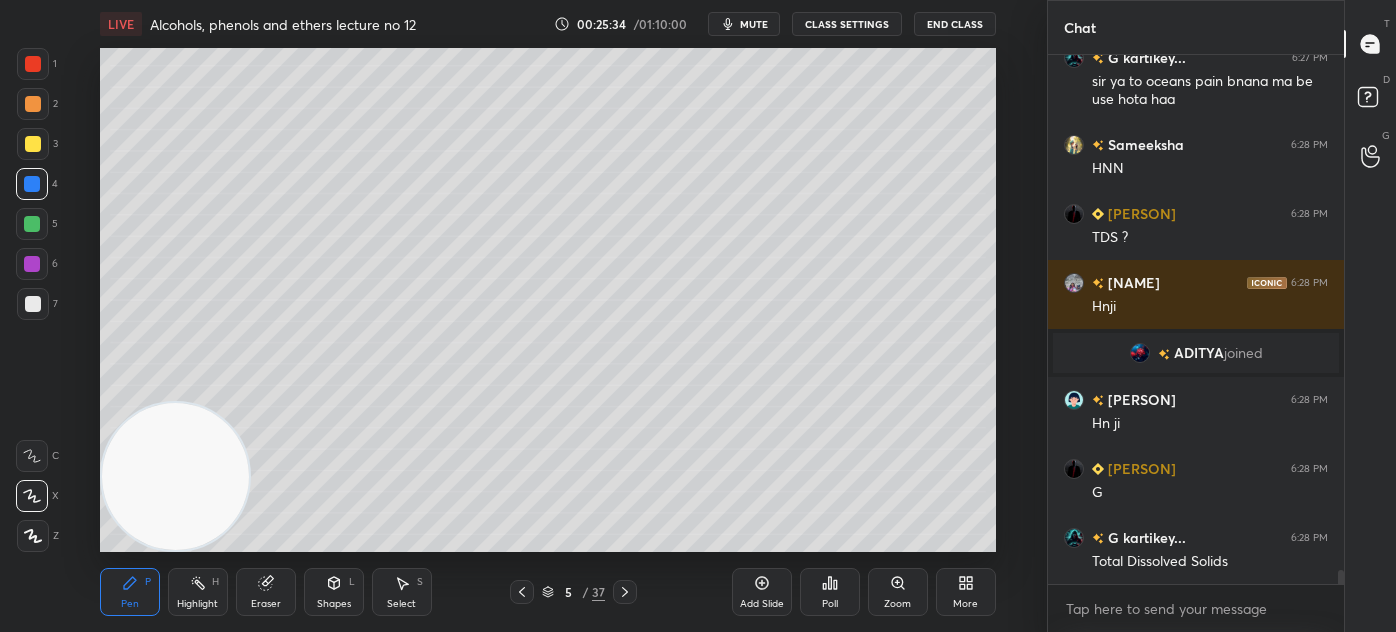 click on "Eraser" at bounding box center (266, 592) 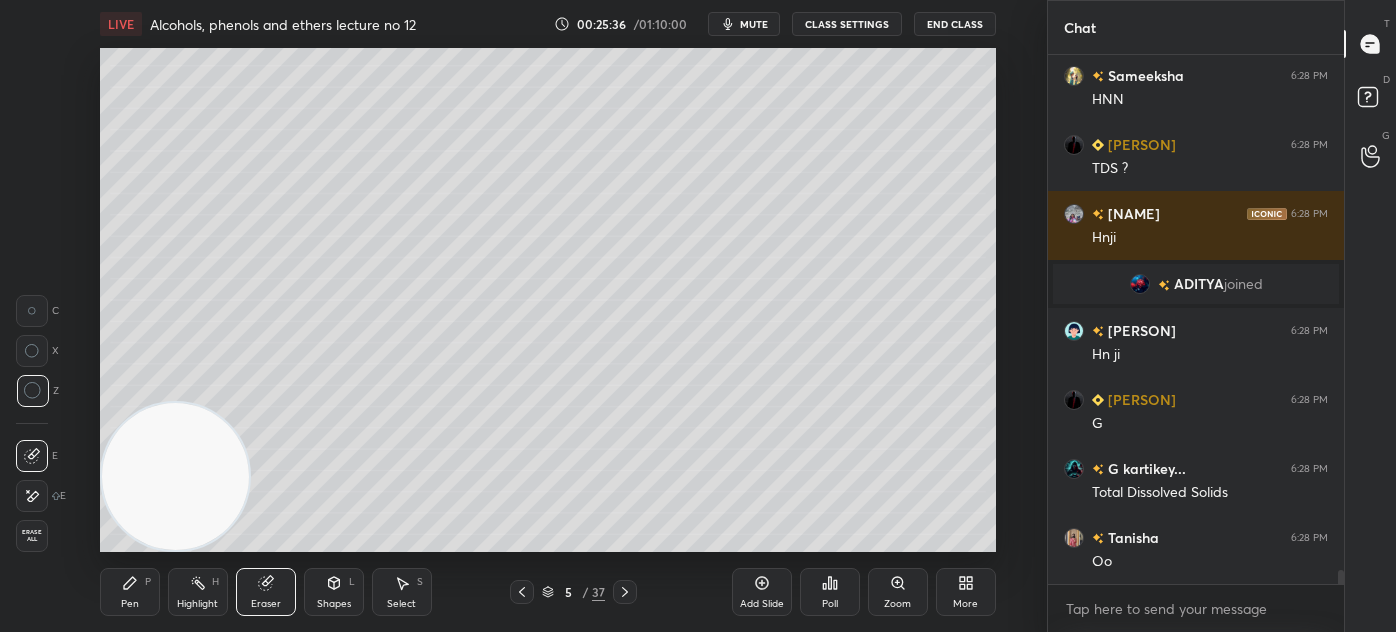 scroll, scrollTop: 19704, scrollLeft: 0, axis: vertical 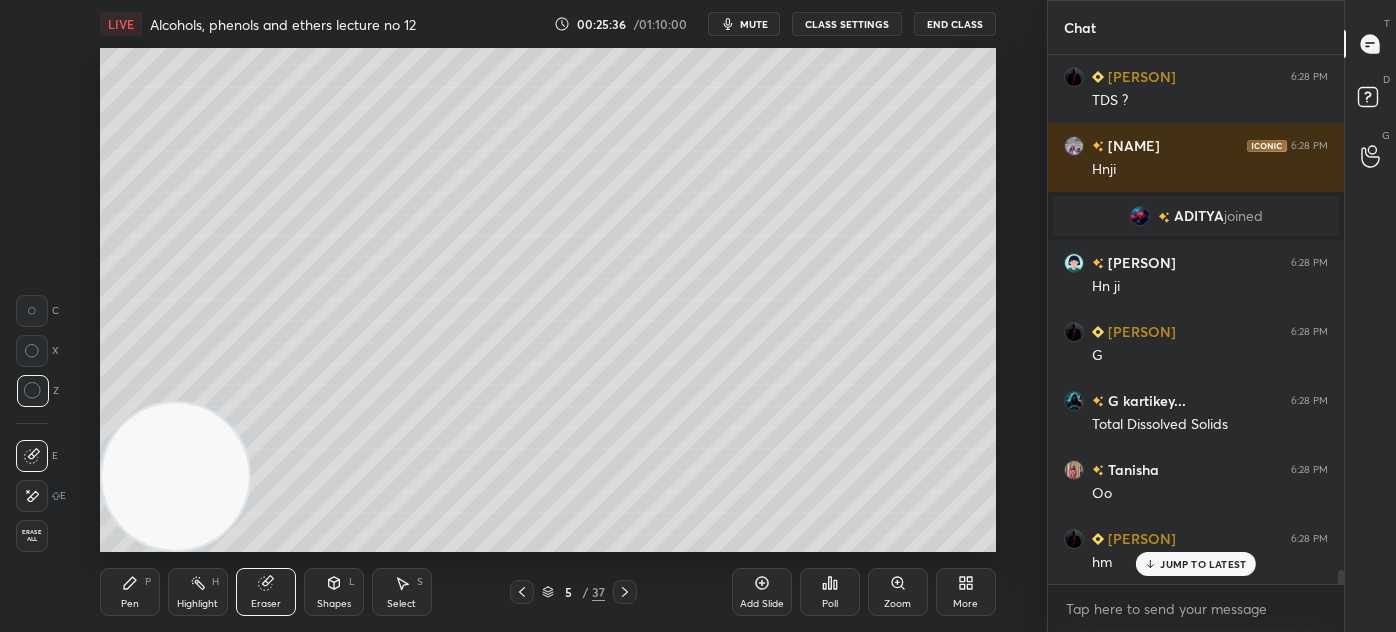 click on "Pen P" at bounding box center (130, 592) 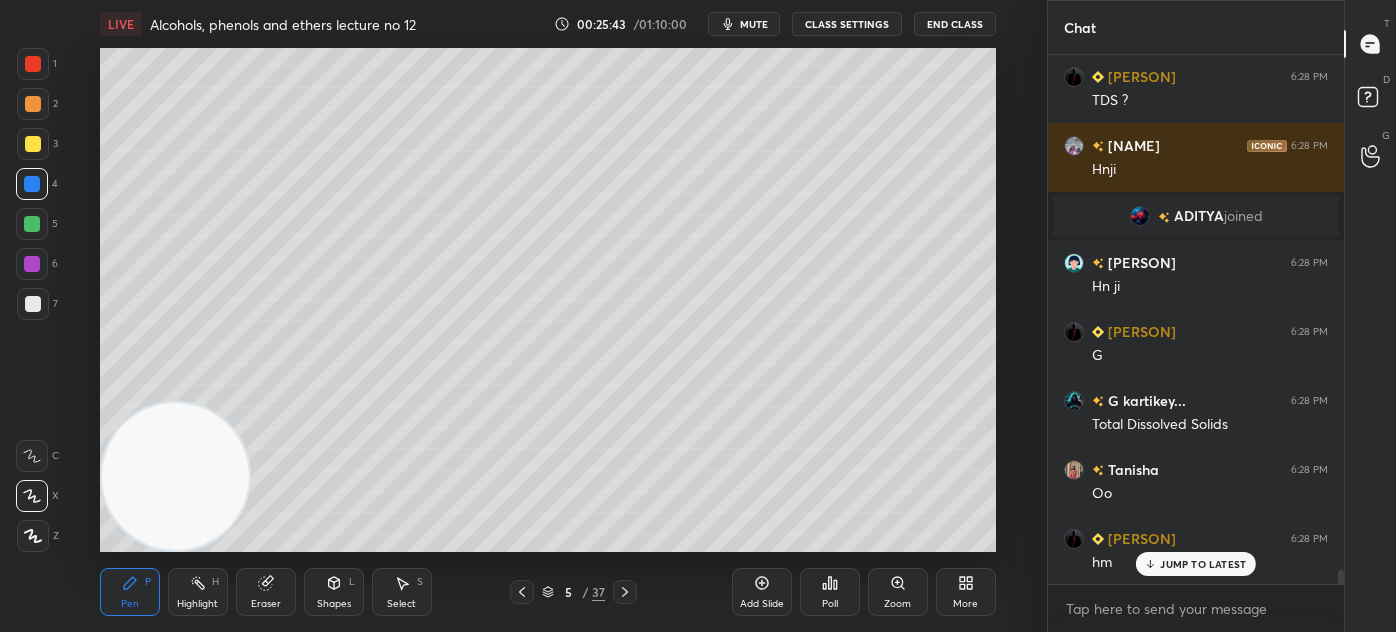 click at bounding box center [33, 144] 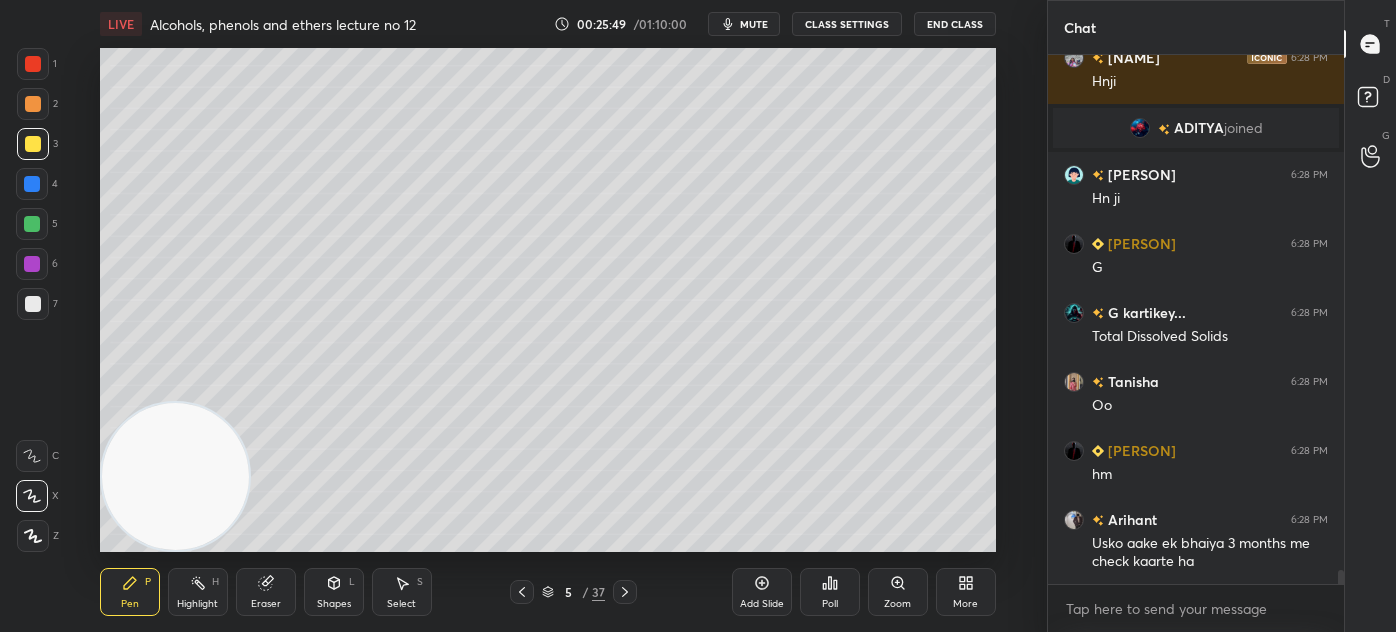 scroll, scrollTop: 19861, scrollLeft: 0, axis: vertical 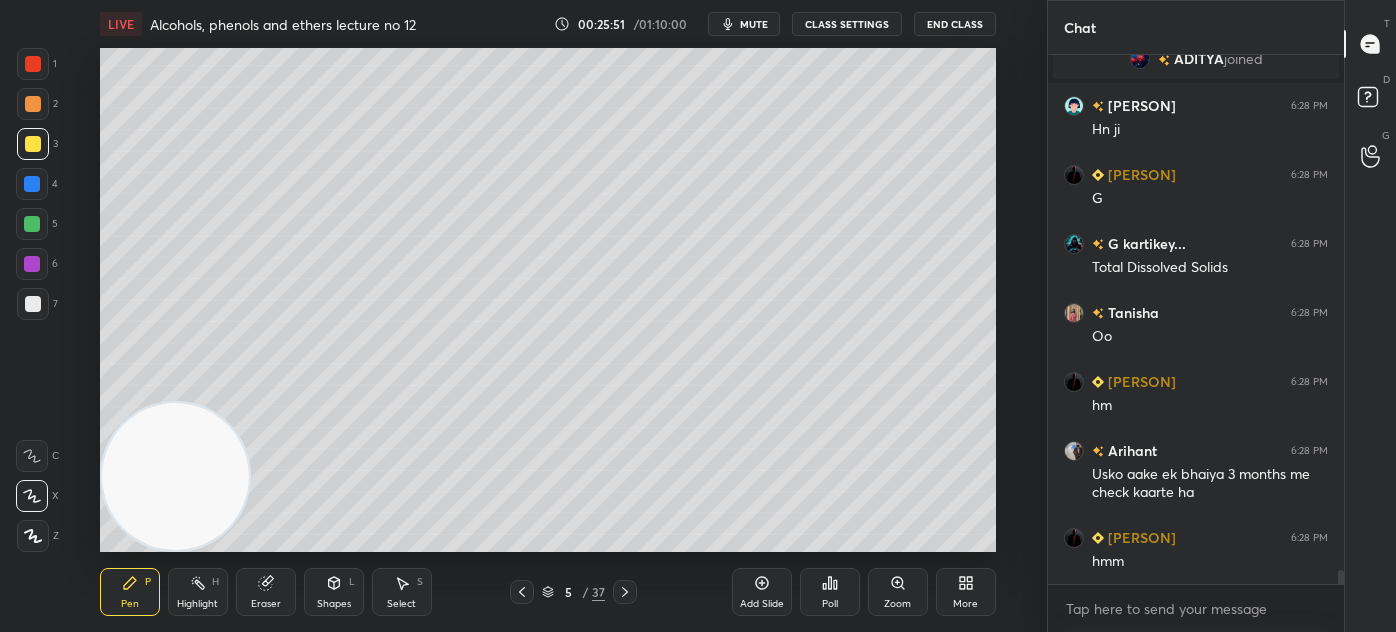 click on "Eraser" at bounding box center (266, 604) 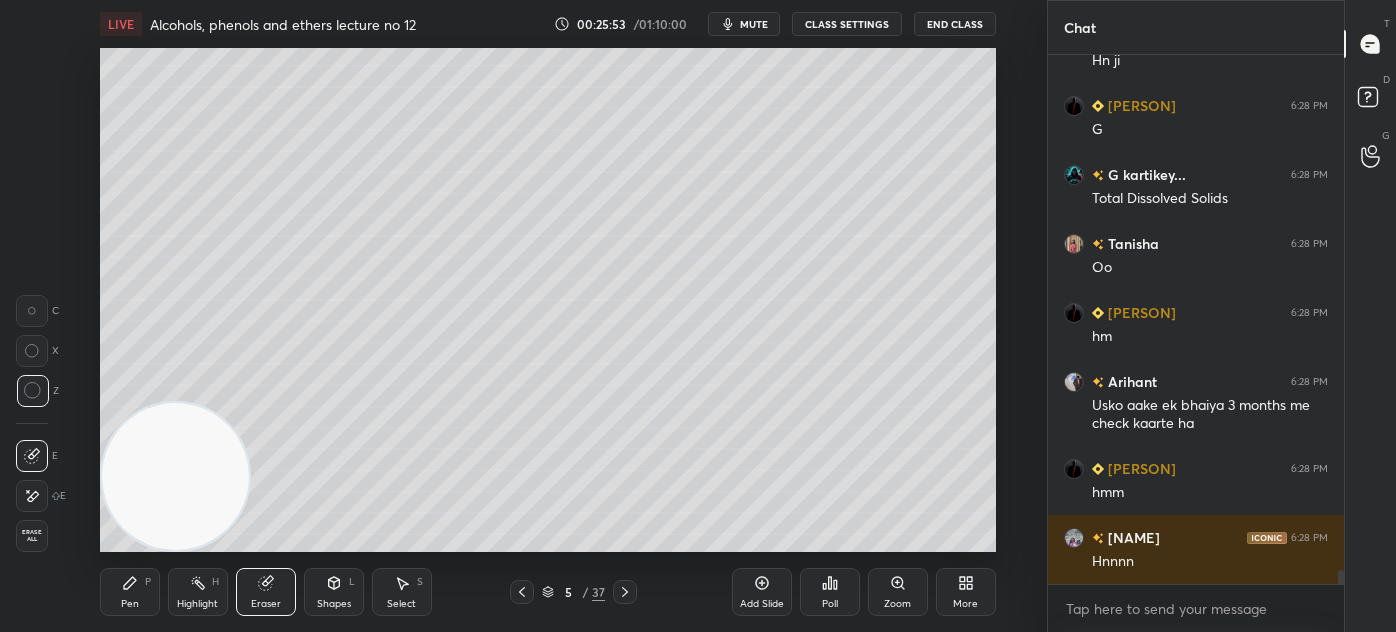 scroll, scrollTop: 19999, scrollLeft: 0, axis: vertical 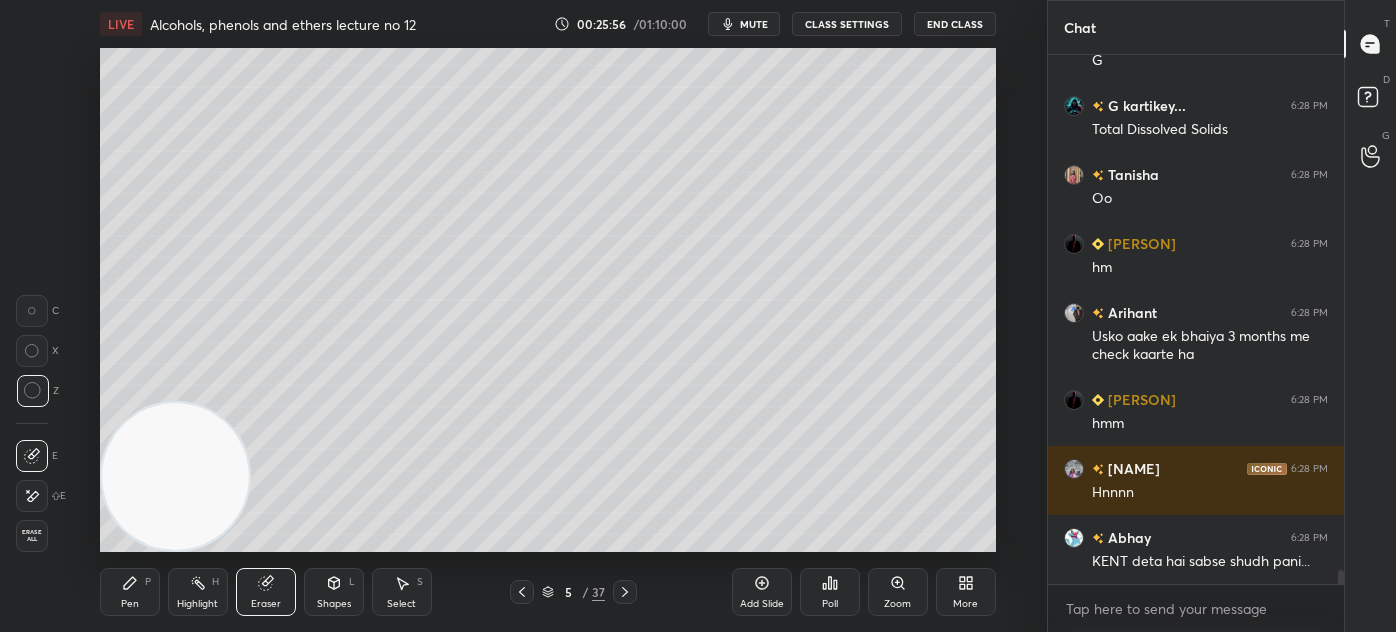 click on "Pen P" at bounding box center (130, 592) 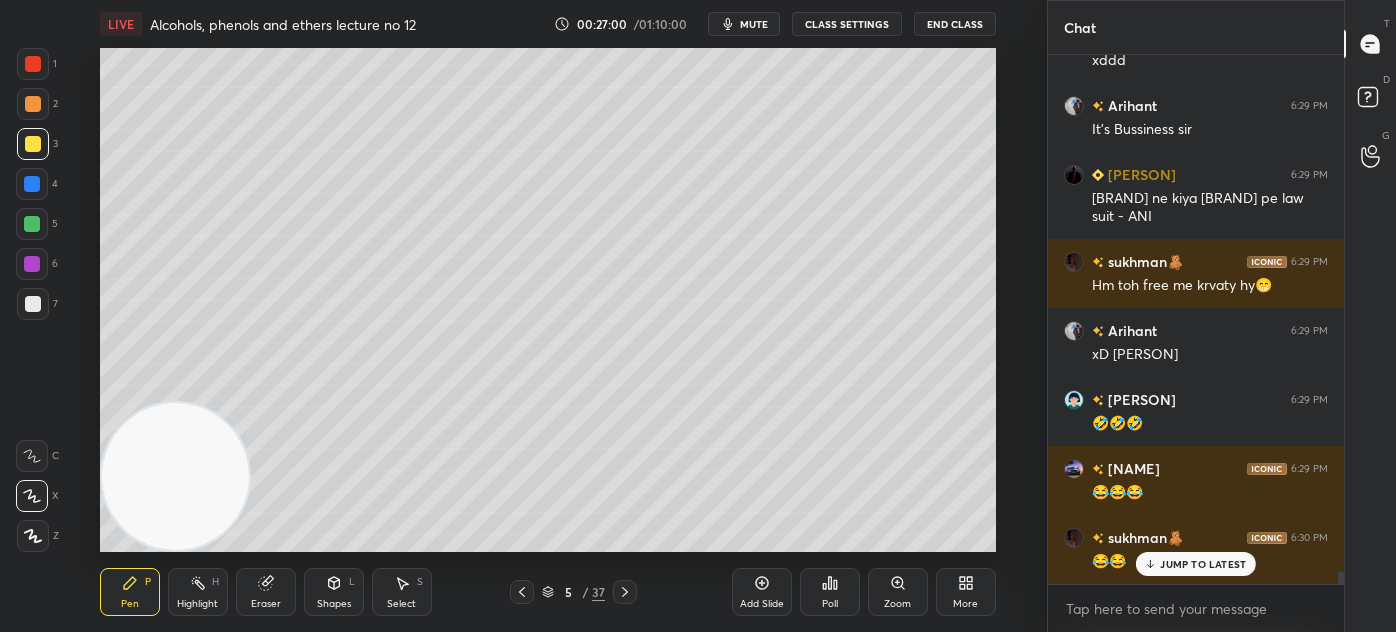 scroll, scrollTop: 21672, scrollLeft: 0, axis: vertical 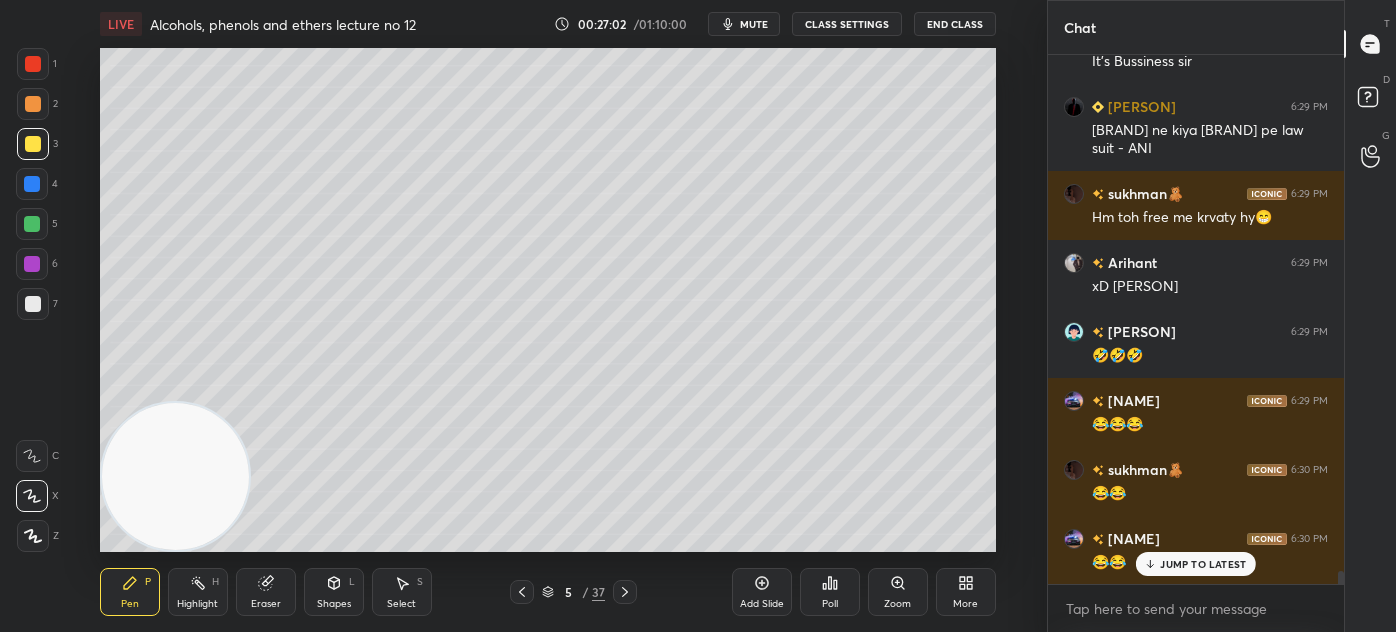 drag, startPoint x: 125, startPoint y: 595, endPoint x: 133, endPoint y: 584, distance: 13.601471 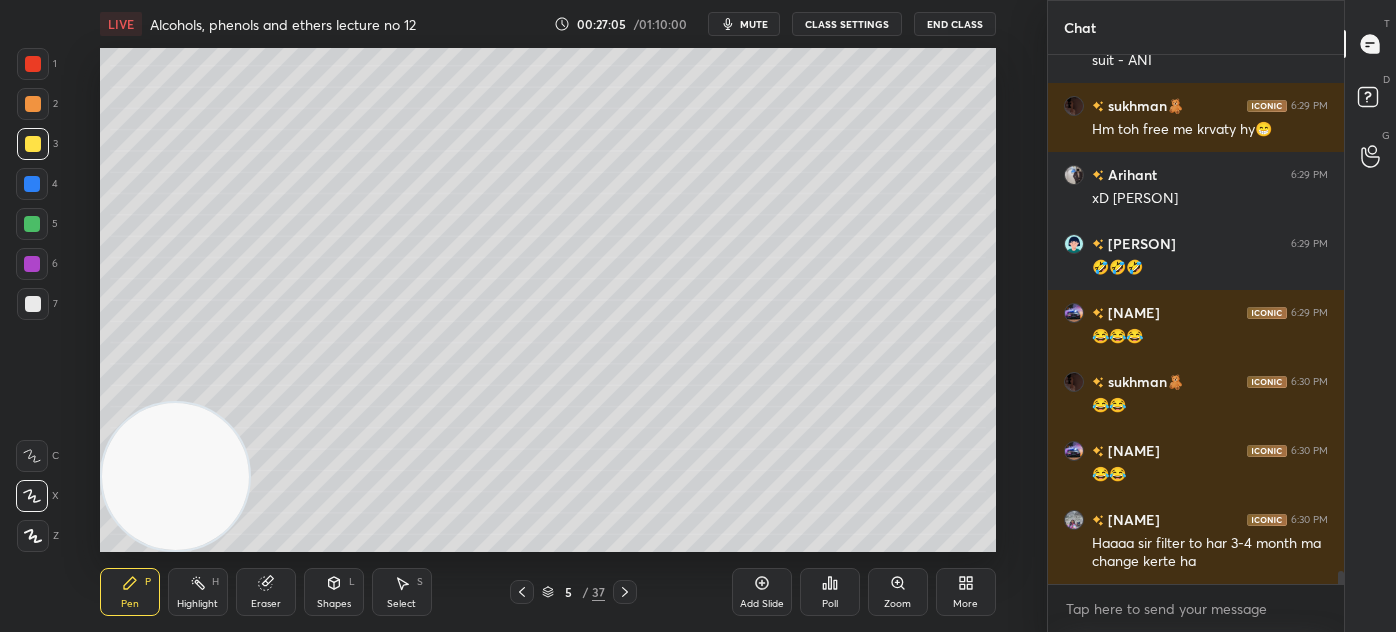 scroll, scrollTop: 21829, scrollLeft: 0, axis: vertical 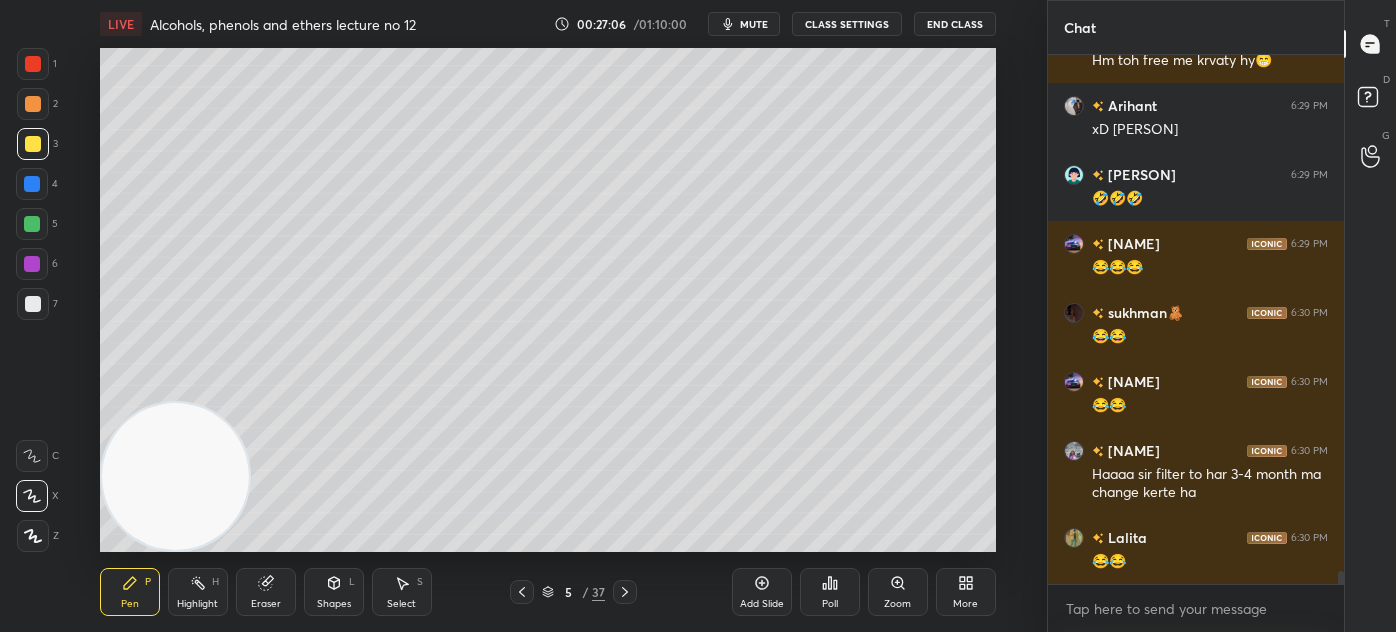 click on "CLASS SETTINGS" at bounding box center (847, 24) 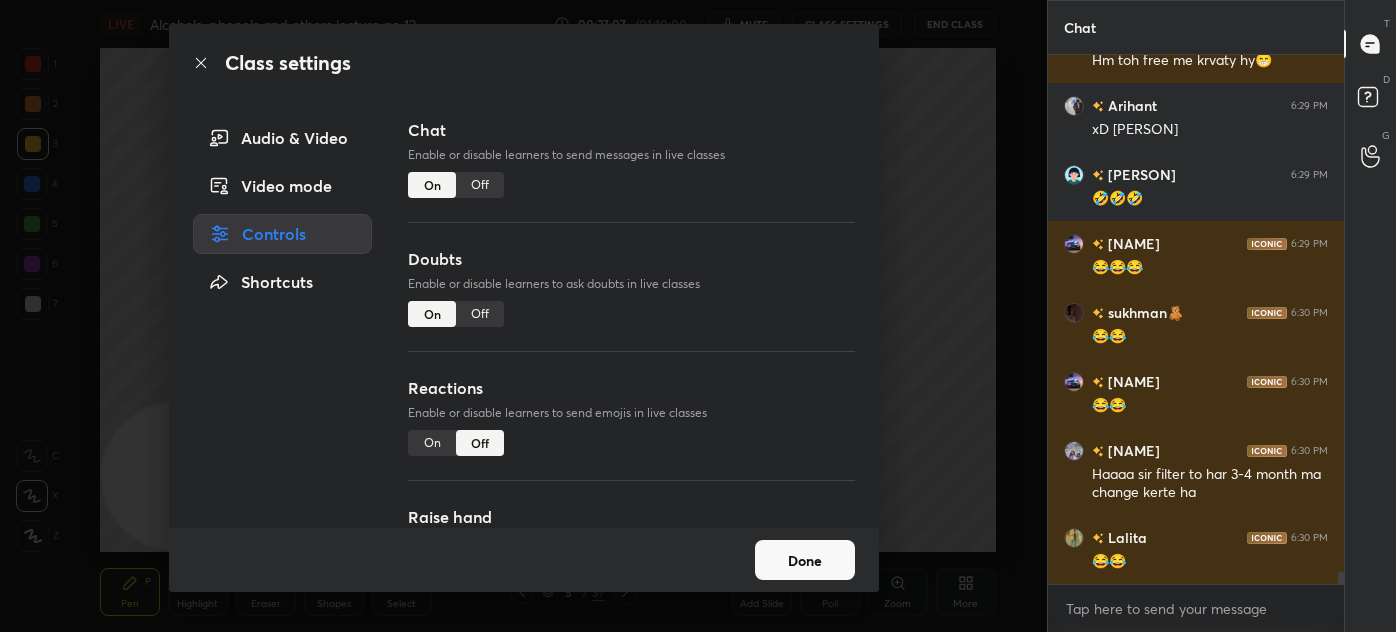 click on "Off" at bounding box center [480, 185] 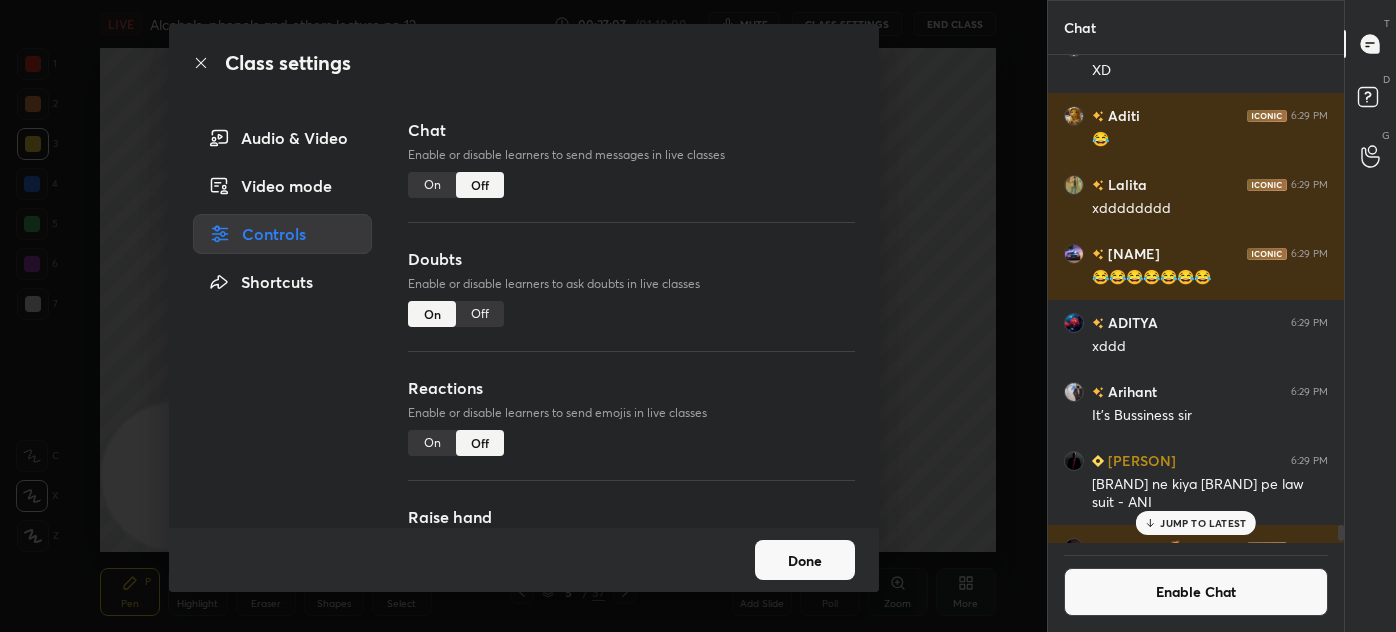 click on "Class settings Audio & Video Video mode Controls Shortcuts Chat Enable or disable learners to send messages in live classes On Off Doubts Enable or disable learners to ask doubts in live classes On Off Reactions Enable or disable learners to send emojis in live classes On Off Raise hand Learners will not be able to raise hand, if turned off On Off Poll Prediction Enable or disable poll prediction in case of a question on the slide On Off Done" at bounding box center [523, 316] 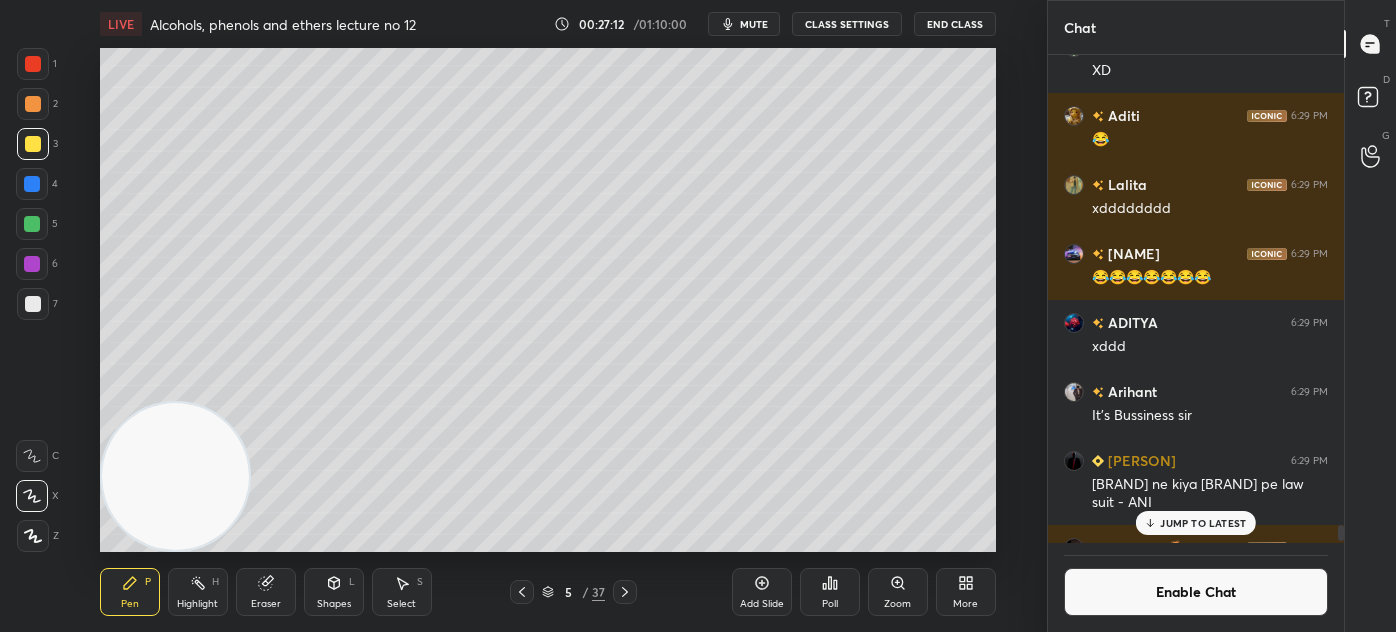 click at bounding box center [32, 184] 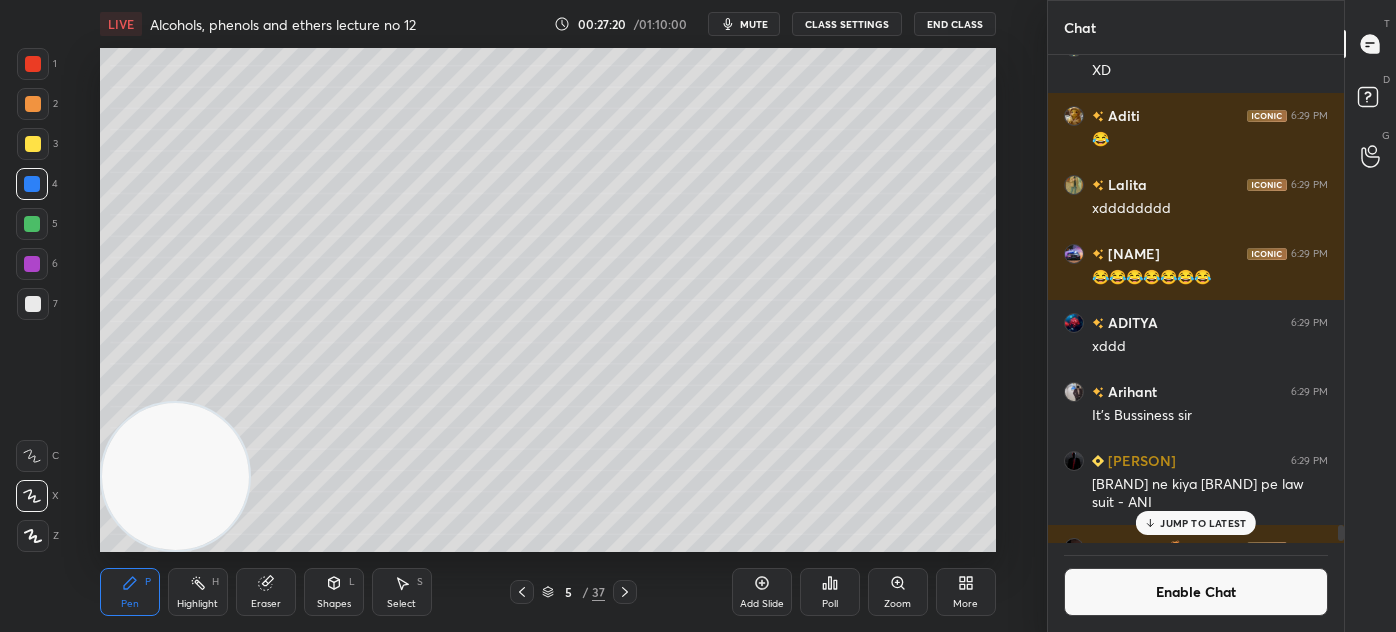 click 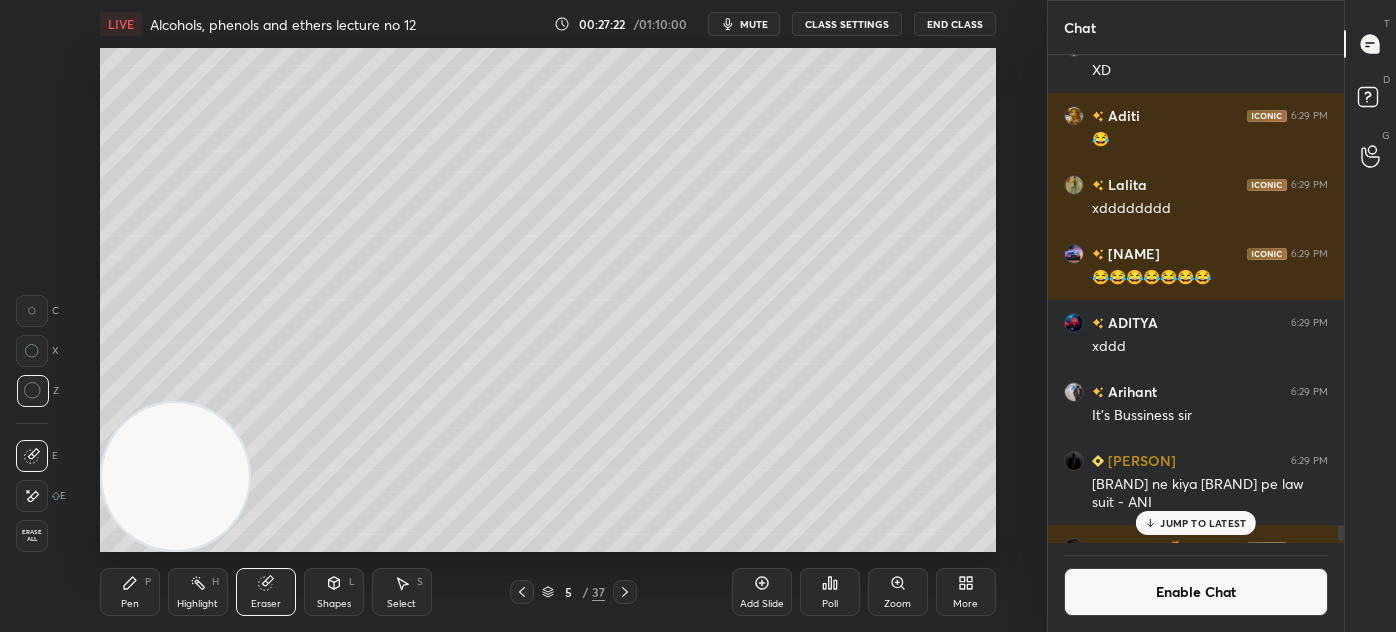 click on "Pen" at bounding box center [130, 604] 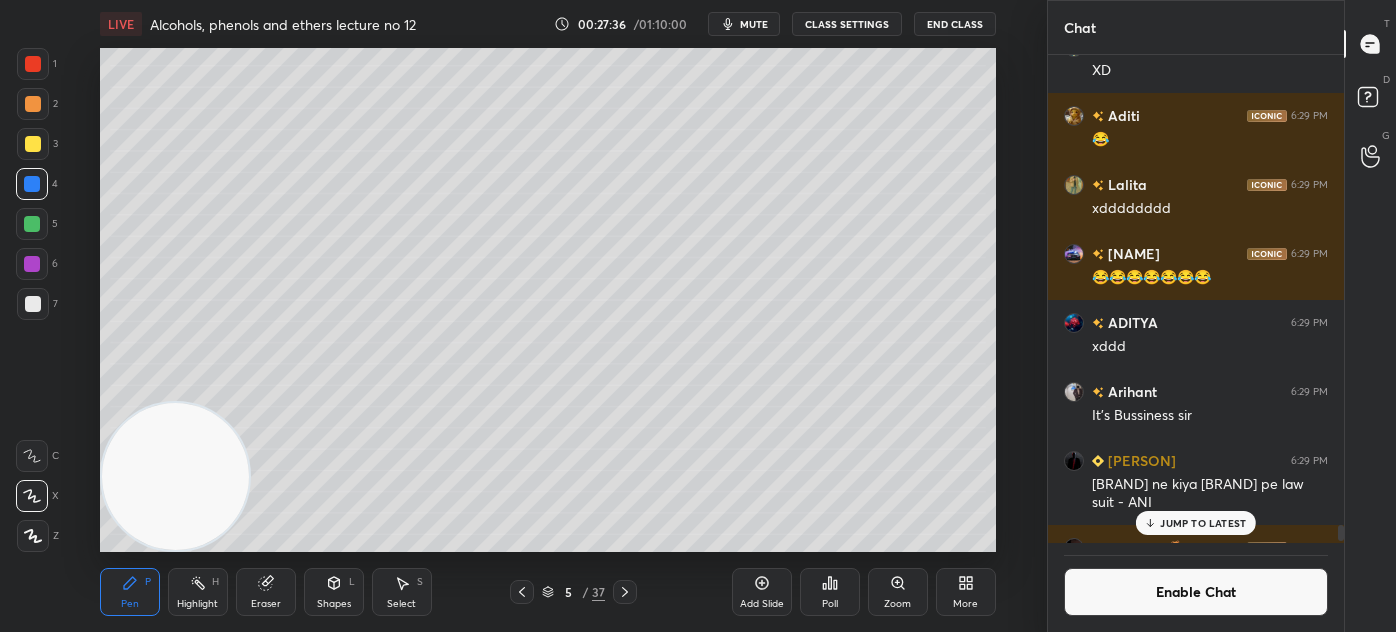drag, startPoint x: 29, startPoint y: 235, endPoint x: 32, endPoint y: 285, distance: 50.08992 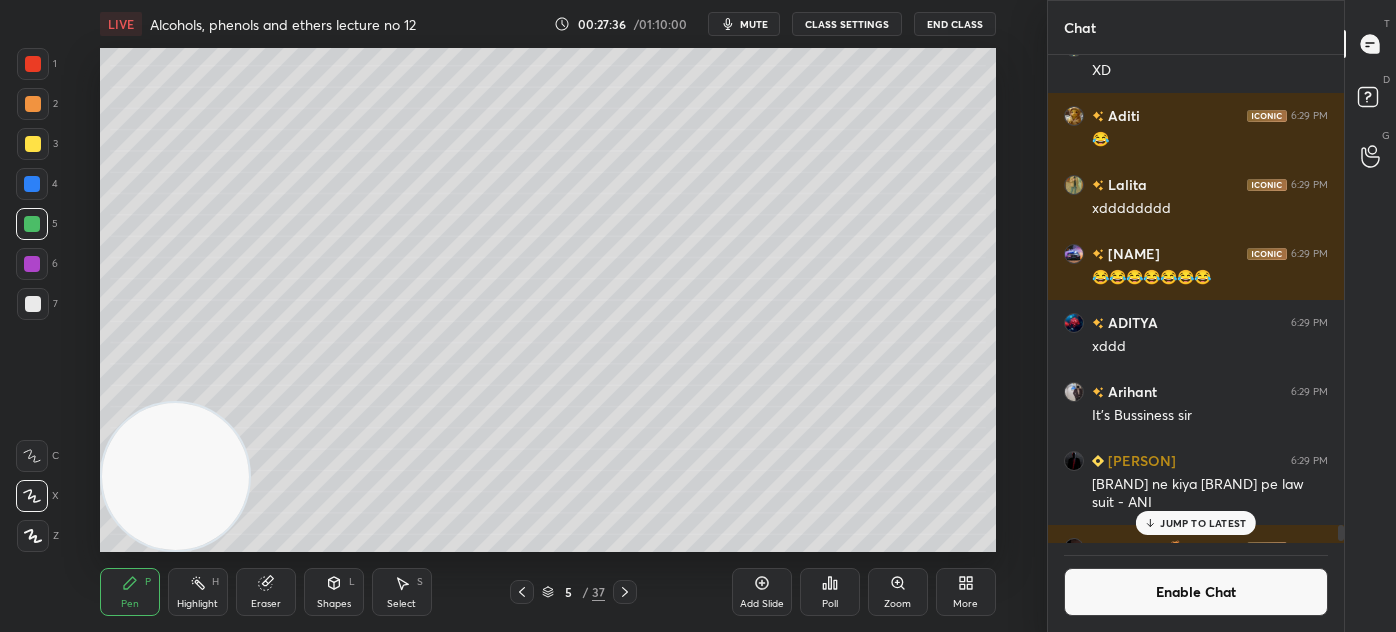 click at bounding box center (33, 536) 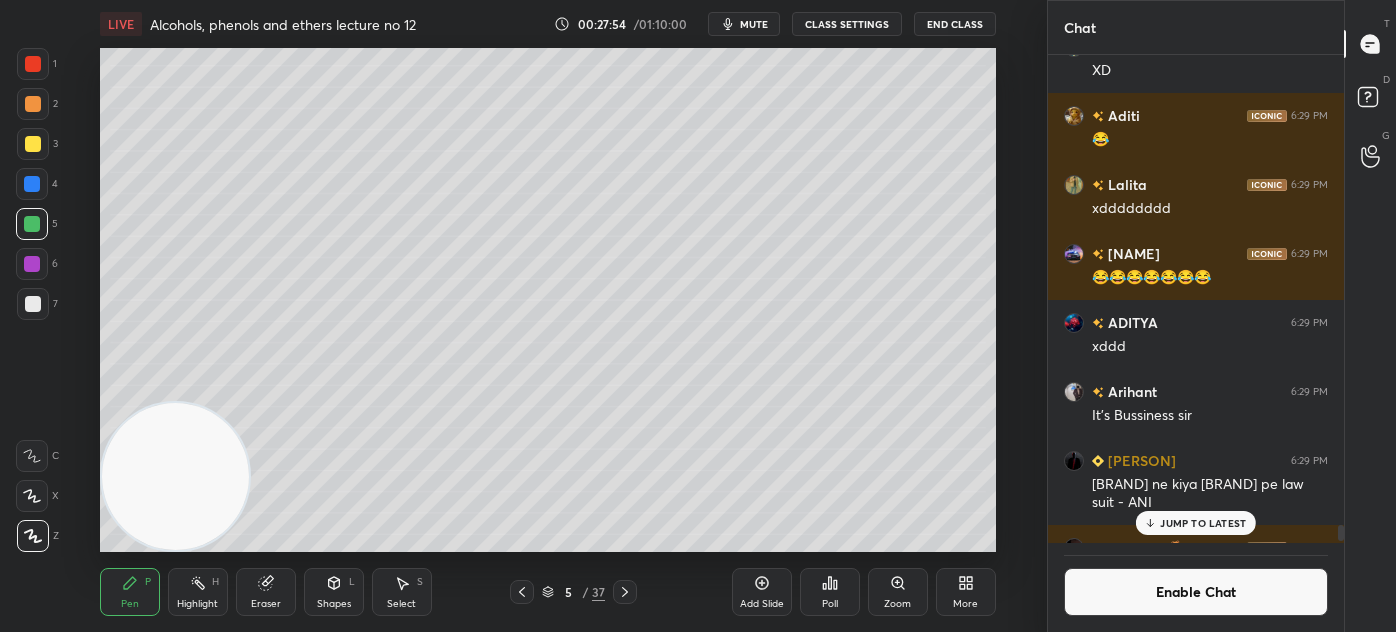 drag, startPoint x: 260, startPoint y: 596, endPoint x: 274, endPoint y: 556, distance: 42.379242 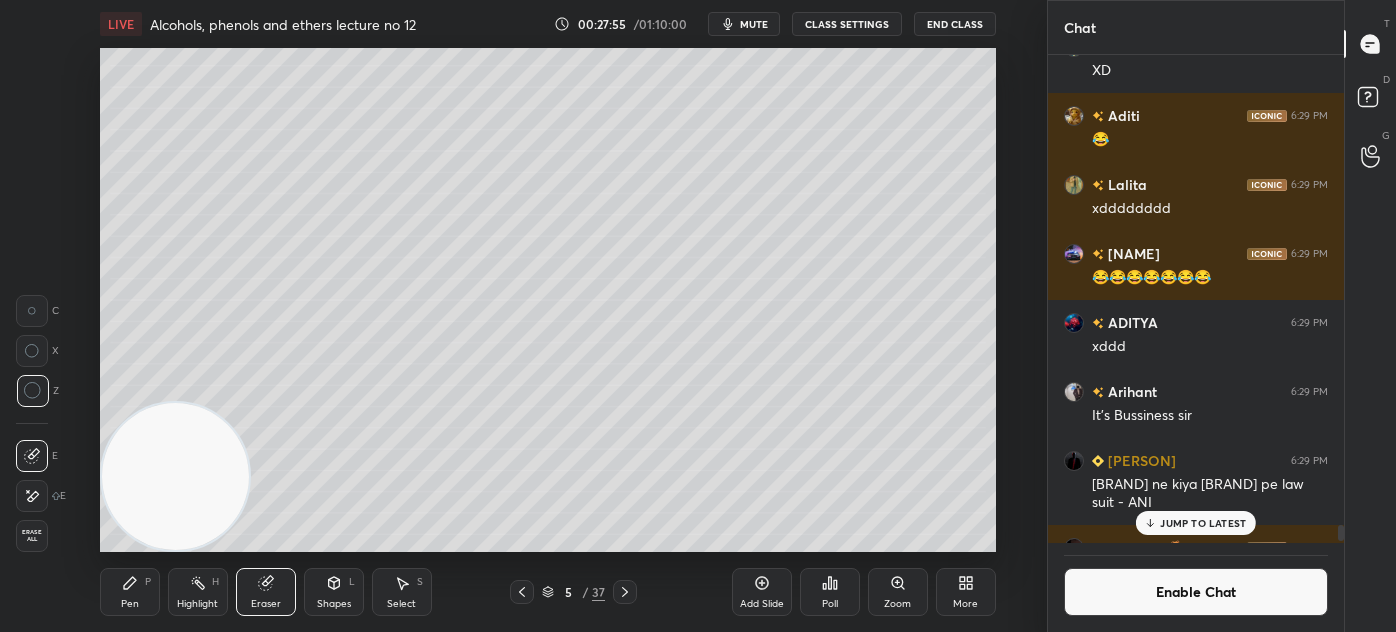 drag, startPoint x: 146, startPoint y: 599, endPoint x: 192, endPoint y: 549, distance: 67.941154 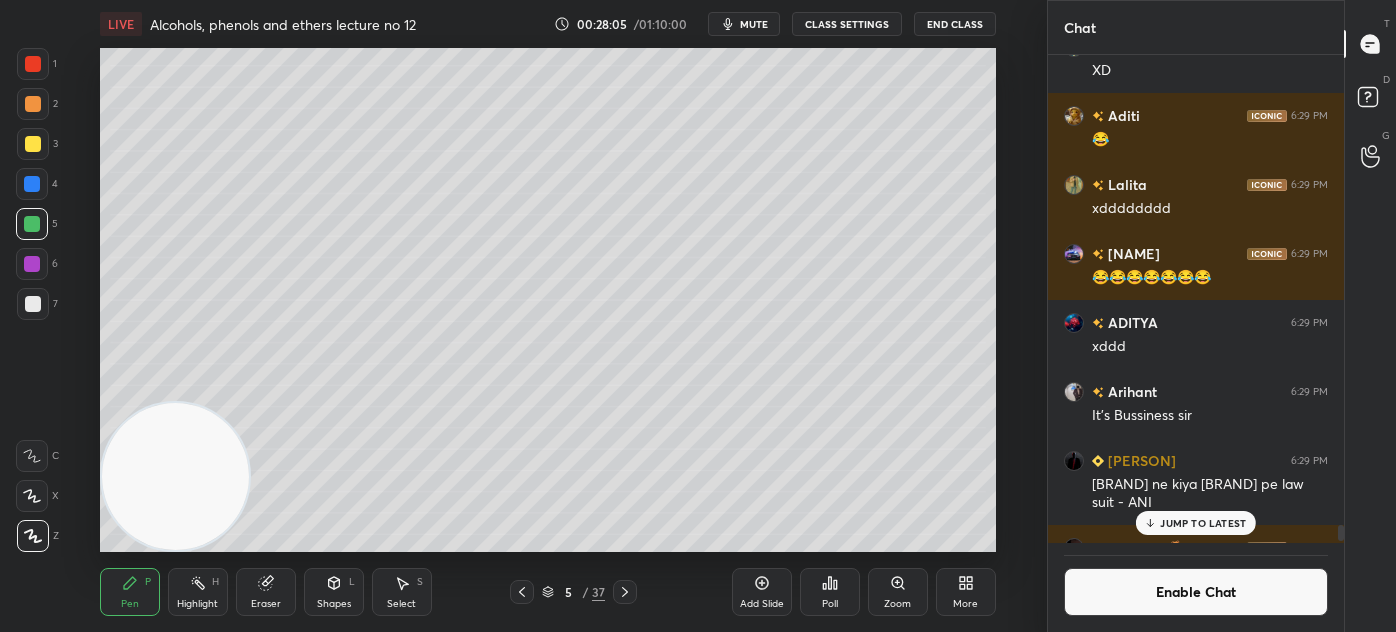 click on "Enable Chat" at bounding box center (1196, 592) 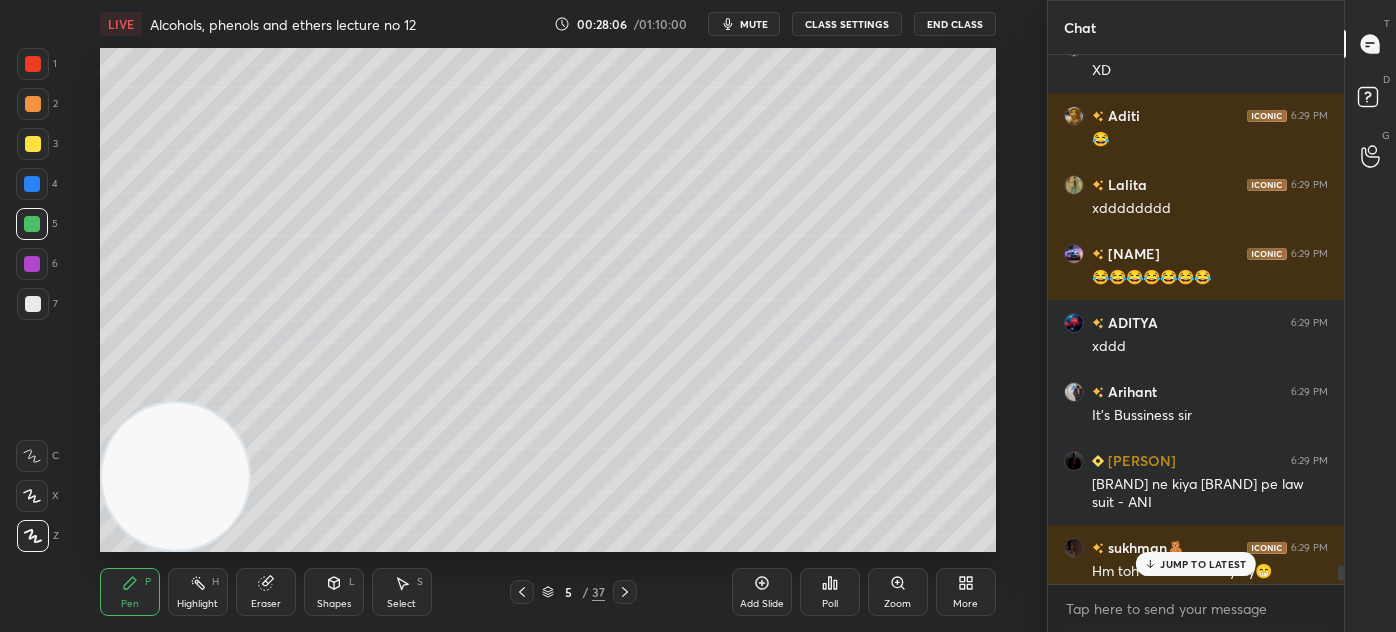 click on "JUMP TO LATEST" at bounding box center (1203, 564) 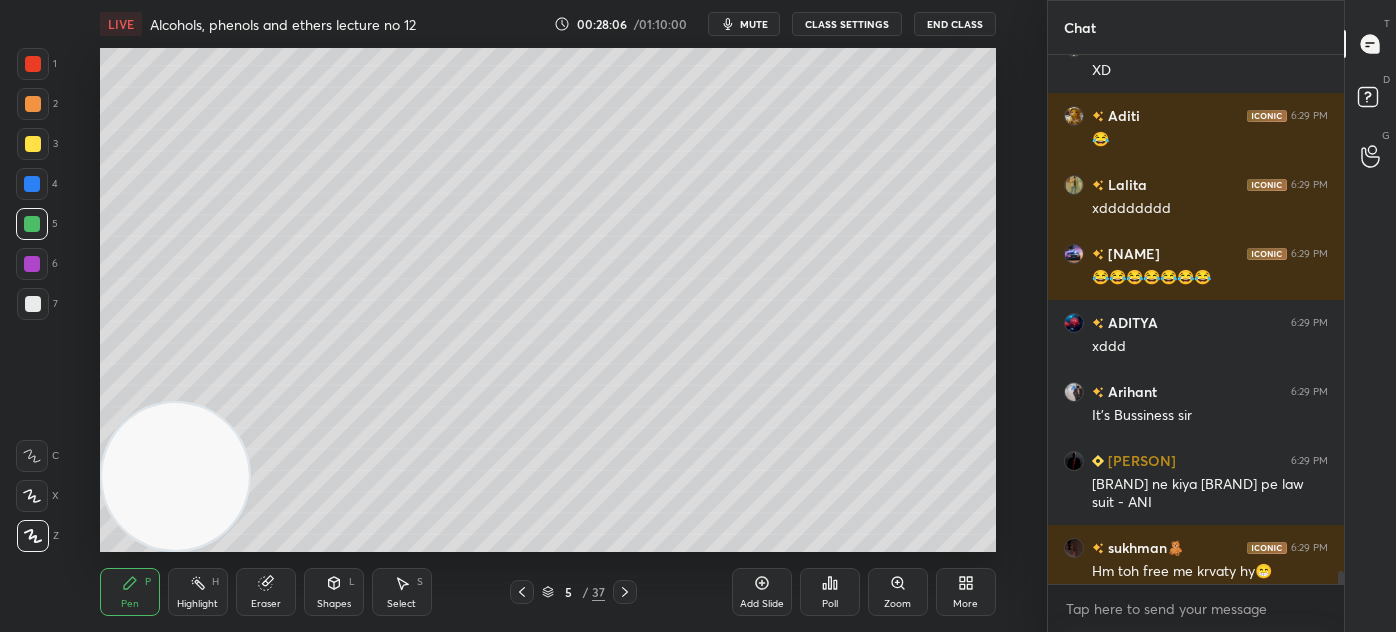 scroll, scrollTop: 21282, scrollLeft: 0, axis: vertical 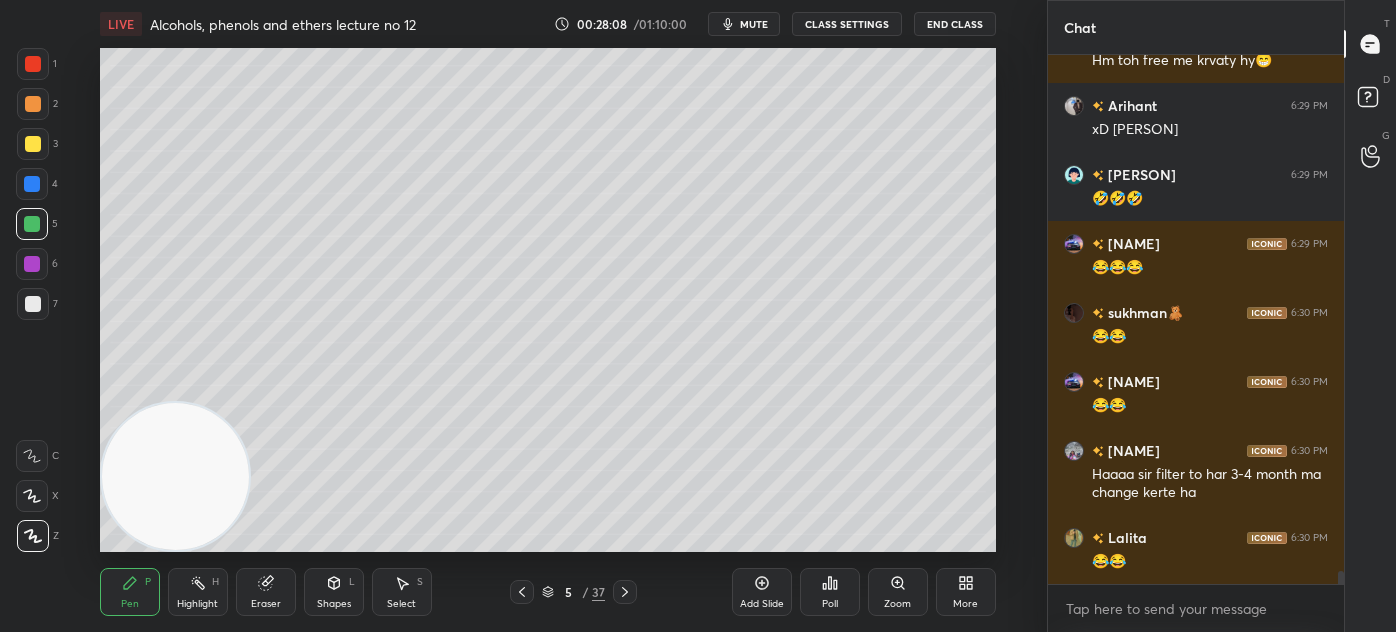 click at bounding box center (33, 64) 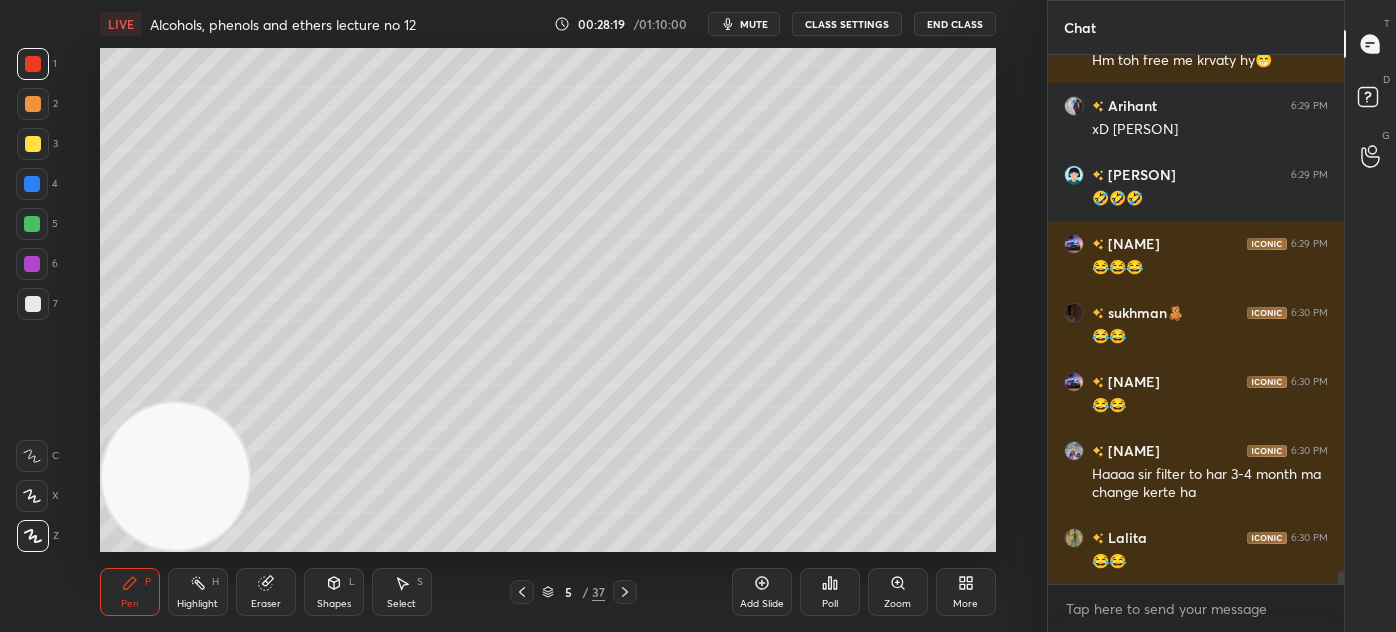 scroll, scrollTop: 21351, scrollLeft: 0, axis: vertical 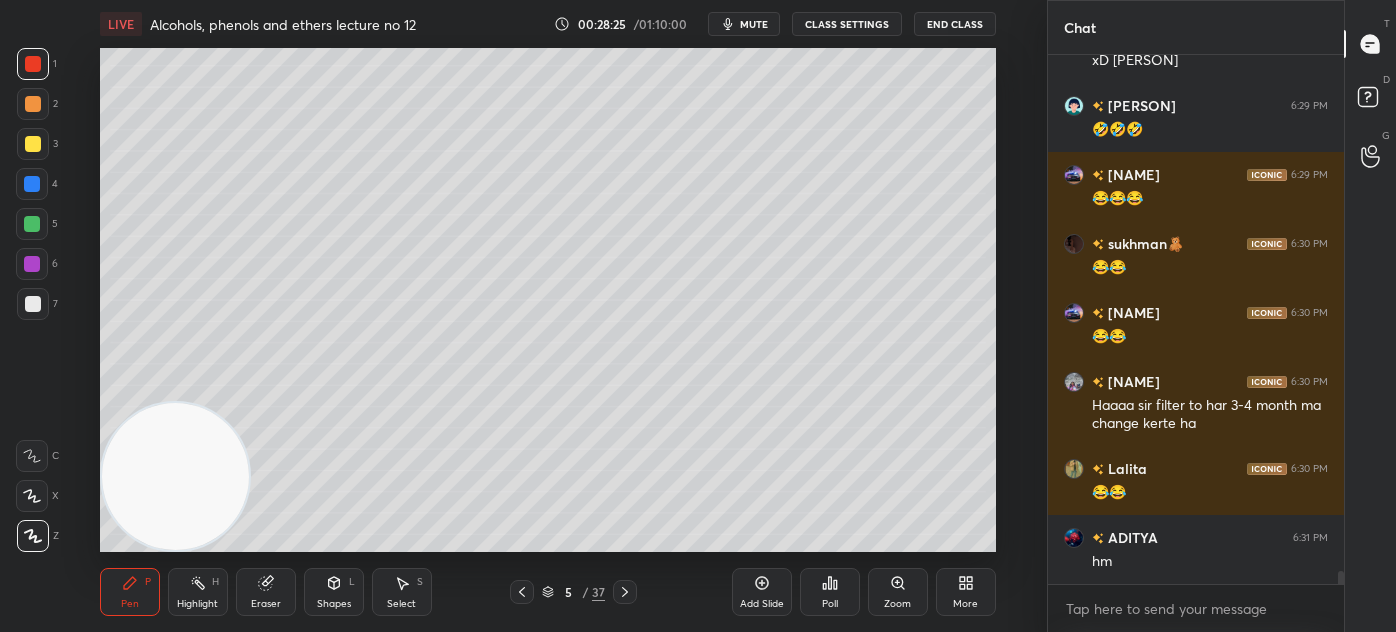 click on "Eraser" at bounding box center [266, 592] 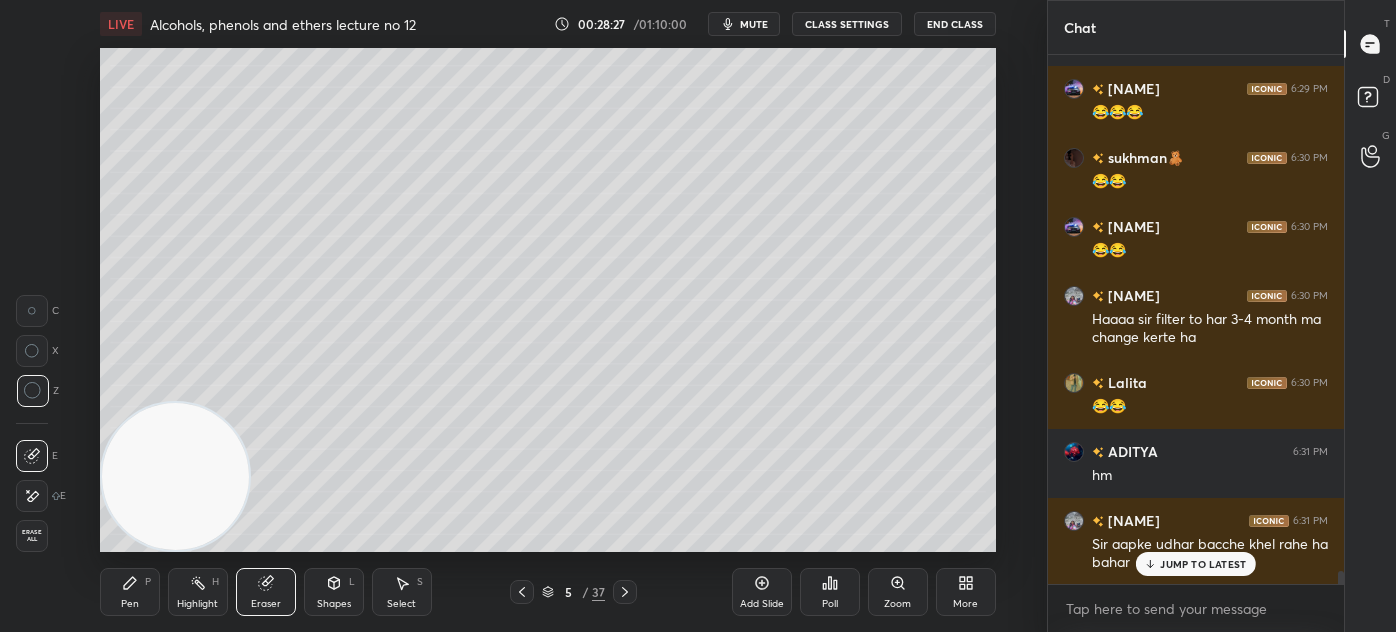 click on "Pen P" at bounding box center [130, 592] 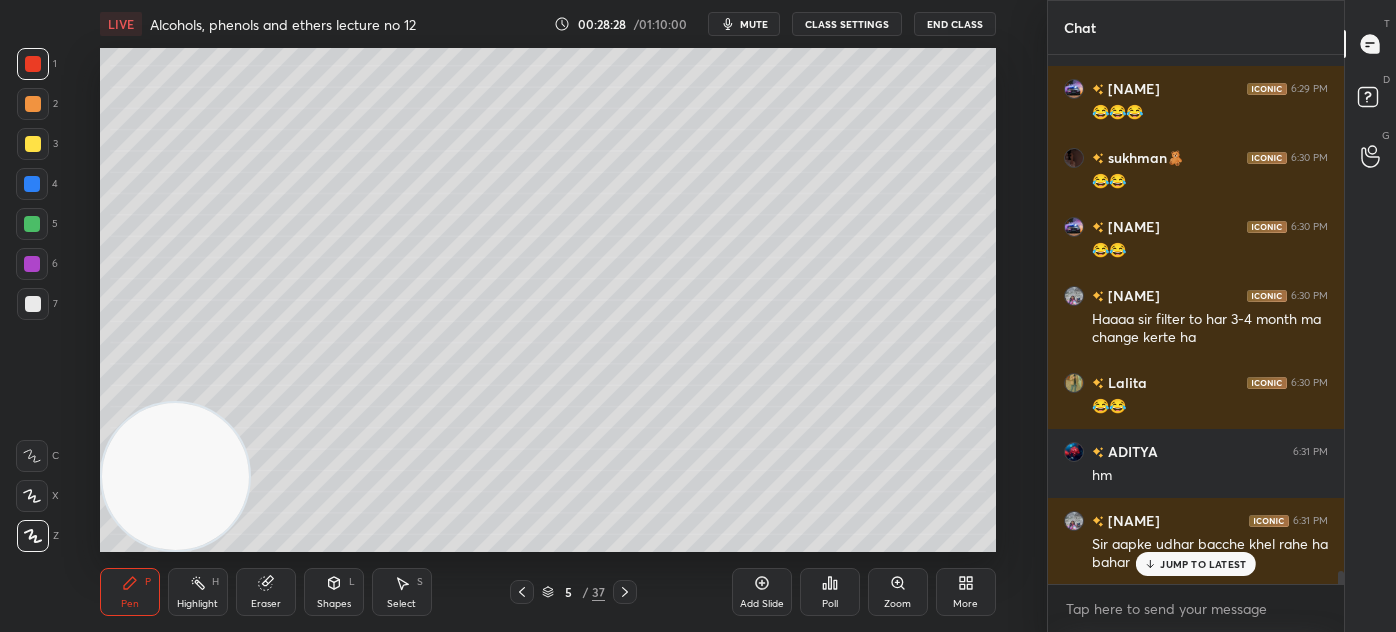 scroll, scrollTop: 21506, scrollLeft: 0, axis: vertical 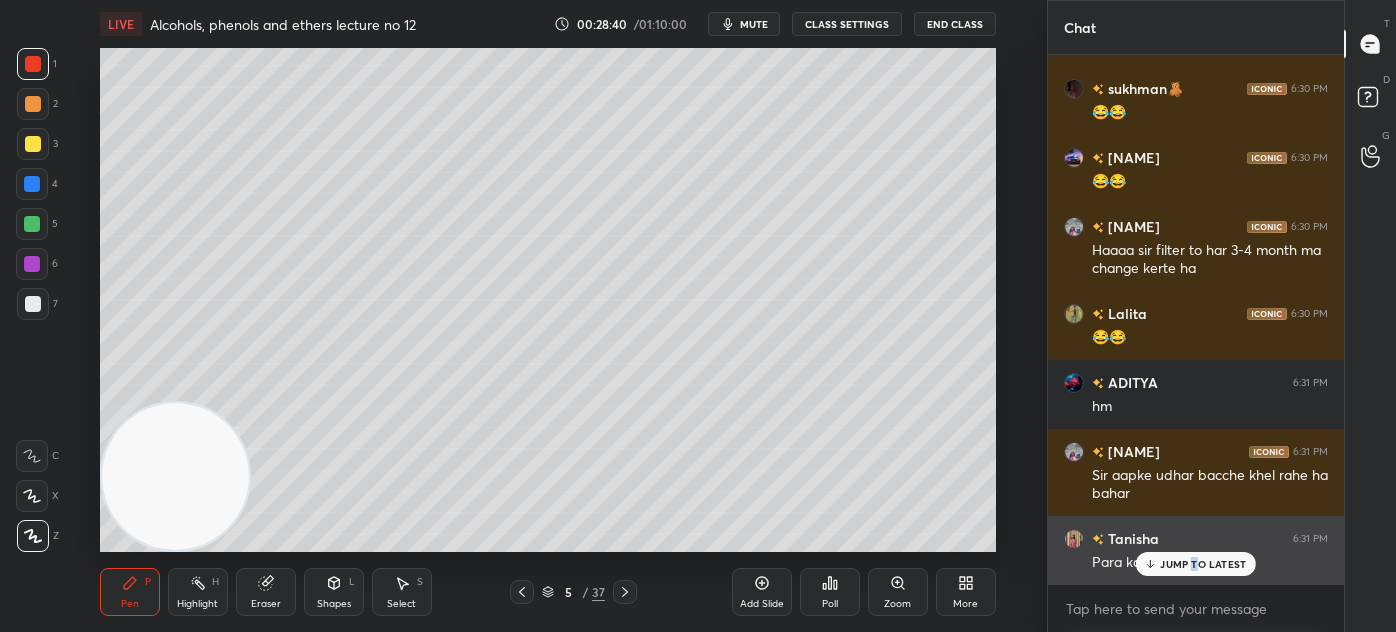 click on "JUMP TO LATEST" at bounding box center (1203, 564) 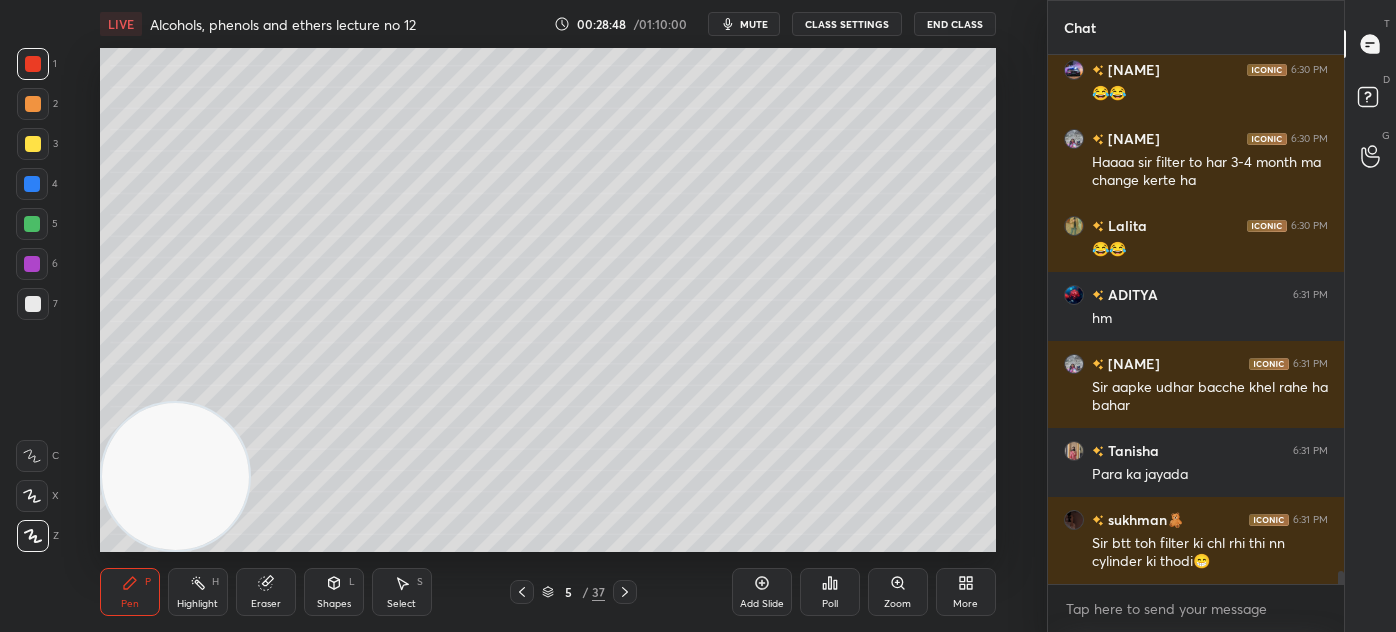 scroll, scrollTop: 21680, scrollLeft: 0, axis: vertical 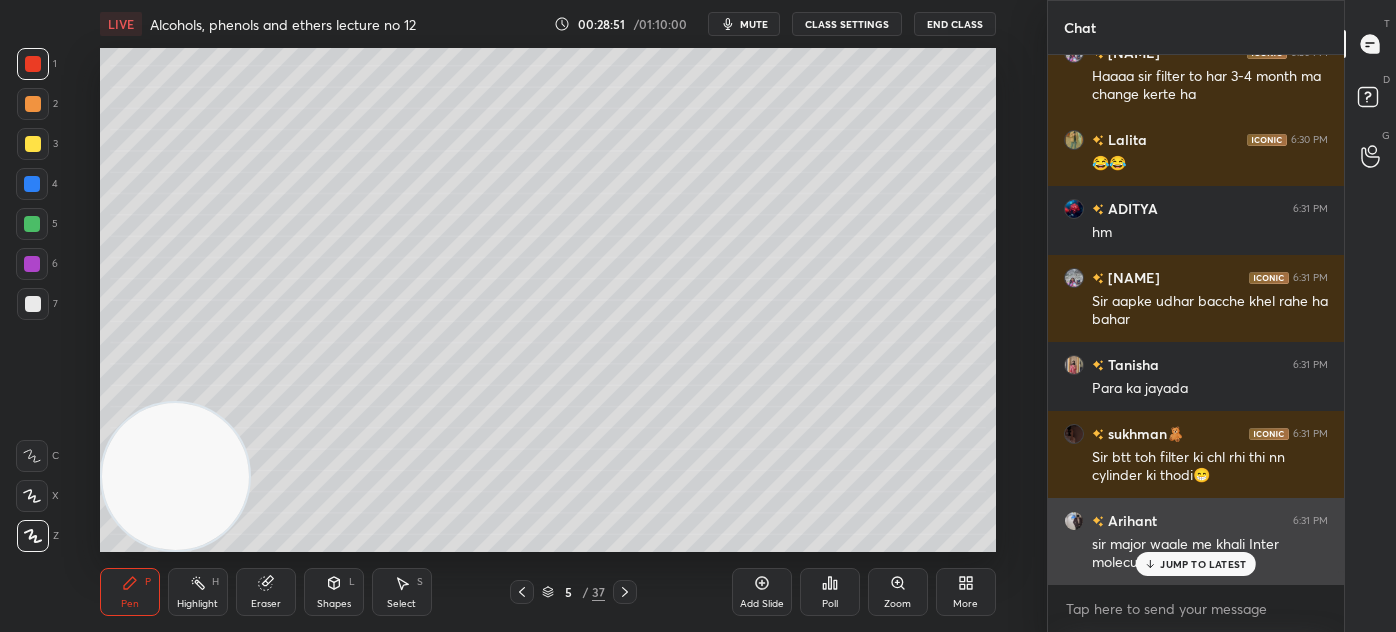 click on "JUMP TO LATEST" at bounding box center [1203, 564] 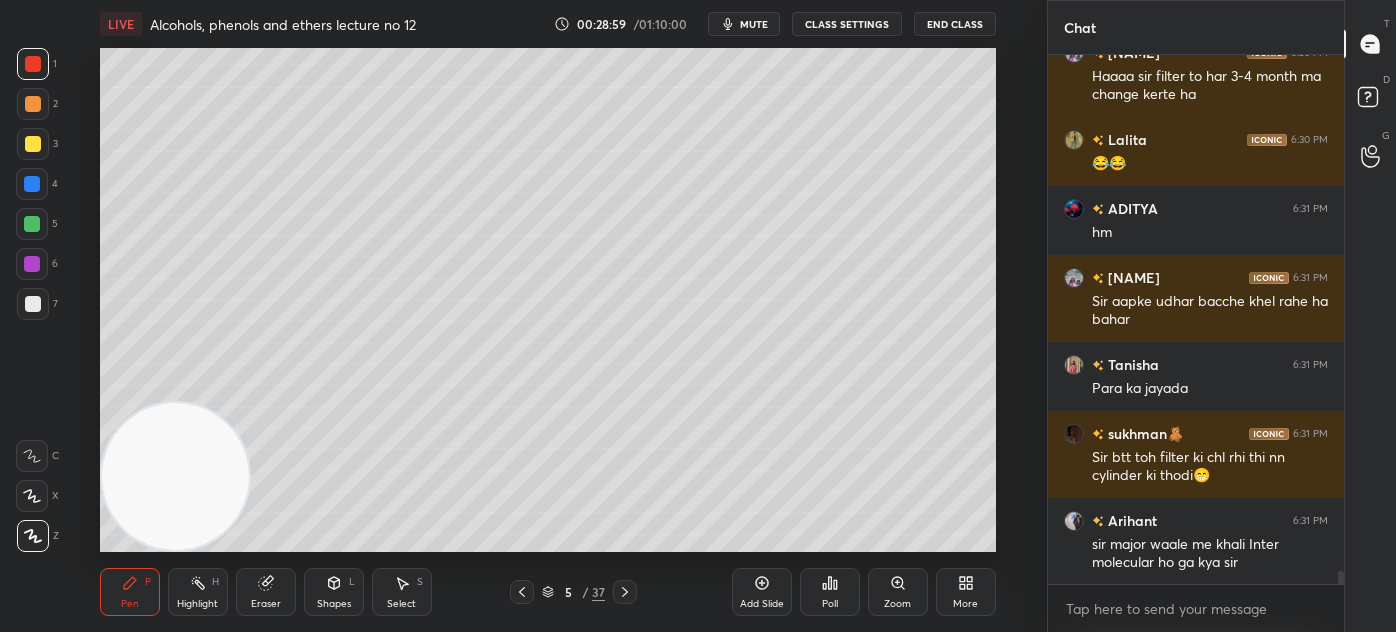 scroll, scrollTop: 21749, scrollLeft: 0, axis: vertical 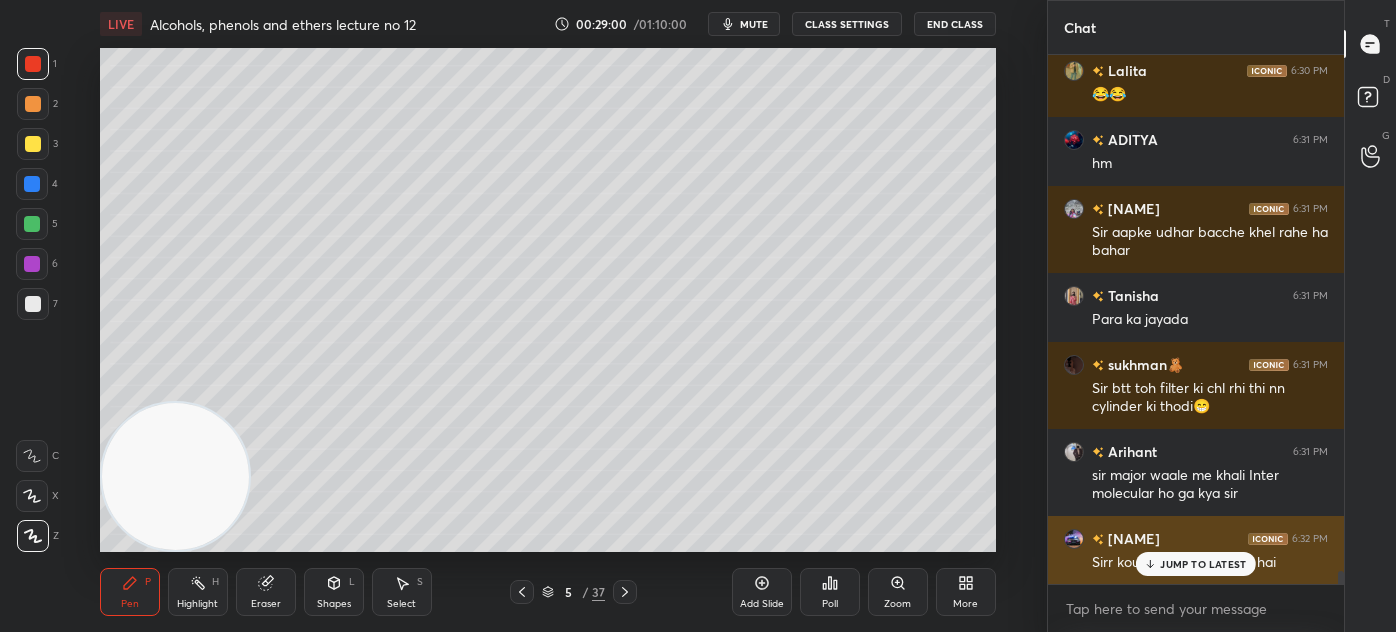 drag, startPoint x: 1159, startPoint y: 558, endPoint x: 1149, endPoint y: 562, distance: 10.770329 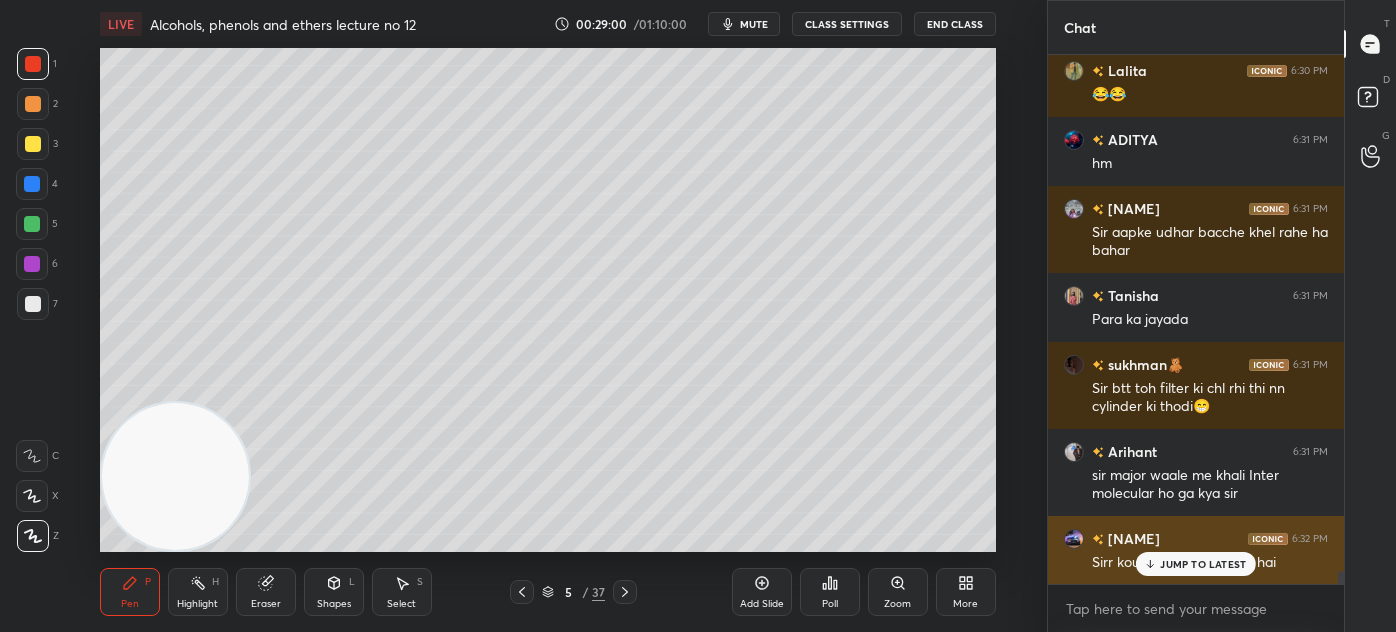 click on "JUMP TO LATEST" at bounding box center [1196, 564] 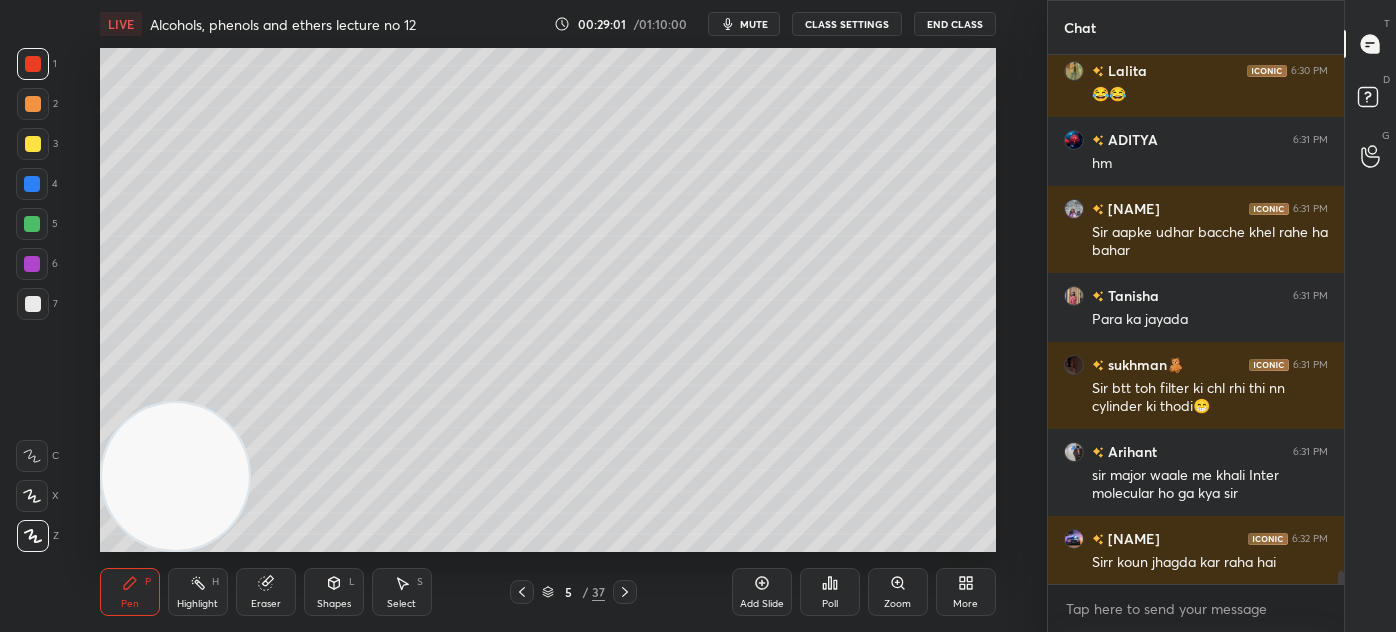 scroll, scrollTop: 21818, scrollLeft: 0, axis: vertical 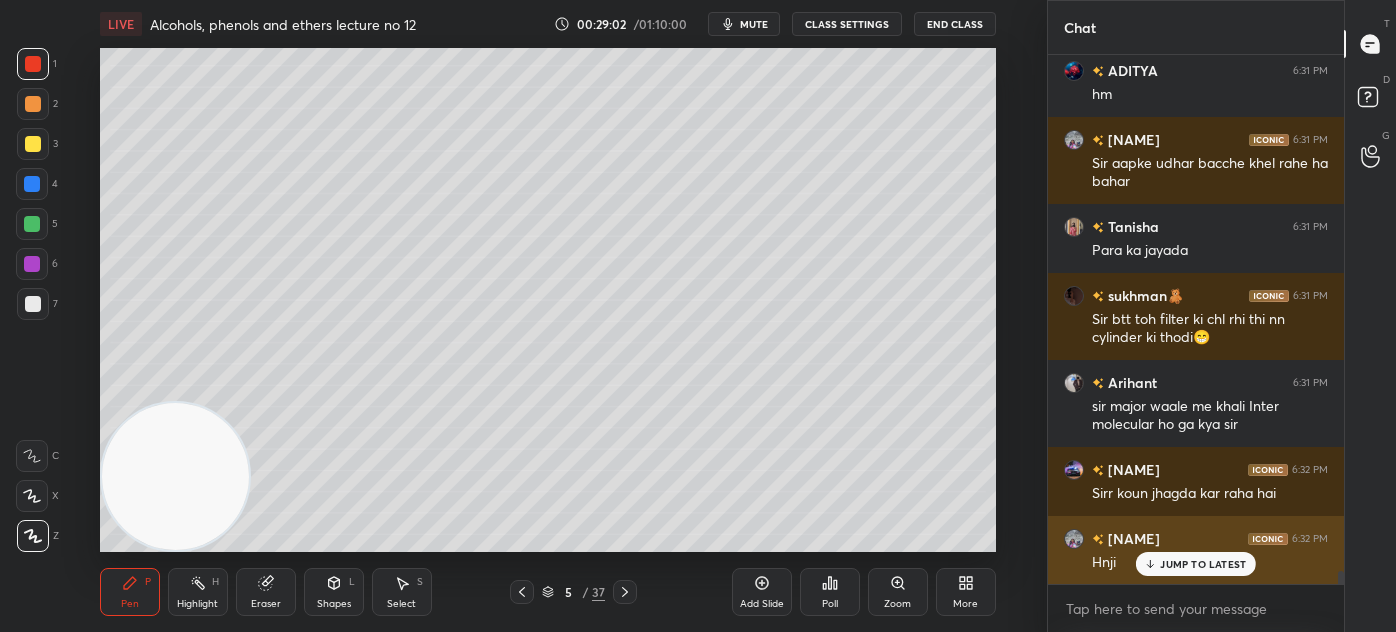 click on "JUMP TO LATEST" at bounding box center [1196, 564] 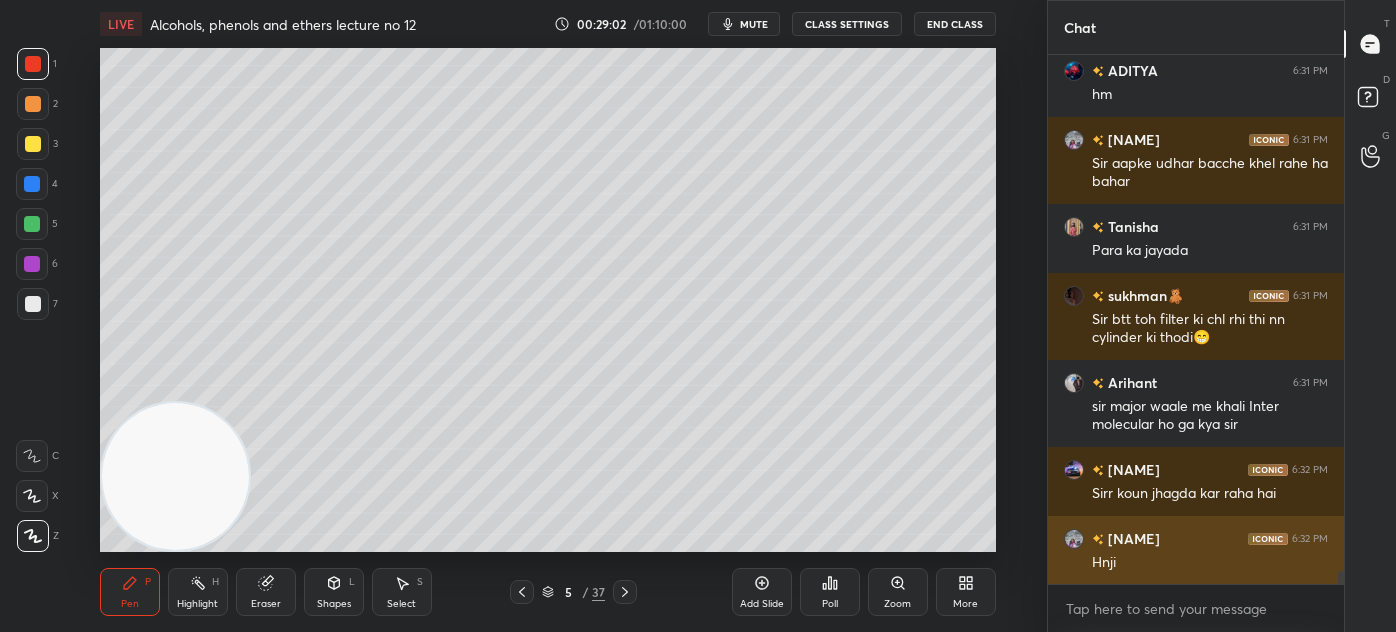 scroll, scrollTop: 21888, scrollLeft: 0, axis: vertical 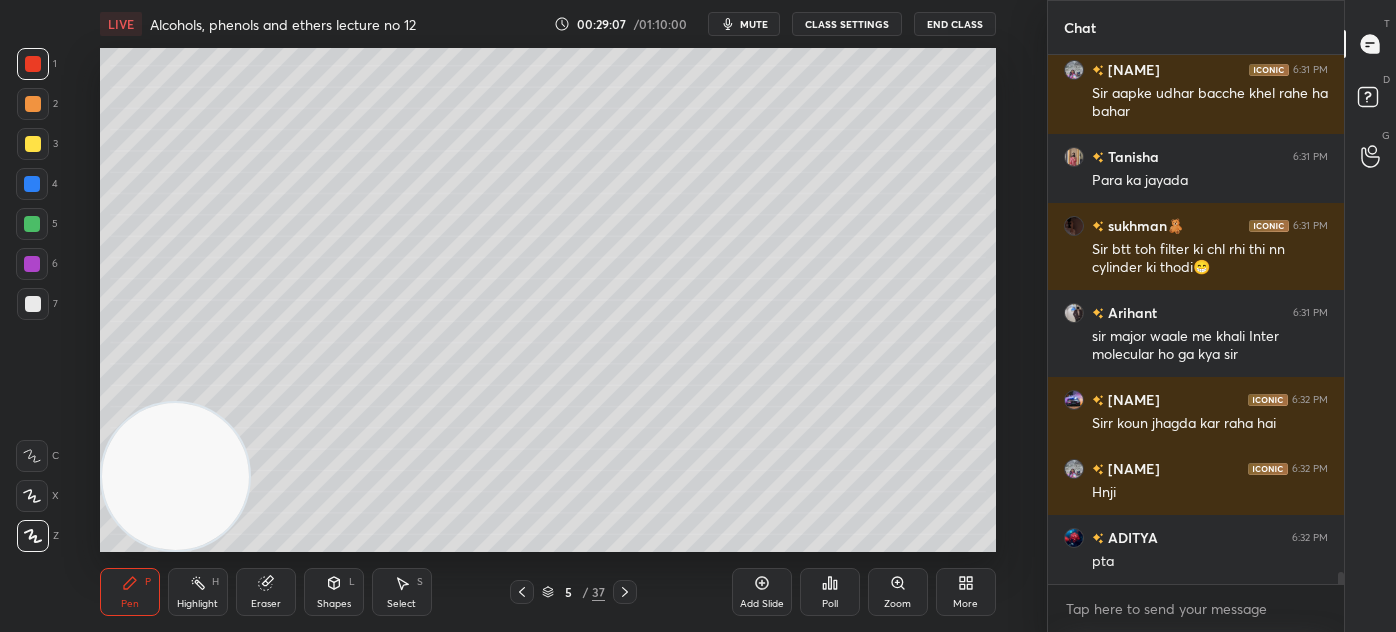 click on "Setting up your live class Poll for   secs No correct answer Start poll" at bounding box center (547, 300) 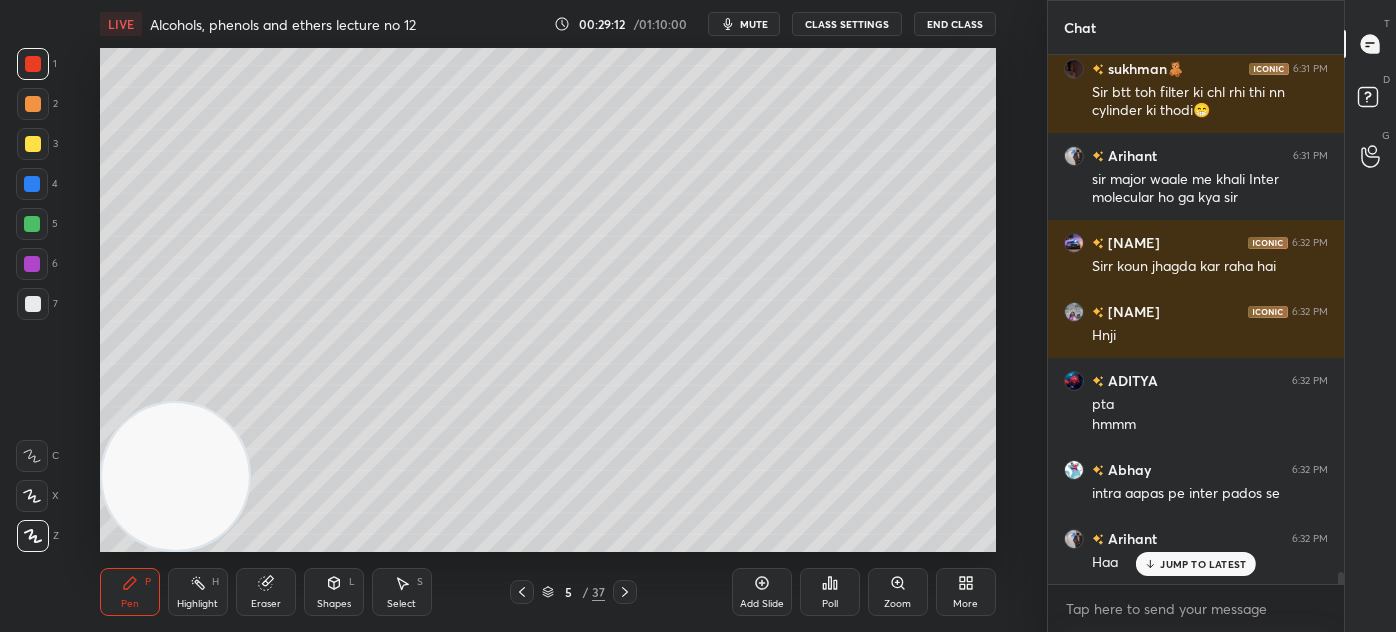 scroll, scrollTop: 22186, scrollLeft: 0, axis: vertical 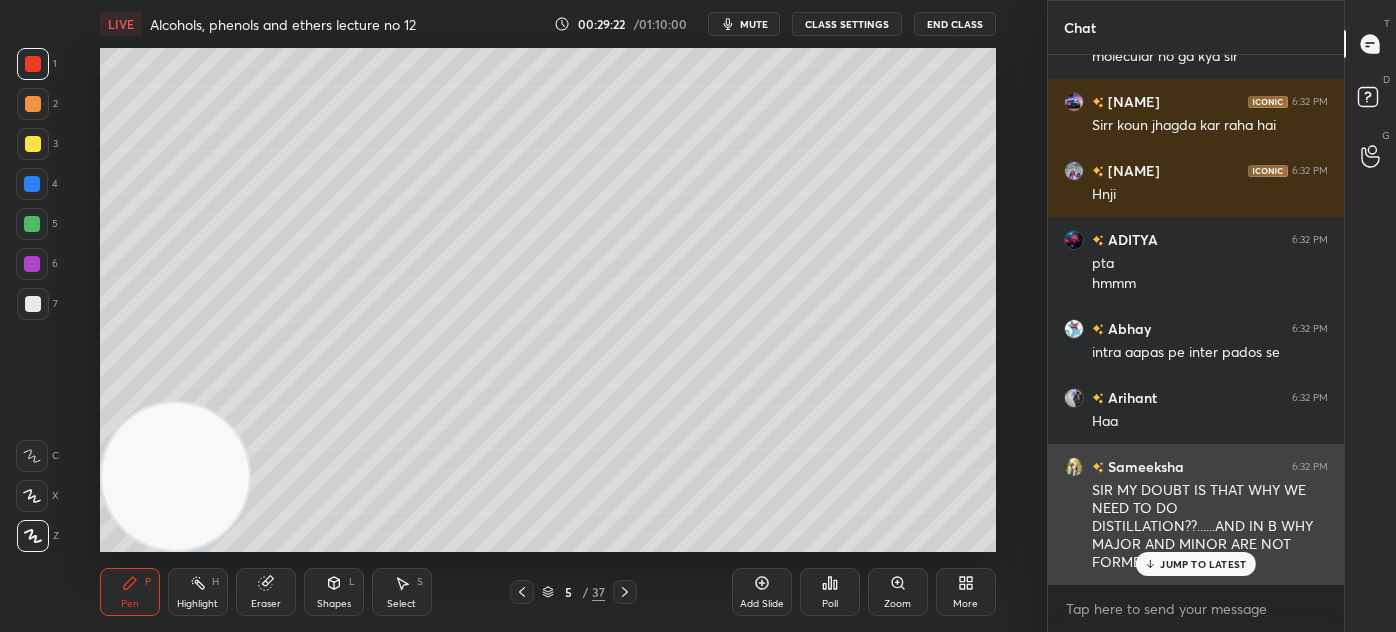 click on "JUMP TO LATEST" at bounding box center [1203, 564] 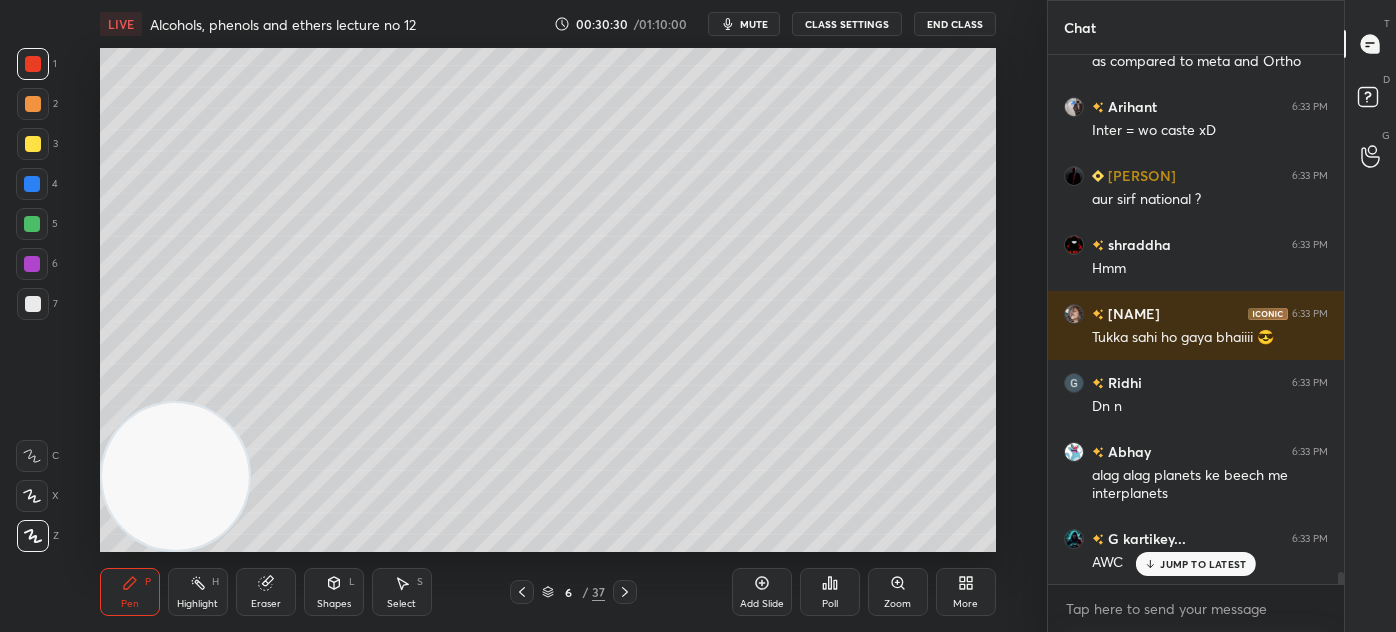scroll, scrollTop: 23312, scrollLeft: 0, axis: vertical 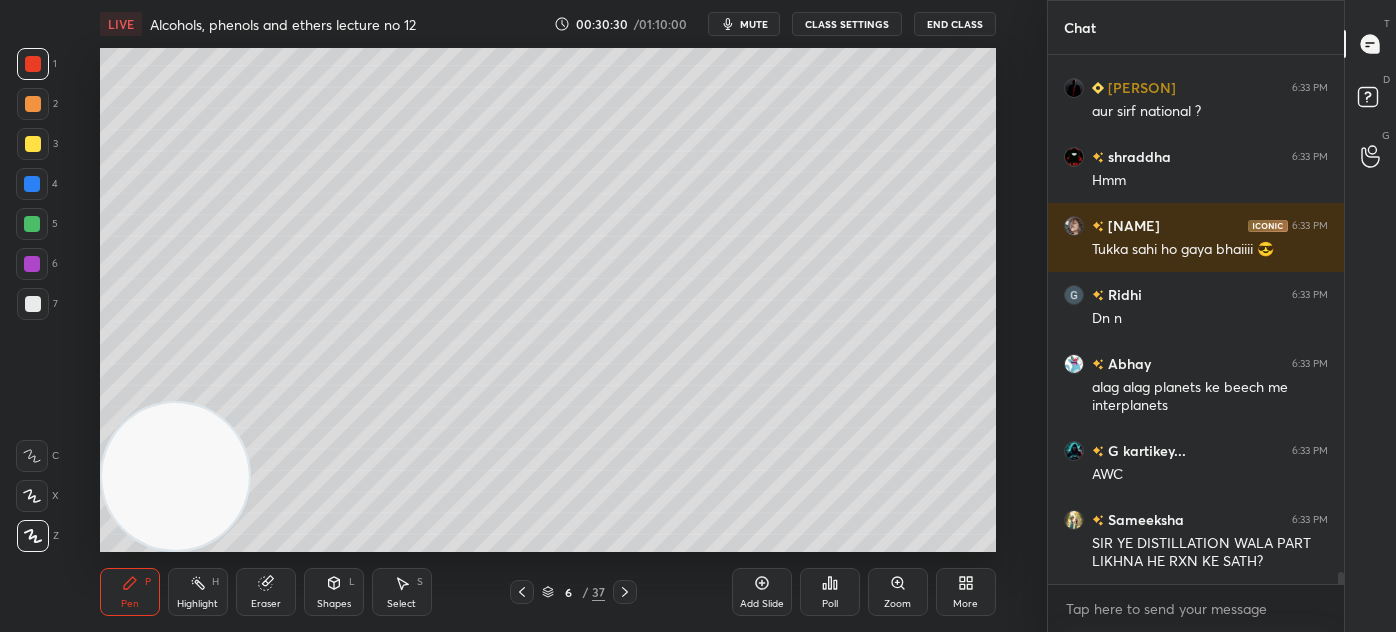 click on "Add Slide" at bounding box center [762, 592] 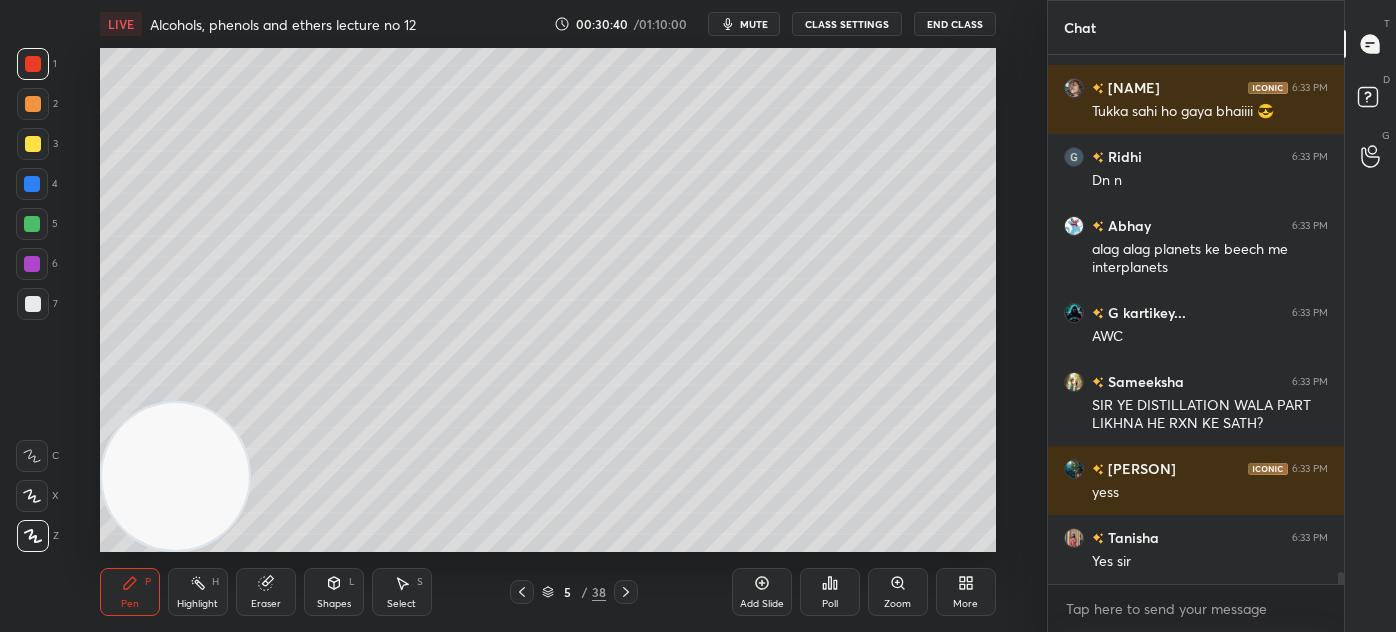 scroll, scrollTop: 23519, scrollLeft: 0, axis: vertical 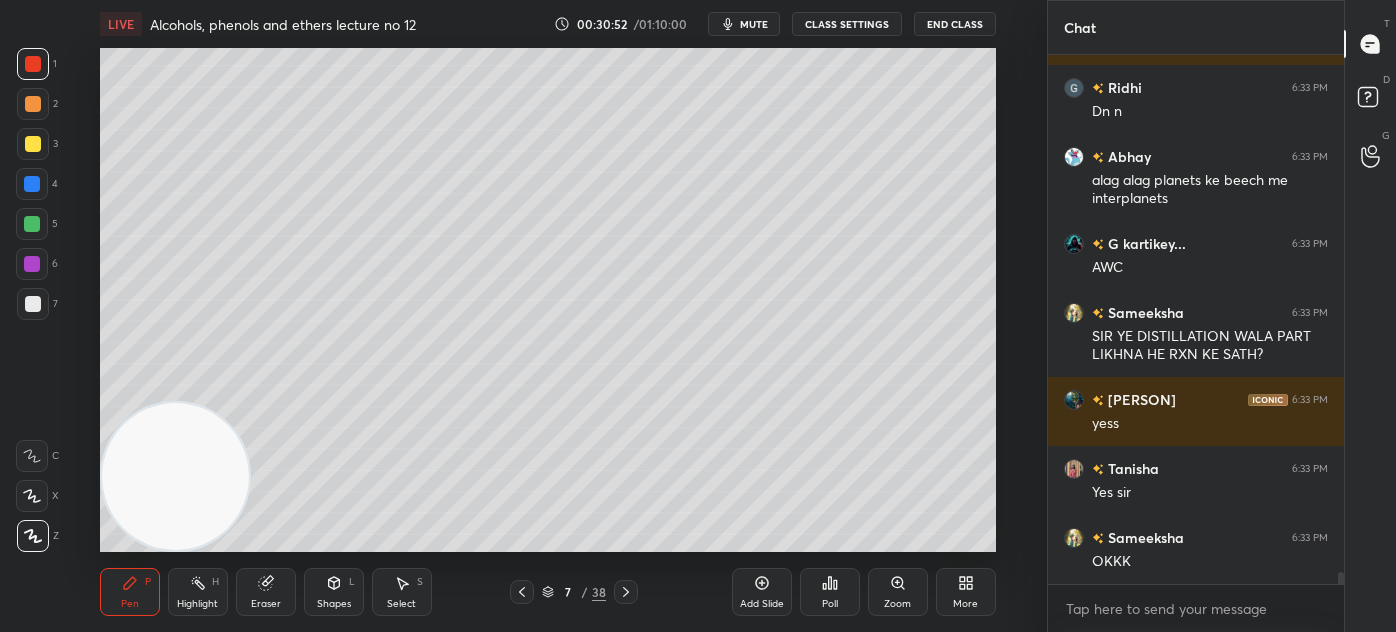 click at bounding box center [33, 144] 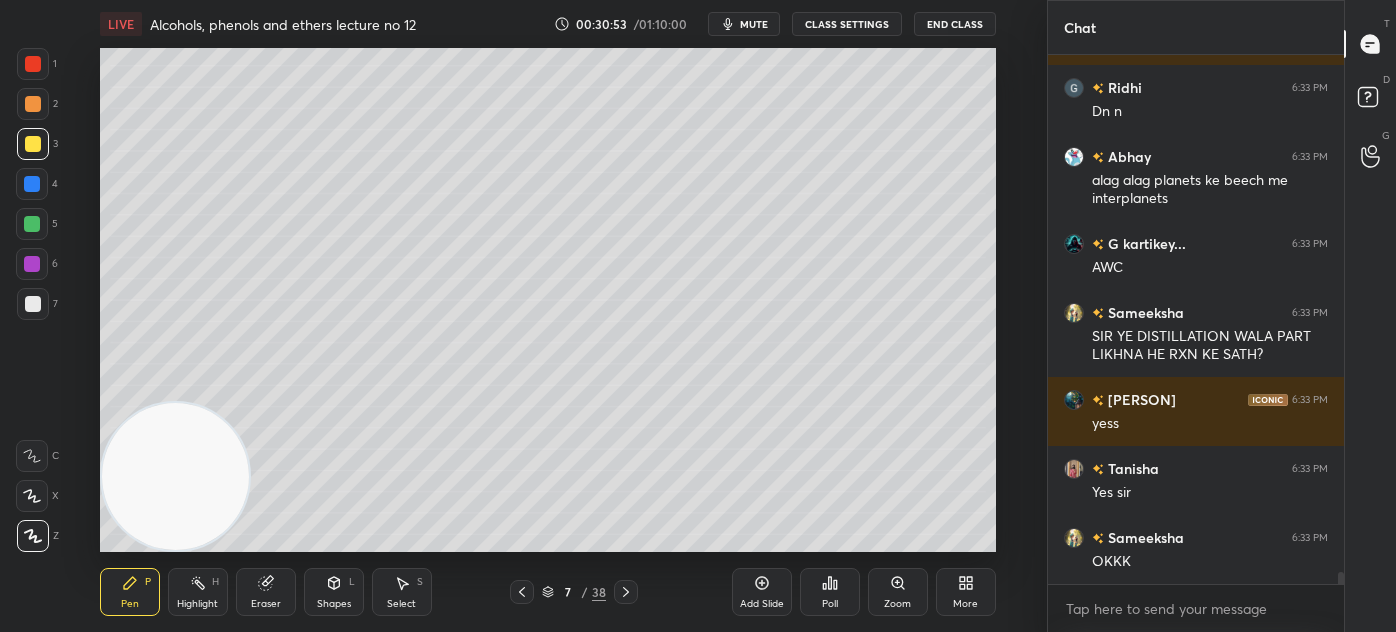 click 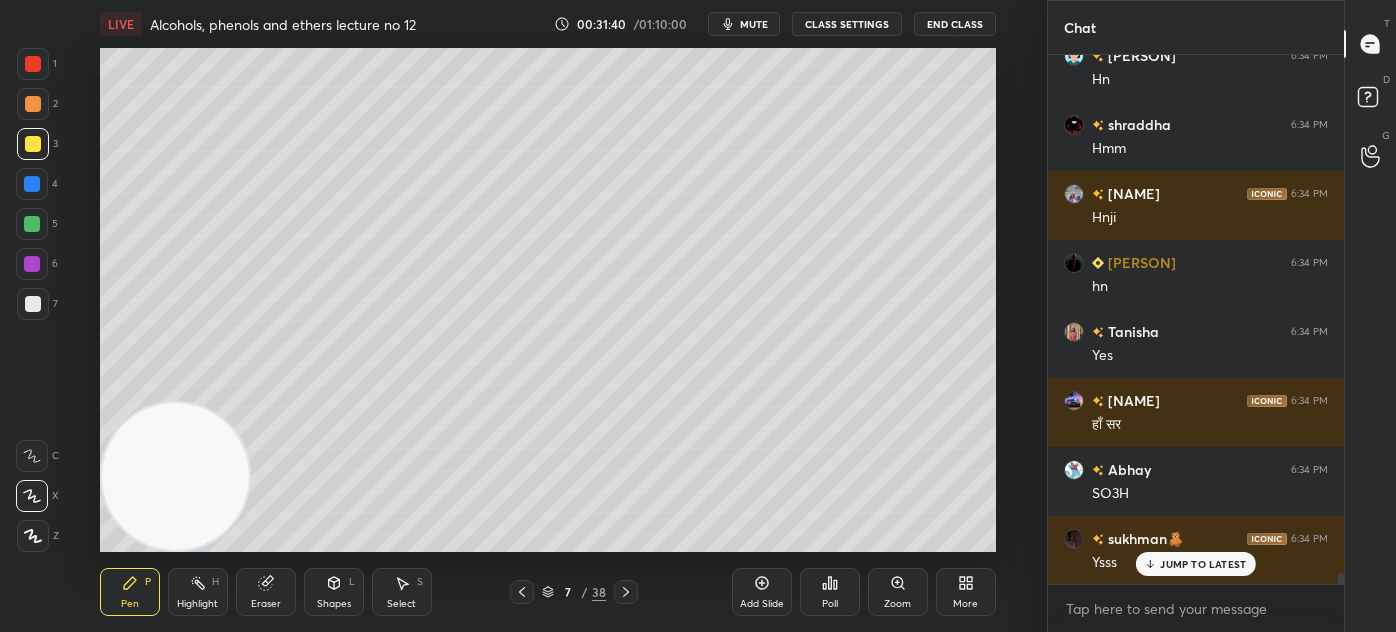 scroll, scrollTop: 24778, scrollLeft: 0, axis: vertical 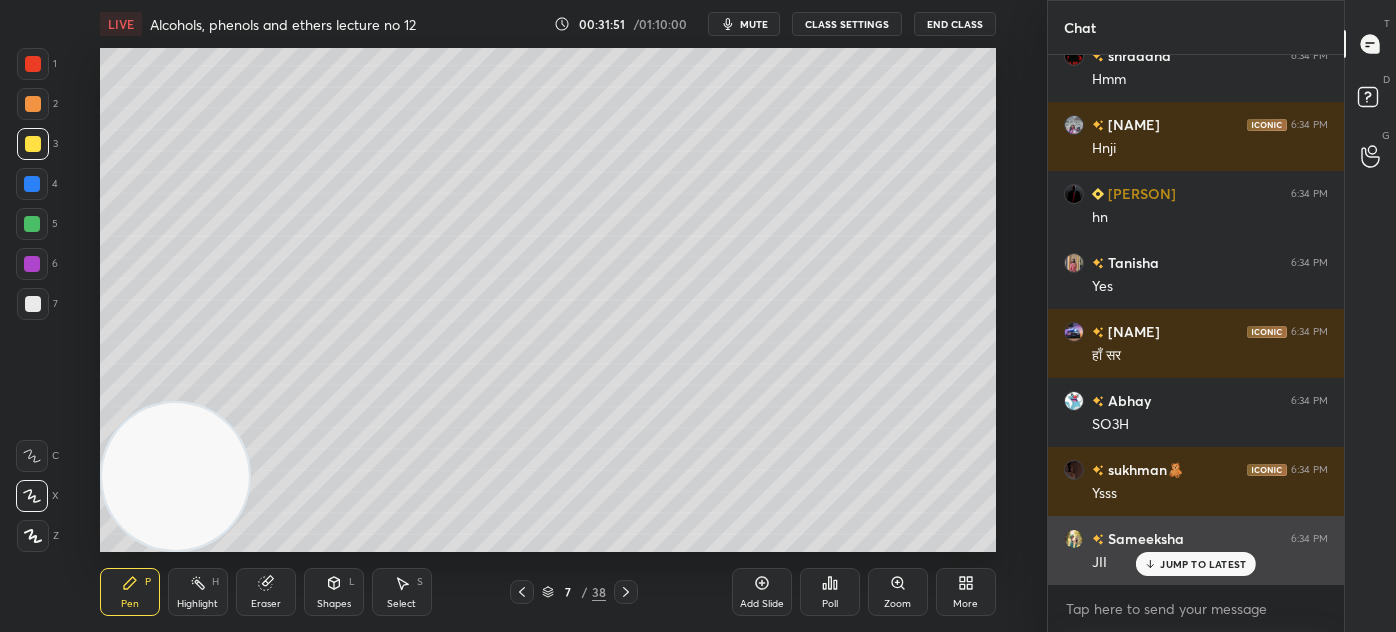 click on "JUMP TO LATEST" at bounding box center (1203, 564) 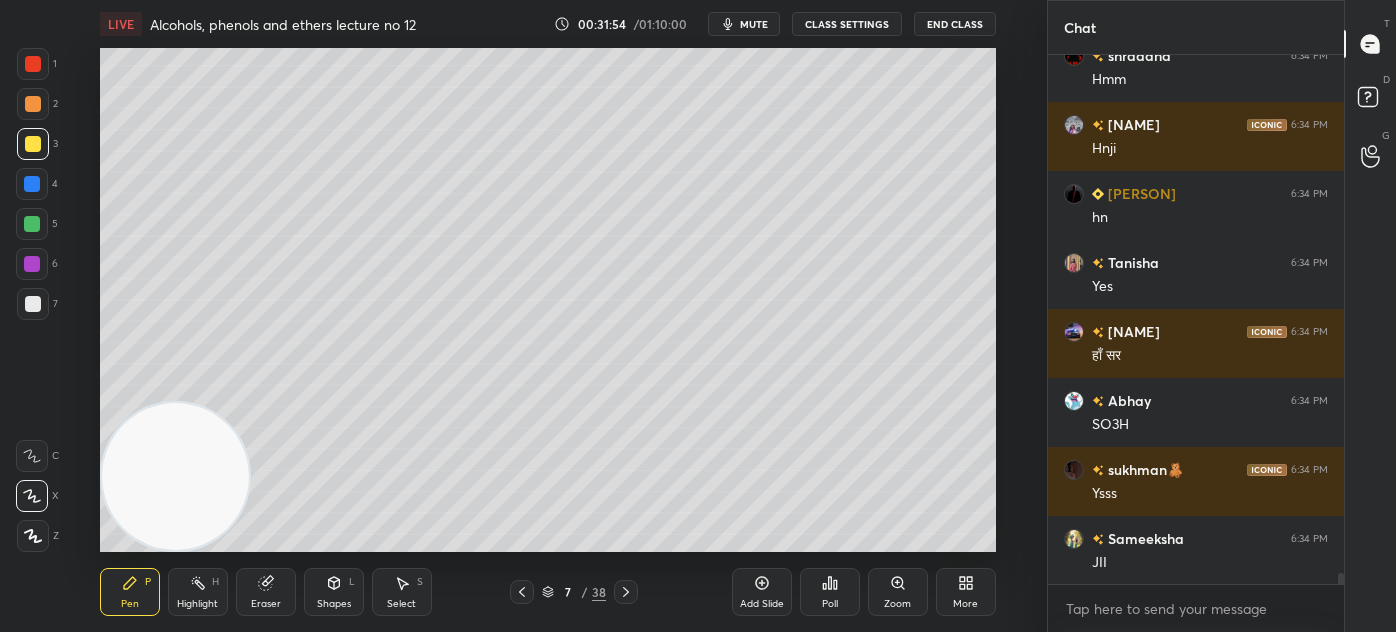 click at bounding box center [33, 304] 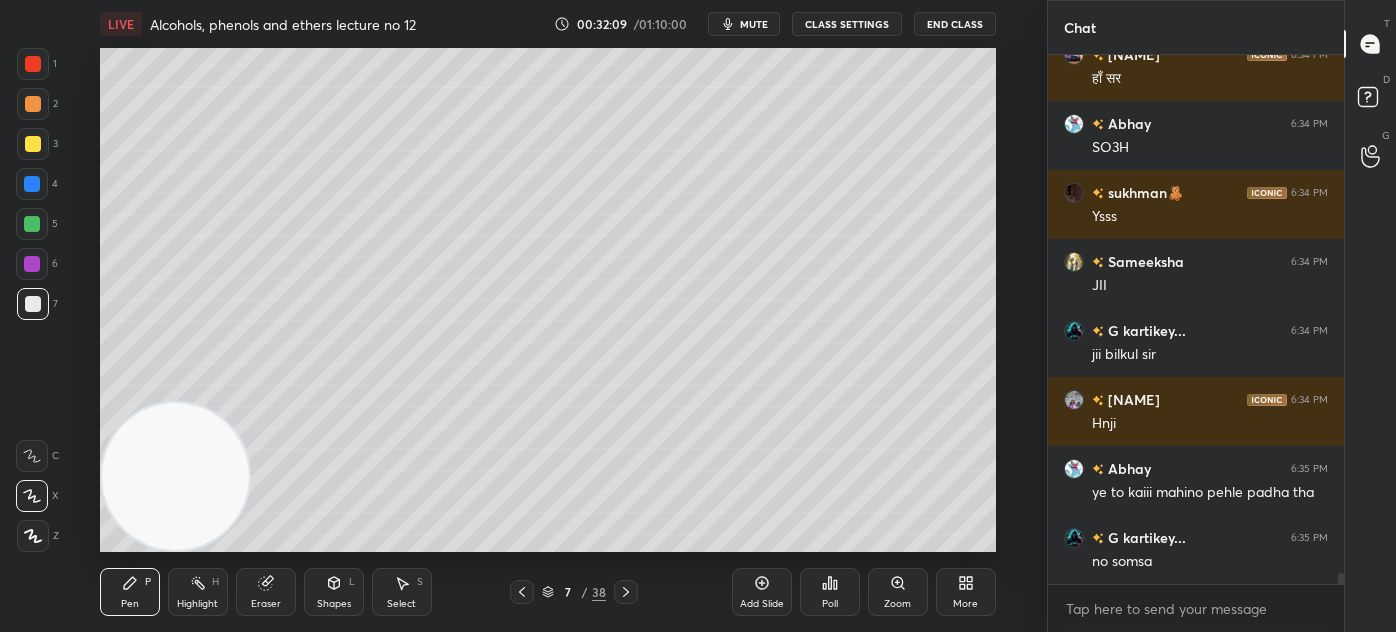 scroll, scrollTop: 25141, scrollLeft: 0, axis: vertical 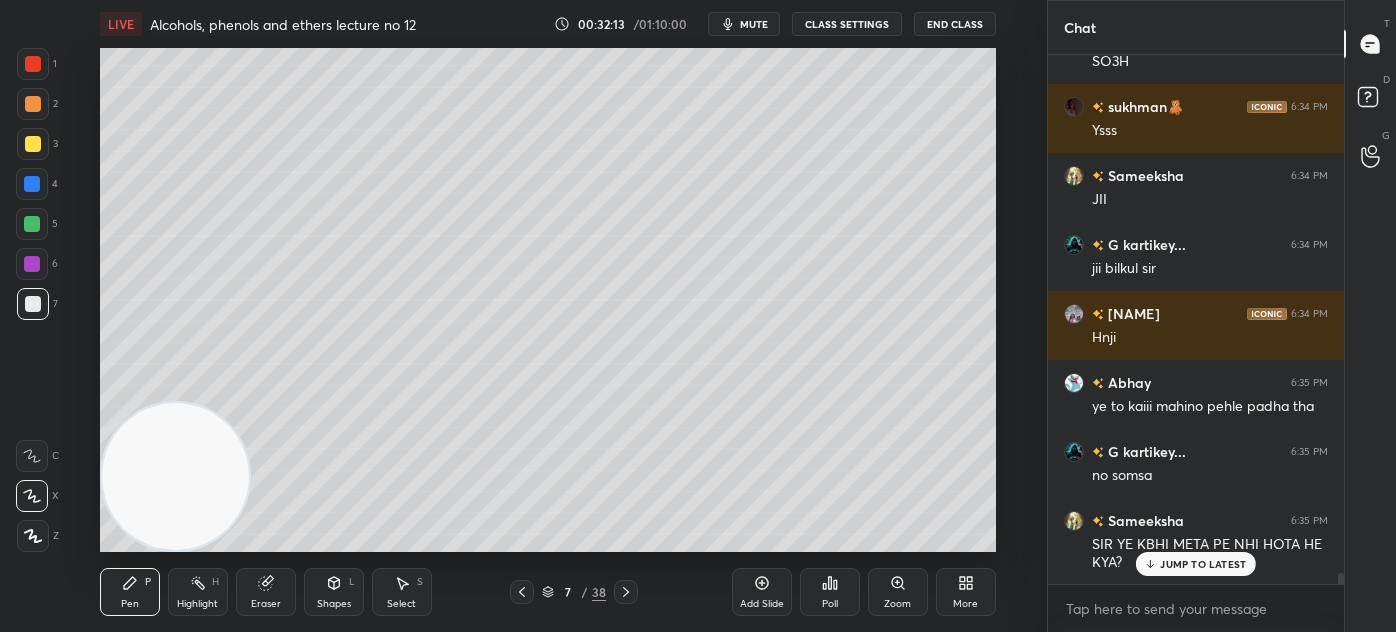 click at bounding box center (33, 64) 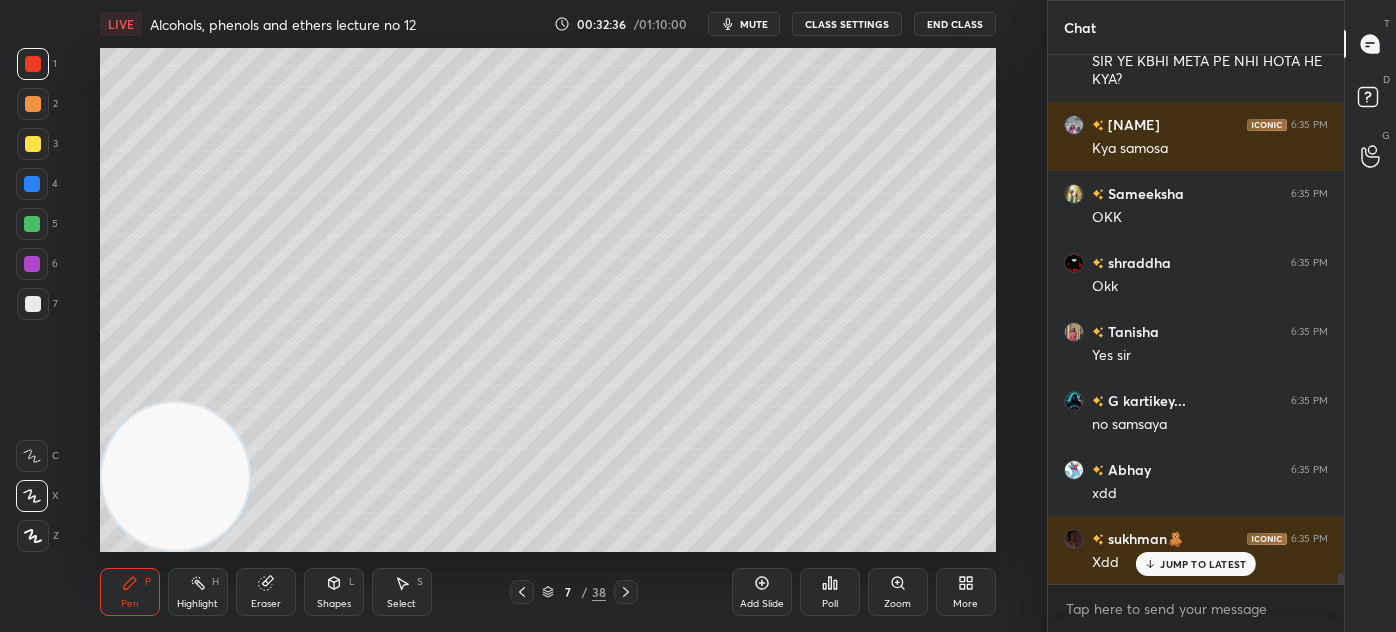 scroll, scrollTop: 25693, scrollLeft: 0, axis: vertical 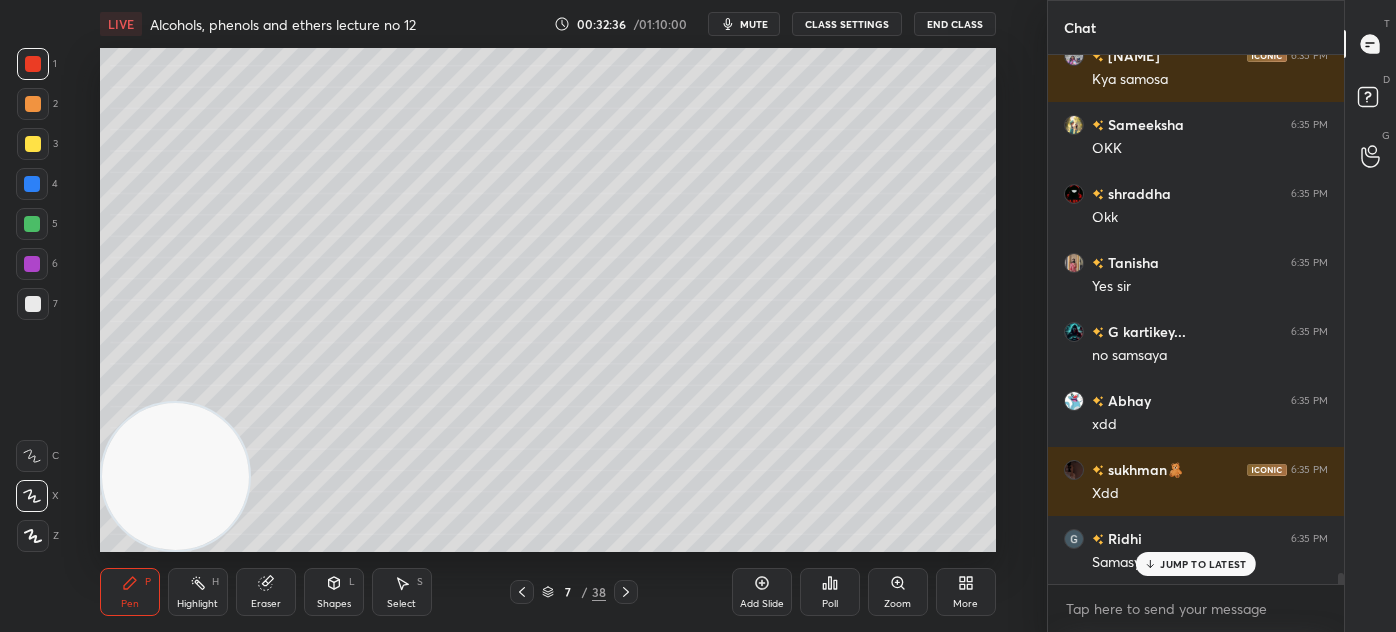 click on "JUMP TO LATEST" at bounding box center (1196, 564) 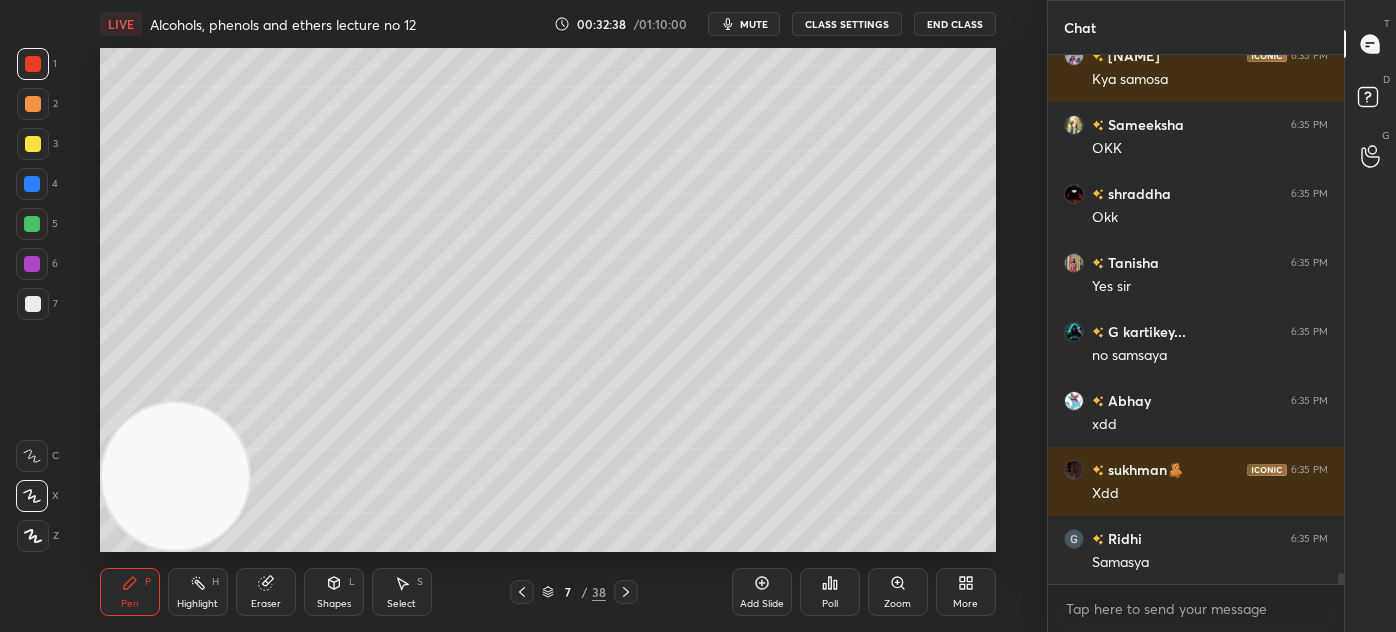 click on "CLASS SETTINGS" at bounding box center [847, 24] 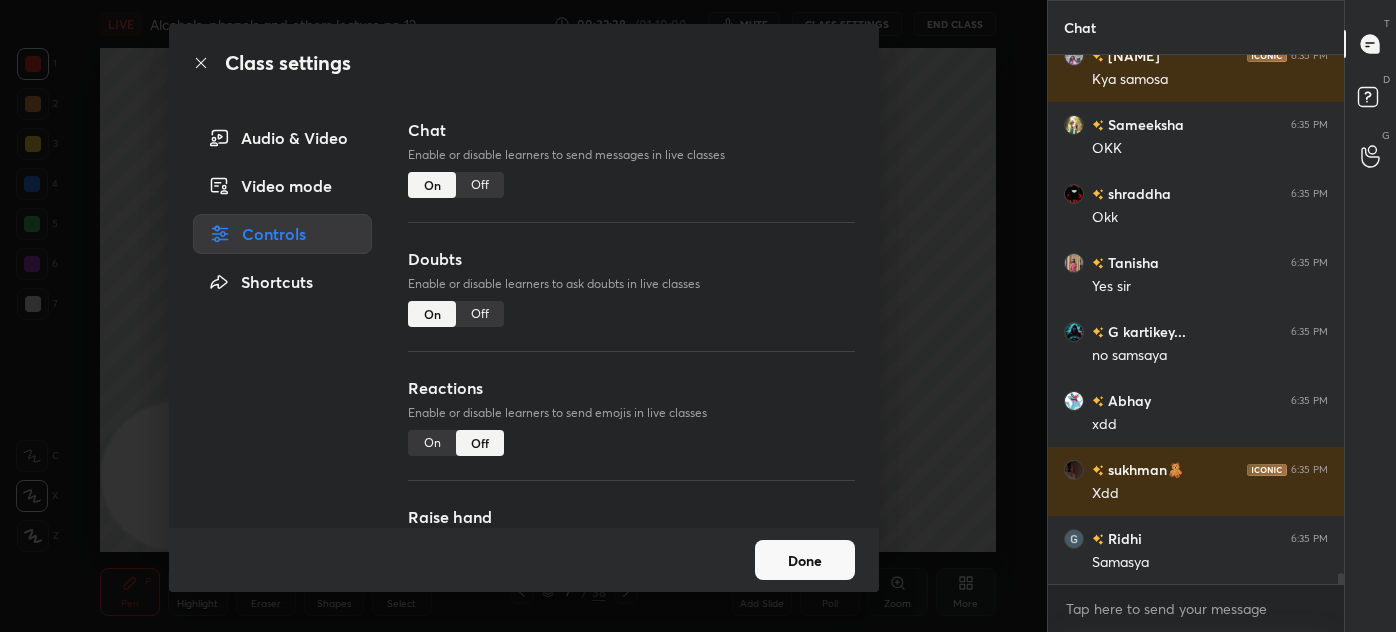 click on "Off" at bounding box center [480, 185] 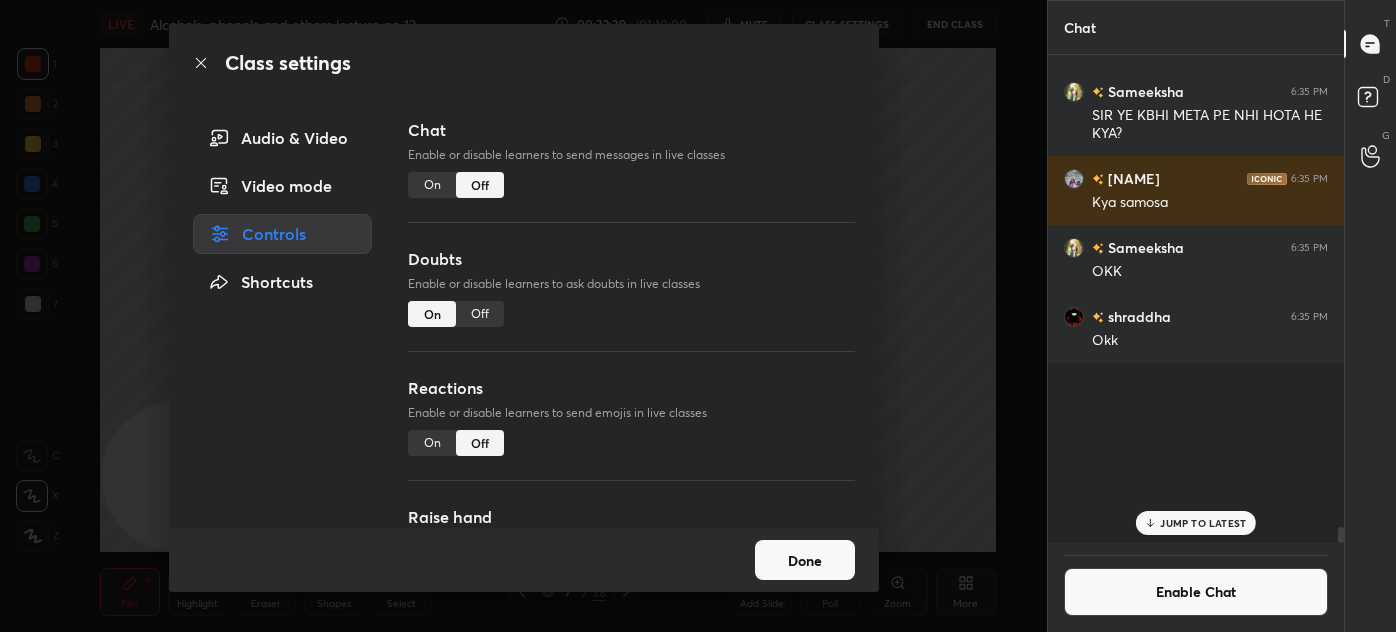 scroll, scrollTop: 23821, scrollLeft: 0, axis: vertical 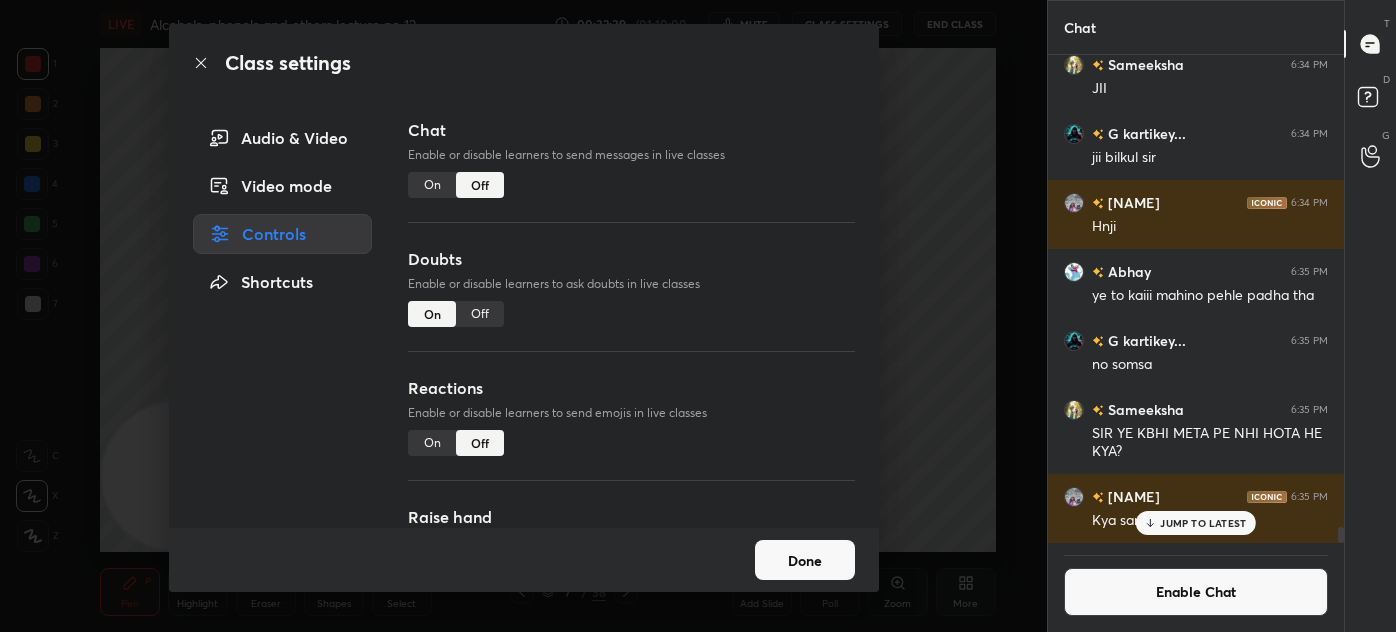 click on "Class settings Audio & Video Video mode Controls Shortcuts Chat Enable or disable learners to send messages in live classes On Off Doubts Enable or disable learners to ask doubts in live classes On Off Reactions Enable or disable learners to send emojis in live classes On Off Raise hand Learners will not be able to raise hand, if turned off On Off Poll Prediction Enable or disable poll prediction in case of a question on the slide On Off Done" at bounding box center [523, 316] 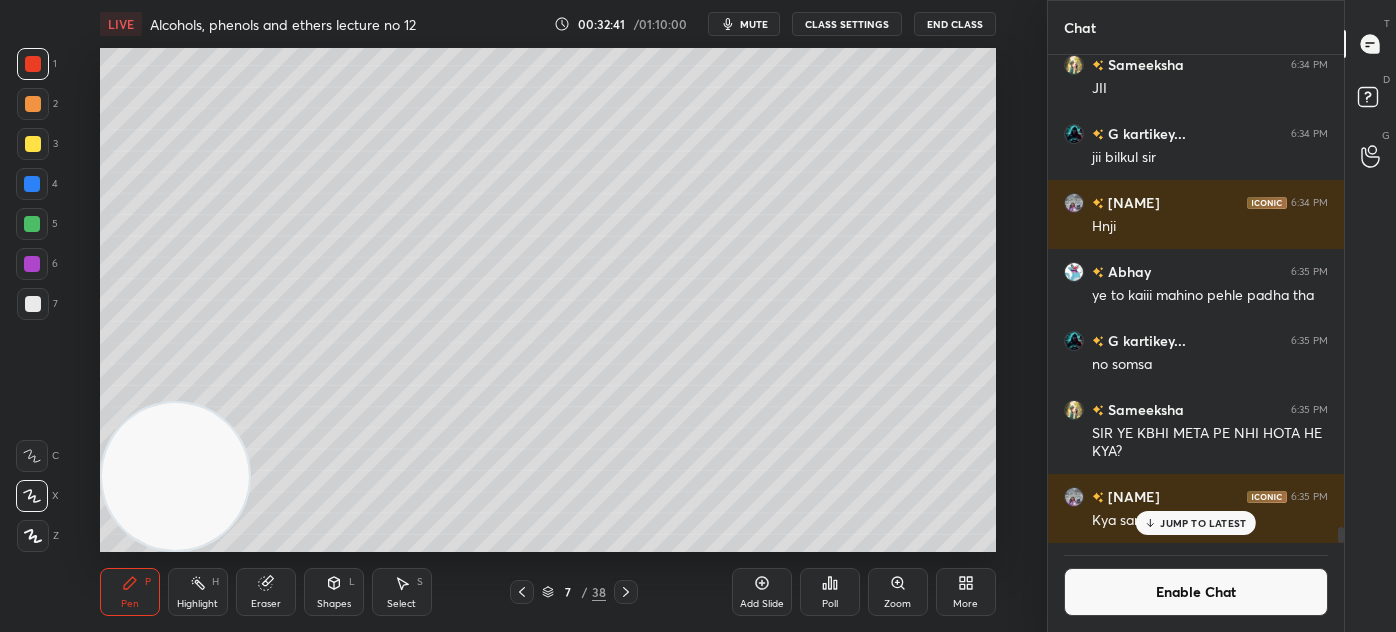 type 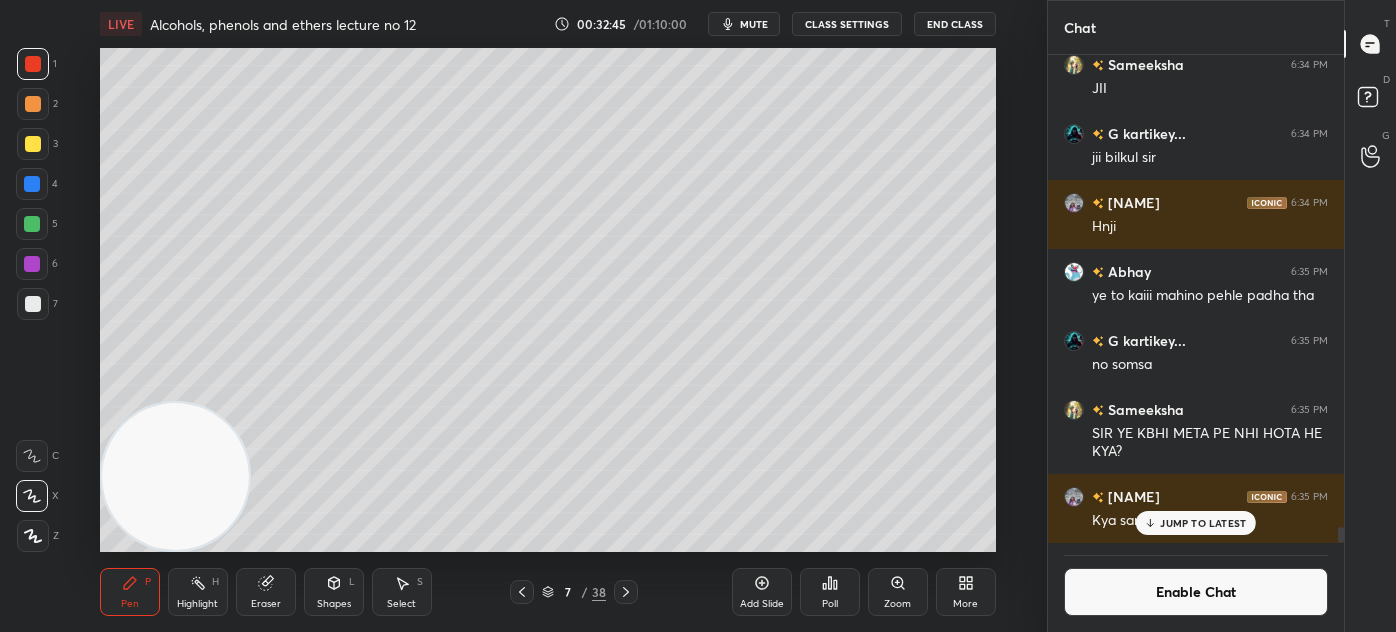 click on "Add Slide" at bounding box center (762, 604) 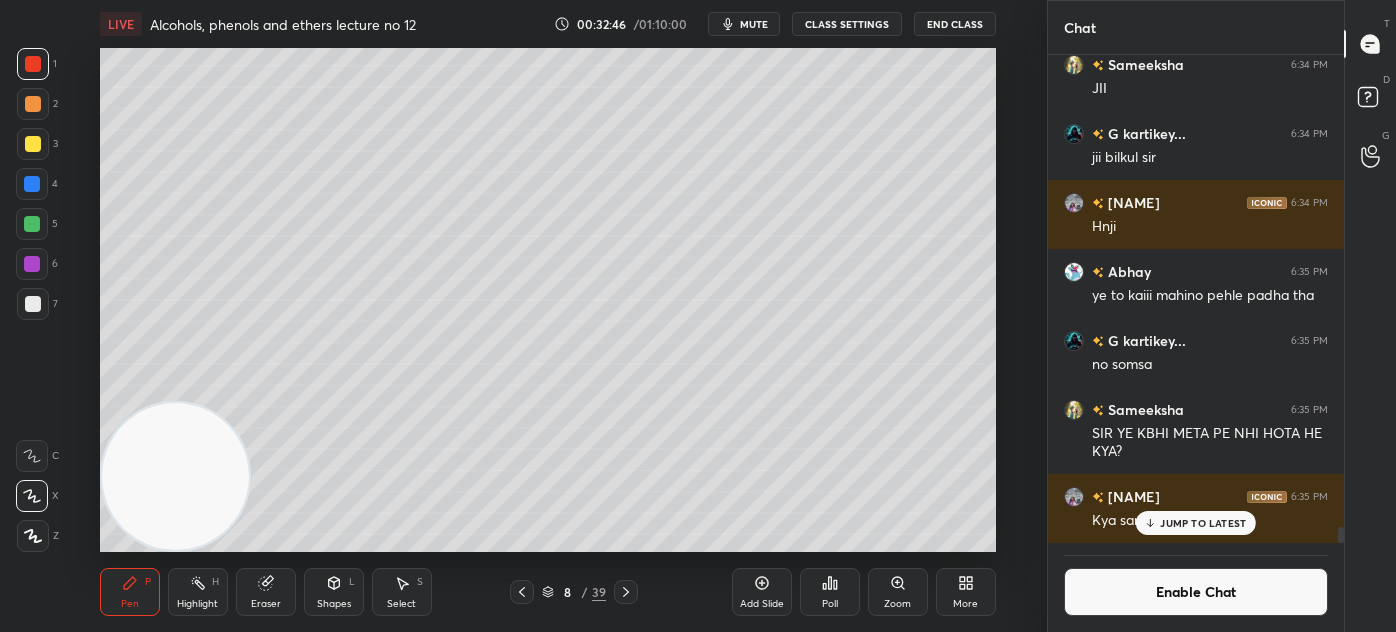click at bounding box center (33, 144) 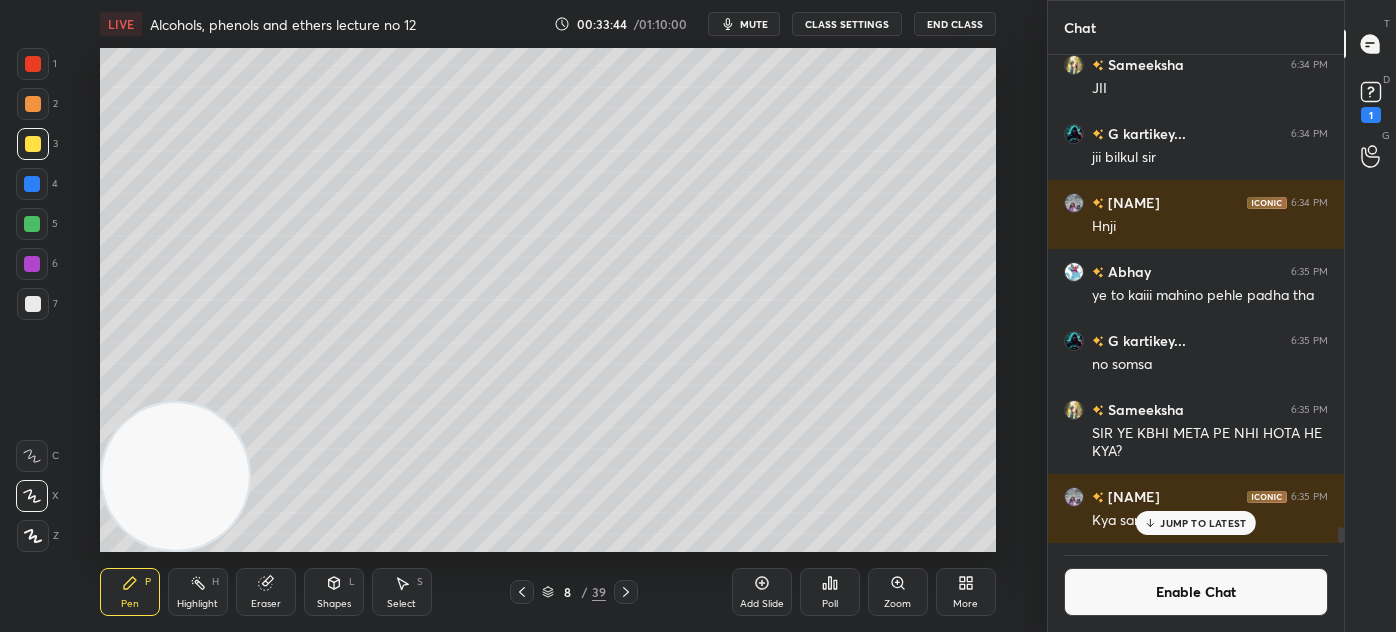 click at bounding box center [33, 64] 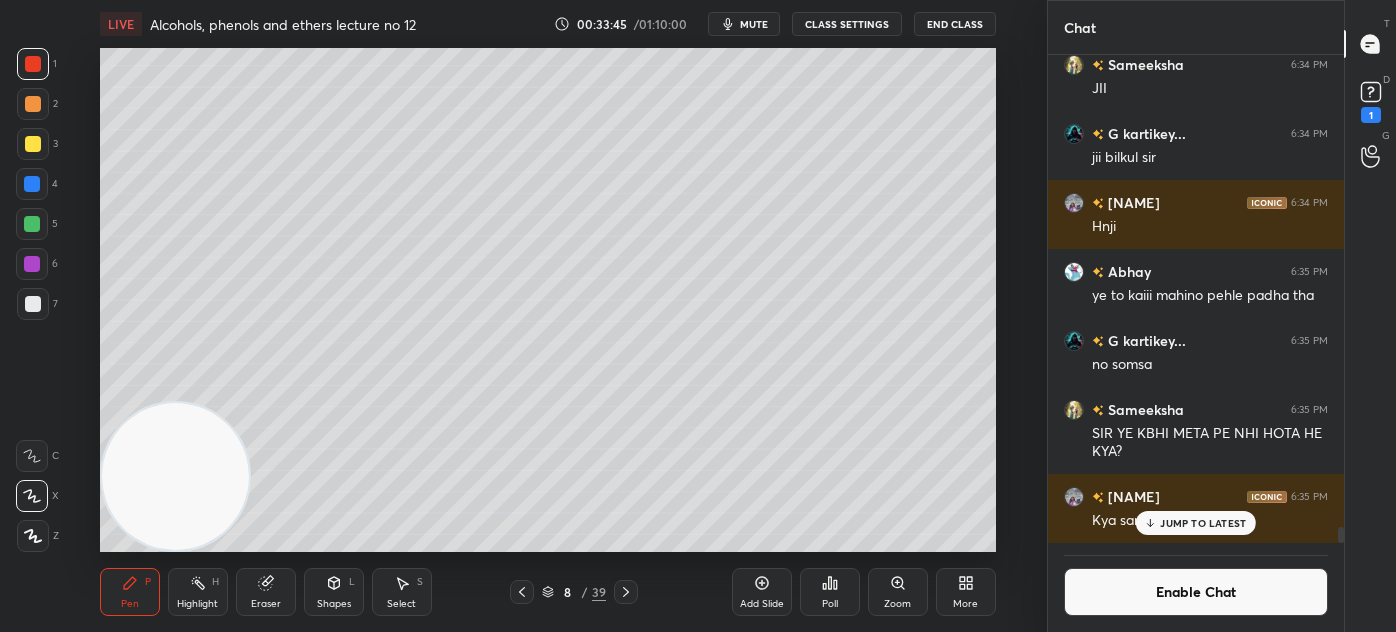 click 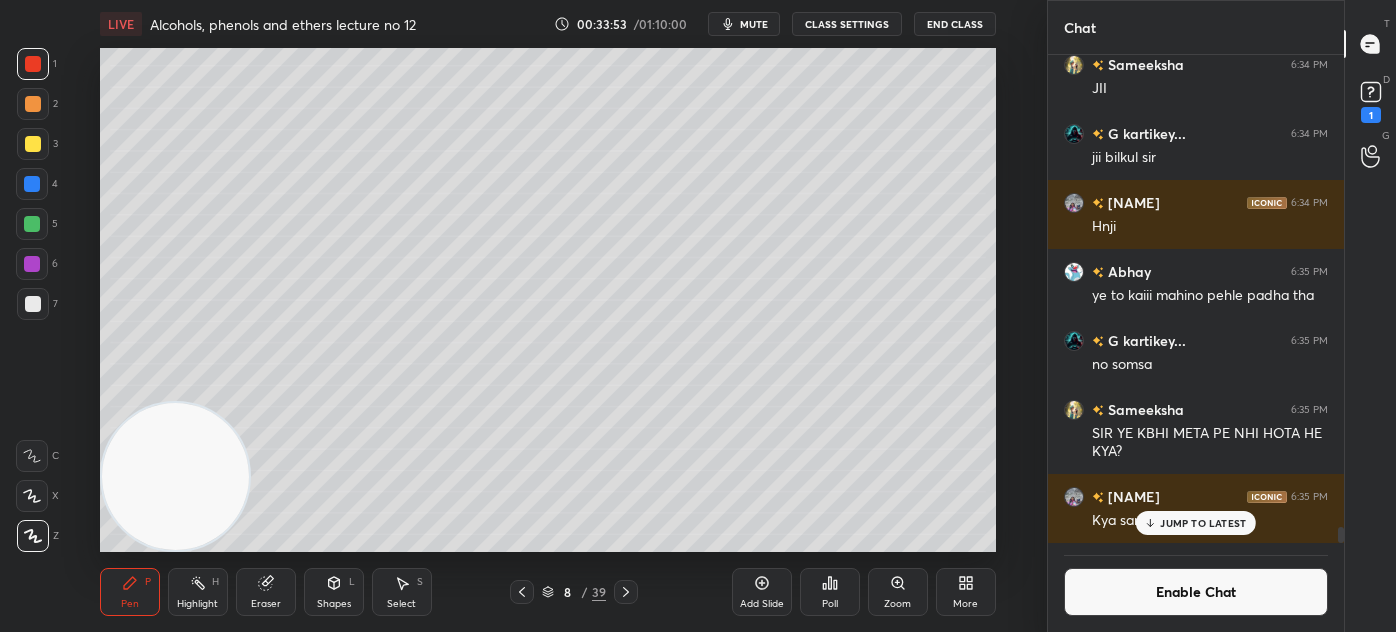 click at bounding box center (33, 144) 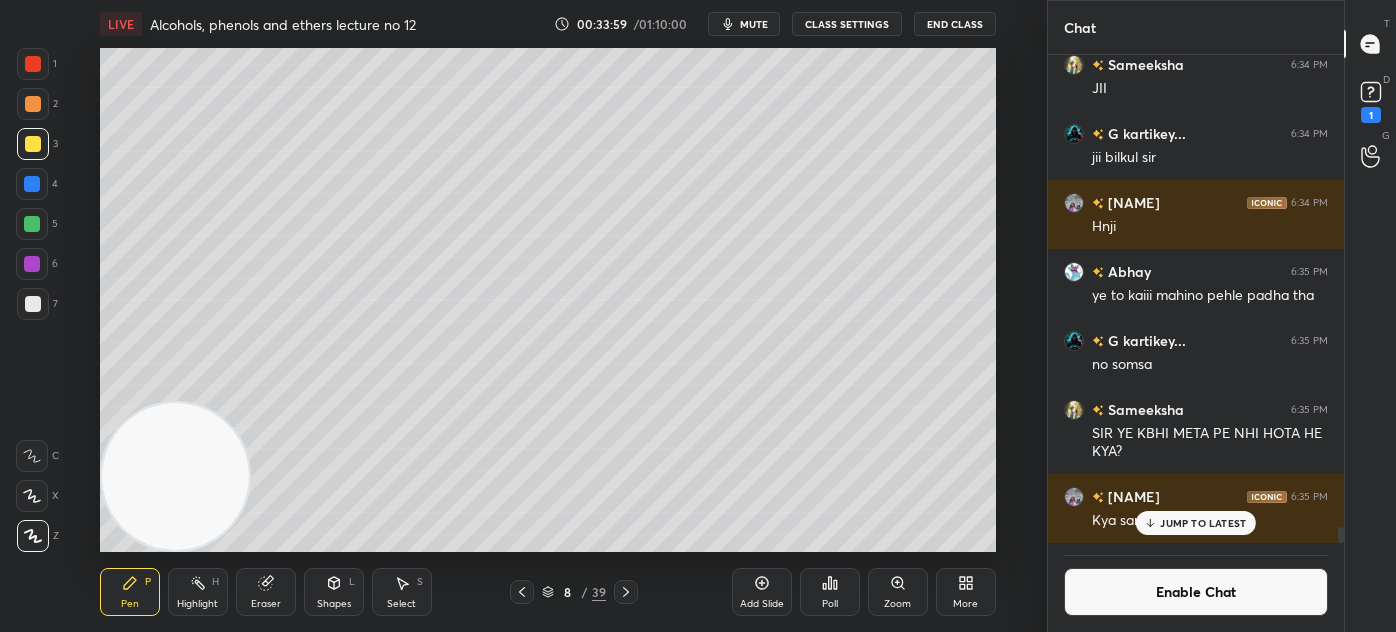 click at bounding box center [33, 64] 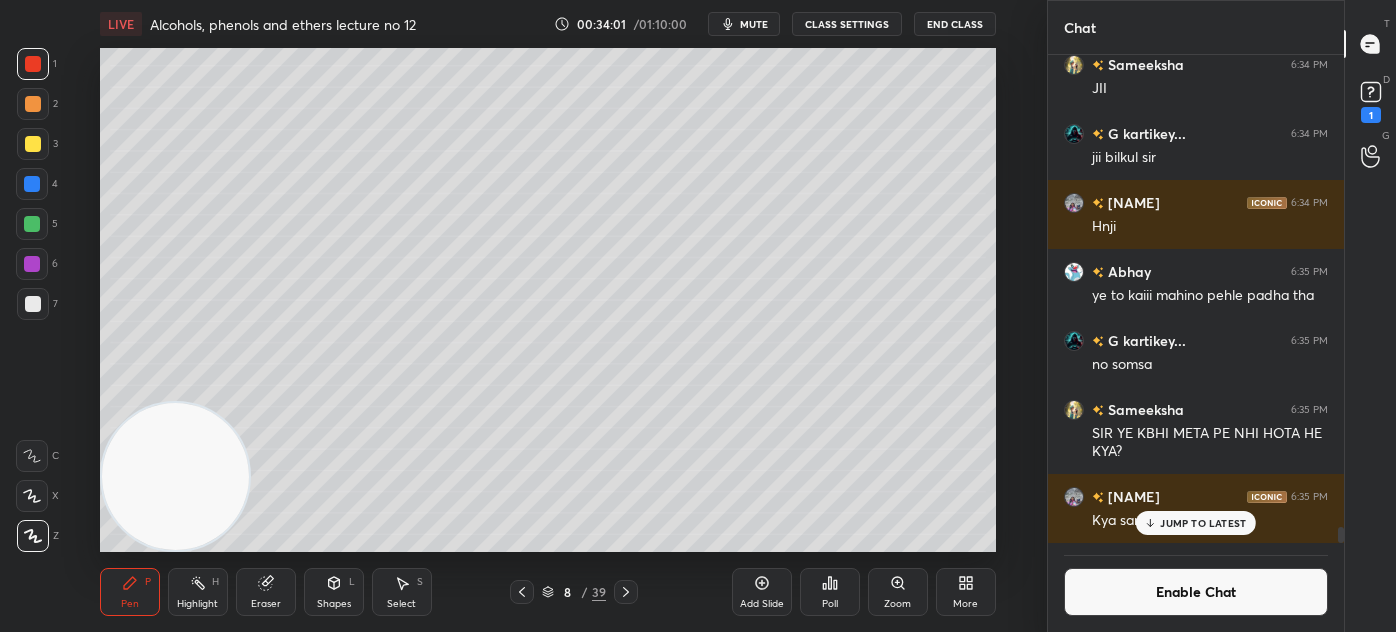 click at bounding box center [33, 144] 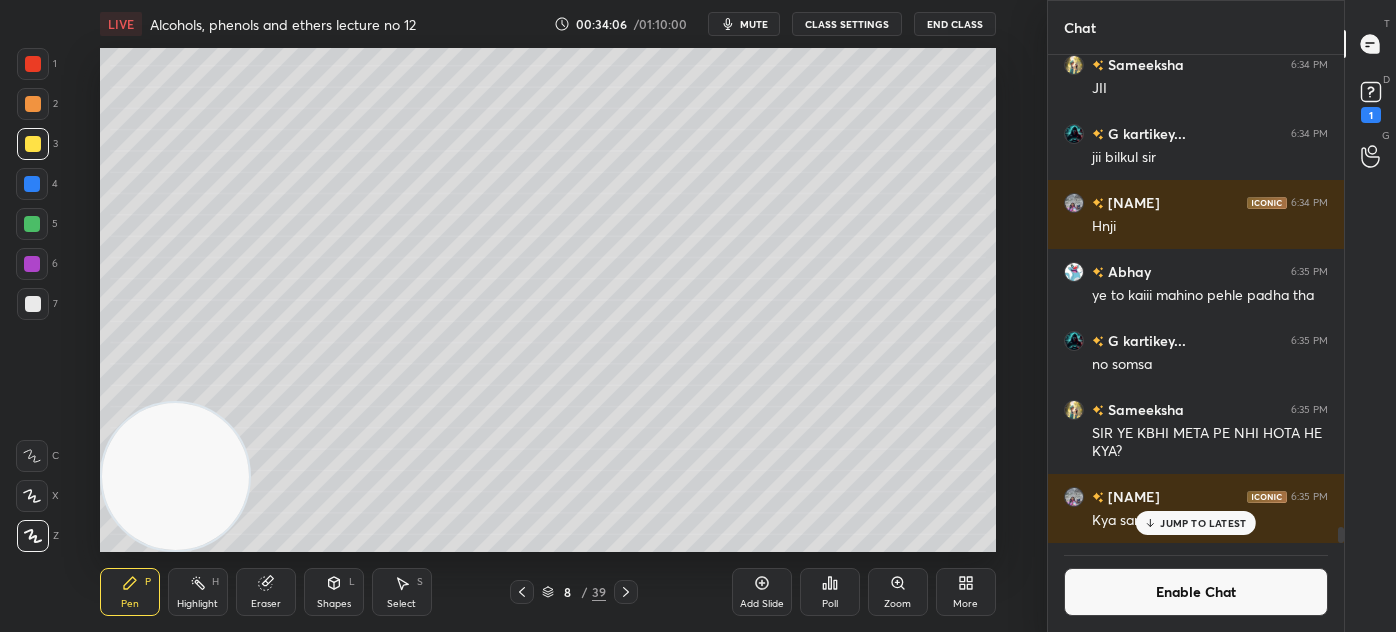 drag, startPoint x: 41, startPoint y: 71, endPoint x: 96, endPoint y: 106, distance: 65.192024 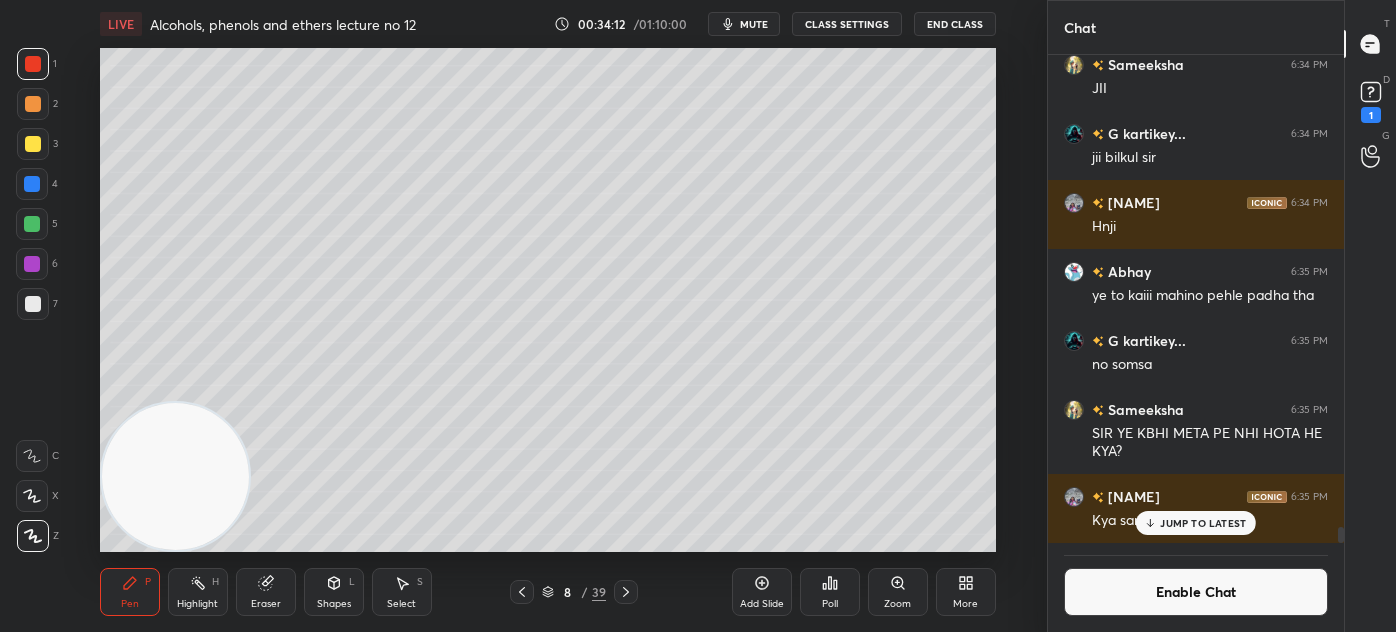 click on "Shapes L" at bounding box center (334, 592) 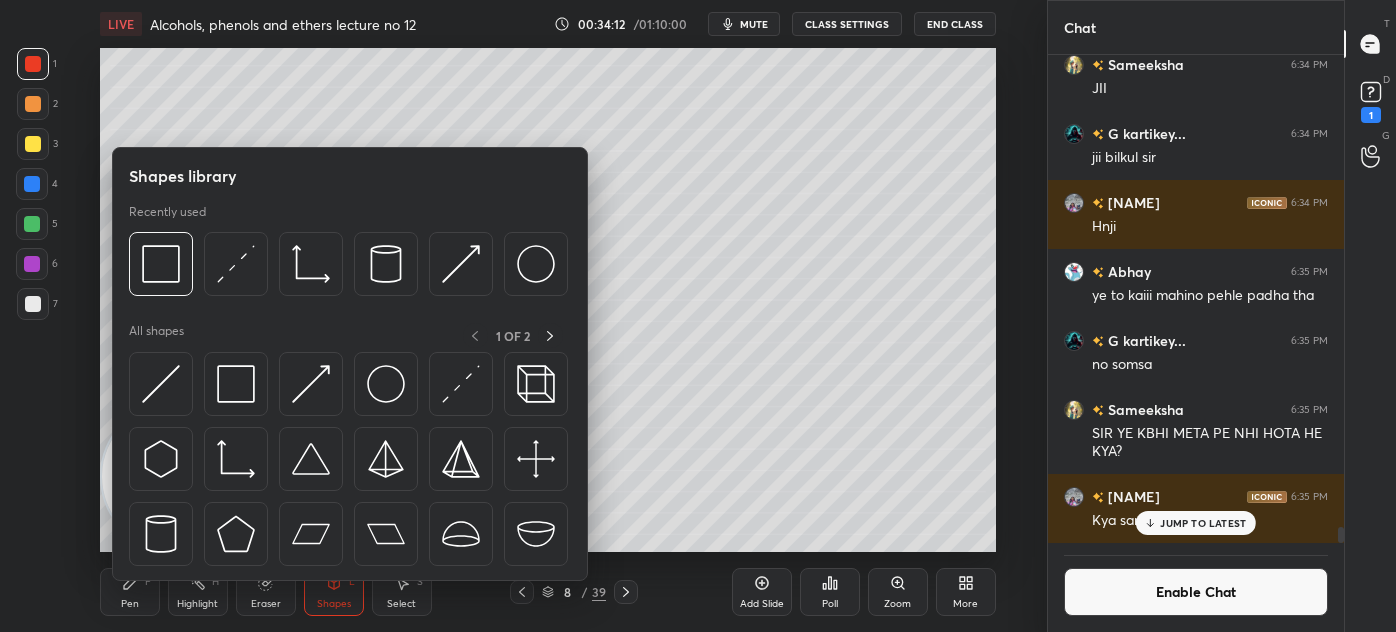 click on "Eraser" at bounding box center (266, 604) 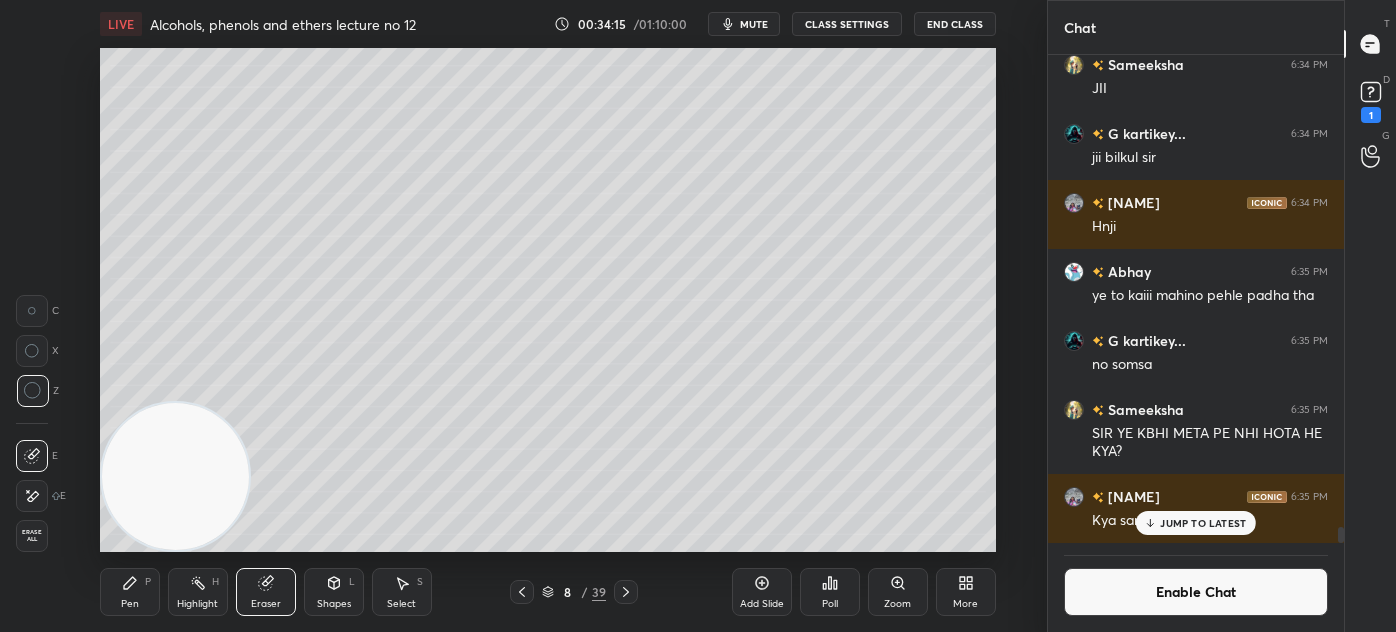 click on "Pen P" at bounding box center (130, 592) 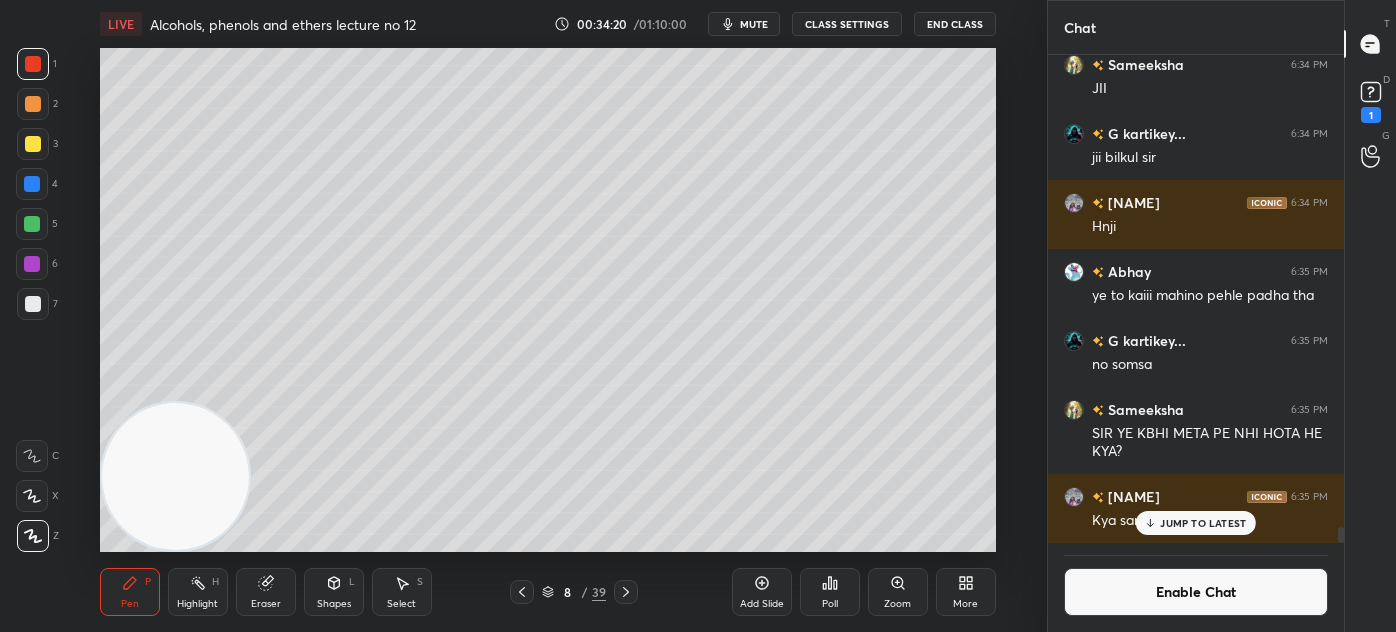 click at bounding box center (33, 304) 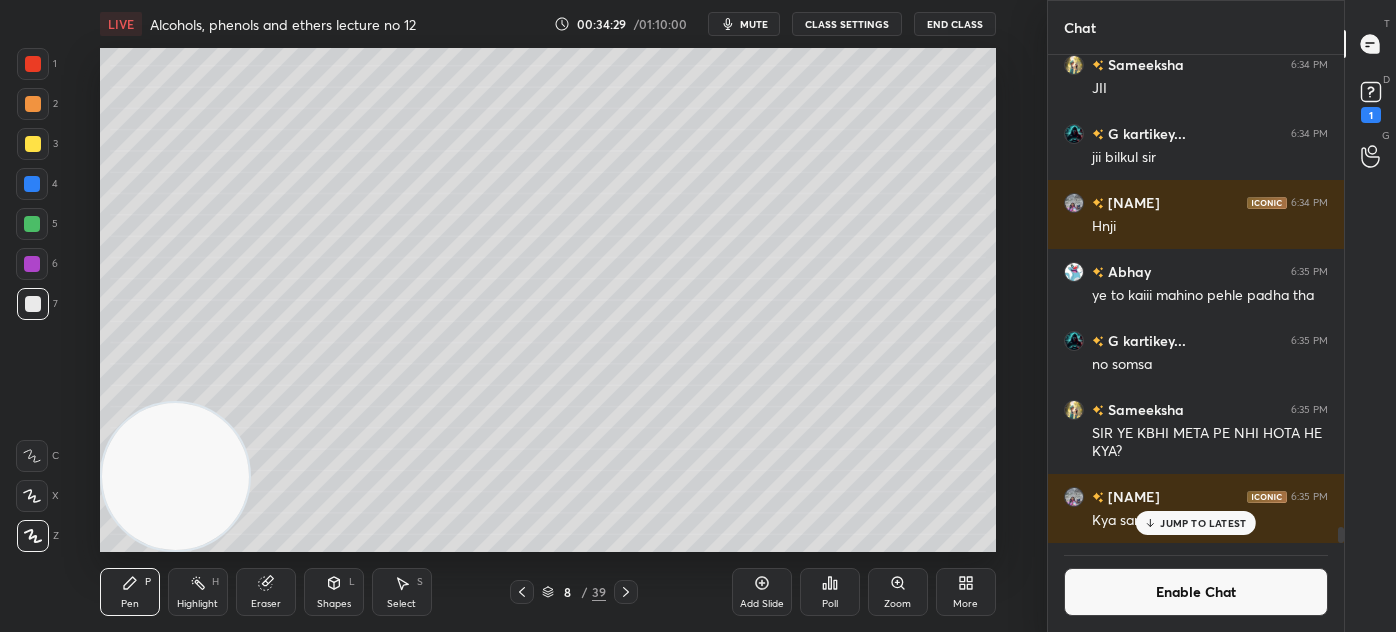 click on "Eraser" at bounding box center (266, 604) 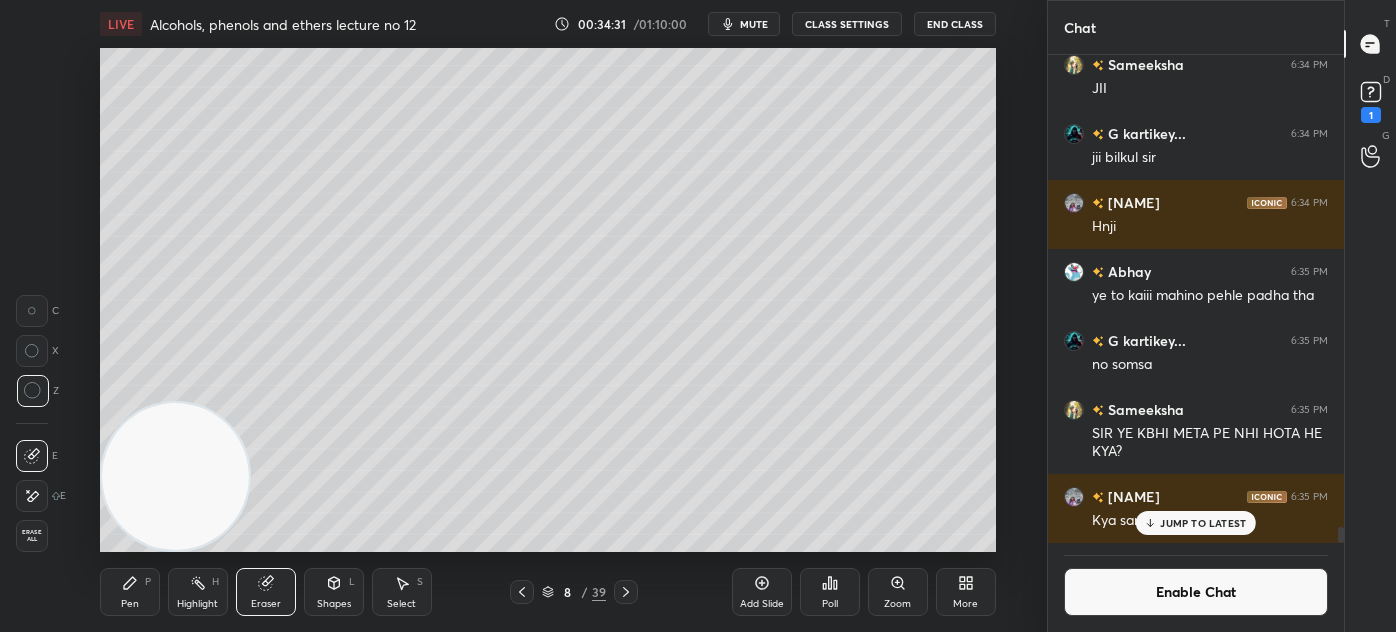 click on "Pen P Highlight H Eraser Shapes L Select S 8 / 39 Add Slide Poll Zoom More" at bounding box center (548, 592) 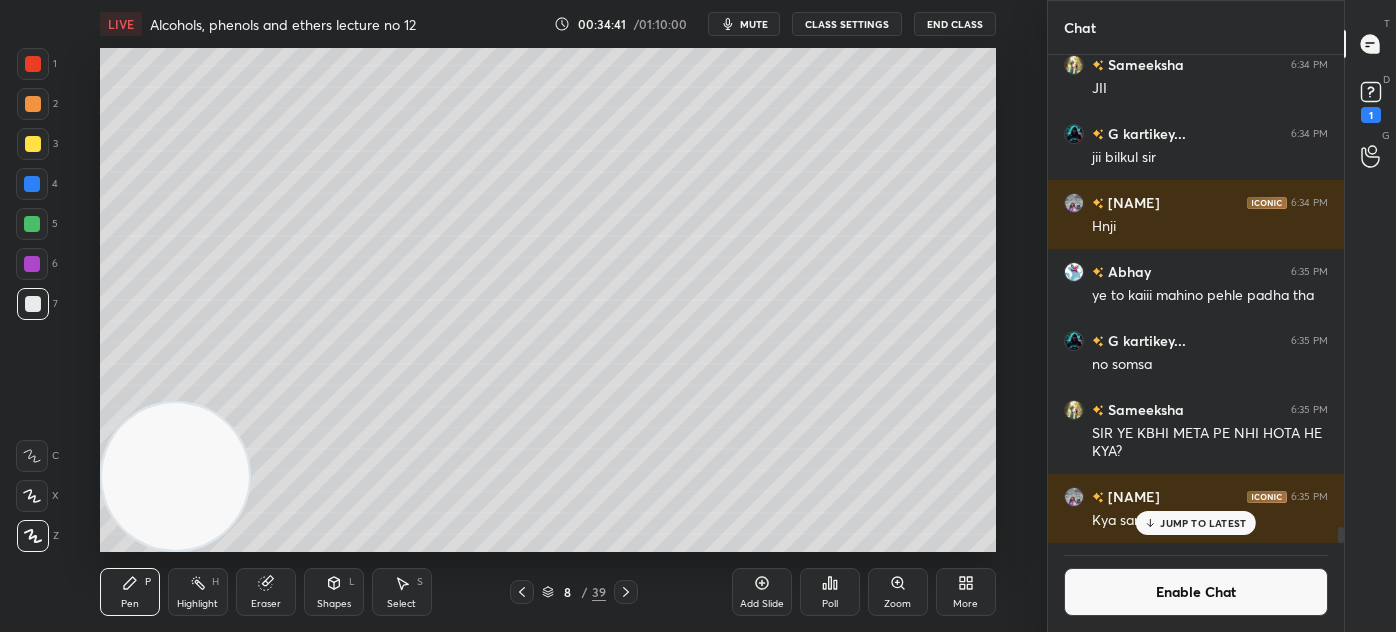 click at bounding box center (32, 224) 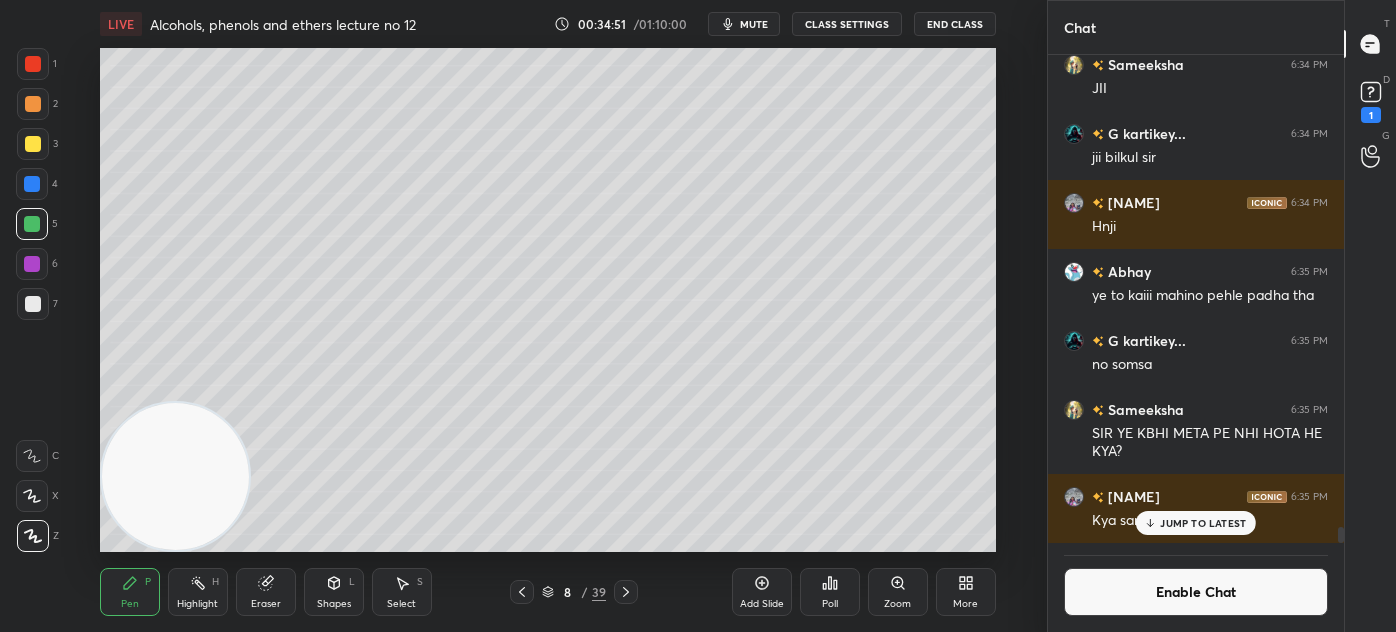 click at bounding box center [33, 304] 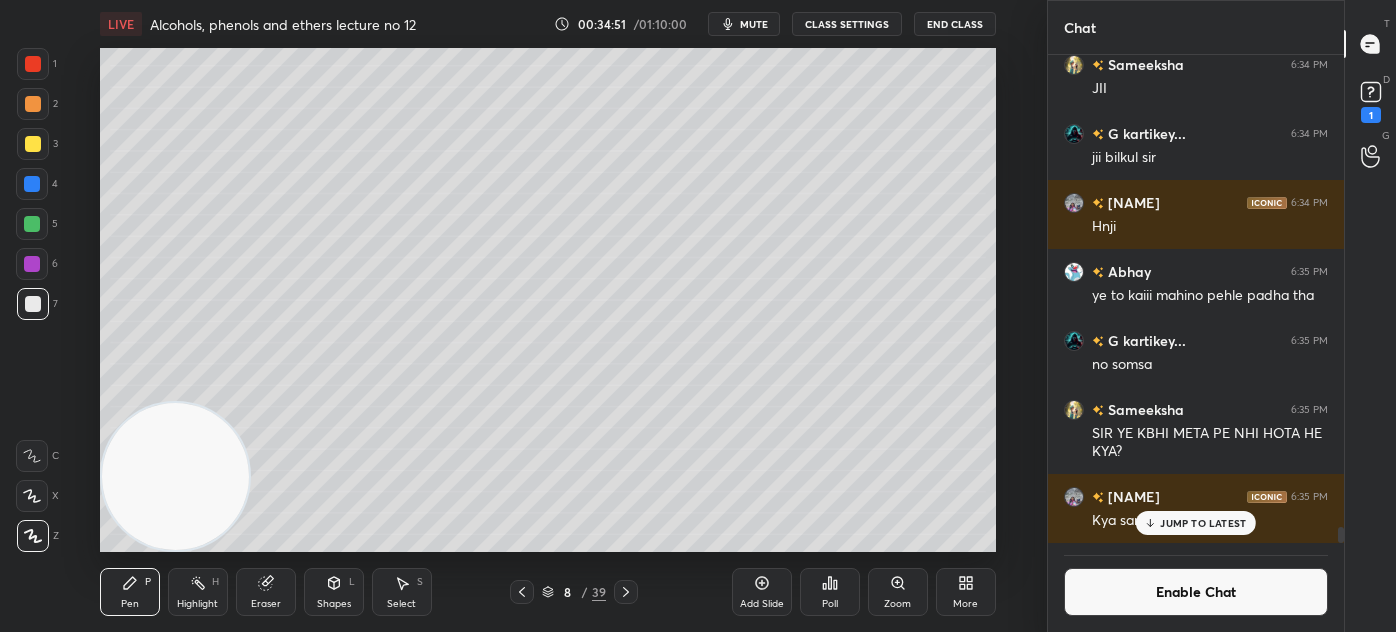 click at bounding box center (32, 496) 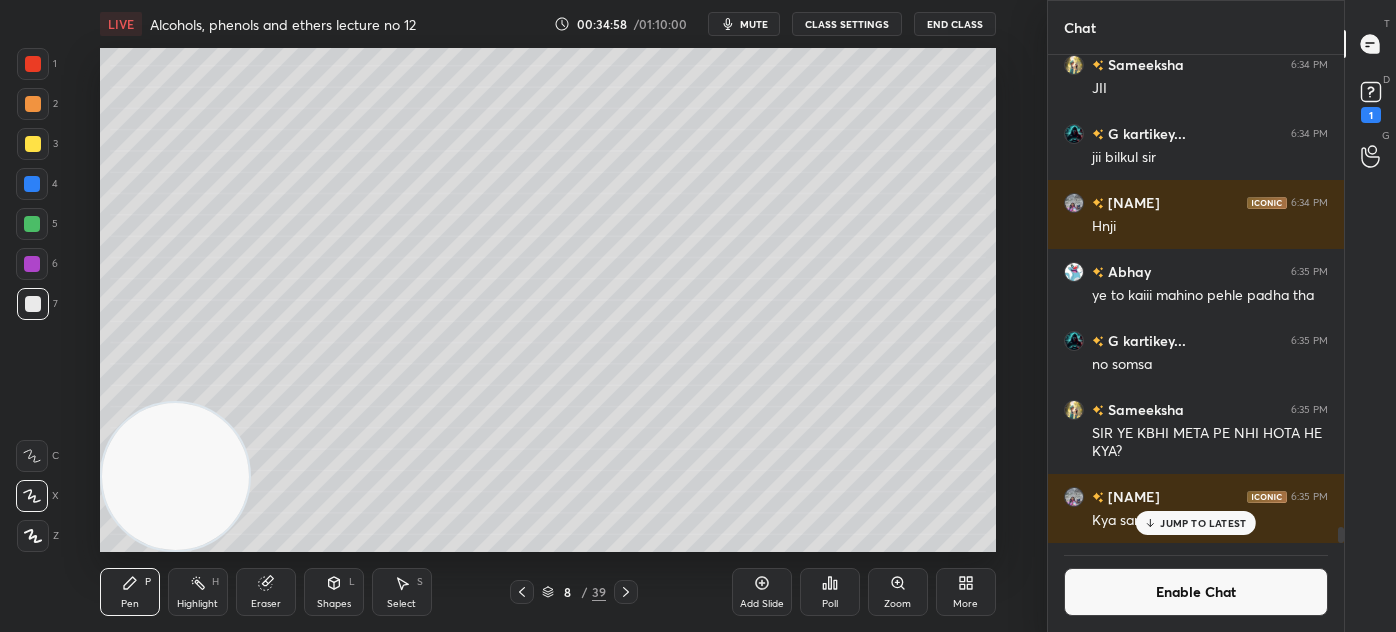 click on "Eraser" at bounding box center (266, 604) 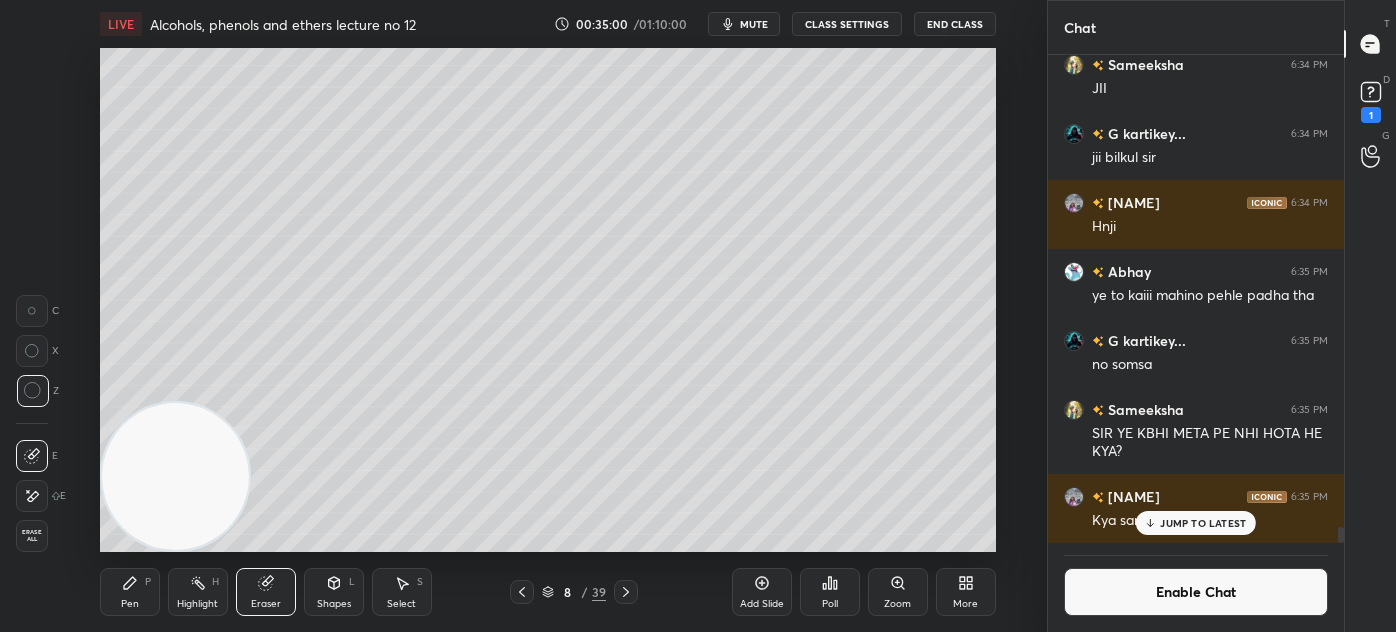 drag, startPoint x: 111, startPoint y: 600, endPoint x: 194, endPoint y: 553, distance: 95.38344 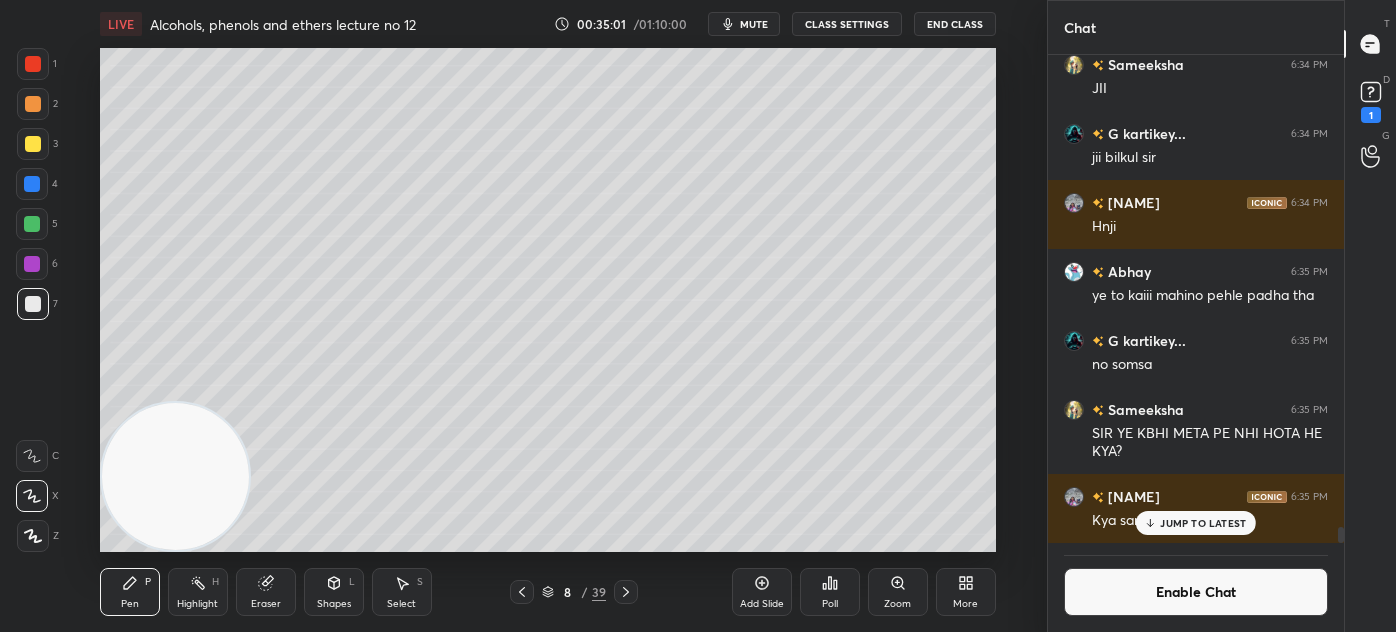 click at bounding box center [32, 224] 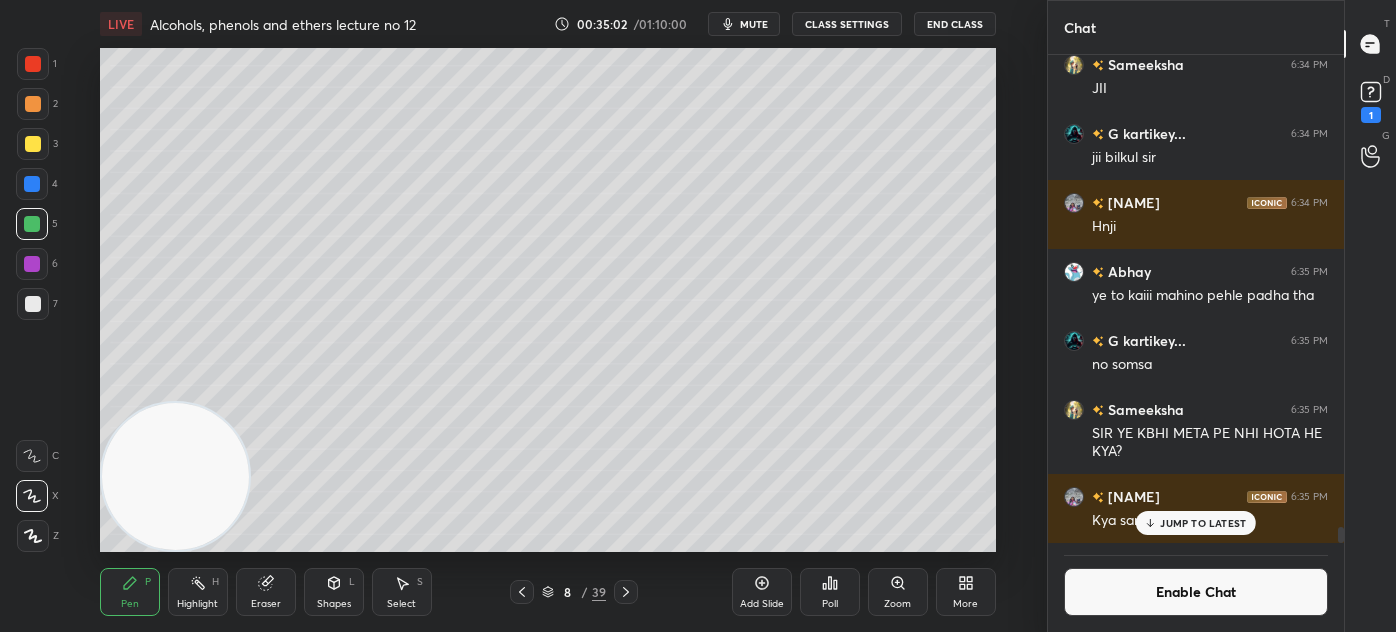 drag, startPoint x: 36, startPoint y: 536, endPoint x: 117, endPoint y: 487, distance: 94.66784 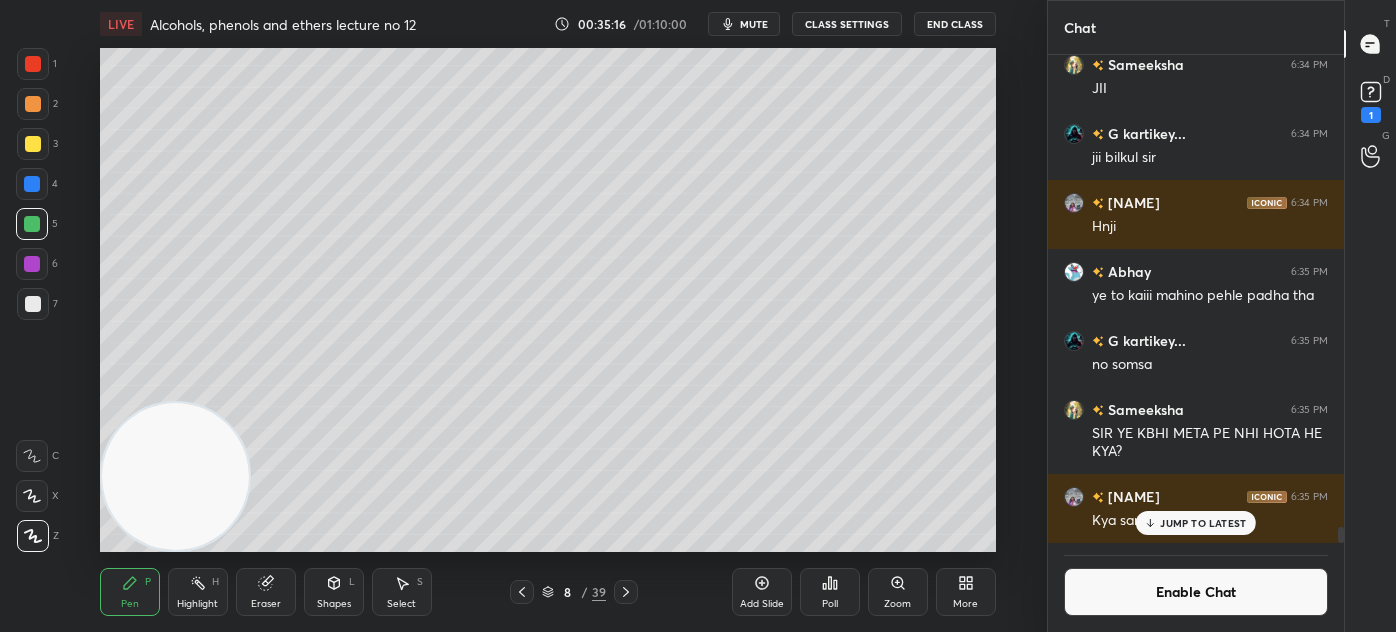 click at bounding box center (33, 304) 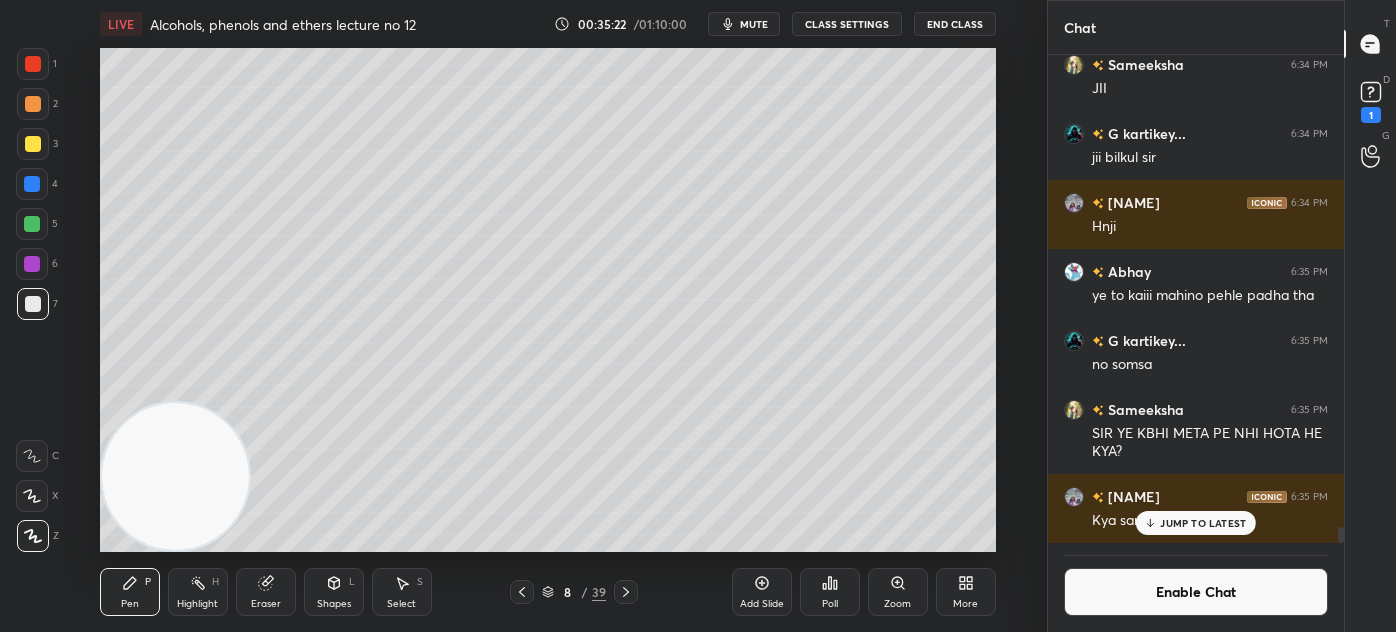 click at bounding box center [32, 224] 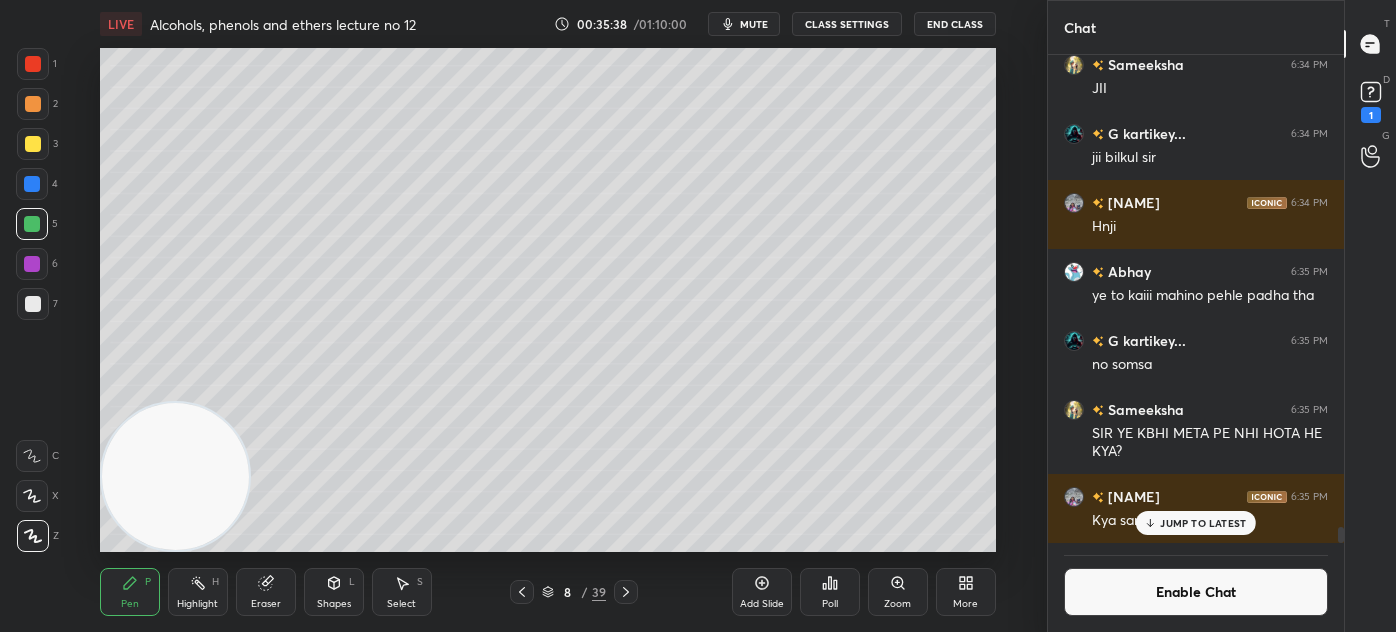 click on "JUMP TO LATEST" at bounding box center [1203, 523] 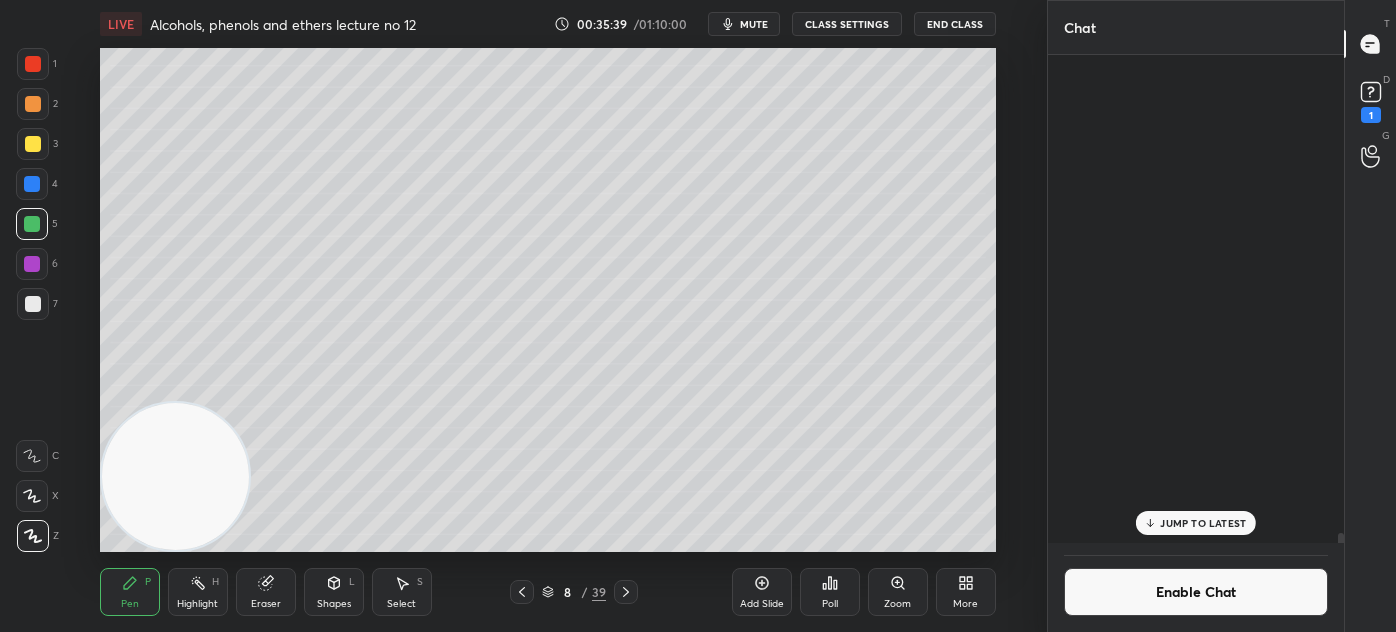 scroll, scrollTop: 24458, scrollLeft: 0, axis: vertical 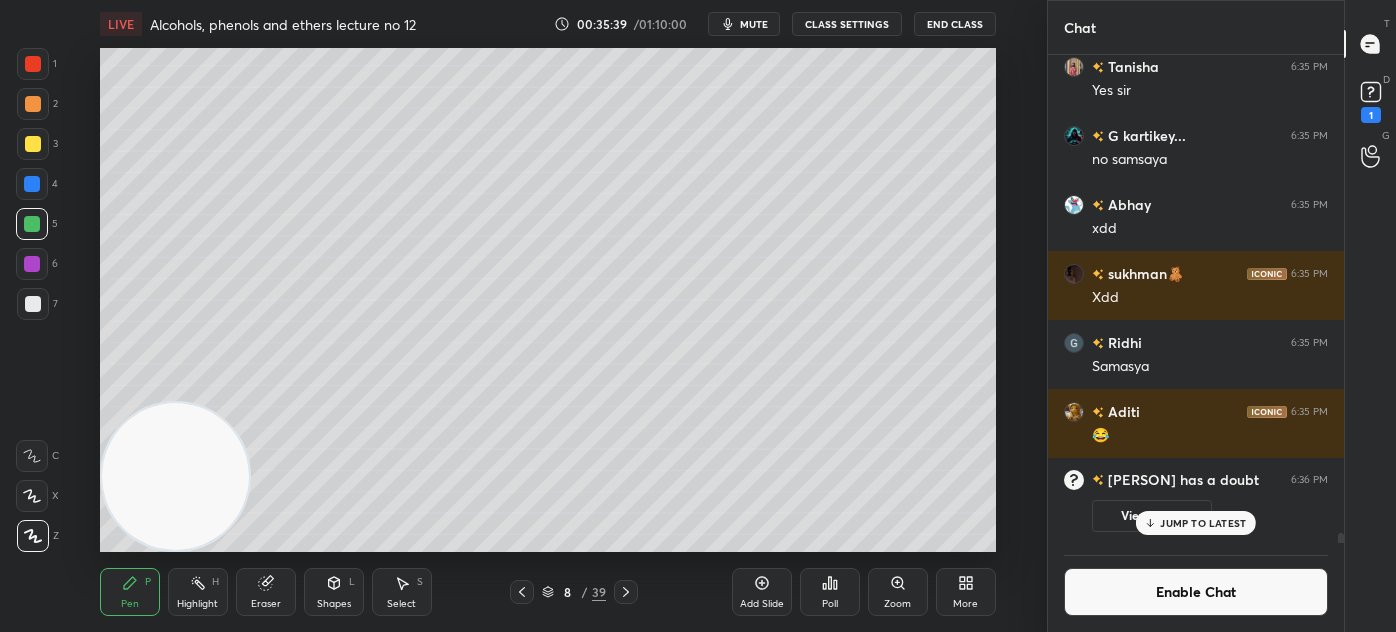 click on "Enable Chat" at bounding box center (1196, 592) 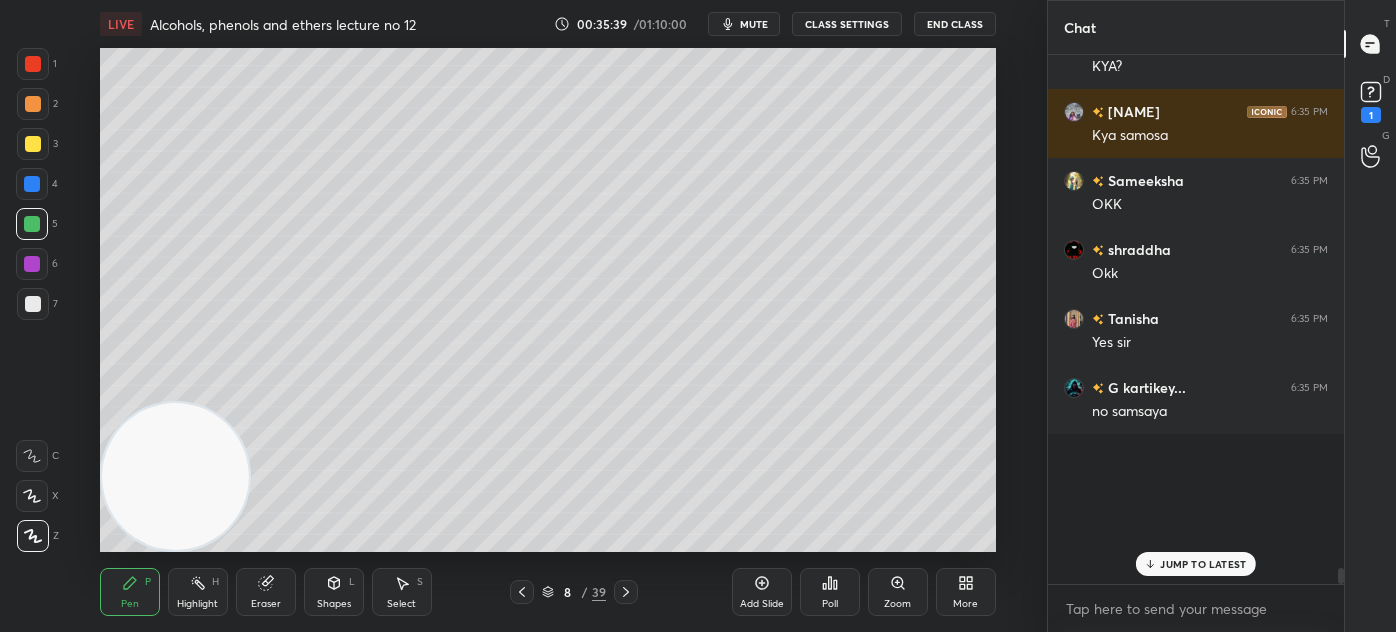 scroll, scrollTop: 6, scrollLeft: 5, axis: both 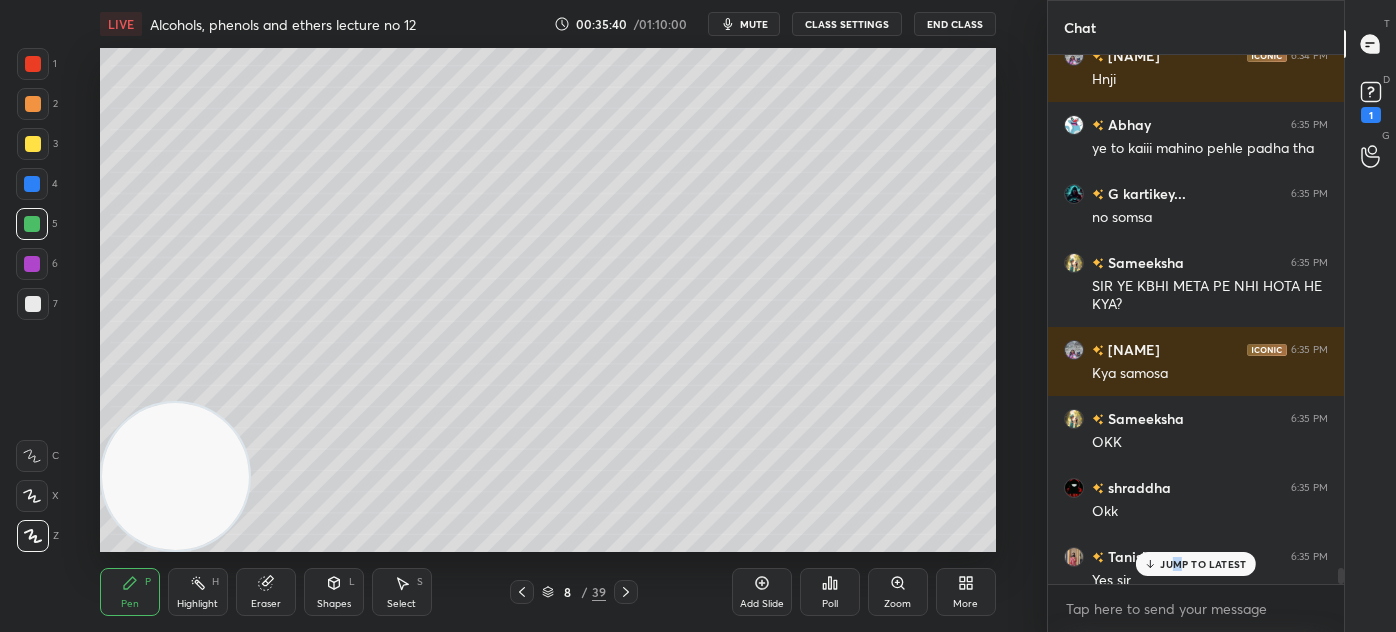 click on "JUMP TO LATEST" at bounding box center [1196, 564] 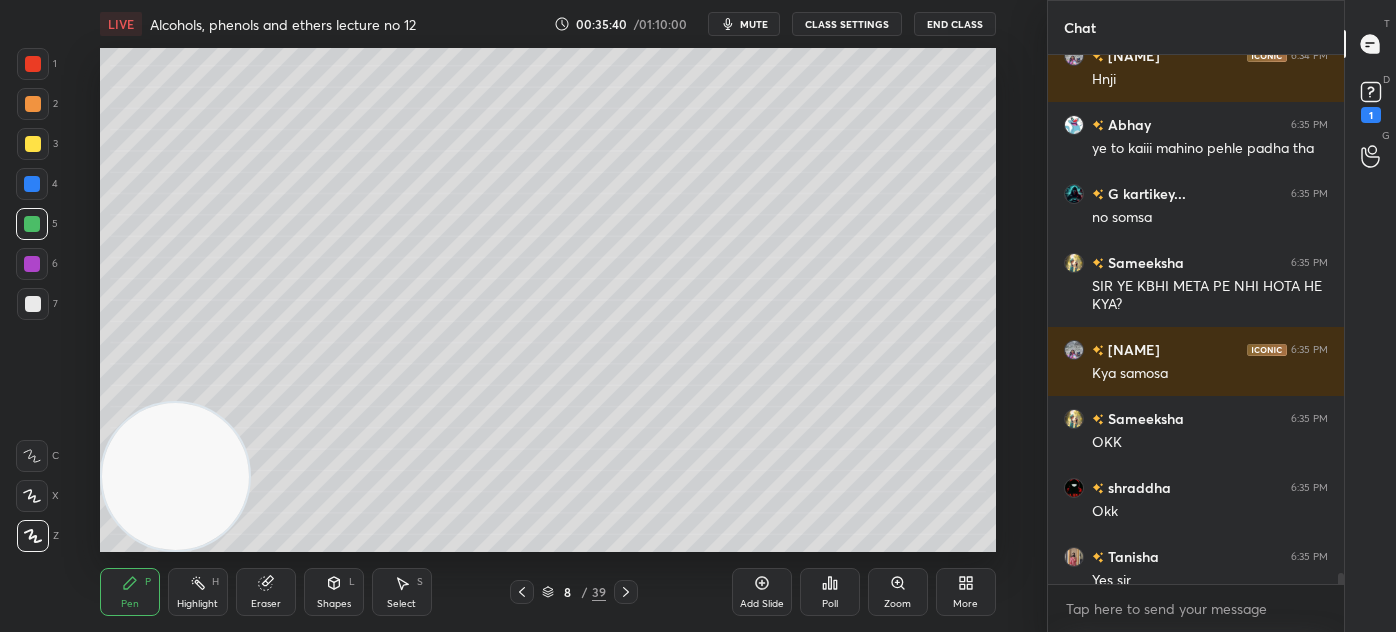 scroll, scrollTop: 24362, scrollLeft: 0, axis: vertical 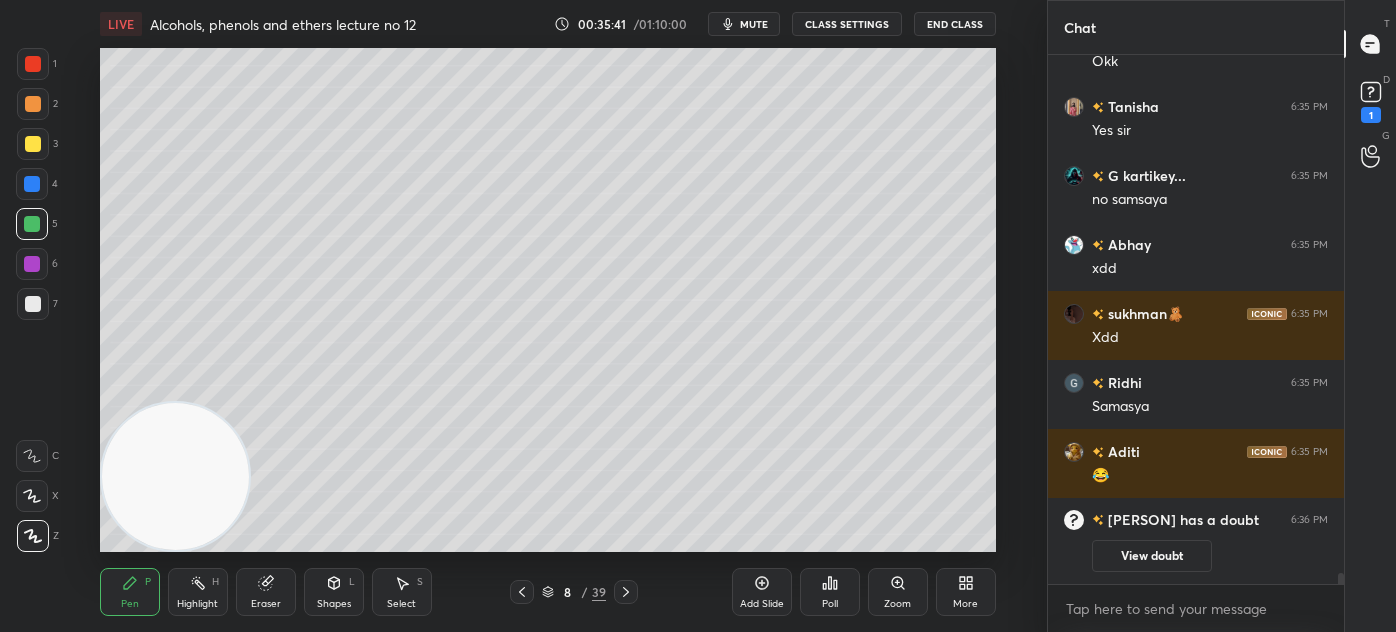 click on "1" at bounding box center [1371, 115] 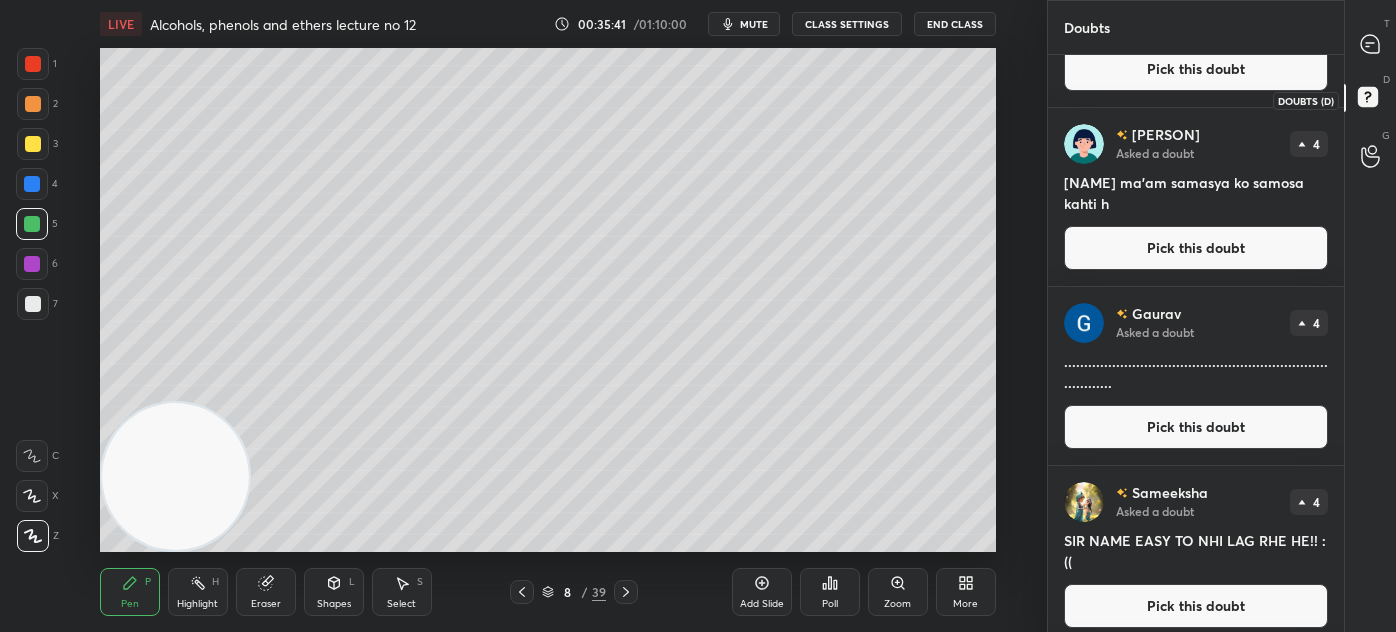 scroll, scrollTop: 0, scrollLeft: 0, axis: both 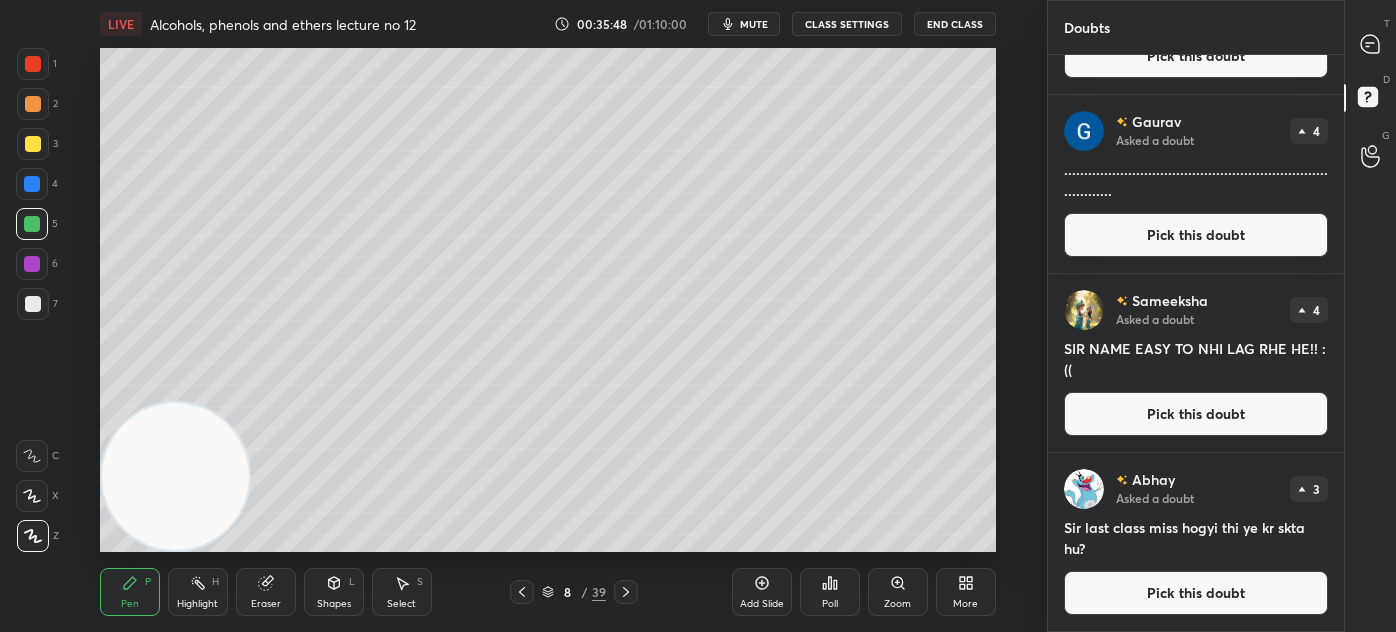 click 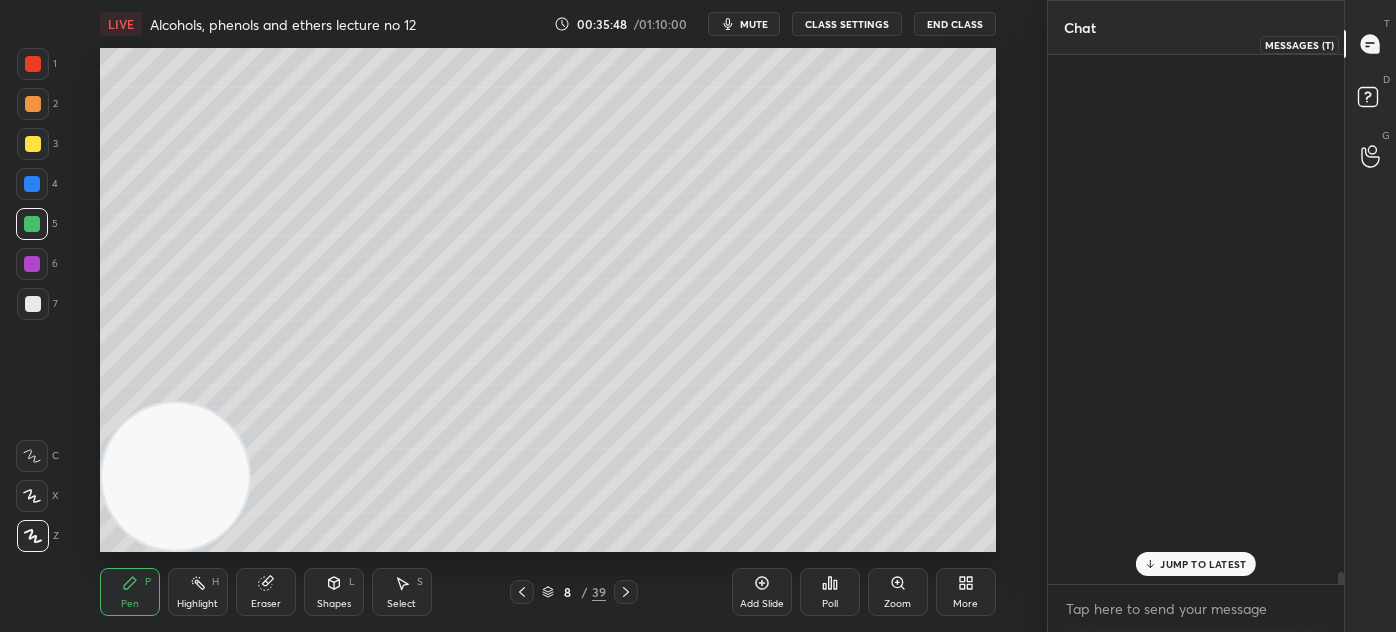 scroll, scrollTop: 24829, scrollLeft: 0, axis: vertical 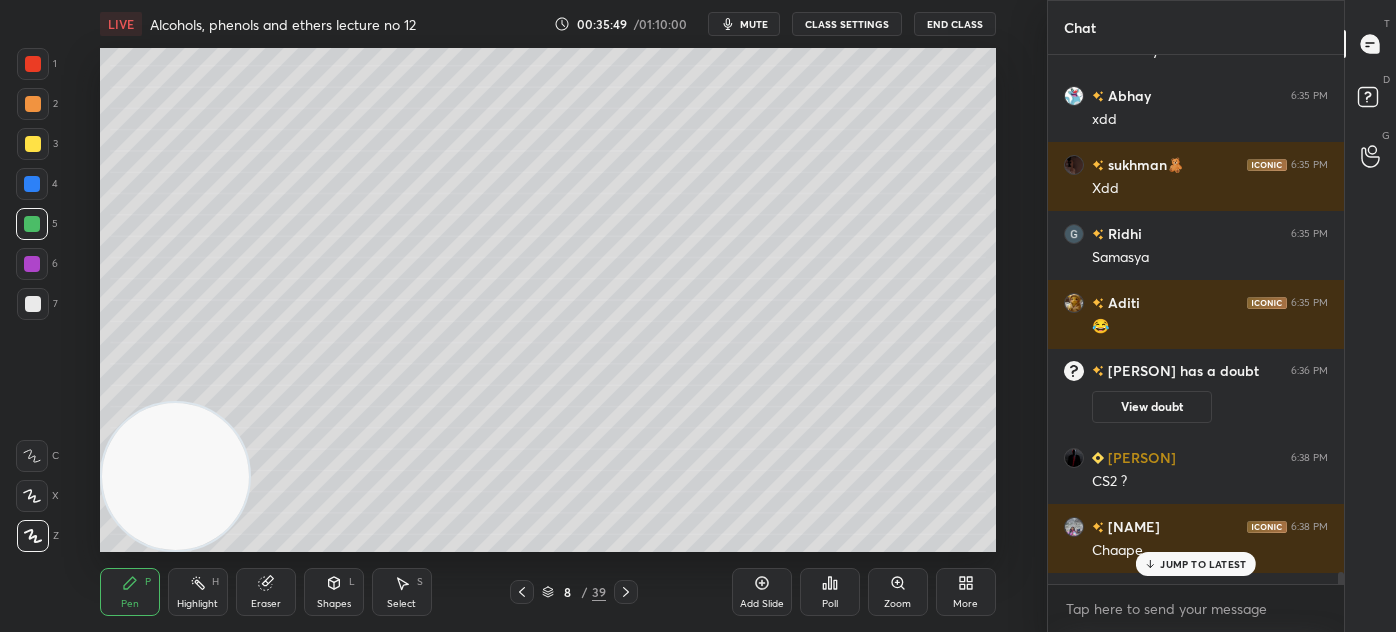 click on "JUMP TO LATEST" at bounding box center (1203, 564) 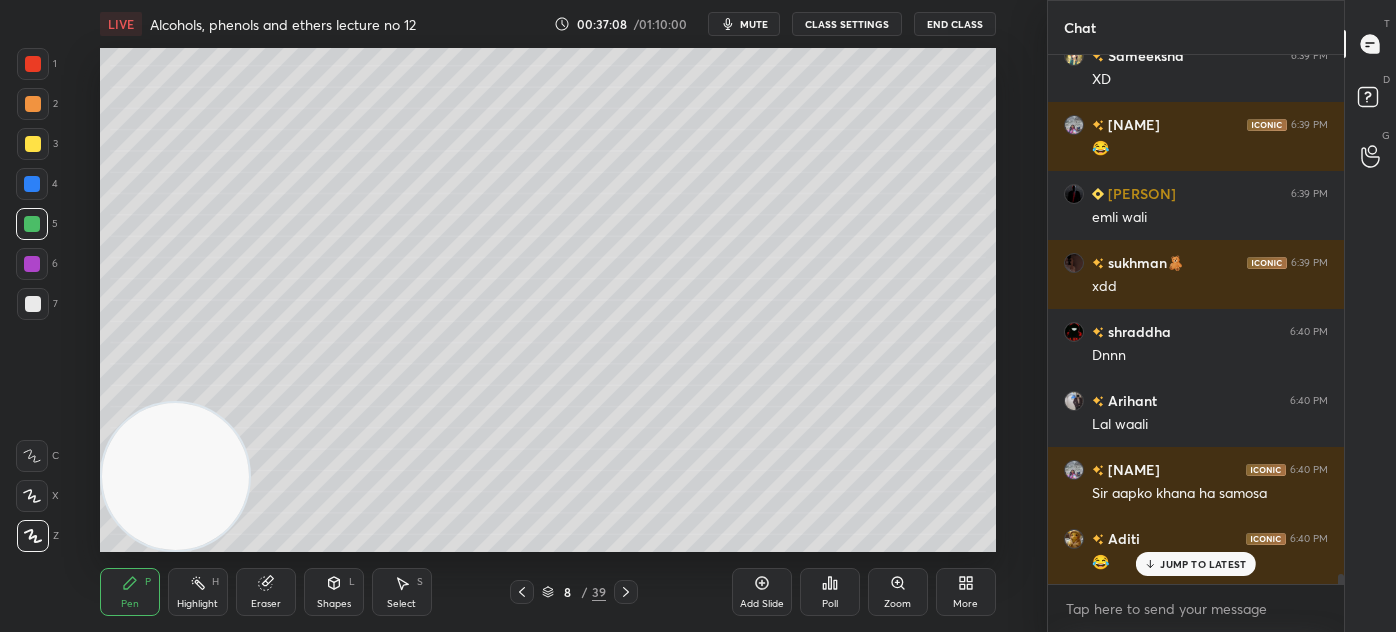 scroll, scrollTop: 26816, scrollLeft: 0, axis: vertical 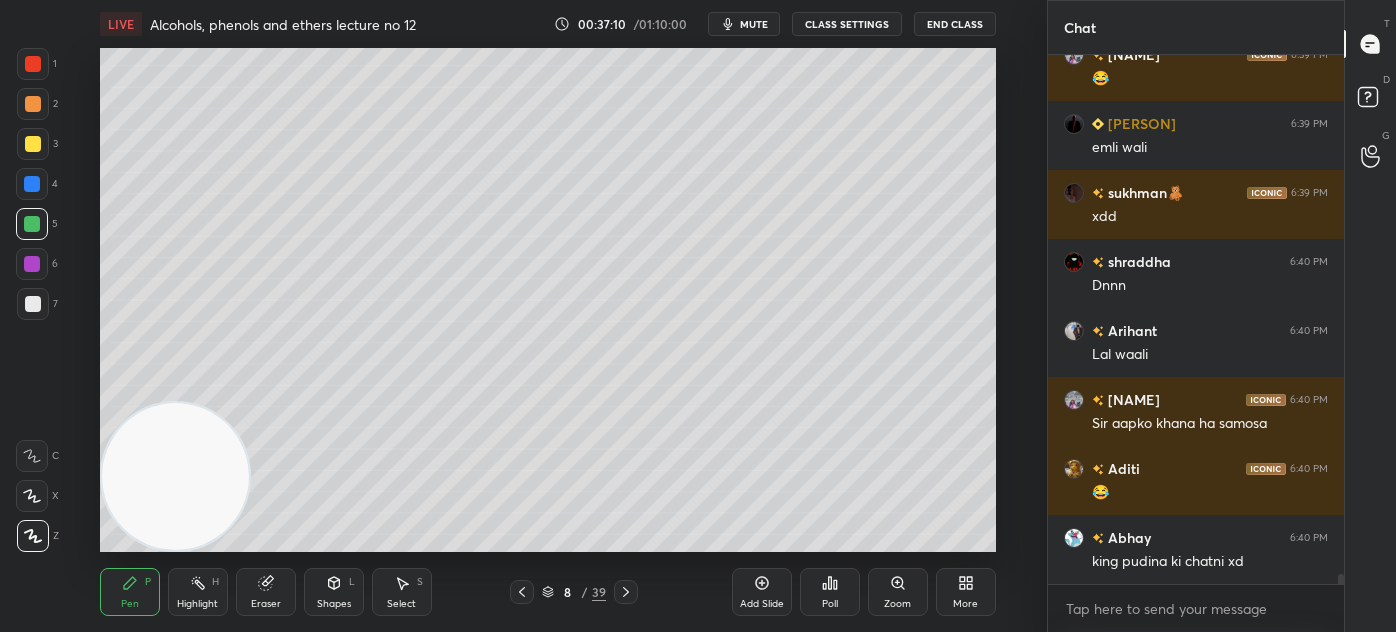 click on "CLASS SETTINGS" at bounding box center [847, 24] 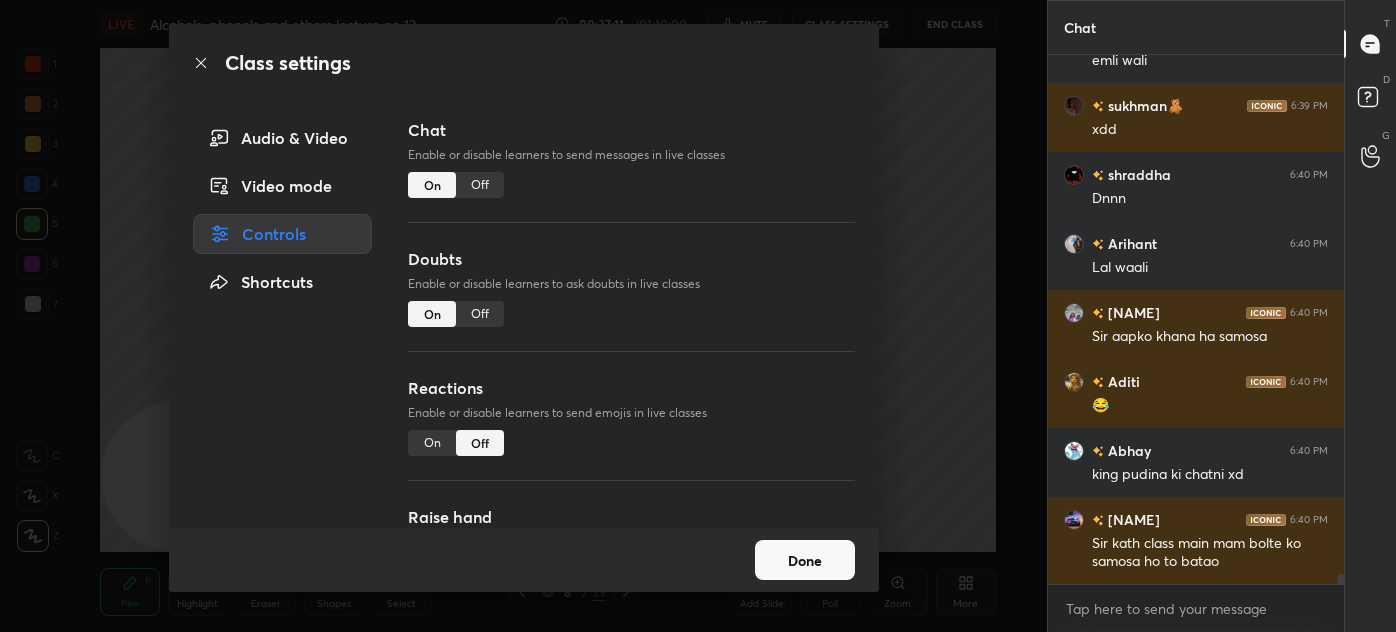 click on "Off" at bounding box center (480, 185) 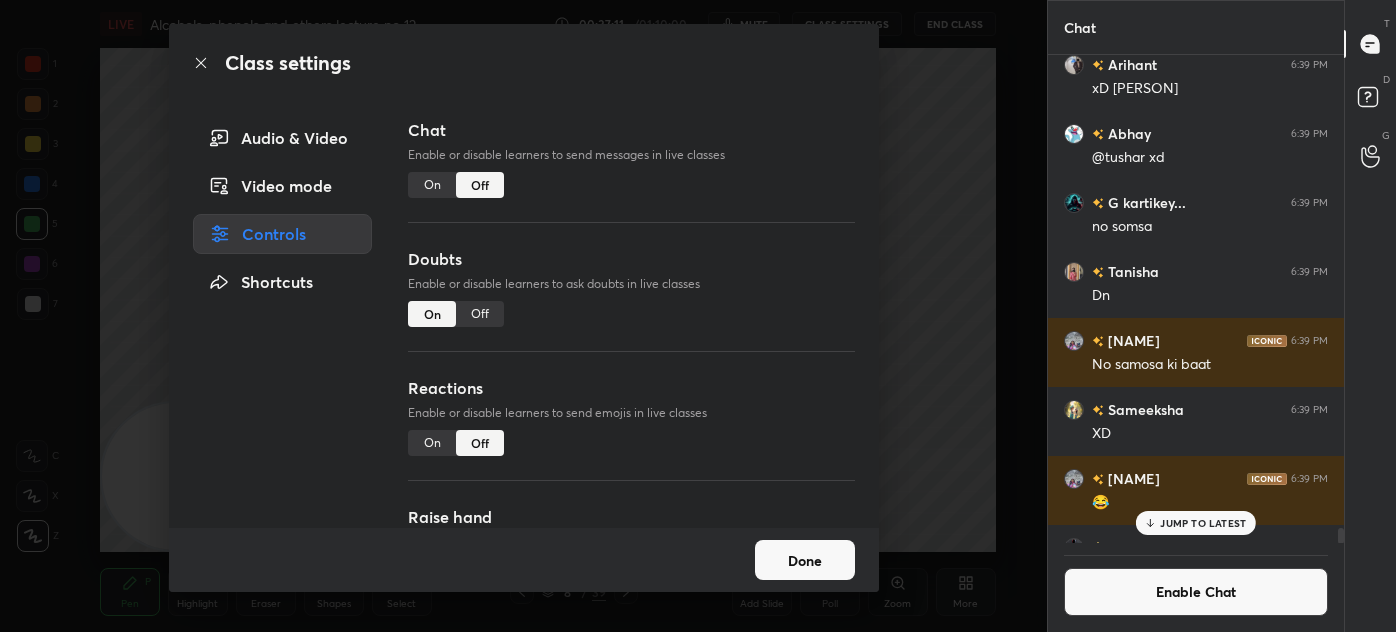 scroll, scrollTop: 482, scrollLeft: 290, axis: both 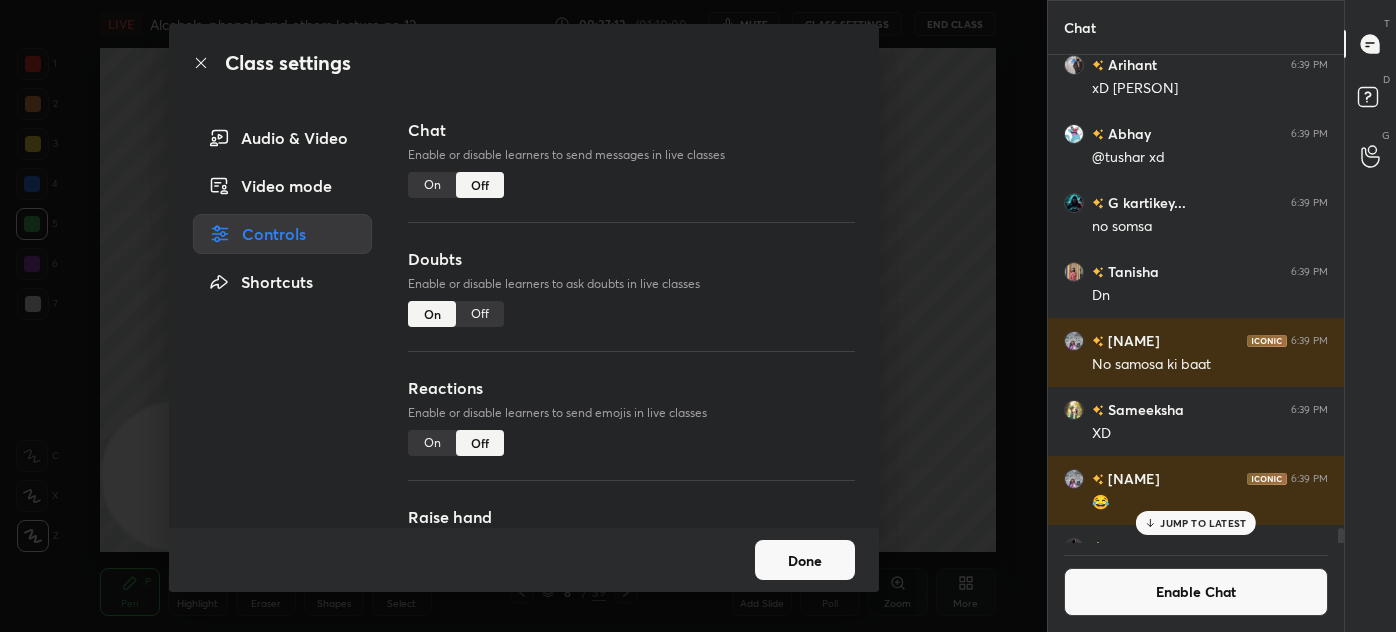 click on "Class settings Audio & Video Video mode Controls Shortcuts Chat Enable or disable learners to send messages in live classes On Off Doubts Enable or disable learners to ask doubts in live classes On Off Reactions Enable or disable learners to send emojis in live classes On Off Raise hand Learners will not be able to raise hand, if turned off On Off Poll Prediction Enable or disable poll prediction in case of a question on the slide On Off Done" at bounding box center (523, 316) 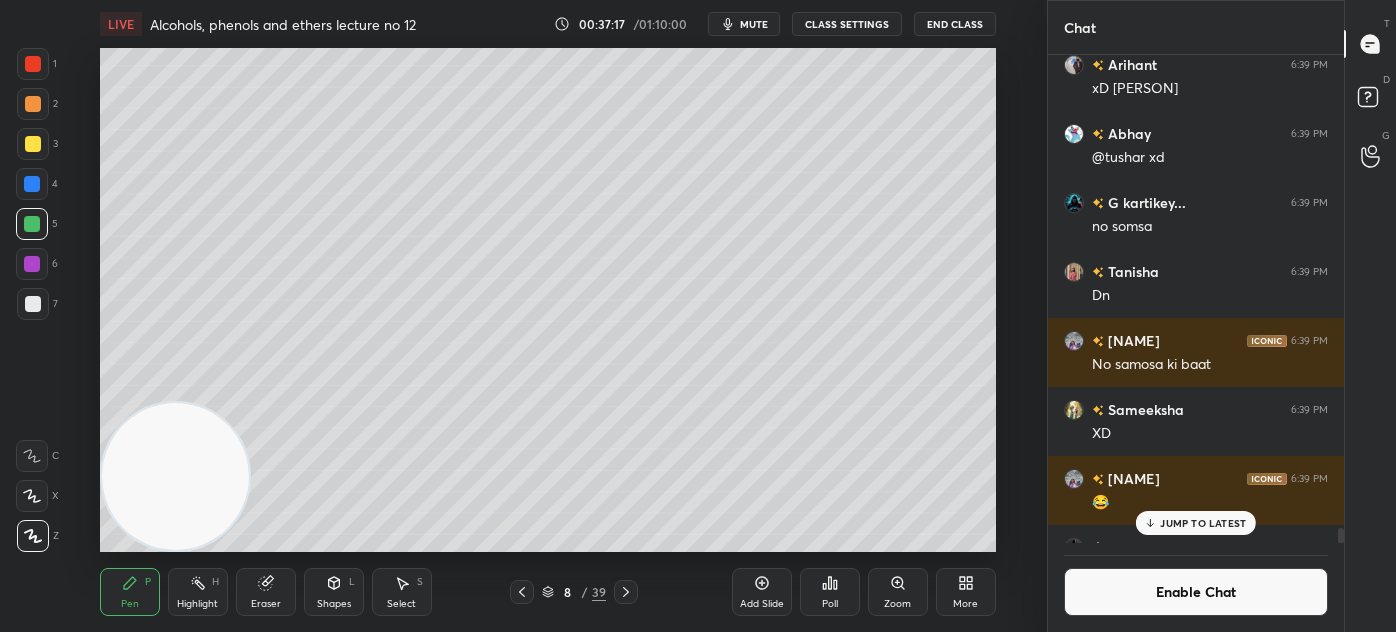click on "Add Slide" at bounding box center [762, 592] 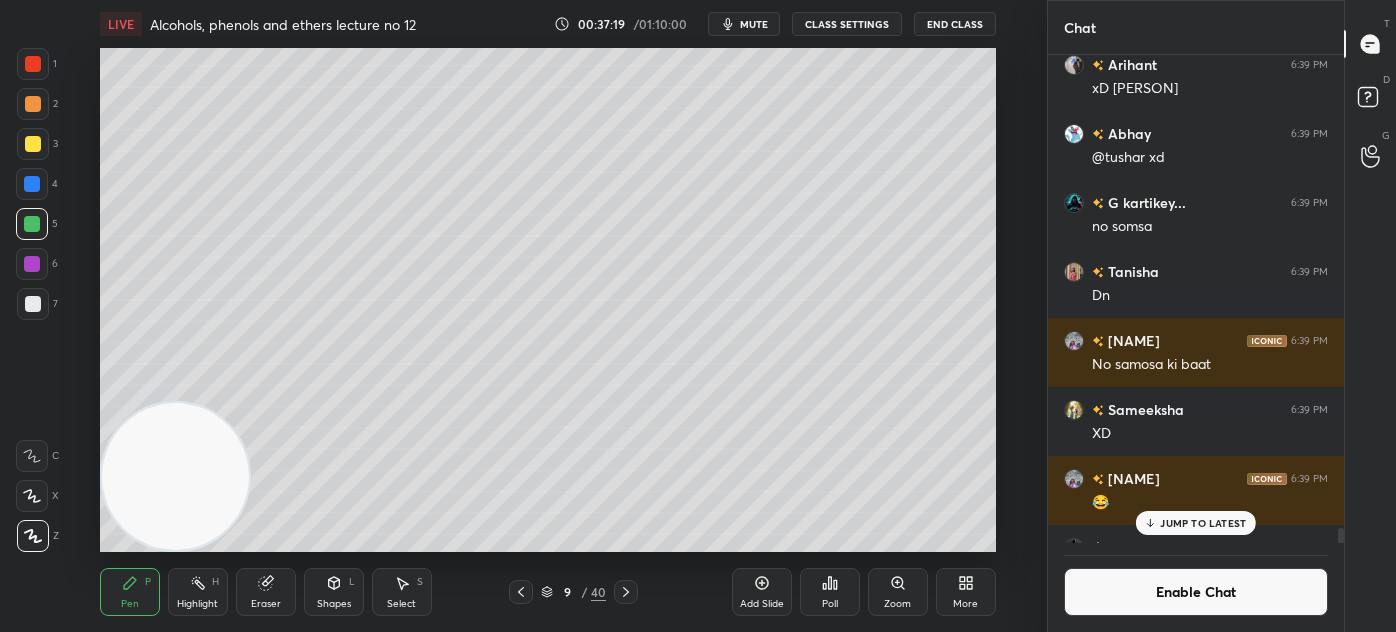 drag, startPoint x: 42, startPoint y: 130, endPoint x: 53, endPoint y: 137, distance: 13.038404 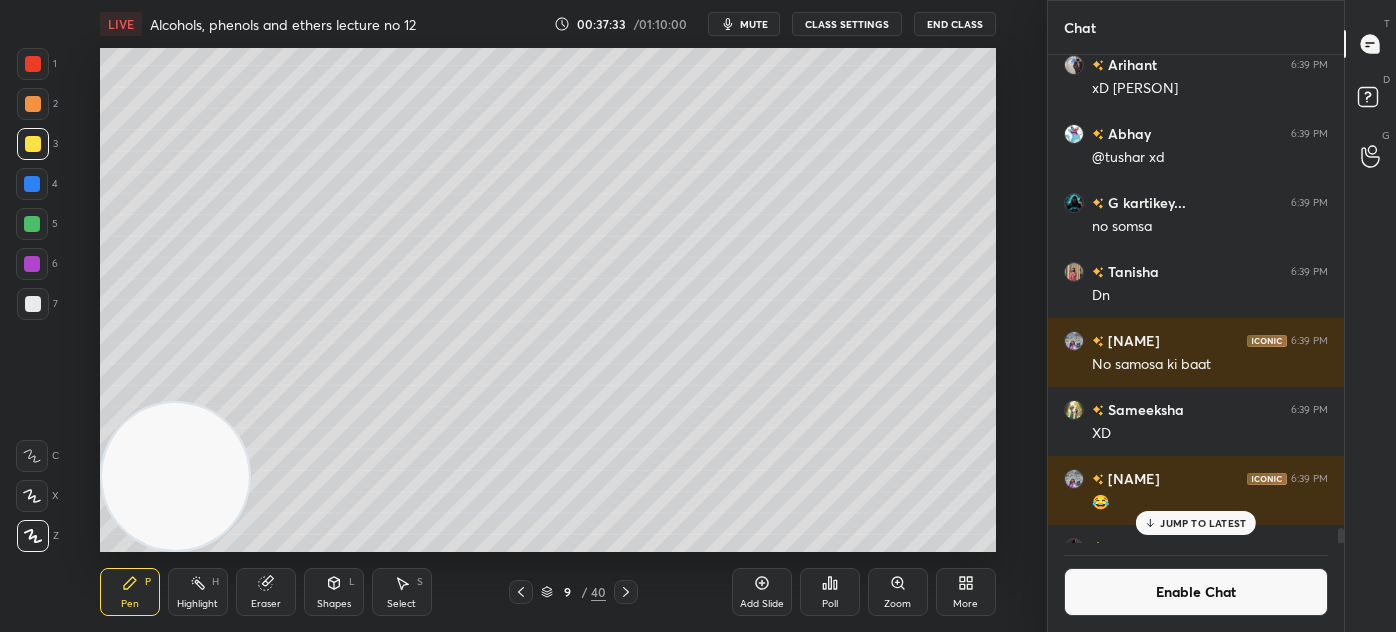 click on "Enable Chat" at bounding box center (1196, 592) 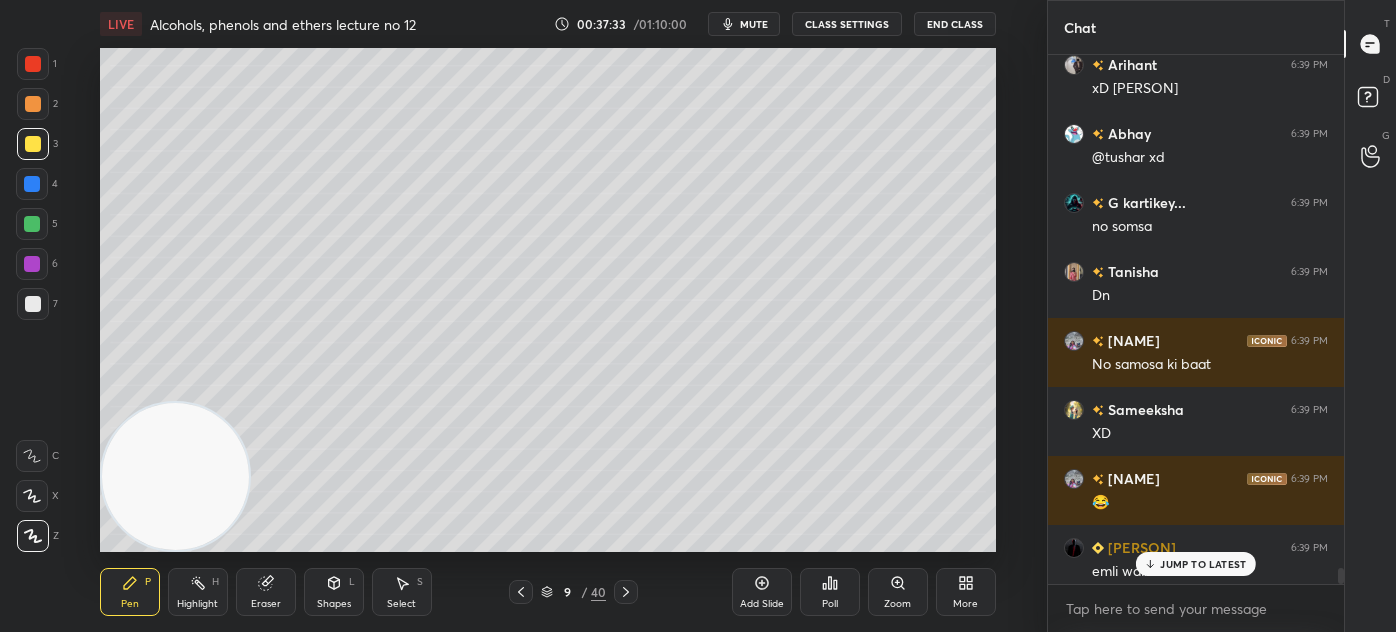 click on "JUMP TO LATEST" at bounding box center [1203, 564] 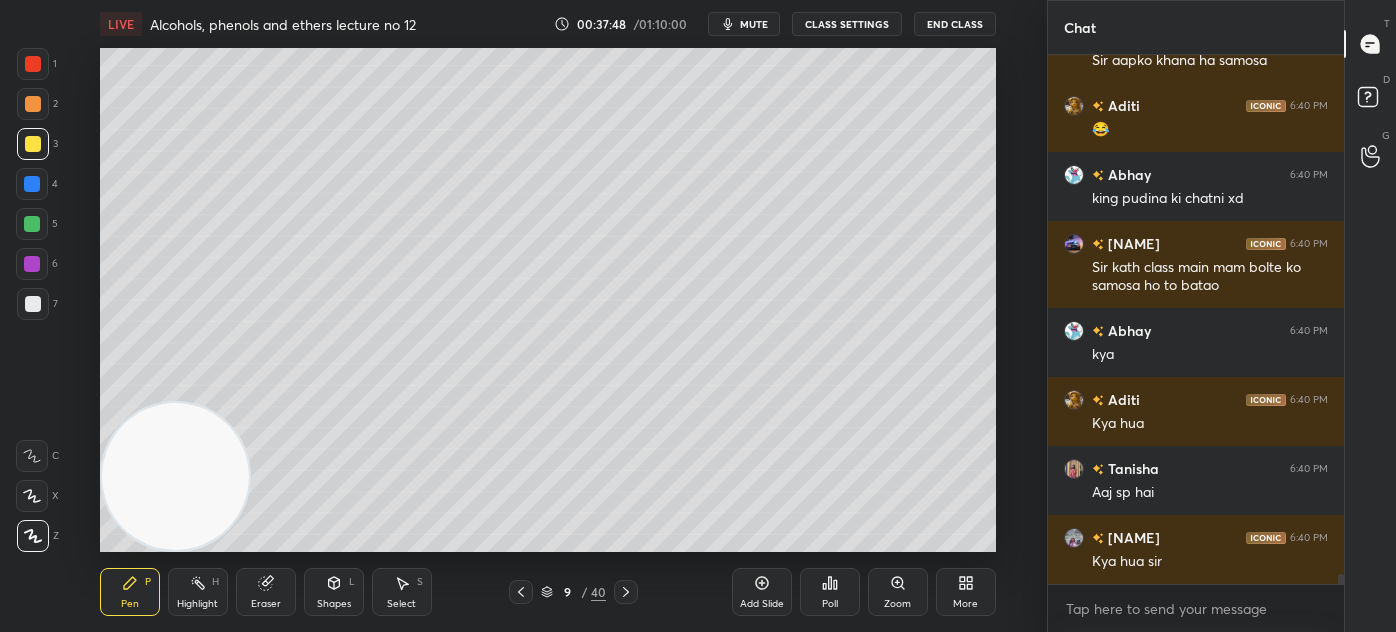 scroll, scrollTop: 26327, scrollLeft: 0, axis: vertical 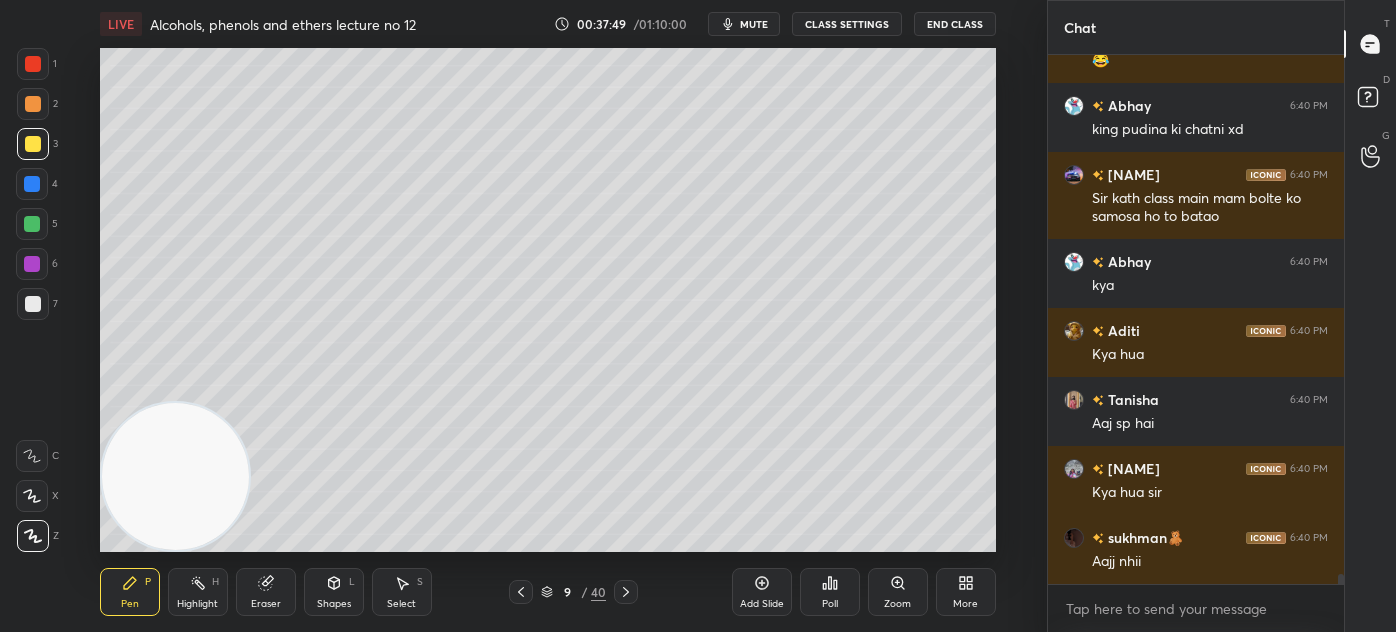 click 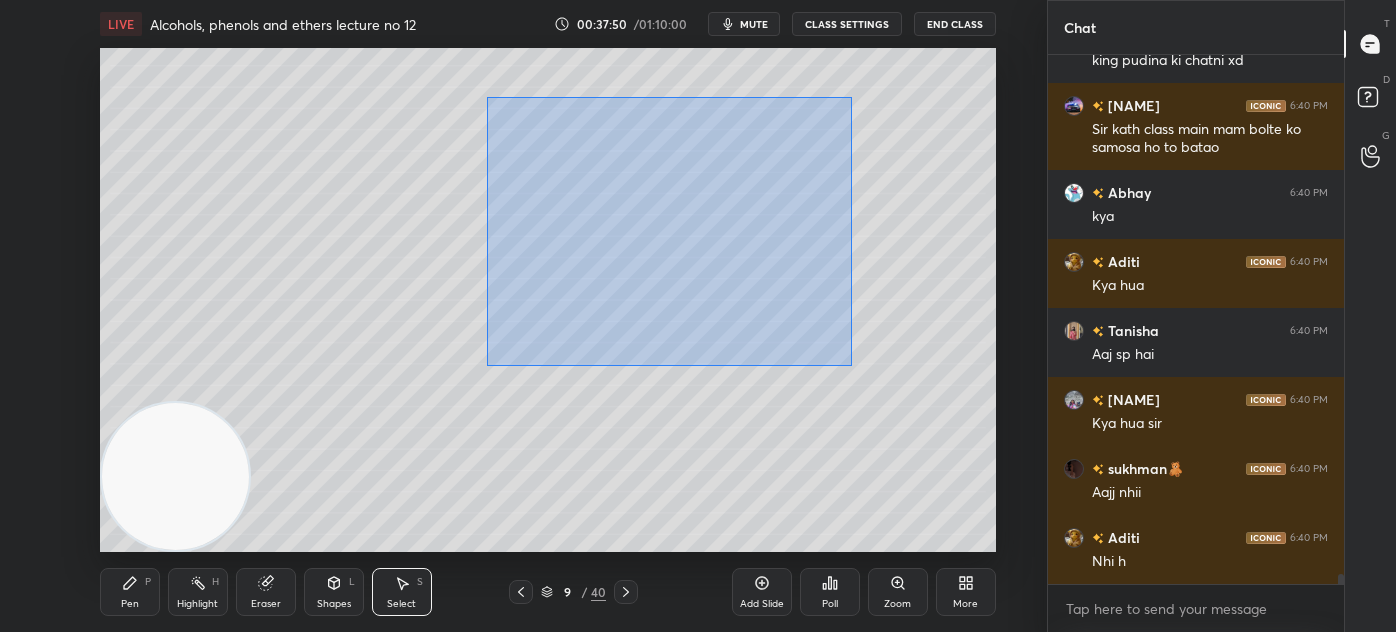 drag, startPoint x: 485, startPoint y: 93, endPoint x: 849, endPoint y: 359, distance: 450.83478 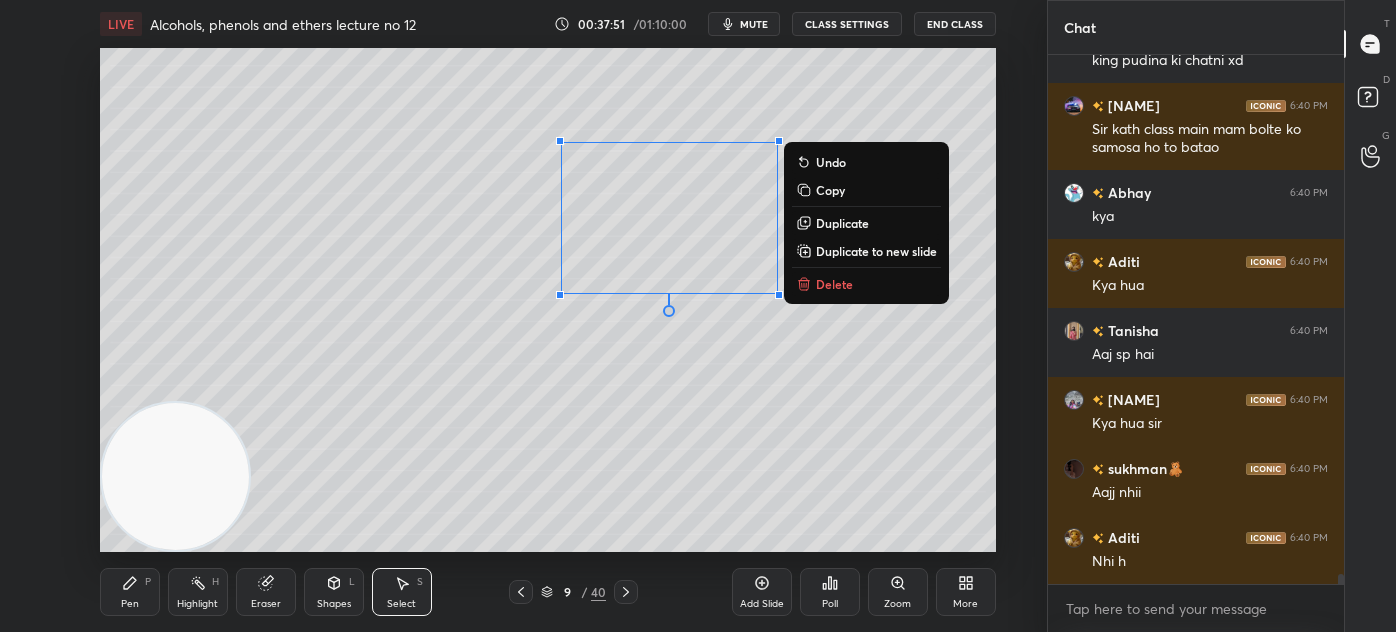 click on "Delete" at bounding box center (866, 284) 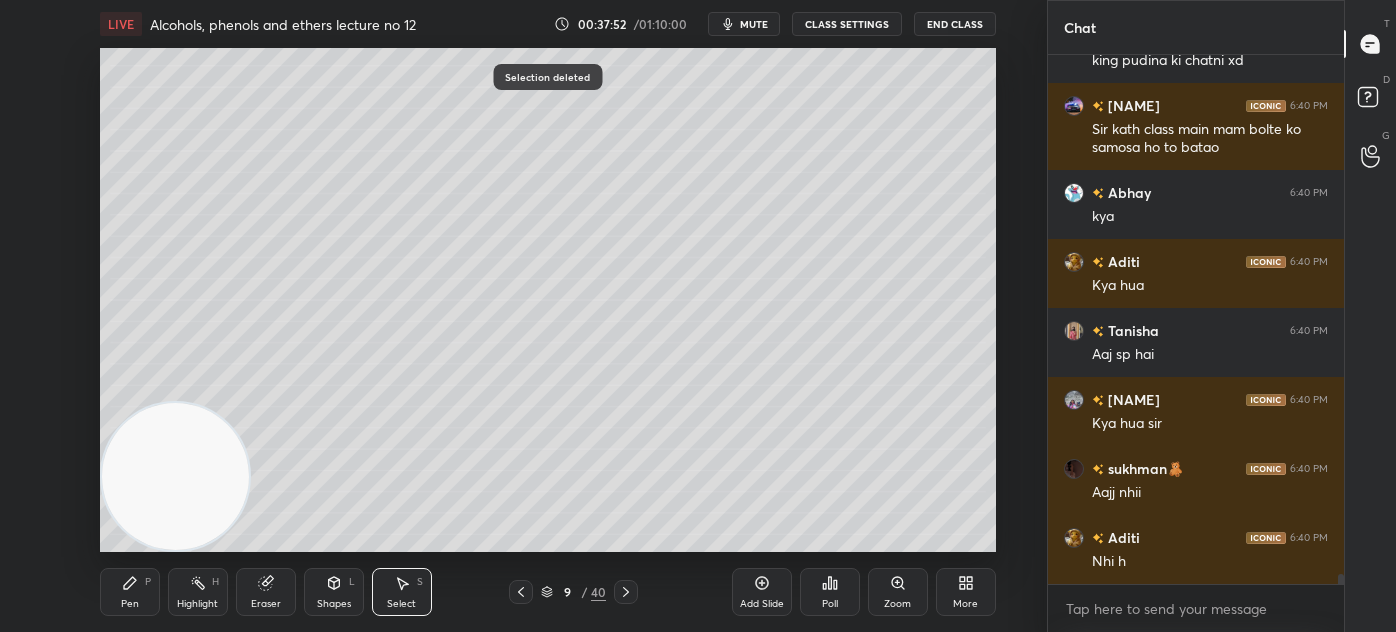 click on "Pen P" at bounding box center (130, 592) 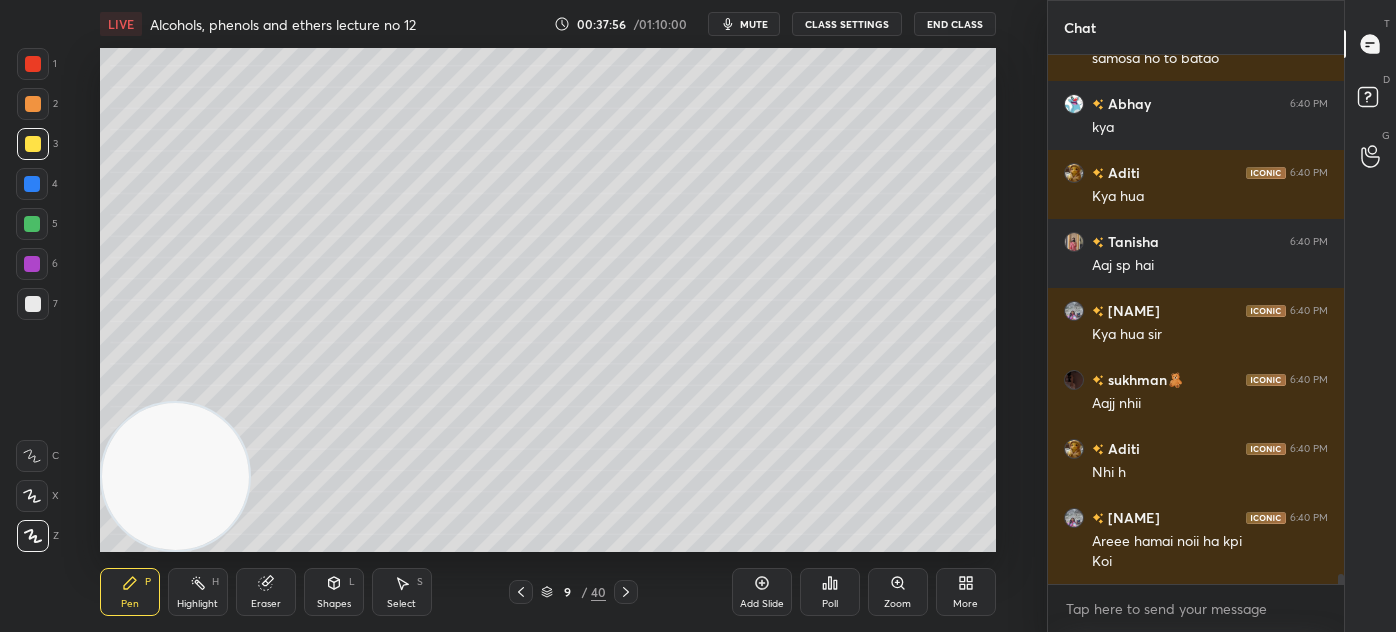 scroll, scrollTop: 26554, scrollLeft: 0, axis: vertical 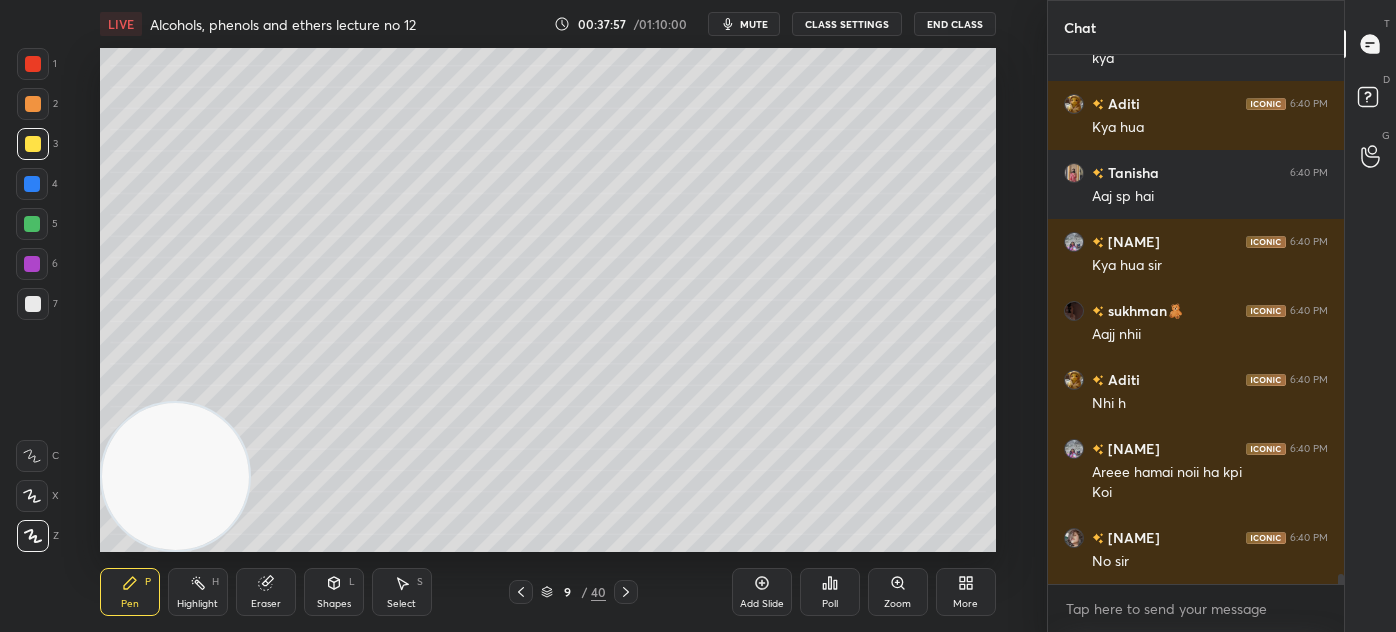 click on "Select S" at bounding box center [402, 592] 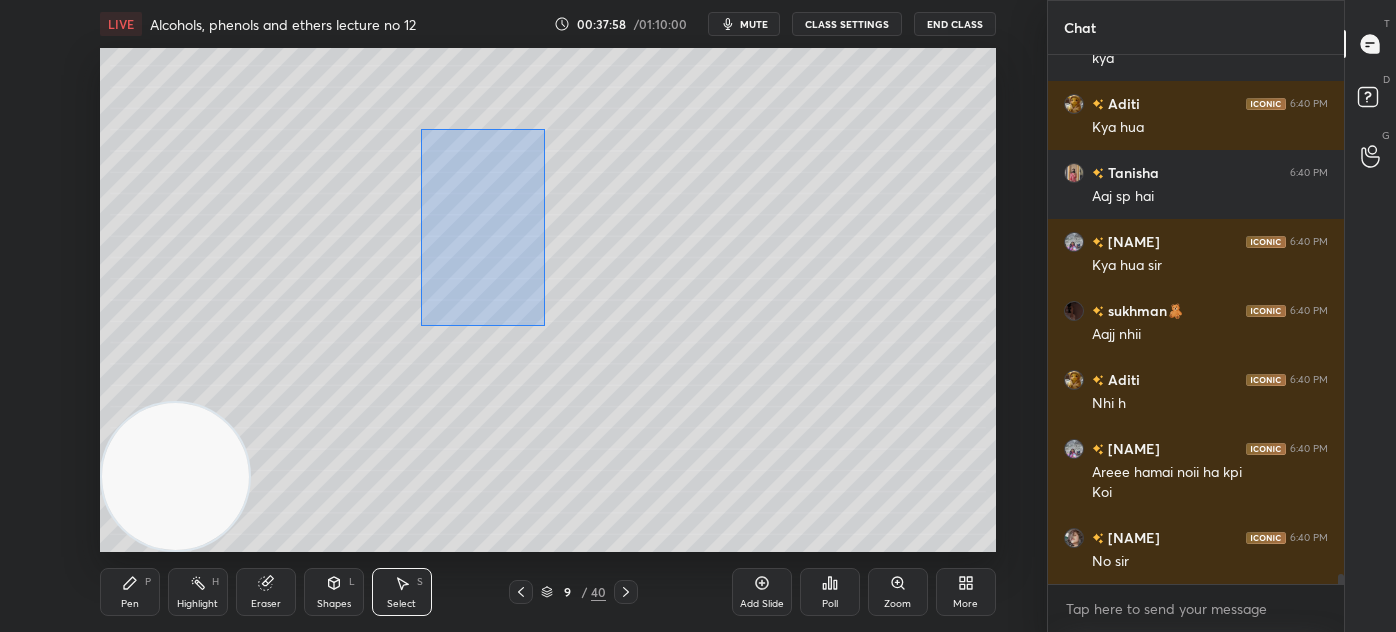 drag, startPoint x: 422, startPoint y: 126, endPoint x: 869, endPoint y: 414, distance: 531.74524 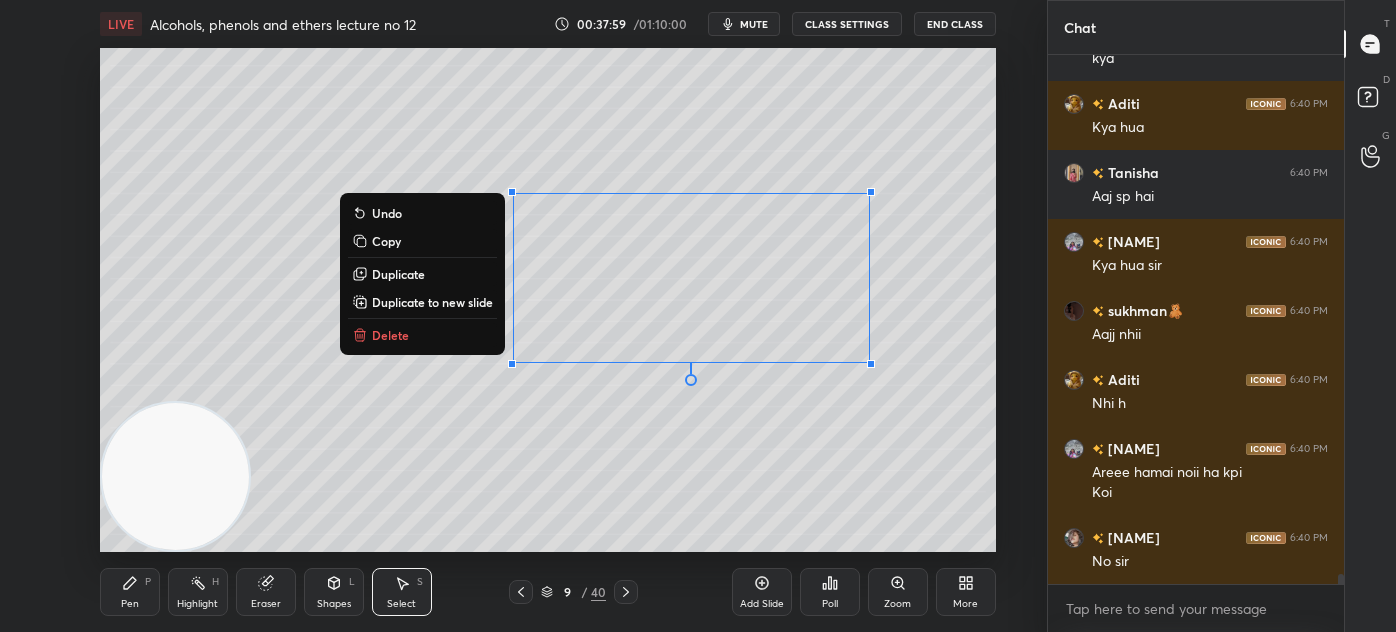 click on "0 ° Undo Copy Duplicate Duplicate to new slide Delete" at bounding box center [548, 300] 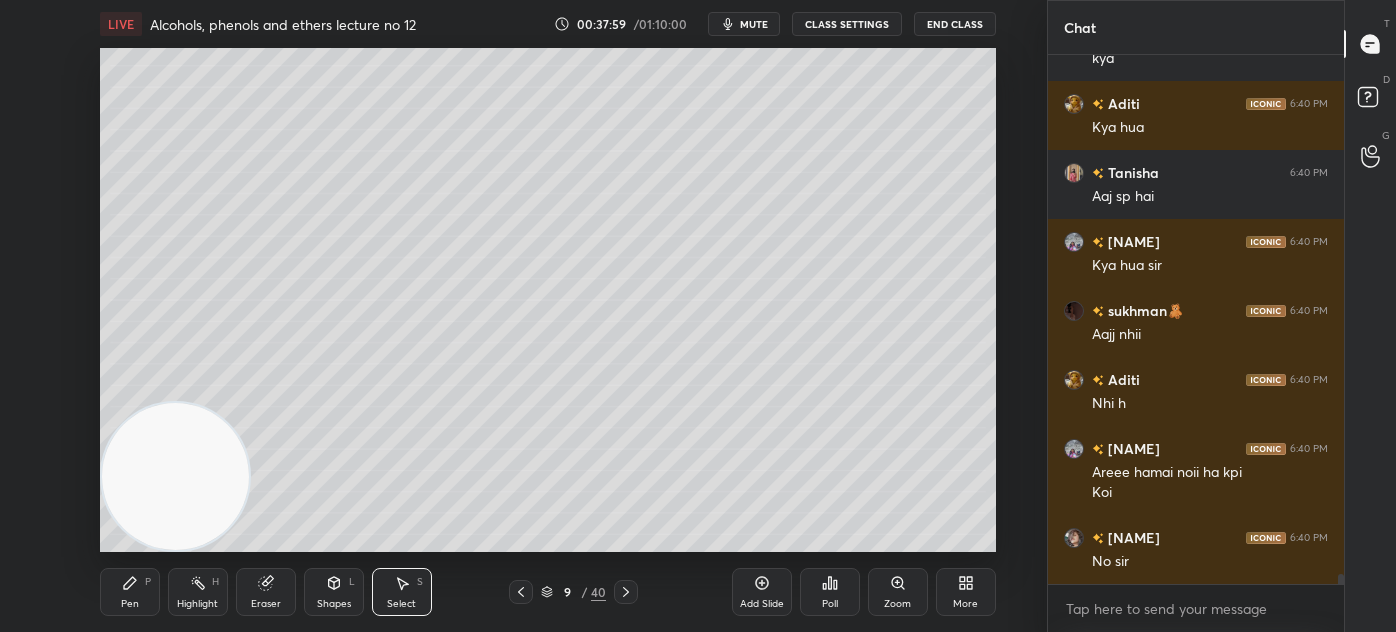 scroll, scrollTop: 26623, scrollLeft: 0, axis: vertical 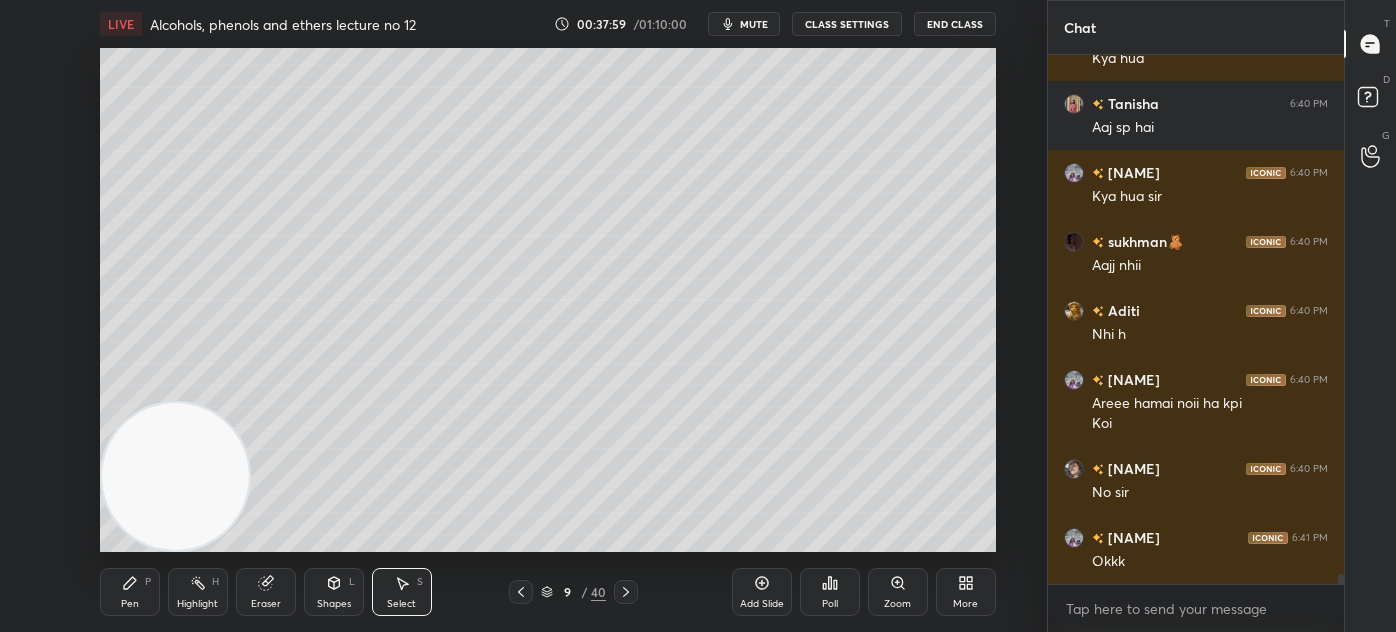 click on "CLASS SETTINGS" at bounding box center (847, 24) 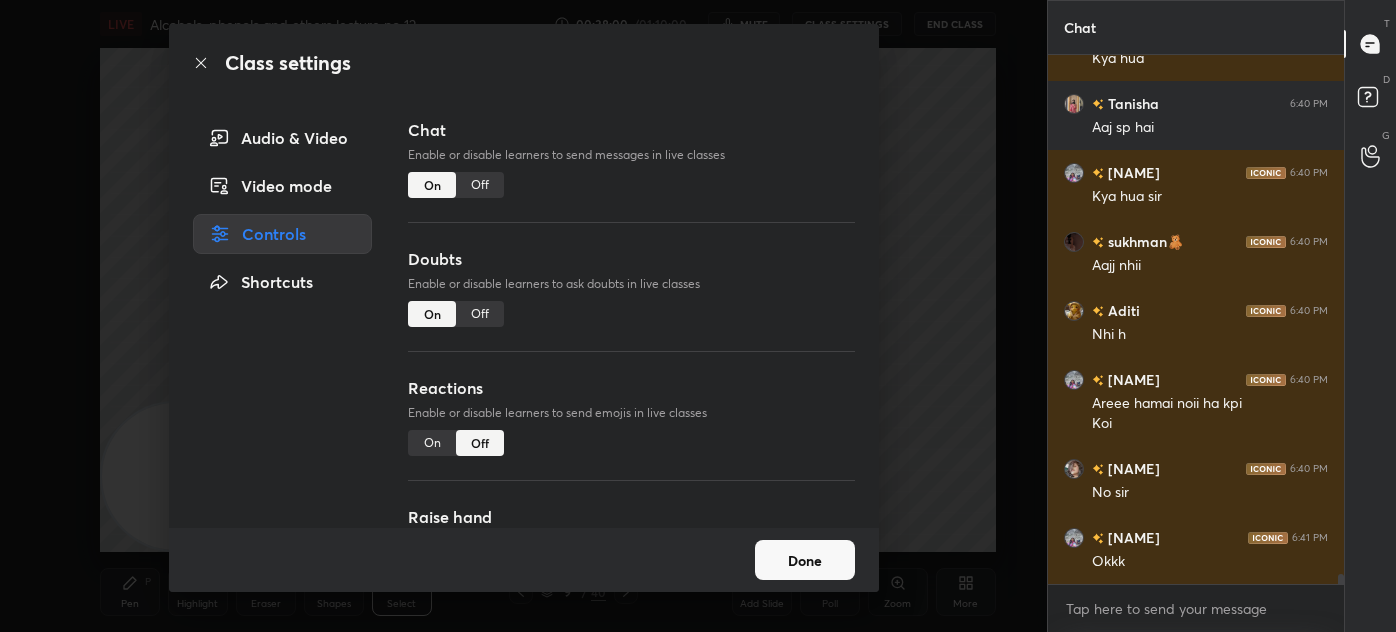 click on "Off" at bounding box center [480, 185] 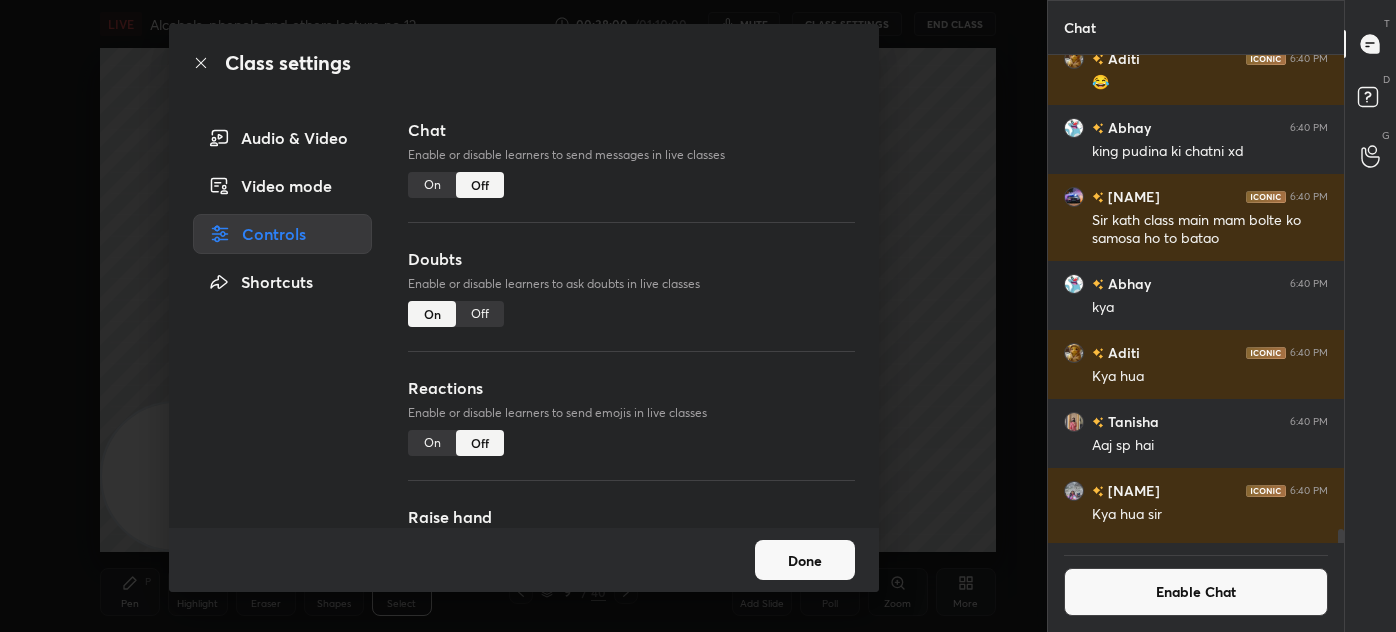 scroll, scrollTop: 482, scrollLeft: 290, axis: both 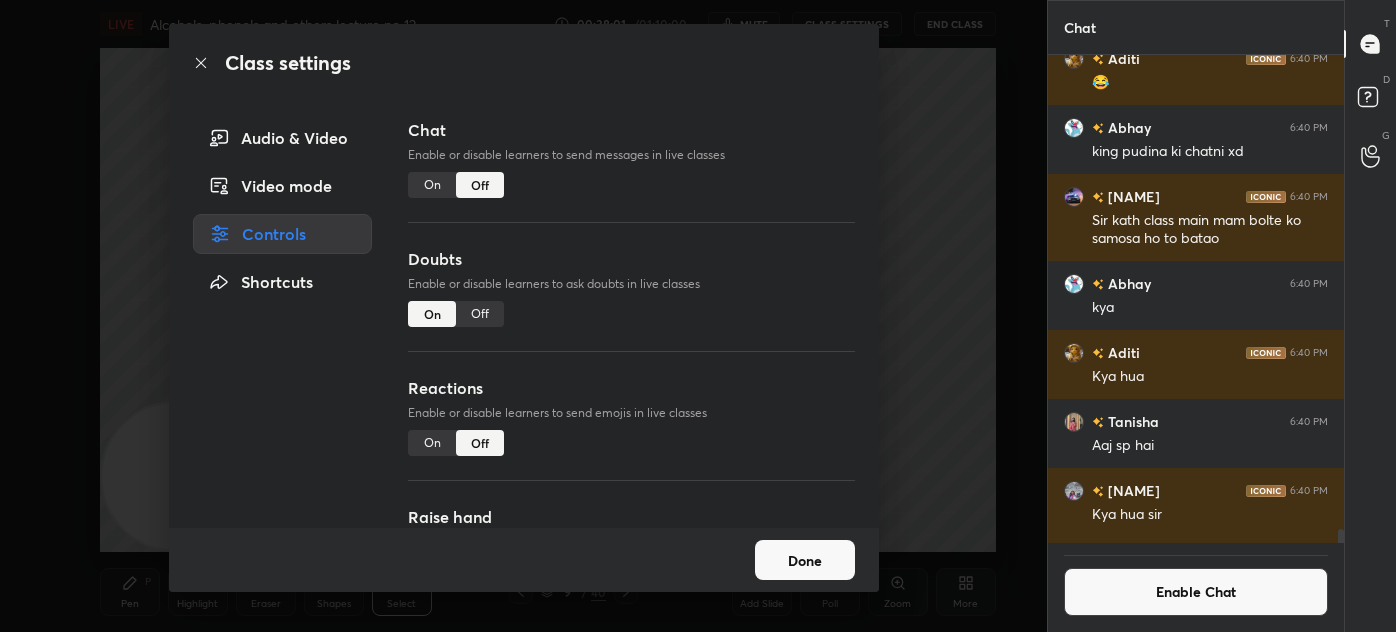 click on "Class settings Audio & Video Video mode Controls Shortcuts Chat Enable or disable learners to send messages in live classes On Off Doubts Enable or disable learners to ask doubts in live classes On Off Reactions Enable or disable learners to send emojis in live classes On Off Raise hand Learners will not be able to raise hand, if turned off On Off Poll Prediction Enable or disable poll prediction in case of a question on the slide On Off Done" at bounding box center (523, 316) 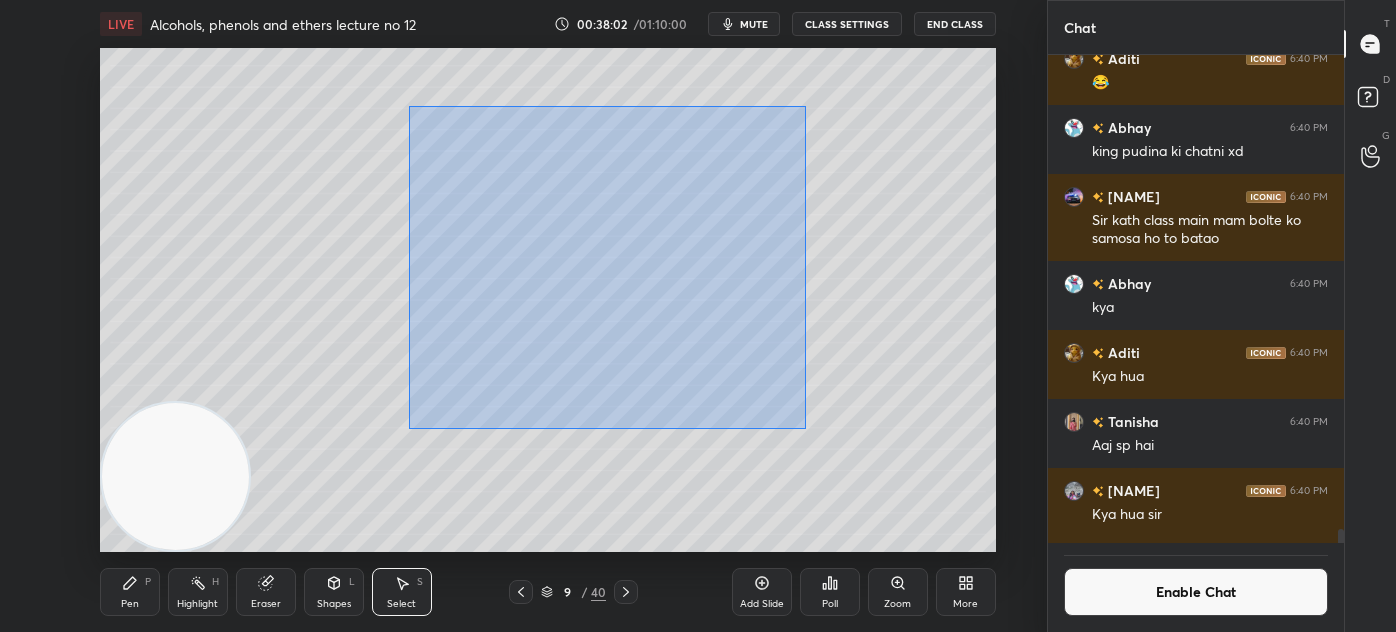 drag, startPoint x: 419, startPoint y: 109, endPoint x: 895, endPoint y: 418, distance: 567.5007 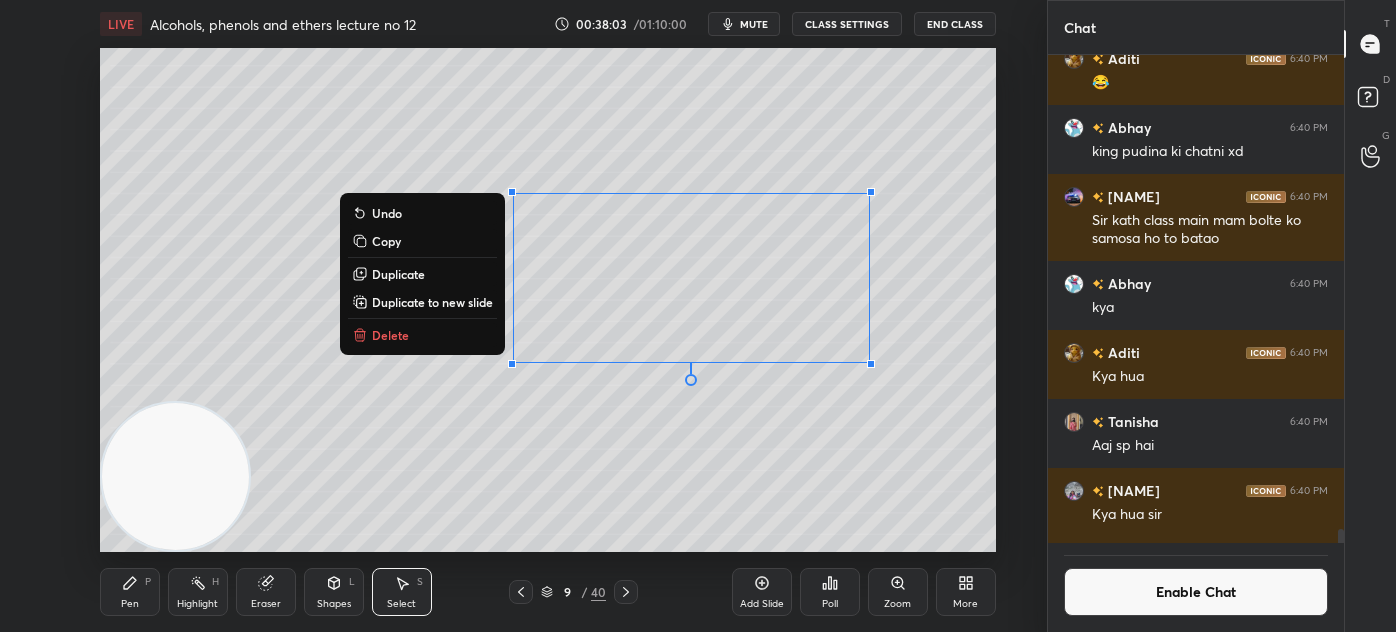 click on "Delete" at bounding box center [422, 335] 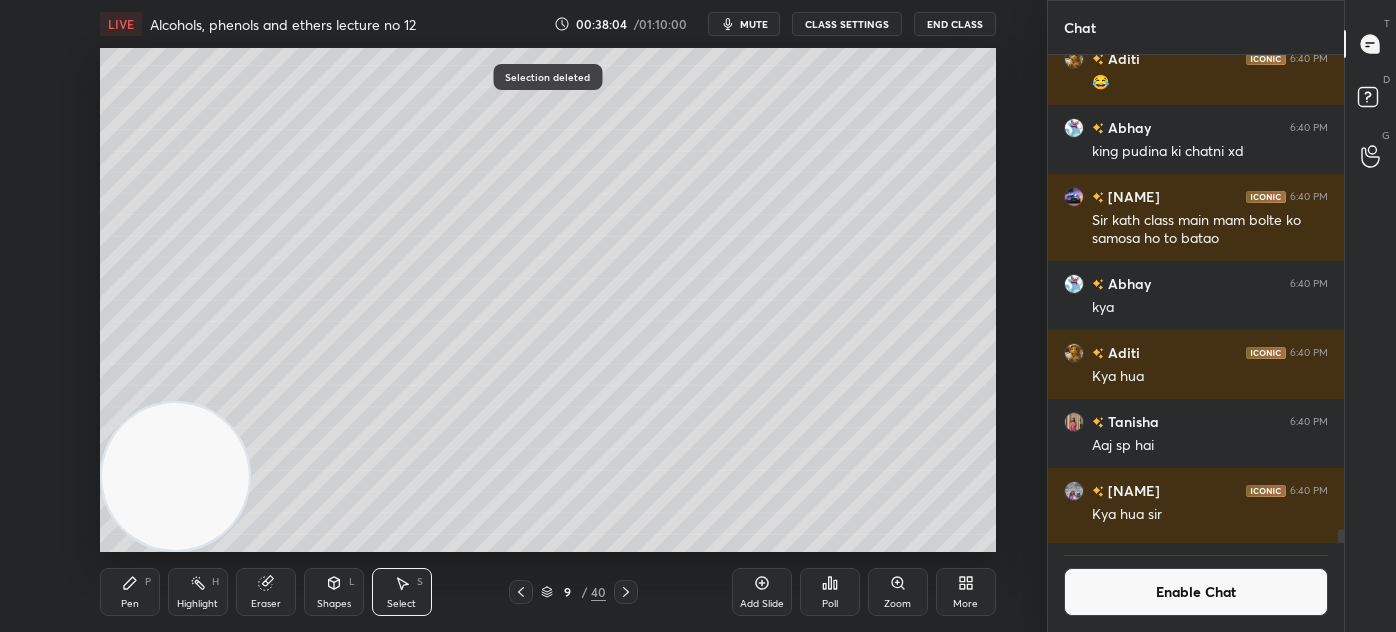 click on "Pen P" at bounding box center [130, 592] 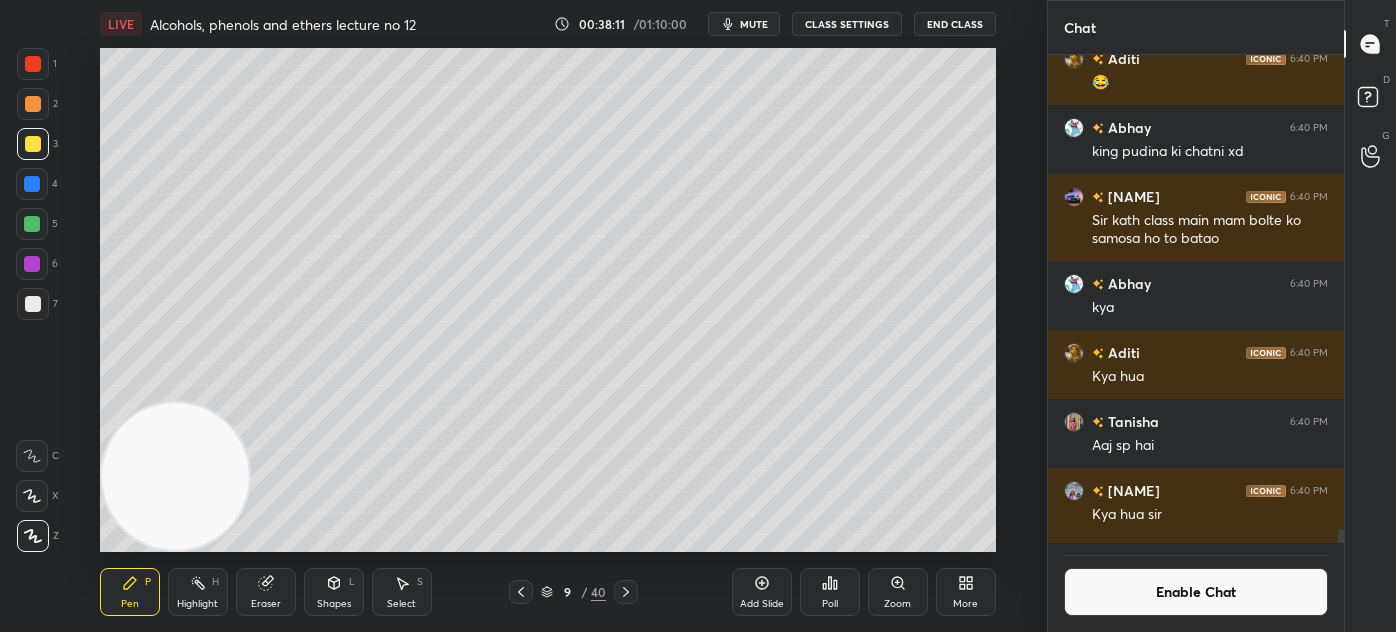 drag, startPoint x: 36, startPoint y: 504, endPoint x: 72, endPoint y: 501, distance: 36.124783 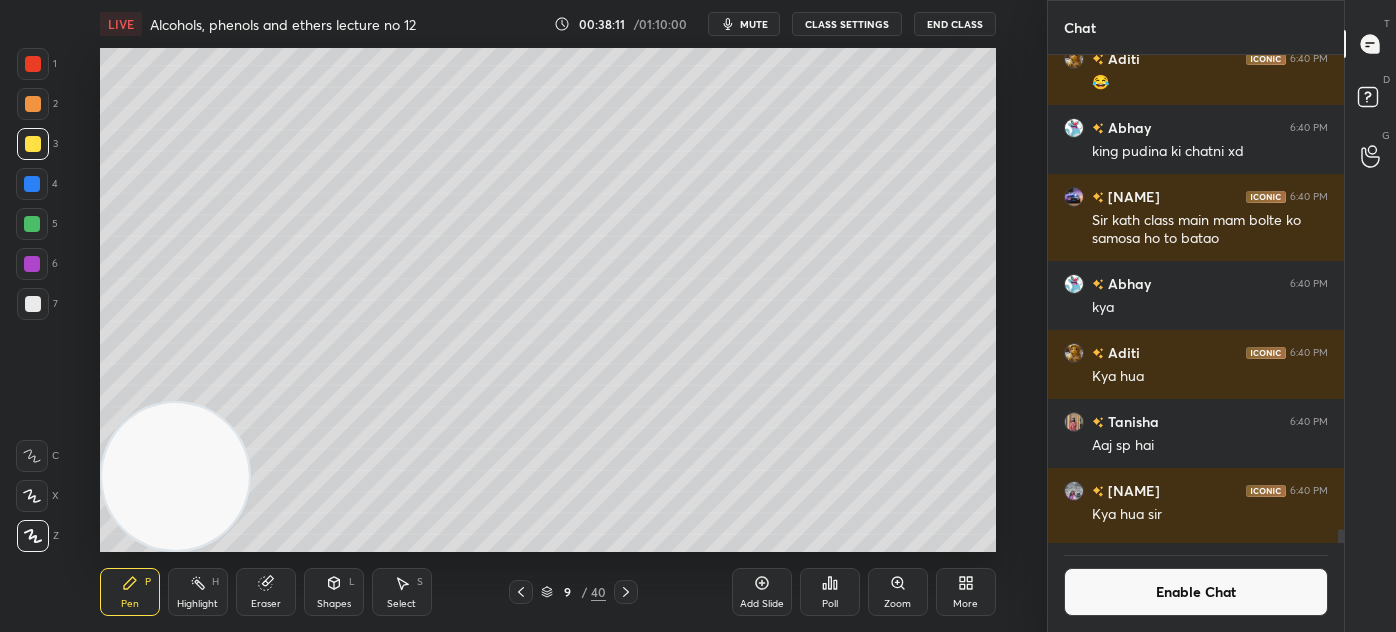click at bounding box center [32, 496] 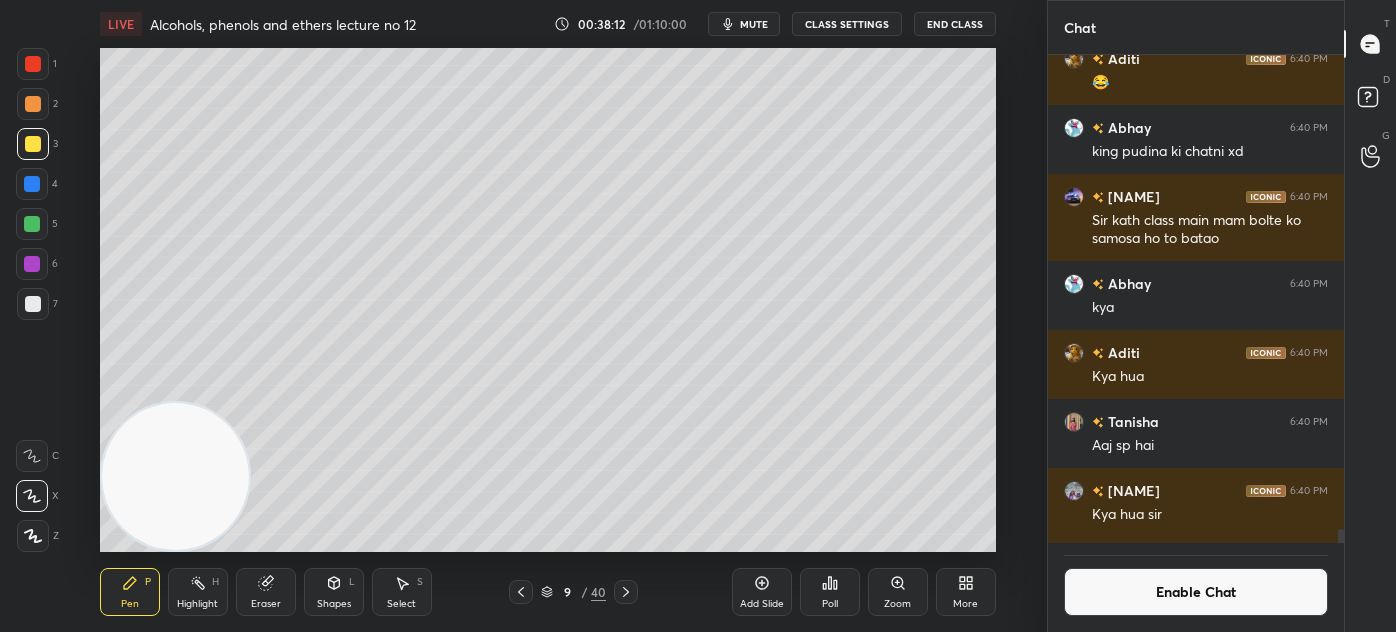click on "Pen P" at bounding box center (130, 592) 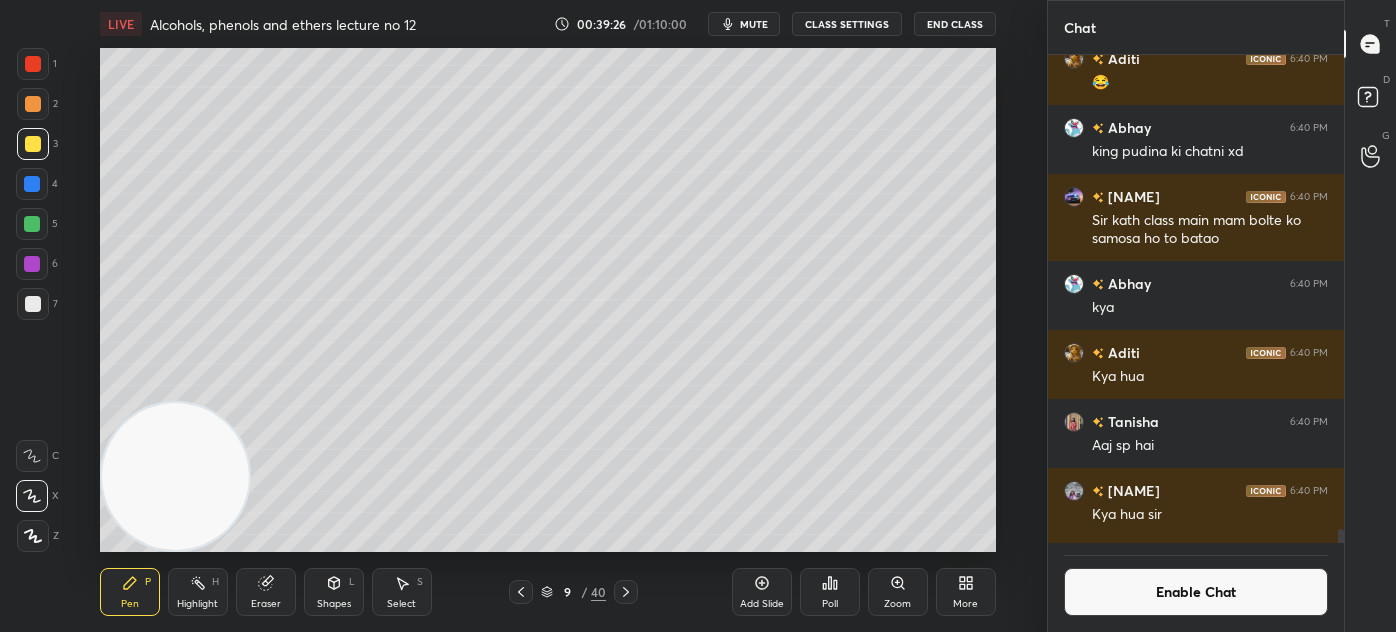 click on "mute" at bounding box center (754, 24) 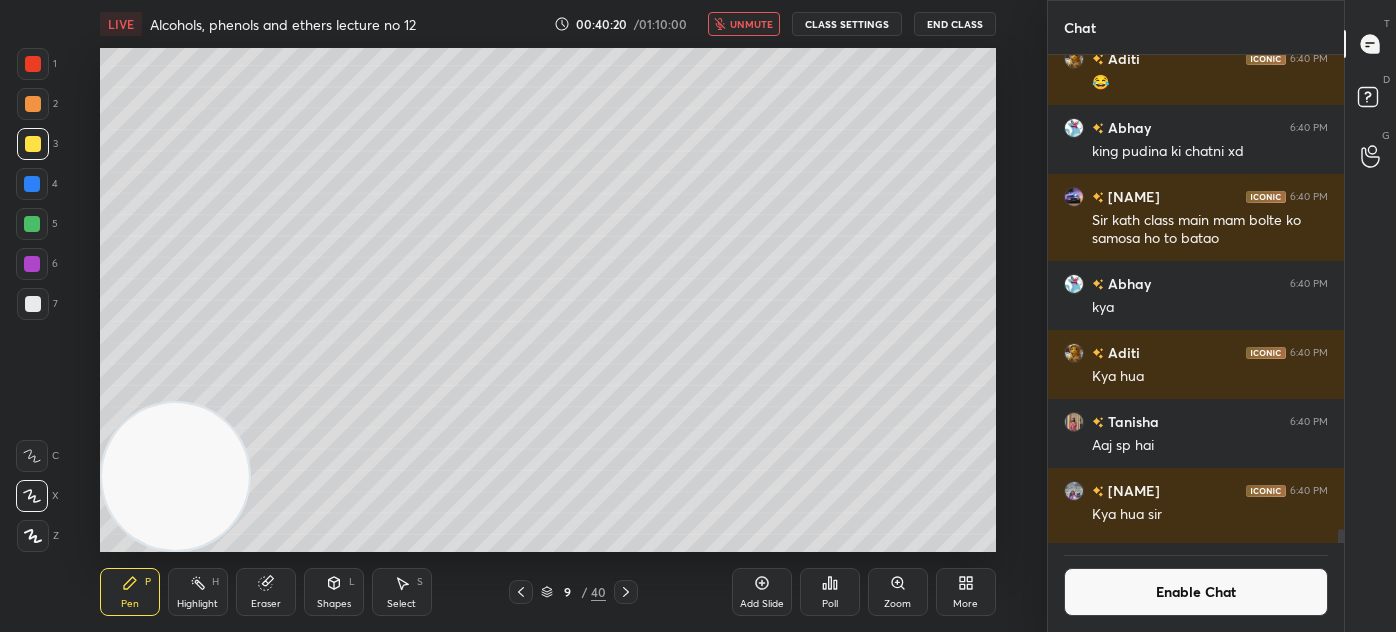 click on "Eraser" at bounding box center [266, 592] 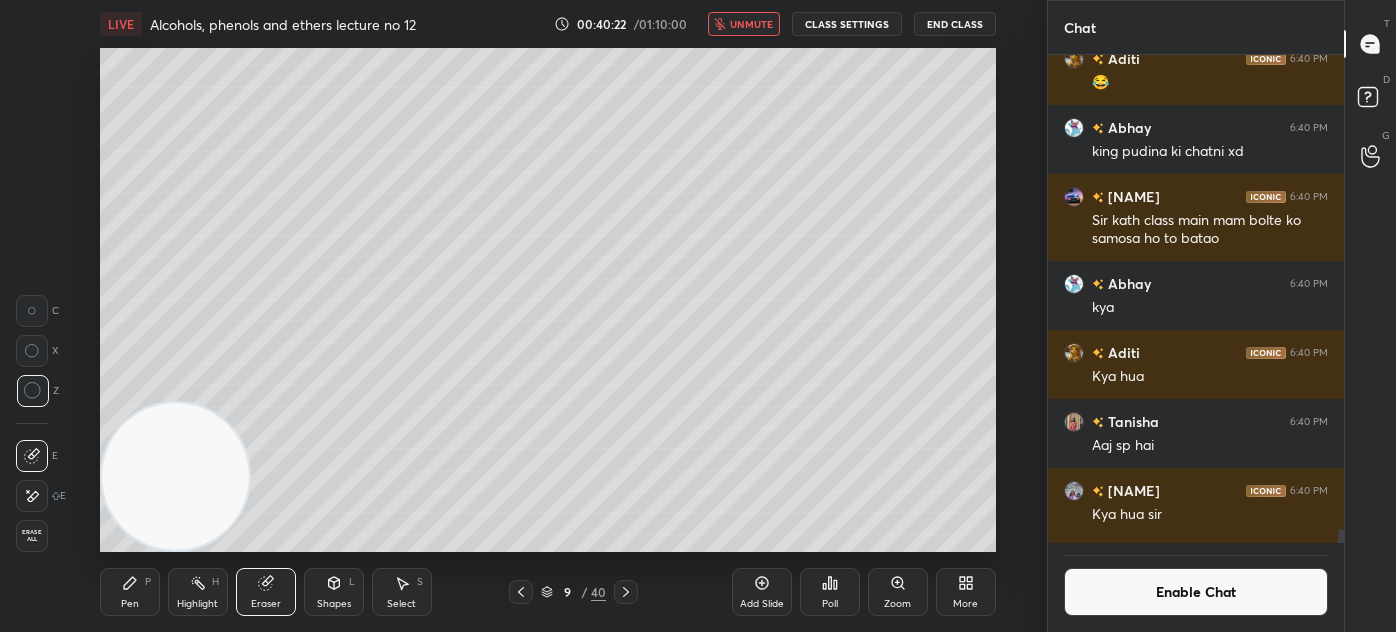 click on "Pen P" at bounding box center [130, 592] 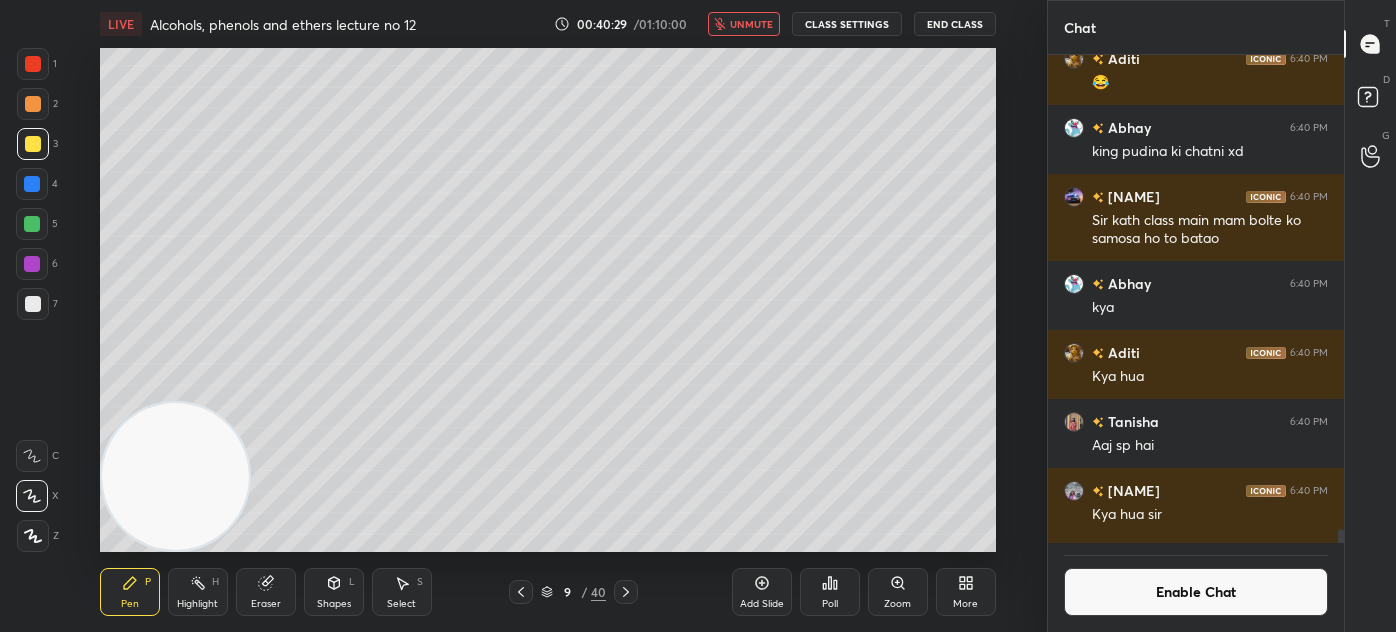 scroll, scrollTop: 26642, scrollLeft: 0, axis: vertical 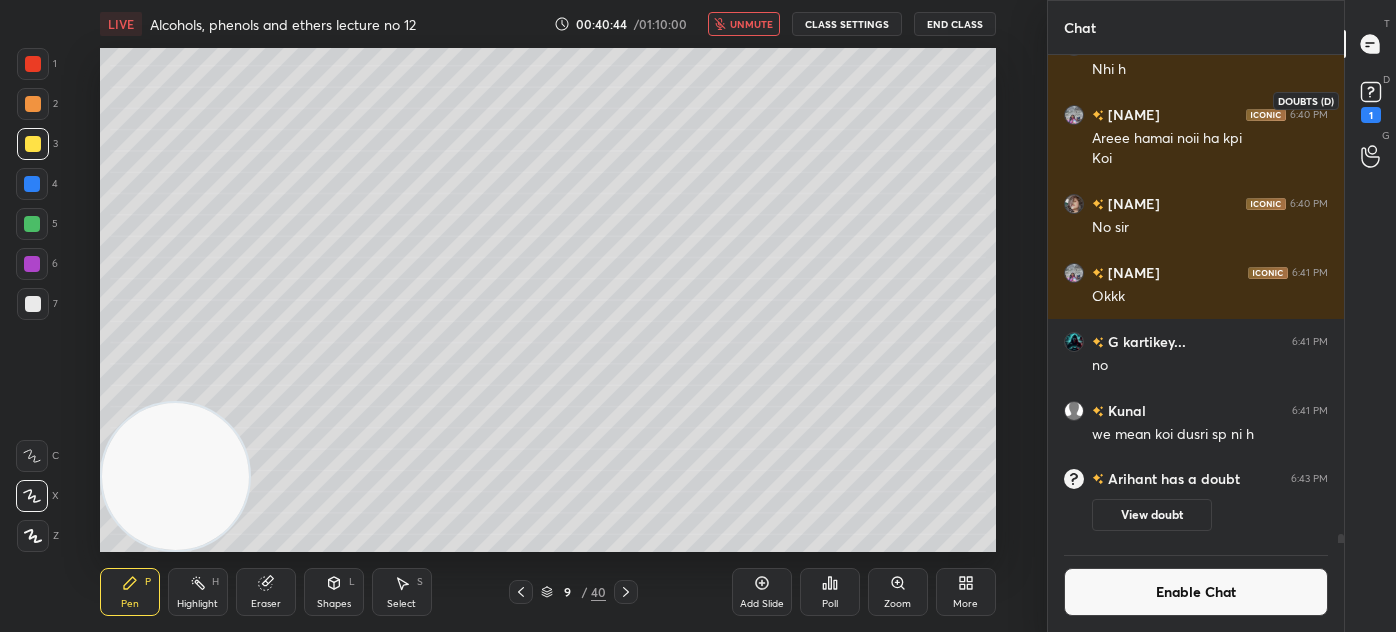 click on "1" at bounding box center (1371, 100) 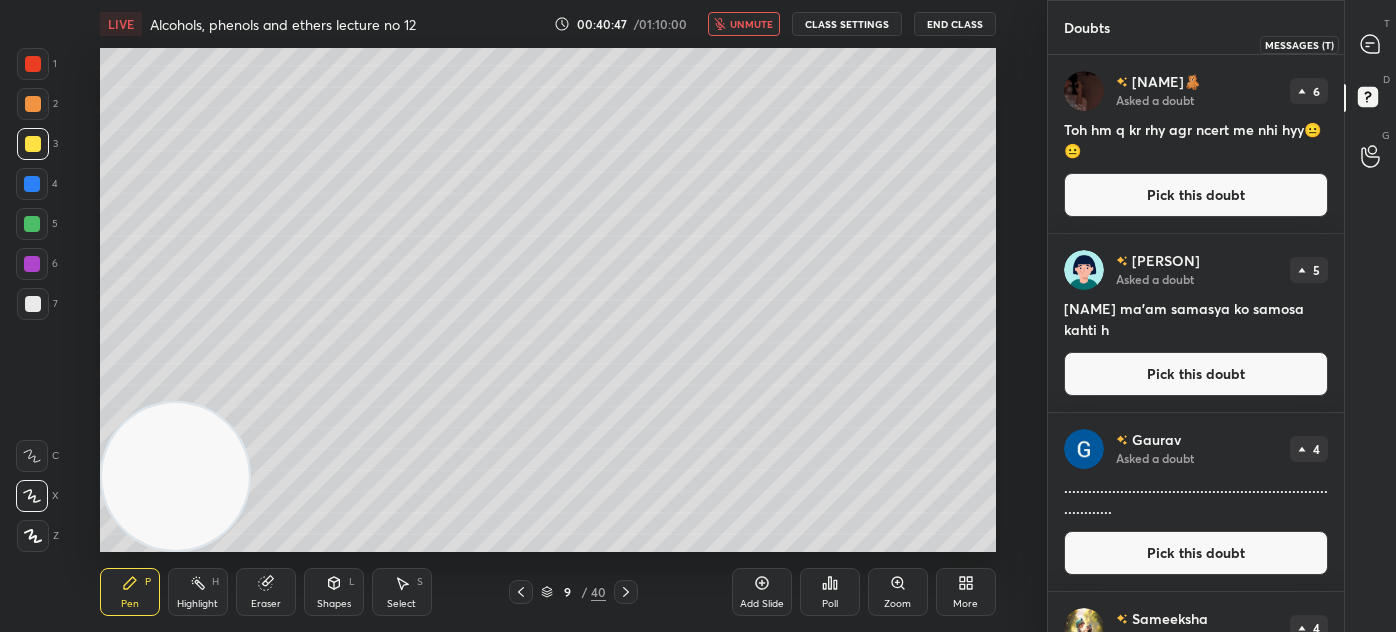 click 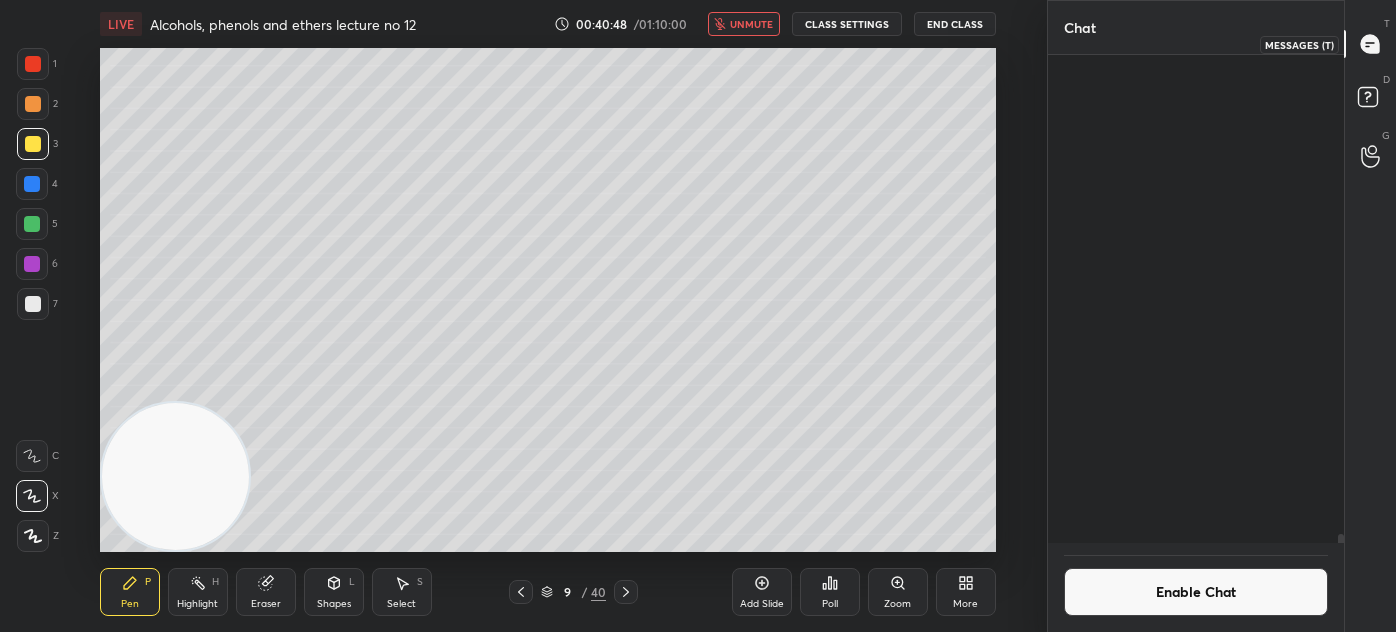 scroll, scrollTop: 26941, scrollLeft: 0, axis: vertical 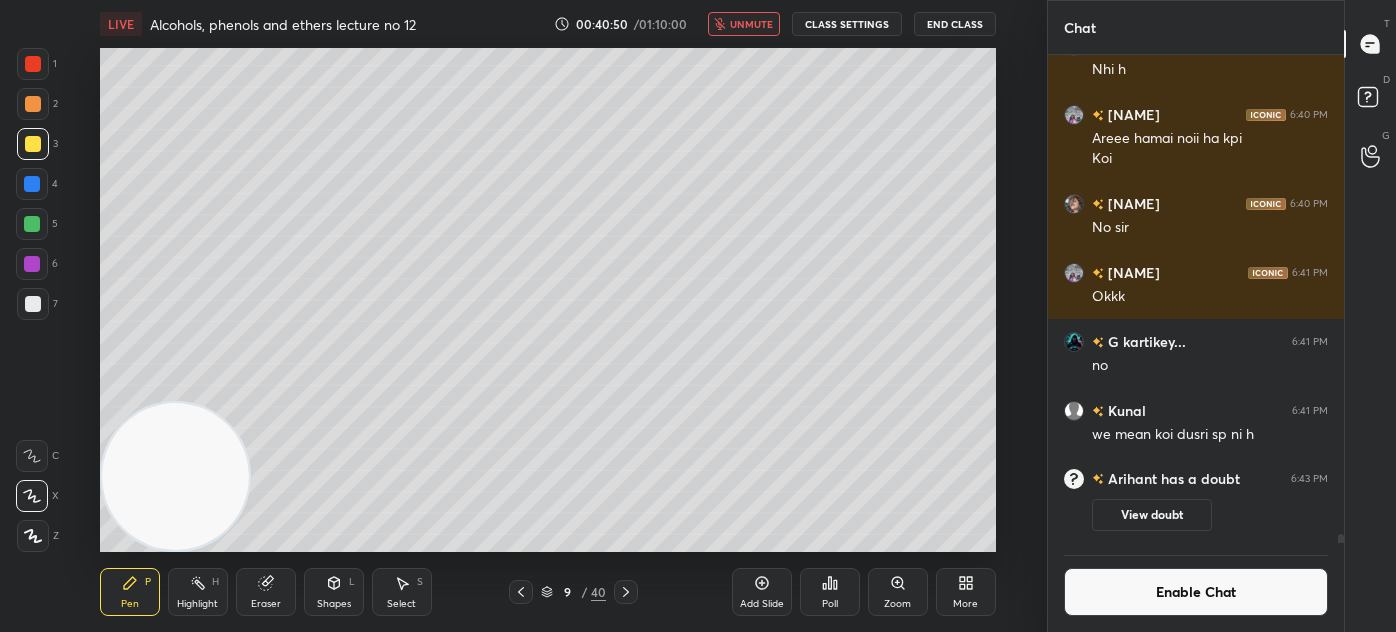 drag, startPoint x: 1345, startPoint y: 539, endPoint x: 1347, endPoint y: 572, distance: 33.06055 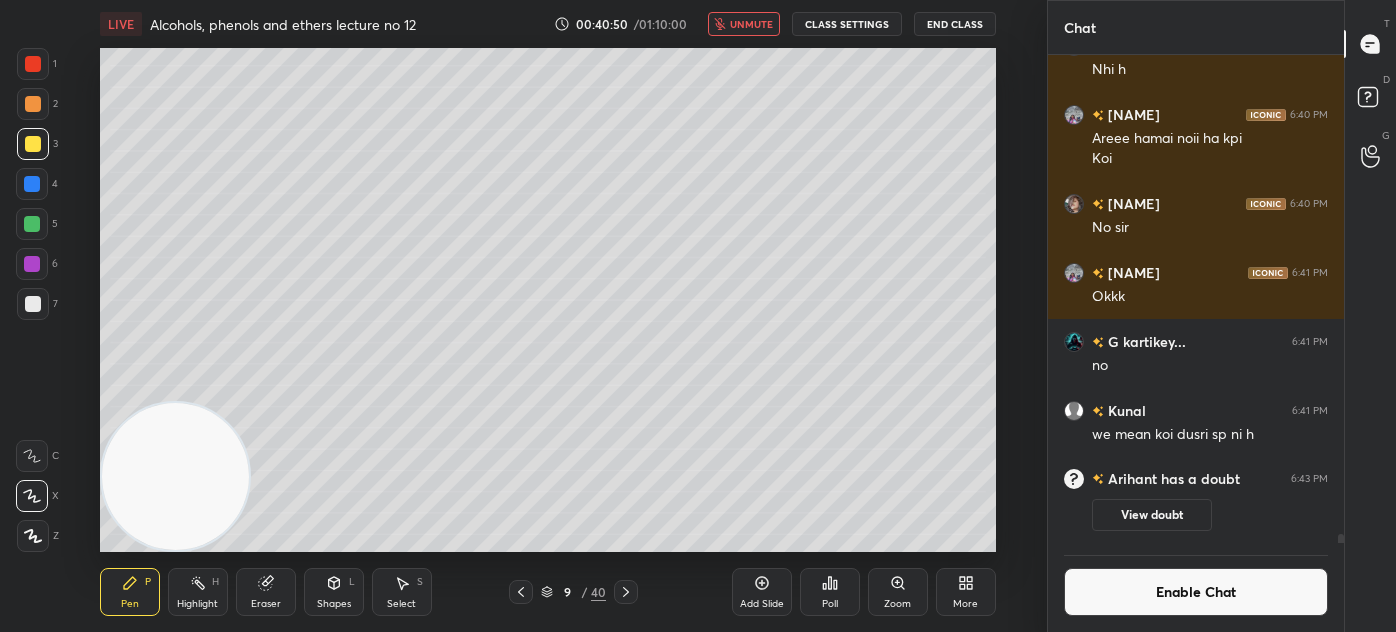 click on "Chat [PERSON]🧸 6:40 PM Aajj nhii [PERSON] 6:40 PM Nhi h [PERSON] 6:40 PM Areee hamai noii ha kpi Koi [PERSON] 6:40 PM No sir [PERSON] 6:41 PM Okkk G [PERSON] 6:41 PM no [PERSON] 6:41 PM we mean koi dusri sp ni h [PERSON]   has a doubt 6:43 PM View doubt JUMP TO LATEST Enable Chat [PERSON]🧸 Asked a doubt 6 Toh hm q kr rhy agr ncert me nhi hyy😐😐 Pick this doubt [PERSON] Asked a doubt 5 Shivani ma'am samasya ko samosa kahti h Pick this doubt [PERSON] Asked a doubt 4 .............................................................................. Pick this doubt [PERSON] Asked a doubt 4 SIR NAME EASY TO NHI LAG RHE HE!! :(( Pick this doubt [PERSON] Asked a doubt 3 Sir last class miss hogyi thi ye kr skta hu? Pick this doubt NEW DOUBTS ASKED No one has raised a hand yet Can't raise hand Looks like educator just invited you to speak. Please wait before you can raise your hand again. Got it T Messages (T) D Doubts (D) G Raise Hand (G)" at bounding box center [1221, 316] 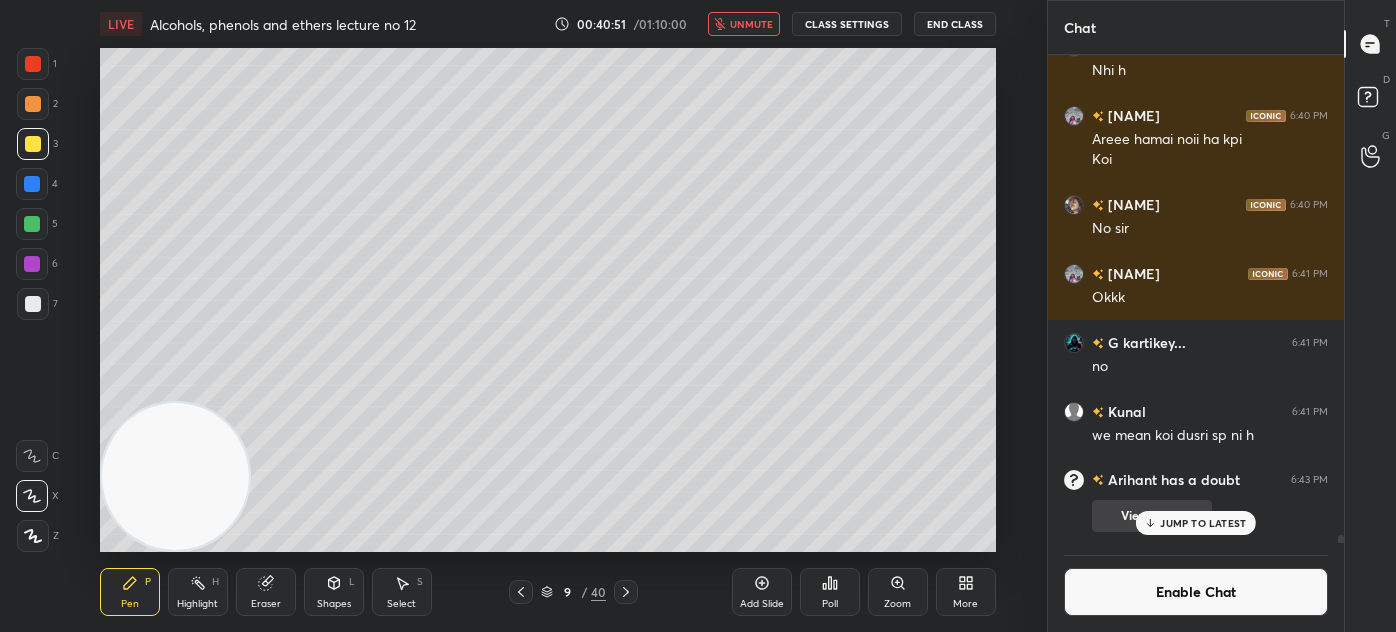 click on "JUMP TO LATEST" at bounding box center [1203, 523] 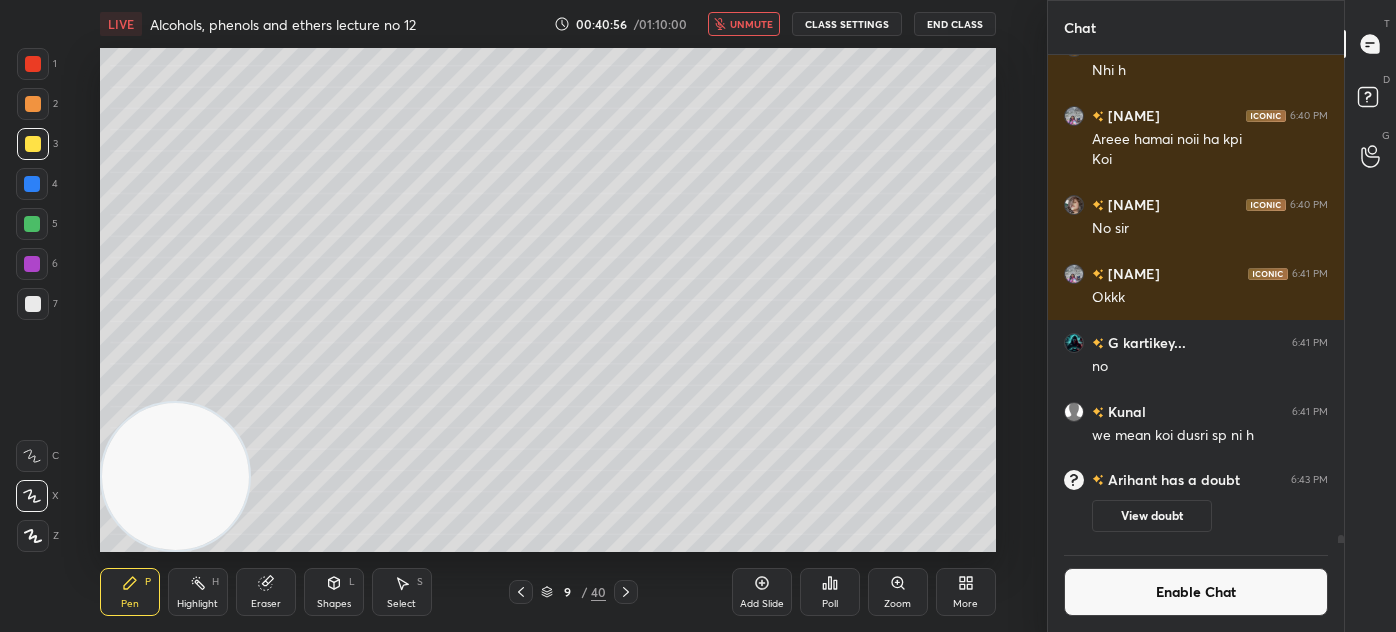click on "unmute" at bounding box center (751, 24) 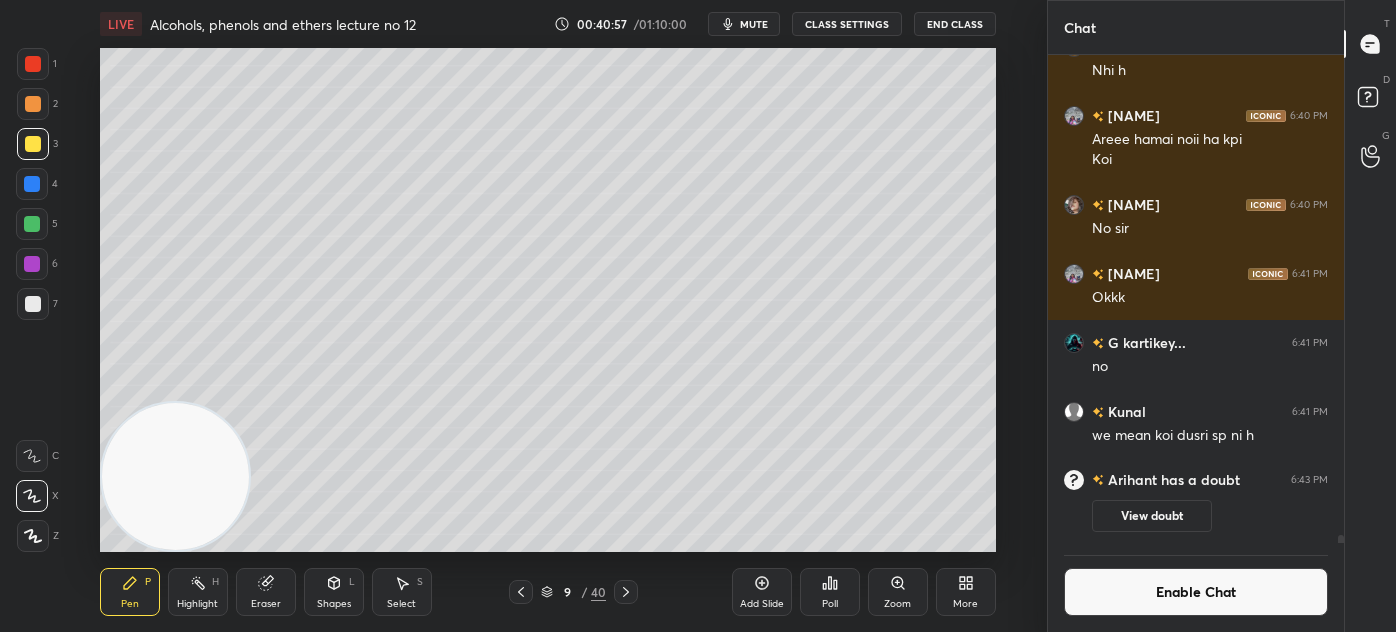 click on "Enable Chat" at bounding box center [1196, 592] 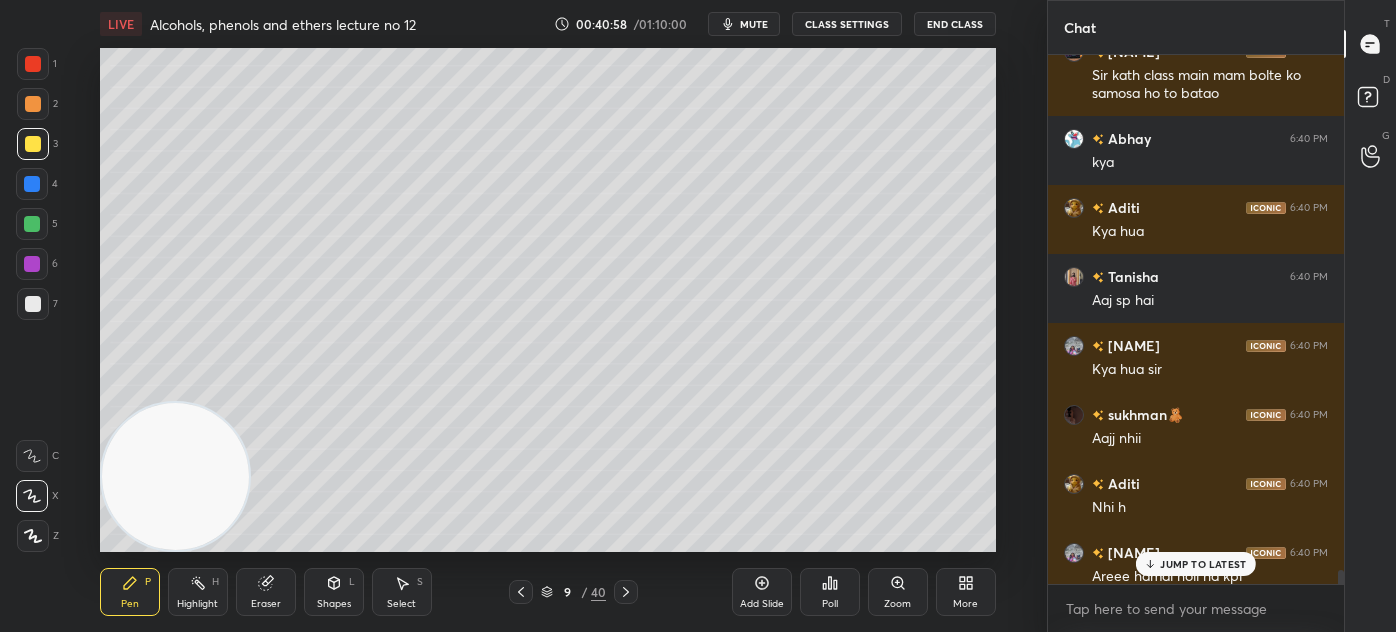 click on "JUMP TO LATEST" at bounding box center [1203, 564] 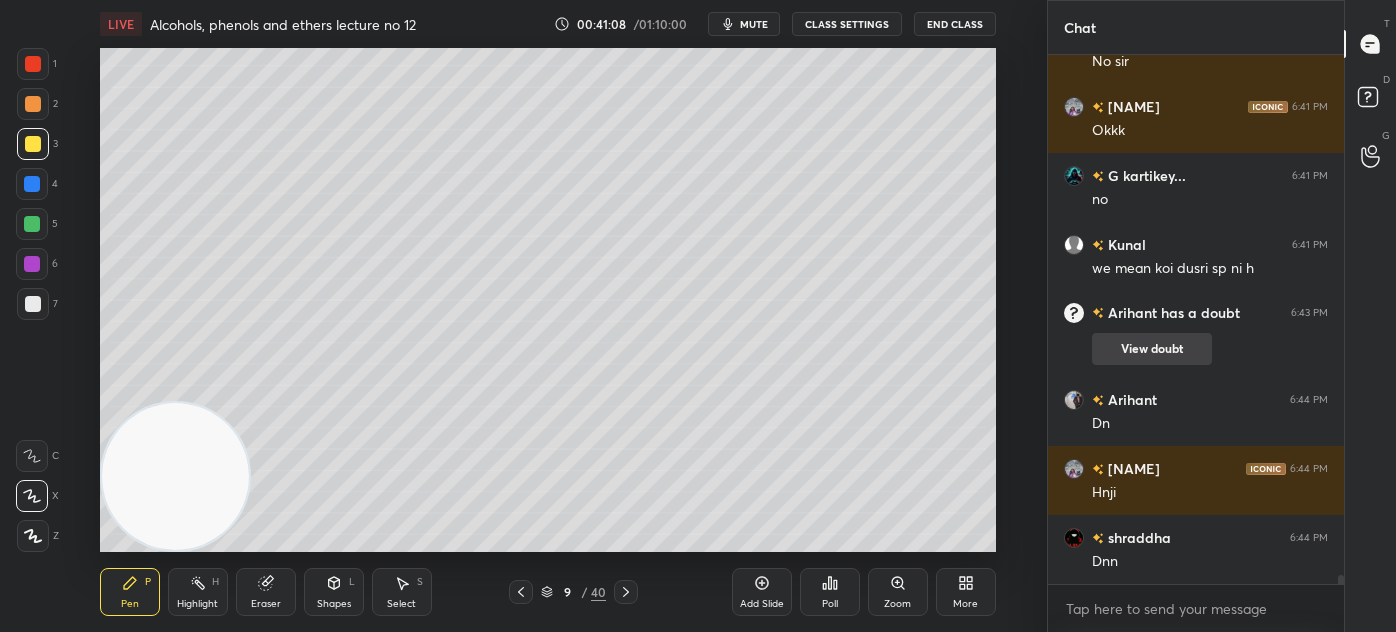 scroll, scrollTop: 29088, scrollLeft: 0, axis: vertical 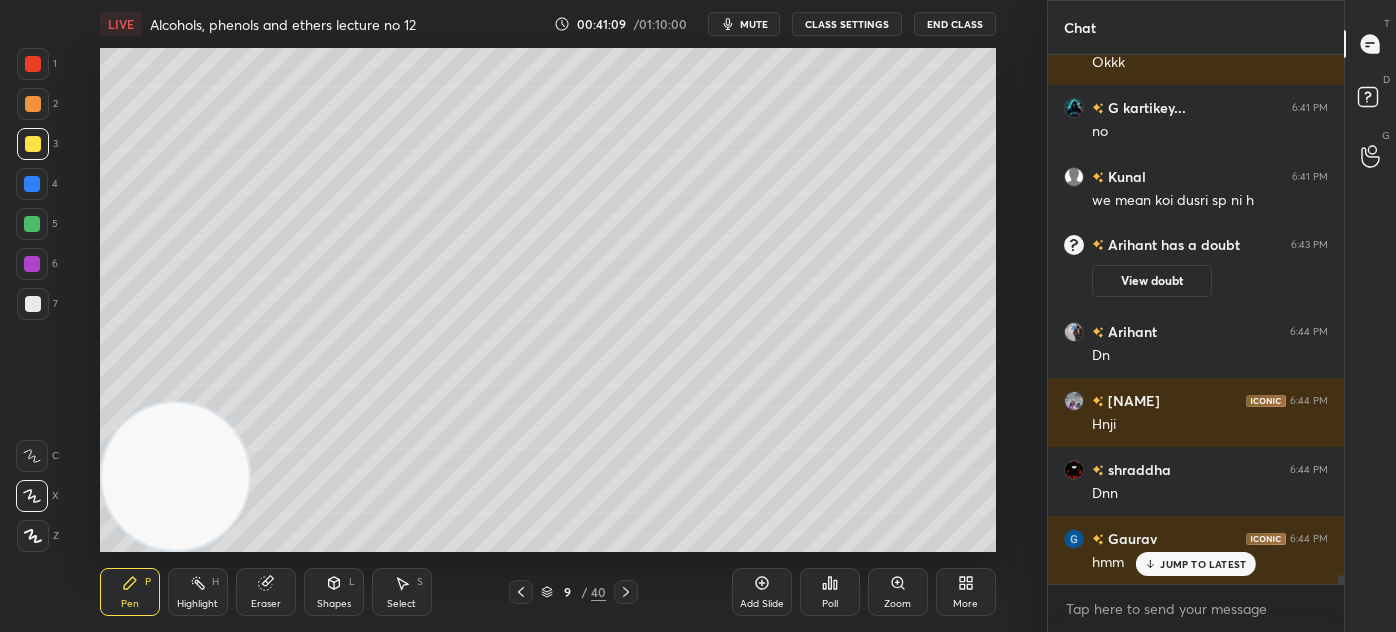 click at bounding box center (33, 144) 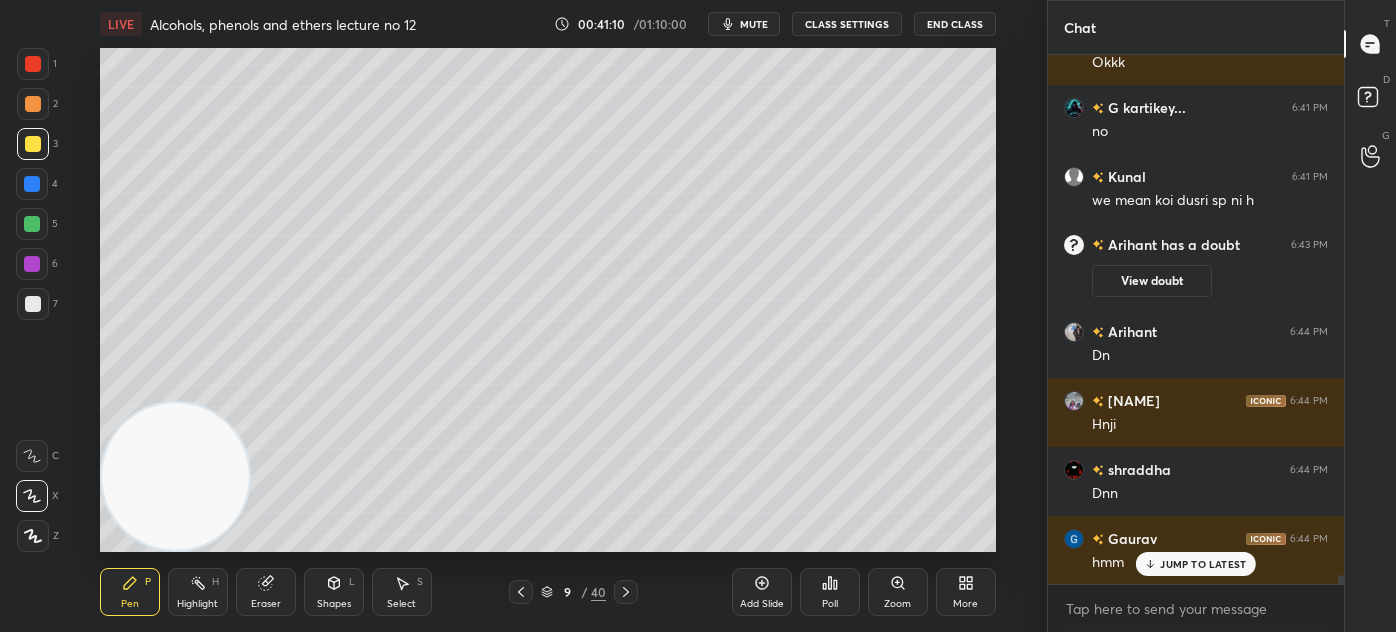 scroll, scrollTop: 29157, scrollLeft: 0, axis: vertical 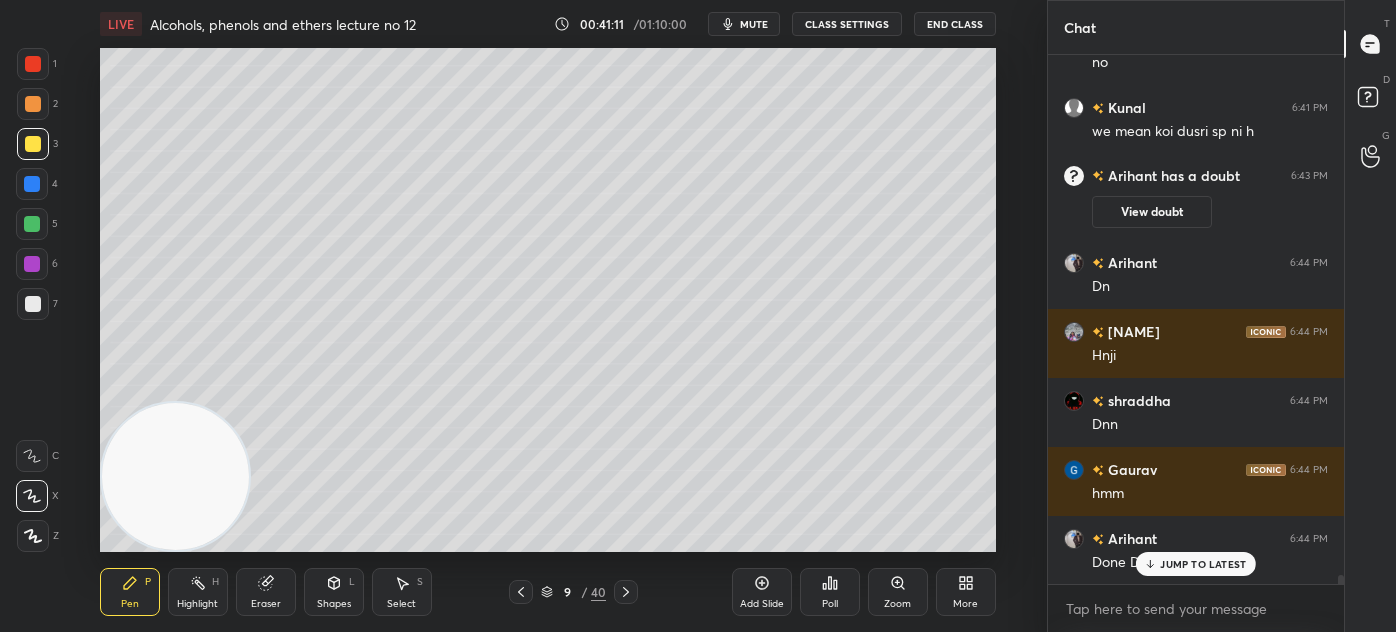 click on "7" at bounding box center [37, 308] 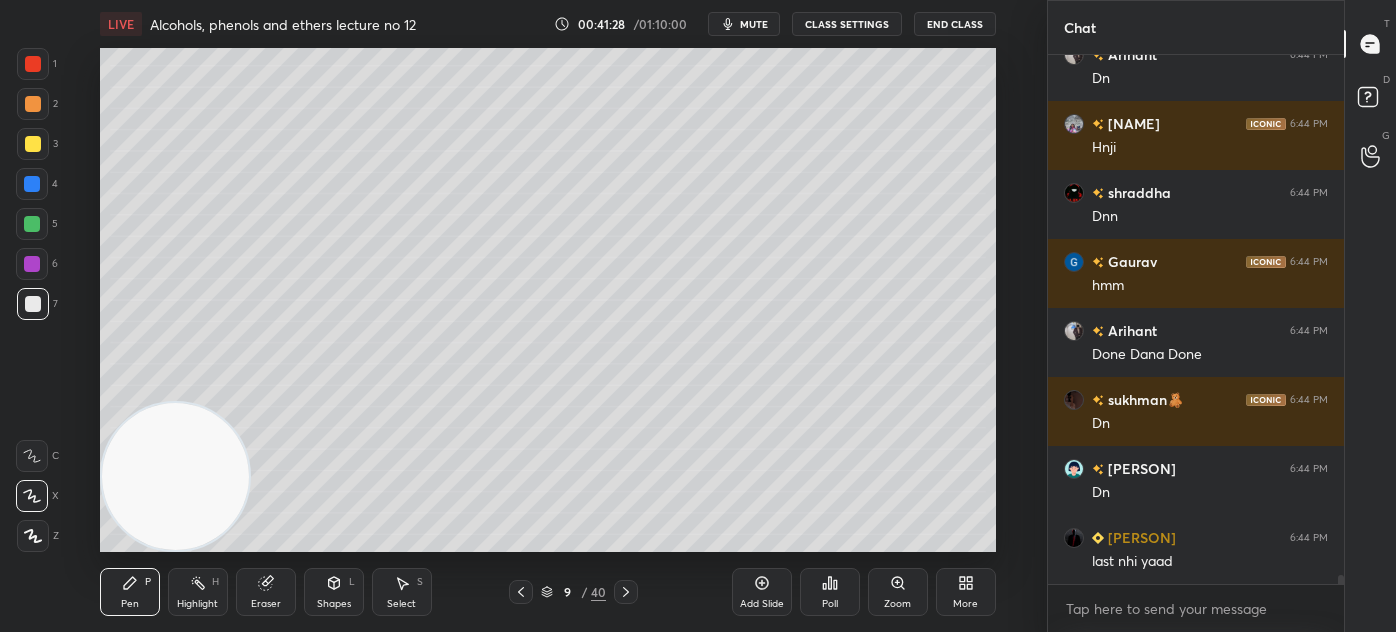 scroll, scrollTop: 29434, scrollLeft: 0, axis: vertical 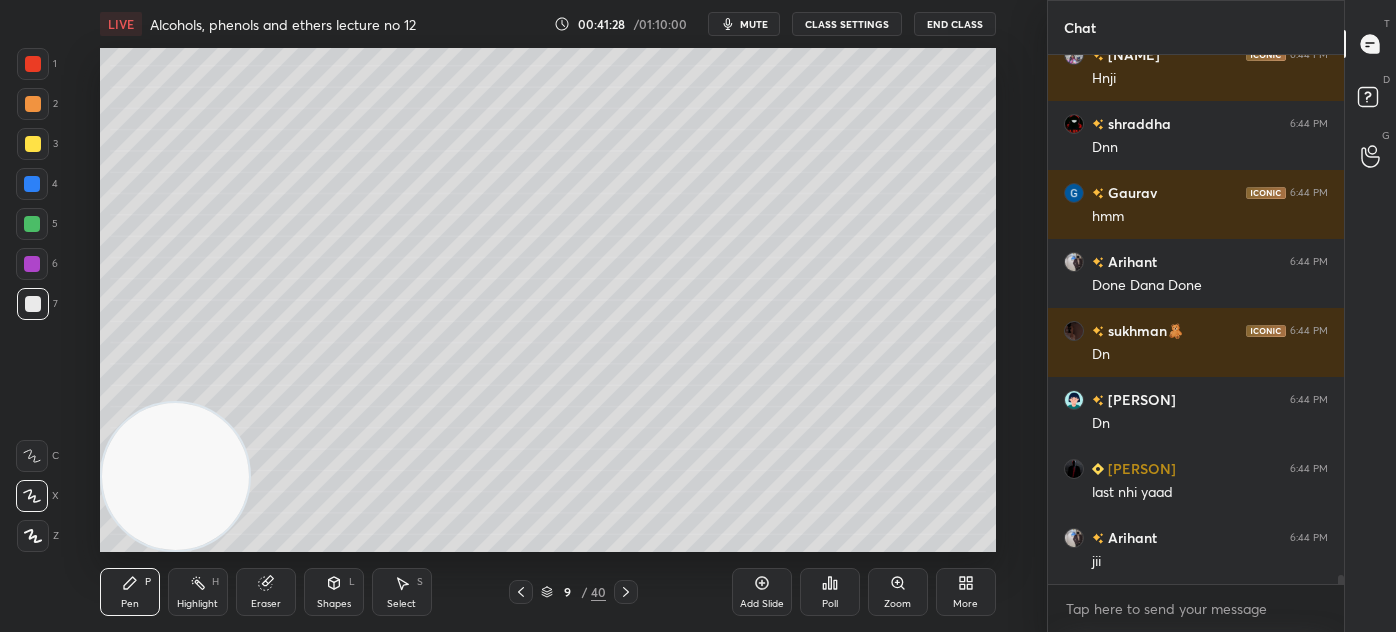 drag, startPoint x: 406, startPoint y: 600, endPoint x: 379, endPoint y: 553, distance: 54.20332 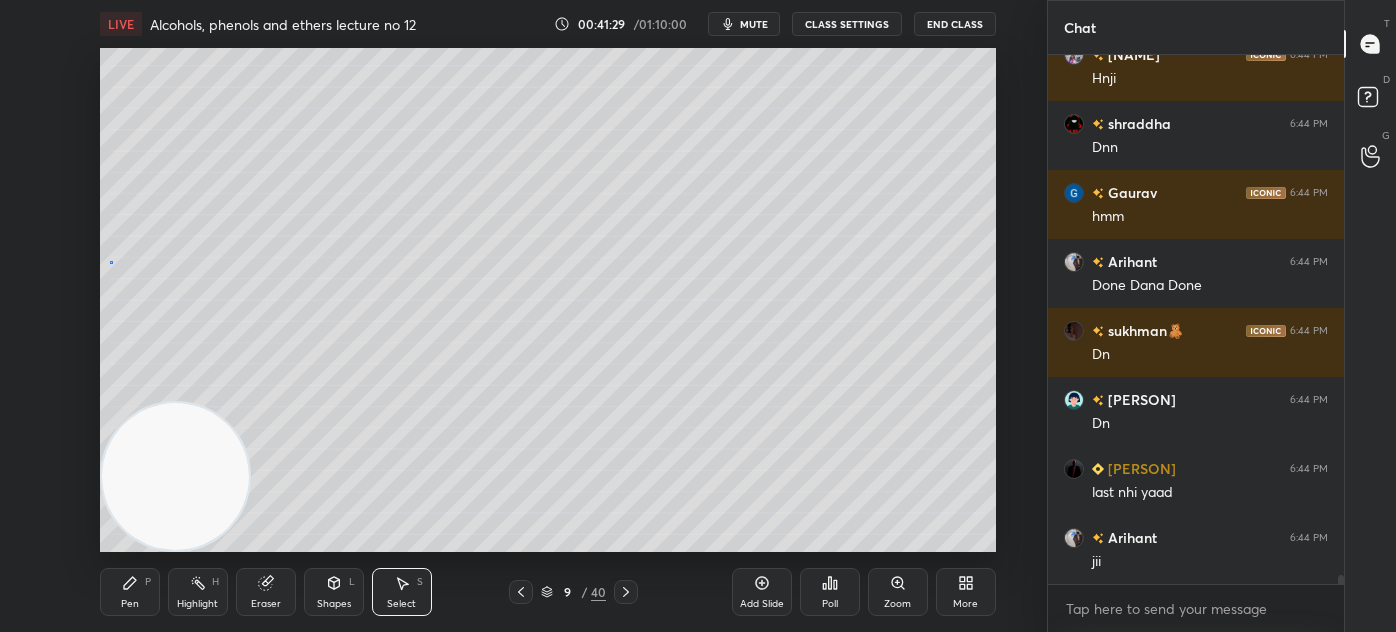 scroll, scrollTop: 29503, scrollLeft: 0, axis: vertical 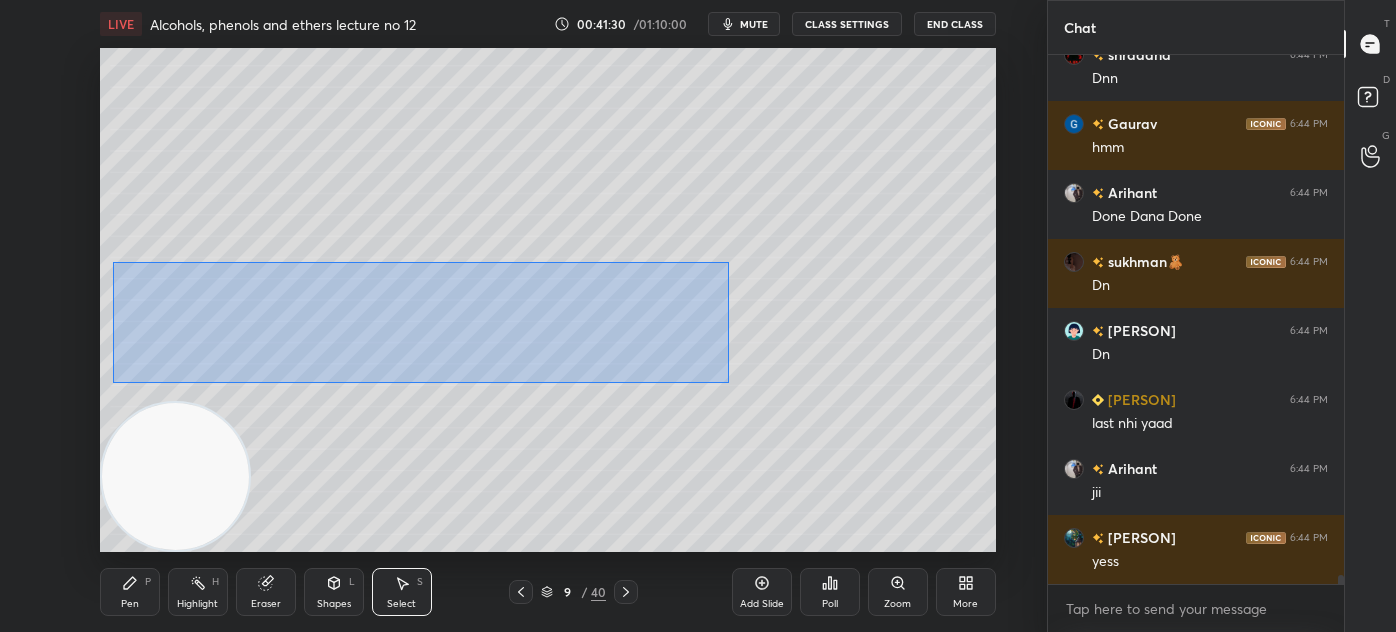 drag, startPoint x: 109, startPoint y: 260, endPoint x: 659, endPoint y: 364, distance: 559.7464 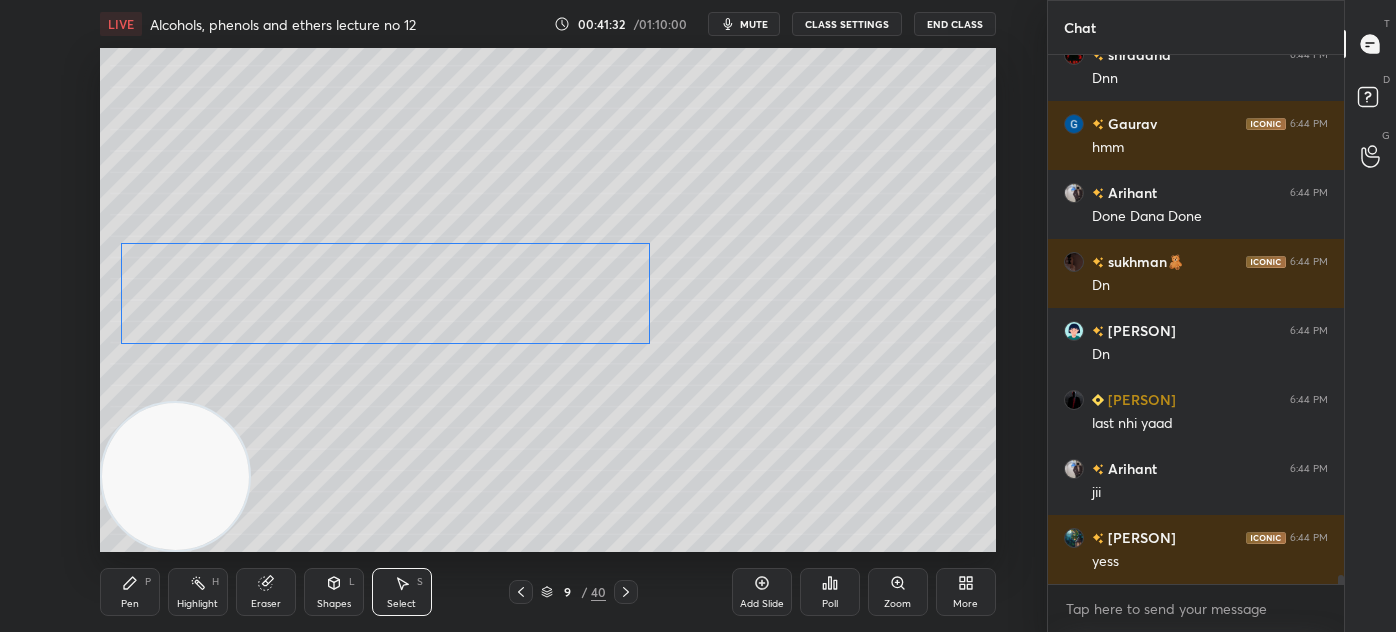 scroll, scrollTop: 29572, scrollLeft: 0, axis: vertical 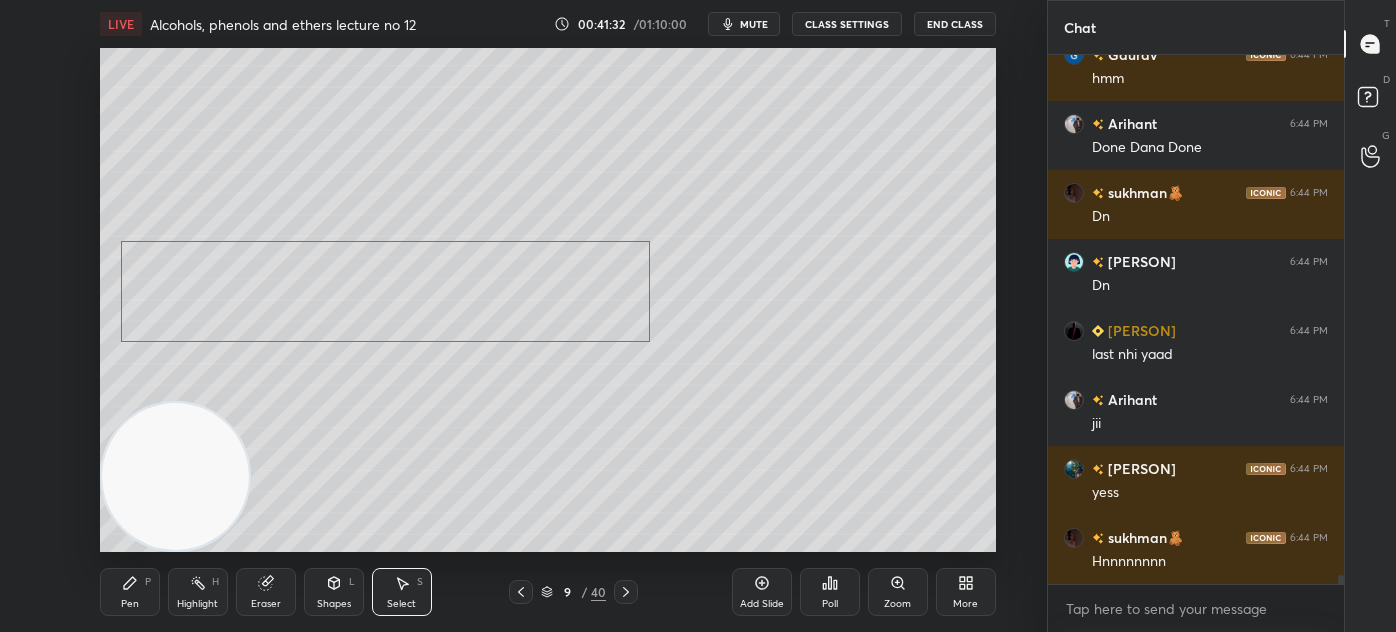 drag, startPoint x: 485, startPoint y: 333, endPoint x: 484, endPoint y: 304, distance: 29.017237 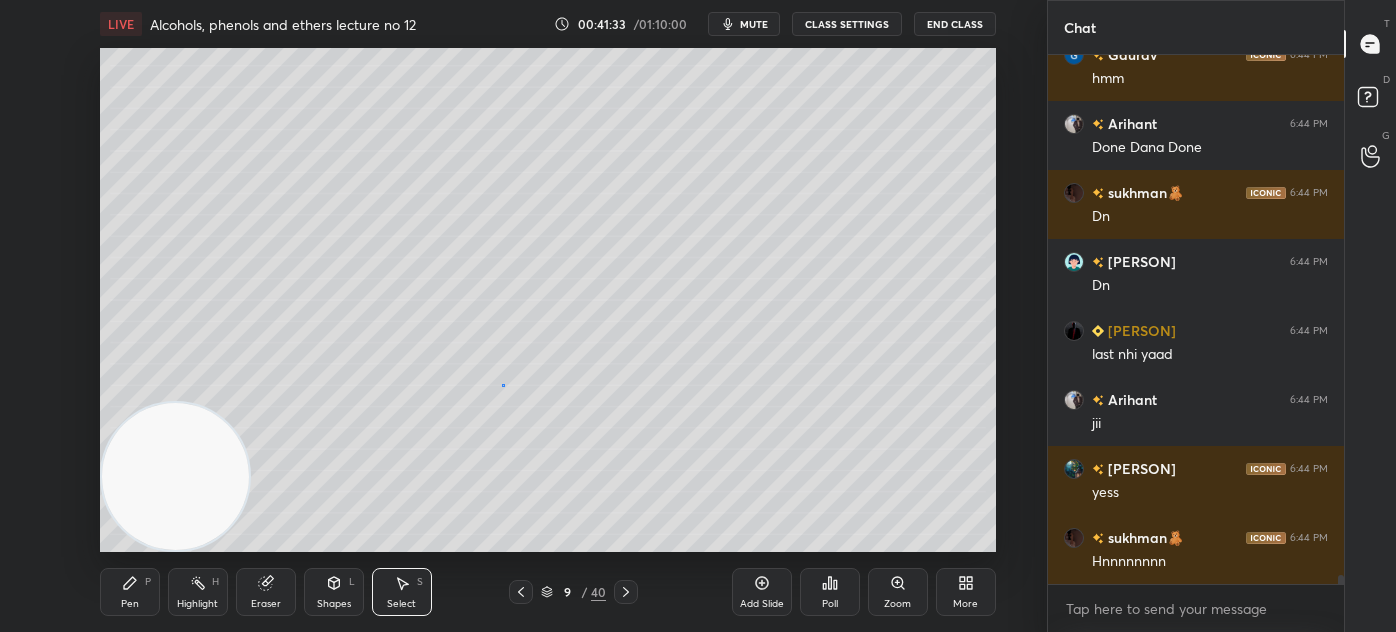 click on "0 ° Undo Copy Duplicate Duplicate to new slide Delete" at bounding box center (548, 300) 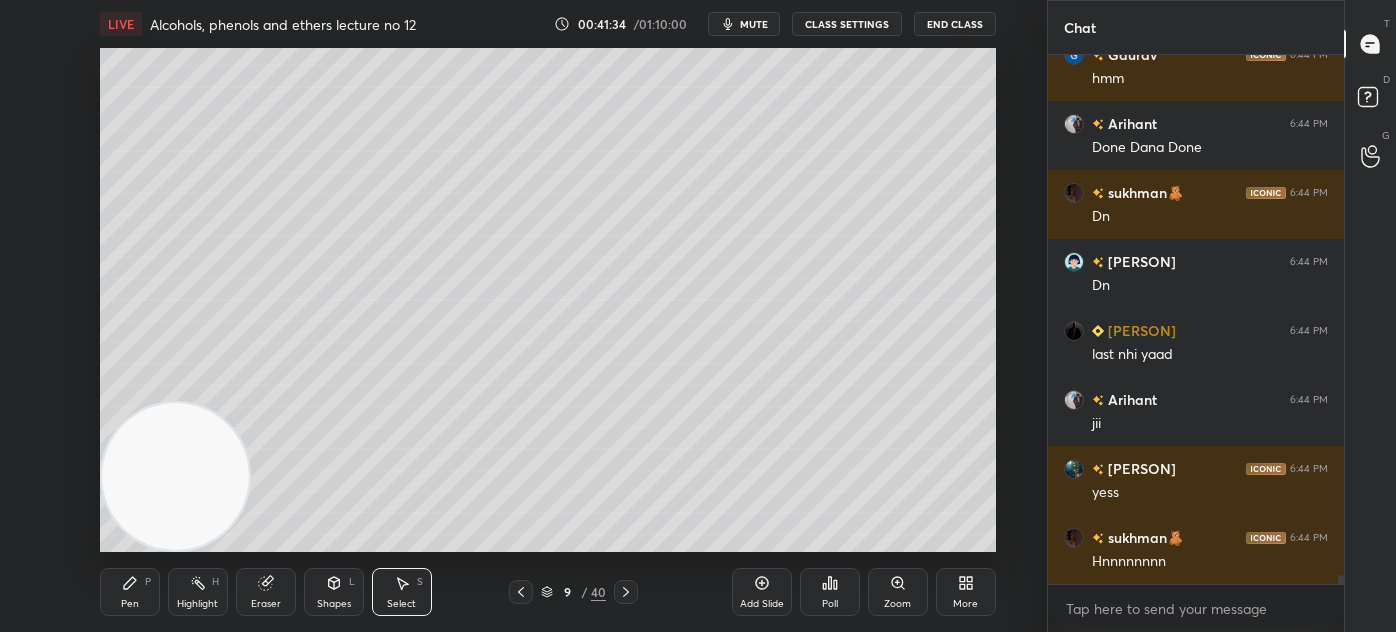 drag, startPoint x: 106, startPoint y: 598, endPoint x: 135, endPoint y: 580, distance: 34.132095 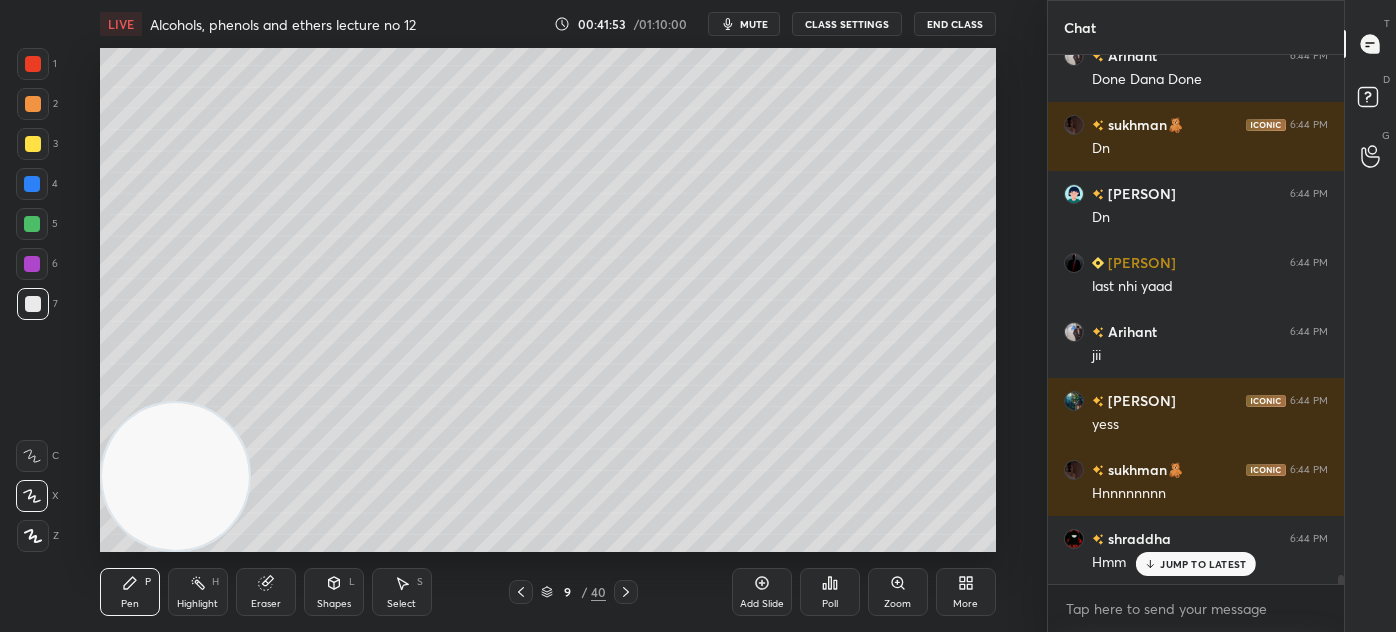scroll, scrollTop: 29709, scrollLeft: 0, axis: vertical 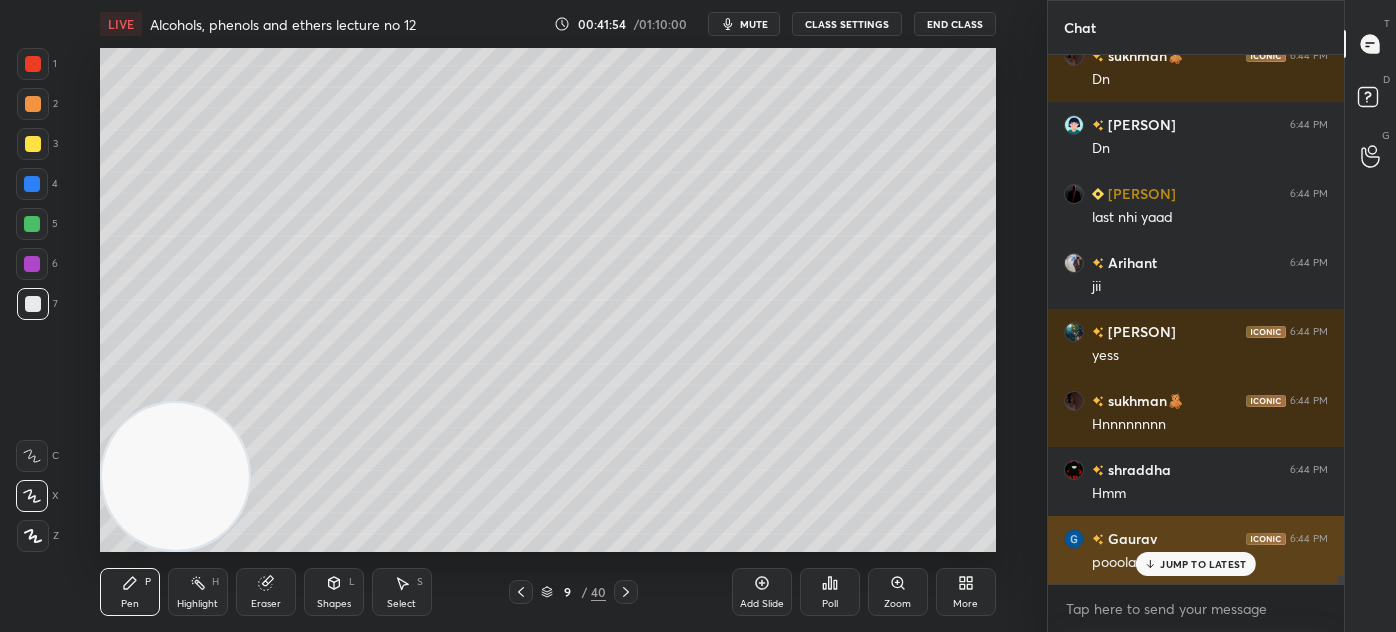 click on "JUMP TO LATEST" at bounding box center [1203, 564] 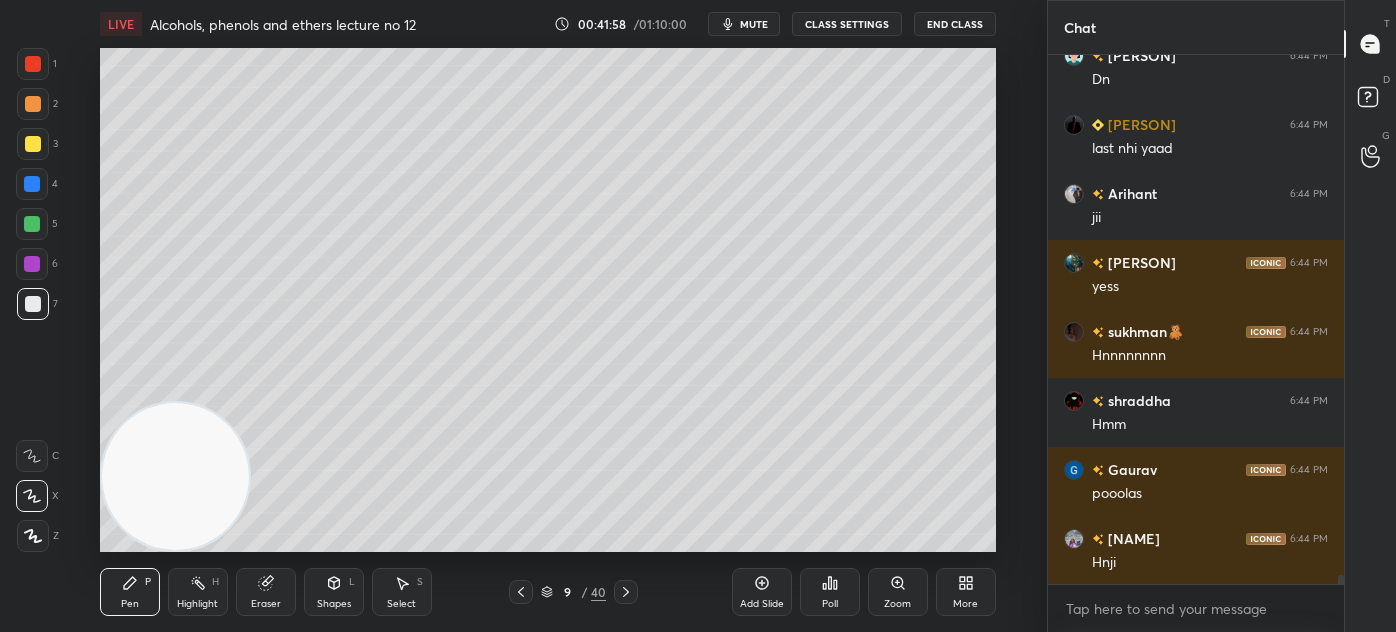 scroll, scrollTop: 29848, scrollLeft: 0, axis: vertical 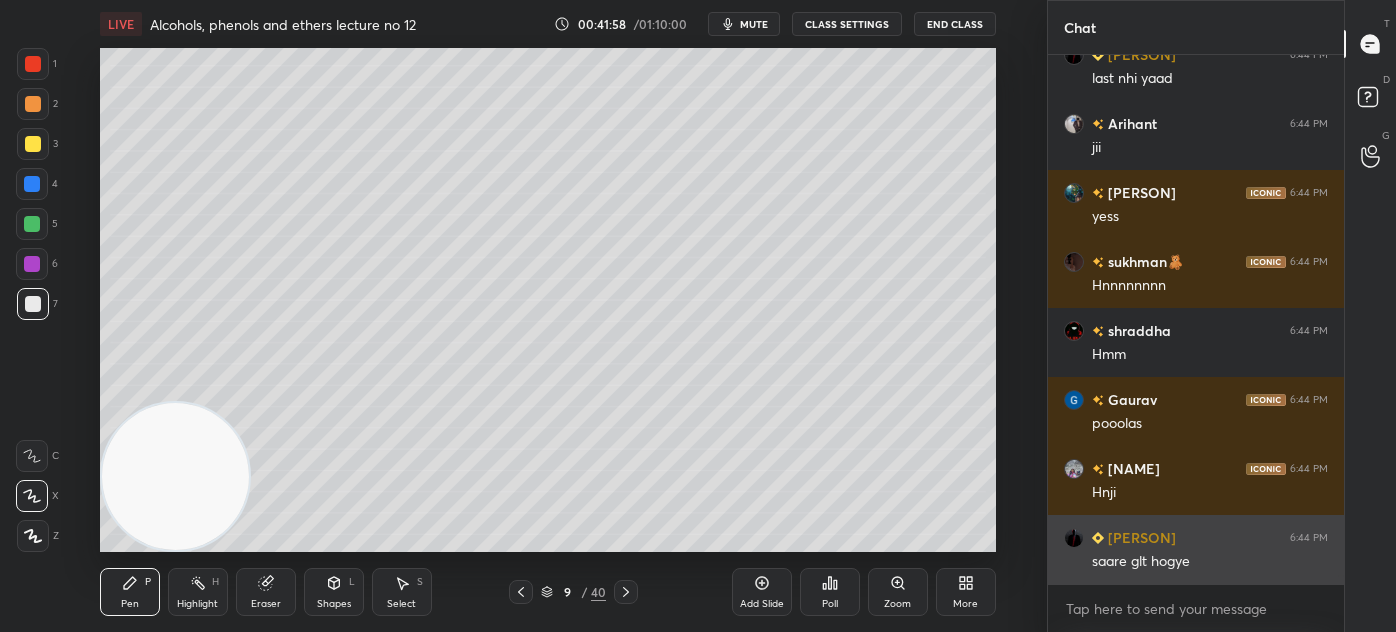 click on "saare glt hogye" at bounding box center [1210, 562] 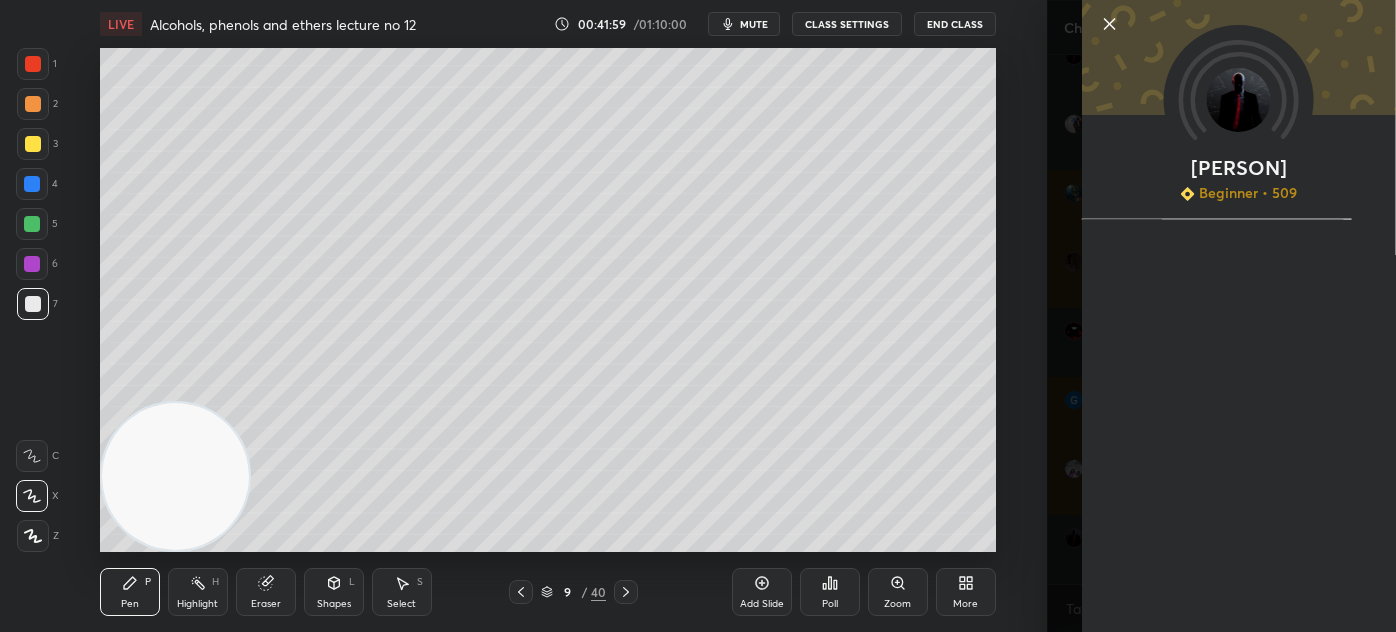 click on "[PERSON] Beginner   •   509" at bounding box center [1221, 316] 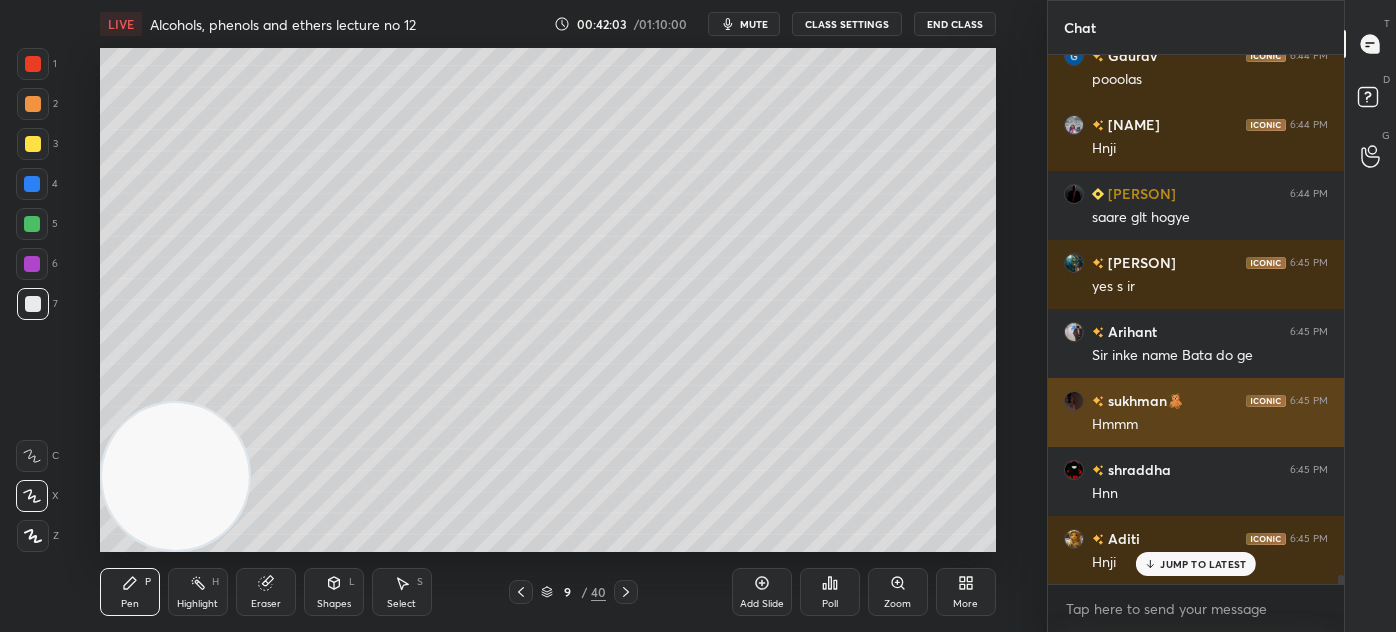 scroll, scrollTop: 30261, scrollLeft: 0, axis: vertical 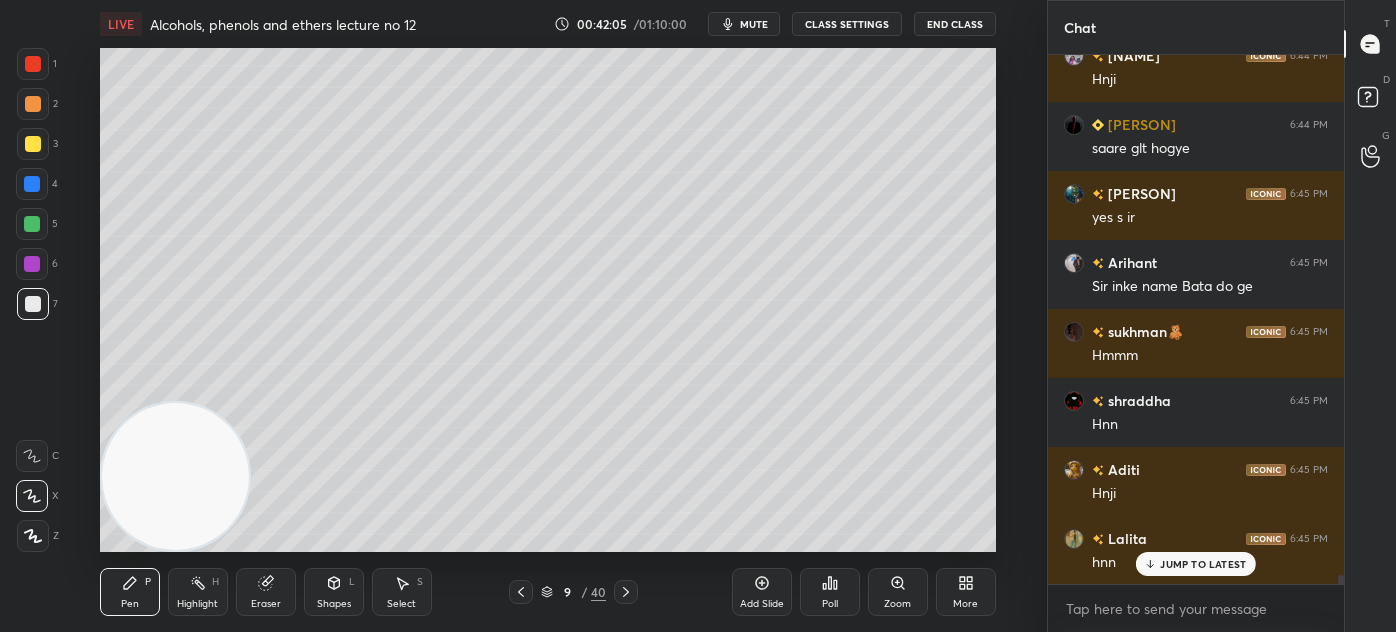 click at bounding box center [32, 224] 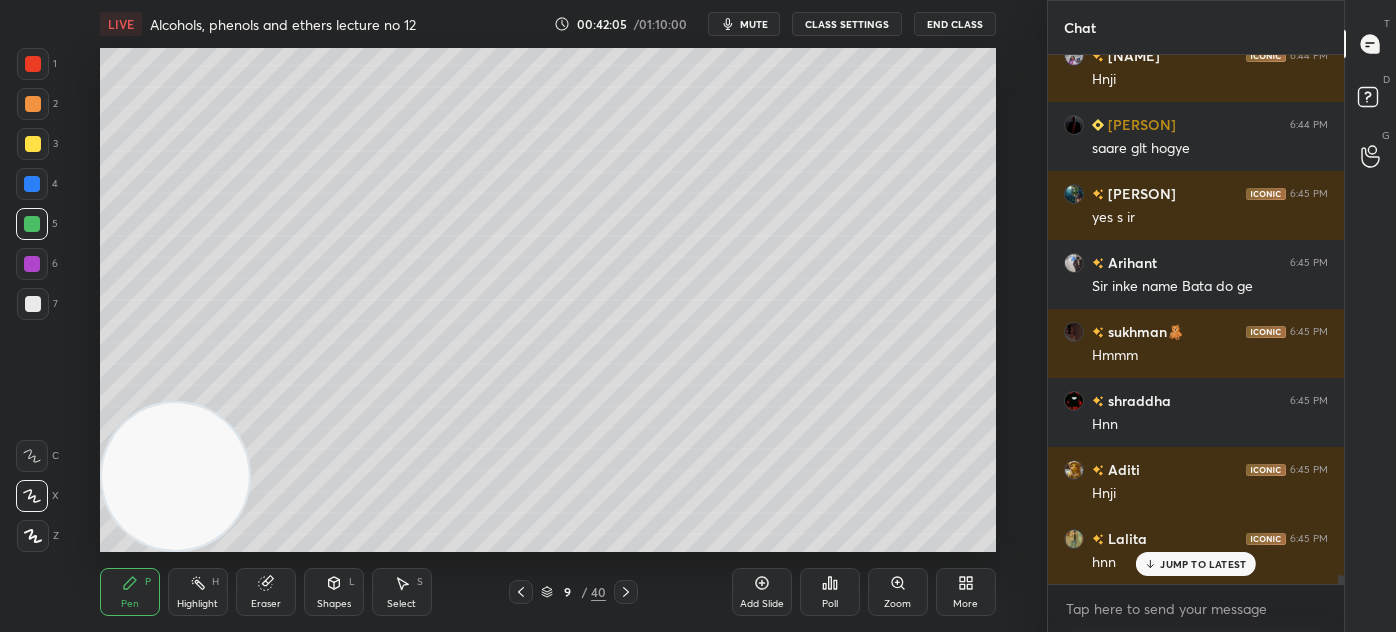 click at bounding box center (33, 304) 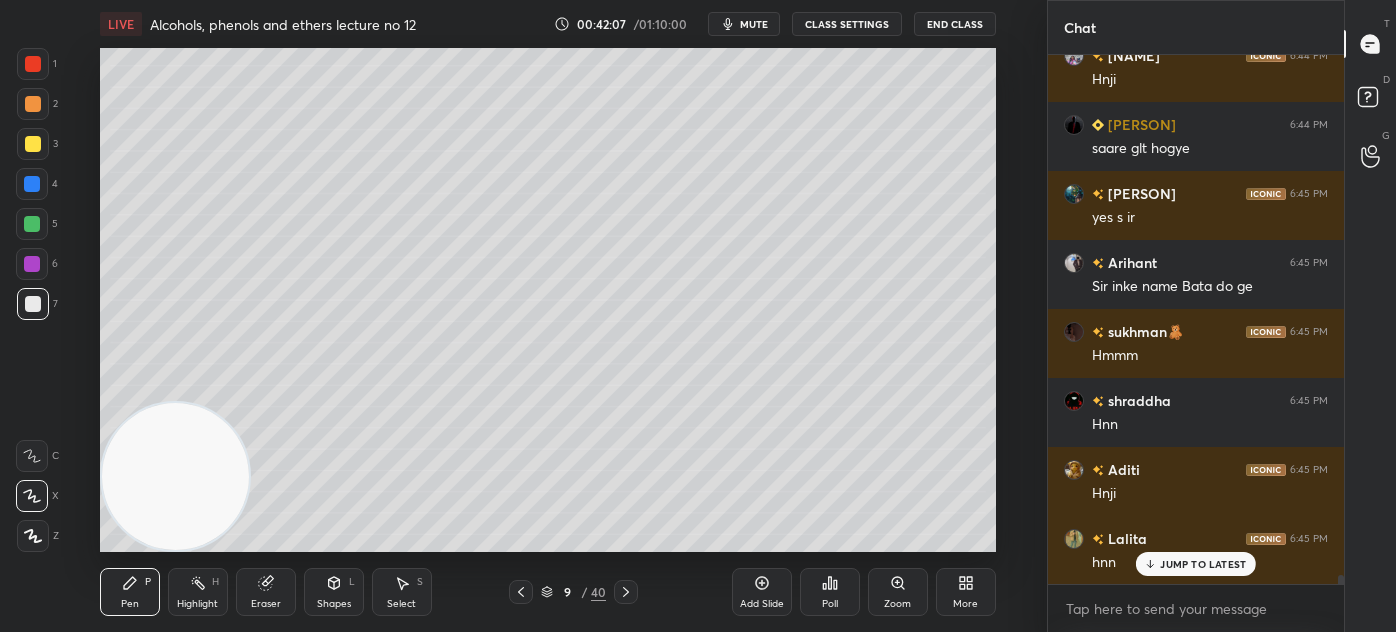 click at bounding box center [33, 64] 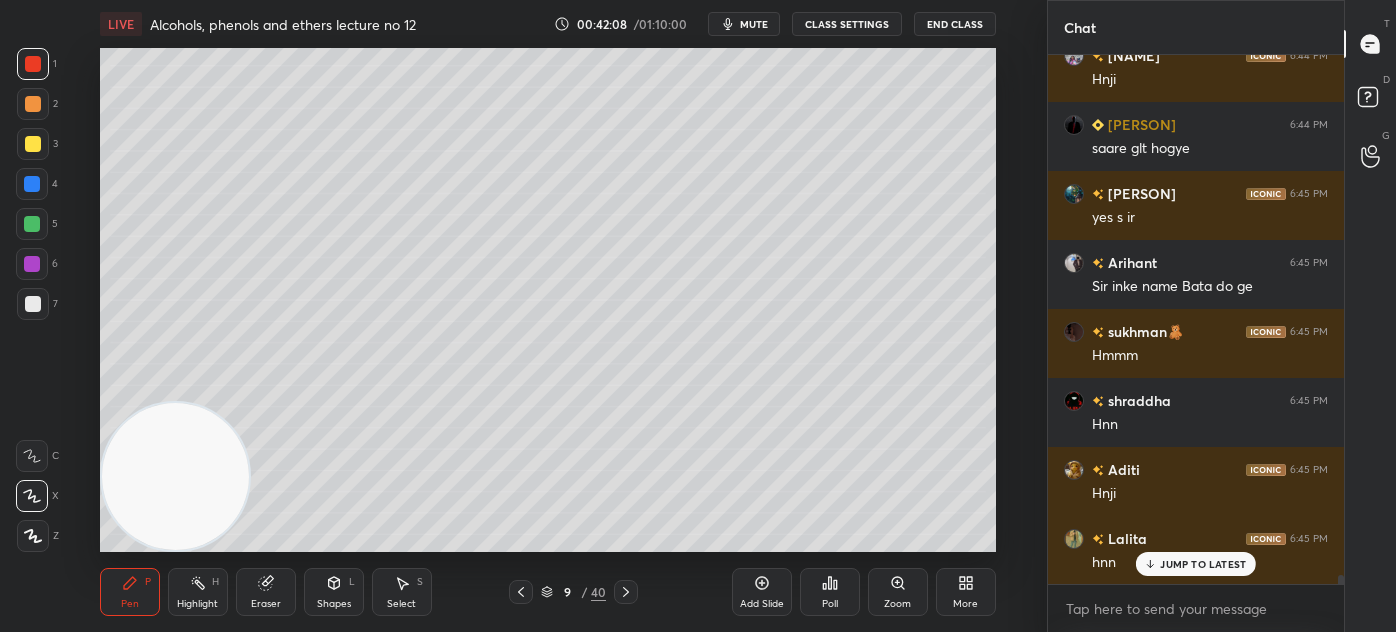 click at bounding box center [33, 536] 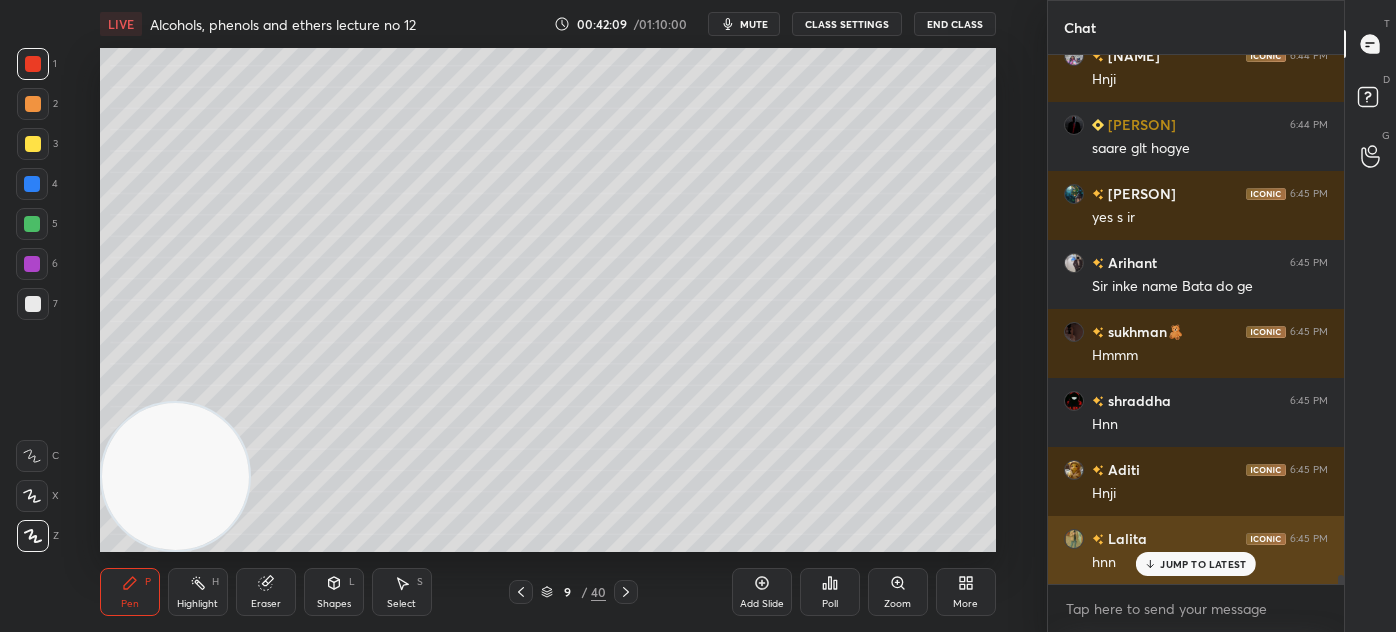 click on "JUMP TO LATEST" at bounding box center (1203, 564) 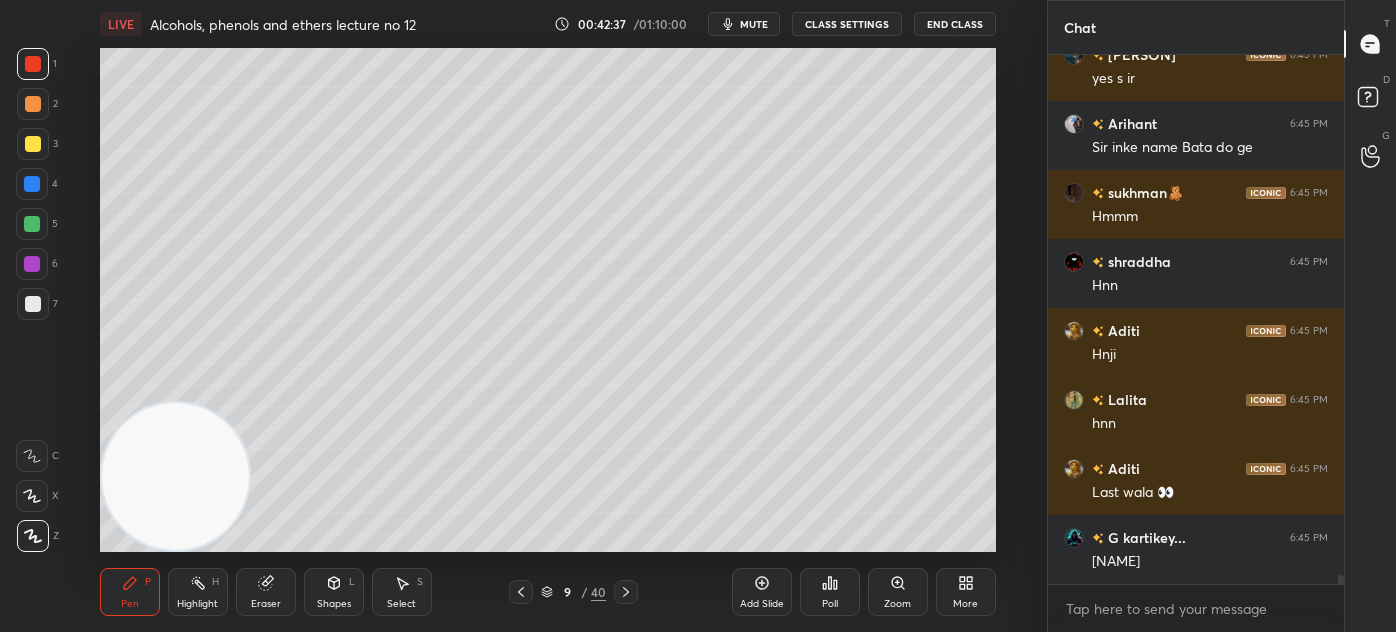 scroll, scrollTop: 30469, scrollLeft: 0, axis: vertical 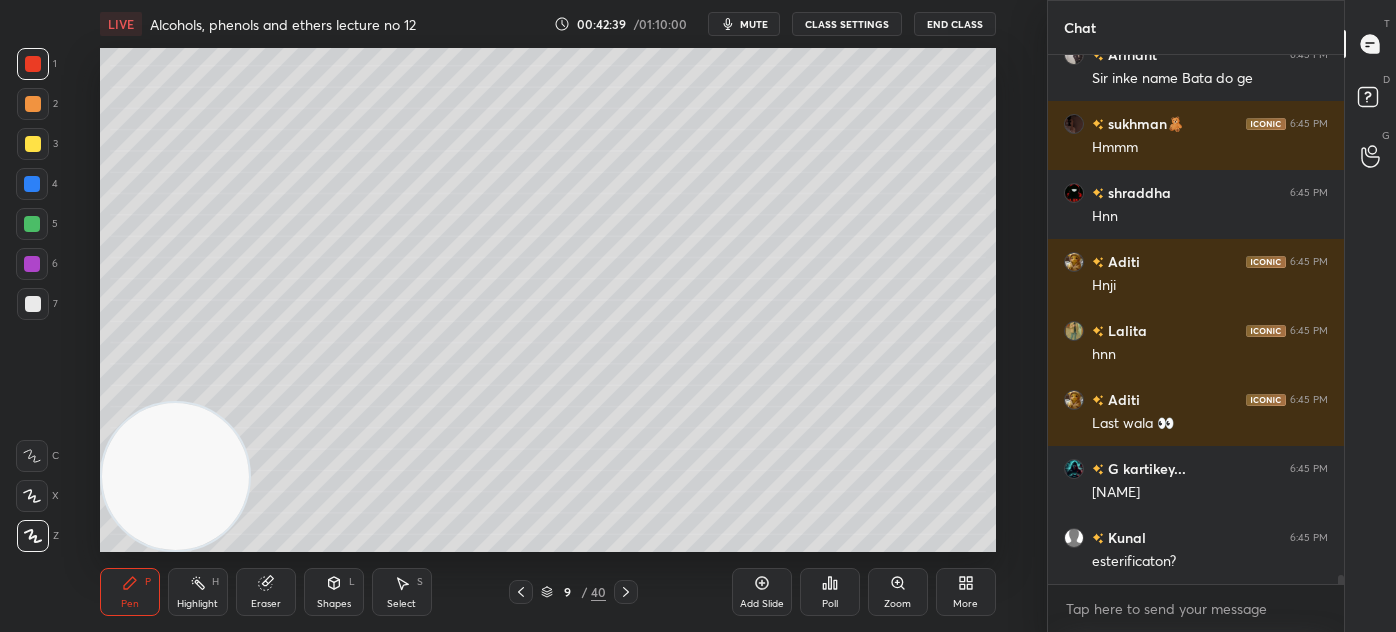 click at bounding box center (32, 224) 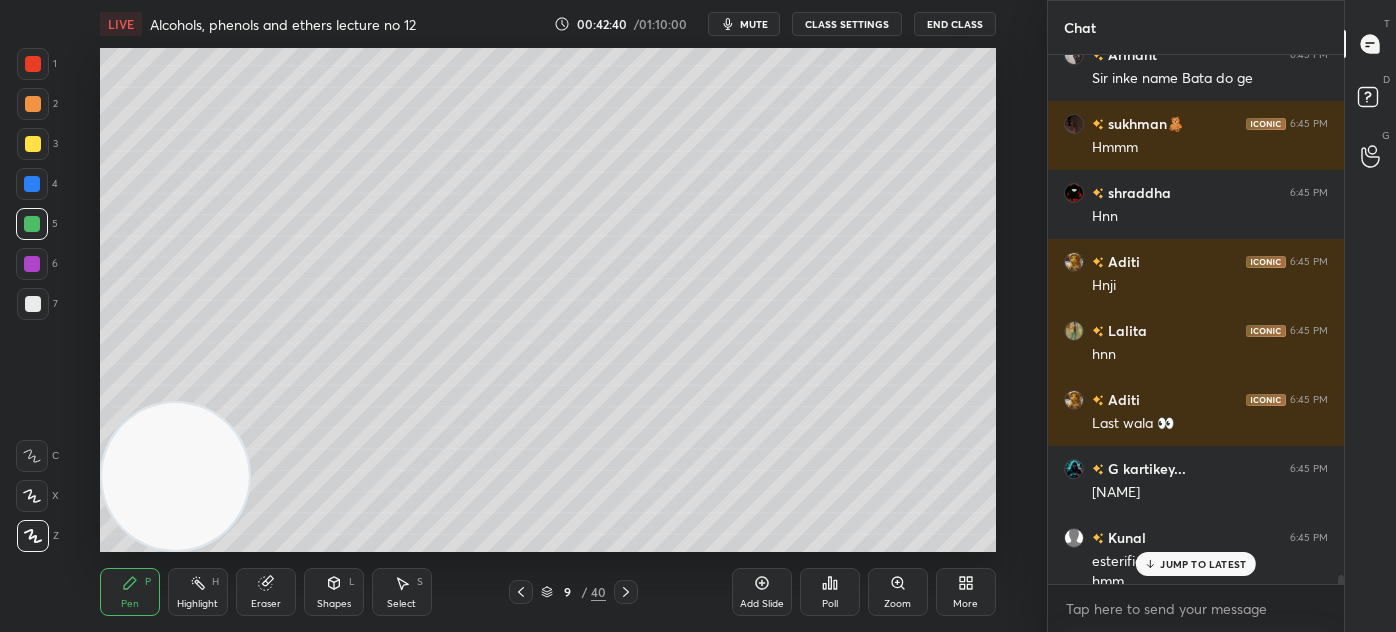 scroll, scrollTop: 30488, scrollLeft: 0, axis: vertical 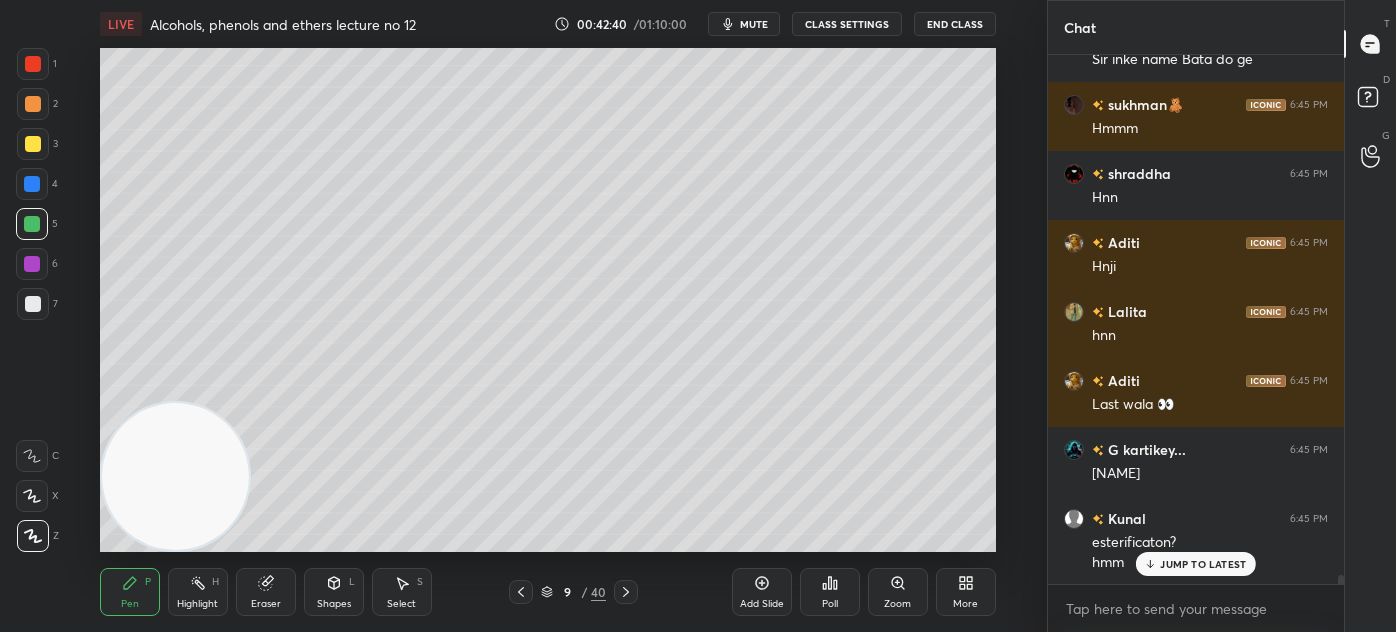 click 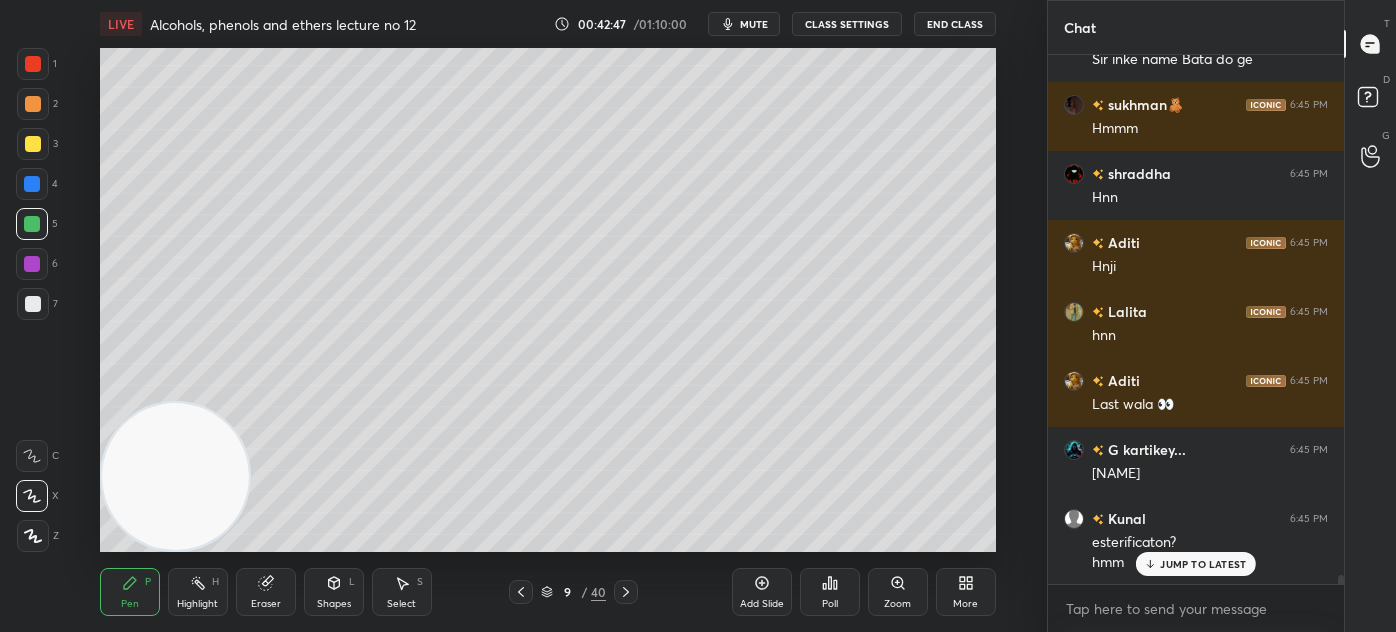 scroll, scrollTop: 30557, scrollLeft: 0, axis: vertical 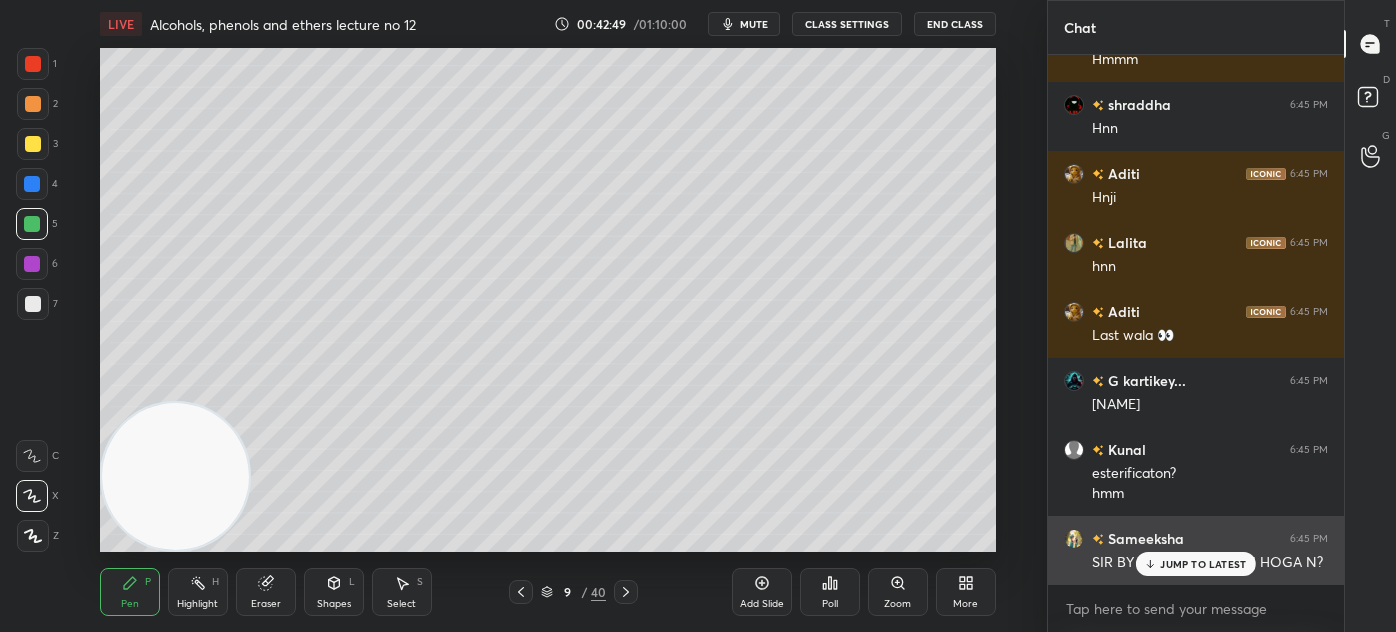 click on "JUMP TO LATEST" at bounding box center (1196, 564) 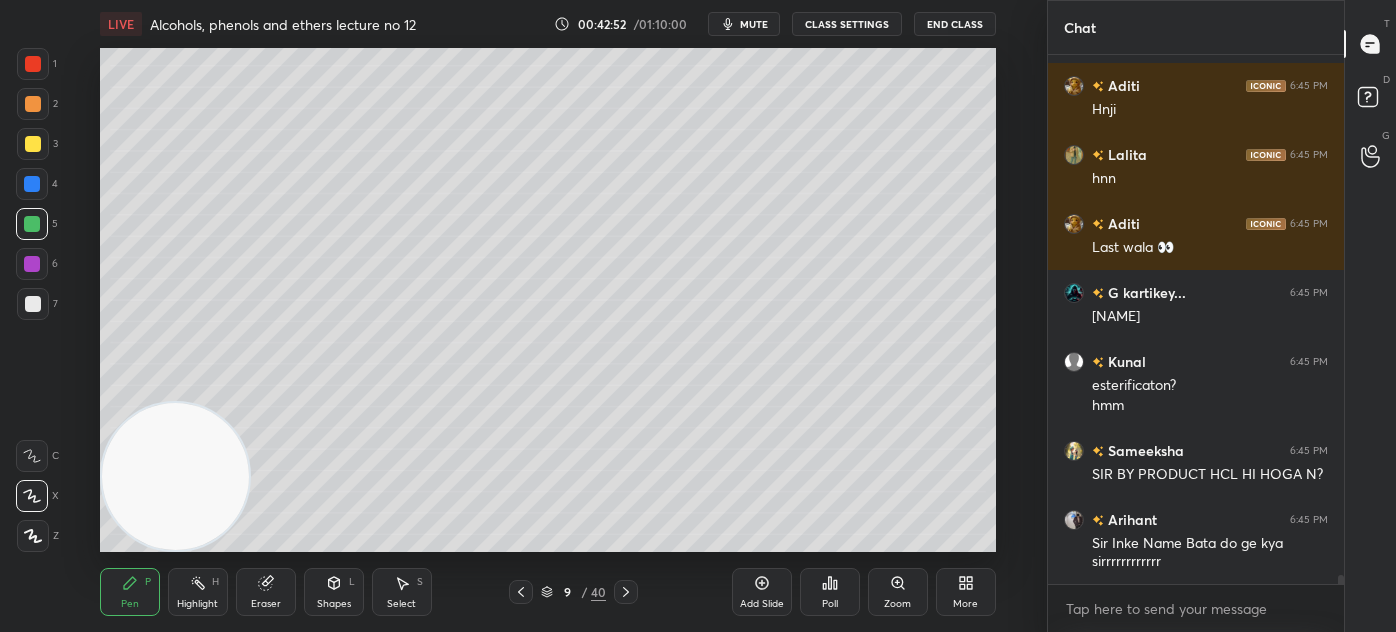 scroll, scrollTop: 30714, scrollLeft: 0, axis: vertical 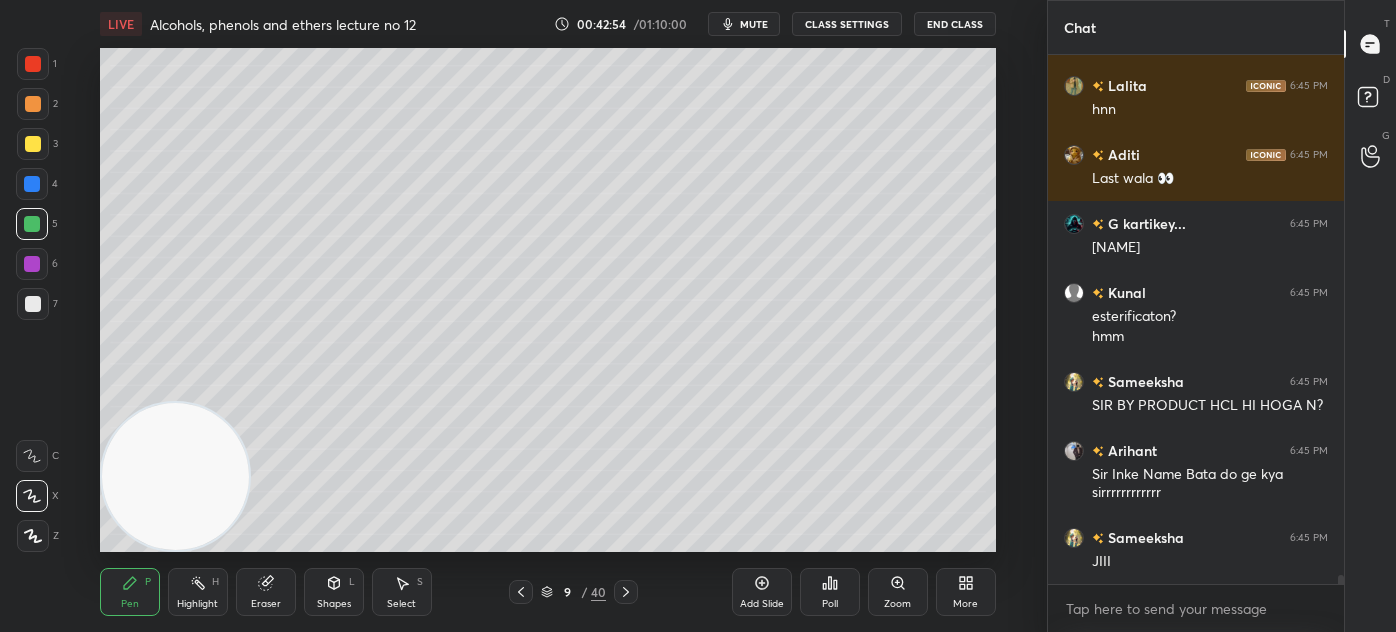 click at bounding box center [33, 144] 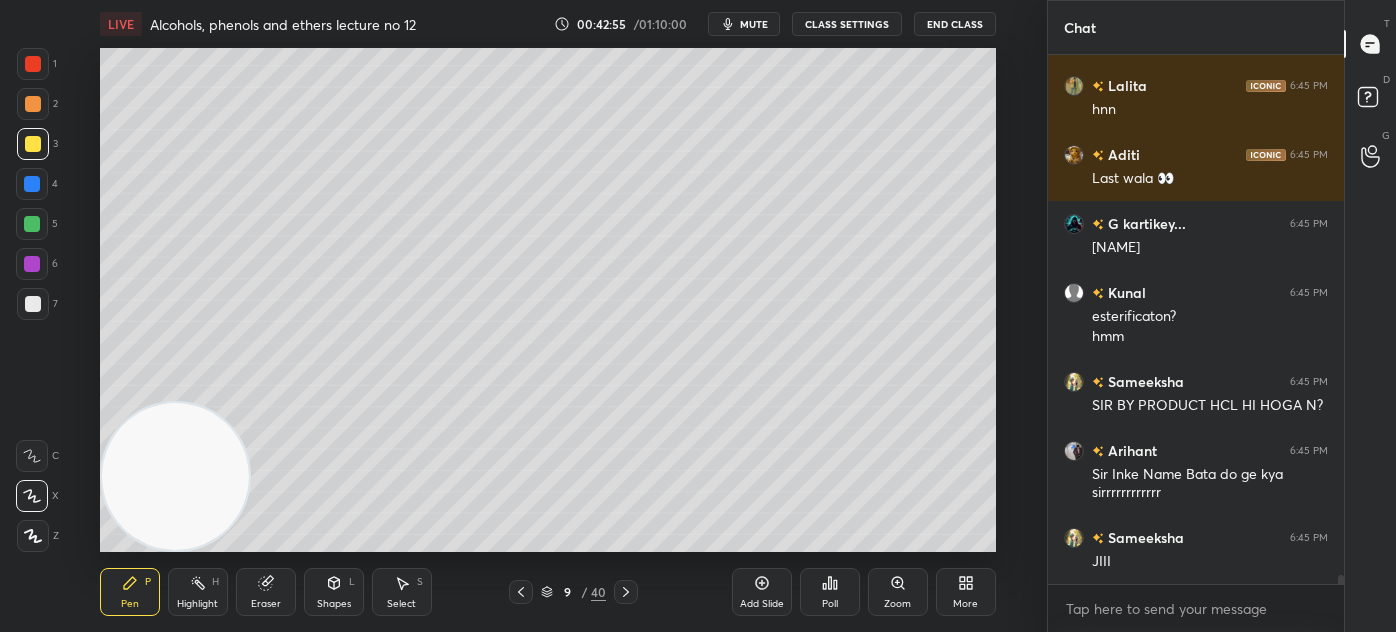 click 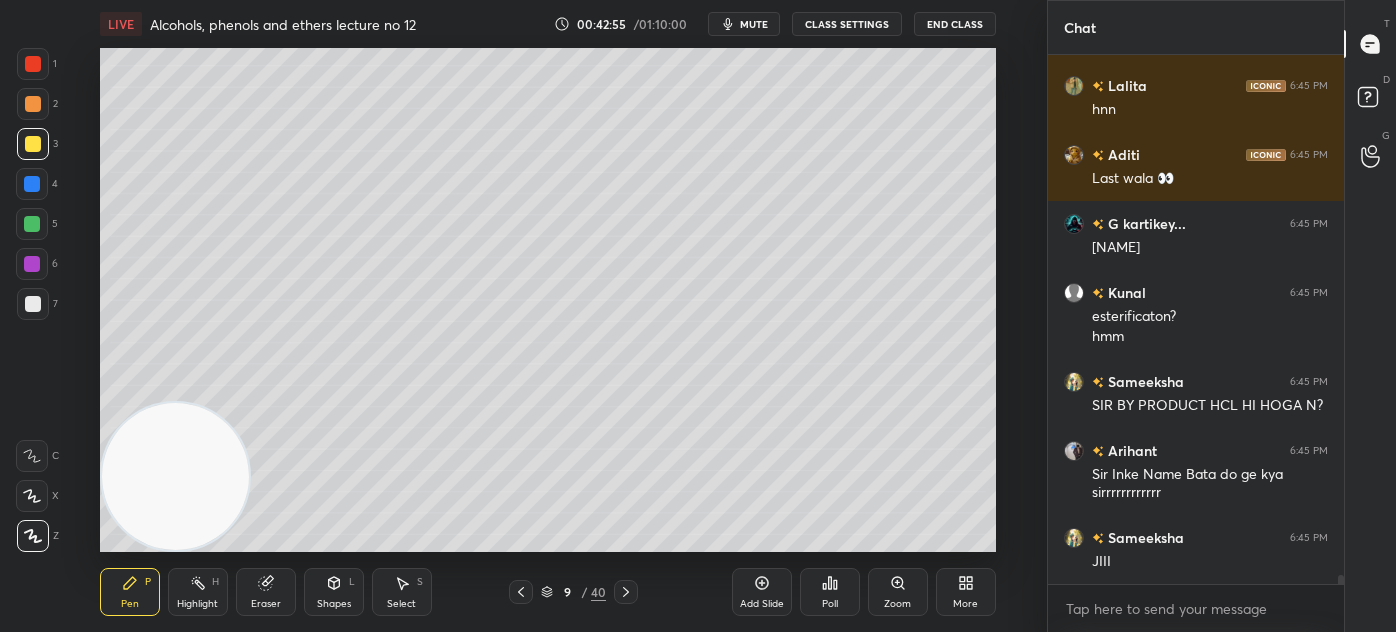 click 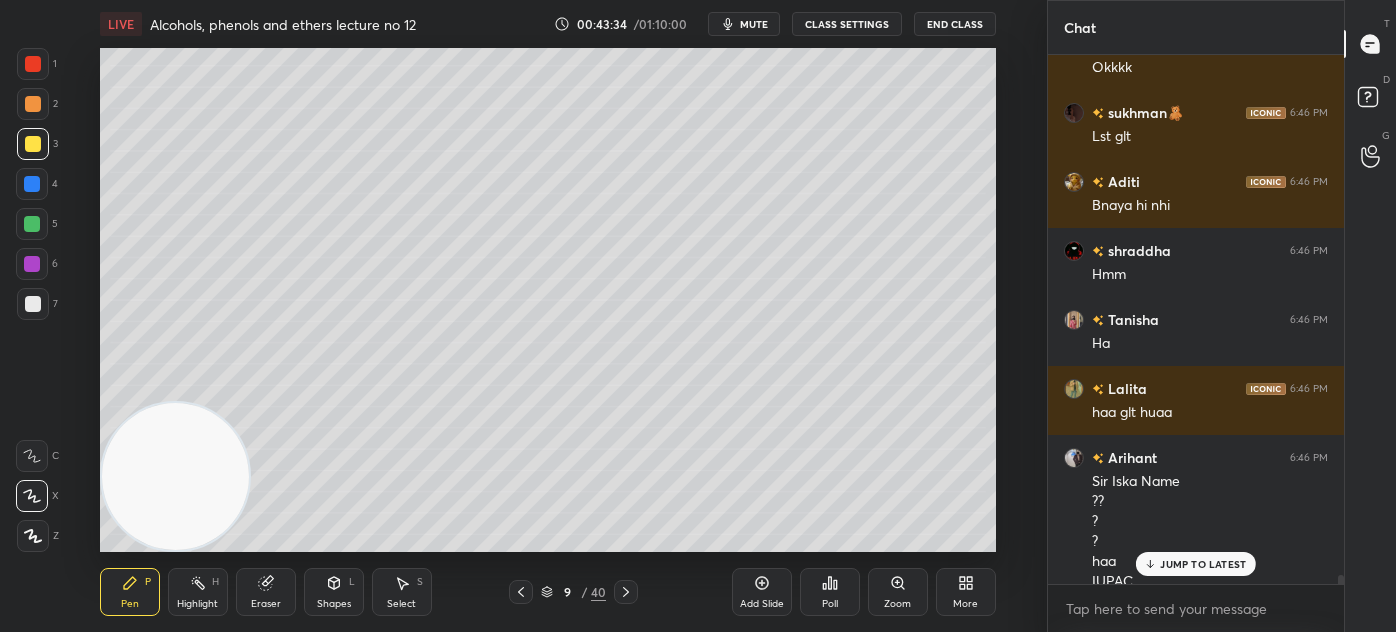 scroll, scrollTop: 31434, scrollLeft: 0, axis: vertical 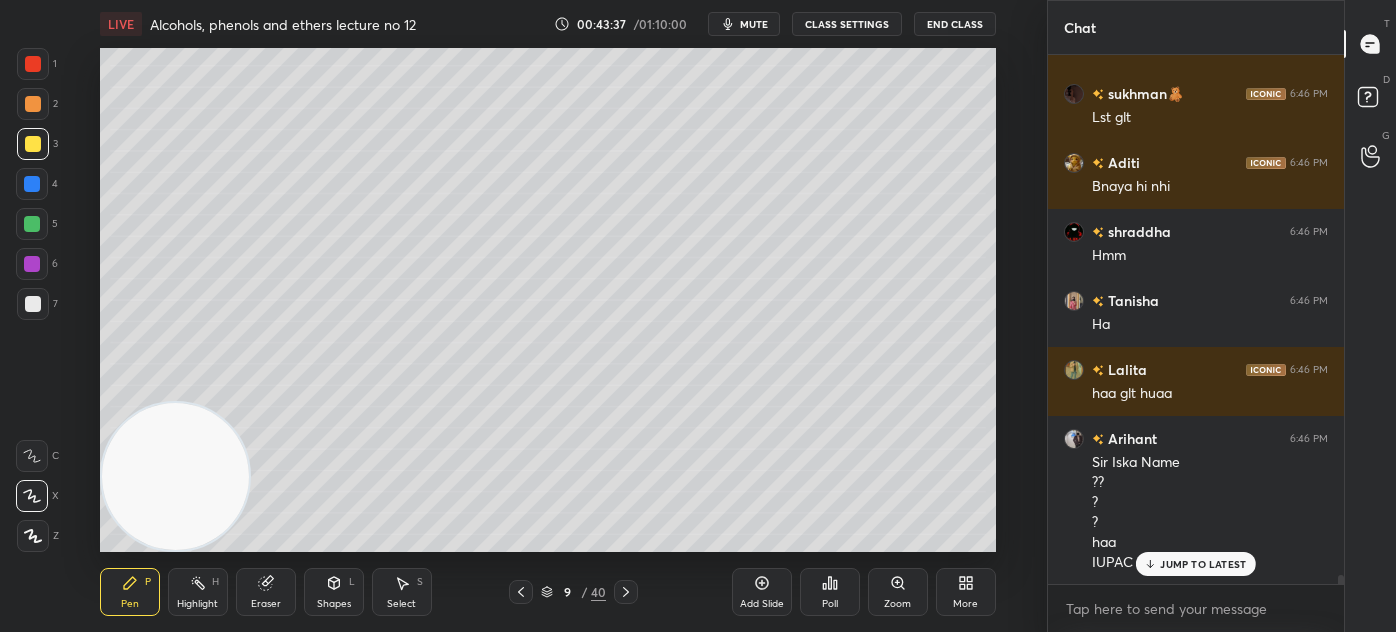 click at bounding box center (32, 224) 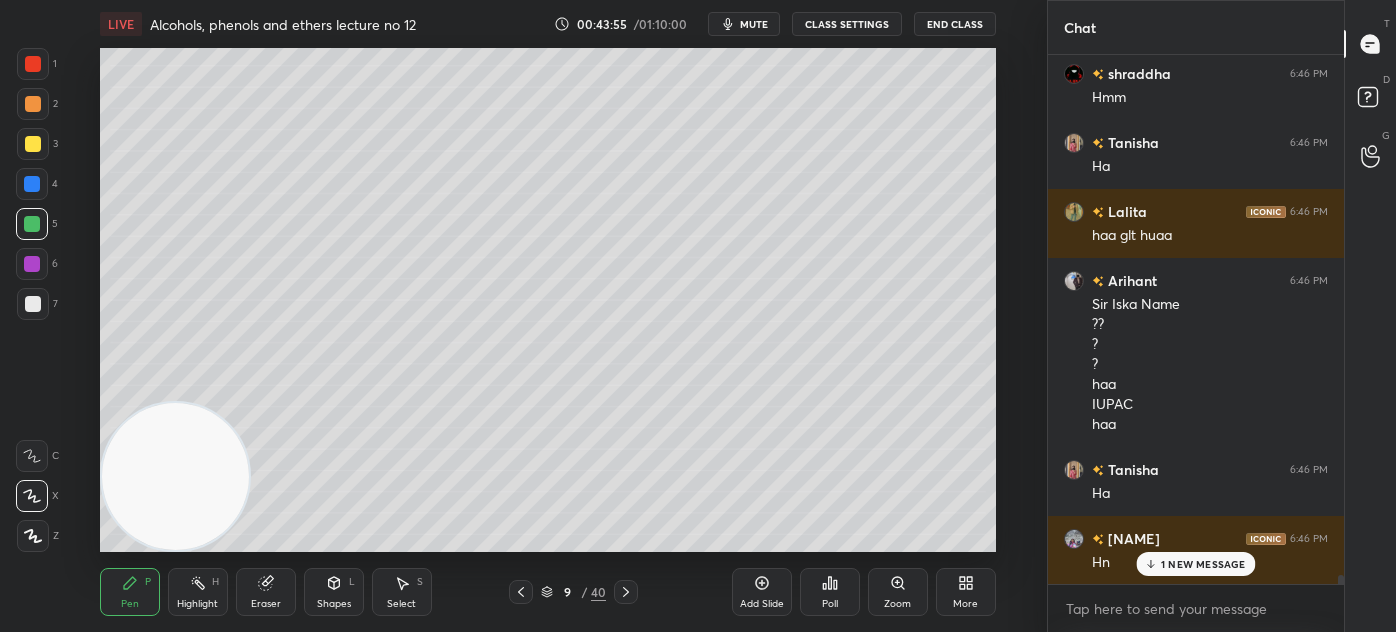 scroll, scrollTop: 31661, scrollLeft: 0, axis: vertical 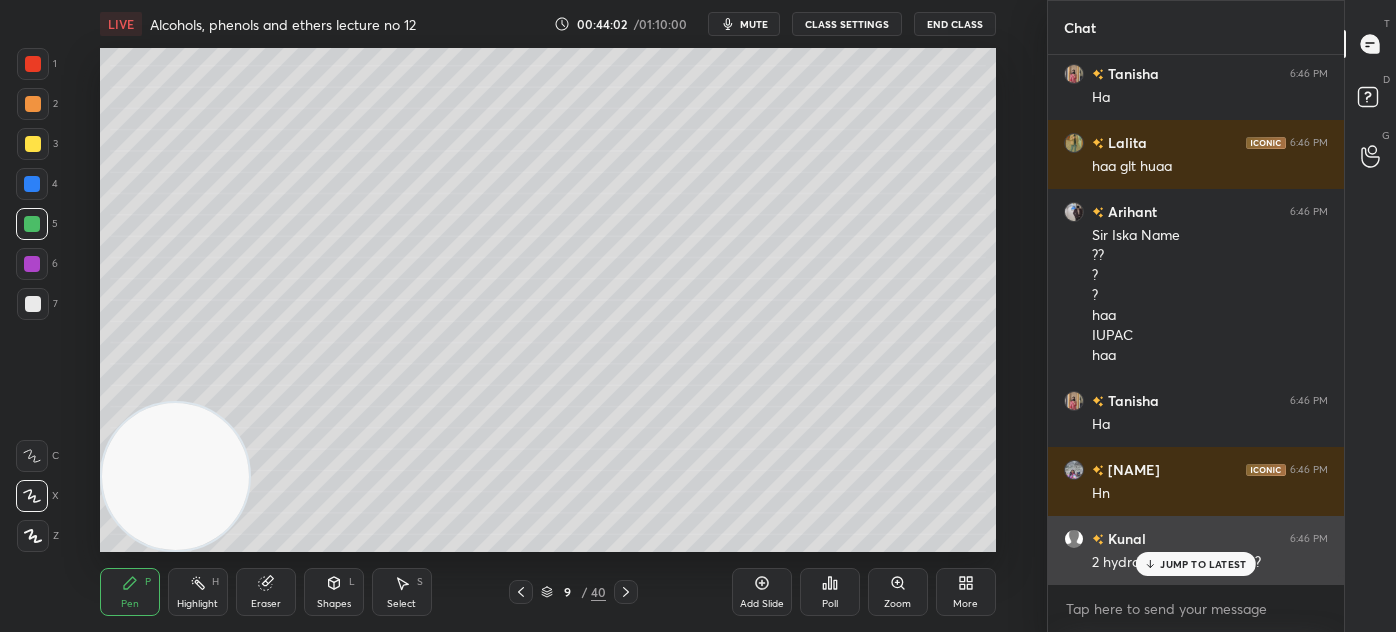 drag, startPoint x: 1200, startPoint y: 564, endPoint x: 1194, endPoint y: 575, distance: 12.529964 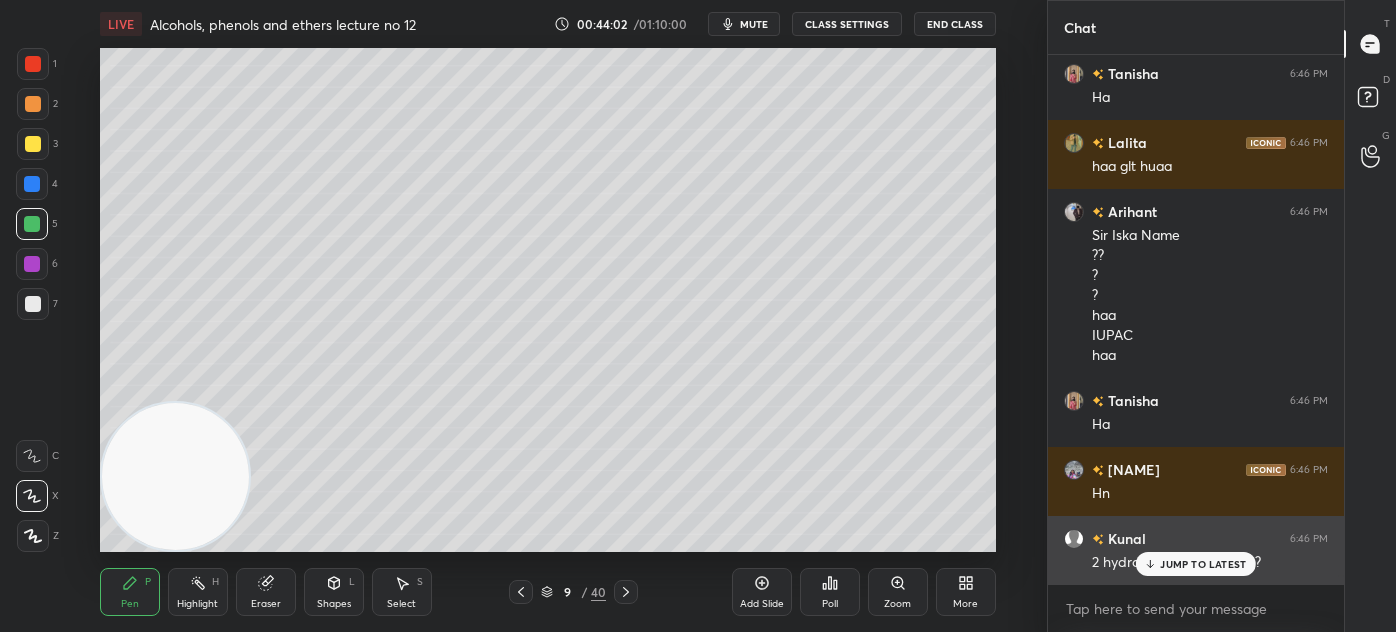 click on "JUMP TO LATEST" at bounding box center [1203, 564] 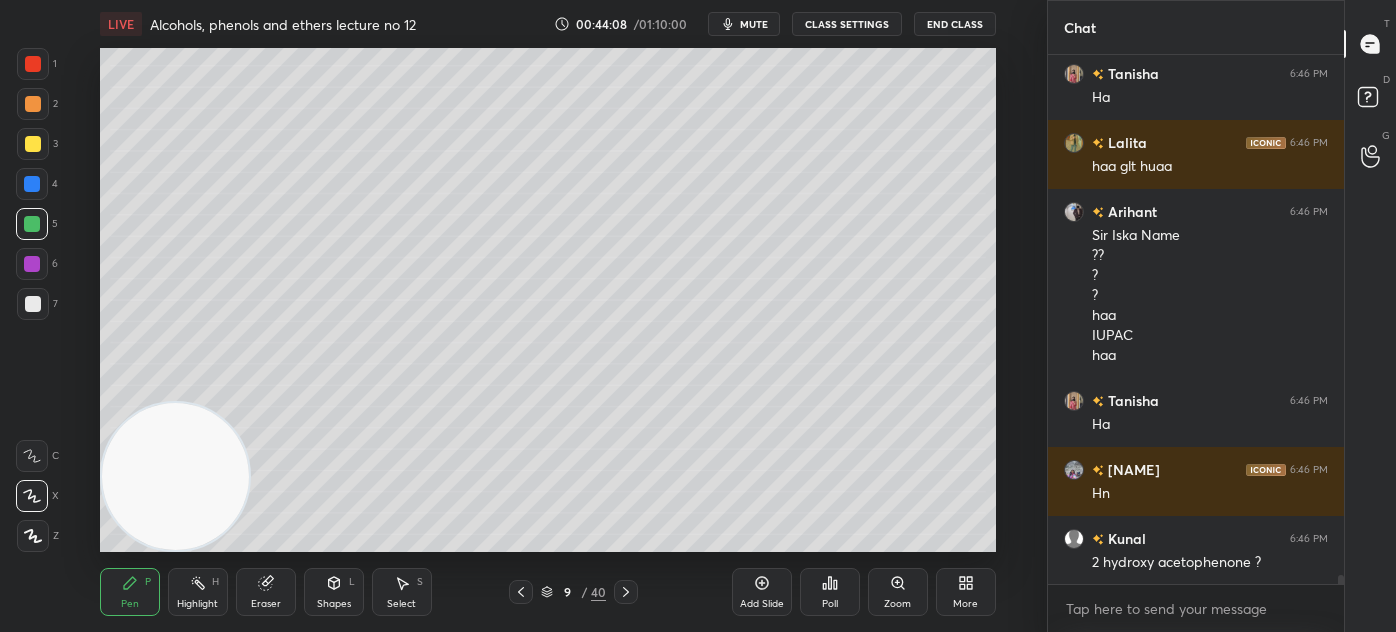 scroll, scrollTop: 31730, scrollLeft: 0, axis: vertical 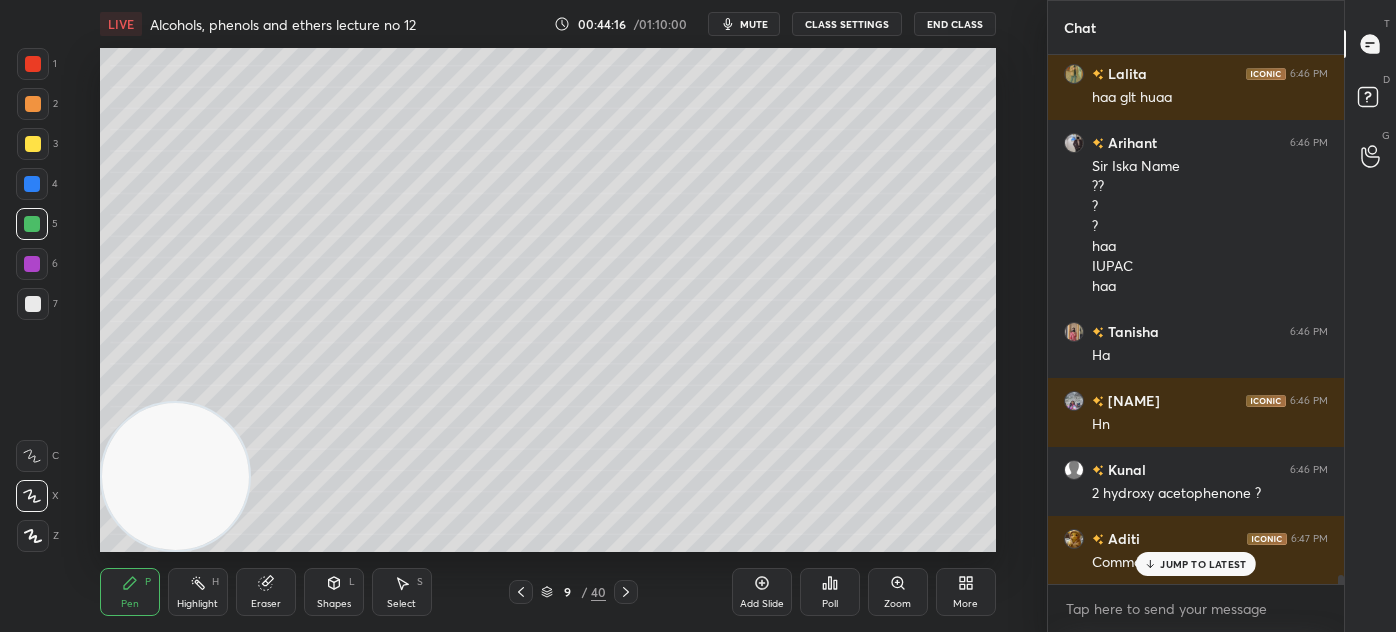 click on "JUMP TO LATEST" at bounding box center (1203, 564) 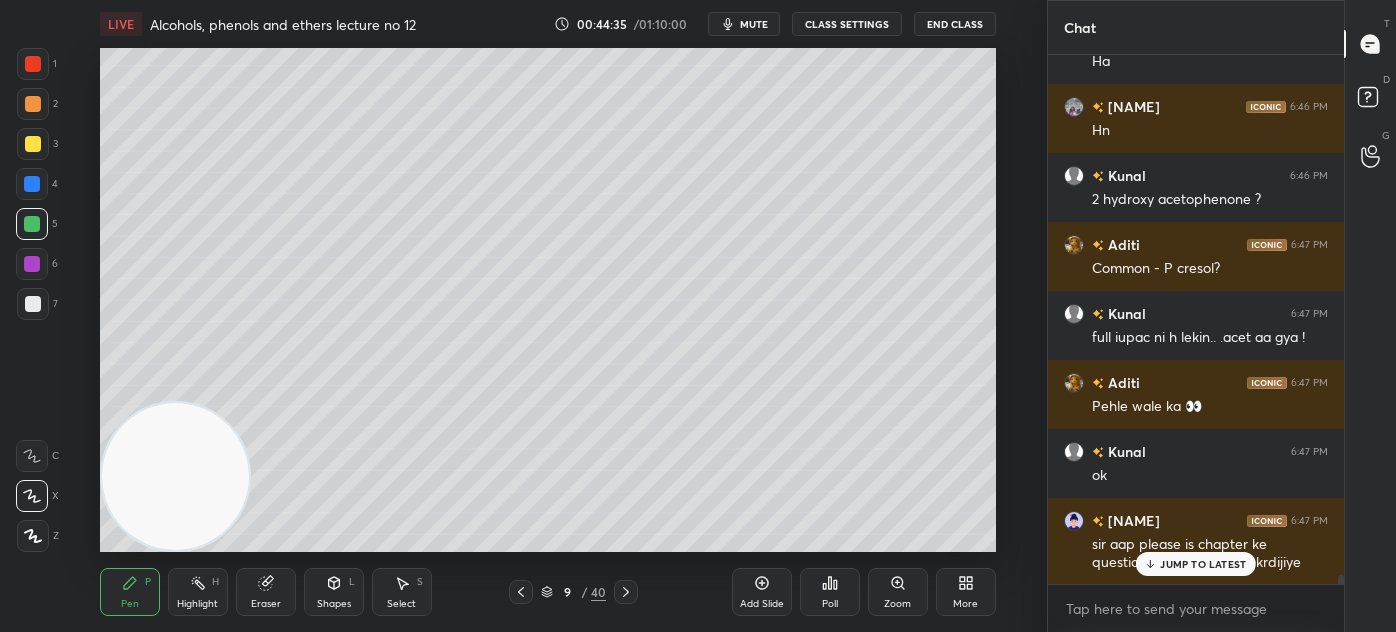 scroll, scrollTop: 32093, scrollLeft: 0, axis: vertical 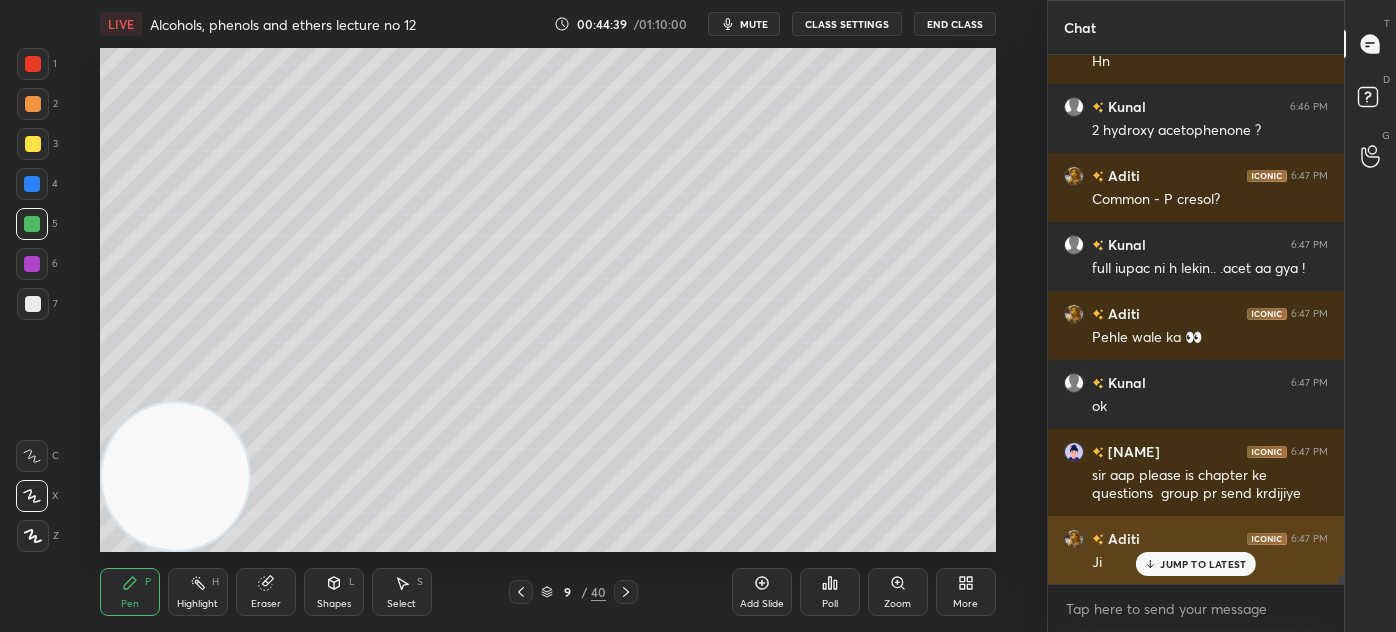 click on "JUMP TO LATEST" at bounding box center (1203, 564) 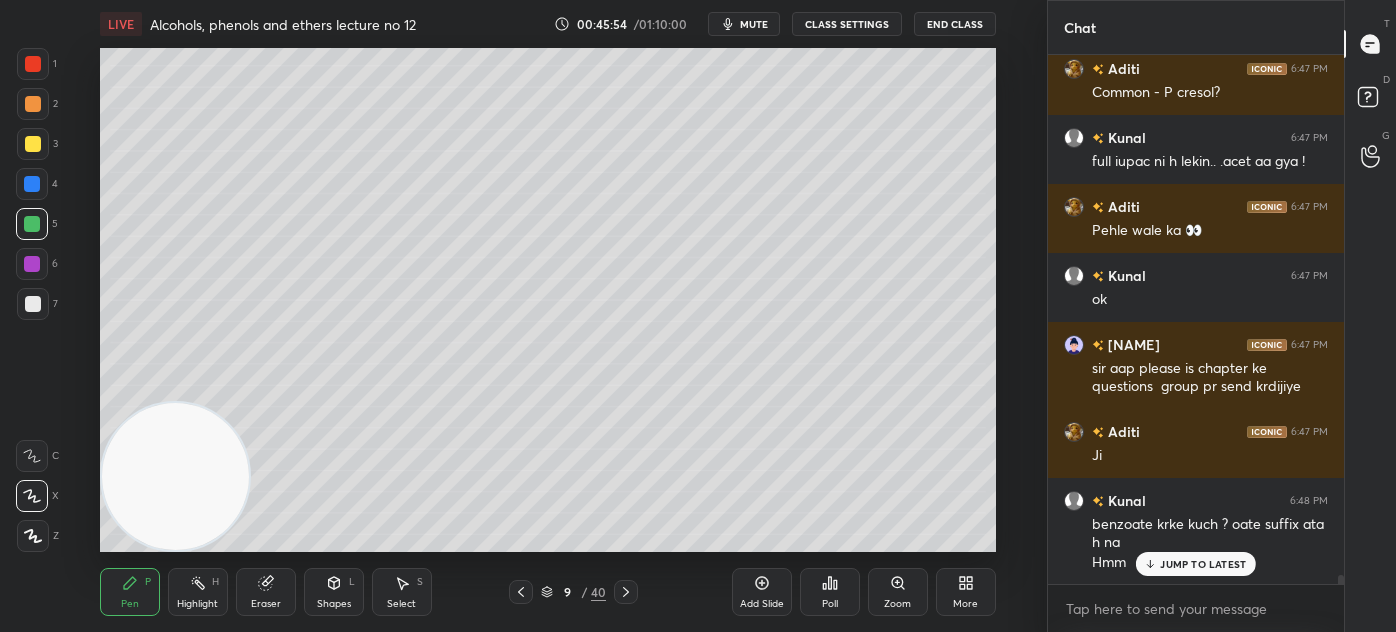 scroll, scrollTop: 32269, scrollLeft: 0, axis: vertical 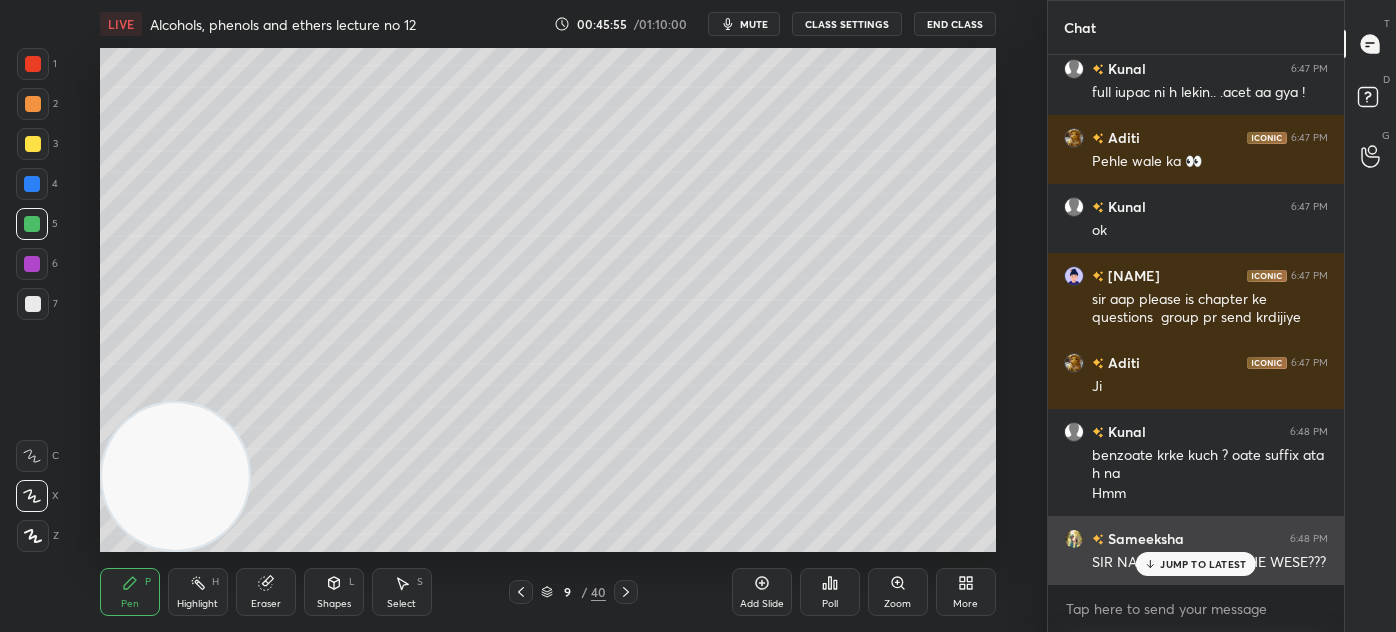 drag, startPoint x: 1168, startPoint y: 563, endPoint x: 1145, endPoint y: 556, distance: 24.04163 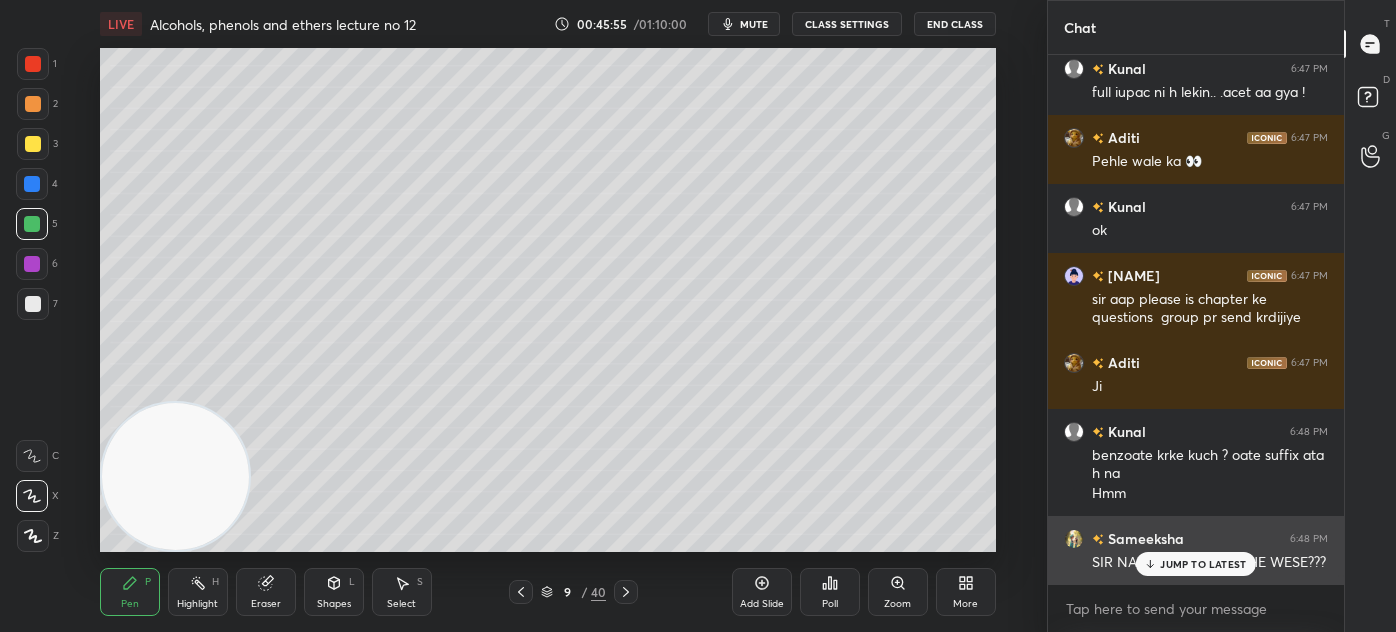 click on "JUMP TO LATEST" at bounding box center [1203, 564] 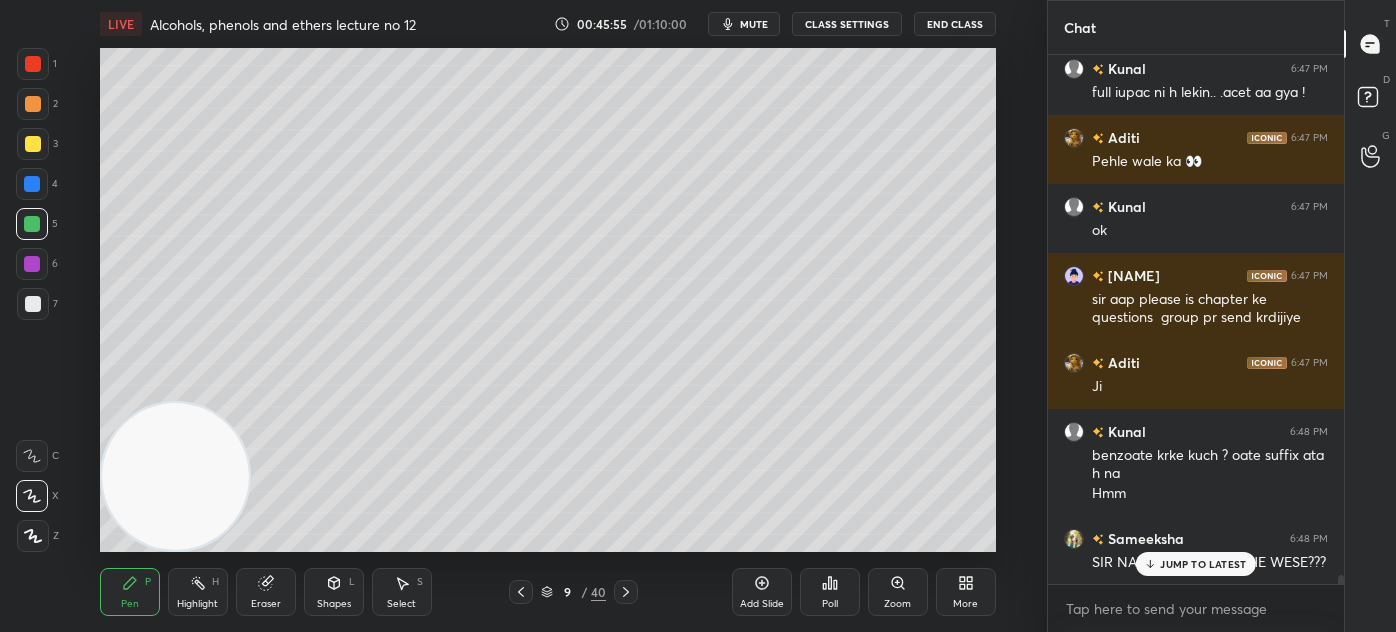 scroll, scrollTop: 32338, scrollLeft: 0, axis: vertical 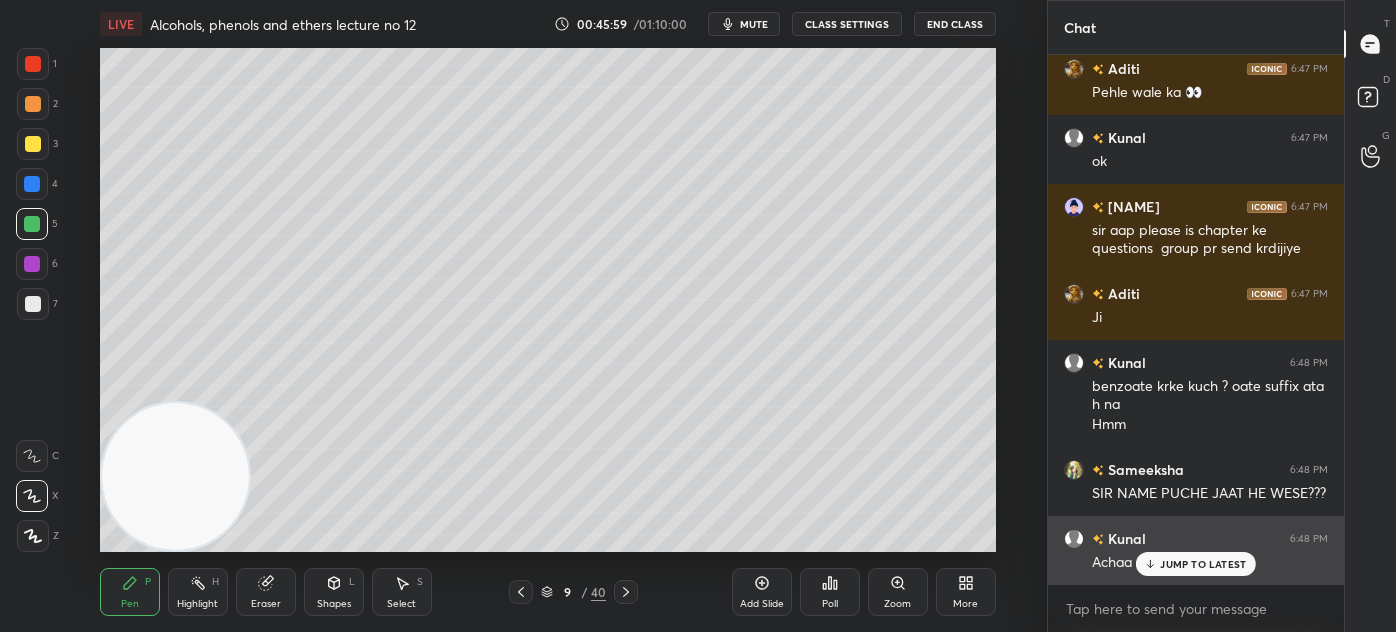 drag, startPoint x: 1174, startPoint y: 570, endPoint x: 1153, endPoint y: 559, distance: 23.70654 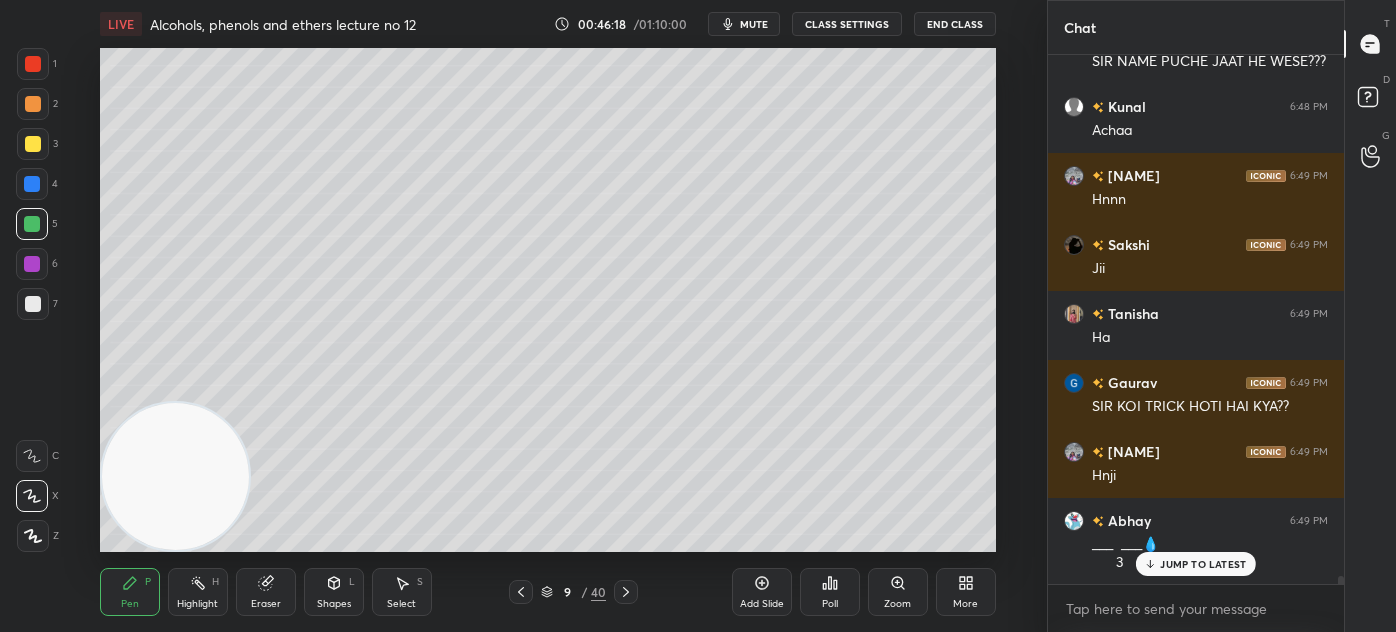 scroll, scrollTop: 32840, scrollLeft: 0, axis: vertical 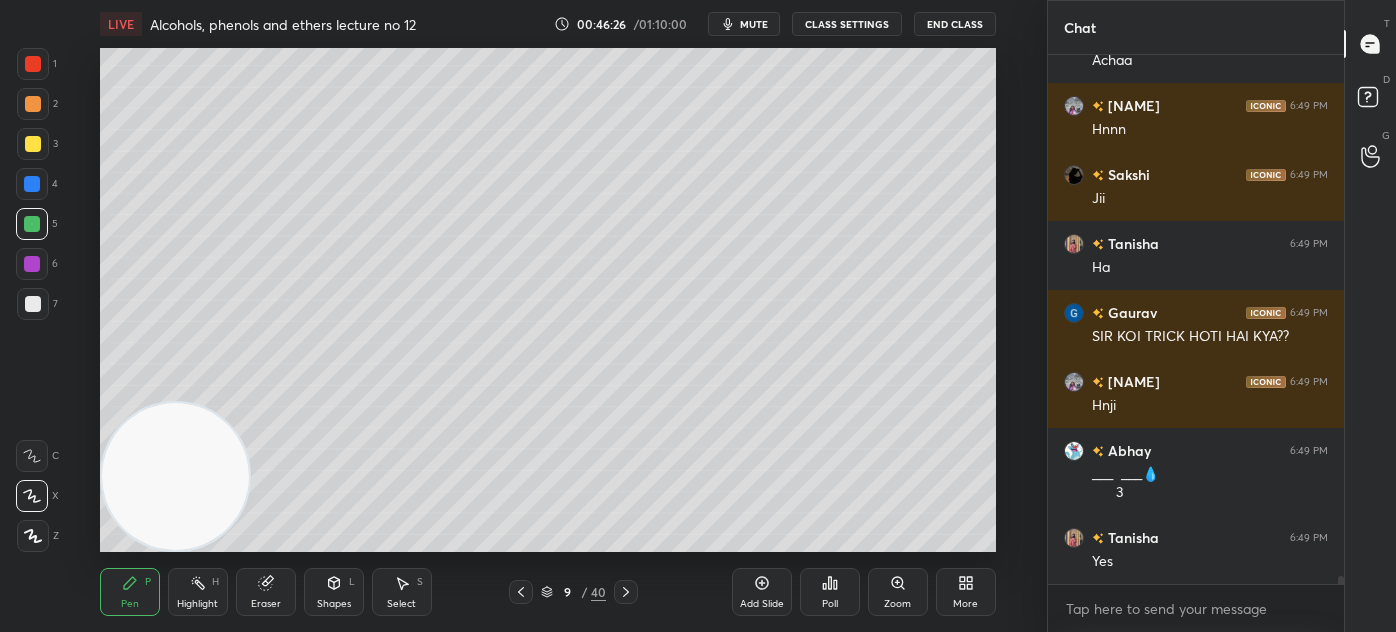 drag, startPoint x: 29, startPoint y: 226, endPoint x: 87, endPoint y: 187, distance: 69.89278 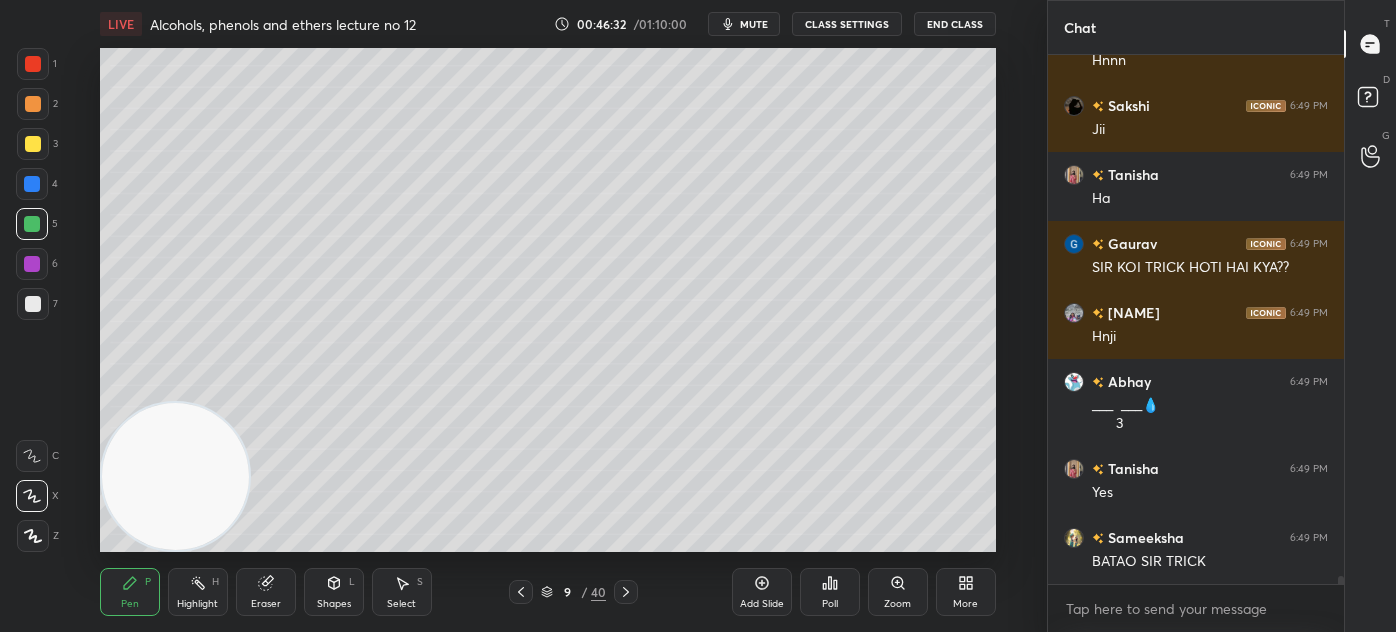 scroll, scrollTop: 32978, scrollLeft: 0, axis: vertical 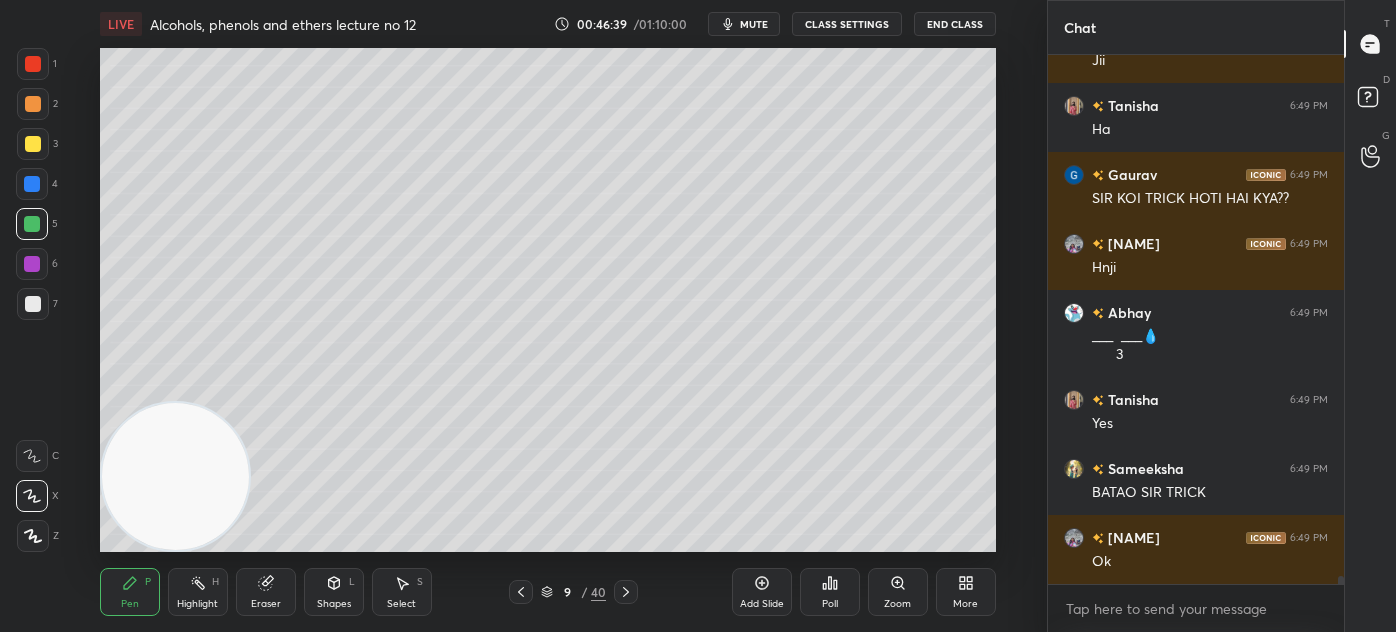 click on "Add Slide" at bounding box center [762, 592] 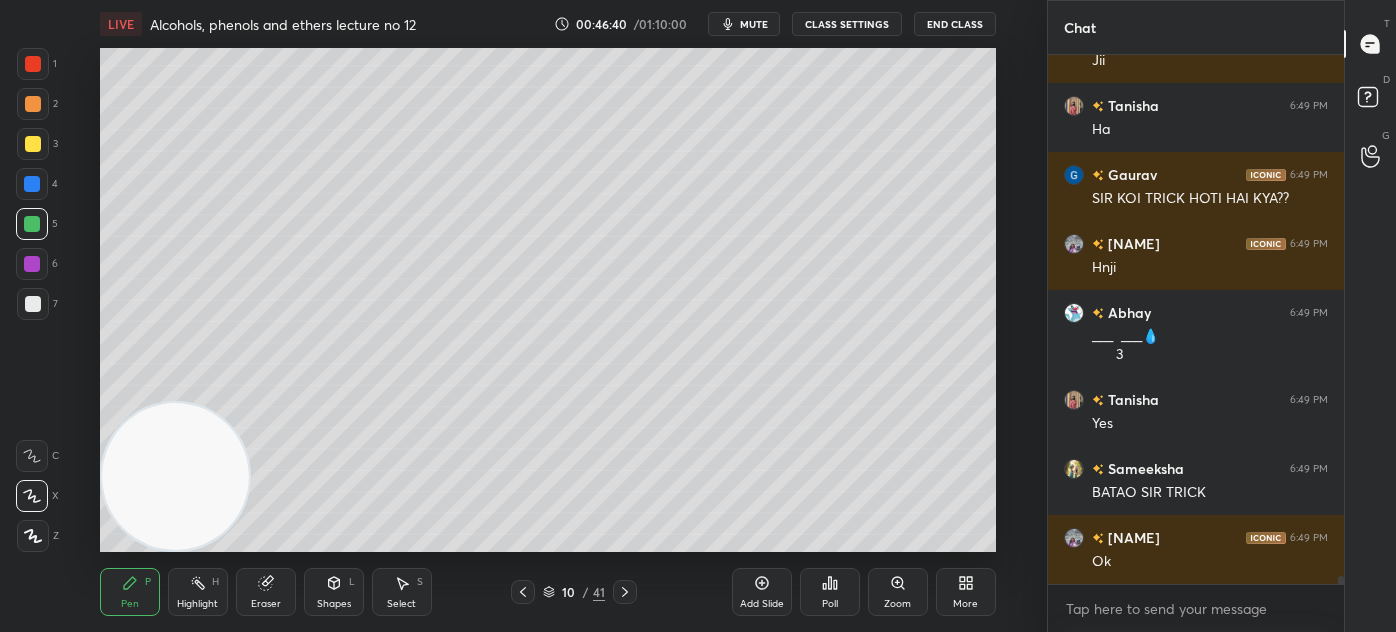 scroll, scrollTop: 33047, scrollLeft: 0, axis: vertical 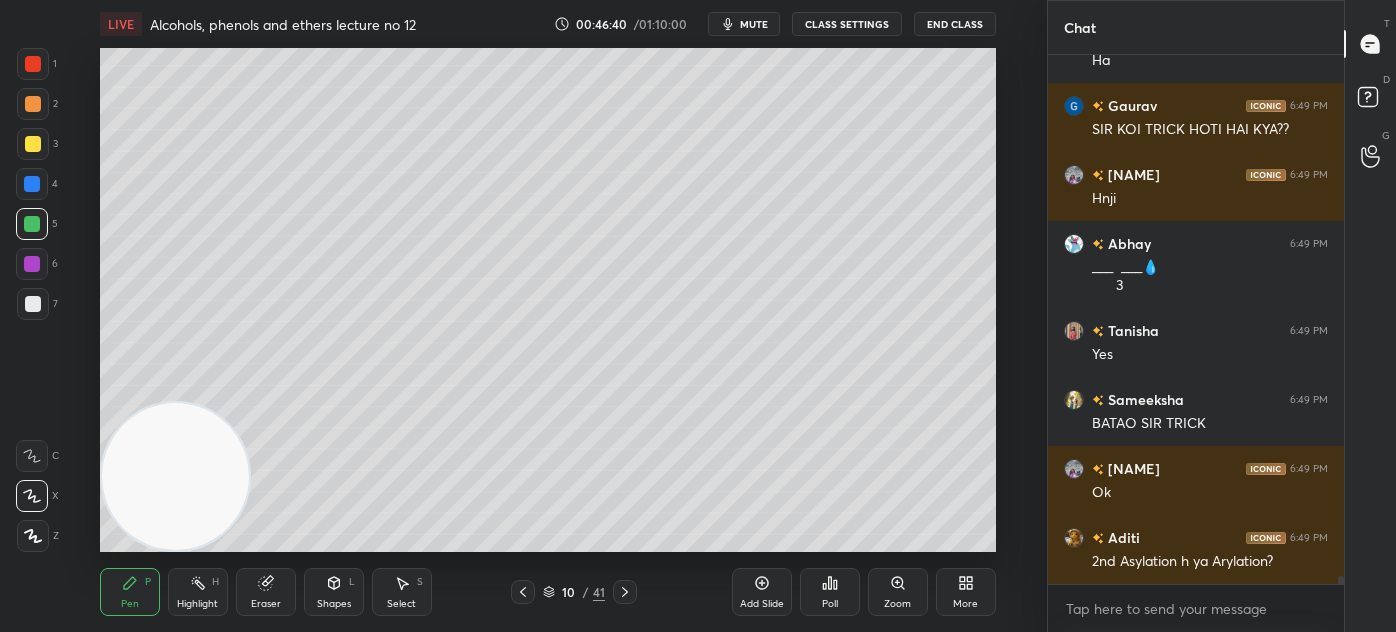 click at bounding box center (33, 144) 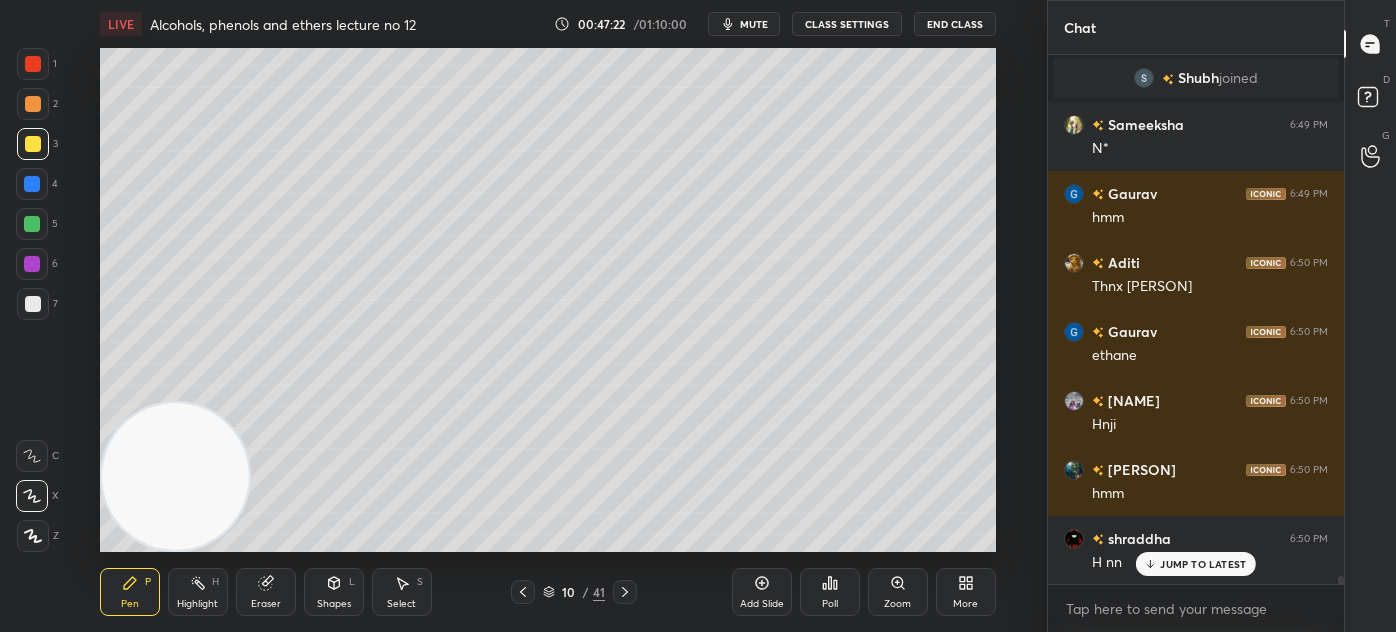 scroll, scrollTop: 33853, scrollLeft: 0, axis: vertical 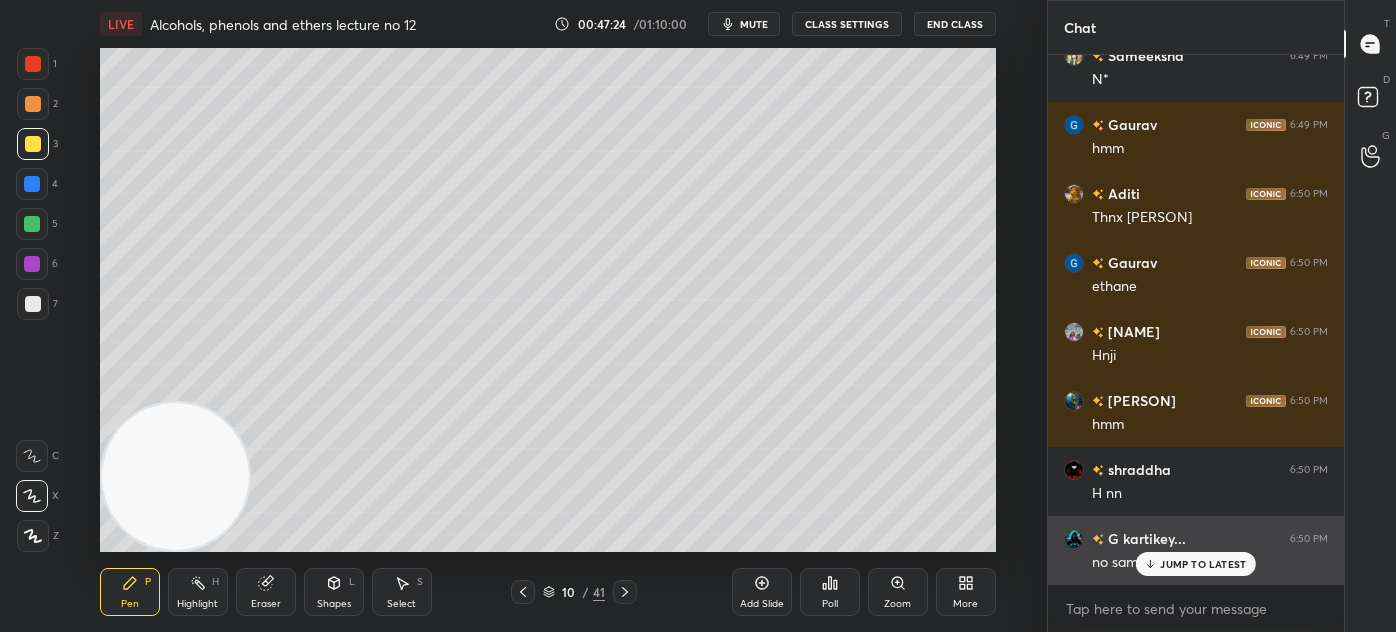 click on "JUMP TO LATEST" at bounding box center [1203, 564] 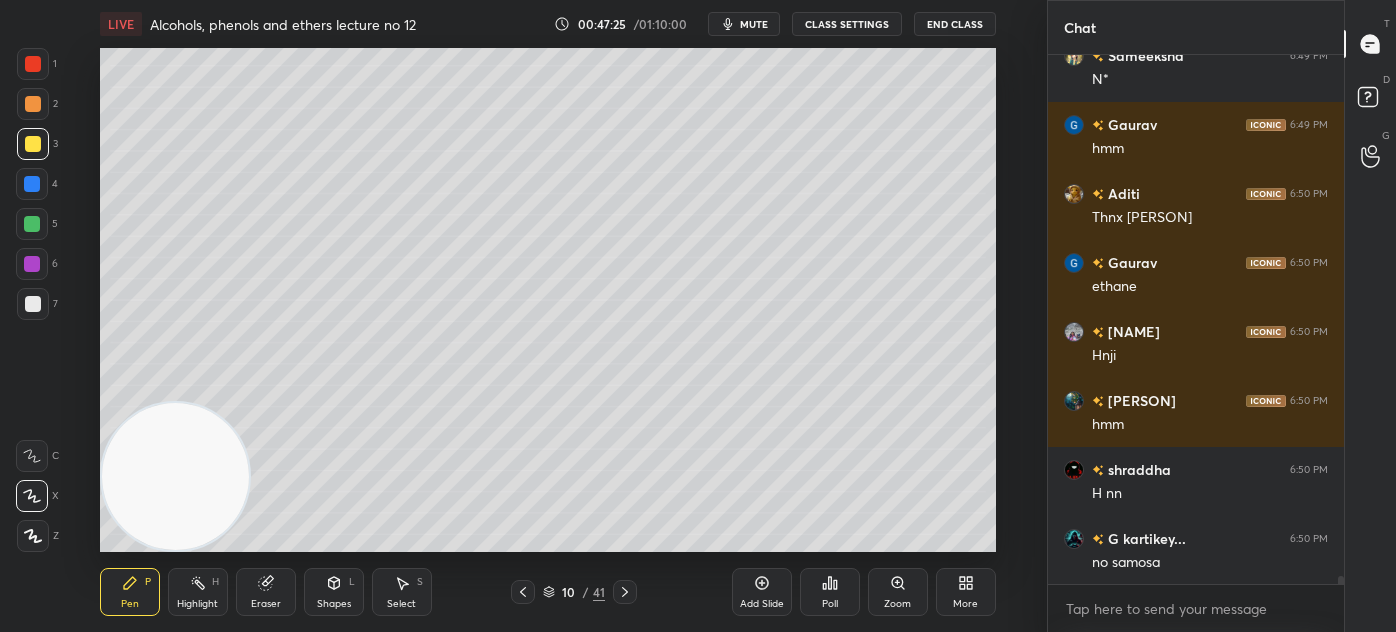 click at bounding box center (33, 64) 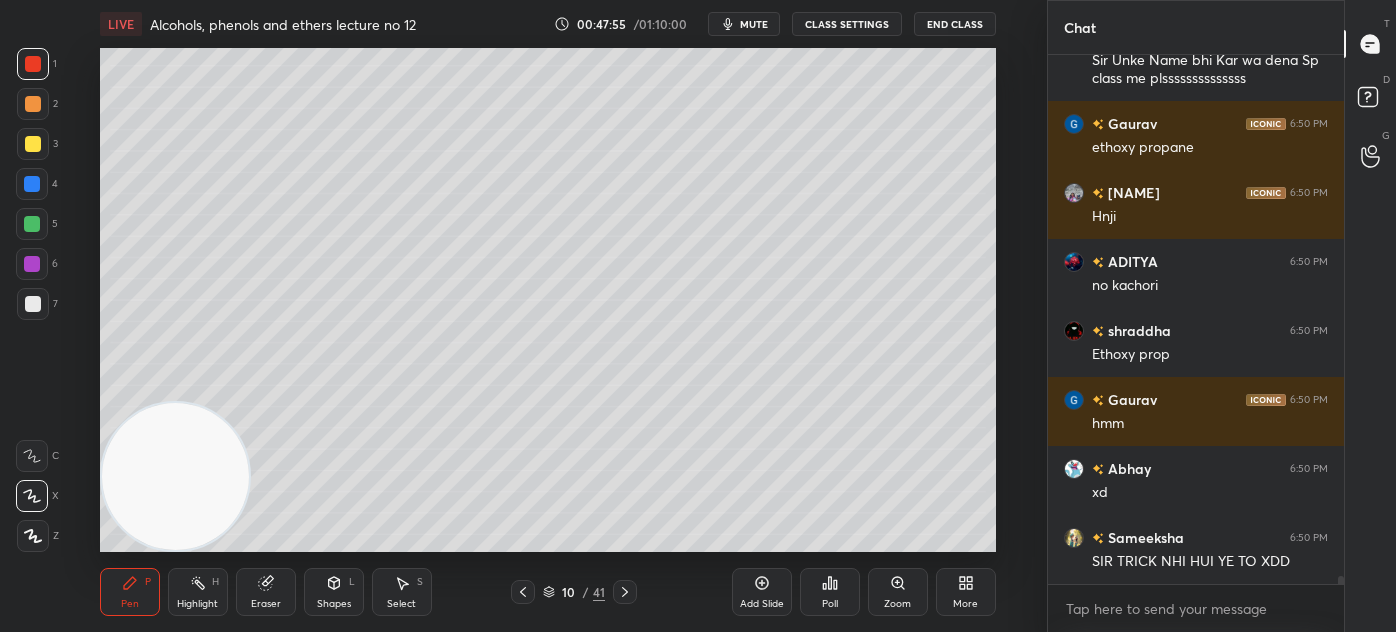 scroll, scrollTop: 34768, scrollLeft: 0, axis: vertical 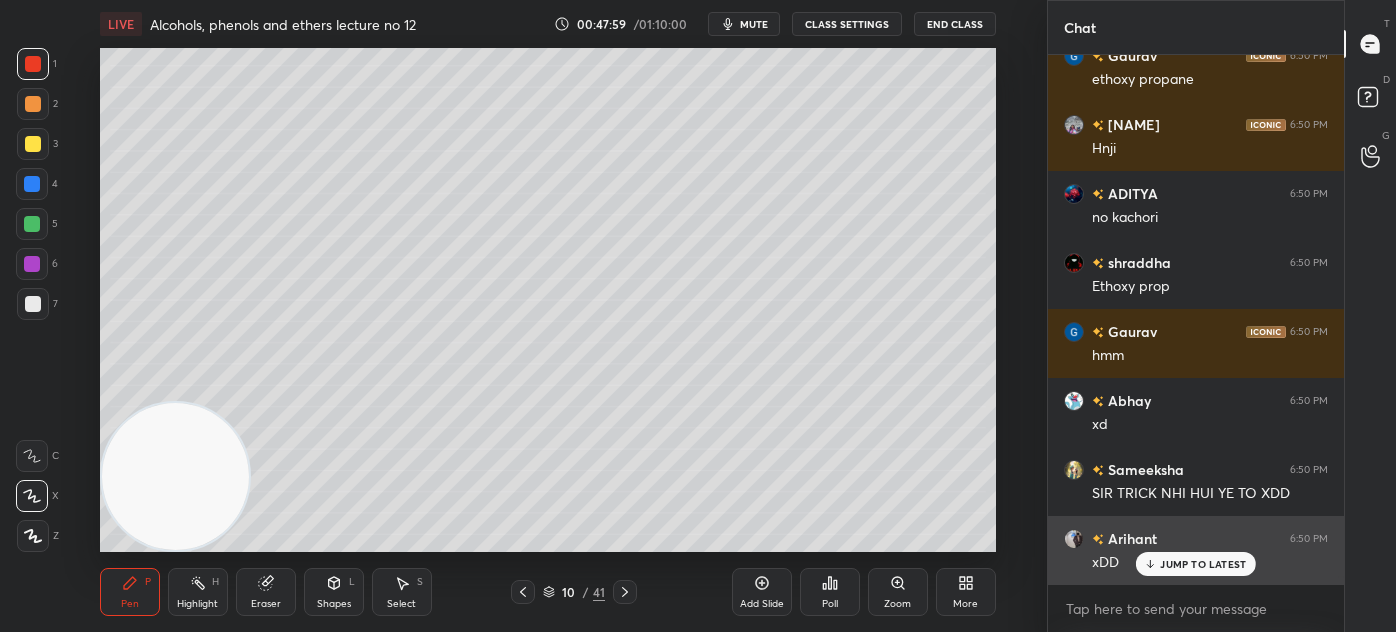 click on "JUMP TO LATEST" at bounding box center (1203, 564) 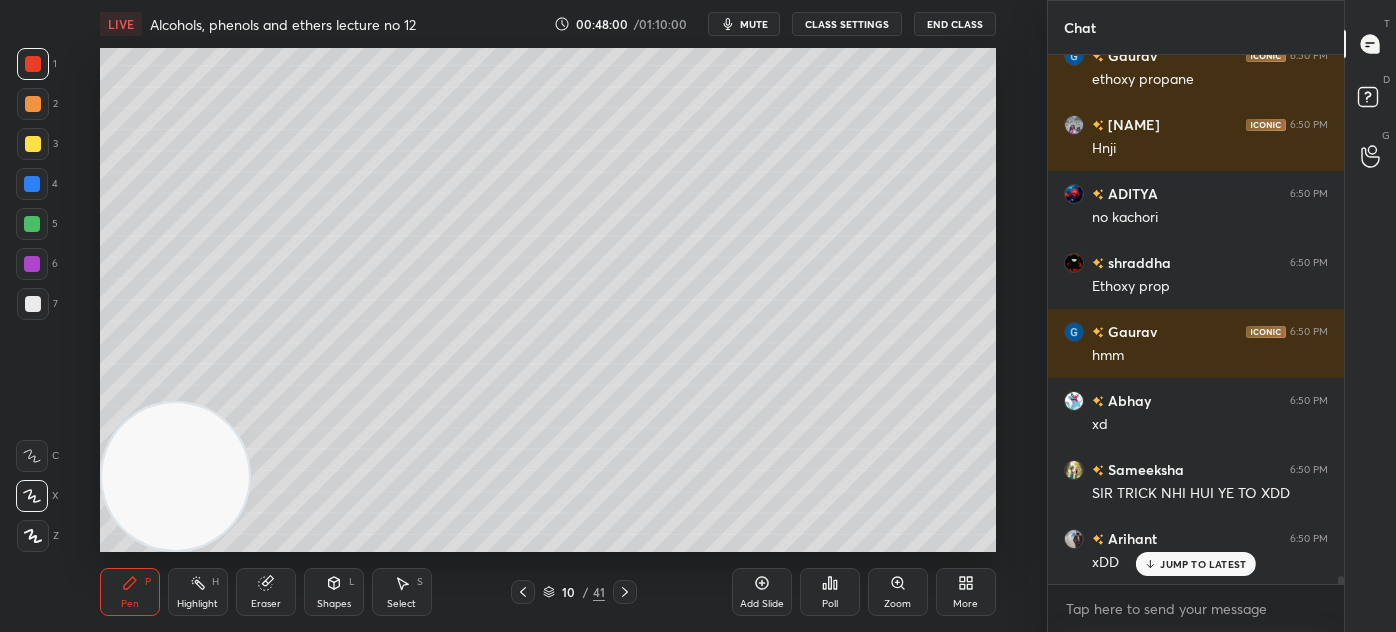 scroll, scrollTop: 34837, scrollLeft: 0, axis: vertical 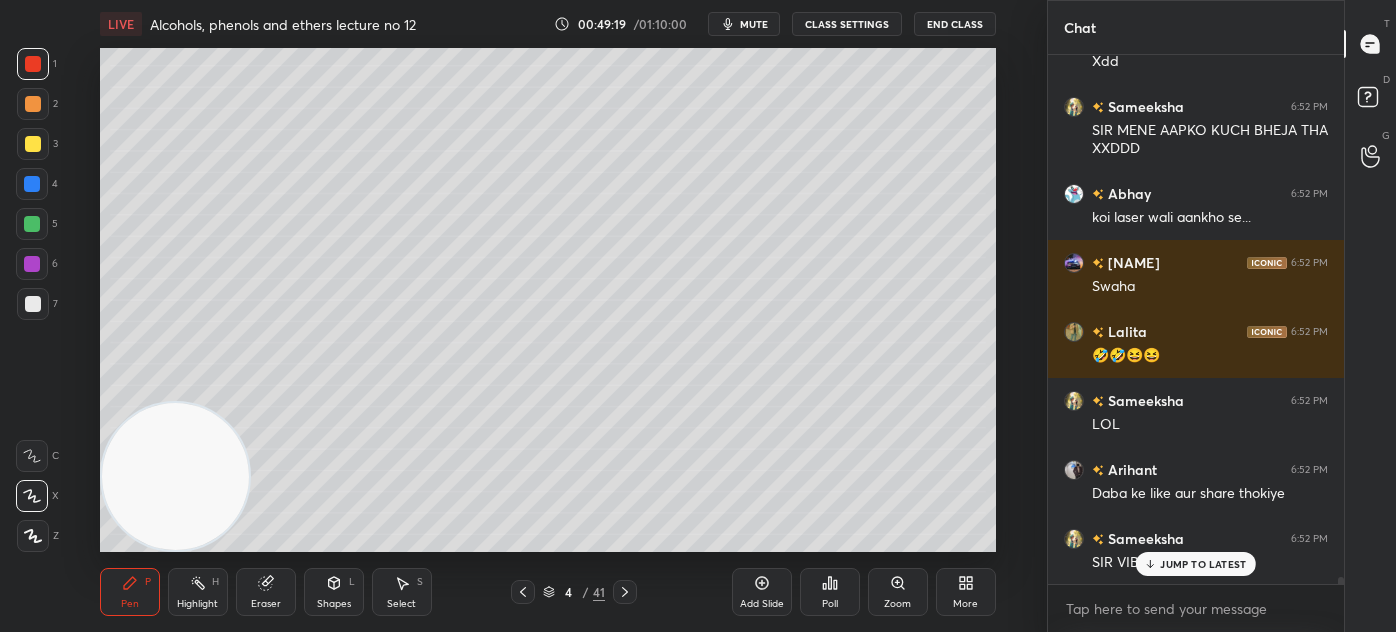 click at bounding box center (32, 224) 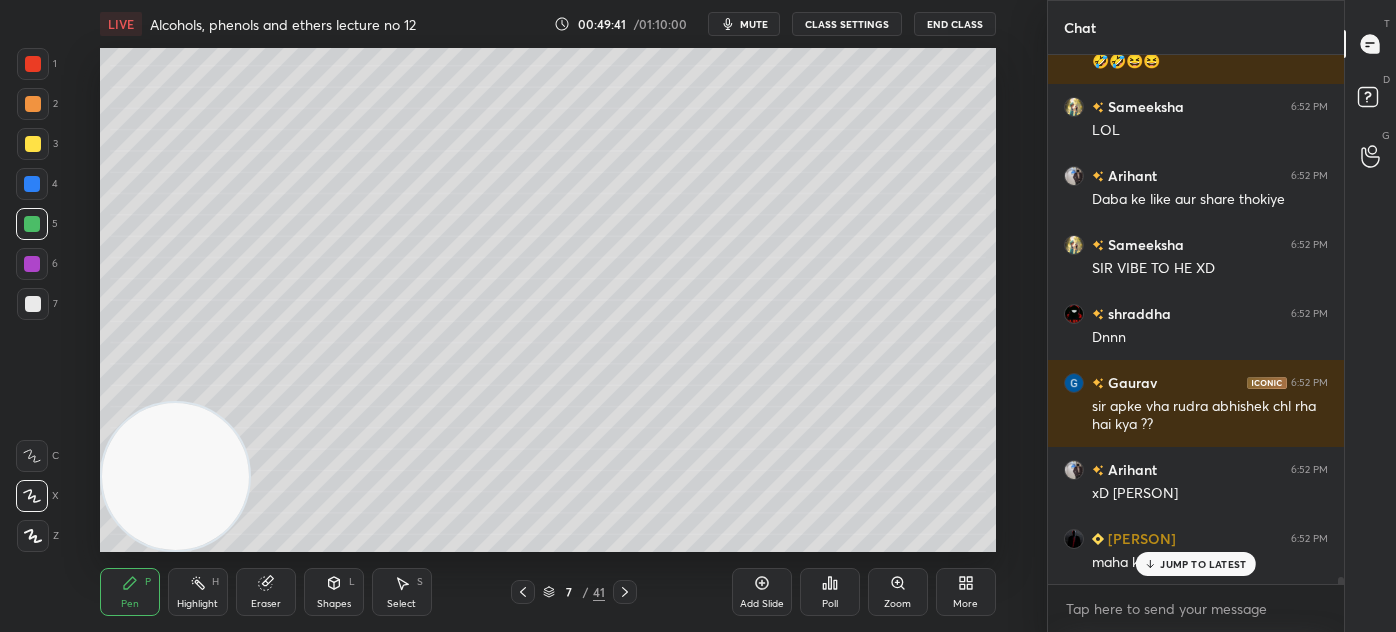 scroll, scrollTop: 37237, scrollLeft: 0, axis: vertical 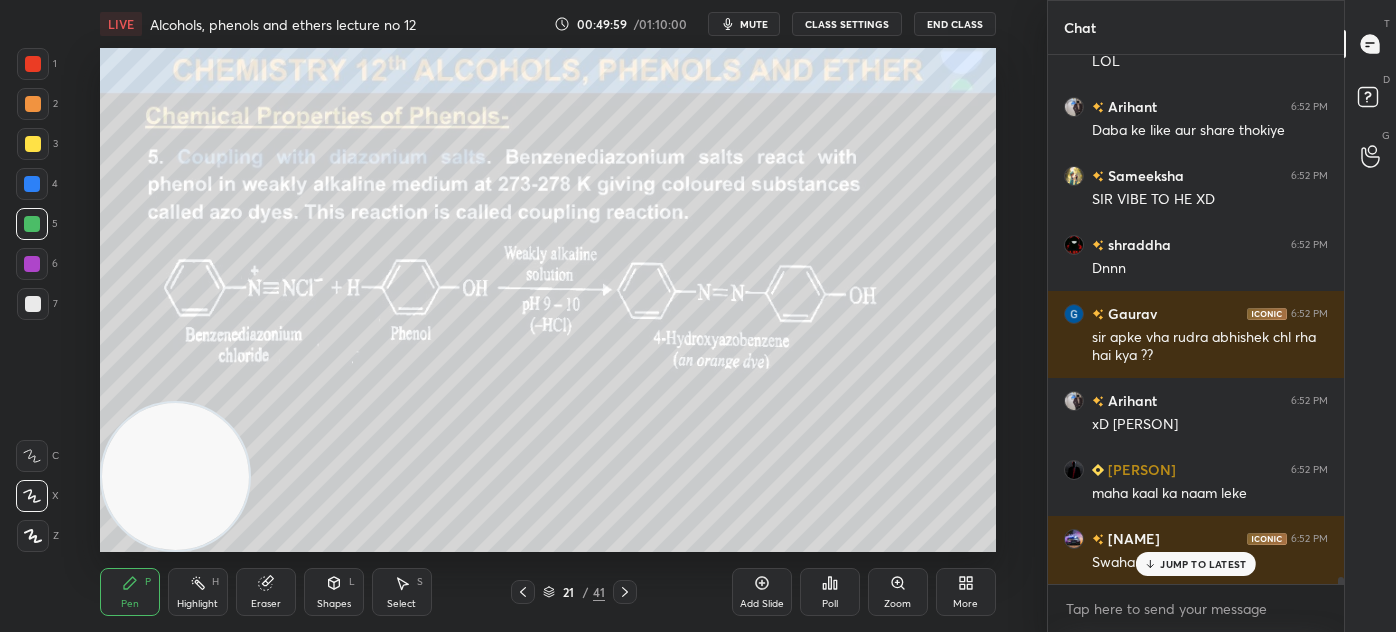 drag, startPoint x: 29, startPoint y: 145, endPoint x: 25, endPoint y: 156, distance: 11.7046995 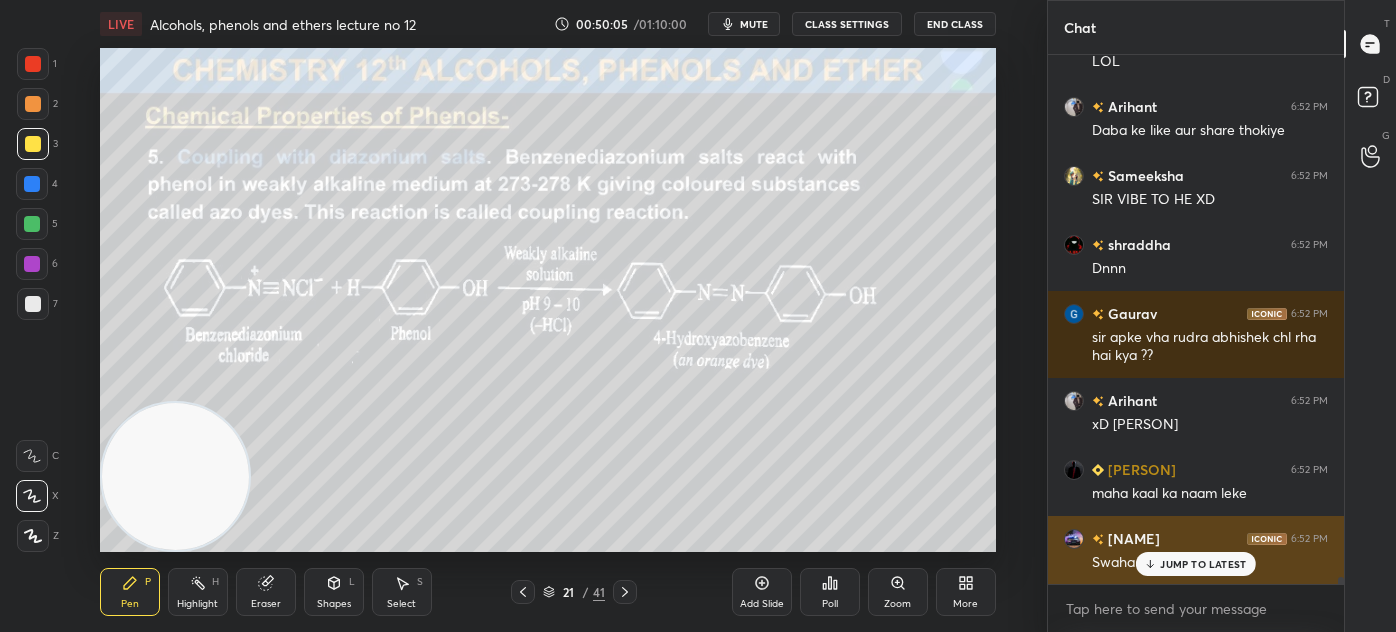 click on "JUMP TO LATEST" at bounding box center (1203, 564) 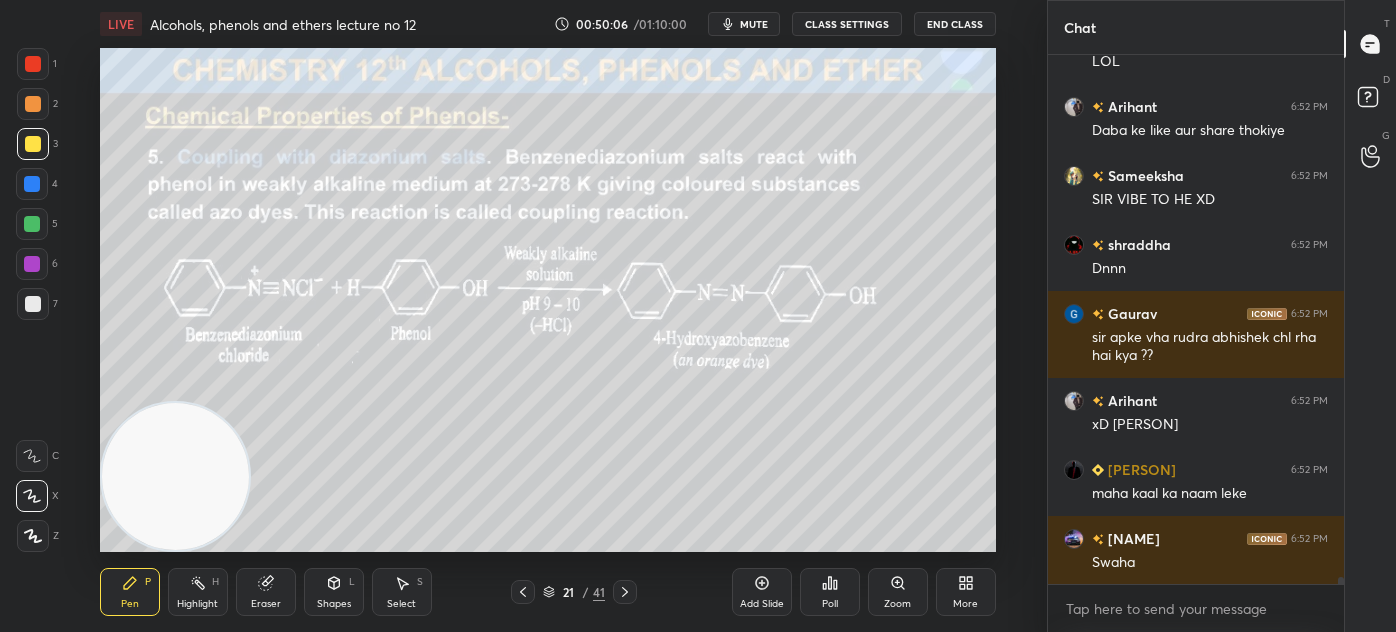 click on "CLASS SETTINGS" at bounding box center (847, 24) 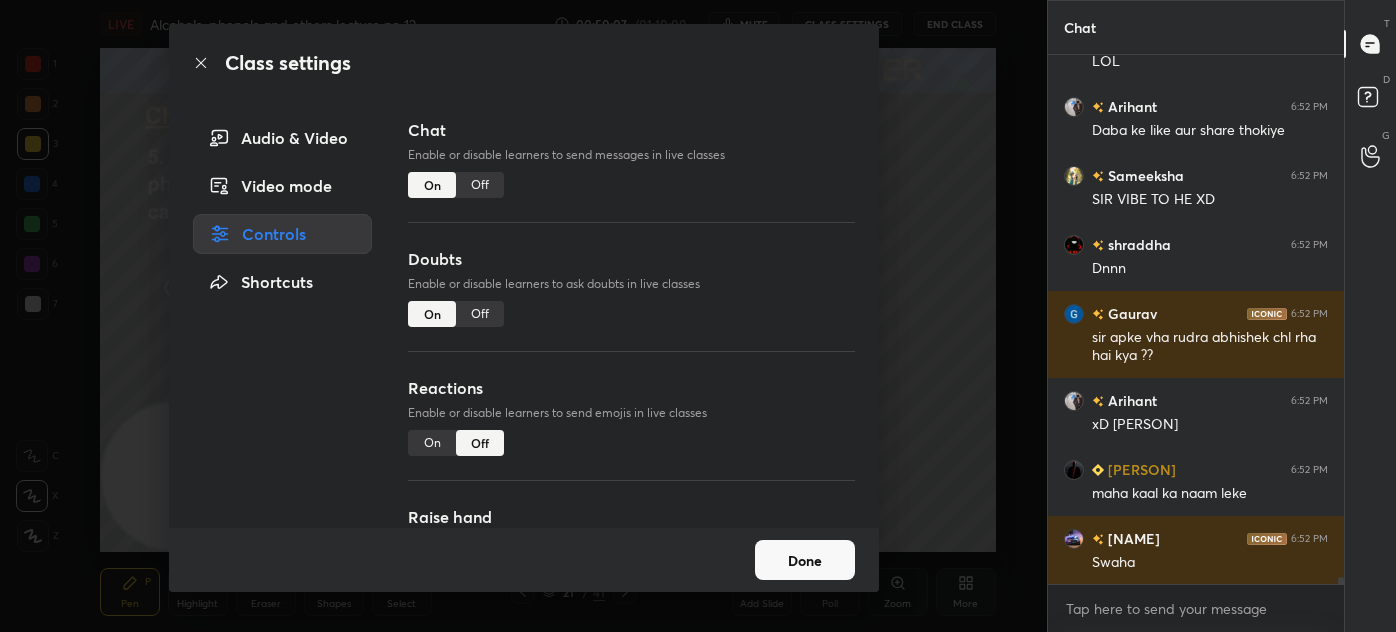 click on "Off" at bounding box center (480, 185) 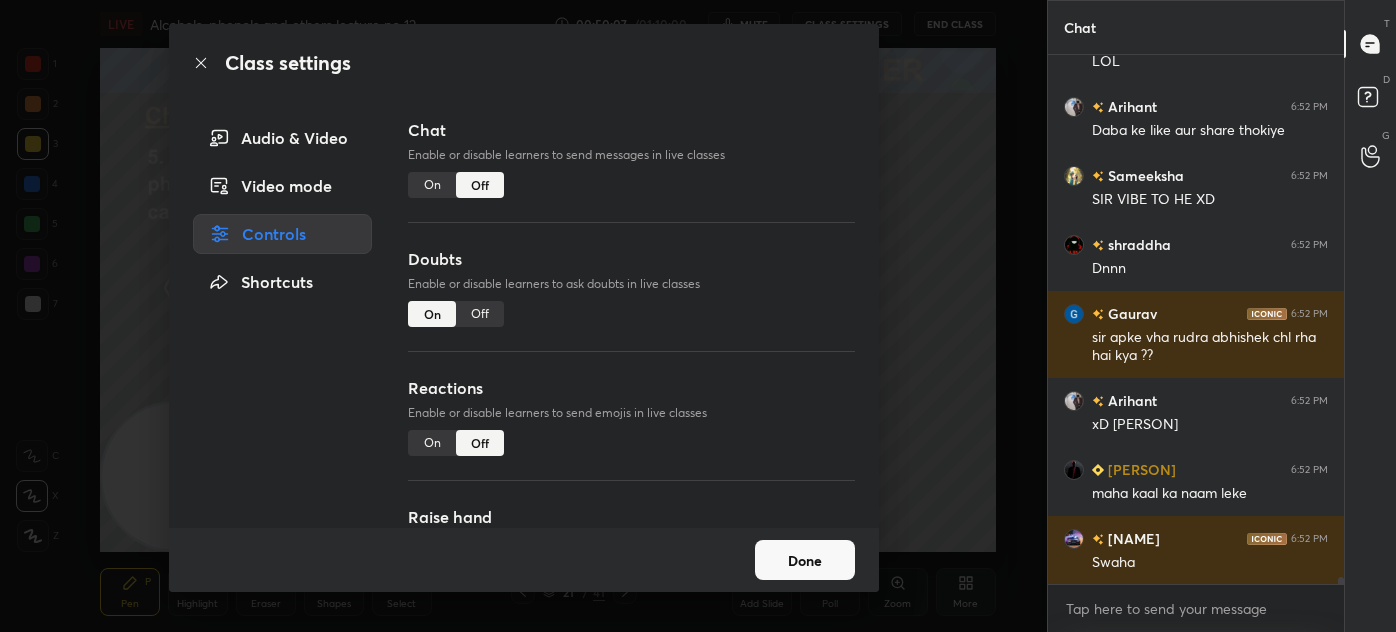 scroll, scrollTop: 34259, scrollLeft: 0, axis: vertical 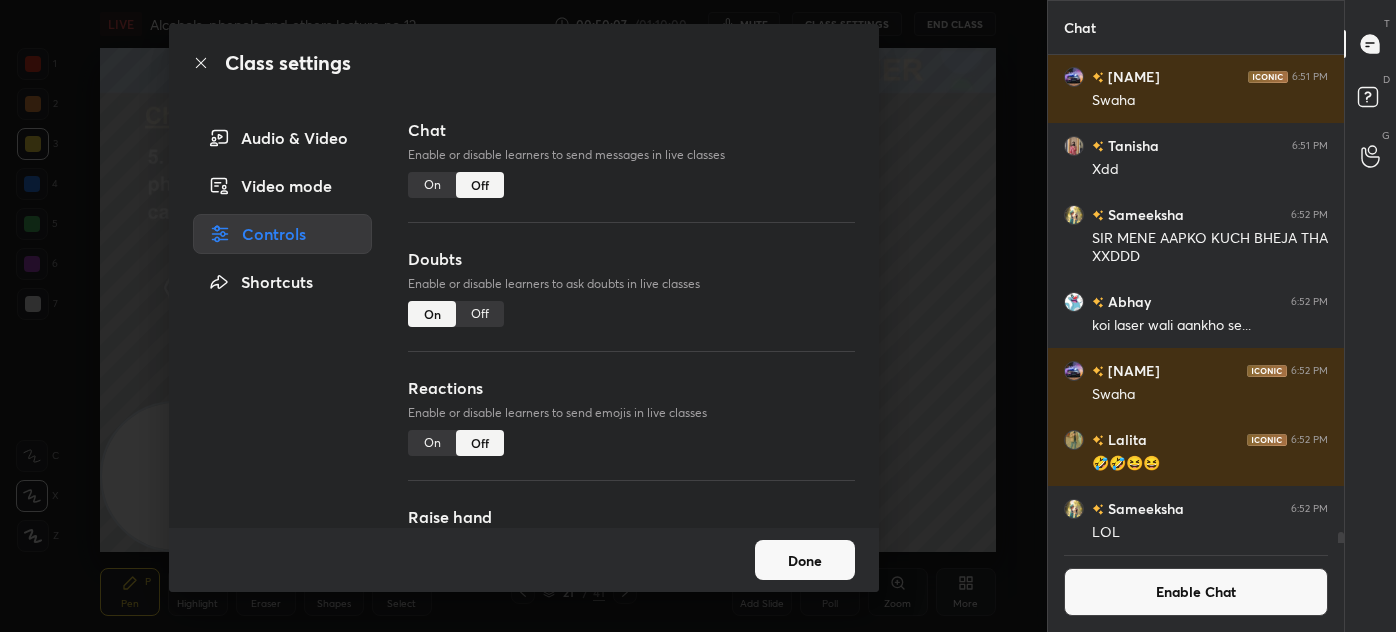click on "Class settings Audio & Video Video mode Controls Shortcuts Chat Enable or disable learners to send messages in live classes On Off Doubts Enable or disable learners to ask doubts in live classes On Off Reactions Enable or disable learners to send emojis in live classes On Off Raise hand Learners will not be able to raise hand, if turned off On Off Poll Prediction Enable or disable poll prediction in case of a question on the slide On Off Done" at bounding box center (523, 316) 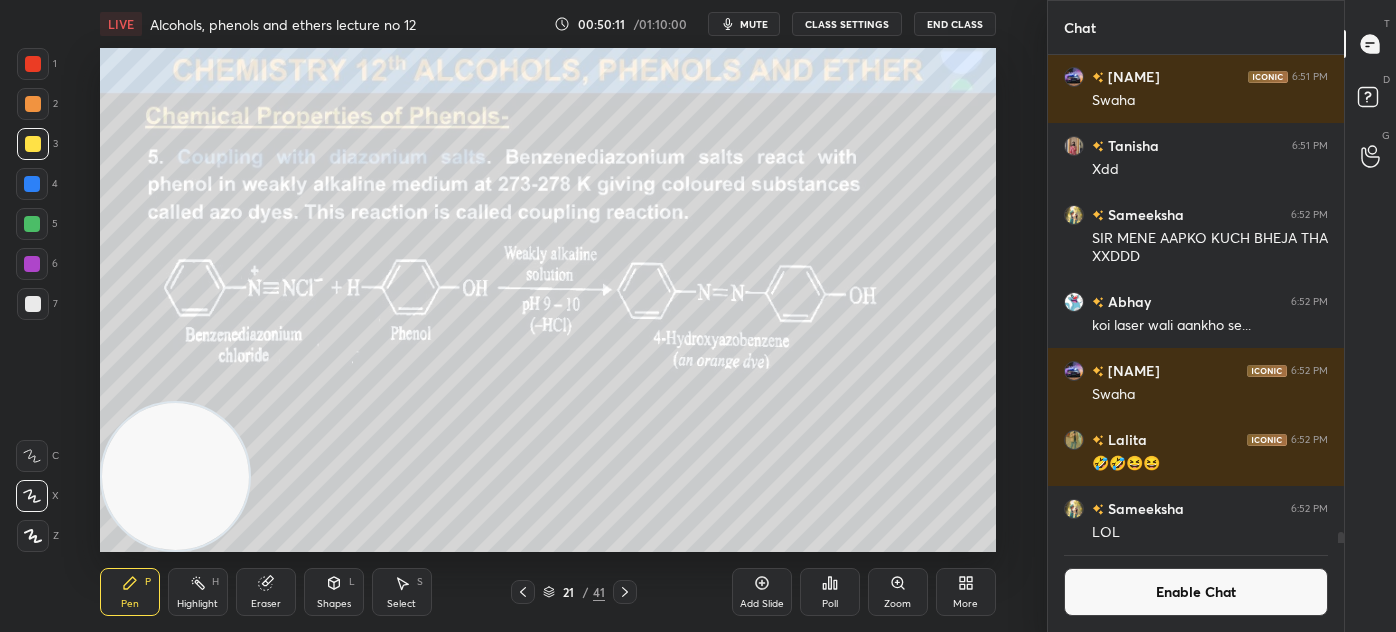 click on "mute" at bounding box center [744, 24] 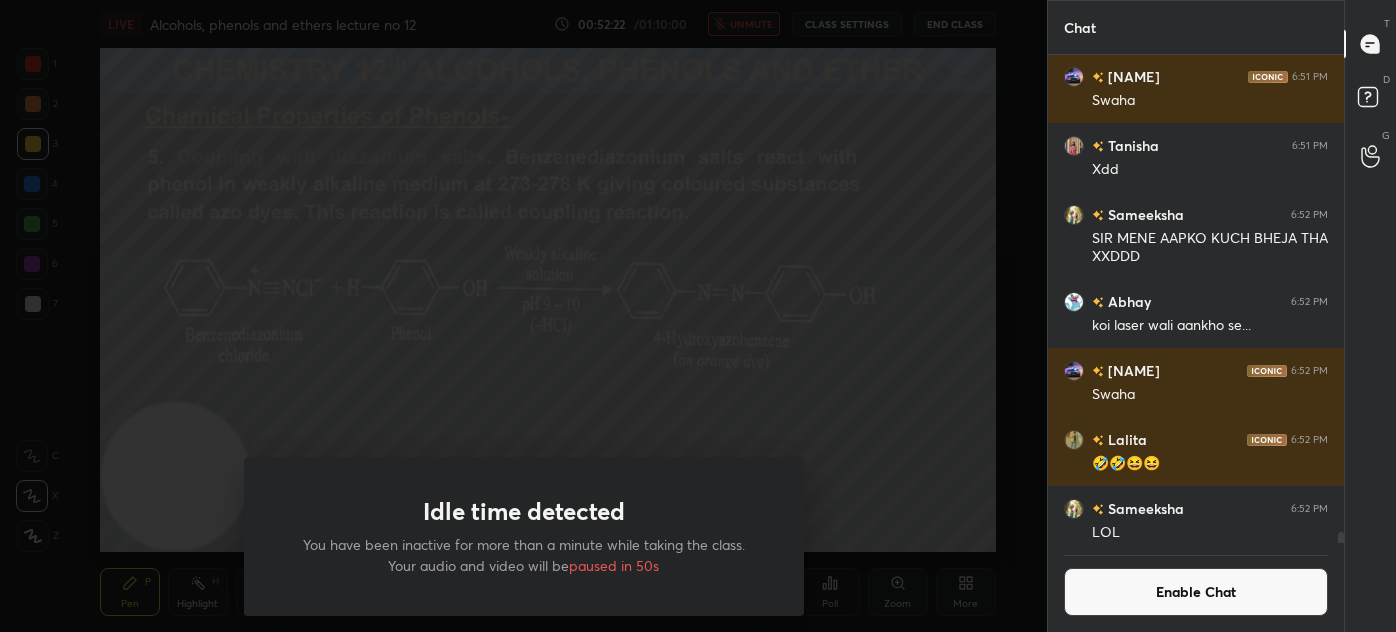 scroll, scrollTop: 34858, scrollLeft: 0, axis: vertical 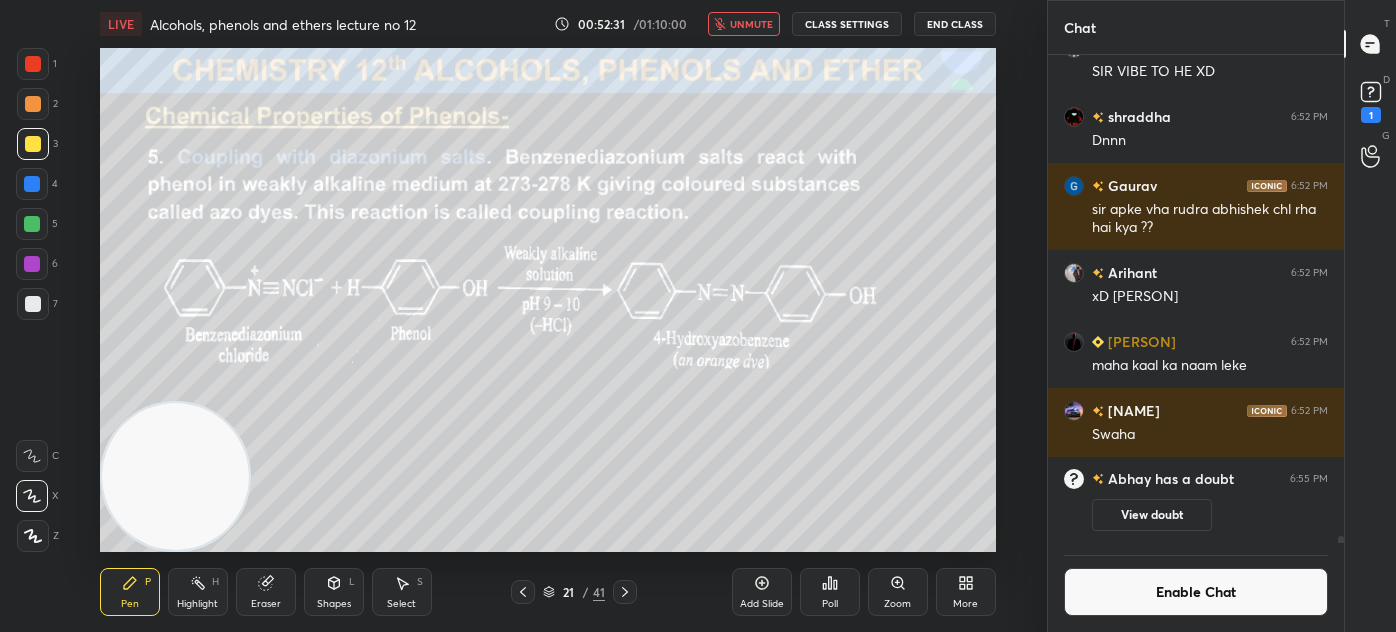 drag, startPoint x: 746, startPoint y: 29, endPoint x: 759, endPoint y: 27, distance: 13.152946 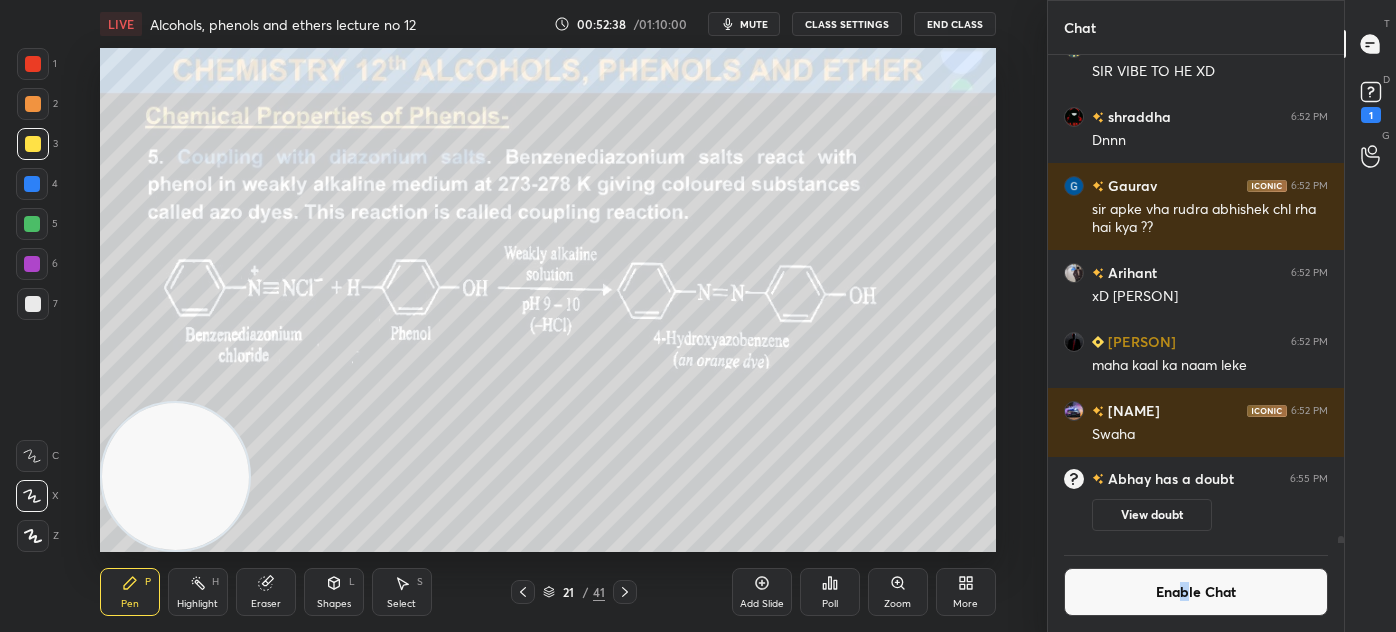 click on "Enable Chat" at bounding box center [1196, 592] 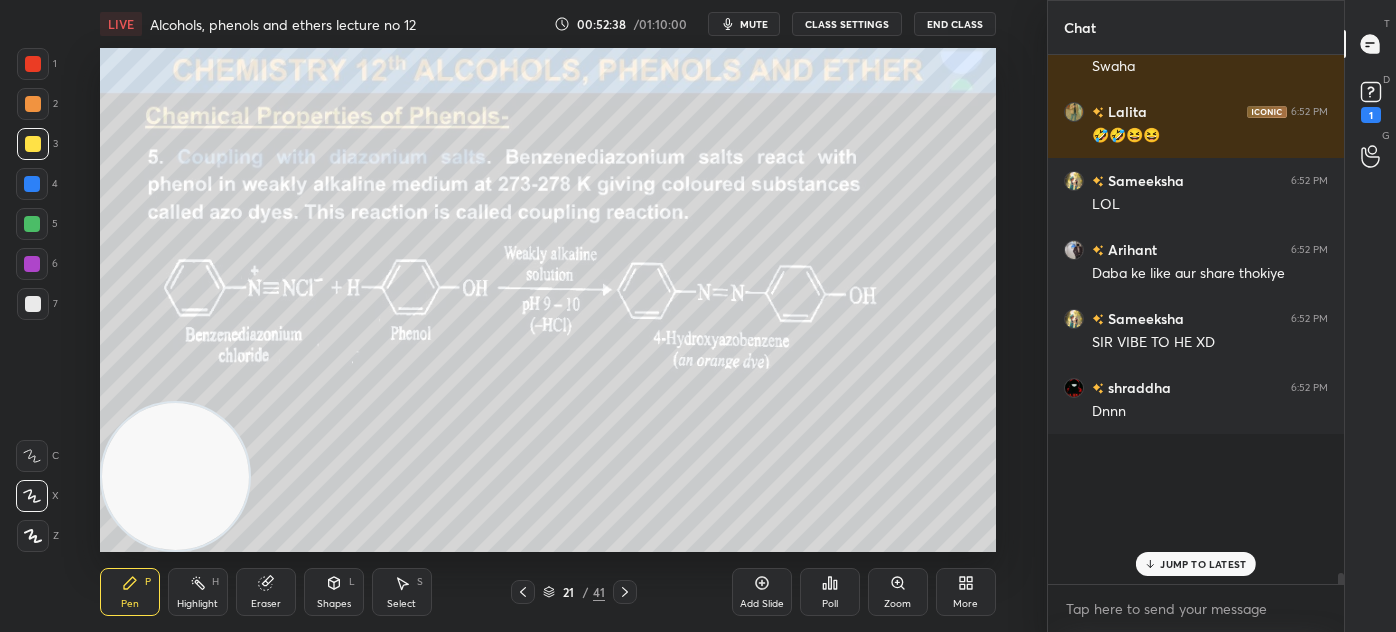 scroll, scrollTop: 6, scrollLeft: 5, axis: both 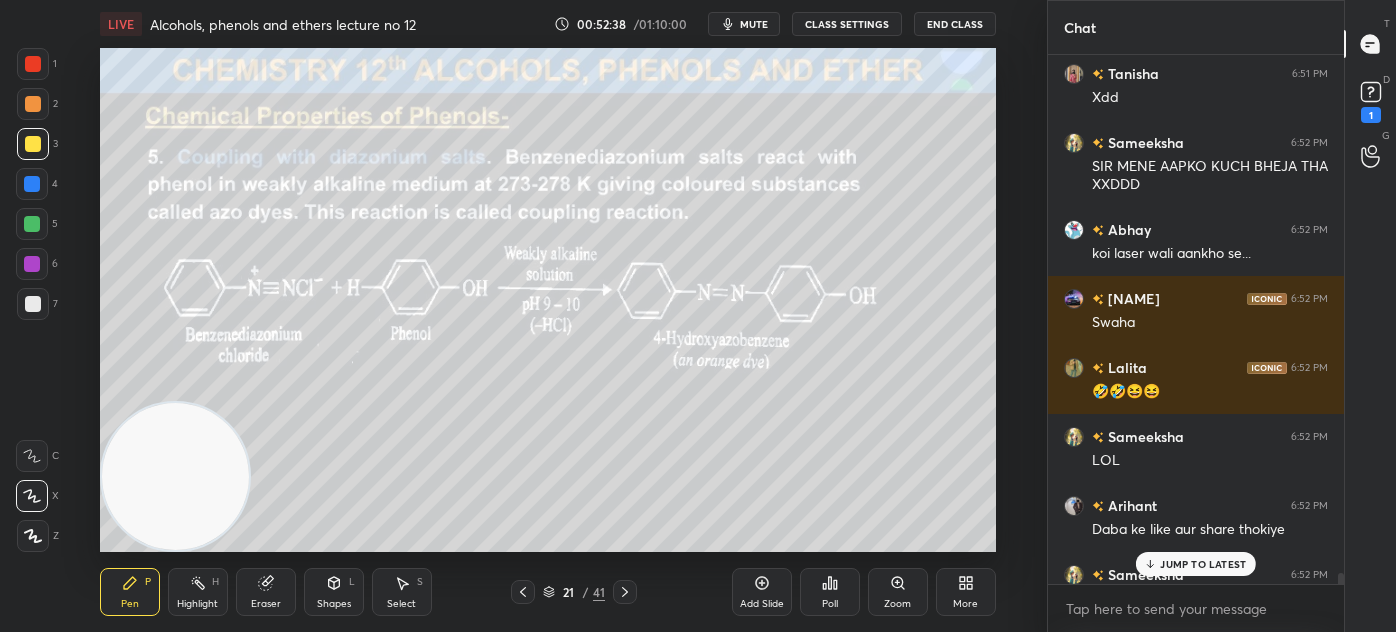 click on "JUMP TO LATEST" at bounding box center (1203, 564) 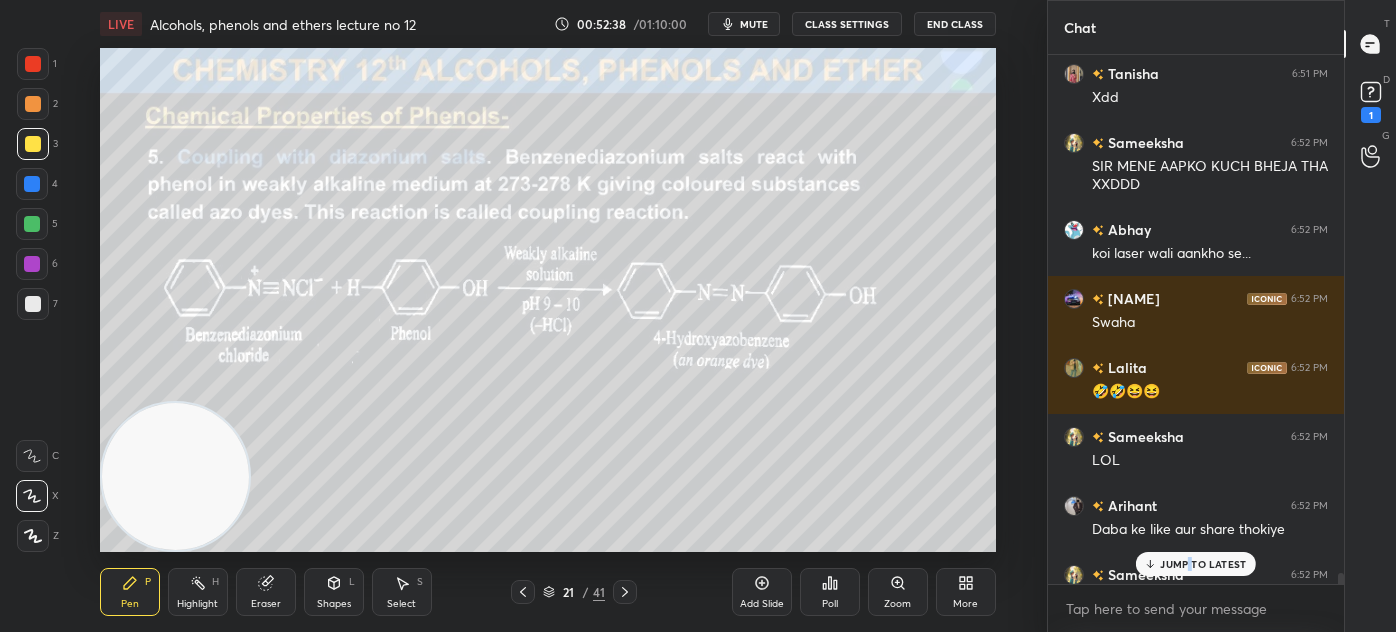 scroll, scrollTop: 34797, scrollLeft: 0, axis: vertical 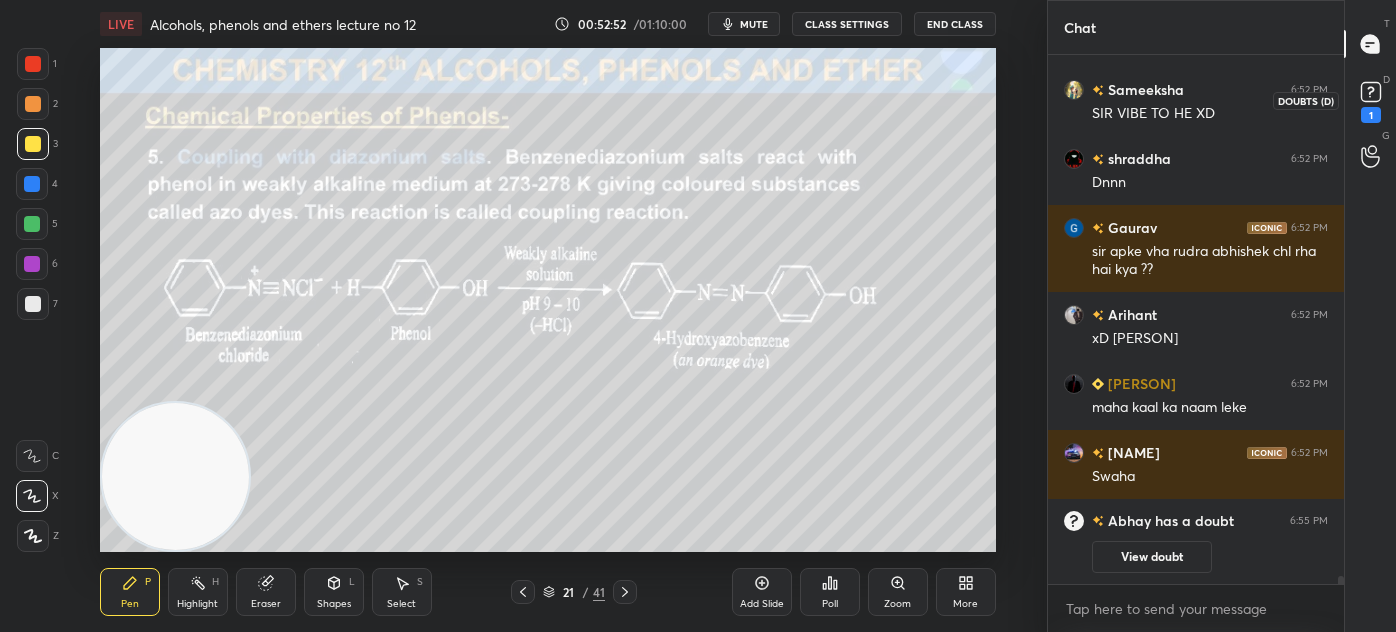 click 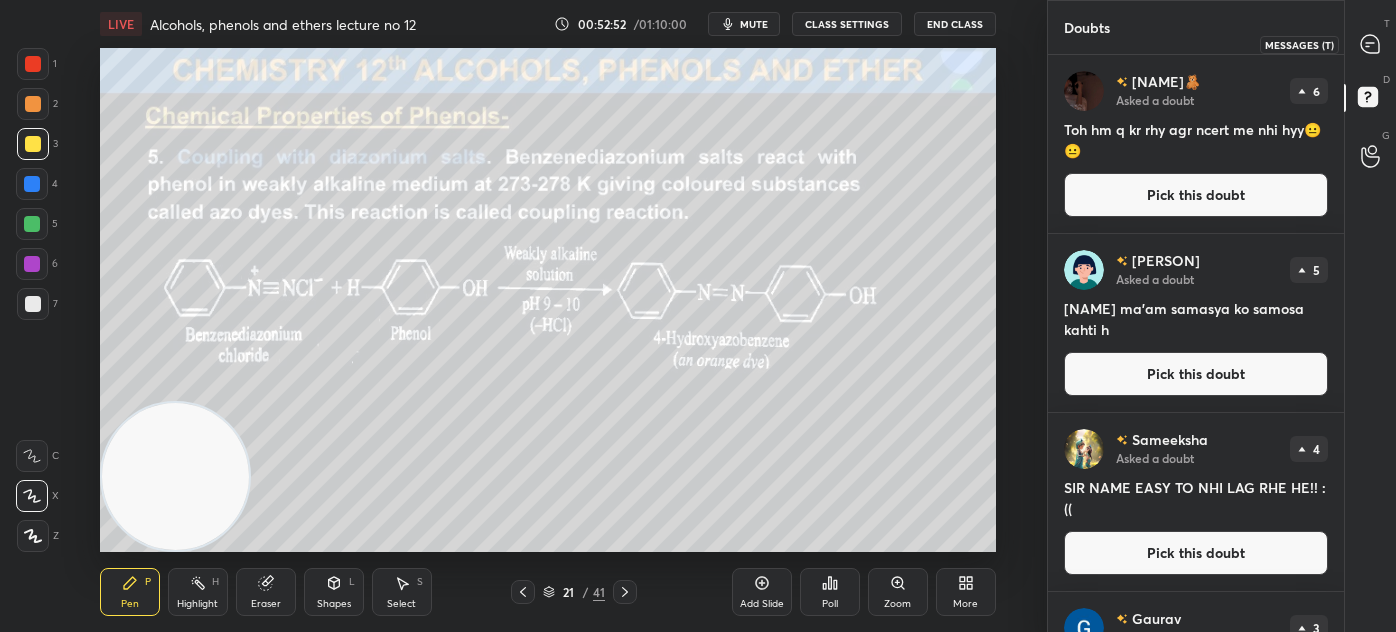 click 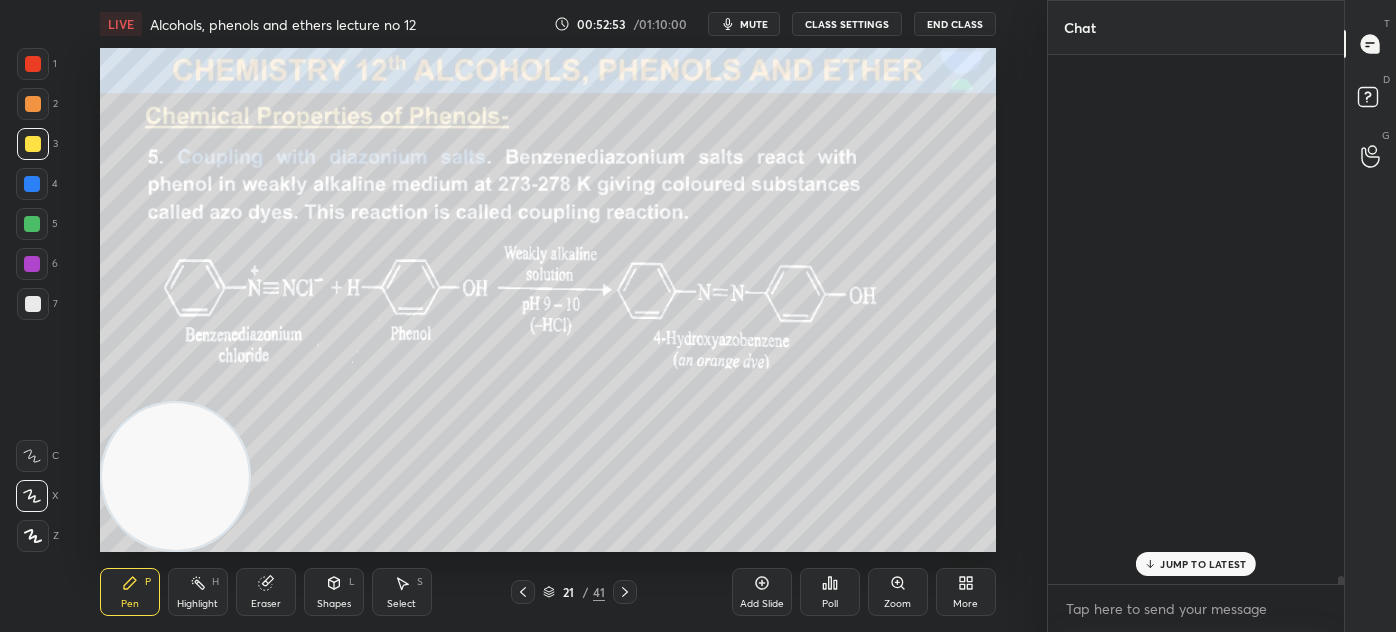 scroll, scrollTop: 35178, scrollLeft: 0, axis: vertical 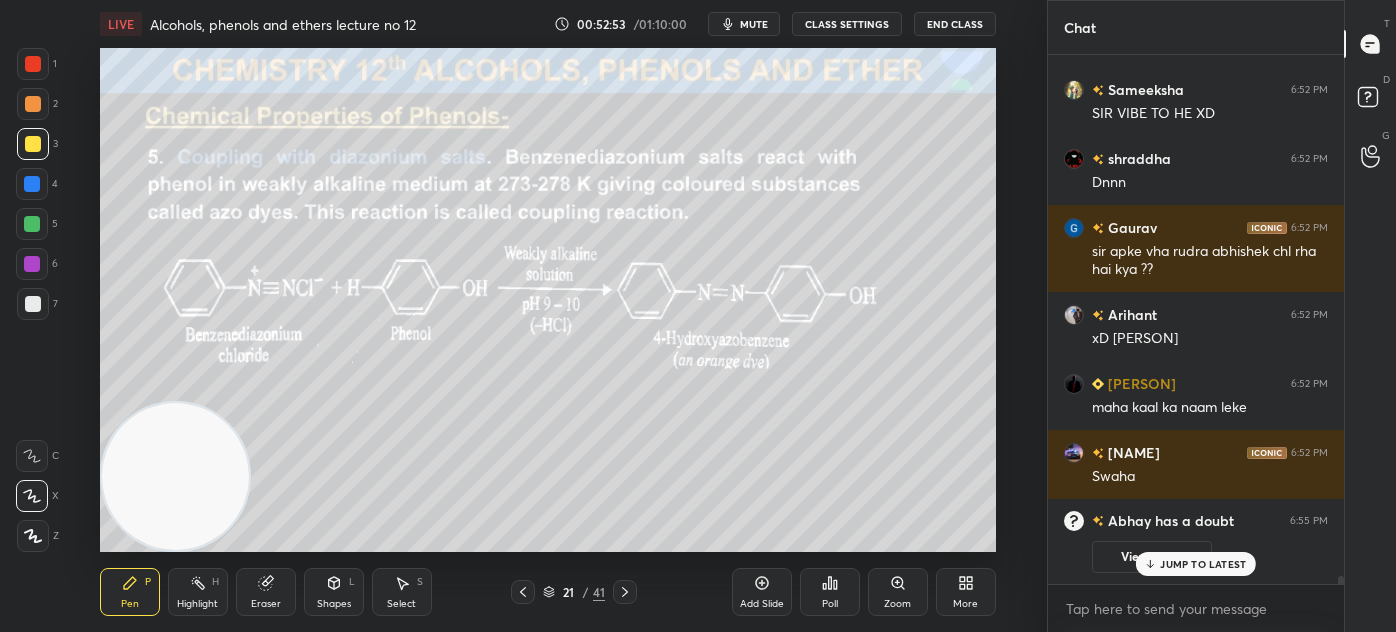 click on "[PERSON]   has a doubt 6:55 PM View doubt" at bounding box center (1196, 542) 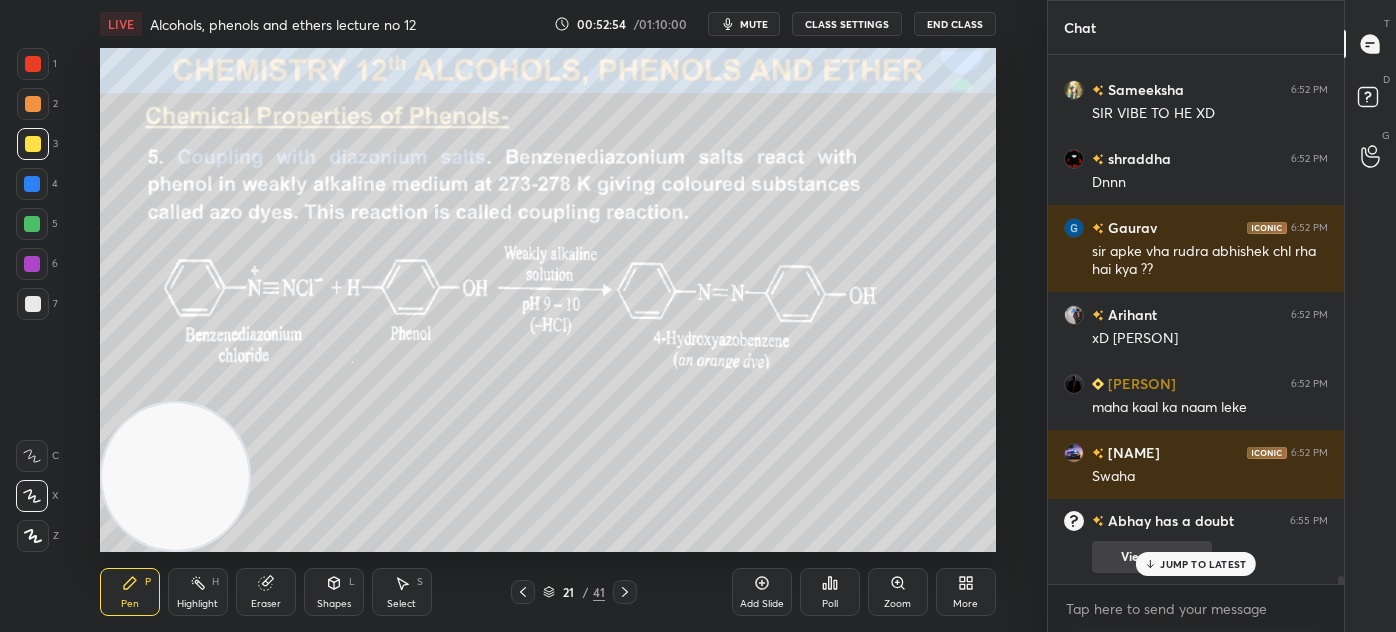 click on "JUMP TO LATEST" at bounding box center (1203, 564) 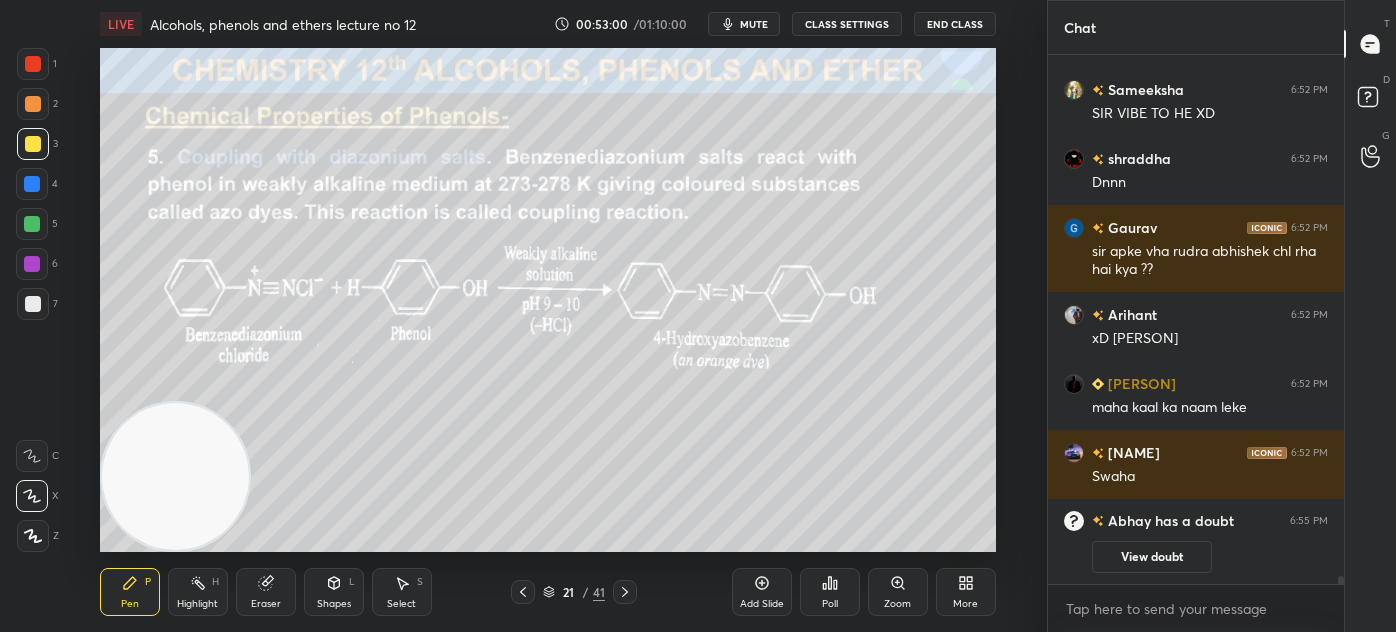 drag, startPoint x: 31, startPoint y: 154, endPoint x: 53, endPoint y: 204, distance: 54.626 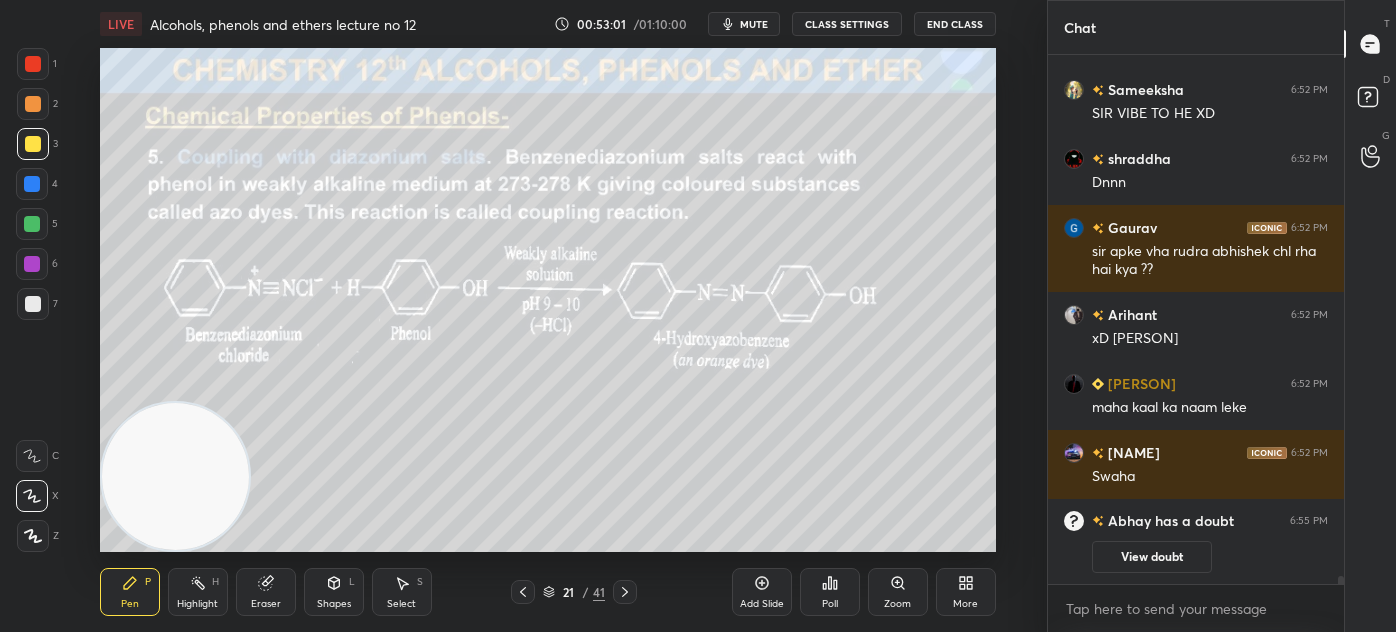 click on "Add Slide" at bounding box center [762, 592] 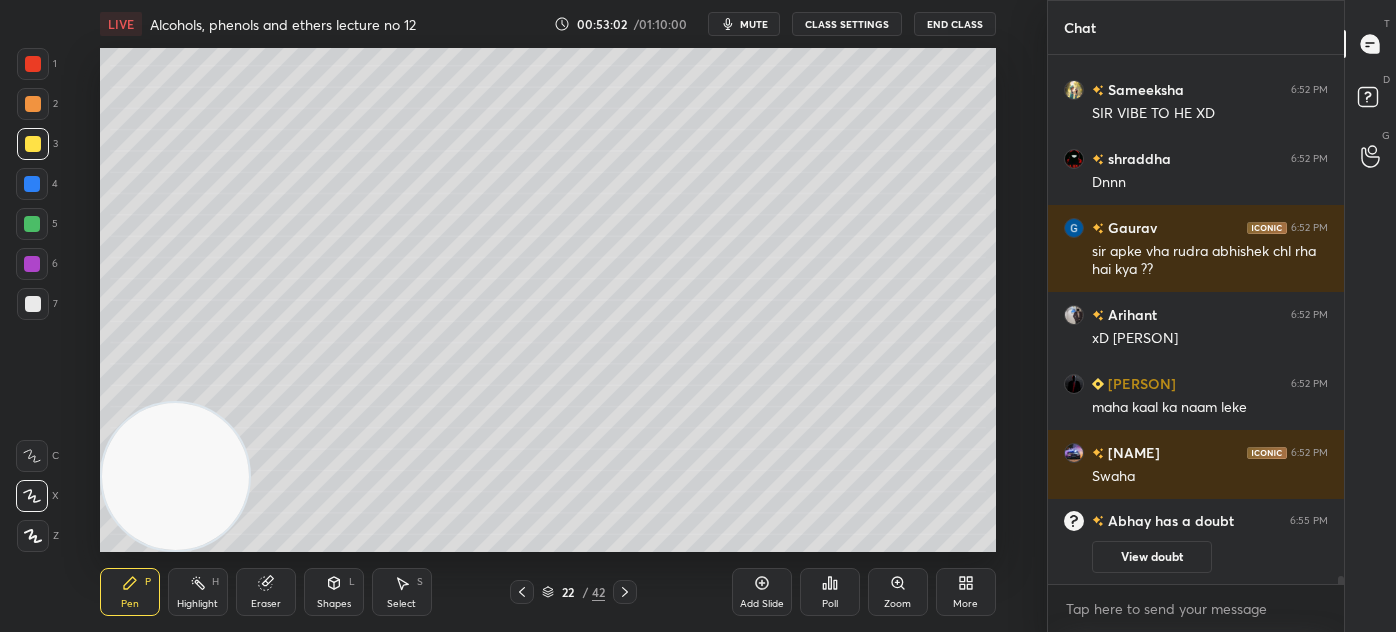 click at bounding box center [33, 144] 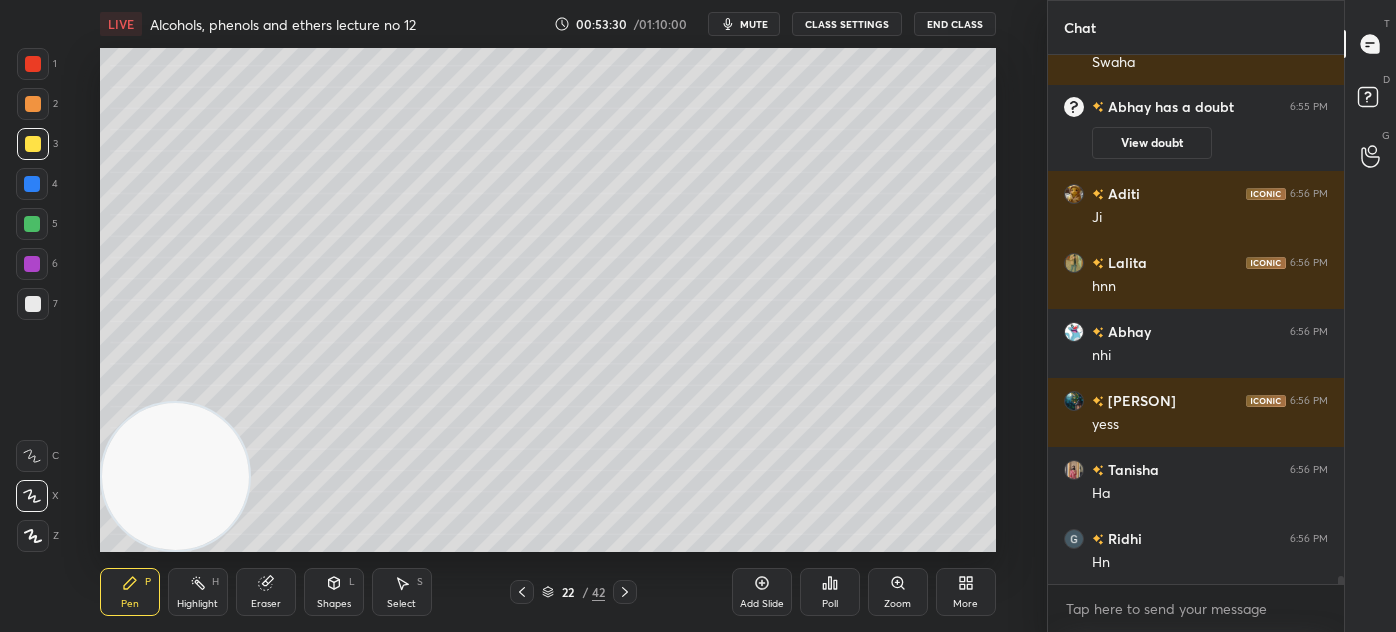 scroll, scrollTop: 35661, scrollLeft: 0, axis: vertical 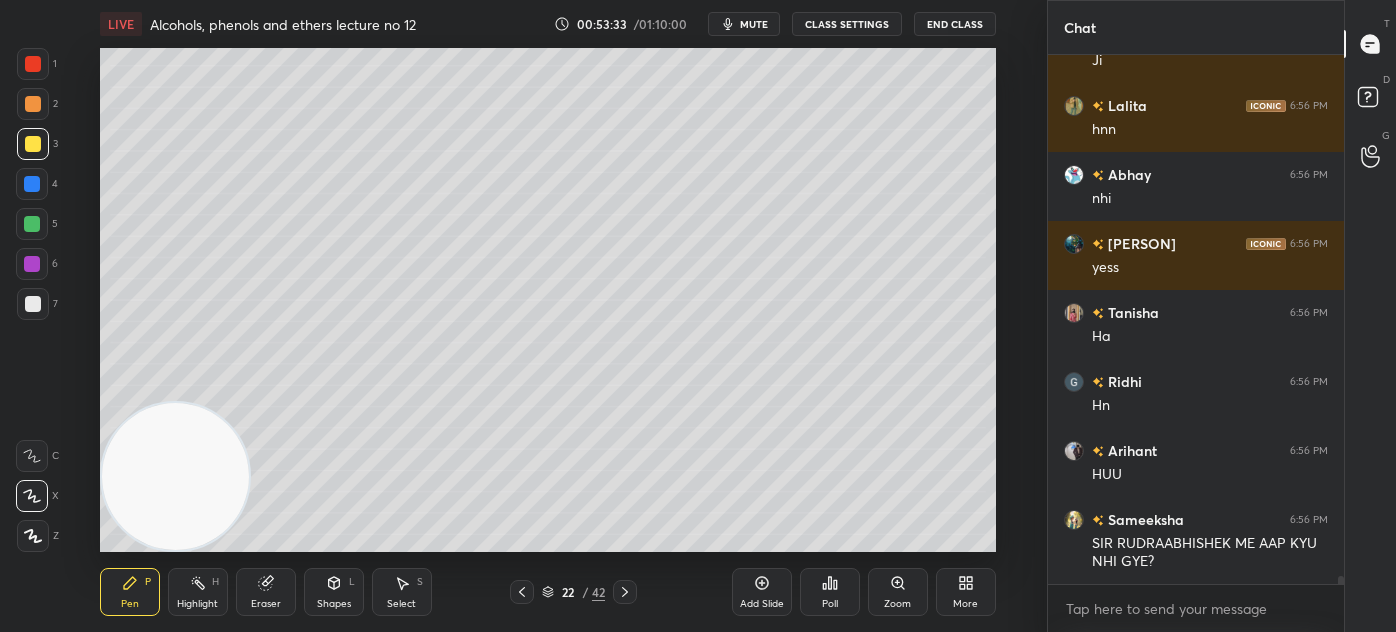 click at bounding box center [33, 304] 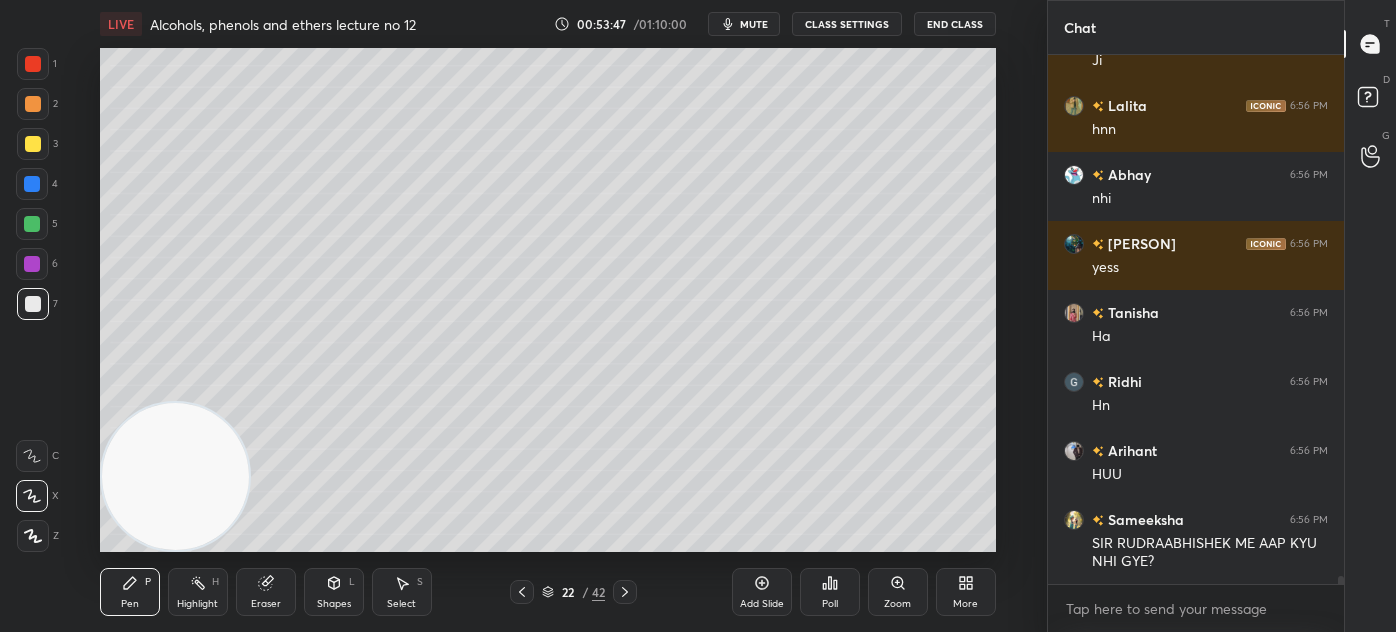 click on "Eraser" at bounding box center [266, 592] 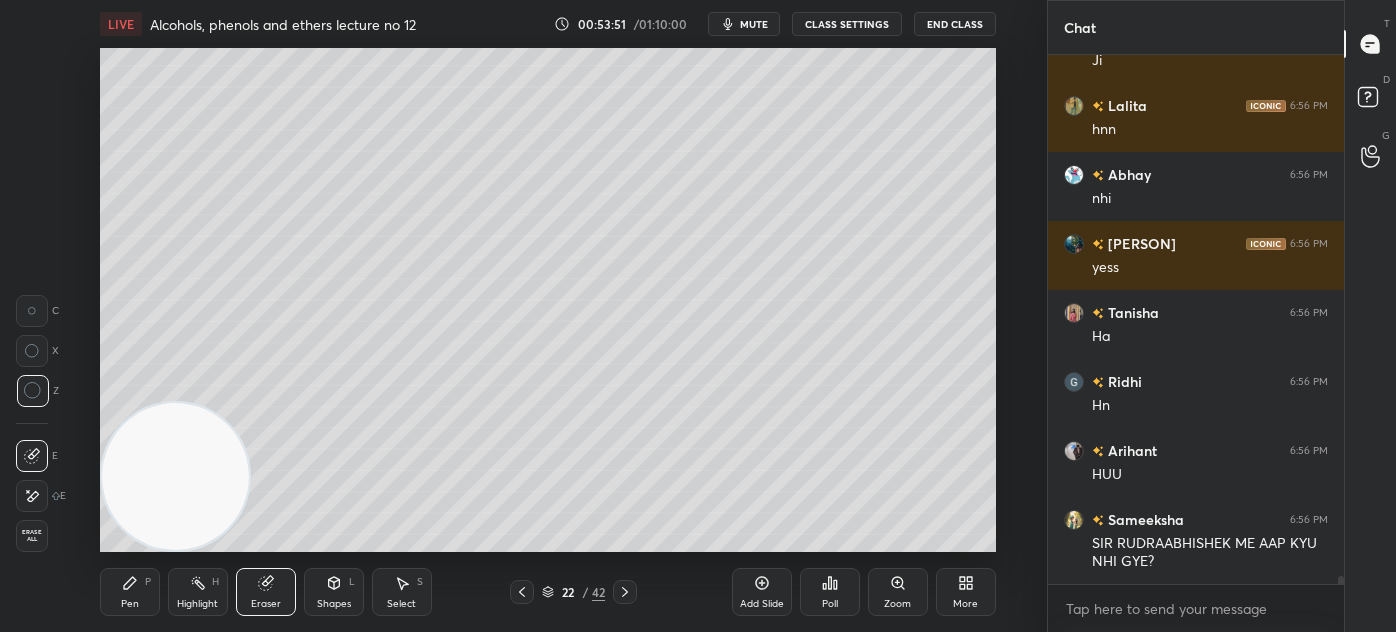 click on "Pen P" at bounding box center (130, 592) 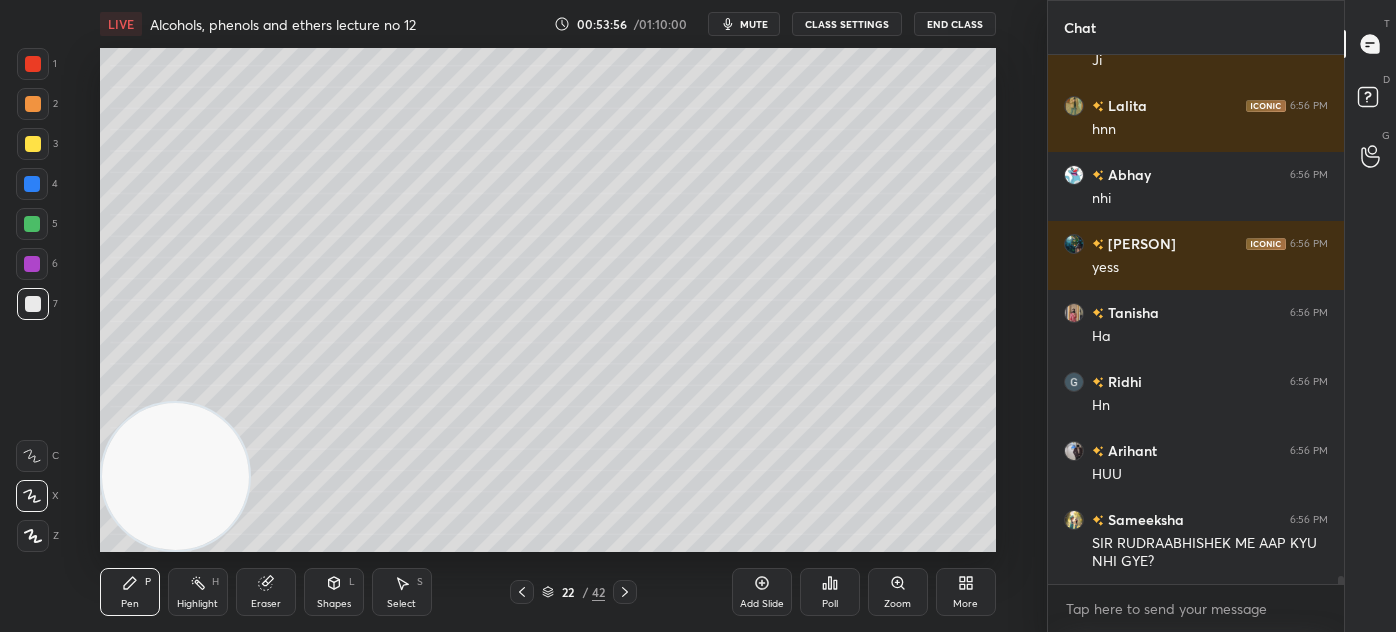 click on "Select S" at bounding box center [402, 592] 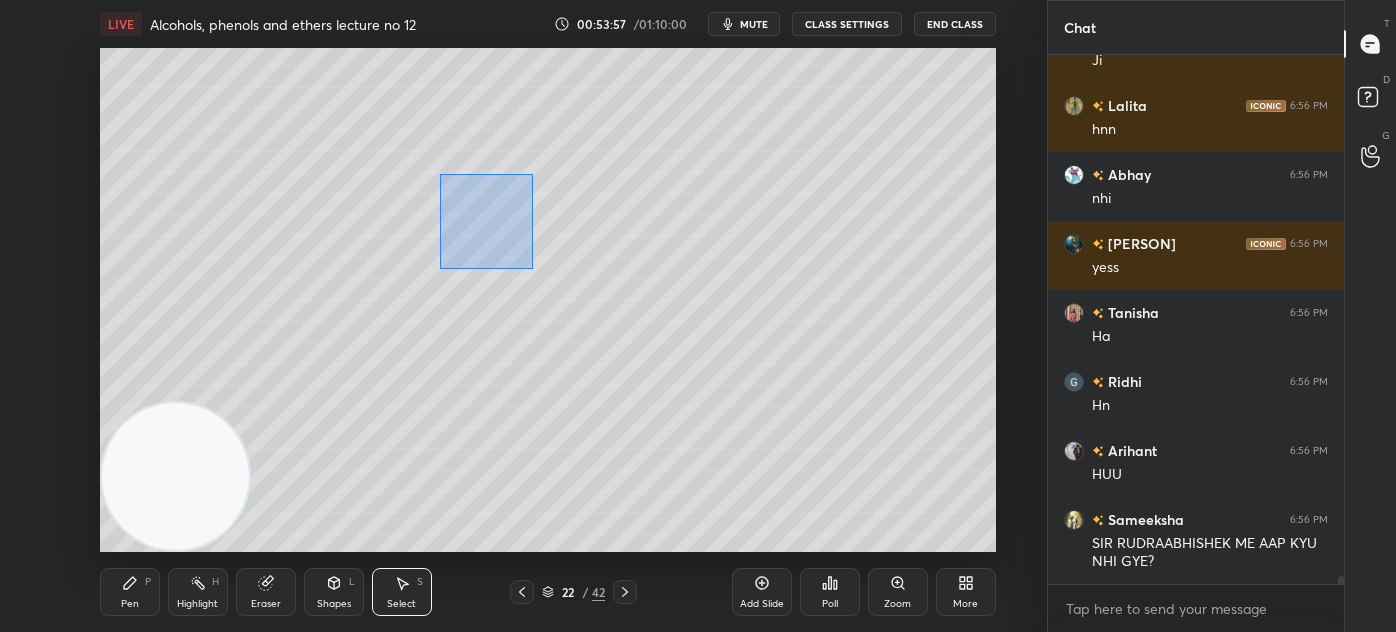 drag, startPoint x: 469, startPoint y: 239, endPoint x: 577, endPoint y: 268, distance: 111.82576 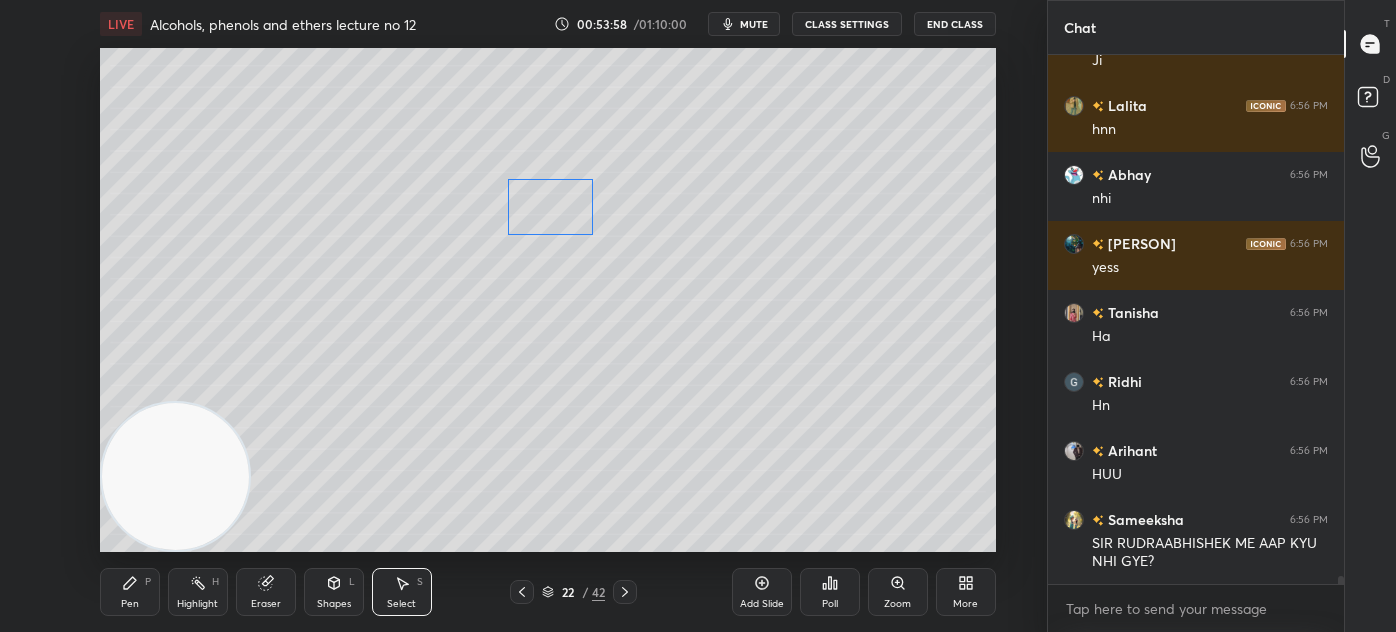 drag, startPoint x: 496, startPoint y: 215, endPoint x: 547, endPoint y: 209, distance: 51.351727 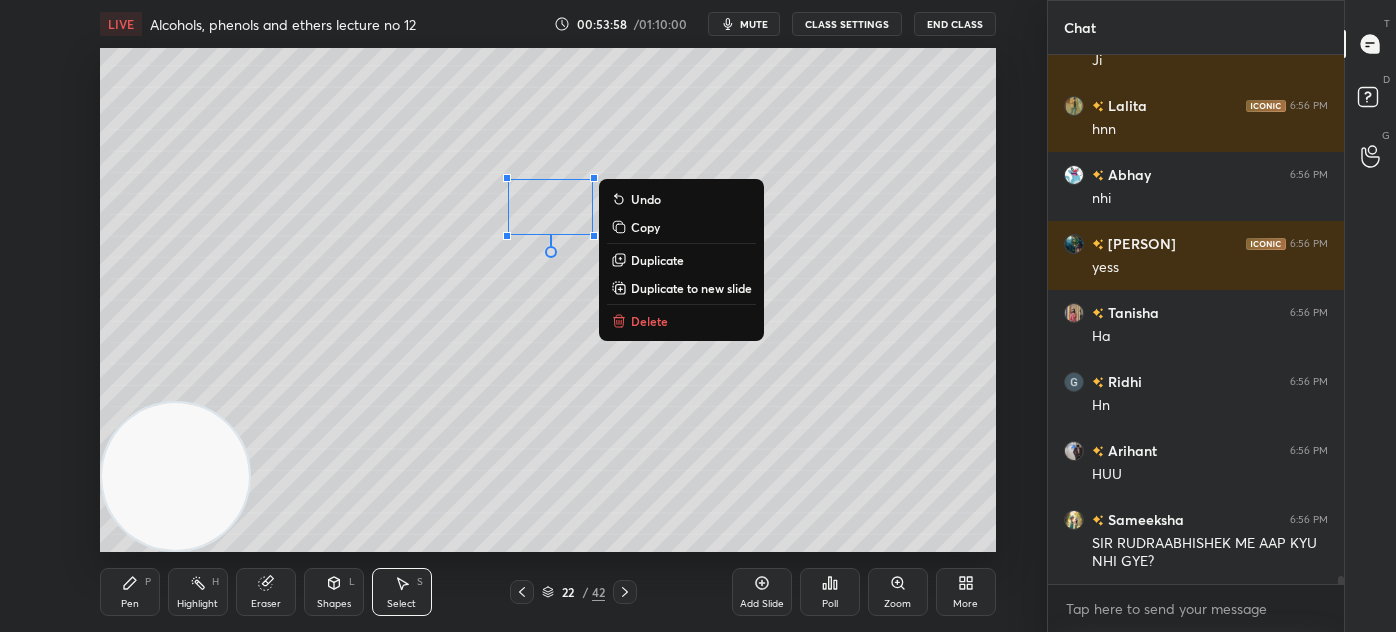 click on "0 ° Undo Copy Duplicate Duplicate to new slide Delete" at bounding box center [548, 300] 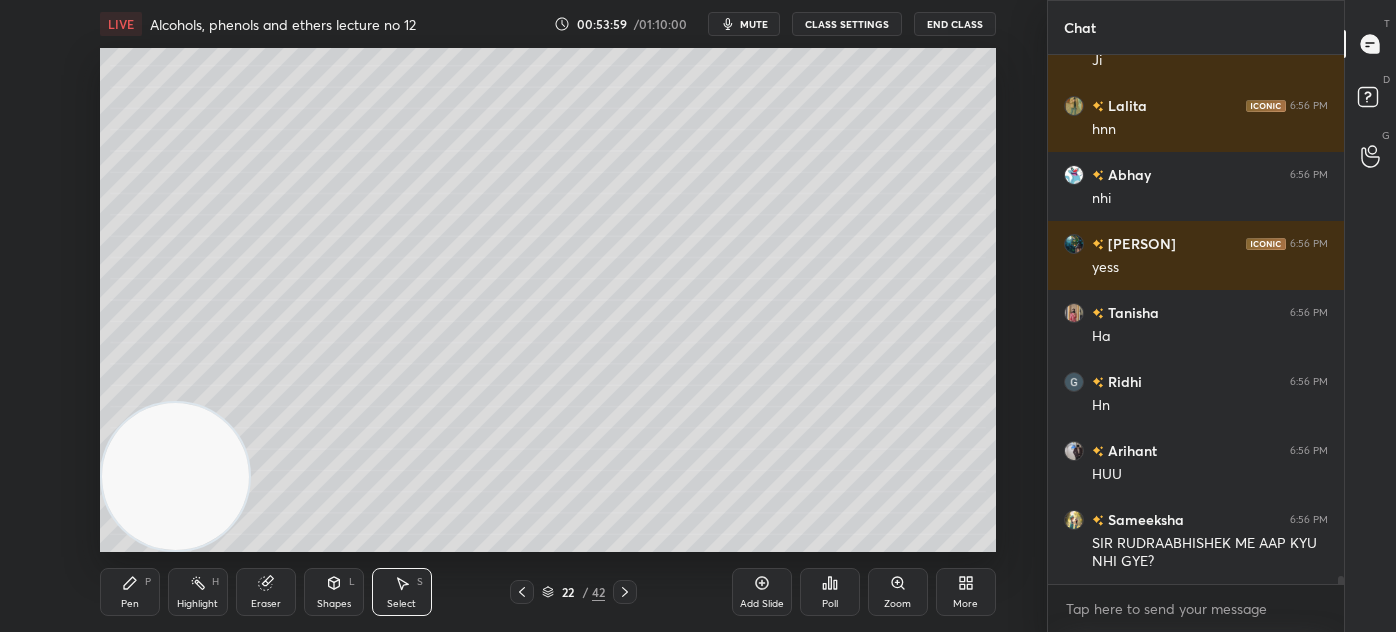 click on "Pen P" at bounding box center [130, 592] 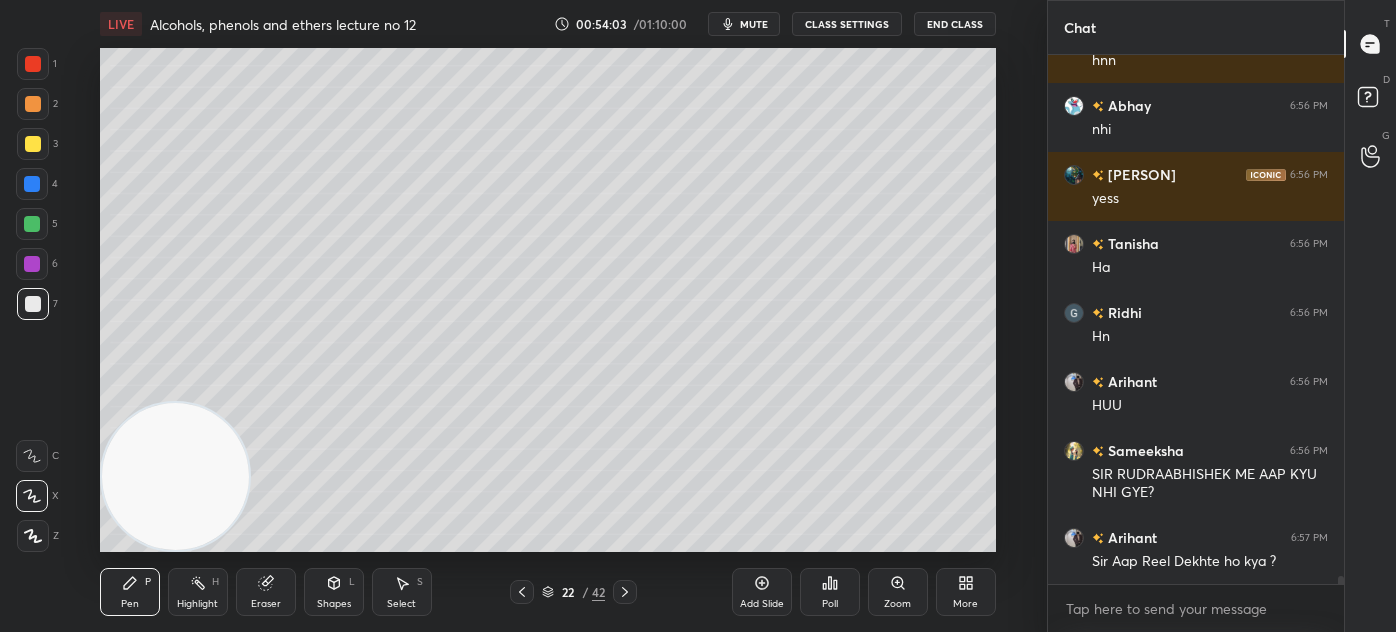 scroll, scrollTop: 35887, scrollLeft: 0, axis: vertical 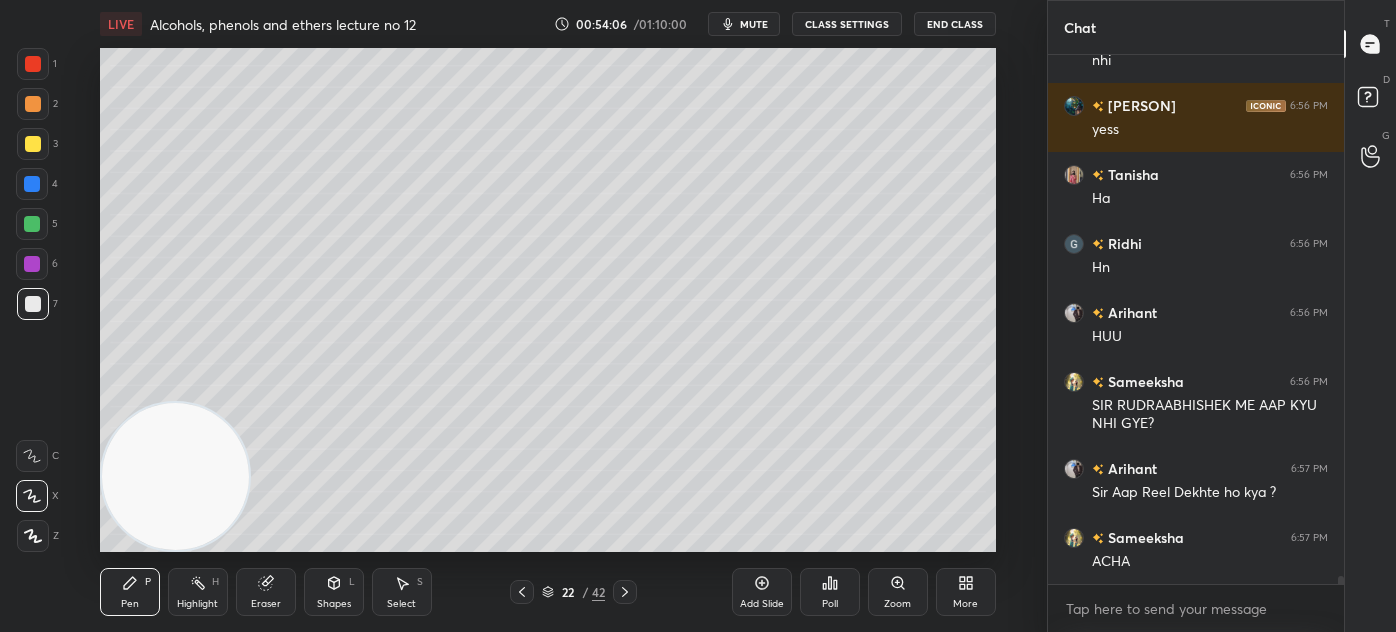 click on "Eraser" at bounding box center [266, 604] 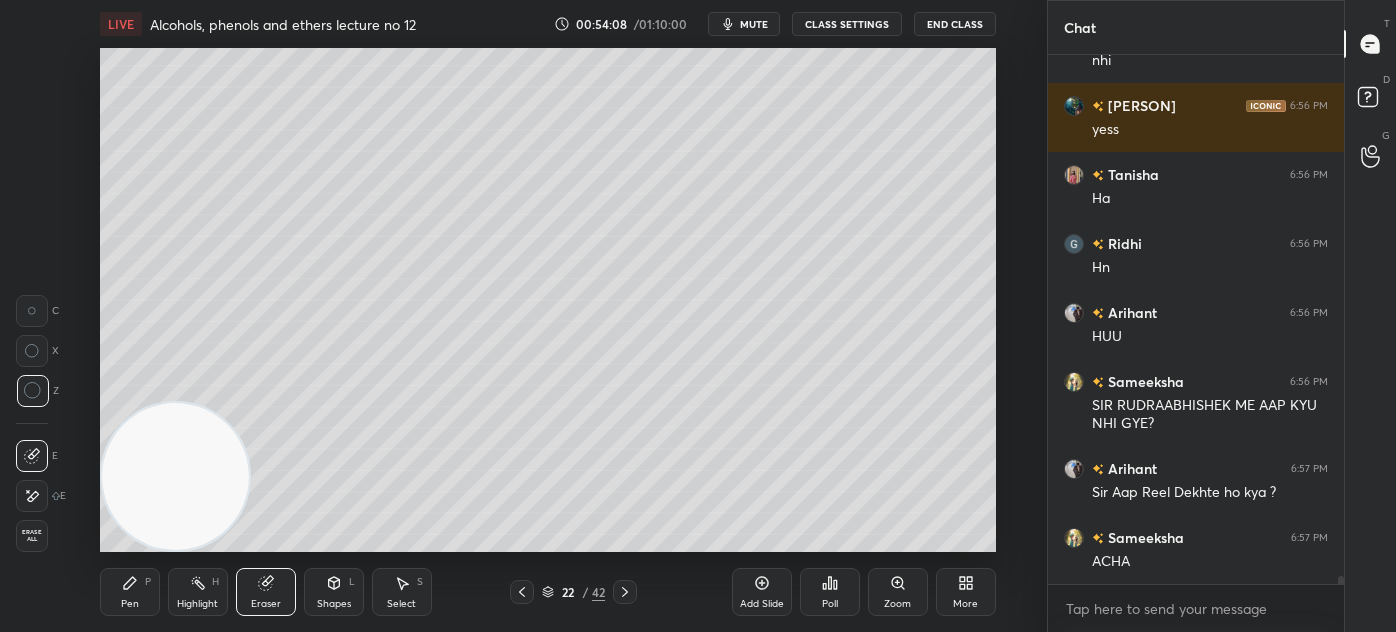 click on "Pen" at bounding box center (130, 604) 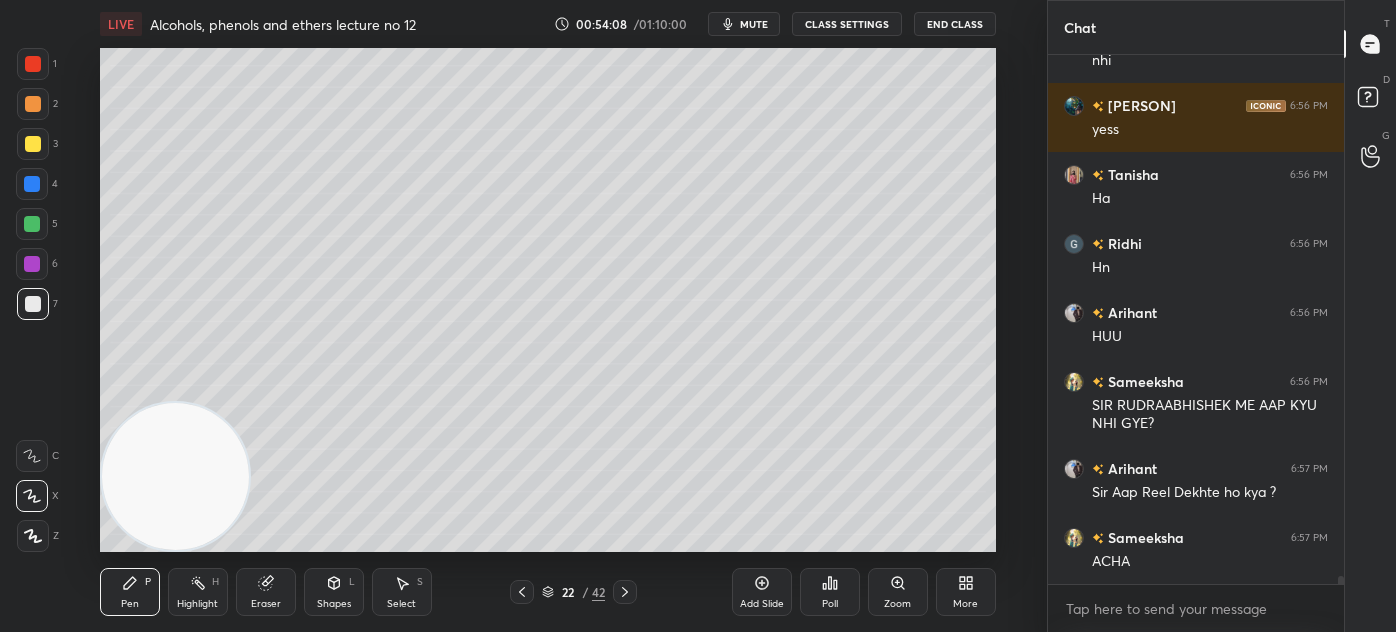 click at bounding box center (33, 104) 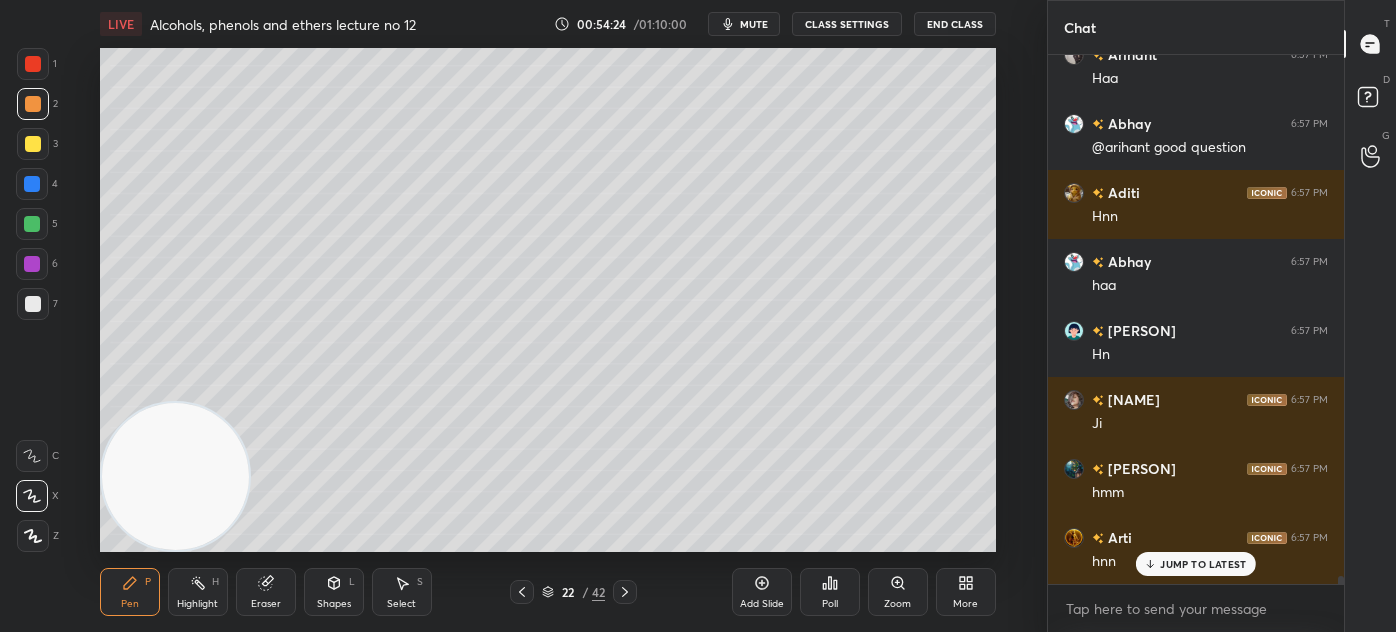 scroll, scrollTop: 36576, scrollLeft: 0, axis: vertical 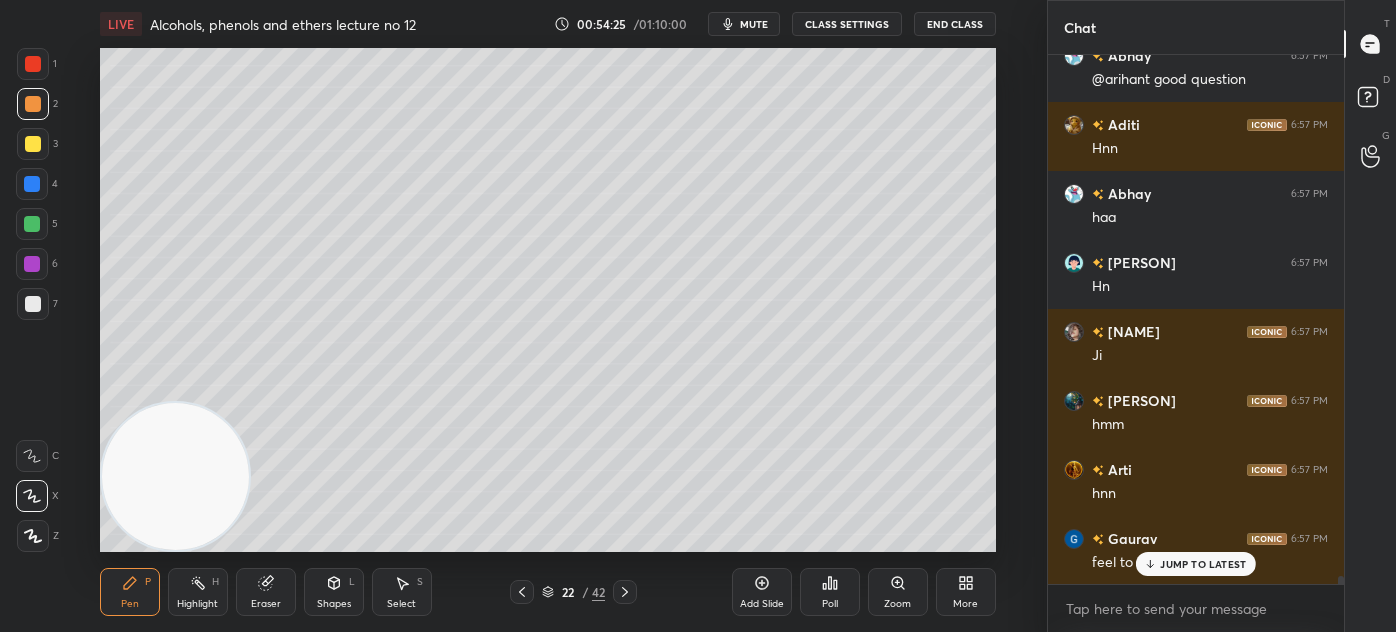 click at bounding box center [33, 304] 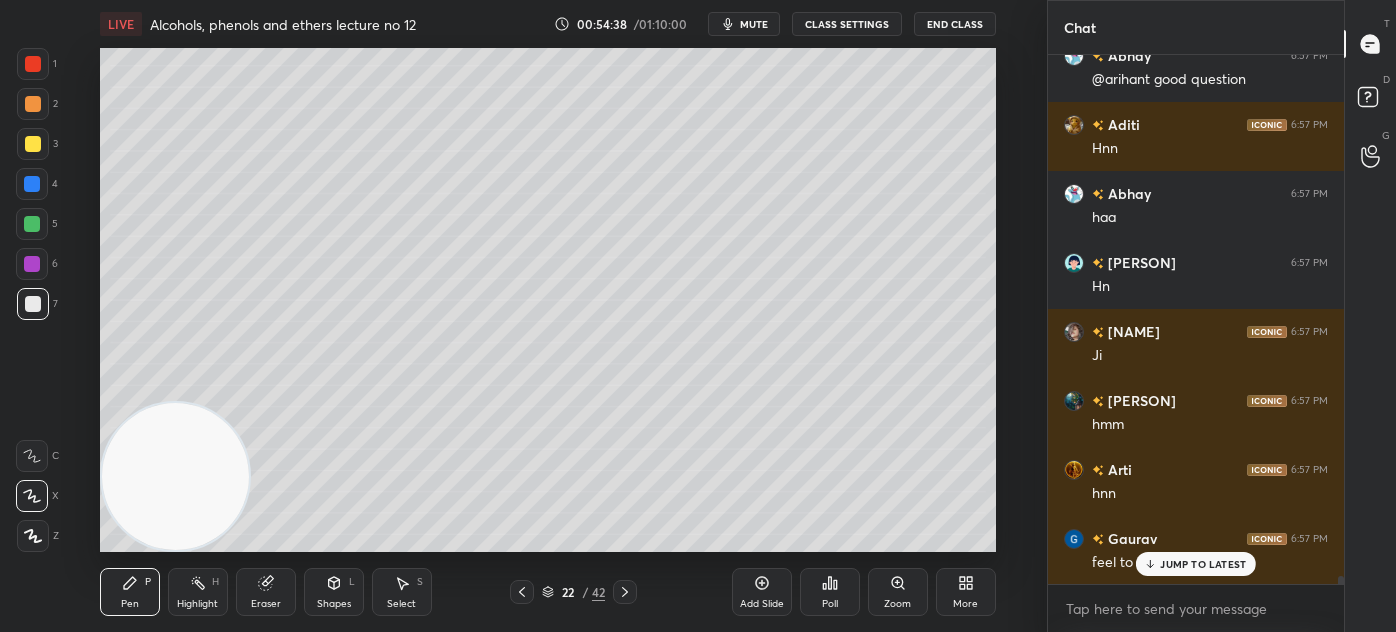 click at bounding box center (33, 144) 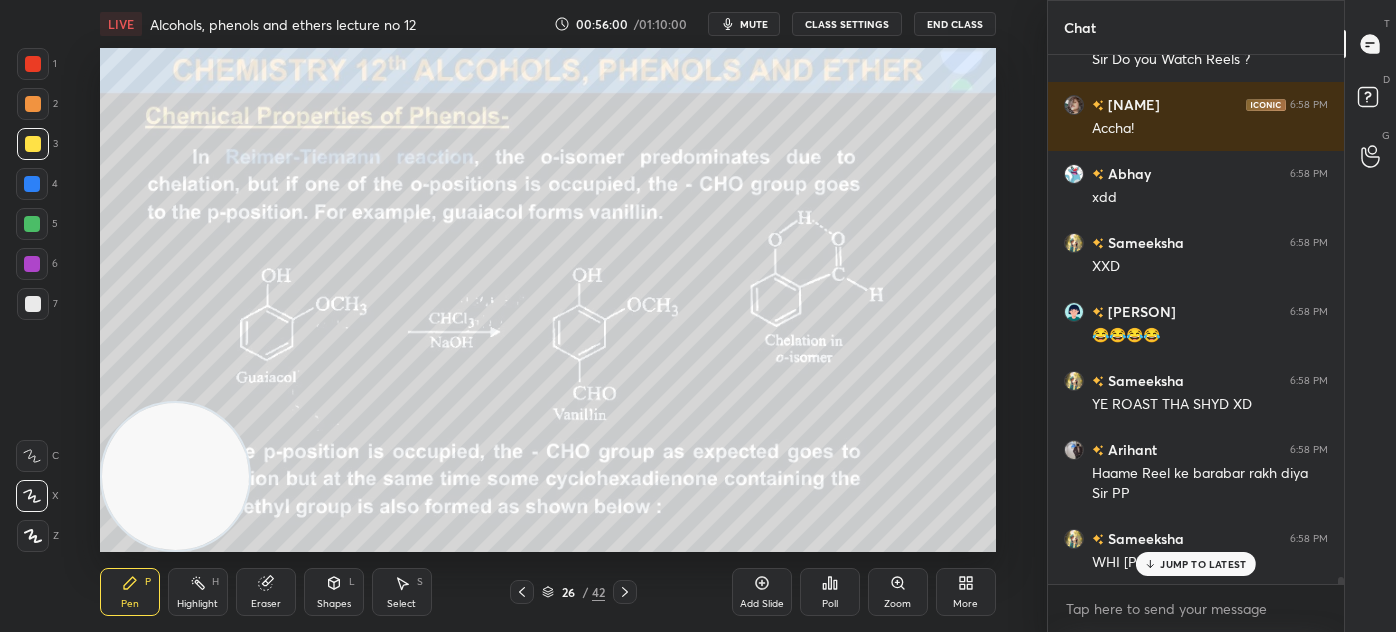 scroll, scrollTop: 37925, scrollLeft: 0, axis: vertical 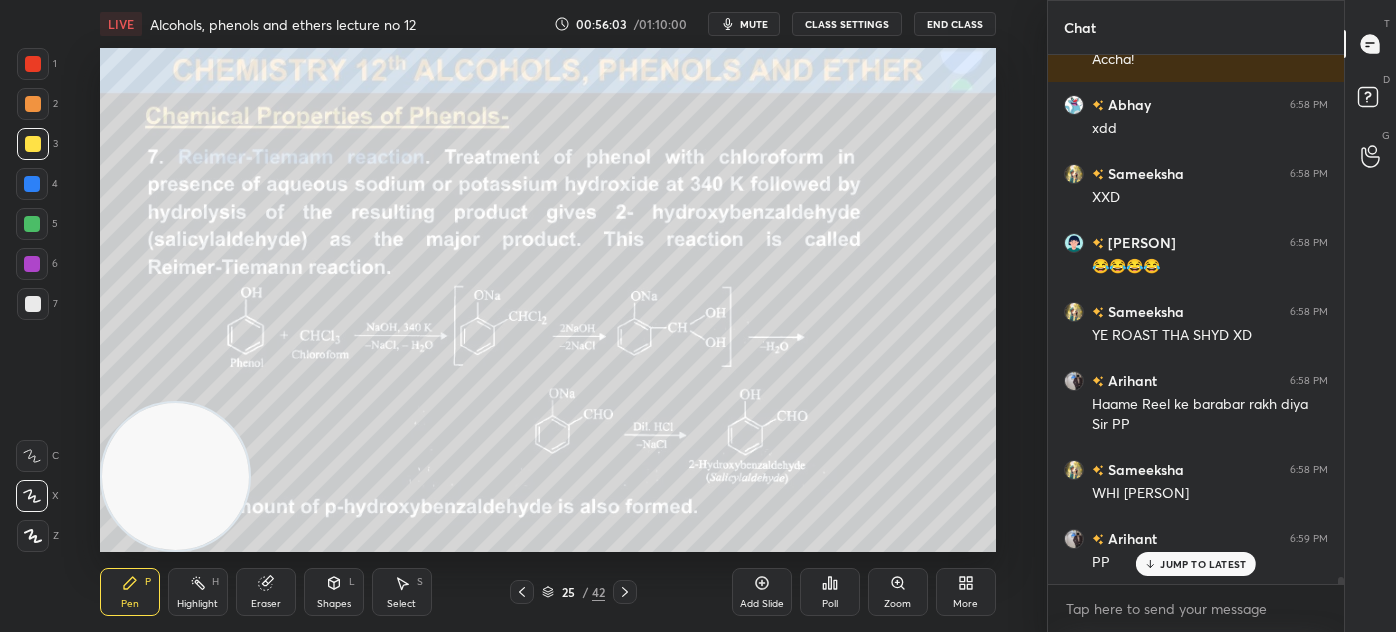 click on "CLASS SETTINGS" at bounding box center [847, 24] 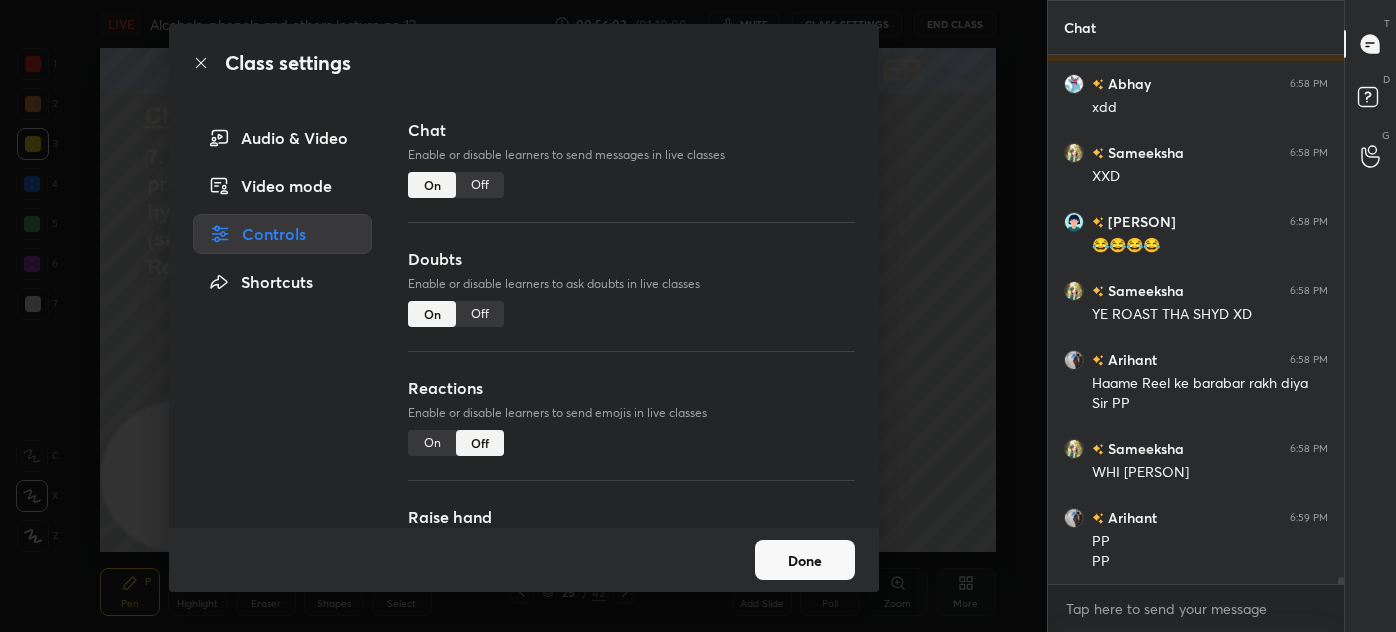 click on "Chat Enable or disable learners to send messages in live classes On Off" at bounding box center (631, 182) 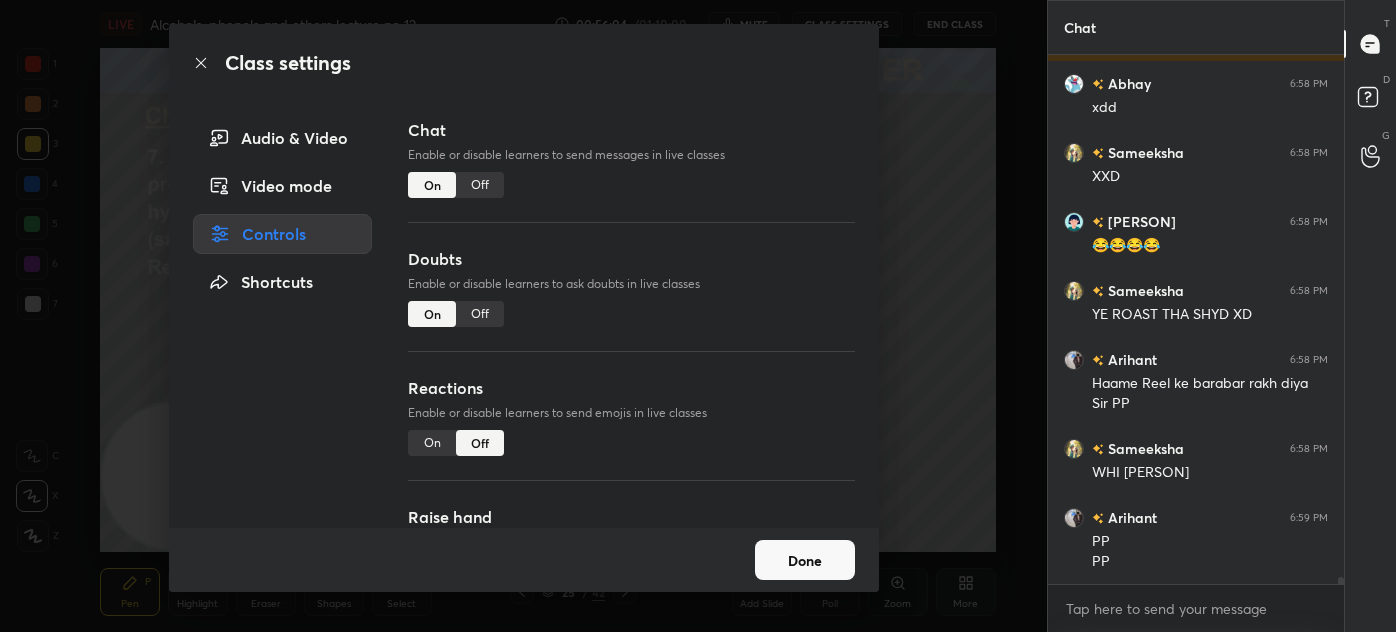 click on "Off" at bounding box center (480, 185) 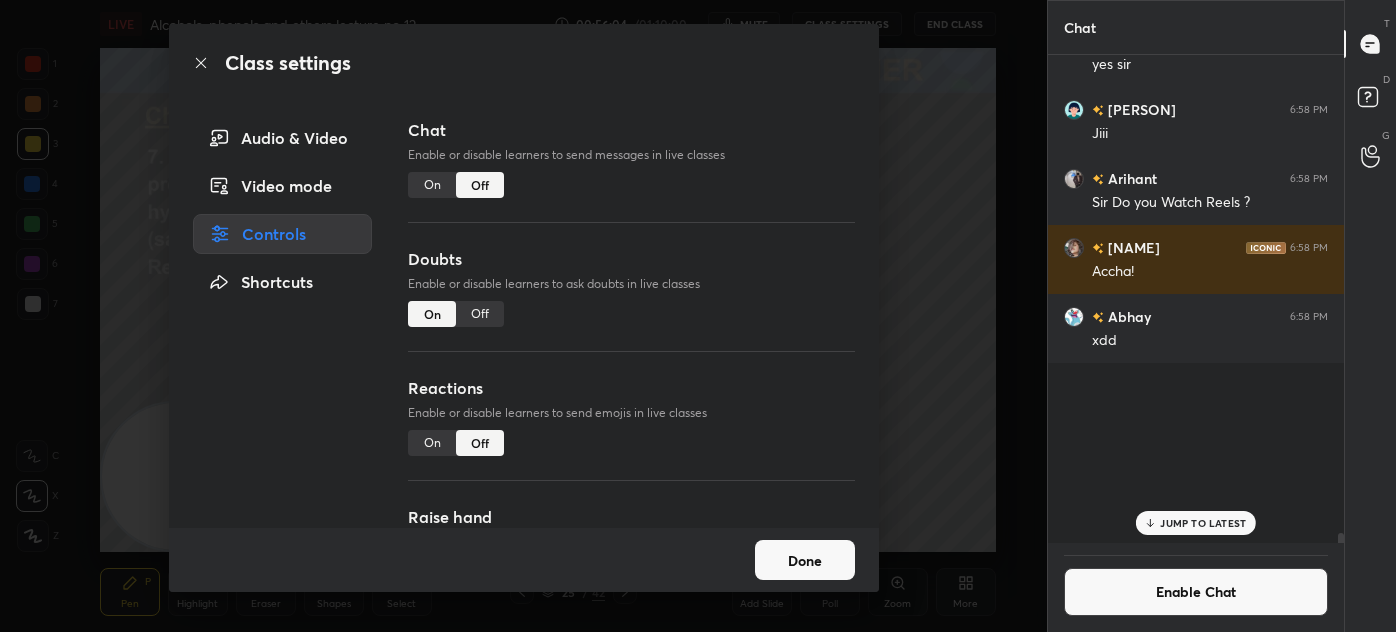 scroll, scrollTop: 36221, scrollLeft: 0, axis: vertical 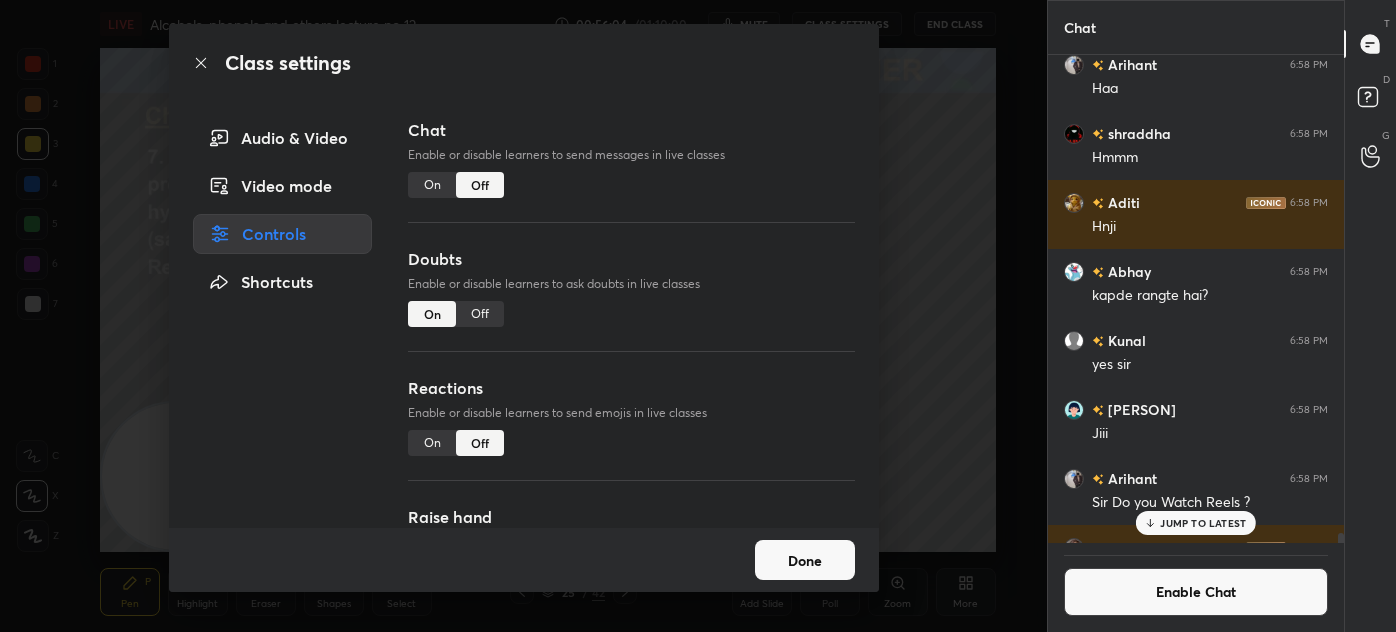 click on "Class settings Audio & Video Video mode Controls Shortcuts Chat Enable or disable learners to send messages in live classes On Off Doubts Enable or disable learners to ask doubts in live classes On Off Reactions Enable or disable learners to send emojis in live classes On Off Raise hand Learners will not be able to raise hand, if turned off On Off Poll Prediction Enable or disable poll prediction in case of a question on the slide On Off Done" at bounding box center (523, 316) 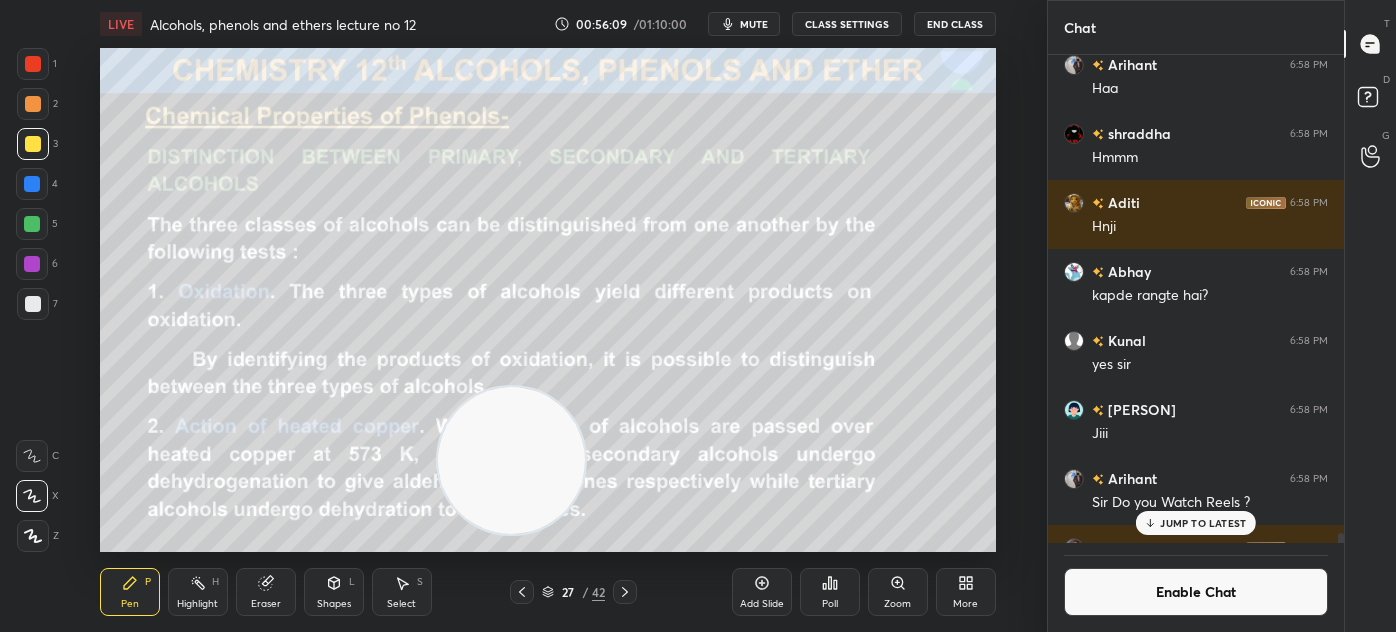 drag, startPoint x: 231, startPoint y: 505, endPoint x: 1029, endPoint y: 471, distance: 798.724 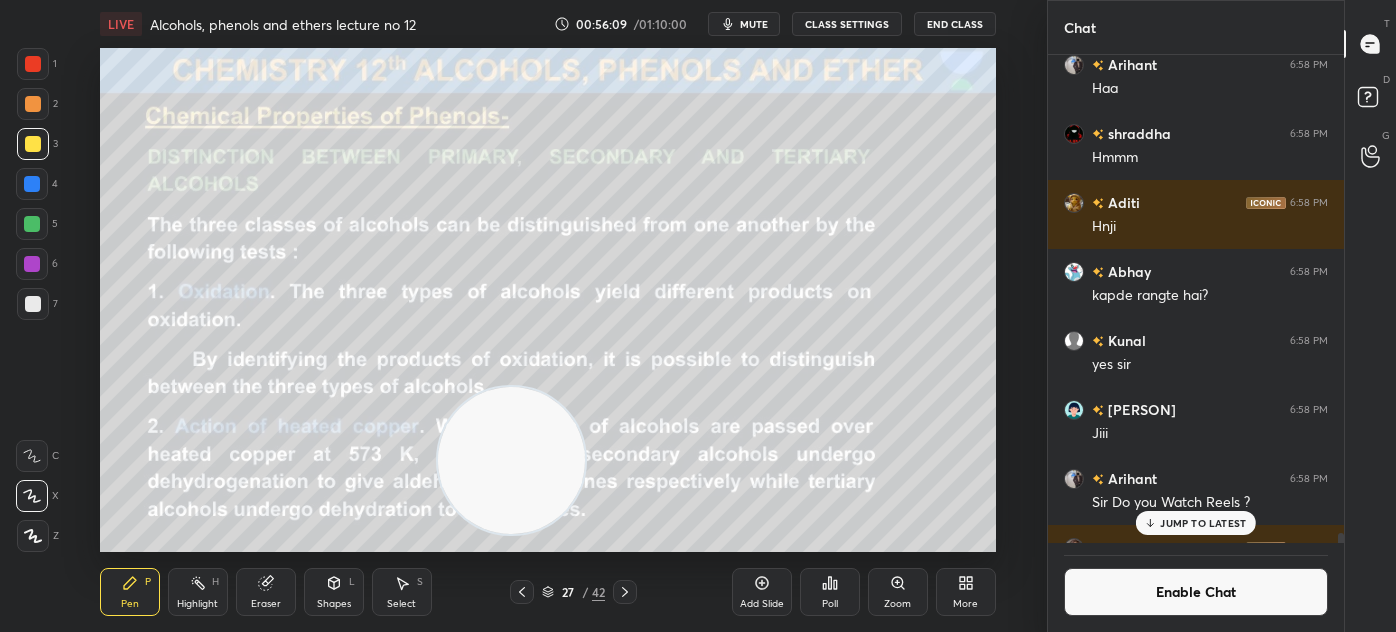 click on "1 2 3 4 5 6 7 C X Z C X Z E E Erase all   H H LIVE Alcohols, phenols and ethers lecture no 12 00:56:09 /  01:10:00 mute CLASS SETTINGS End Class Setting up your live class Poll for   secs No correct answer Start poll Back Alcohols, phenols and ethers lecture no 12 • L14 of Complete course on Alcohols, phenols and Ethers. [PERSON] Pen P Highlight H Eraser Shapes L Select S 27 / 42 Add Slide Poll Zoom More Chat [PERSON] 6:57 PM haa [PERSON] 6:57 PM Hn [PERSON] 6:57 PM Ji [PERSON] 6:57 PM hmm [PERSON] 6:57 PM hnn [PERSON] 6:57 PM feel to aaa rha hai [PERSON] 6:57 PM SIR FEEL AAYE YA NA AAYE HCL BANKE HI MANEGA XD [PERSON] 6:58 PM dye? [PERSON] 6:58 PM JII [PERSON] 6:58 PM hmm sir [PERSON] 6:58 PM Haa [PERSON] 6:58 PM Hmmm [PERSON] 6:58 PM Hnji [PERSON] 6:58 PM kapde rangte hai? [PERSON] 6:58 PM yes sir [PERSON] 6:58 PM Jiii [PERSON] 6:58 PM Sir Do you Watch Reels ? [PERSON] 6:58 PM Accha! [PERSON] 6:58 PM xdd JUMP TO LATEST Enable Chat [PERSON]🧸 Asked a doubt 6 Toh hm q kr rhy agr ncert me nhi hyy😐😐 Pick this doubt [PERSON] 5" at bounding box center [698, 316] 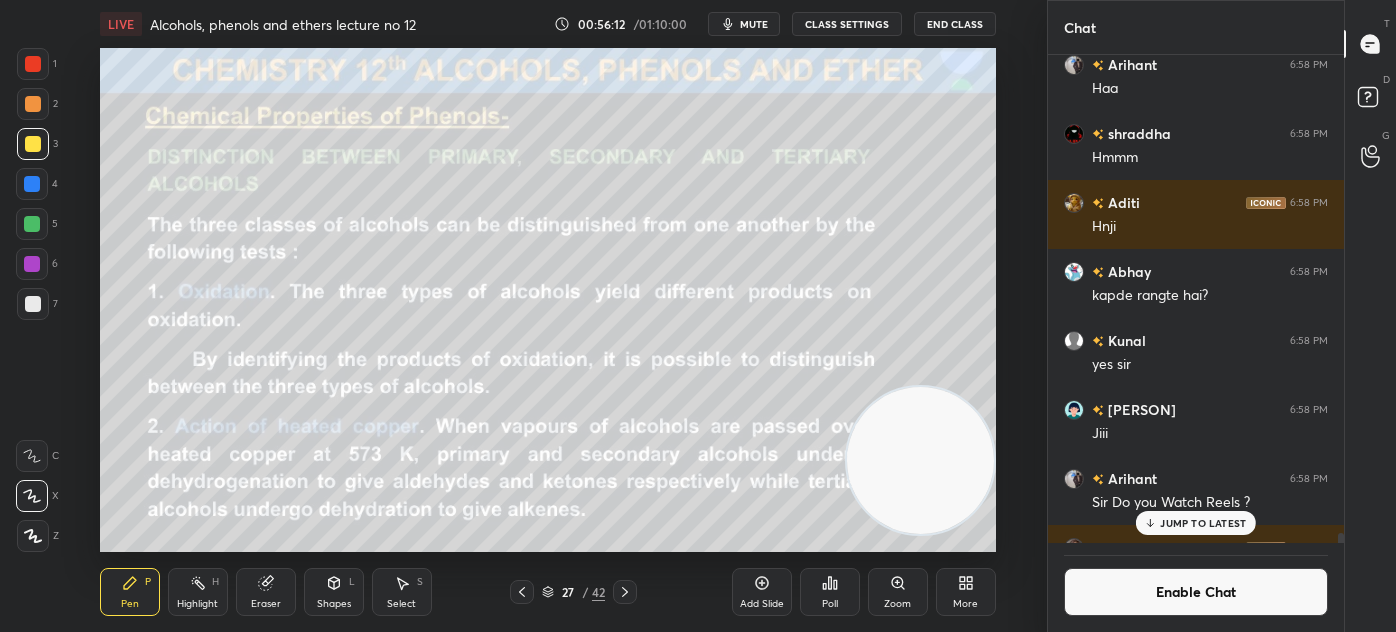 drag, startPoint x: 25, startPoint y: 539, endPoint x: 45, endPoint y: 490, distance: 52.924473 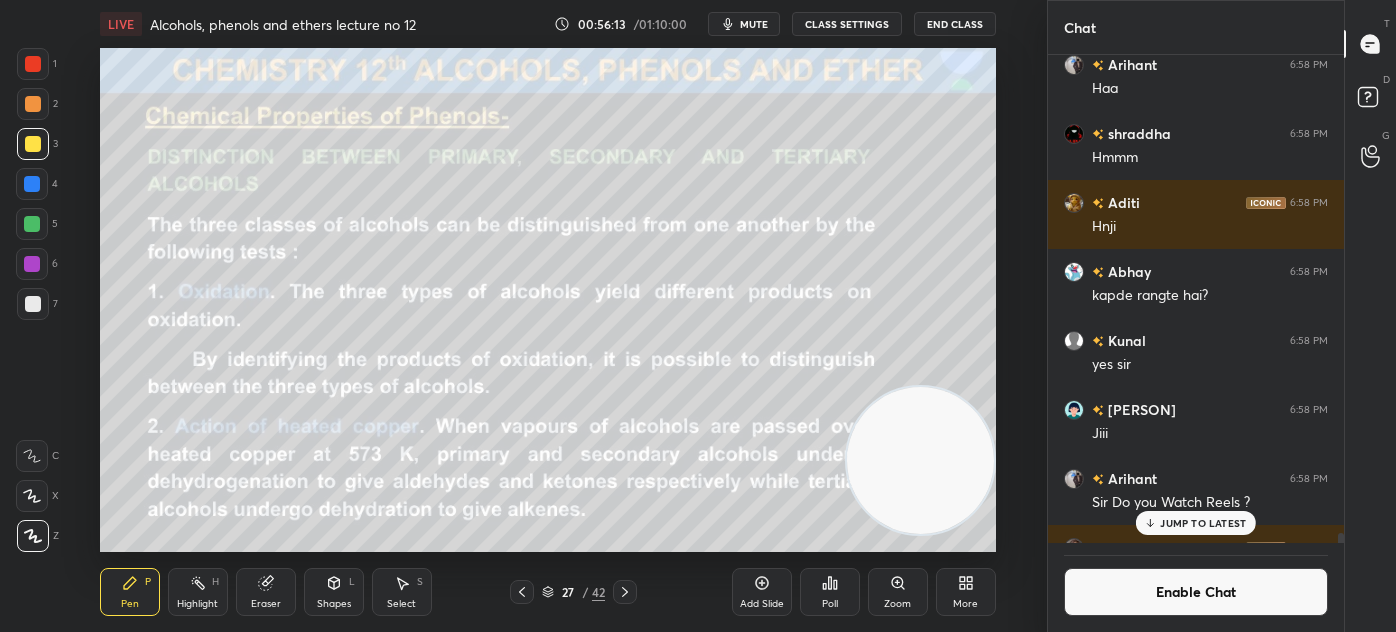 drag, startPoint x: 30, startPoint y: 65, endPoint x: 29, endPoint y: 87, distance: 22.022715 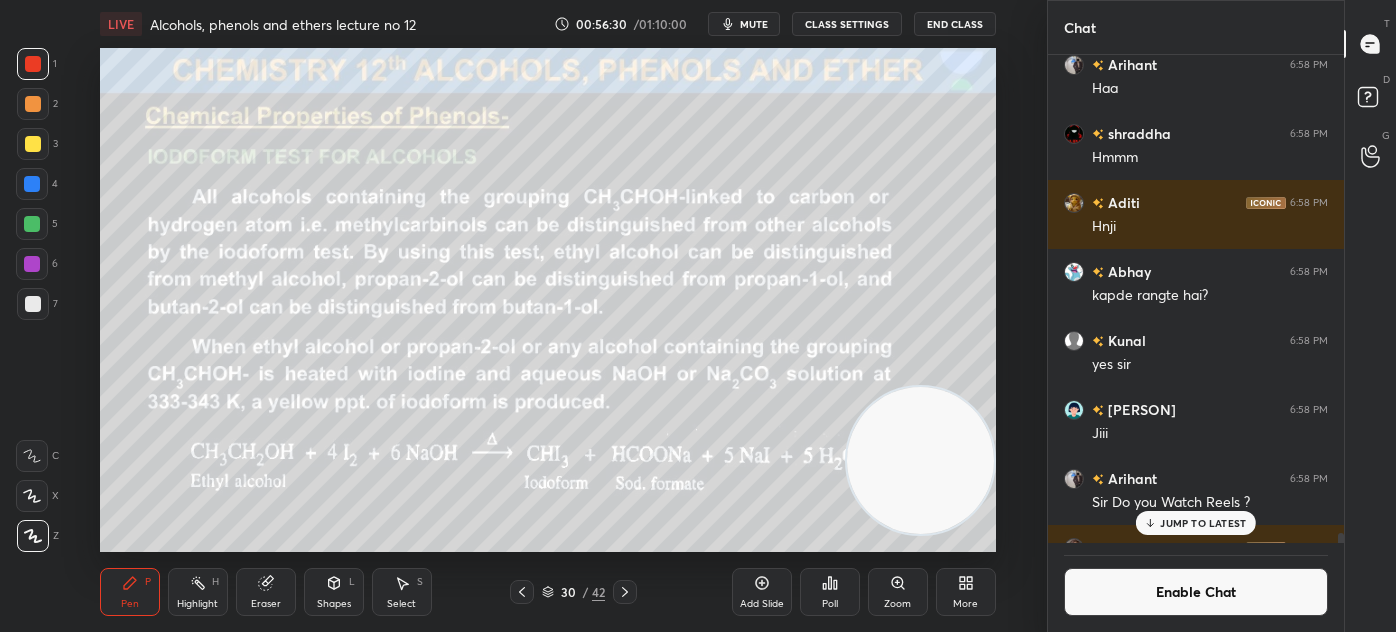 click at bounding box center (33, 144) 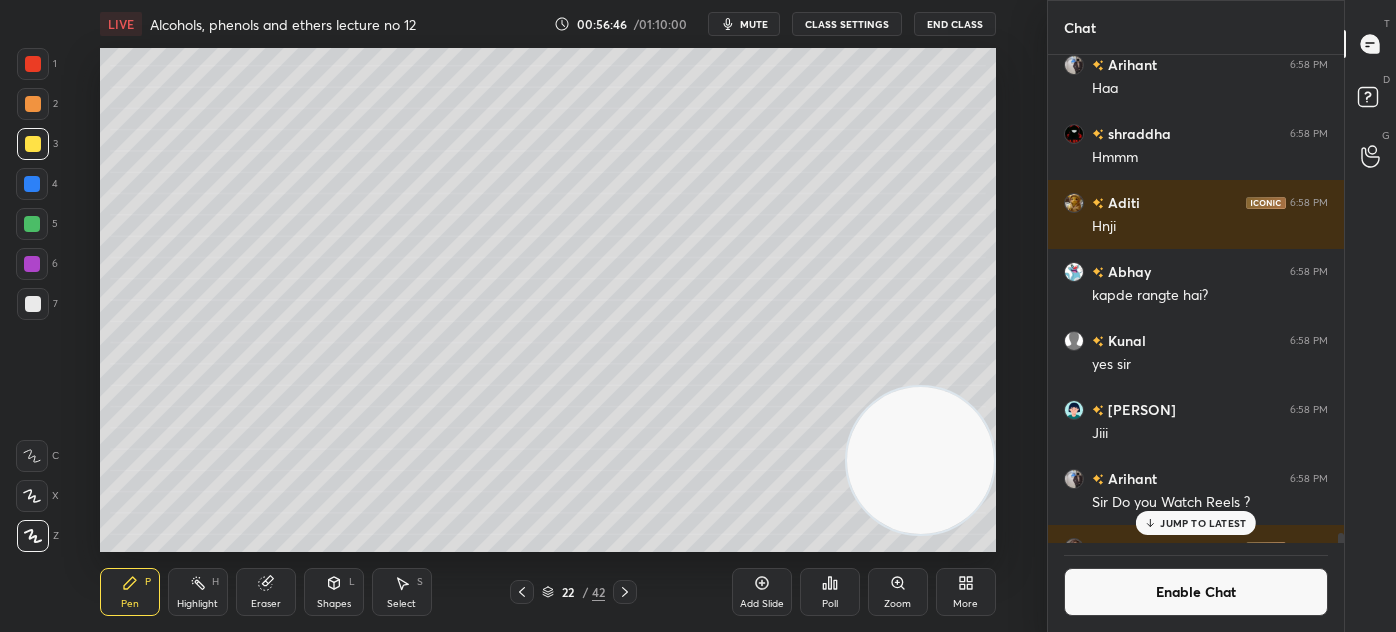 click on "Add Slide" at bounding box center [762, 592] 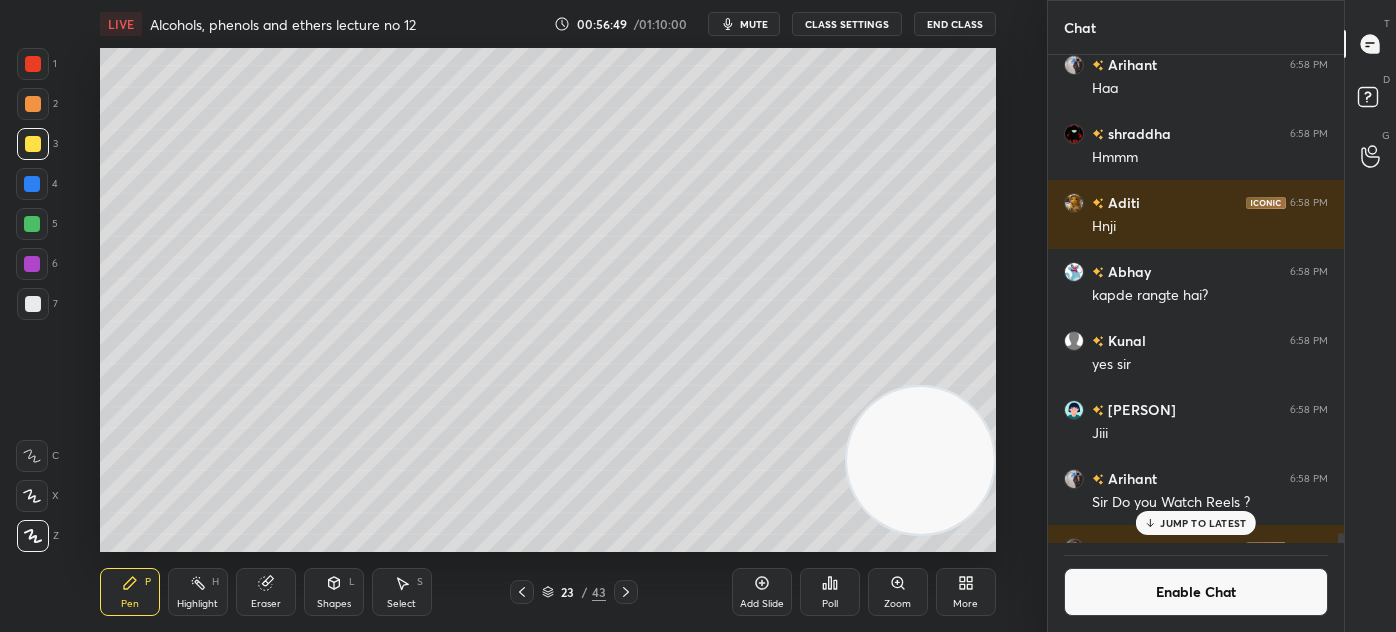 click at bounding box center (32, 496) 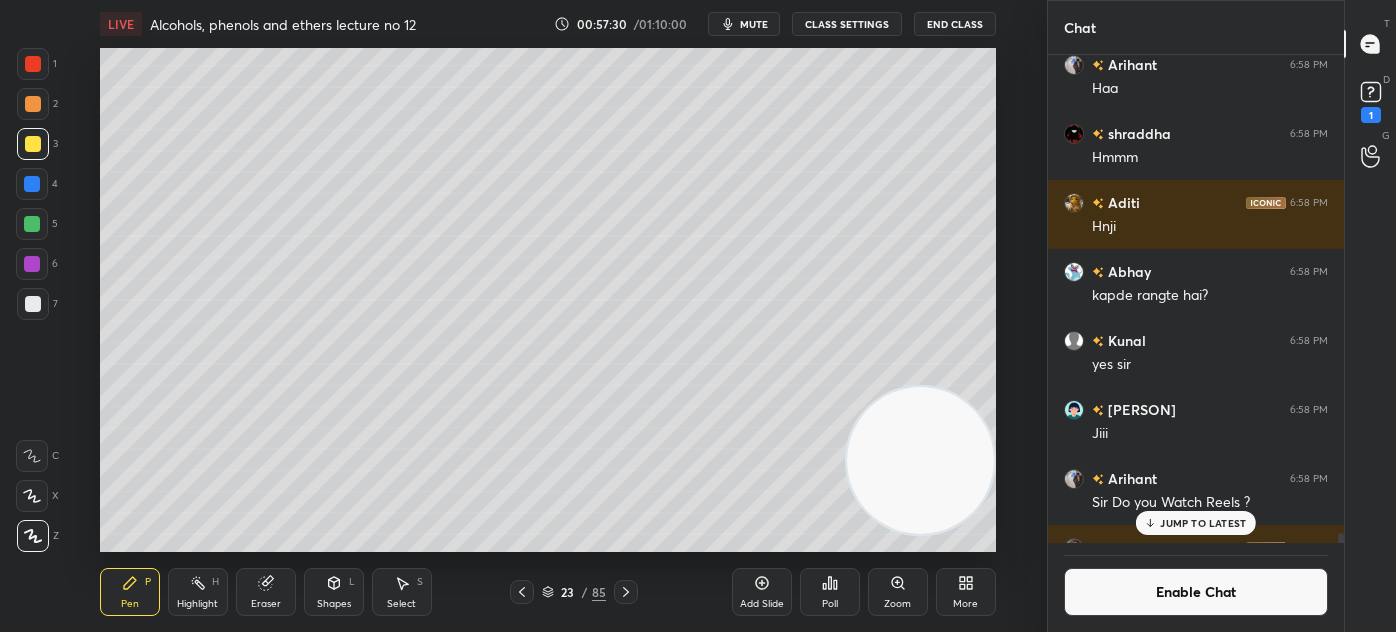 click on "JUMP TO LATEST" at bounding box center (1203, 523) 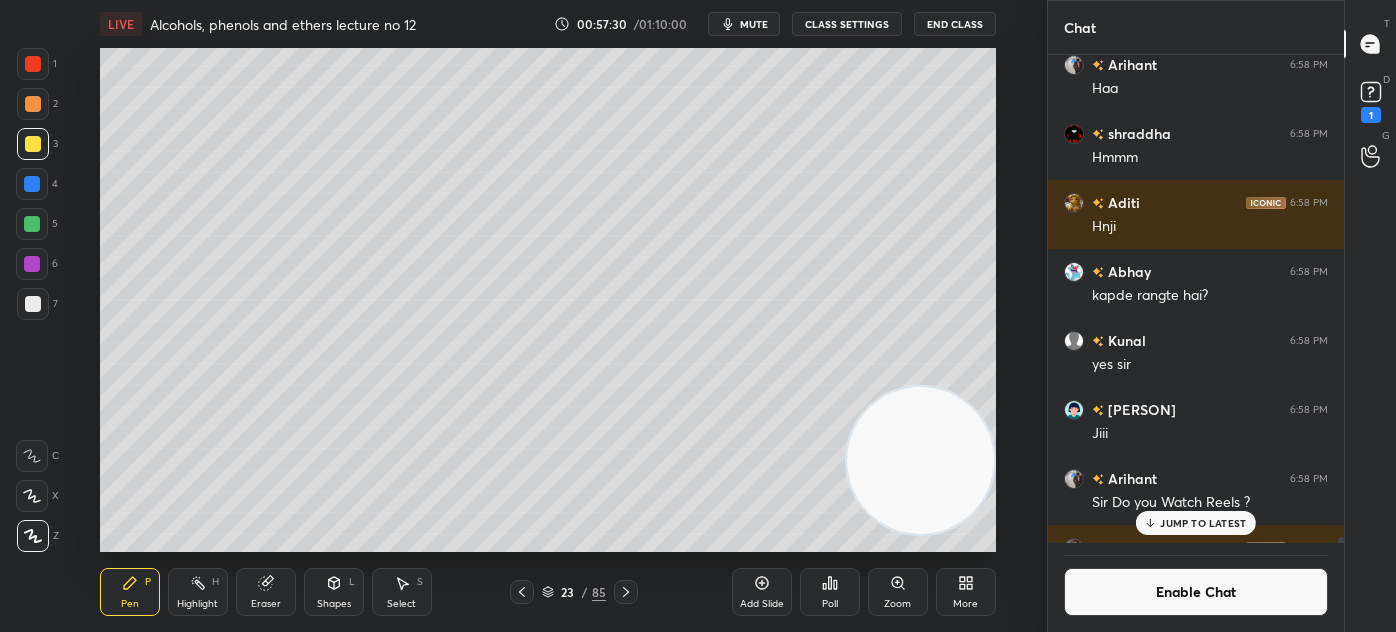 scroll, scrollTop: 36880, scrollLeft: 0, axis: vertical 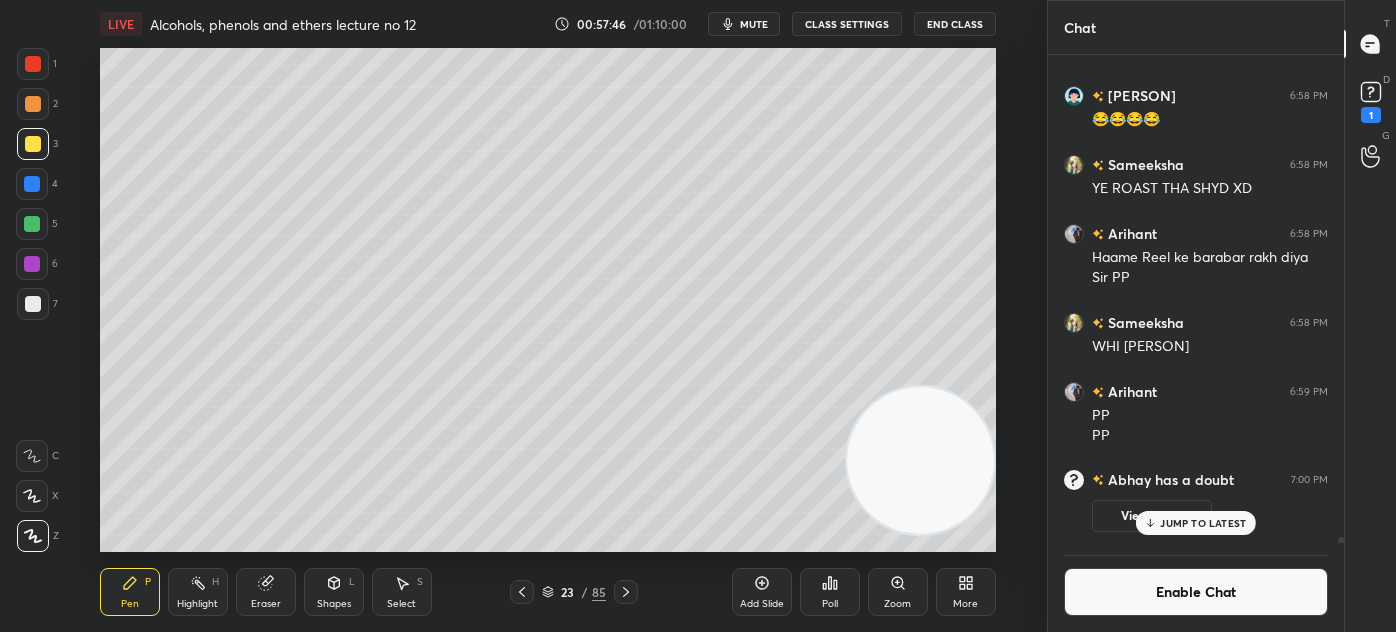 click on "Eraser" at bounding box center (266, 604) 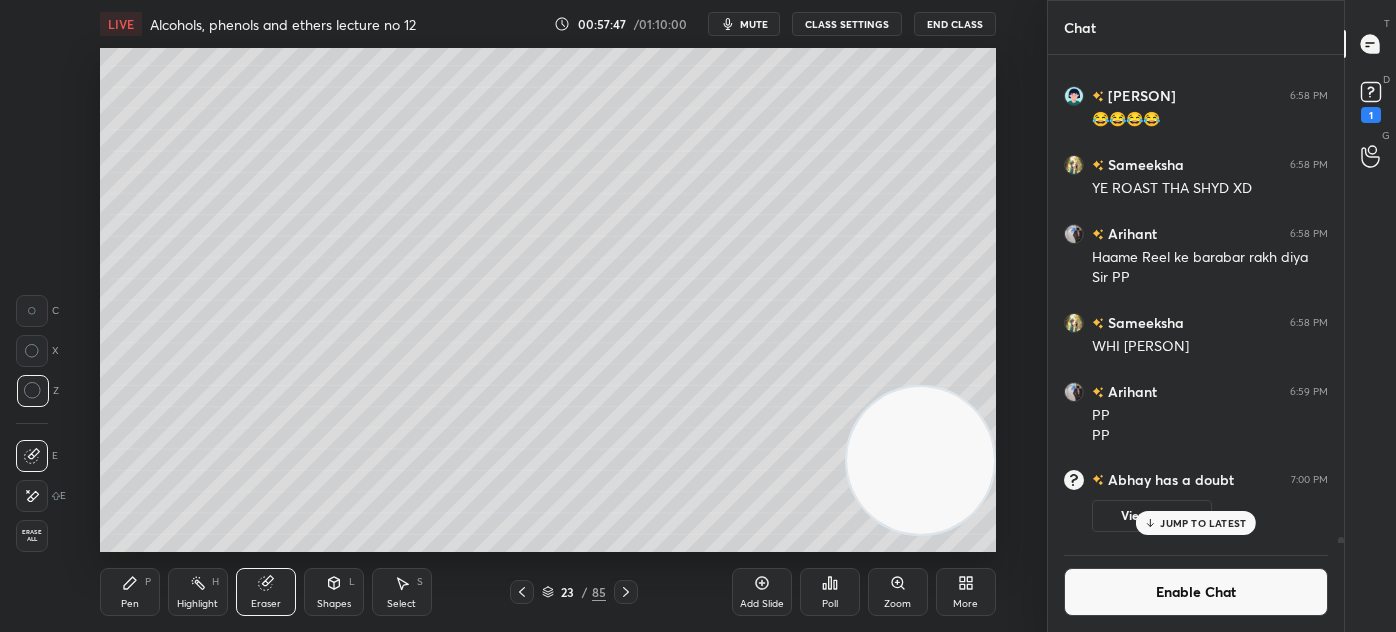 click on "Pen P" at bounding box center [130, 592] 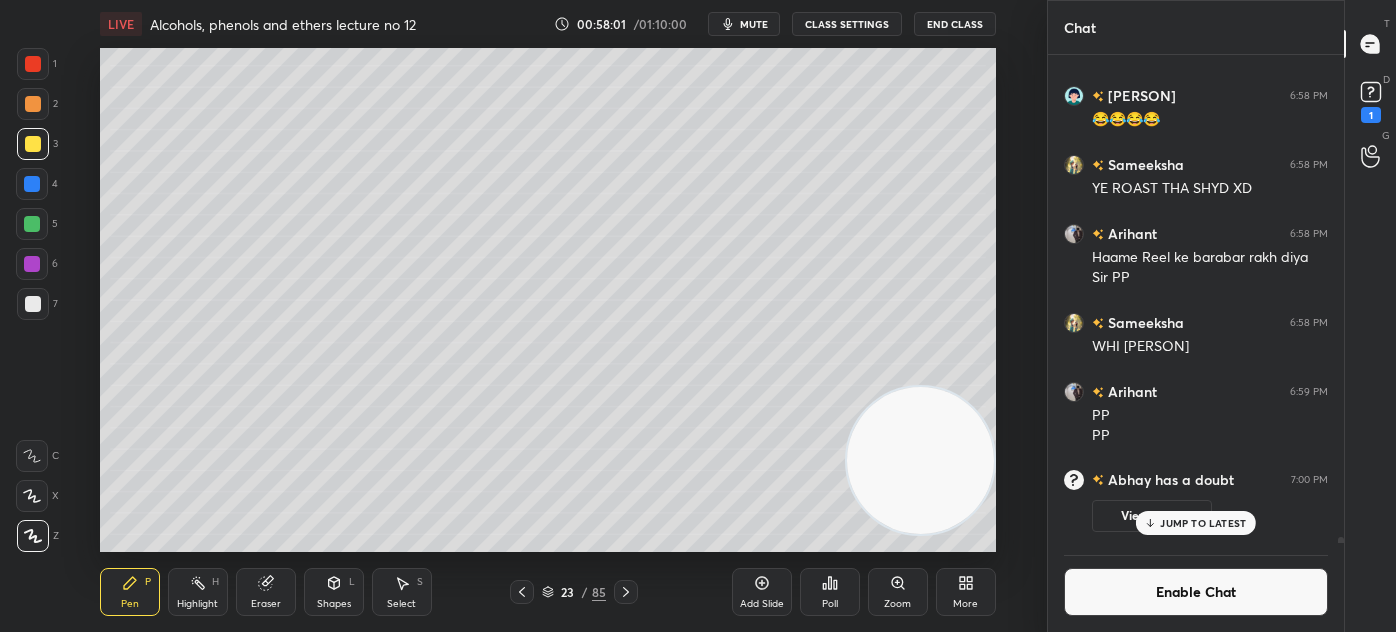 click at bounding box center [33, 64] 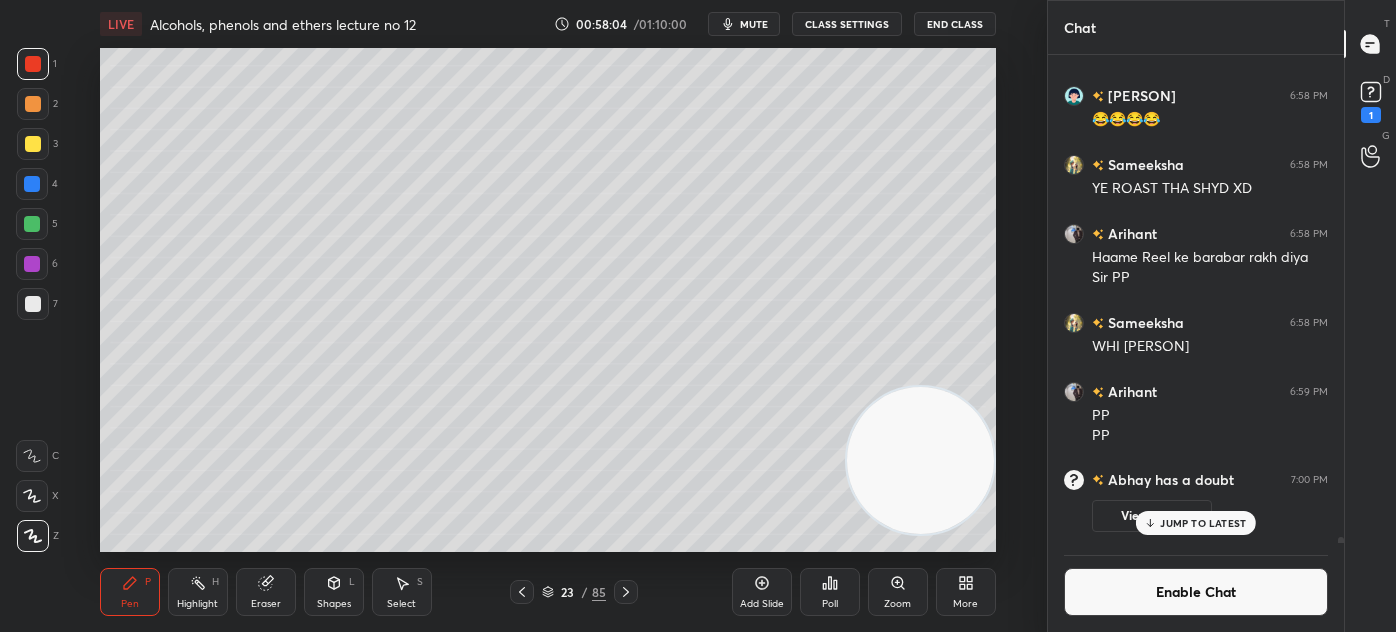 click at bounding box center [33, 144] 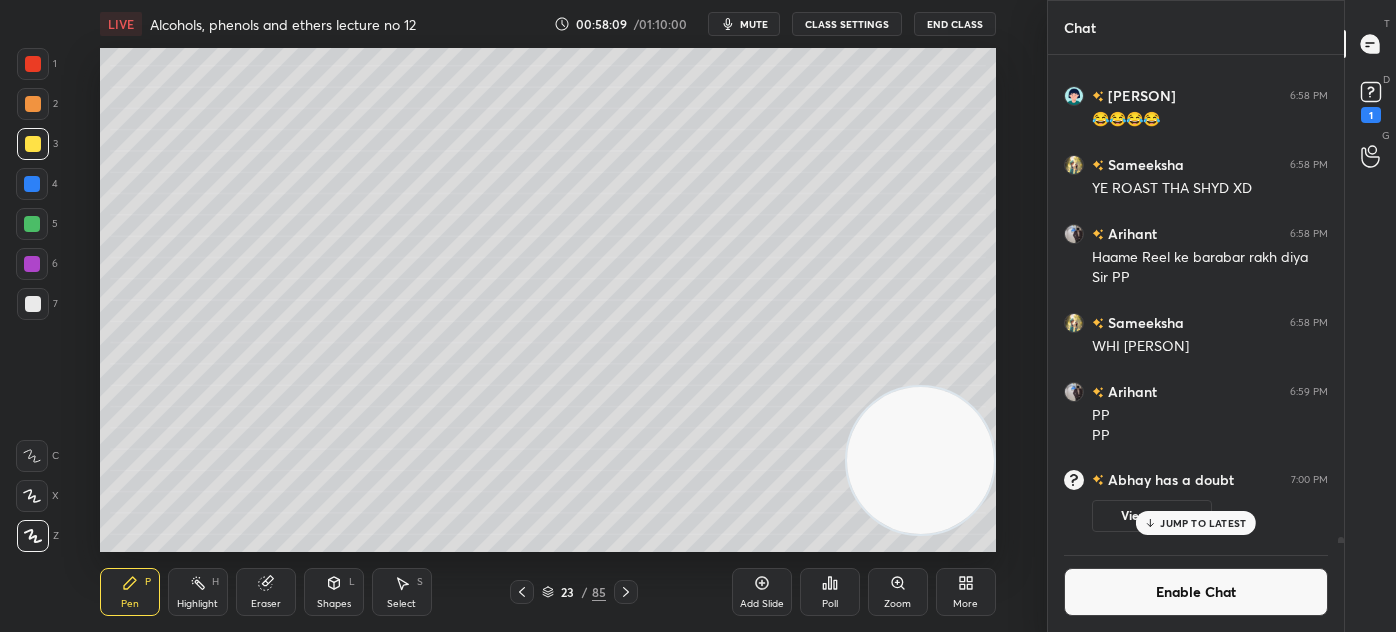 click at bounding box center (32, 224) 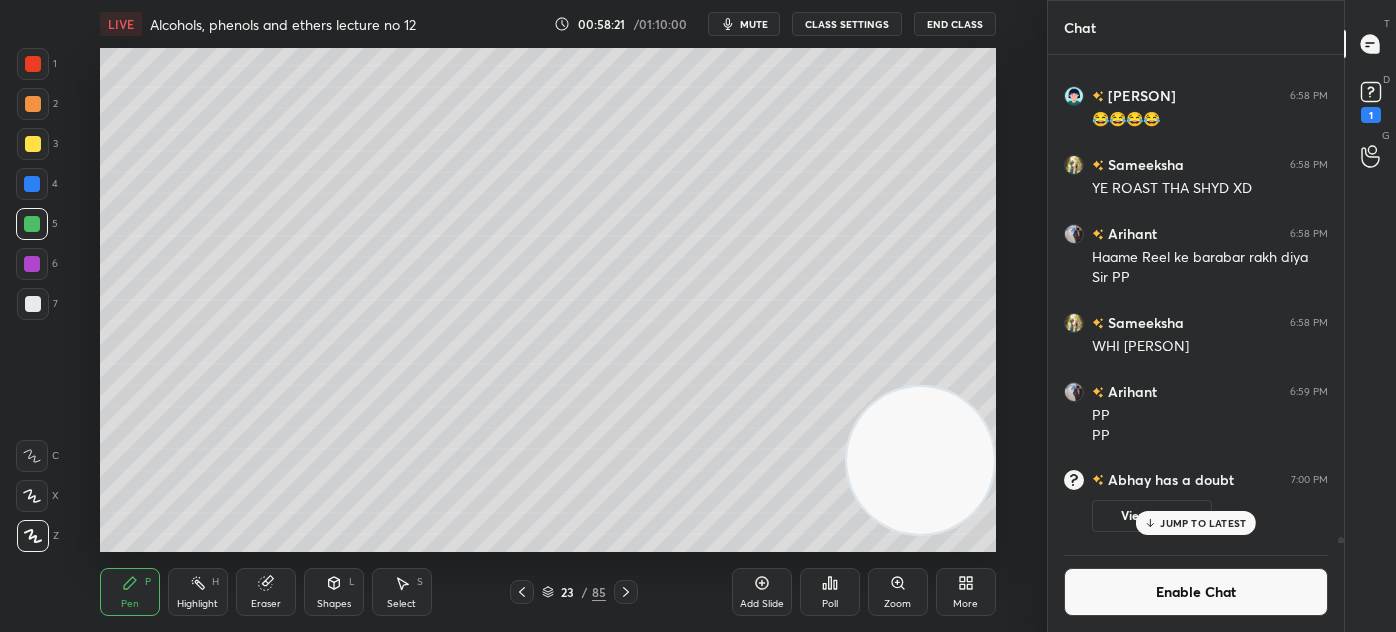 click on "Eraser" at bounding box center [266, 592] 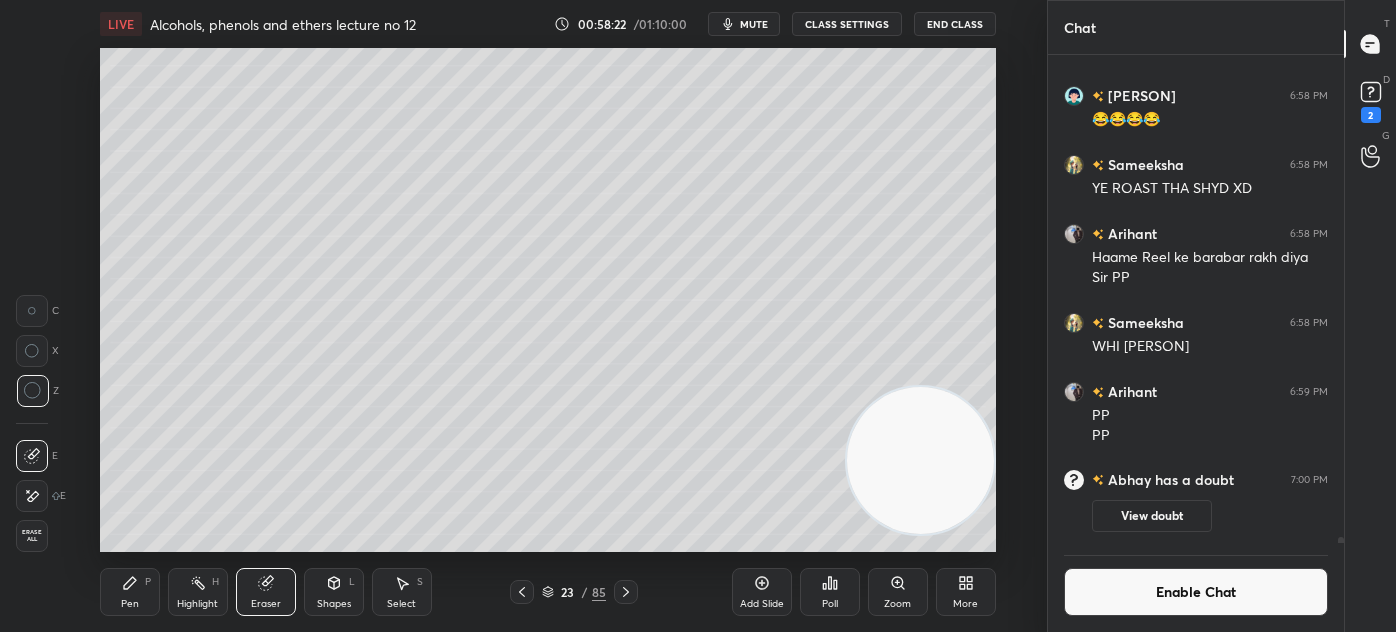 click on "Pen" at bounding box center [130, 604] 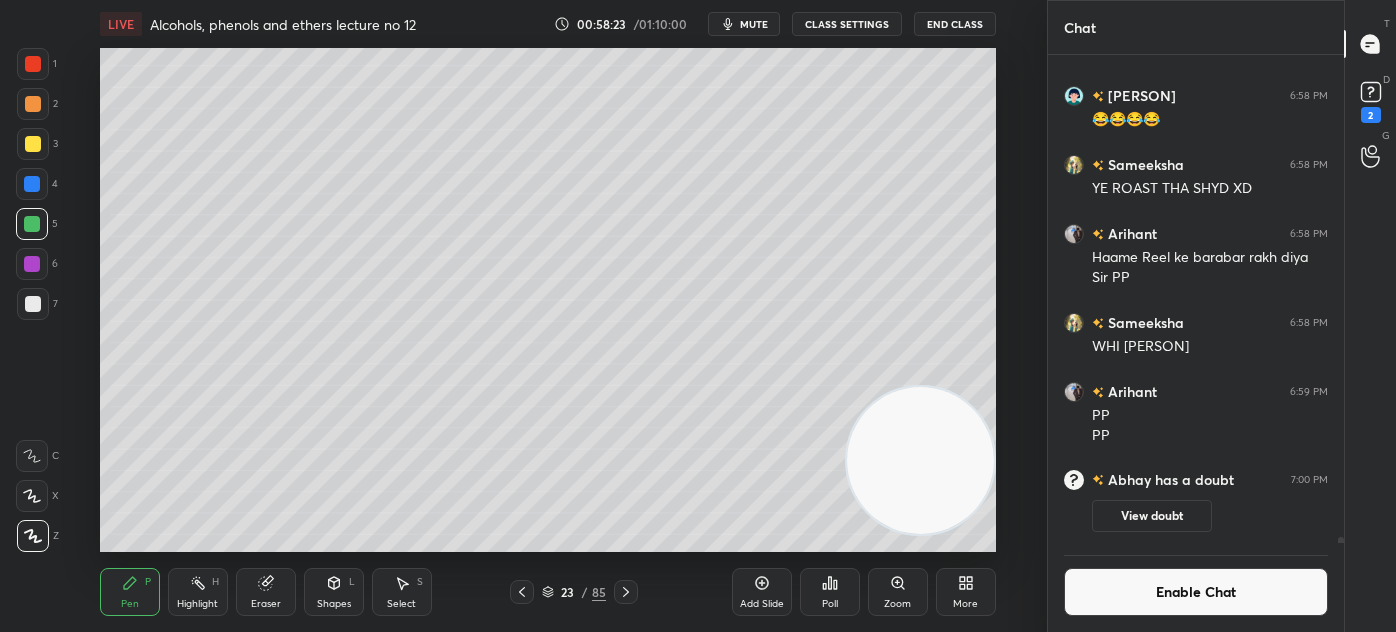 click at bounding box center [33, 144] 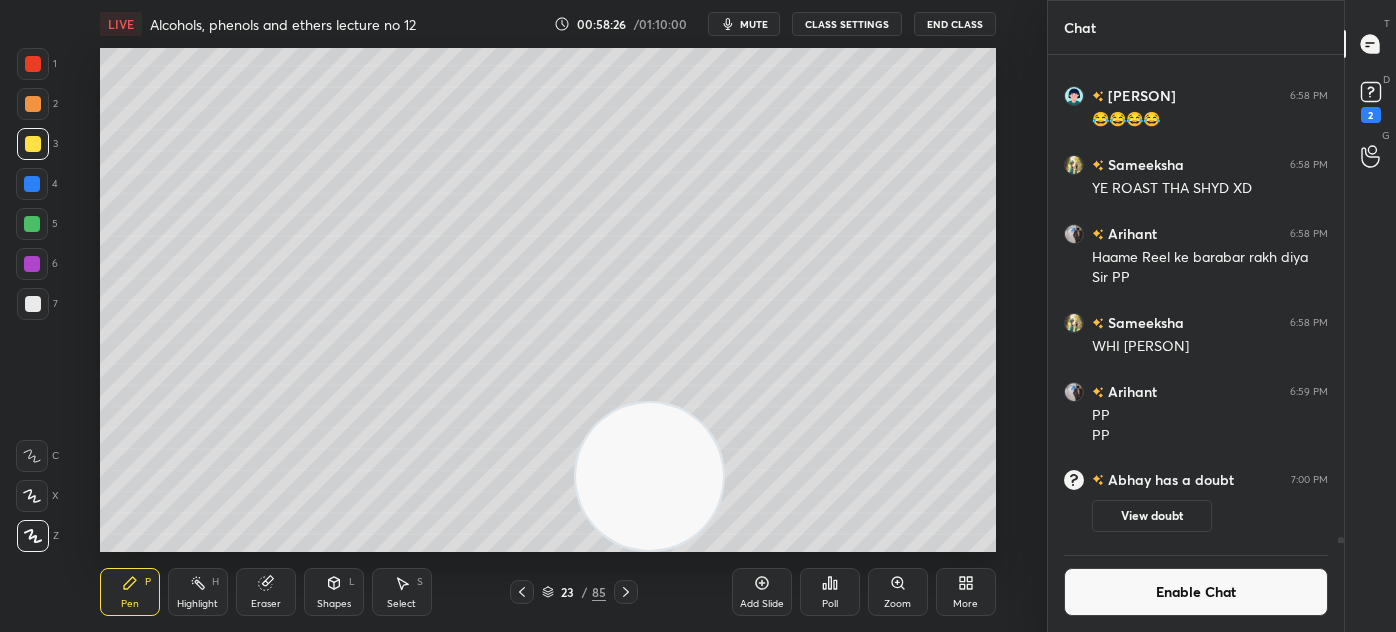 drag, startPoint x: 768, startPoint y: 482, endPoint x: 260, endPoint y: 569, distance: 515.39594 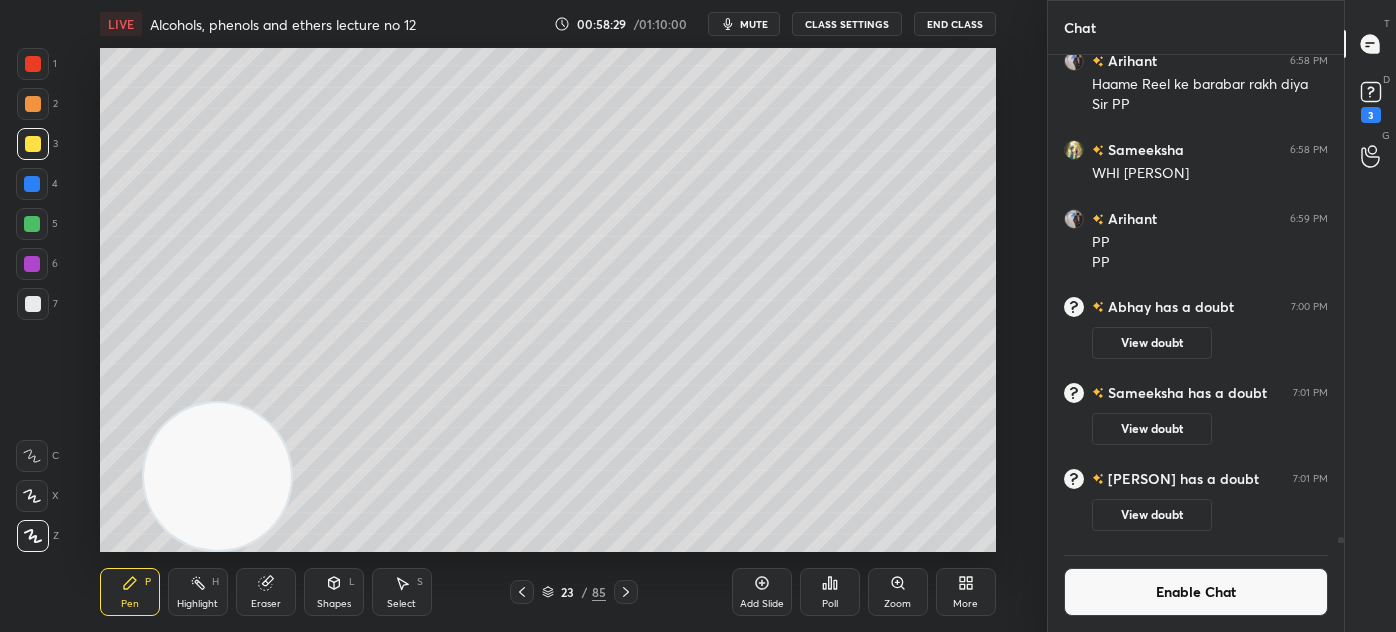 scroll, scrollTop: 36845, scrollLeft: 0, axis: vertical 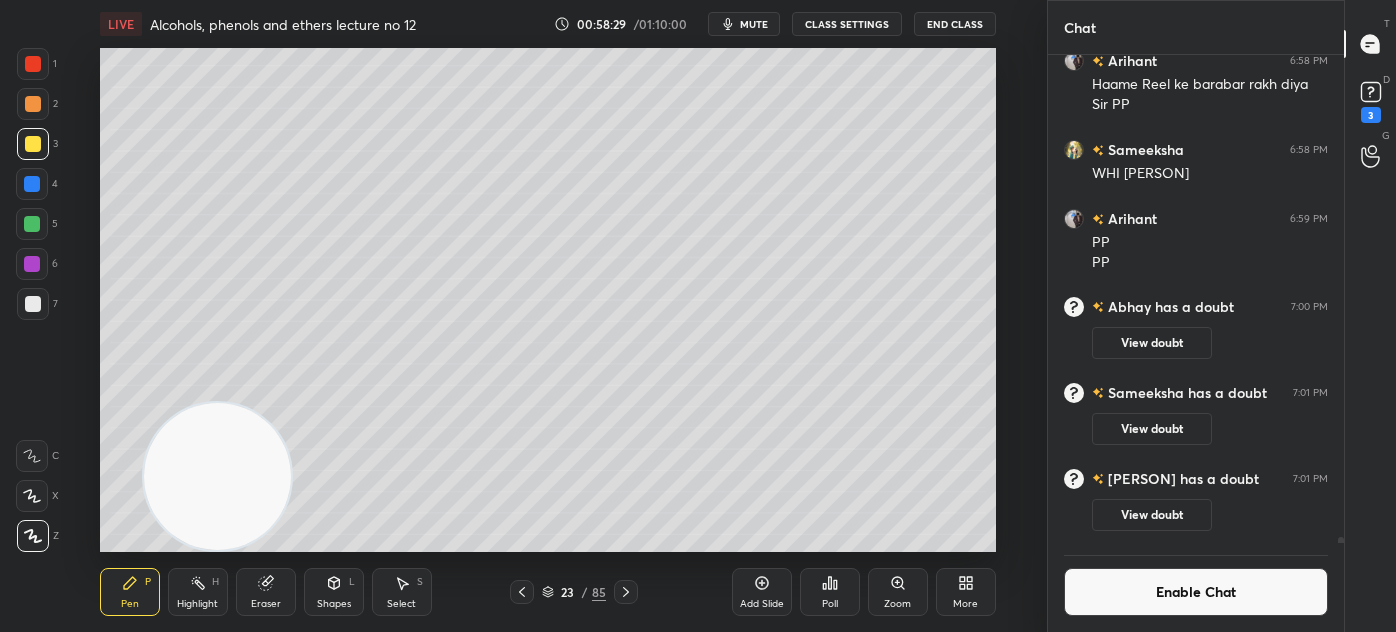 drag, startPoint x: 29, startPoint y: 148, endPoint x: 46, endPoint y: 157, distance: 19.235384 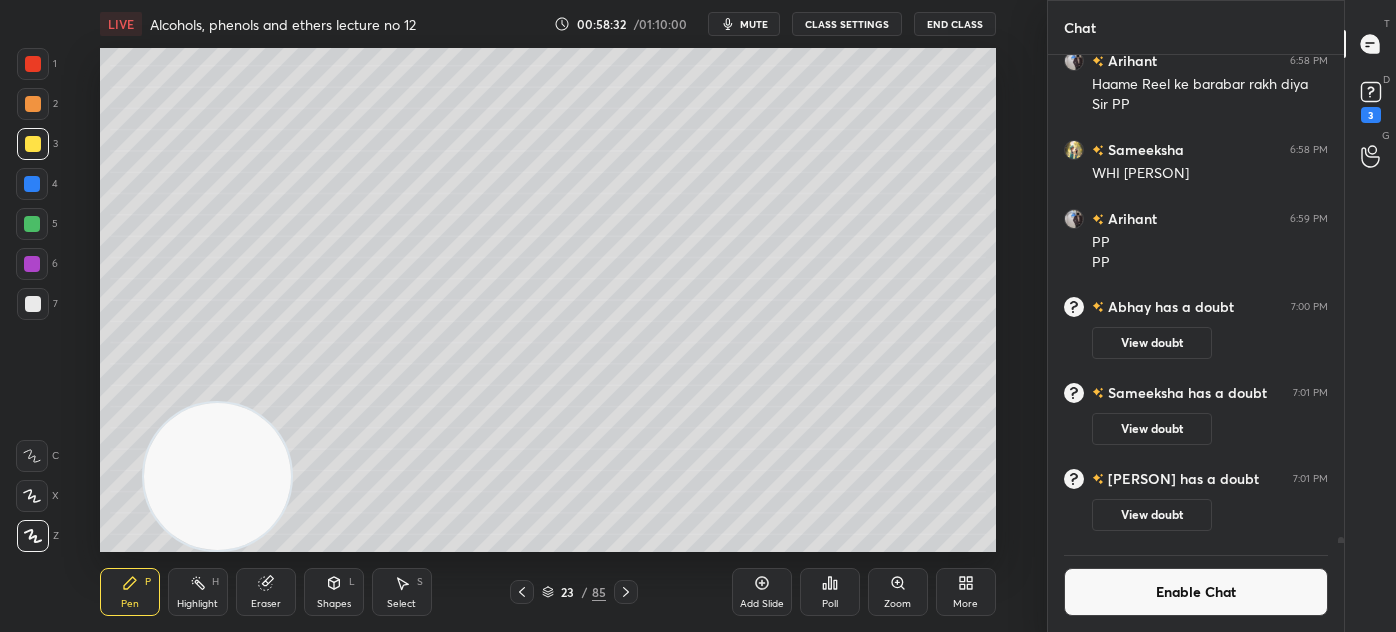 click 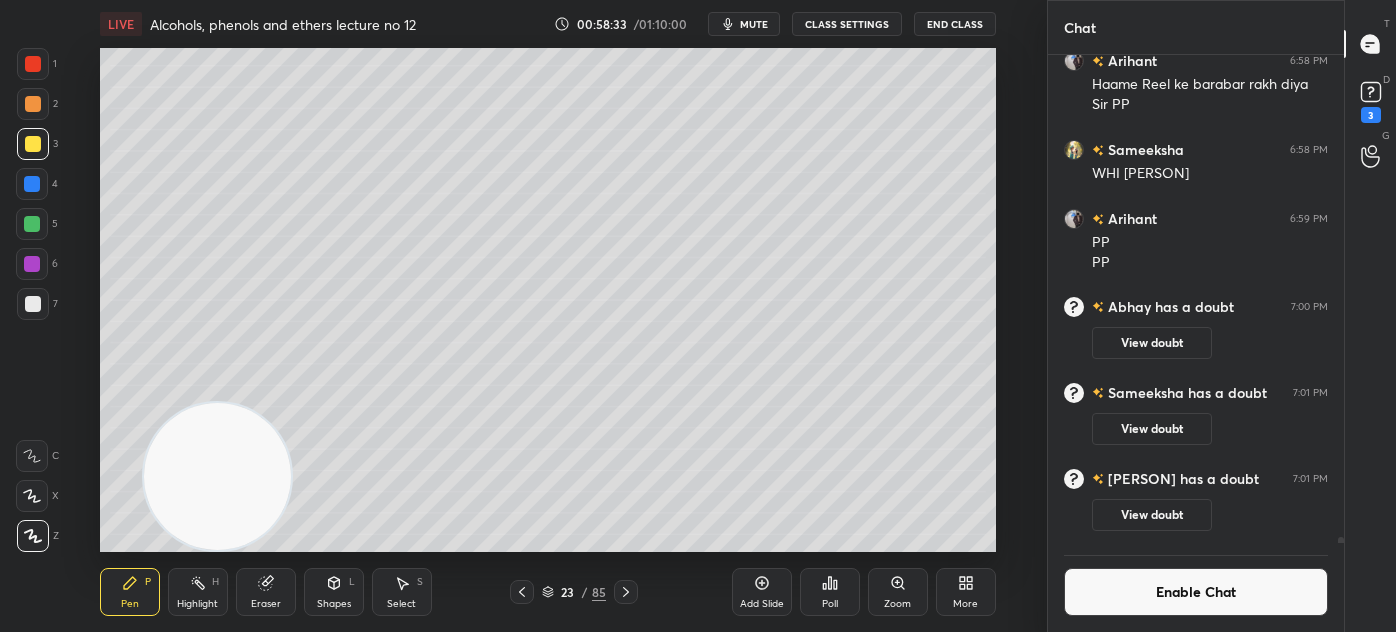 click on "Enable Chat" at bounding box center [1196, 592] 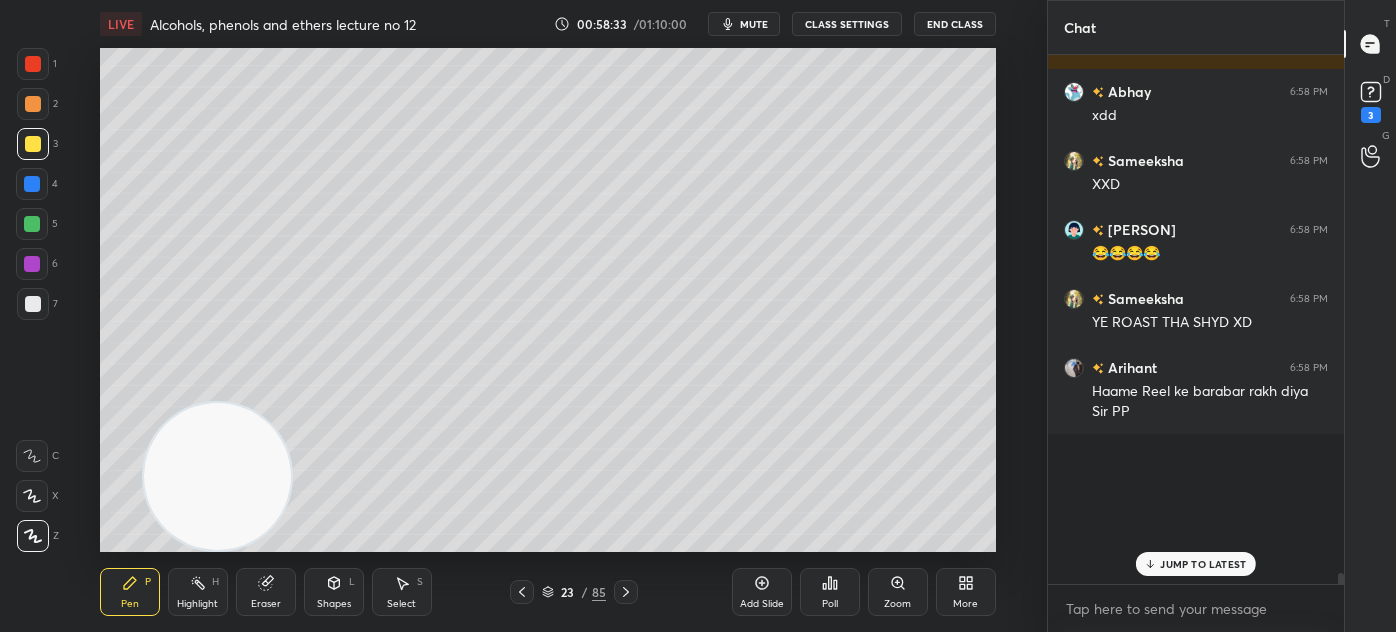 scroll, scrollTop: 6, scrollLeft: 5, axis: both 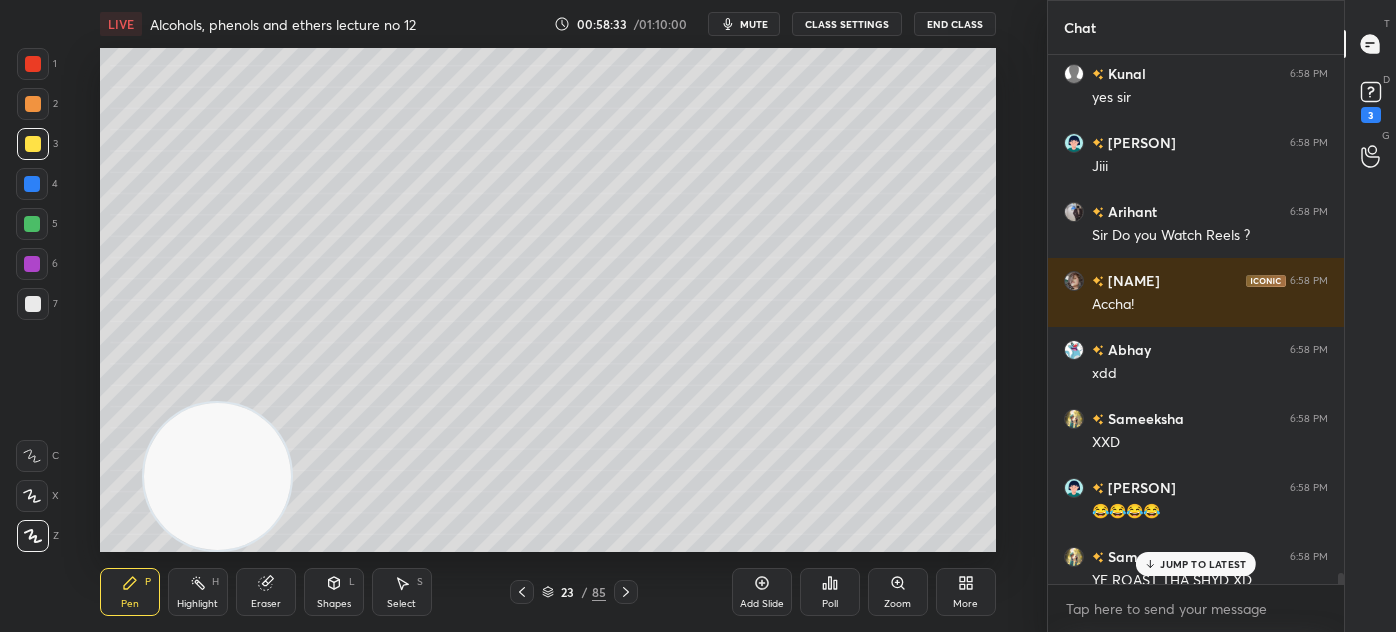 click on "JUMP TO LATEST" at bounding box center [1196, 564] 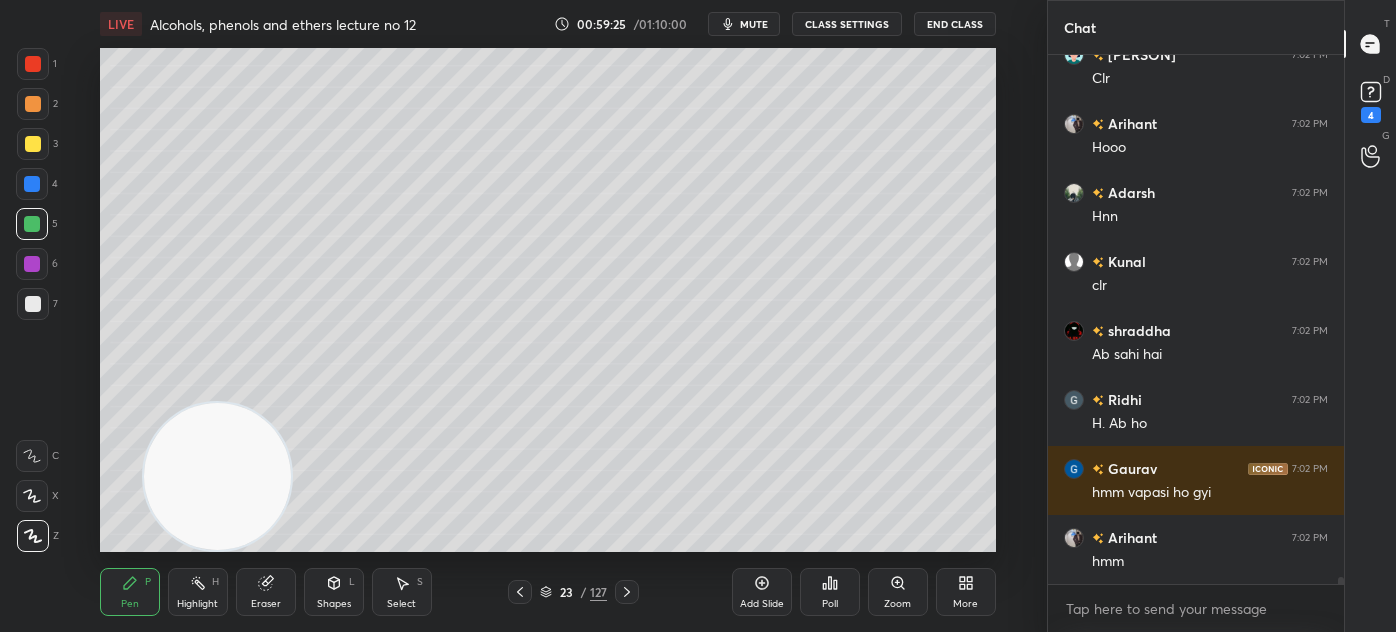 scroll, scrollTop: 39127, scrollLeft: 0, axis: vertical 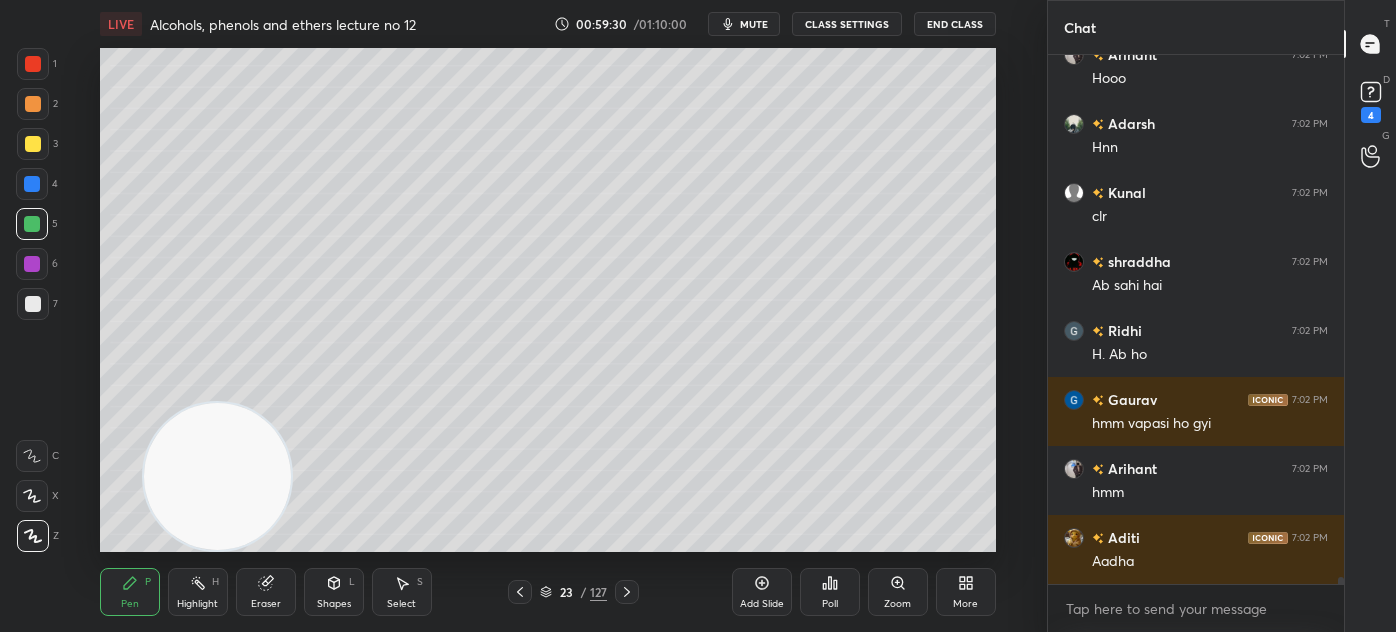 click at bounding box center (33, 144) 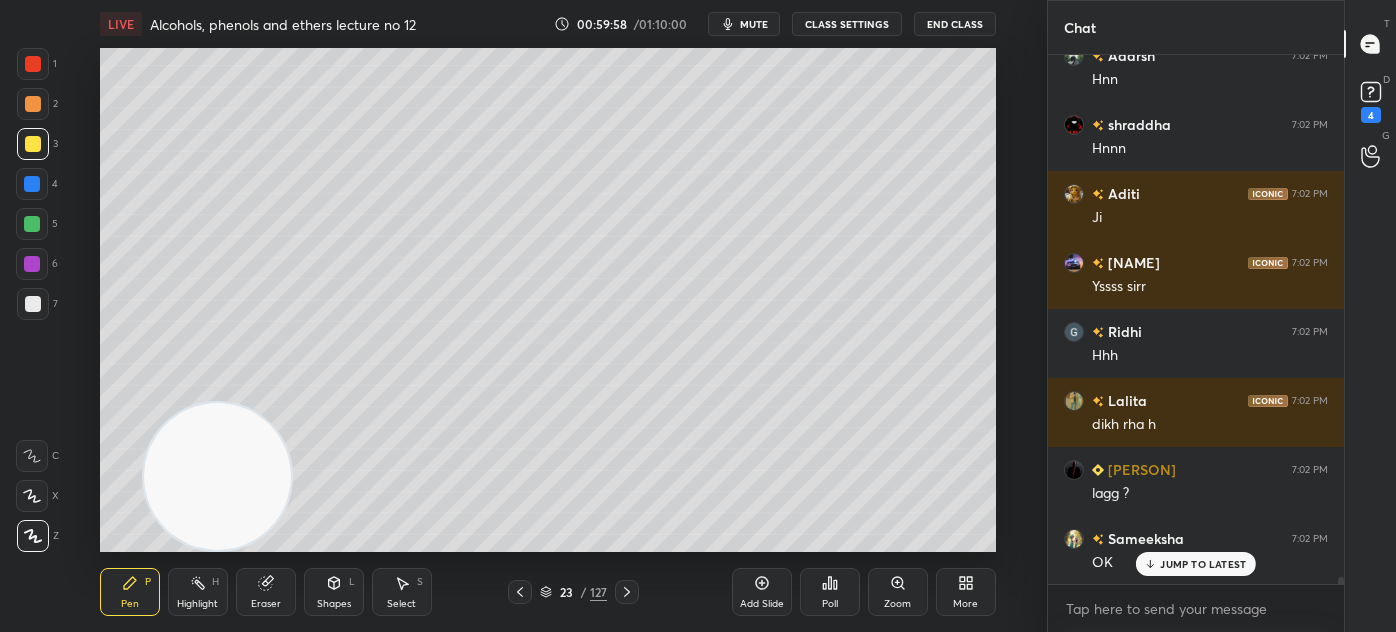 scroll, scrollTop: 39954, scrollLeft: 0, axis: vertical 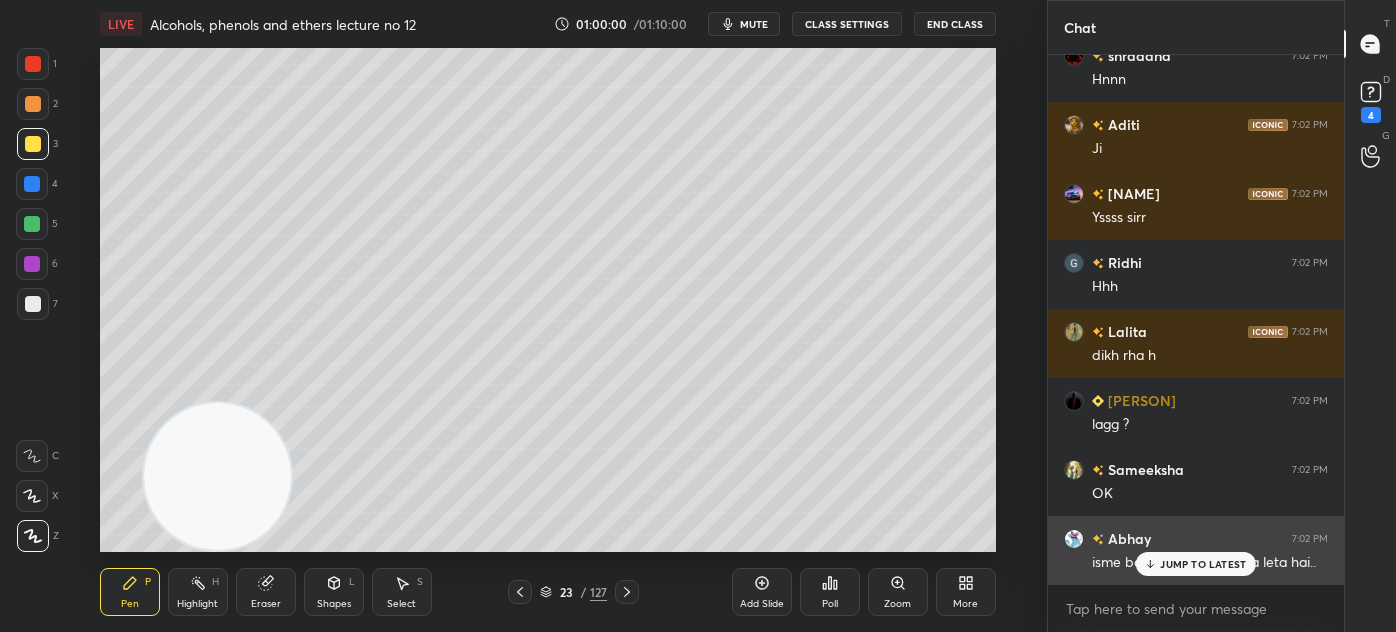 drag, startPoint x: 1182, startPoint y: 564, endPoint x: 1166, endPoint y: 575, distance: 19.416489 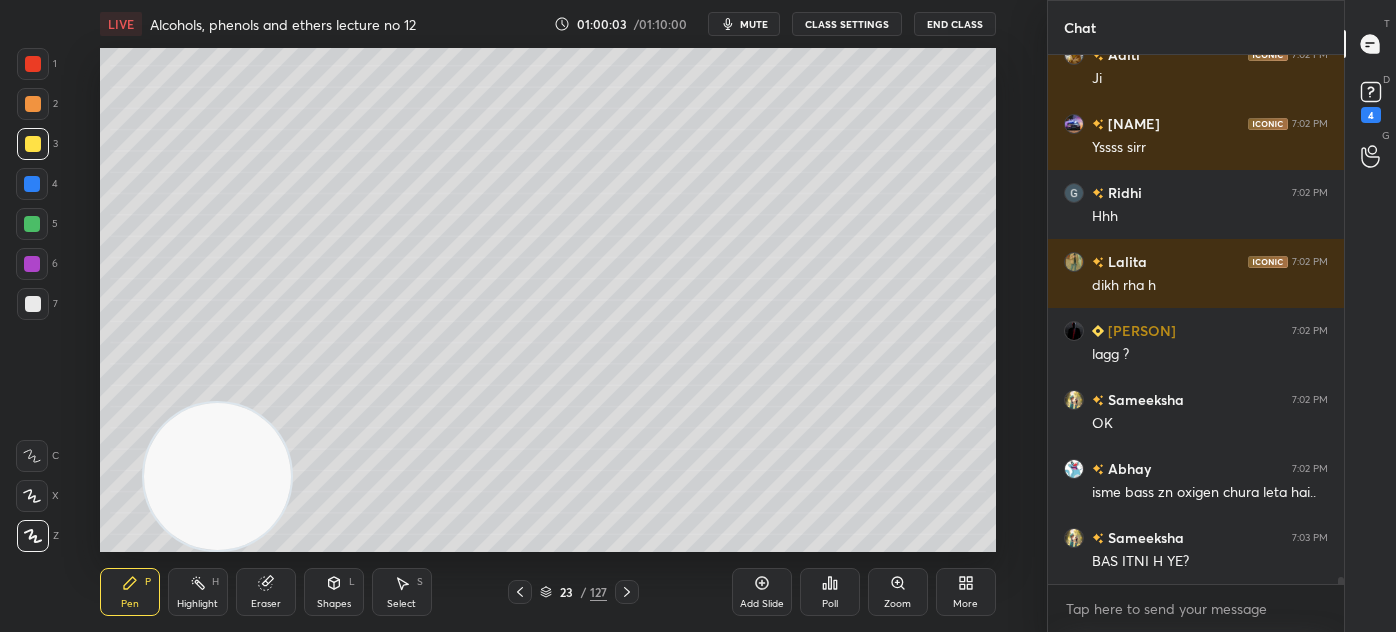 scroll, scrollTop: 40111, scrollLeft: 0, axis: vertical 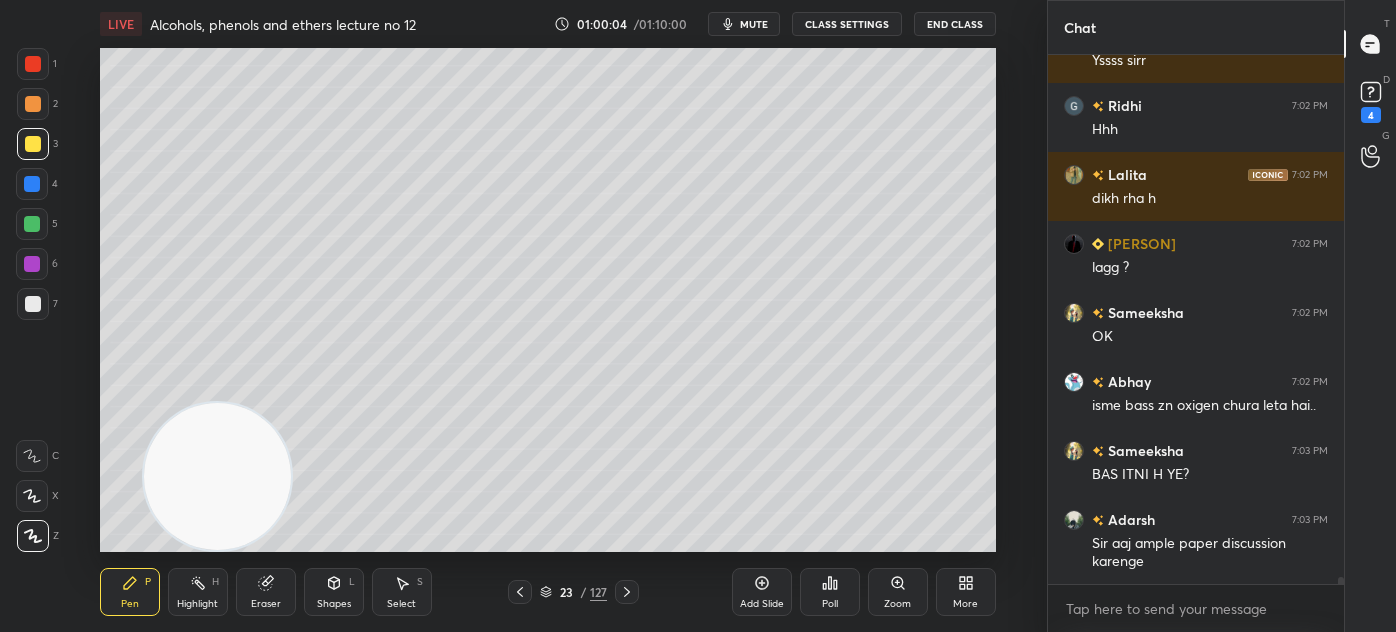 click at bounding box center [33, 64] 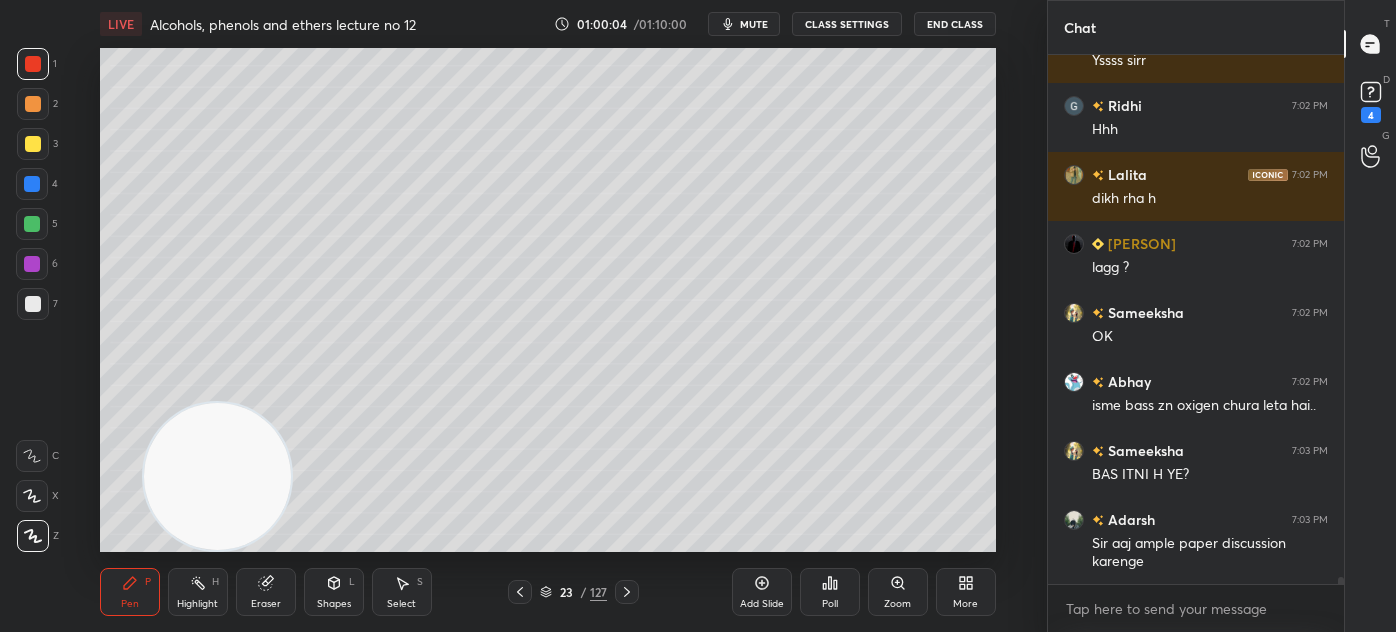 click on "X" at bounding box center [37, 492] 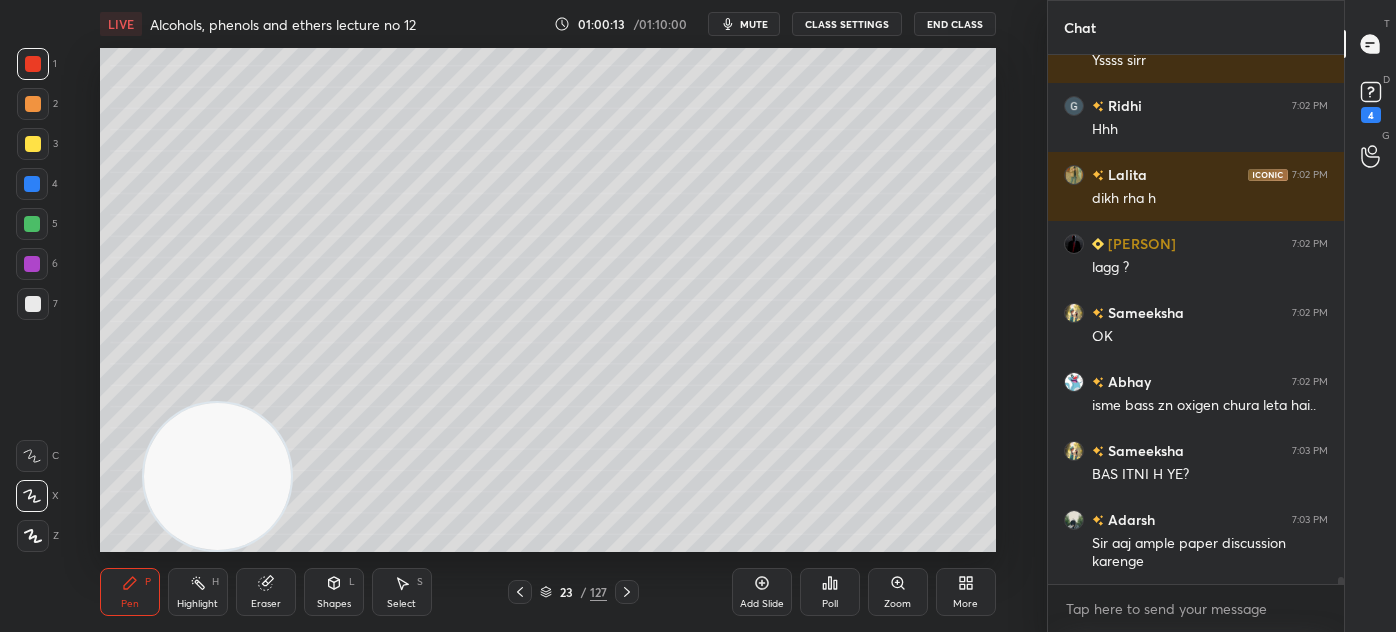 scroll, scrollTop: 40180, scrollLeft: 0, axis: vertical 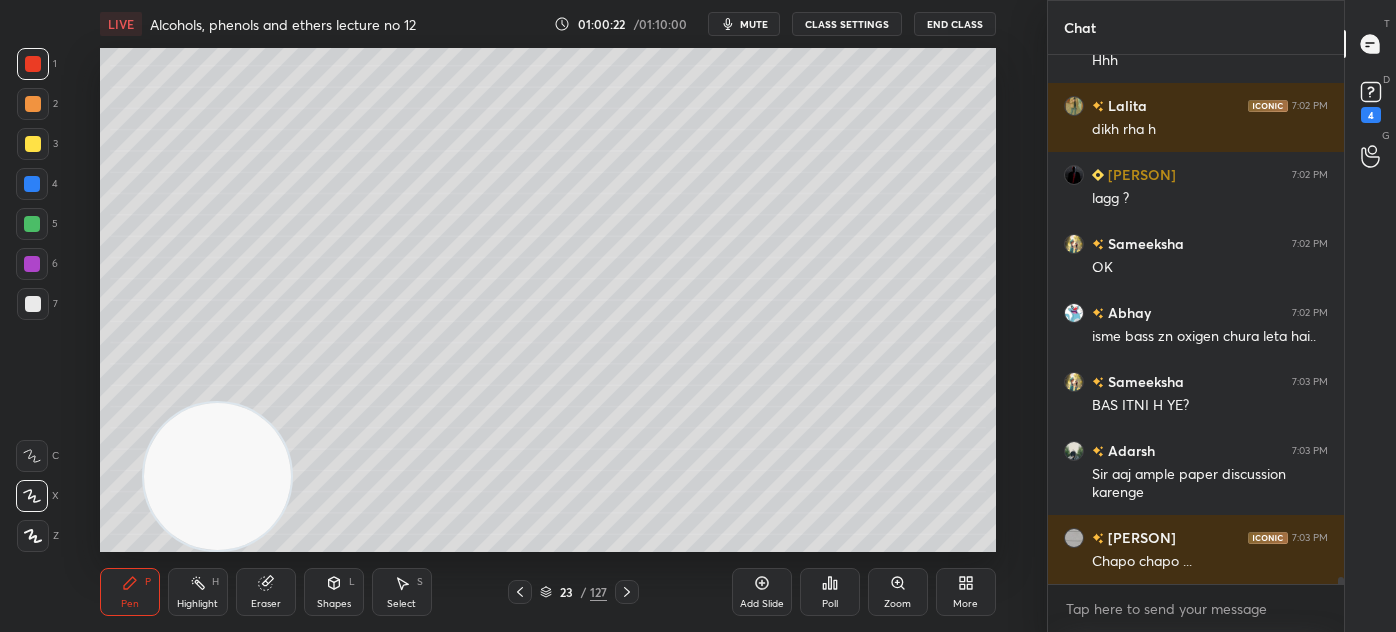 click at bounding box center [33, 144] 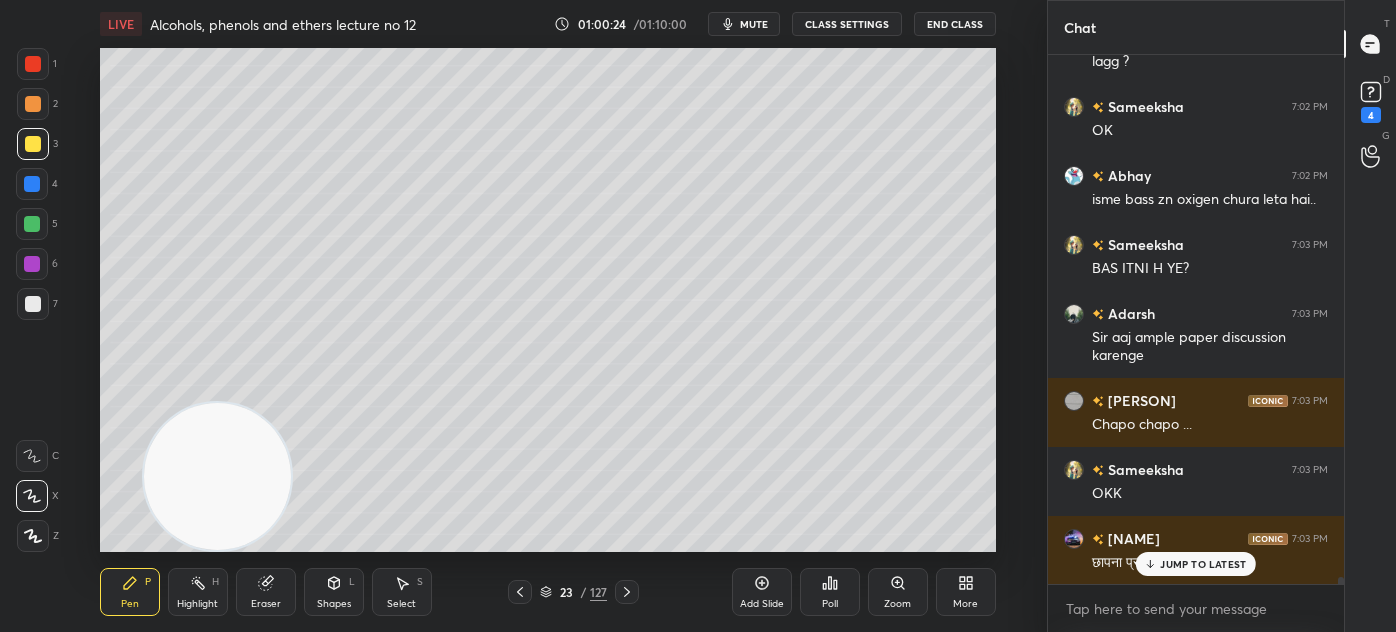 scroll, scrollTop: 40386, scrollLeft: 0, axis: vertical 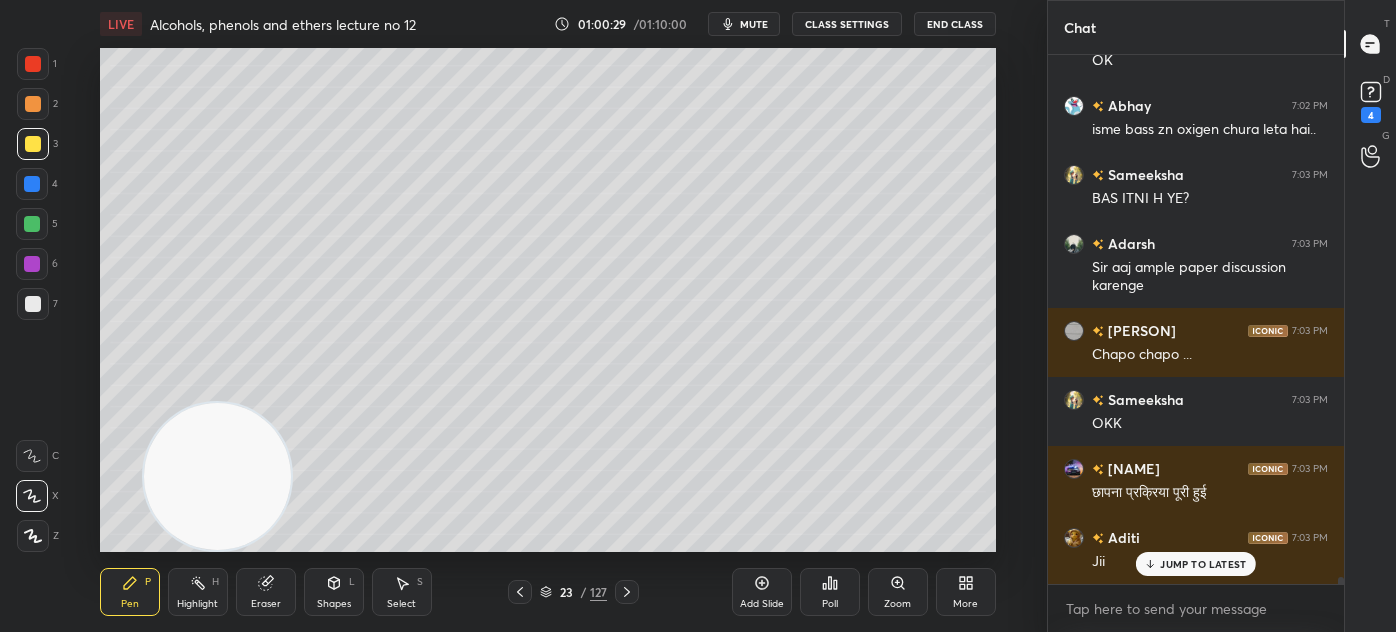click on "Adarsh 7:02 PM Likha hua nahin dkhrahi hai Lalita 7:02 PM dikh rha hh shraddha 7:02 PM Incomplete Adarsh 7:02 PM Hnn shraddha 7:02 PM Hnnn Aditi 7:02 PM Ji Asmit 7:02 PM Yssss sirr Ridhi 7:02 PM Hhh Lalita 7:02 PM dikh rha h Agent०47 7:02 PM lagg ? Sameeksha 7:02 PM OK Abhay 7:02 PM isme bass zn oxigen chura leta hai.. Sameeksha 7:03 PM BAS ITNI H YE? Adarsh 7:03 PM Sir aaj ample paper discussion karenge anant 7:03 PM Chapo chapo ... Sameeksha 7:03 PM OKK Asmit 7:03 PM छापना प्रक्रिया पूरी हुई Aditi 7:03 PM Jii" at bounding box center [1196, 319] 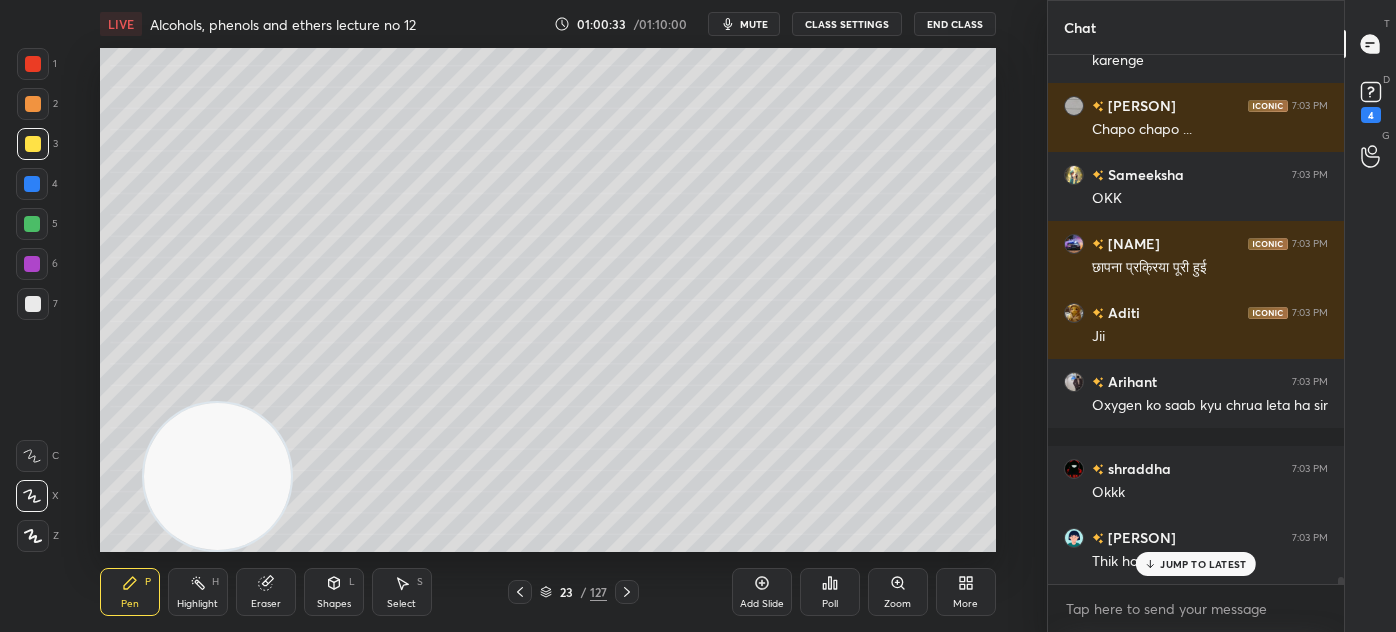 scroll, scrollTop: 40680, scrollLeft: 0, axis: vertical 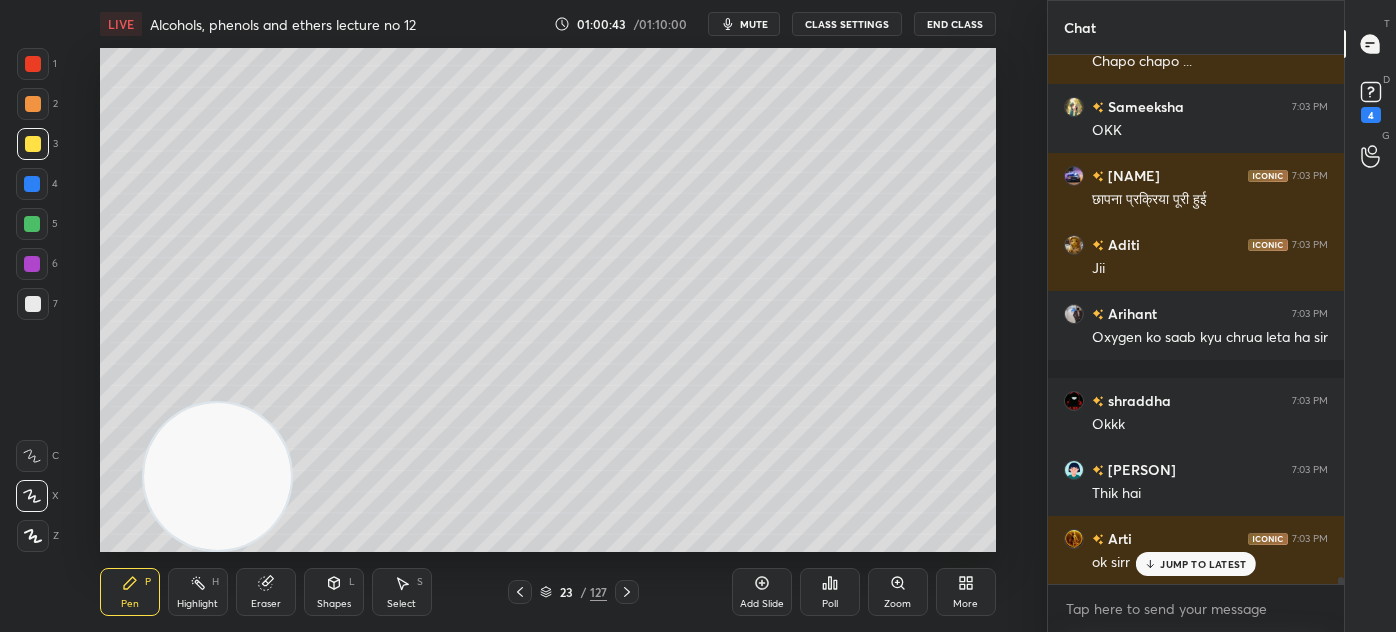 click on "Eraser" at bounding box center (266, 604) 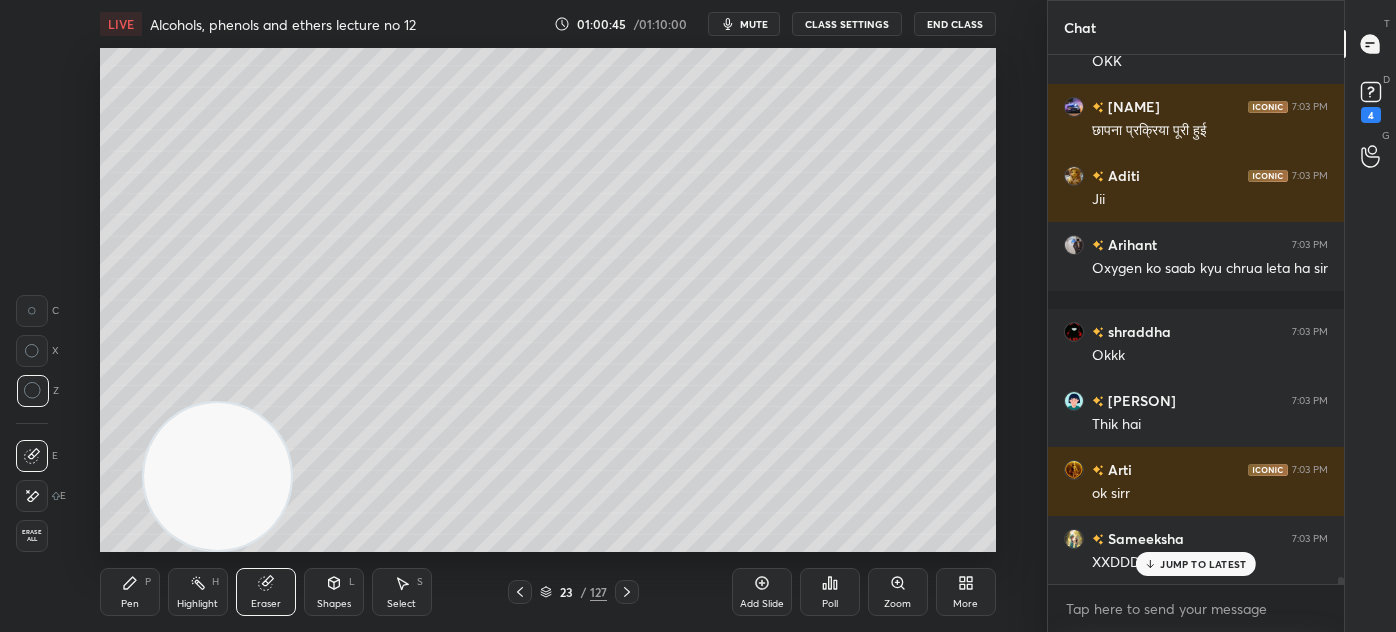 drag, startPoint x: 117, startPoint y: 607, endPoint x: 135, endPoint y: 589, distance: 25.455845 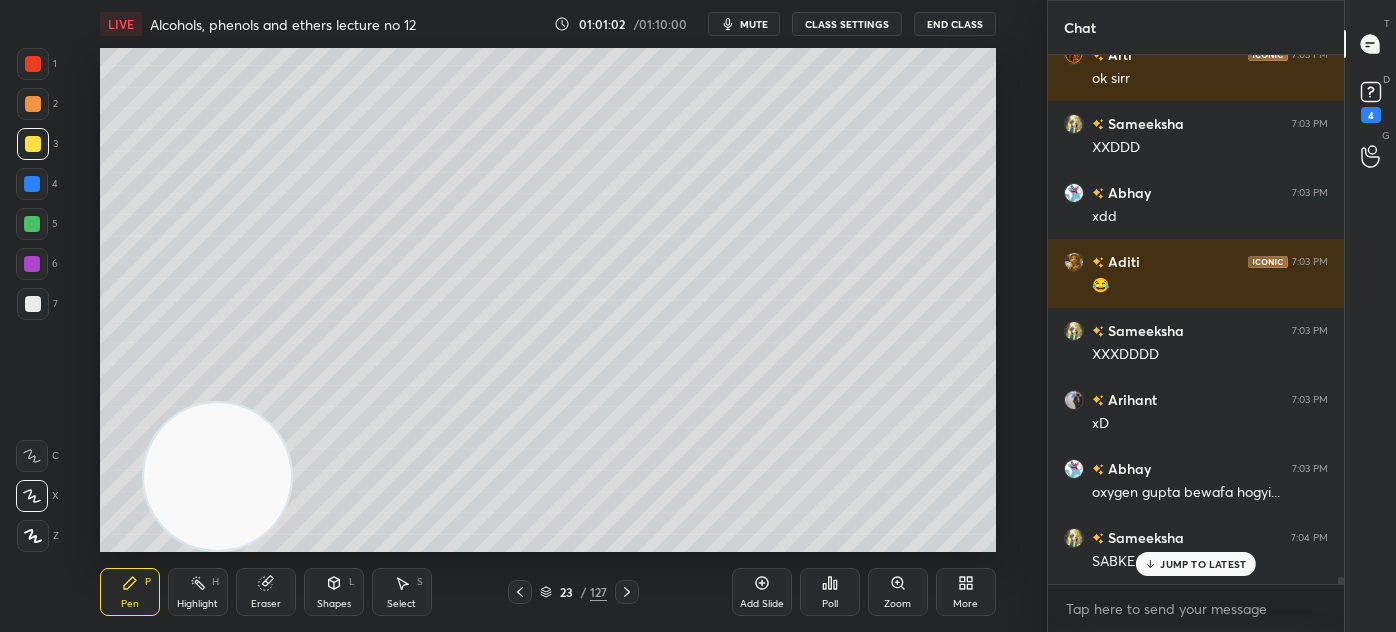 scroll, scrollTop: 41232, scrollLeft: 0, axis: vertical 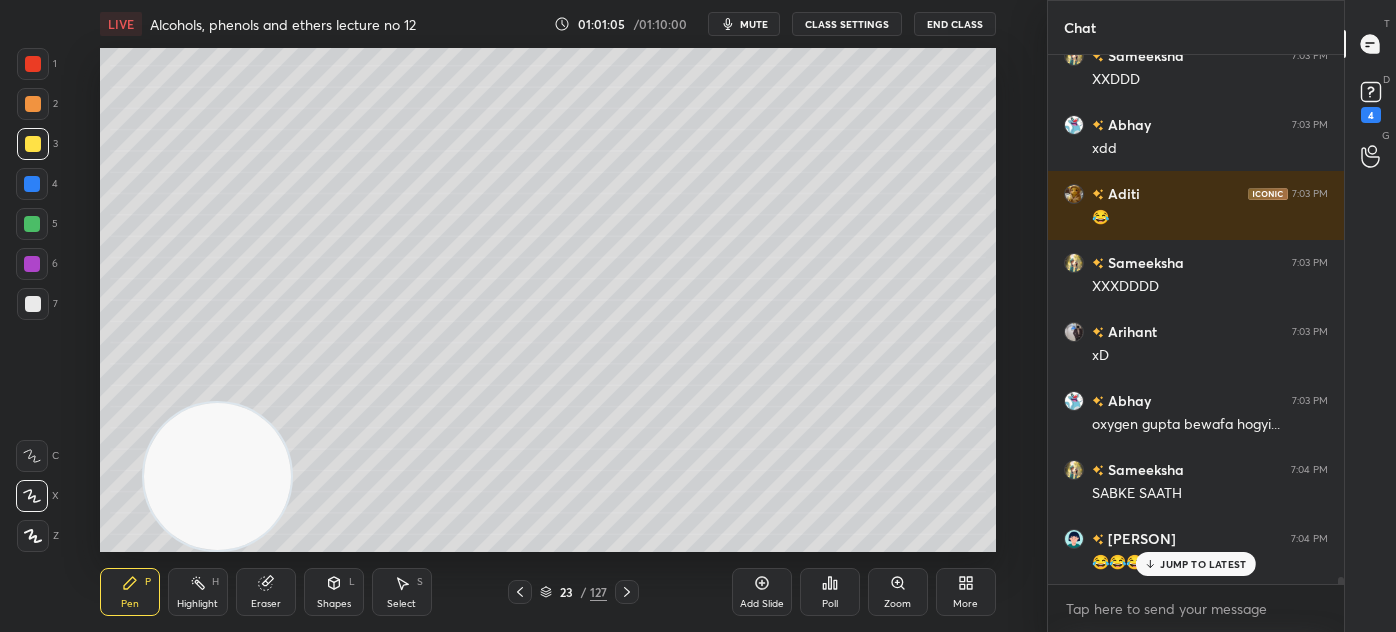 drag, startPoint x: 38, startPoint y: 74, endPoint x: 58, endPoint y: 121, distance: 51.078373 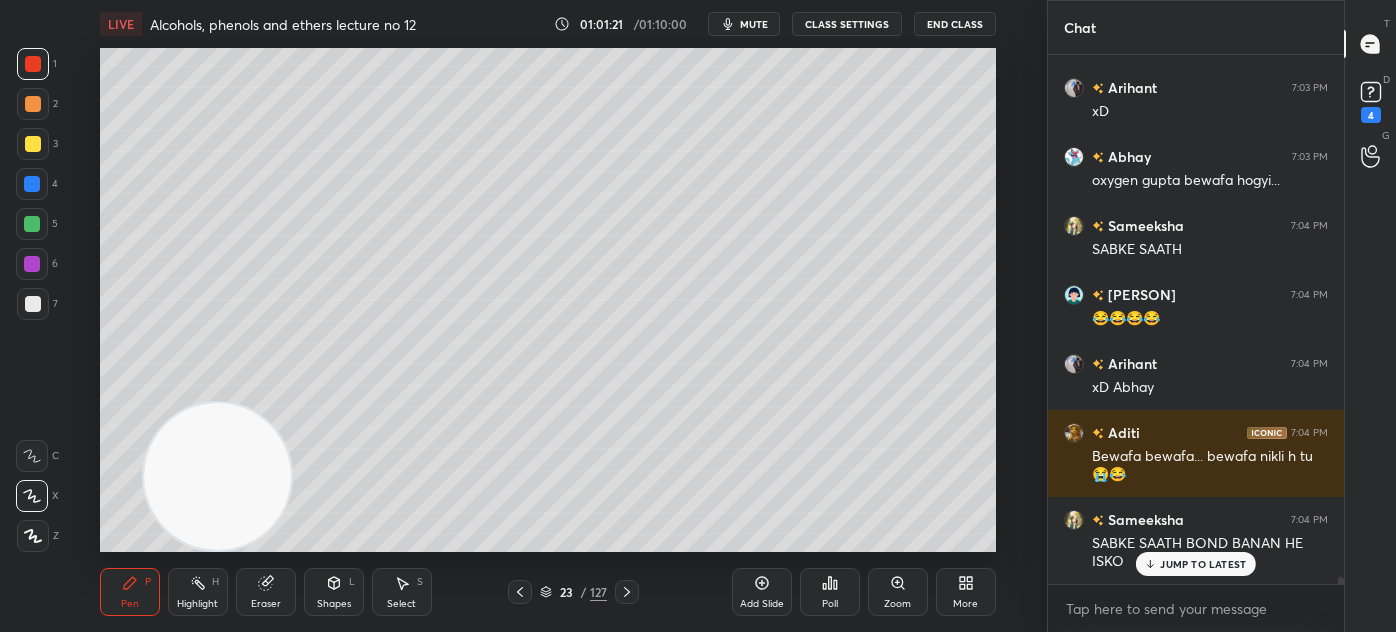 scroll, scrollTop: 41544, scrollLeft: 0, axis: vertical 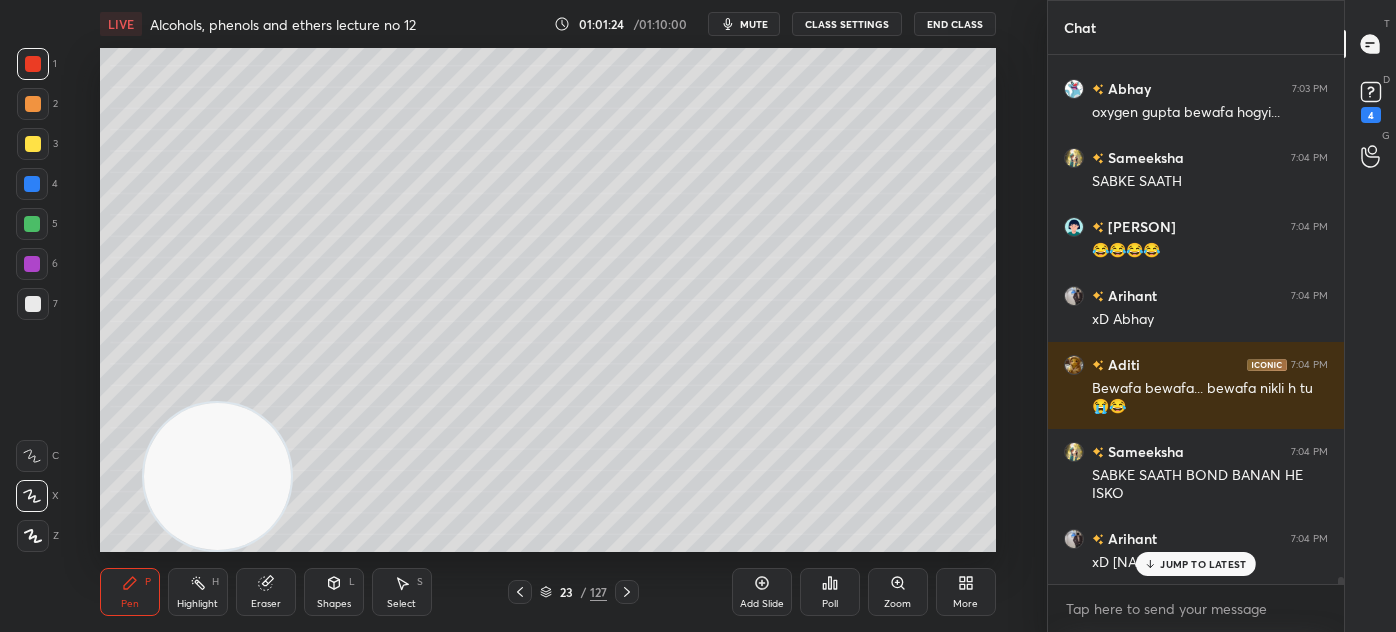 click on "Eraser" at bounding box center [266, 604] 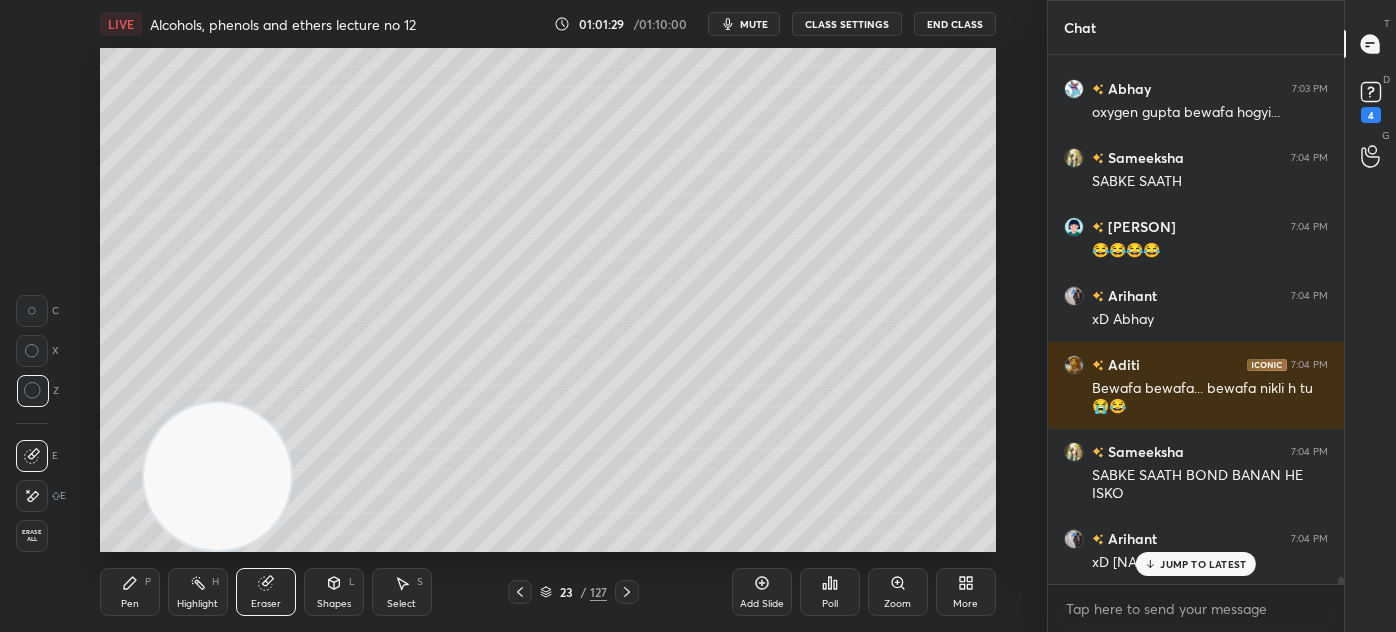 click on "Pen P" at bounding box center (130, 592) 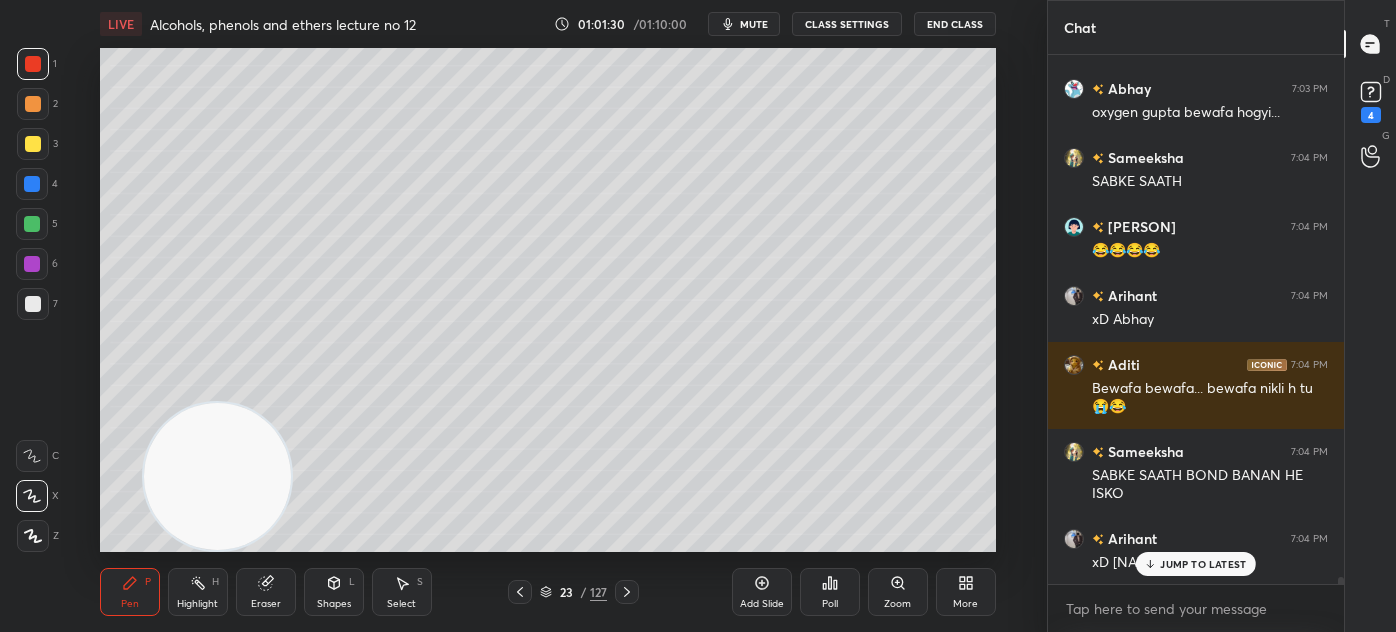 scroll, scrollTop: 41613, scrollLeft: 0, axis: vertical 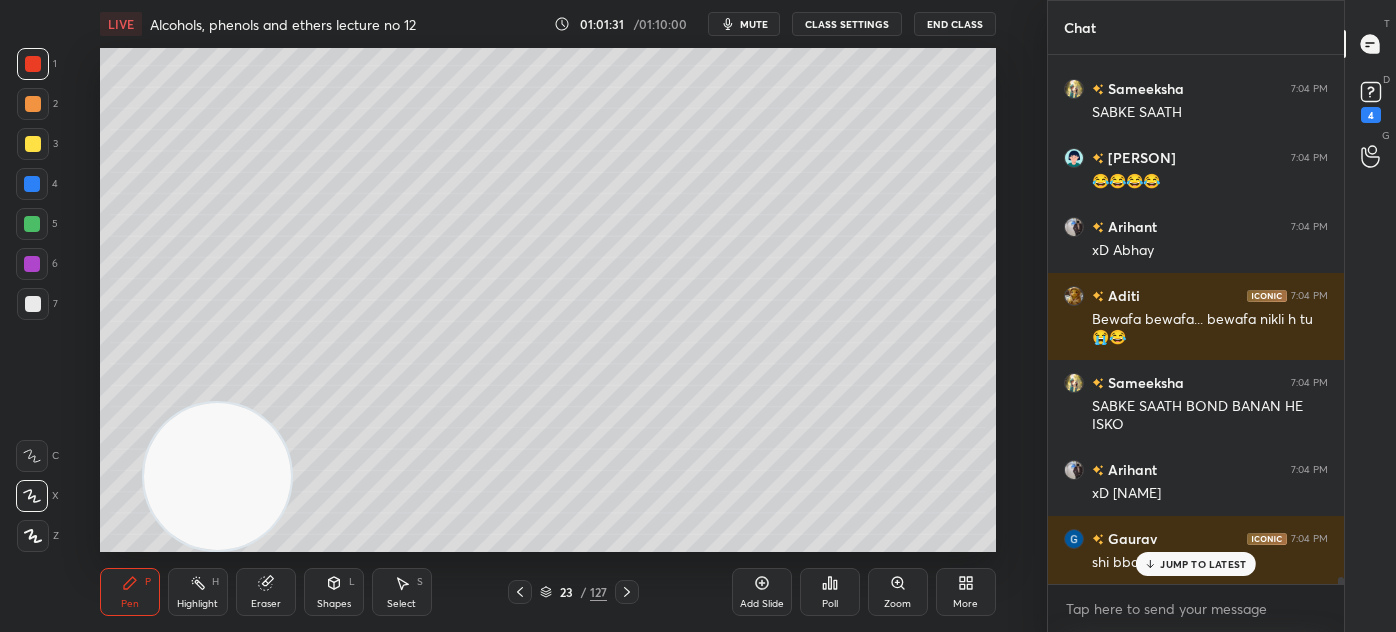 drag, startPoint x: 26, startPoint y: 498, endPoint x: 38, endPoint y: 493, distance: 13 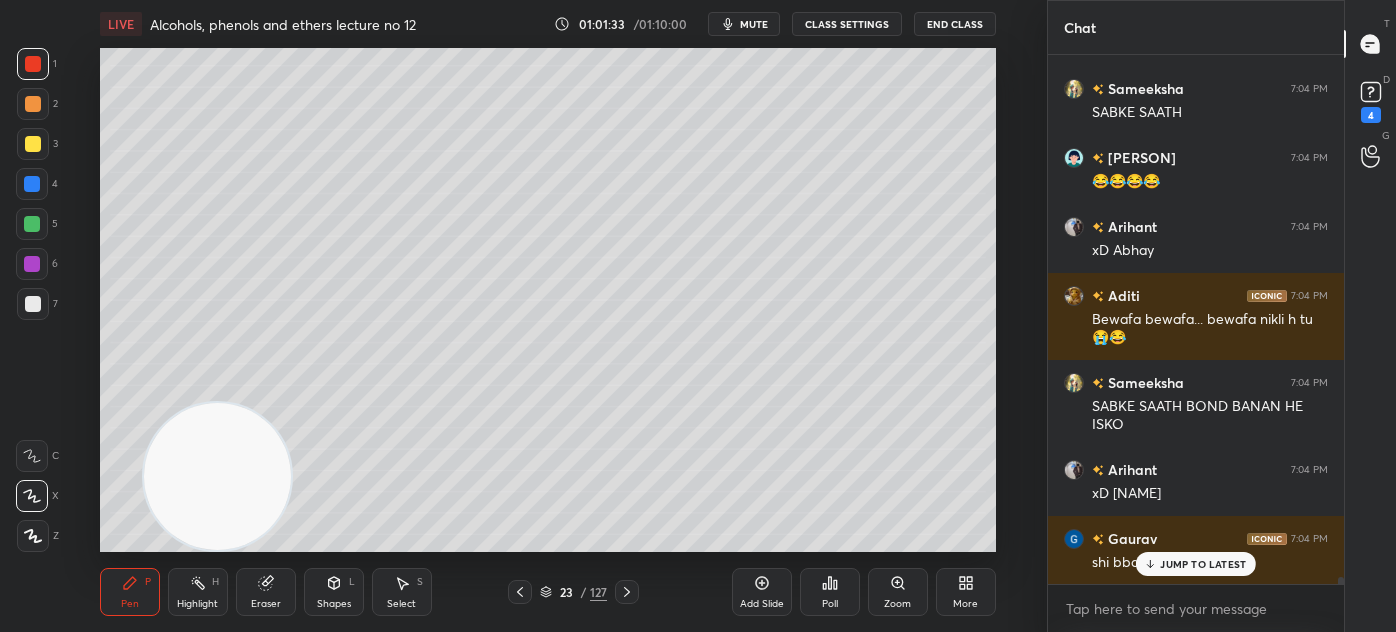drag, startPoint x: 1179, startPoint y: 561, endPoint x: 1168, endPoint y: 583, distance: 24.596748 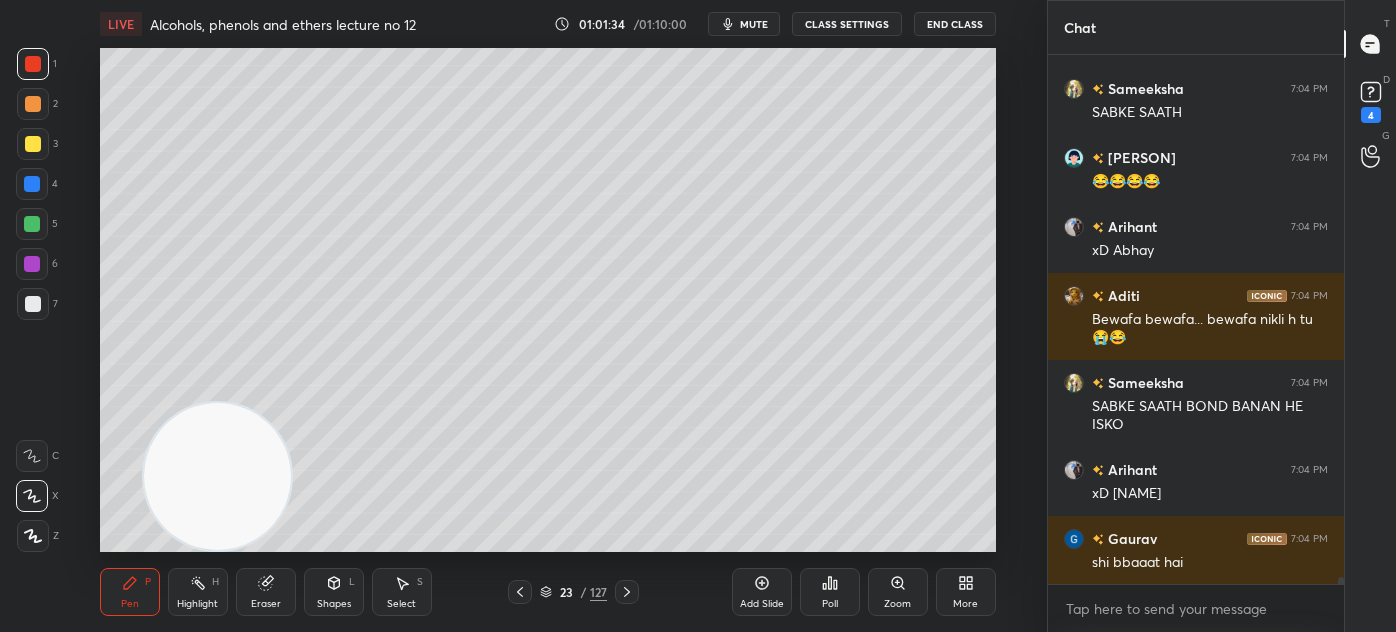 scroll, scrollTop: 41682, scrollLeft: 0, axis: vertical 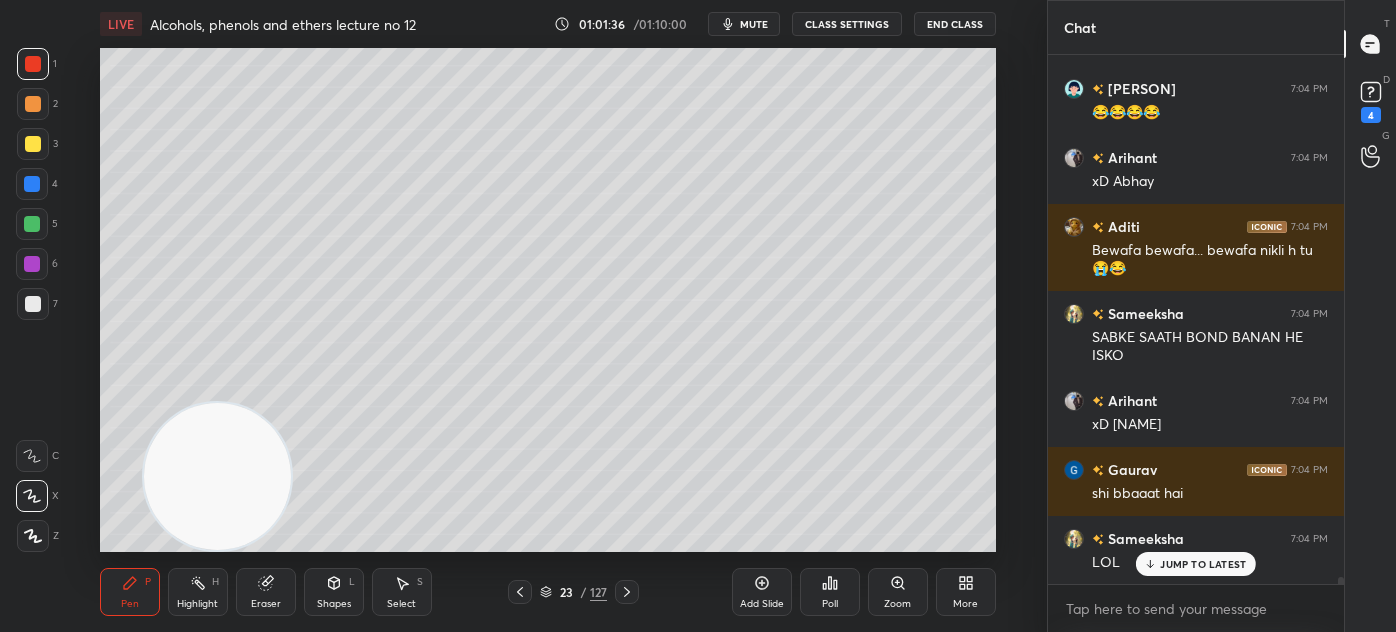 click on "Add Slide" at bounding box center (762, 604) 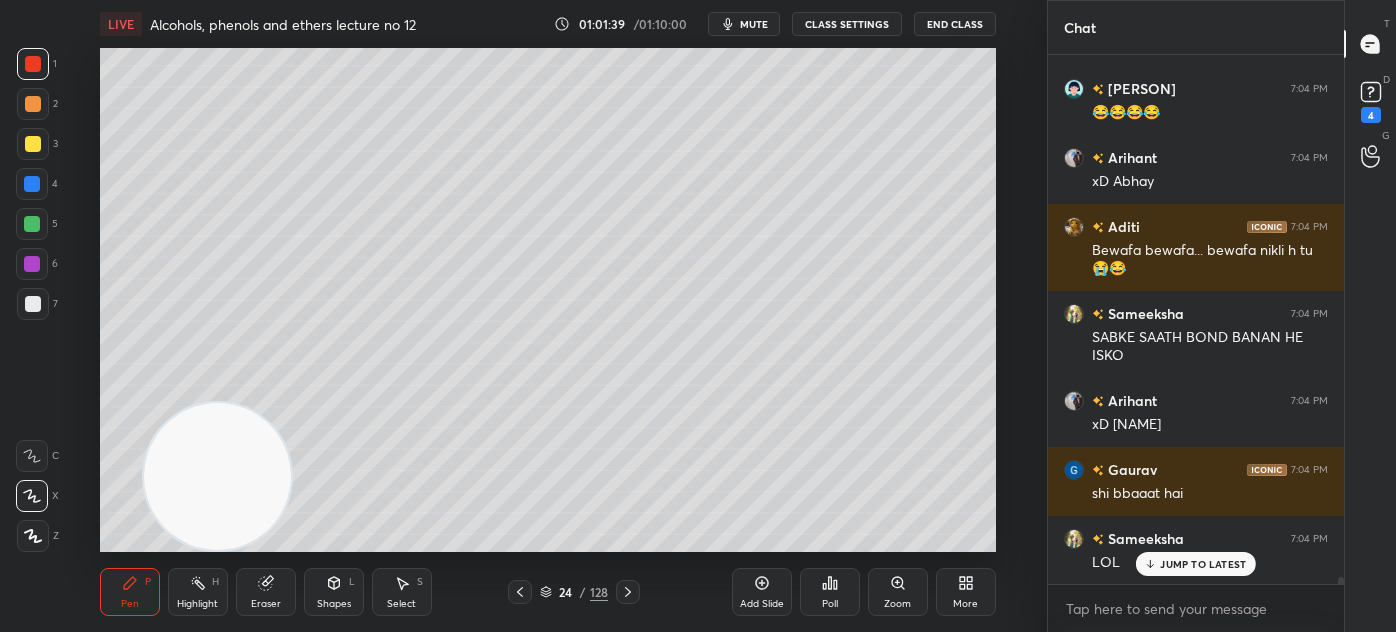 scroll, scrollTop: 41752, scrollLeft: 0, axis: vertical 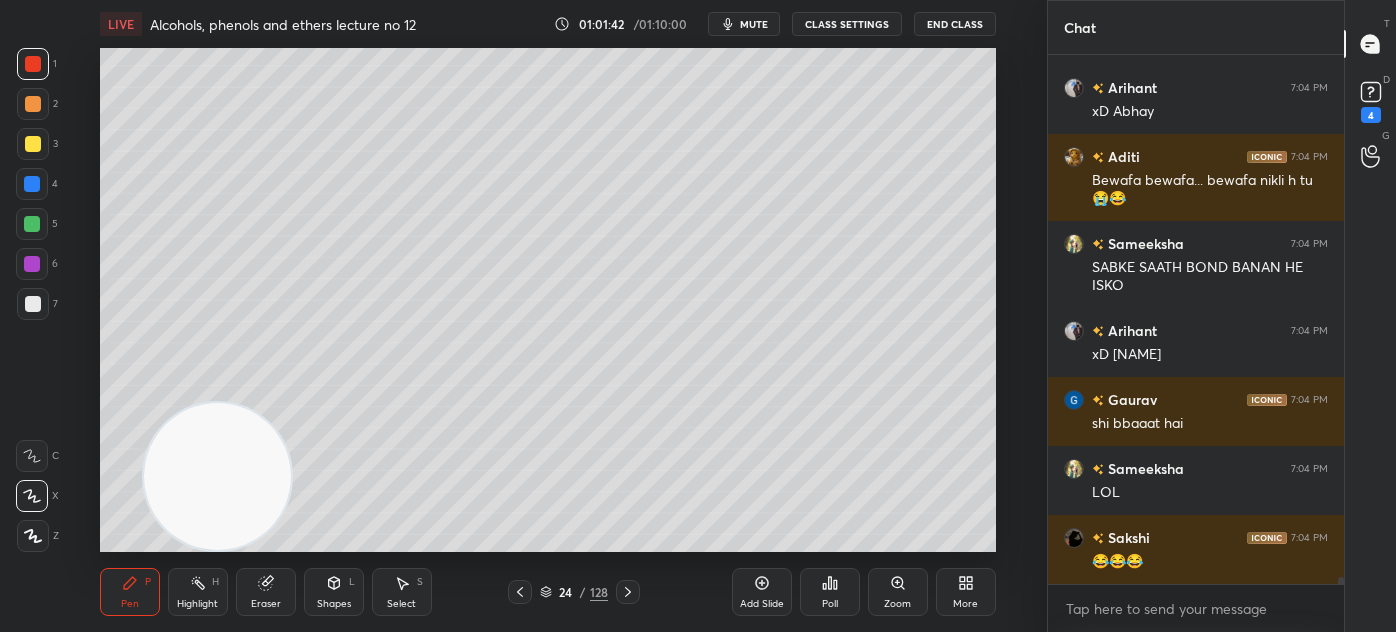 click at bounding box center (33, 144) 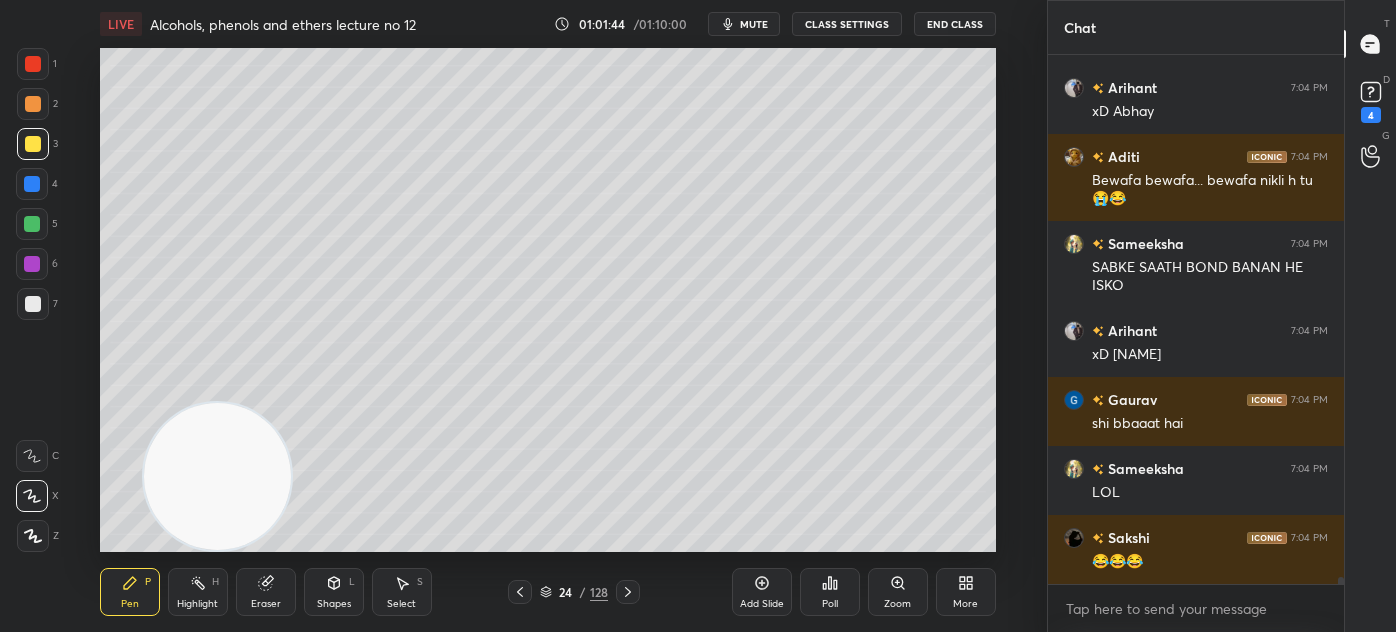 scroll, scrollTop: 41821, scrollLeft: 0, axis: vertical 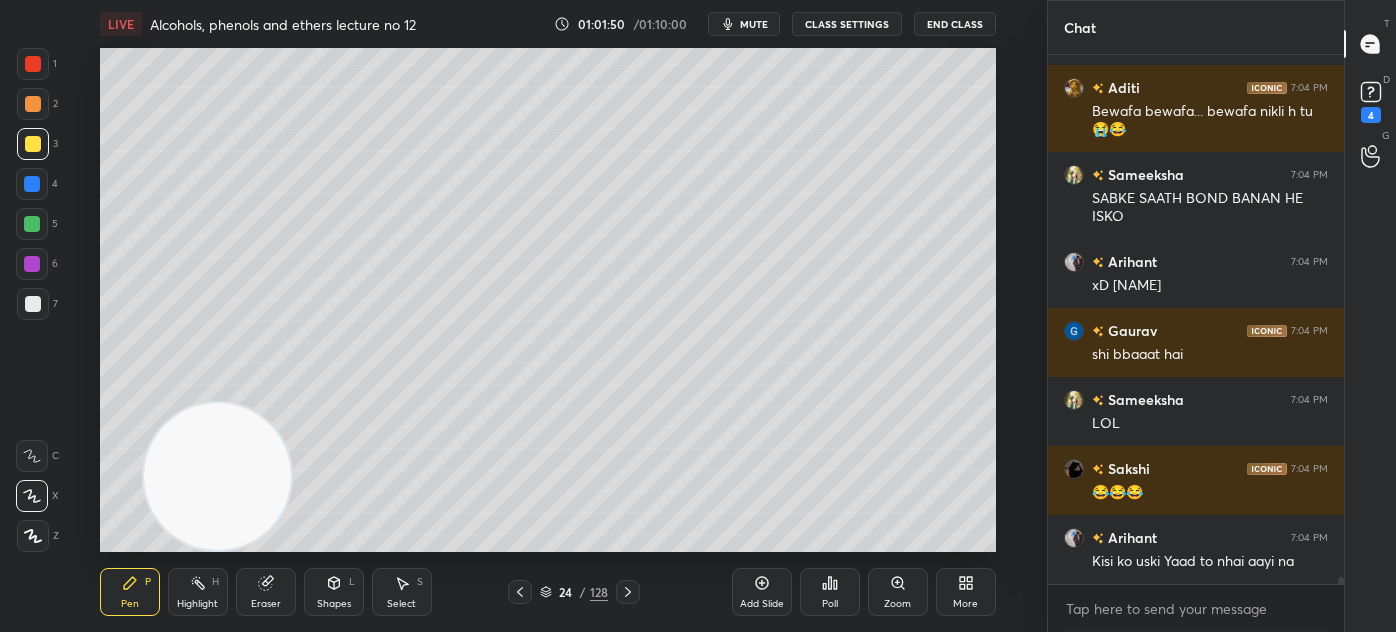 click at bounding box center (32, 264) 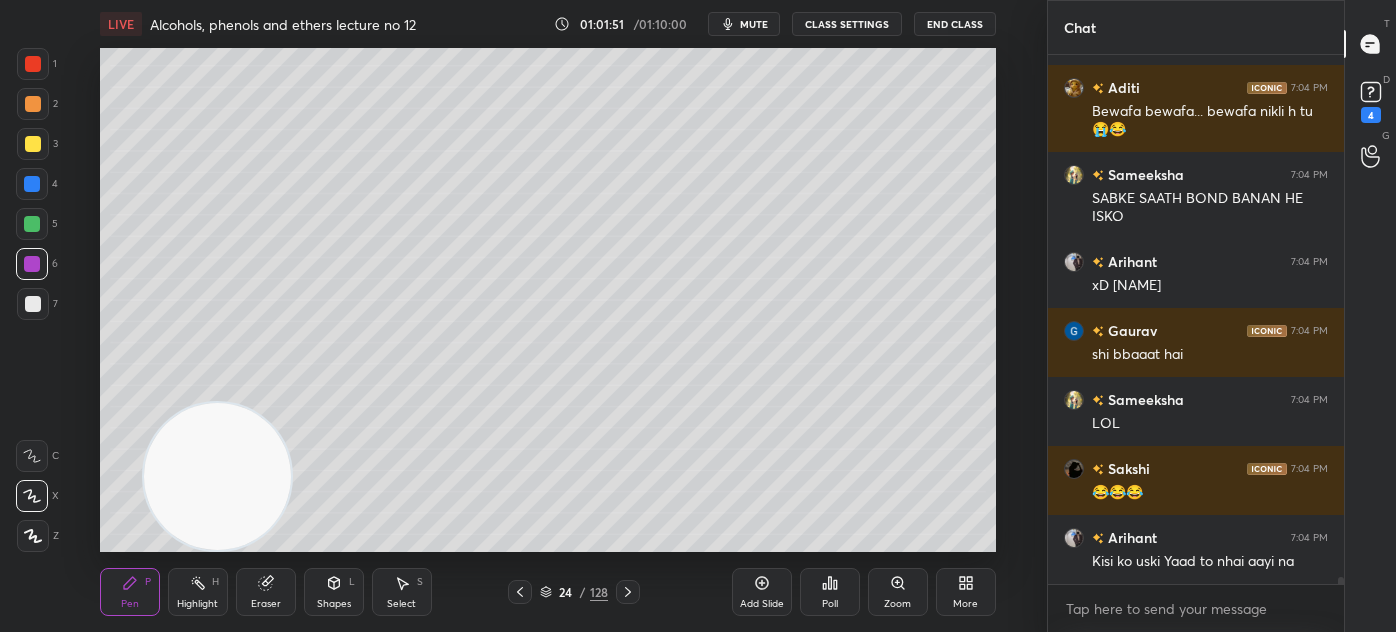 click at bounding box center (33, 304) 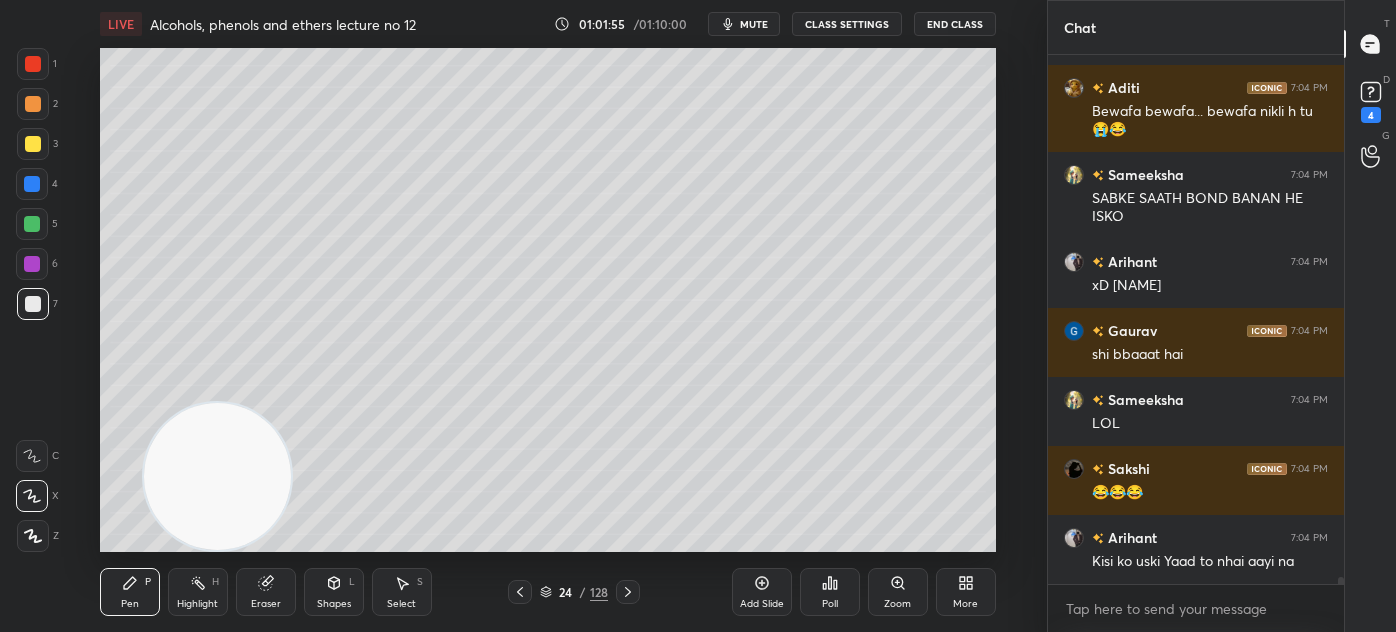 scroll, scrollTop: 41840, scrollLeft: 0, axis: vertical 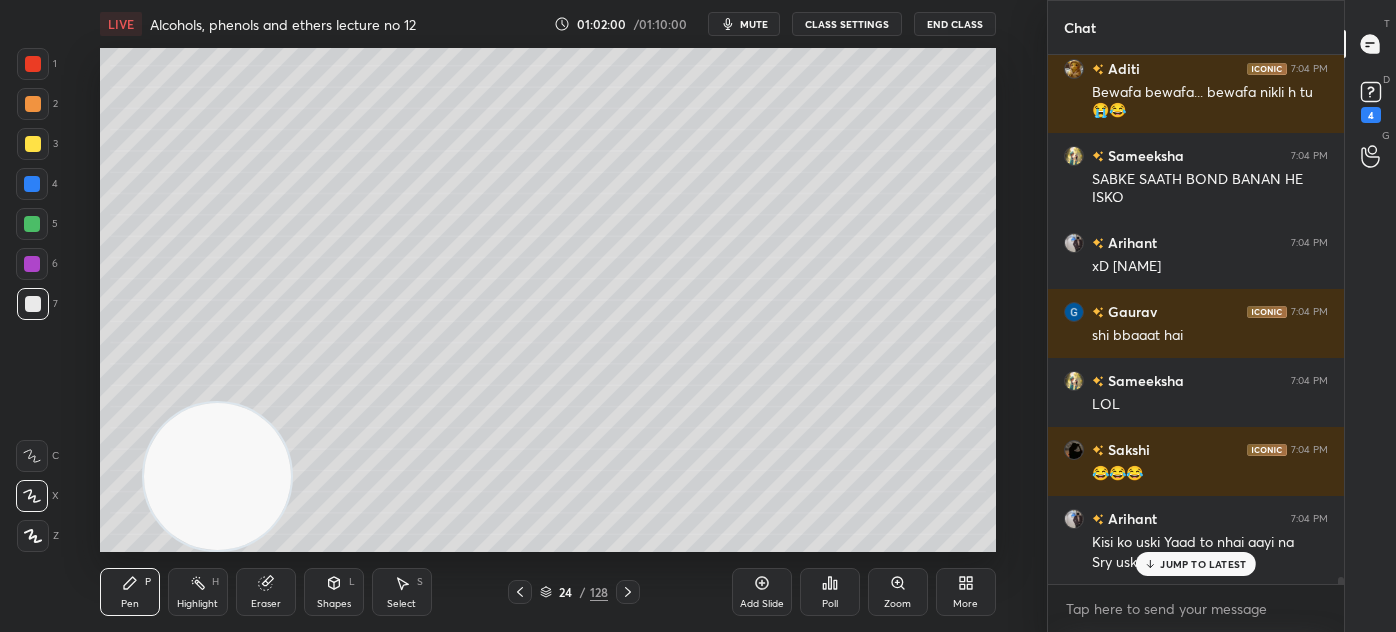 drag, startPoint x: 34, startPoint y: 223, endPoint x: 50, endPoint y: 234, distance: 19.416489 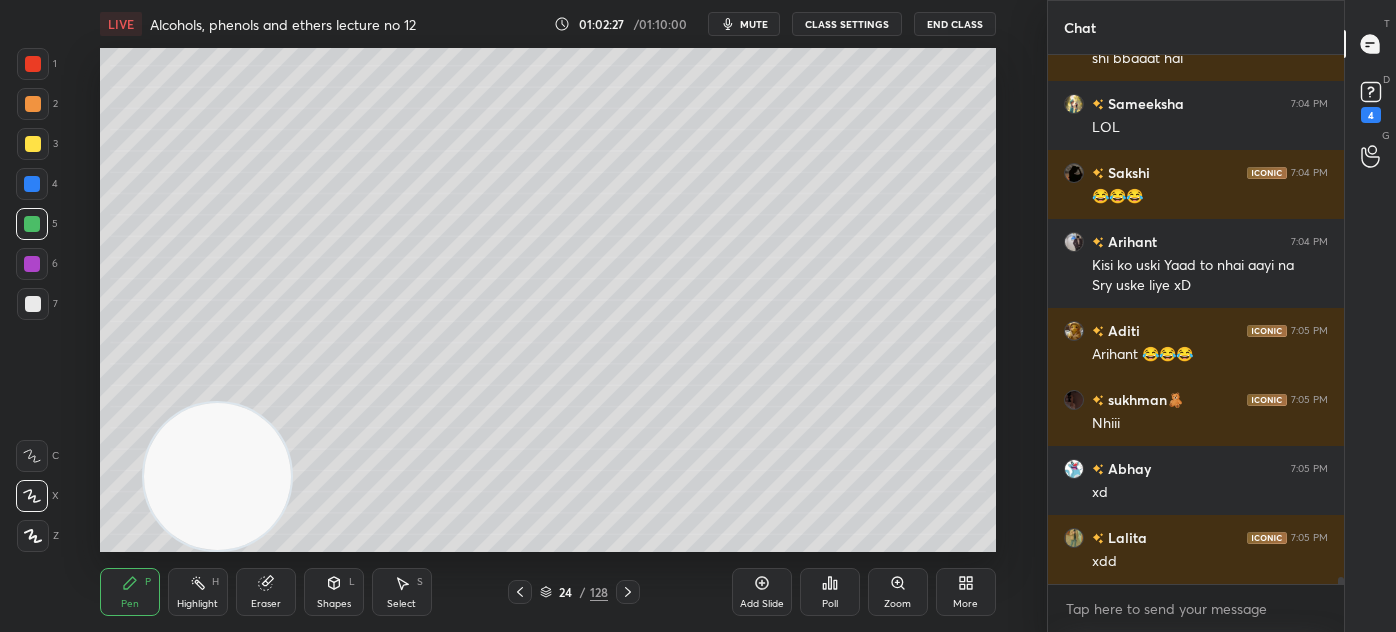 scroll, scrollTop: 42186, scrollLeft: 0, axis: vertical 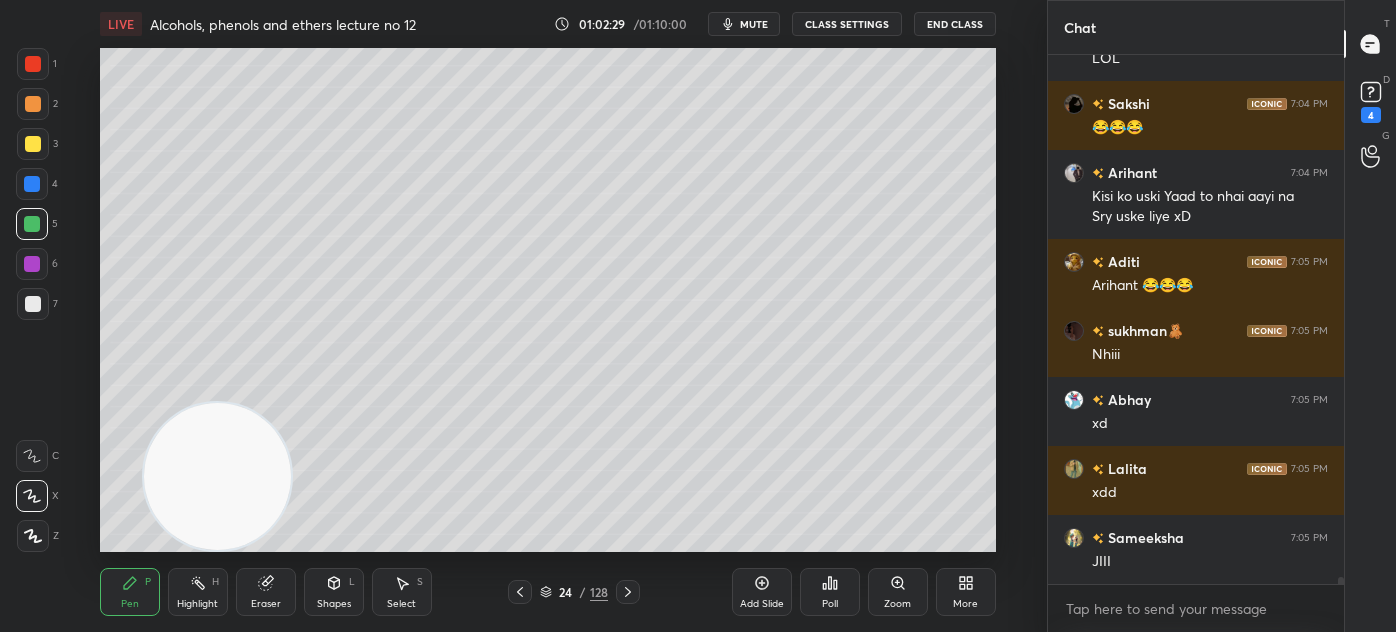 click on "Eraser" at bounding box center (266, 604) 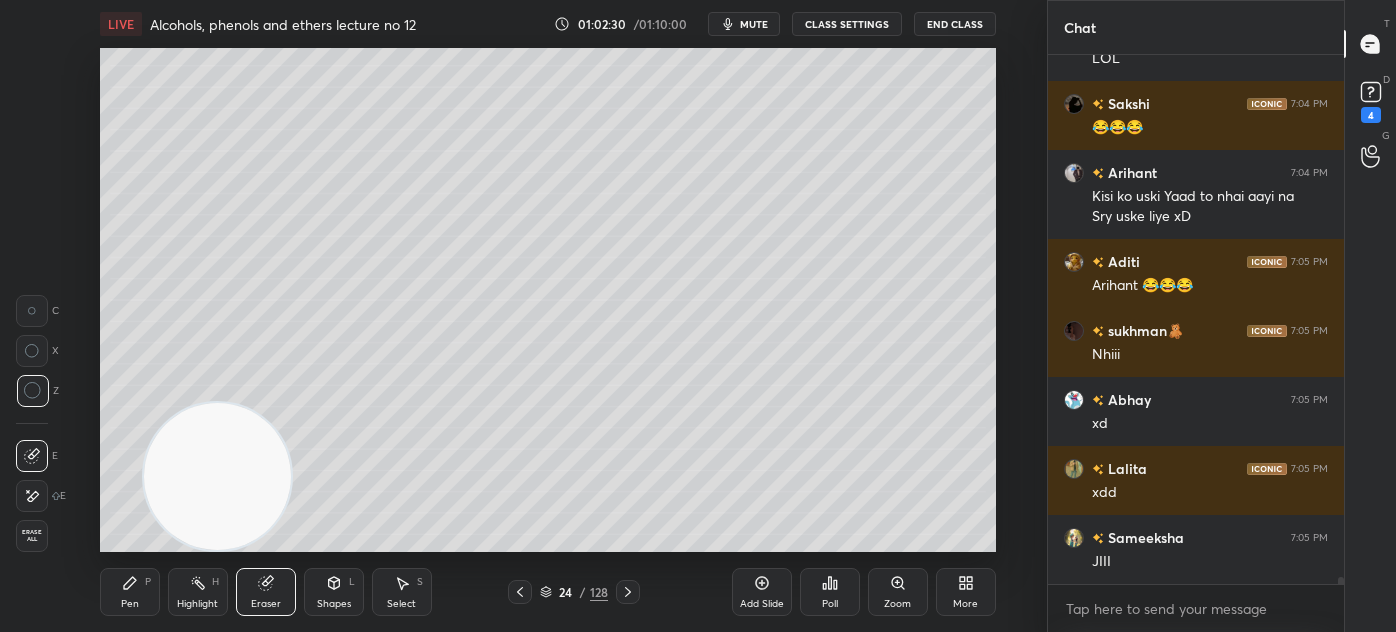 click 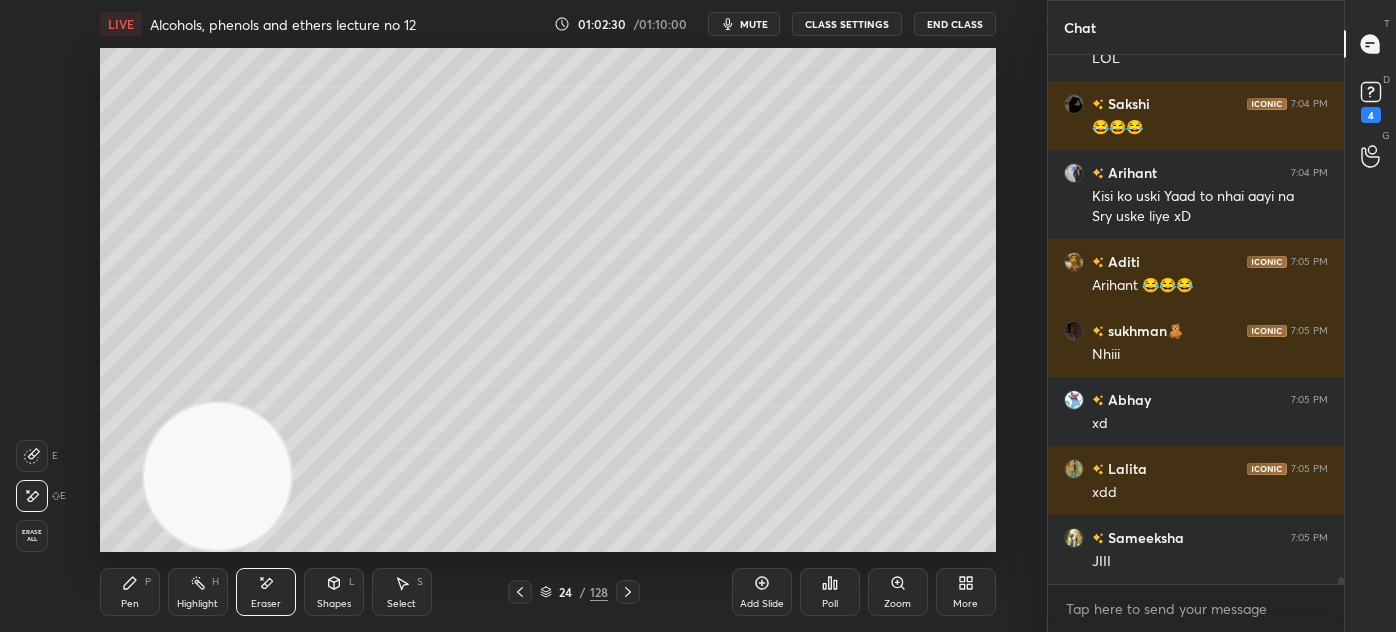click on "Erase all" at bounding box center [32, 536] 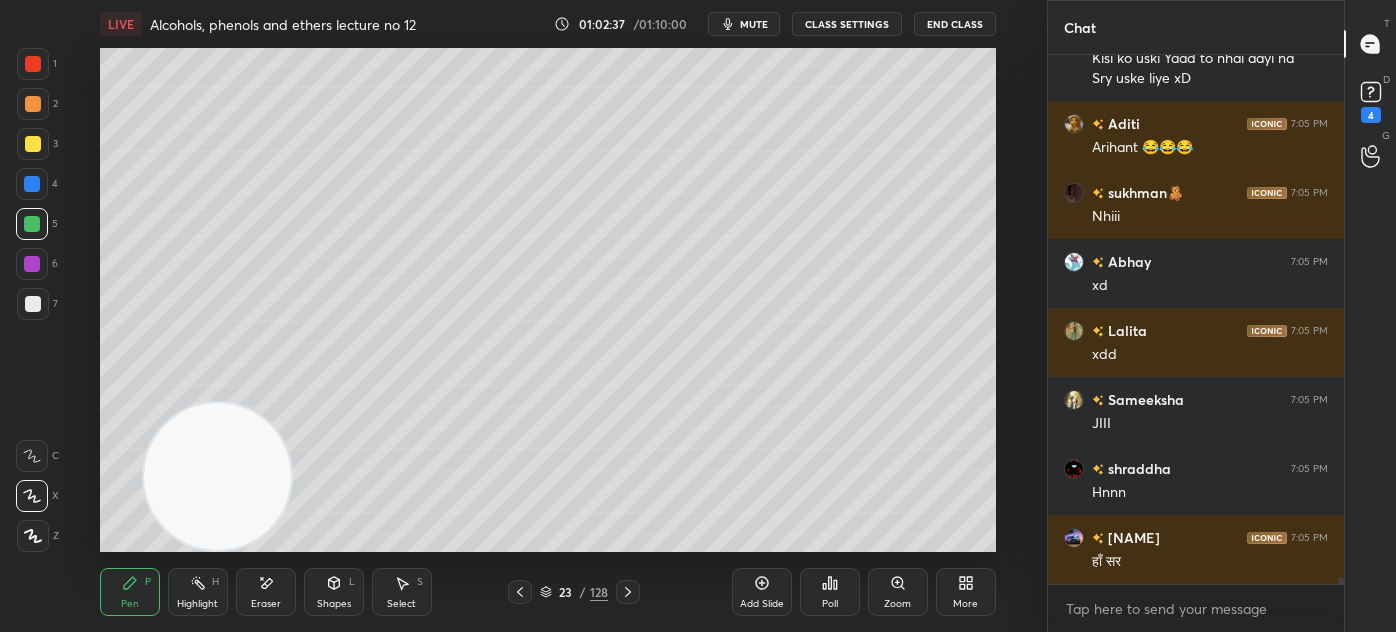 scroll, scrollTop: 42461, scrollLeft: 0, axis: vertical 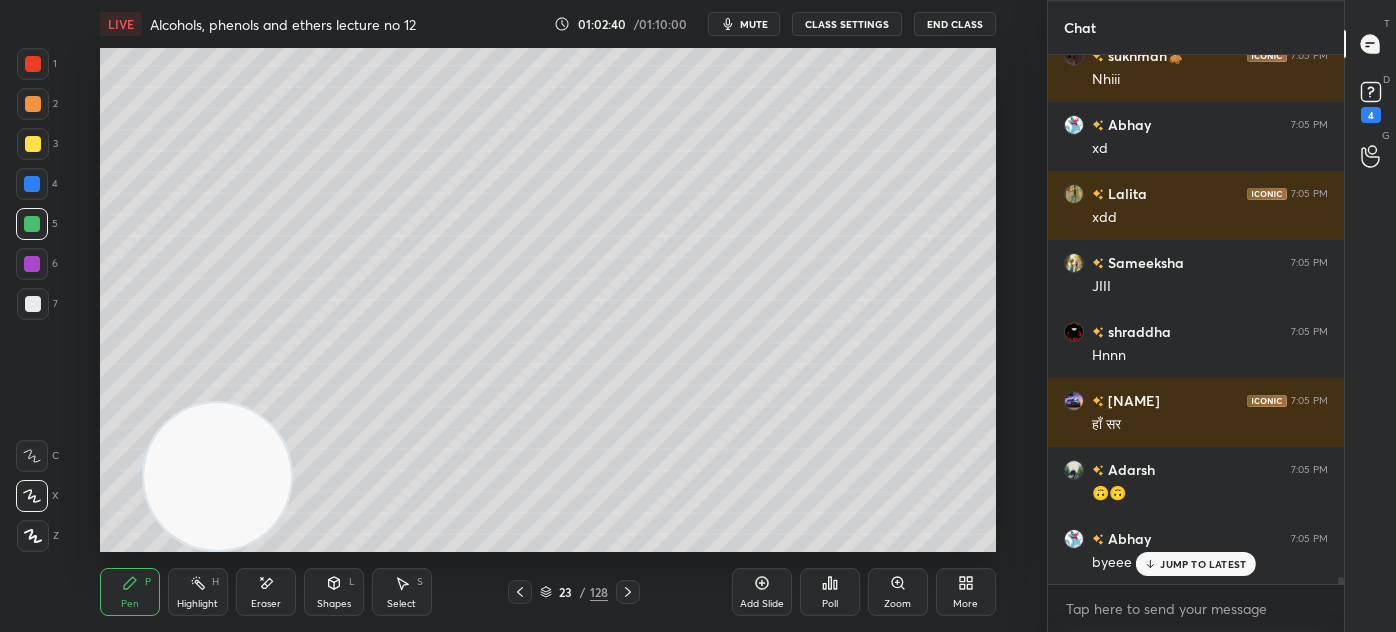 click on "Add Slide" at bounding box center (762, 592) 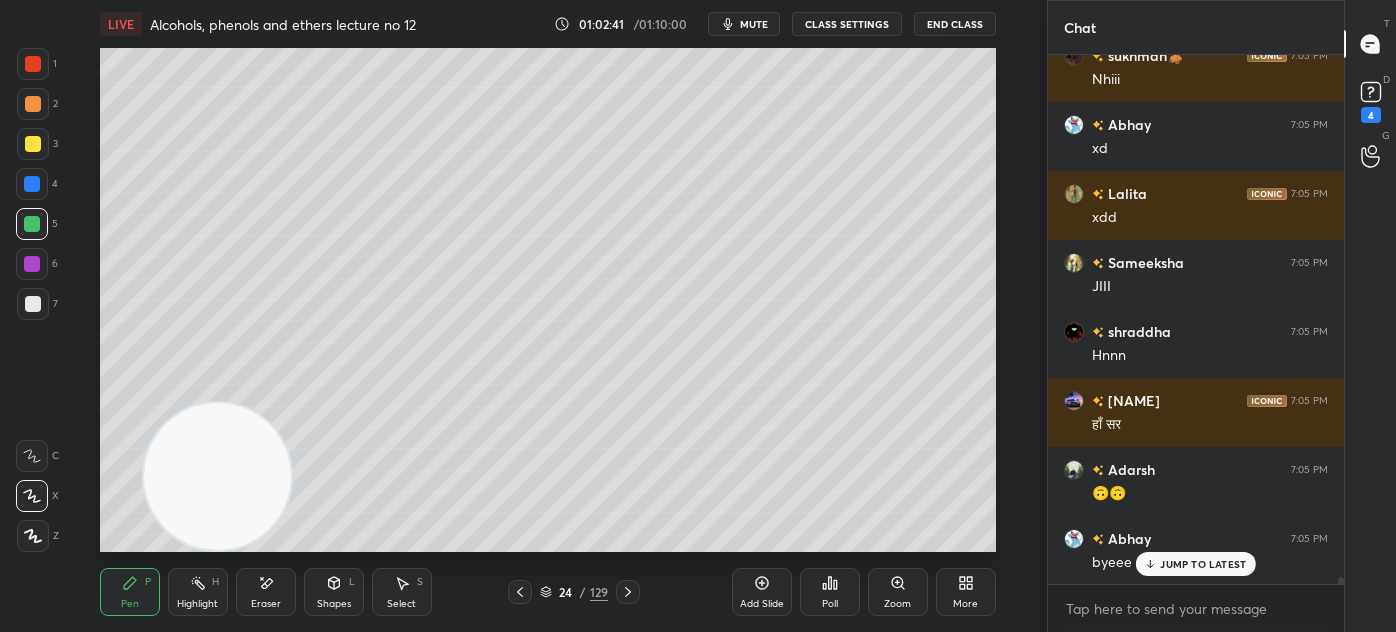click at bounding box center (33, 536) 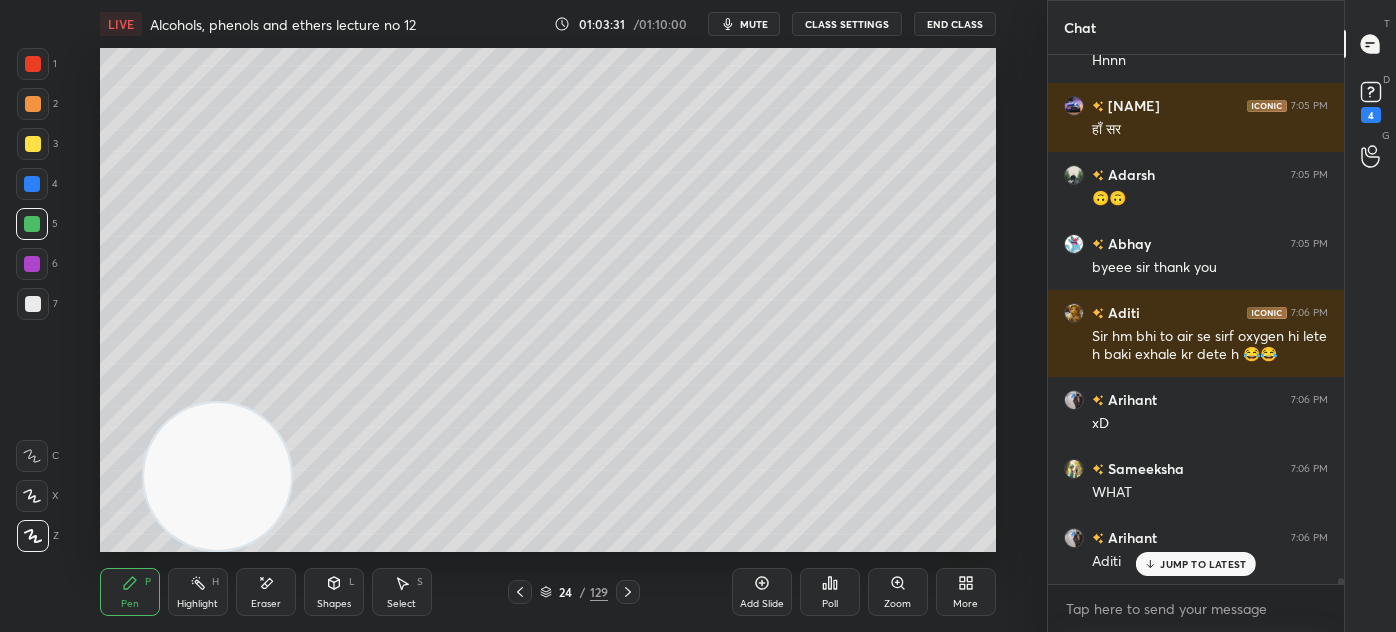 scroll, scrollTop: 42824, scrollLeft: 0, axis: vertical 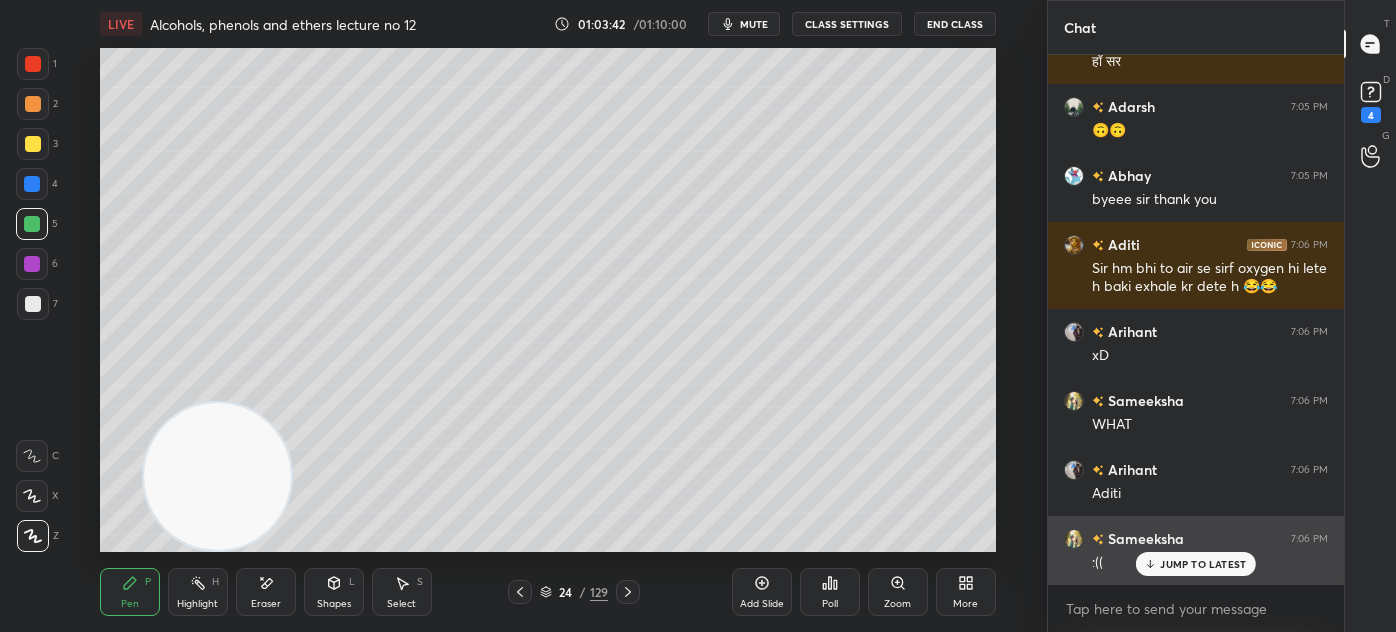 click on "JUMP TO LATEST" at bounding box center [1203, 564] 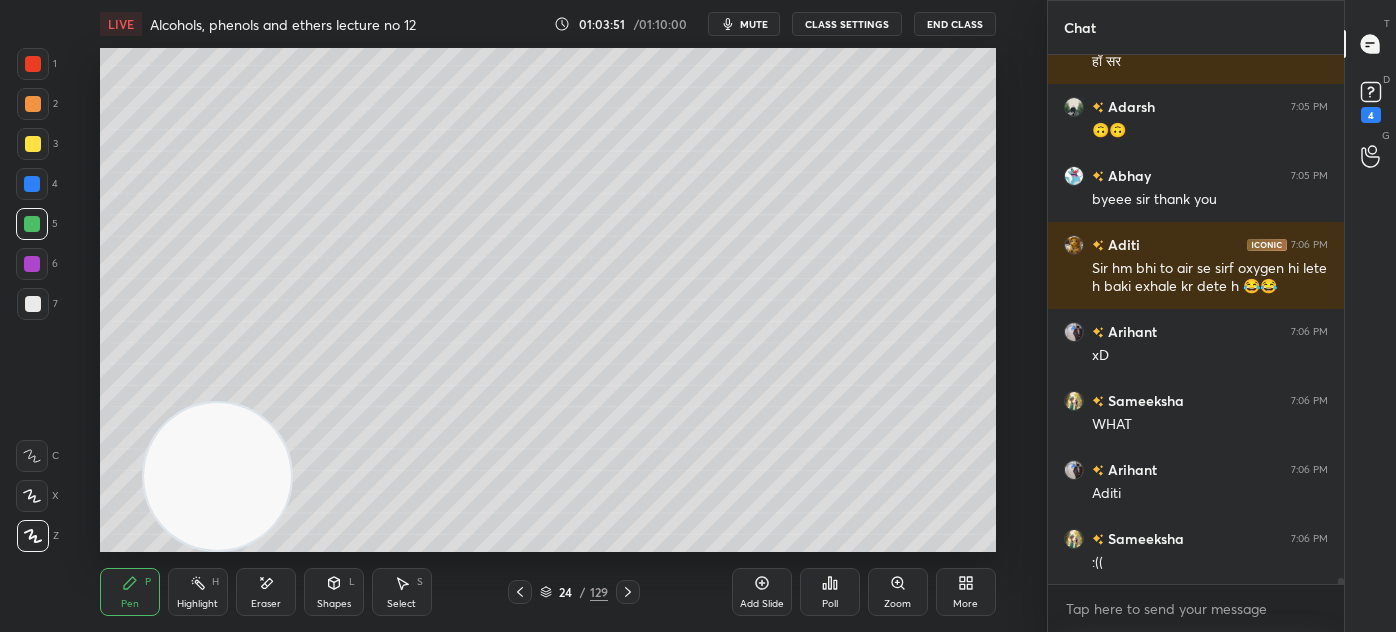 click at bounding box center [33, 304] 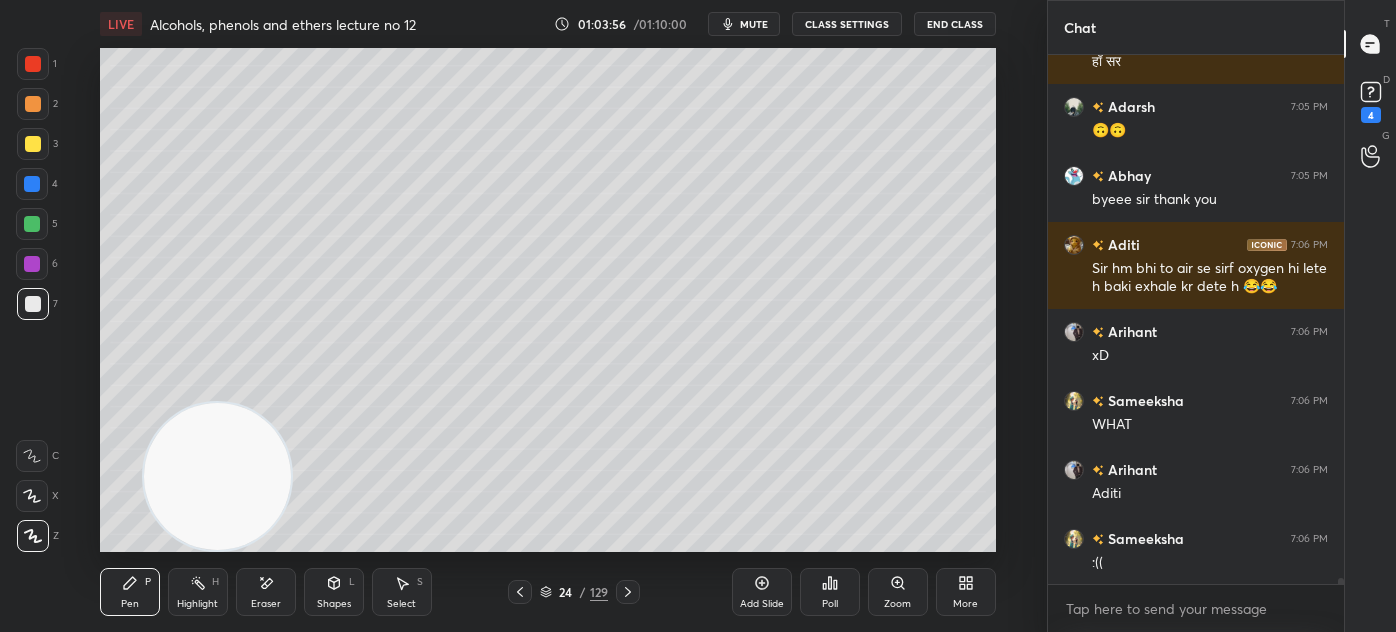 drag, startPoint x: 264, startPoint y: 586, endPoint x: 285, endPoint y: 562, distance: 31.890438 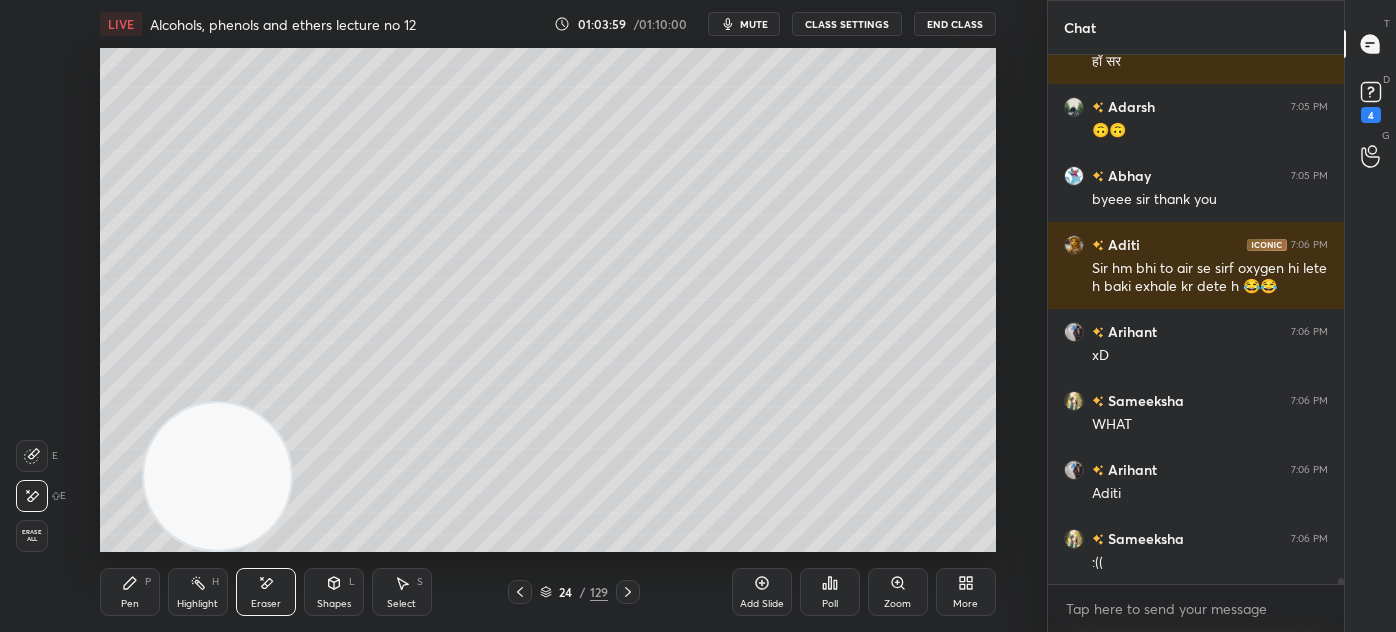 click 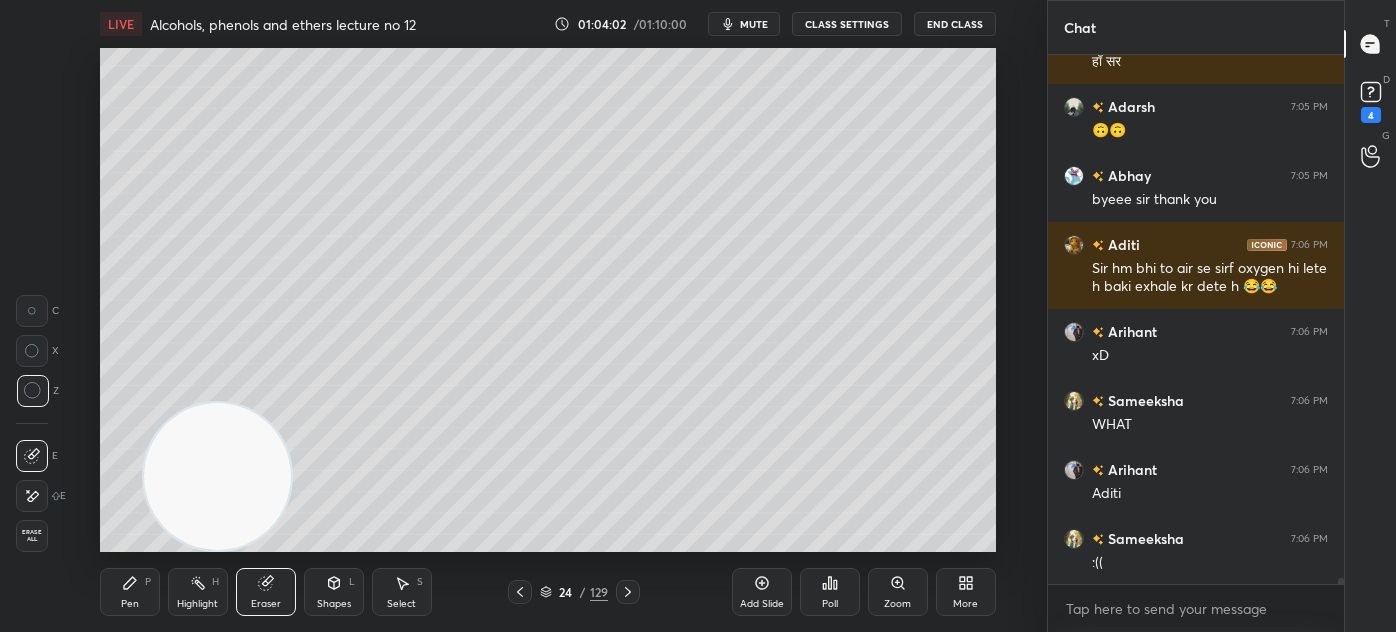 click on "Pen" at bounding box center (130, 604) 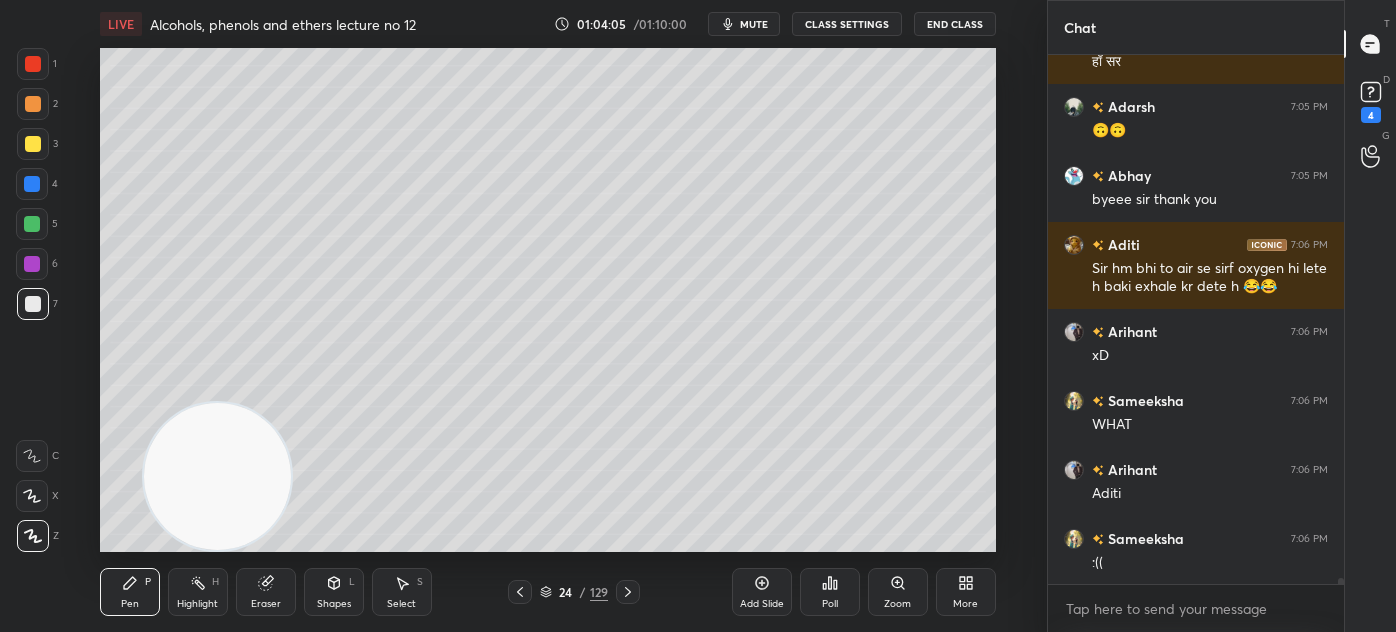 scroll, scrollTop: 42893, scrollLeft: 0, axis: vertical 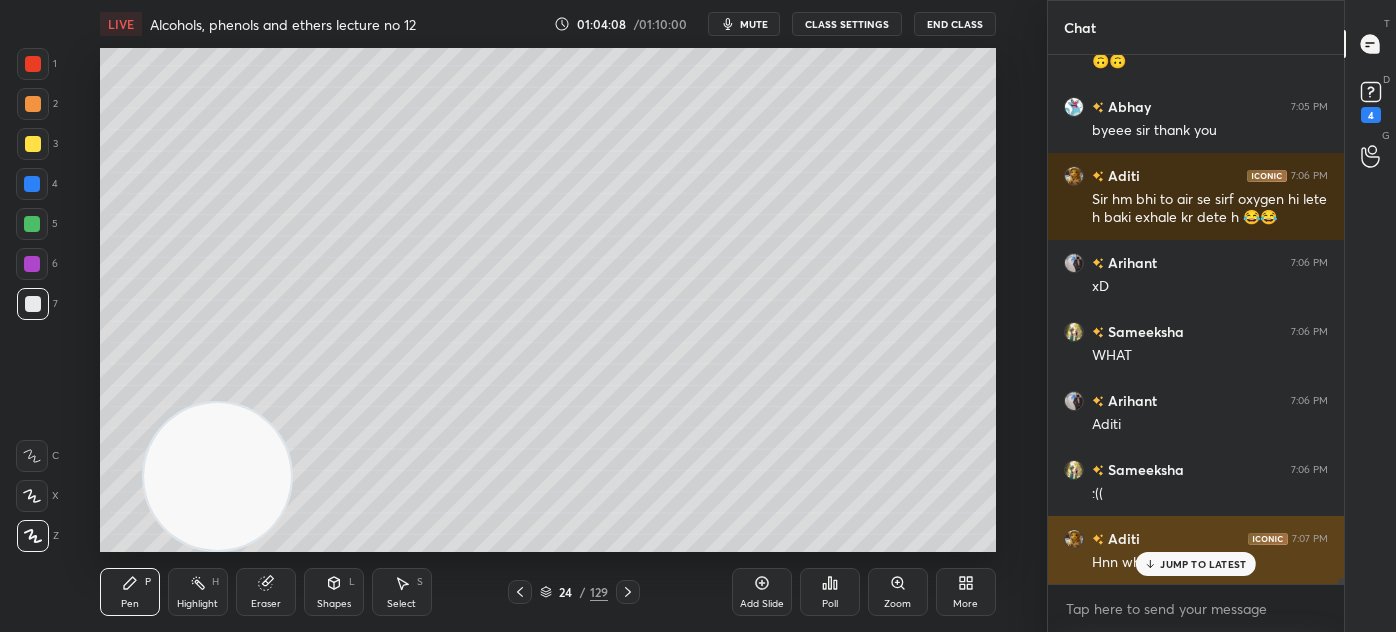 drag, startPoint x: 1183, startPoint y: 564, endPoint x: 1189, endPoint y: 577, distance: 14.3178215 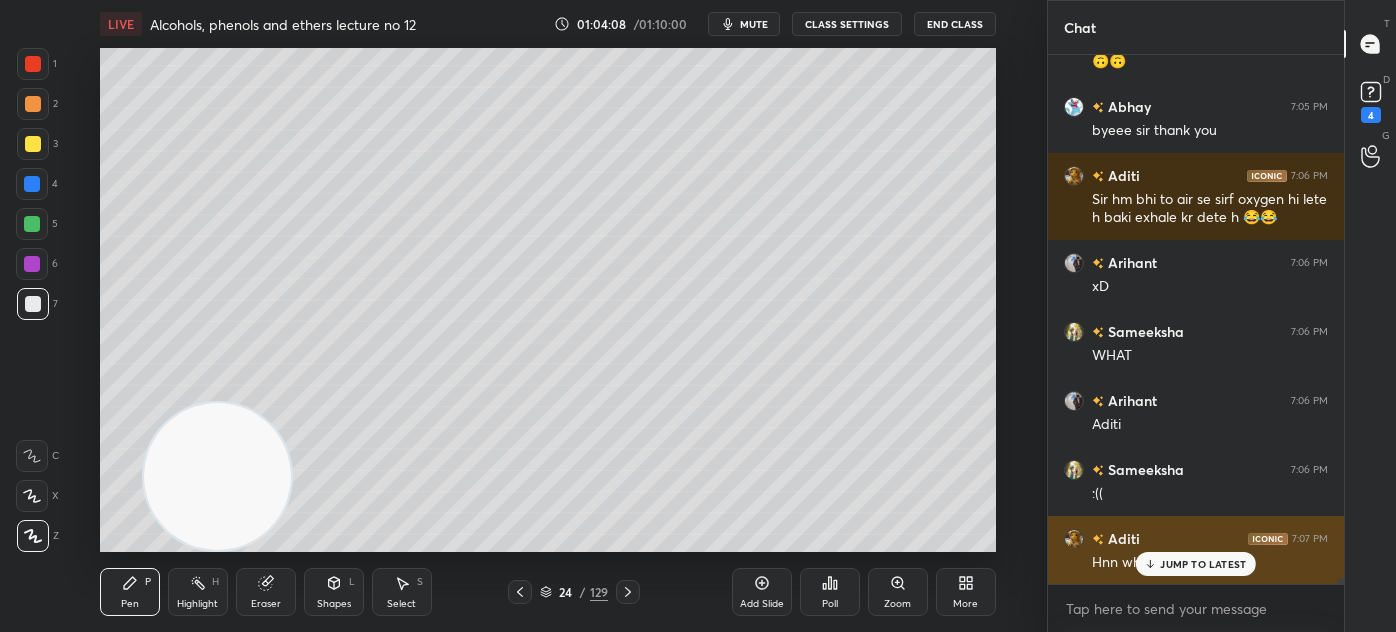 click on "JUMP TO LATEST" at bounding box center [1203, 564] 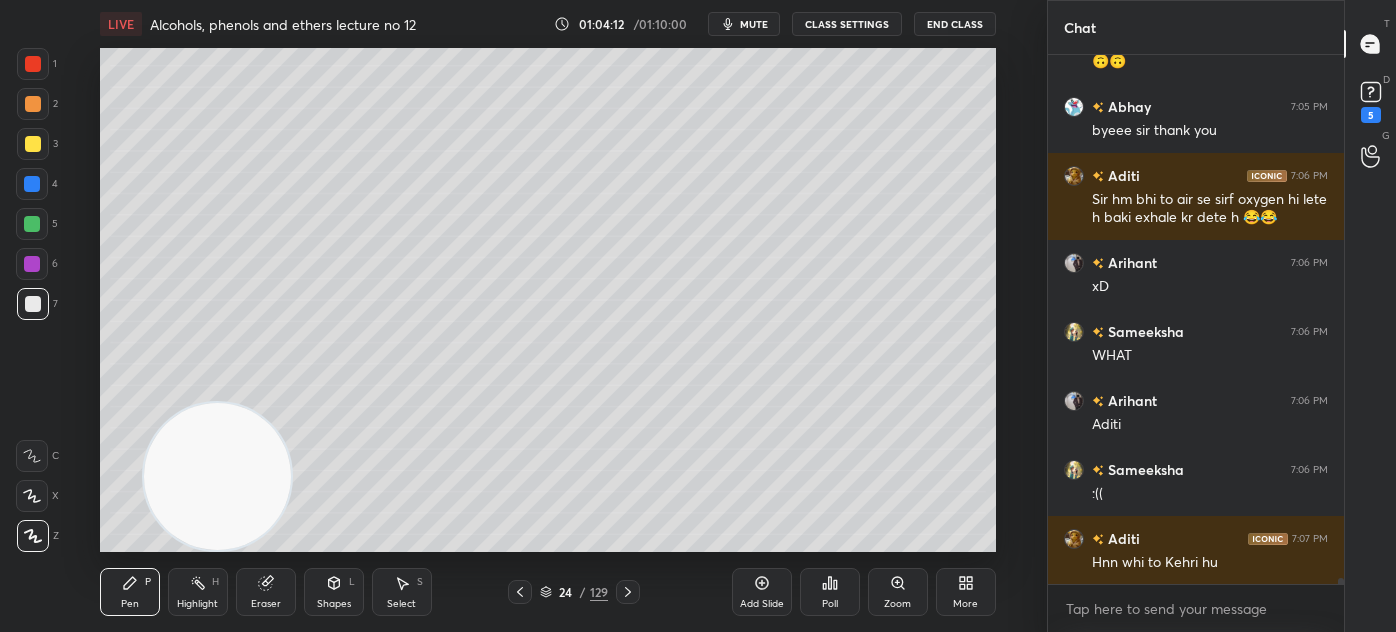 scroll, scrollTop: 42980, scrollLeft: 0, axis: vertical 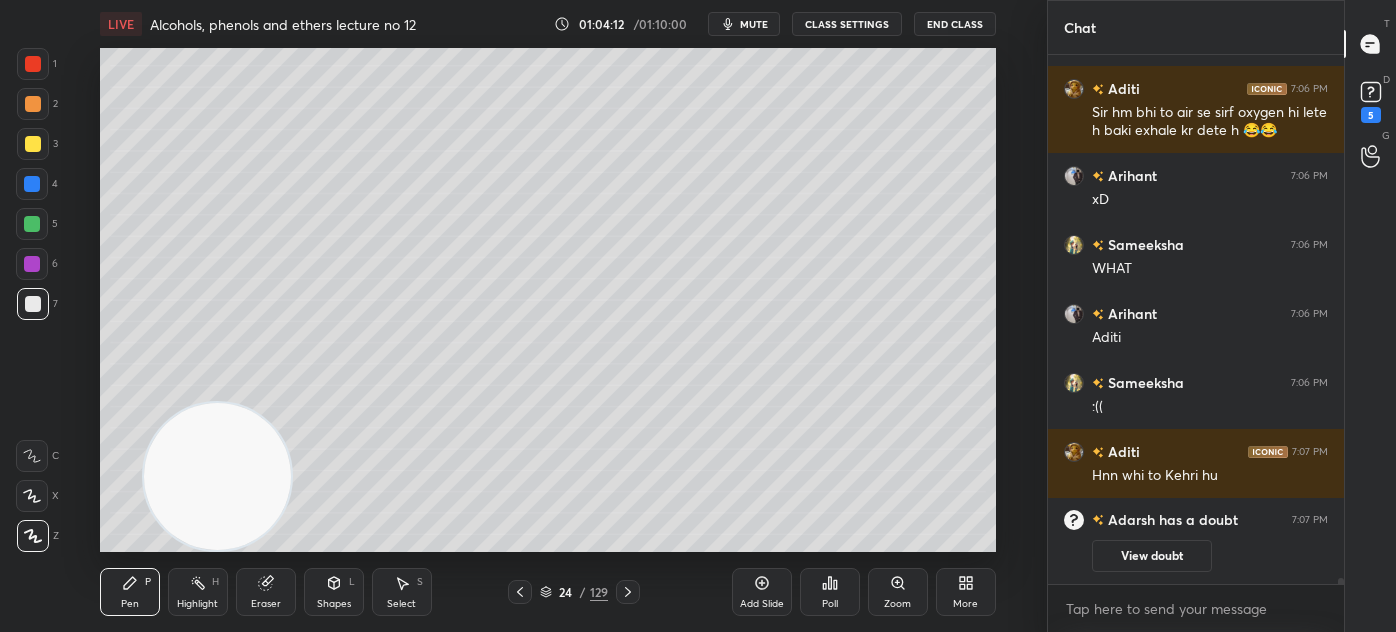 click at bounding box center (33, 64) 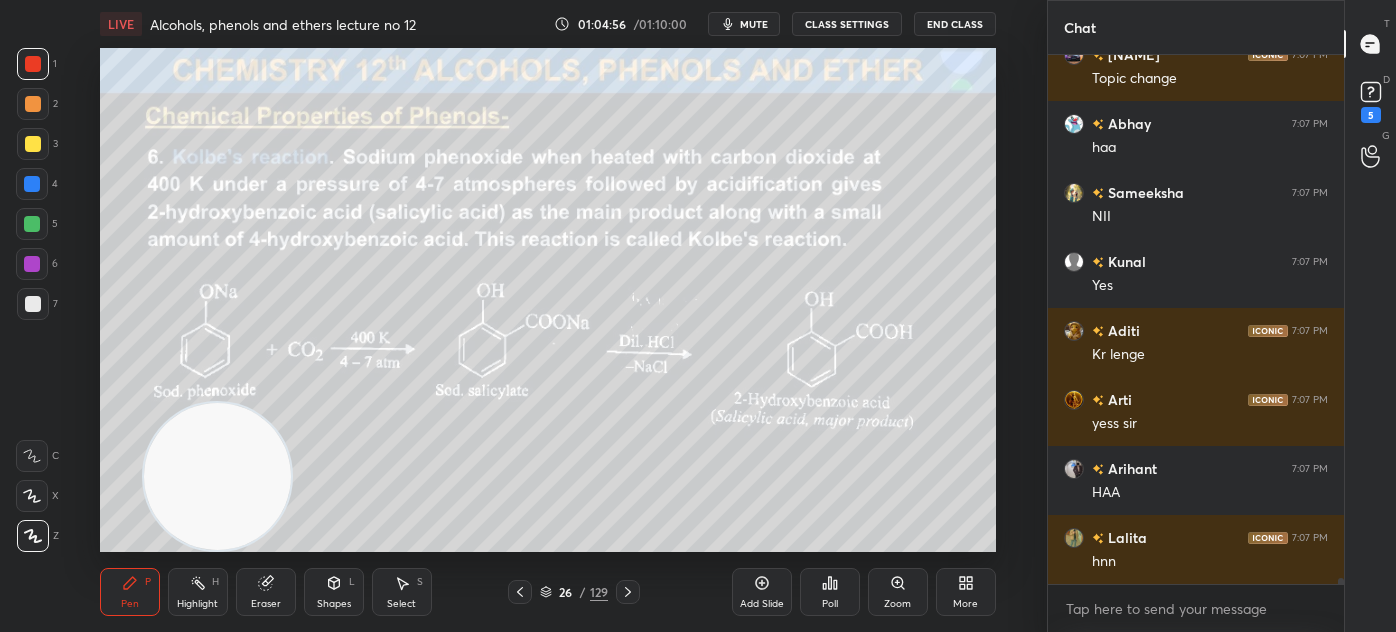 scroll, scrollTop: 42631, scrollLeft: 0, axis: vertical 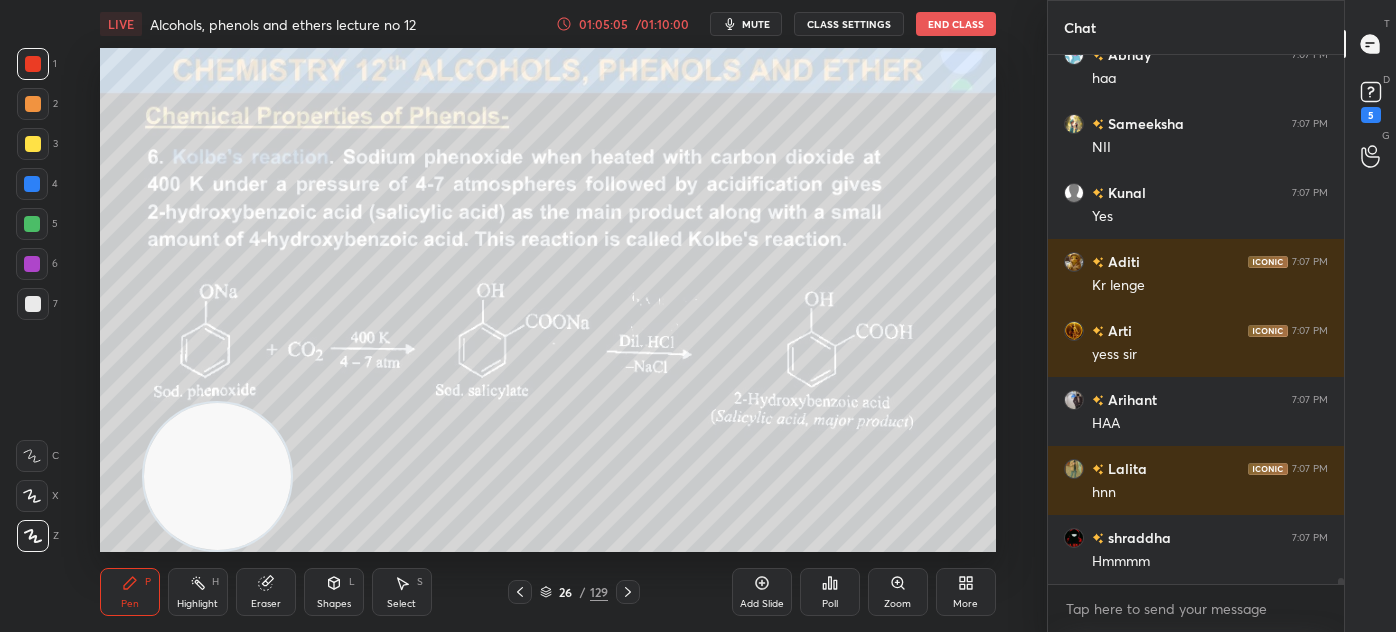 click on "Eraser" at bounding box center (266, 592) 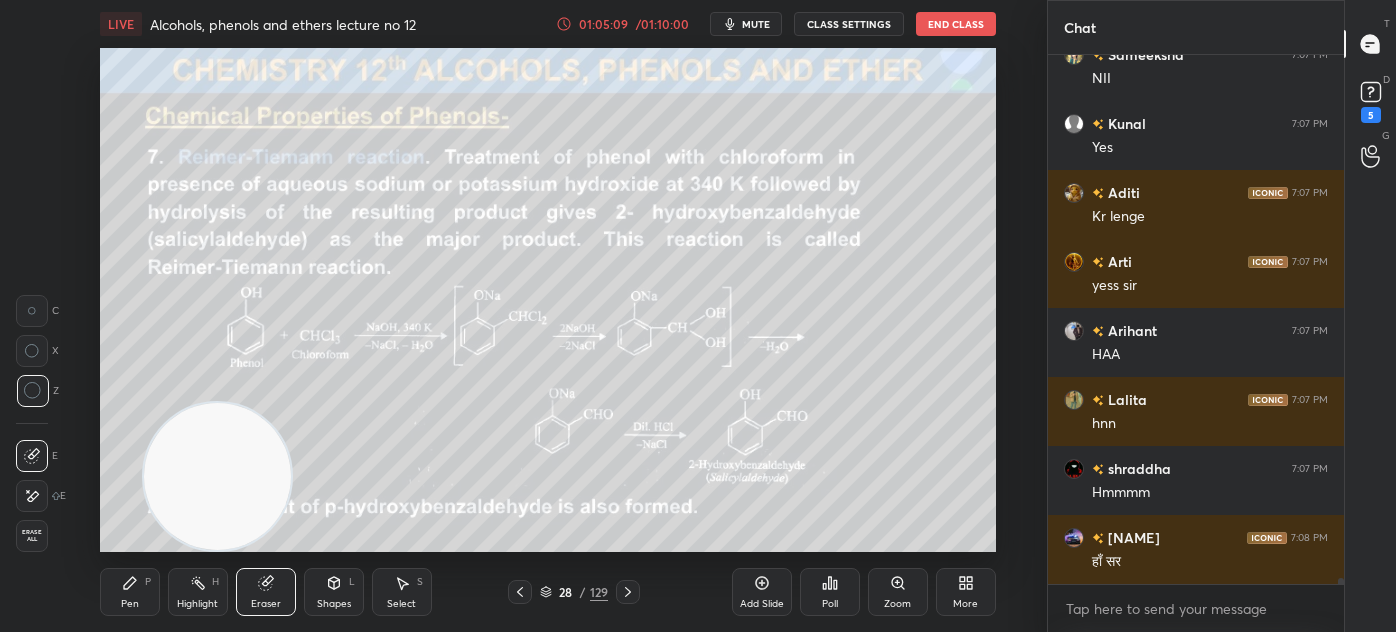 scroll, scrollTop: 42768, scrollLeft: 0, axis: vertical 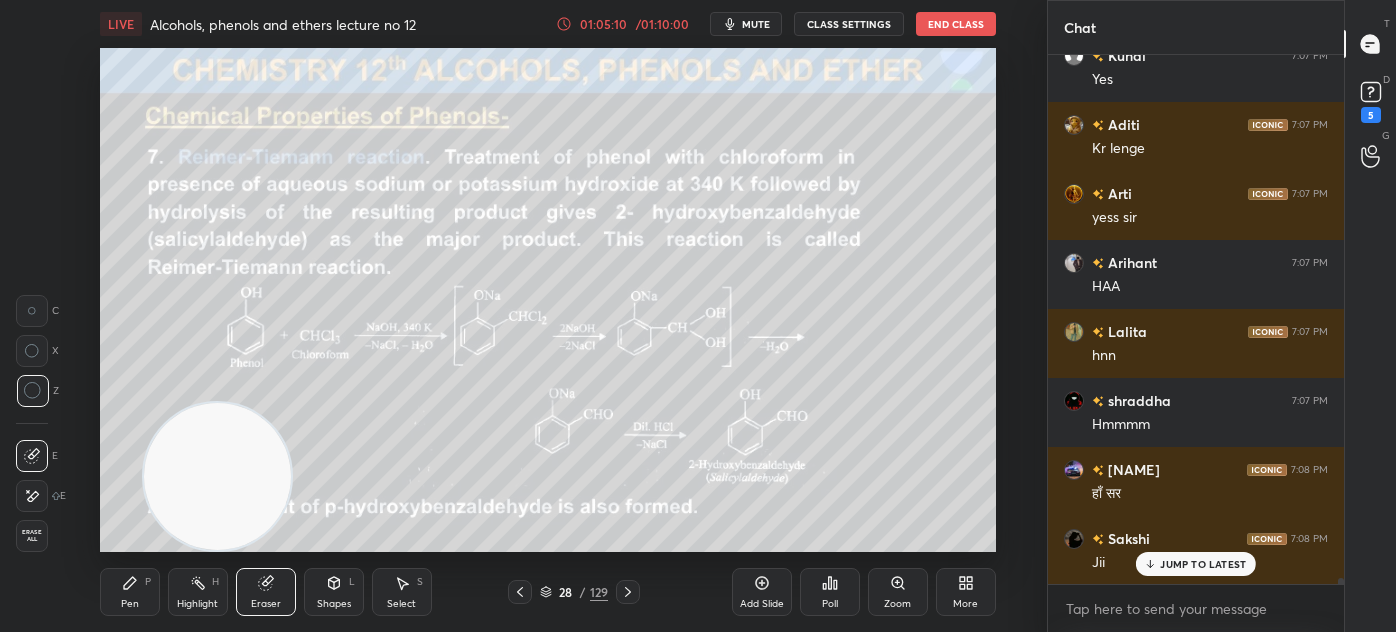 click on "Pen P" at bounding box center [130, 592] 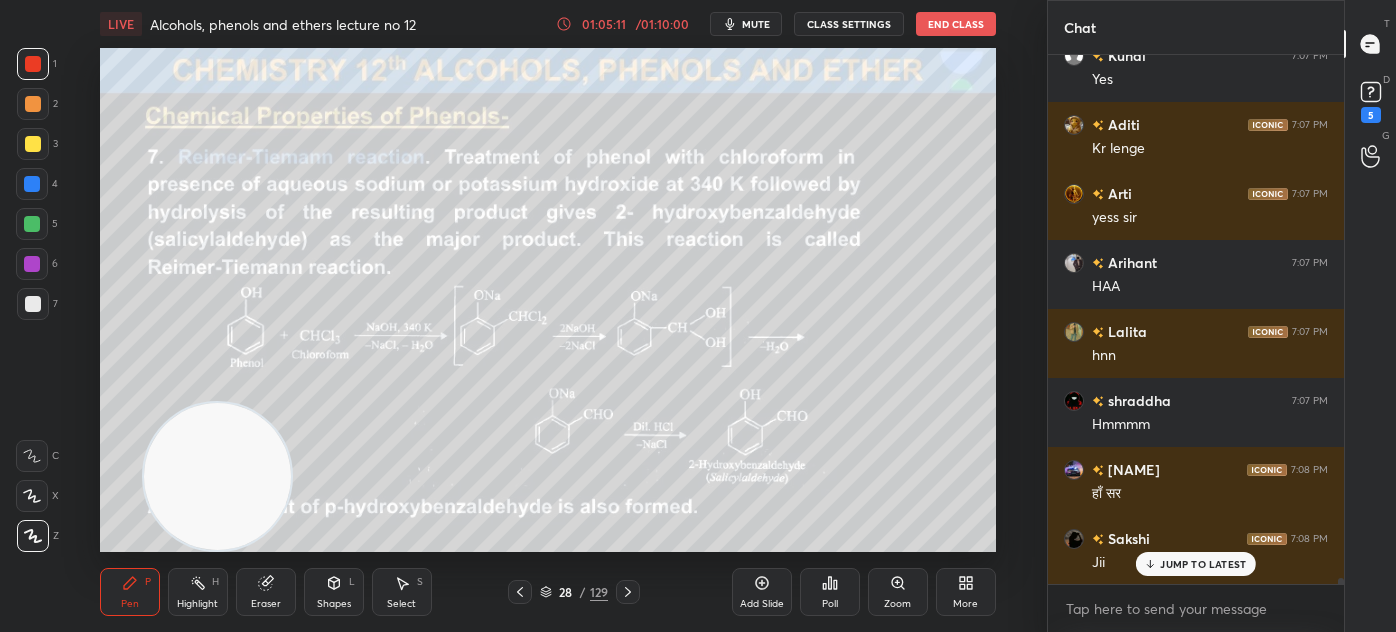 click at bounding box center [33, 144] 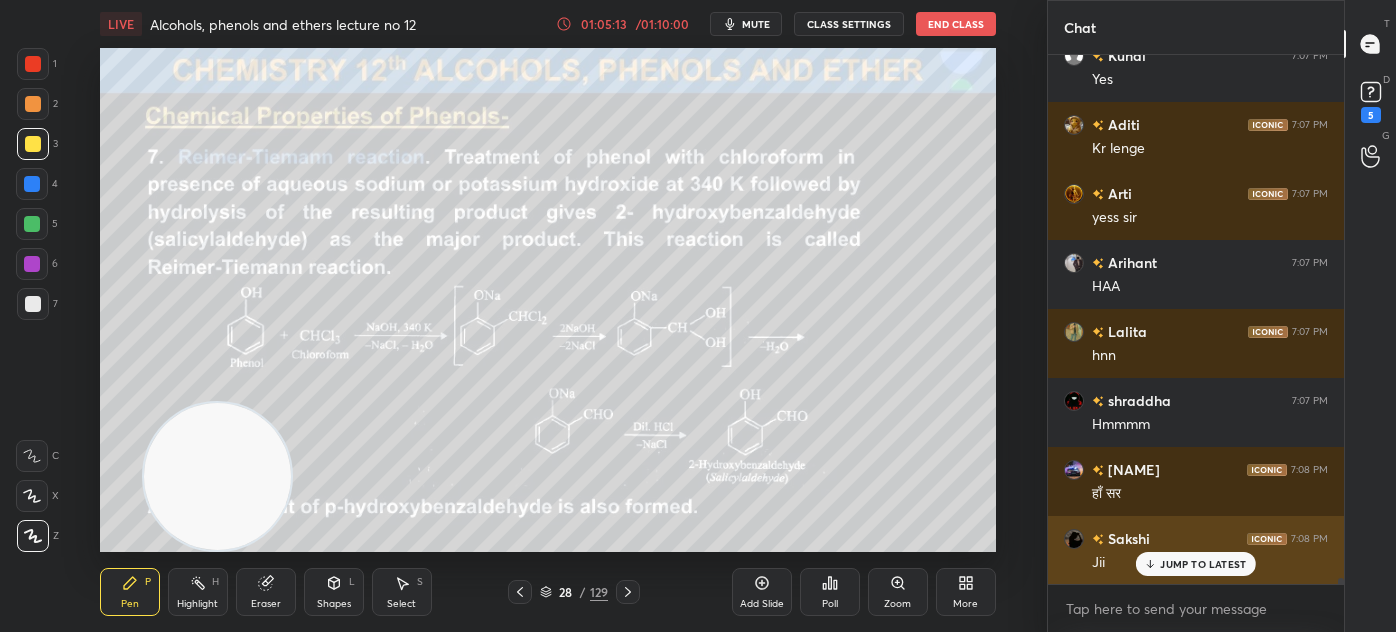 click on "JUMP TO LATEST" at bounding box center (1203, 564) 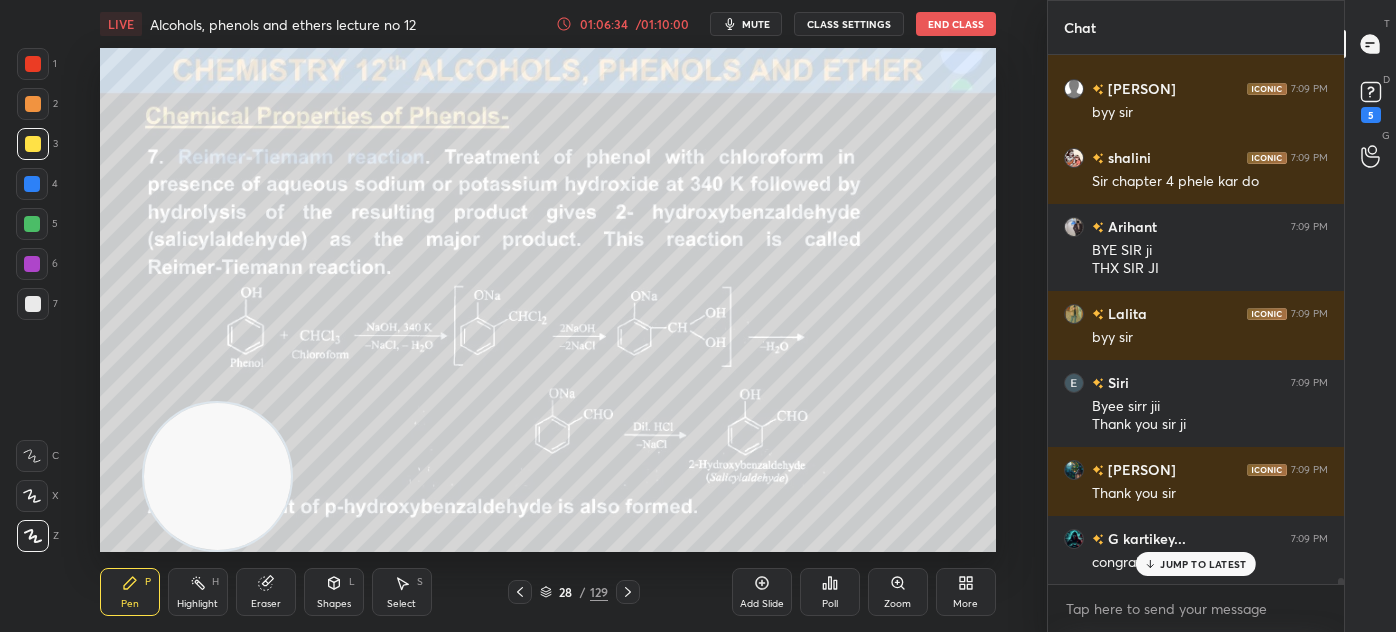 scroll, scrollTop: 45226, scrollLeft: 0, axis: vertical 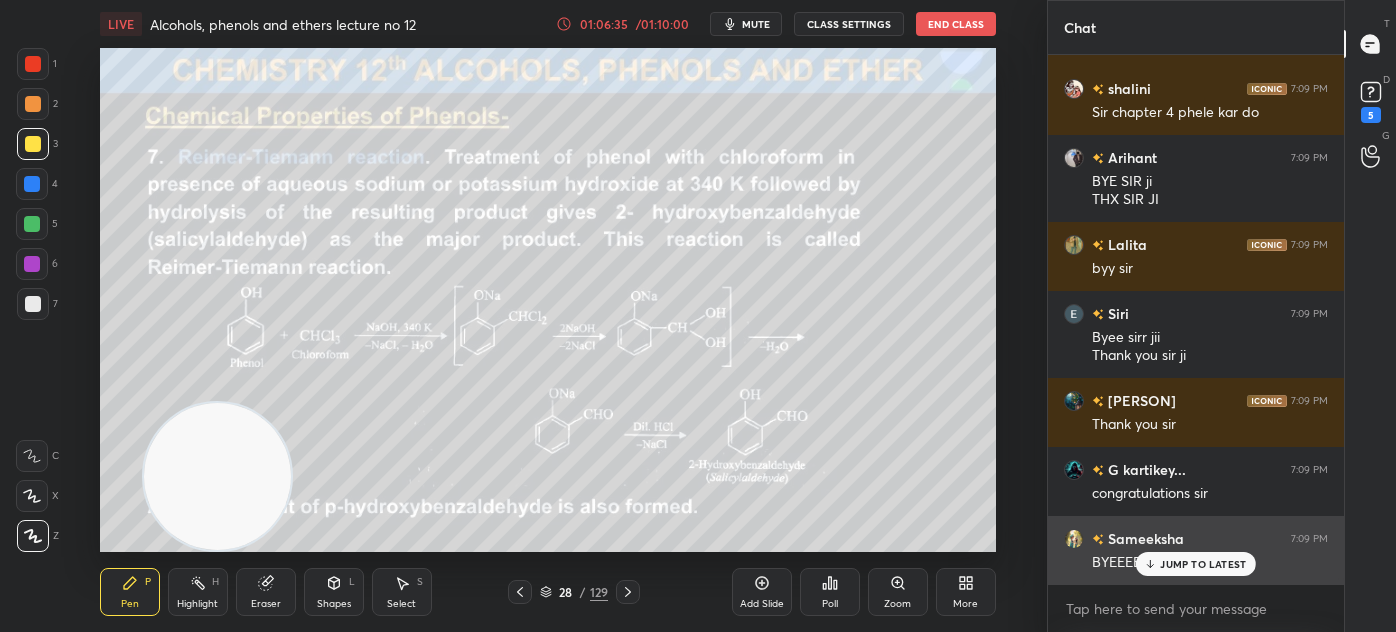 click on "JUMP TO LATEST" at bounding box center [1203, 564] 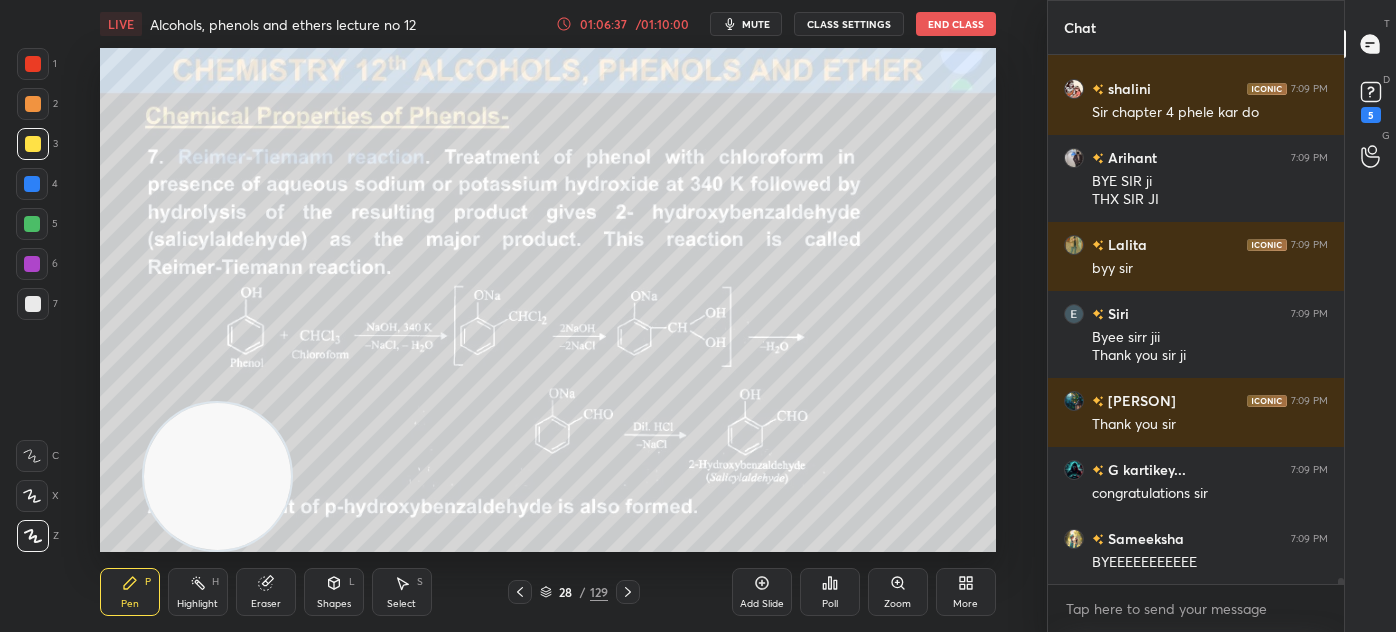 scroll, scrollTop: 45296, scrollLeft: 0, axis: vertical 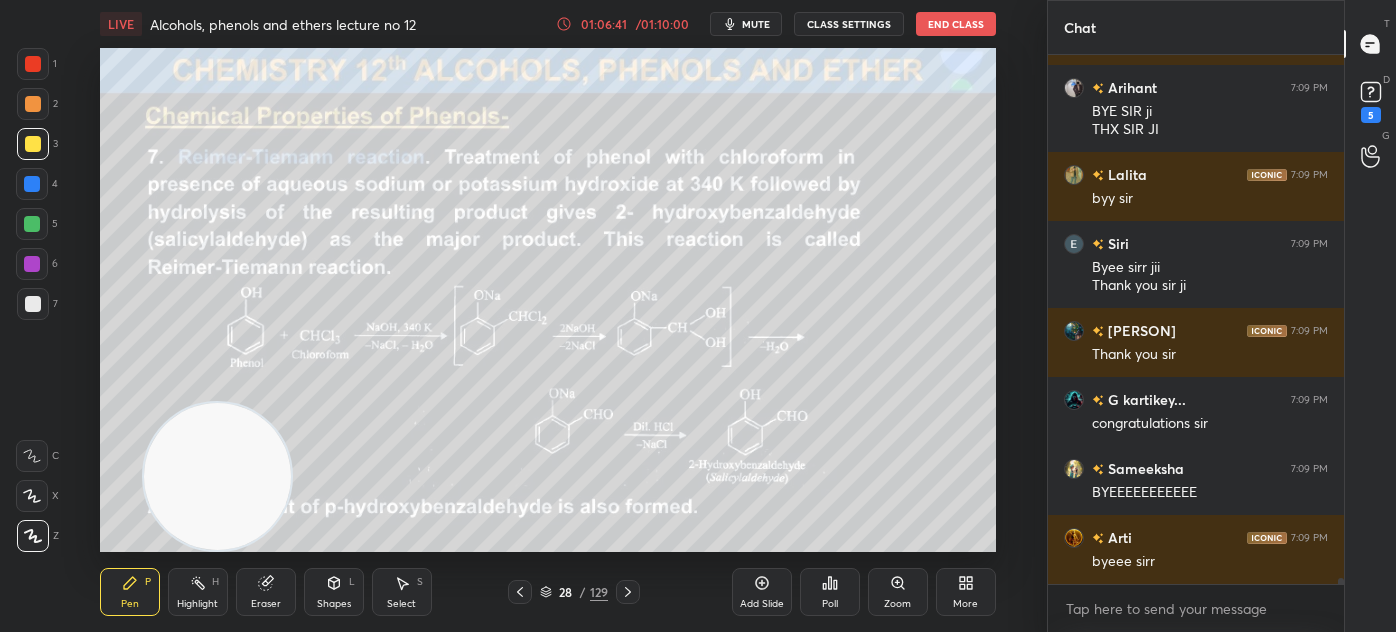 click on "End Class" at bounding box center [956, 24] 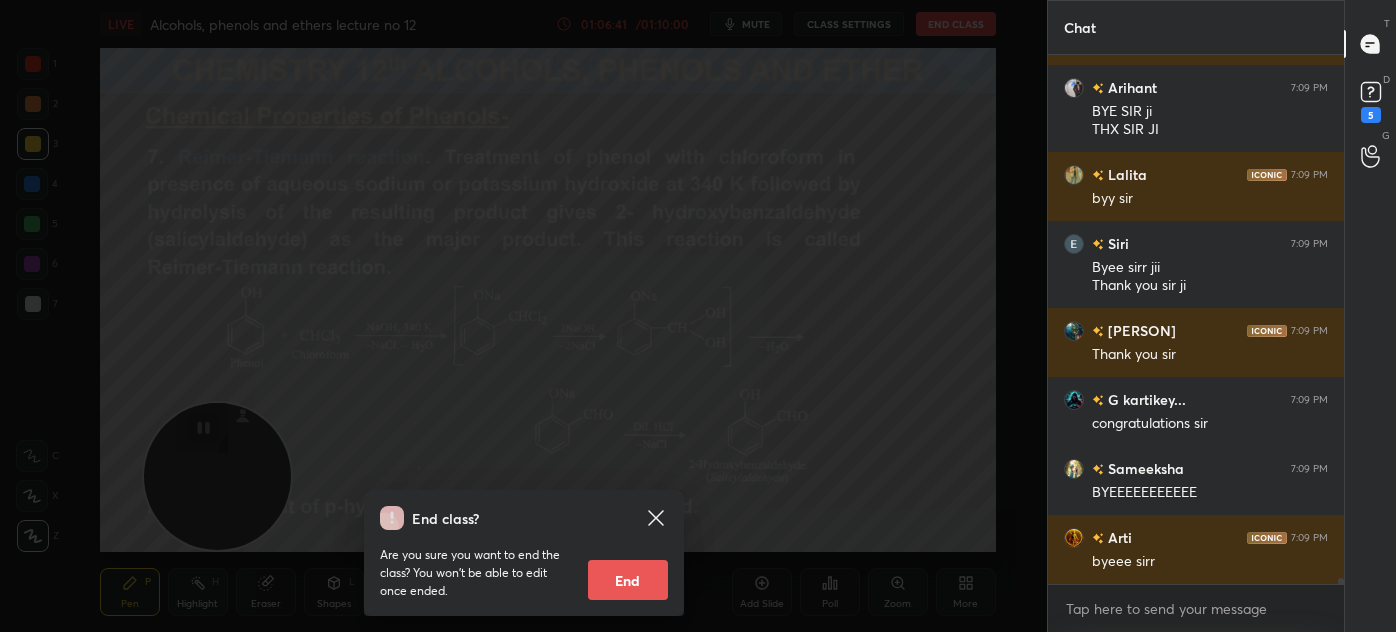 scroll, scrollTop: 45365, scrollLeft: 0, axis: vertical 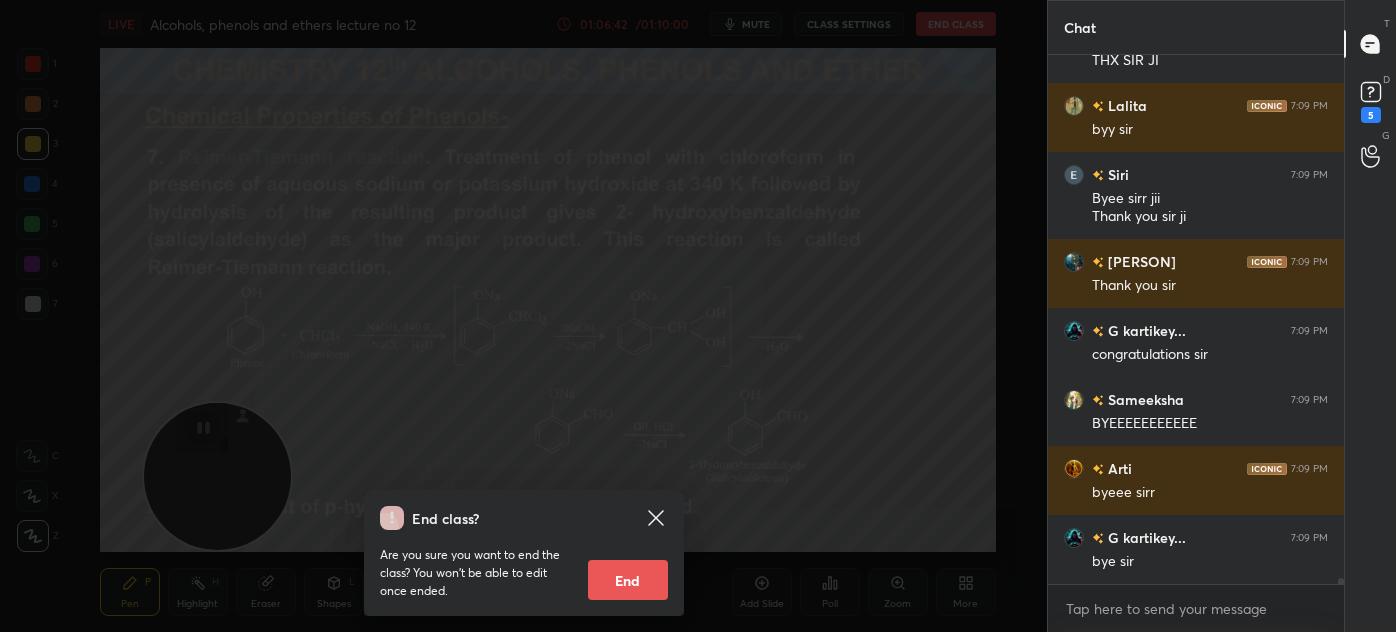 click on "End" at bounding box center [628, 580] 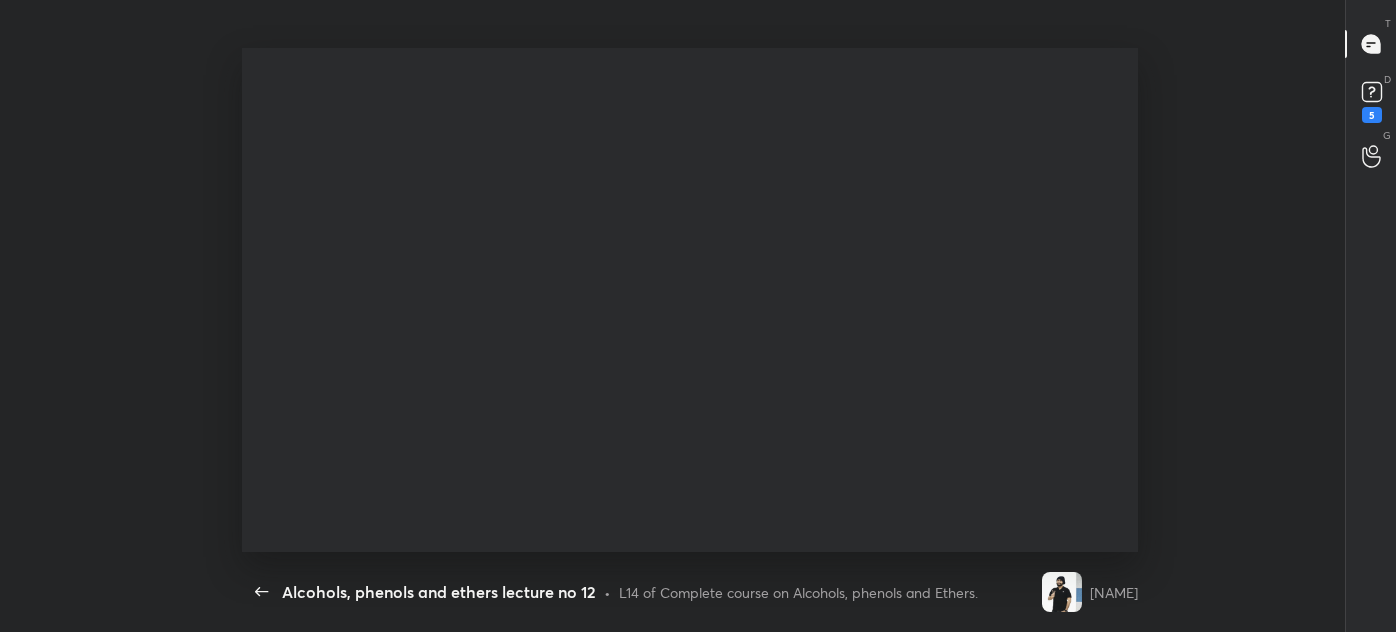 scroll, scrollTop: 99496, scrollLeft: 98944, axis: both 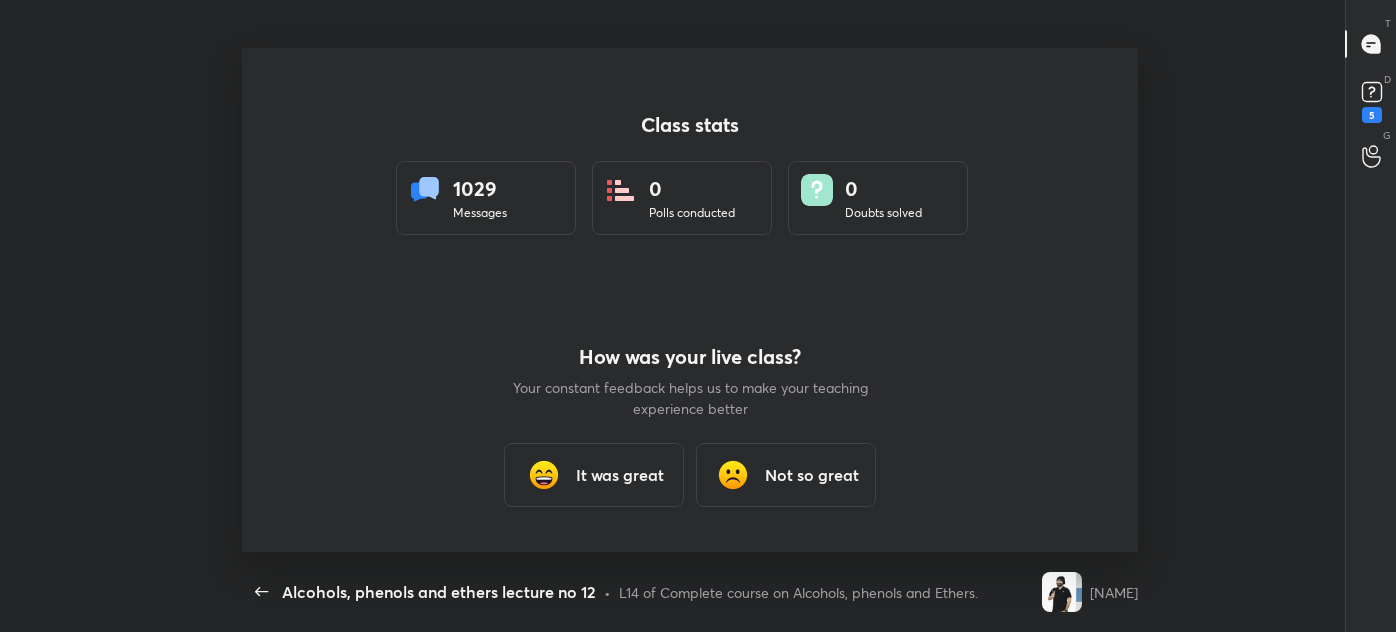 type 